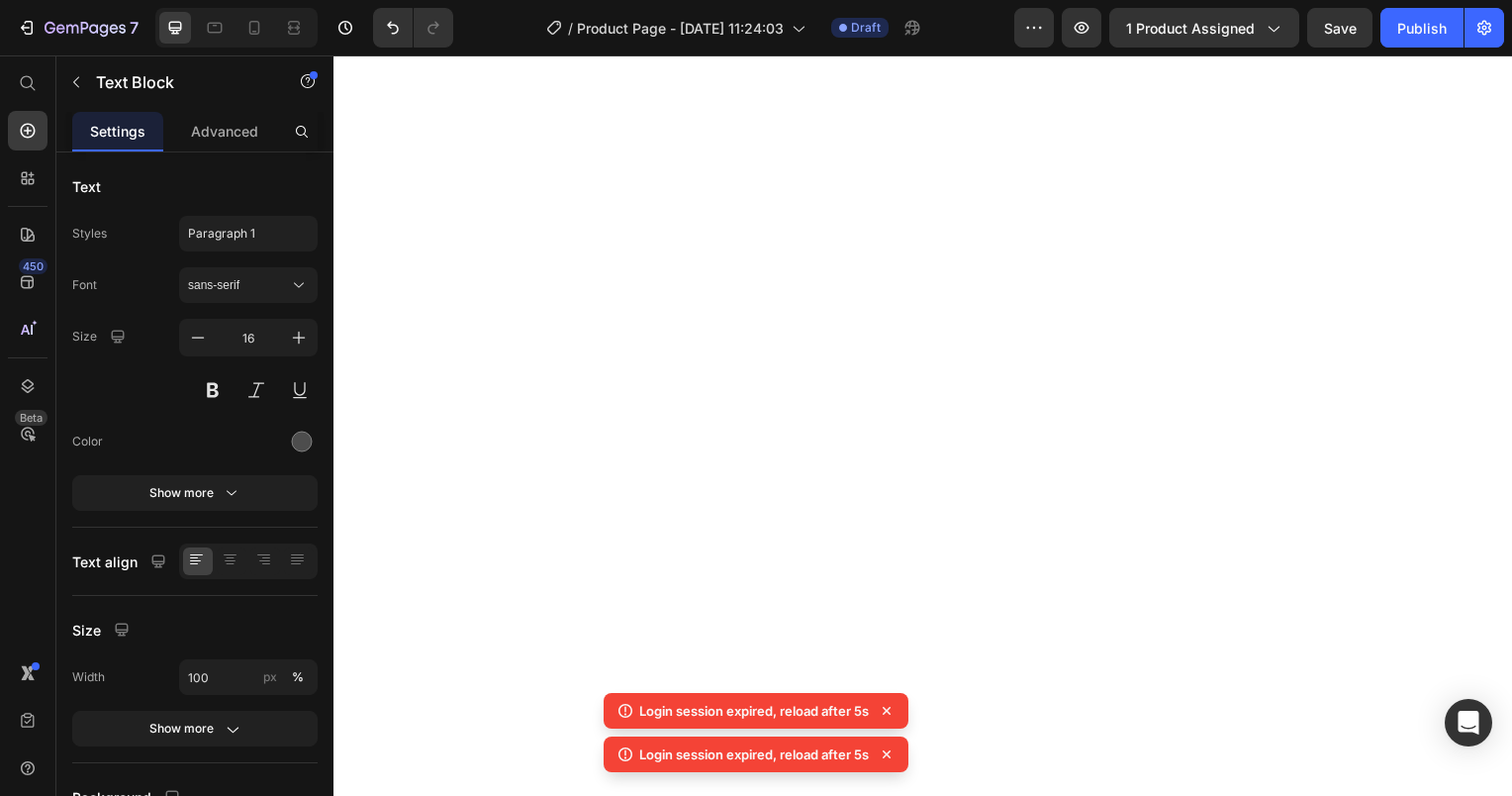 scroll, scrollTop: 0, scrollLeft: 0, axis: both 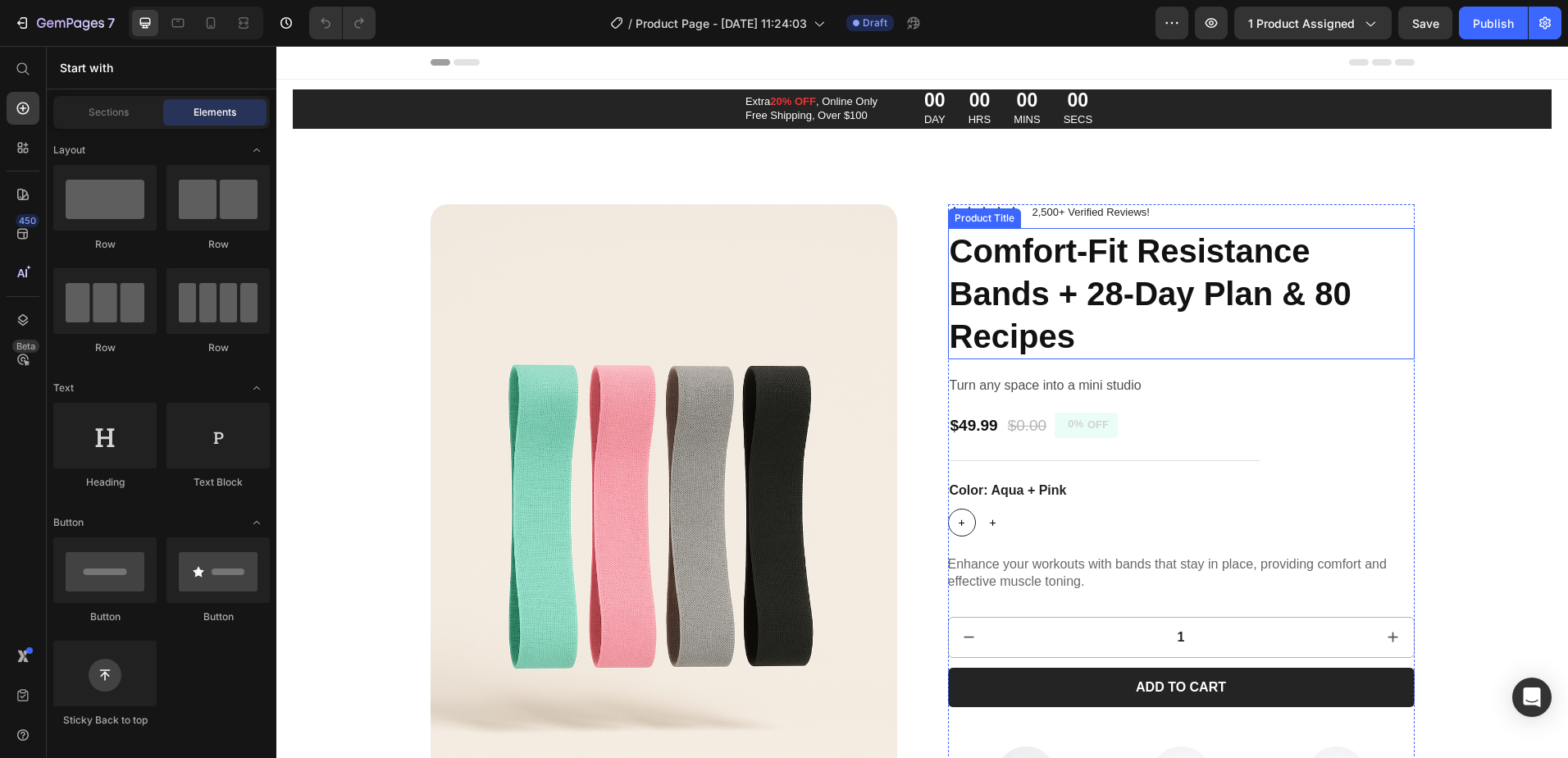 click on "Comfort-Fit Resistance Bands + 28-Day Plan & 80 Recipes" at bounding box center [1181, 294] 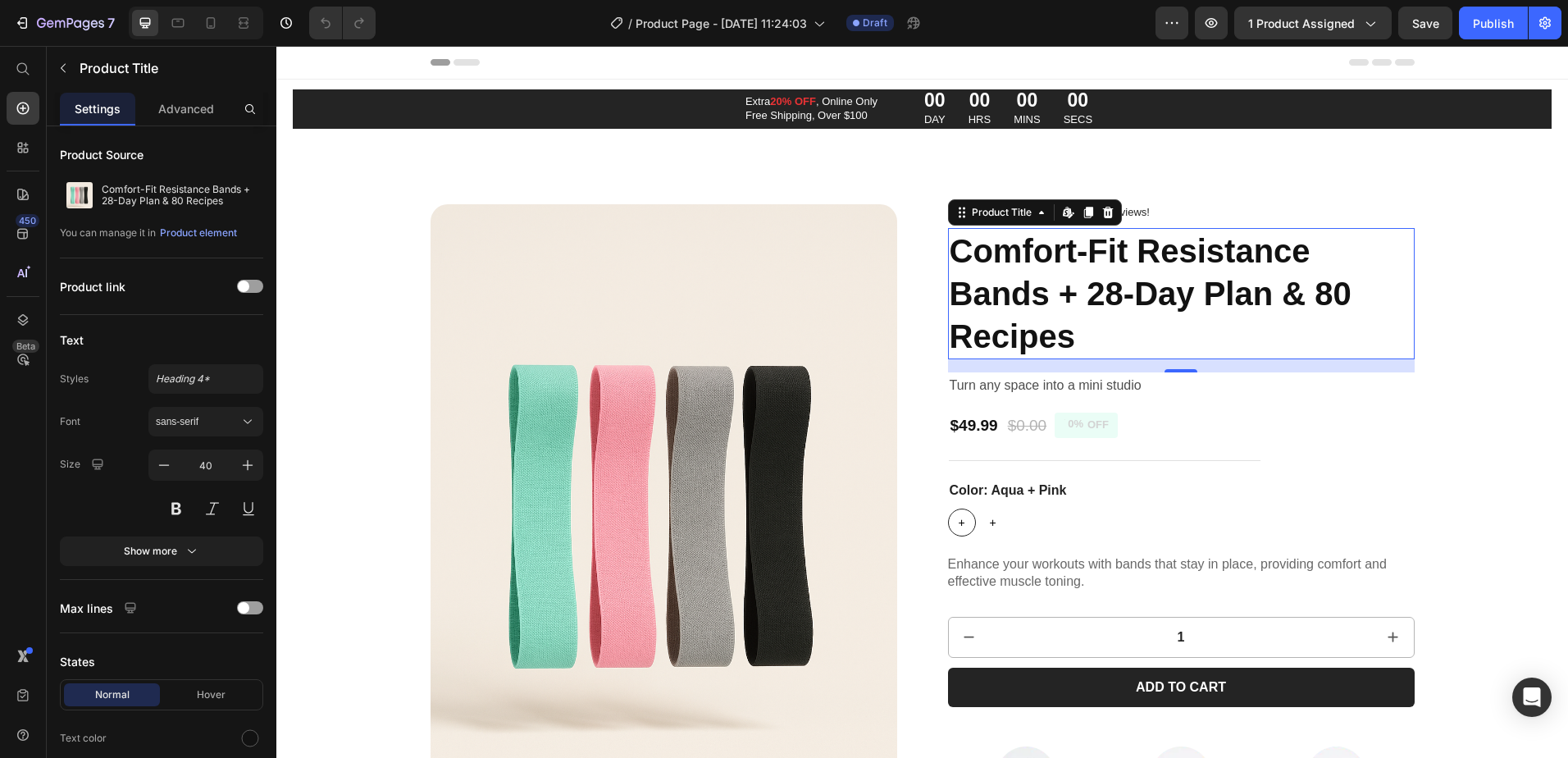 click on "Comfort-Fit Resistance Bands + 28-Day Plan & 80 Recipes" at bounding box center (1181, 294) 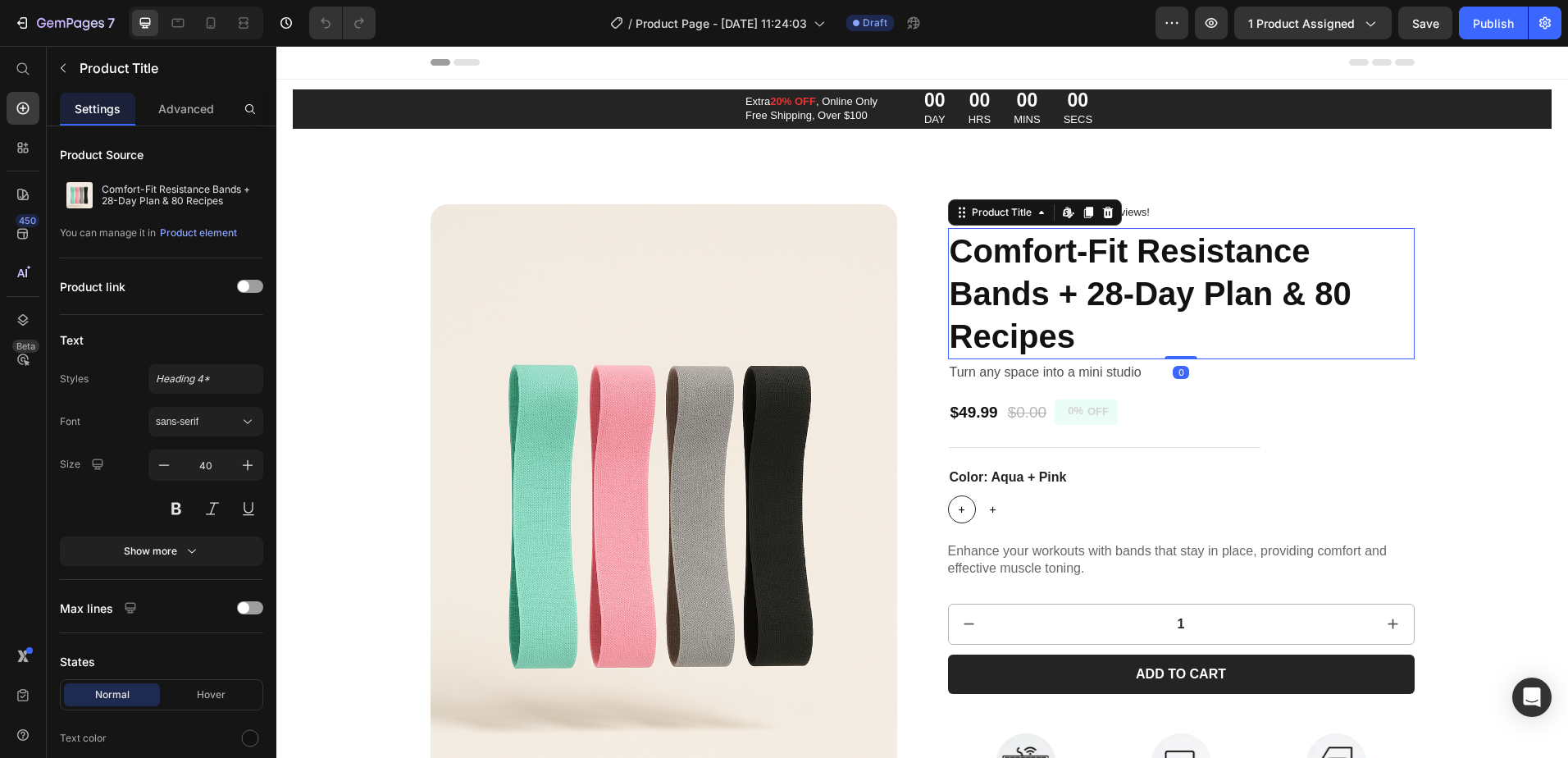 drag, startPoint x: 1181, startPoint y: 371, endPoint x: 1179, endPoint y: 352, distance: 19.104973 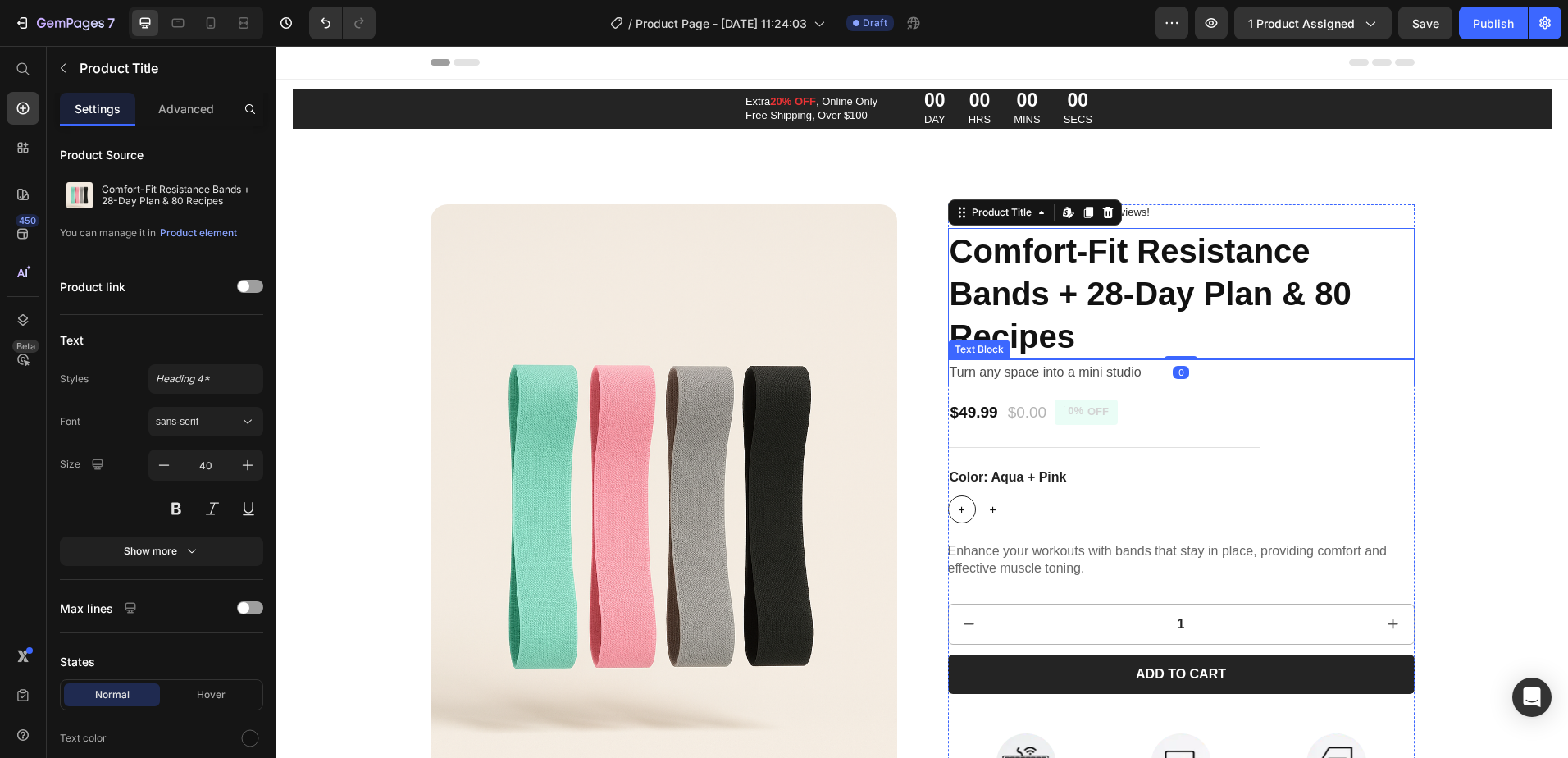 click on "Turn any space into a mini studio" at bounding box center [1181, 372] 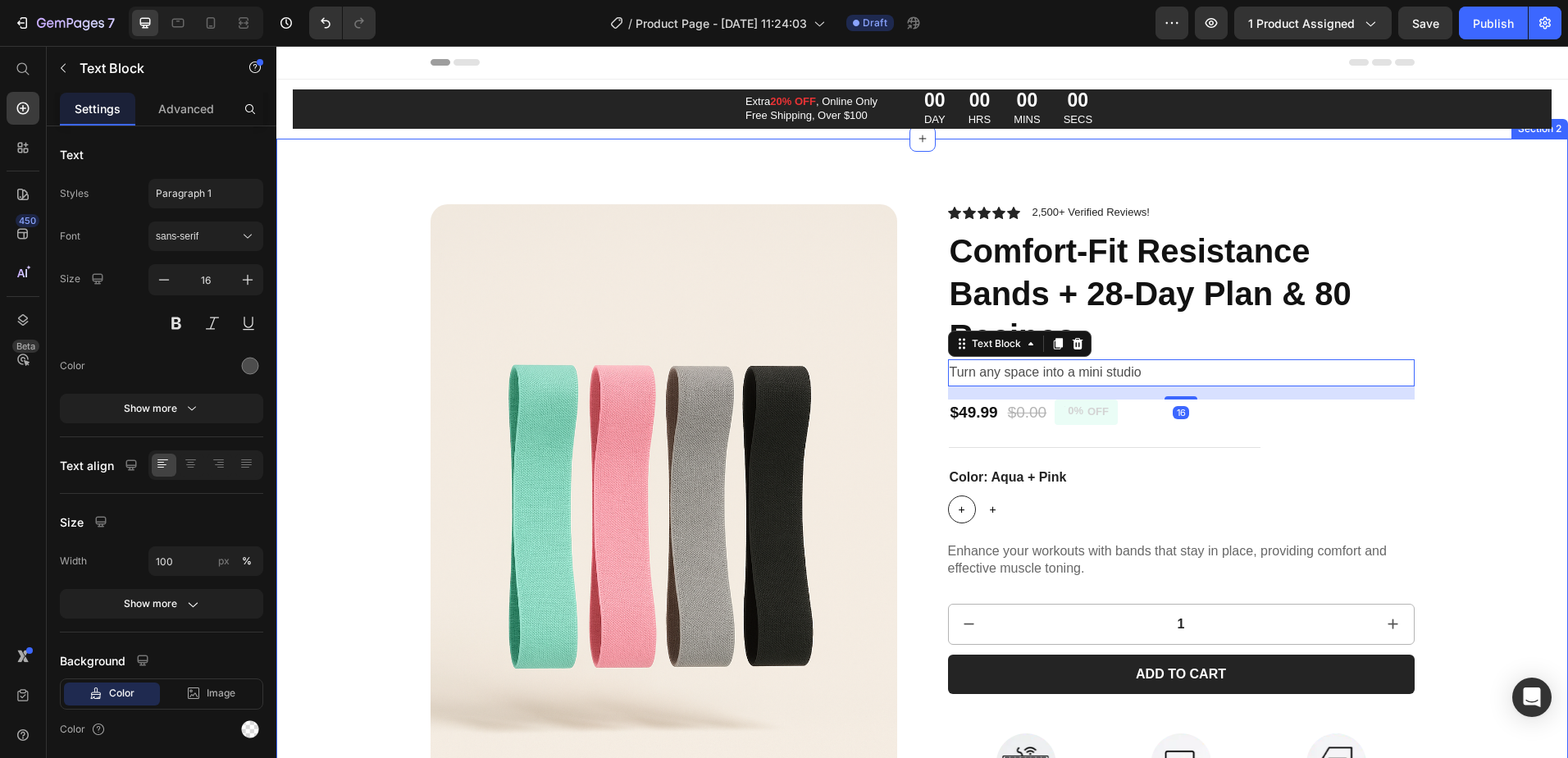 click on "Product Images
Icon
Icon
Icon
Icon
Icon Icon List 2,500+ Verified Reviews! Text Block Row Comfort-Fit Resistance Bands + 28-Day Plan & 80 Recipes Product Title Turn any space into a mini studio Text Block   16 $49.99 Product Price $0.00 Product Price 0% OFF Discount Tag Row Color: Aqua + Pink Aqua + Pink Aqua + Pink Aqua + Pink Lavender + Purple Lavender + Purple Lavender + Purple Product Variants & Swatches Enhance your workouts with bands that stay in place, providing comfort and effective muscle toning. Product Description 1 Product Quantity Add to cart Add to Cart Image Wireless  or Wired Text Block Image Connects up to  3 Devices Text Block Image Mechanical Switches Text Block Row
Product Specifications
Shipping Accordion Row Product" at bounding box center (922, 1812) 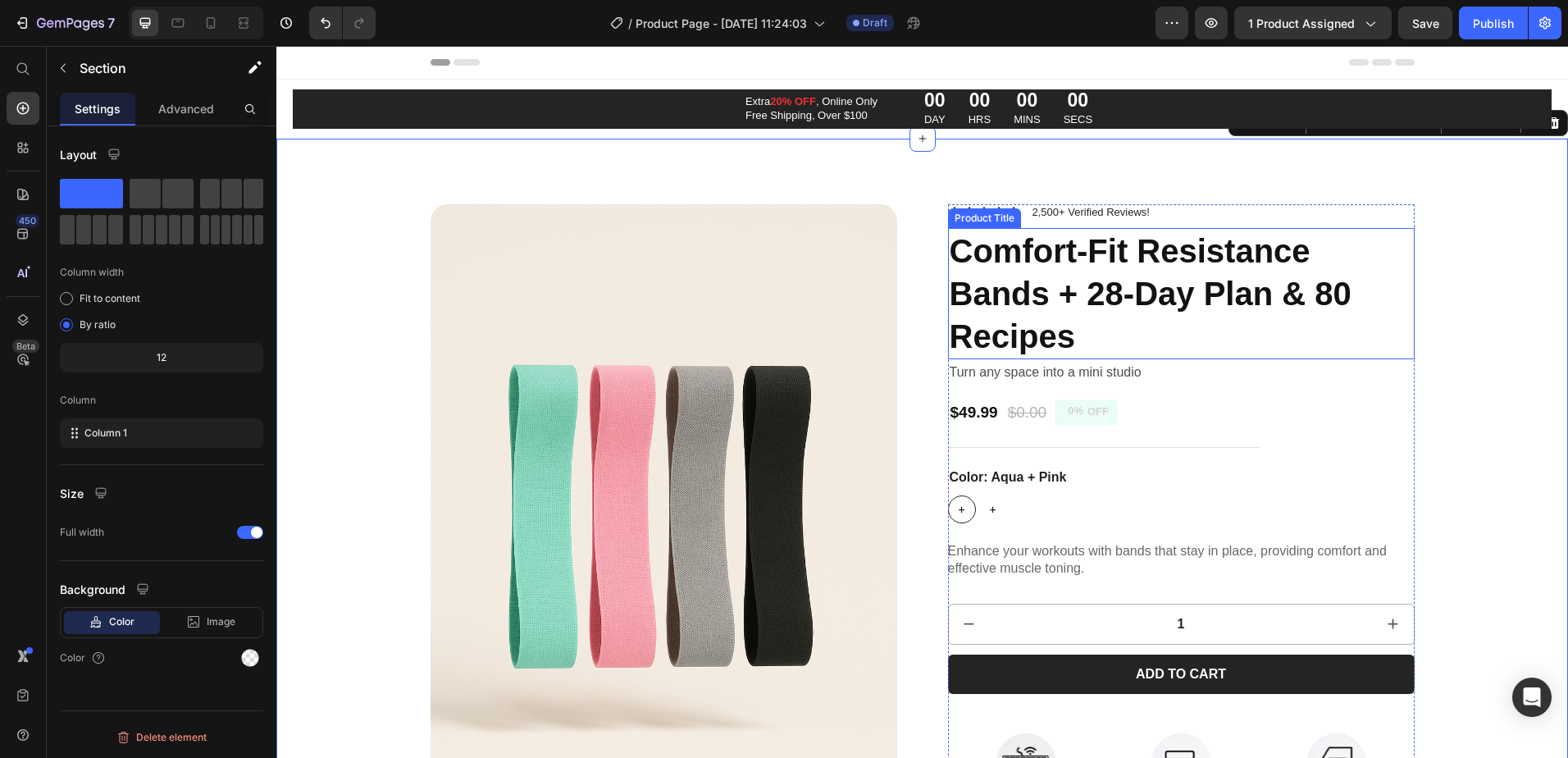 scroll, scrollTop: 246, scrollLeft: 0, axis: vertical 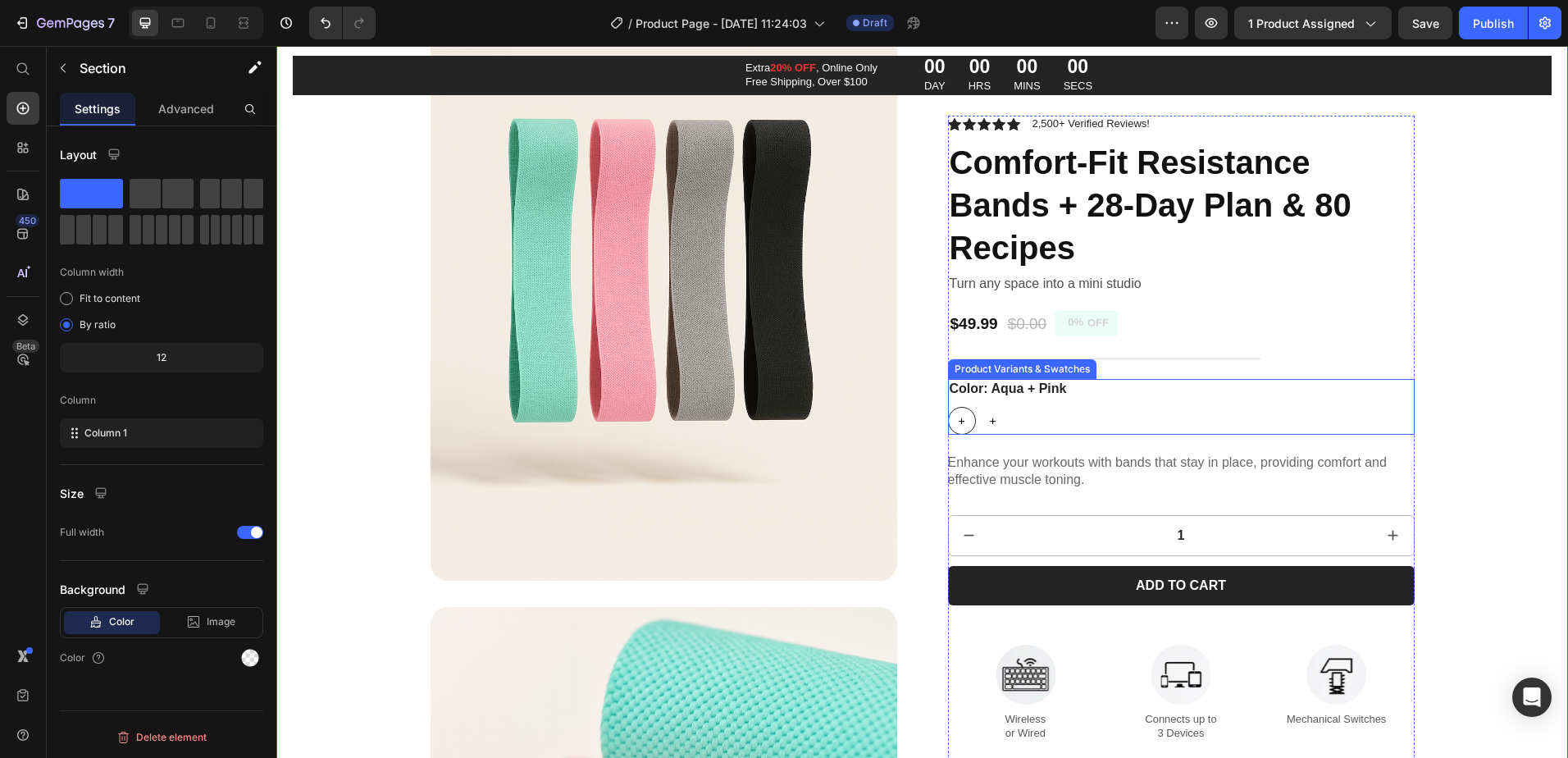 click on "Aqua + Pink" at bounding box center (962, 422) 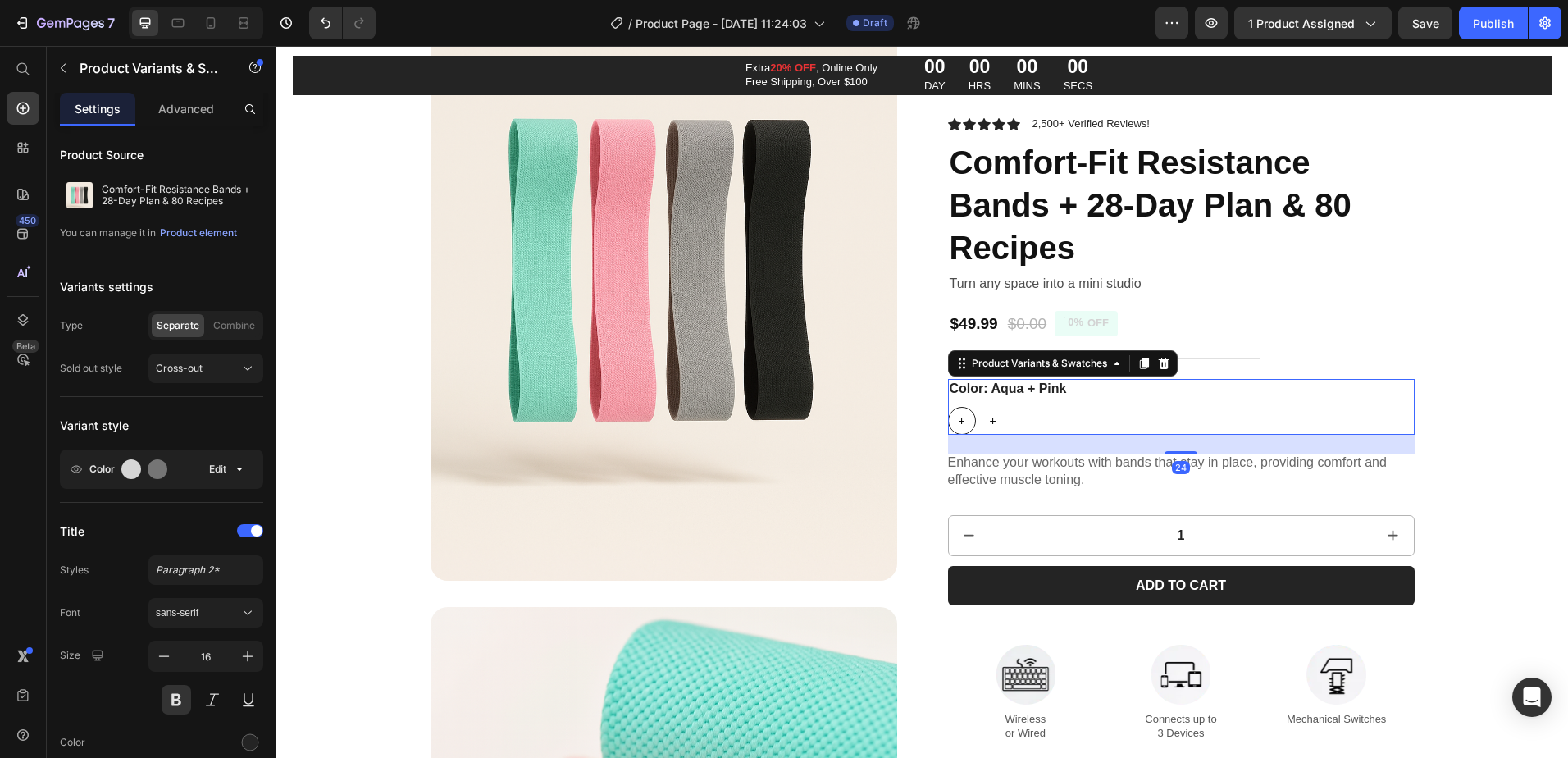 click on "Lavender + Purple" at bounding box center [993, 422] 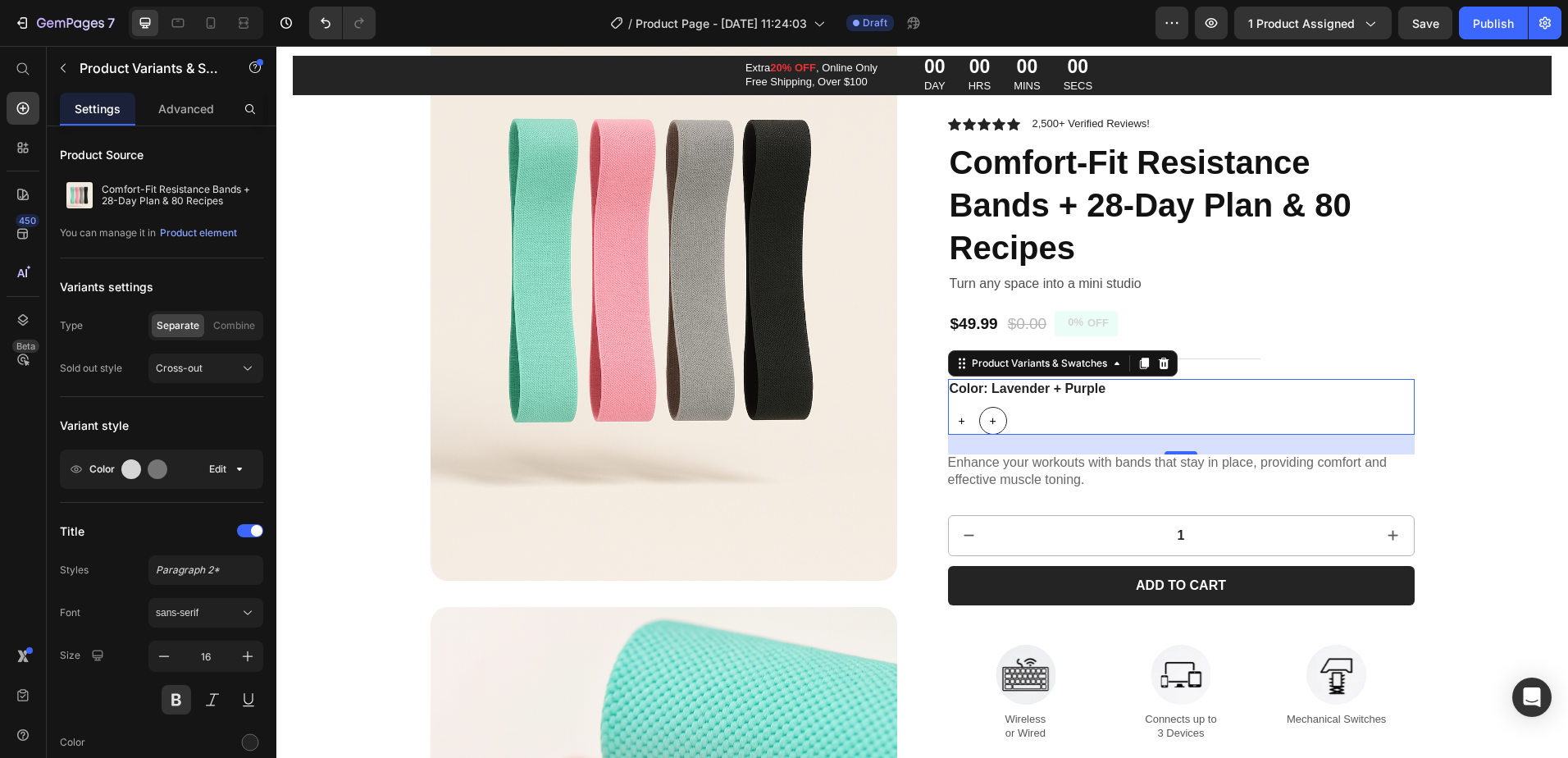 click on "Aqua + Pink" at bounding box center [962, 422] 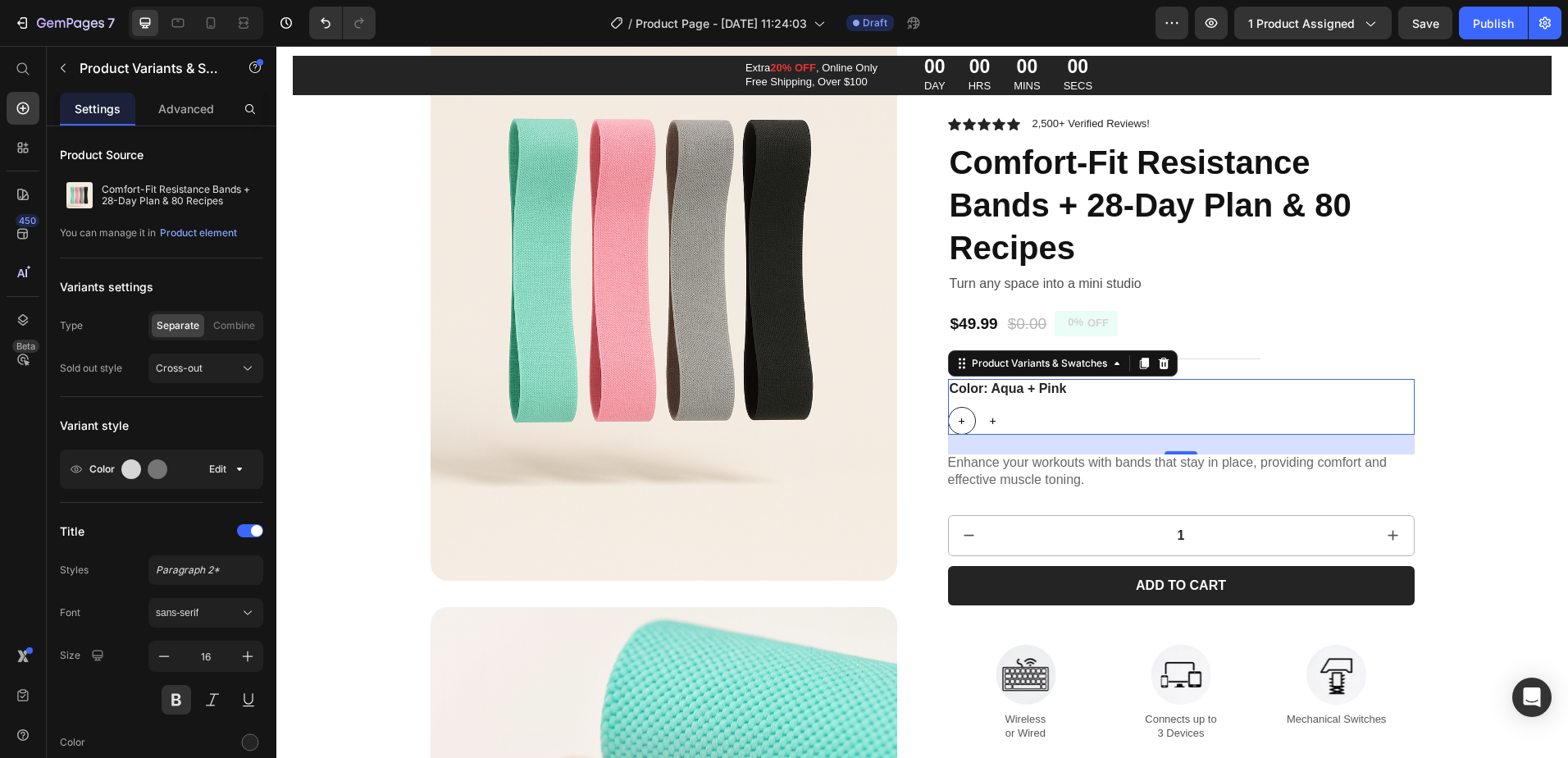 click on "Lavender + Purple" at bounding box center [993, 422] 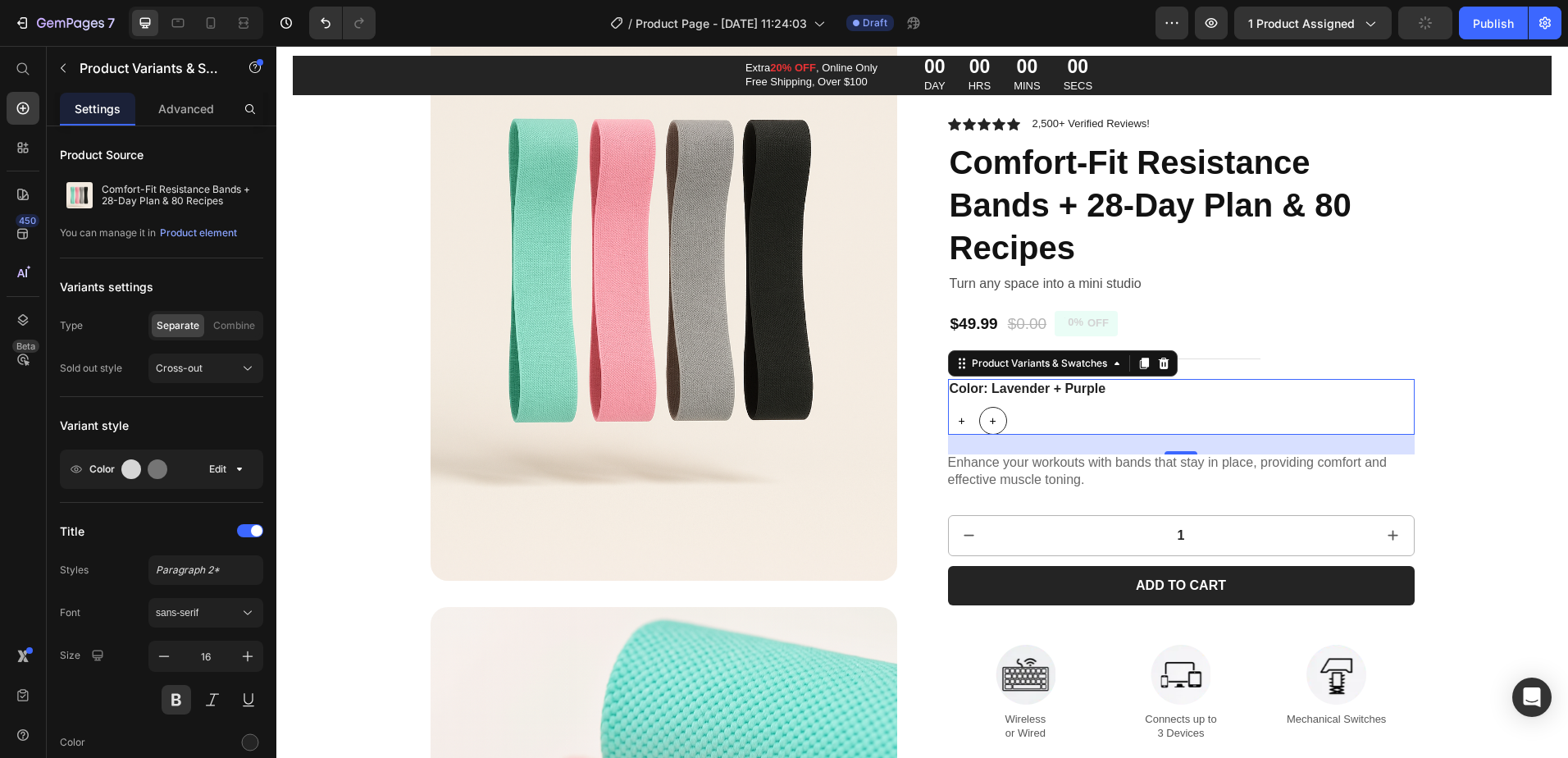 click on "Aqua + Pink" at bounding box center [962, 422] 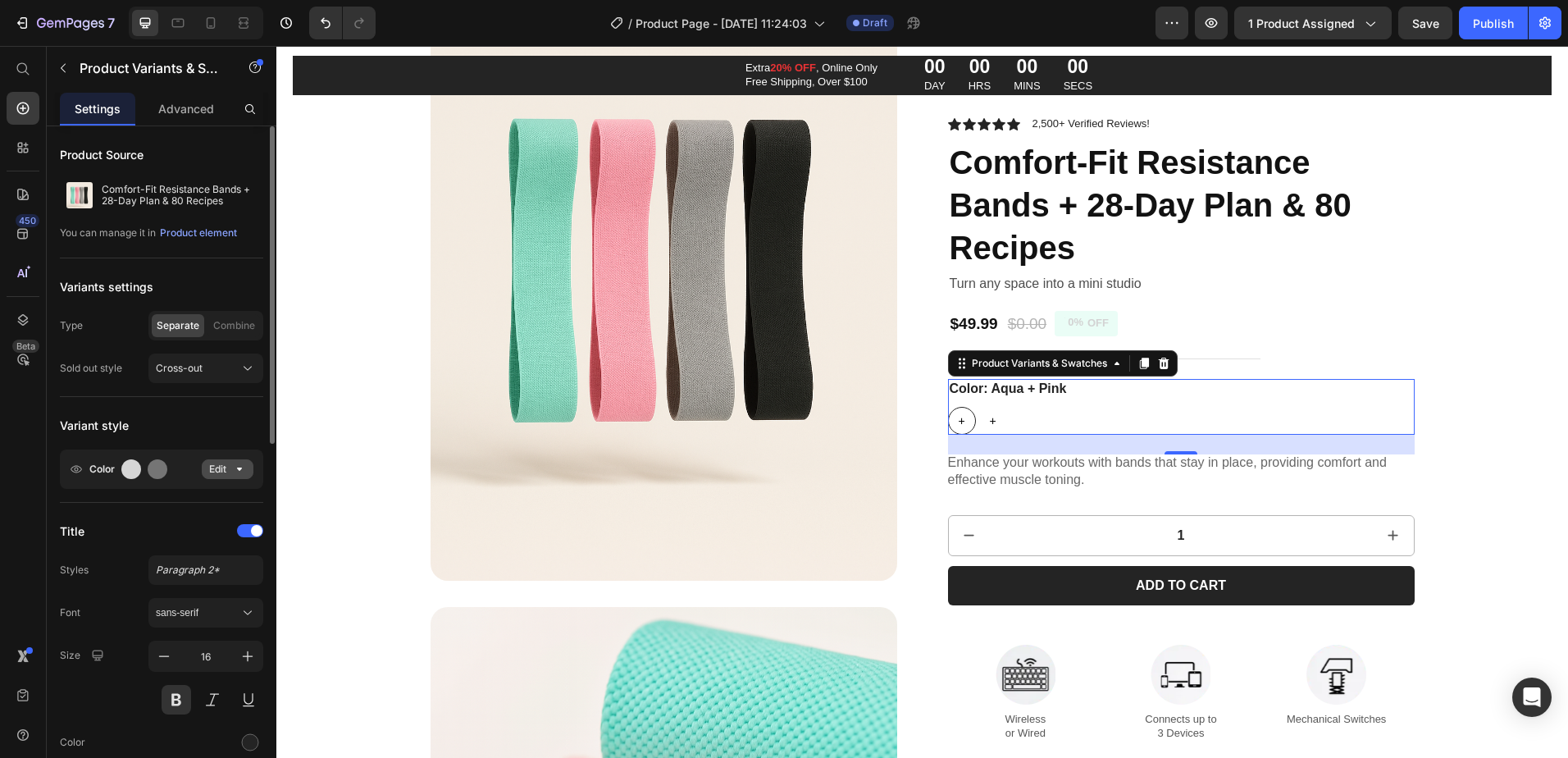 click 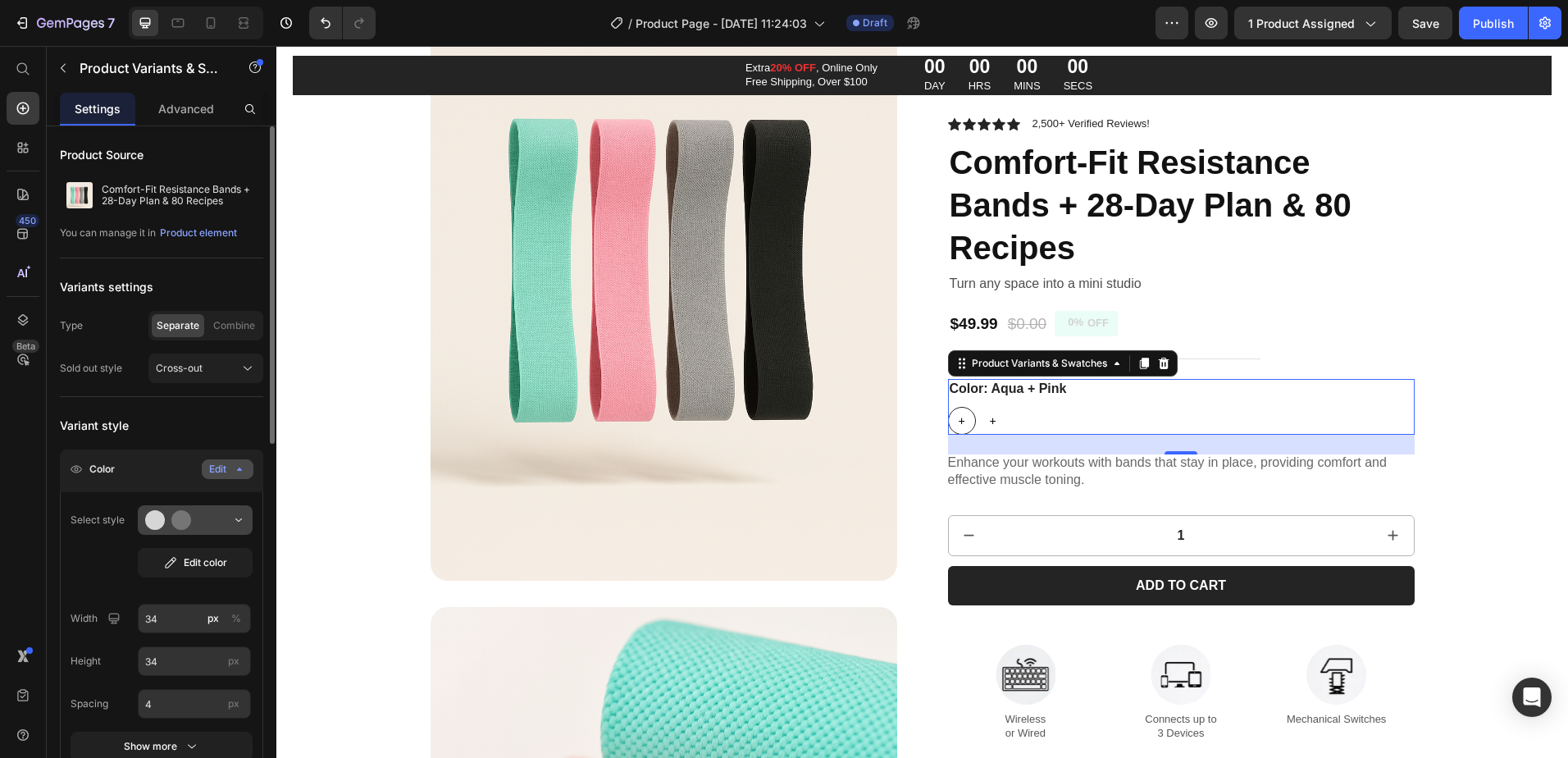 click at bounding box center [195, 520] 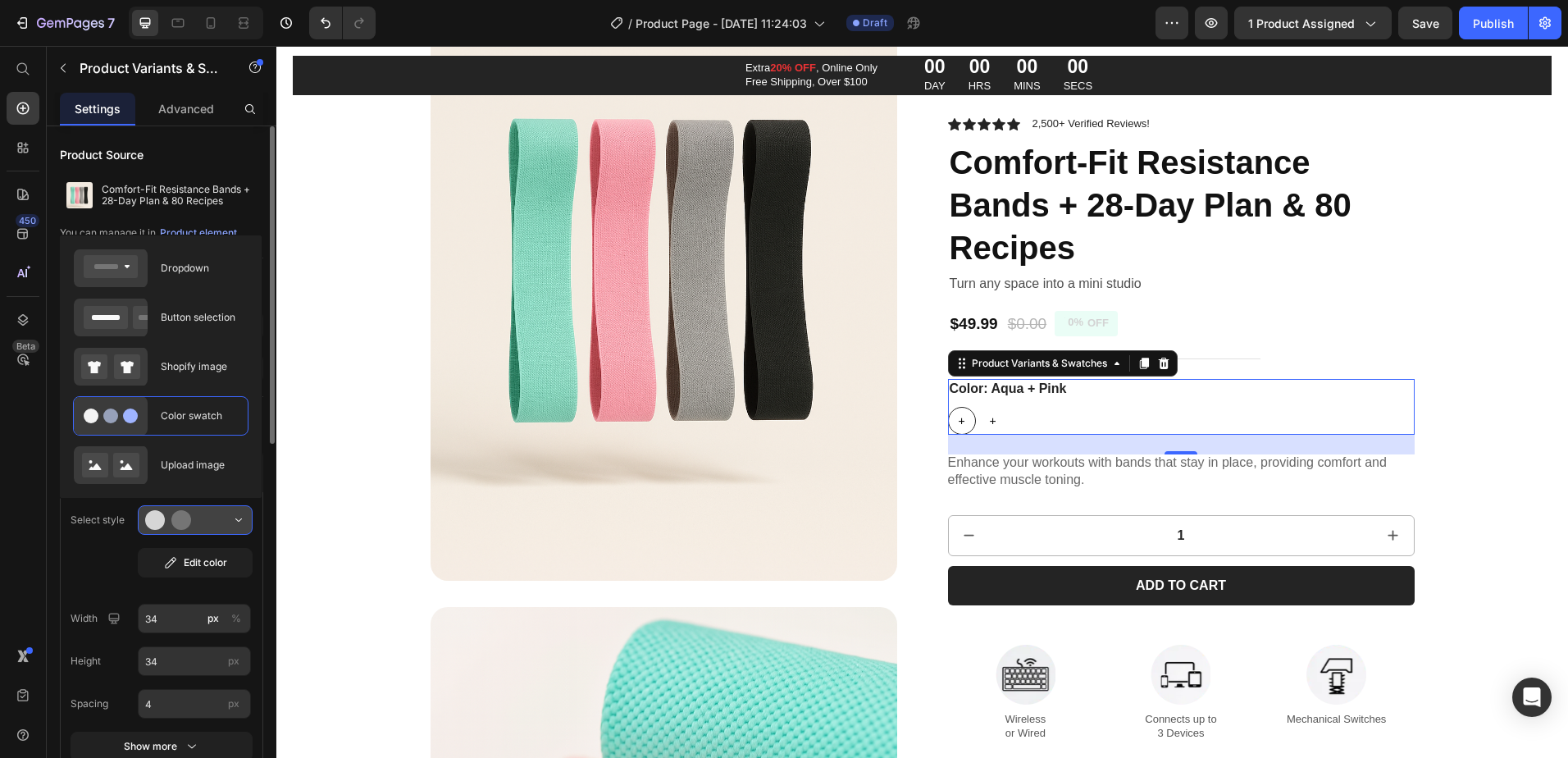 click at bounding box center (195, 520) 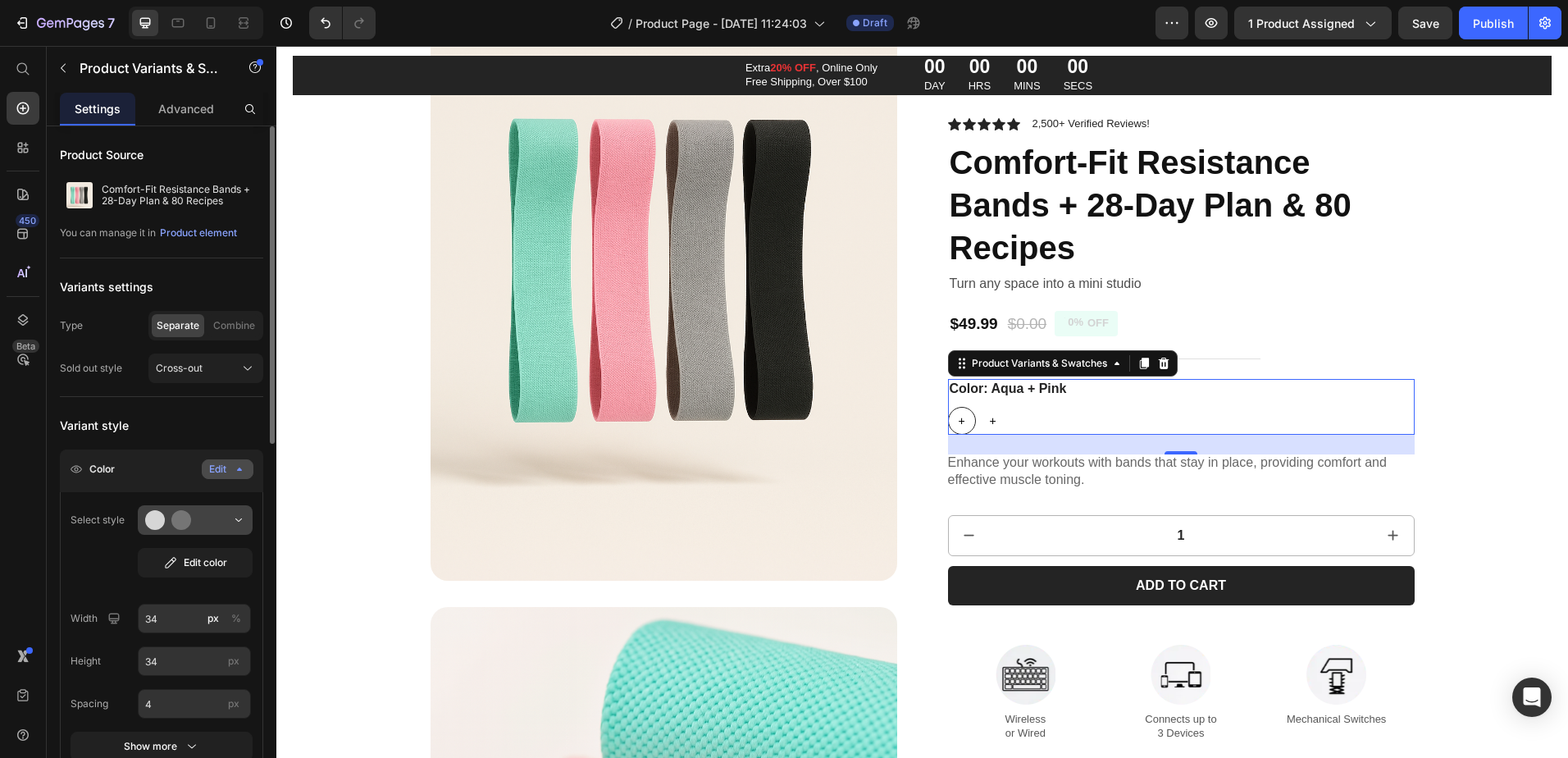 click at bounding box center (195, 520) 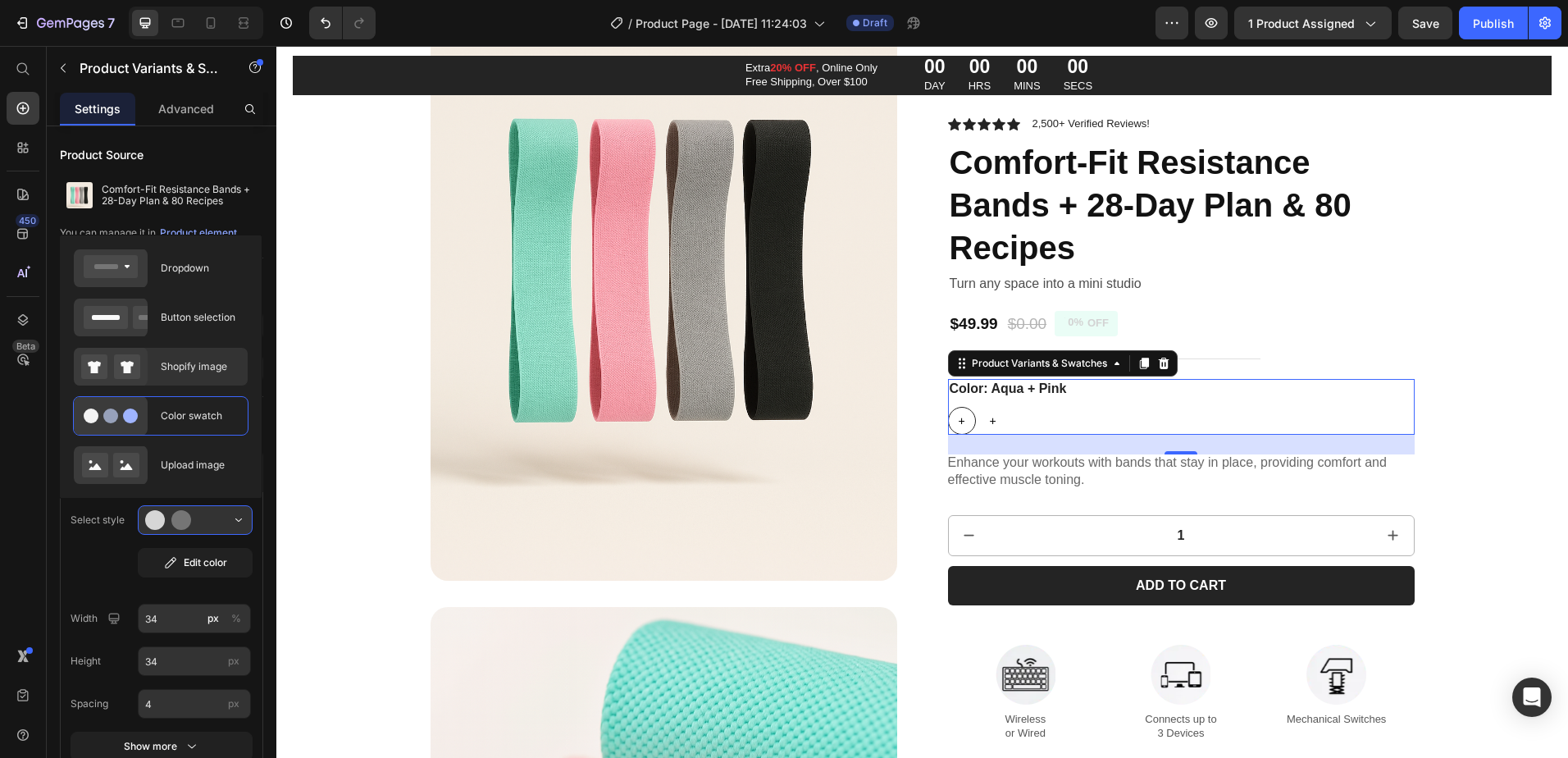click on "Shopify image" at bounding box center (199, 367) 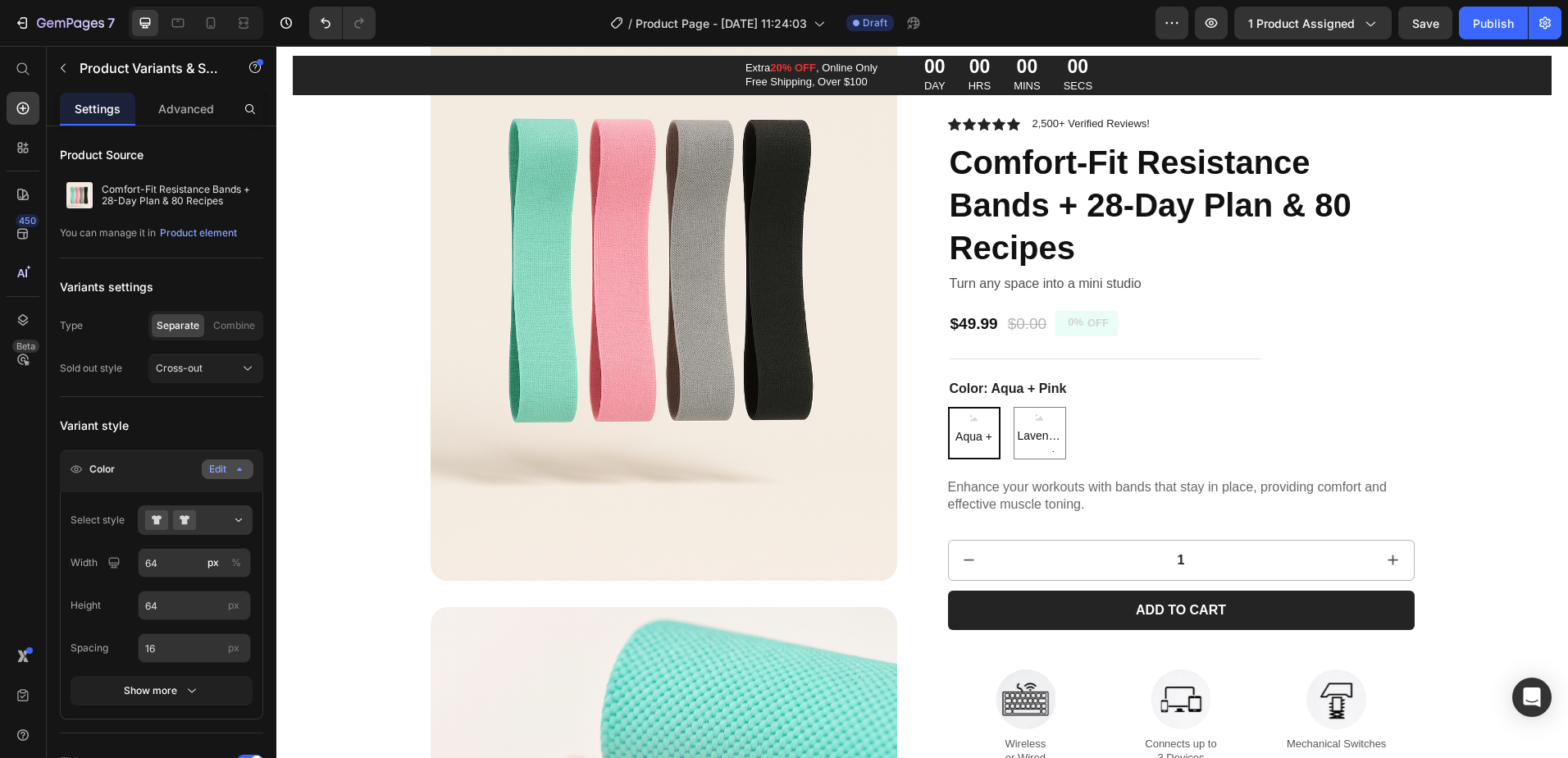 click on "Aqua + Pink Aqua + Pink Aqua + Pink Lavender + Purple Lavender + Purple Lavender + Purple" at bounding box center (1181, 433) 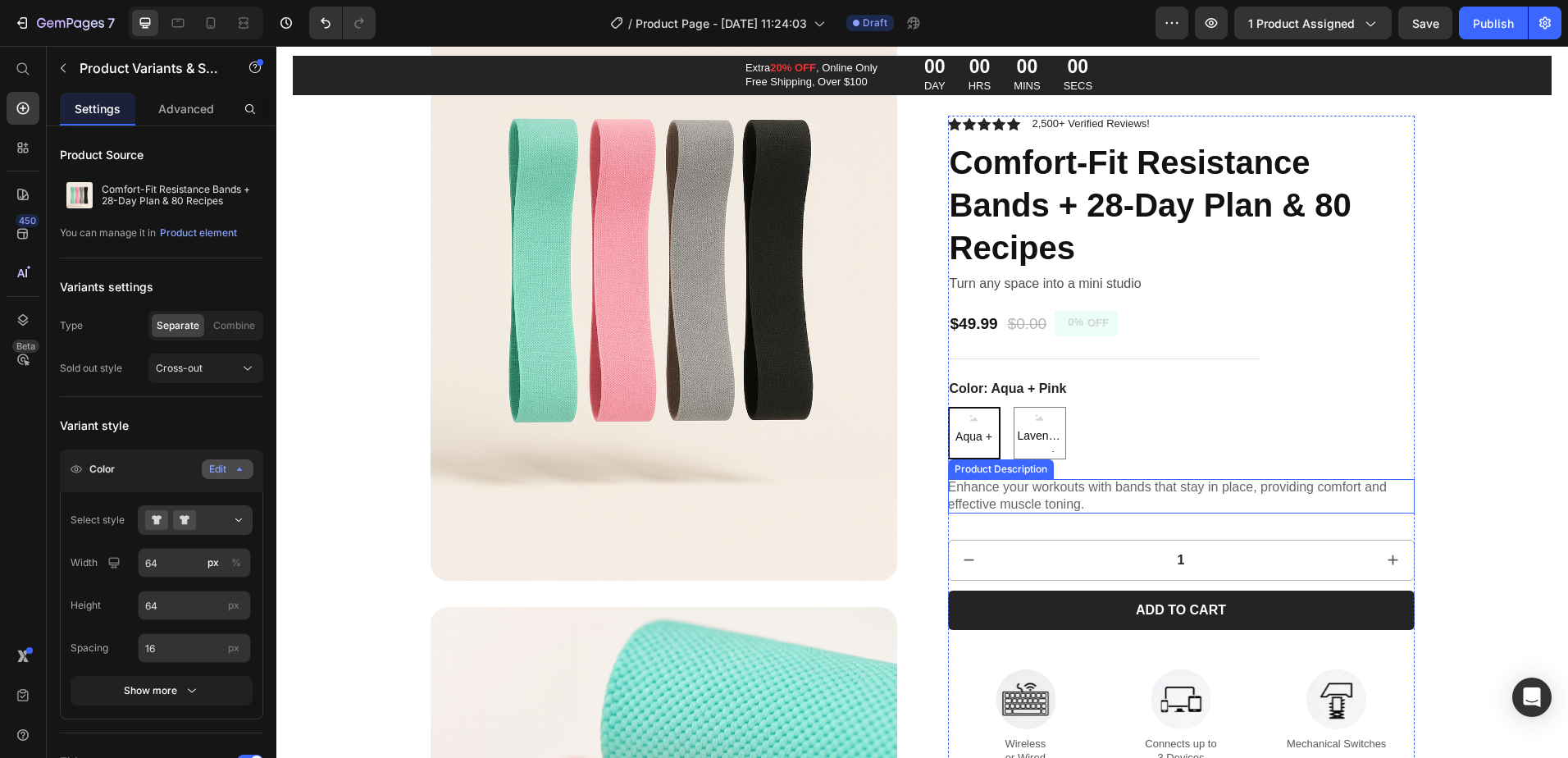 click on "Enhance your workouts with bands that stay in place, providing comfort and effective muscle toning." at bounding box center [1181, 496] 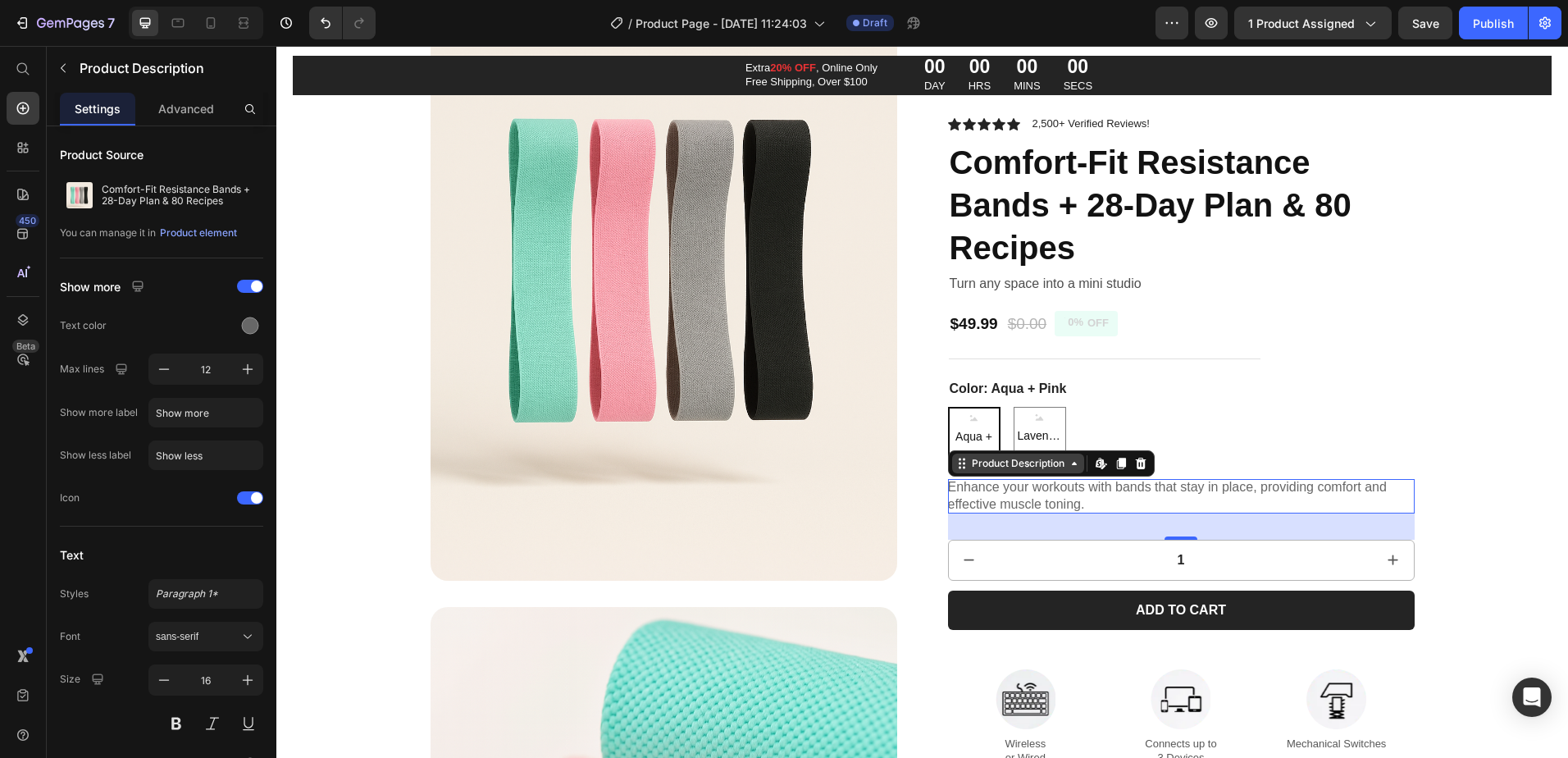 click on "Product Description" at bounding box center (1018, 463) 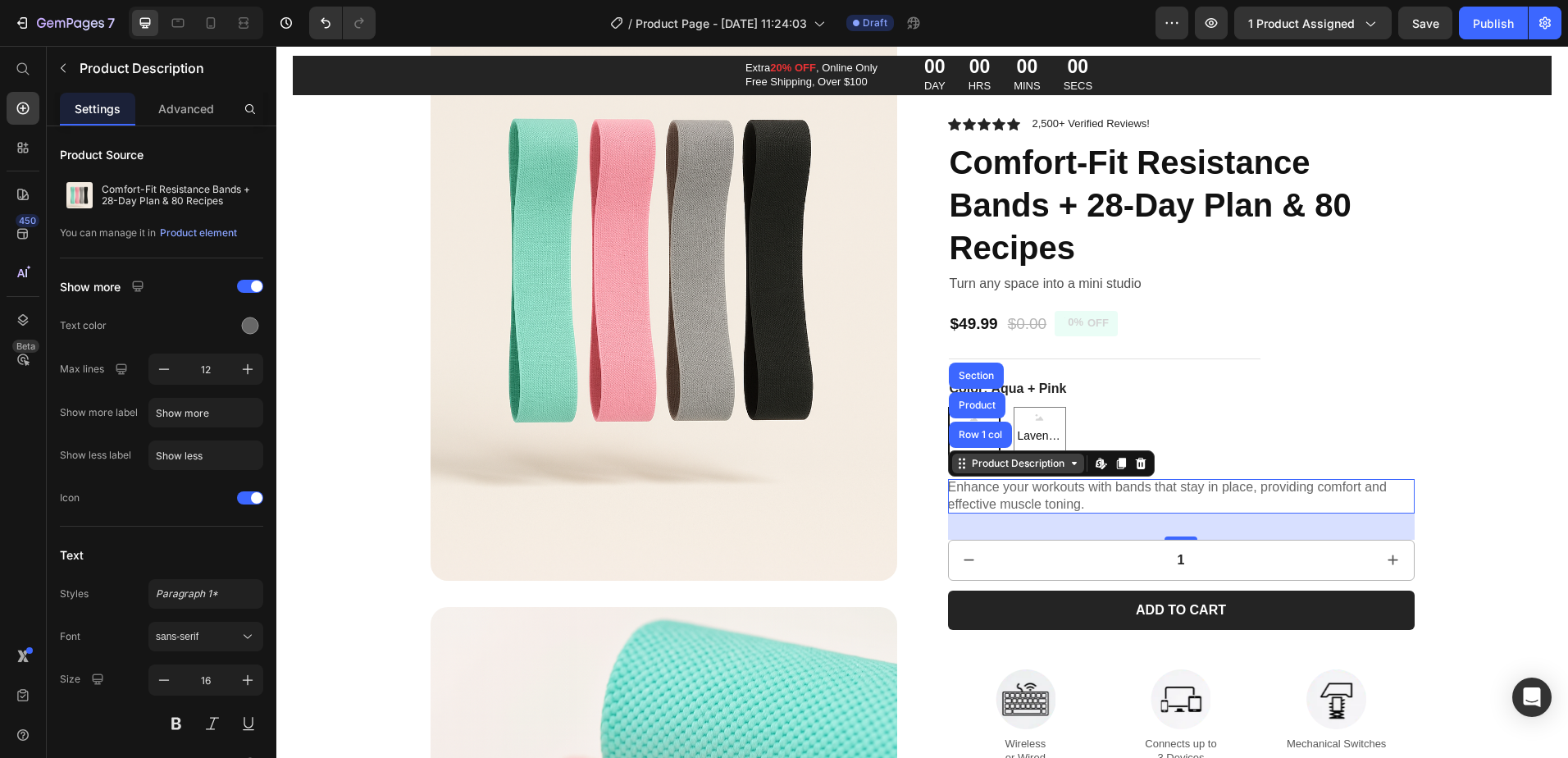 click on "Product Description" at bounding box center [1018, 463] 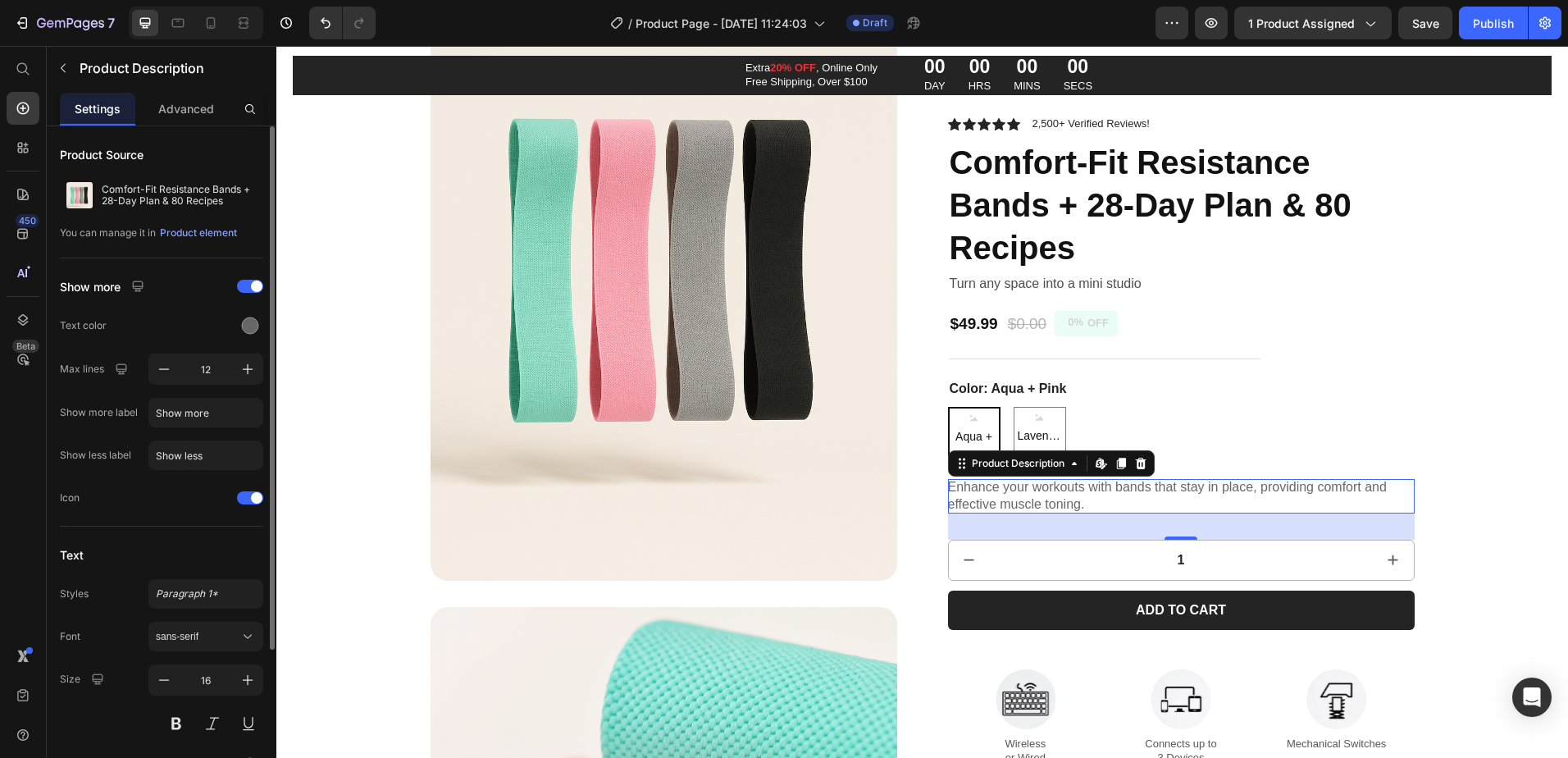 scroll, scrollTop: 197, scrollLeft: 0, axis: vertical 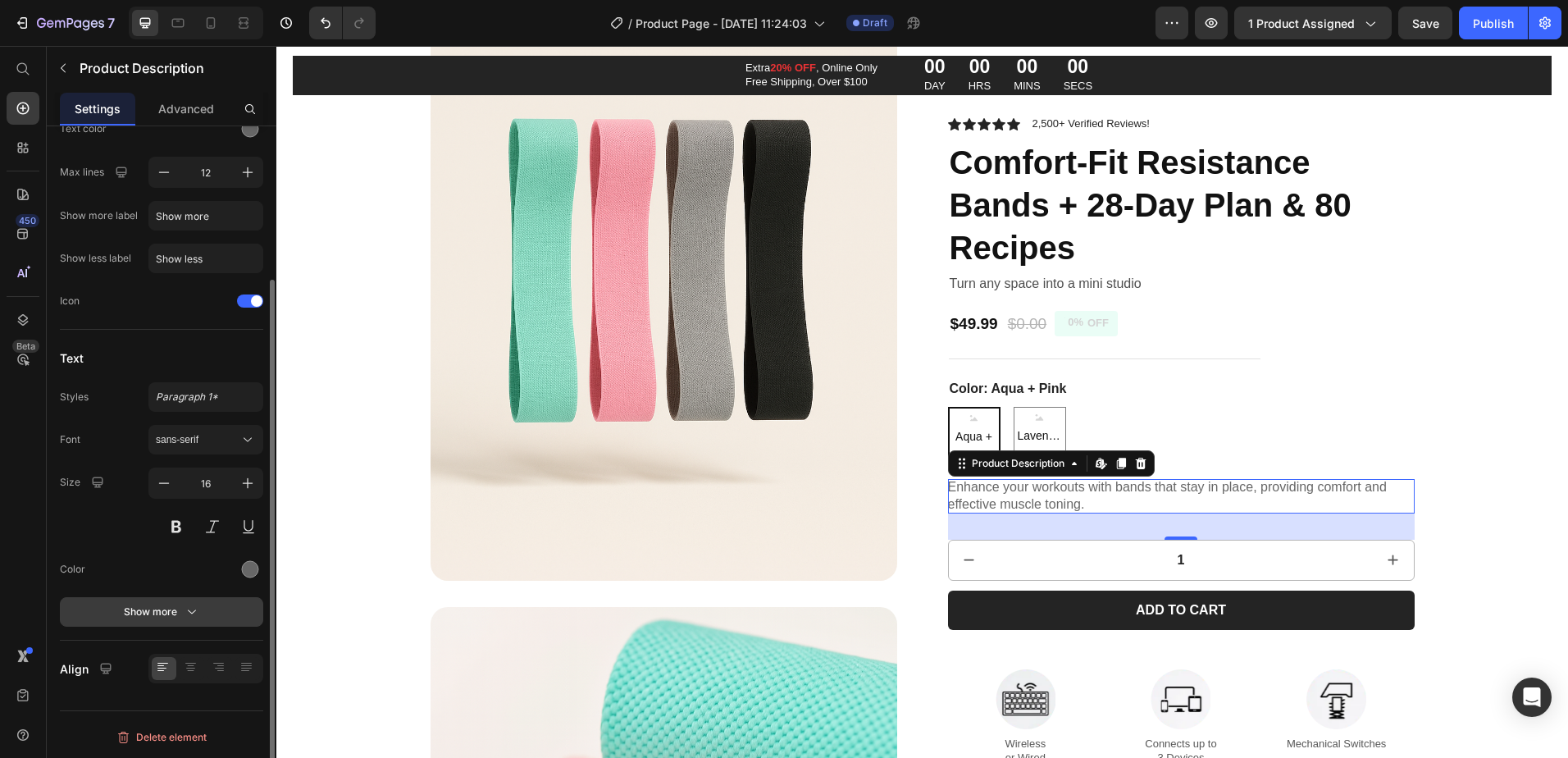 click 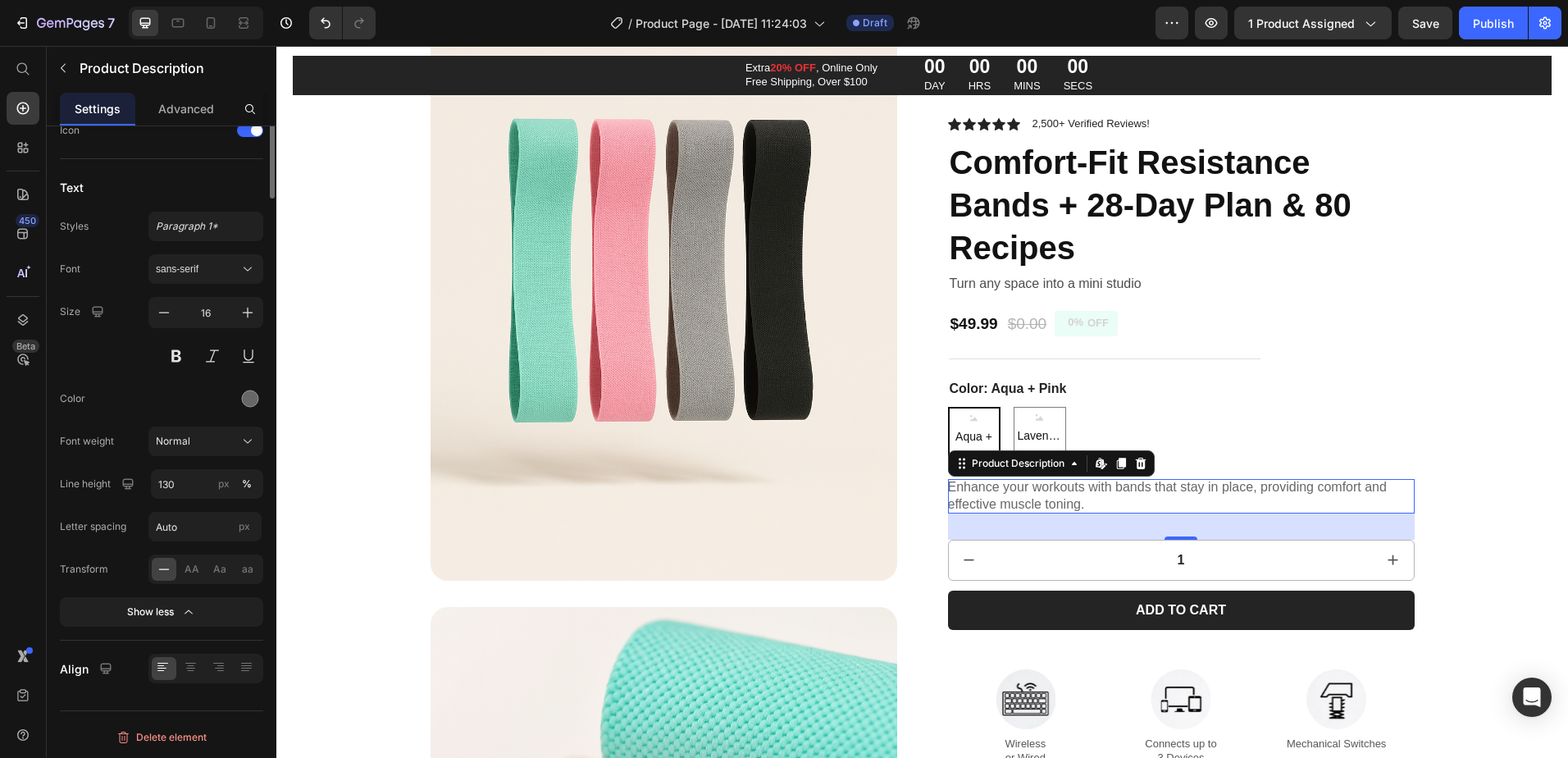 scroll, scrollTop: 0, scrollLeft: 0, axis: both 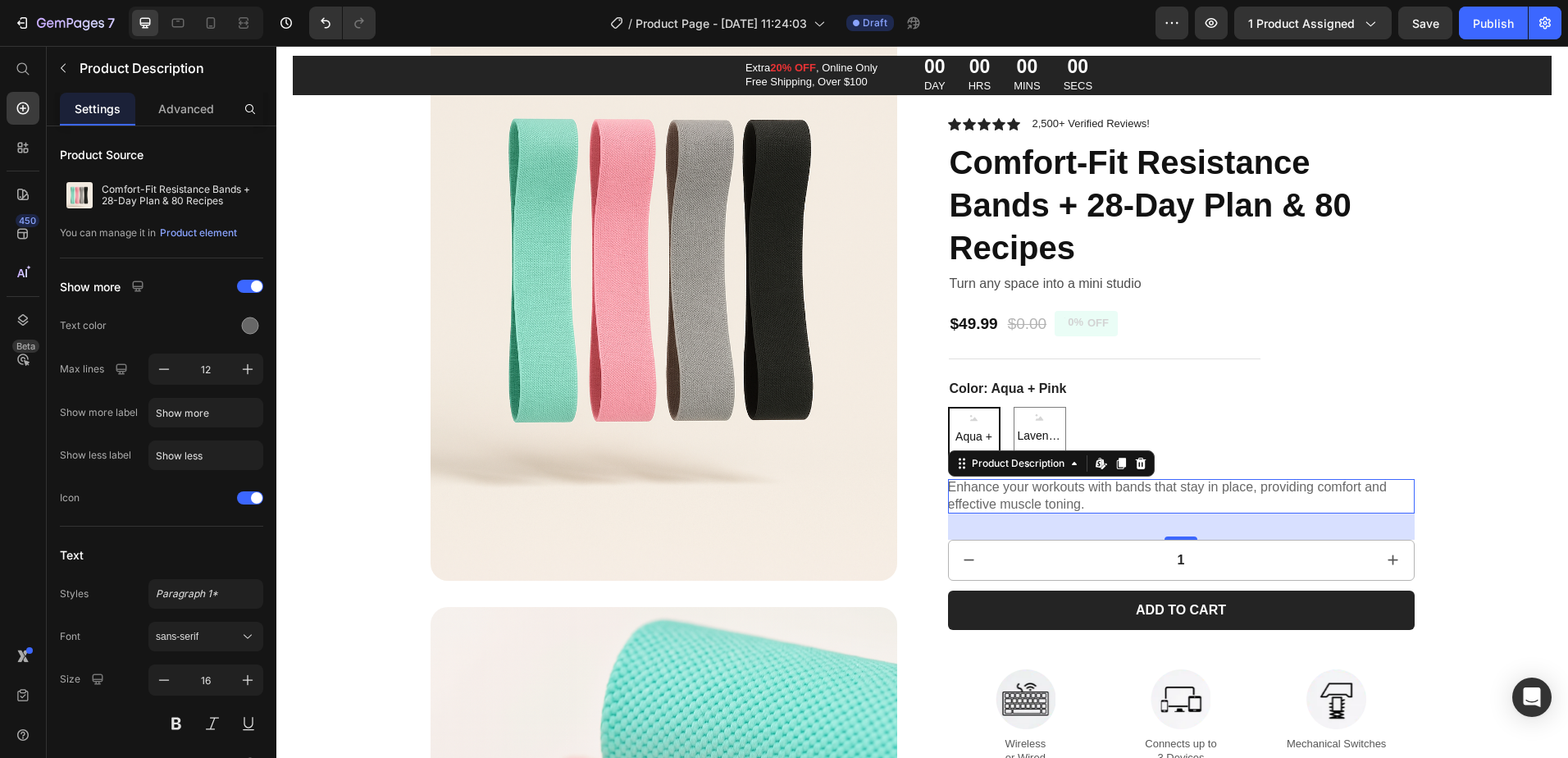 click on "Enhance your workouts with bands that stay in place, providing comfort and effective muscle toning." at bounding box center (1181, 496) 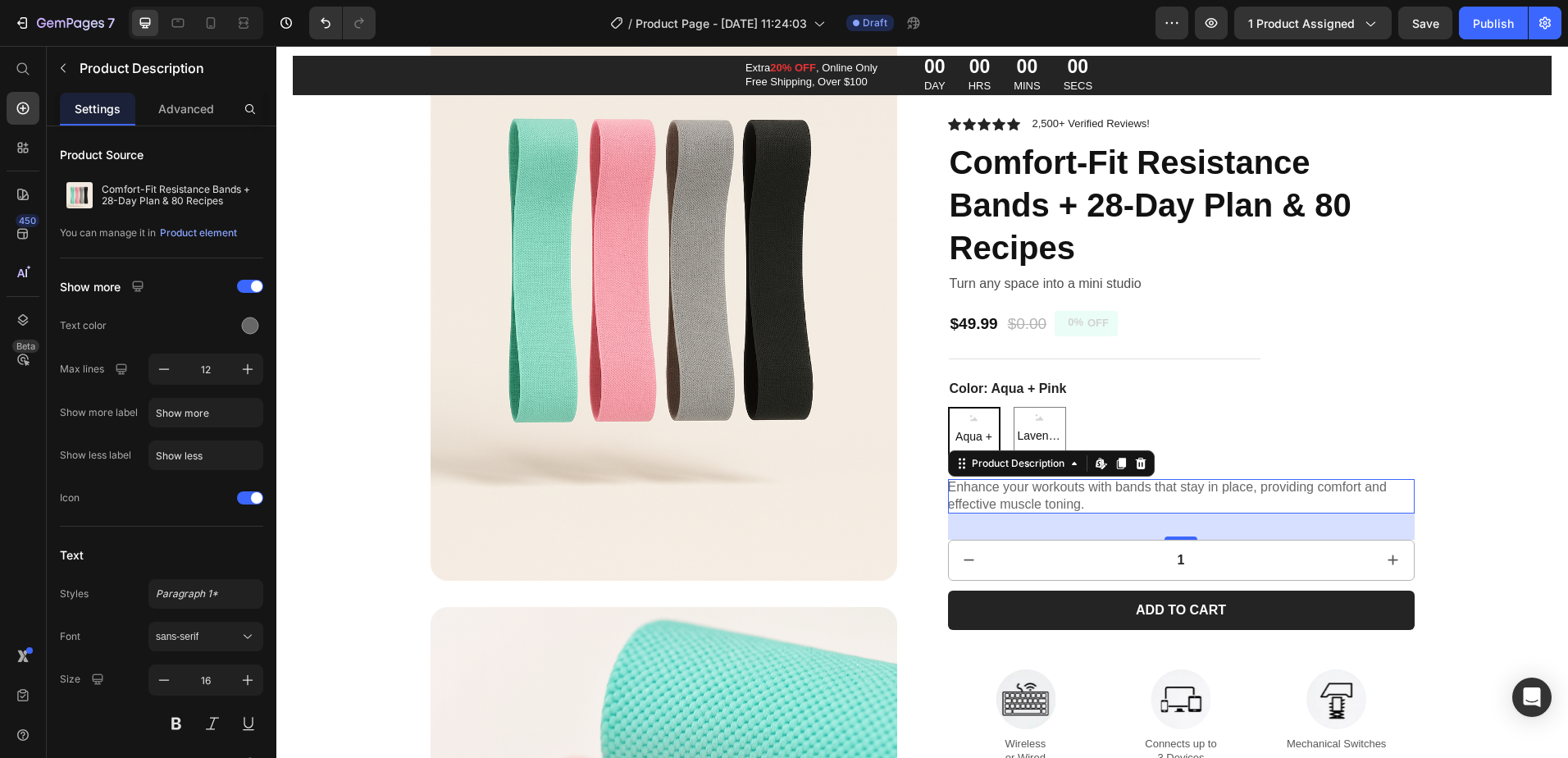 click on "Enhance your workouts with bands that stay in place, providing comfort and effective muscle toning." at bounding box center (1181, 496) 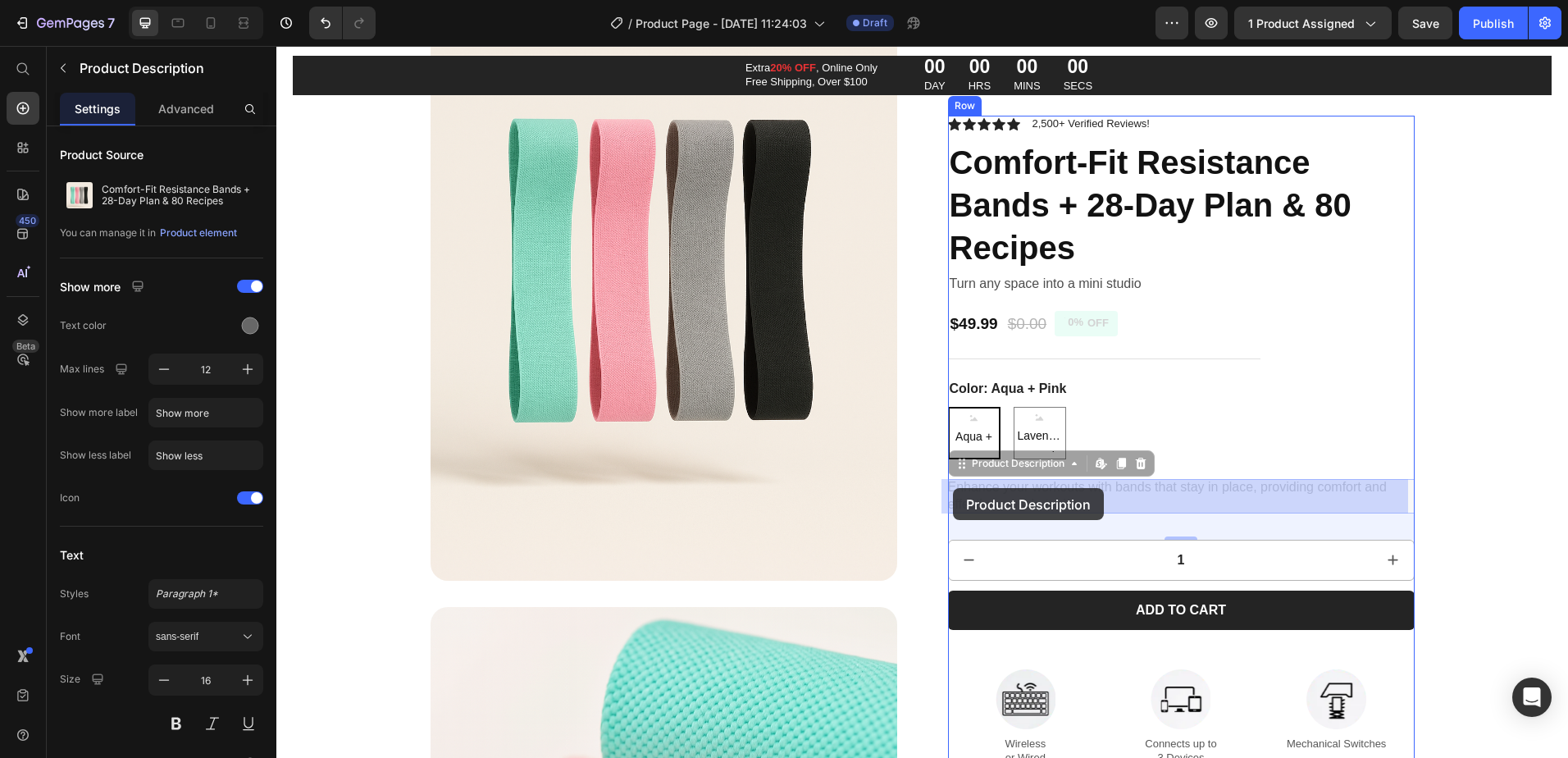 drag, startPoint x: 1077, startPoint y: 502, endPoint x: 953, endPoint y: 488, distance: 124.78782 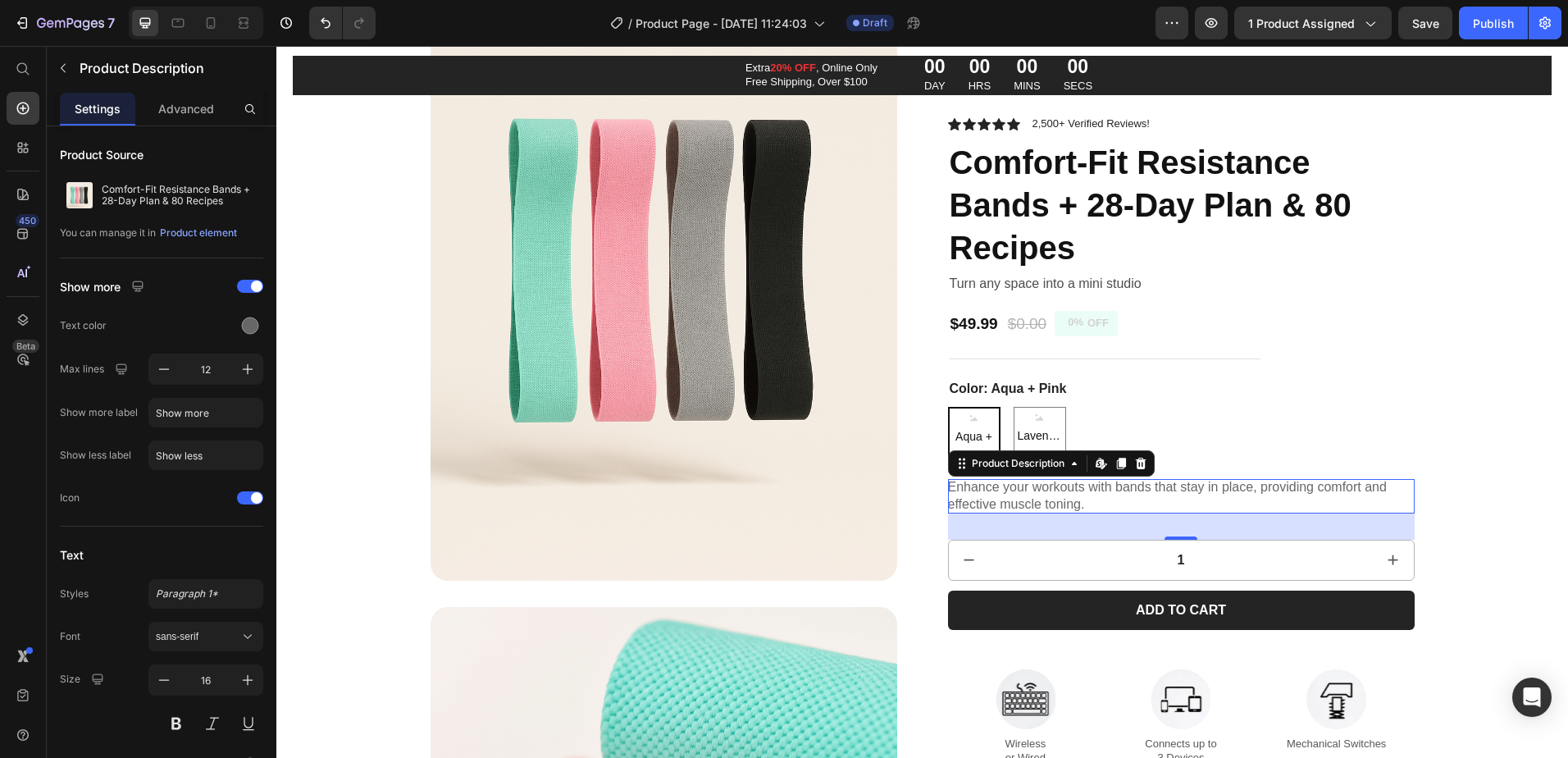 click on "Enhance your workouts with bands that stay in place, providing comfort and effective muscle toning." at bounding box center (1181, 496) 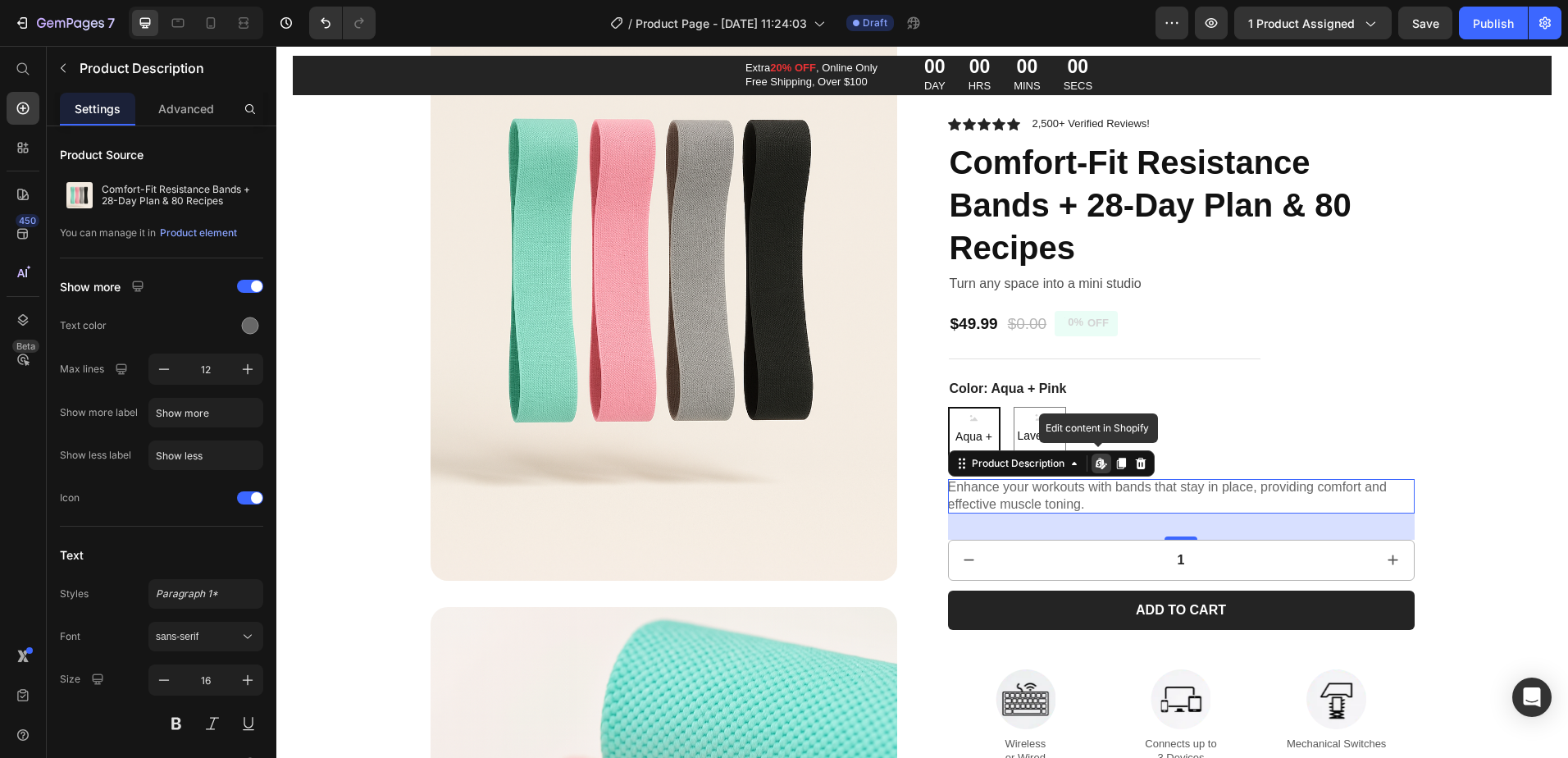 click 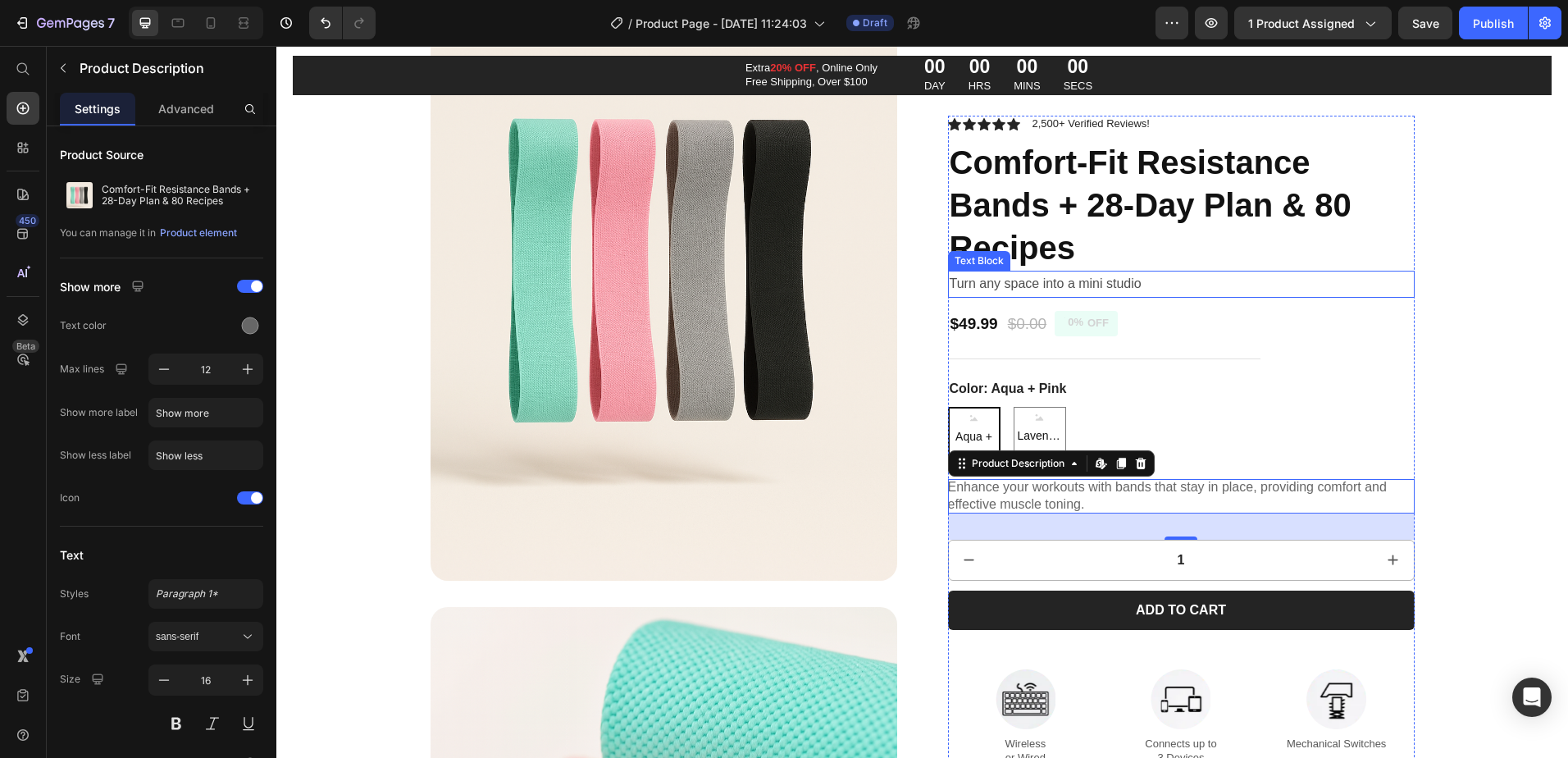 click on "Turn any space into a mini studio" at bounding box center (1181, 284) 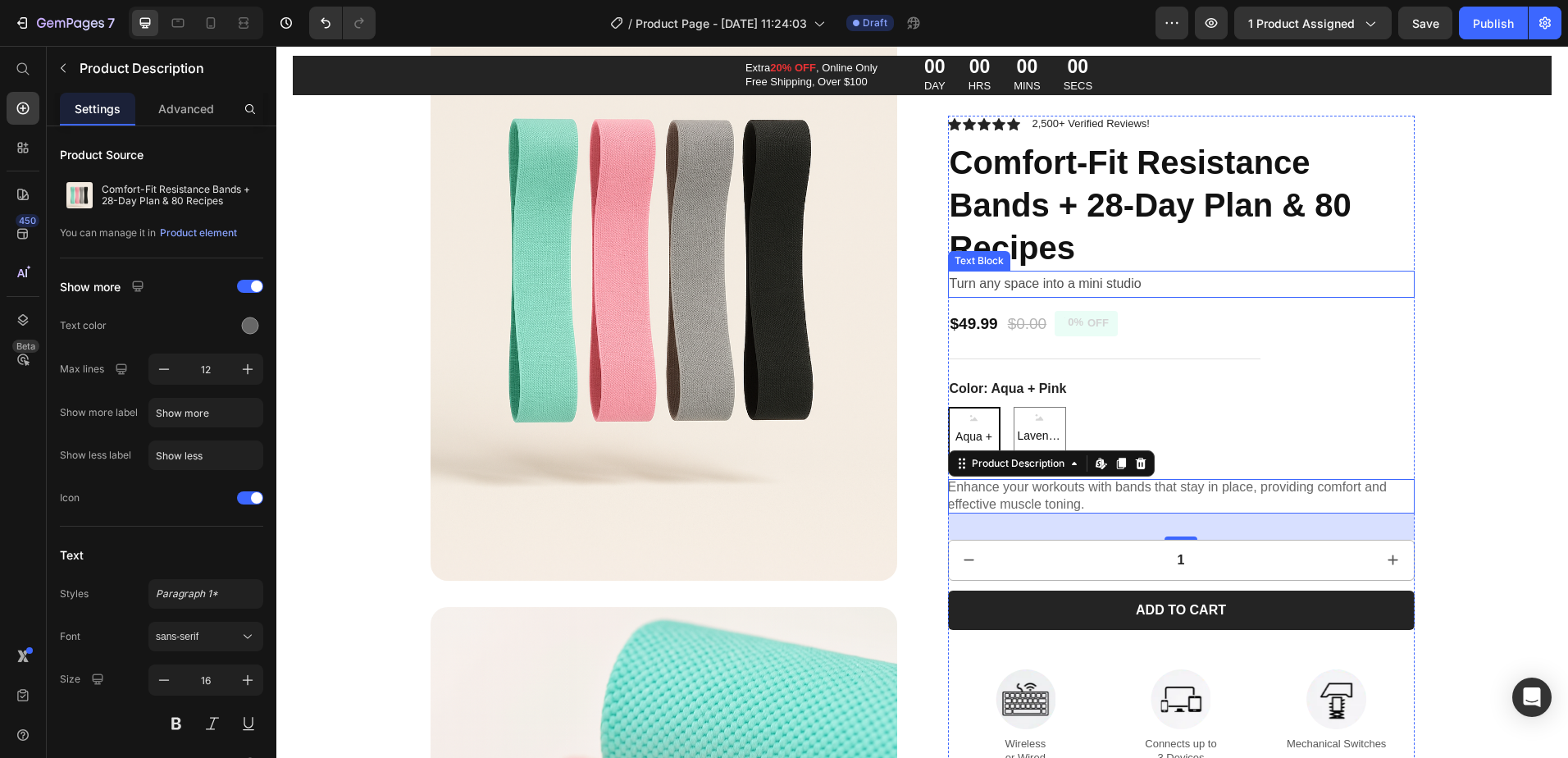 click on "Turn any space into a mini studio" at bounding box center [1181, 284] 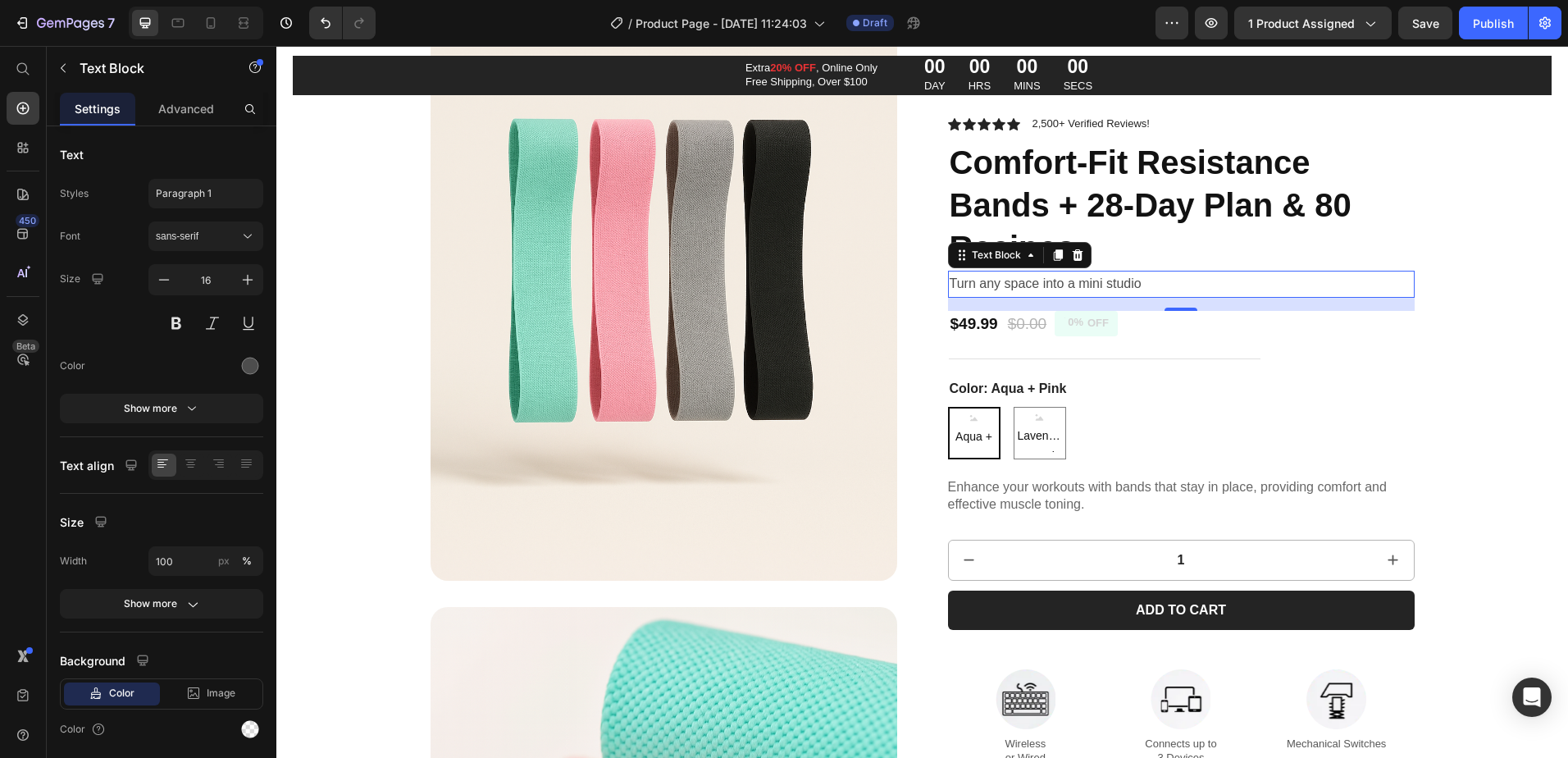 click on "Turn any space into a mini studio" at bounding box center [1181, 284] 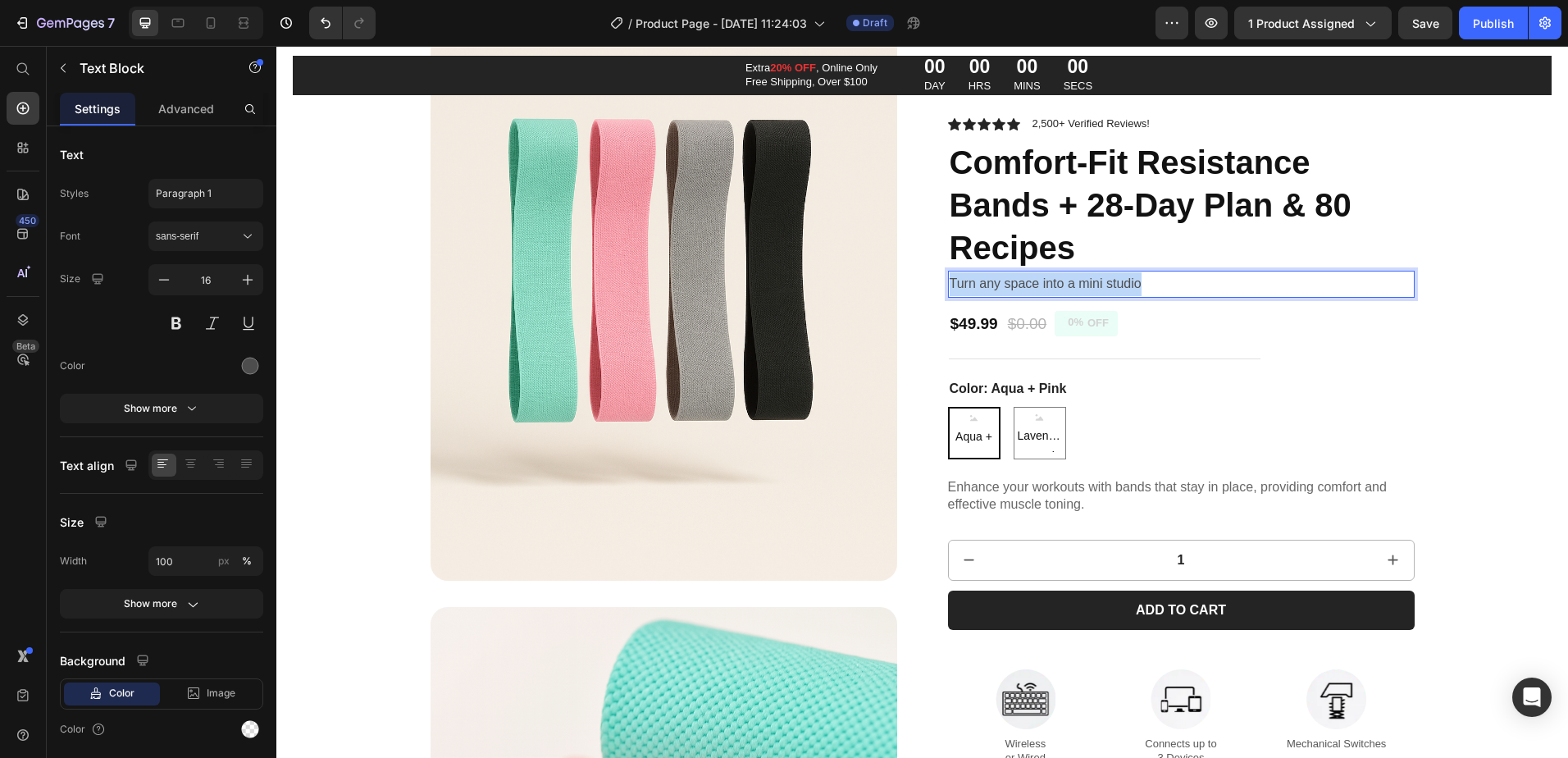 click on "Turn any space into a mini studio" at bounding box center [1181, 284] 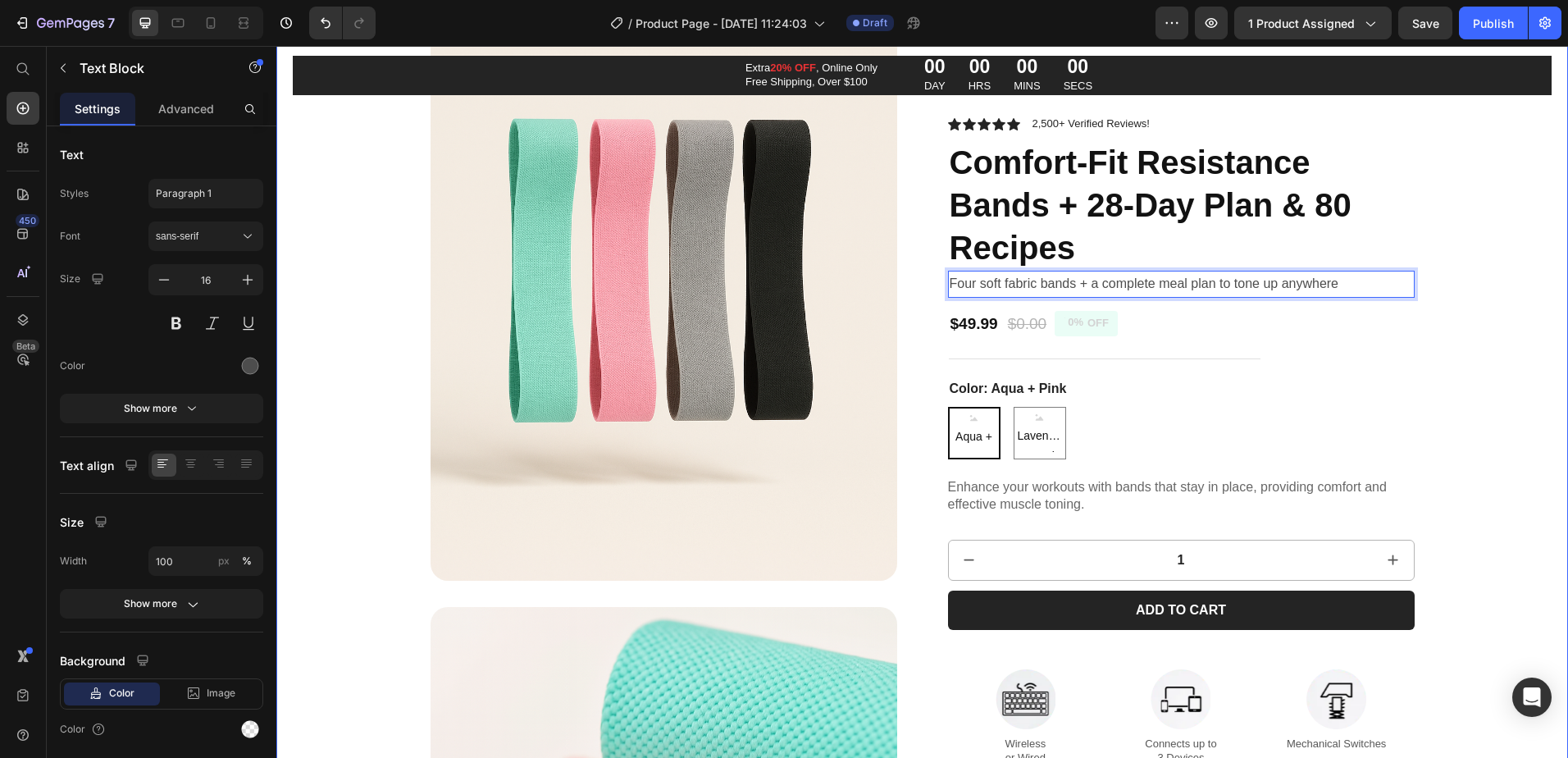 click on "Product Images
Icon
Icon
Icon
Icon
Icon Icon List 2,500+ Verified Reviews! Text Block Row Comfort-Fit Resistance Bands + 28-Day Plan & 80 Recipes Product Title Four soft fabric bands + a complete meal plan to tone up anywhere Text Block   16 $49.99 Product Price $0.00 Product Price 0% OFF Discount Tag Row Color: Aqua + Pink Aqua + Pink Aqua + Pink Aqua + Pink Lavender + Purple Lavender + Purple Lavender + Purple Product Variants & Swatches Enhance your workouts with bands that stay in place, providing comfort and effective muscle toning. Product Description 1 Product Quantity Add to cart Add to Cart Image Wireless  or Wired Text Block Image Connects up to  3 Devices Text Block Image Mechanical Switches Text Block Row
Product Specifications
Shipping Accordion Row Product" at bounding box center [922, 1566] 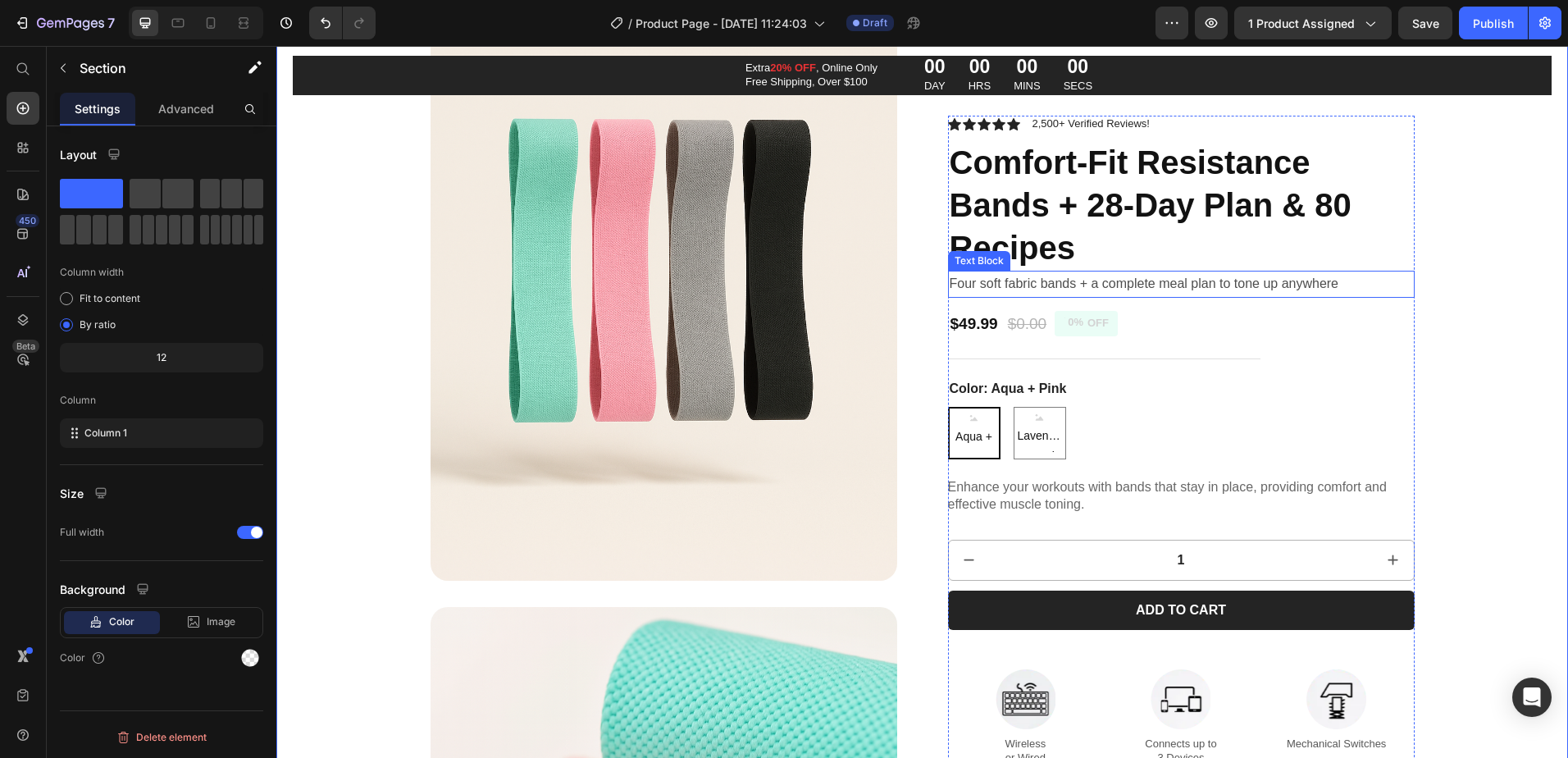 click on "Four soft fabric bands + a complete meal plan to tone up anywhere" at bounding box center [1181, 284] 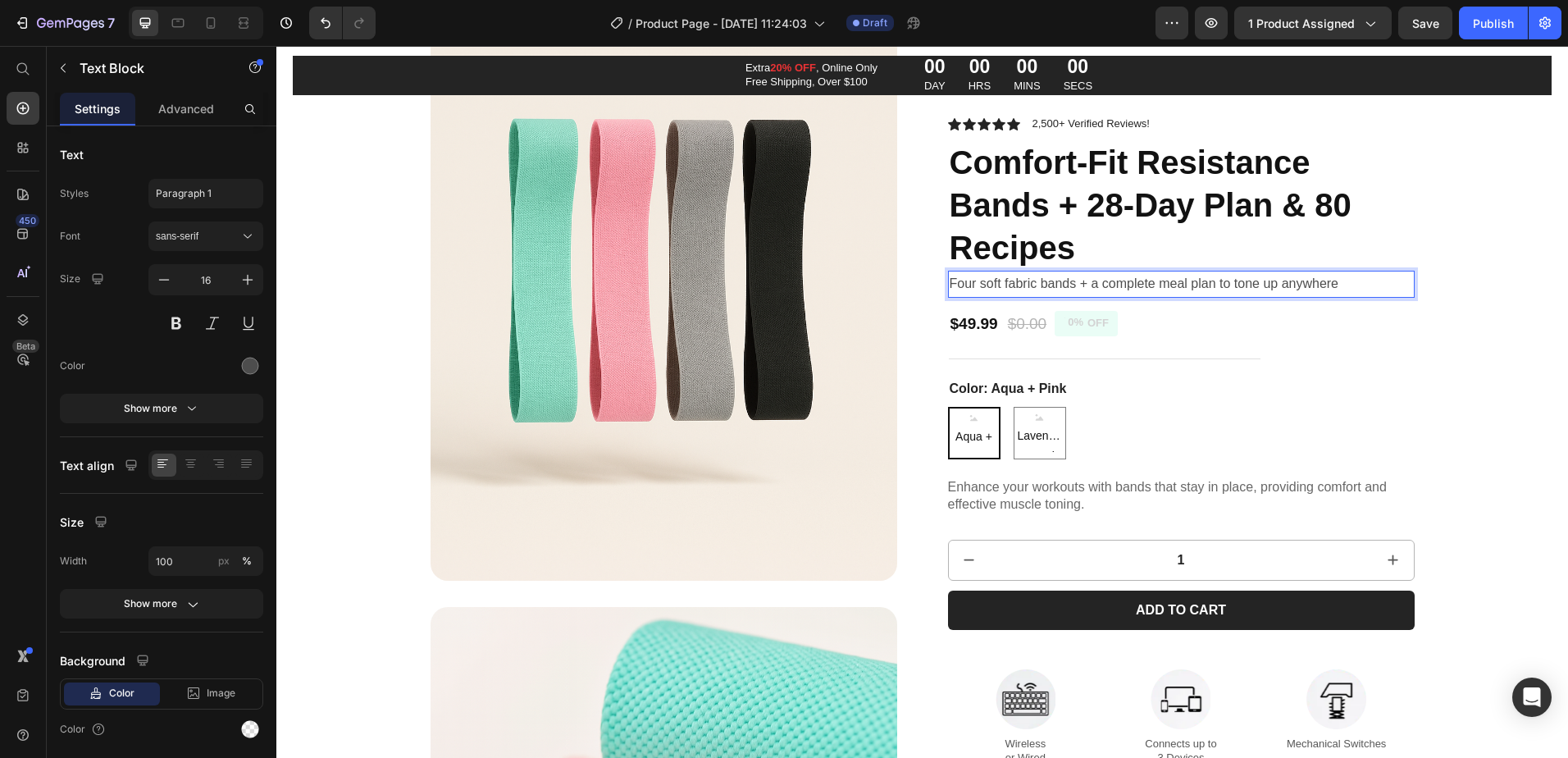 click on "Four soft fabric bands + a complete meal plan to tone up anywhere" at bounding box center (1181, 284) 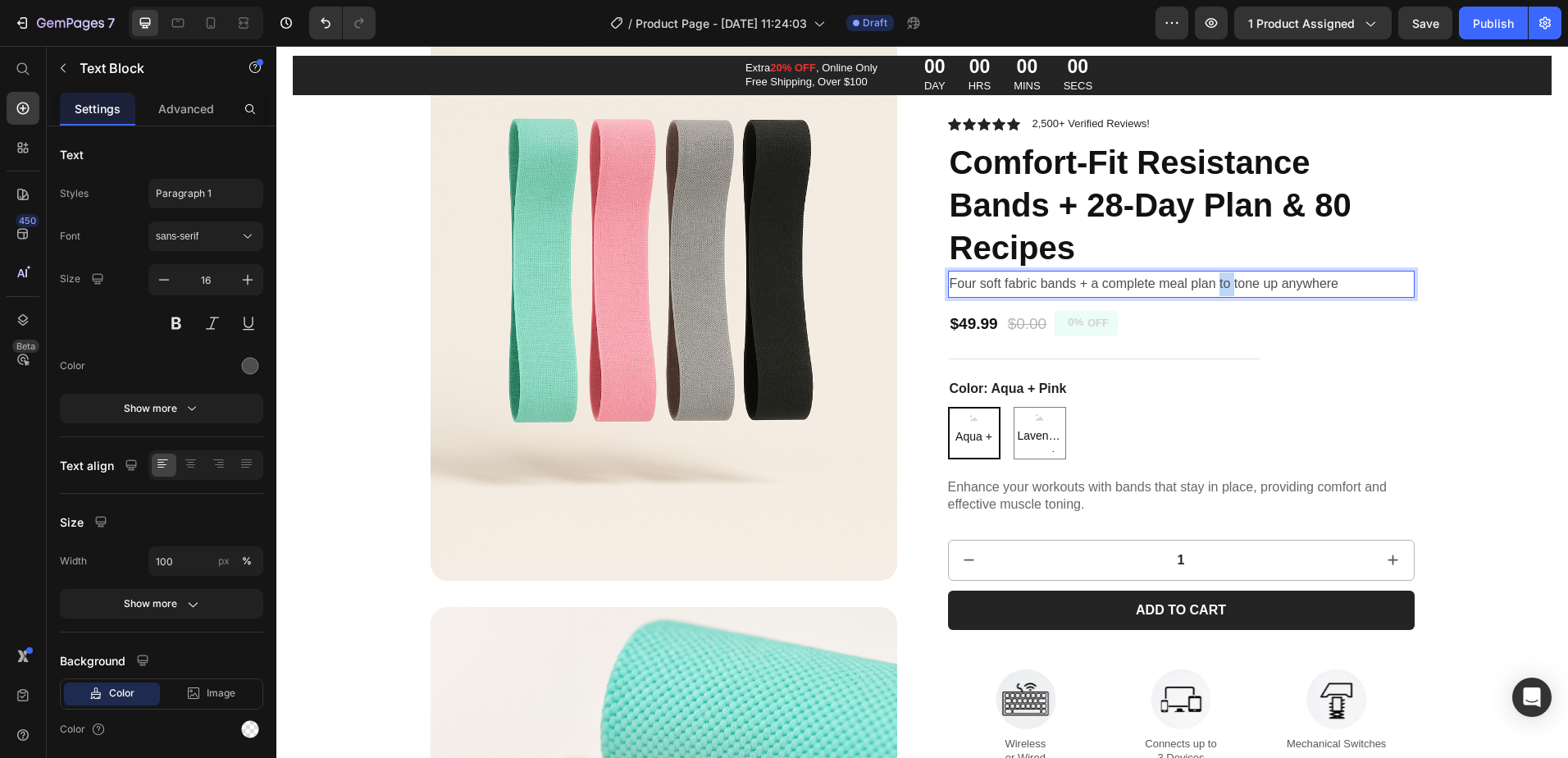 click on "Four soft fabric bands + a complete meal plan to tone up anywhere" at bounding box center [1181, 284] 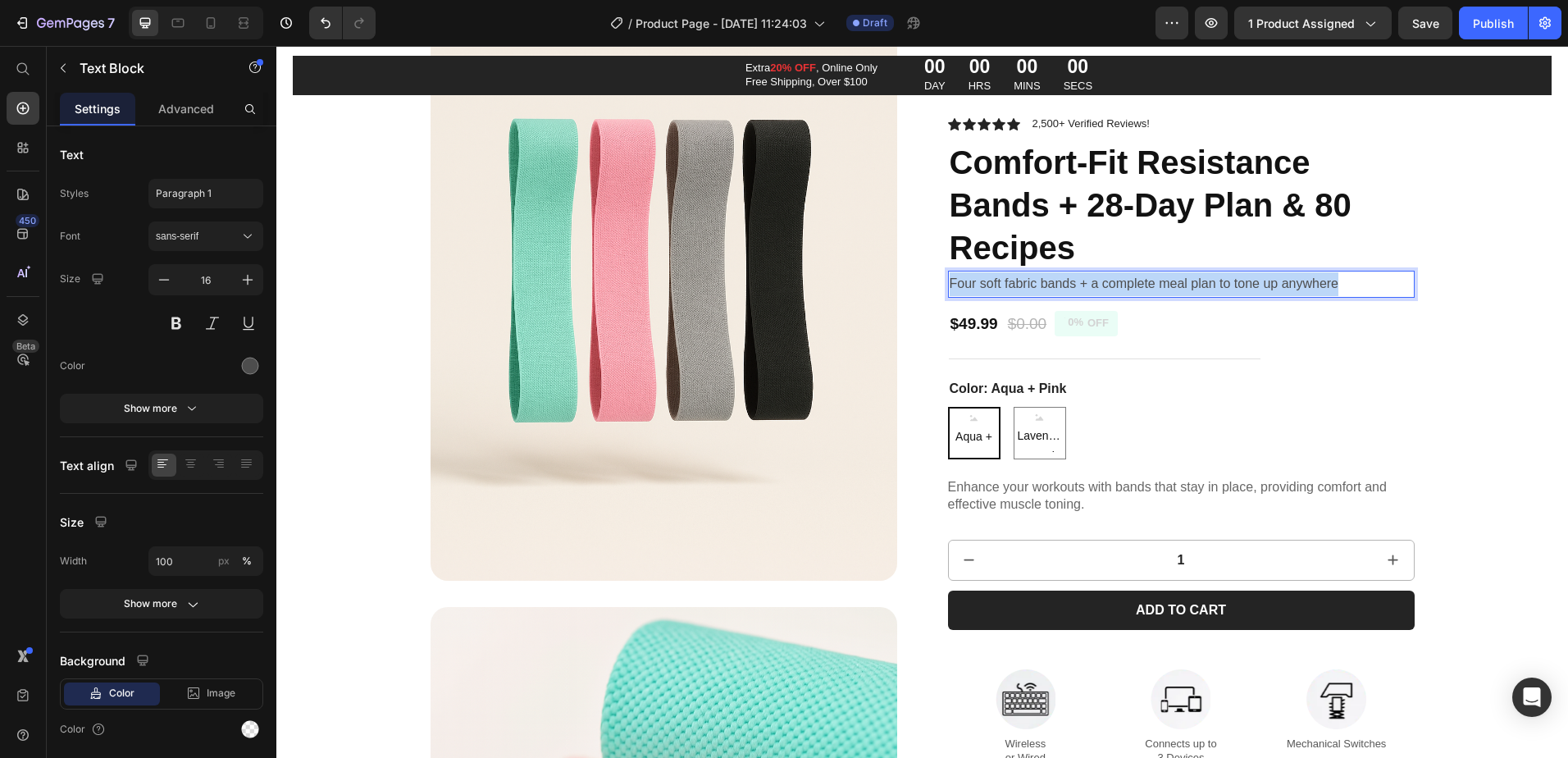 click on "Four soft fabric bands + a complete meal plan to tone up anywhere" at bounding box center (1181, 284) 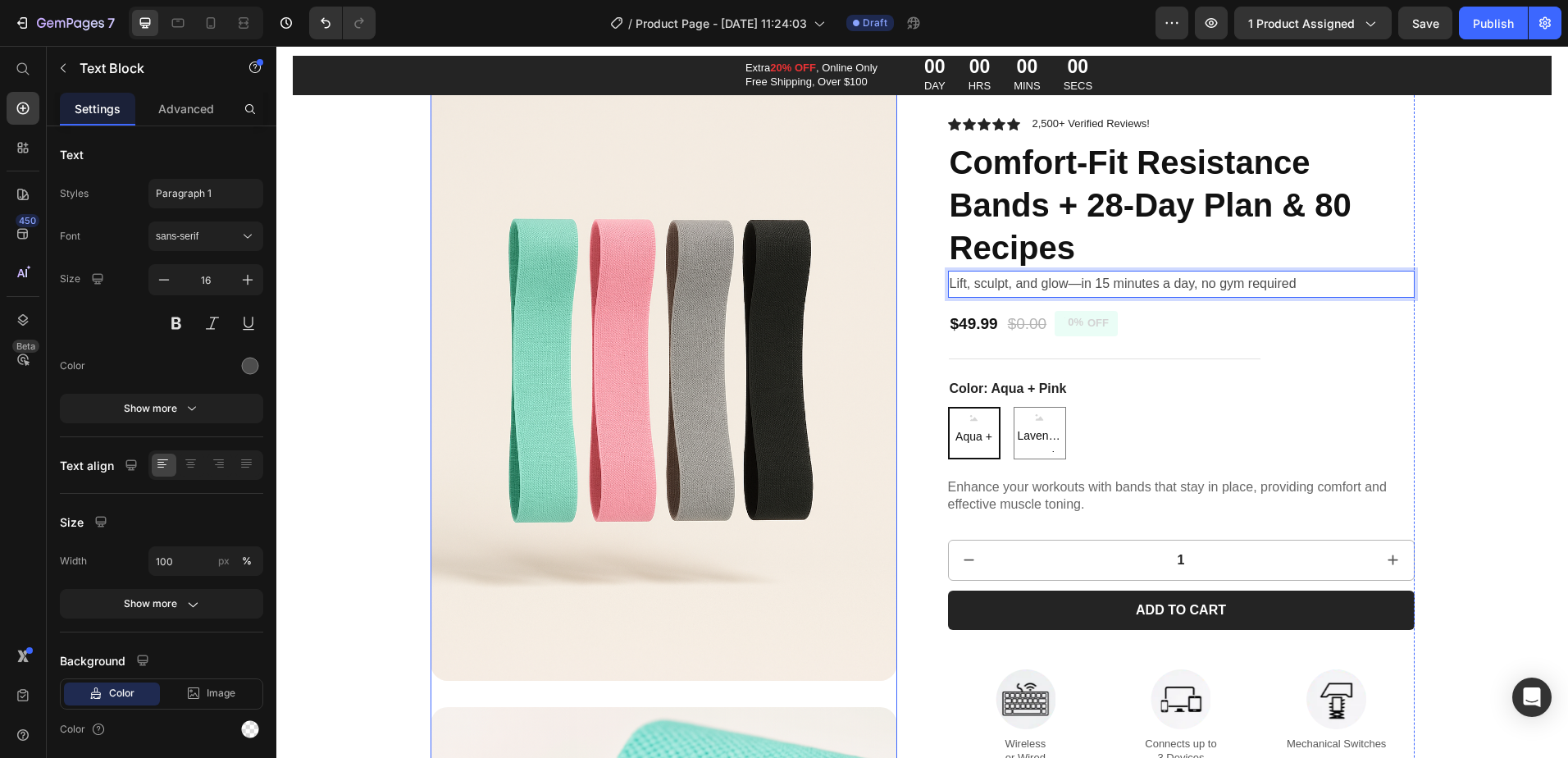scroll, scrollTop: 0, scrollLeft: 0, axis: both 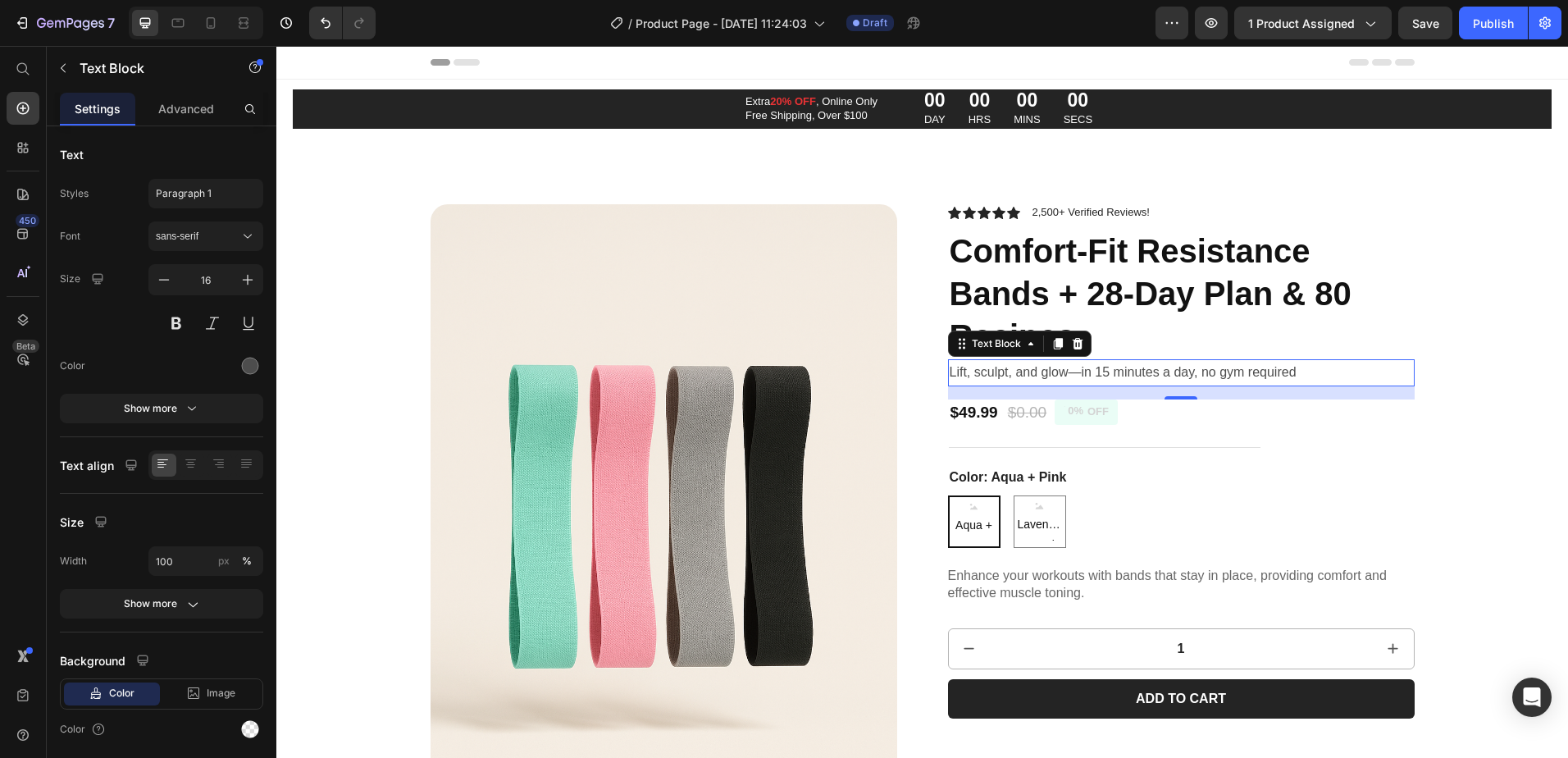 click on "Lift, sculpt, and glow—in 15 minutes a day, no gym required" at bounding box center (1181, 372) 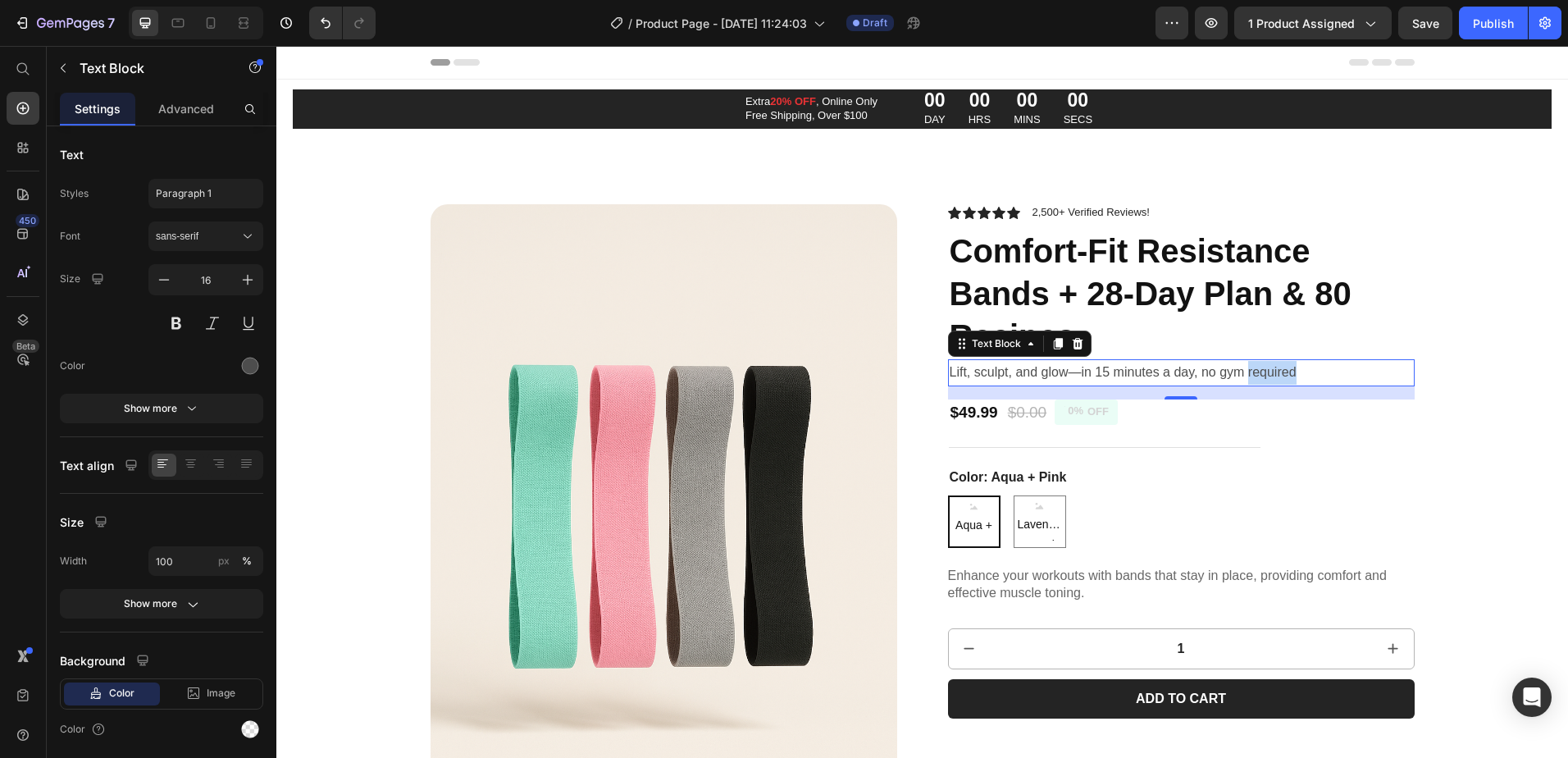 click on "Lift, sculpt, and glow—in 15 minutes a day, no gym required" at bounding box center (1181, 372) 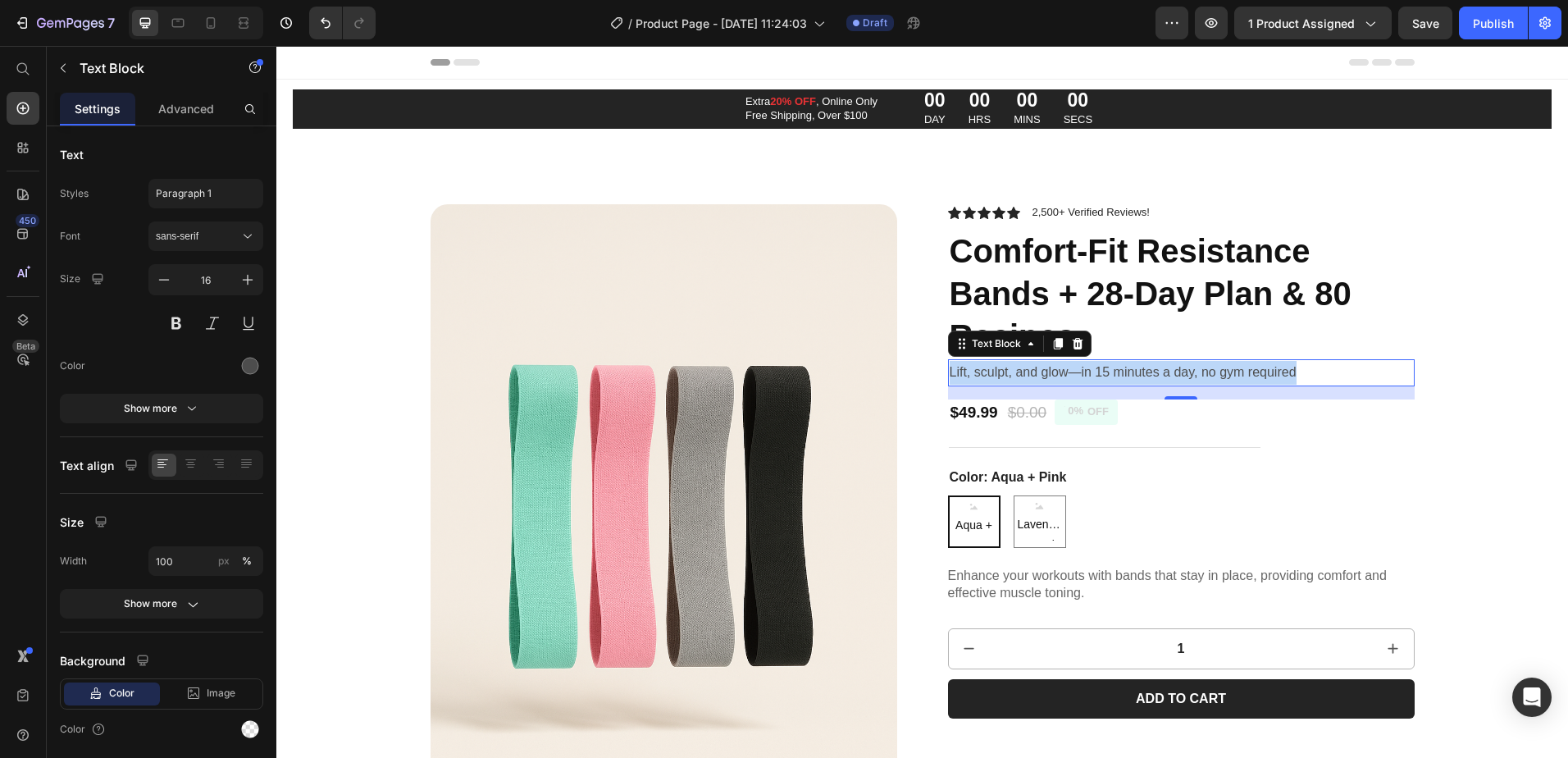 click on "Lift, sculpt, and glow—in 15 minutes a day, no gym required" at bounding box center [1181, 372] 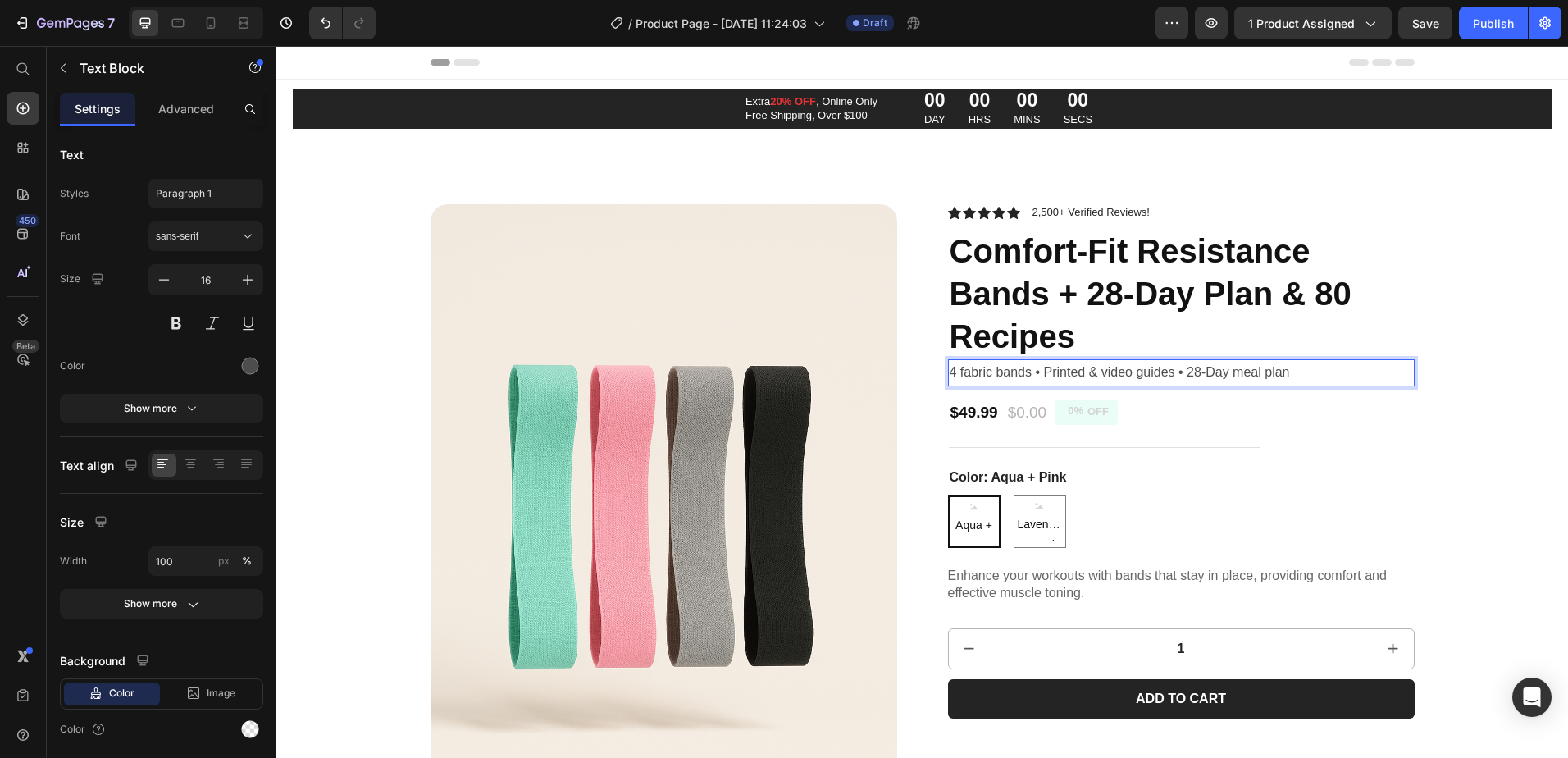 click on "4 fabric bands • Printed & video guides • 28-Day meal plan" at bounding box center [1181, 372] 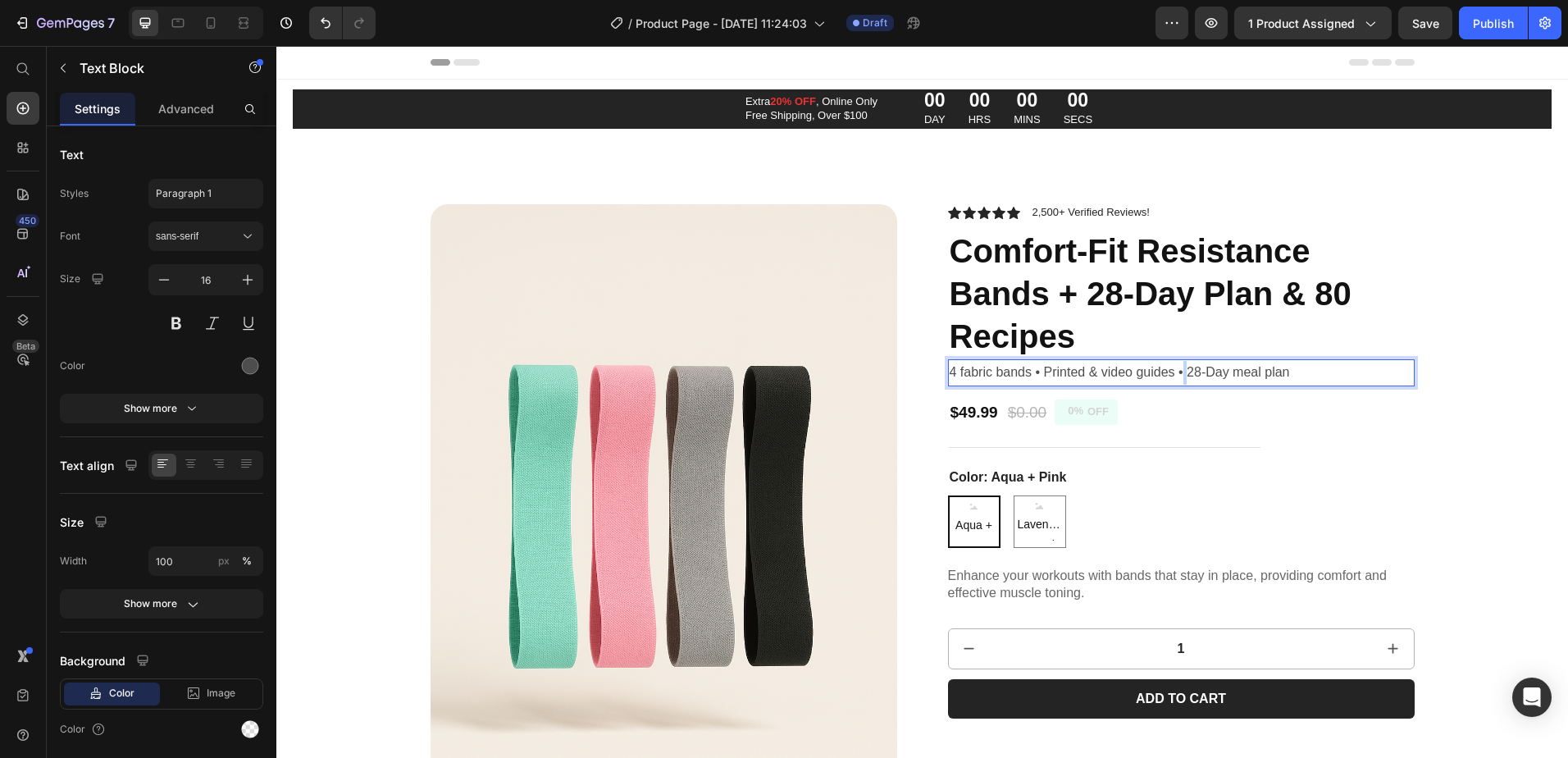 click on "4 fabric bands • Printed & video guides • 28-Day meal plan" at bounding box center [1181, 372] 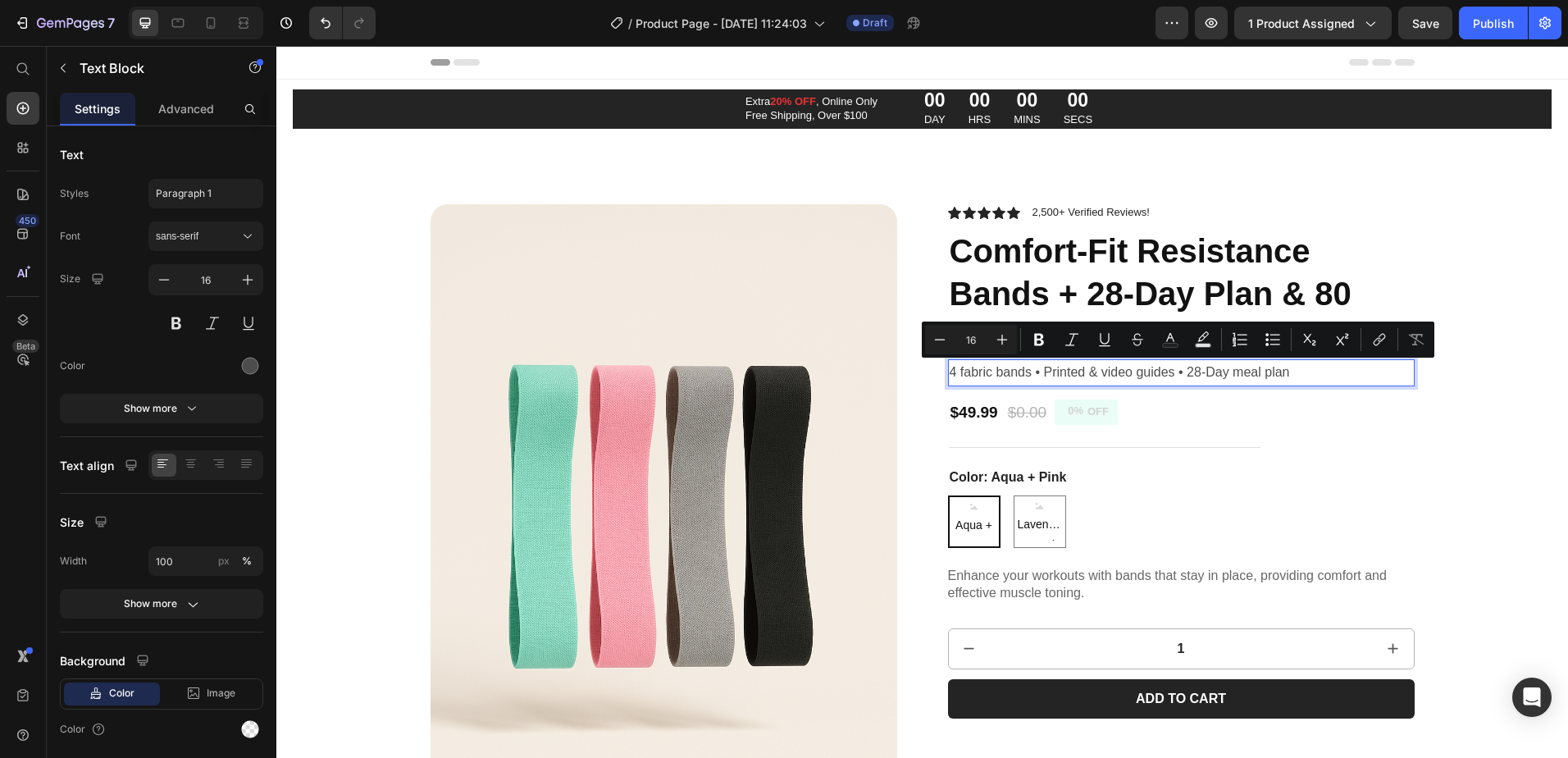 click on "4 fabric bands • Printed & video guides • 28-Day meal plan" at bounding box center (1181, 372) 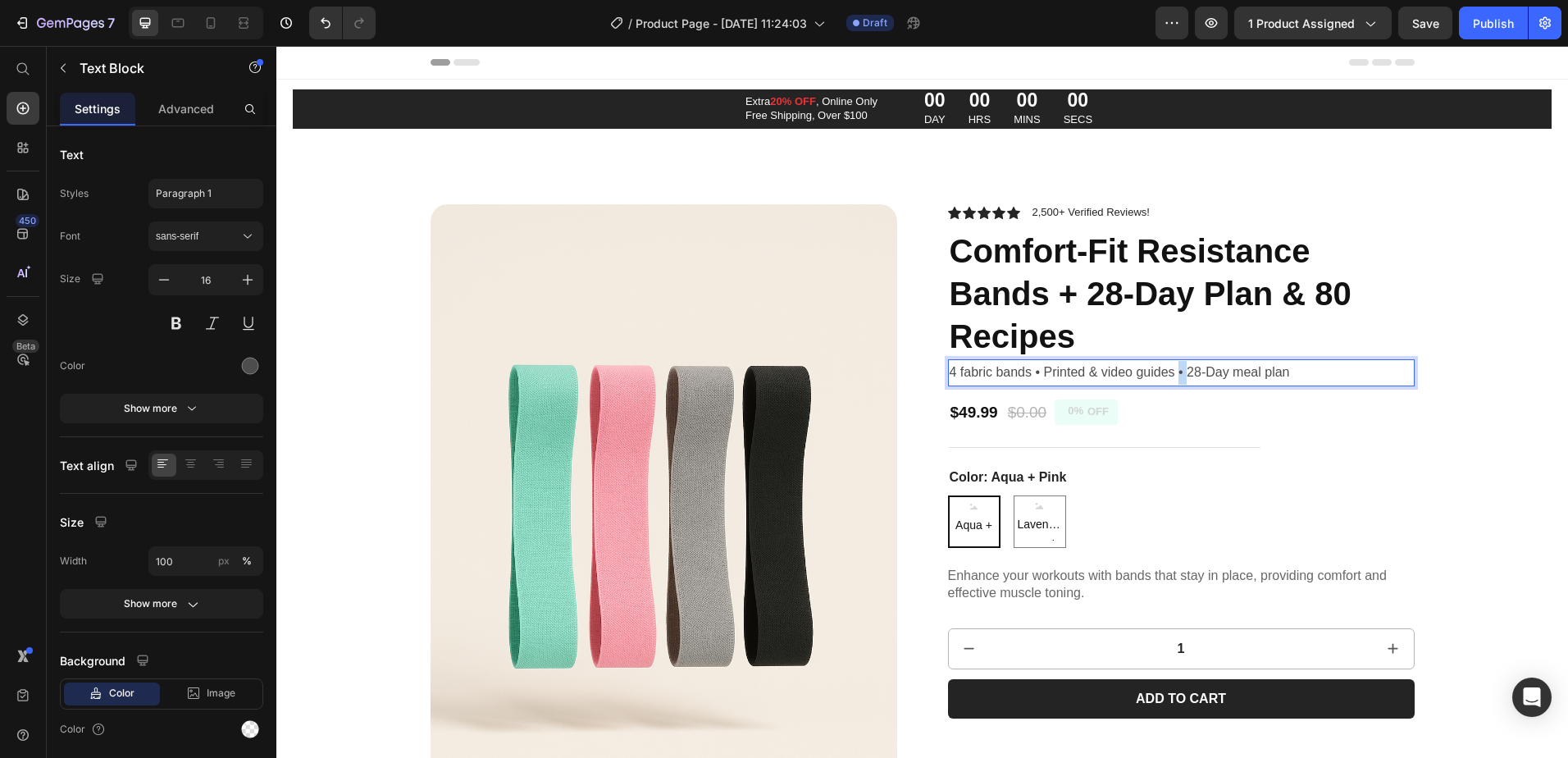 click on "4 fabric bands • Printed & video guides • 28-Day meal plan" at bounding box center (1181, 372) 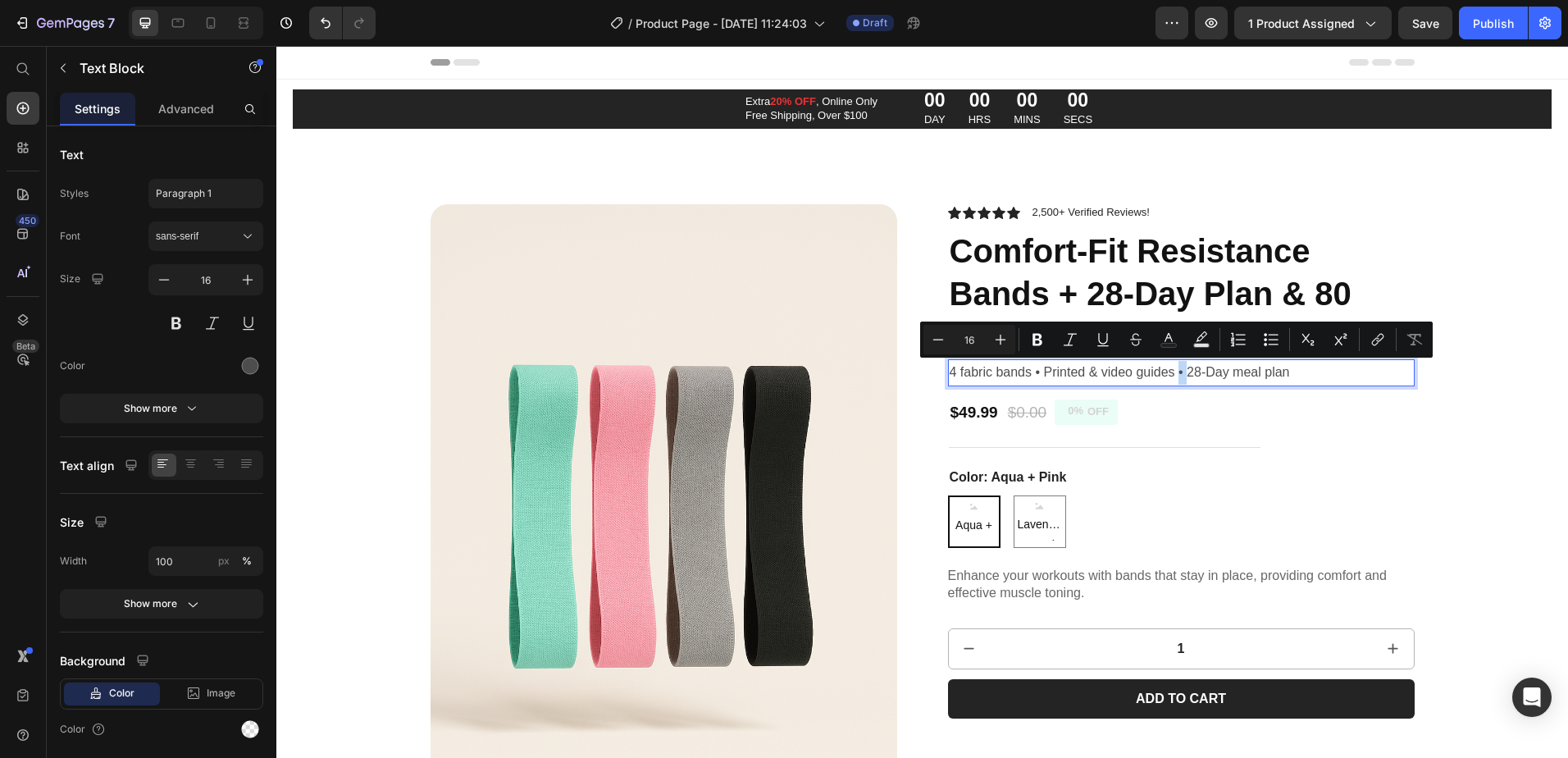 copy on "•" 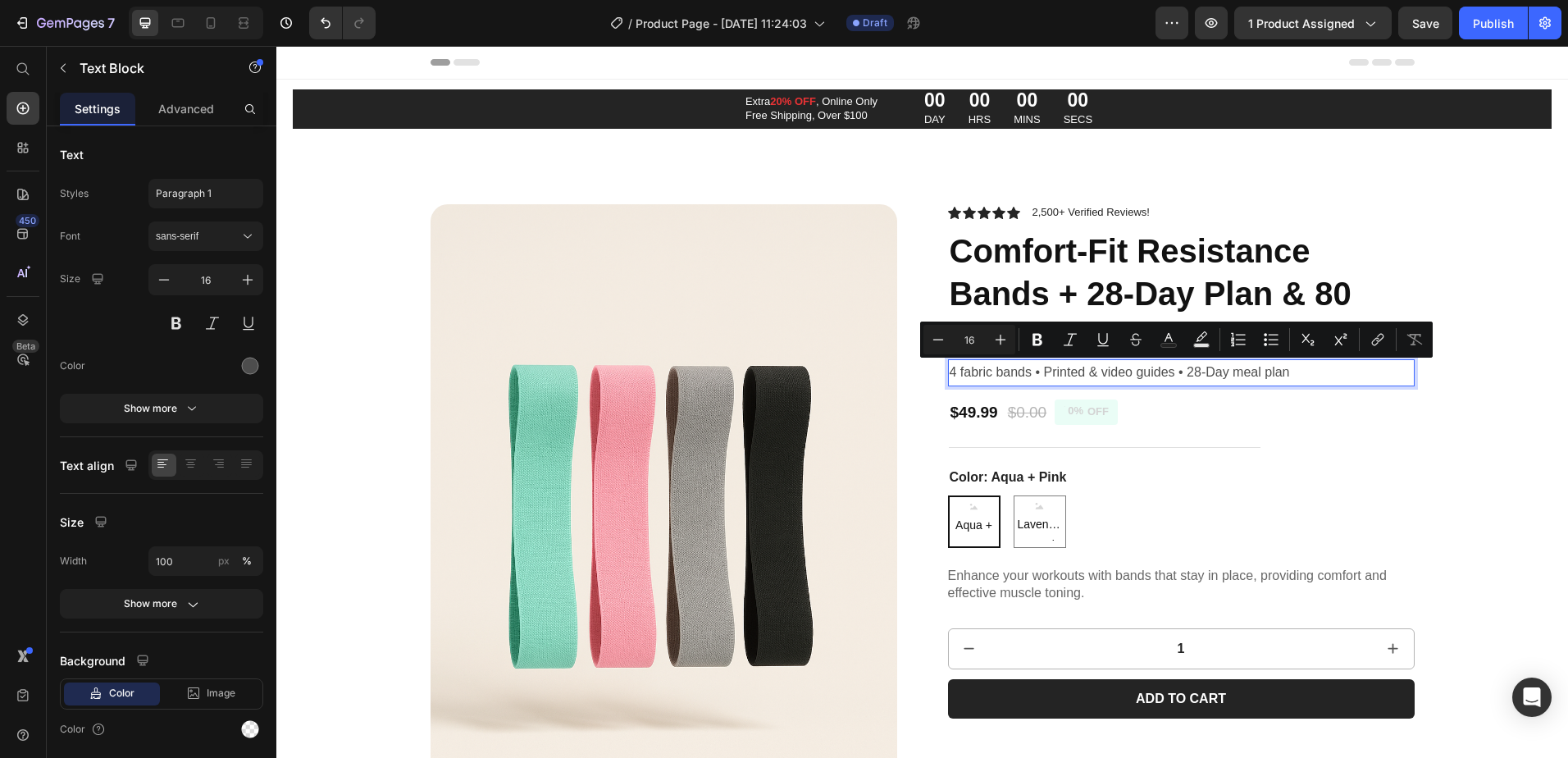 click on "4 fabric bands • Printed & video guides • 28-Day meal plan" at bounding box center (1181, 372) 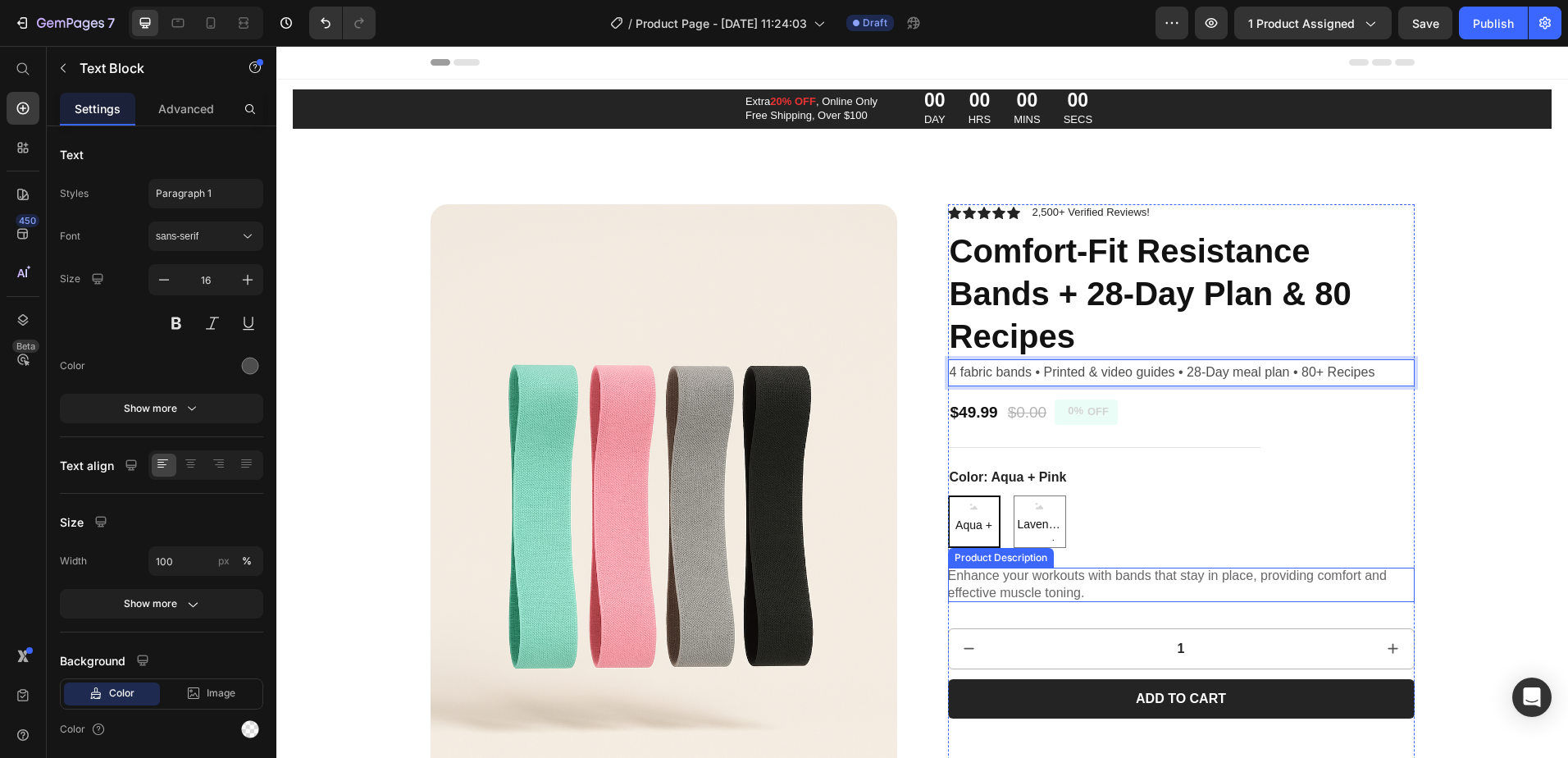 click on "Enhance your workouts with bands that stay in place, providing comfort and effective muscle toning." at bounding box center (1181, 585) 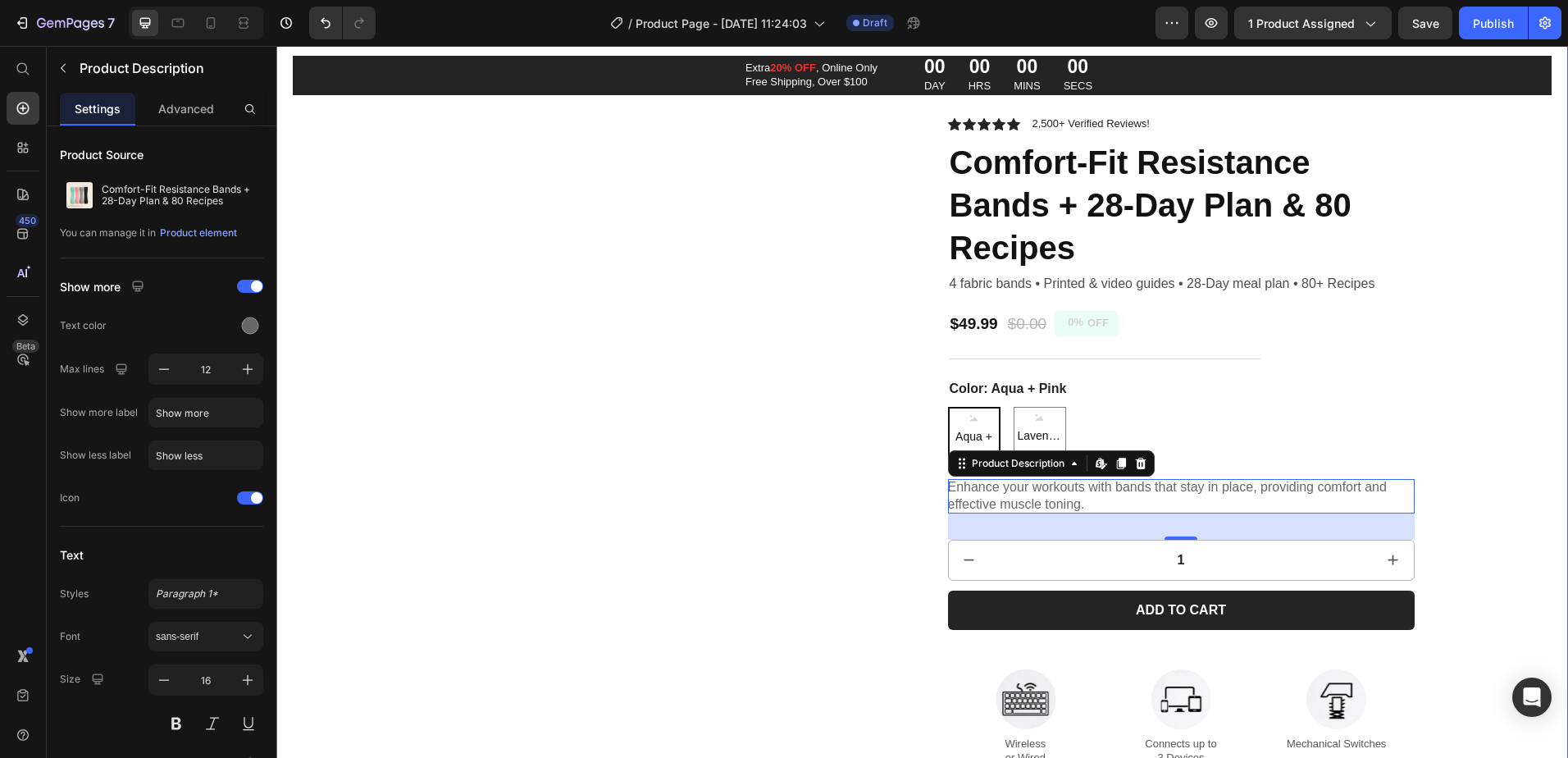 scroll, scrollTop: 2953, scrollLeft: 0, axis: vertical 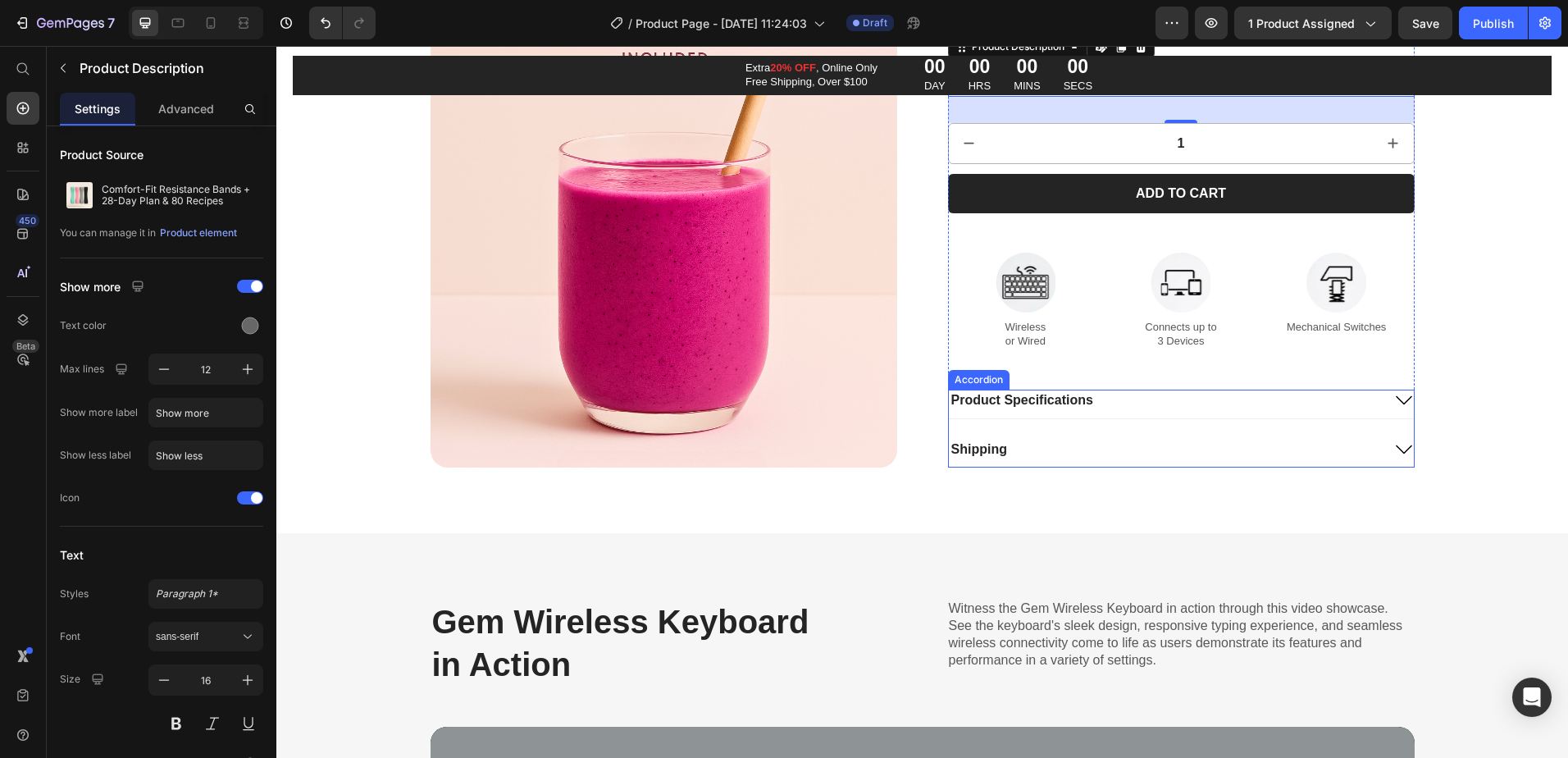 click 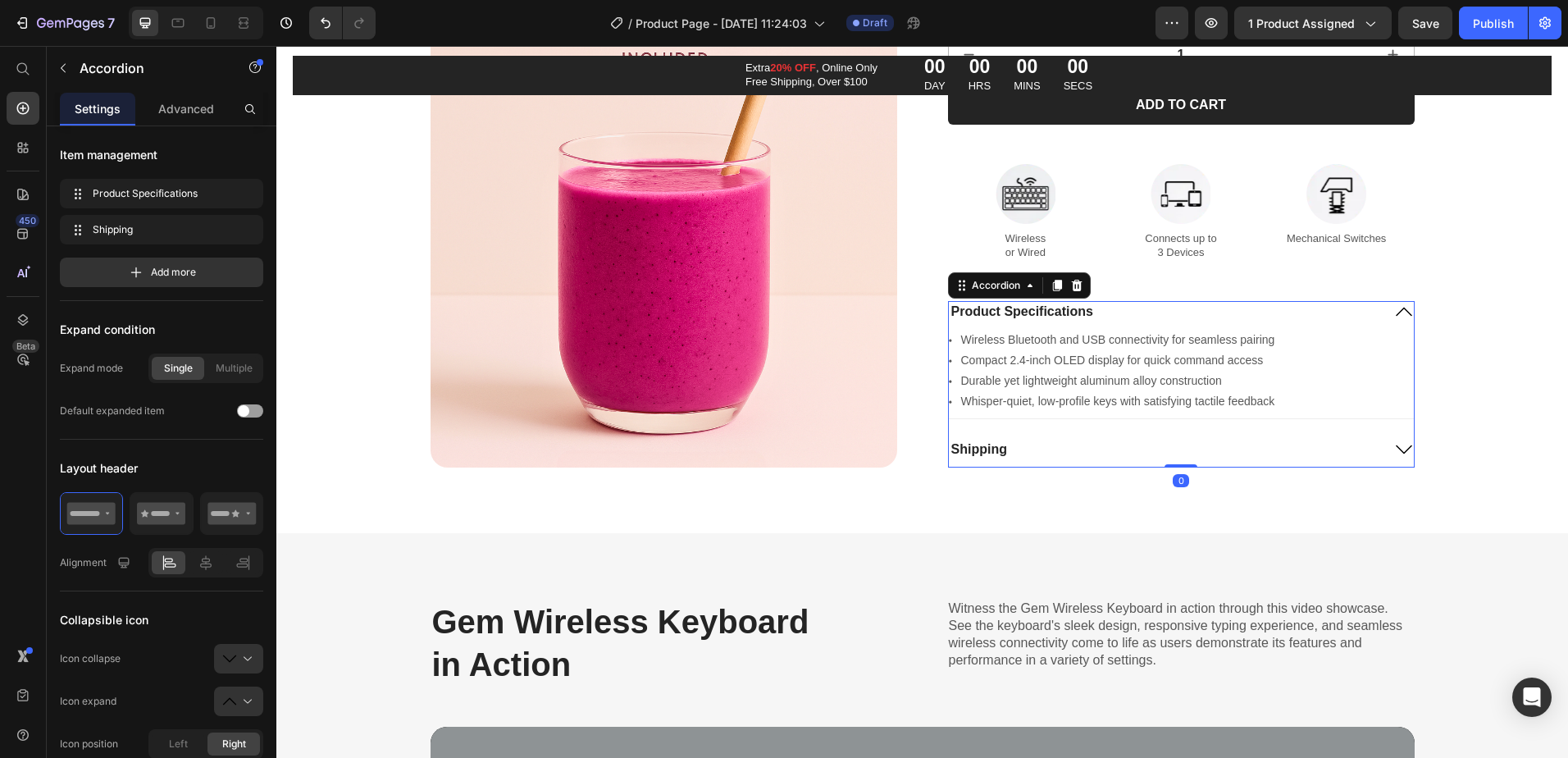 click 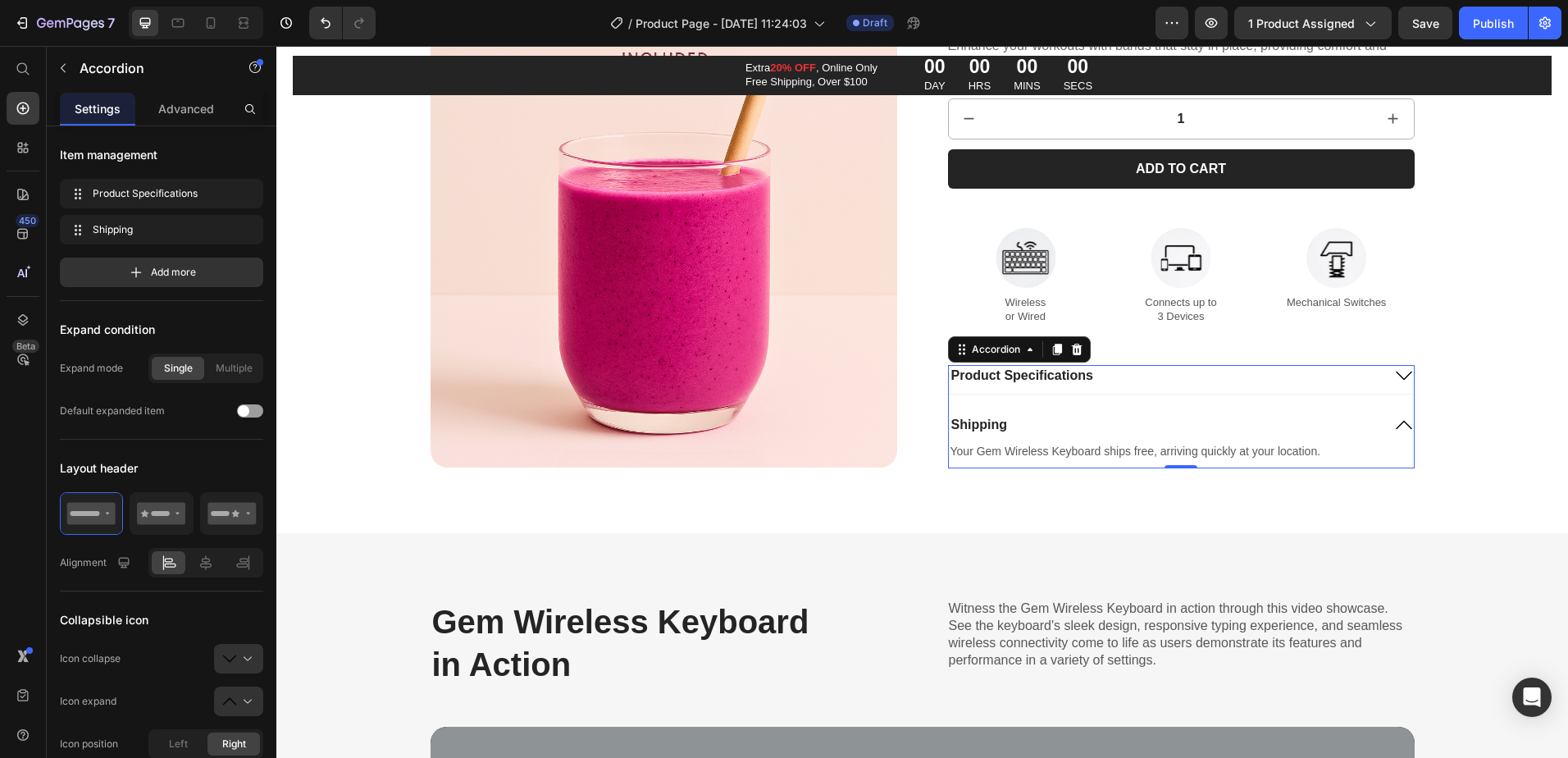 click on "Your Gem Wireless Keyboard ships free, arriving quickly at your location." at bounding box center (1181, 451) 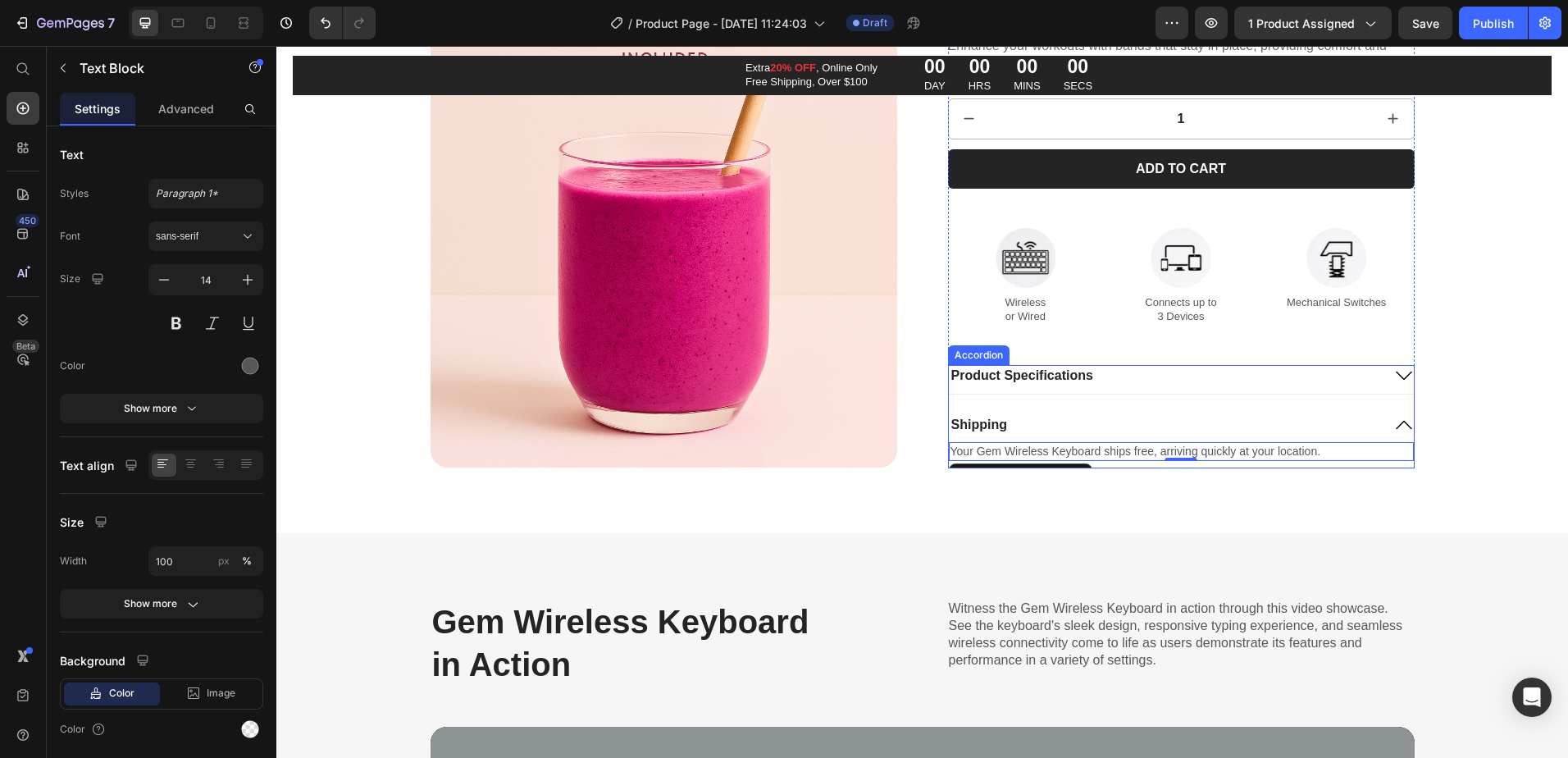 click 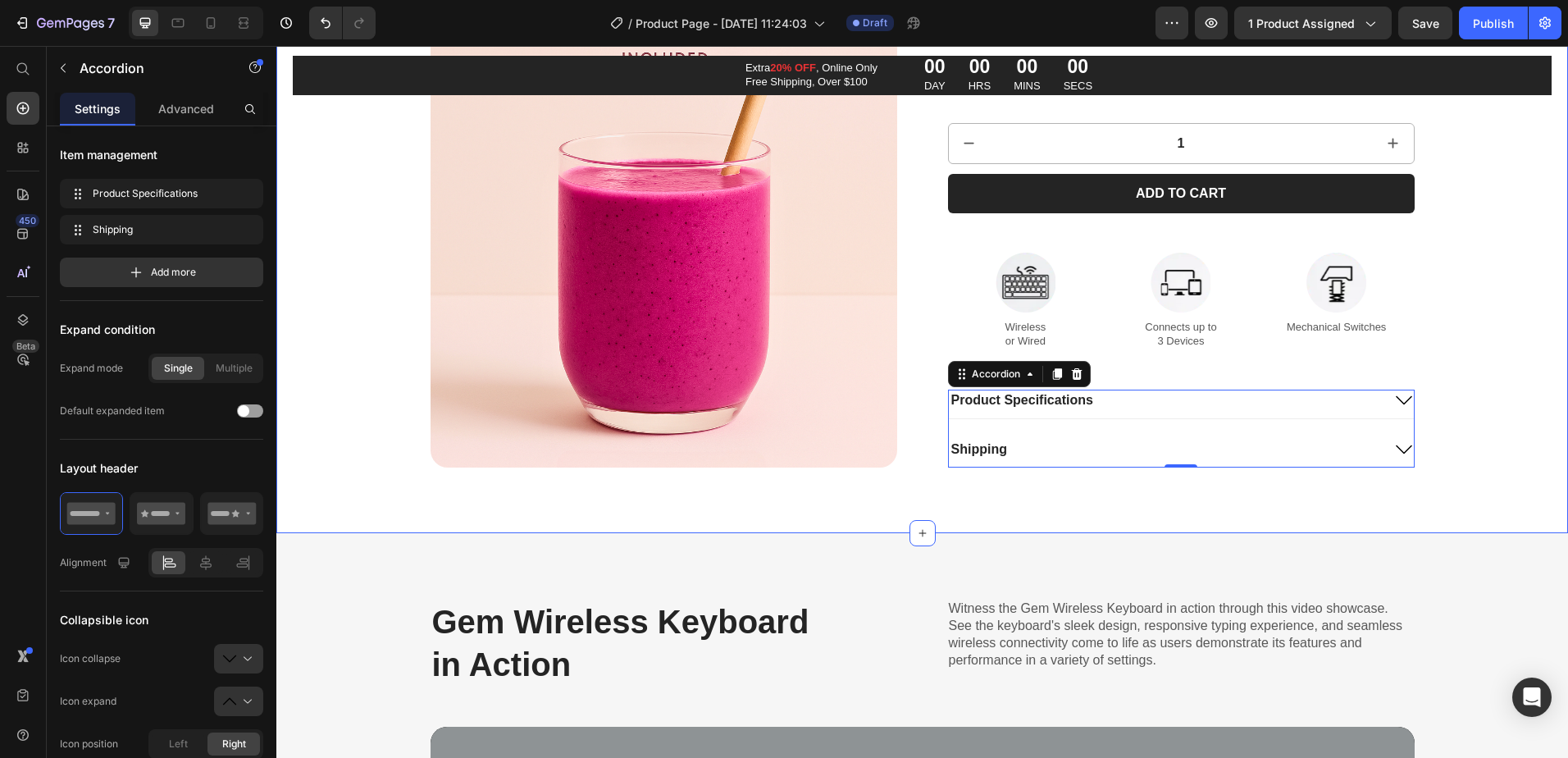 scroll, scrollTop: 2707, scrollLeft: 0, axis: vertical 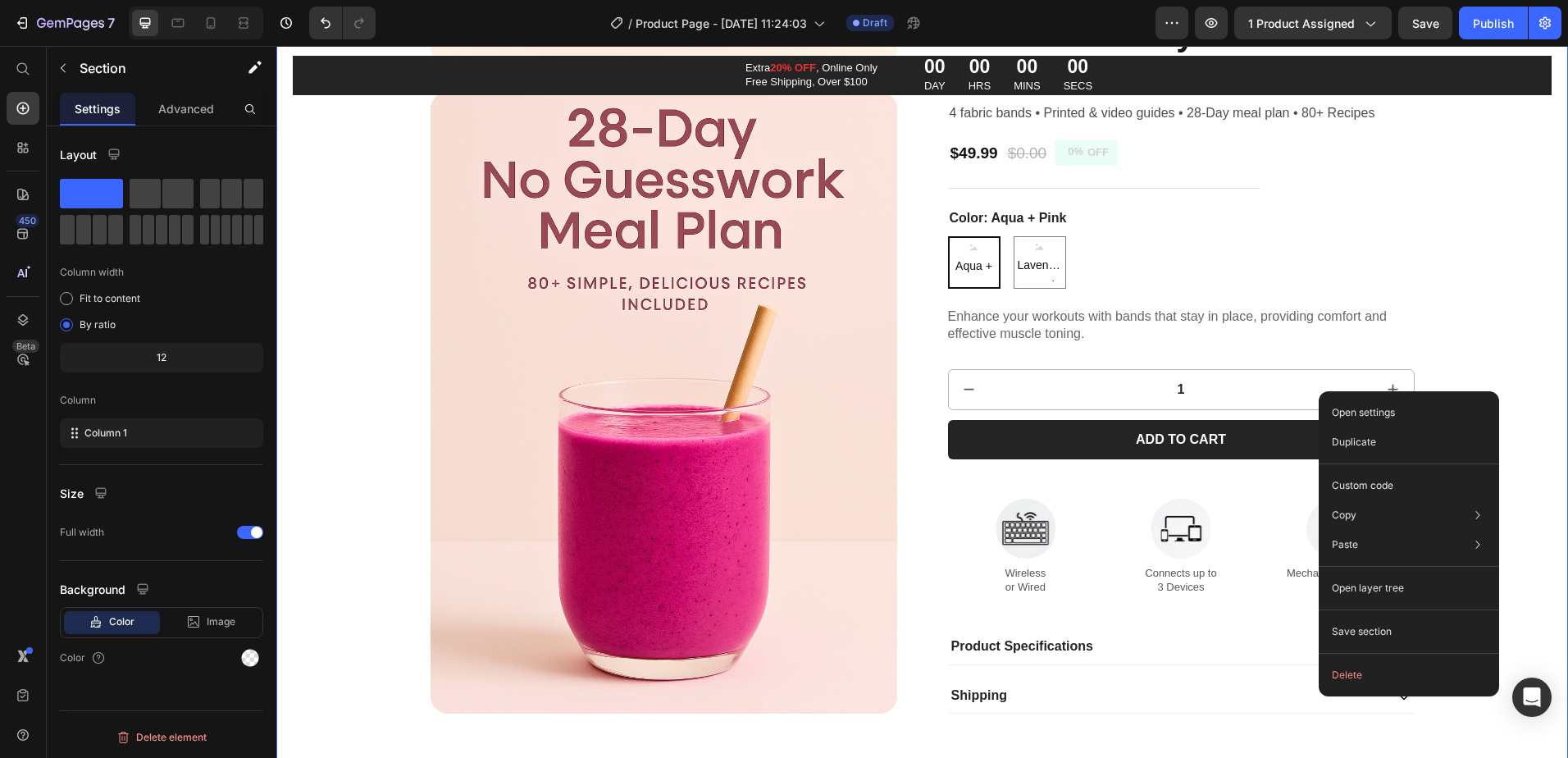 click on "Product Images
Icon
Icon
Icon
Icon
Icon Icon List 2,500+ Verified Reviews! Text Block Row Comfort-Fit Resistance Bands + 28-Day Plan & 80 Recipes Product Title 4 fabric bands • Printed & video guides • 28-Day meal plan • 80+ Recipes Text Block $49.99 Product Price $0.00 Product Price 0% OFF Discount Tag Row Color: Aqua + Pink Aqua + Pink Aqua + Pink Aqua + Pink Lavender + Purple Lavender + Purple Lavender + Purple Product Variants & Swatches Enhance your workouts with bands that stay in place, providing comfort and effective muscle toning. Product Description 1 Product Quantity Add to cart Add to Cart Image Wireless  or Wired Text Block Image Connects up to  3 Devices Text Block Image Mechanical Switches Text Block Row
Product Specifications
Shipping Accordion Row Product" at bounding box center [922, -895] 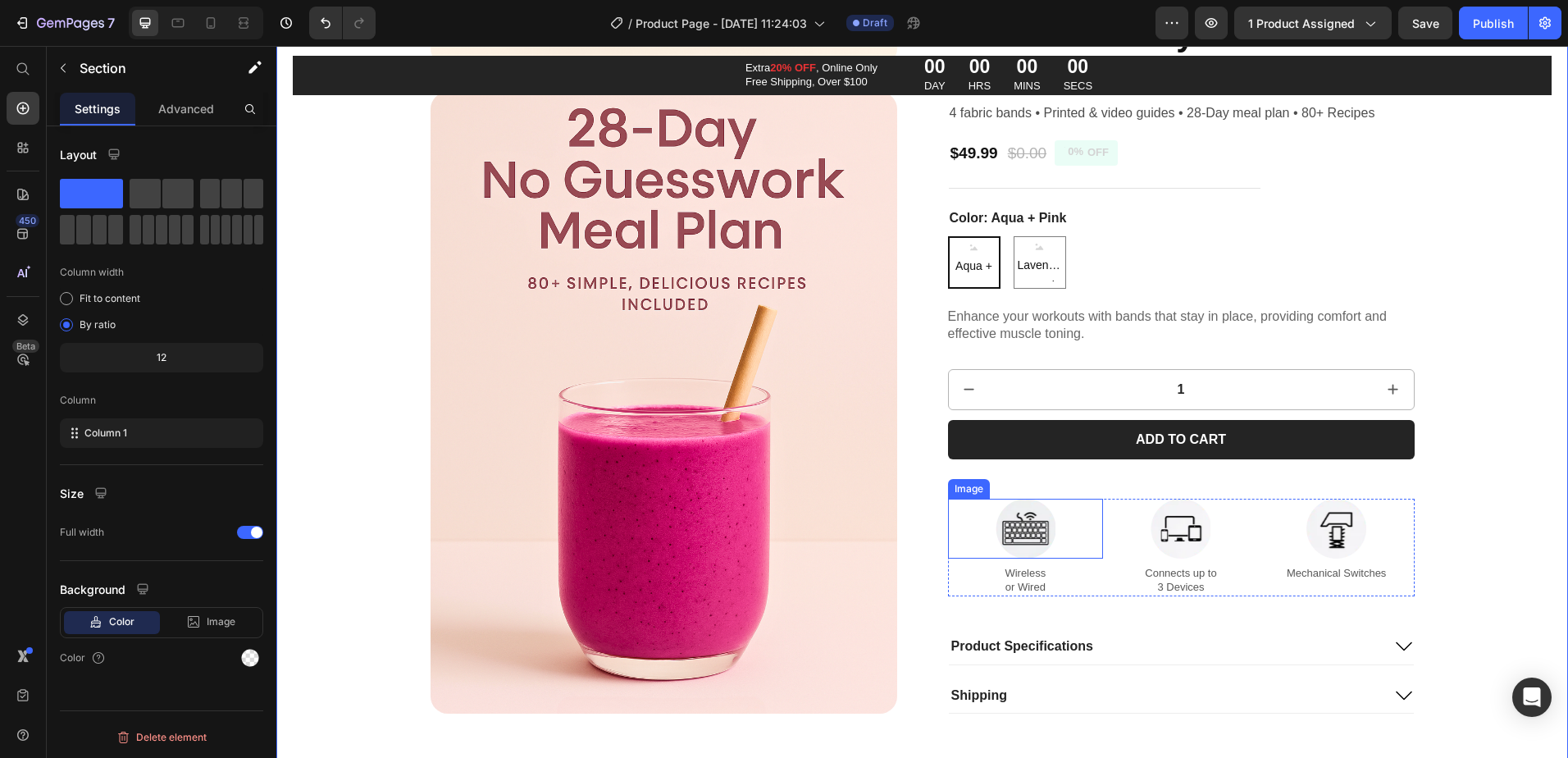 click at bounding box center [1026, 528] 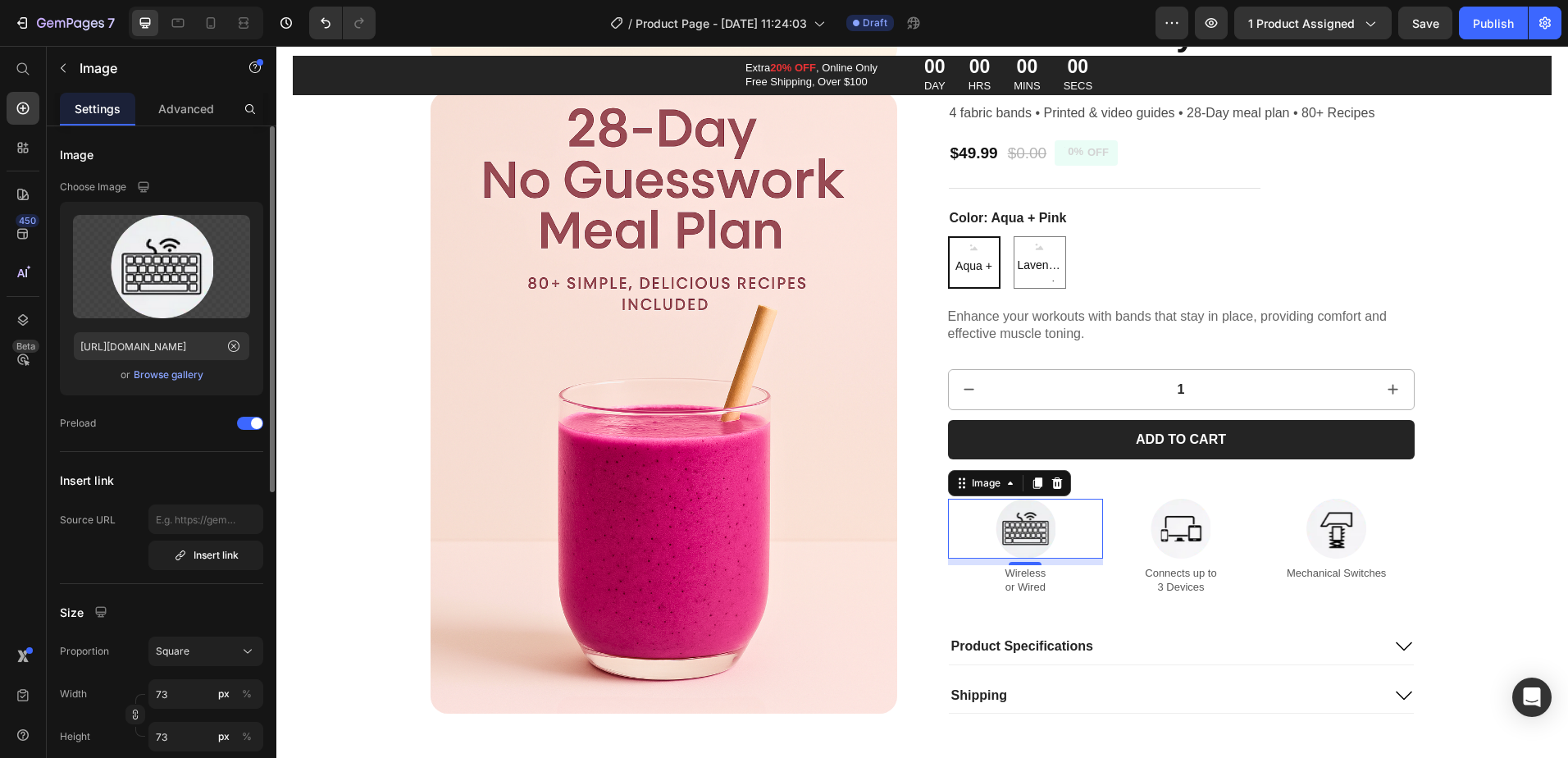 click on "Browse gallery" at bounding box center [168, 375] 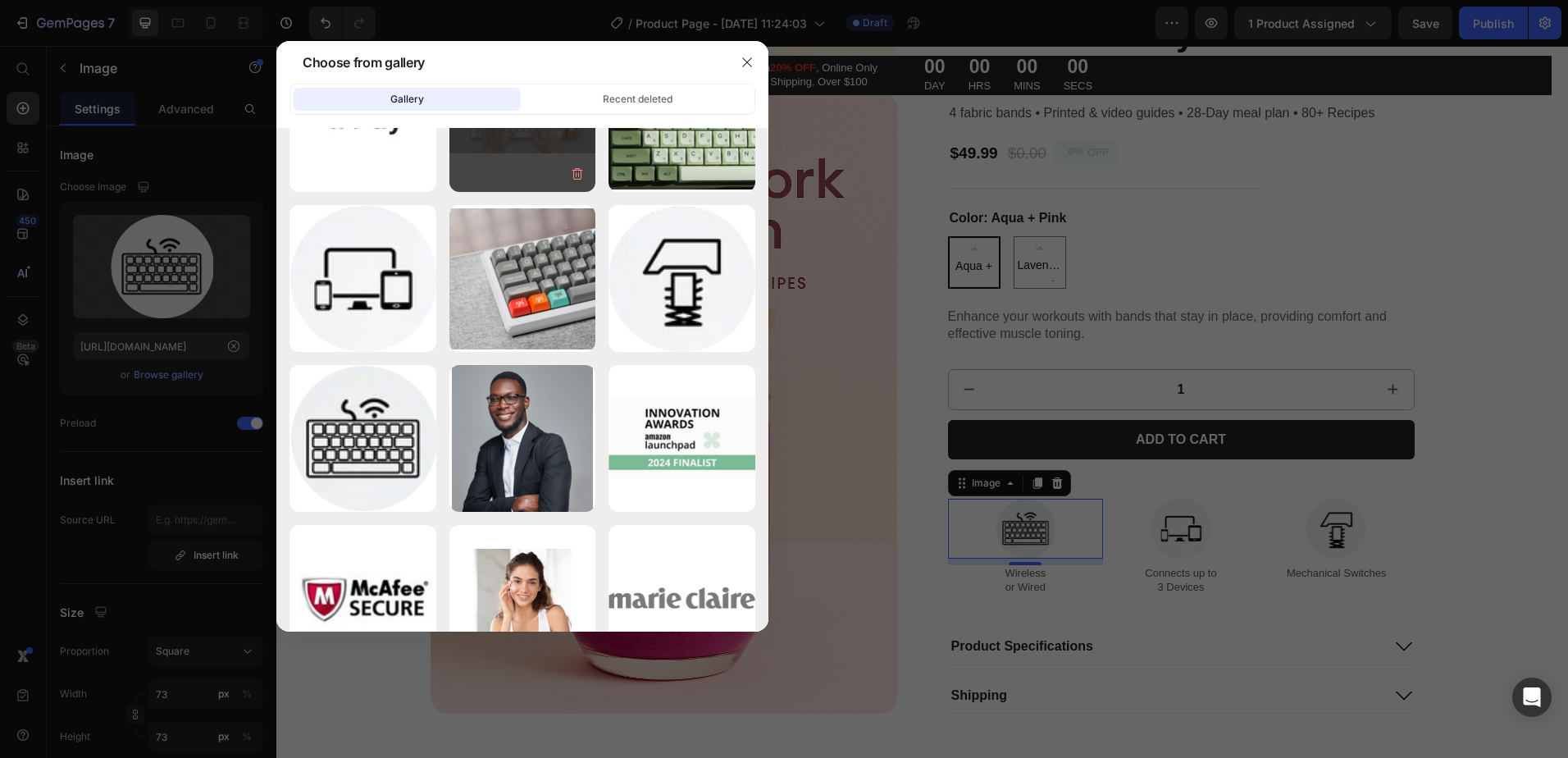 scroll, scrollTop: 0, scrollLeft: 0, axis: both 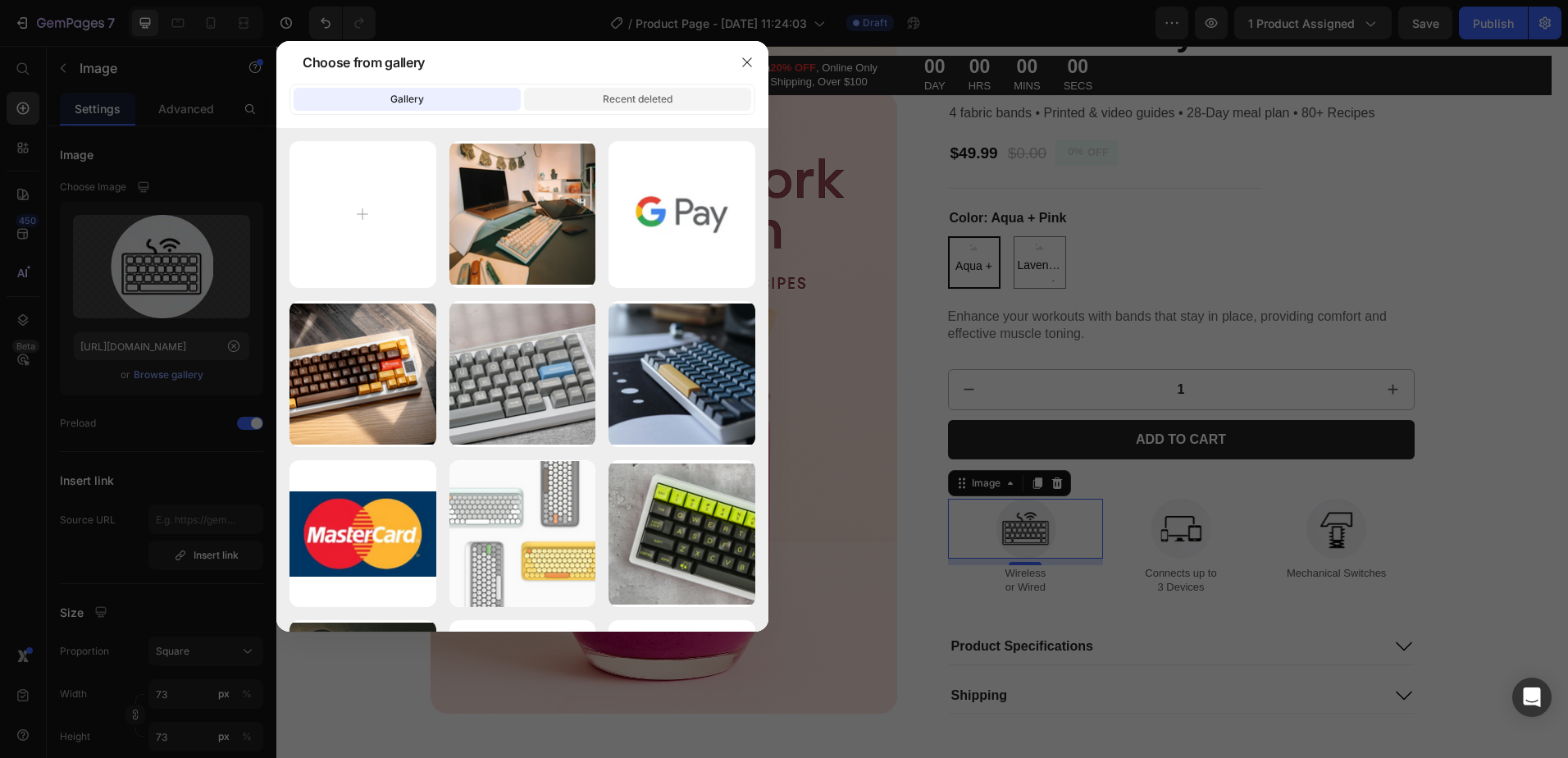 click on "Recent deleted" 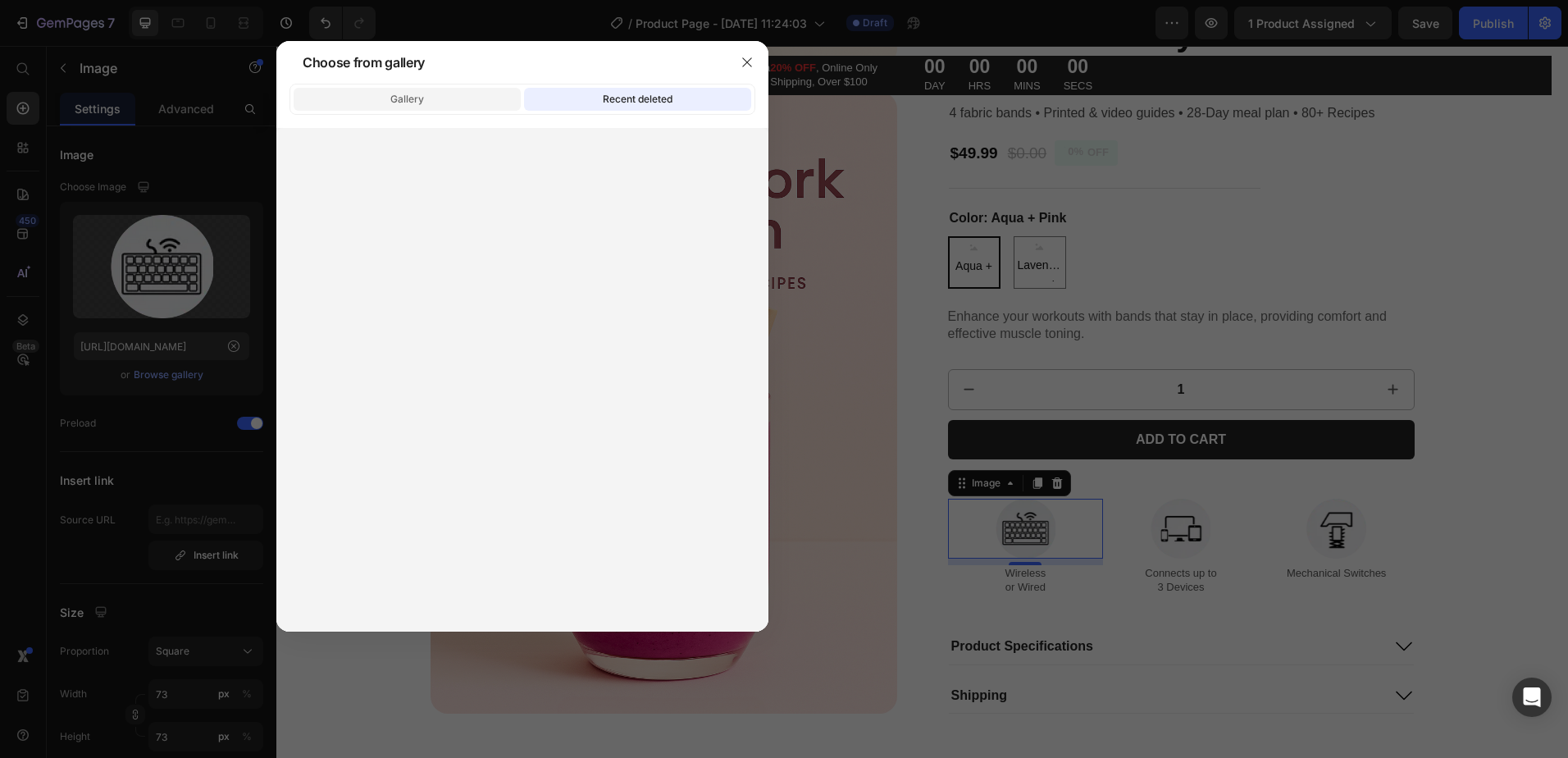 click on "Gallery" 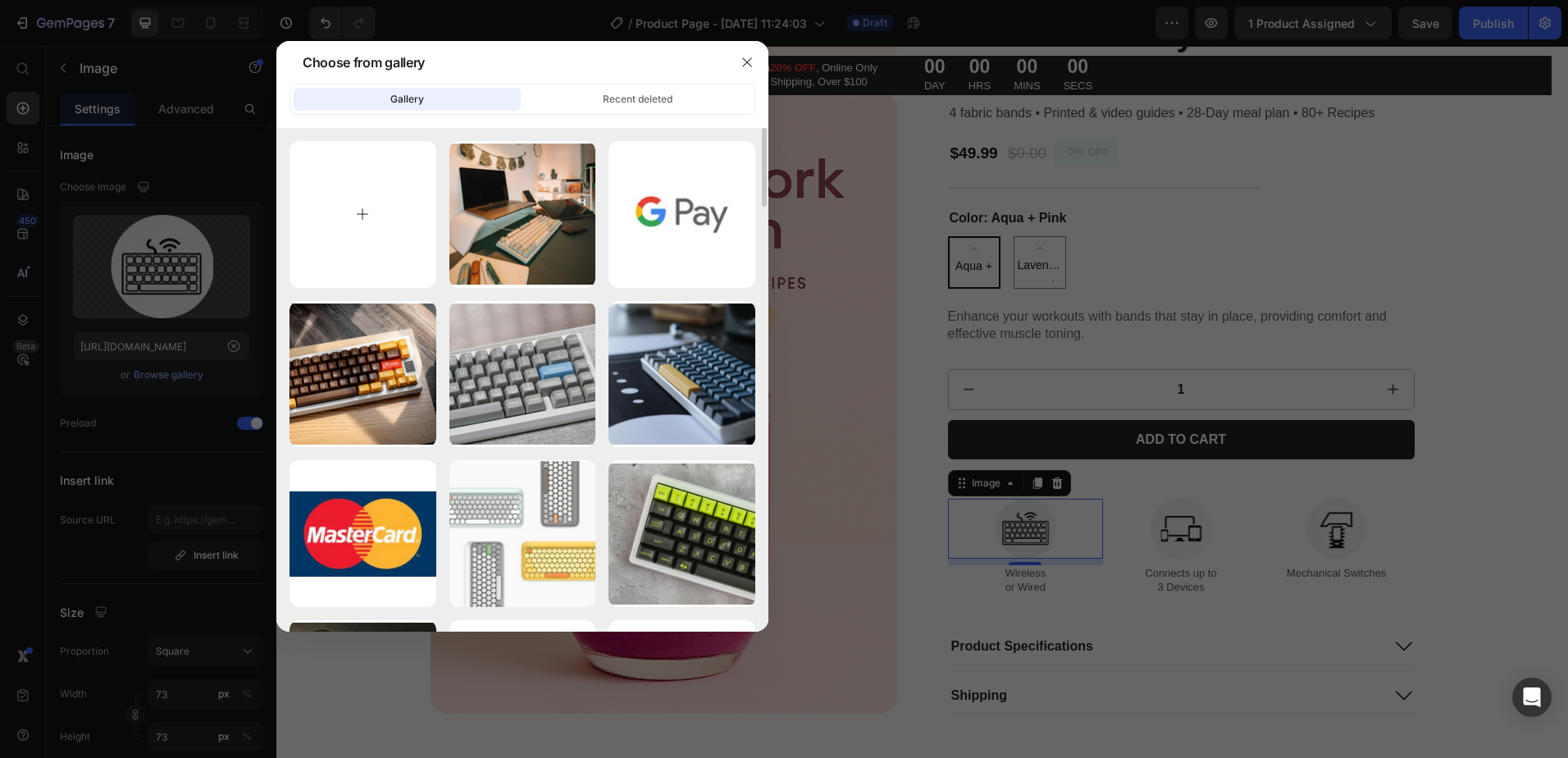 click at bounding box center [362, 214] 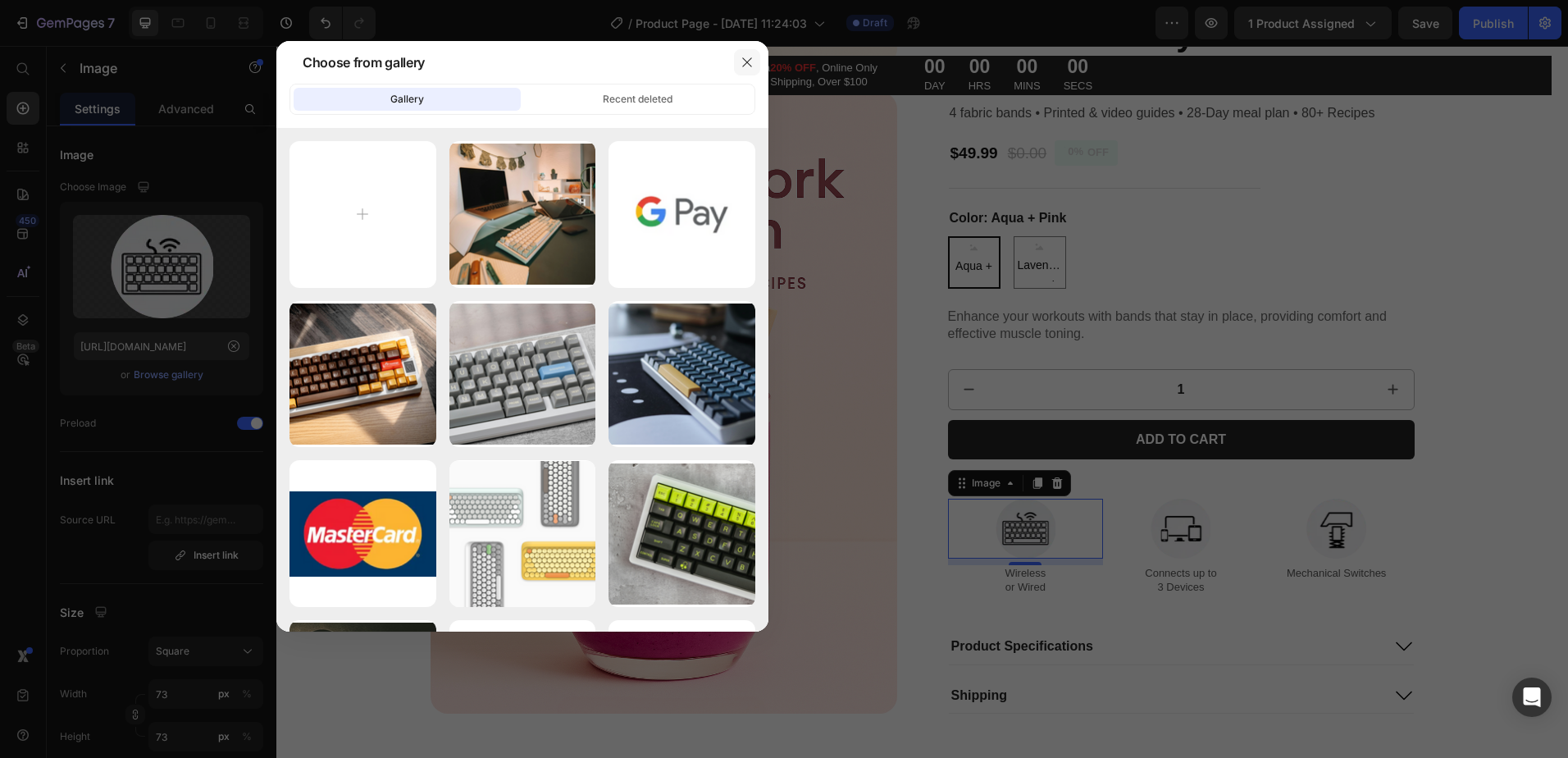 click 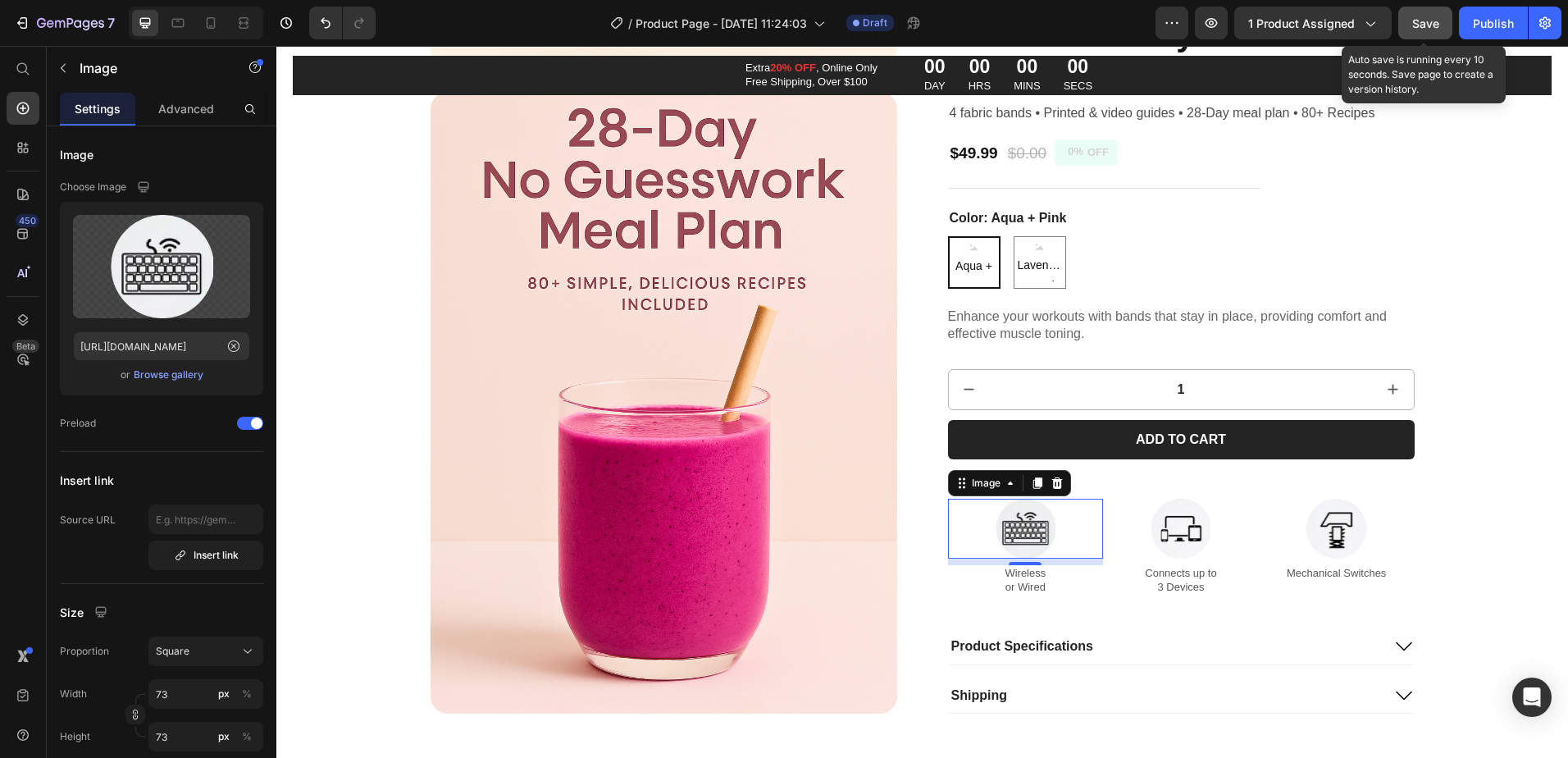 click on "Save" 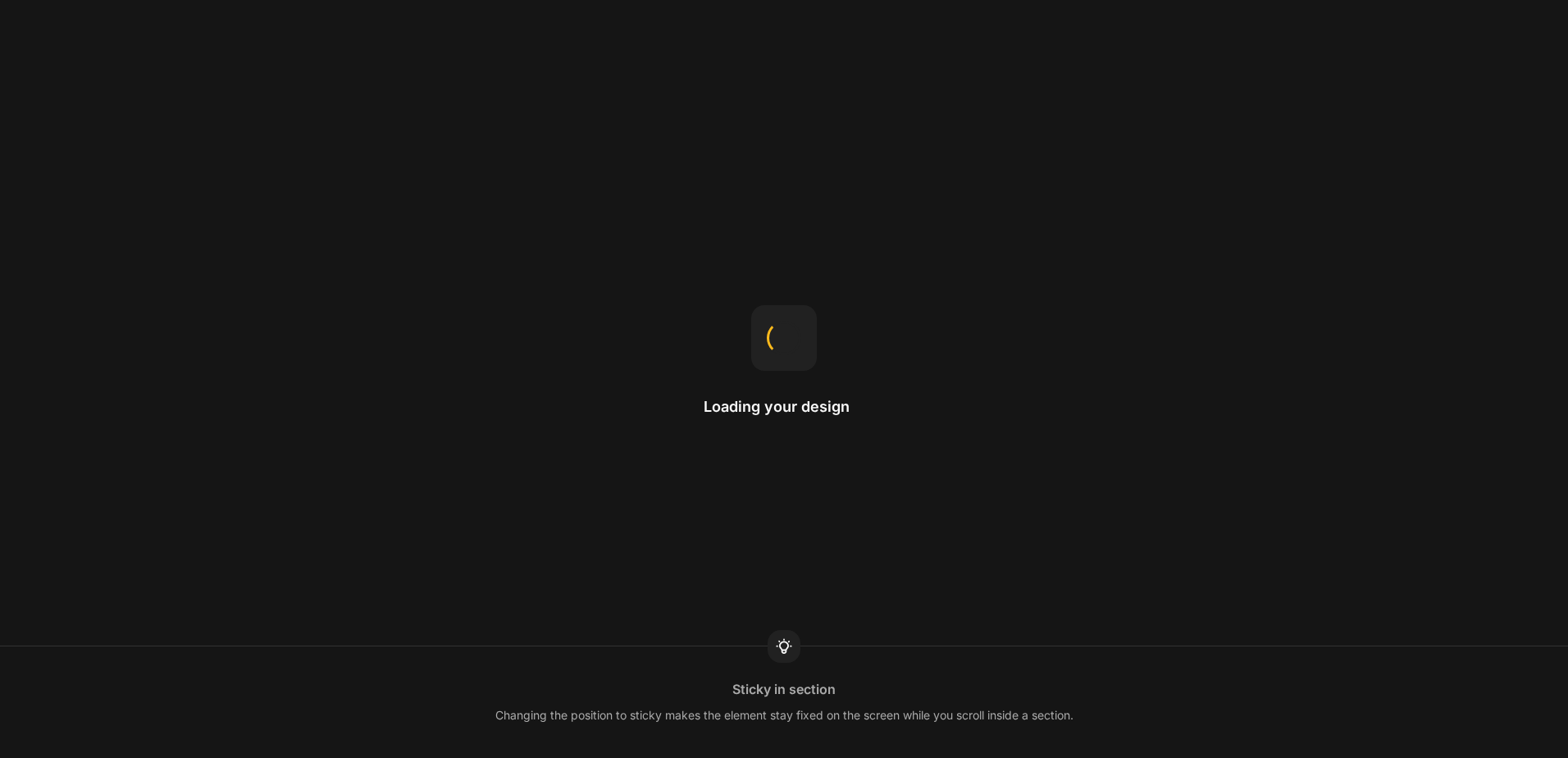 scroll, scrollTop: 0, scrollLeft: 0, axis: both 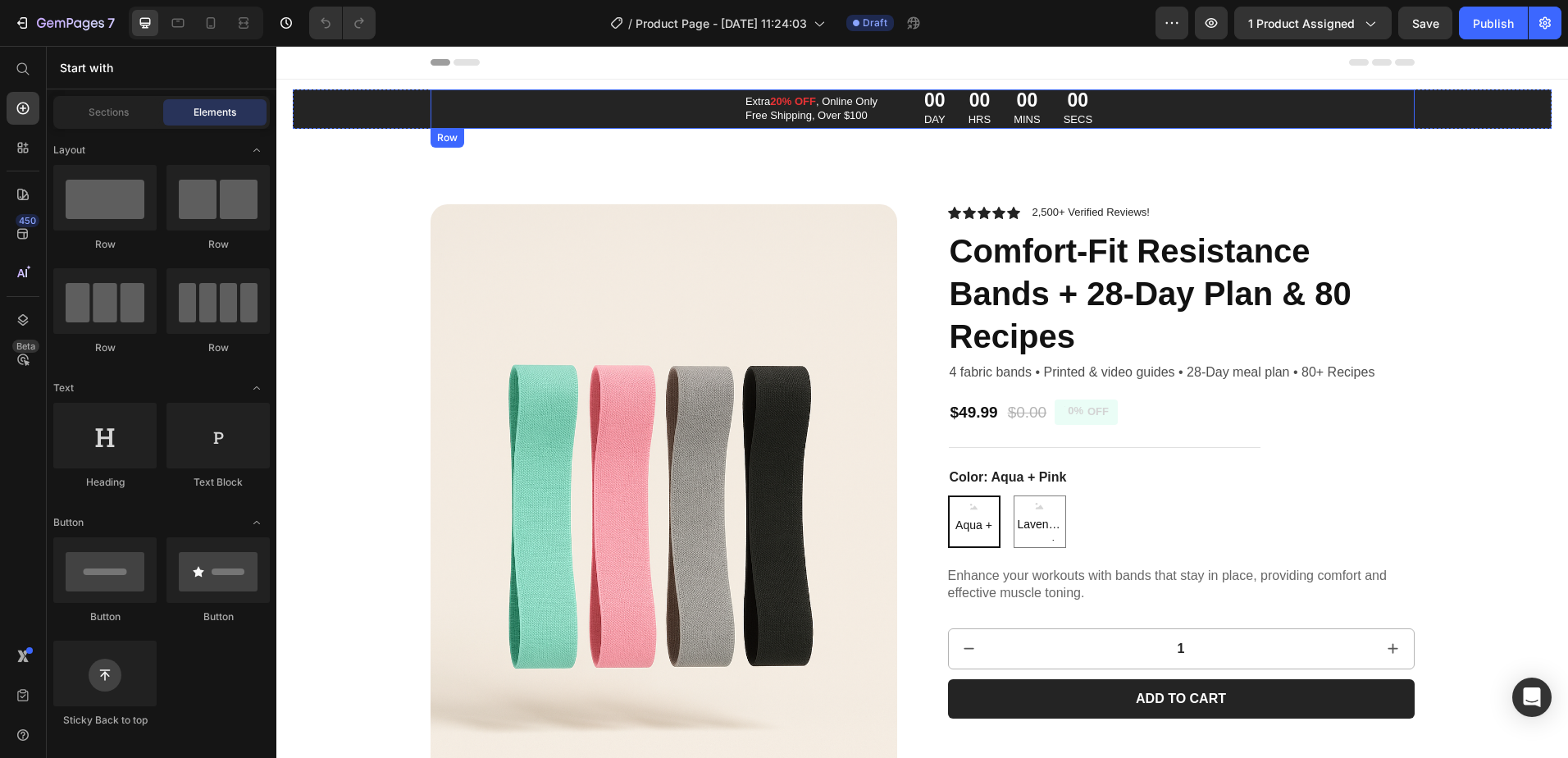 click on "Extra  20% OFF , Online Only Free Shipping, Over $100 Text Block 00 DAY 00 HRS 00 MINS 00 SECS Countdown Timer Row" at bounding box center [923, 109] 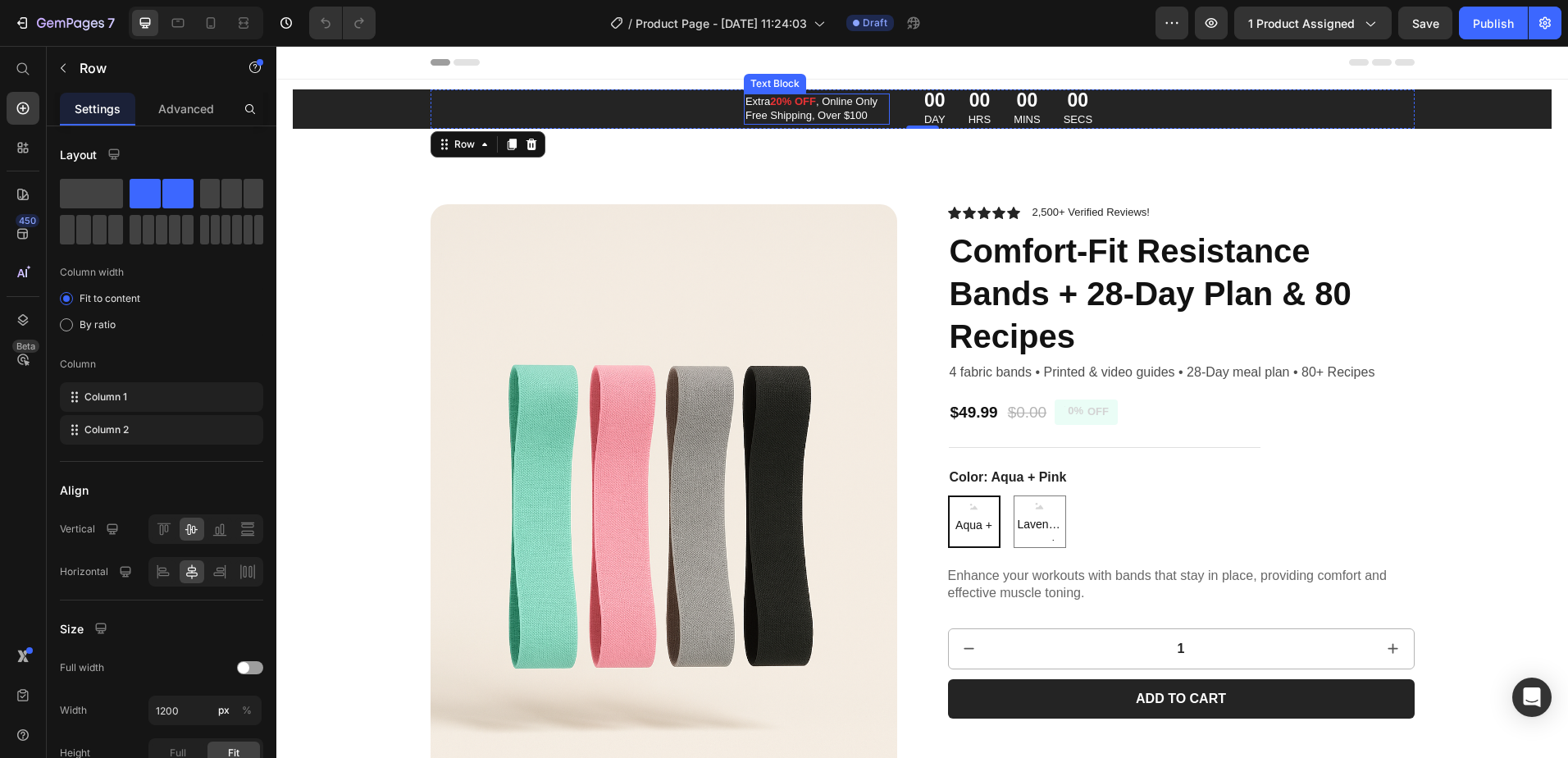 click on "Extra  20% OFF , Online Only Free Shipping, Over $100" at bounding box center [817, 109] 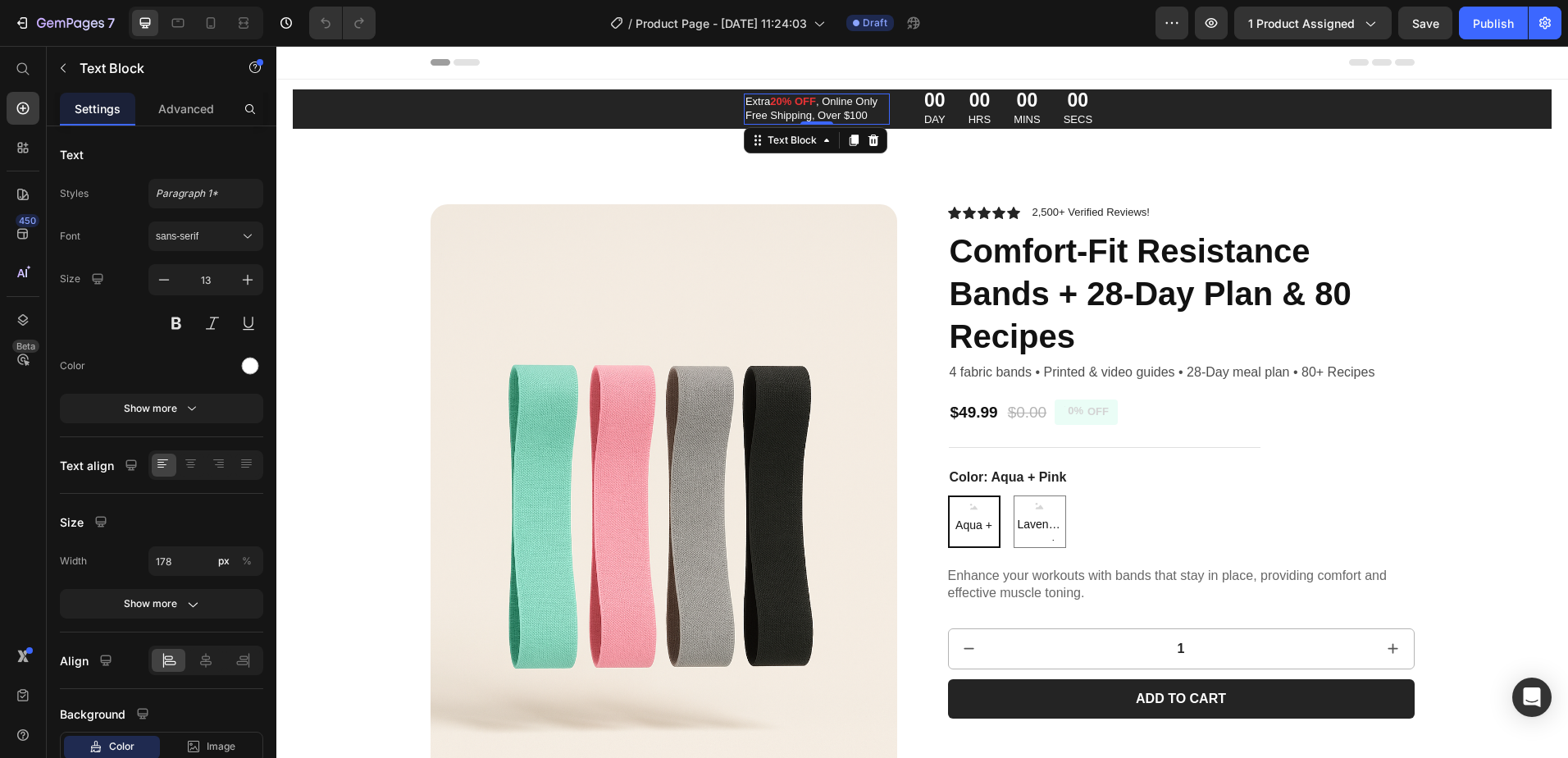 click on "Extra  20% OFF , Online Only Free Shipping, Over $100" at bounding box center [817, 109] 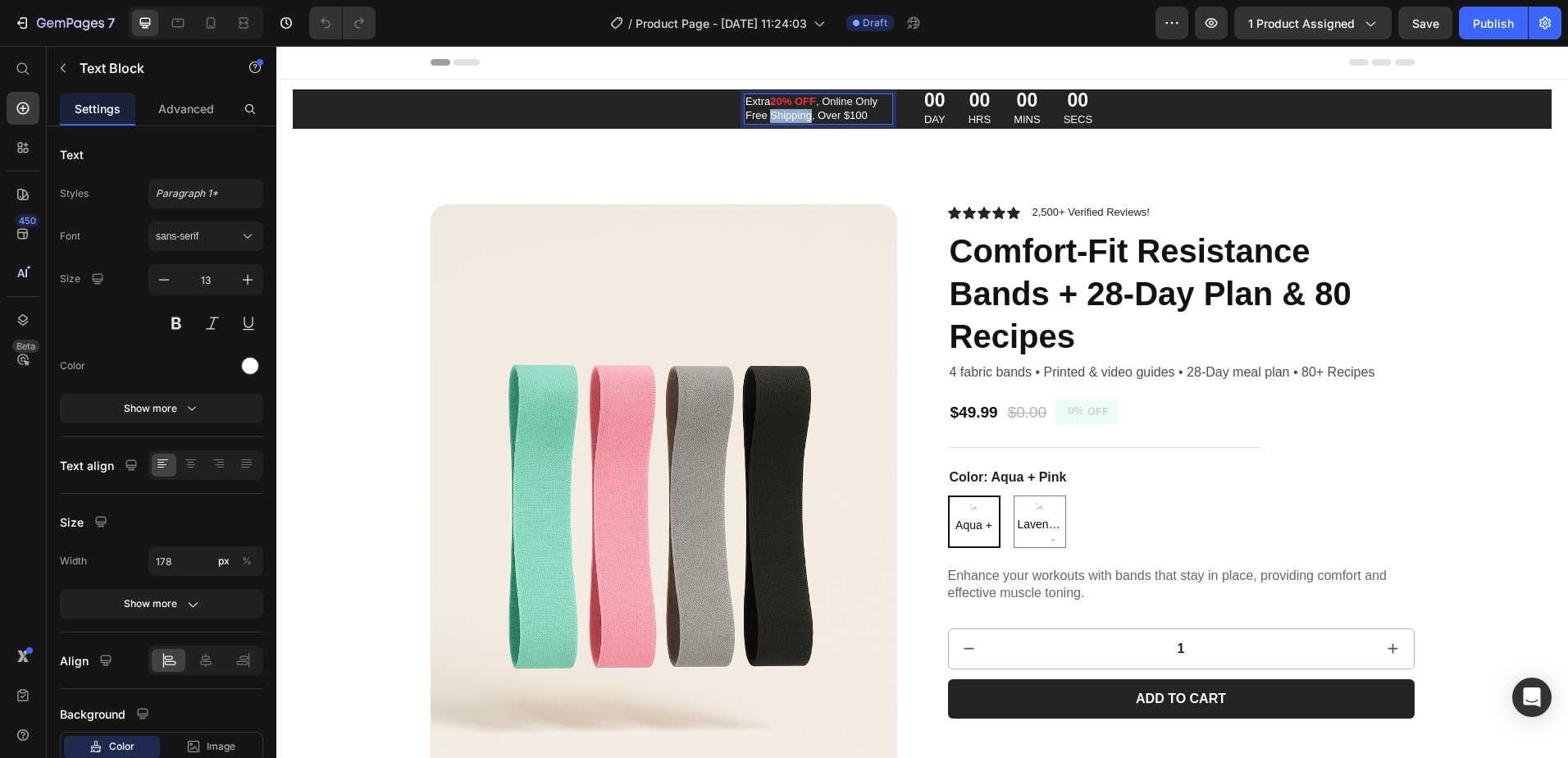 click on "Extra  20% OFF , Online Only Free Shipping, Over $100" at bounding box center [817, 109] 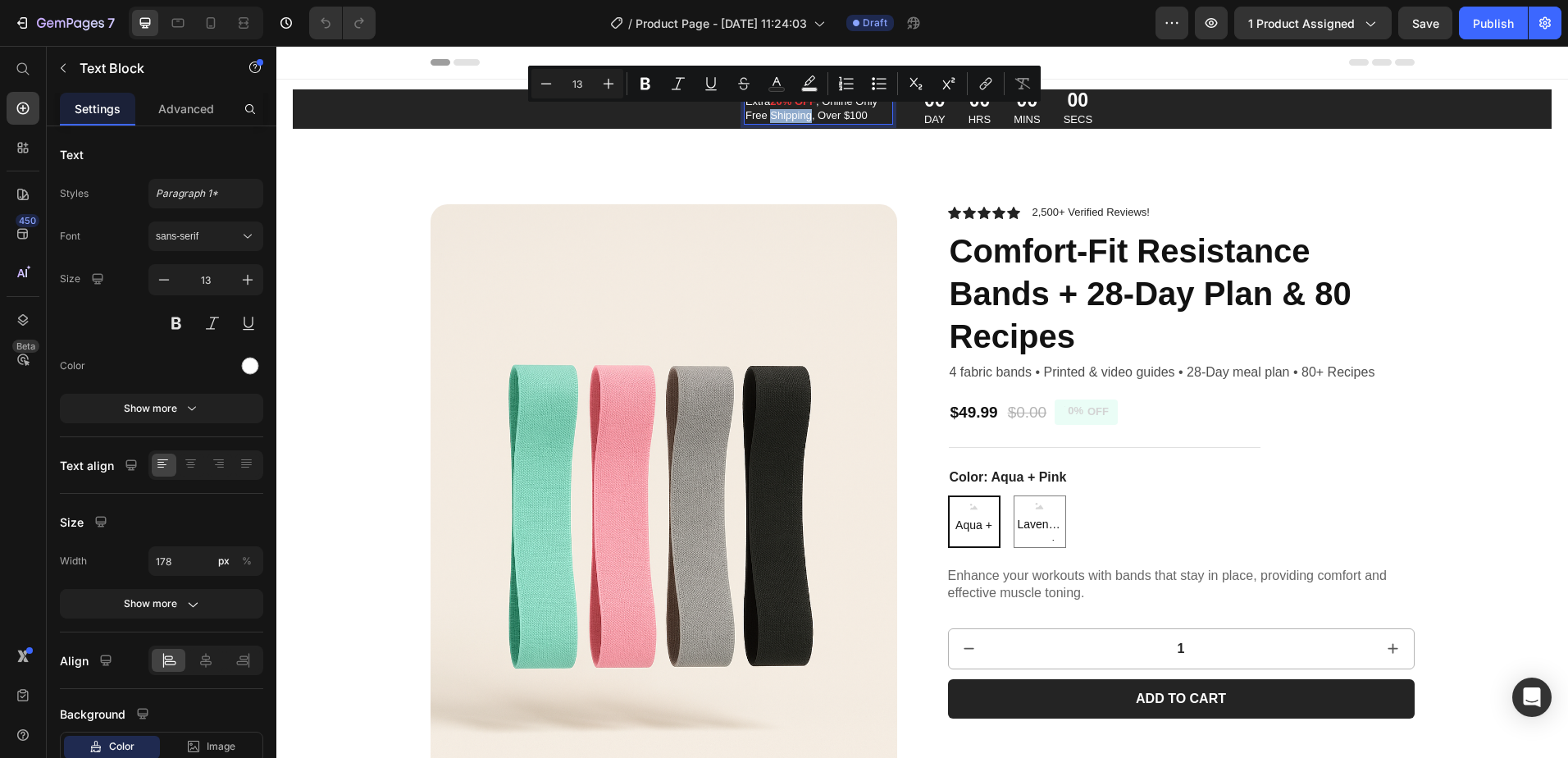 click on "Icon
Icon
Icon
Icon
Icon Icon List 2,500+ Verified Reviews! Text Block Row Comfort-Fit Resistance Bands + 28-Day Plan & 80 Recipes Product Title 4 fabric bands • Printed & video guides • 28-Day meal plan • 80+ Recipes Text Block $49.99 Product Price $0.00 Product Price 0% OFF Discount Tag Row Color: Aqua + Pink Aqua + Pink Aqua + Pink Aqua + Pink Lavender + Purple Lavender + Purple Lavender + Purple Product Variants & Swatches Enhance your workouts with bands that stay in place, providing comfort and effective muscle toning. Product Description 1 Product Quantity Add to cart Add to Cart Image Wireless  or Wired Text Block Image Connects up to  3 Devices Text Block Image Mechanical Switches Text Block Row
Product Specifications
Shipping Accordion" at bounding box center (1181, 588) 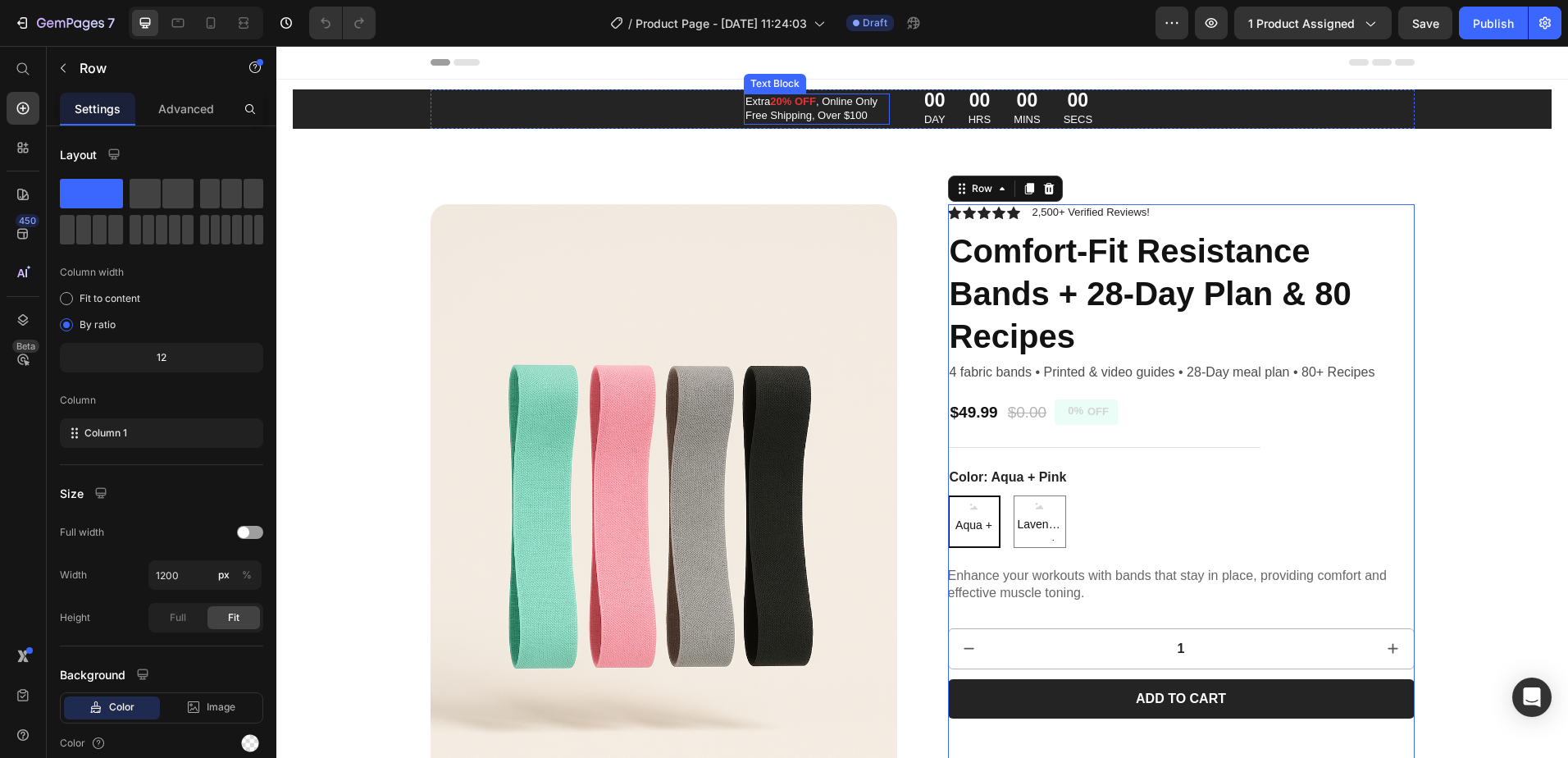 click on "Extra  20% OFF , Online Only Free Shipping, Over $100" at bounding box center [817, 109] 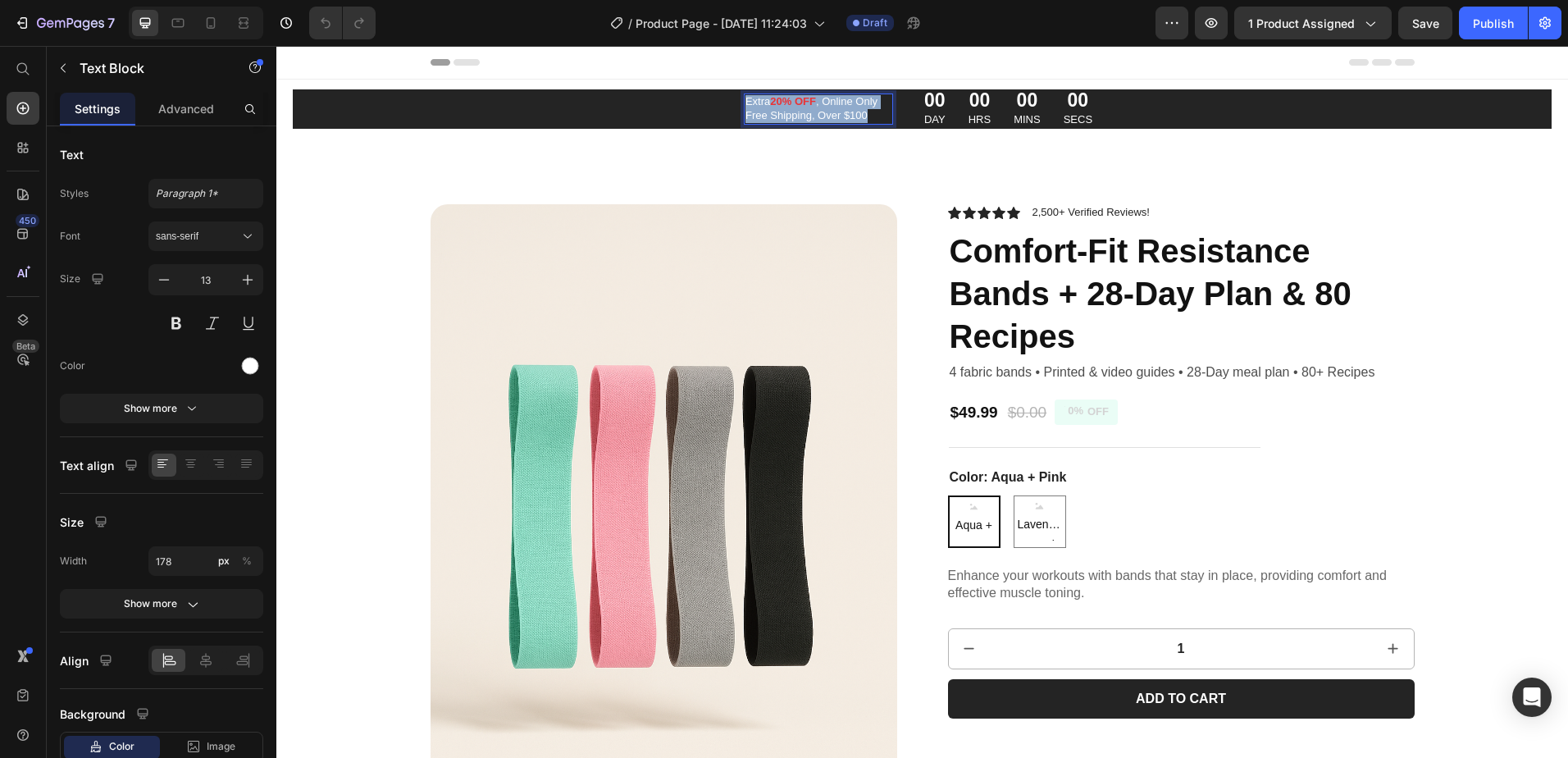 click on "Extra  20% OFF , Online Only Free Shipping, Over $100" at bounding box center [817, 109] 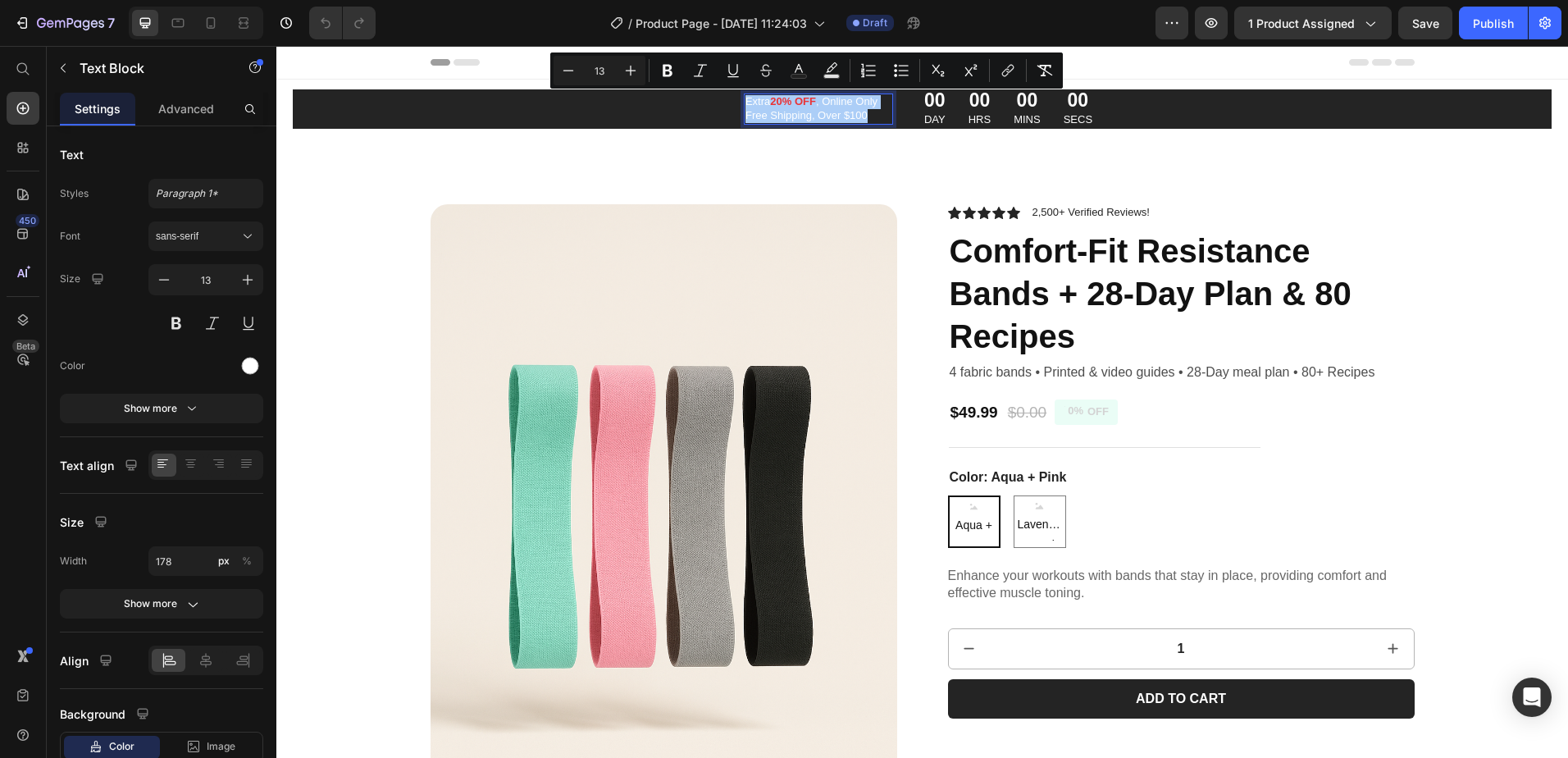click on "00" at bounding box center [979, 100] 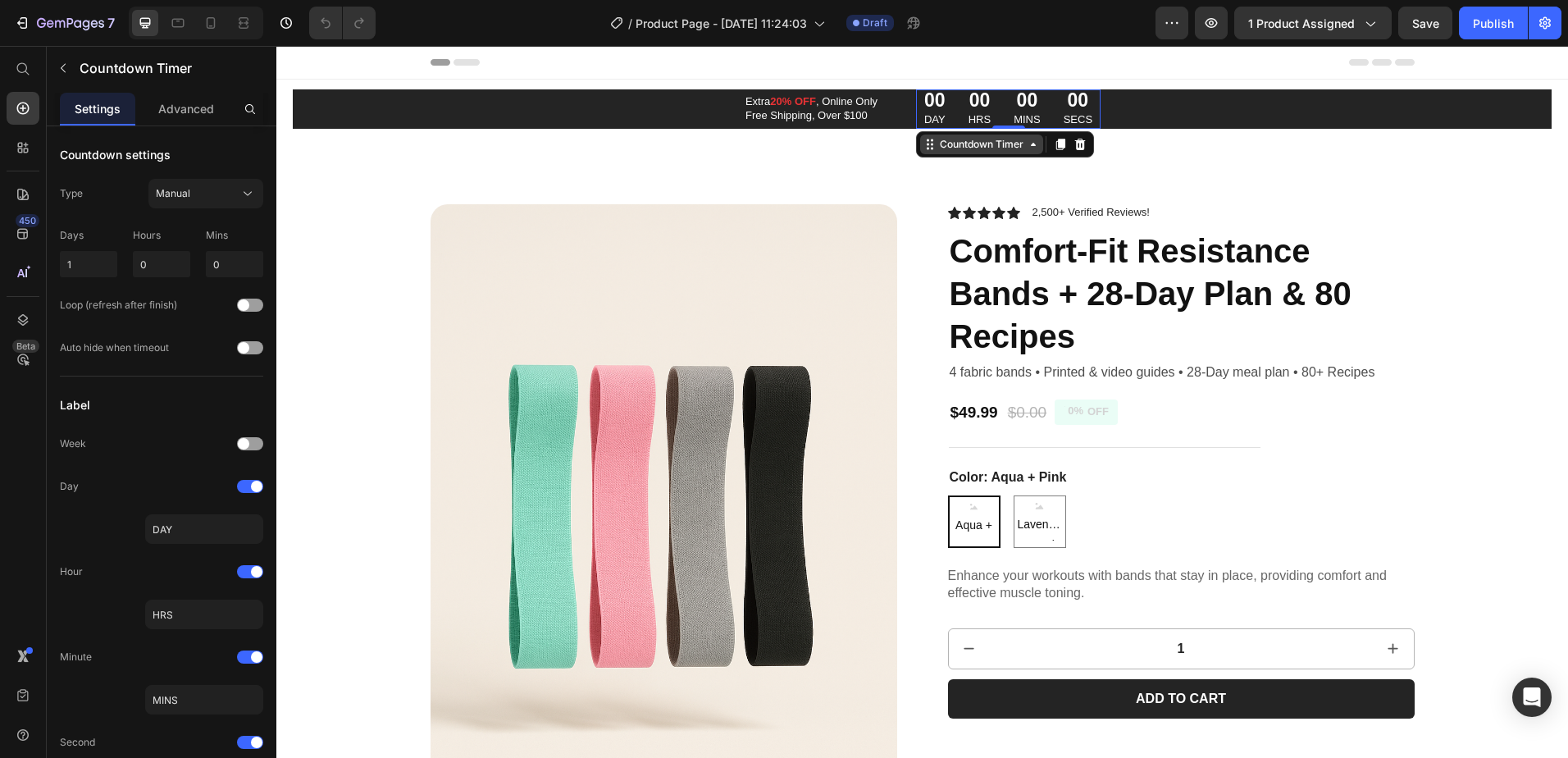 click 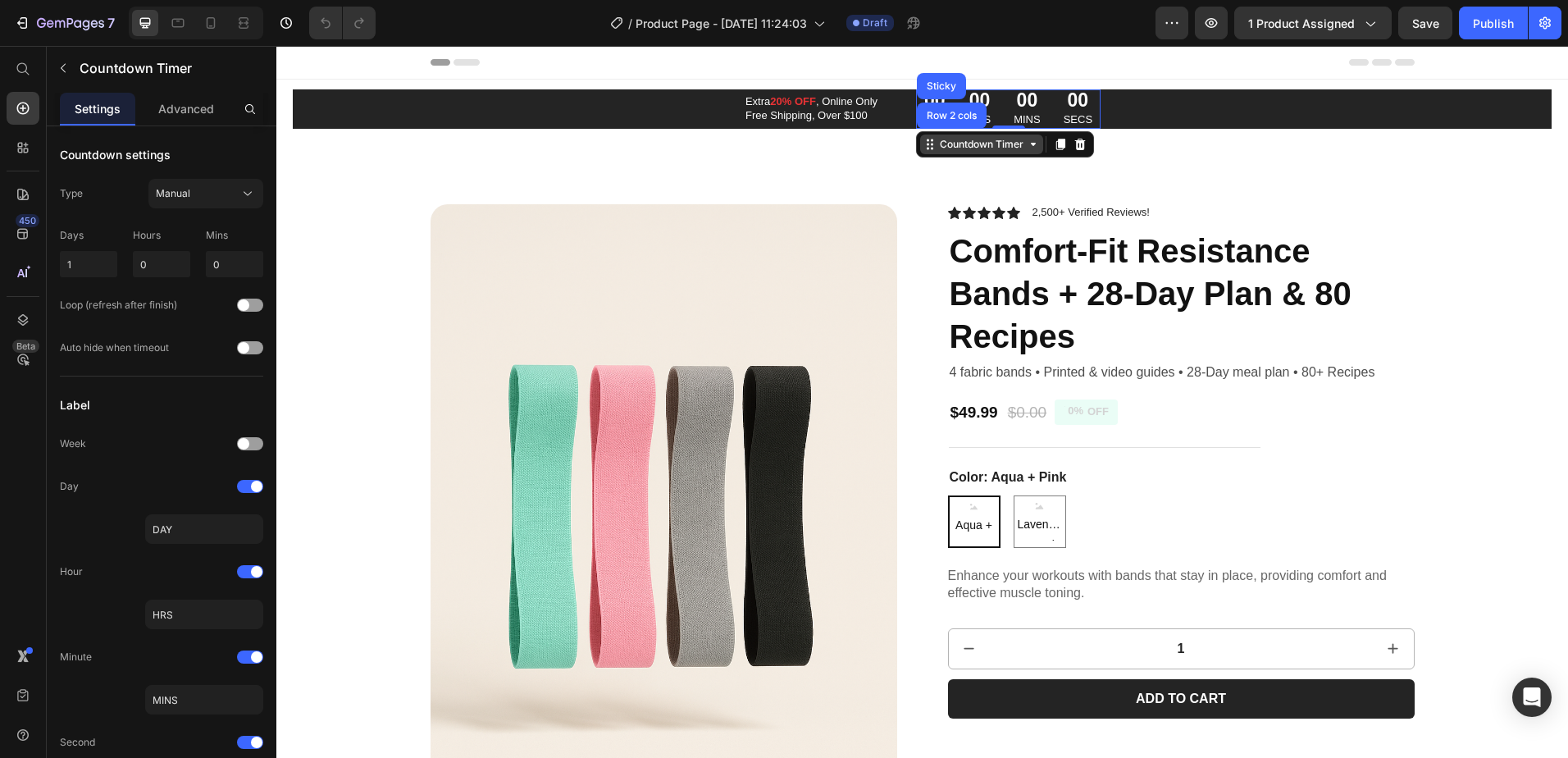 click on "Countdown Timer" at bounding box center (982, 144) 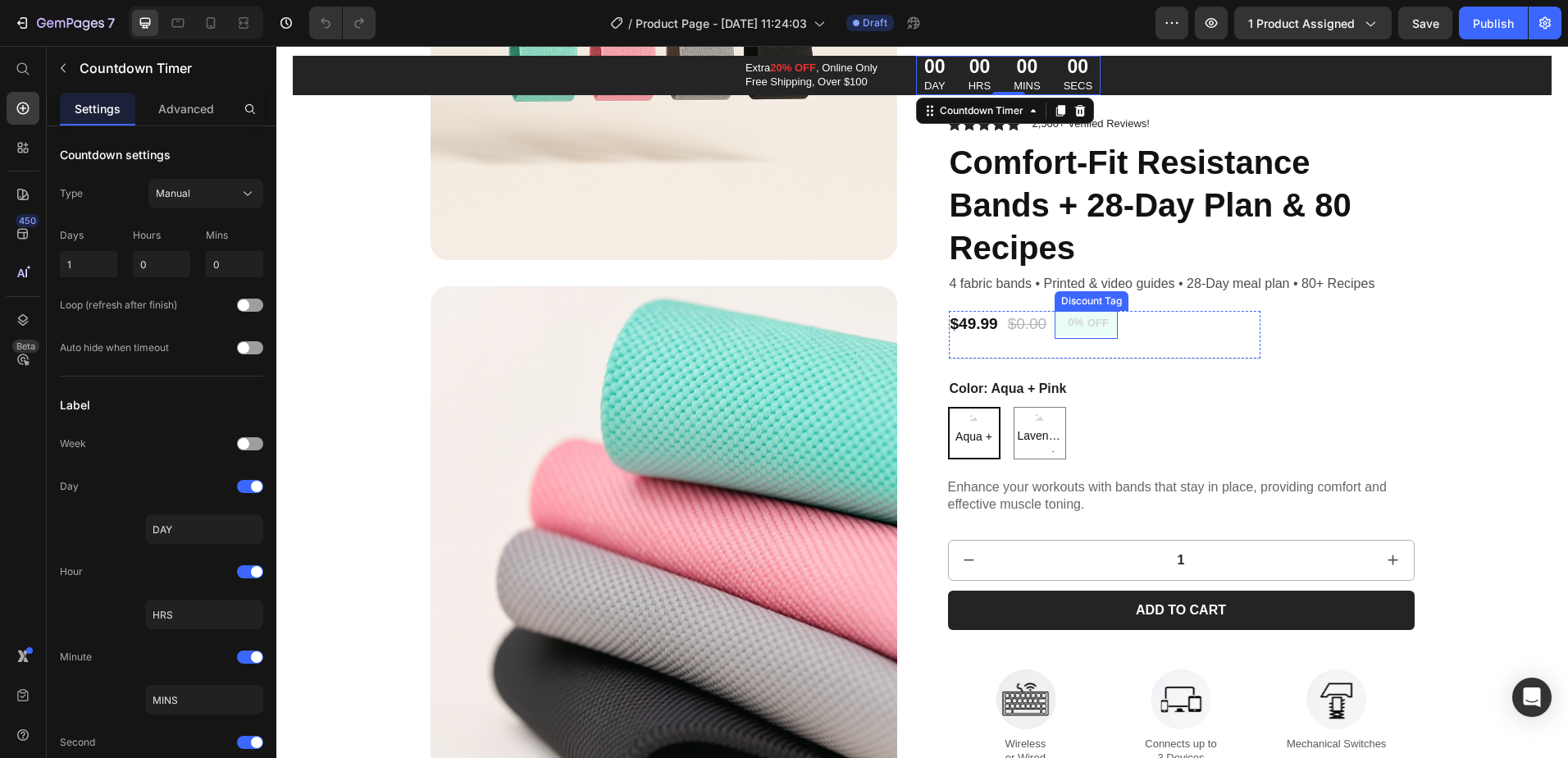 scroll, scrollTop: 738, scrollLeft: 0, axis: vertical 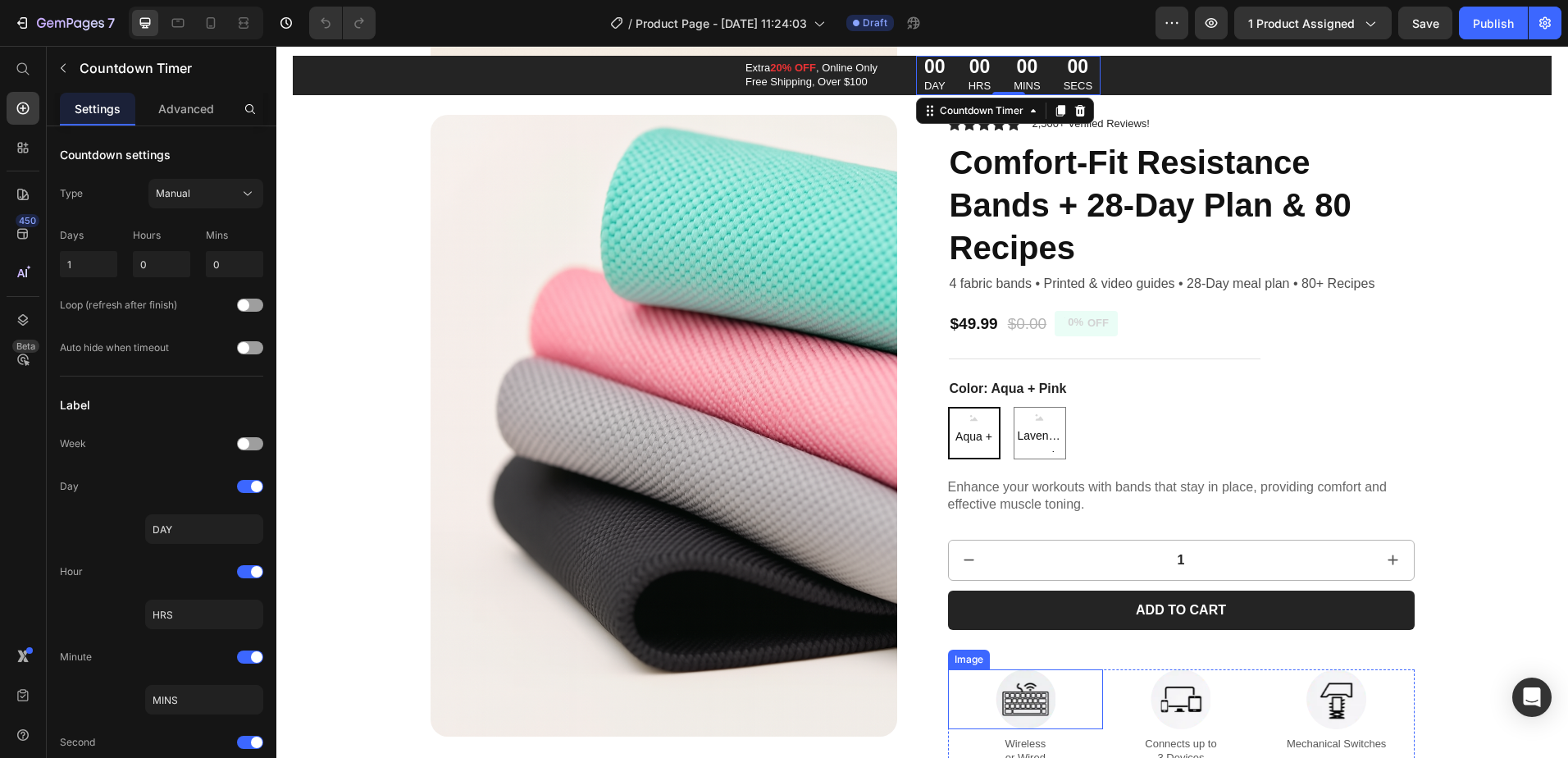 click at bounding box center (1026, 699) 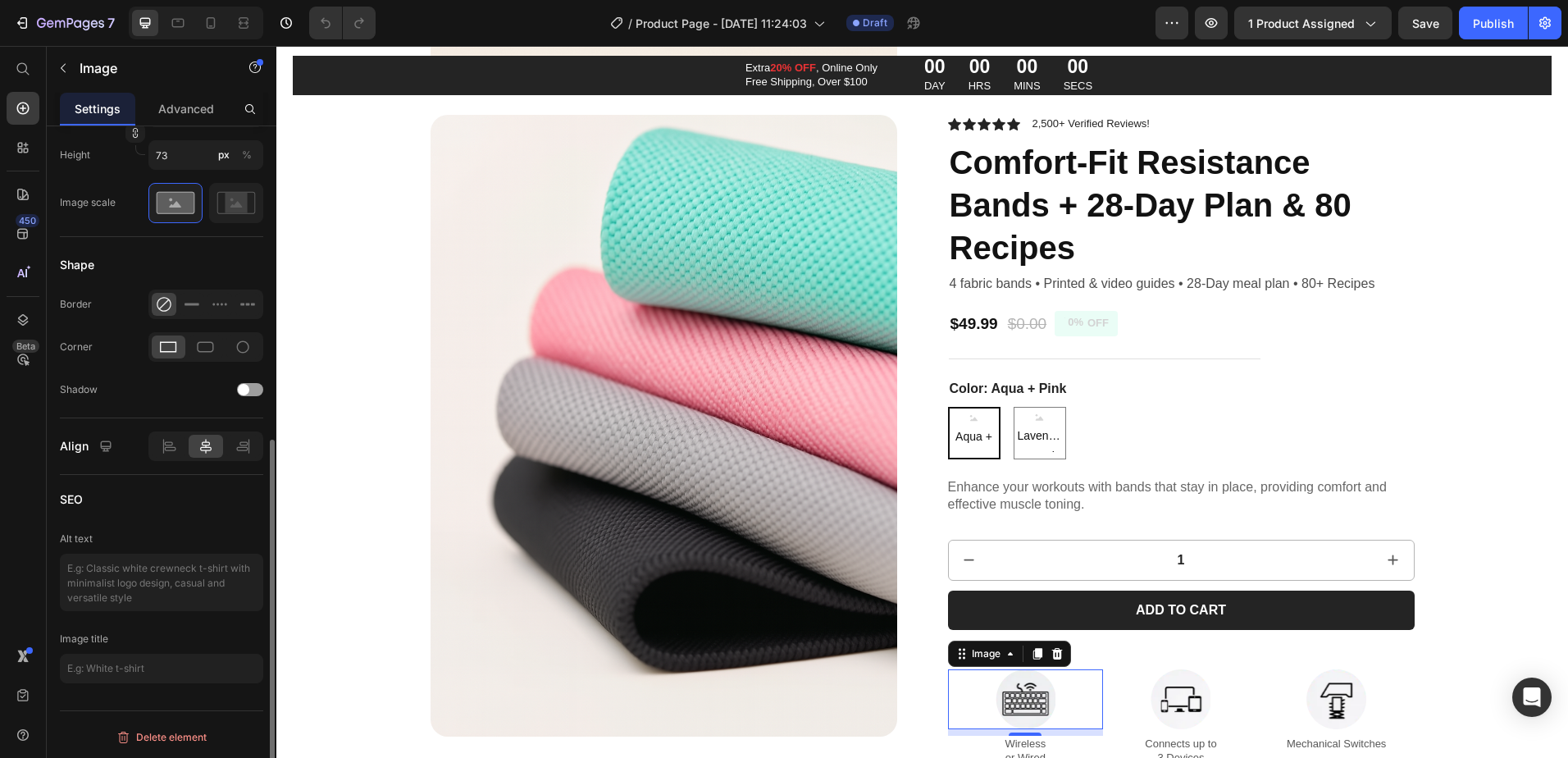 scroll, scrollTop: 0, scrollLeft: 0, axis: both 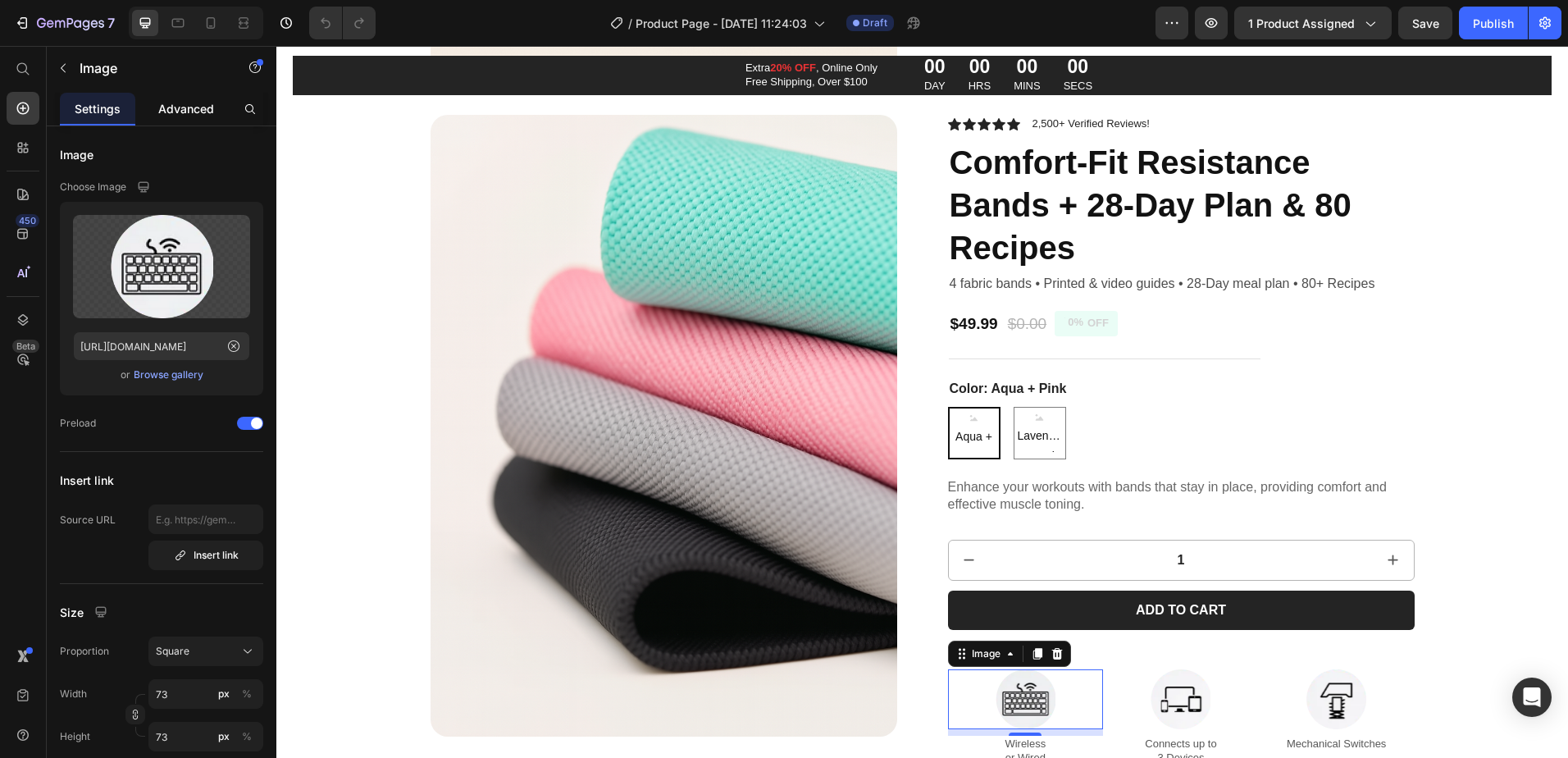 click on "Advanced" at bounding box center [186, 108] 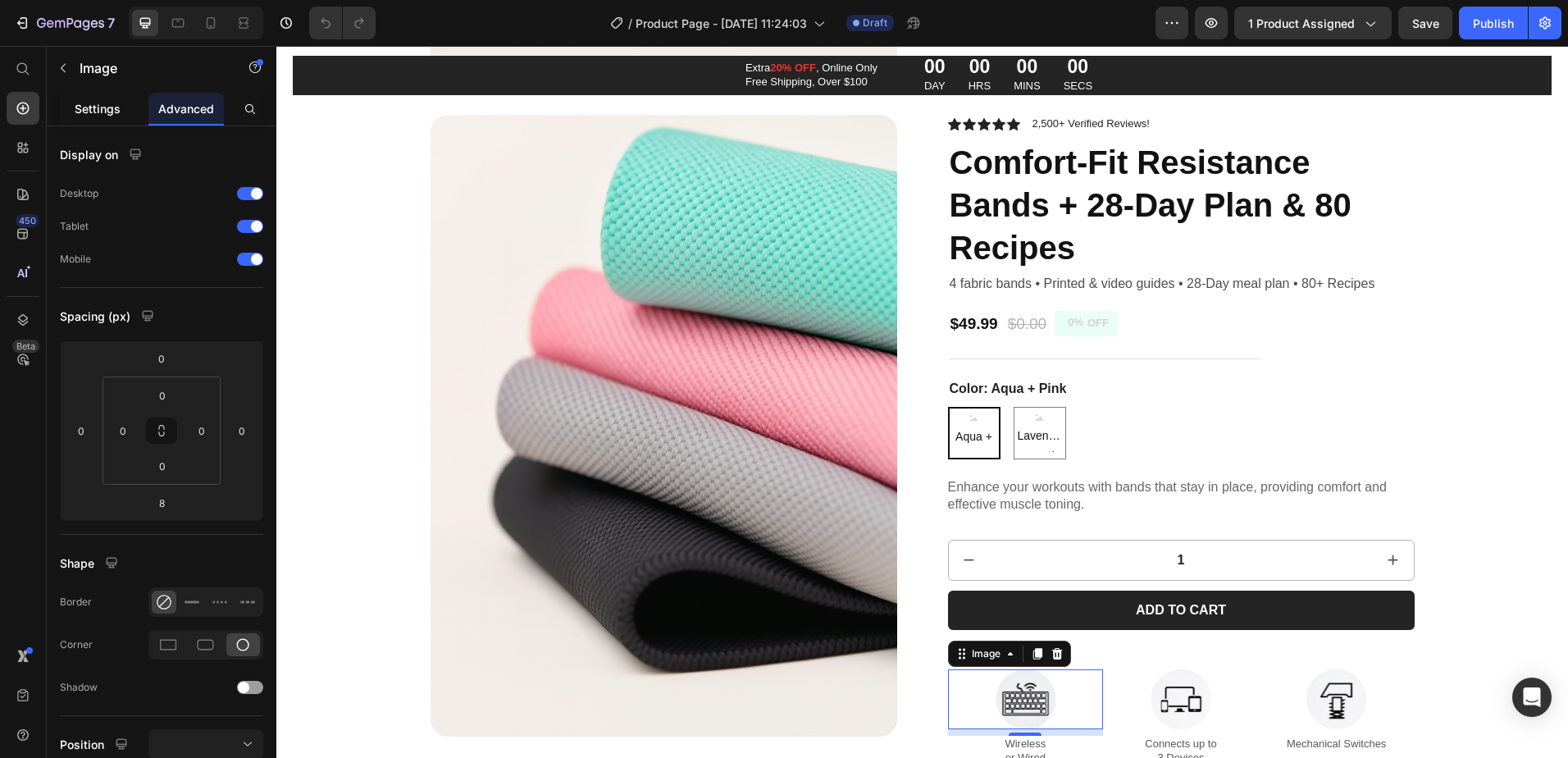 click on "Settings" at bounding box center [98, 108] 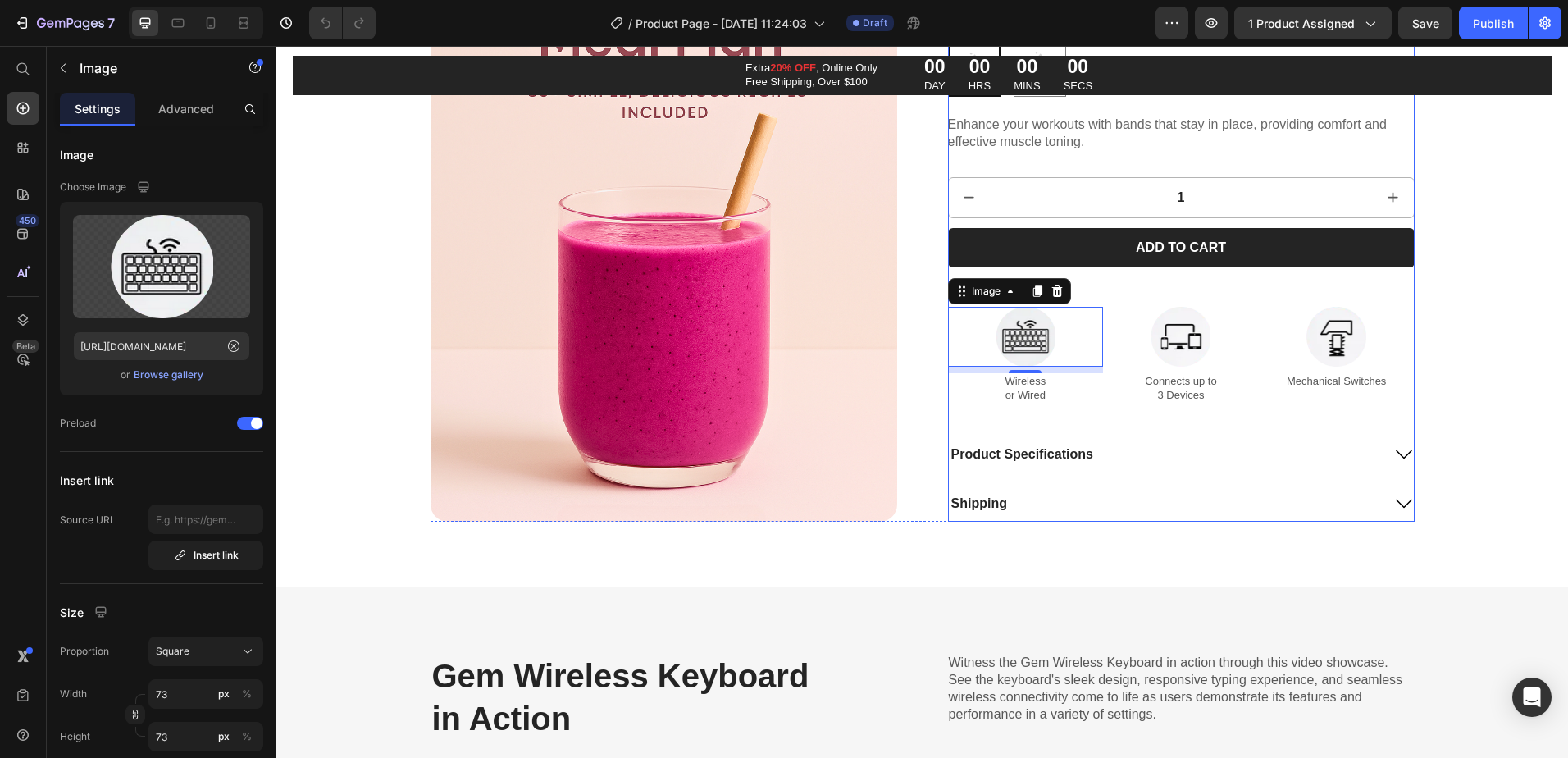 scroll, scrollTop: 2953, scrollLeft: 0, axis: vertical 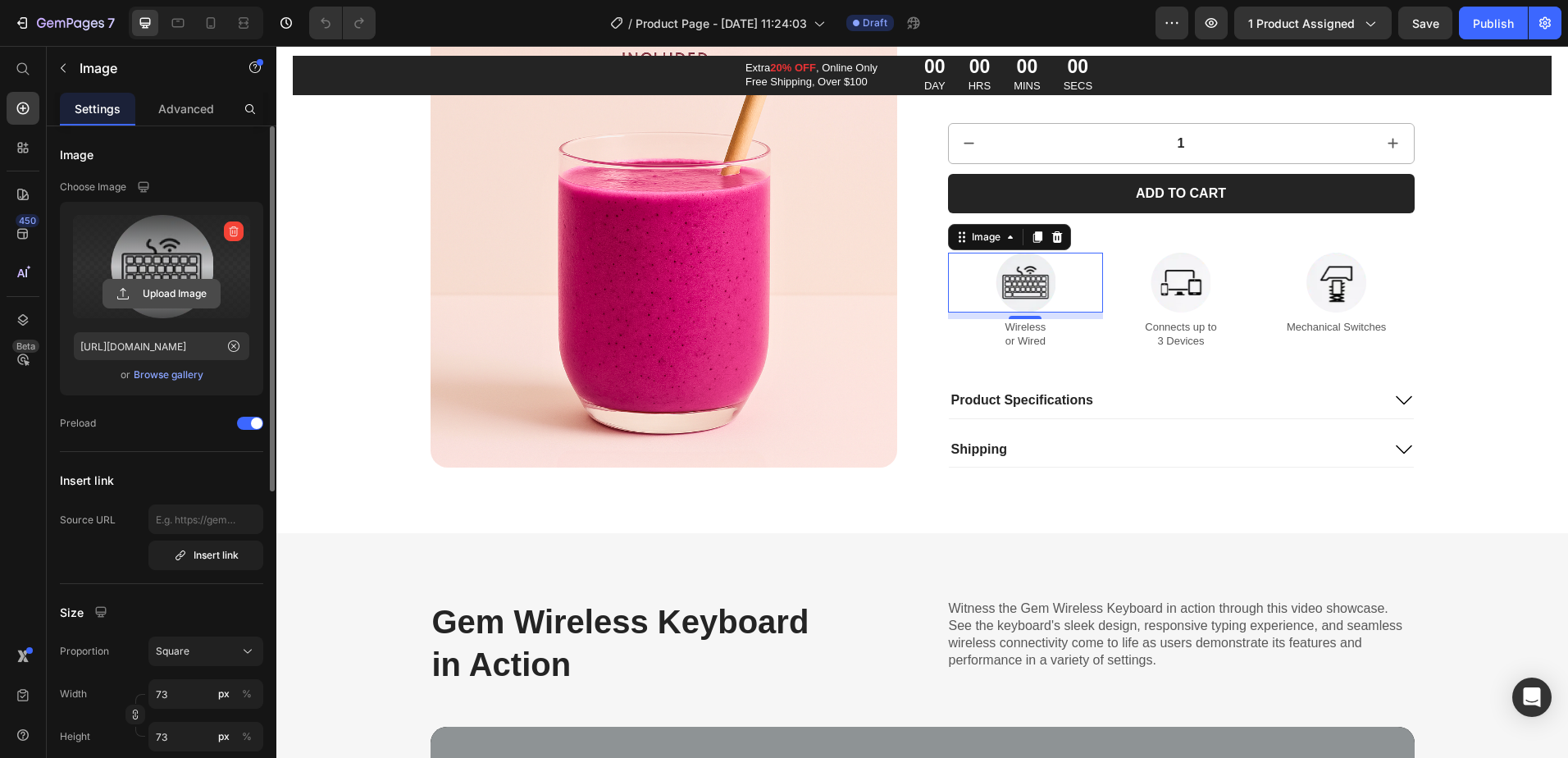 click 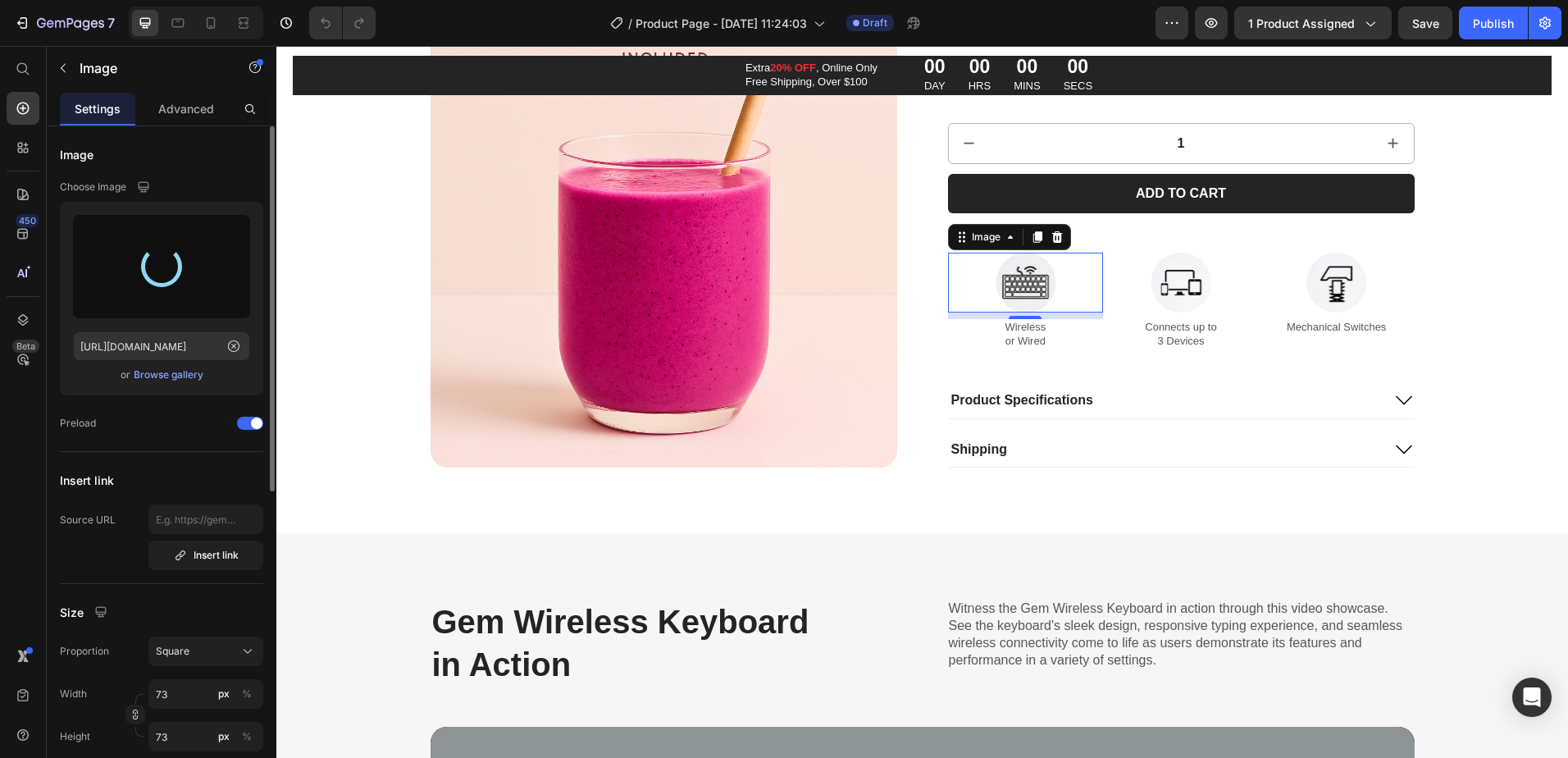 type on "https://cdn.shopify.com/s/files/1/0914/5902/7217/files/gempages_572144643601335168-2d6fe5df-708f-450f-a642-d430f43d4015.svg" 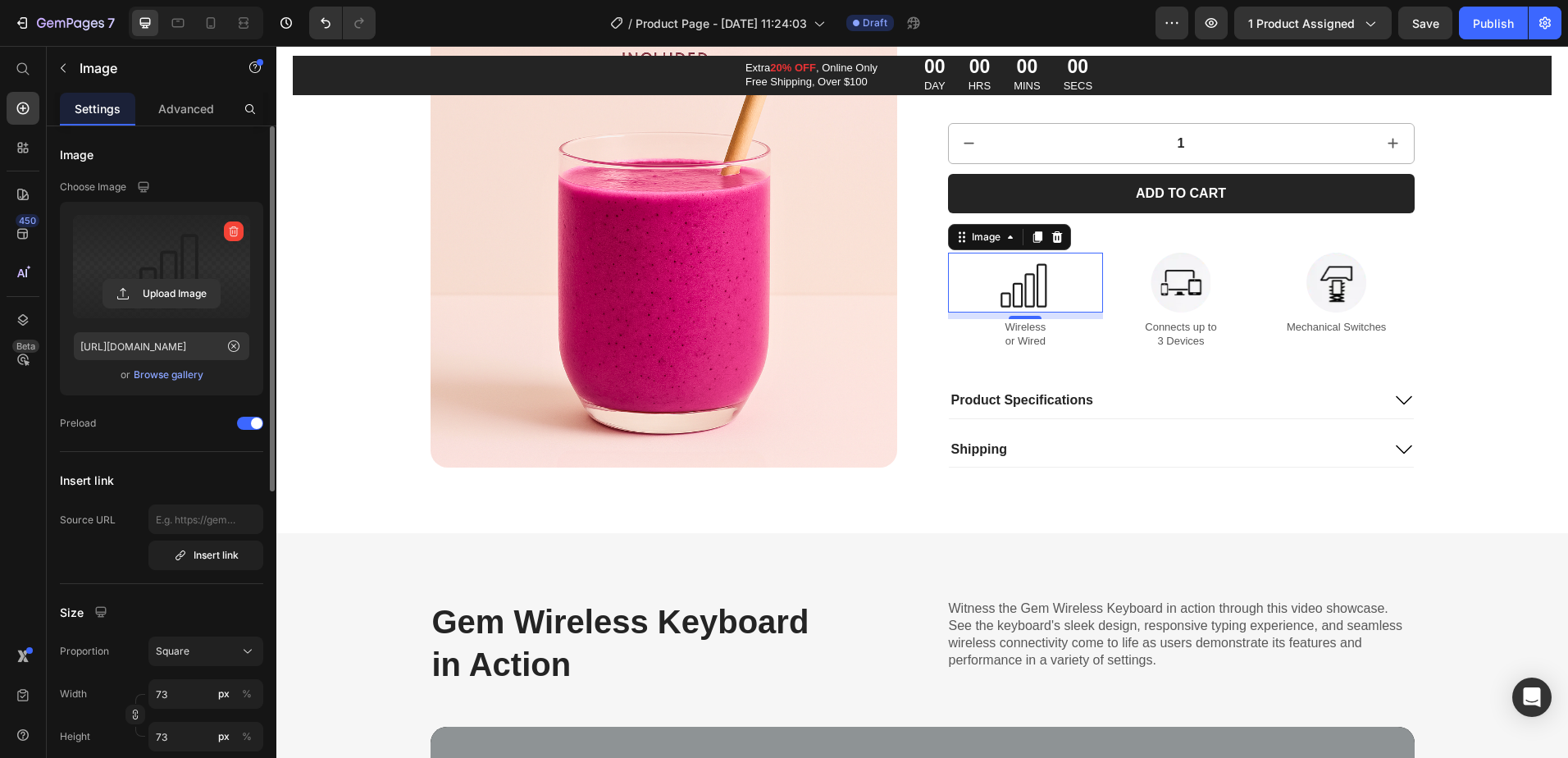 click at bounding box center [1026, 282] 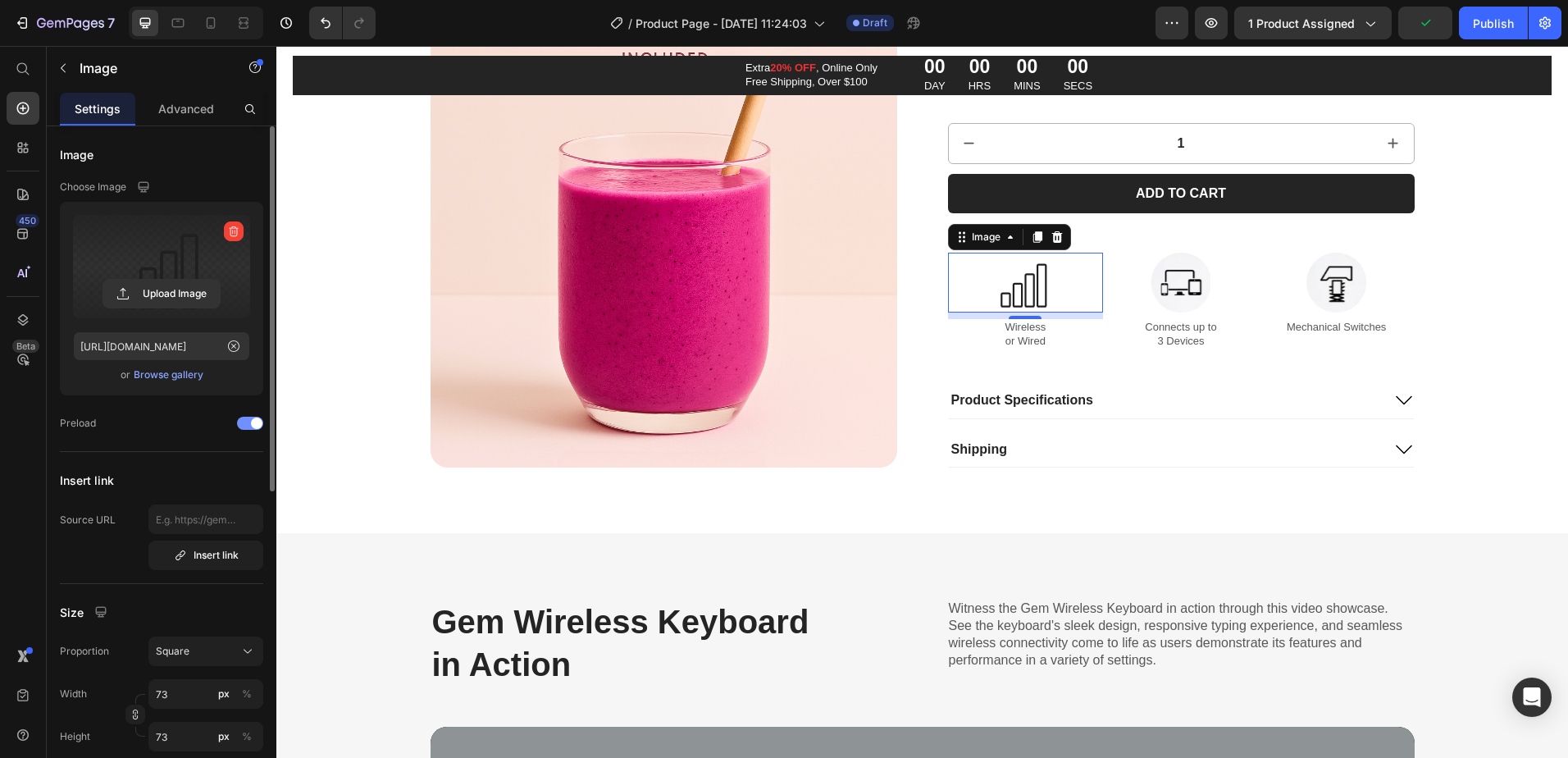 click at bounding box center [250, 423] 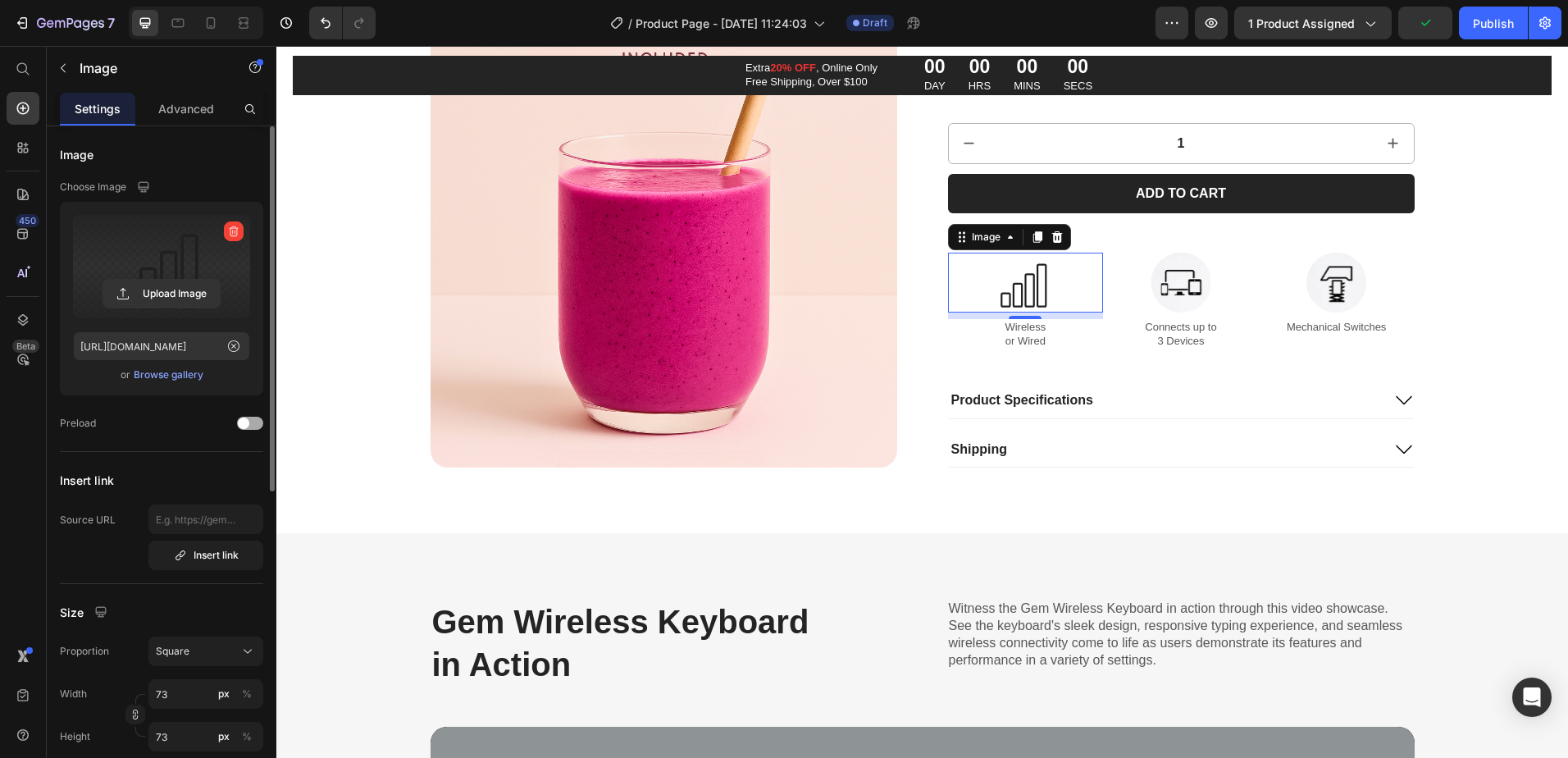 click at bounding box center [244, 423] 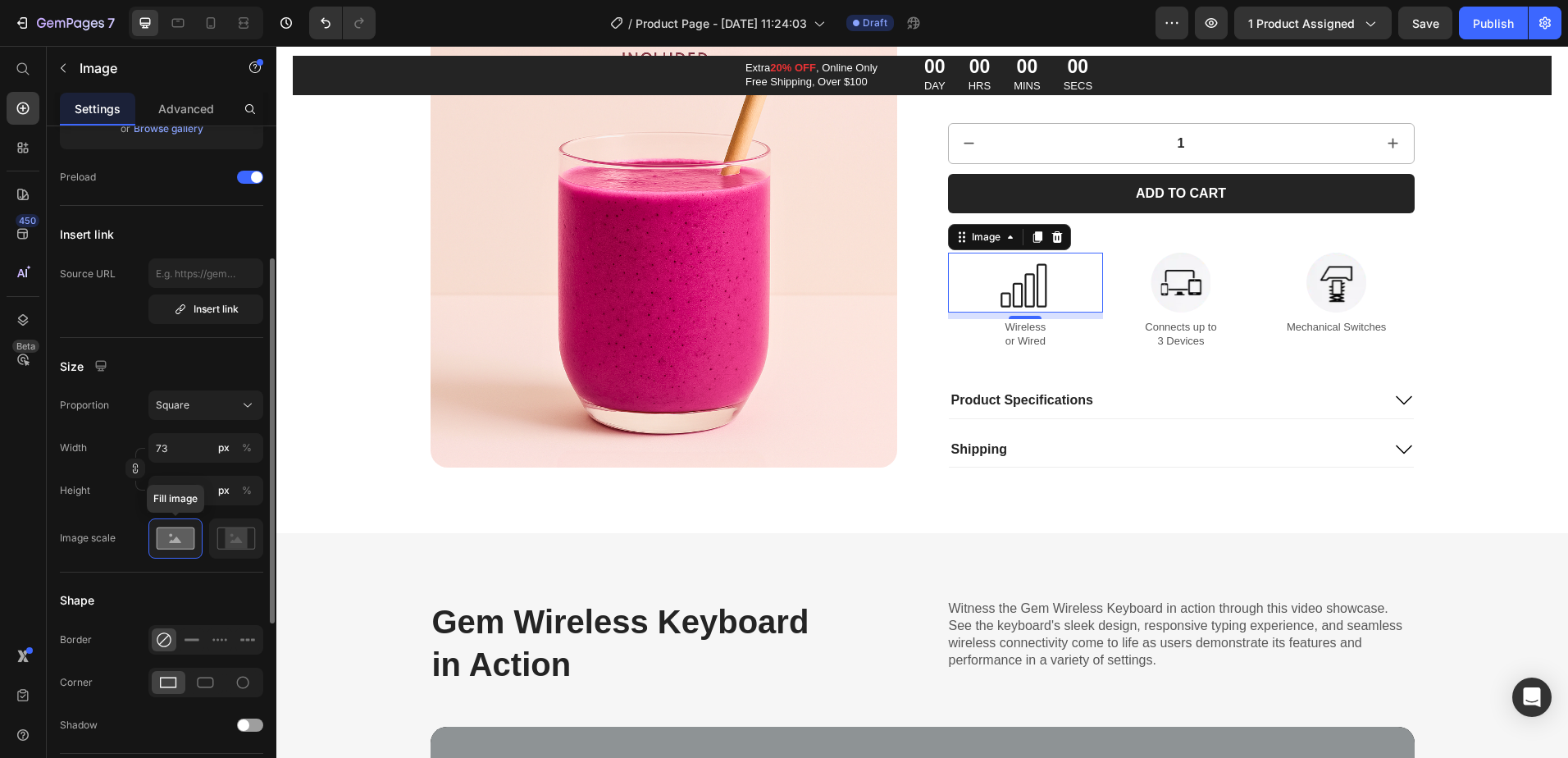scroll, scrollTop: 492, scrollLeft: 0, axis: vertical 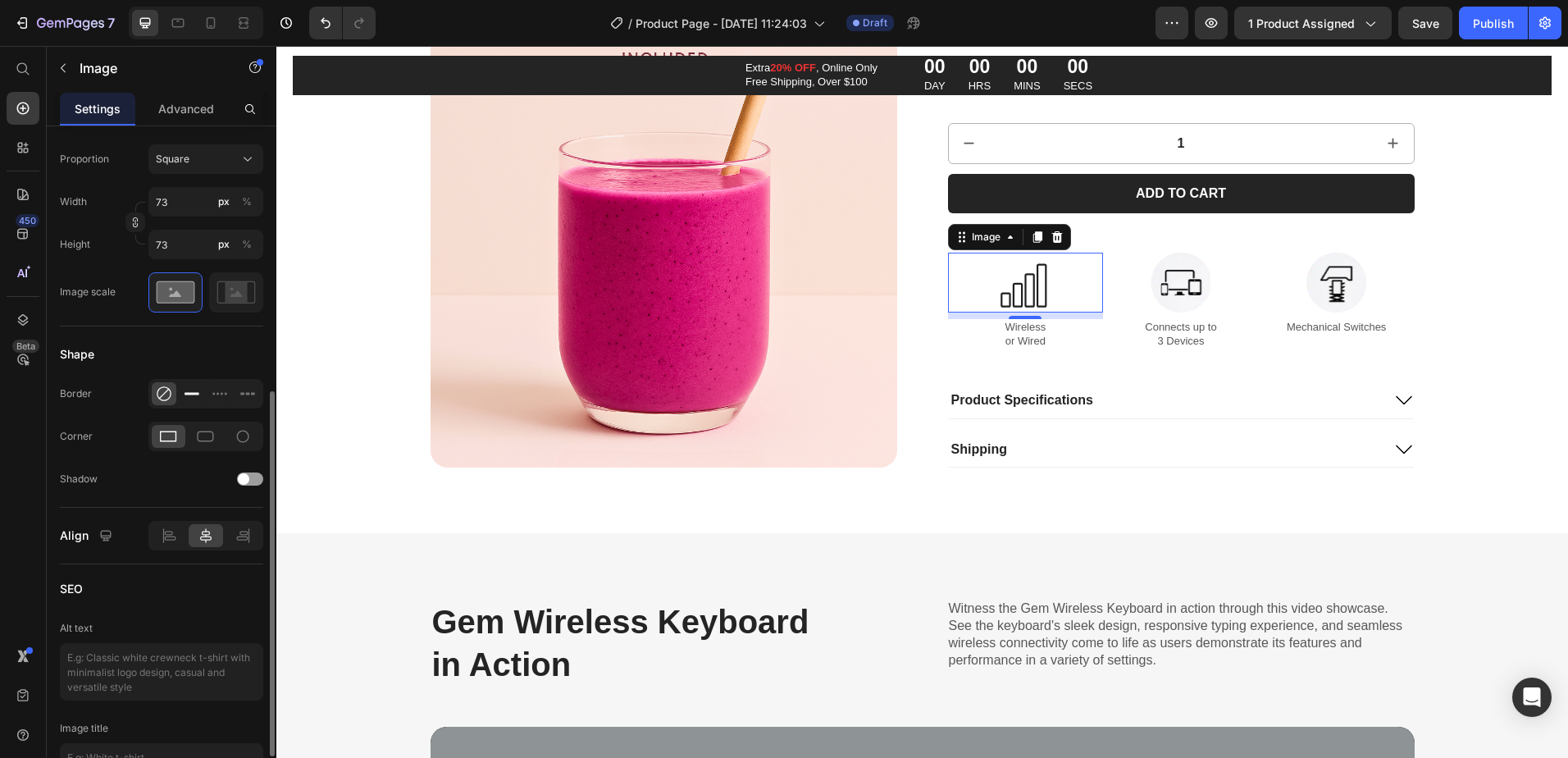 click 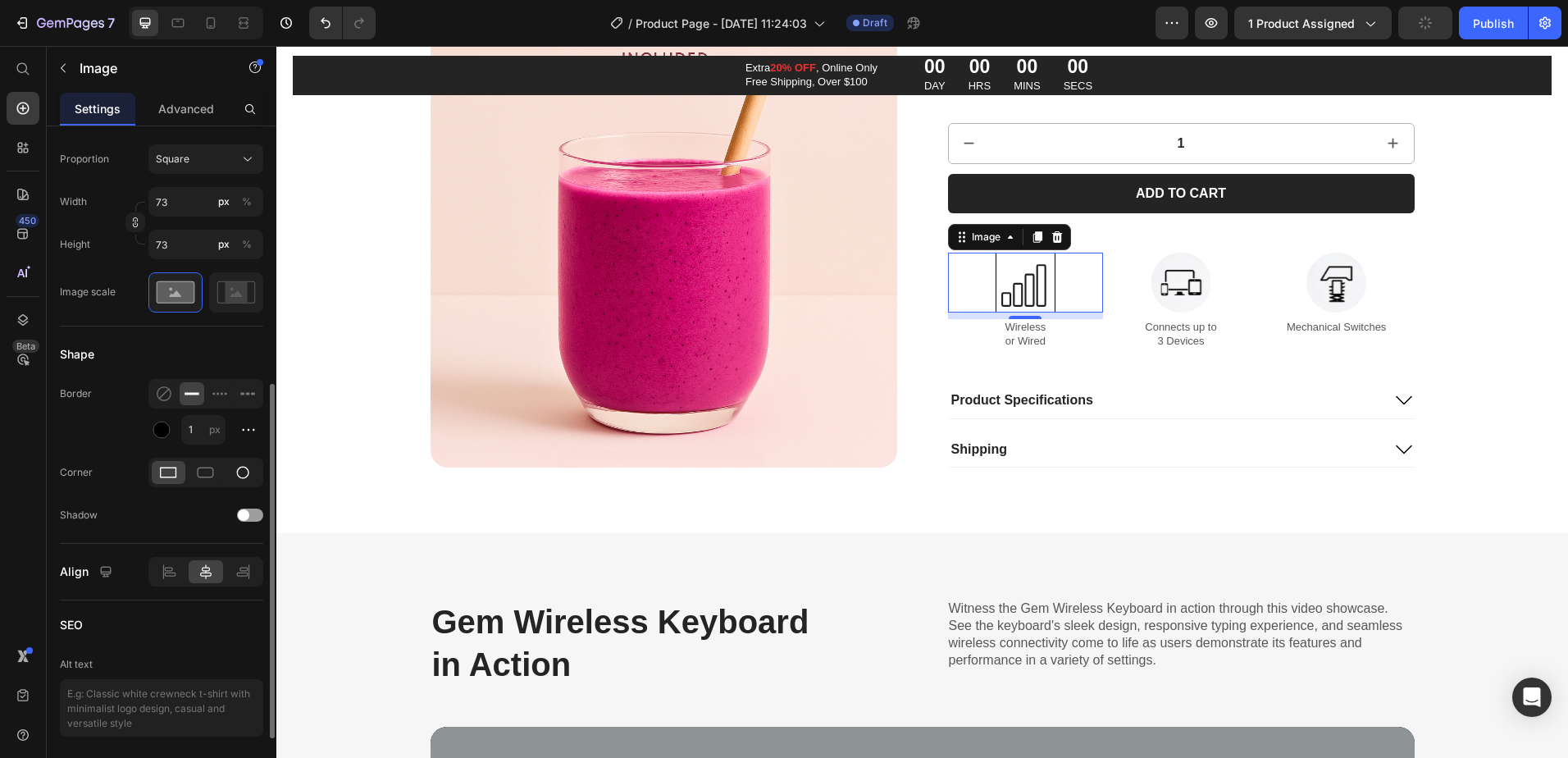 click 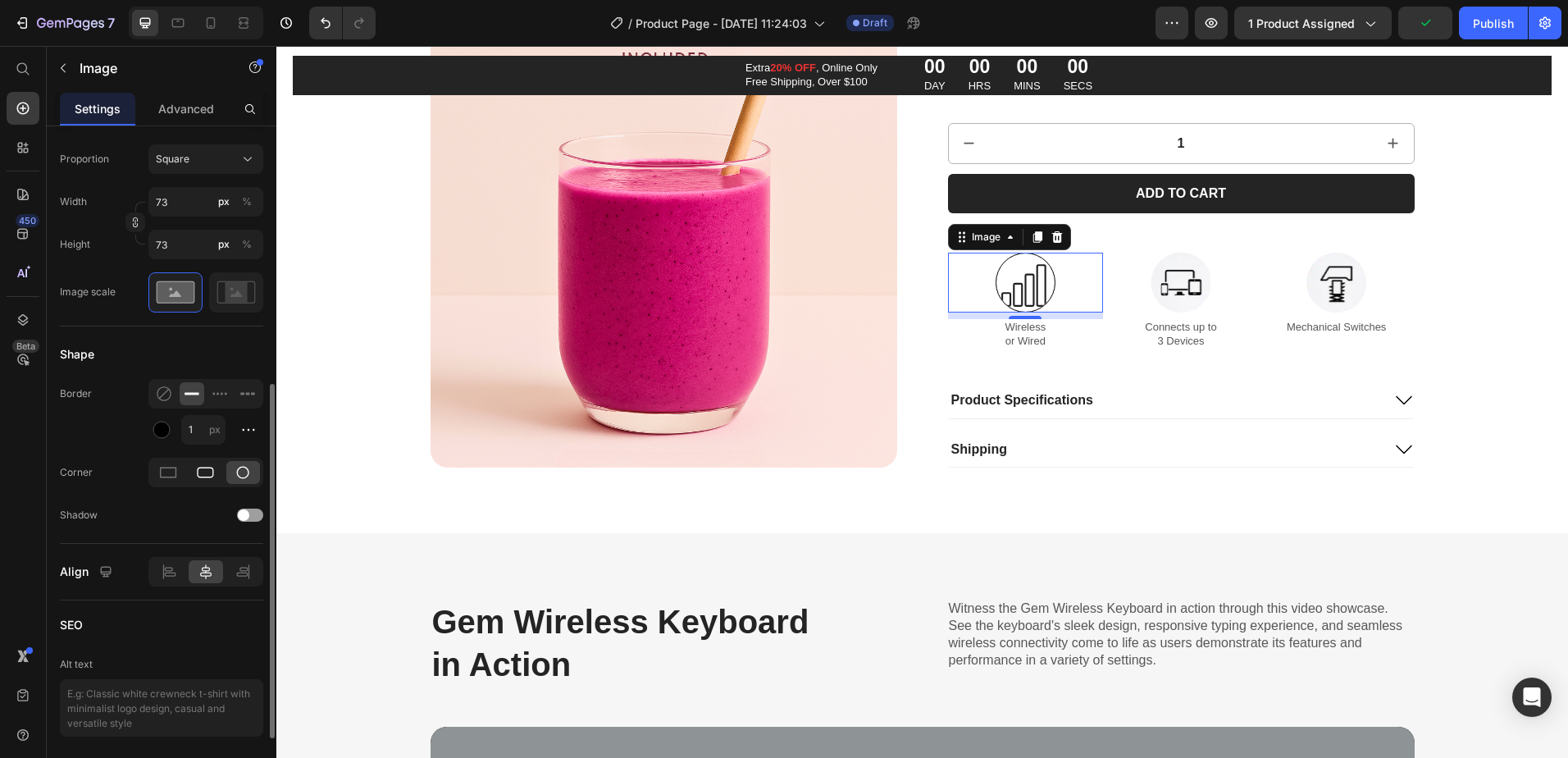 click 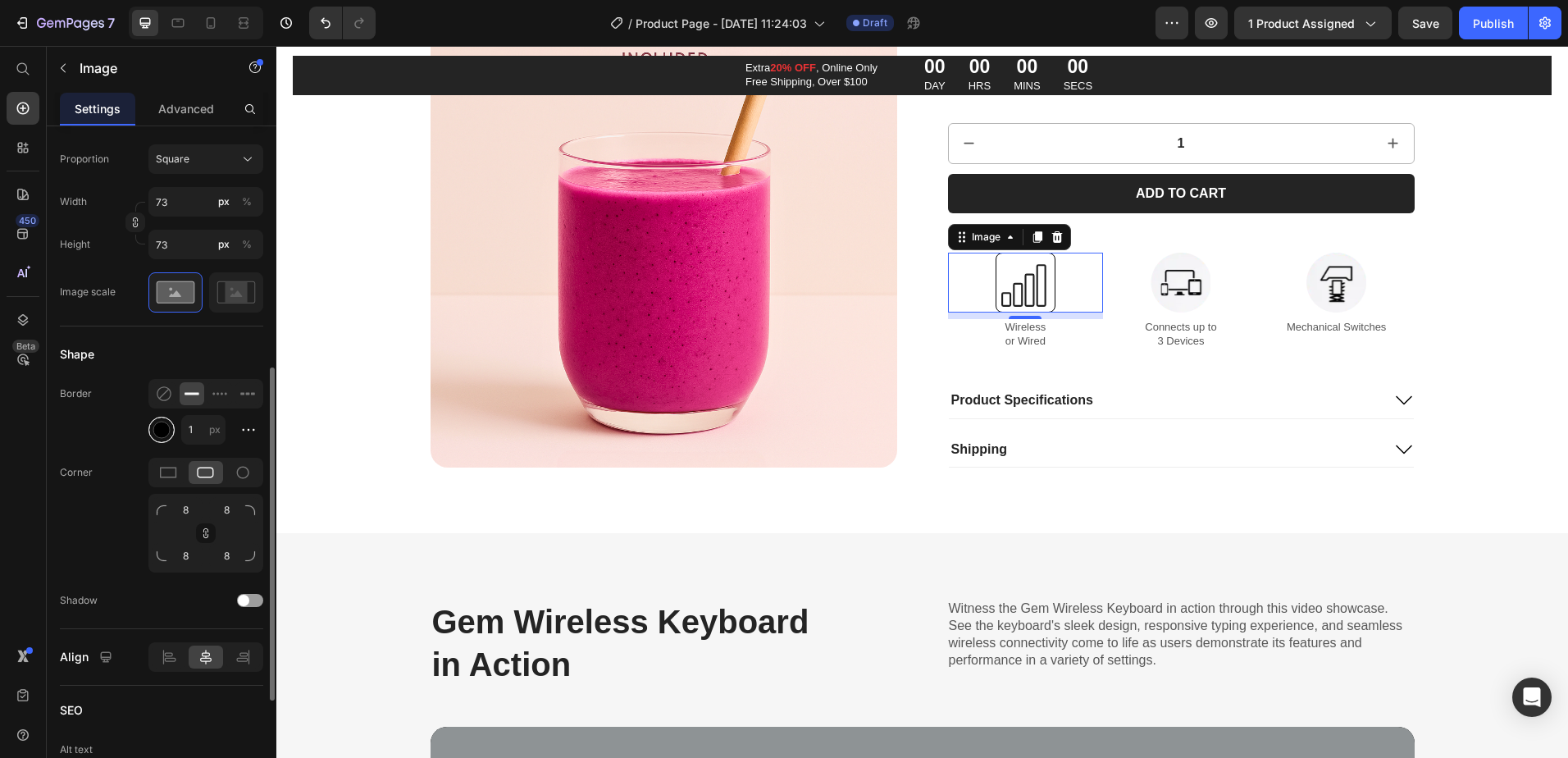 click at bounding box center [162, 429] 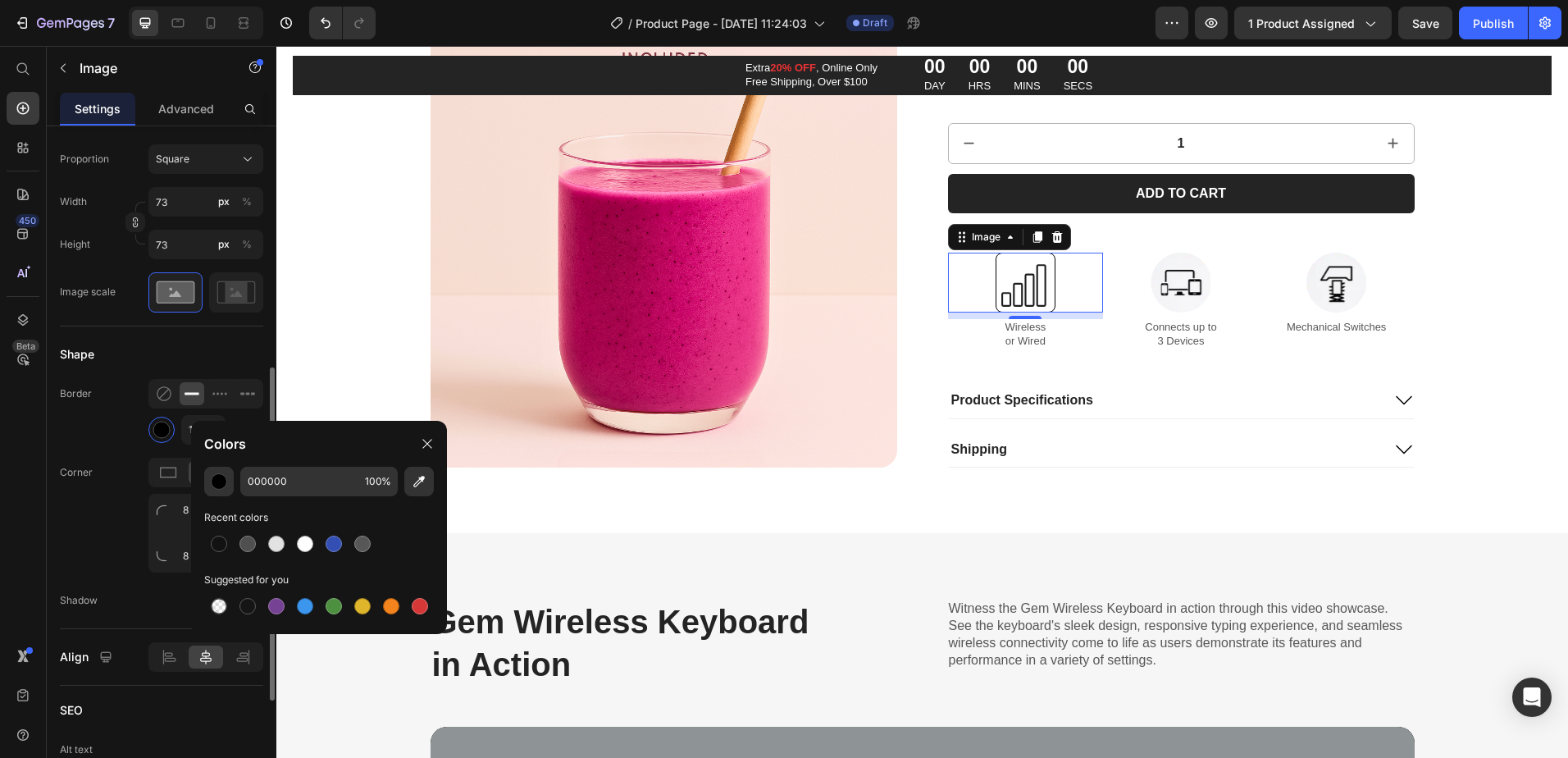 click on "Border 1 px" 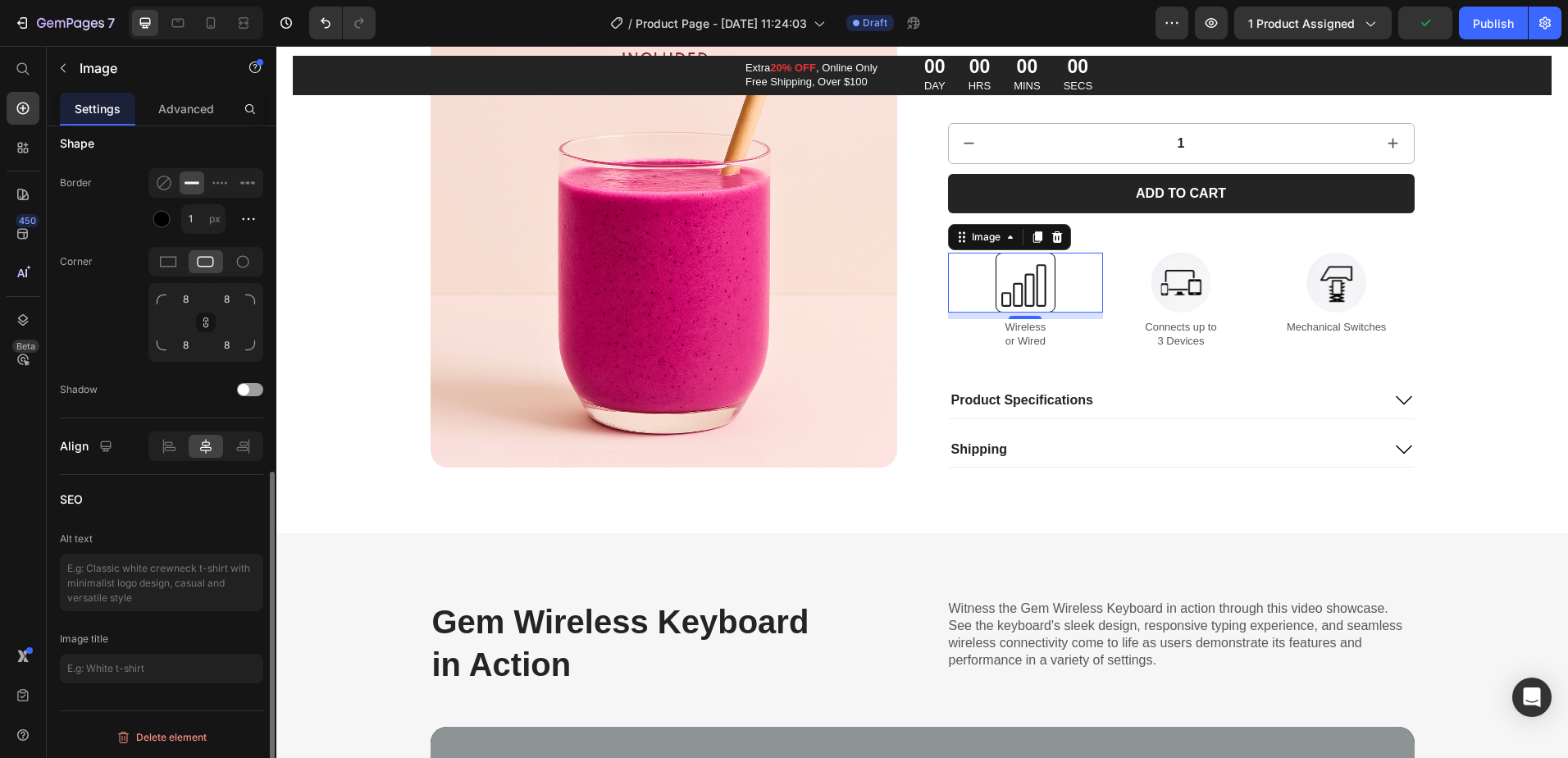 scroll, scrollTop: 0, scrollLeft: 0, axis: both 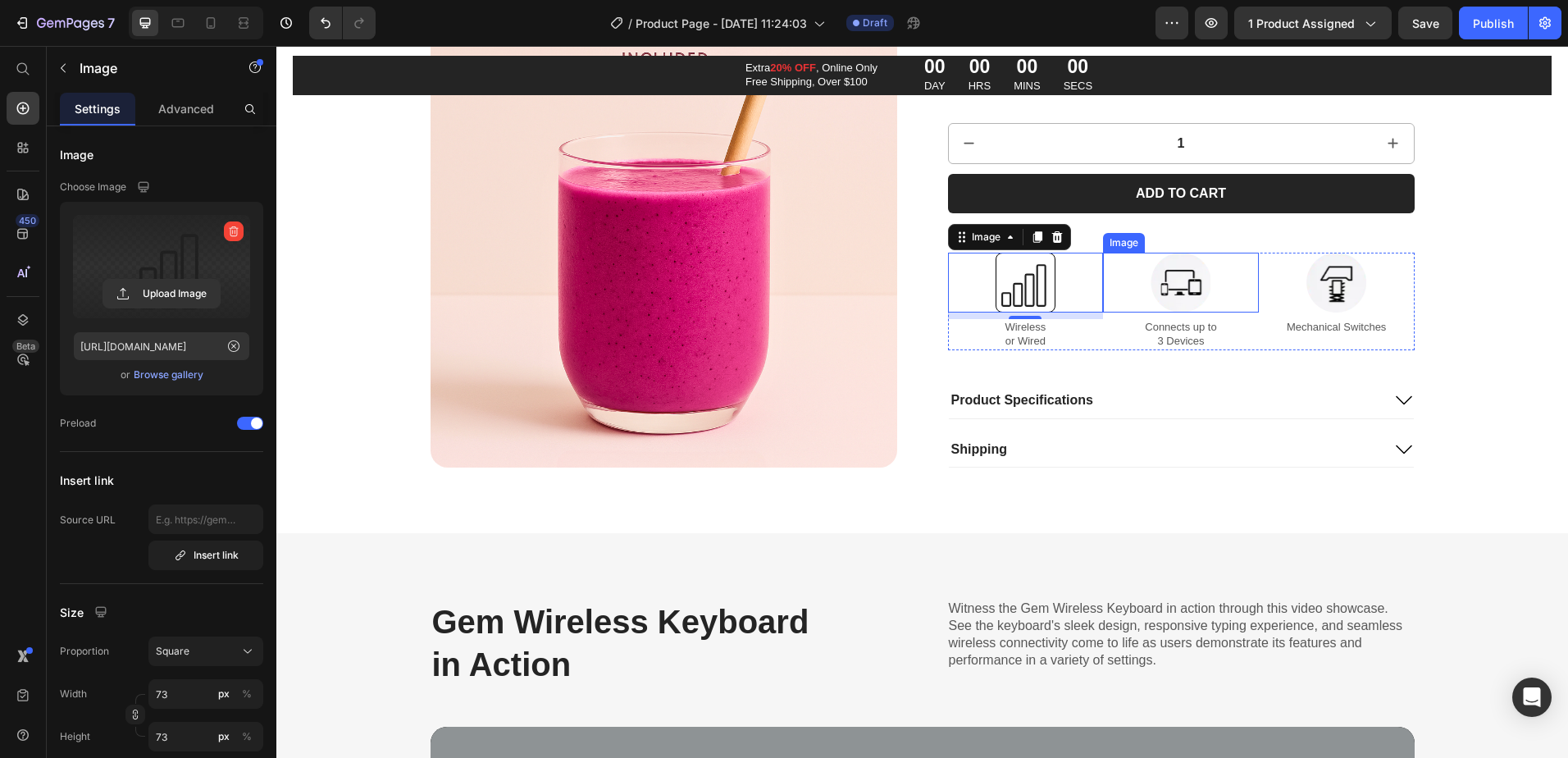 click at bounding box center [1181, 282] 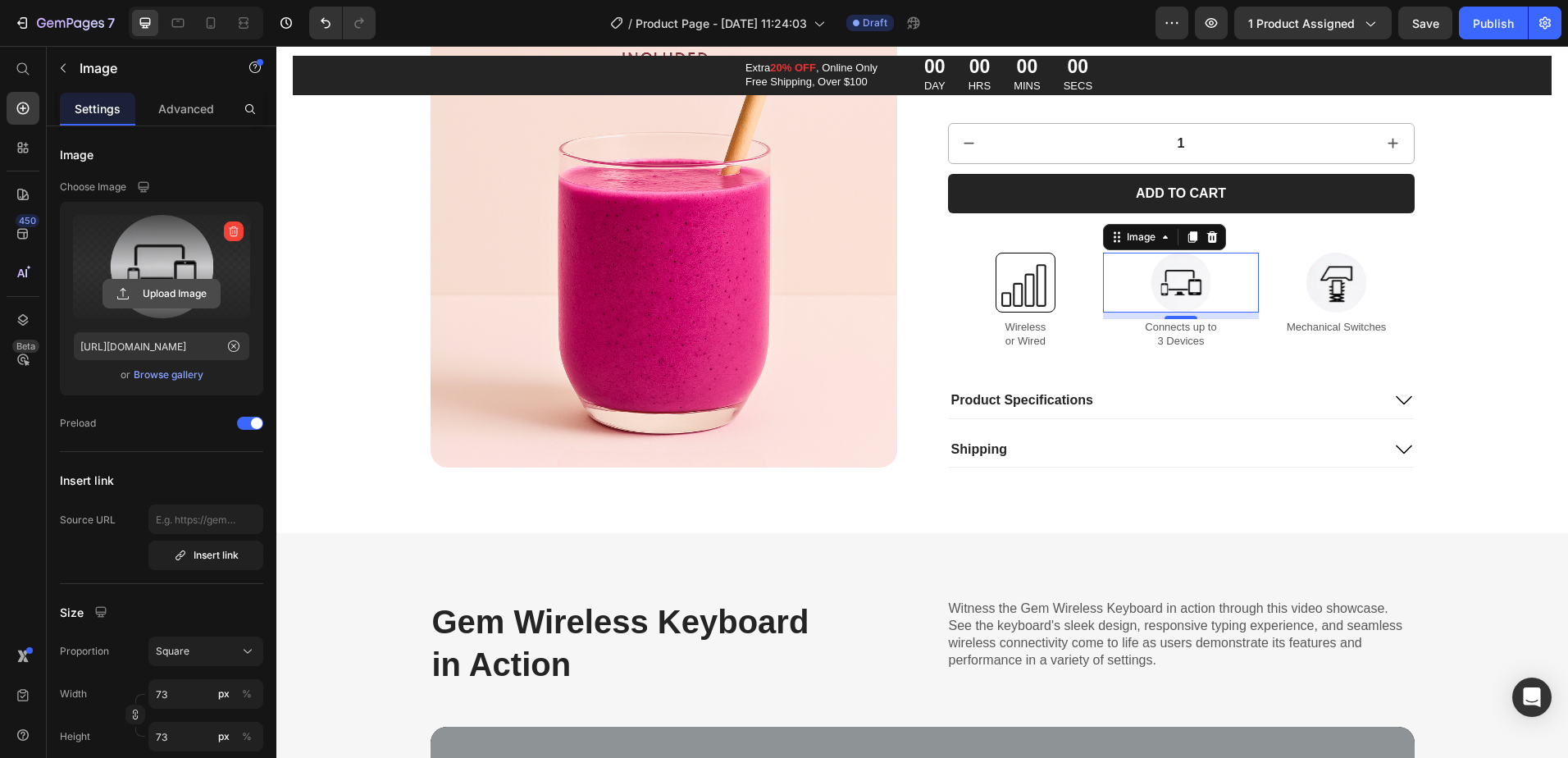 click 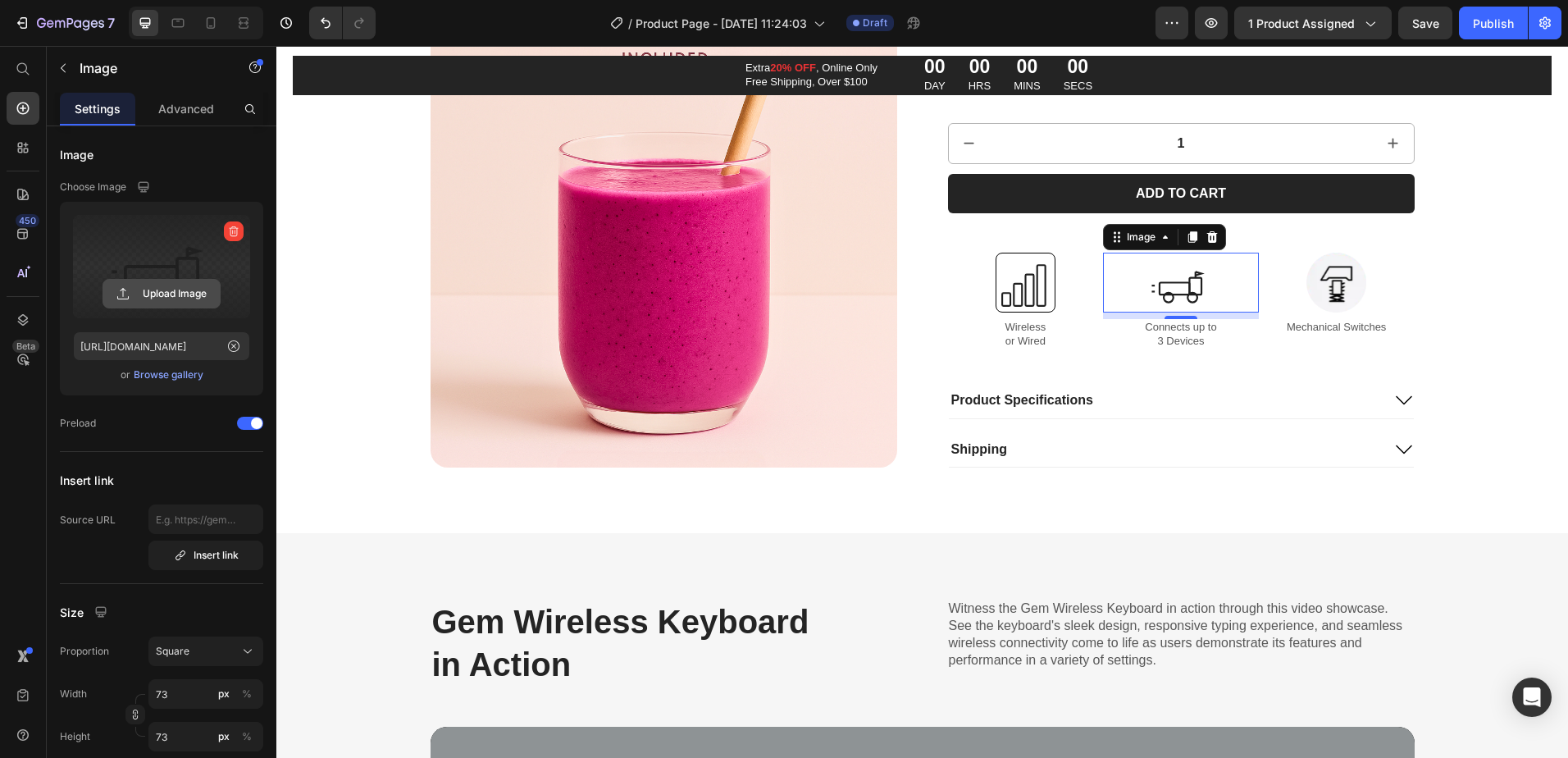 click 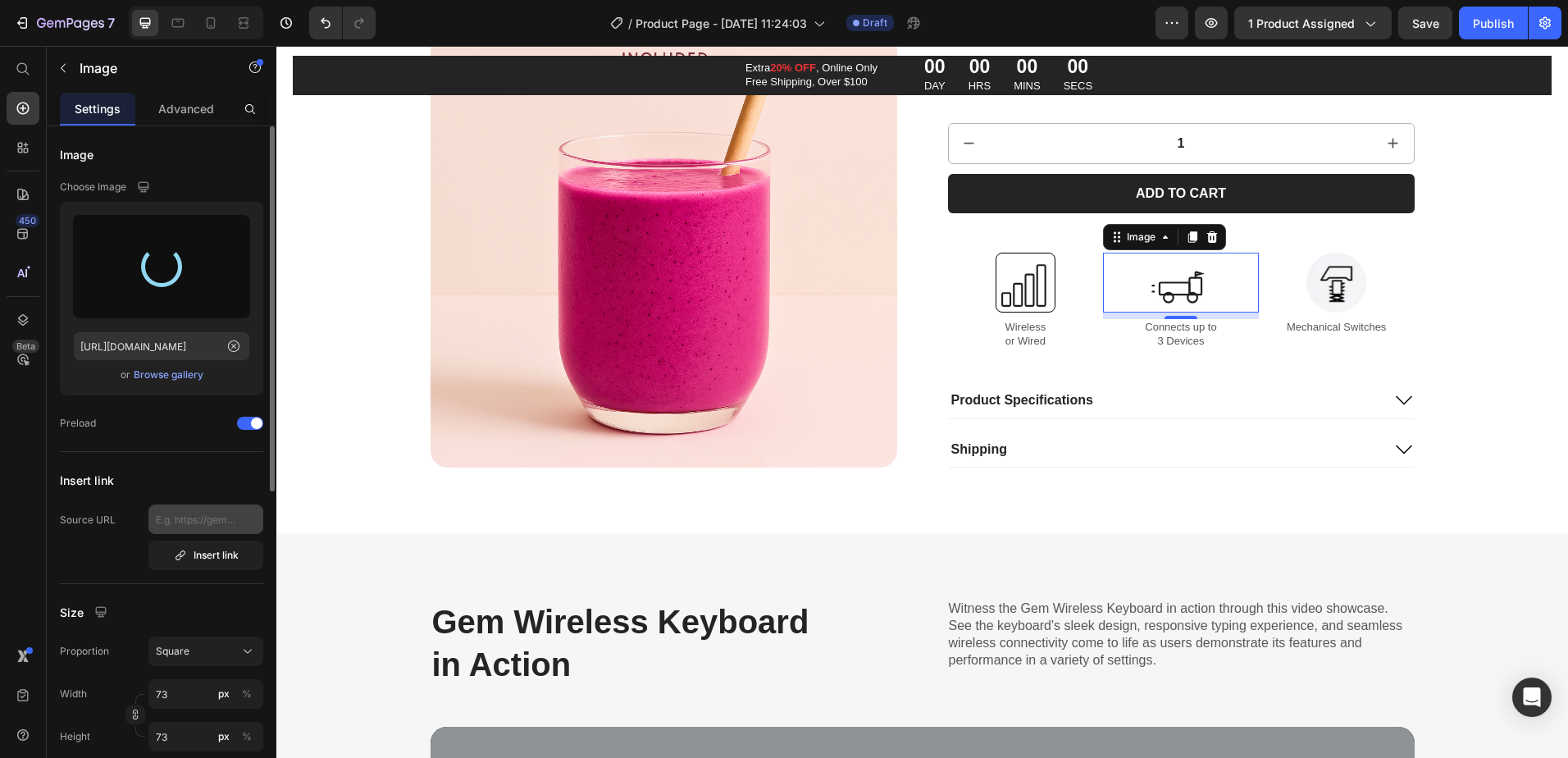 type on "https://cdn.shopify.com/s/files/1/0914/5902/7217/files/gempages_572144643601335168-ffc49342-9f78-4d6d-99be-9b2eeeaac909.svg" 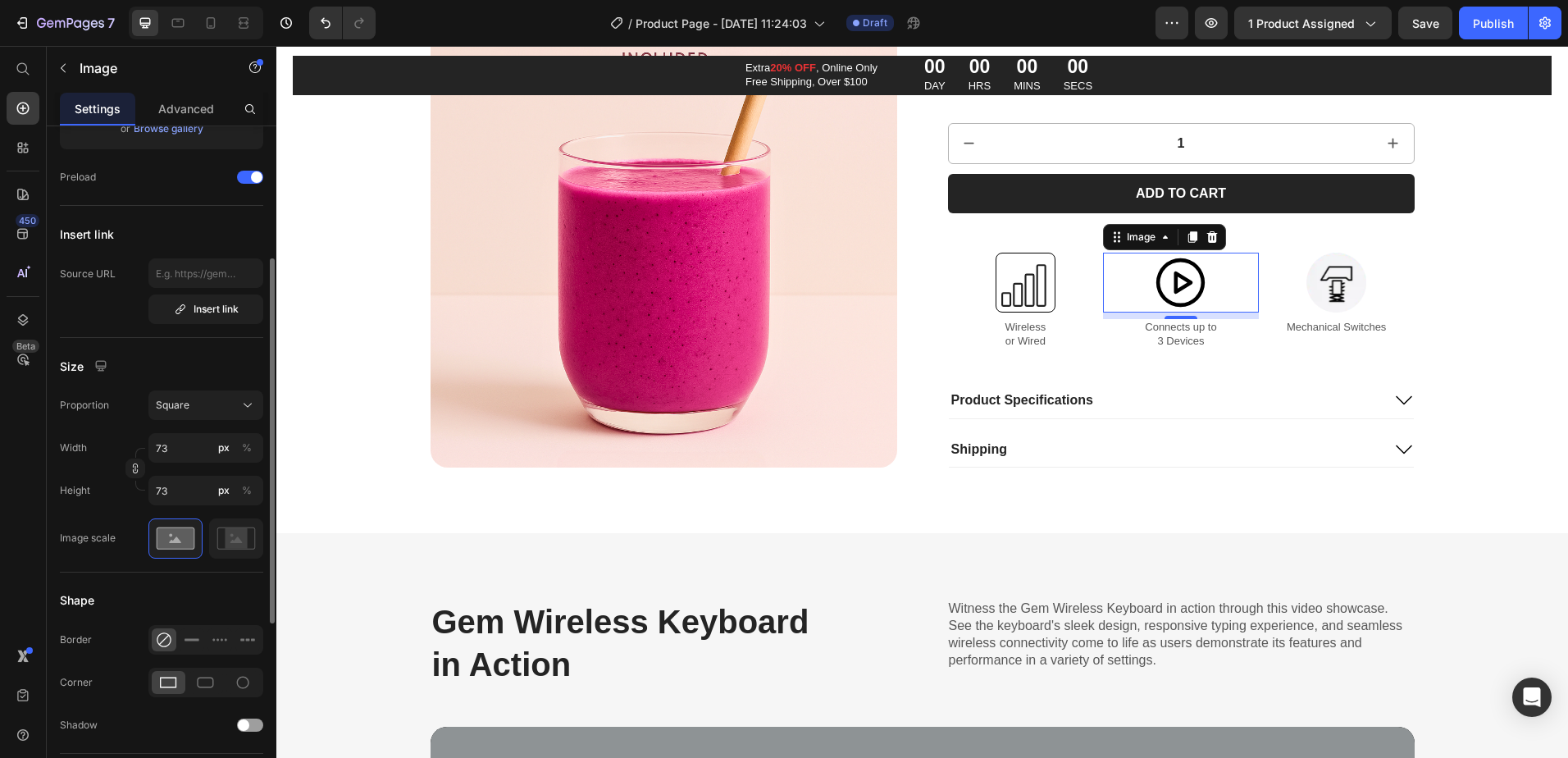 scroll, scrollTop: 0, scrollLeft: 0, axis: both 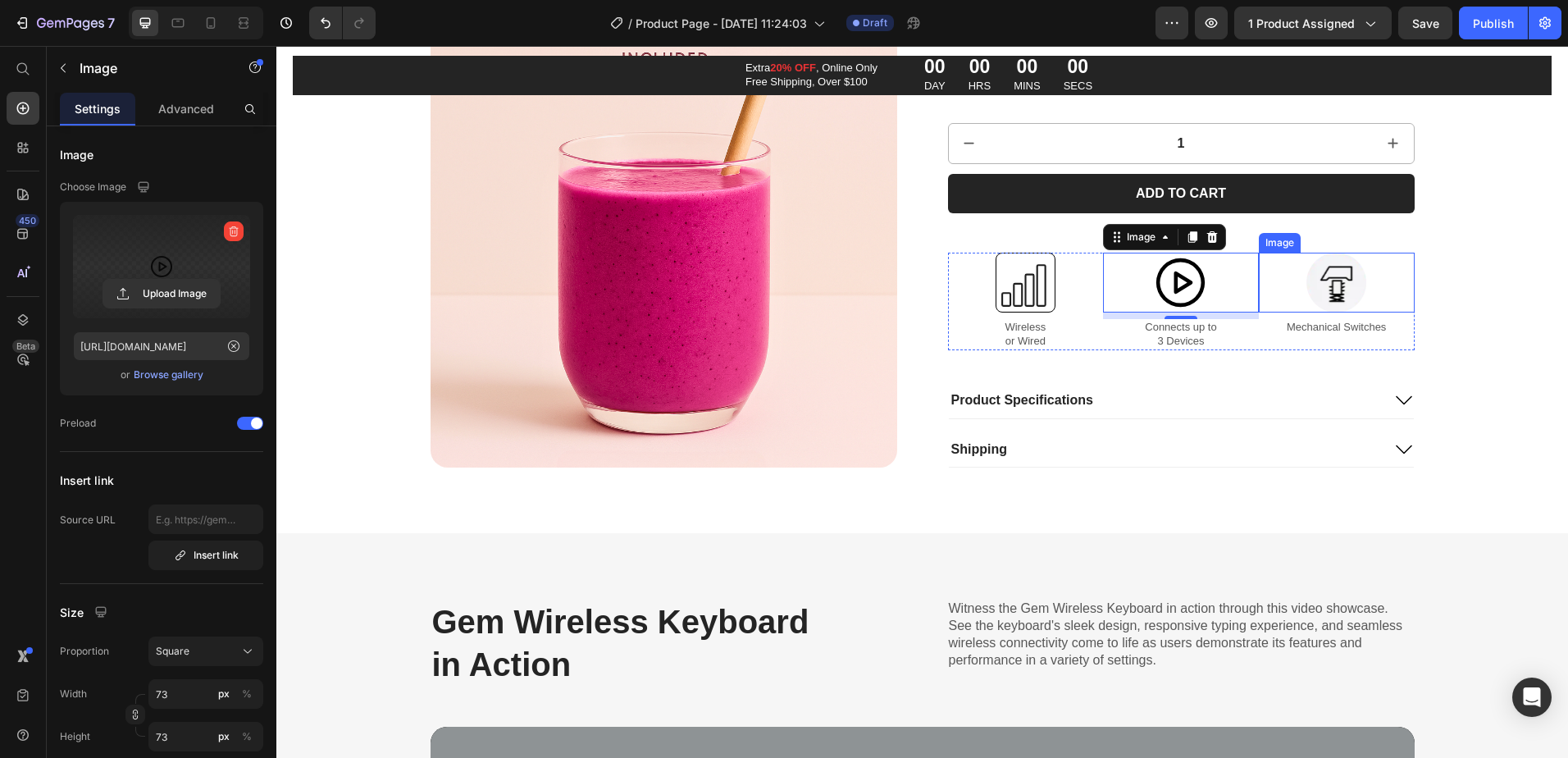 click at bounding box center [1337, 282] 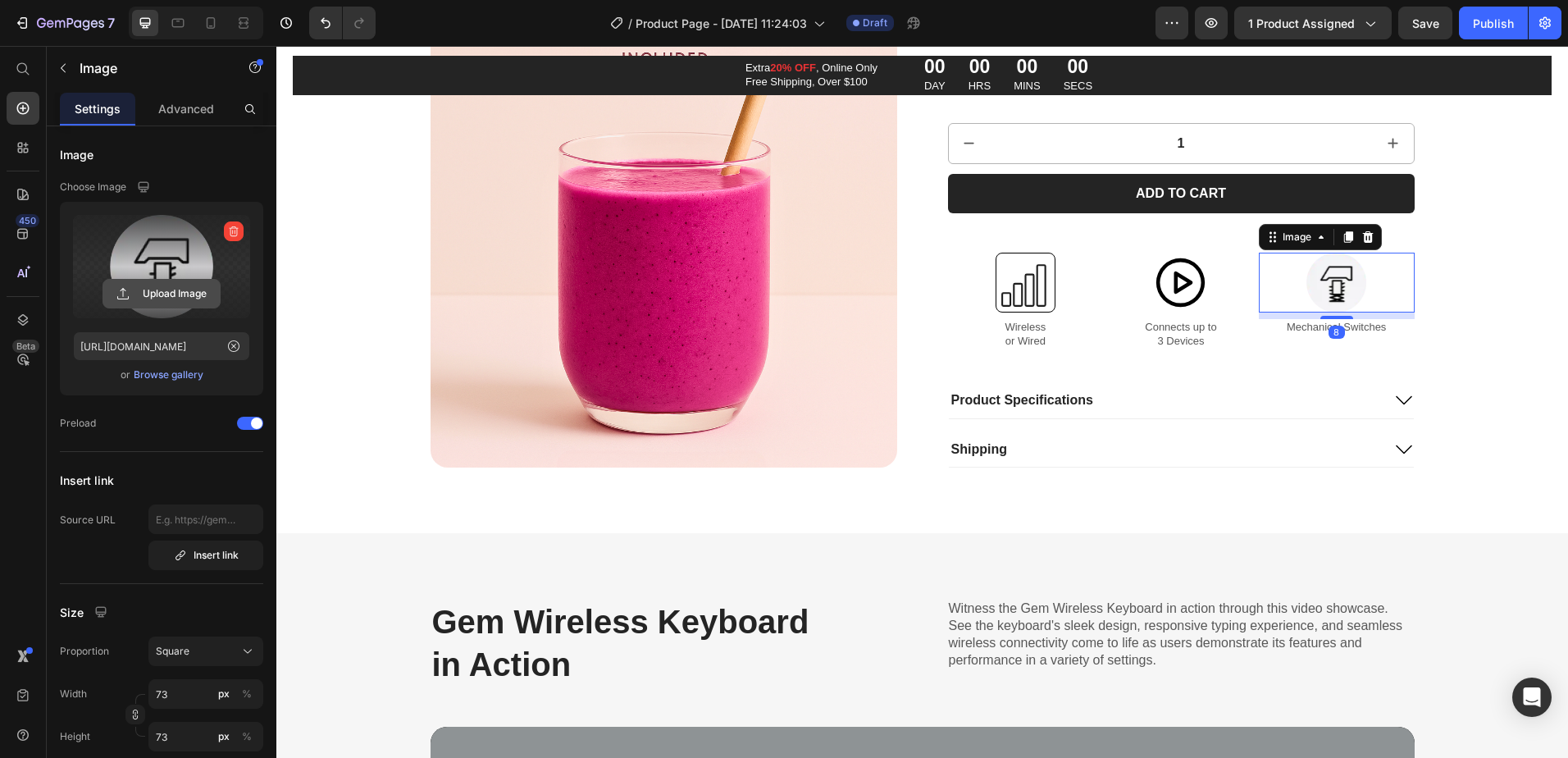 click 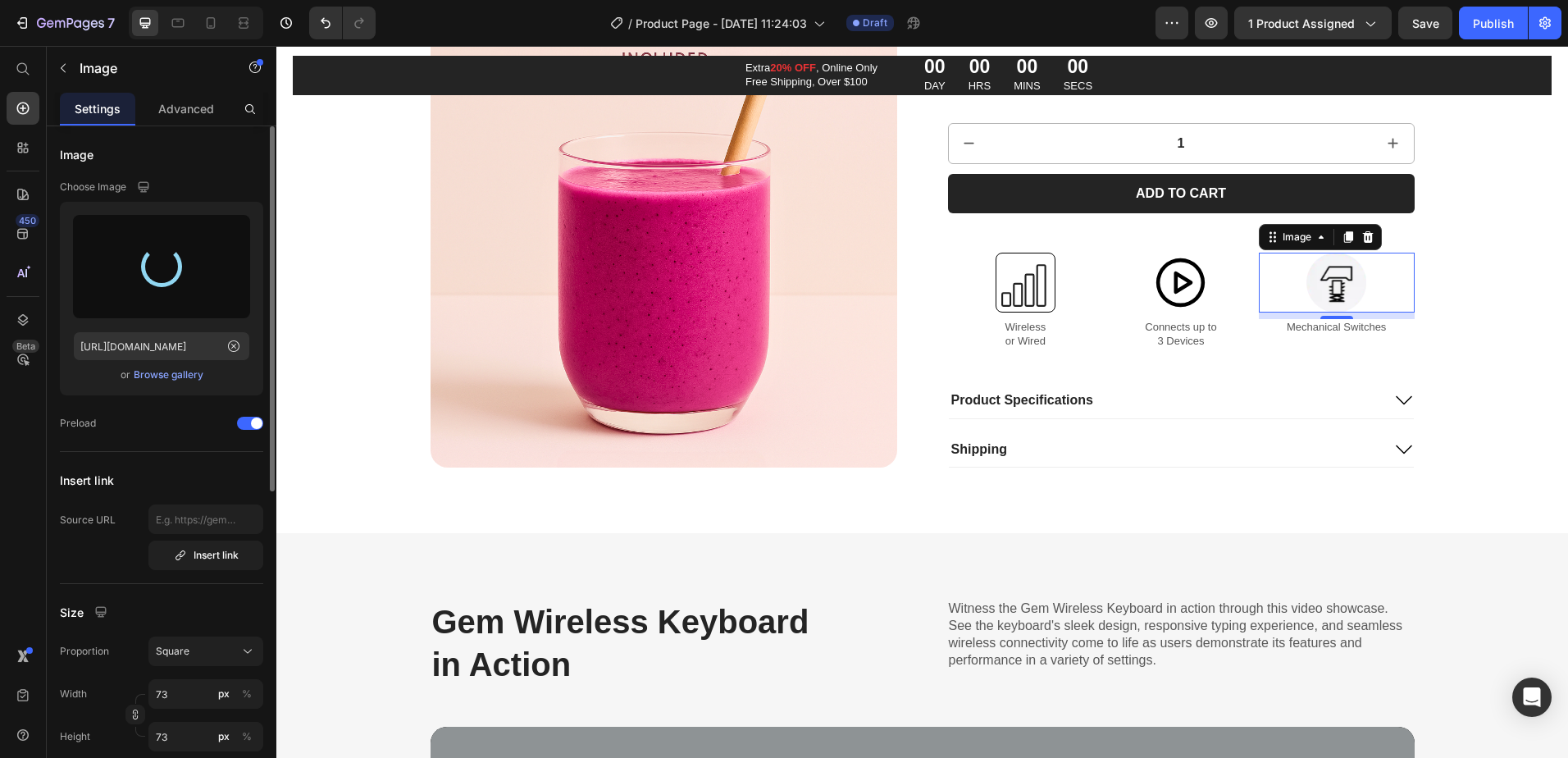 type on "https://cdn.shopify.com/s/files/1/0914/5902/7217/files/gempages_572144643601335168-d3e11e80-f08d-4841-a2ac-2f4117d6cab1.svg" 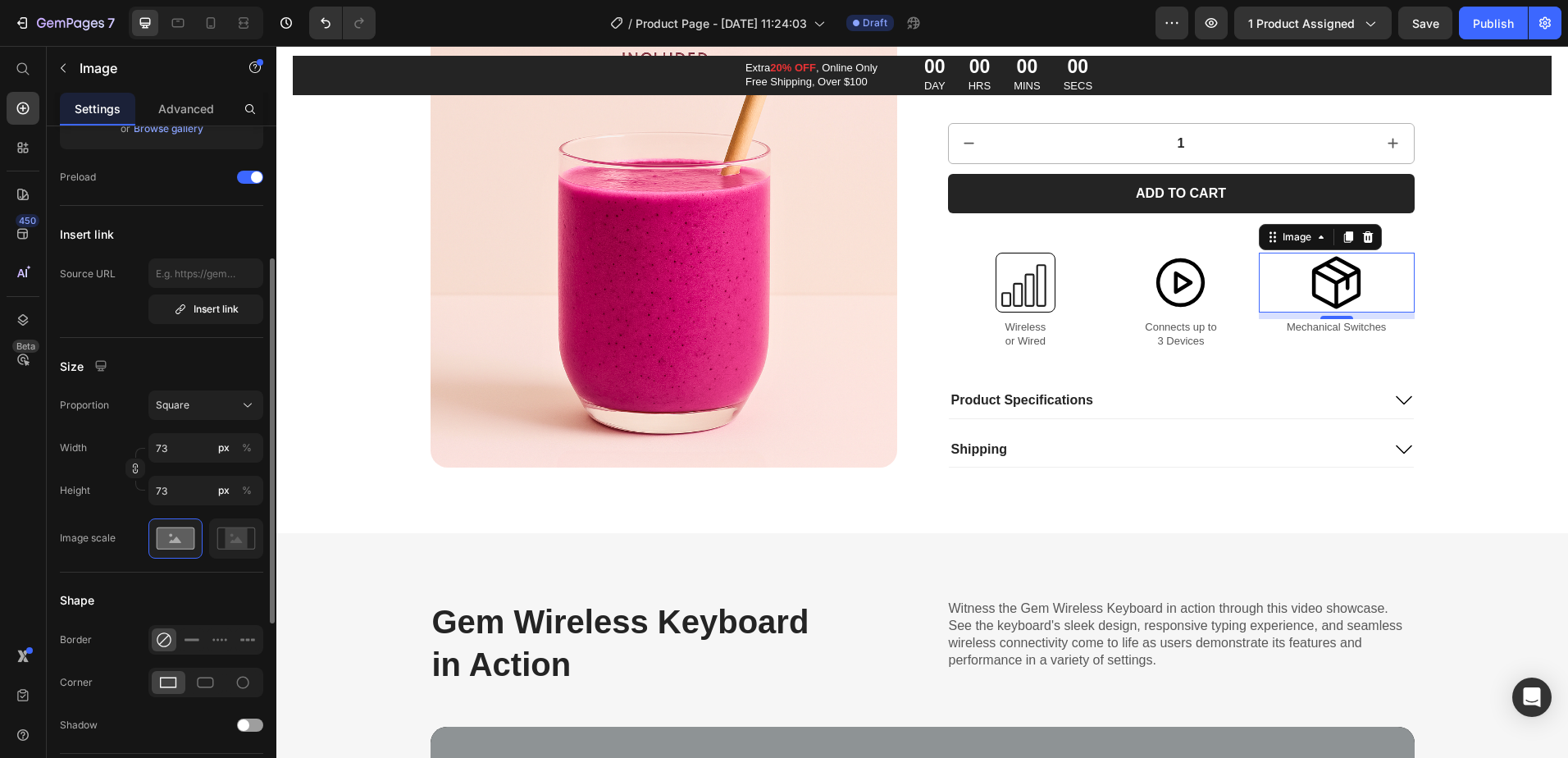 scroll, scrollTop: 492, scrollLeft: 0, axis: vertical 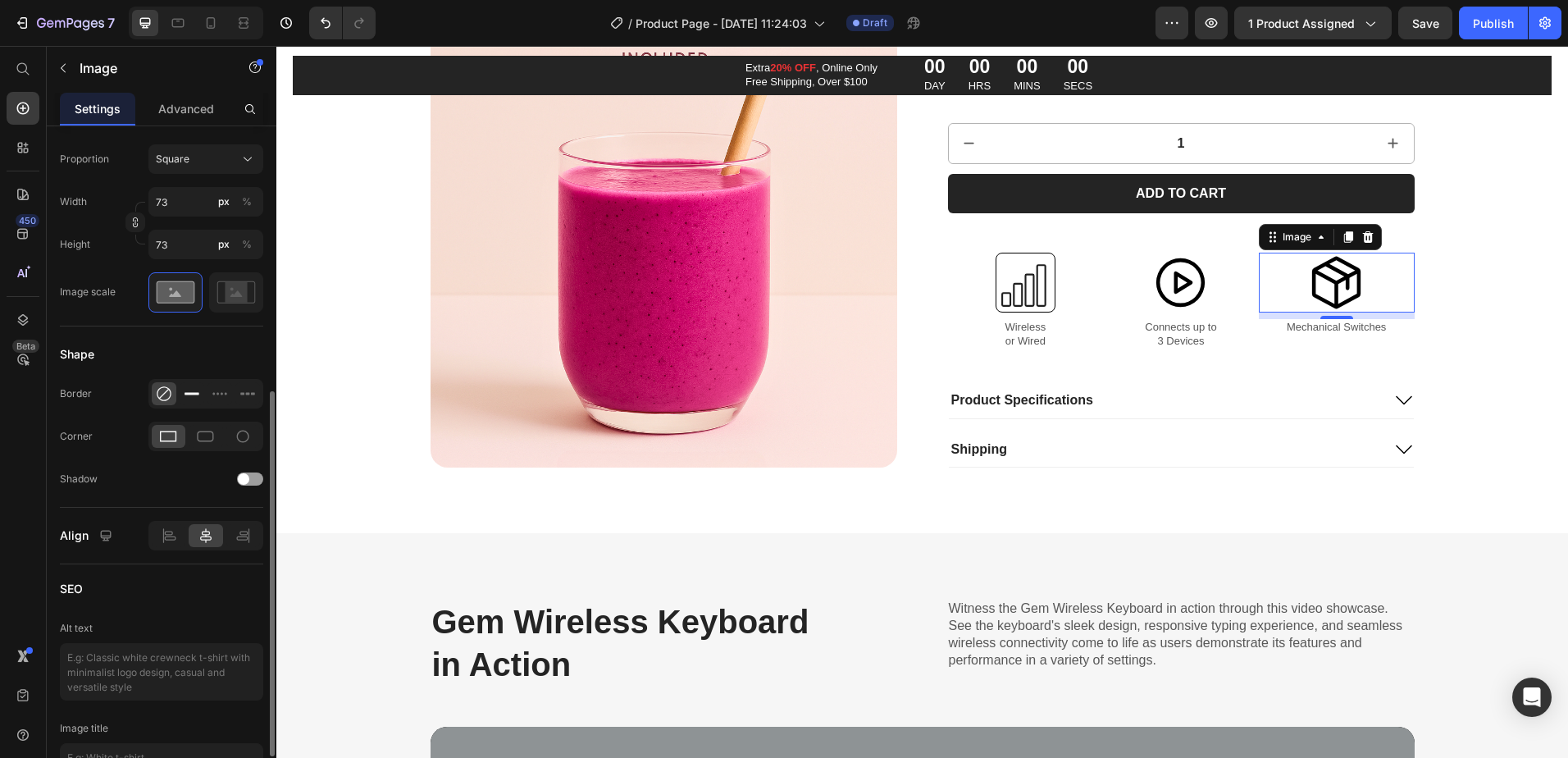 click 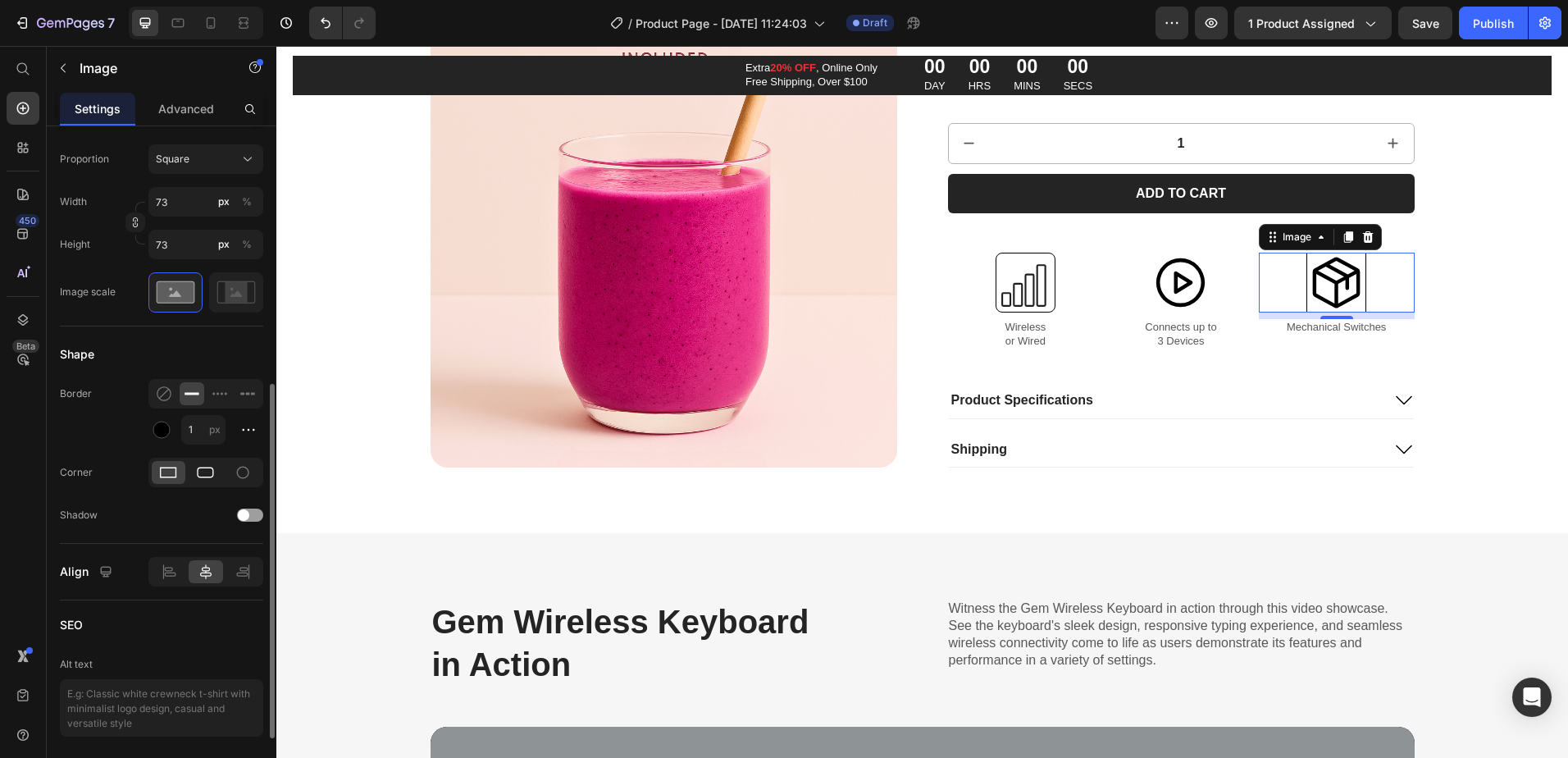 click 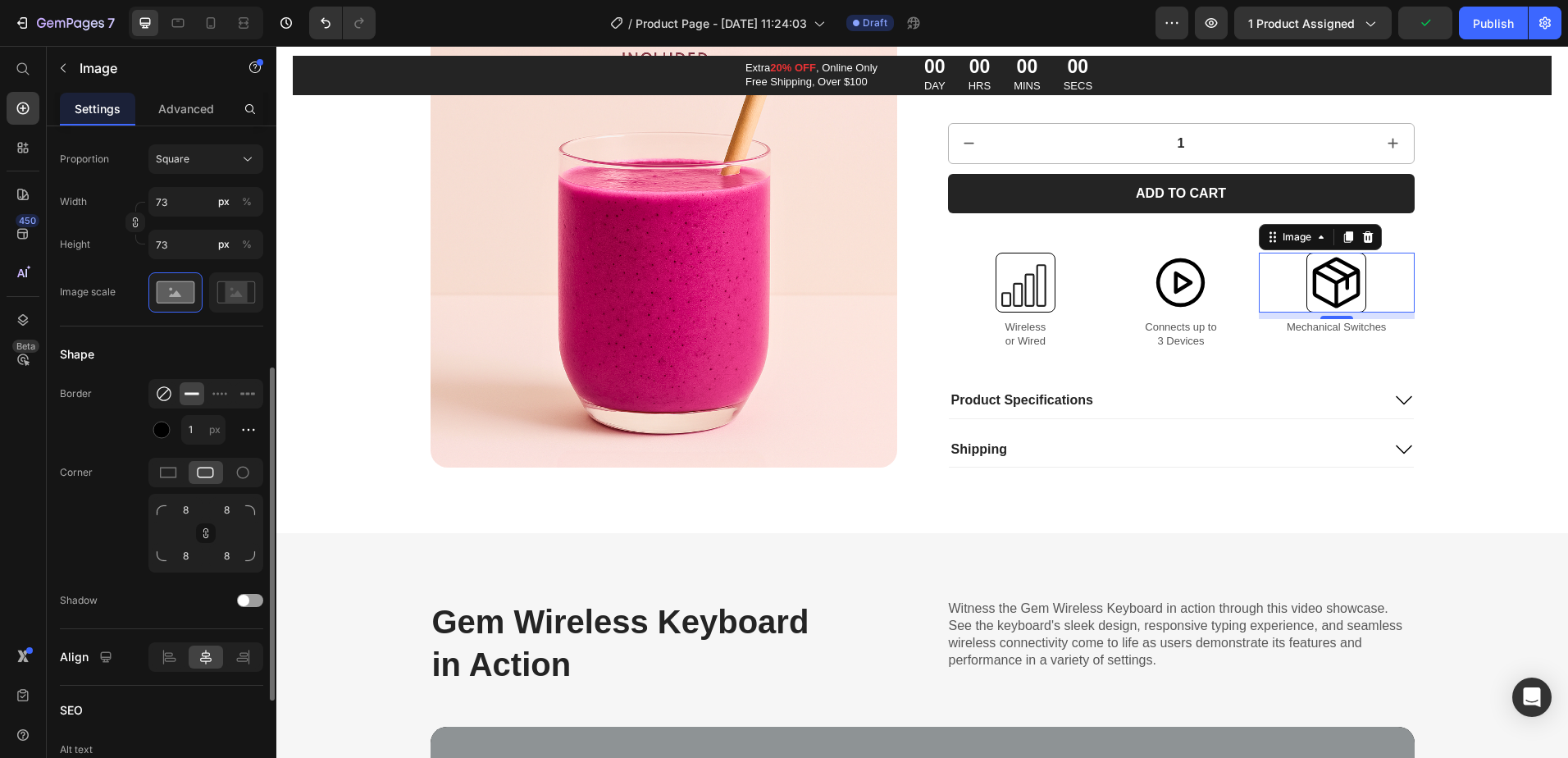 click 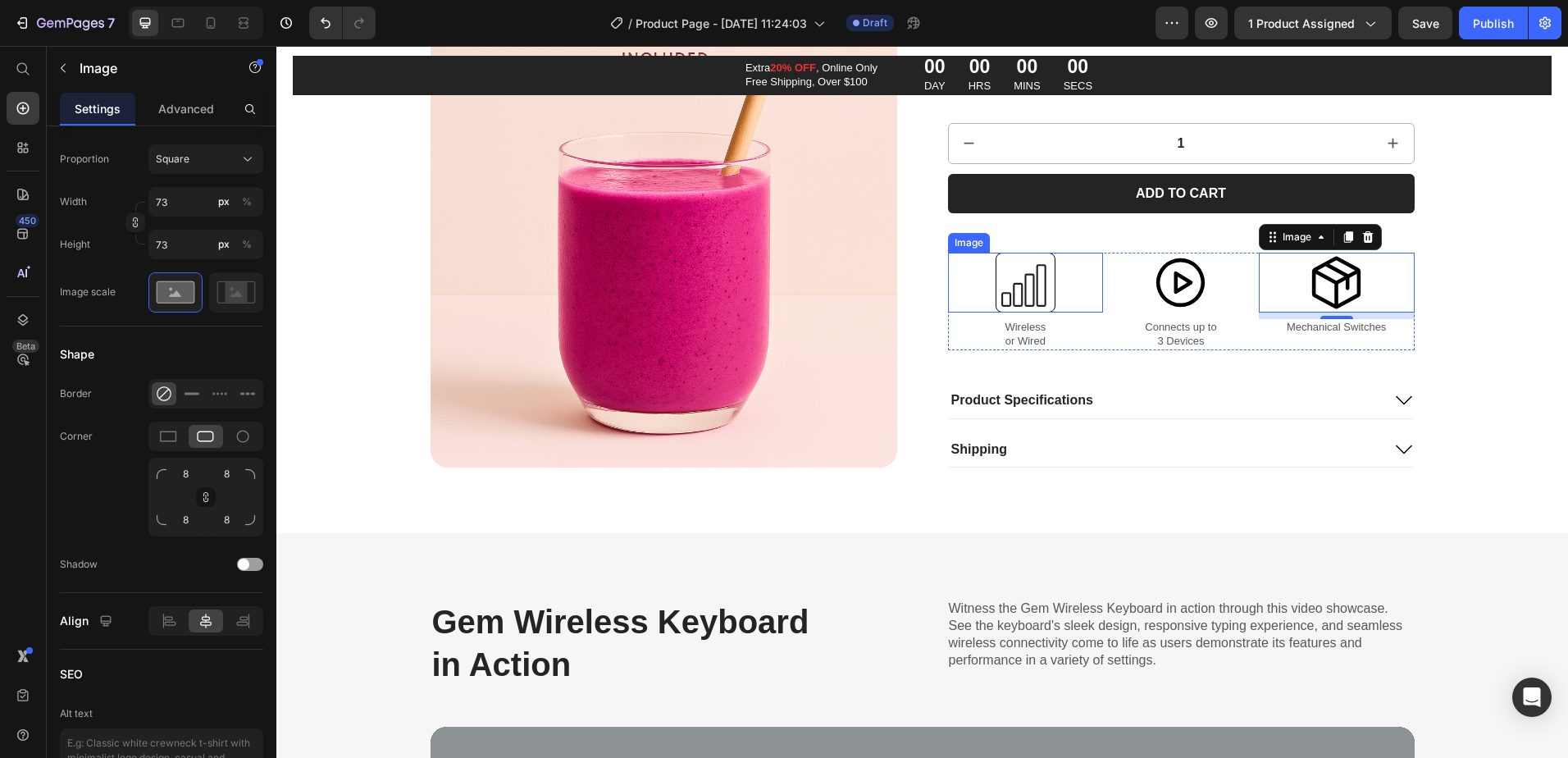click at bounding box center (1026, 282) 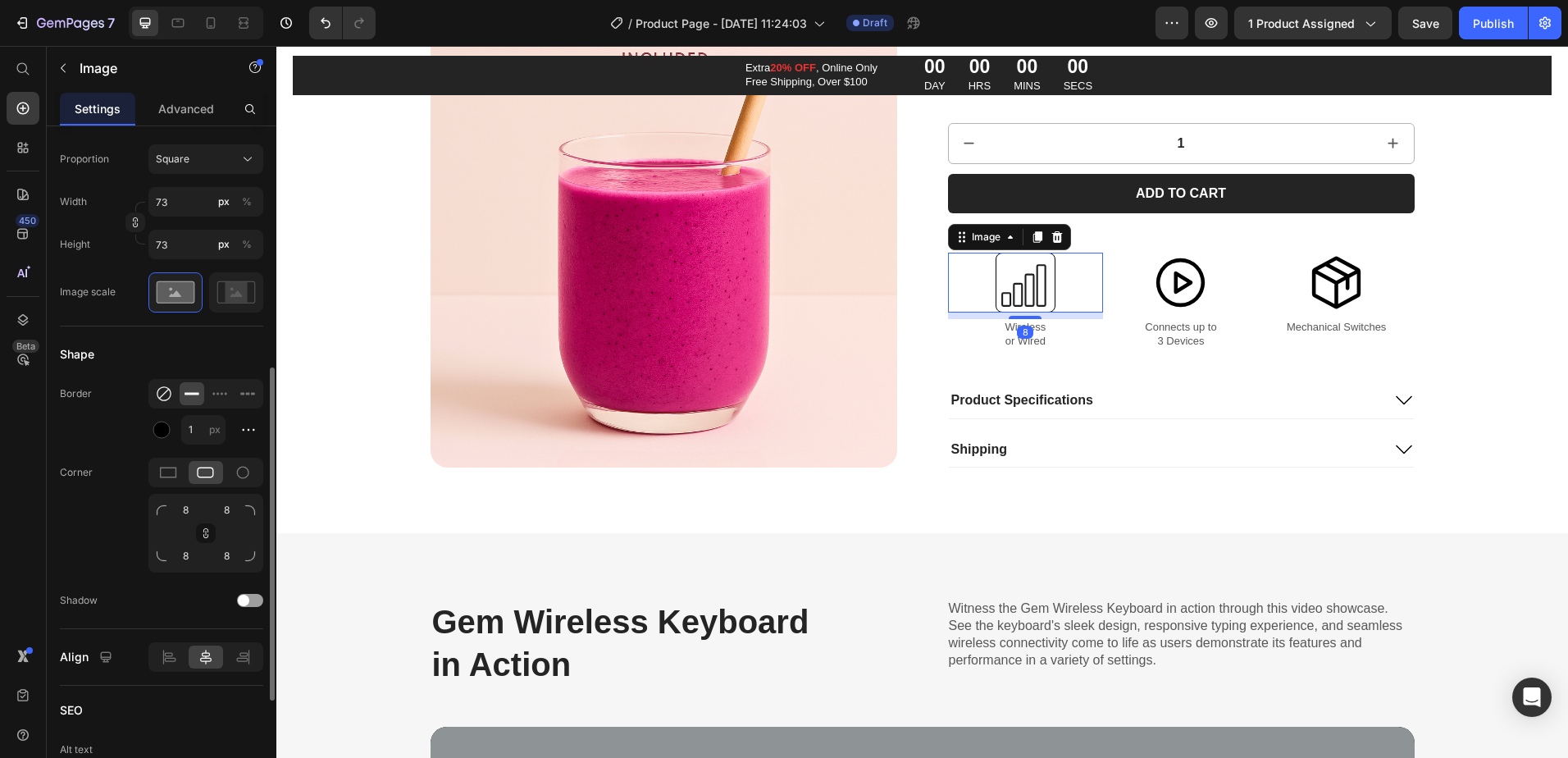 click 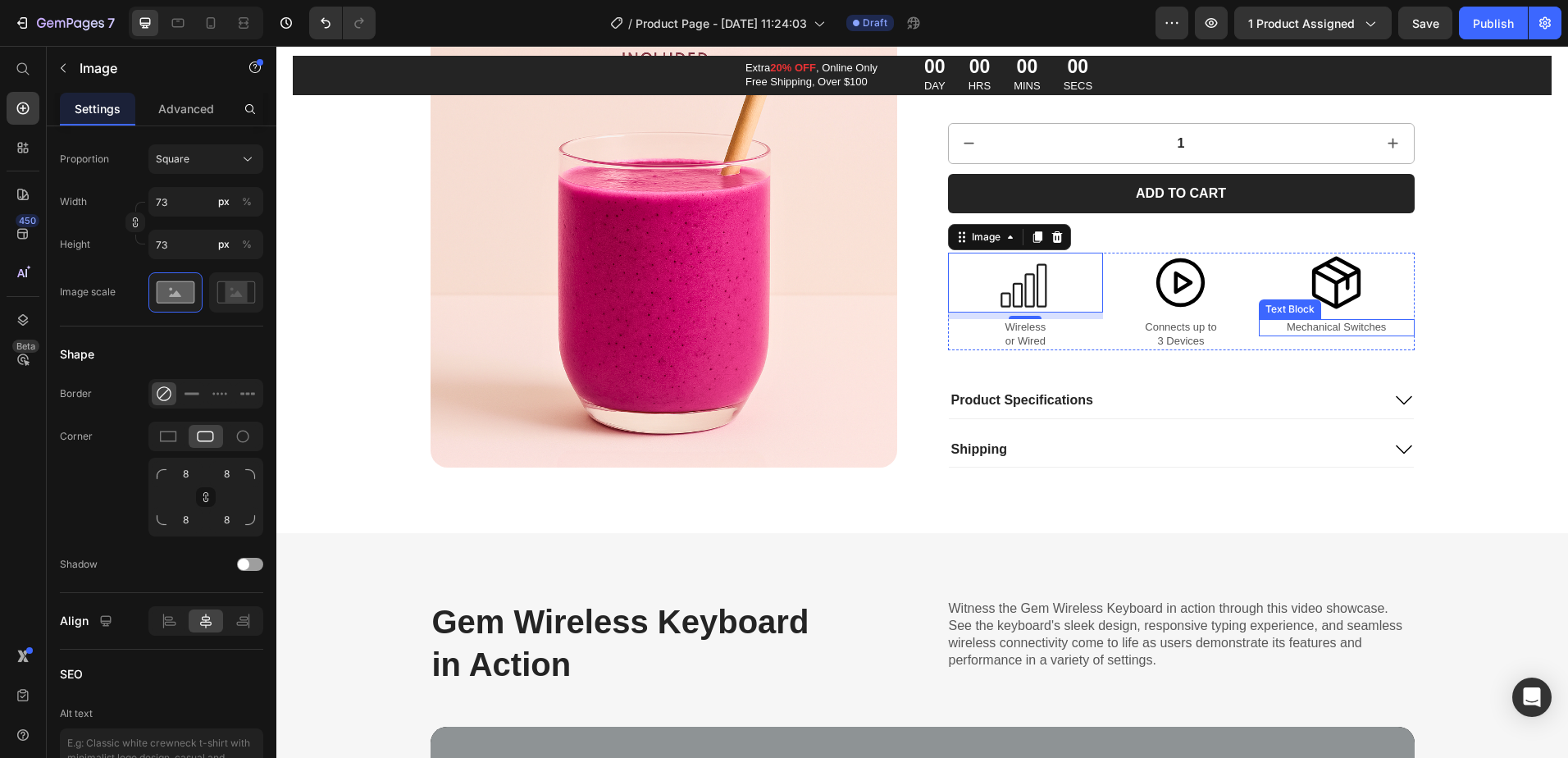 click on "Mechanical Switches" at bounding box center (1337, 327) 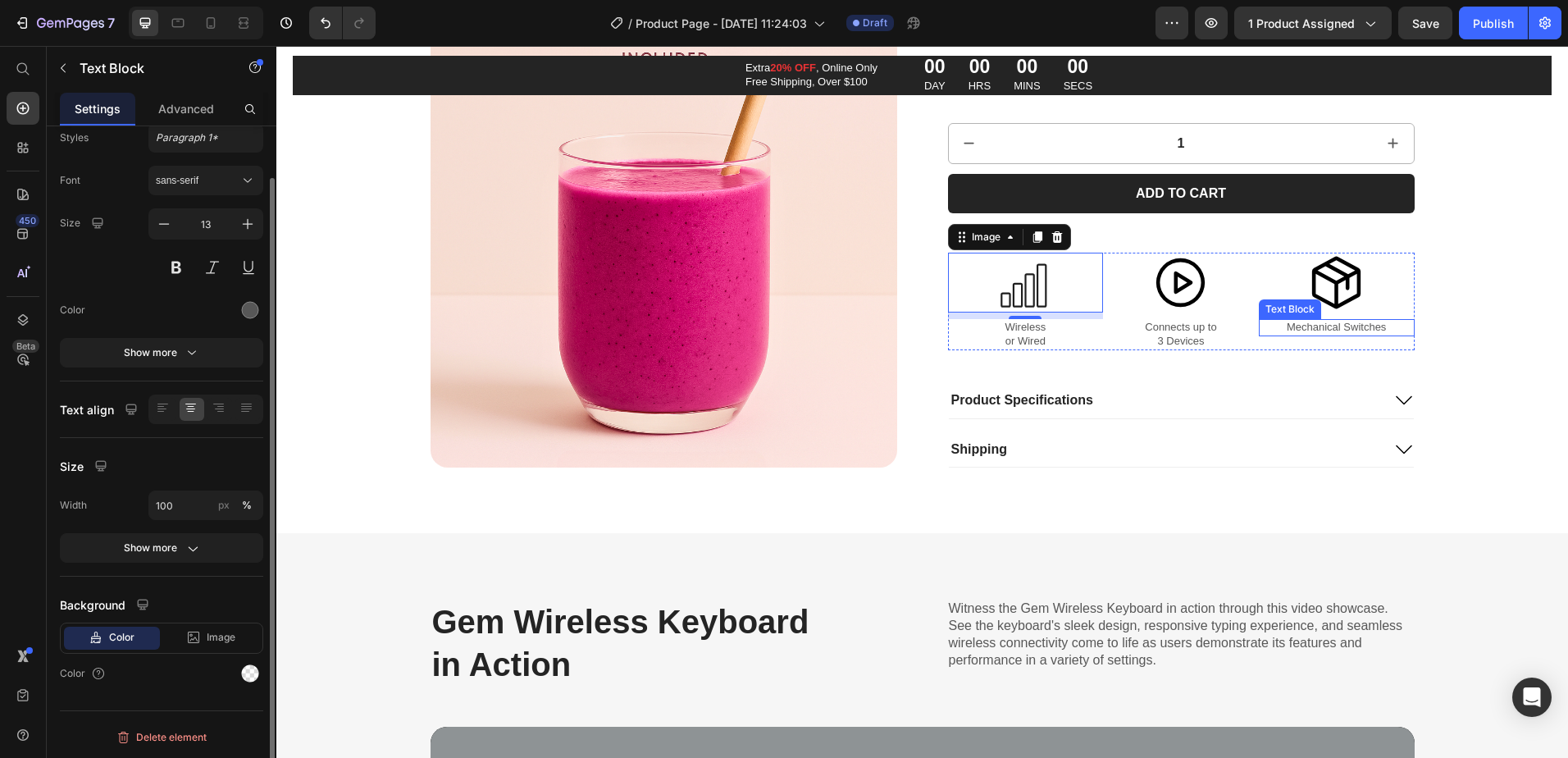 scroll, scrollTop: 0, scrollLeft: 0, axis: both 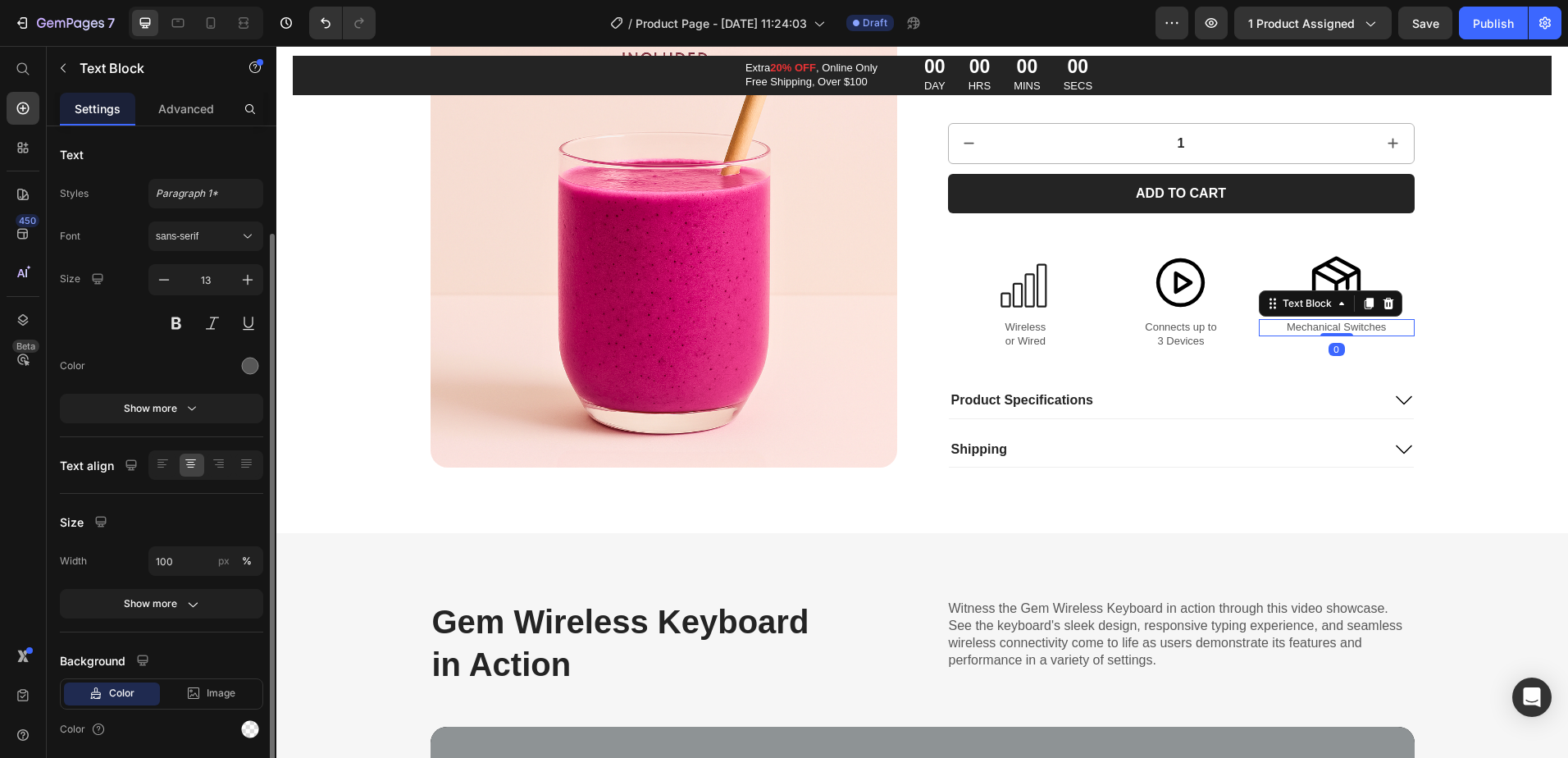 click on "Mechanical Switches" at bounding box center (1337, 327) 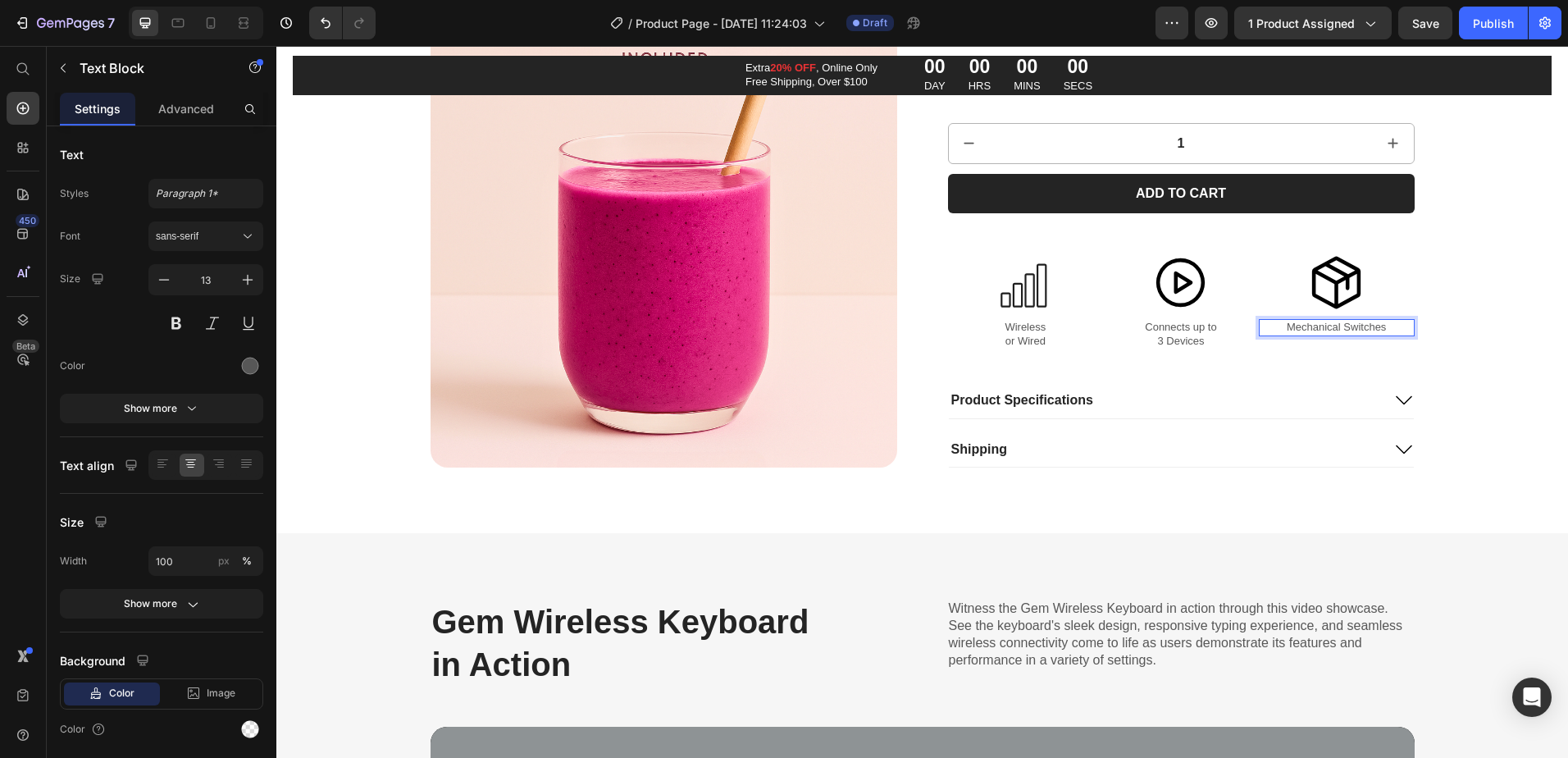 click on "Mechanical Switches" at bounding box center [1337, 327] 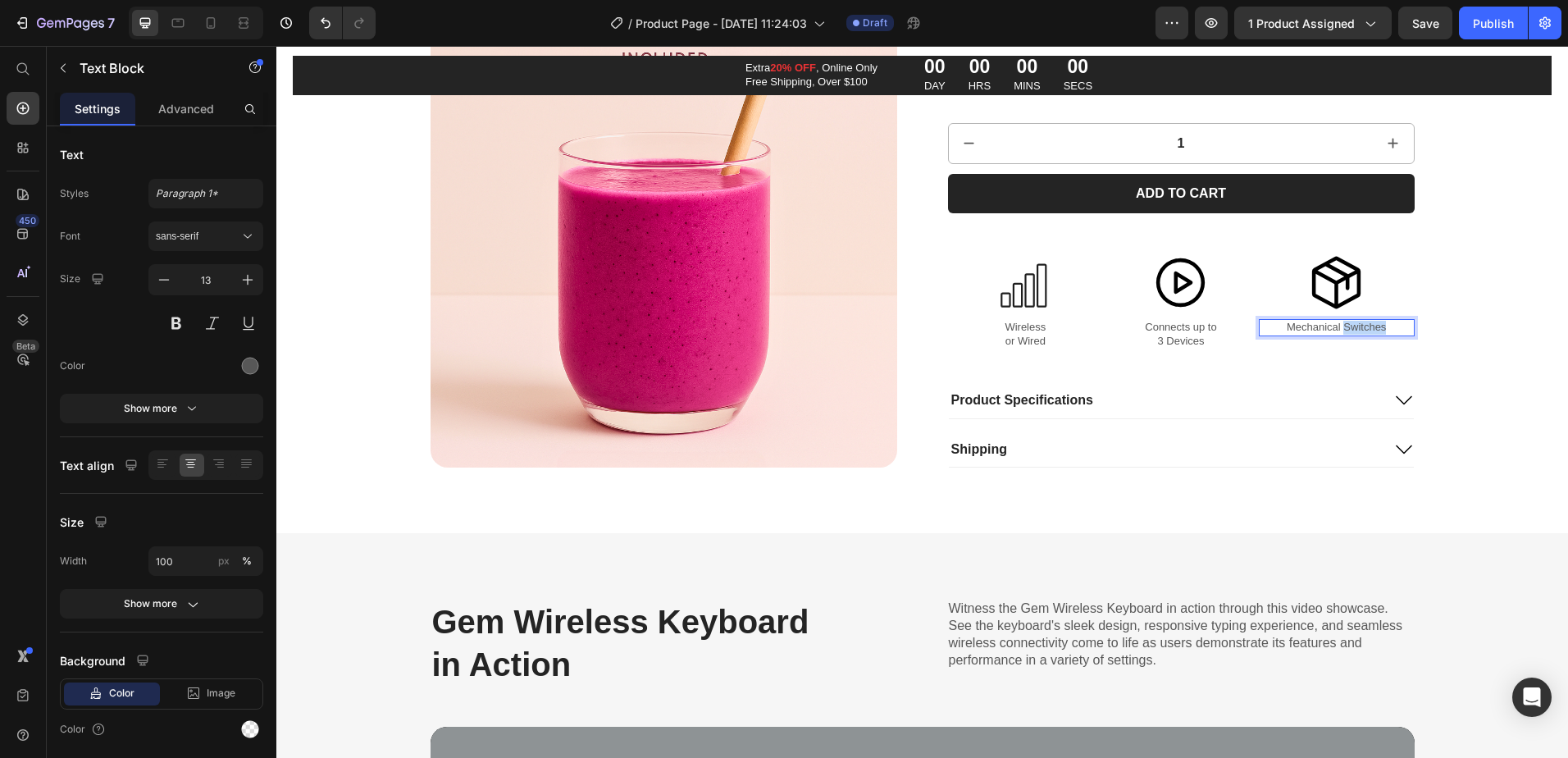 click on "Mechanical Switches" at bounding box center [1337, 327] 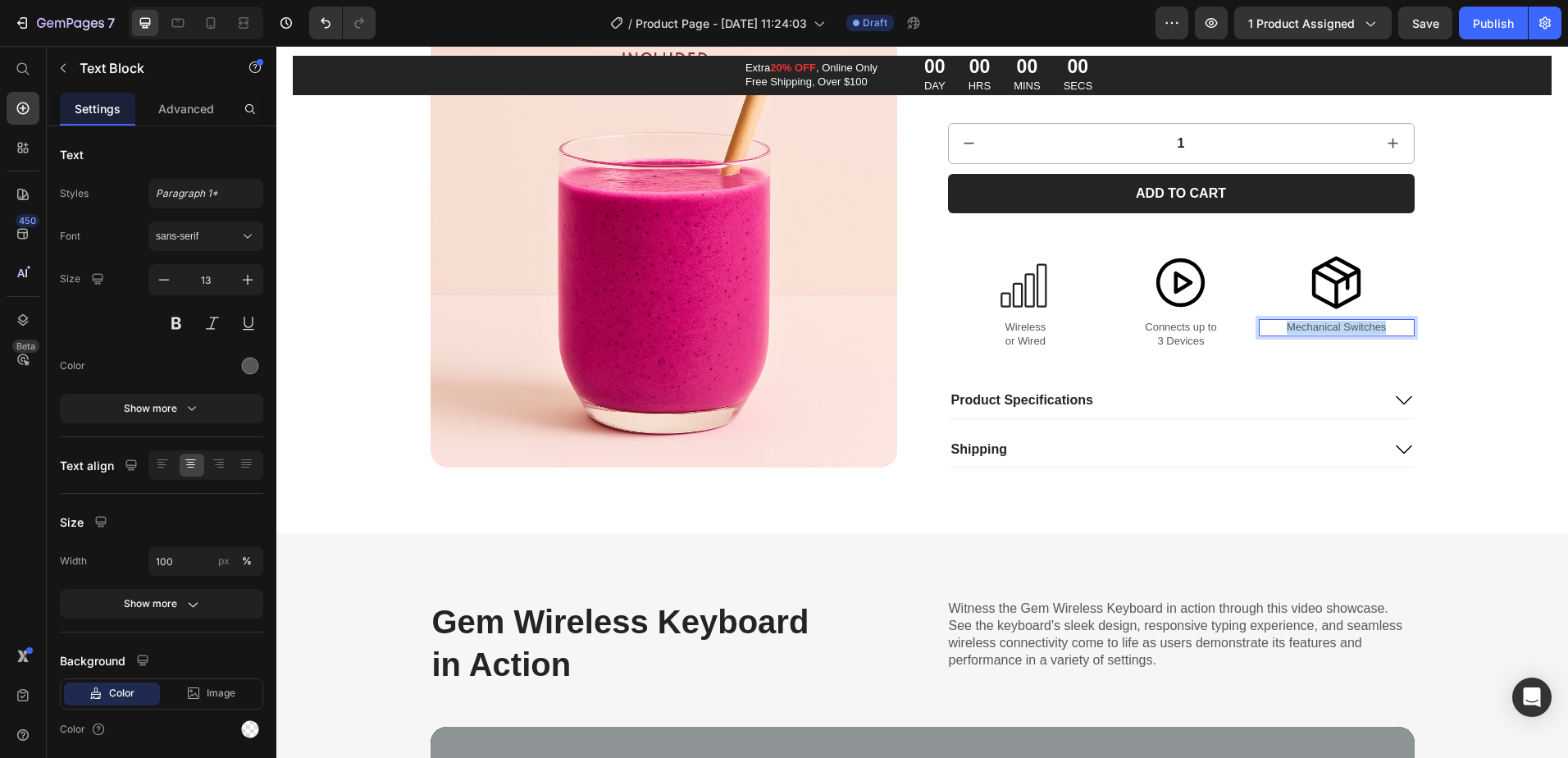 click on "Mechanical Switches" at bounding box center [1337, 327] 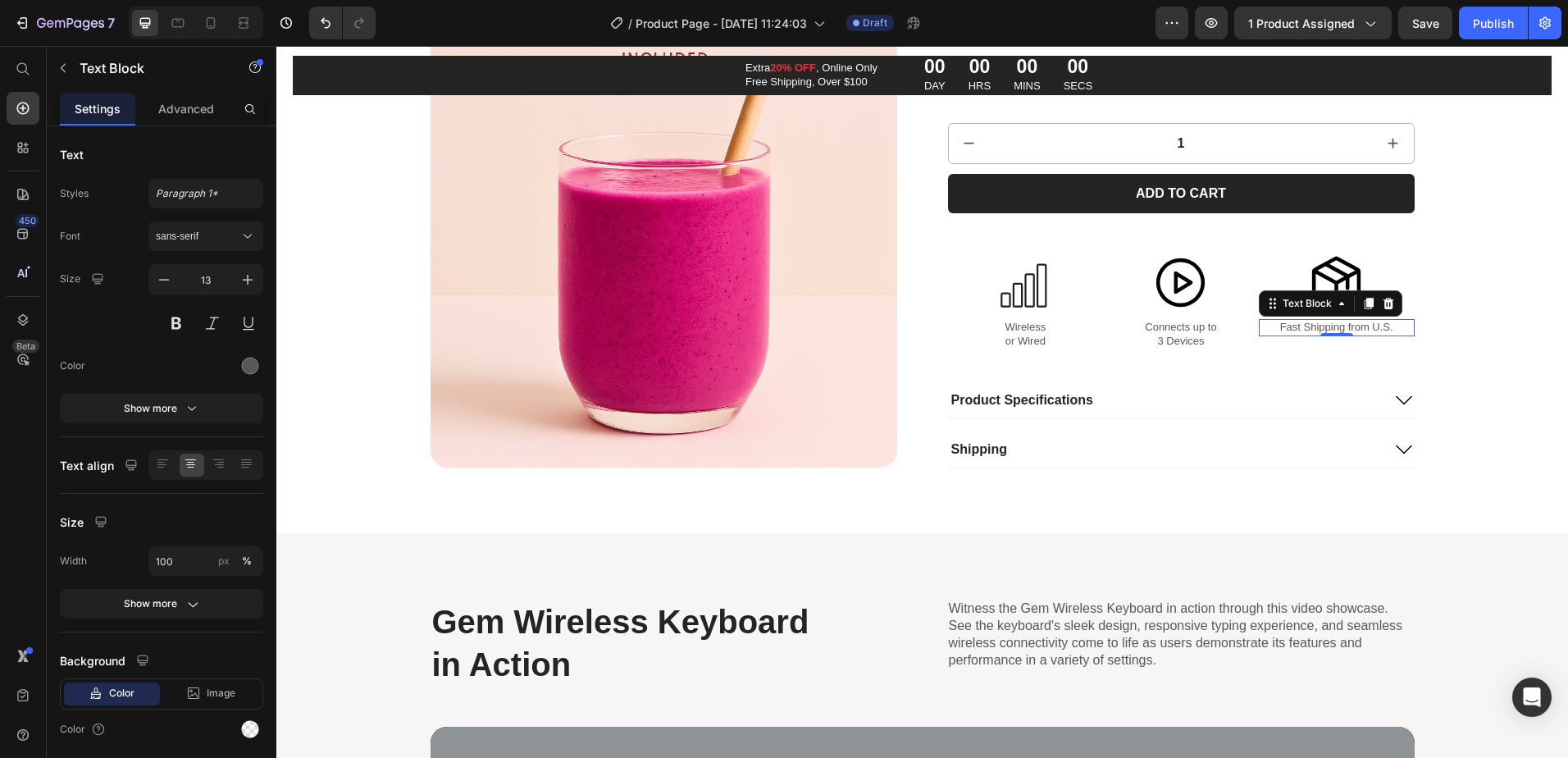 click on "Fast Shipping from U.S." at bounding box center (1337, 327) 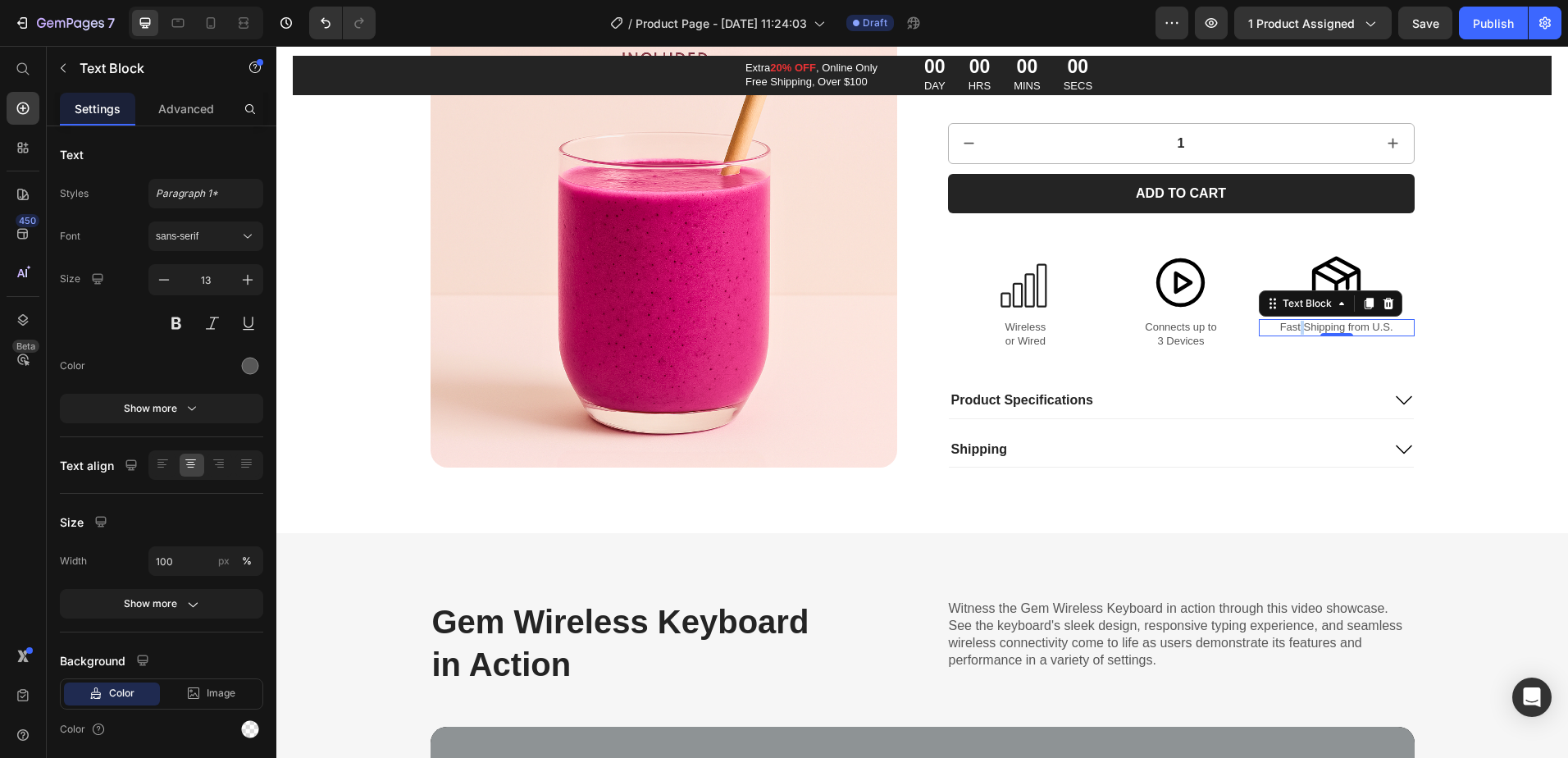 click on "Fast Shipping from U.S." at bounding box center [1337, 327] 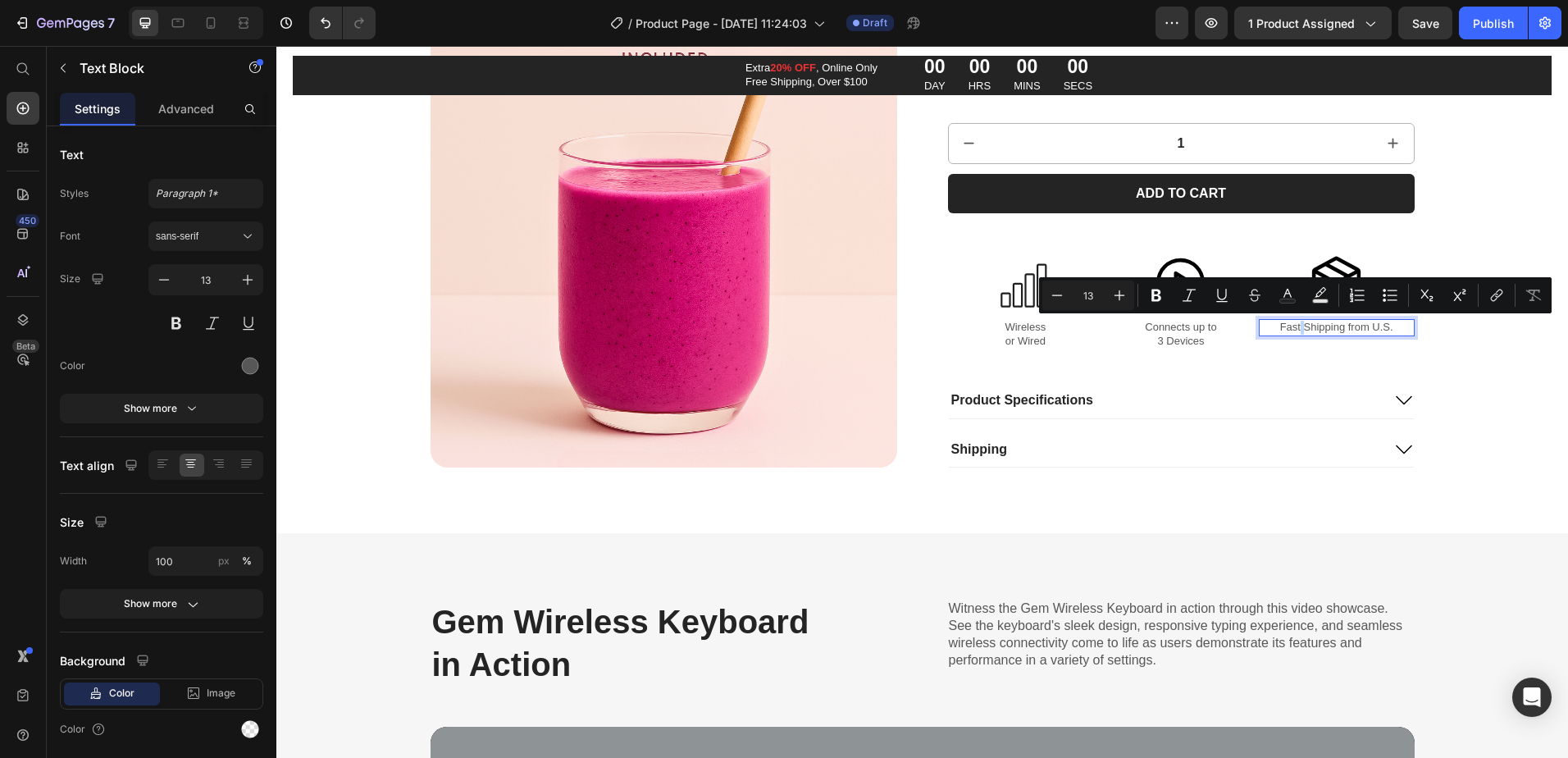 click on "Fast Shipping from U.S." at bounding box center [1337, 327] 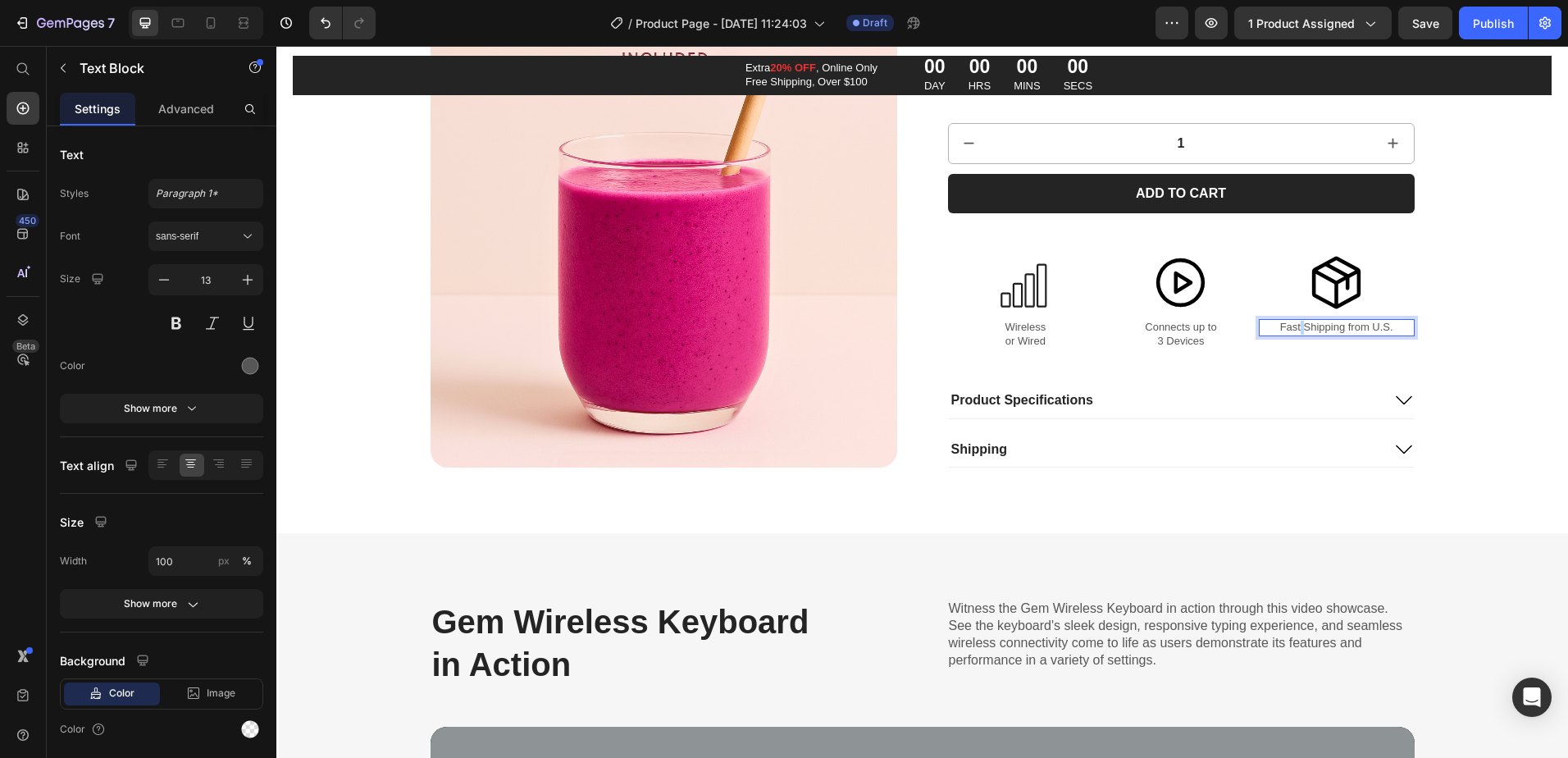 click on "Fast Shipping from U.S." at bounding box center (1337, 327) 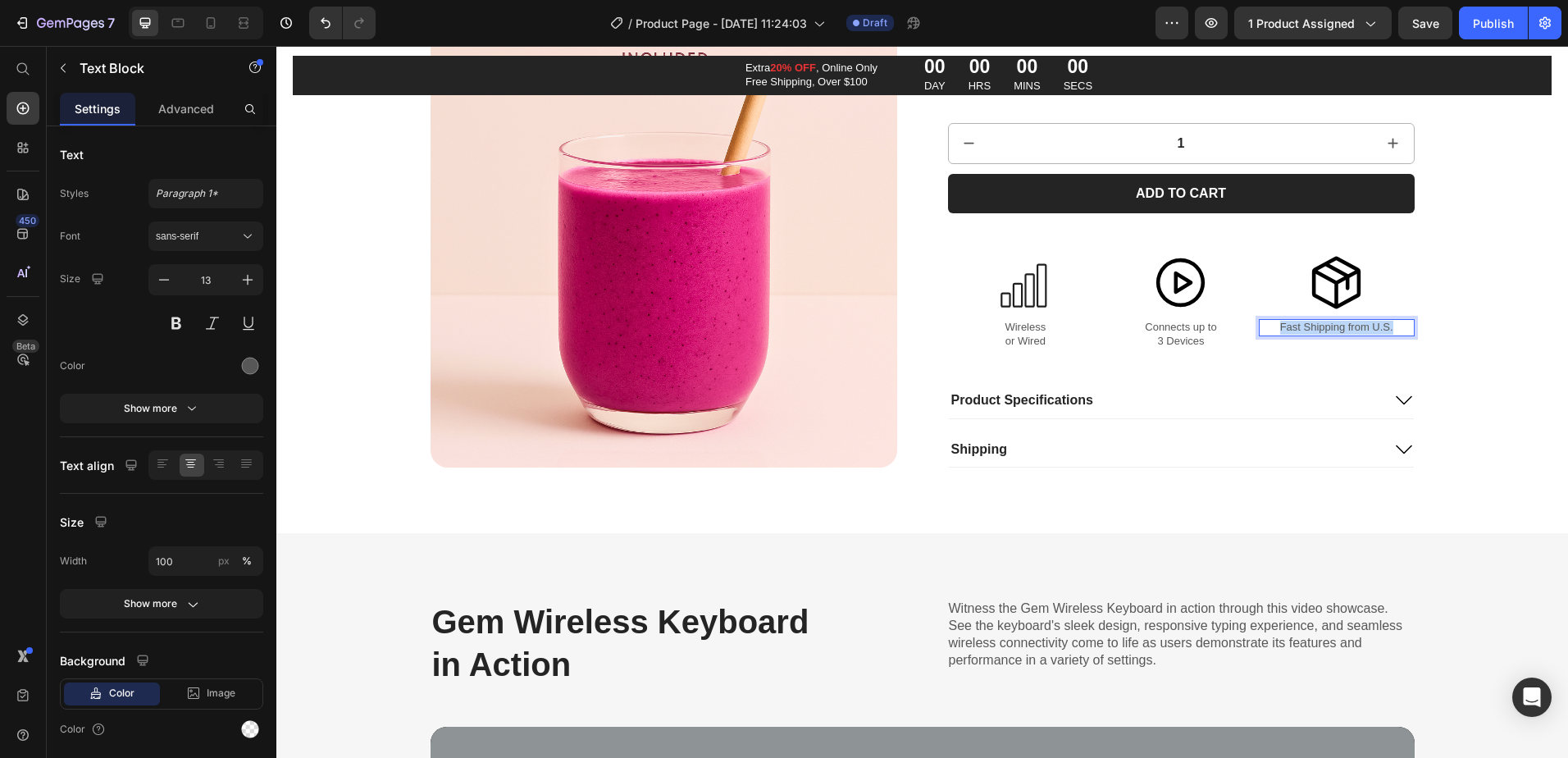 click on "Fast Shipping from U.S." at bounding box center (1337, 327) 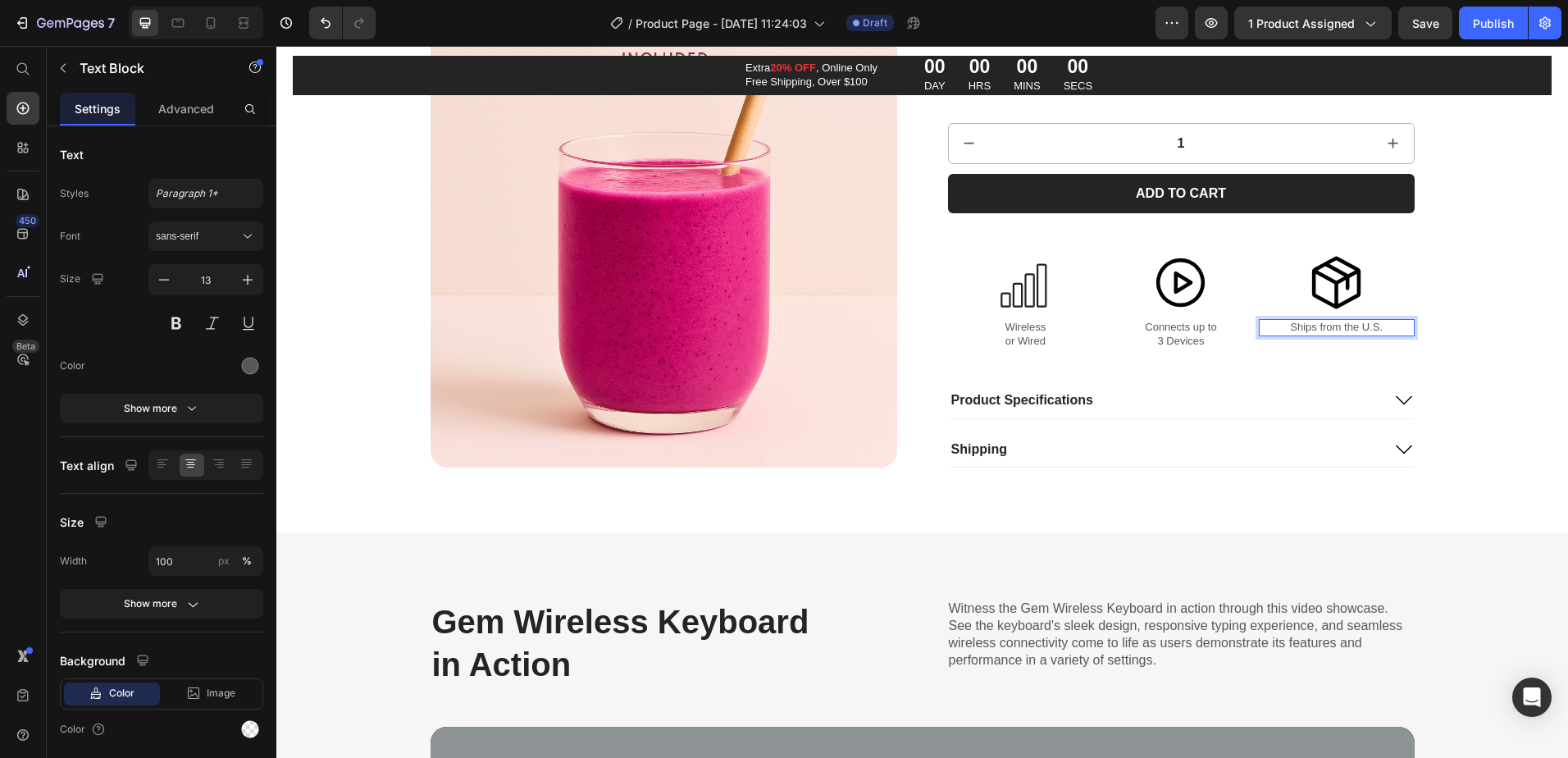 click on "Ships from the U.S." at bounding box center (1337, 327) 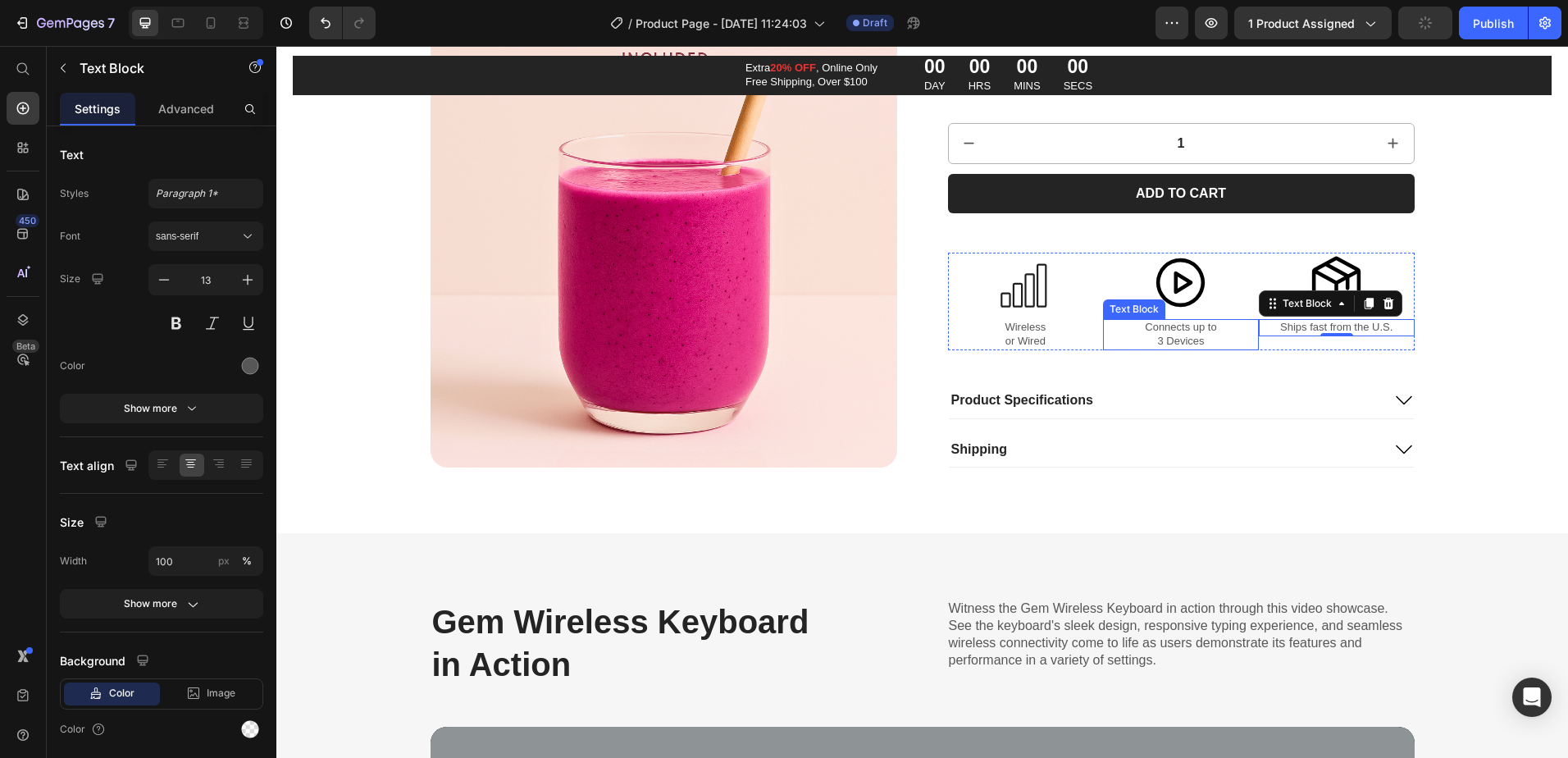 click on "Connects up to  3 Devices" at bounding box center (1181, 335) 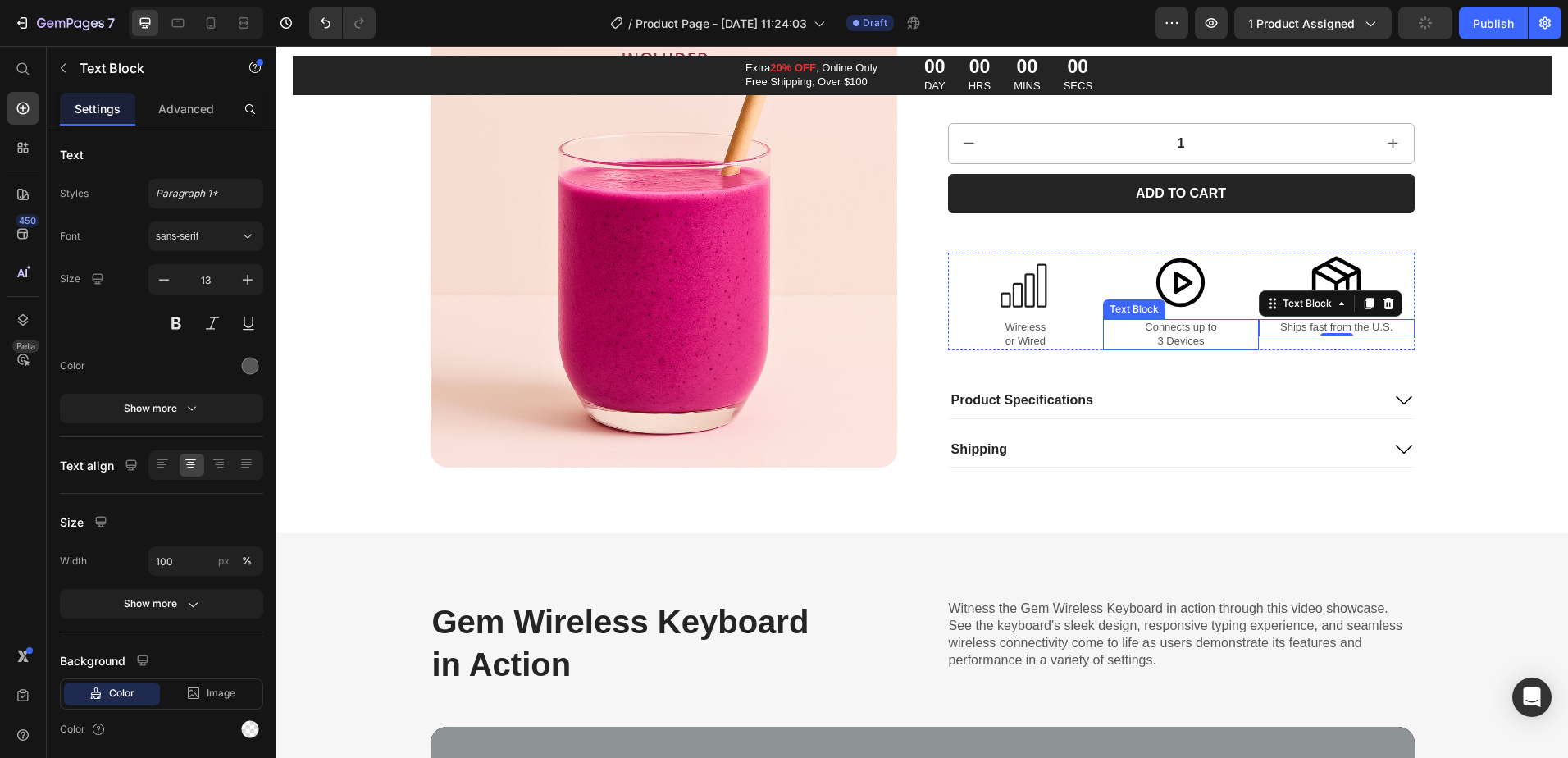 click on "Connects up to  3 Devices" at bounding box center [1181, 335] 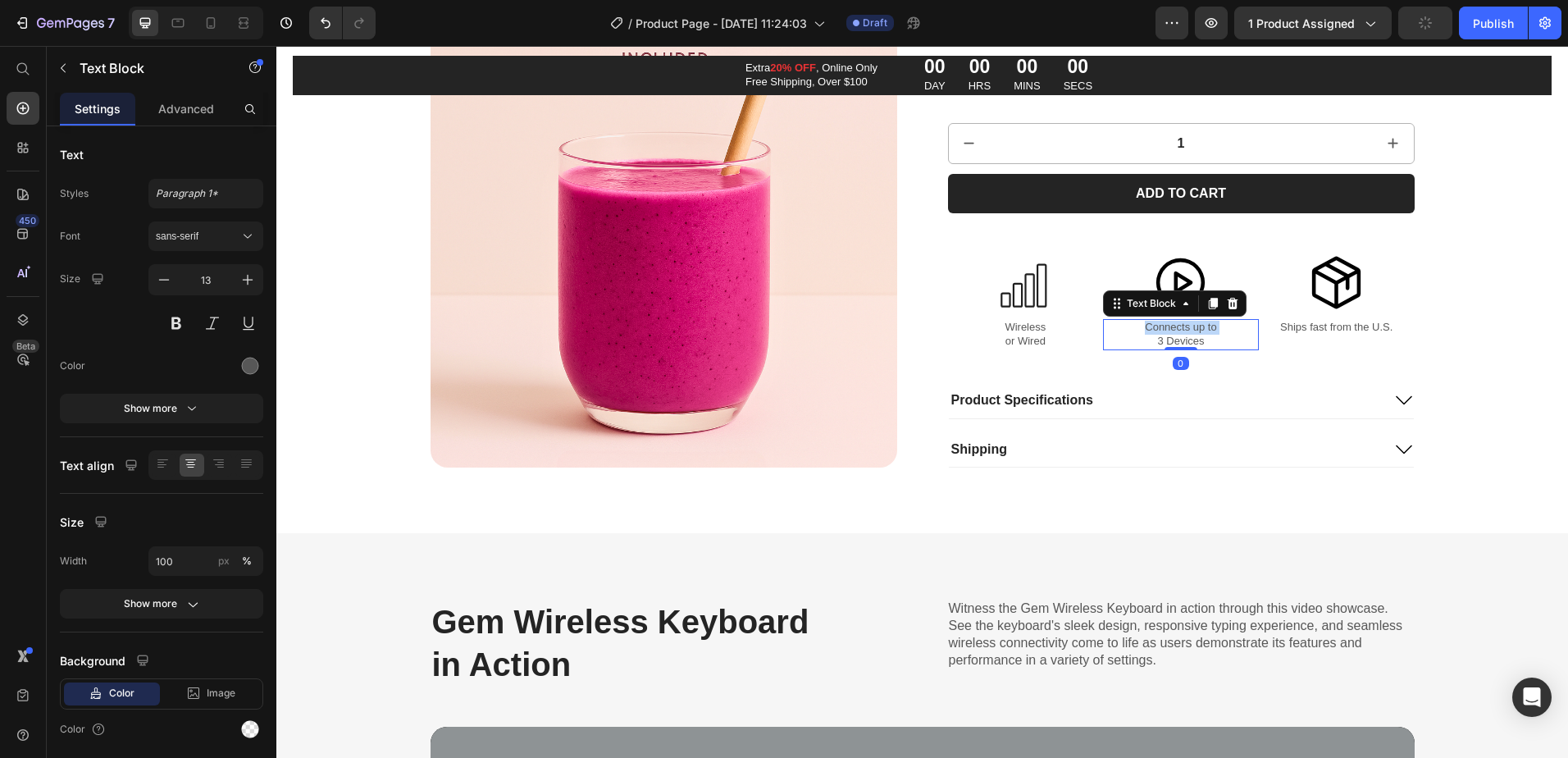 click on "Connects up to  3 Devices" at bounding box center (1181, 335) 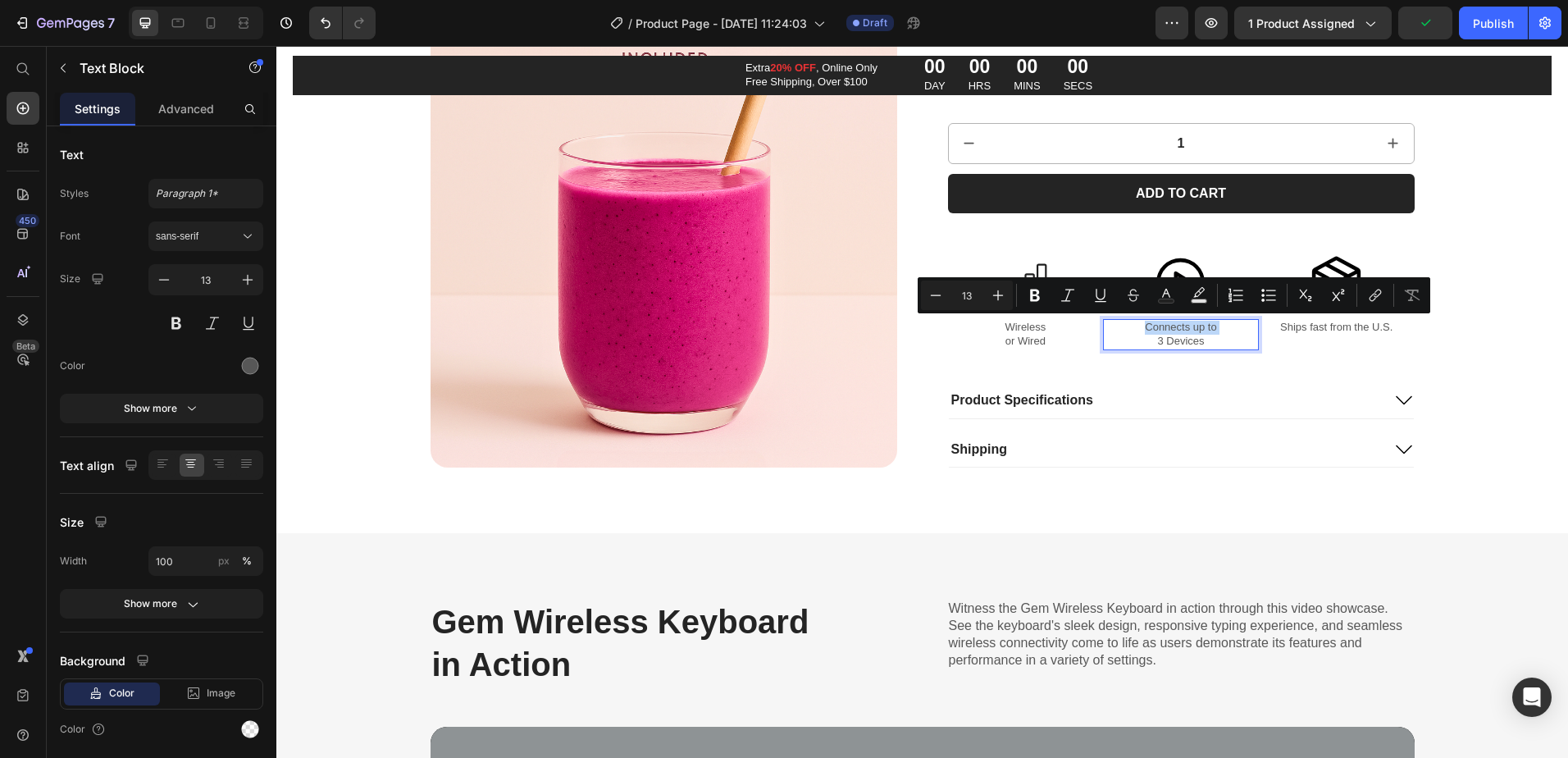 click on "Connects up to  3 Devices" at bounding box center [1181, 335] 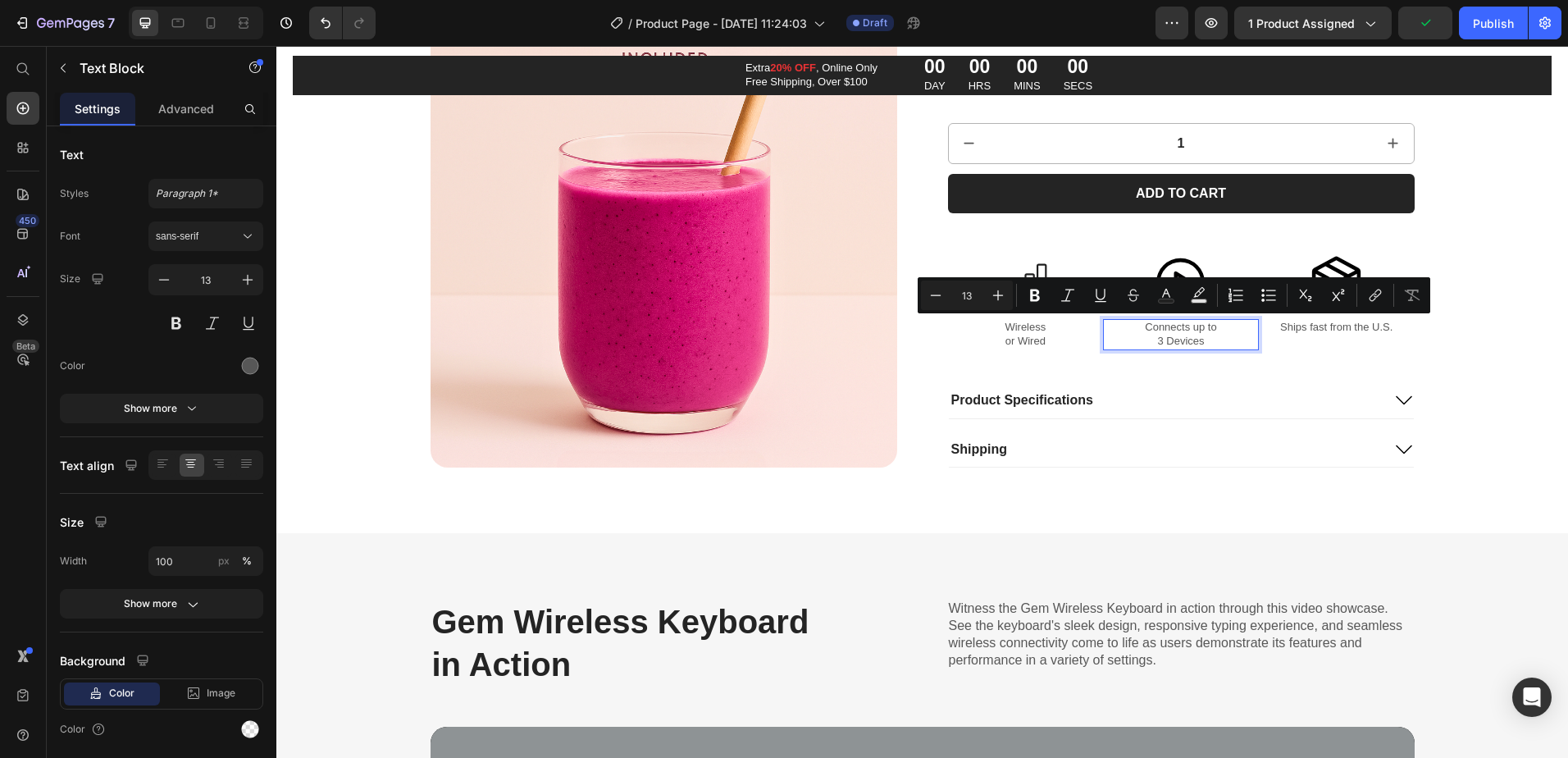 click on "Connects up to  3 Devices" at bounding box center (1181, 335) 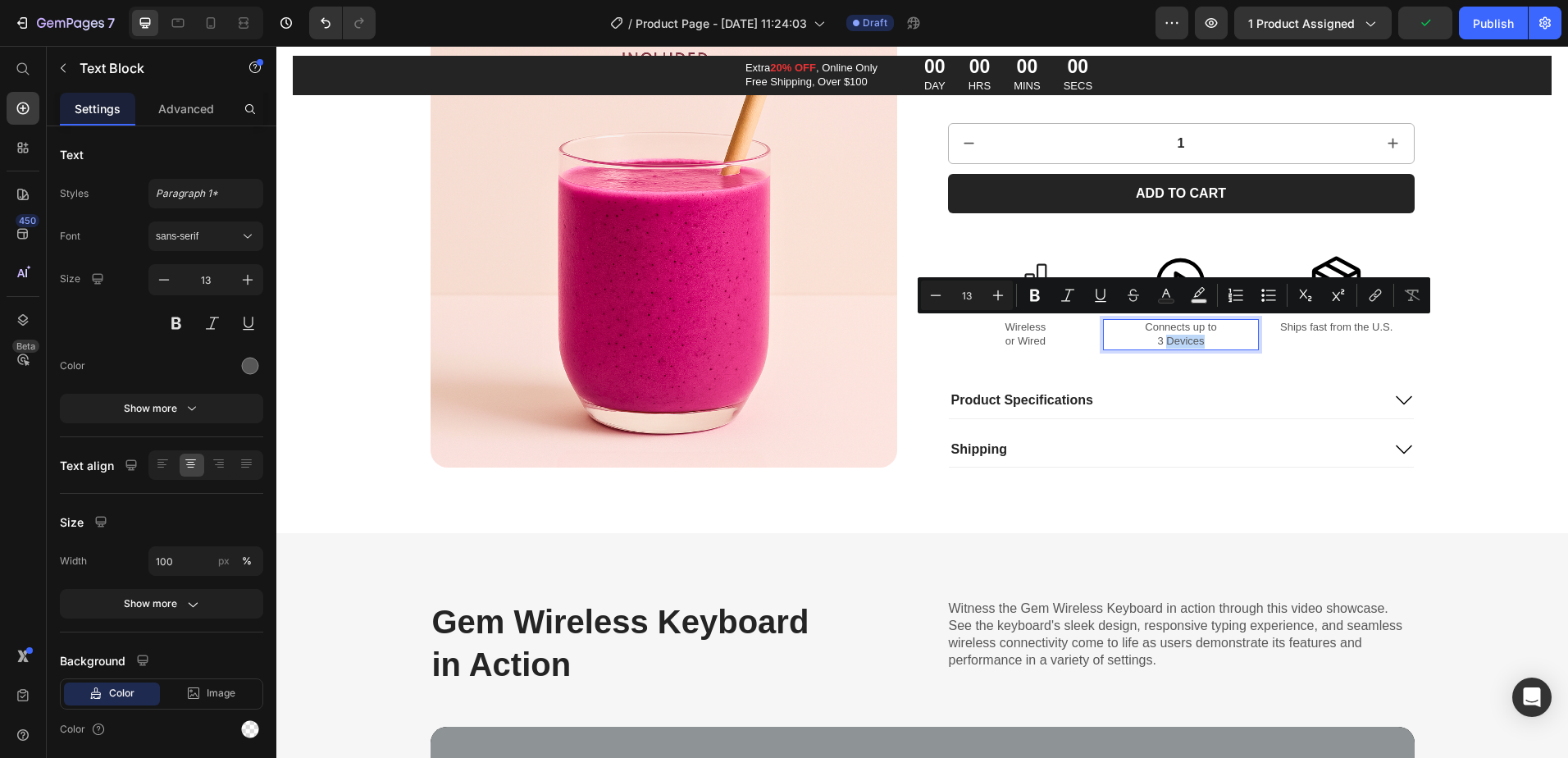 click on "Connects up to  3 Devices" at bounding box center (1181, 335) 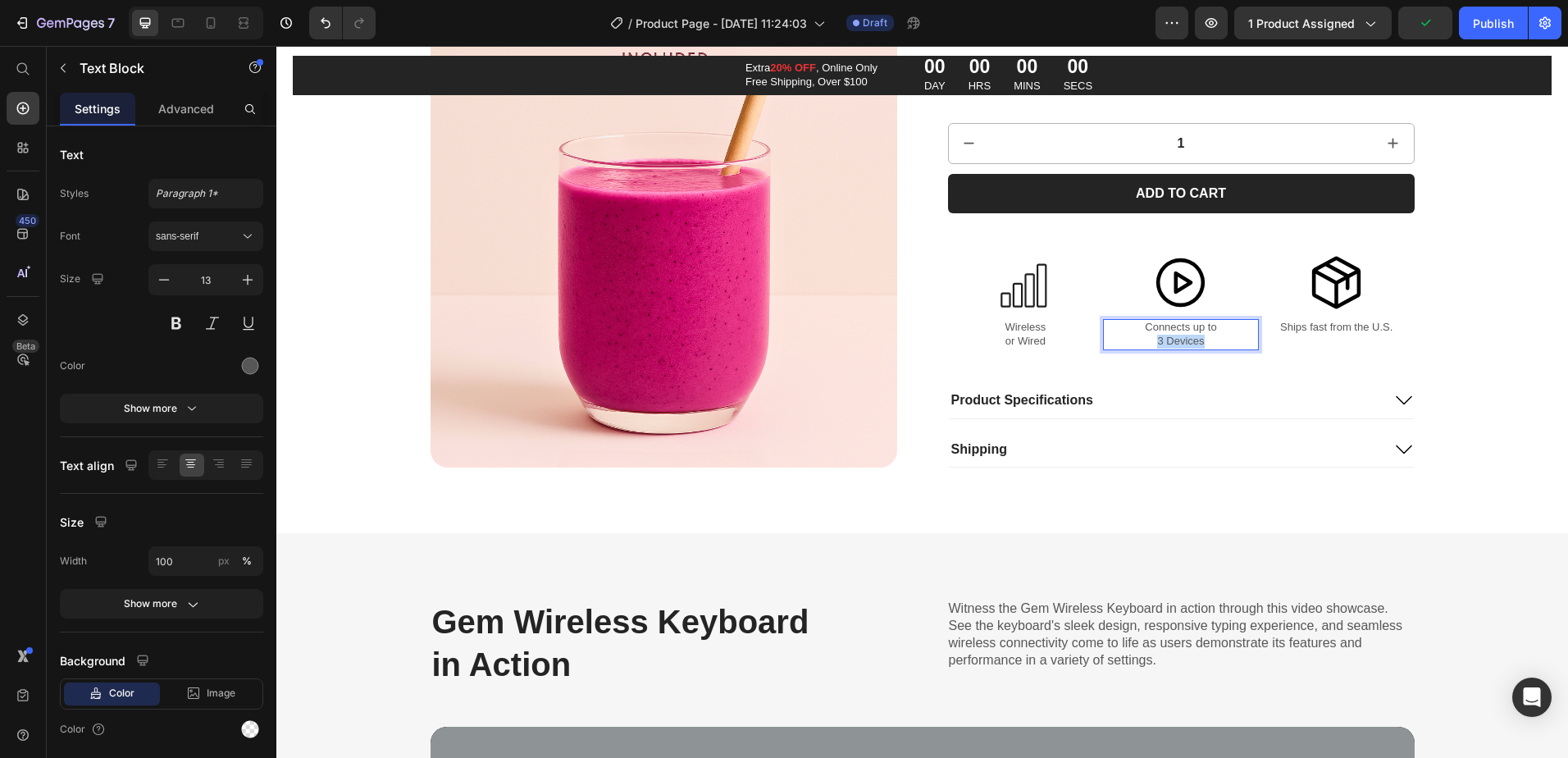 click on "Connects up to  3 Devices" at bounding box center (1181, 335) 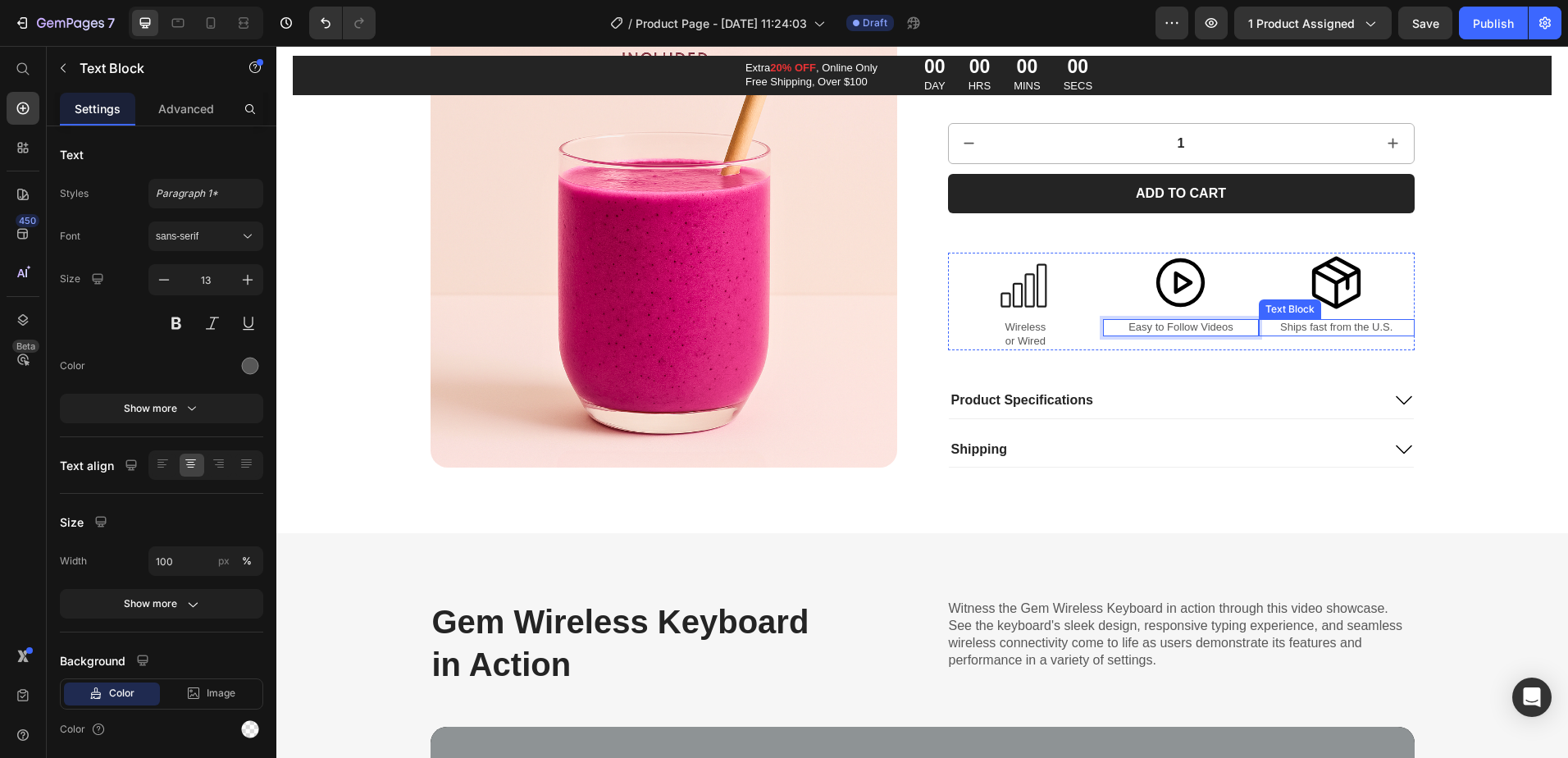 click on "Ships fast from the U.S." at bounding box center (1337, 327) 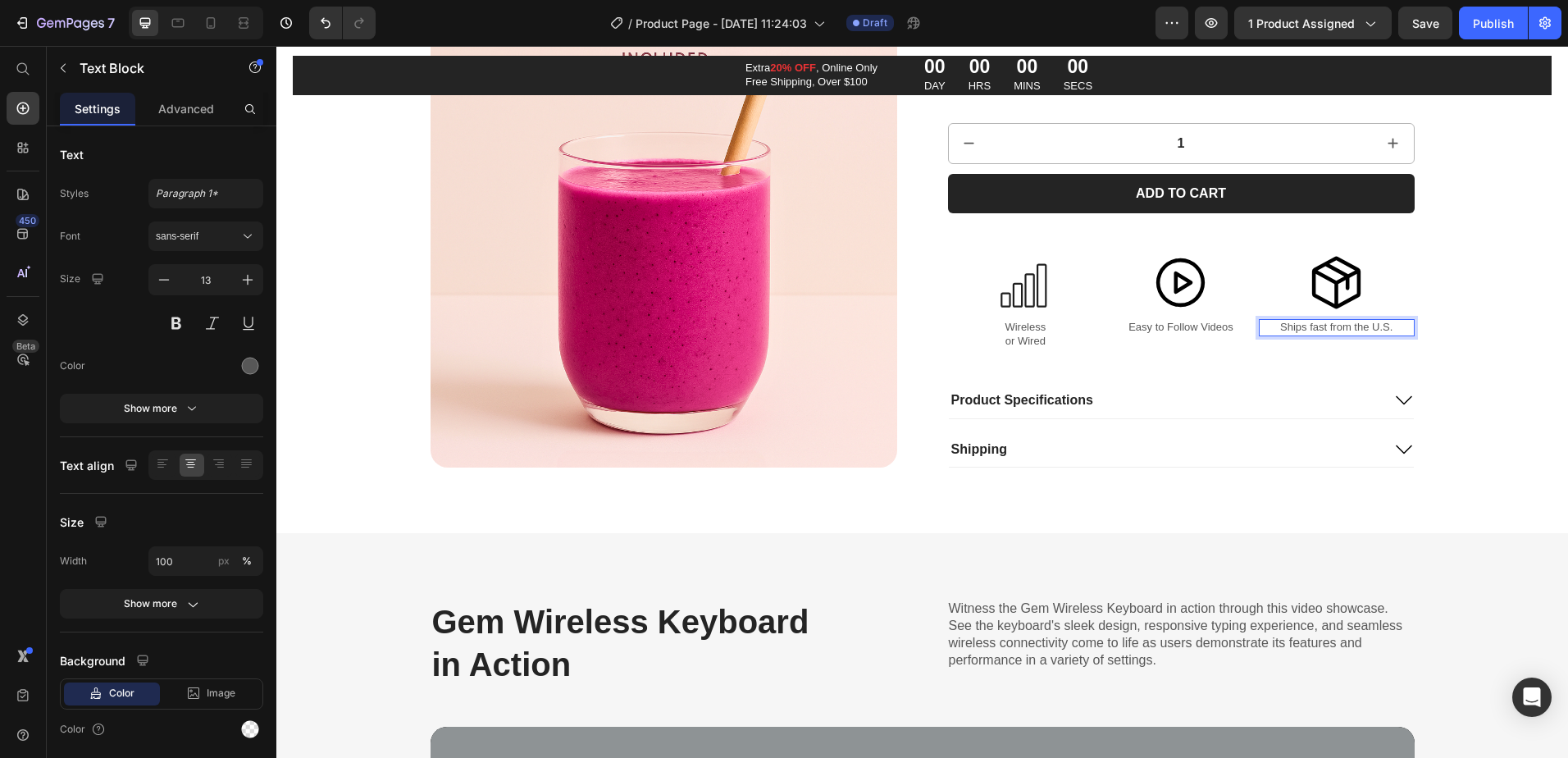 click on "Ships fast from the U.S." at bounding box center [1337, 327] 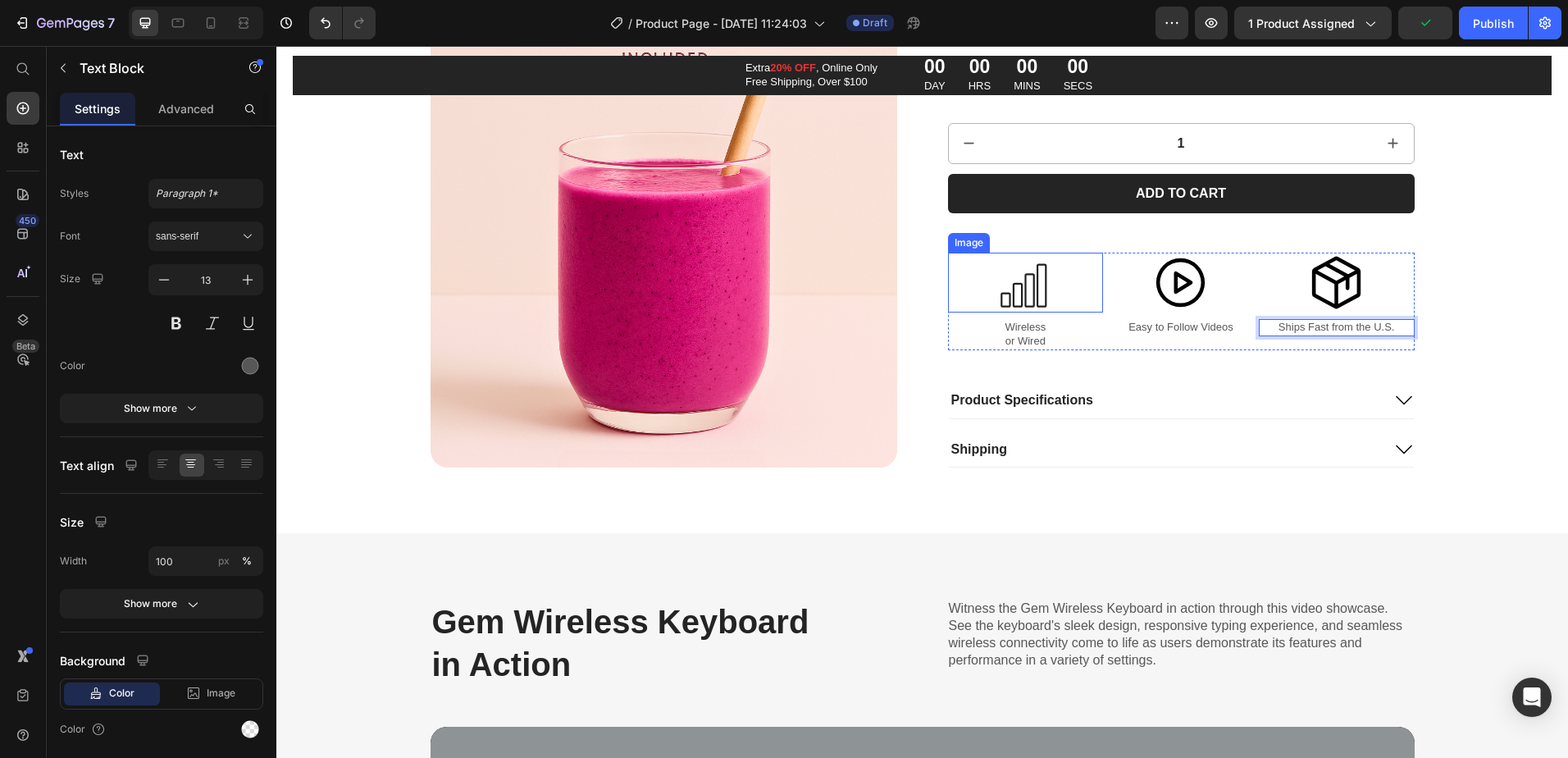 click at bounding box center (1026, 282) 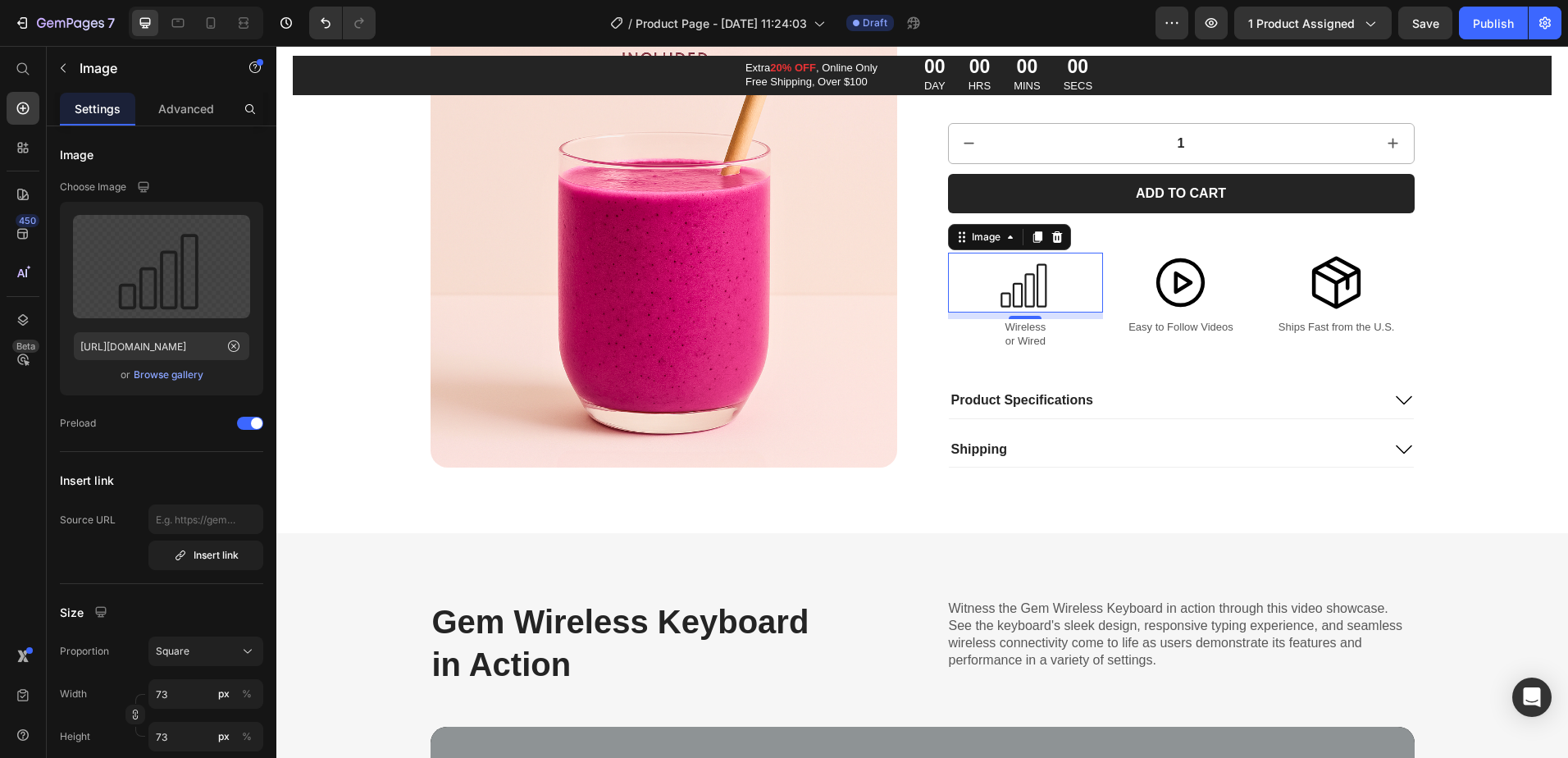 click at bounding box center (1026, 282) 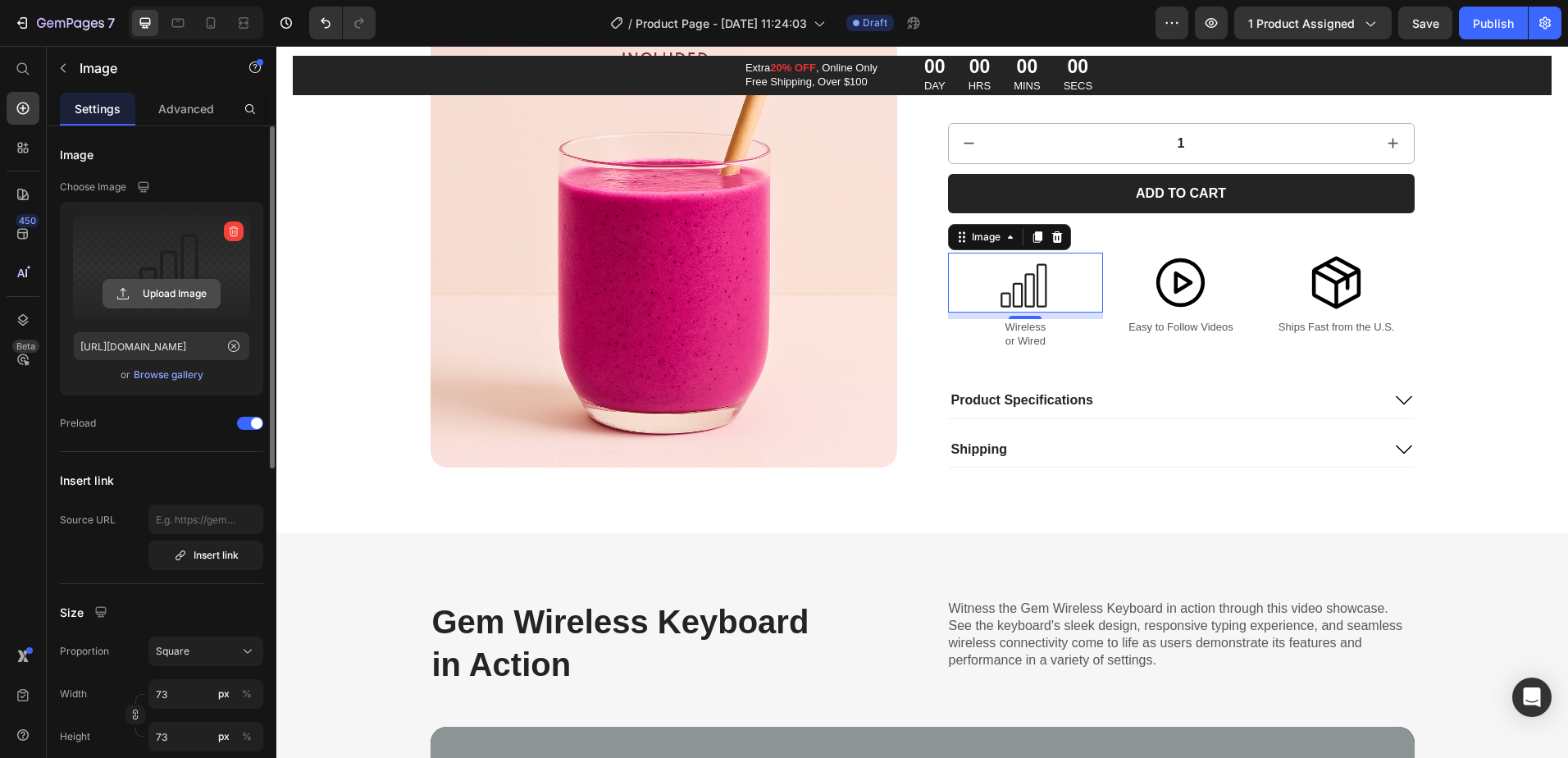 click 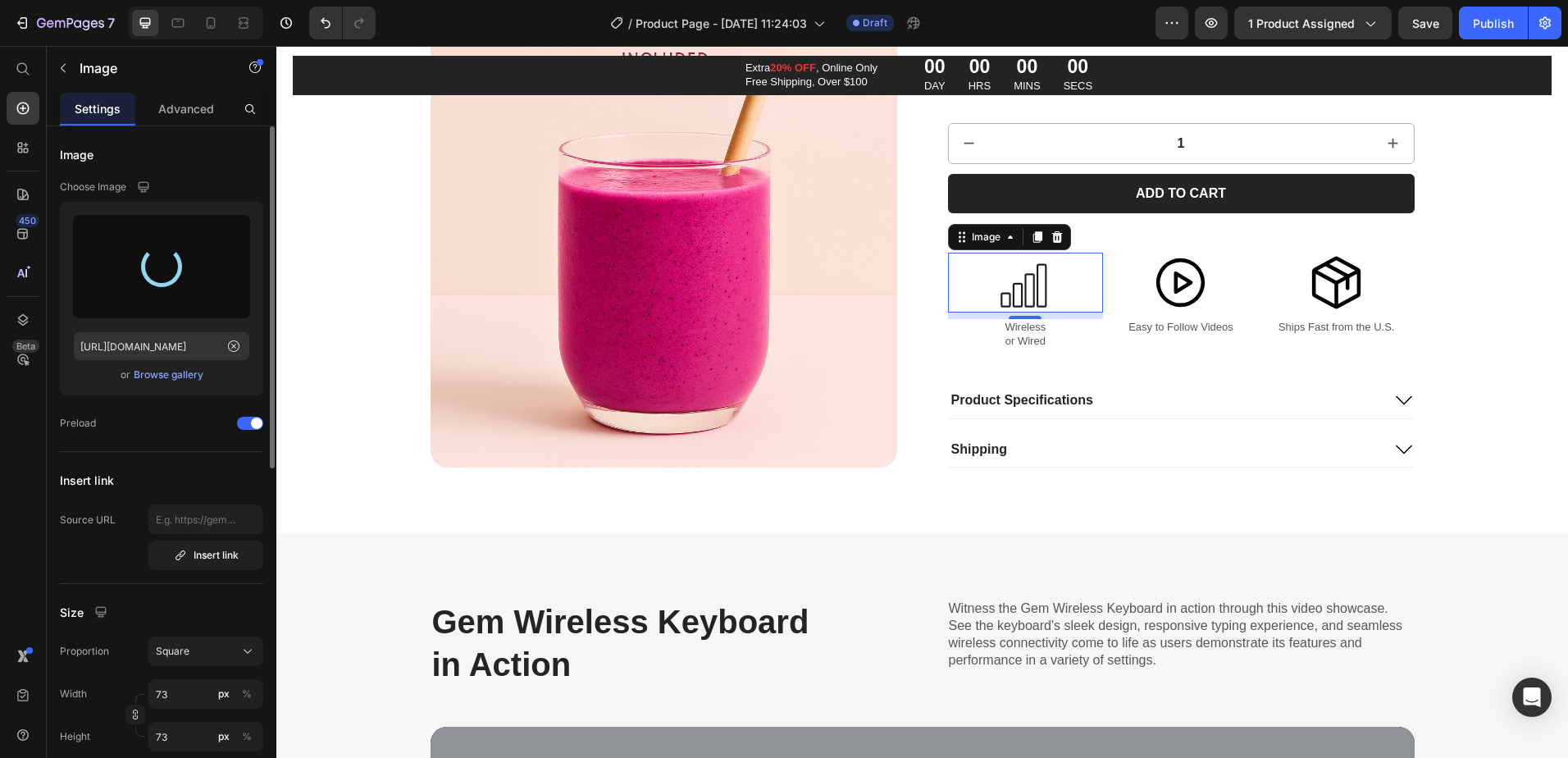 type on "https://cdn.shopify.com/s/files/1/0914/5902/7217/files/gempages_572144643601335168-82869202-8ed7-4df9-8cfd-f49ae0ba2271.svg" 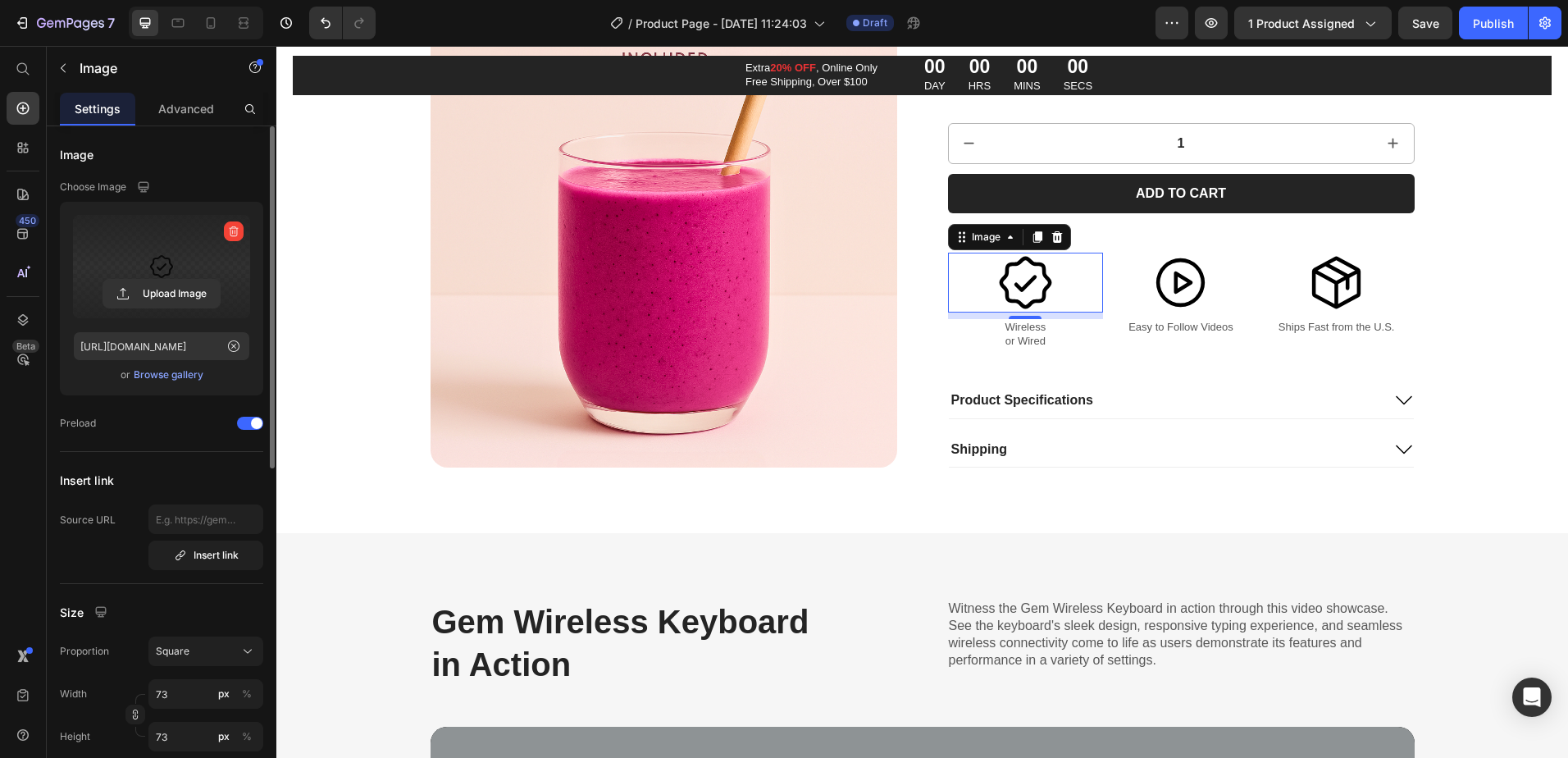 click on "8" at bounding box center [1025, 332] 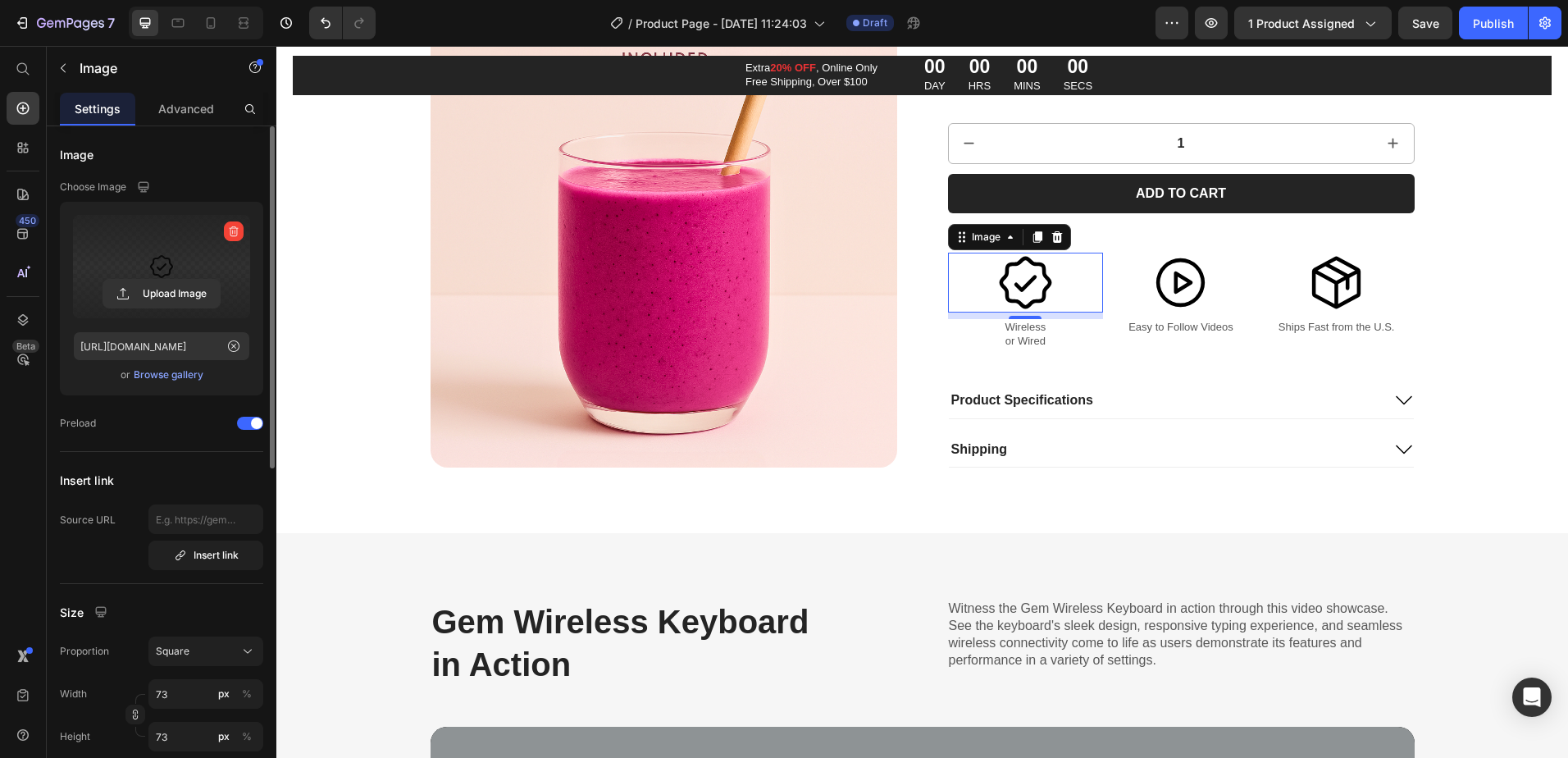 click on "8" at bounding box center (1025, 332) 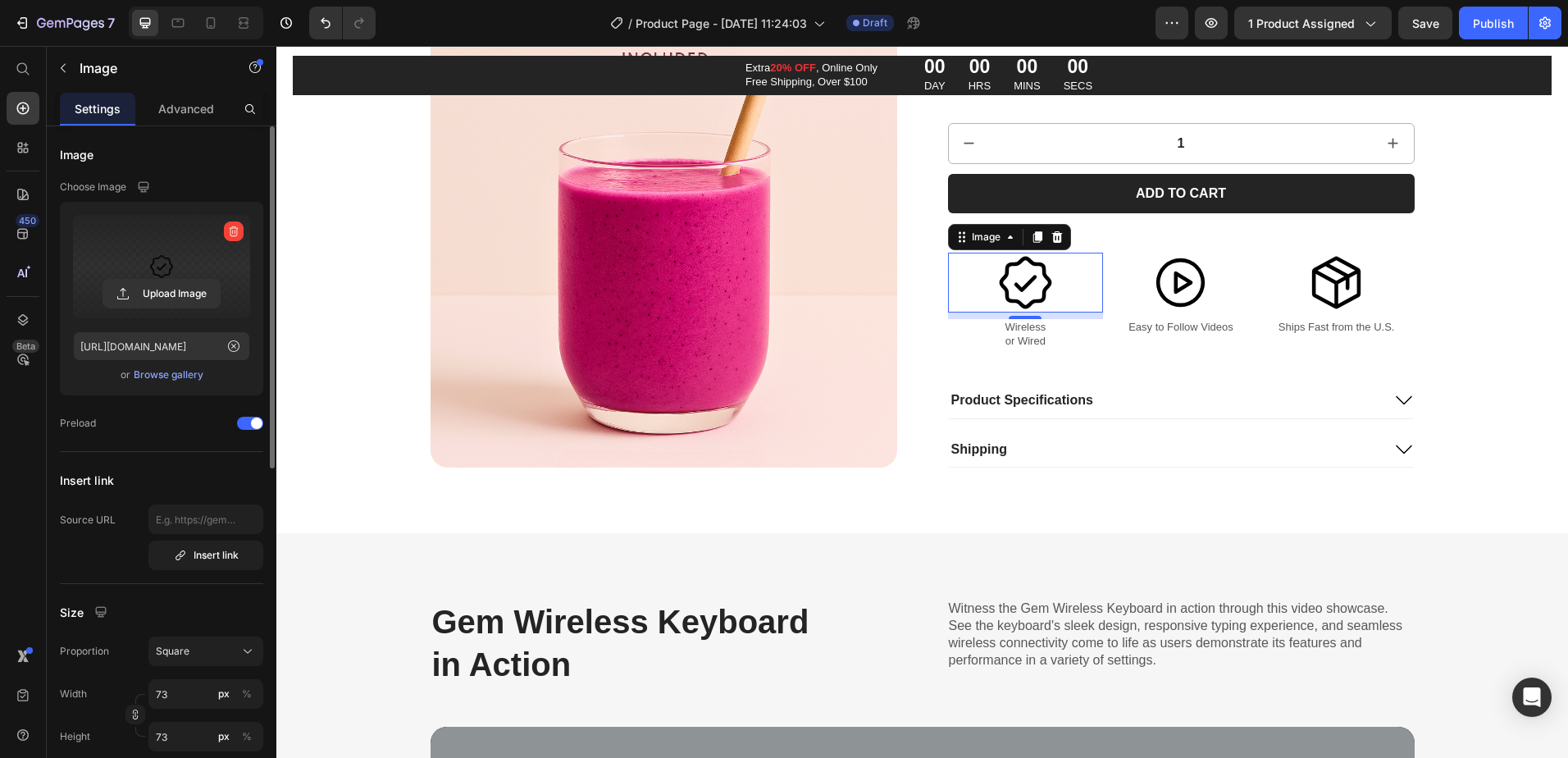 click on "8" at bounding box center (1025, 332) 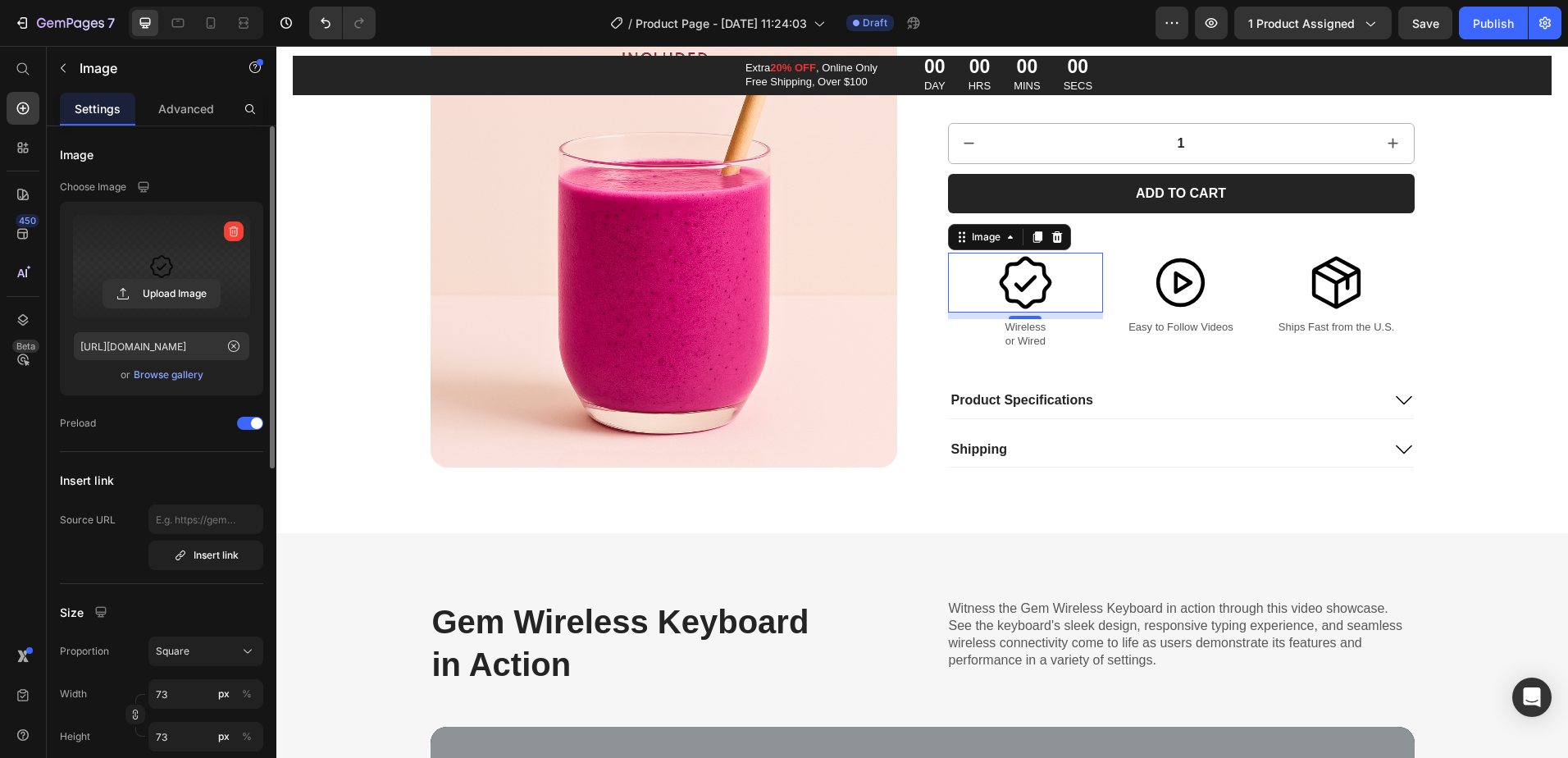 click on "8" at bounding box center (1025, 332) 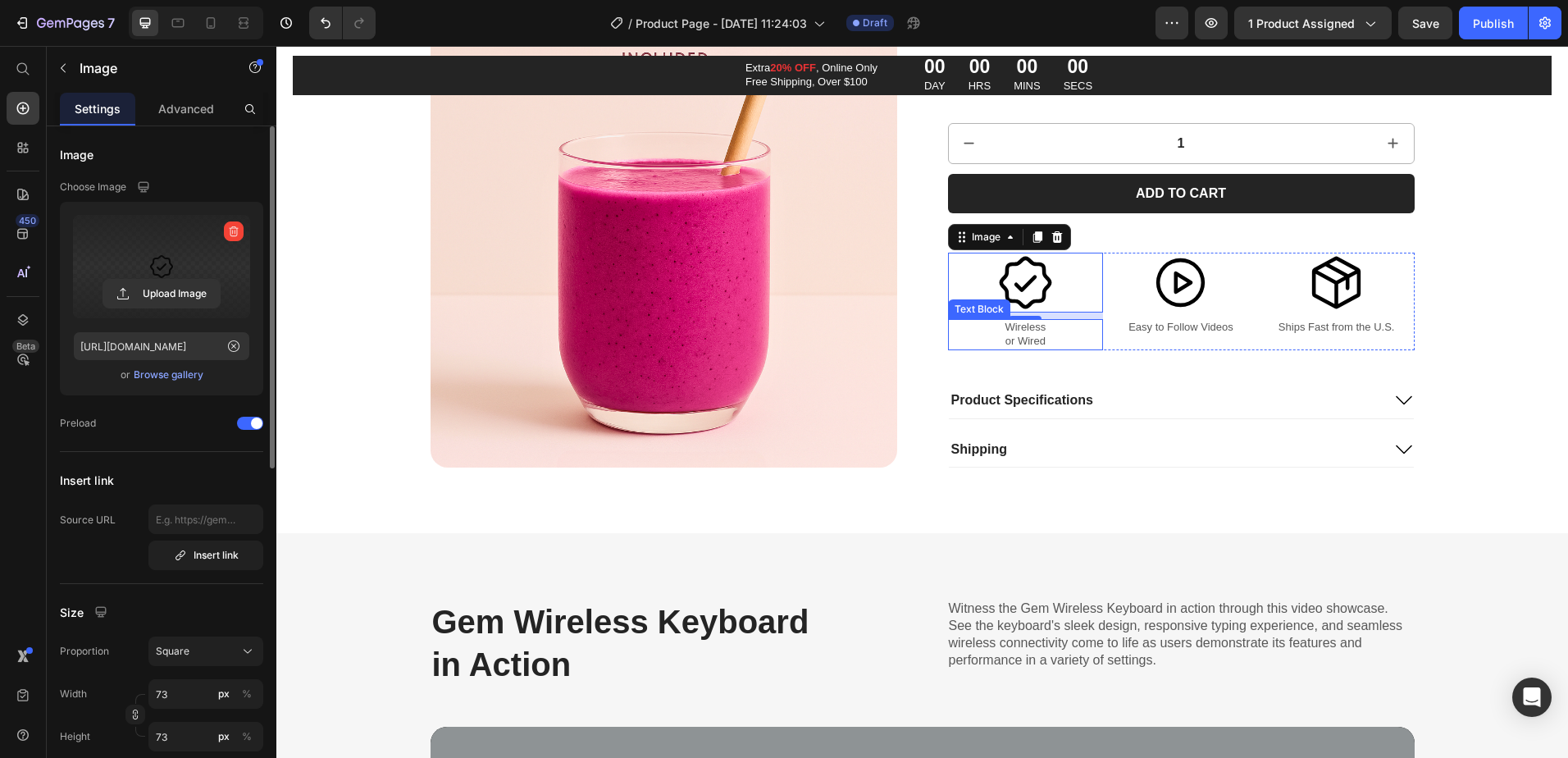 click on "Wireless  or Wired" at bounding box center (1026, 335) 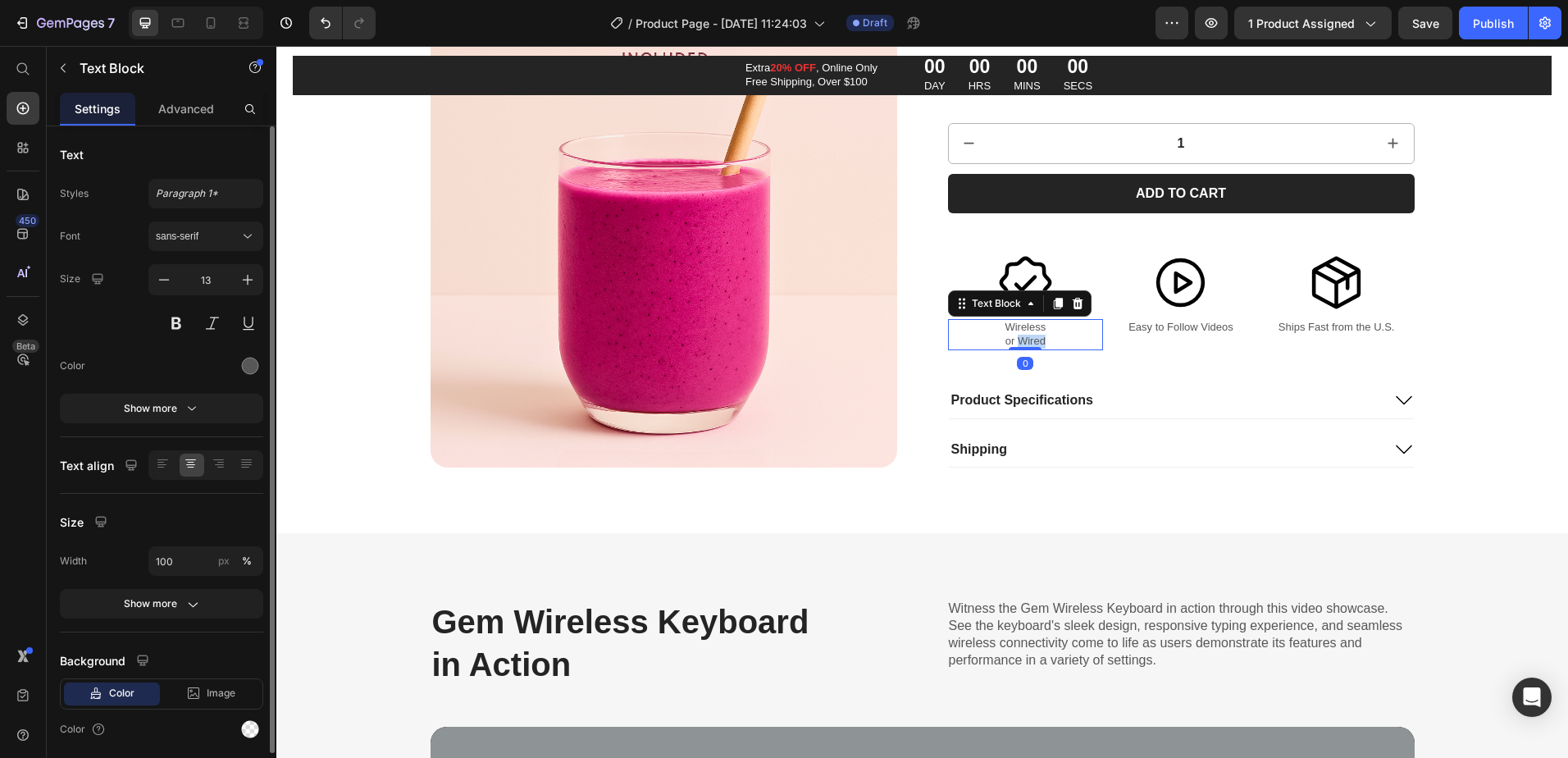click on "Wireless  or Wired" at bounding box center (1026, 335) 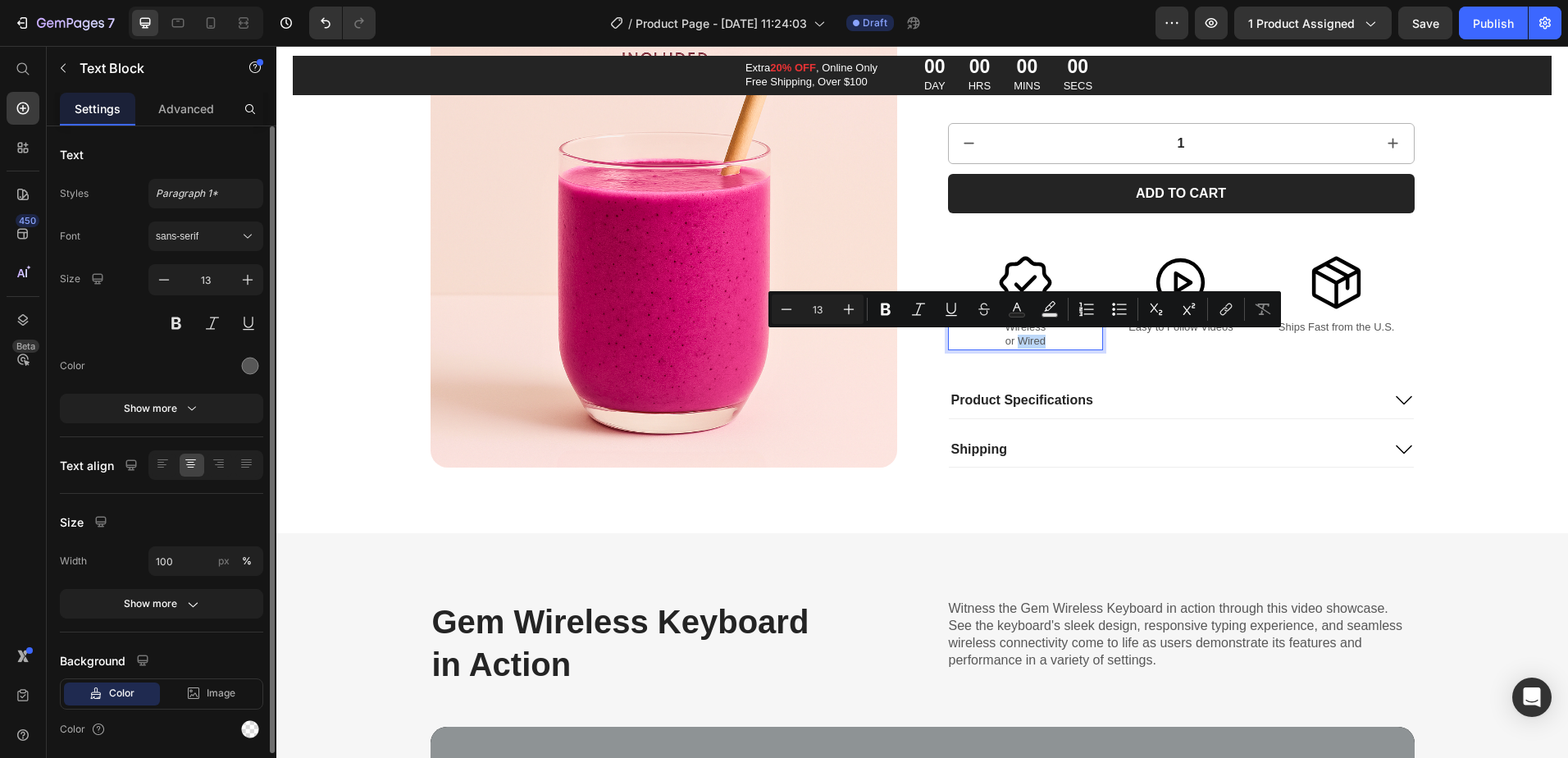 click on "Wireless  or Wired" at bounding box center [1026, 335] 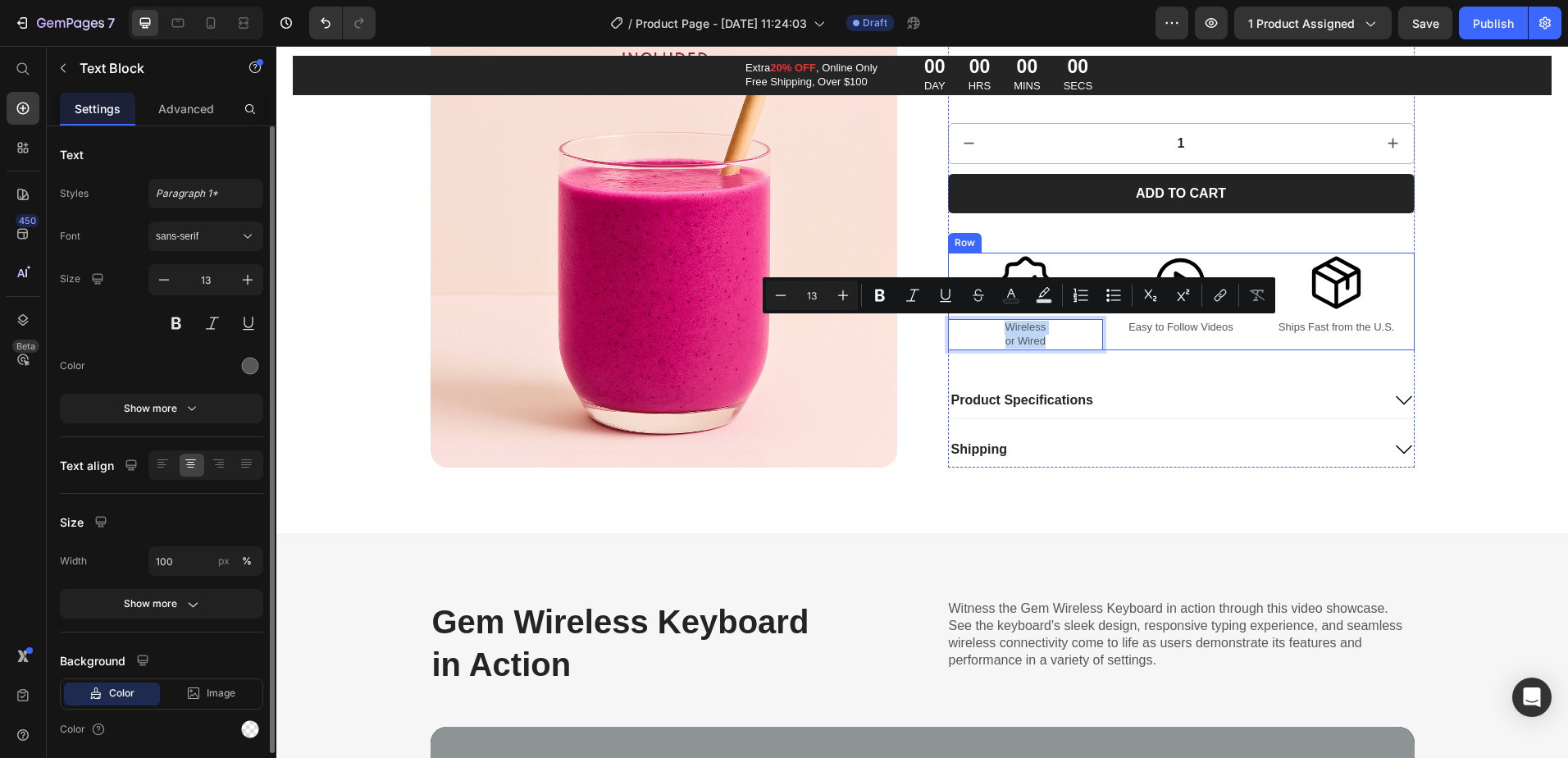 drag, startPoint x: 1042, startPoint y: 343, endPoint x: 991, endPoint y: 315, distance: 58.1808 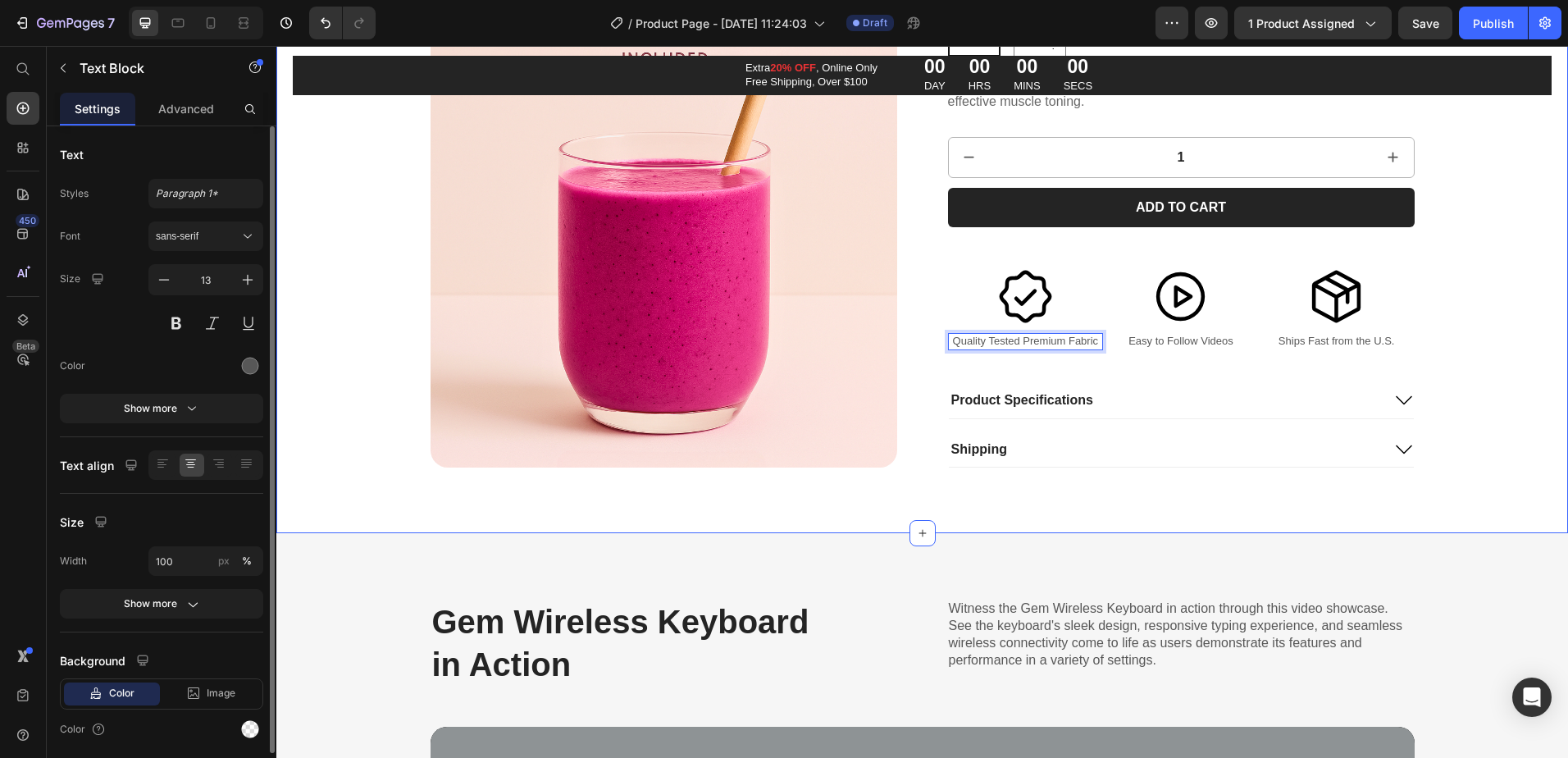 click on "Product Images
Icon
Icon
Icon
Icon
Icon Icon List 2,500+ Verified Reviews! Text Block Row Comfort-Fit Resistance Bands + 28-Day Plan & 80 Recipes Product Title 4 fabric bands • Printed & video guides • 28-Day meal plan • 80+ Recipes Text Block $49.99 Product Price $0.00 Product Price 0% OFF Discount Tag Row Color: Aqua + Pink Aqua + Pink Aqua + Pink Aqua + Pink Lavender + Purple Lavender + Purple Lavender + Purple Product Variants & Swatches Enhance your workouts with bands that stay in place, providing comfort and effective muscle toning. Product Description 1 Product Quantity Add to cart Add to Cart Image Quality Tested Premium Fabric Text Block   0 Image Easy to Follow Videos Text Block Image Ships Fast from the U.S. Text Block Row
Product Specifications
Shipping Accordion Row Product" at bounding box center (922, -1141) 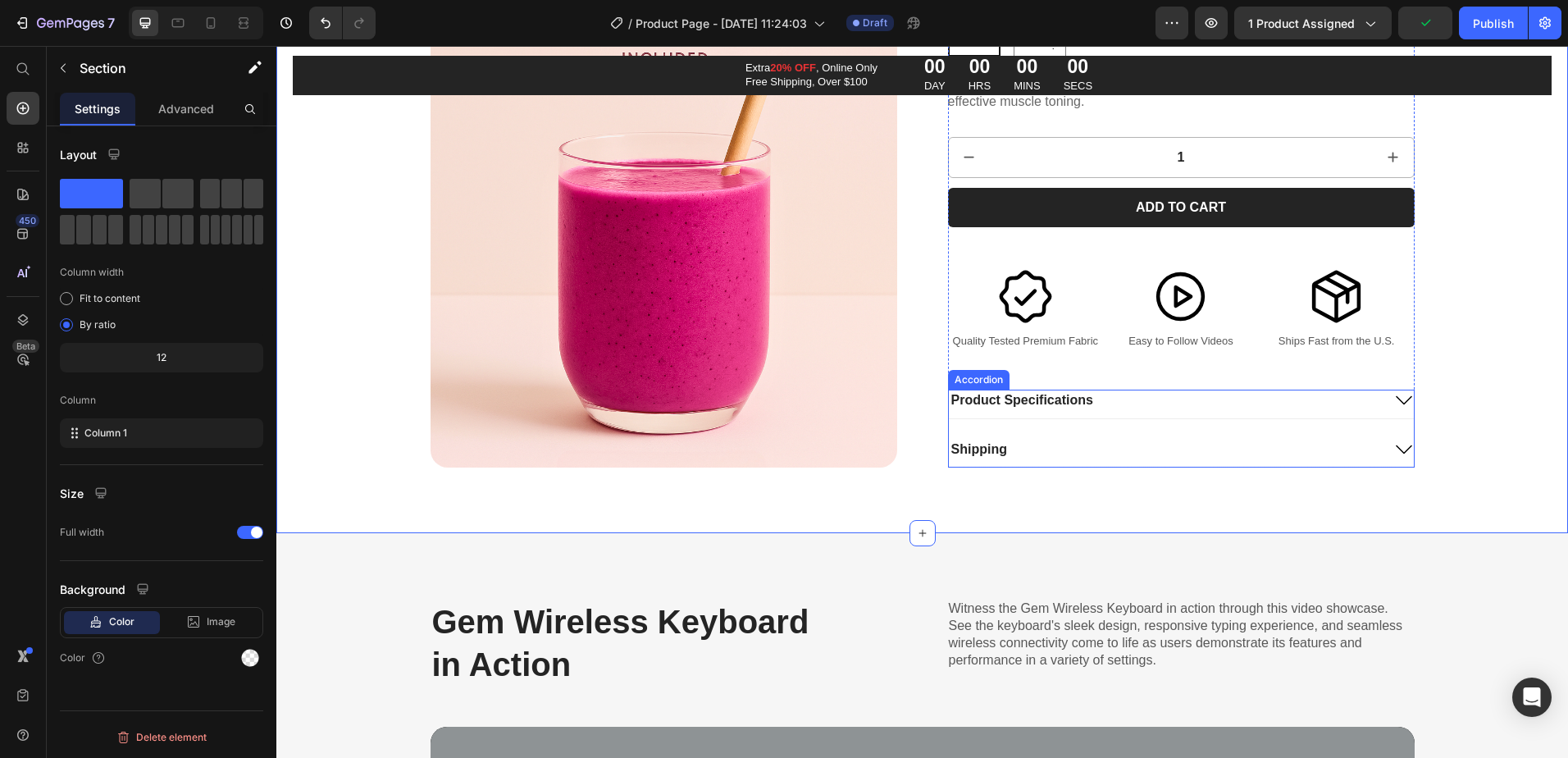 click on "Shipping" at bounding box center (1165, 449) 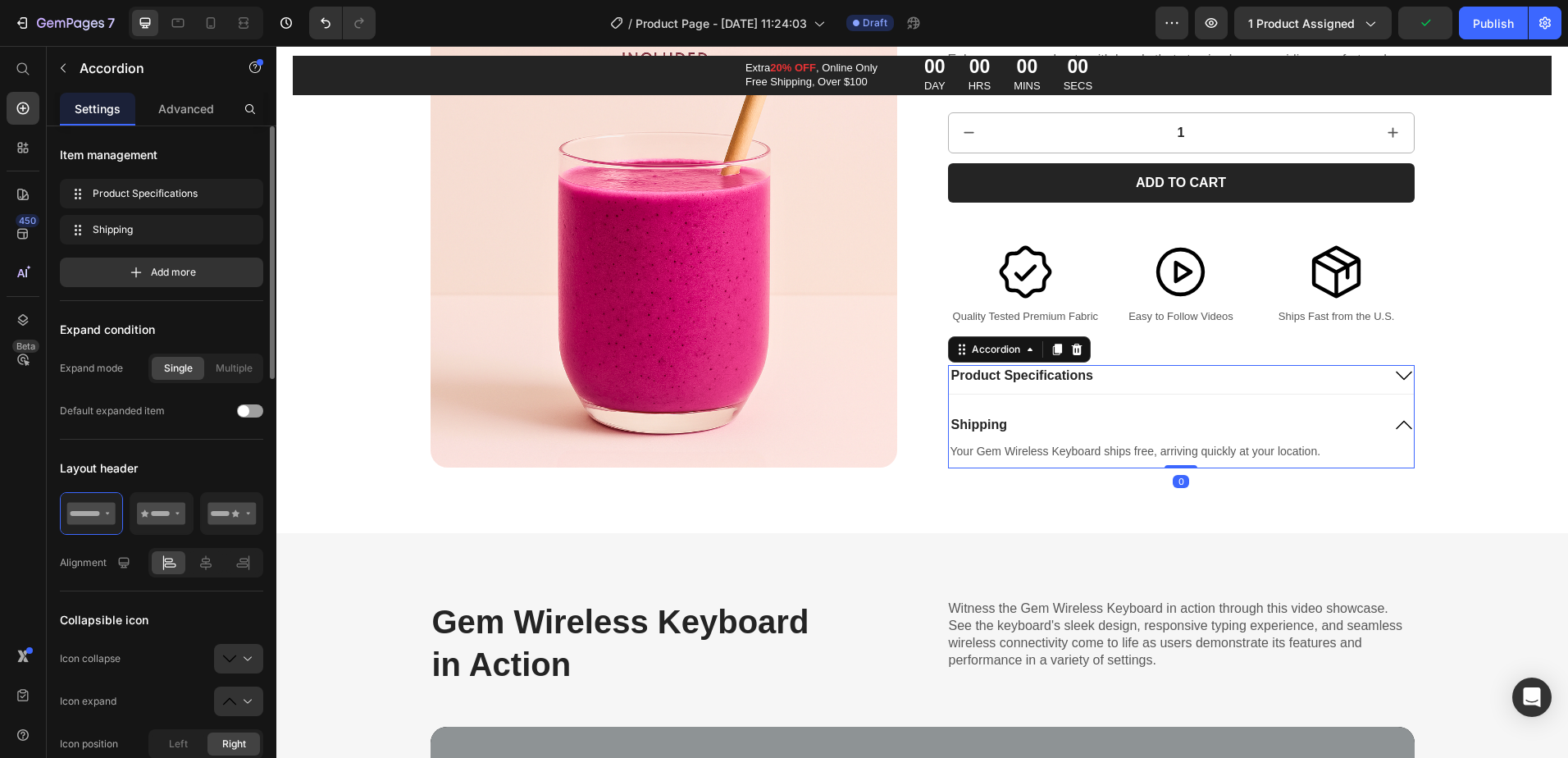 click on "Product Specifications
Shipping Your Gem Wireless Keyboard ships free, arriving quickly at your location. Text Block" at bounding box center [1181, 416] 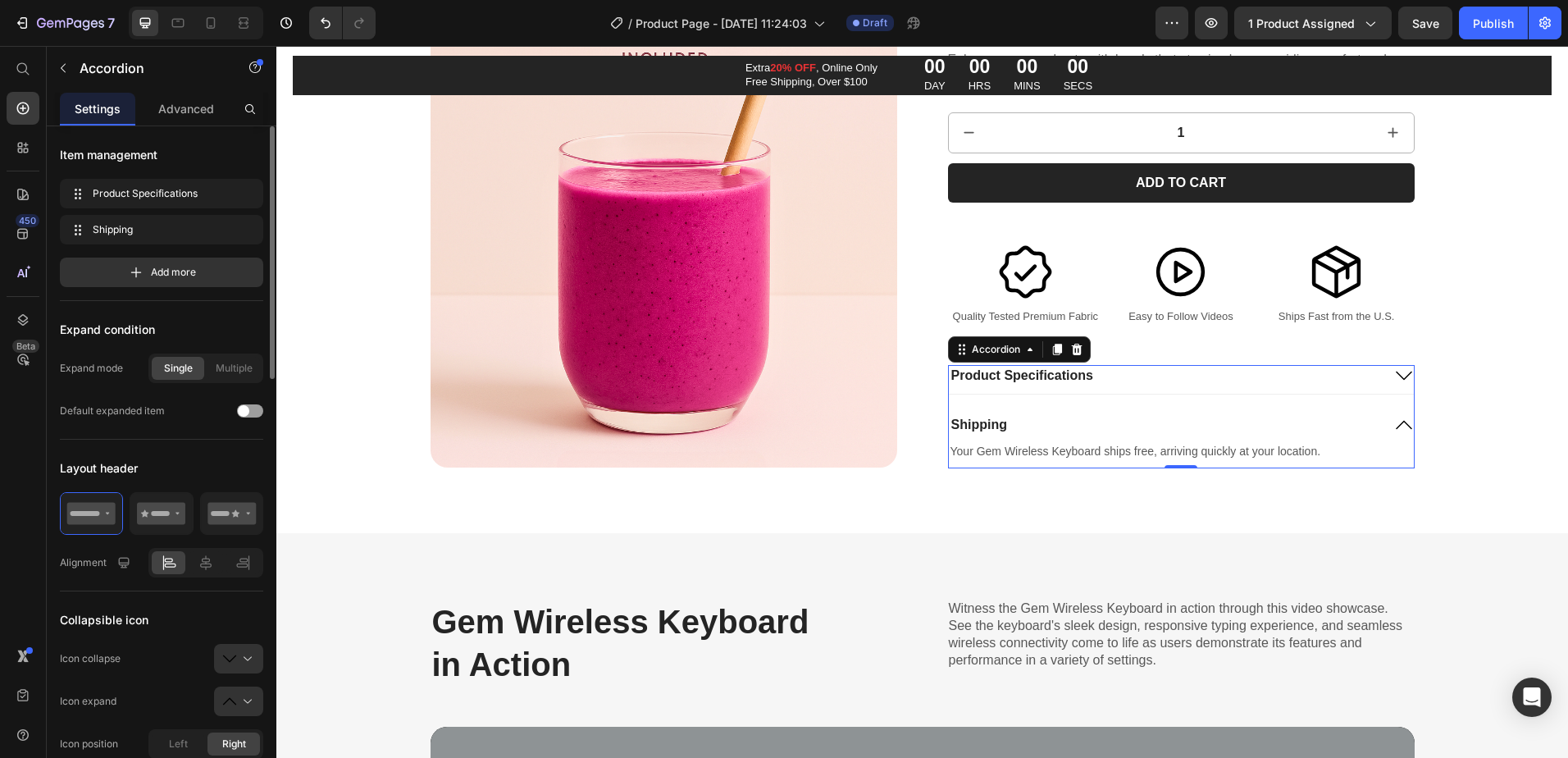click on "Product Specifications" at bounding box center (1165, 375) 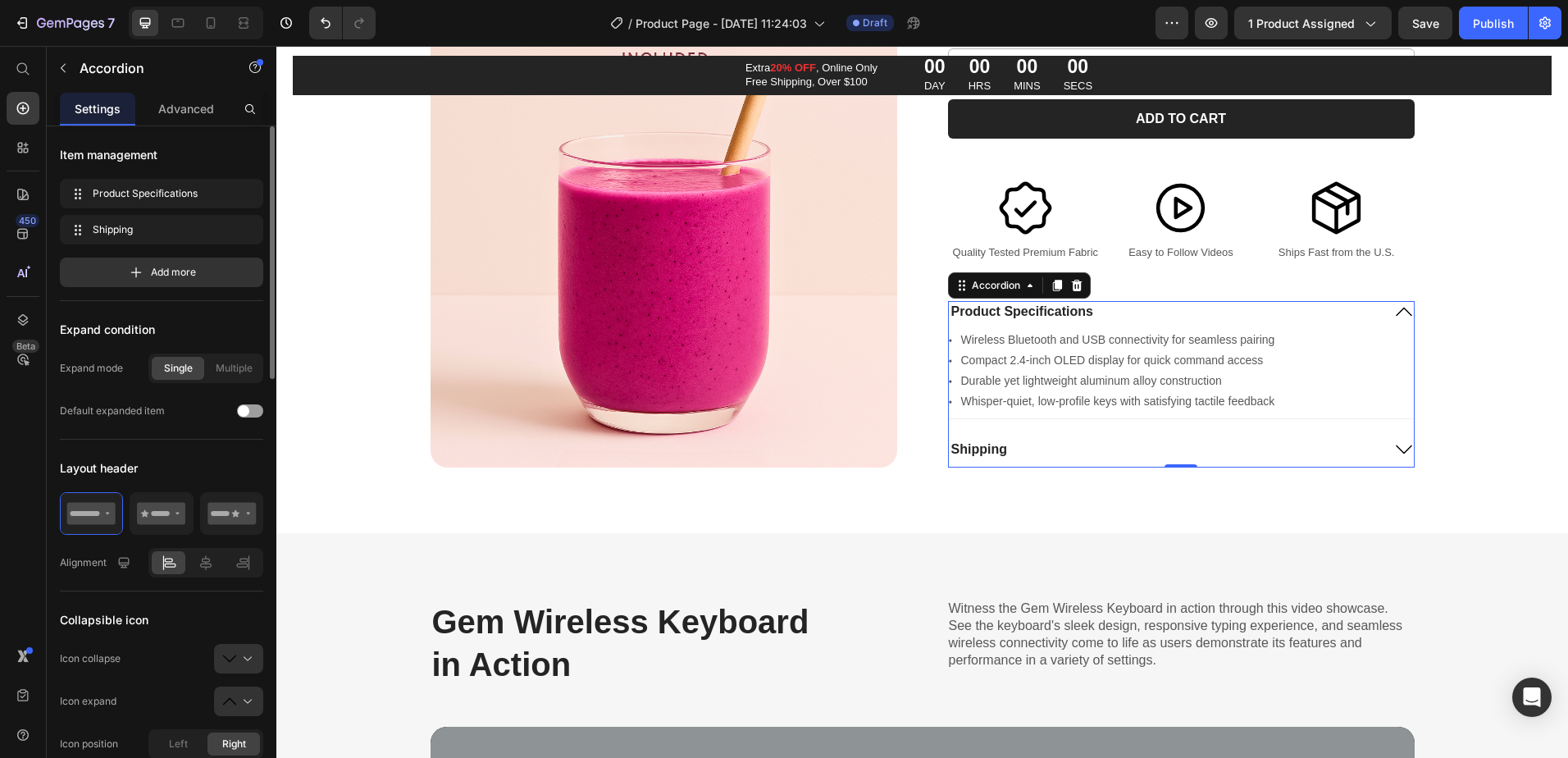 click on "Product Specifications" at bounding box center (1165, 312) 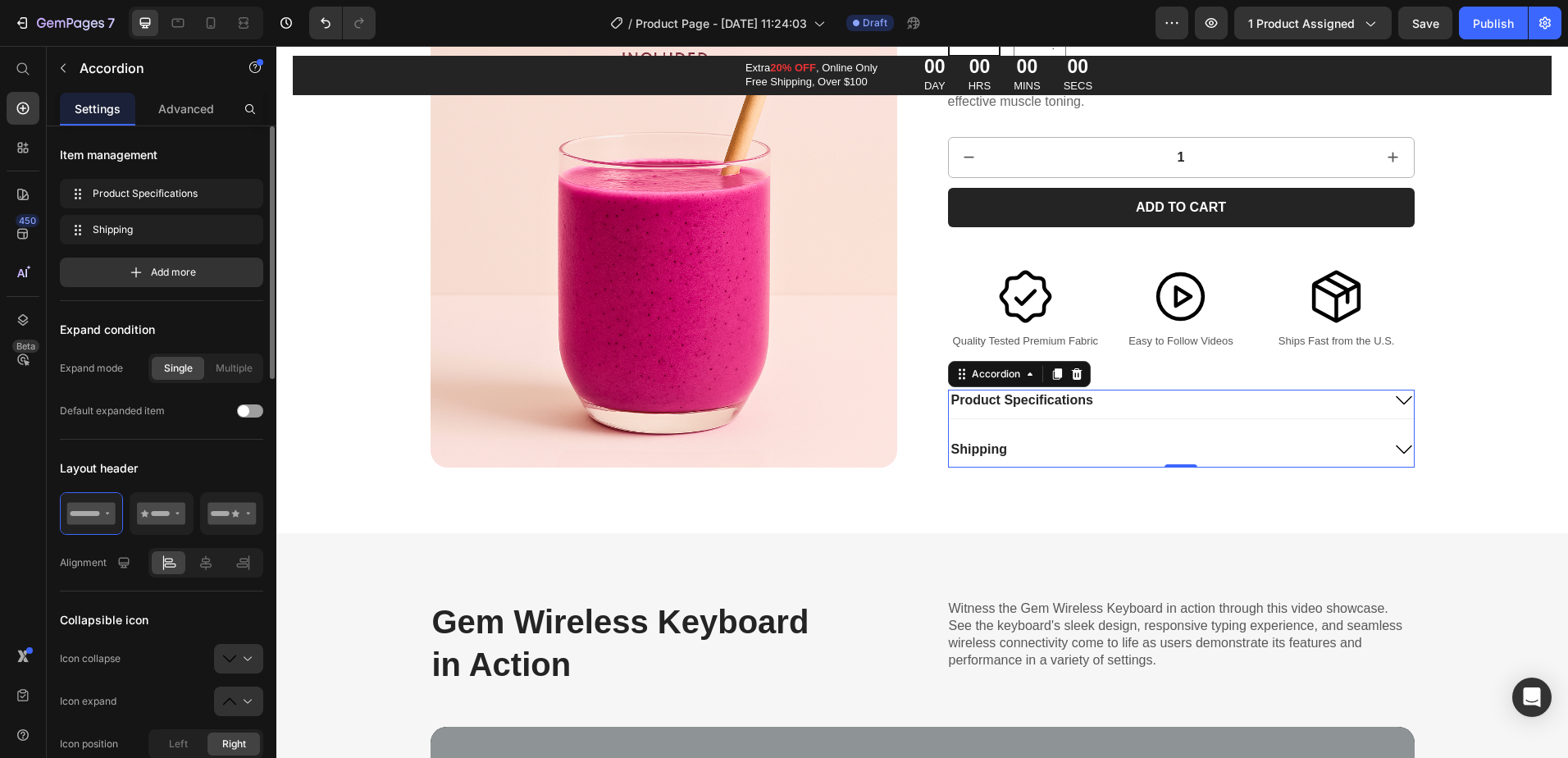 click on "Product Specifications
Shipping" at bounding box center [1181, 429] 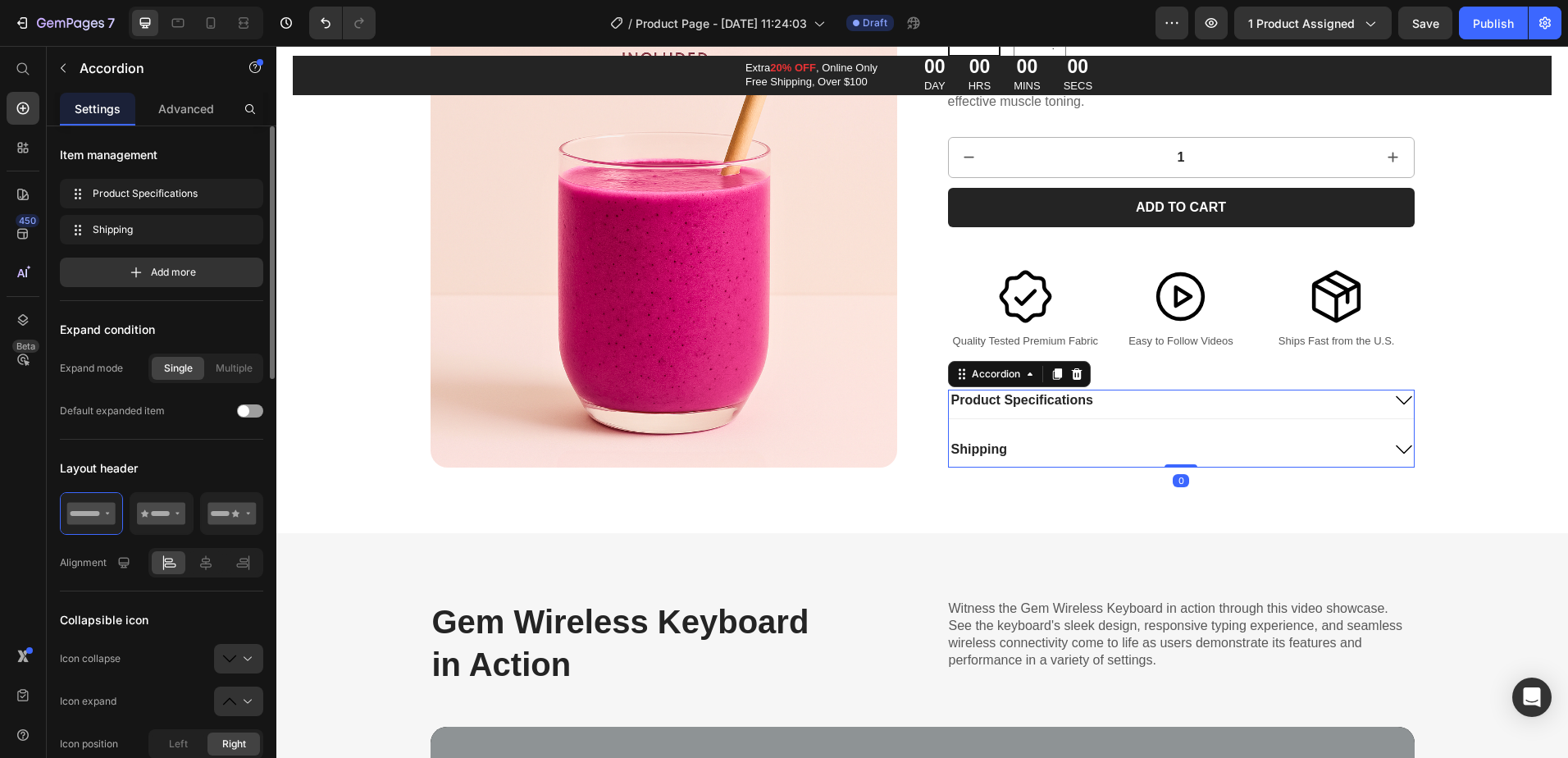drag, startPoint x: 1179, startPoint y: 463, endPoint x: 1181, endPoint y: 440, distance: 23.086793 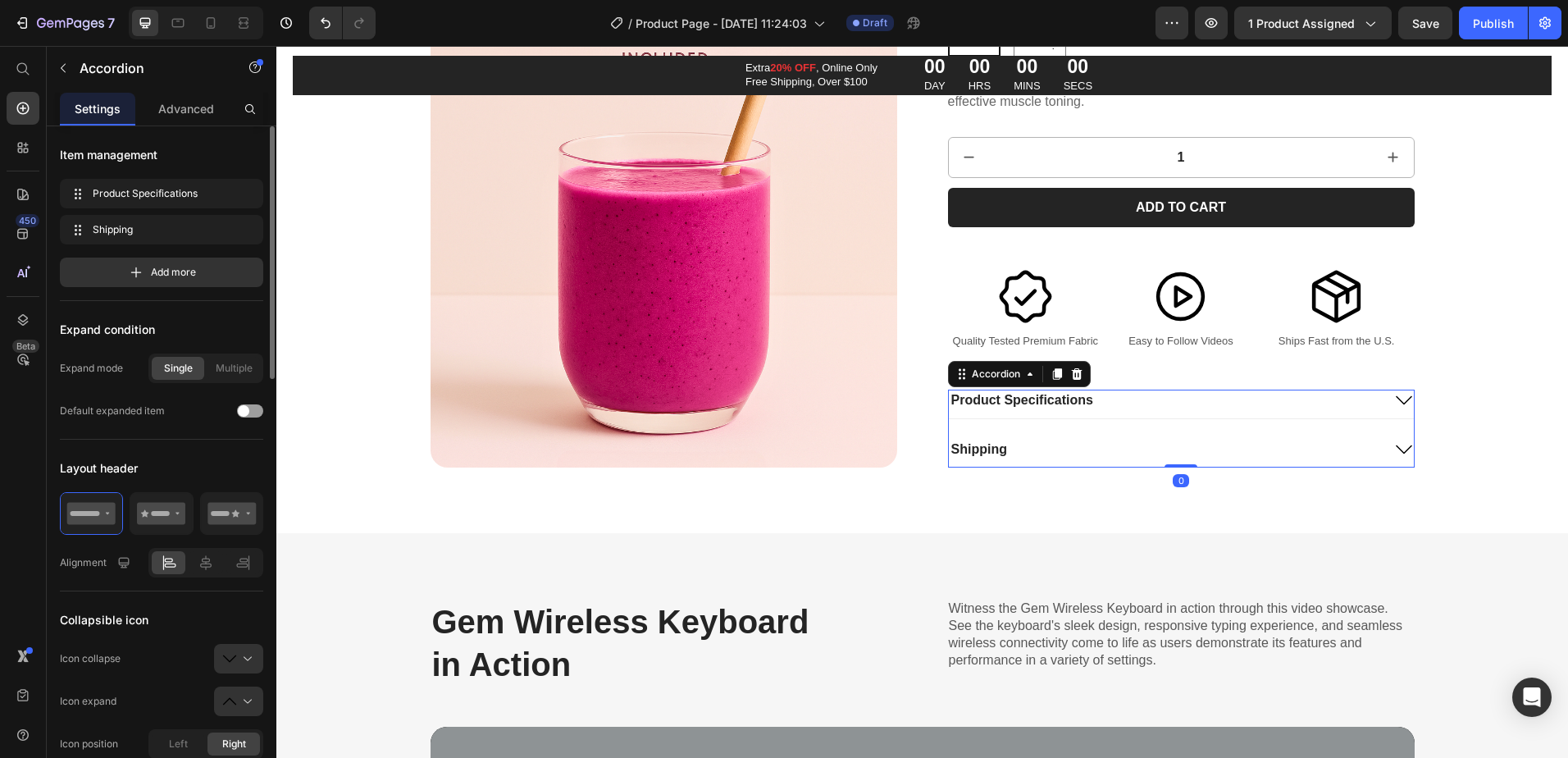 drag, startPoint x: 1181, startPoint y: 466, endPoint x: 1180, endPoint y: 444, distance: 22.022716 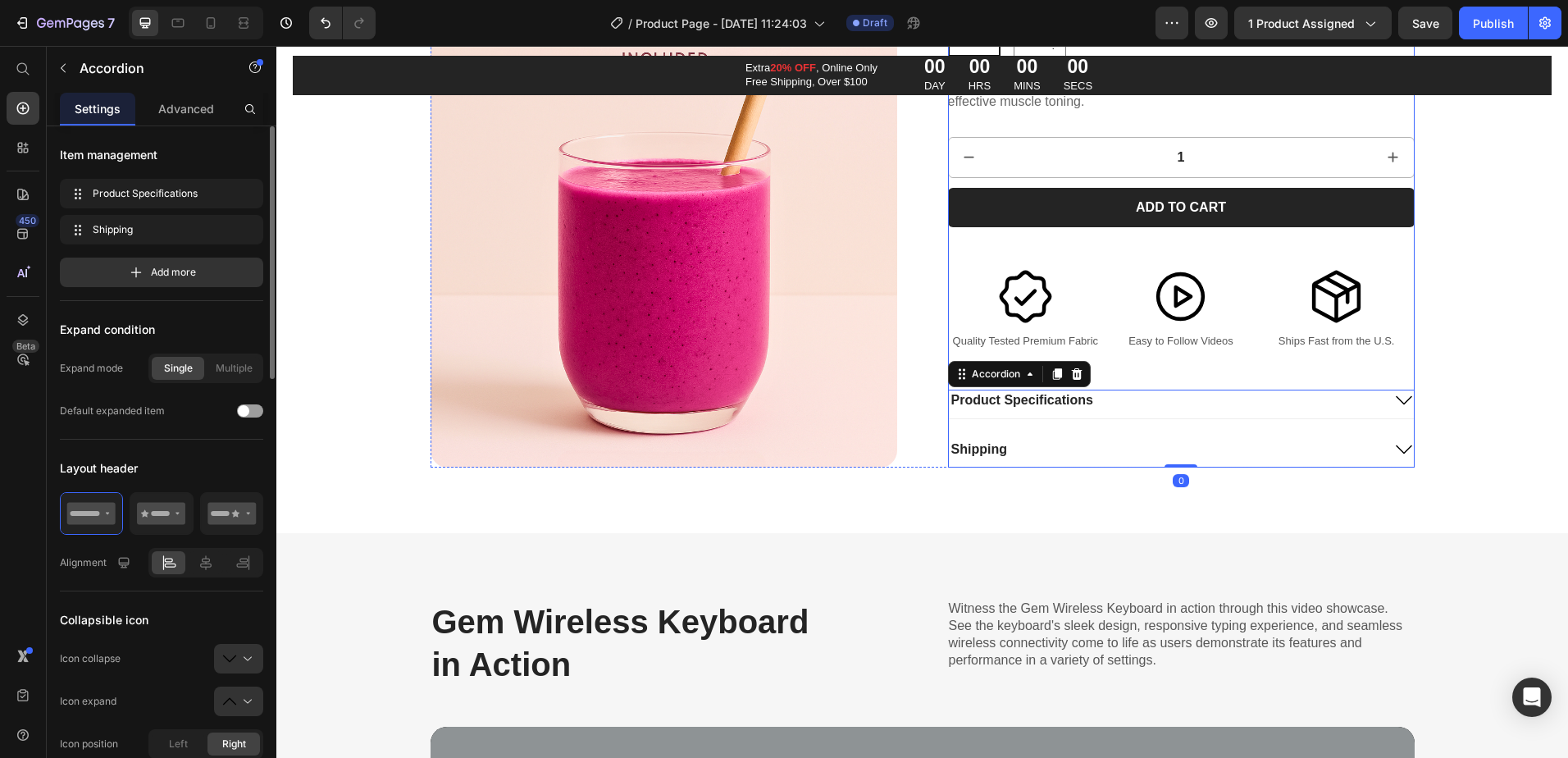 click on "Icon
Icon
Icon
Icon
Icon Icon List 2,500+ Verified Reviews! Text Block Row Comfort-Fit Resistance Bands + 28-Day Plan & 80 Recipes Product Title 4 fabric bands • Printed & video guides • 28-Day meal plan • 80+ Recipes Text Block $49.99 Product Price $0.00 Product Price 0% OFF Discount Tag Row Color: Aqua + Pink Aqua + Pink Aqua + Pink Aqua + Pink Lavender + Purple Lavender + Purple Lavender + Purple Product Variants & Swatches Enhance your workouts with bands that stay in place, providing comfort and effective muscle toning. Product Description 1 Product Quantity Add to cart Add to Cart Image Quality Tested Premium Fabric Text Block Image Easy to Follow Videos Text Block Image Ships Fast from the U.S. Text Block Row
Product Specifications
Shipping Accordion   0" at bounding box center (1181, 90) 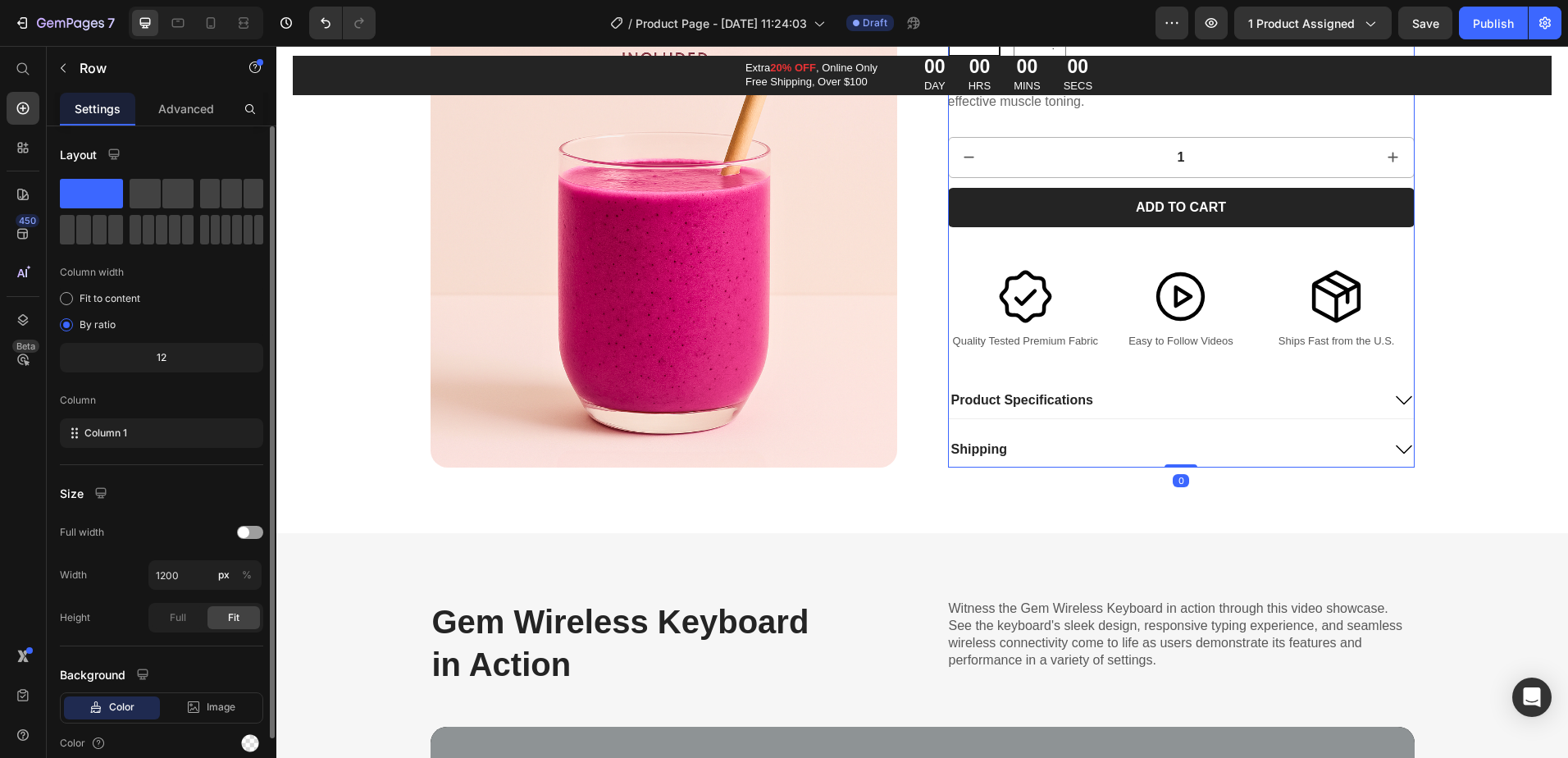 click on "Icon
Icon
Icon
Icon
Icon Icon List 2,500+ Verified Reviews! Text Block Row Comfort-Fit Resistance Bands + 28-Day Plan & 80 Recipes Product Title 4 fabric bands • Printed & video guides • 28-Day meal plan • 80+ Recipes Text Block $49.99 Product Price $0.00 Product Price 0% OFF Discount Tag Row Color: Aqua + Pink Aqua + Pink Aqua + Pink Aqua + Pink Lavender + Purple Lavender + Purple Lavender + Purple Product Variants & Swatches Enhance your workouts with bands that stay in place, providing comfort and effective muscle toning. Product Description 1 Product Quantity Add to cart Add to Cart Image Quality Tested Premium Fabric Text Block Image Easy to Follow Videos Text Block Image Ships Fast from the U.S. Text Block Row
Product Specifications
Shipping Accordion" at bounding box center [1181, 90] 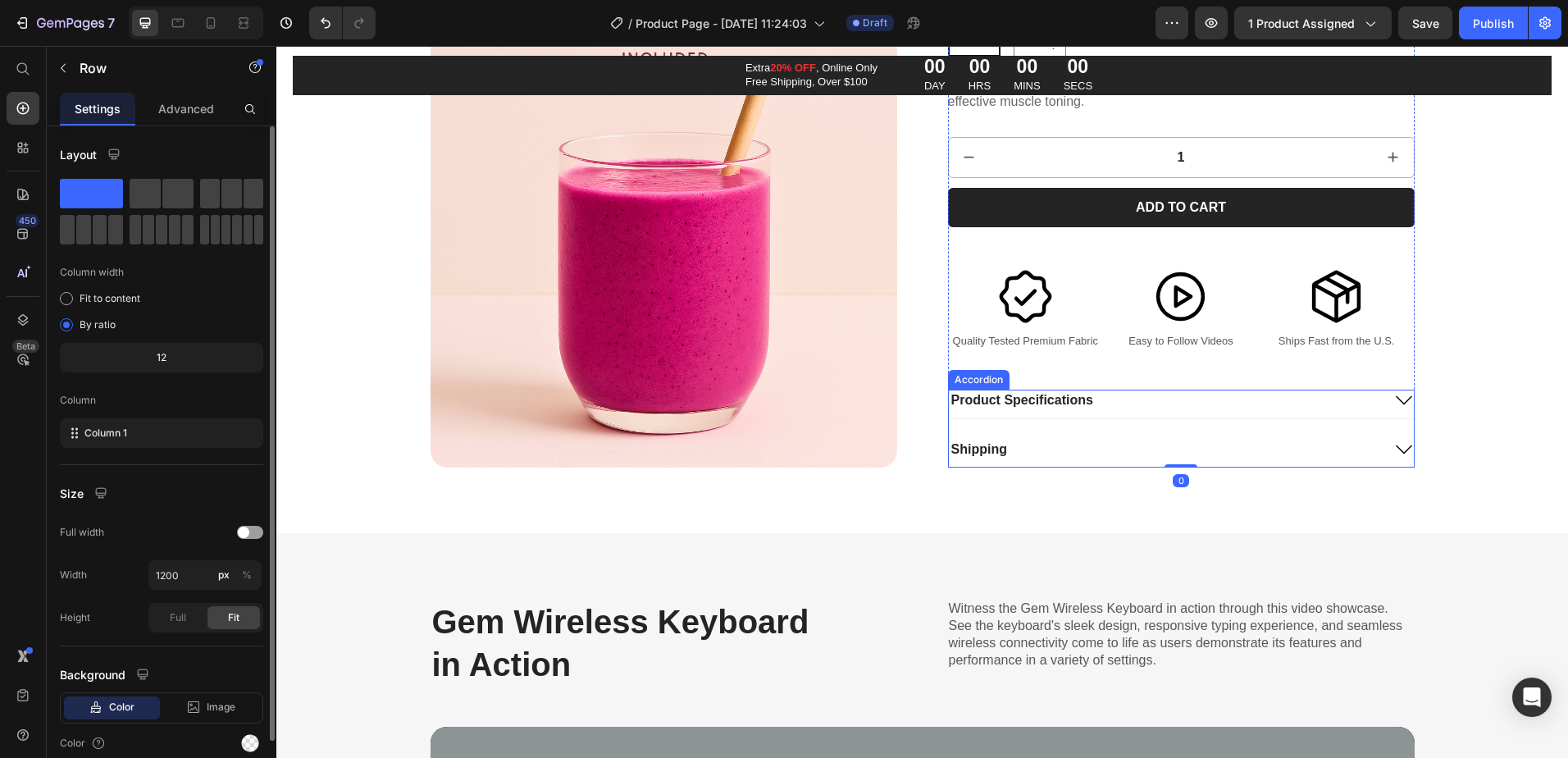 click on "Product Specifications" at bounding box center [1022, 400] 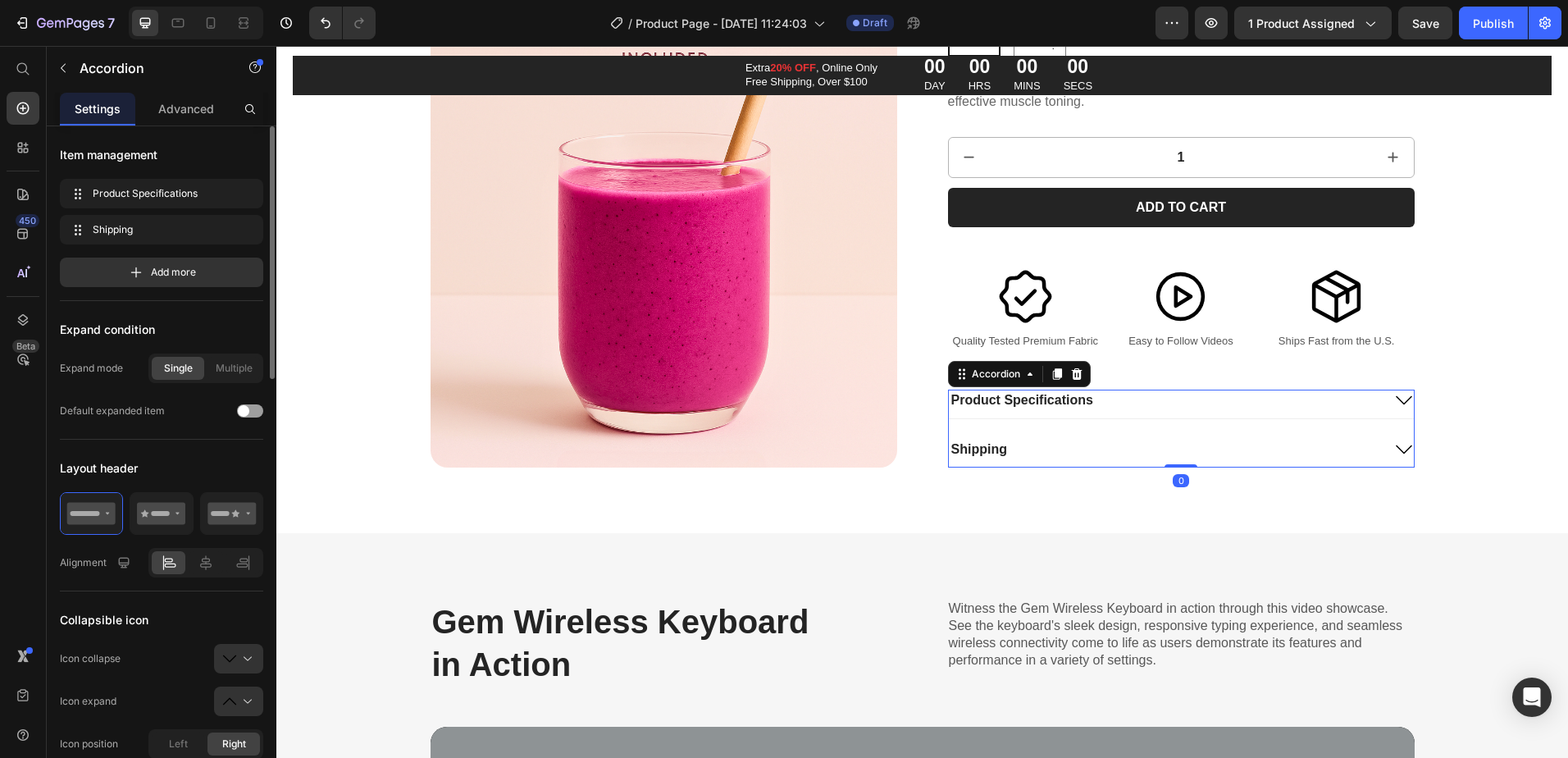 click on "Product Specifications" at bounding box center (1165, 400) 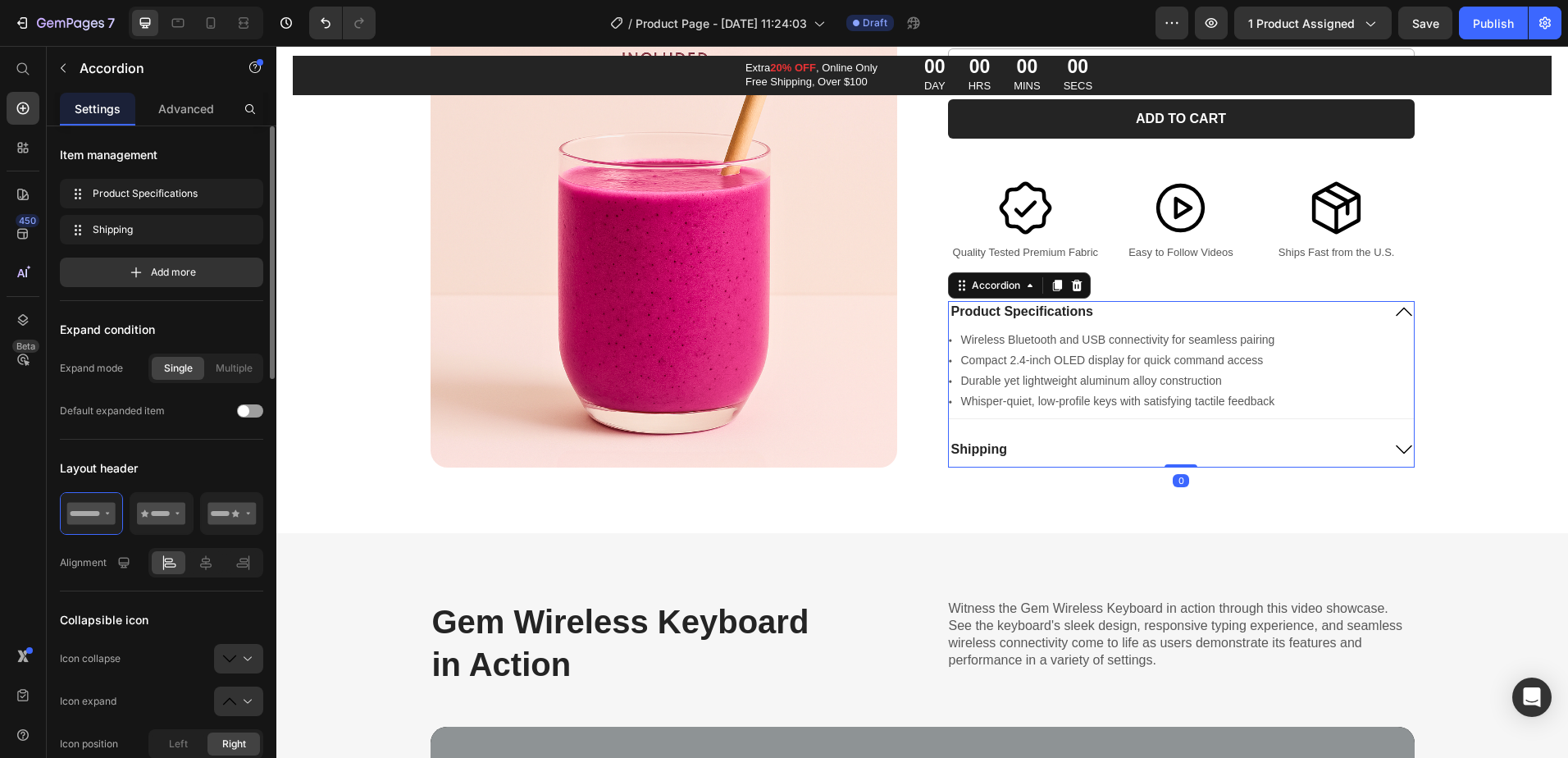 click on "Product Specifications" at bounding box center (1165, 312) 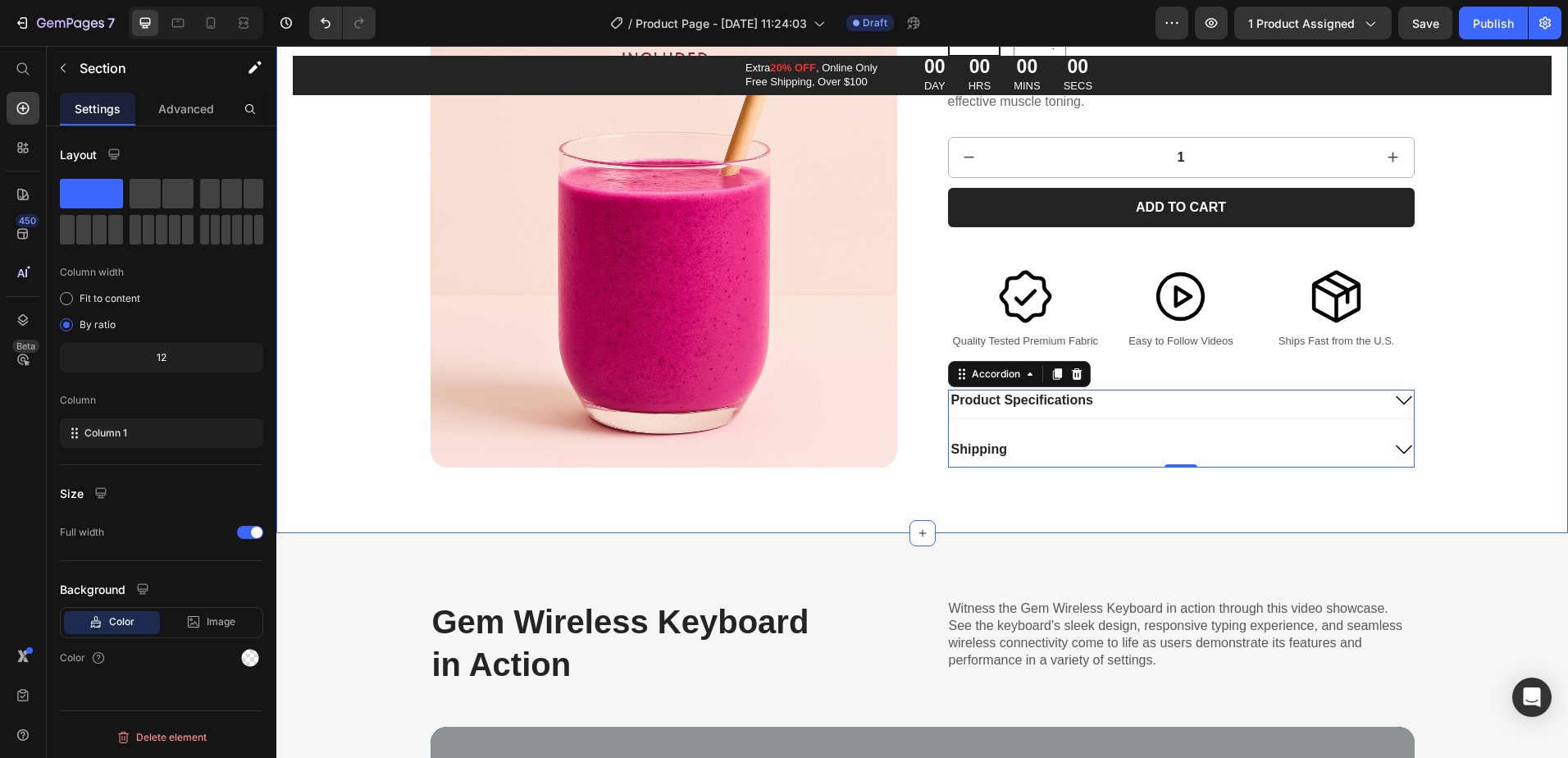 click on "Product Images
Icon
Icon
Icon
Icon
Icon Icon List 2,500+ Verified Reviews! Text Block Row Comfort-Fit Resistance Bands + 28-Day Plan & 80 Recipes Product Title 4 fabric bands • Printed & video guides • 28-Day meal plan • 80+ Recipes Text Block $49.99 Product Price $0.00 Product Price 0% OFF Discount Tag Row Color: Aqua + Pink Aqua + Pink Aqua + Pink Aqua + Pink Lavender + Purple Lavender + Purple Lavender + Purple Product Variants & Swatches Enhance your workouts with bands that stay in place, providing comfort and effective muscle toning. Product Description 1 Product Quantity Add to cart Add to Cart Image Quality Tested Premium Fabric Text Block Image Easy to Follow Videos Text Block Image Ships Fast from the U.S. Text Block Row
Product Specifications
Shipping Accordion   0 Row Product" at bounding box center (922, -1141) 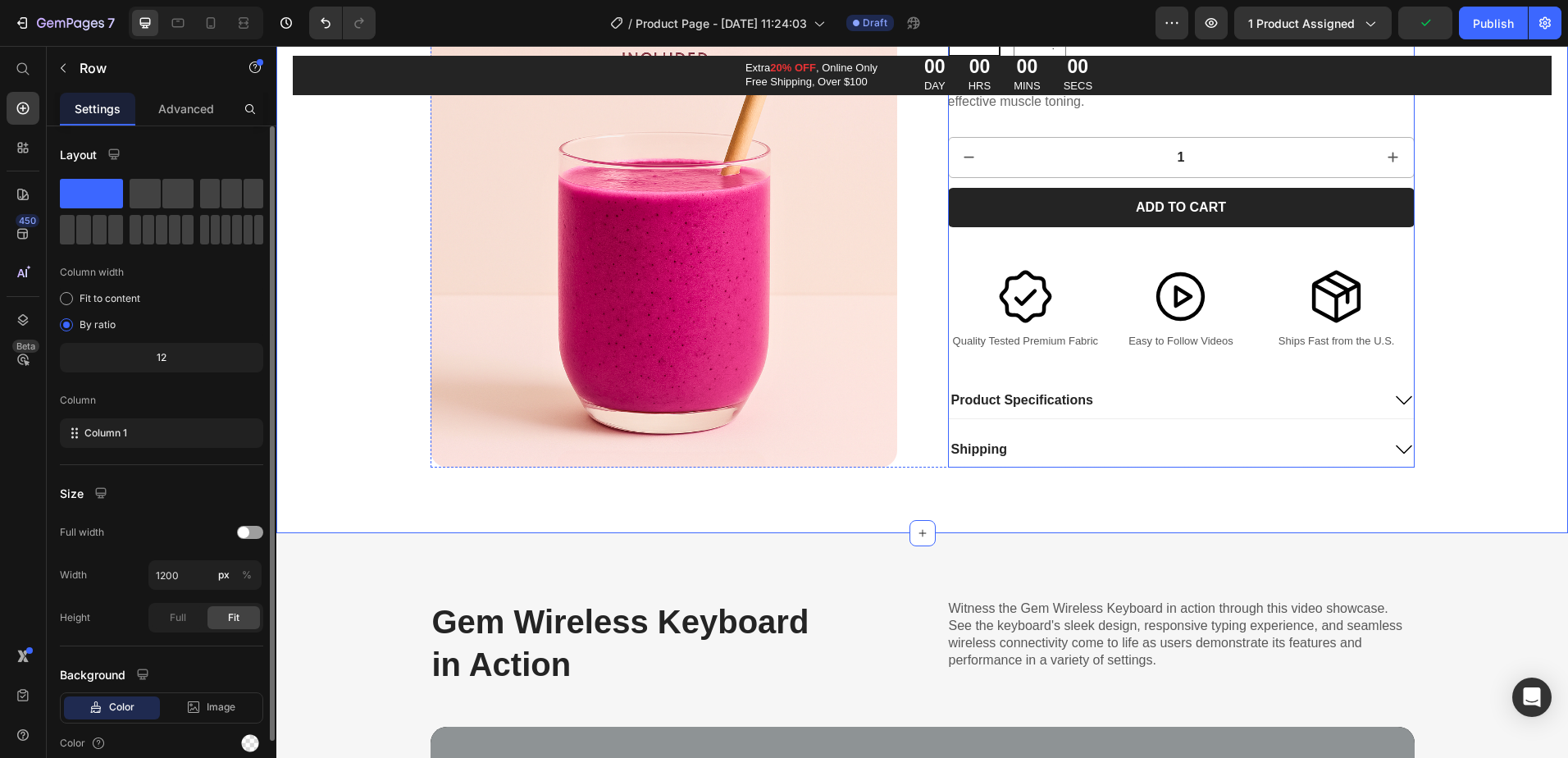 click on "Icon
Icon
Icon
Icon
Icon Icon List 2,500+ Verified Reviews! Text Block Row Comfort-Fit Resistance Bands + 28-Day Plan & 80 Recipes Product Title 4 fabric bands • Printed & video guides • 28-Day meal plan • 80+ Recipes Text Block $49.99 Product Price $0.00 Product Price 0% OFF Discount Tag Row Color: Aqua + Pink Aqua + Pink Aqua + Pink Aqua + Pink Lavender + Purple Lavender + Purple Lavender + Purple Product Variants & Swatches Enhance your workouts with bands that stay in place, providing comfort and effective muscle toning. Product Description 1 Product Quantity Add to cart Add to Cart Image Quality Tested Premium Fabric Text Block Image Easy to Follow Videos Text Block Image Ships Fast from the U.S. Text Block Row
Product Specifications
Shipping Accordion" at bounding box center [1181, 90] 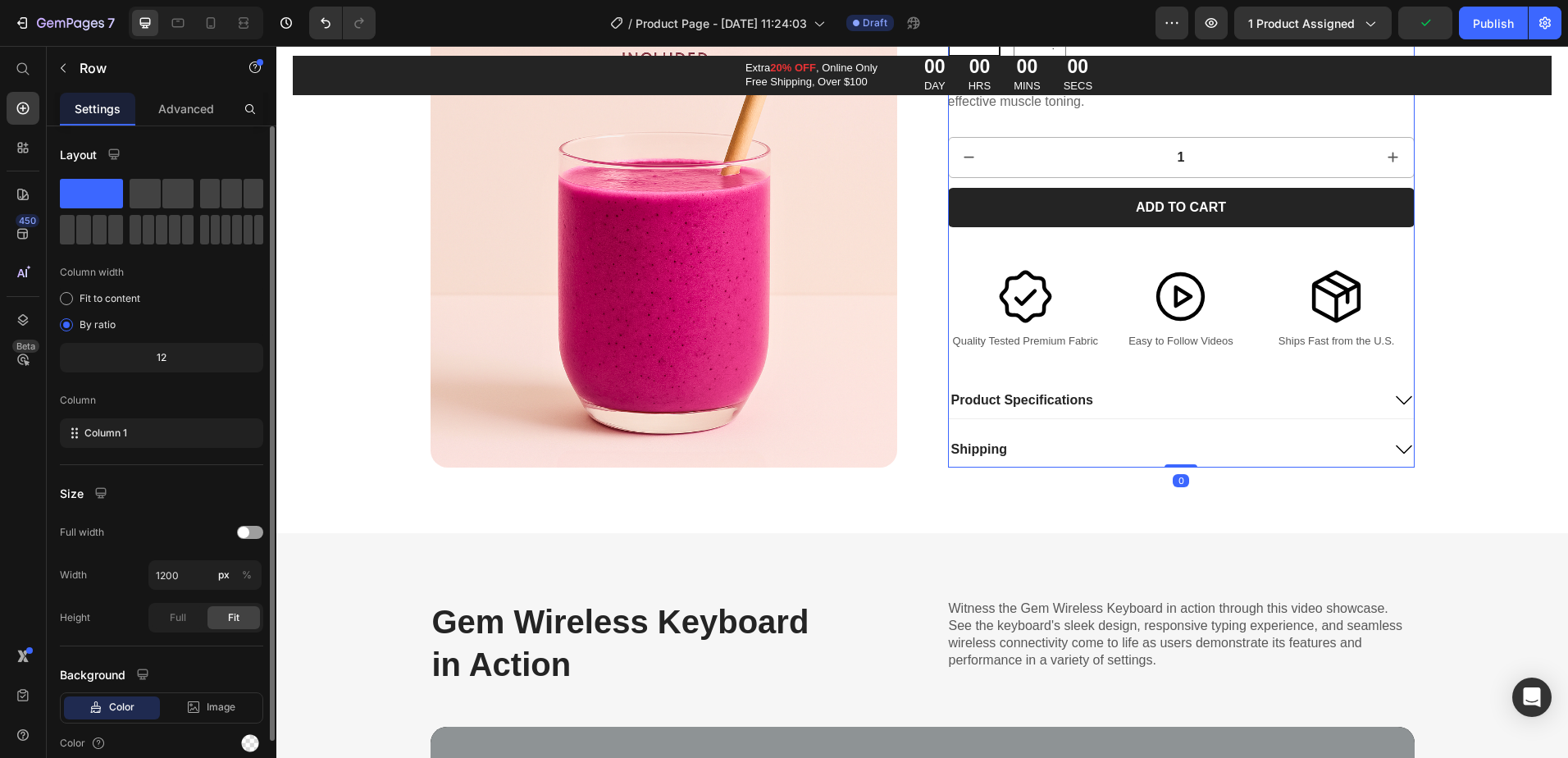 click on "Icon
Icon
Icon
Icon
Icon Icon List 2,500+ Verified Reviews! Text Block Row Comfort-Fit Resistance Bands + 28-Day Plan & 80 Recipes Product Title 4 fabric bands • Printed & video guides • 28-Day meal plan • 80+ Recipes Text Block $49.99 Product Price $0.00 Product Price 0% OFF Discount Tag Row Color: Aqua + Pink Aqua + Pink Aqua + Pink Aqua + Pink Lavender + Purple Lavender + Purple Lavender + Purple Product Variants & Swatches Enhance your workouts with bands that stay in place, providing comfort and effective muscle toning. Product Description 1 Product Quantity Add to cart Add to Cart Image Quality Tested Premium Fabric Text Block Image Easy to Follow Videos Text Block Image Ships Fast from the U.S. Text Block Row
Product Specifications
Shipping Accordion" at bounding box center [1181, 90] 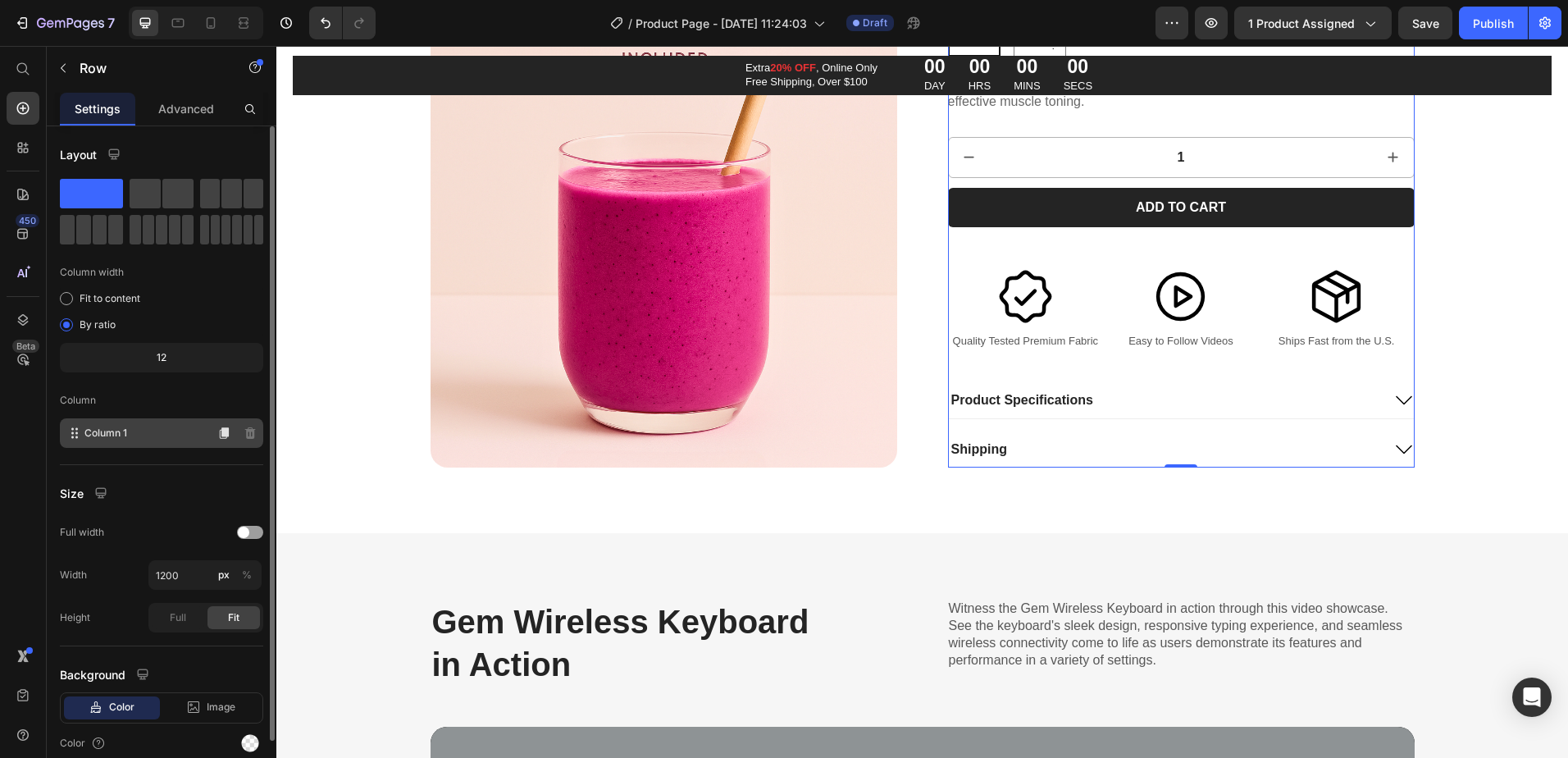 scroll, scrollTop: 70, scrollLeft: 0, axis: vertical 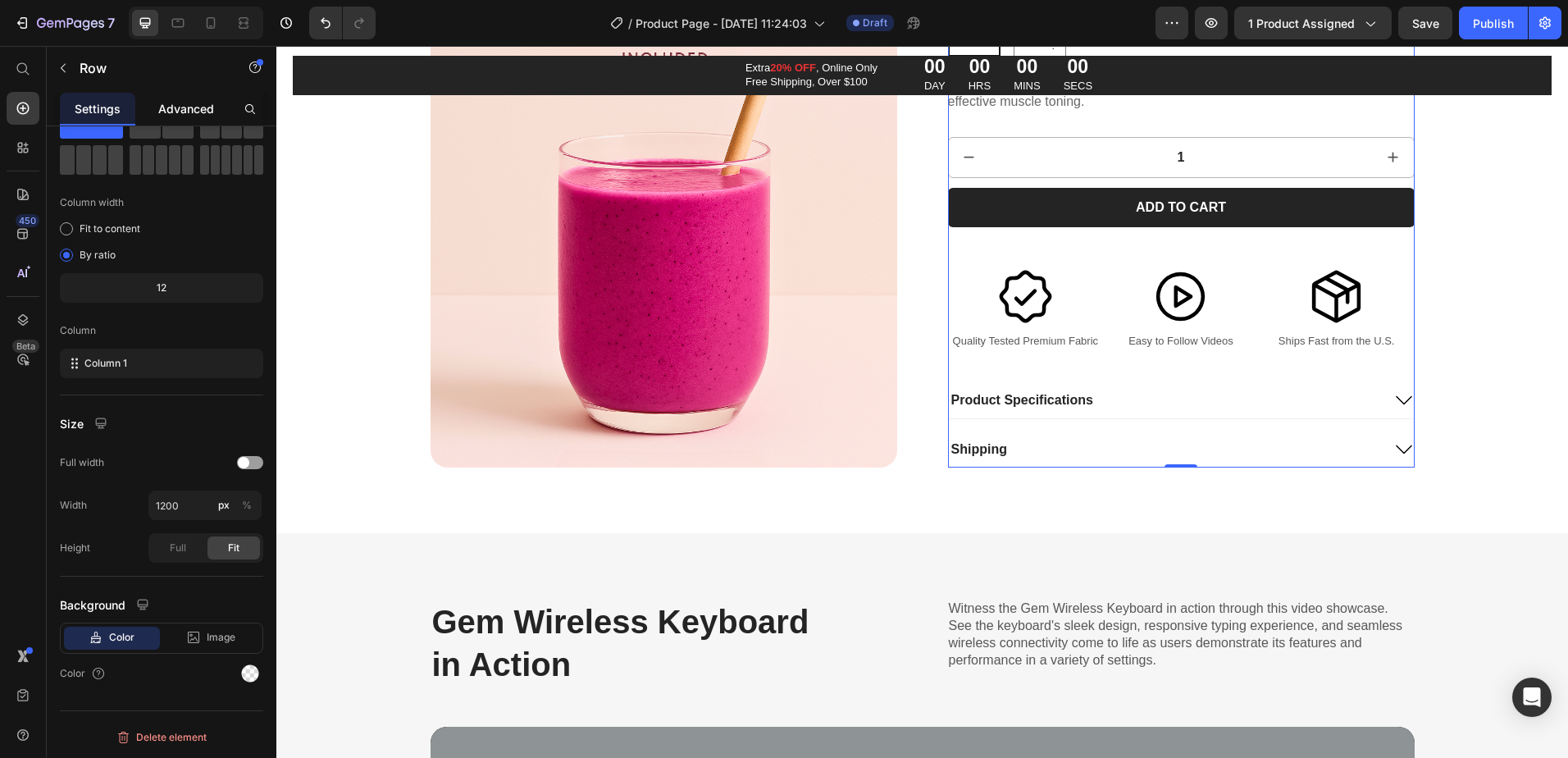 click on "Advanced" at bounding box center (186, 108) 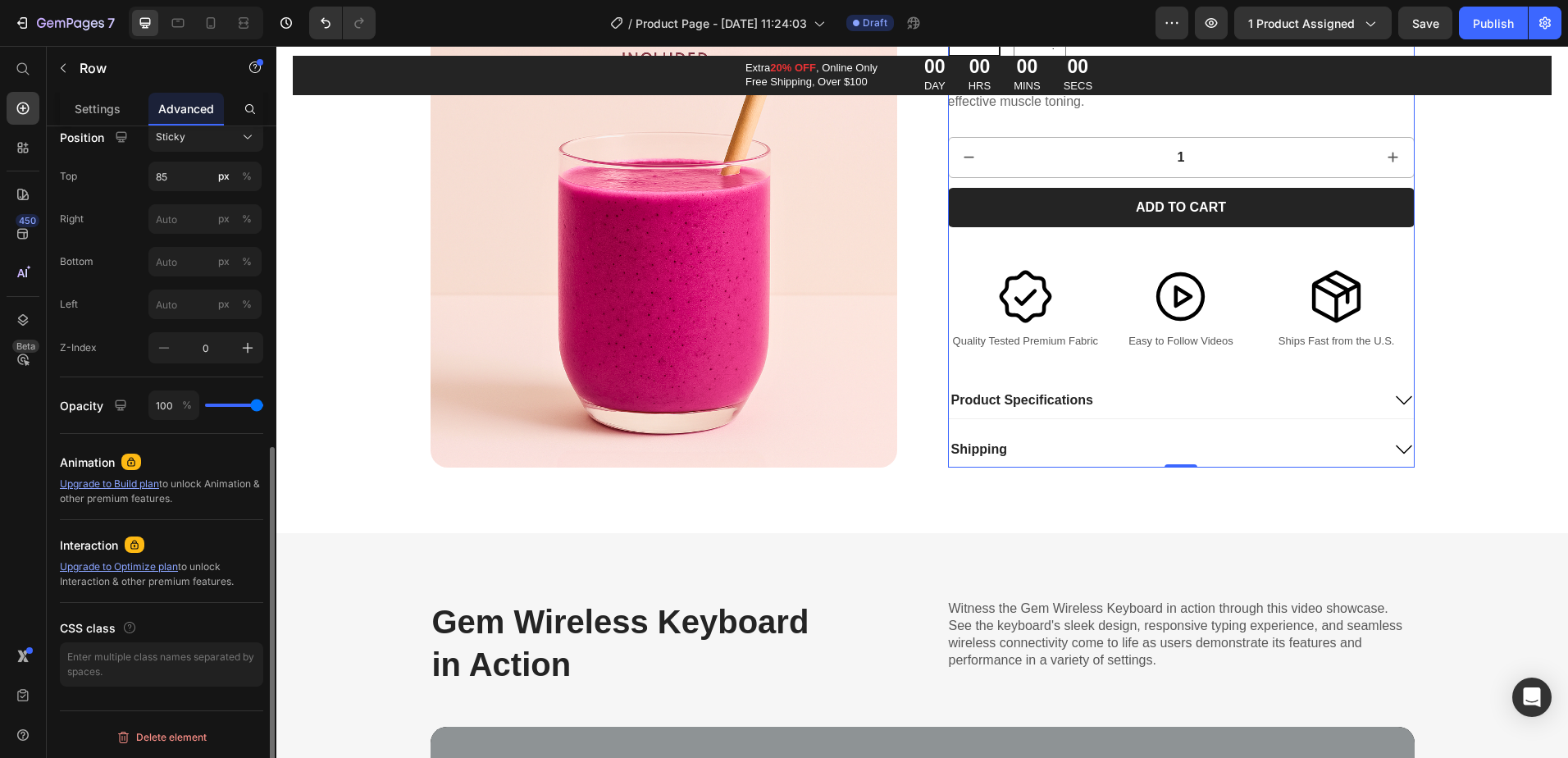 scroll, scrollTop: 0, scrollLeft: 0, axis: both 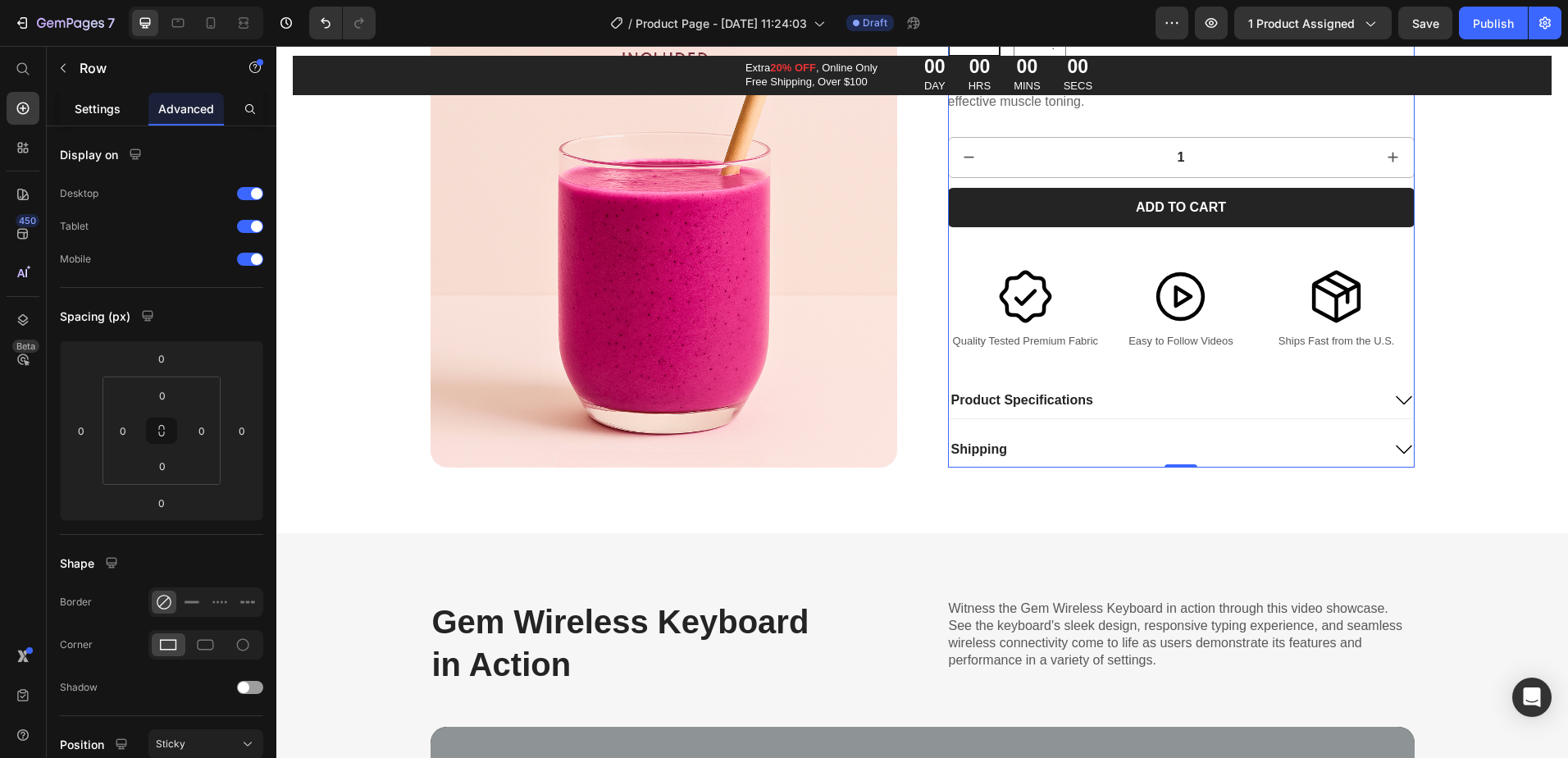 click on "Settings" at bounding box center [98, 108] 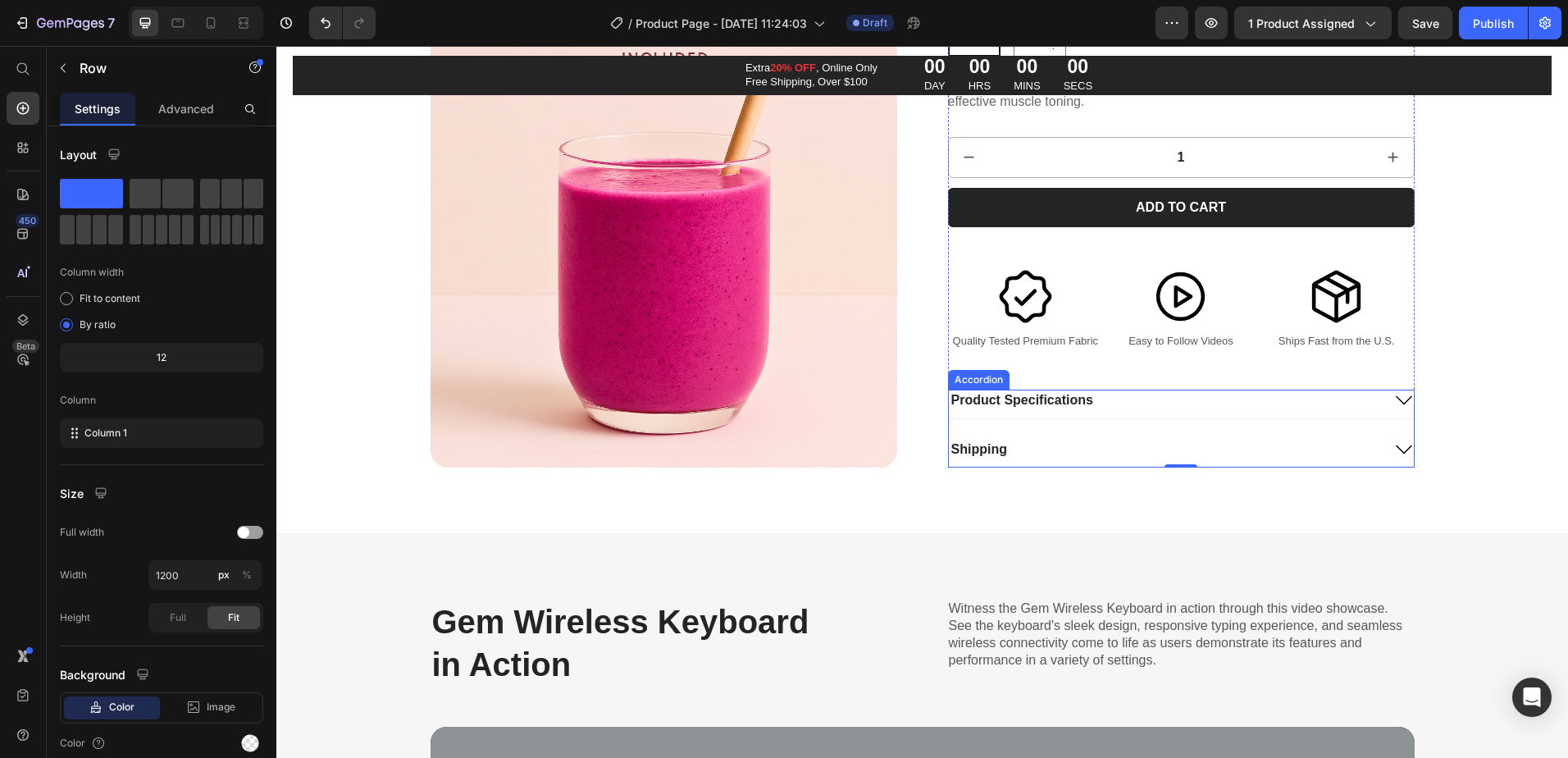 click on "Product Specifications" at bounding box center (1165, 400) 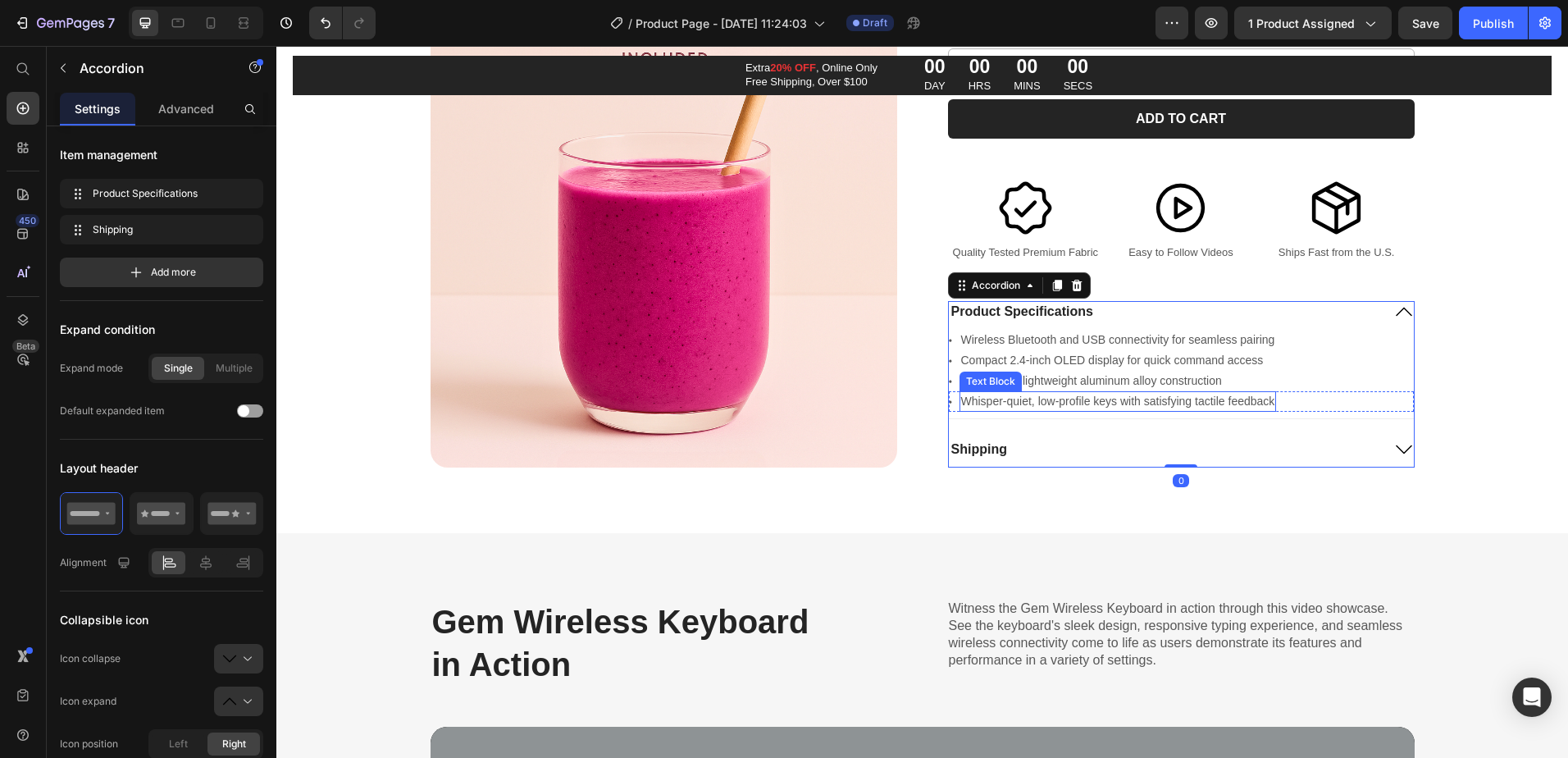 click on "Whisper-quiet, low-profile keys with satisfying tactile feedback" at bounding box center [1118, 400] 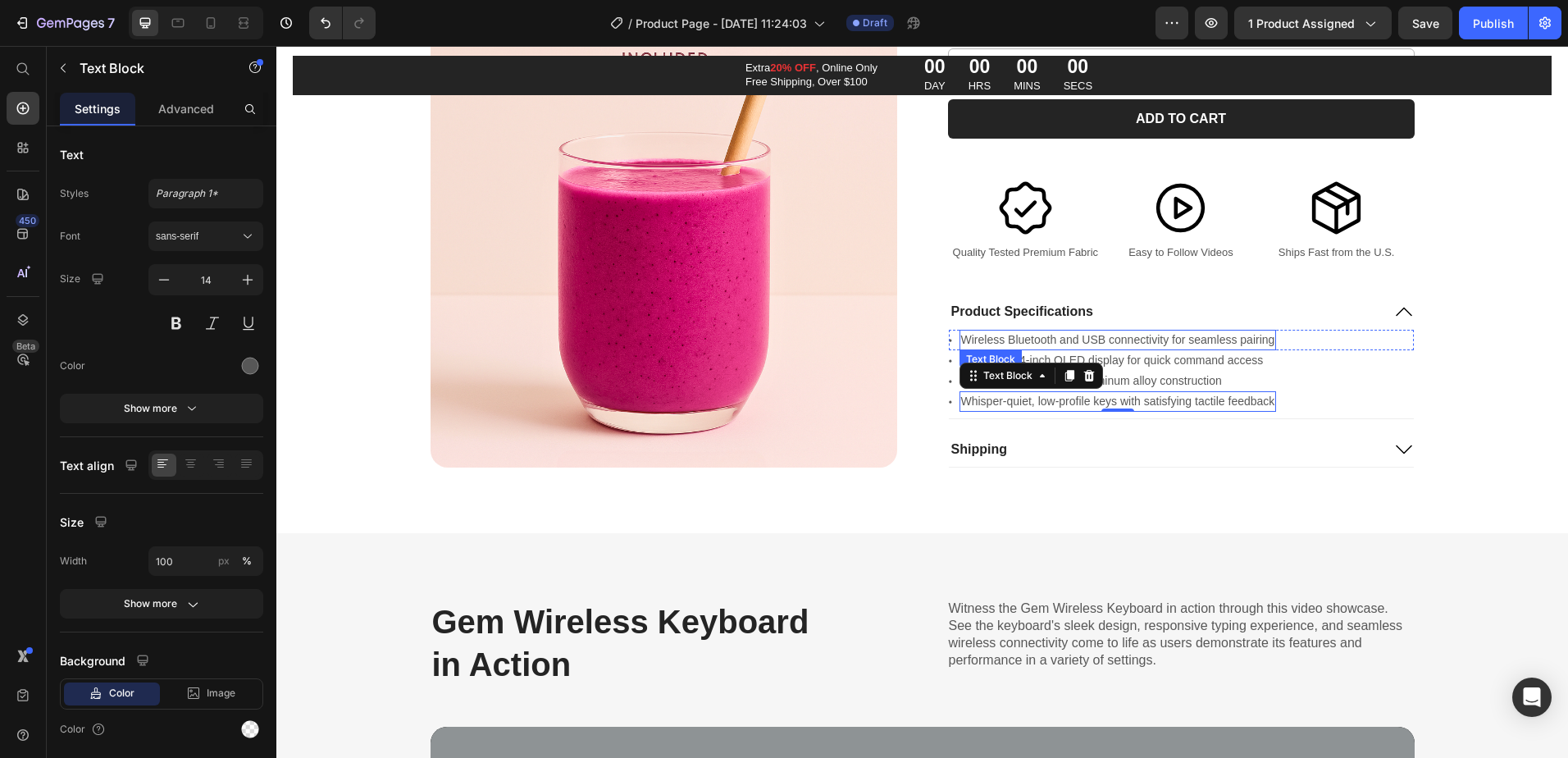 click on "Wireless Bluetooth and USB connectivity for seamless pairing" at bounding box center [1118, 339] 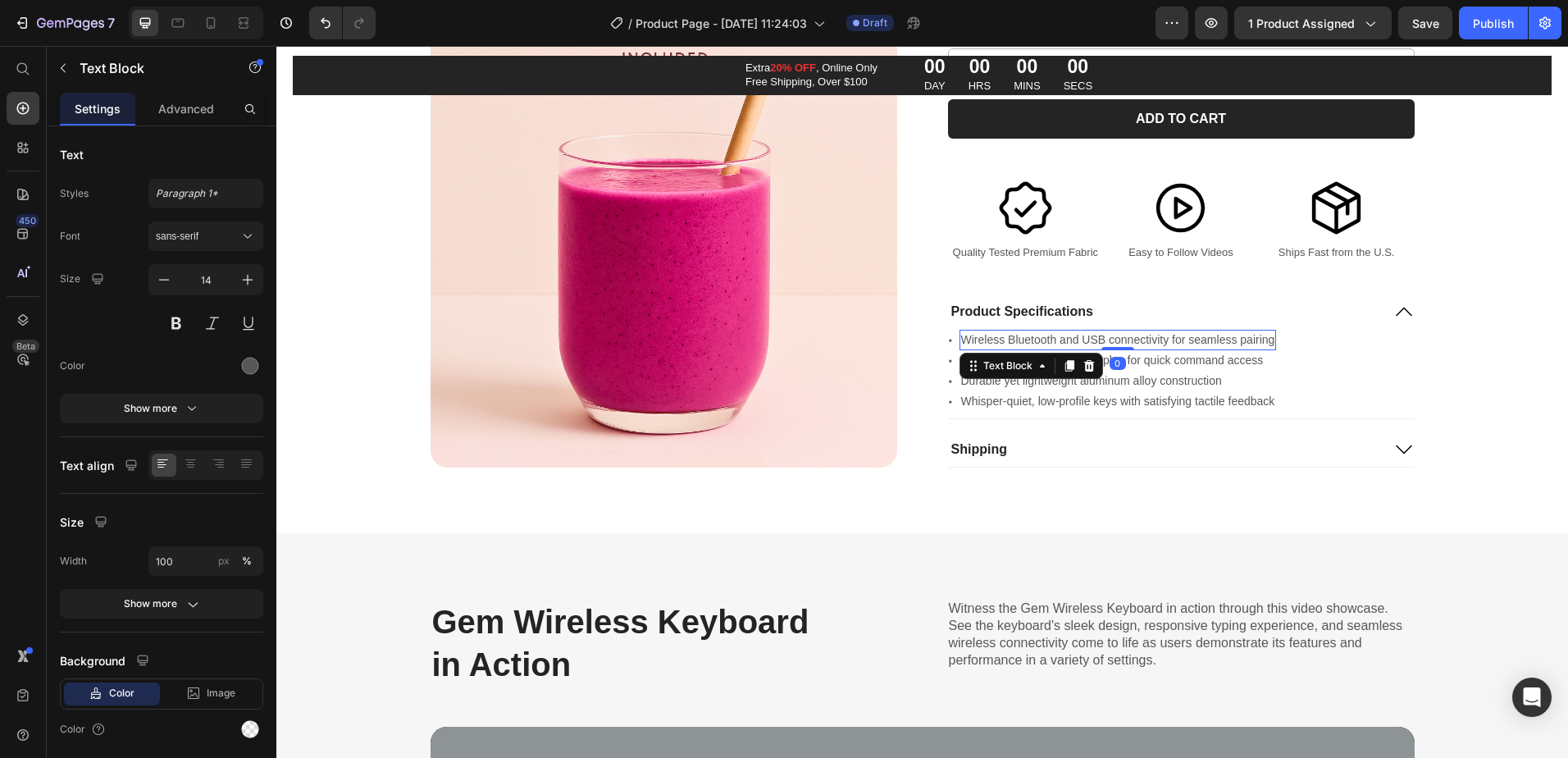 click on "Wireless Bluetooth and USB connectivity for seamless pairing" at bounding box center [1118, 339] 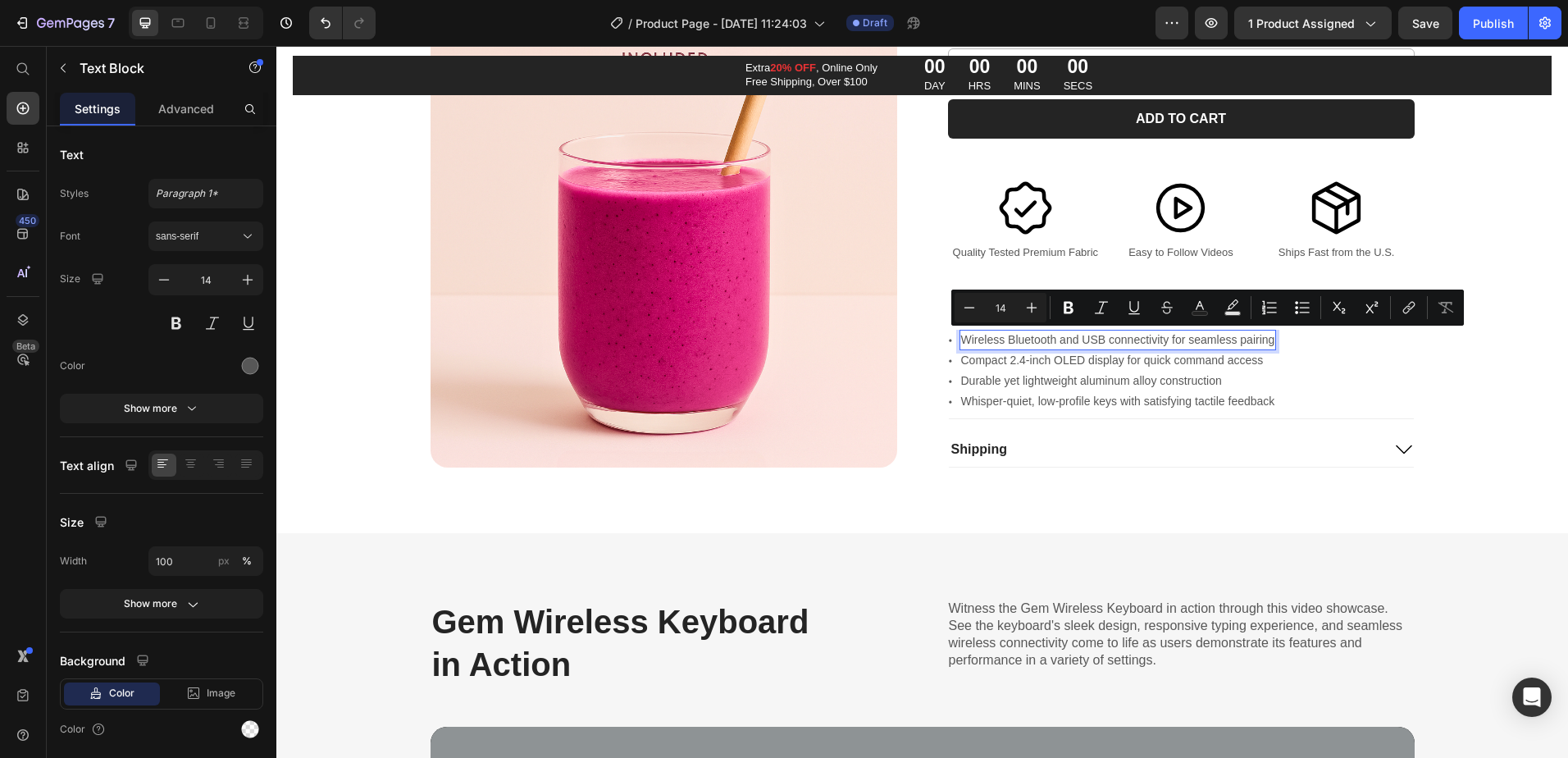click on "Wireless Bluetooth and USB connectivity for seamless pairing" at bounding box center [1118, 339] 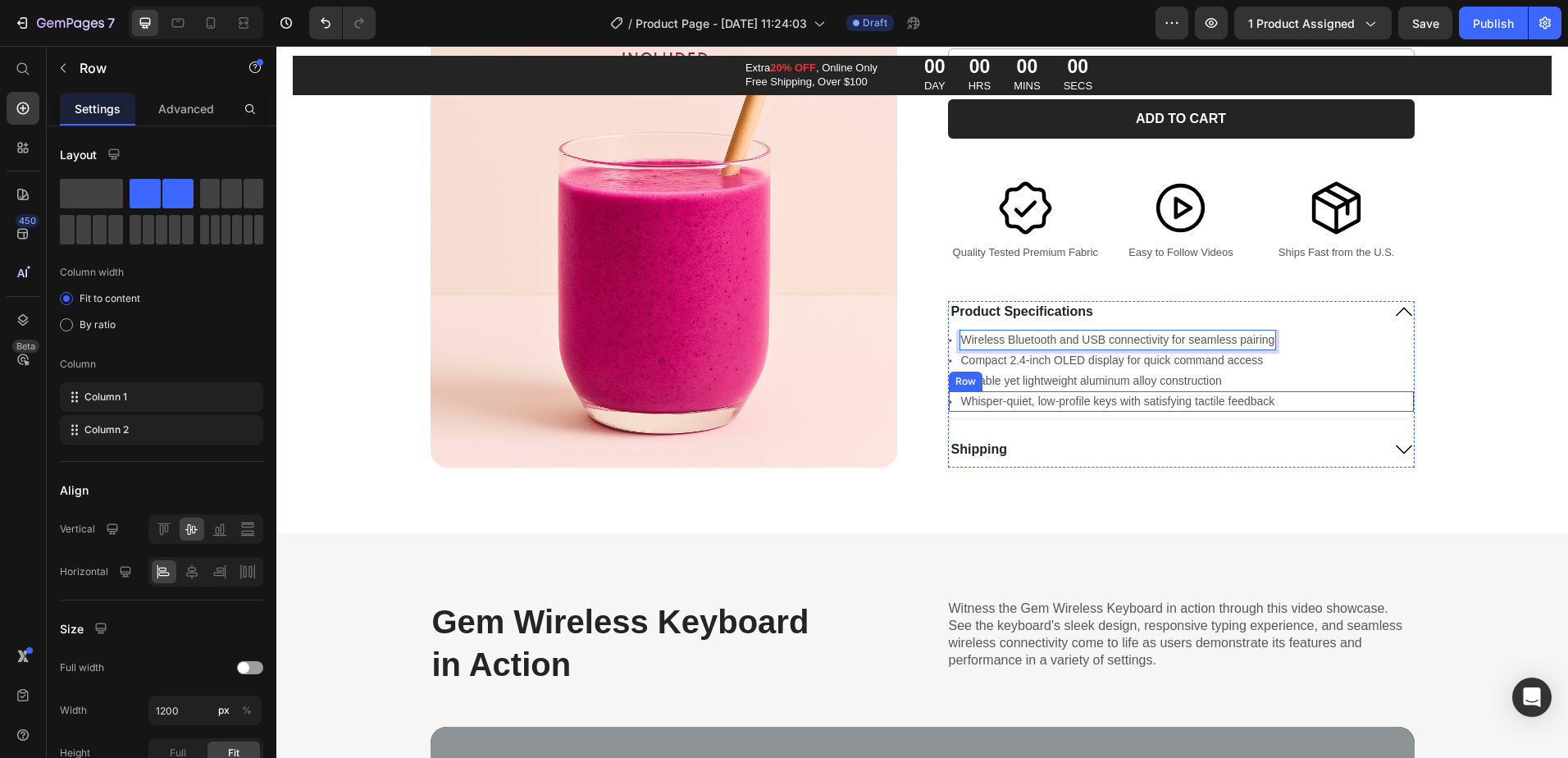 click on "Icon Whisper-quiet, low-profile keys with satisfying tactile feedback Text Block Row" at bounding box center [1181, 400] 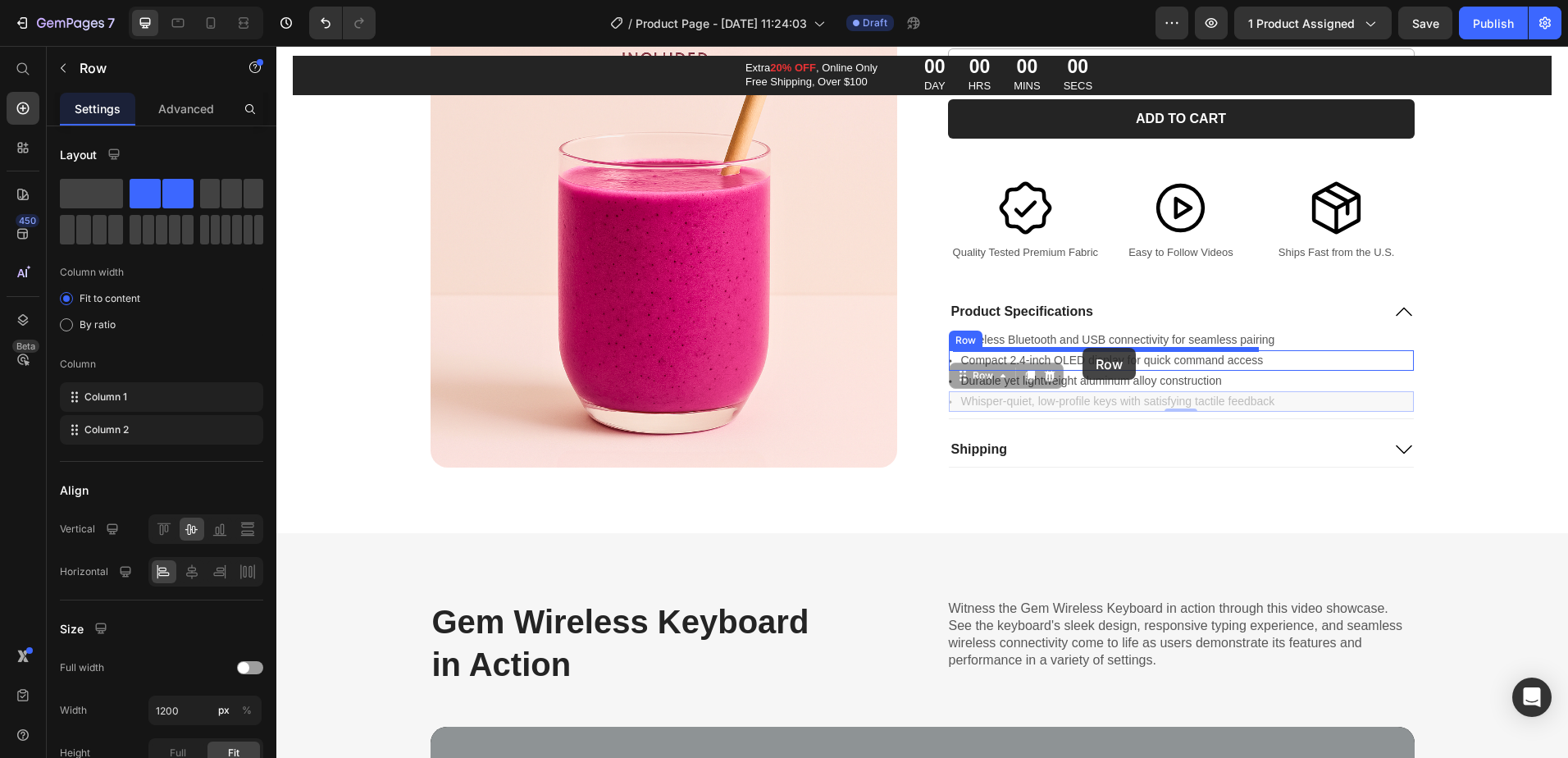 drag, startPoint x: 1290, startPoint y: 402, endPoint x: 1093, endPoint y: 351, distance: 203.494 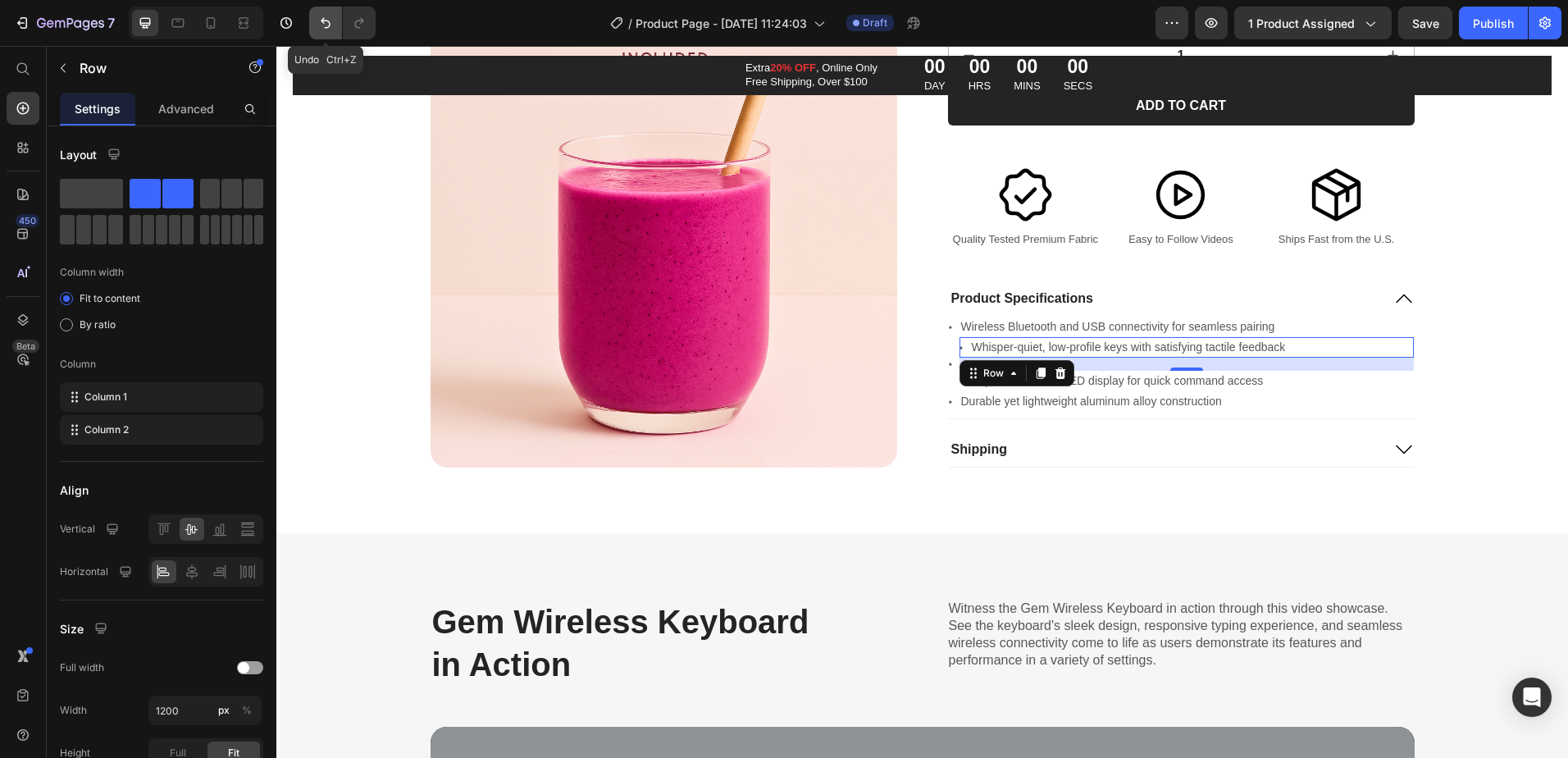 click 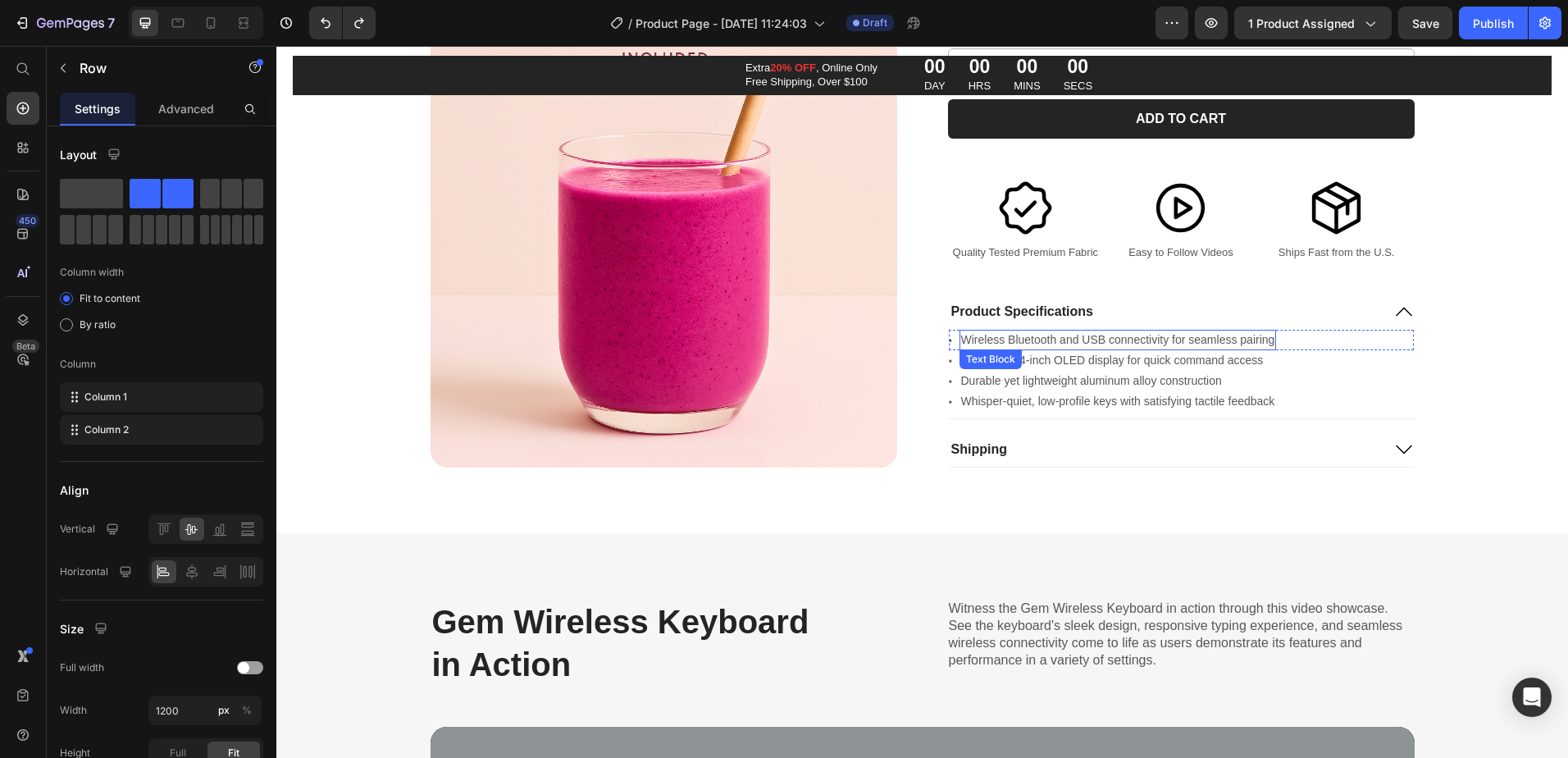 click on "Wireless Bluetooth and USB connectivity for seamless pairing" at bounding box center [1118, 339] 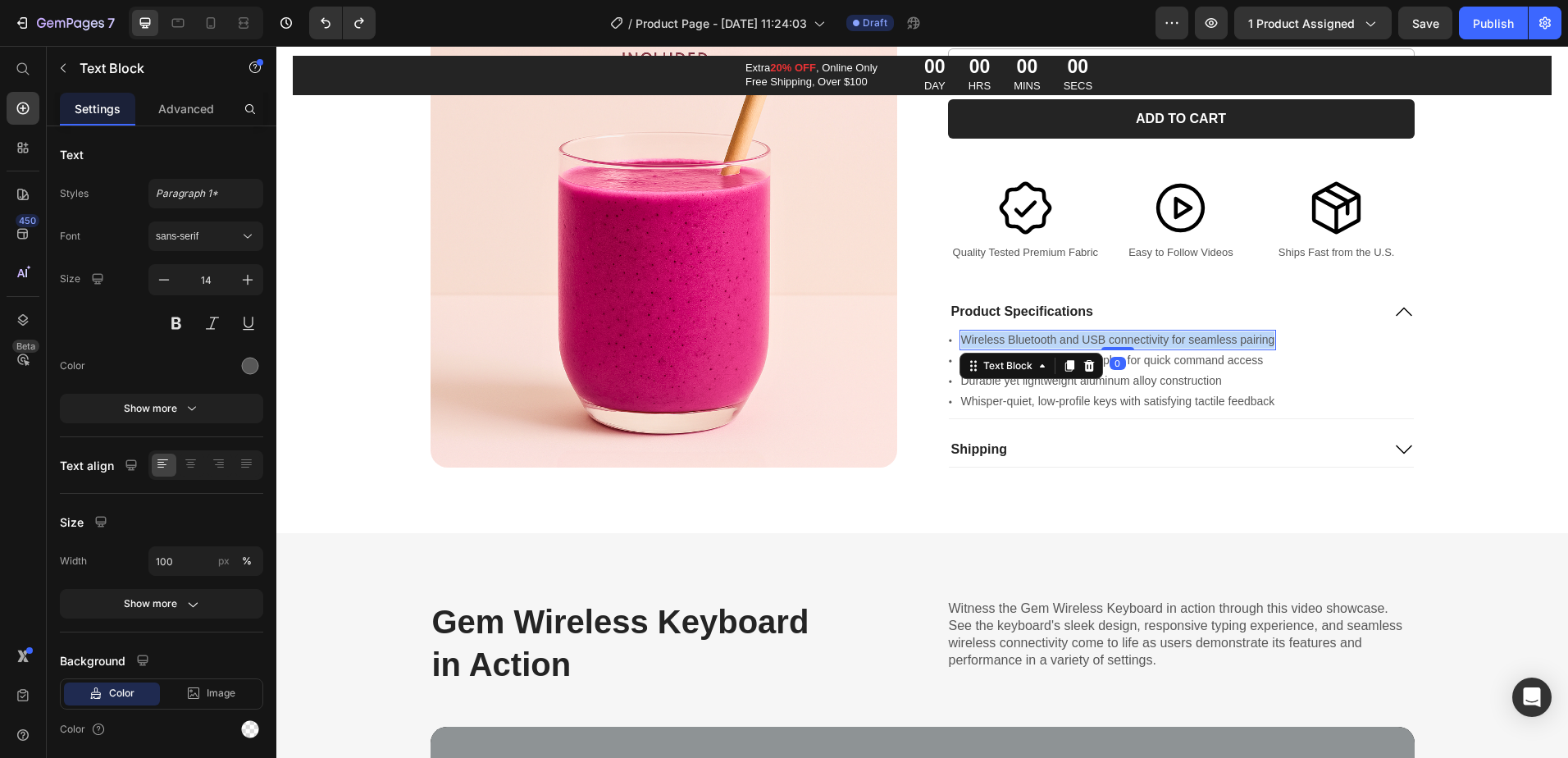 click on "Wireless Bluetooth and USB connectivity for seamless pairing" at bounding box center [1118, 339] 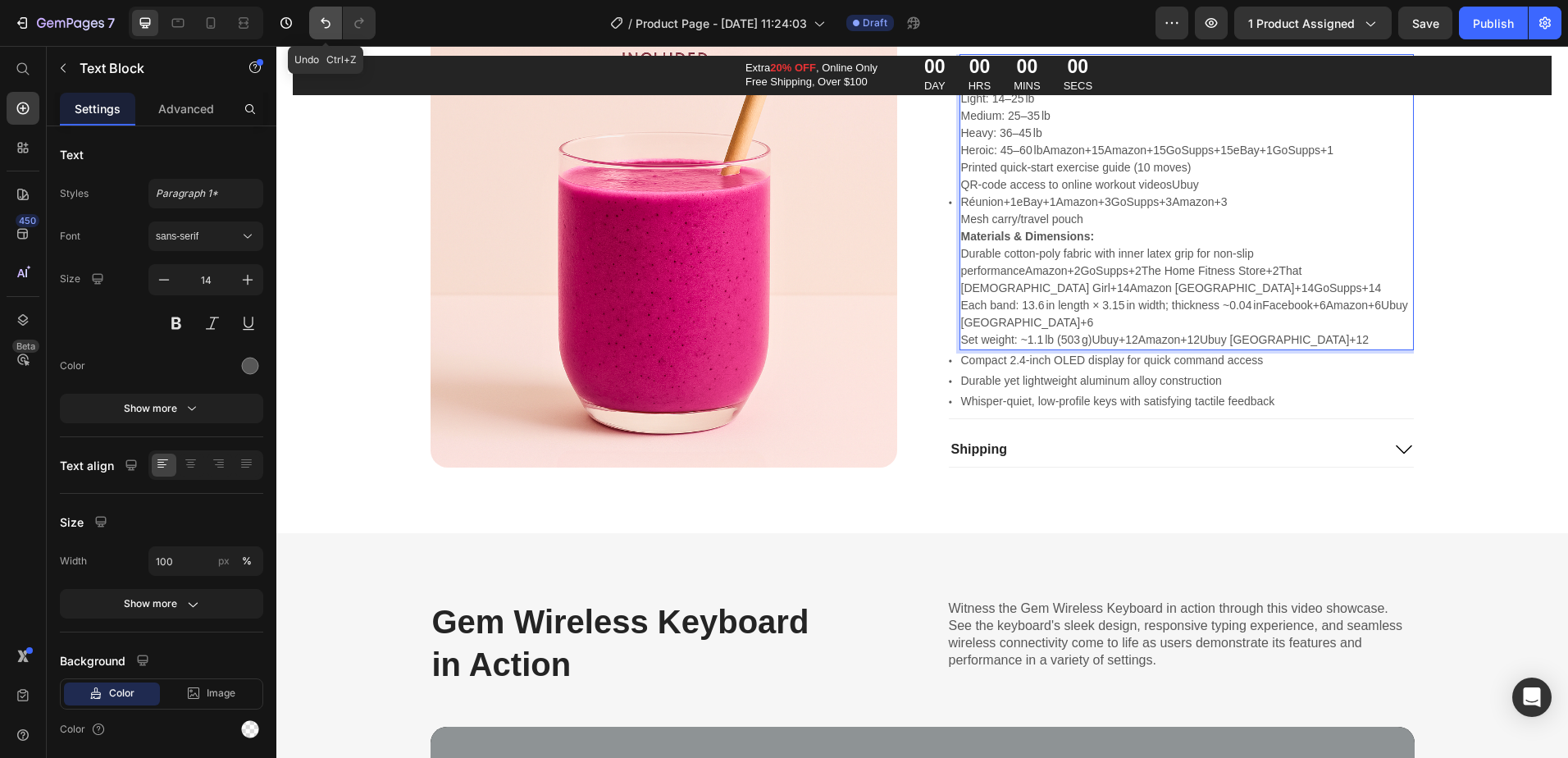 click 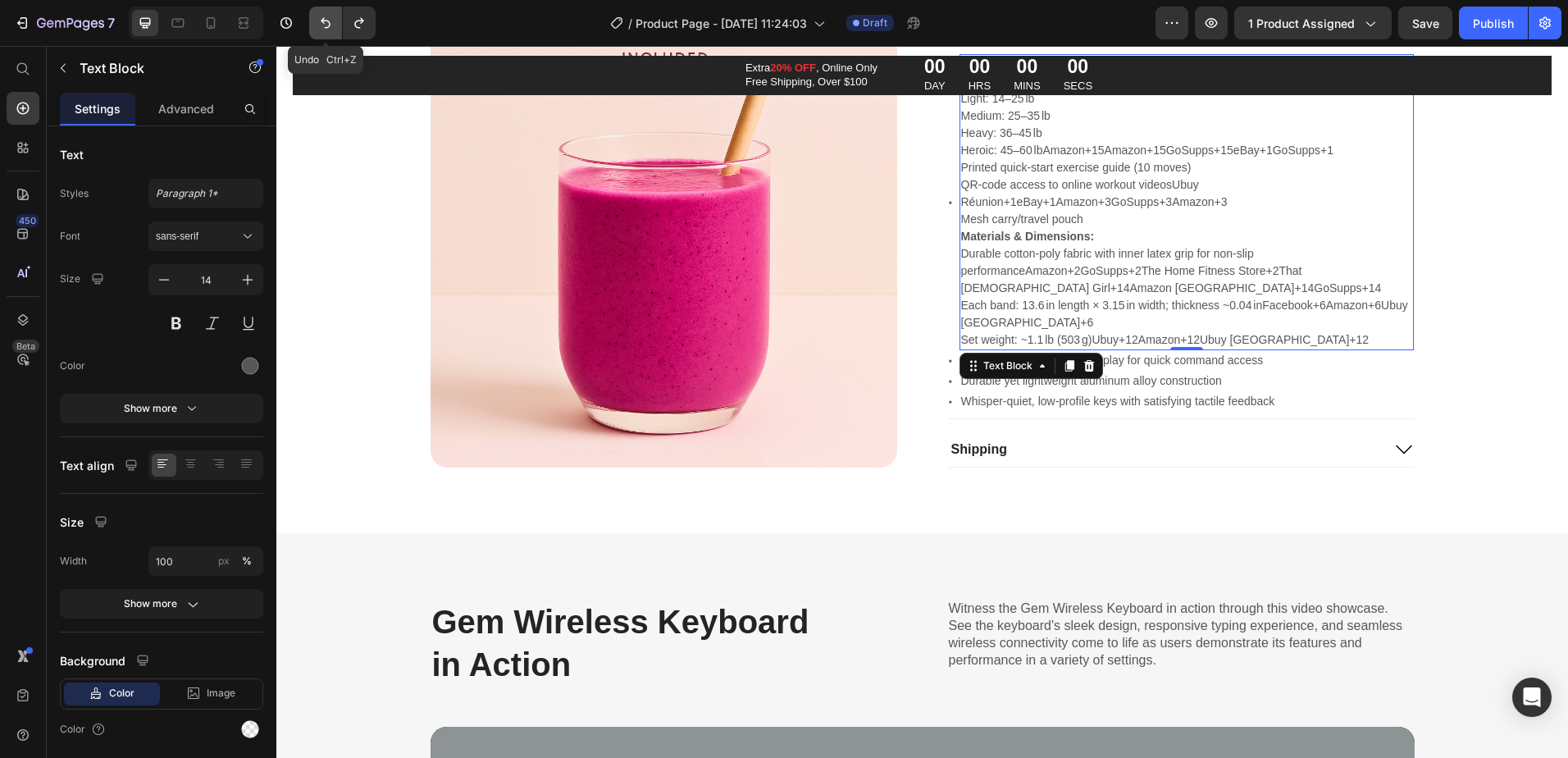 click 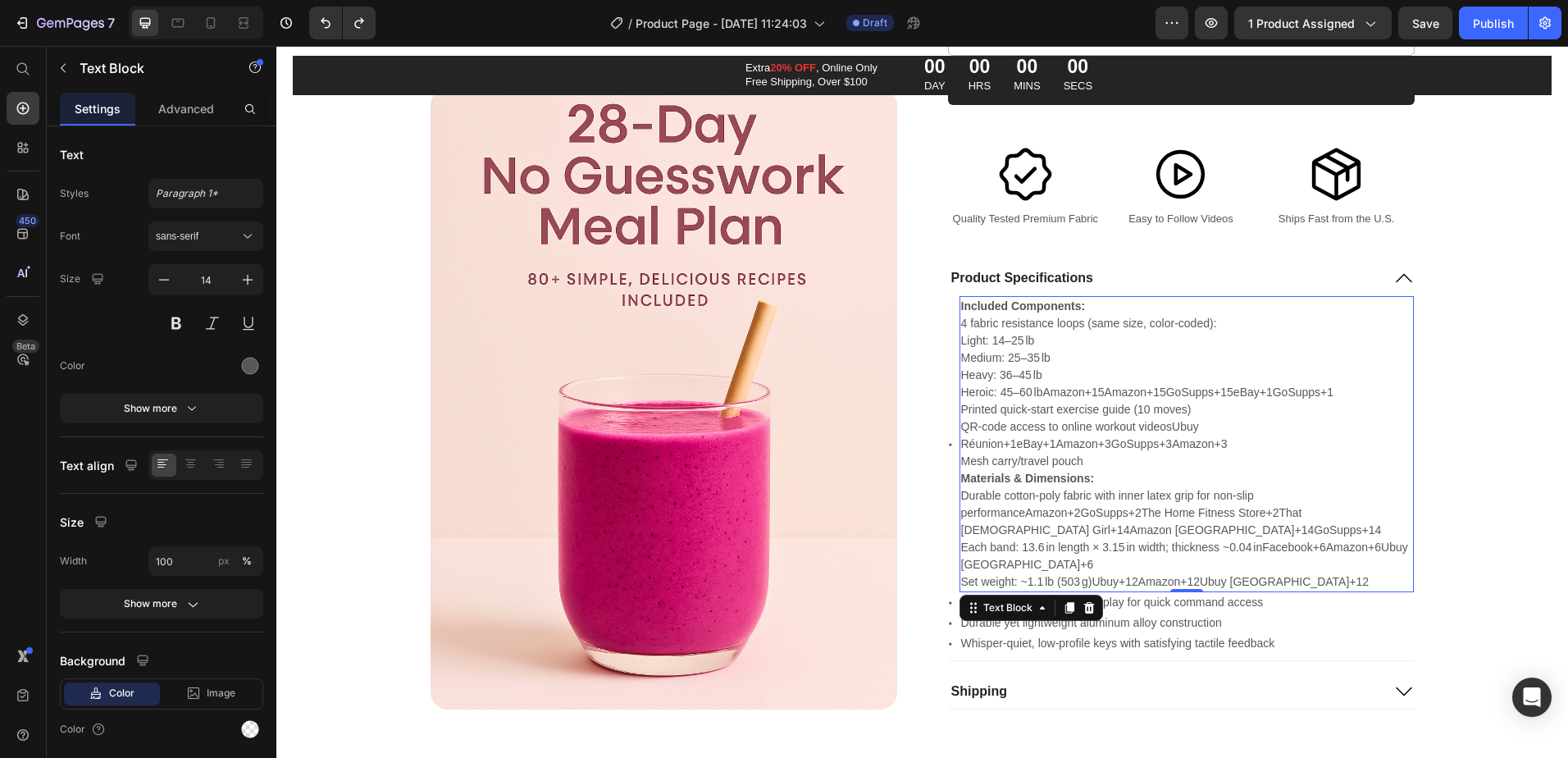 scroll, scrollTop: 2707, scrollLeft: 0, axis: vertical 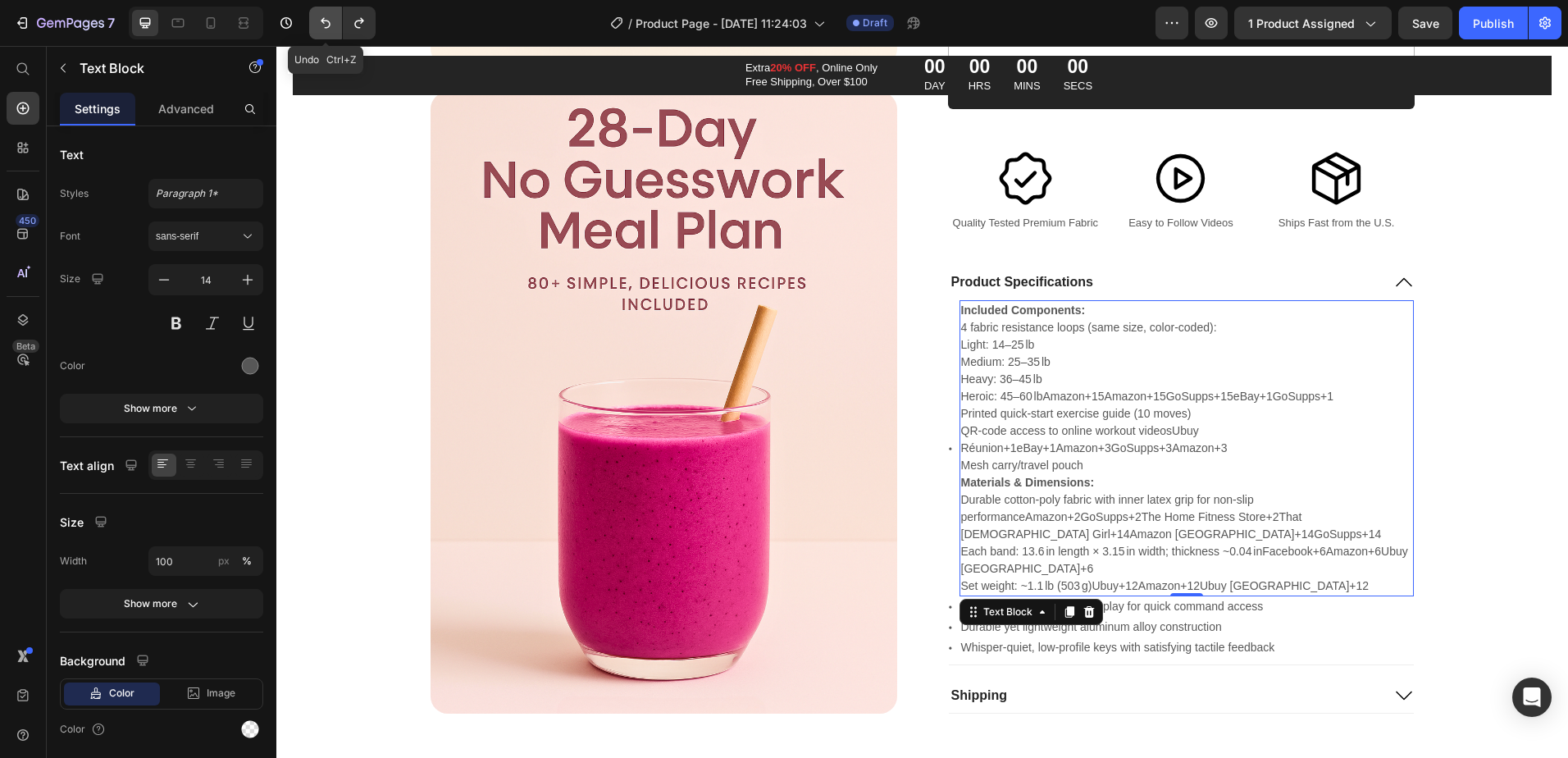 click 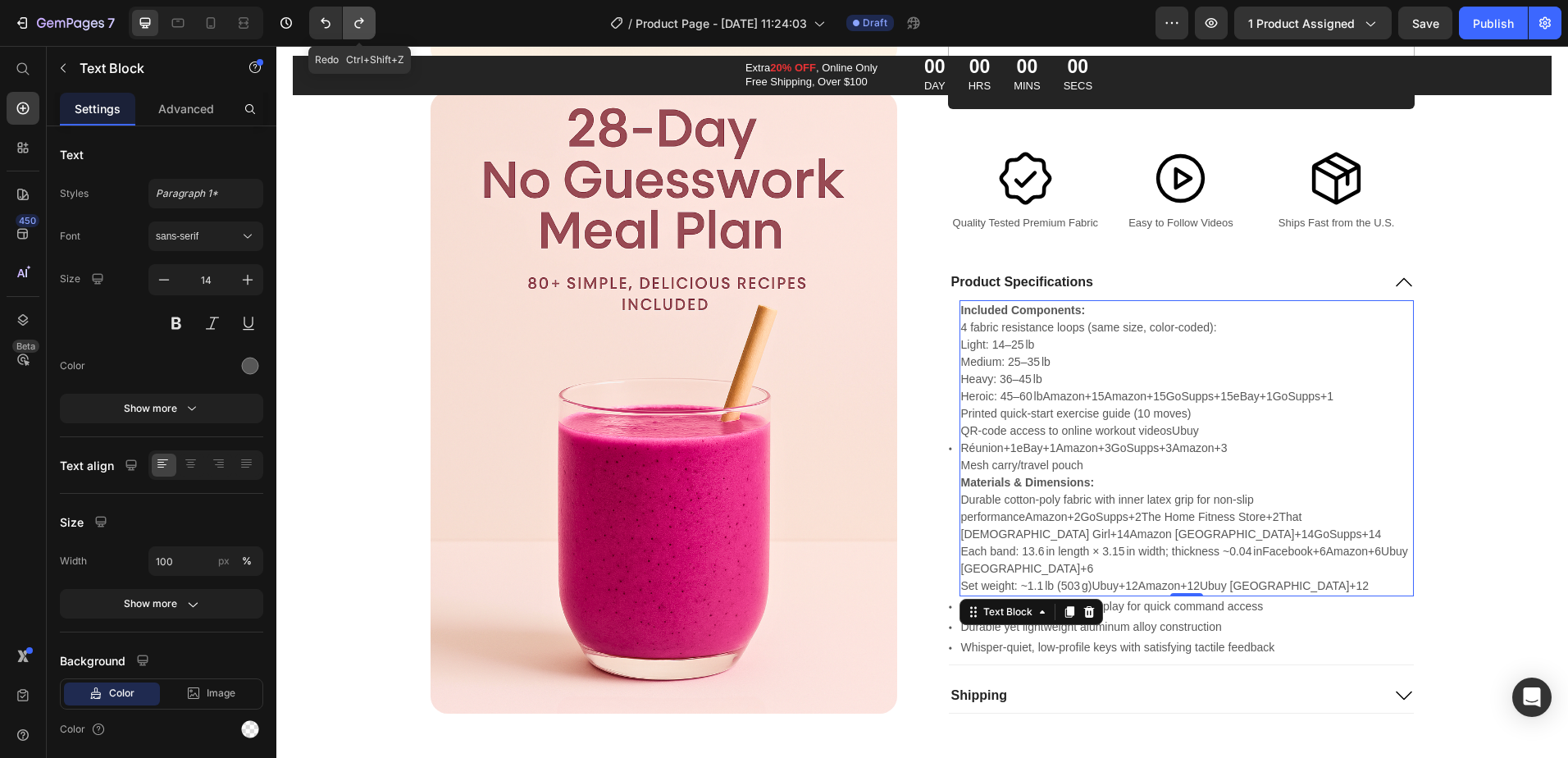 click 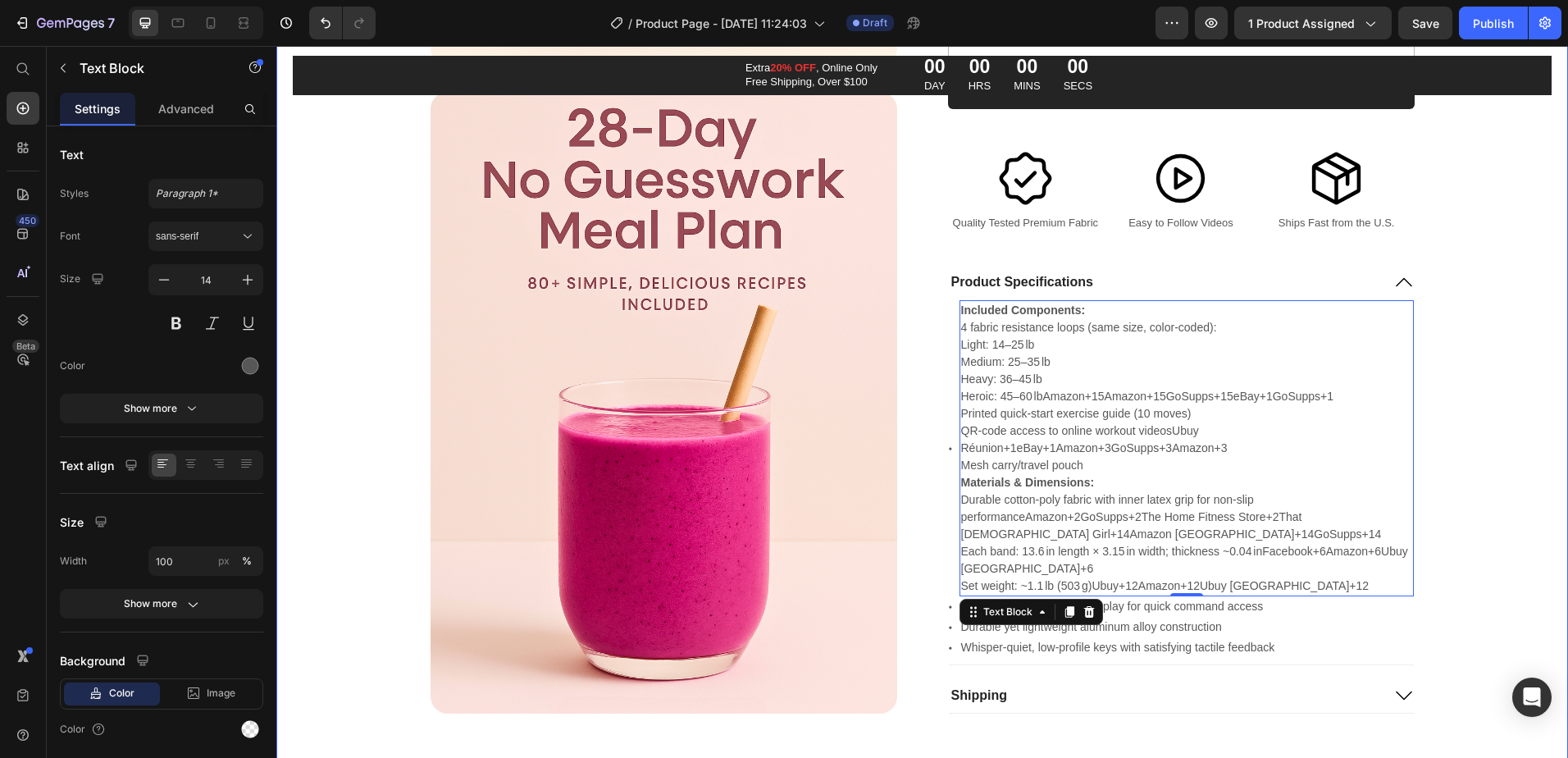 click on "Product Images
Icon
Icon
Icon
Icon
Icon Icon List 2,500+ Verified Reviews! Text Block Row Comfort-Fit Resistance Bands + 28-Day Plan & 80 Recipes Product Title 4 fabric bands • Printed & video guides • 28-Day meal plan • 80+ Recipes Text Block $49.99 Product Price $0.00 Product Price 0% OFF Discount Tag Row Color: Aqua + Pink Aqua + Pink Aqua + Pink Aqua + Pink Lavender + Purple Lavender + Purple Lavender + Purple Product Variants & Swatches Enhance your workouts with bands that stay in place, providing comfort and effective muscle toning. Product Description 1 Product Quantity Add to cart Add to Cart Image Quality Tested Premium Fabric Text Block Image Easy to Follow Videos Text Block Image Ships Fast from the U.S. Text Block Row
Product Specifications
Icon Included Components: 4 fabric resistance loops (same size, color-coded): Light: 14–25 lb Medium: 25–35 lb Heavy: 36–45 lb eBay+1GoSupps+1" at bounding box center (922, -895) 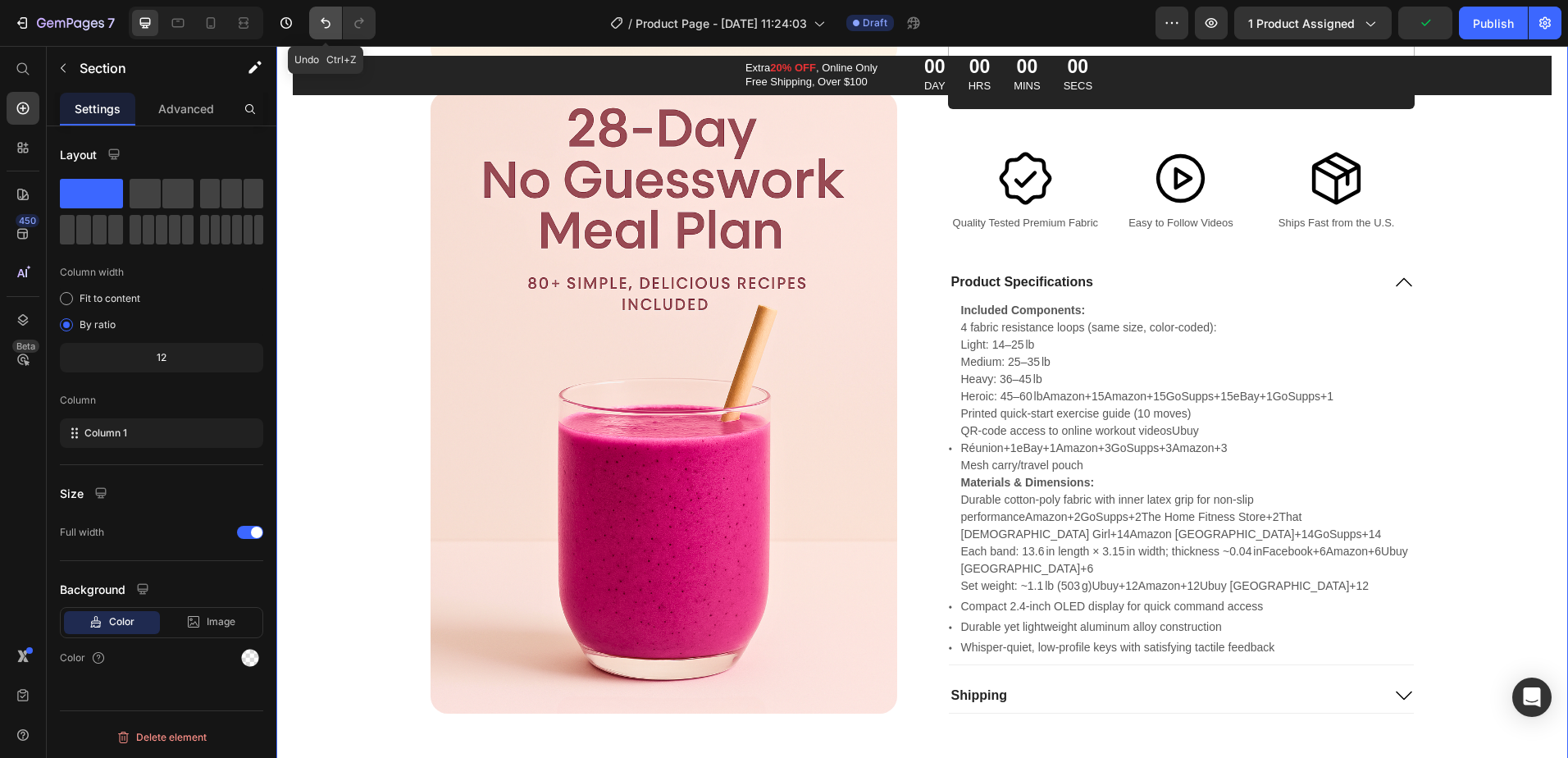click 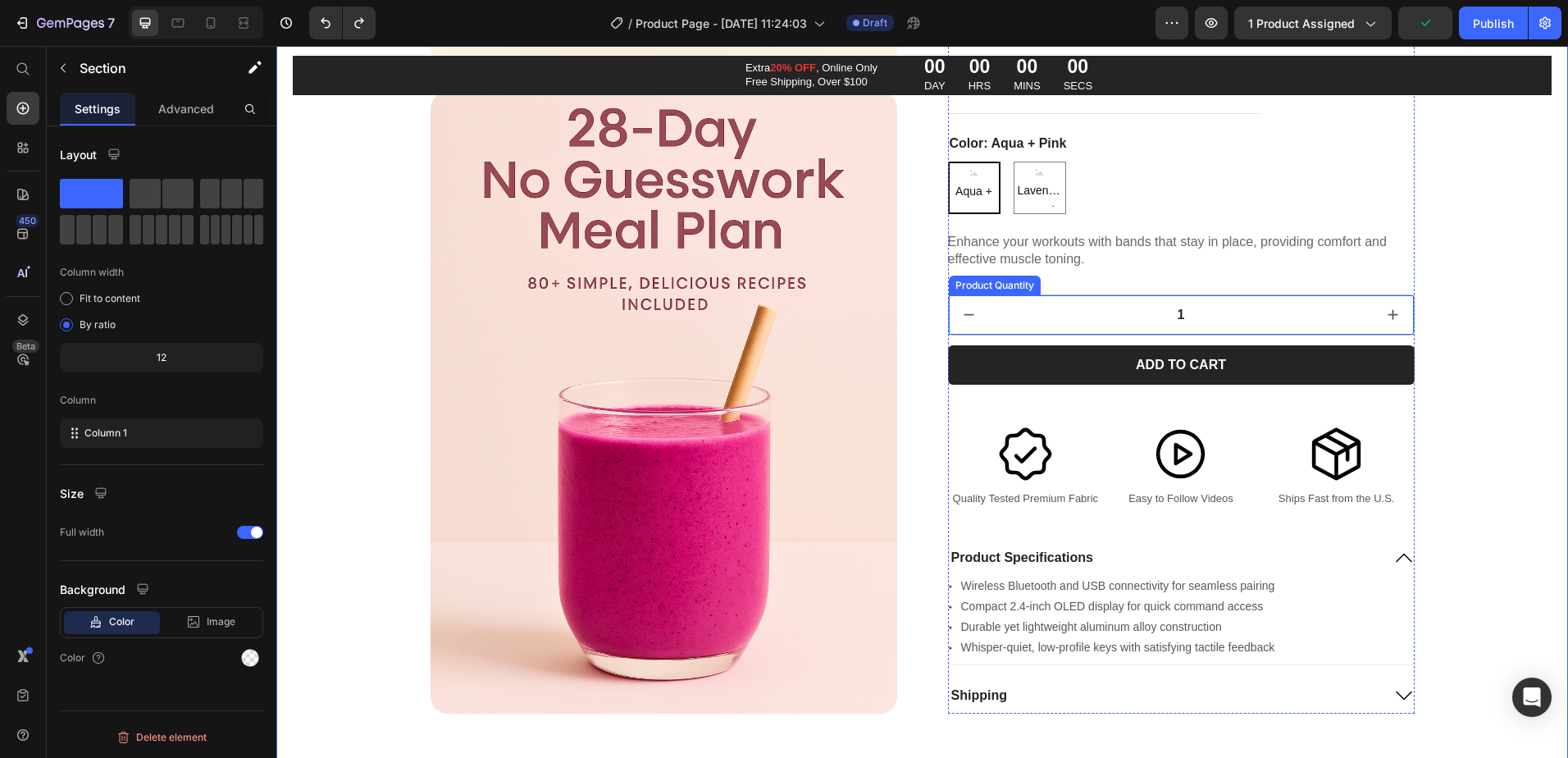 scroll, scrollTop: 2953, scrollLeft: 0, axis: vertical 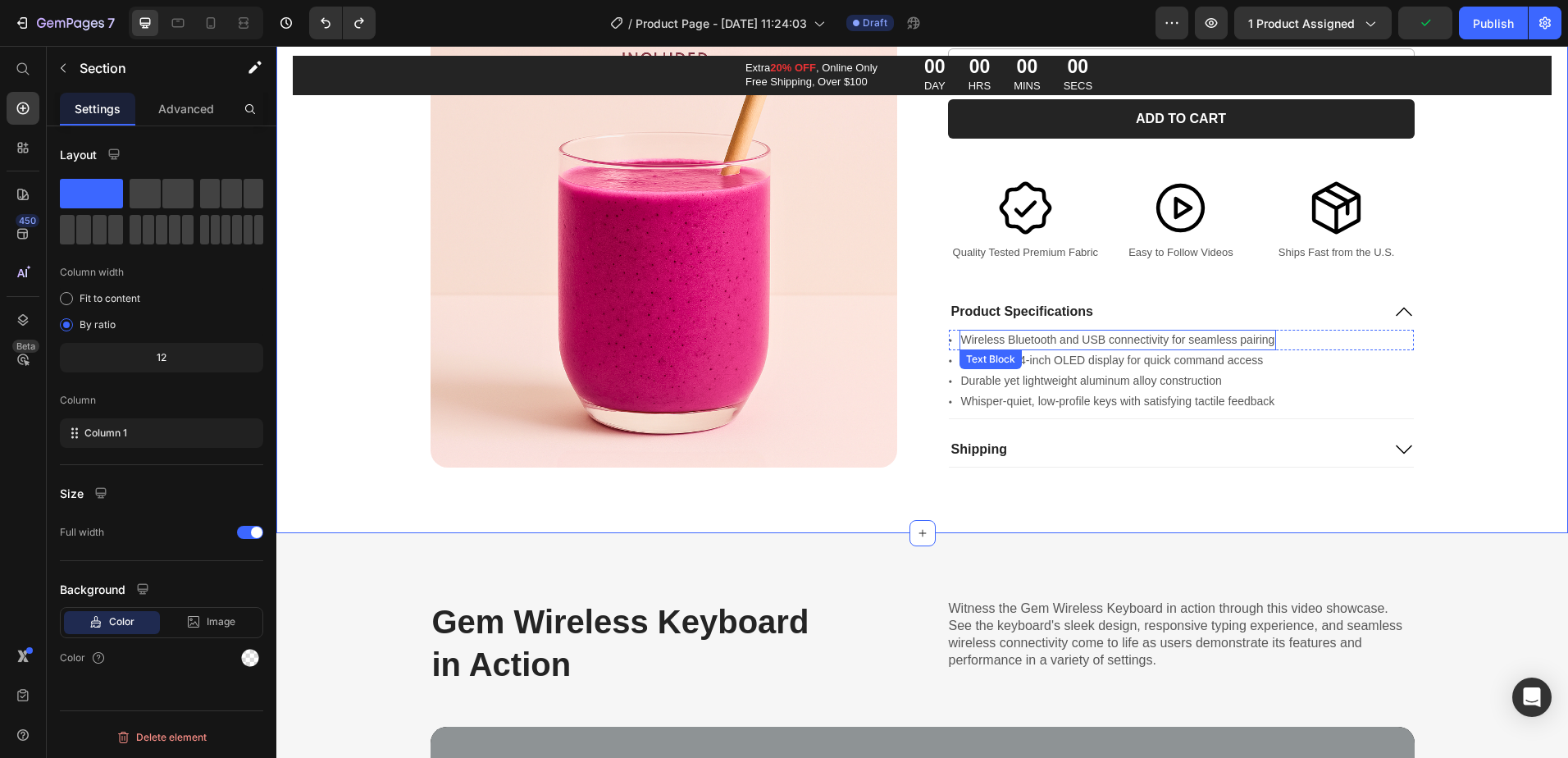 click on "Wireless Bluetooth and USB connectivity for seamless pairing" at bounding box center [1118, 339] 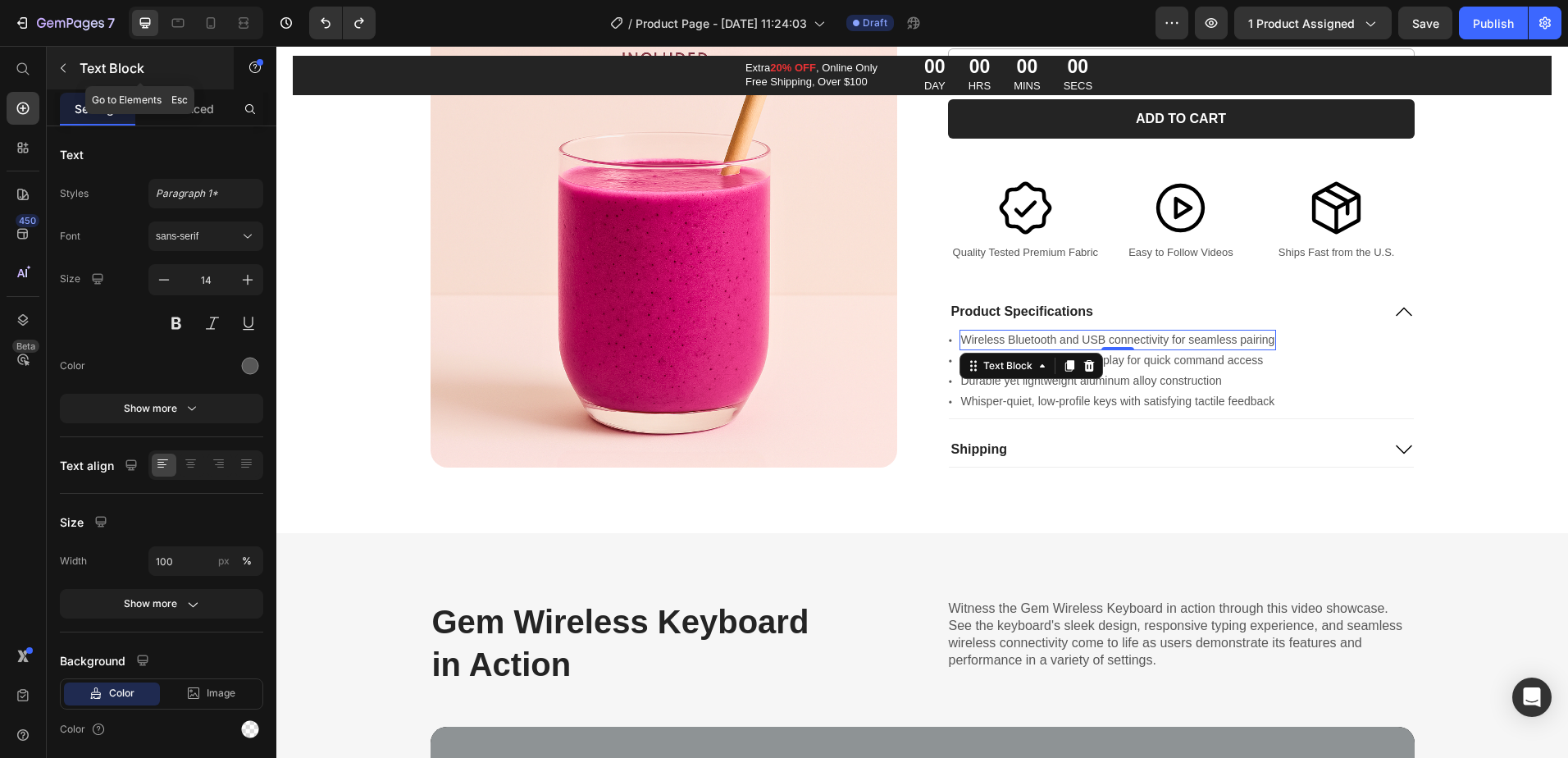 click 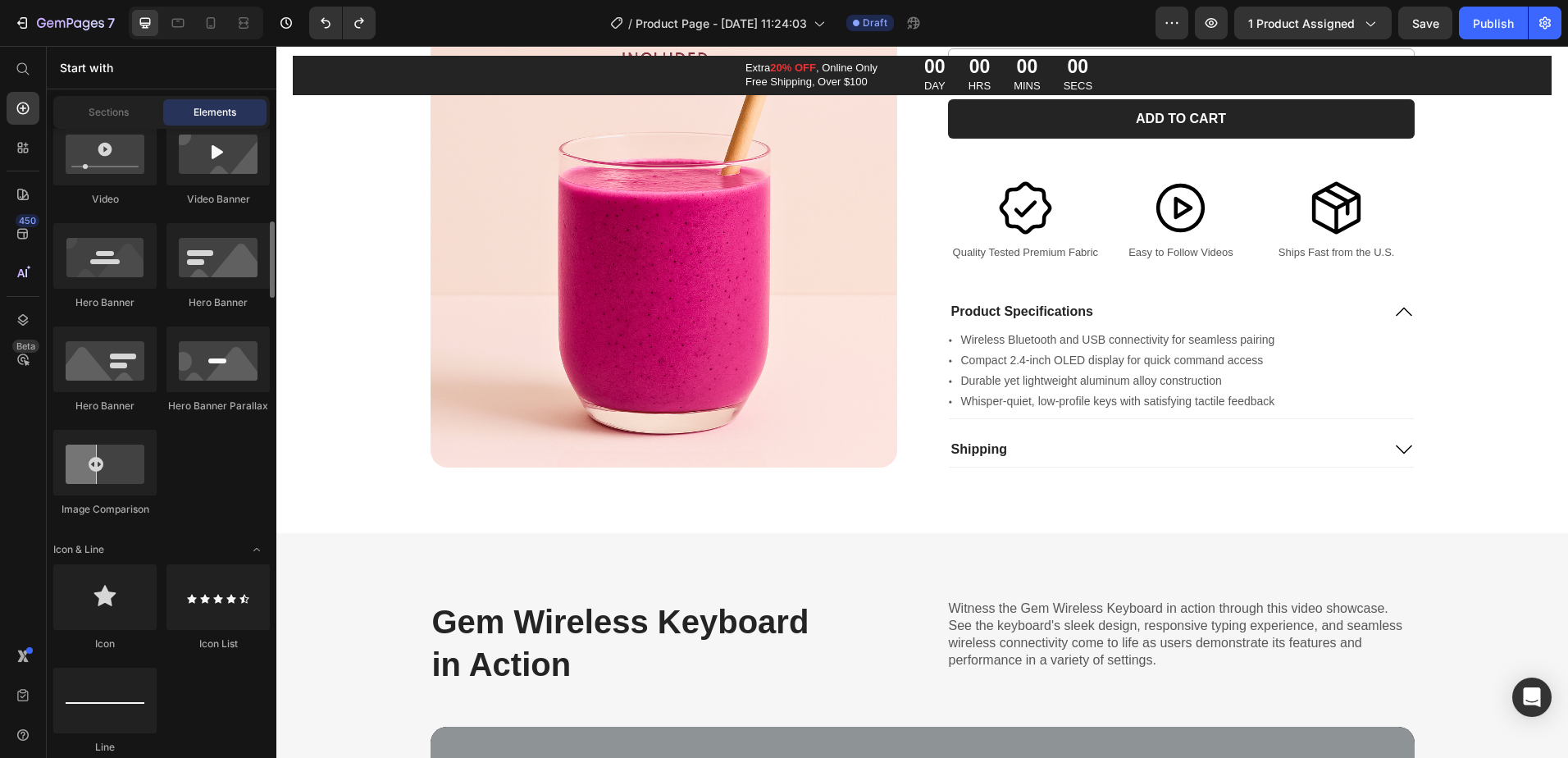 scroll, scrollTop: 0, scrollLeft: 0, axis: both 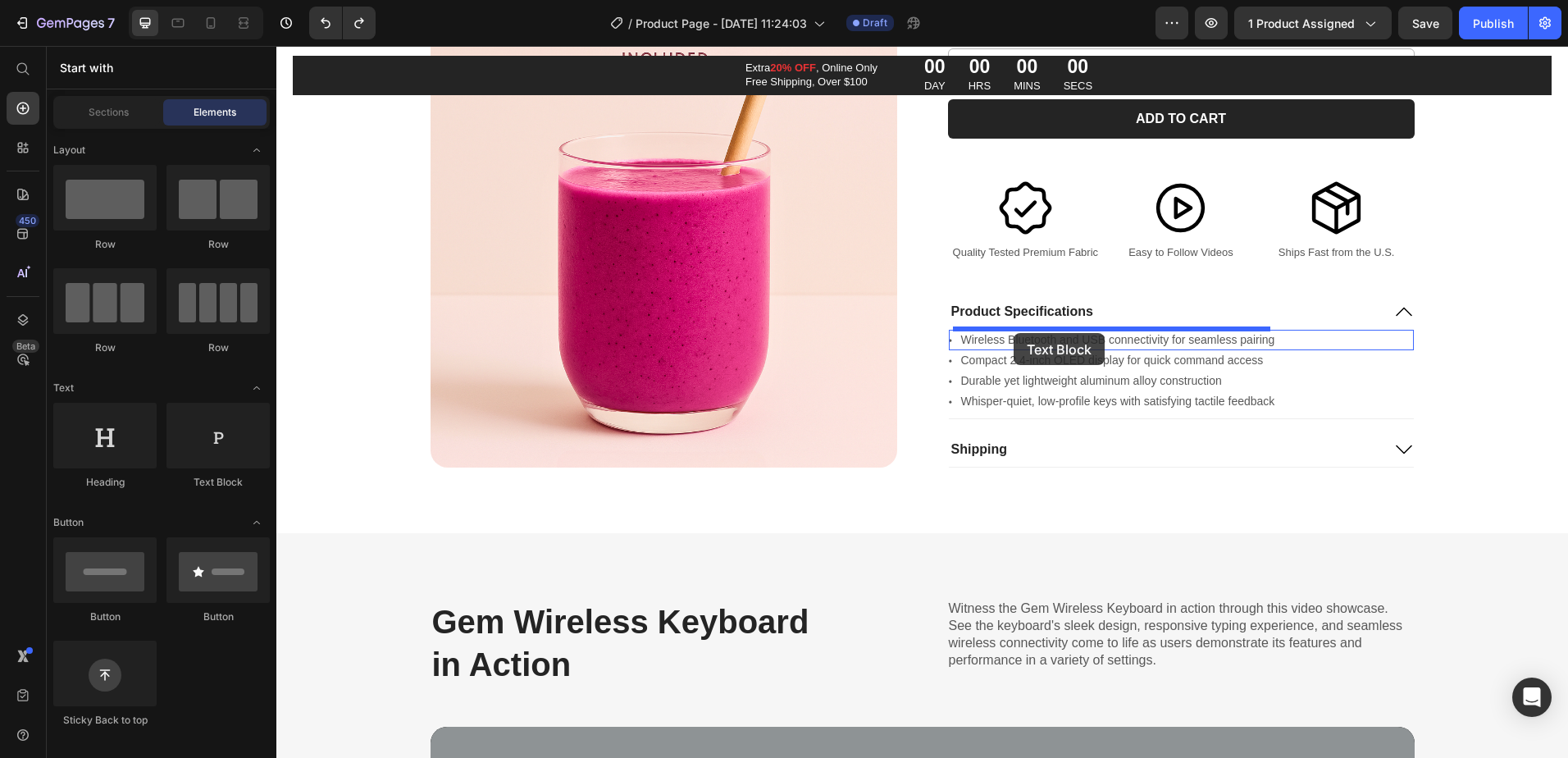 drag, startPoint x: 485, startPoint y: 492, endPoint x: 1014, endPoint y: 333, distance: 552.37849 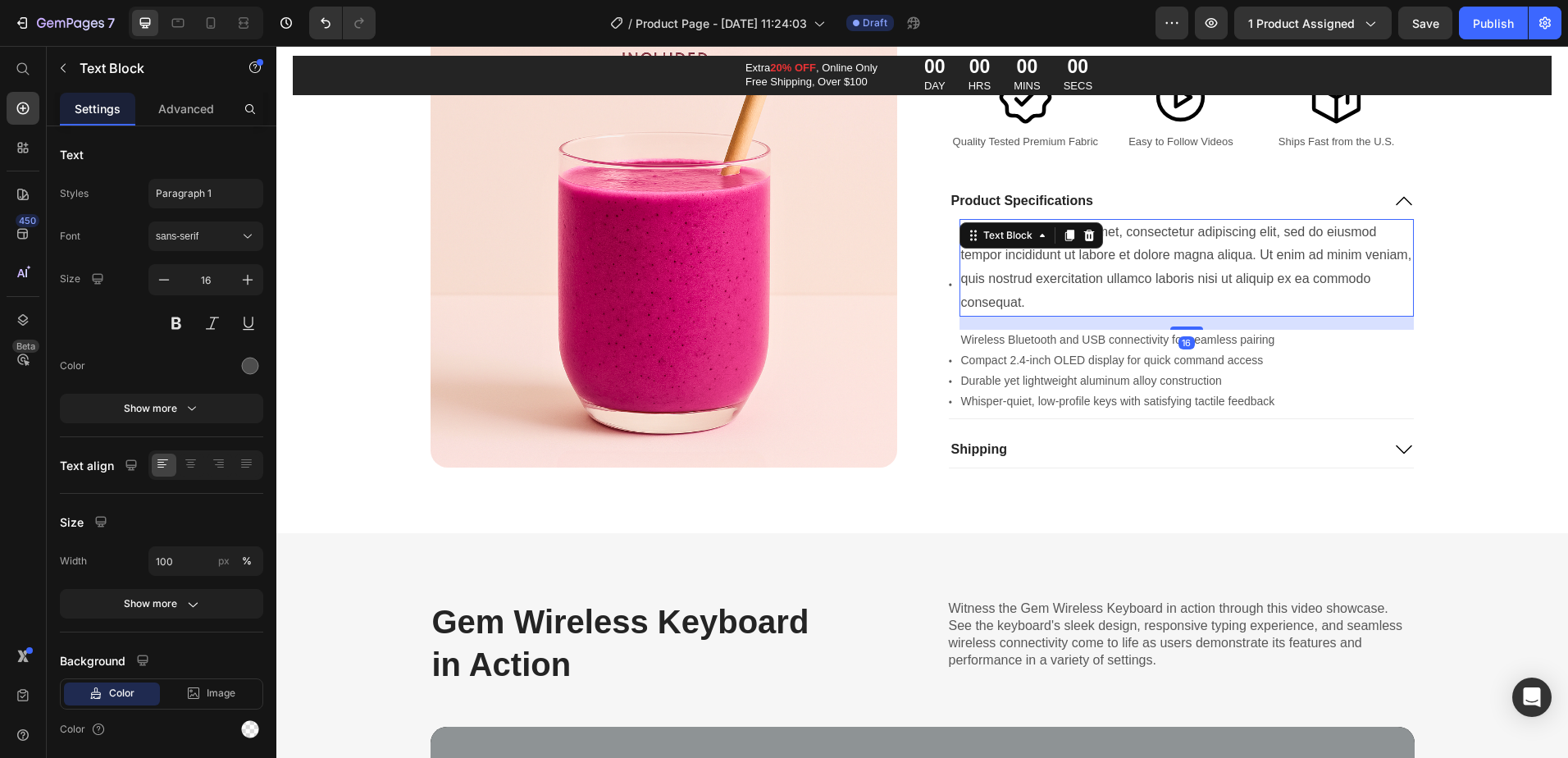 click on "Lorem ipsum dolor sit amet, consectetur adipiscing elit, sed do eiusmod tempor incididunt ut labore et dolore magna aliqua. Ut enim ad minim veniam, quis nostrud exercitation ullamco laboris nisi ut aliquip ex ea commodo consequat." at bounding box center [1187, 267] 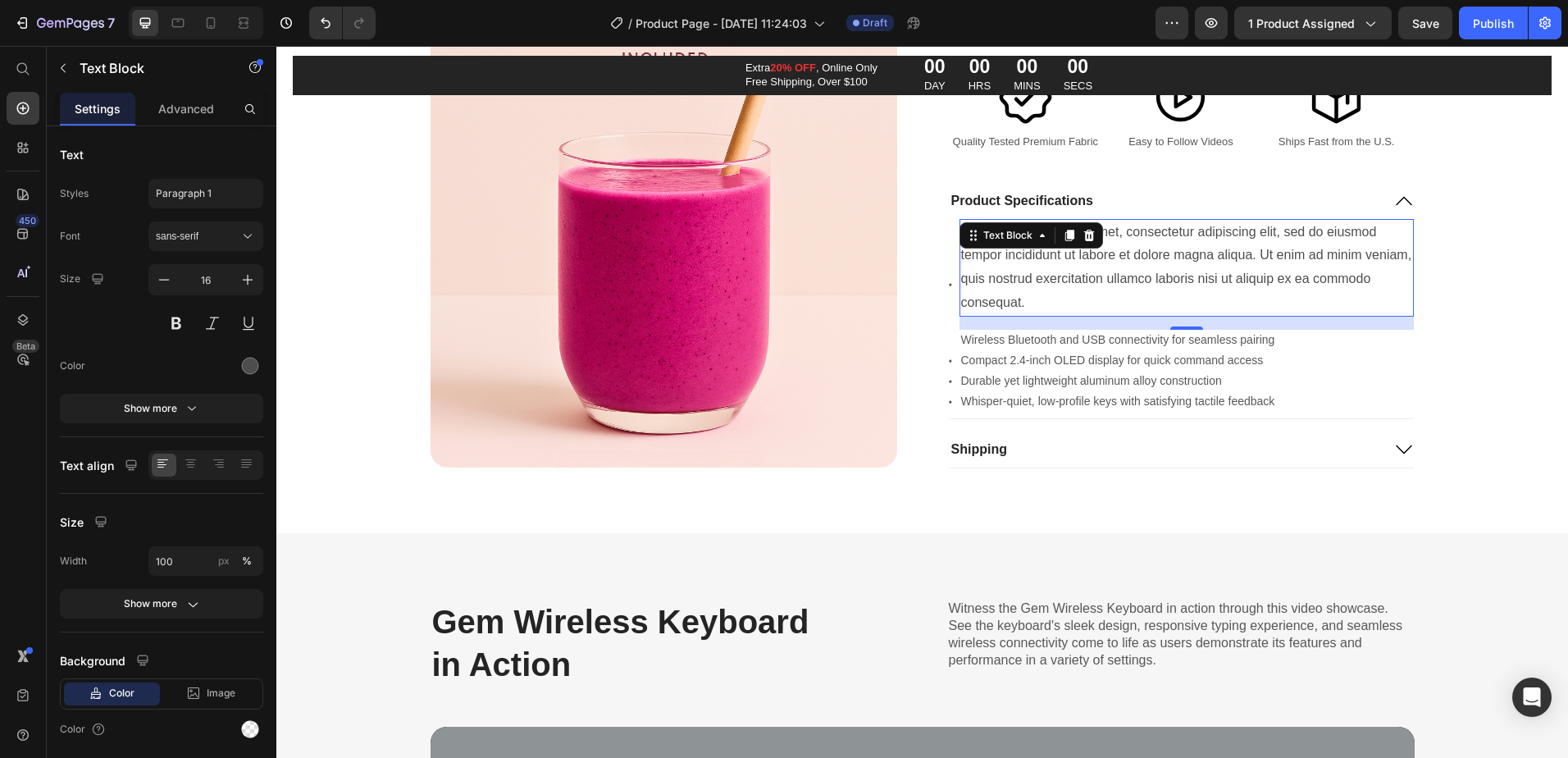 click on "Lorem ipsum dolor sit amet, consectetur adipiscing elit, sed do eiusmod tempor incididunt ut labore et dolore magna aliqua. Ut enim ad minim veniam, quis nostrud exercitation ullamco laboris nisi ut aliquip ex ea commodo consequat." at bounding box center (1187, 267) 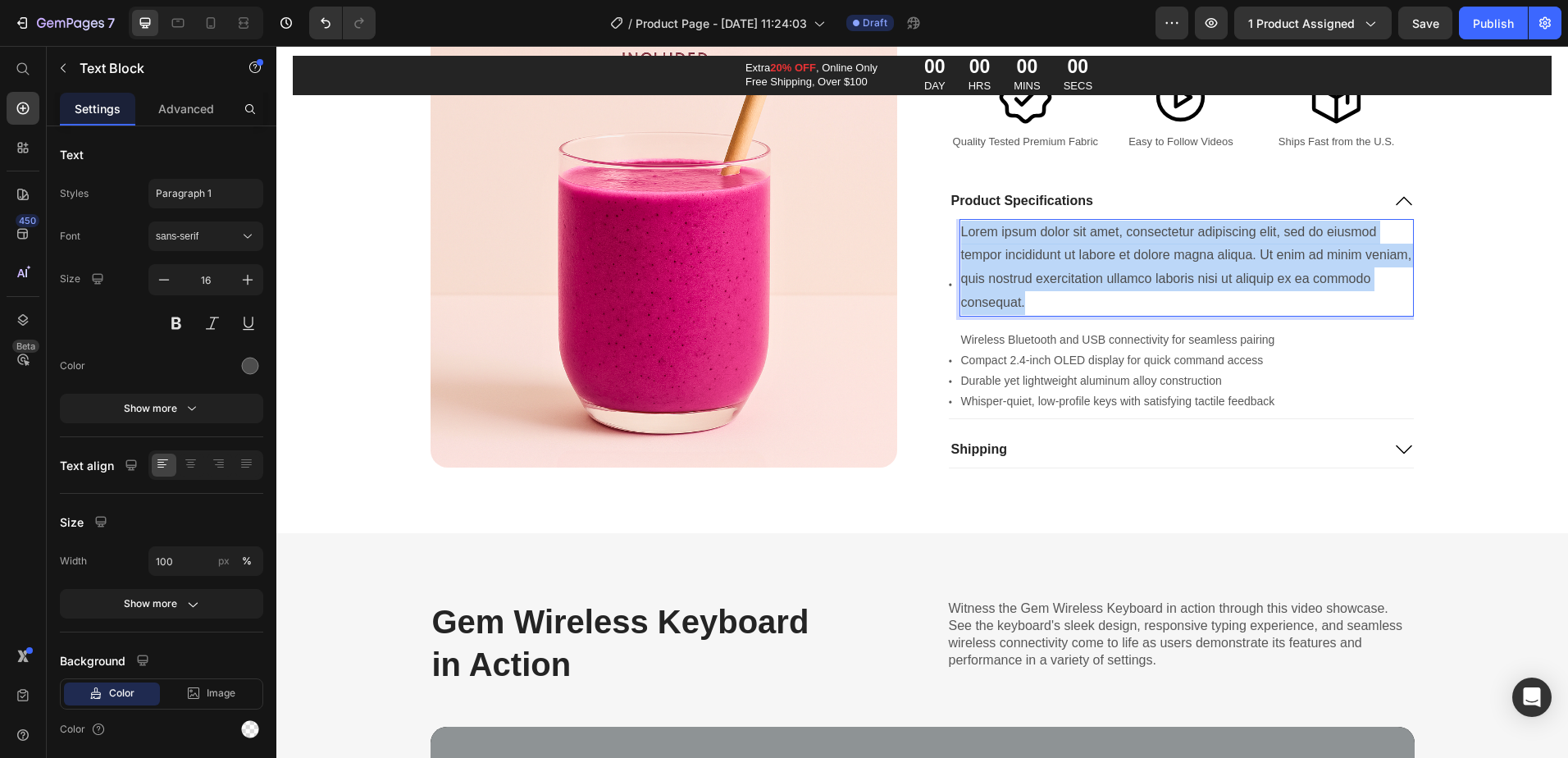 click on "Lorem ipsum dolor sit amet, consectetur adipiscing elit, sed do eiusmod tempor incididunt ut labore et dolore magna aliqua. Ut enim ad minim veniam, quis nostrud exercitation ullamco laboris nisi ut aliquip ex ea commodo consequat." at bounding box center (1187, 267) 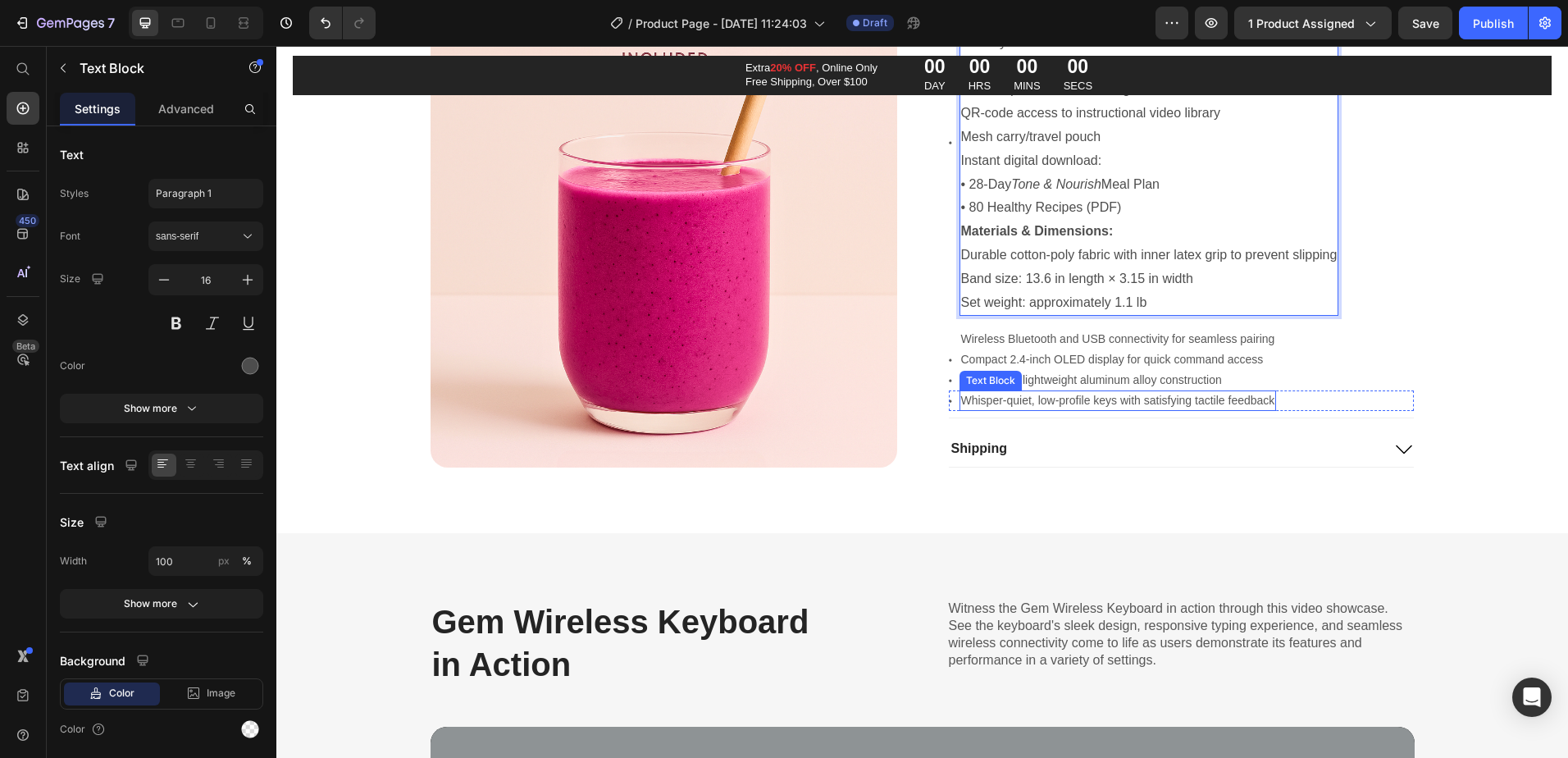 click on "Whisper-quiet, low-profile keys with satisfying tactile feedback" at bounding box center (1118, 400) 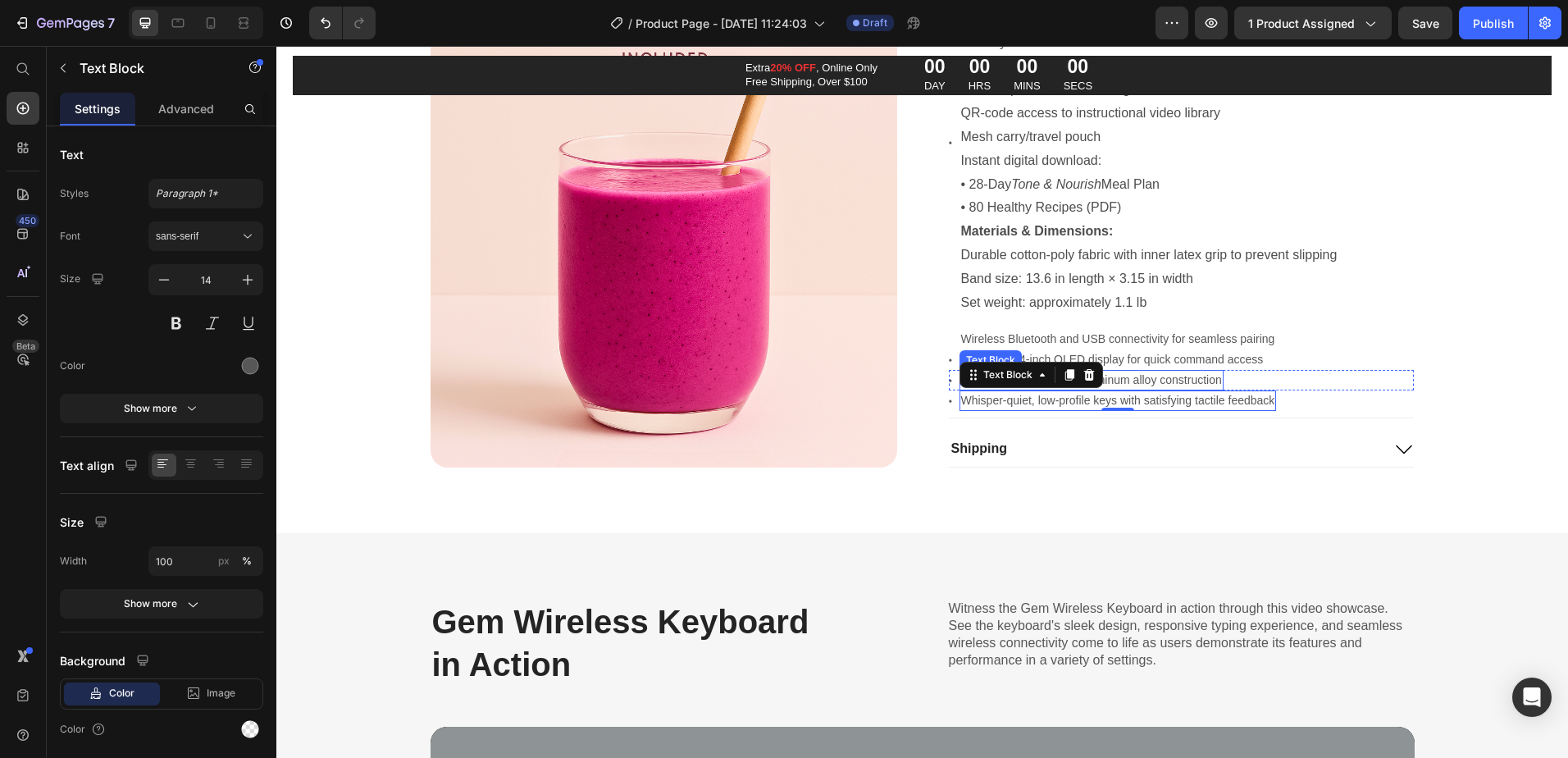 click on "Durable yet lightweight aluminum alloy construction" at bounding box center [1092, 380] 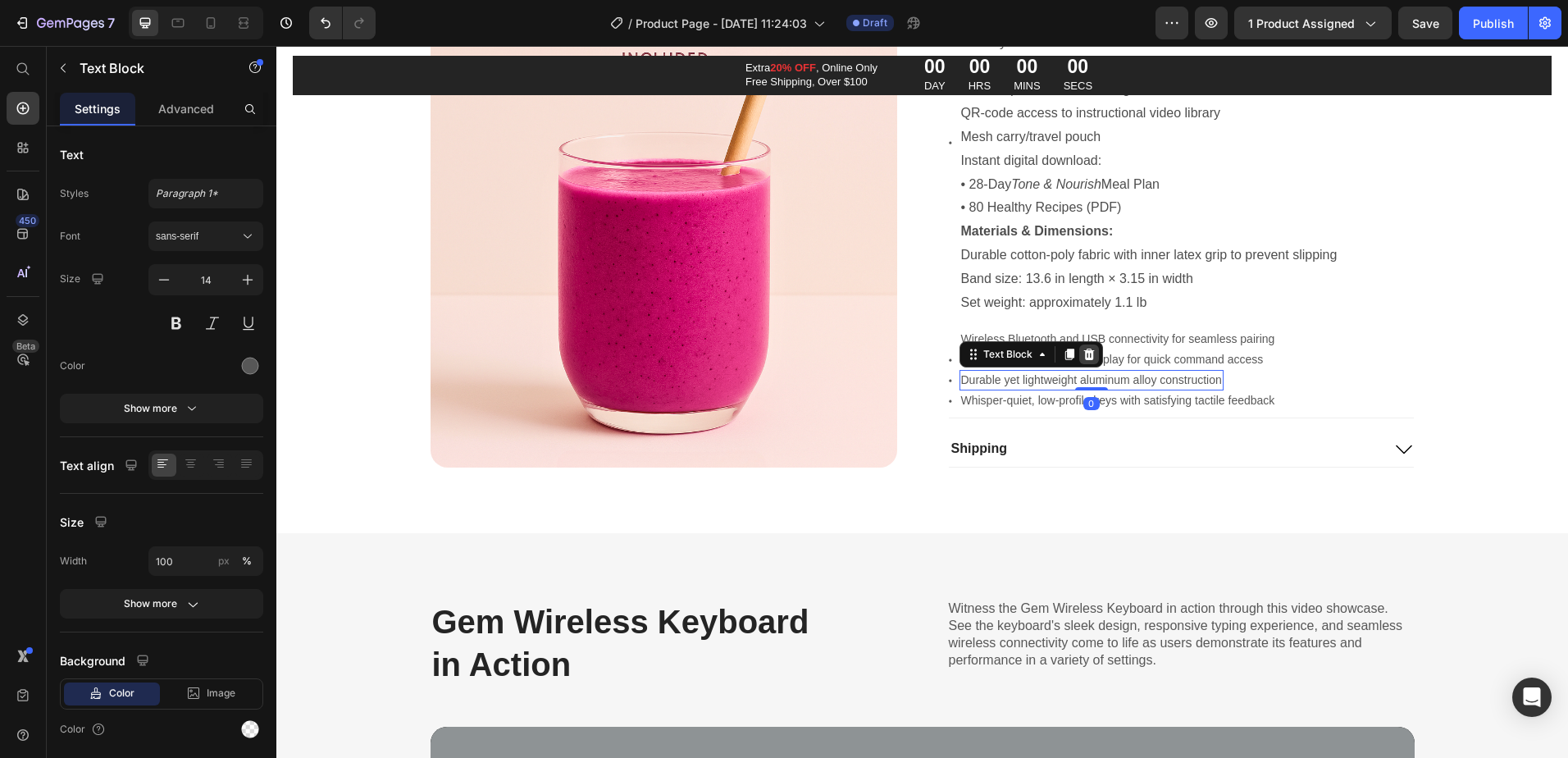 click 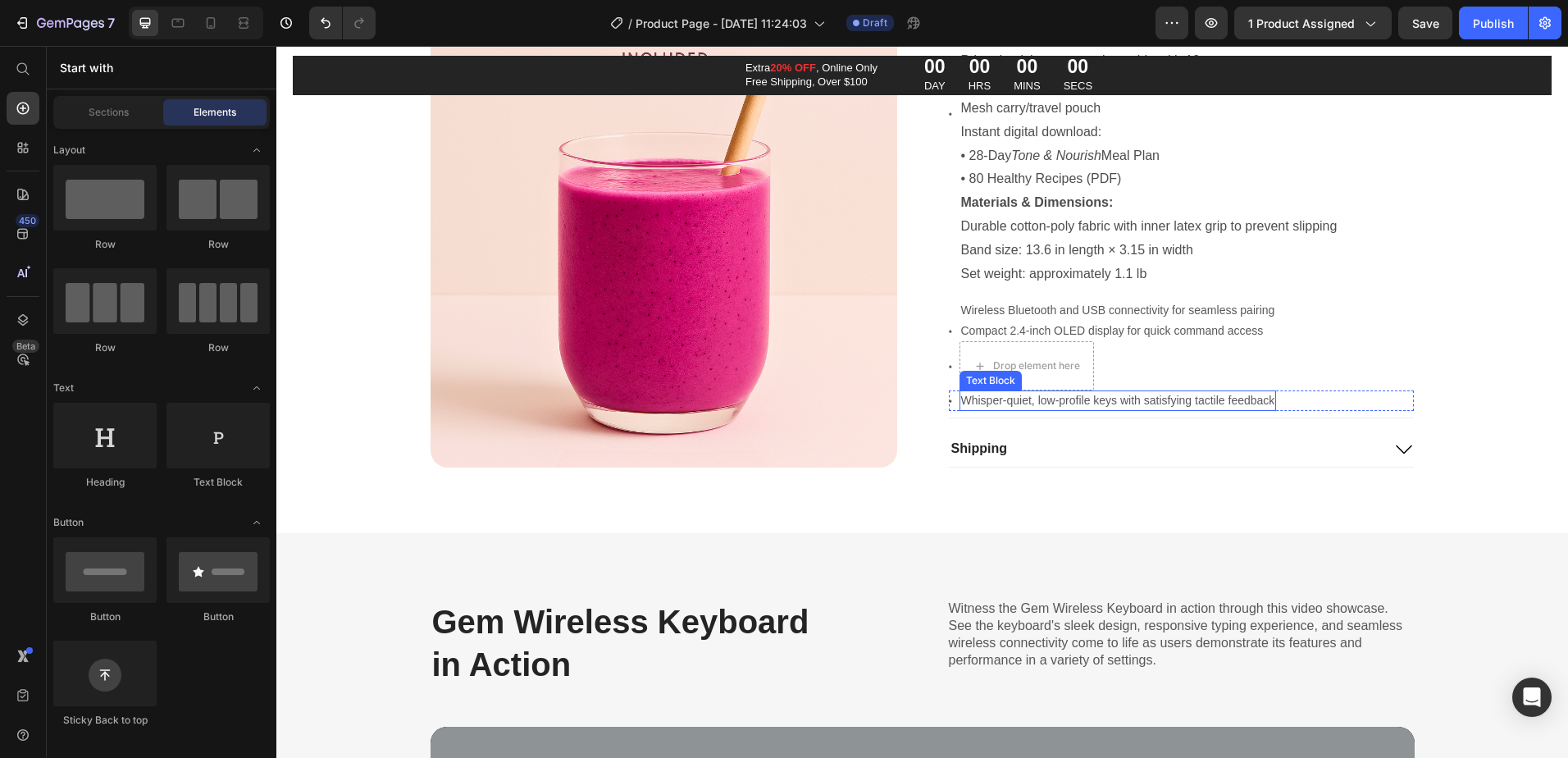 click on "Whisper-quiet, low-profile keys with satisfying tactile feedback" at bounding box center [1118, 400] 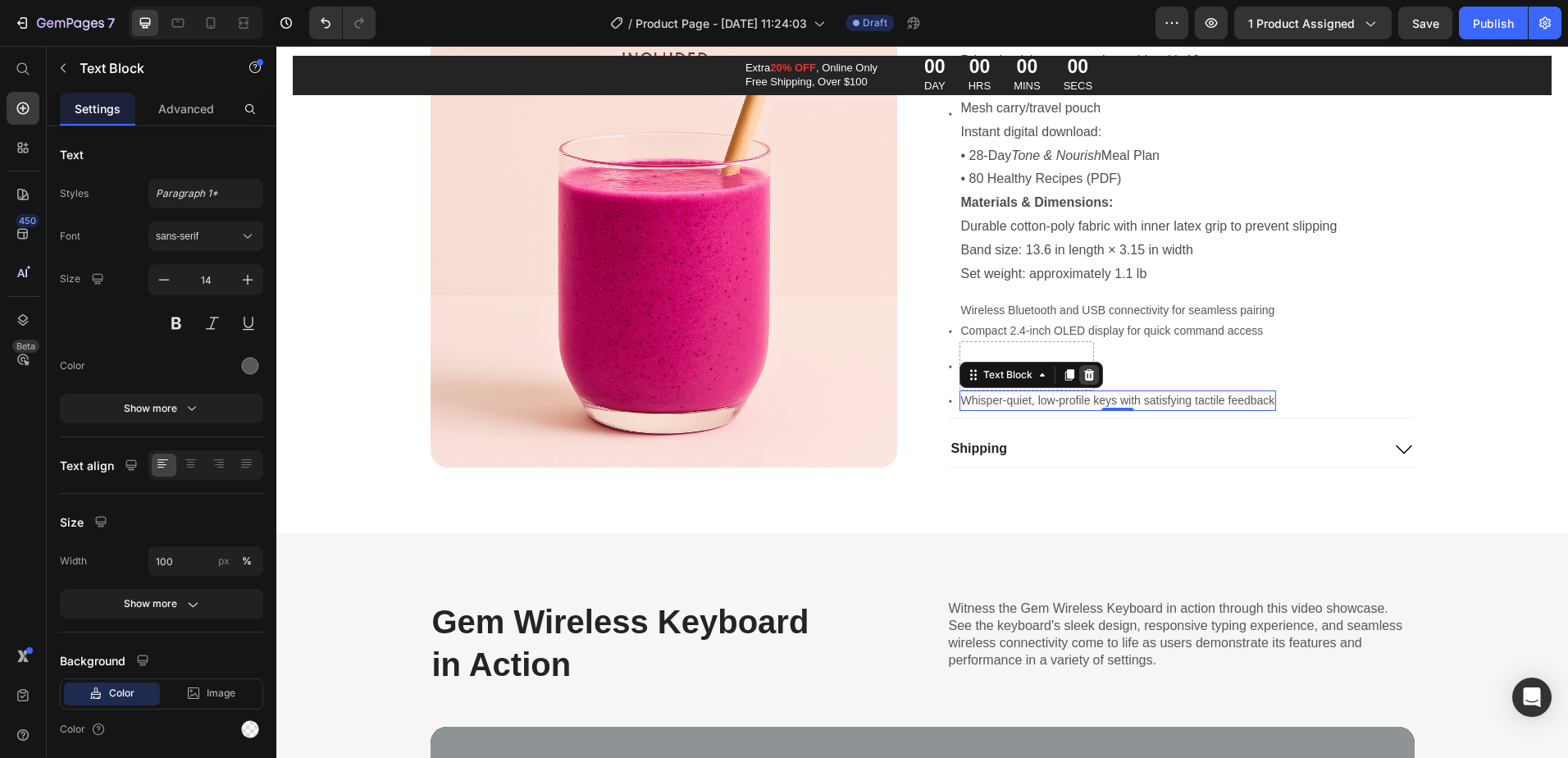 click 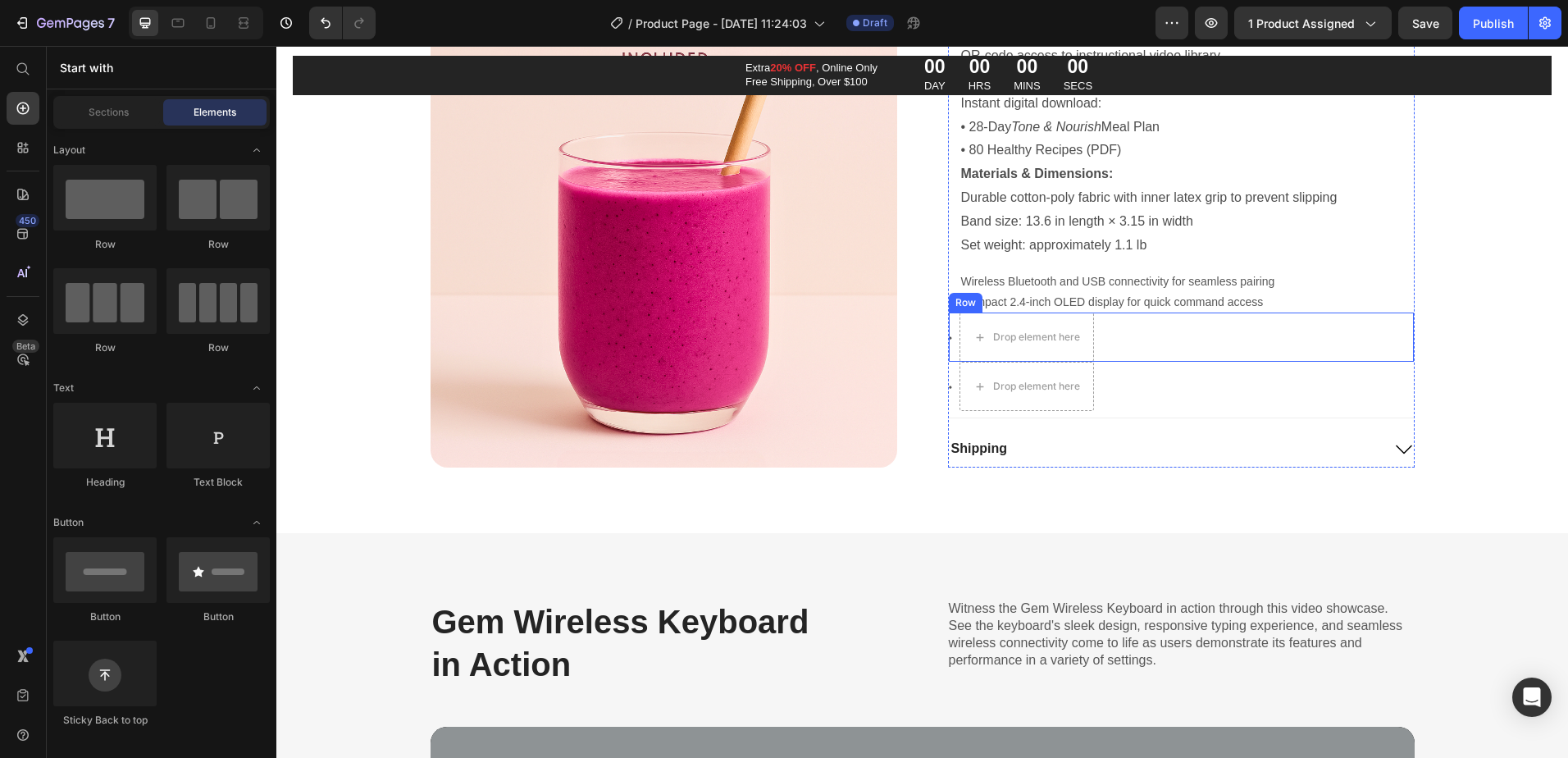 click on "Icon
Drop element here Row" at bounding box center (1181, 337) 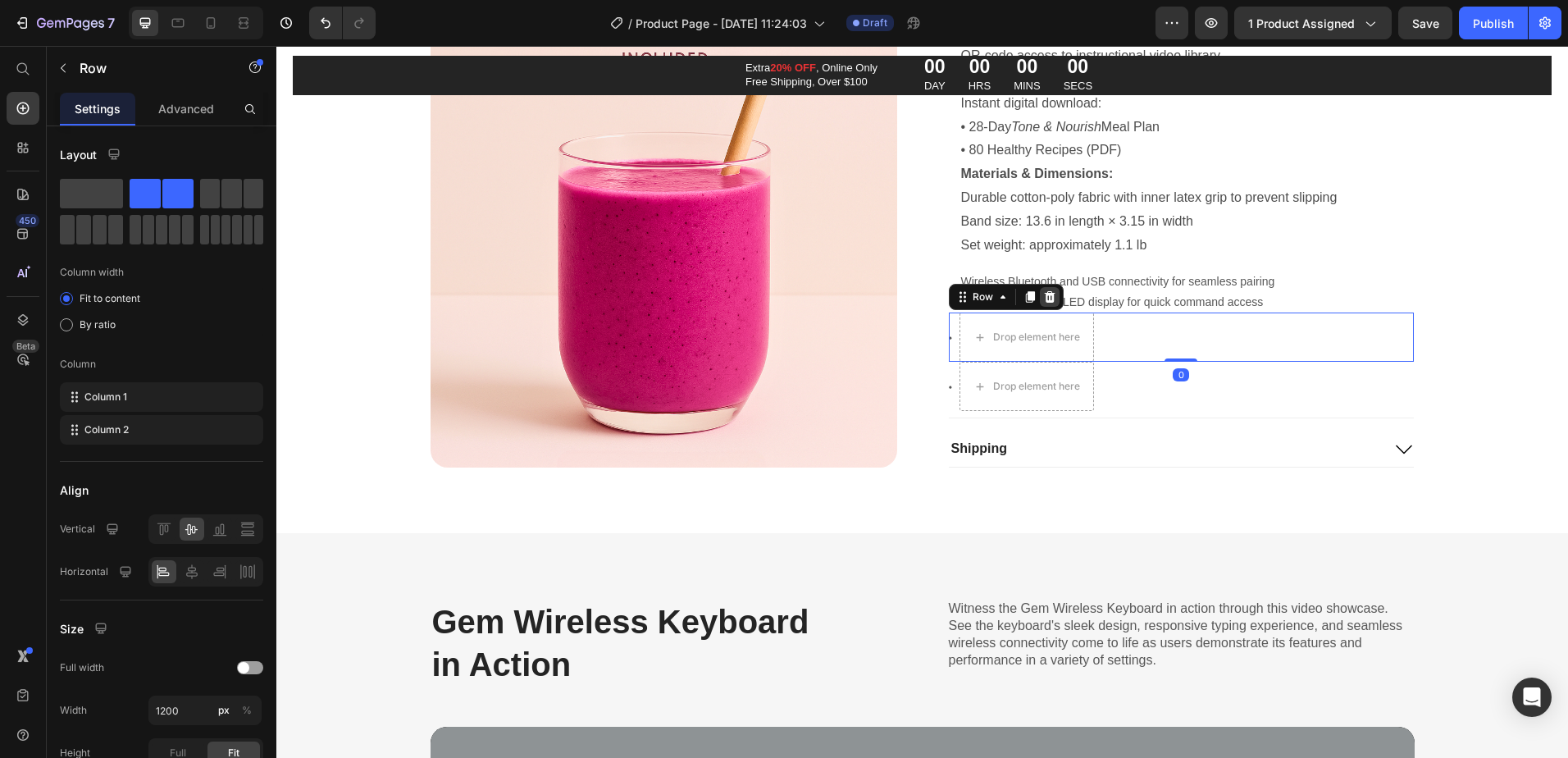 click 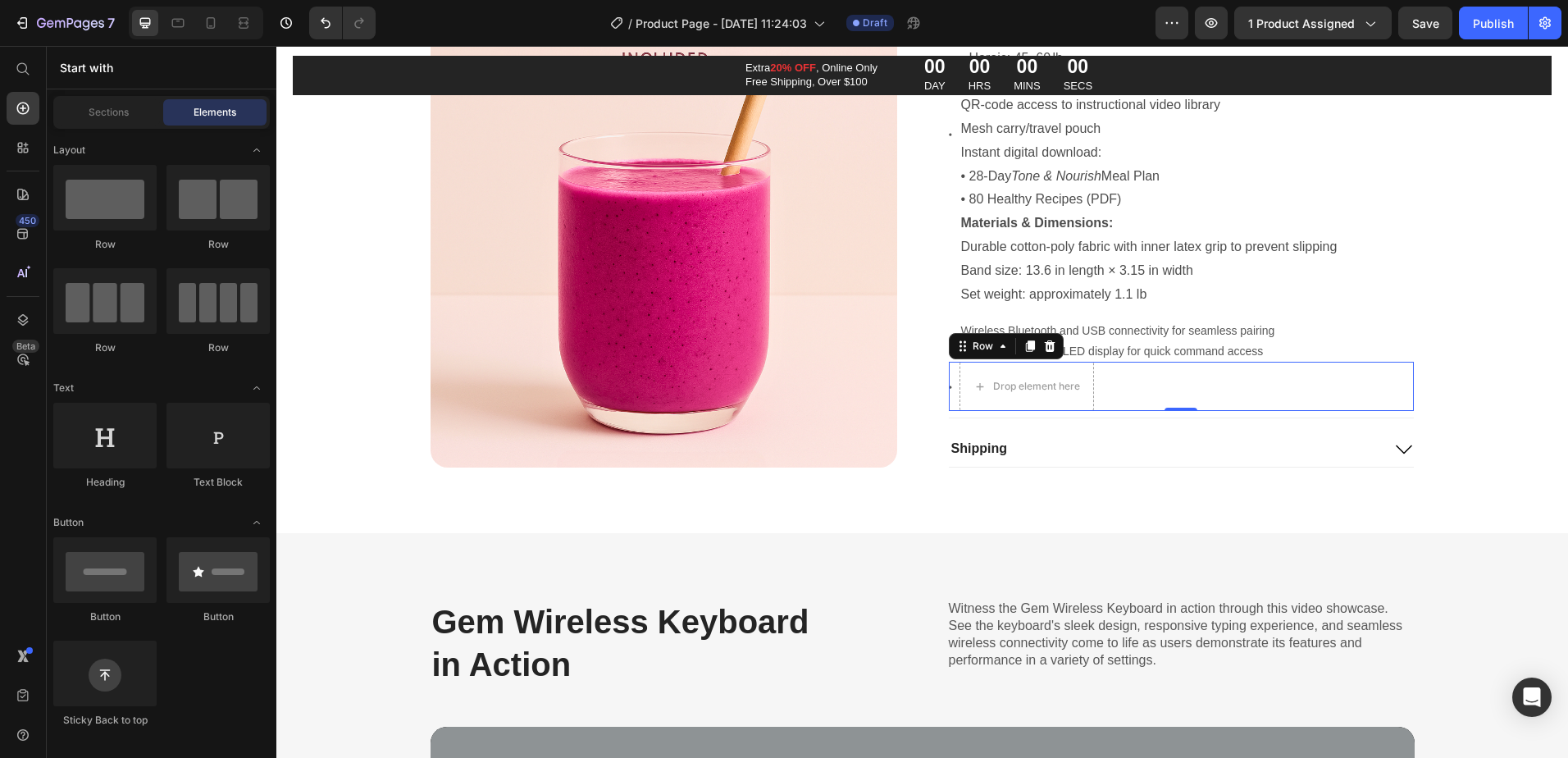 click on "Icon
Drop element here Row   0" at bounding box center (1181, 386) 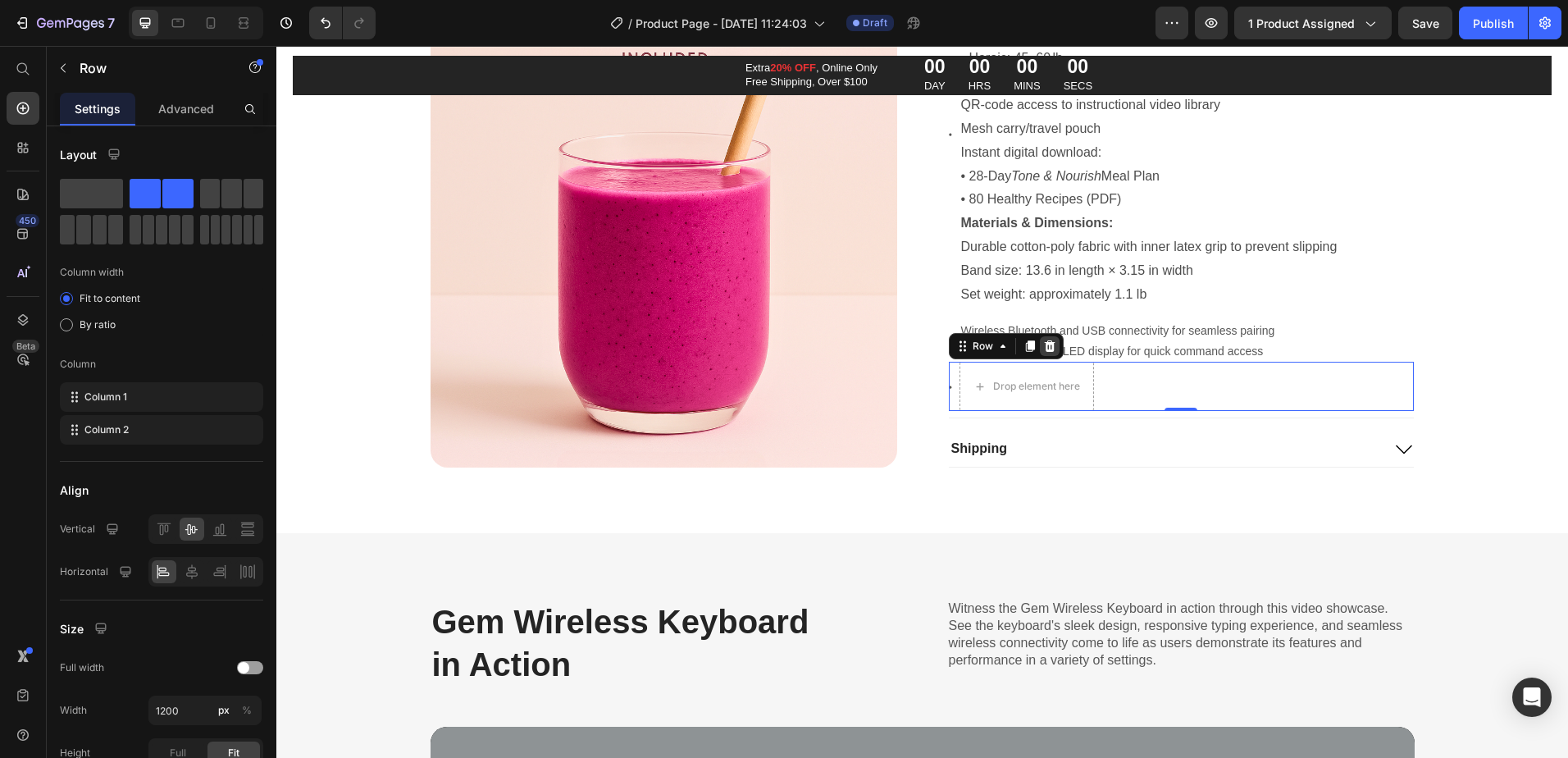 click 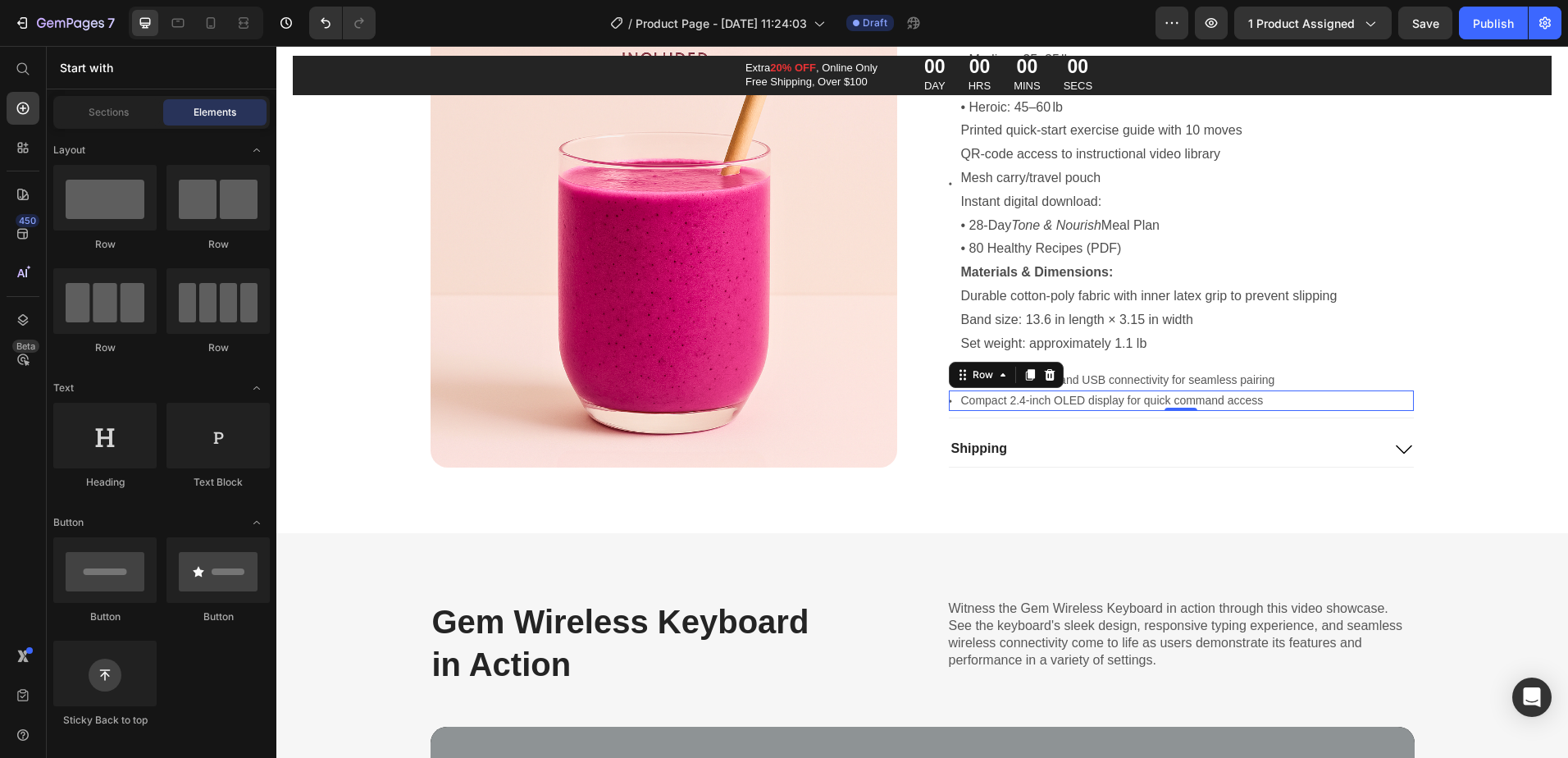 click on "Icon Compact 2.4-inch OLED display for quick command access Text Block Row   0" at bounding box center [1181, 400] 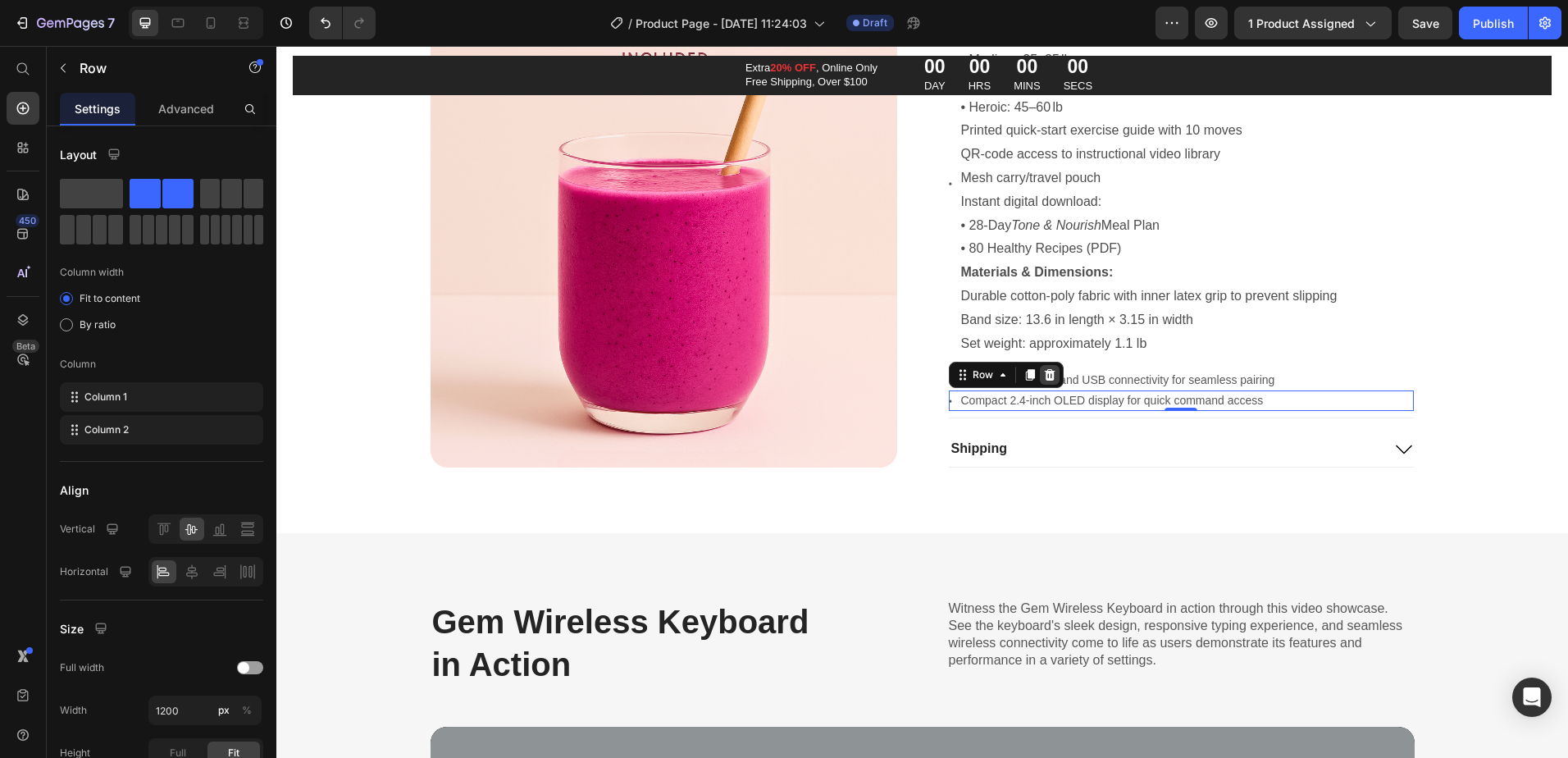 click at bounding box center [1050, 375] 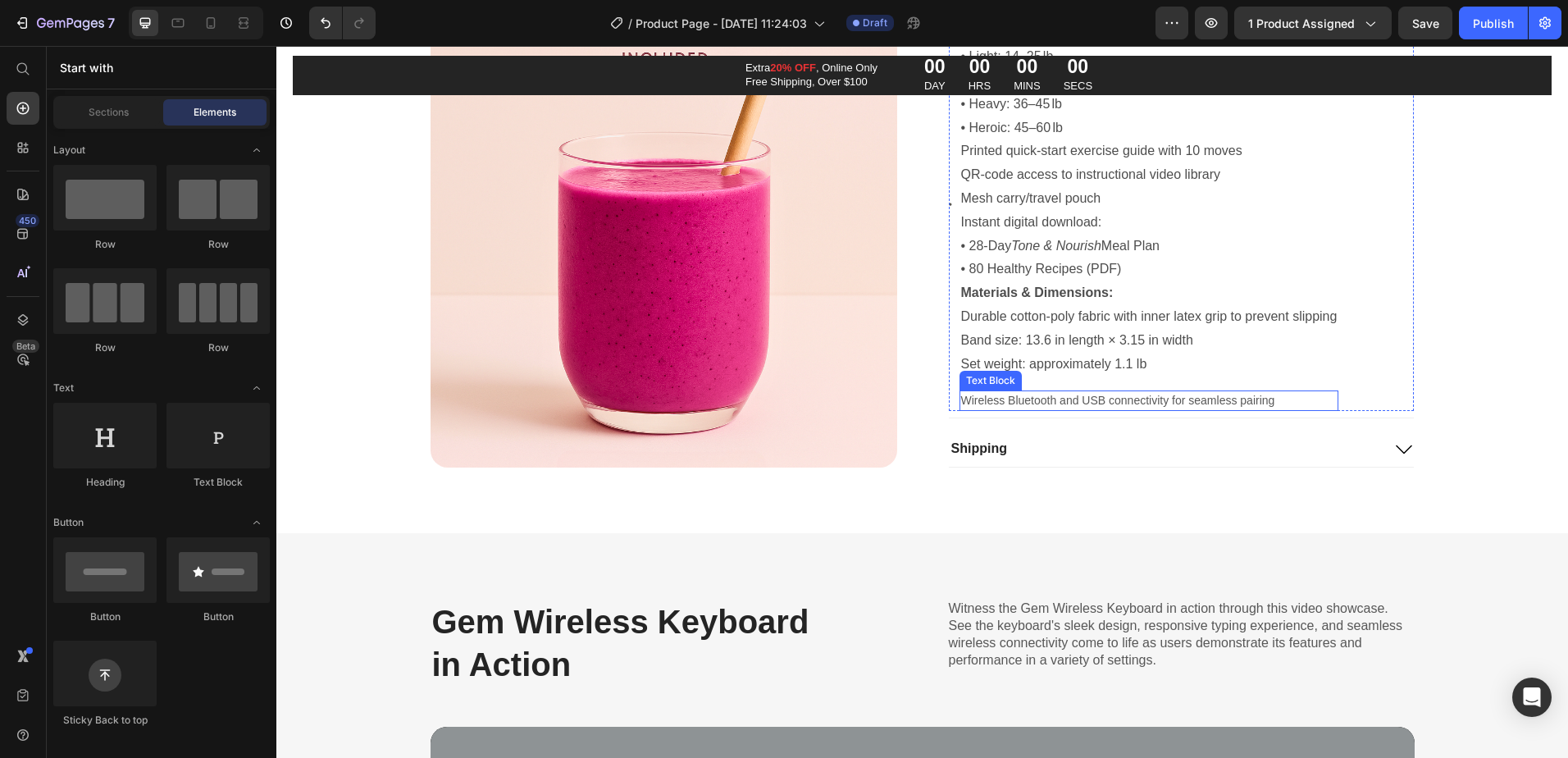 click on "Wireless Bluetooth and USB connectivity for seamless pairing" at bounding box center (1149, 400) 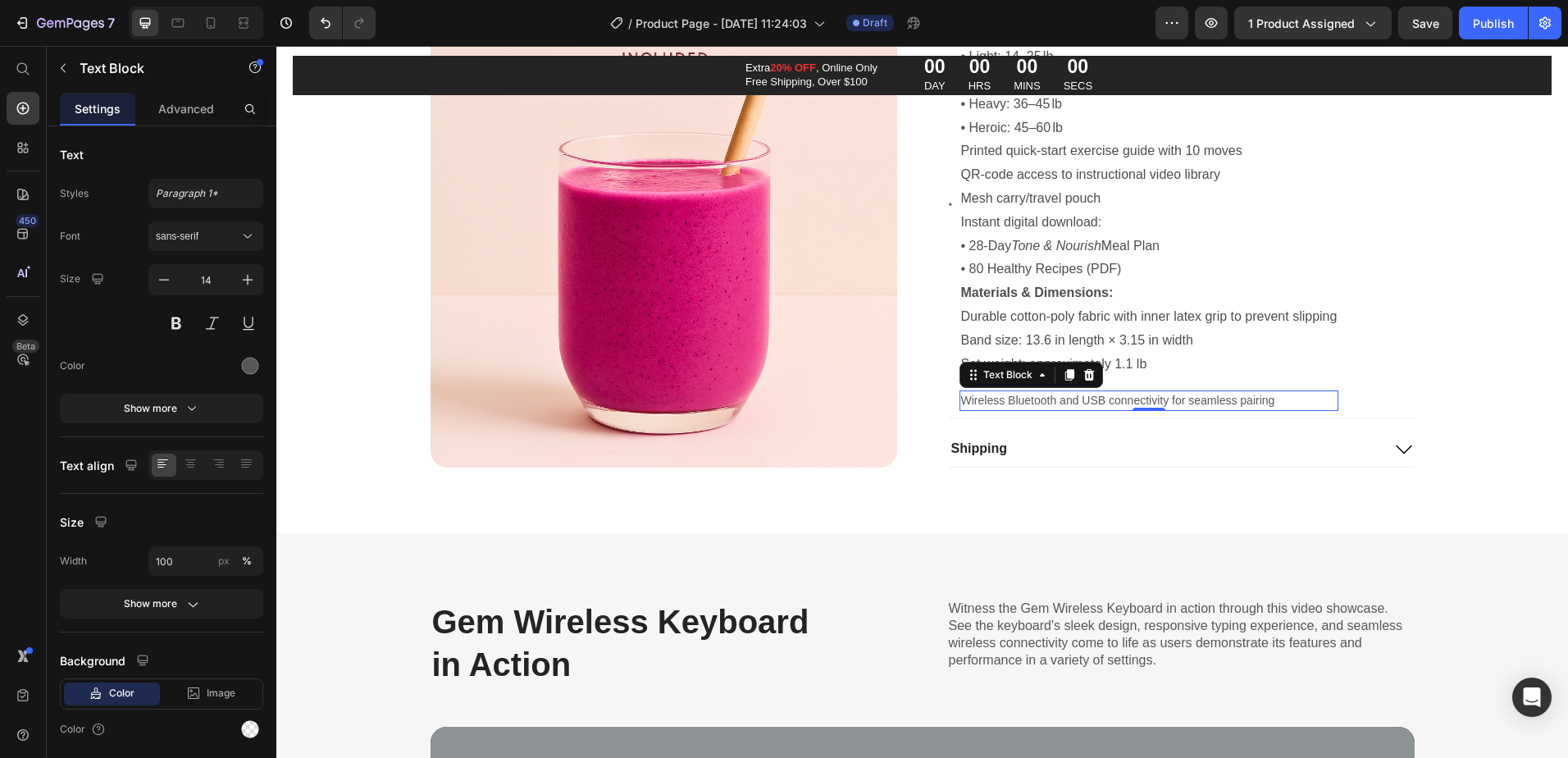 click 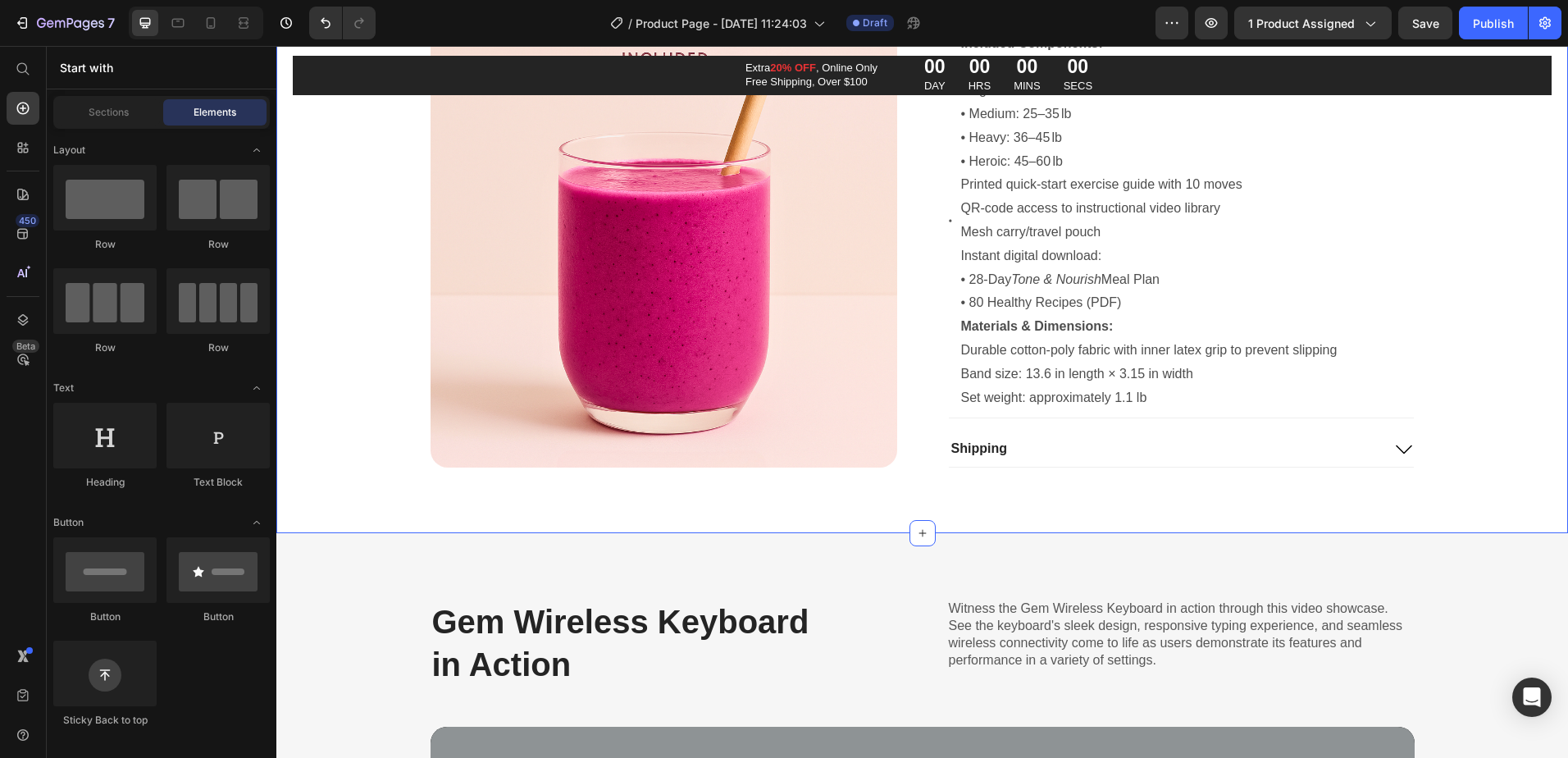 scroll, scrollTop: 2707, scrollLeft: 0, axis: vertical 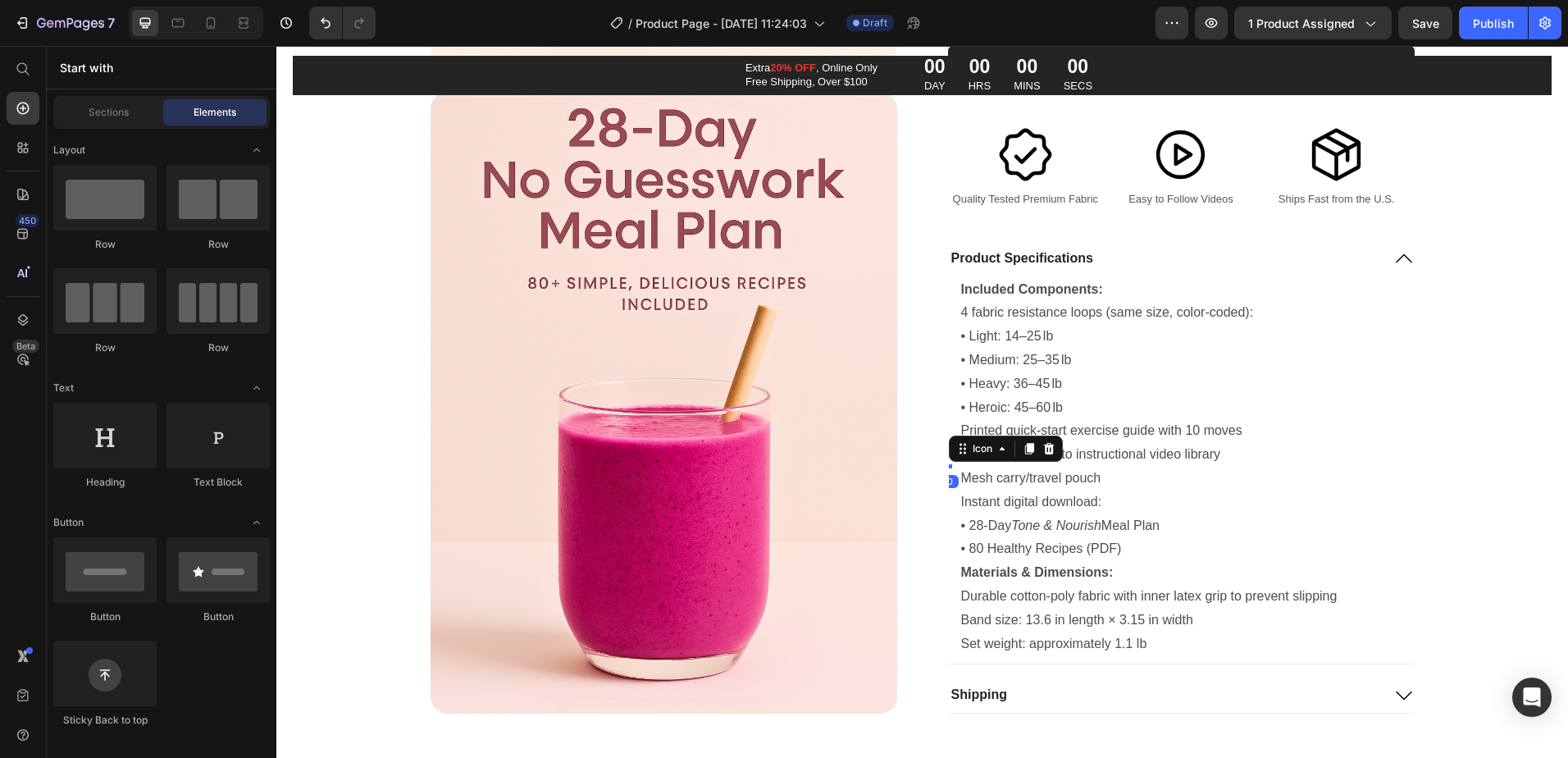 click on "Icon   0" at bounding box center [950, 467] 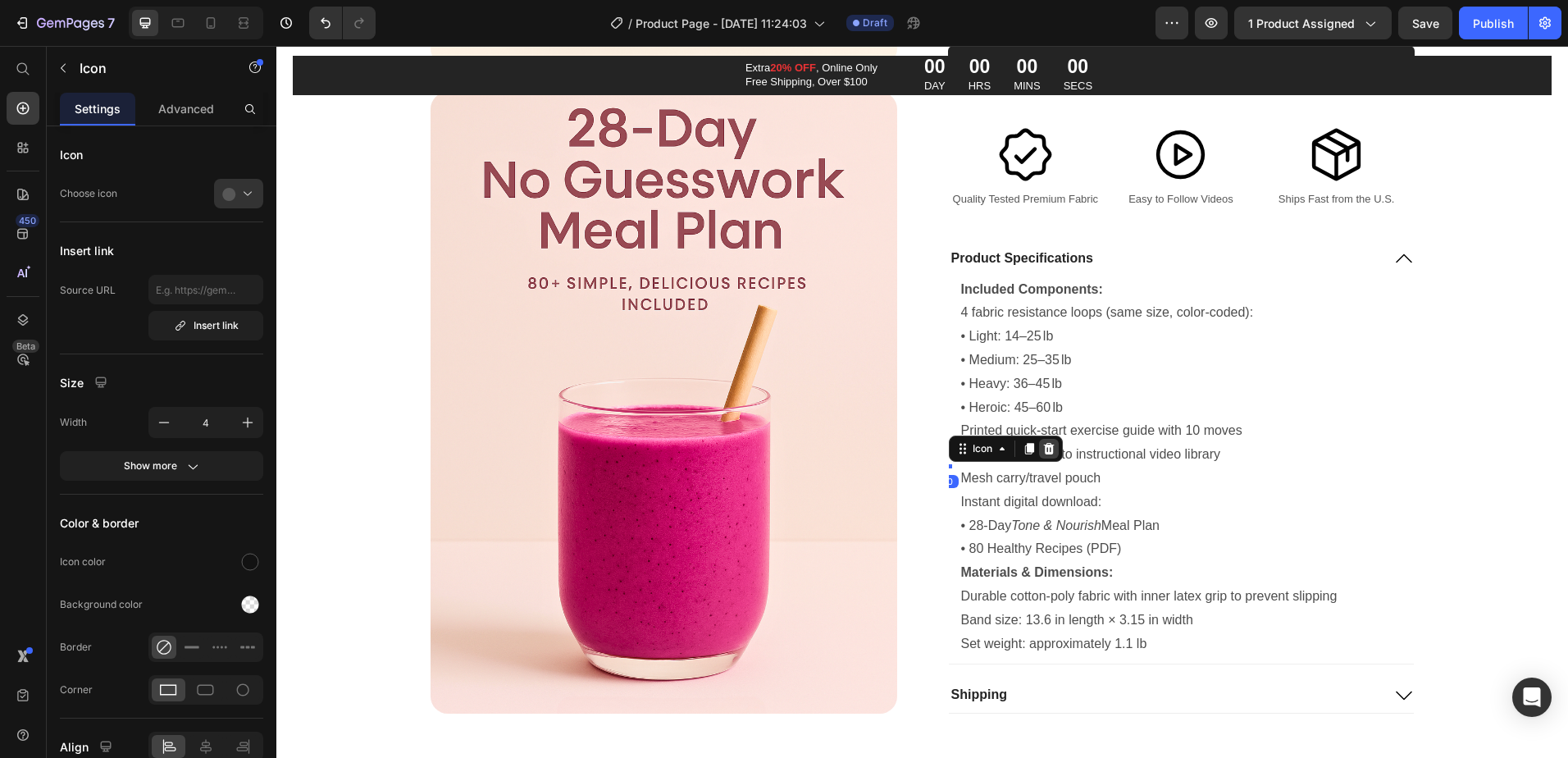 click 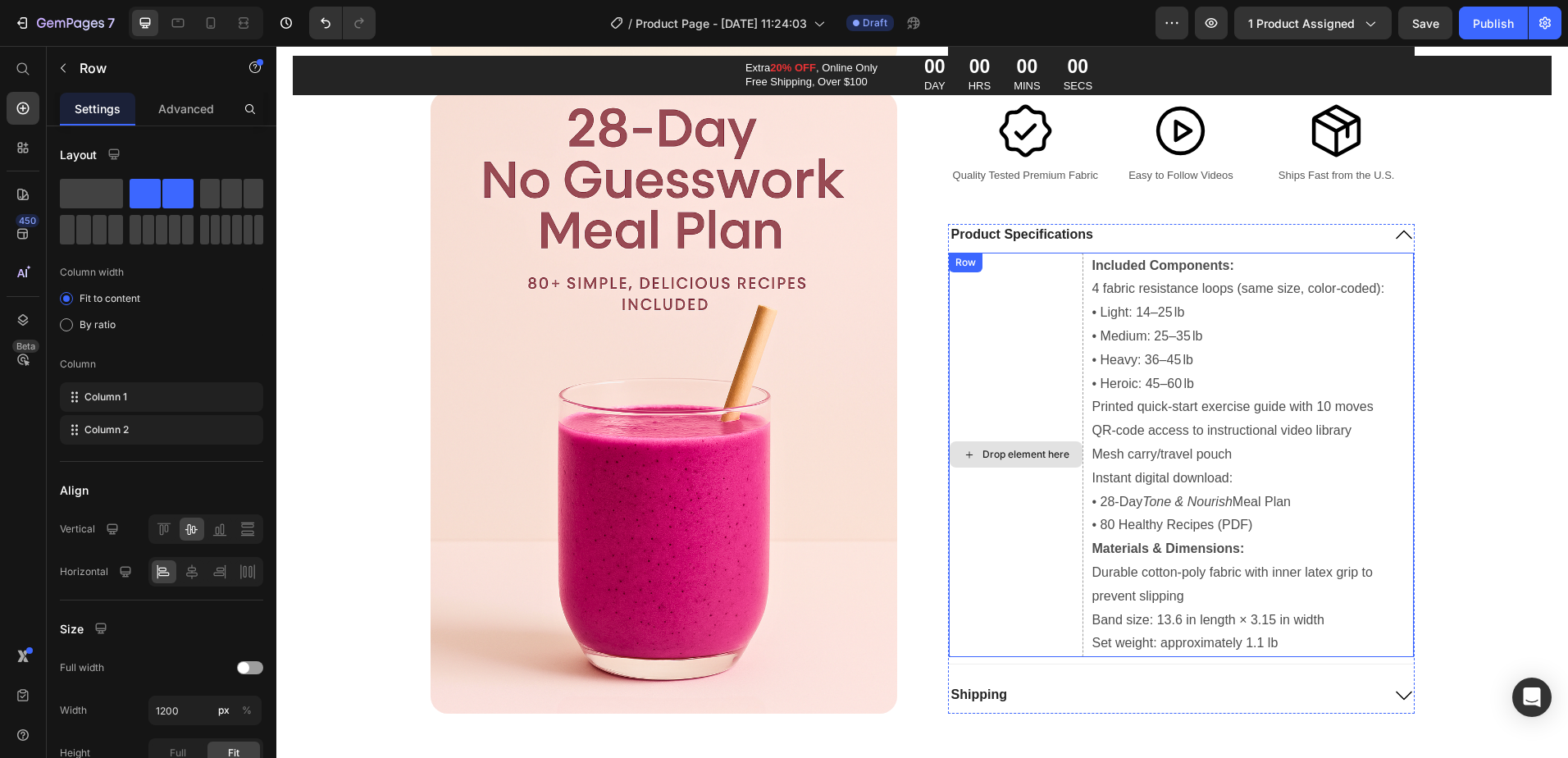 click on "Drop element here" at bounding box center [1016, 455] 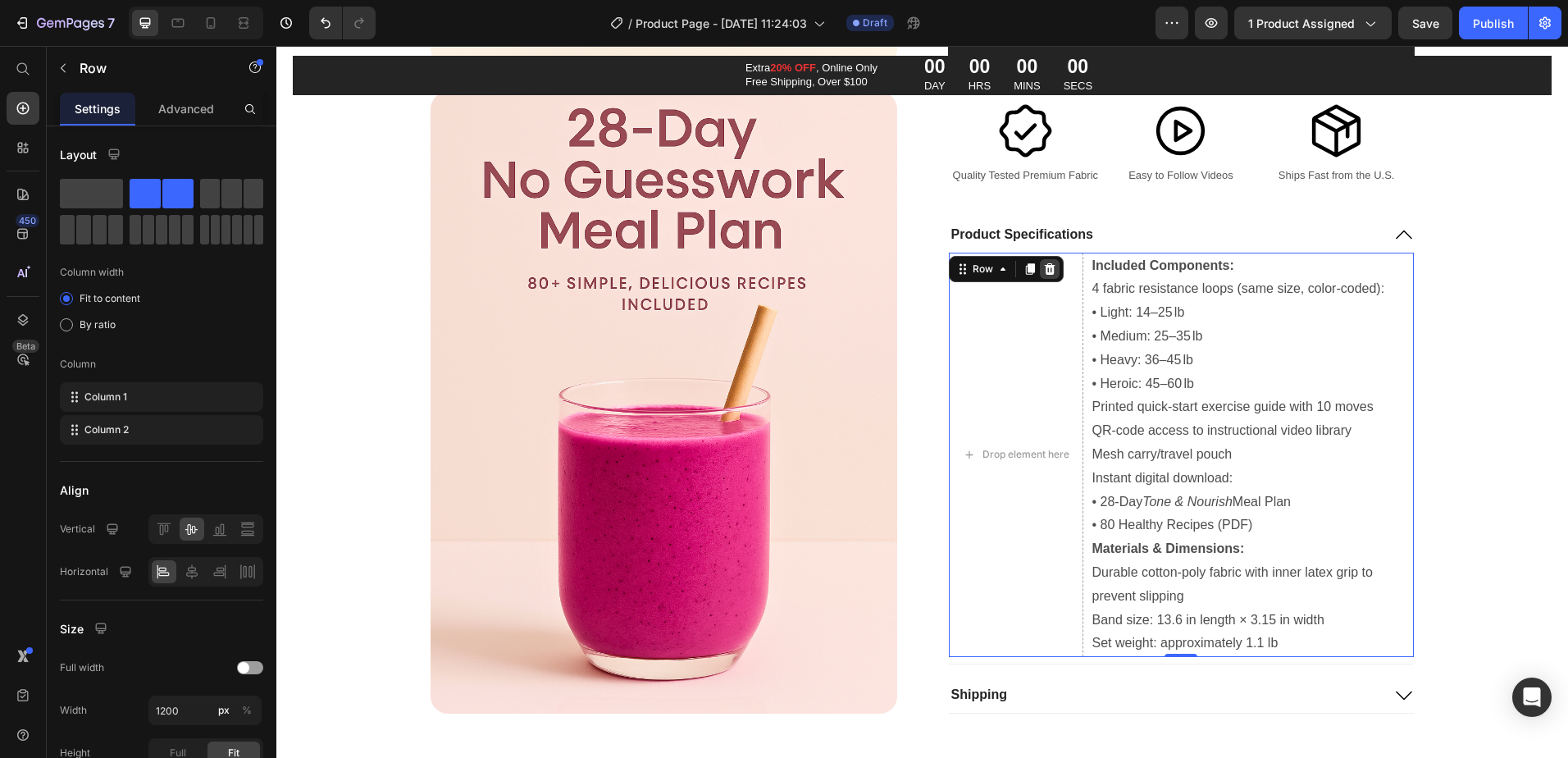 click 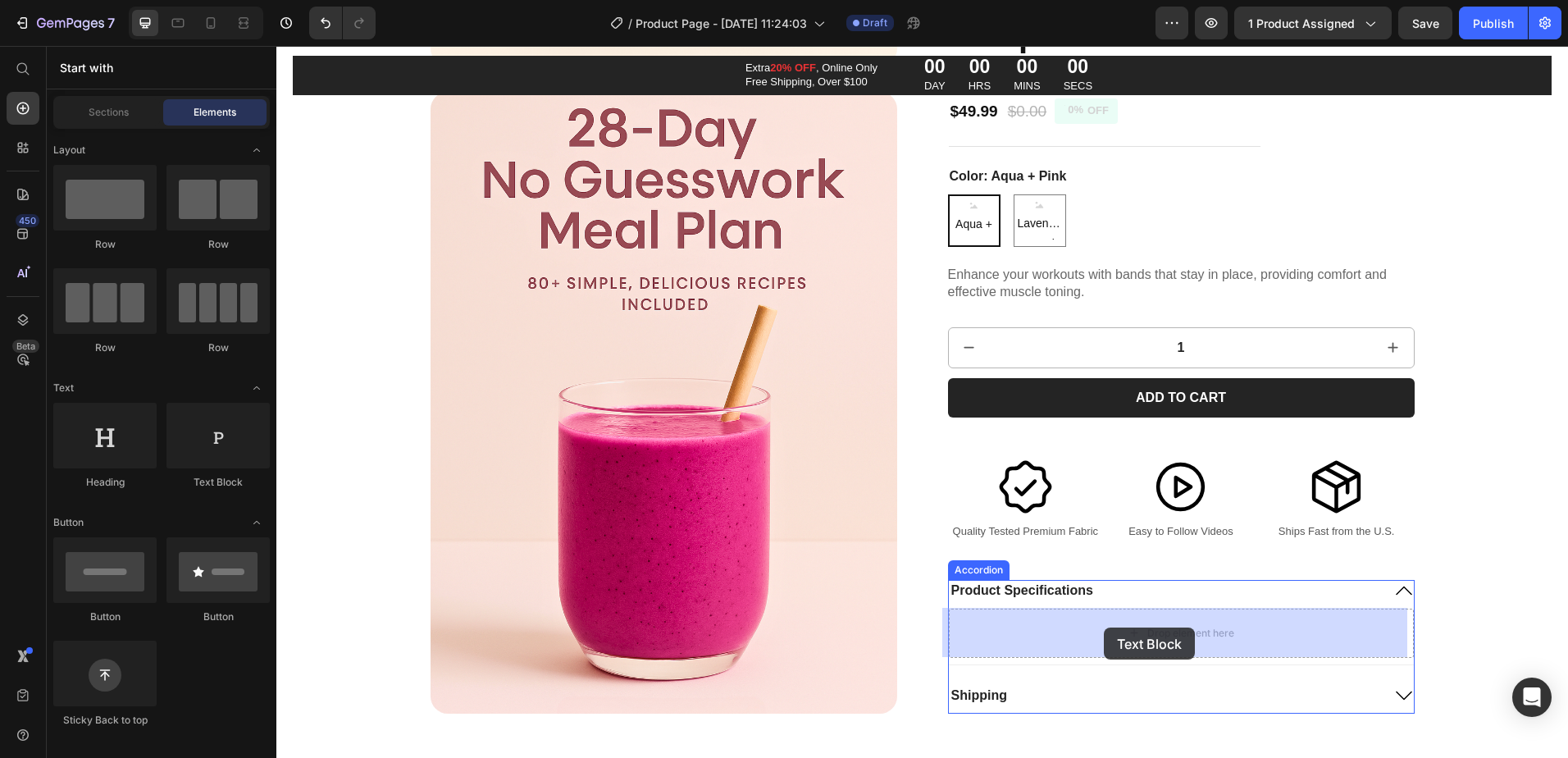 drag, startPoint x: 499, startPoint y: 488, endPoint x: 1104, endPoint y: 628, distance: 620.9871 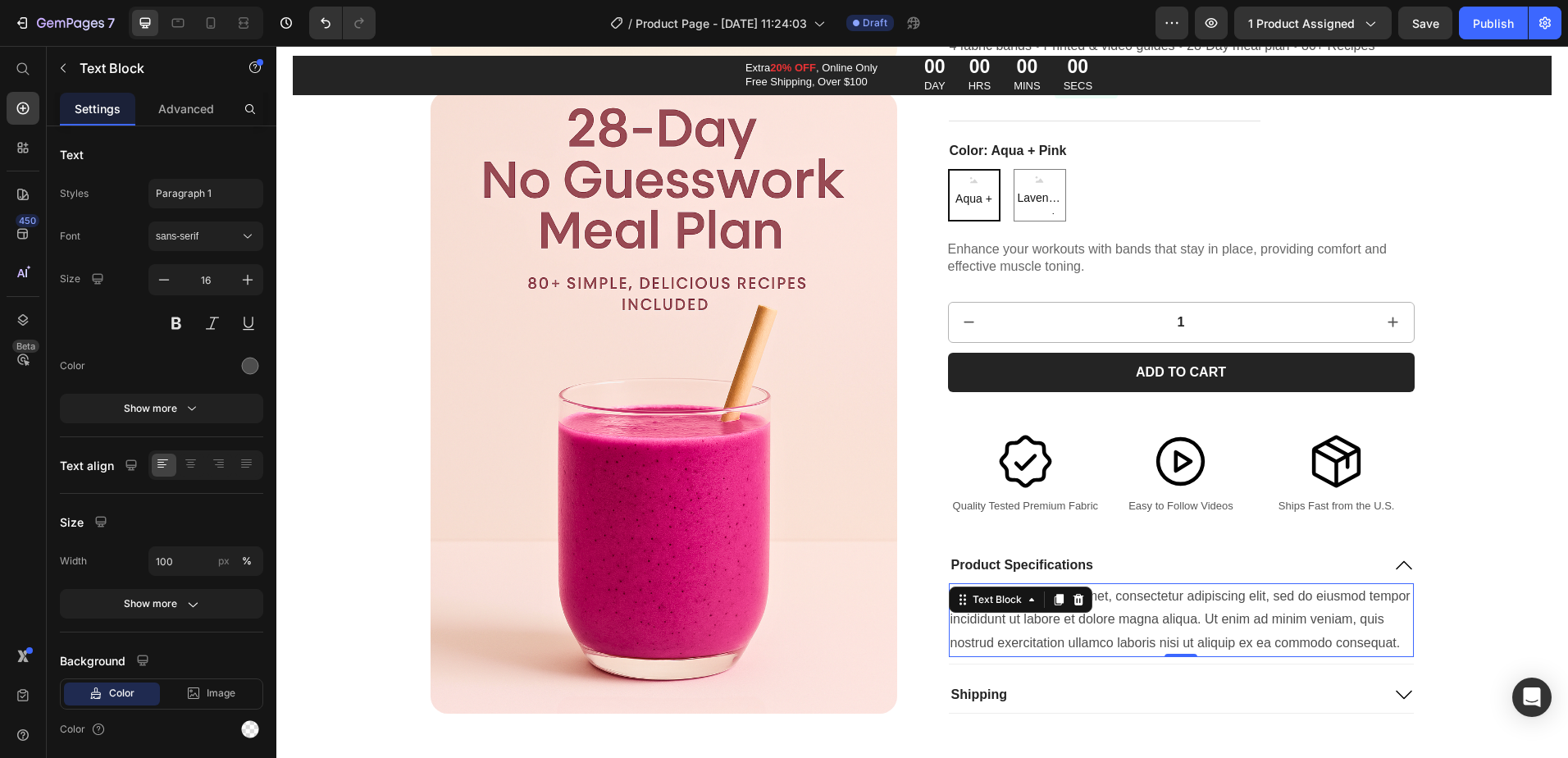 click on "Lorem ipsum dolor sit amet, consectetur adipiscing elit, sed do eiusmod tempor incididunt ut labore et dolore magna aliqua. Ut enim ad minim veniam, quis nostrud exercitation ullamco laboris nisi ut aliquip ex ea commodo consequat." at bounding box center [1181, 620] 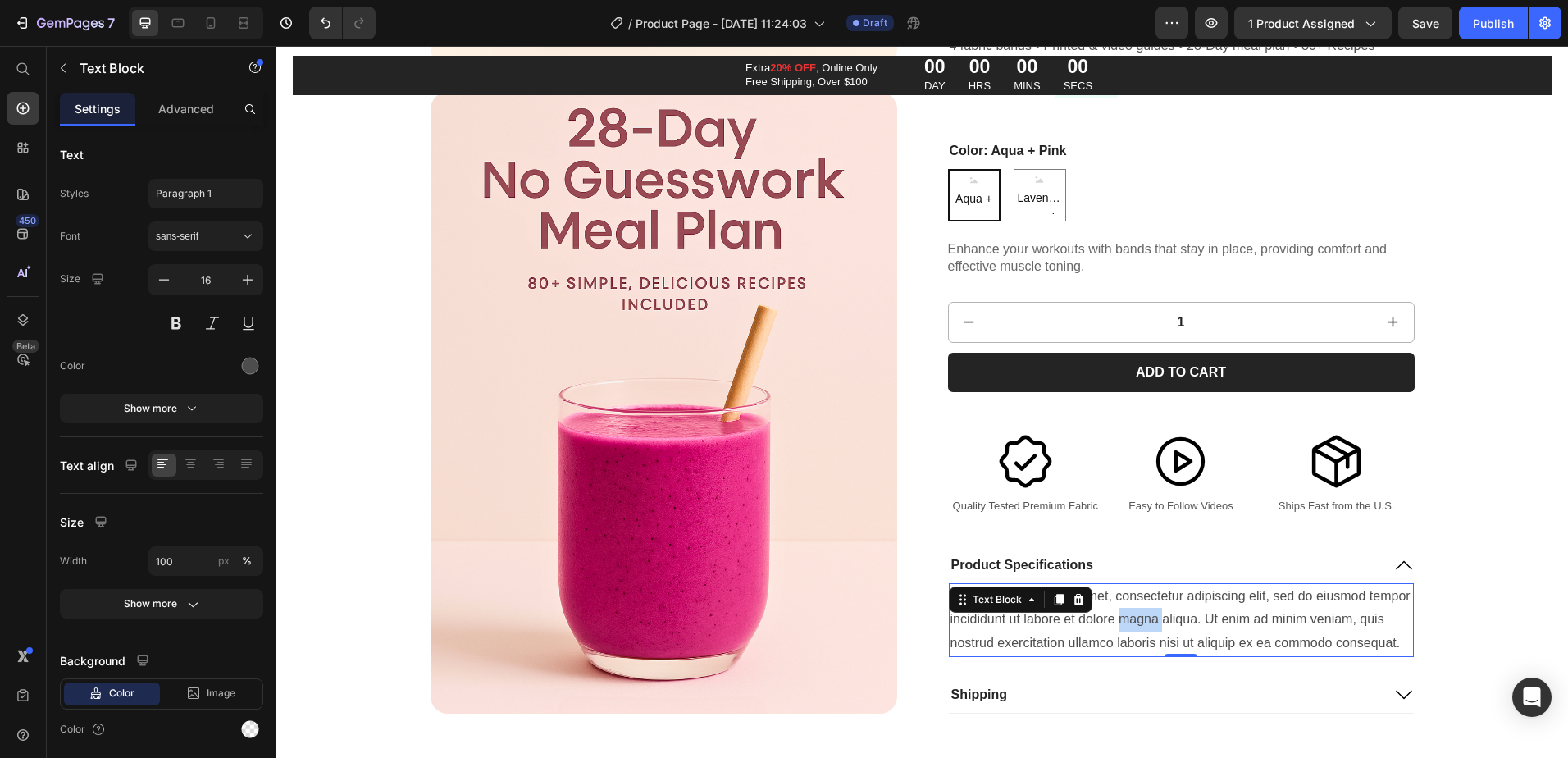 click on "Lorem ipsum dolor sit amet, consectetur adipiscing elit, sed do eiusmod tempor incididunt ut labore et dolore magna aliqua. Ut enim ad minim veniam, quis nostrud exercitation ullamco laboris nisi ut aliquip ex ea commodo consequat." at bounding box center (1181, 620) 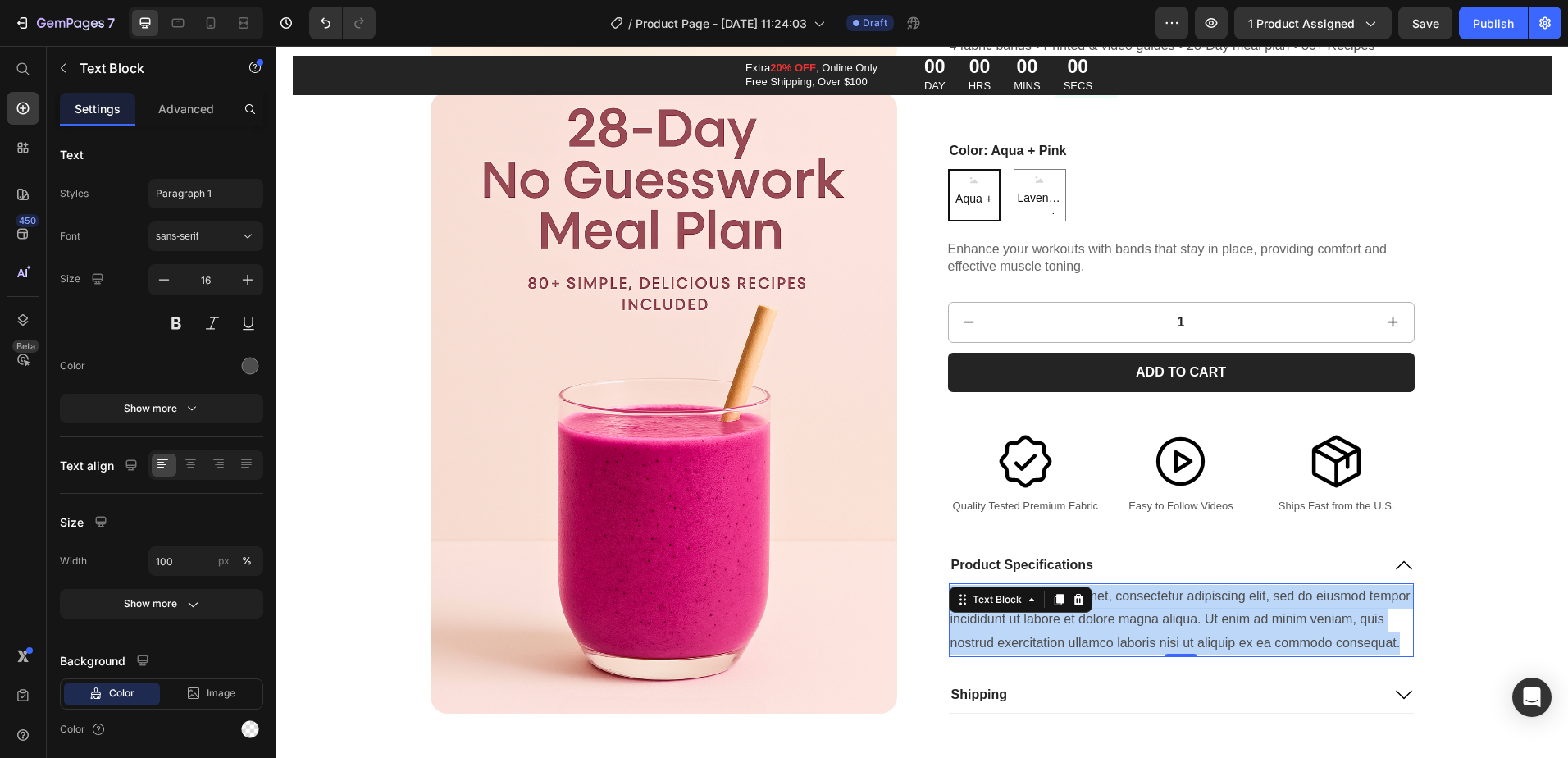 click on "Lorem ipsum dolor sit amet, consectetur adipiscing elit, sed do eiusmod tempor incididunt ut labore et dolore magna aliqua. Ut enim ad minim veniam, quis nostrud exercitation ullamco laboris nisi ut aliquip ex ea commodo consequat." at bounding box center (1181, 620) 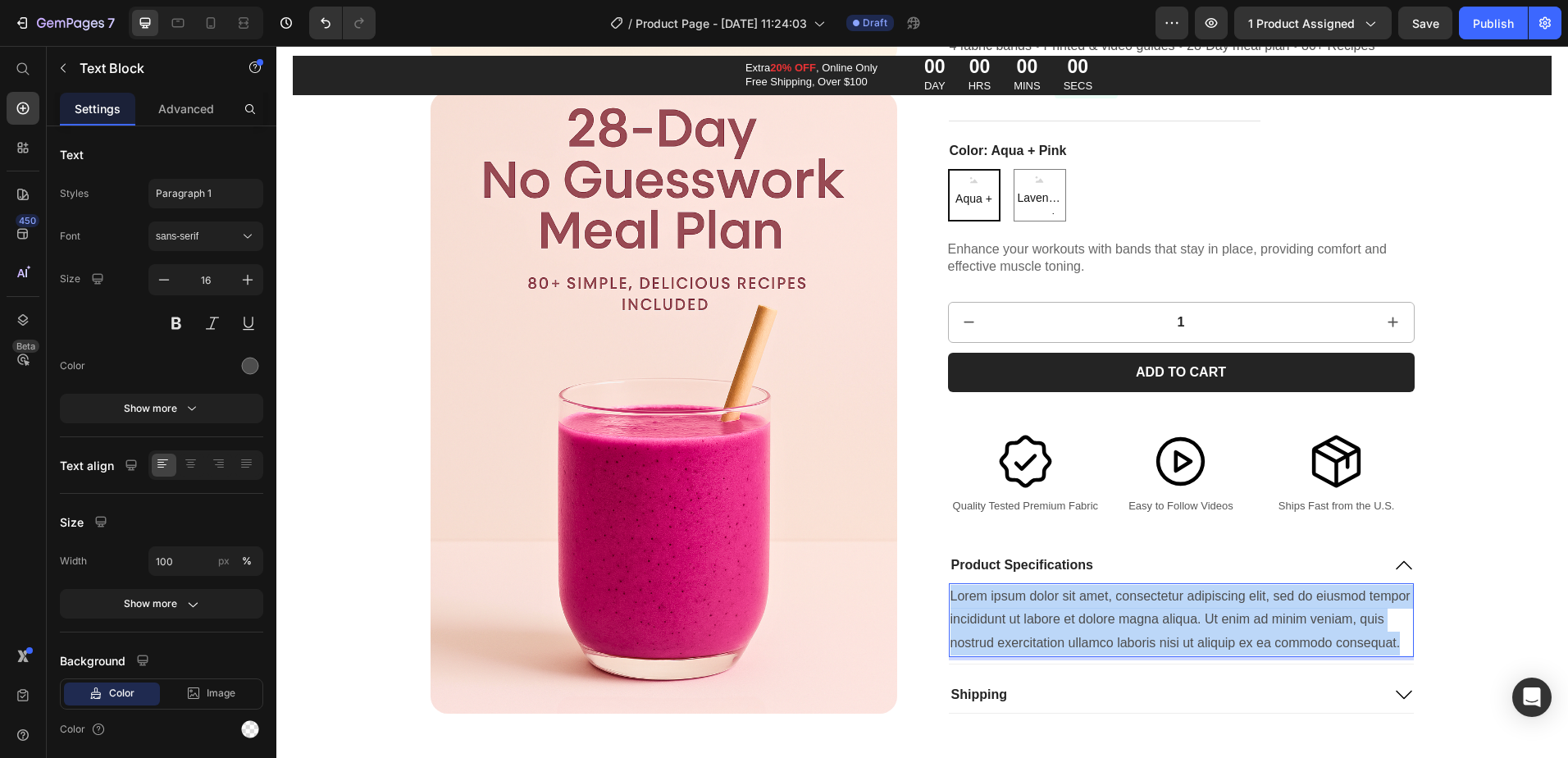 click on "Lorem ipsum dolor sit amet, consectetur adipiscing elit, sed do eiusmod tempor incididunt ut labore et dolore magna aliqua. Ut enim ad minim veniam, quis nostrud exercitation ullamco laboris nisi ut aliquip ex ea commodo consequat." at bounding box center [1181, 620] 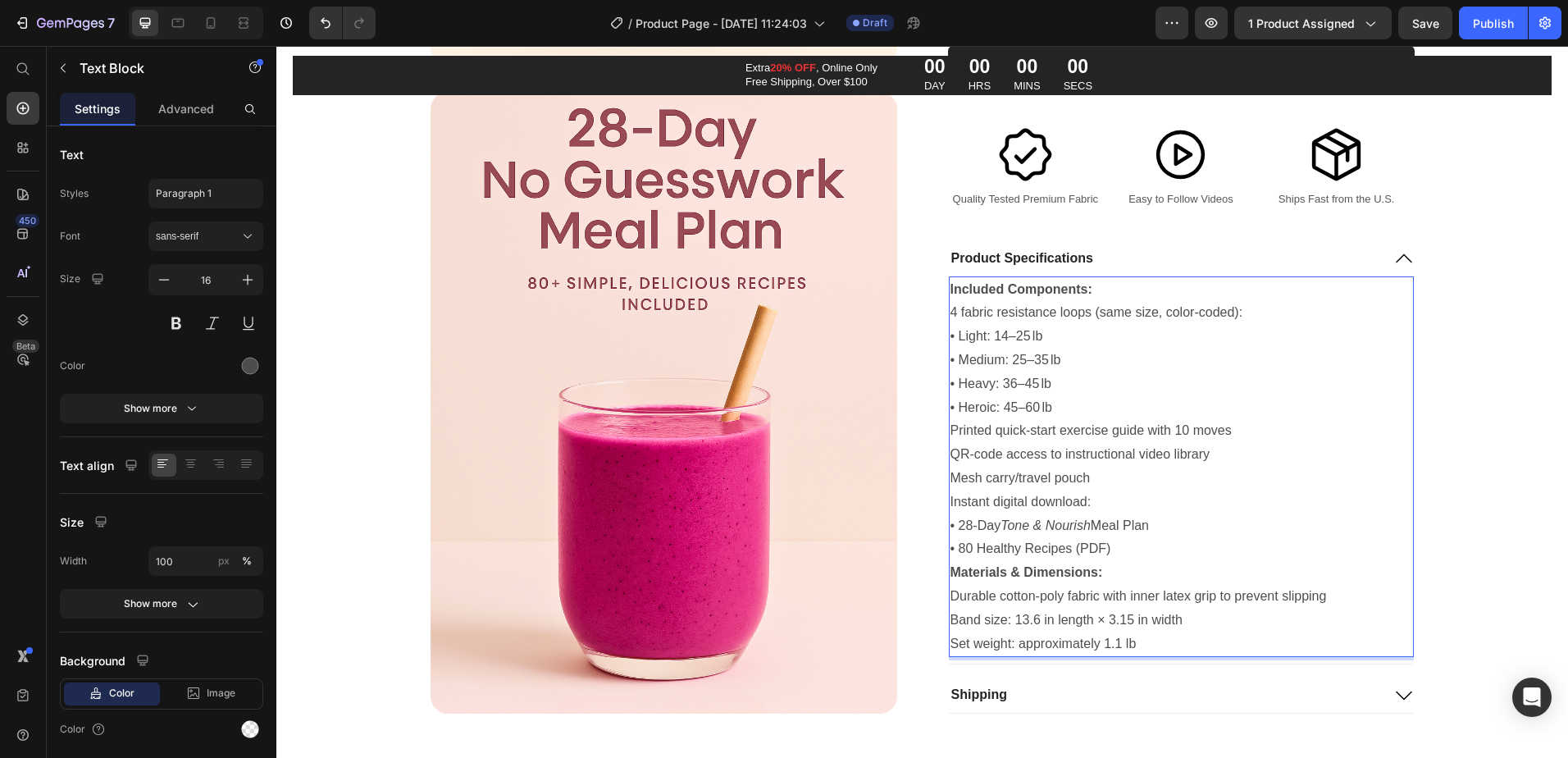 click on "4 fabric resistance loops (same size, color-coded):   • Light: 14–25 lb   • Medium: 25–35 lb   • Heavy: 36–45 lb   • Heroic: 45–60 lb" at bounding box center (1181, 360) 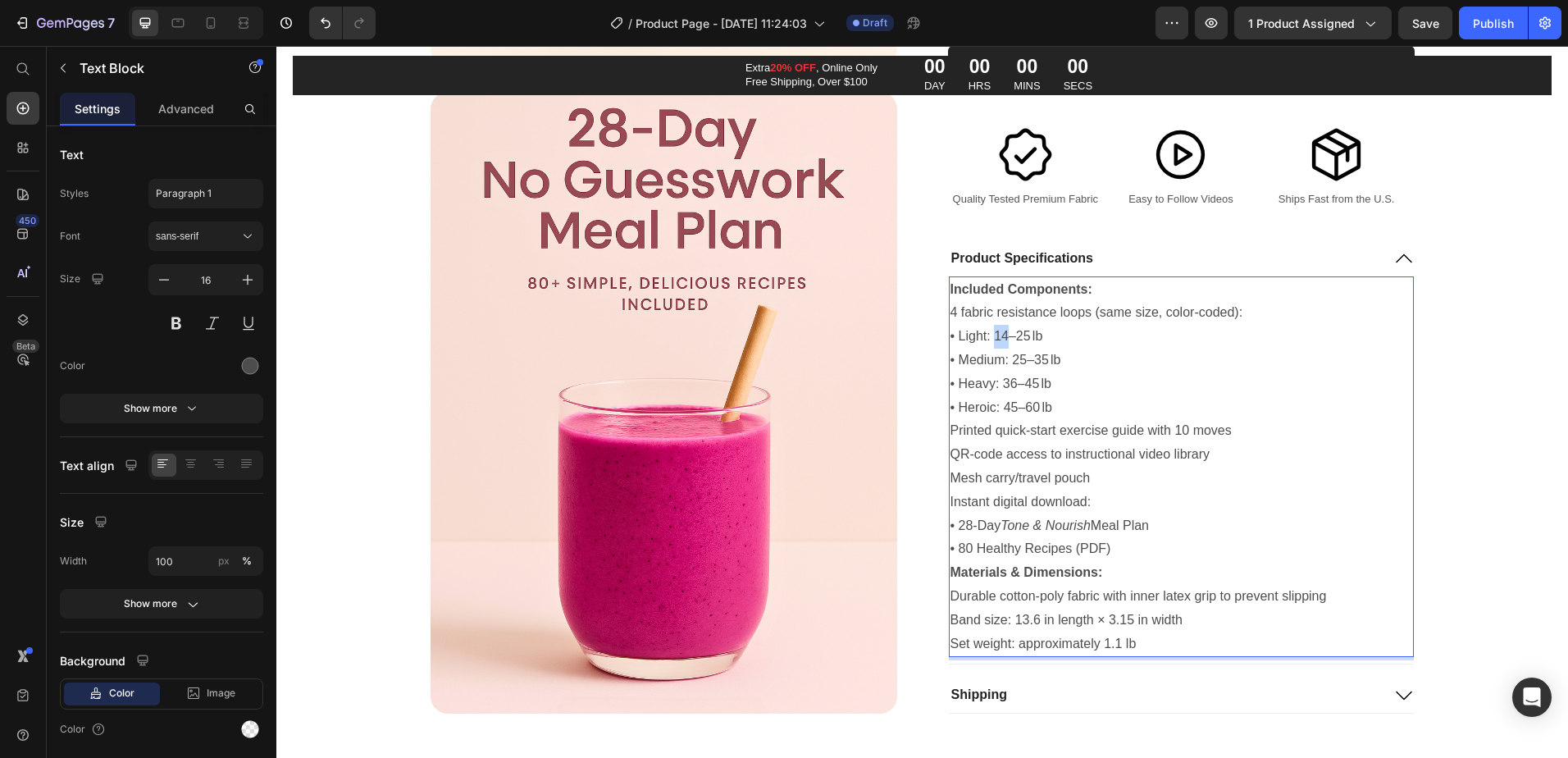 click on "4 fabric resistance loops (same size, color-coded):   • Light: 14–25 lb   • Medium: 25–35 lb   • Heavy: 36–45 lb   • Heroic: 45–60 lb" at bounding box center [1181, 360] 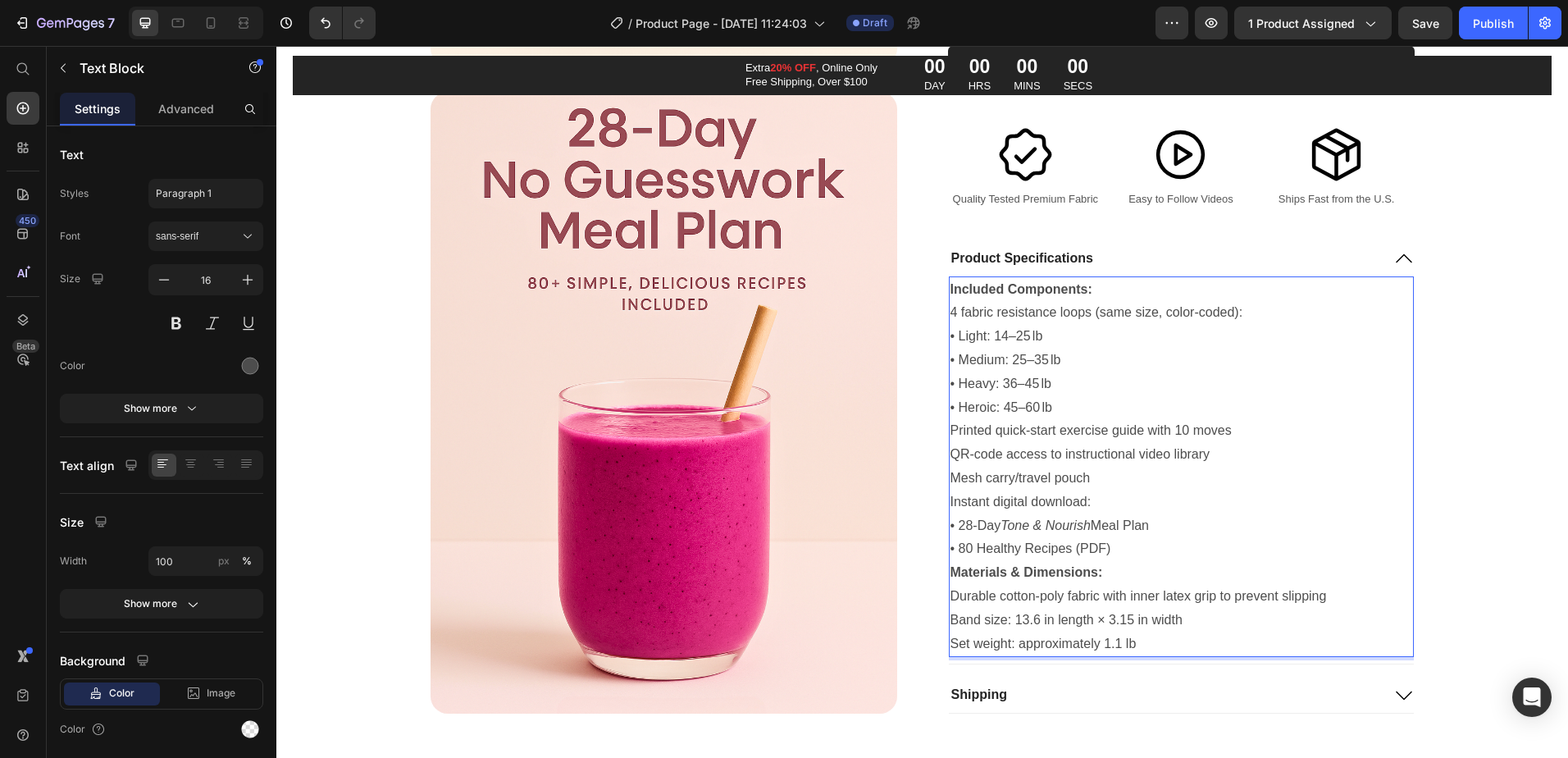 click on "4 fabric resistance loops (same size, color-coded):   • Light: 14–25 lb   • Medium: 25–35 lb   • Heavy: 36–45 lb   • Heroic: 45–60 lb" at bounding box center (1181, 360) 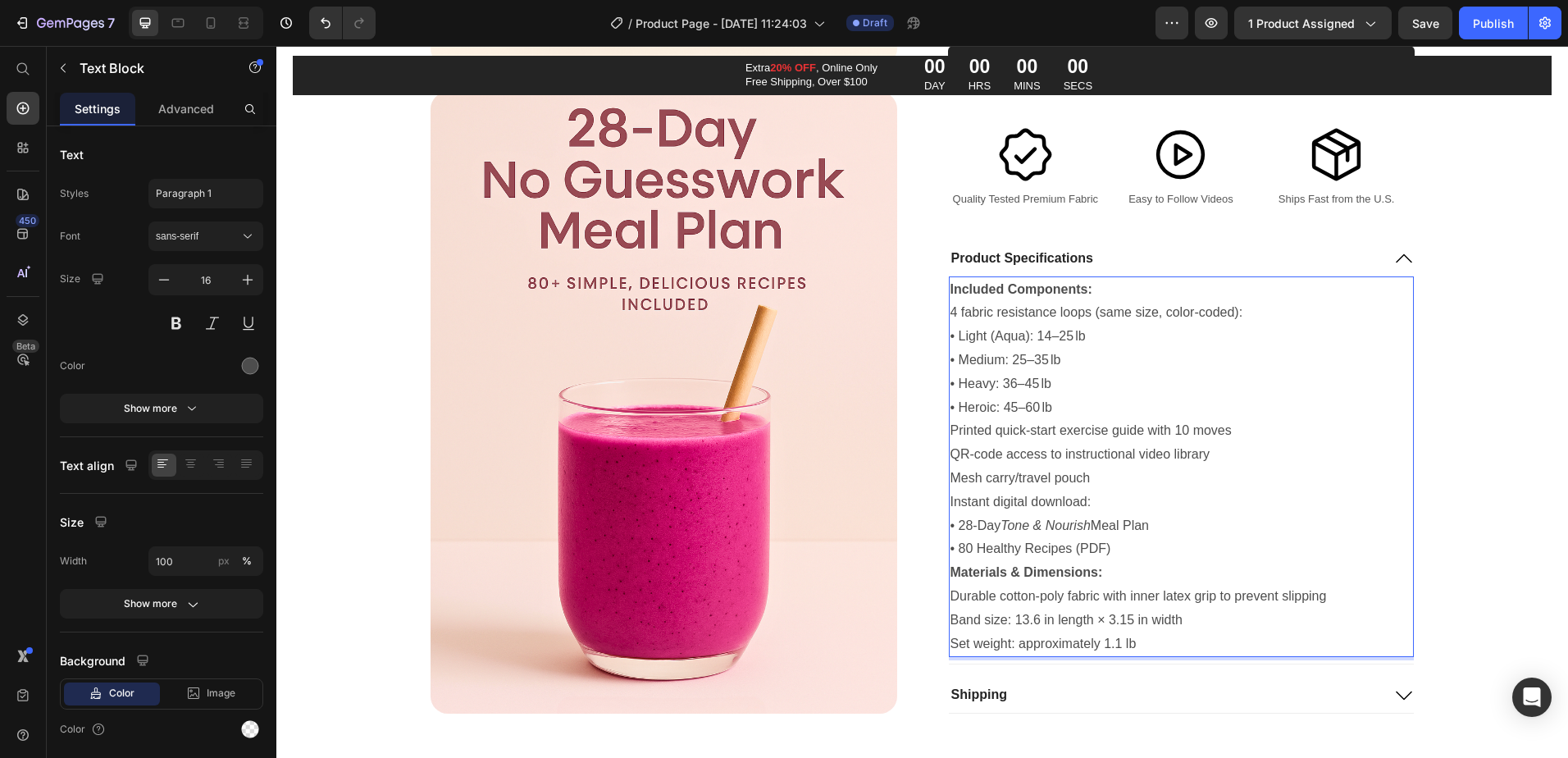 click on "4 fabric resistance loops (same size, color-coded):   • Light (Aqua): 14–25 lb   • Medium: 25–35 lb   • Heavy: 36–45 lb   • Heroic: 45–60 lb" at bounding box center [1181, 360] 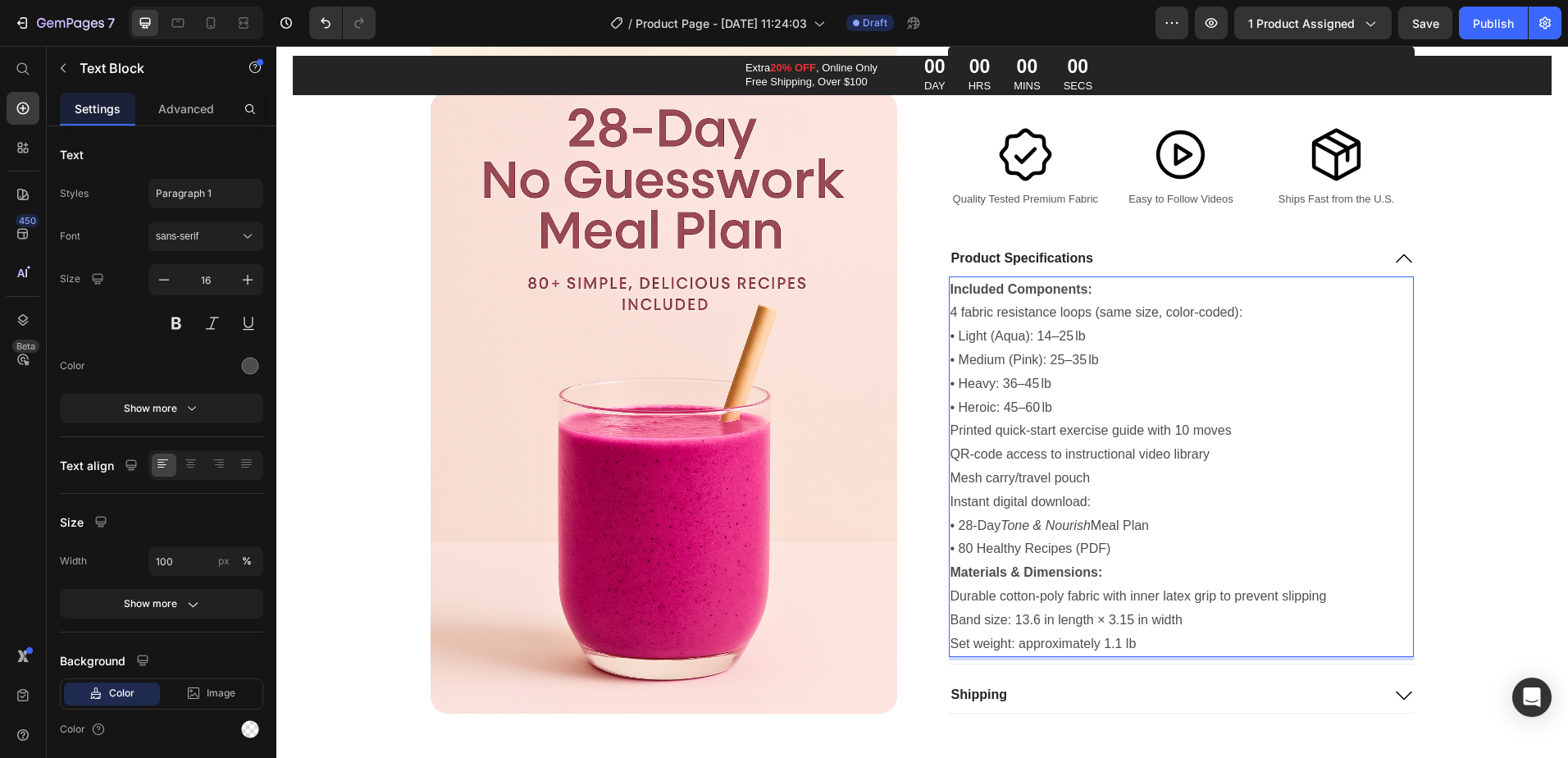 click on "4 fabric resistance loops (same size, color-coded):   • Light (Aqua): 14–25 lb   • Medium (Pink): 25–35 lb   • Heavy: 36–45 lb   • Heroic: 45–60 lb" at bounding box center (1181, 360) 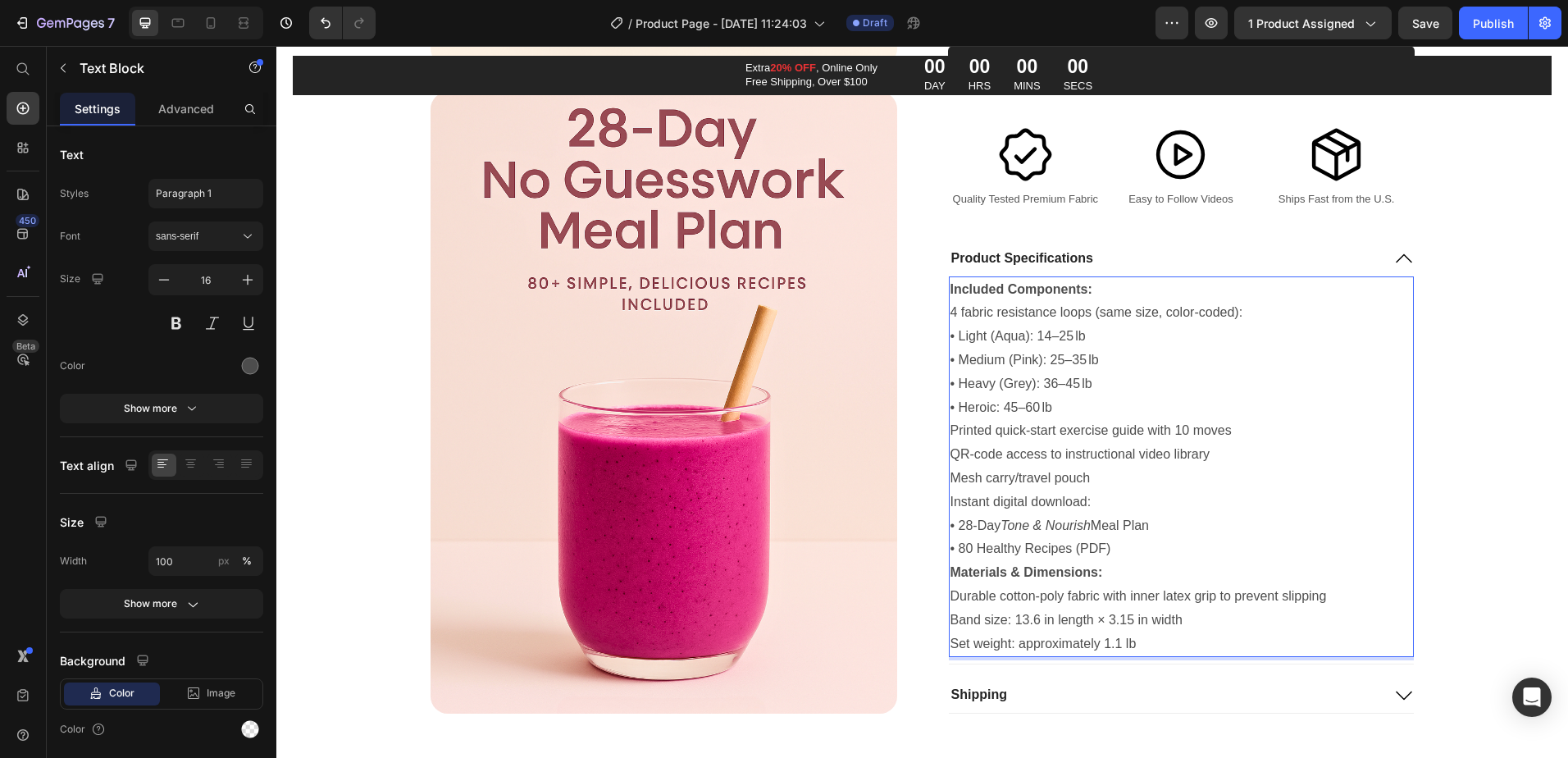 click on "4 fabric resistance loops (same size, color-coded):   • Light (Aqua): 14–25 lb   • Medium (Pink): 25–35 lb   • Heavy (Grey): 36–45 lb   • Heroic: 45–60 lb" at bounding box center [1181, 360] 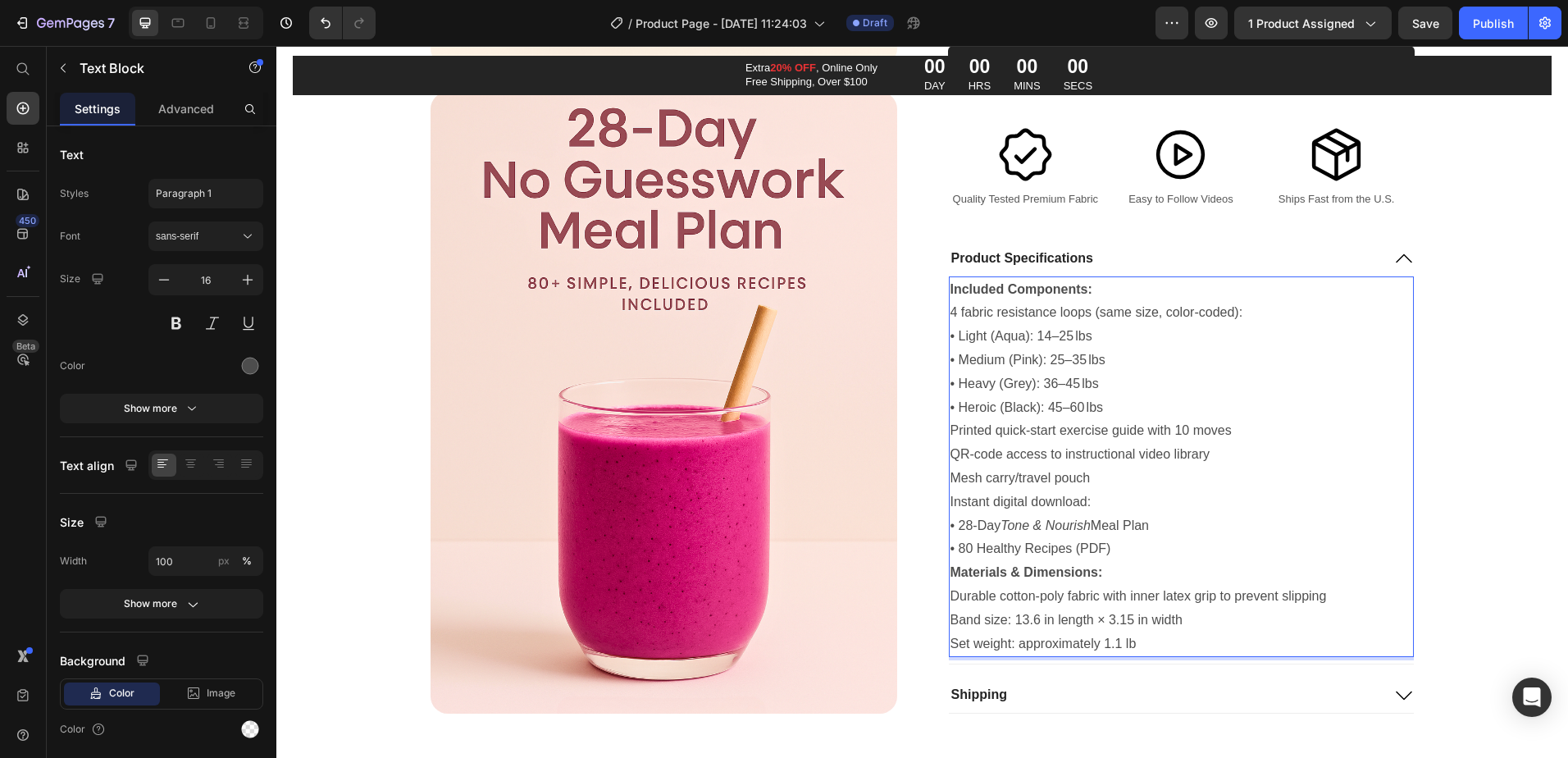 click on "4 fabric resistance loops (same size, color-coded):   • Light (Aqua): 14–25 lbs   • Medium (Pink): 25–35 lbs   • Heavy (Grey): 36–45 lbs   • Heroic (Black): 45–60 lbs" at bounding box center [1181, 360] 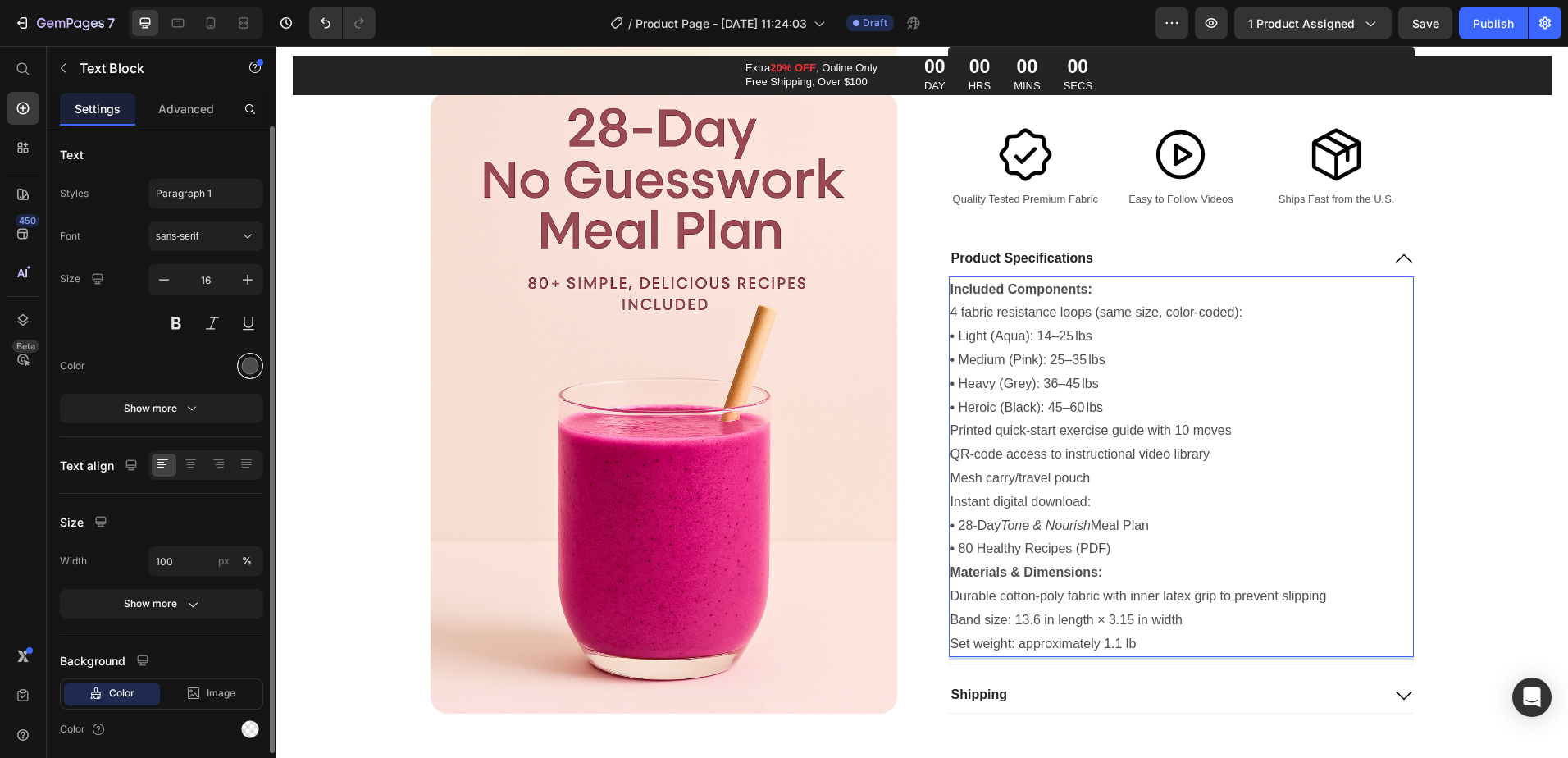 click at bounding box center [250, 366] 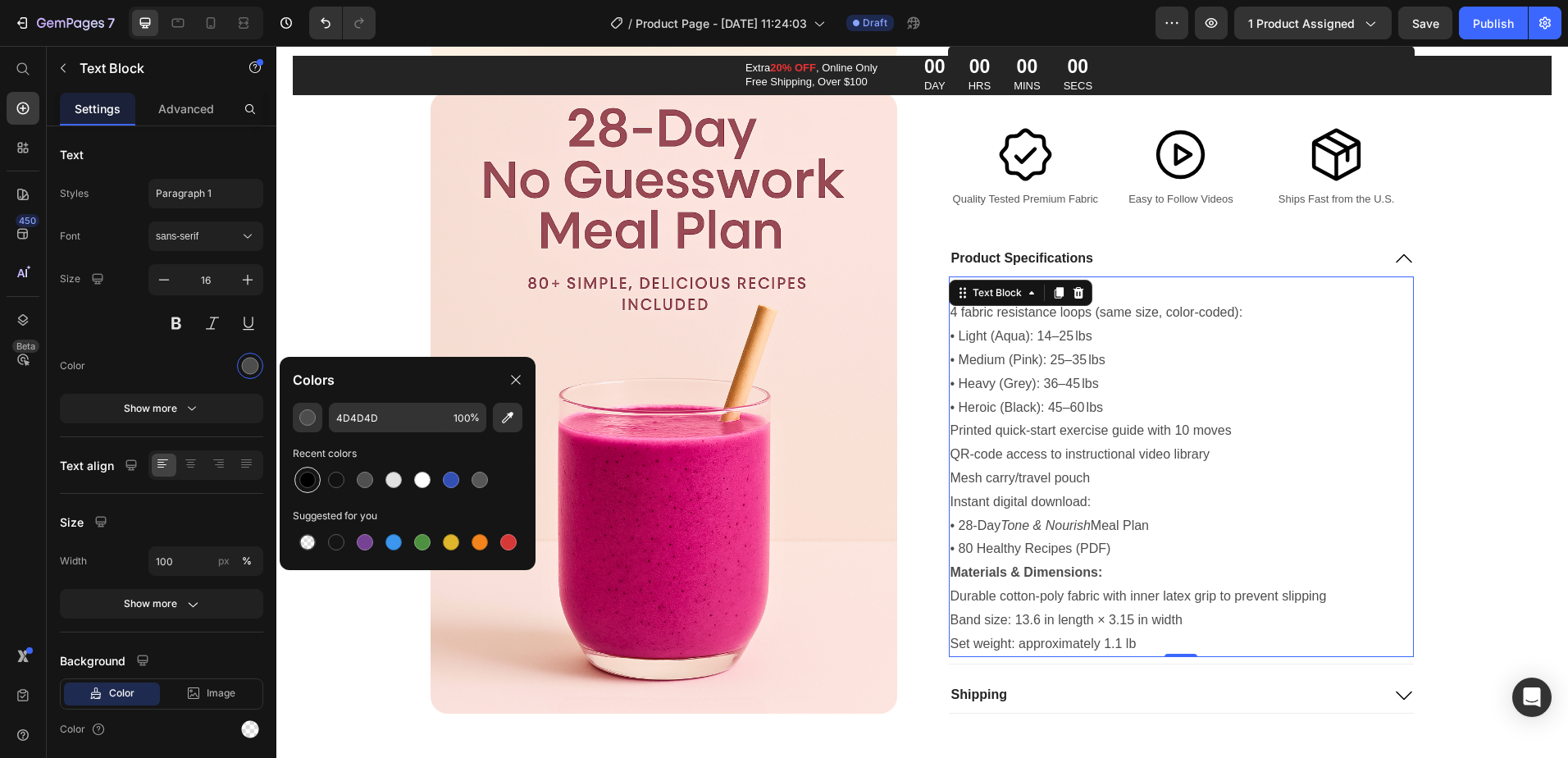 click at bounding box center [308, 480] 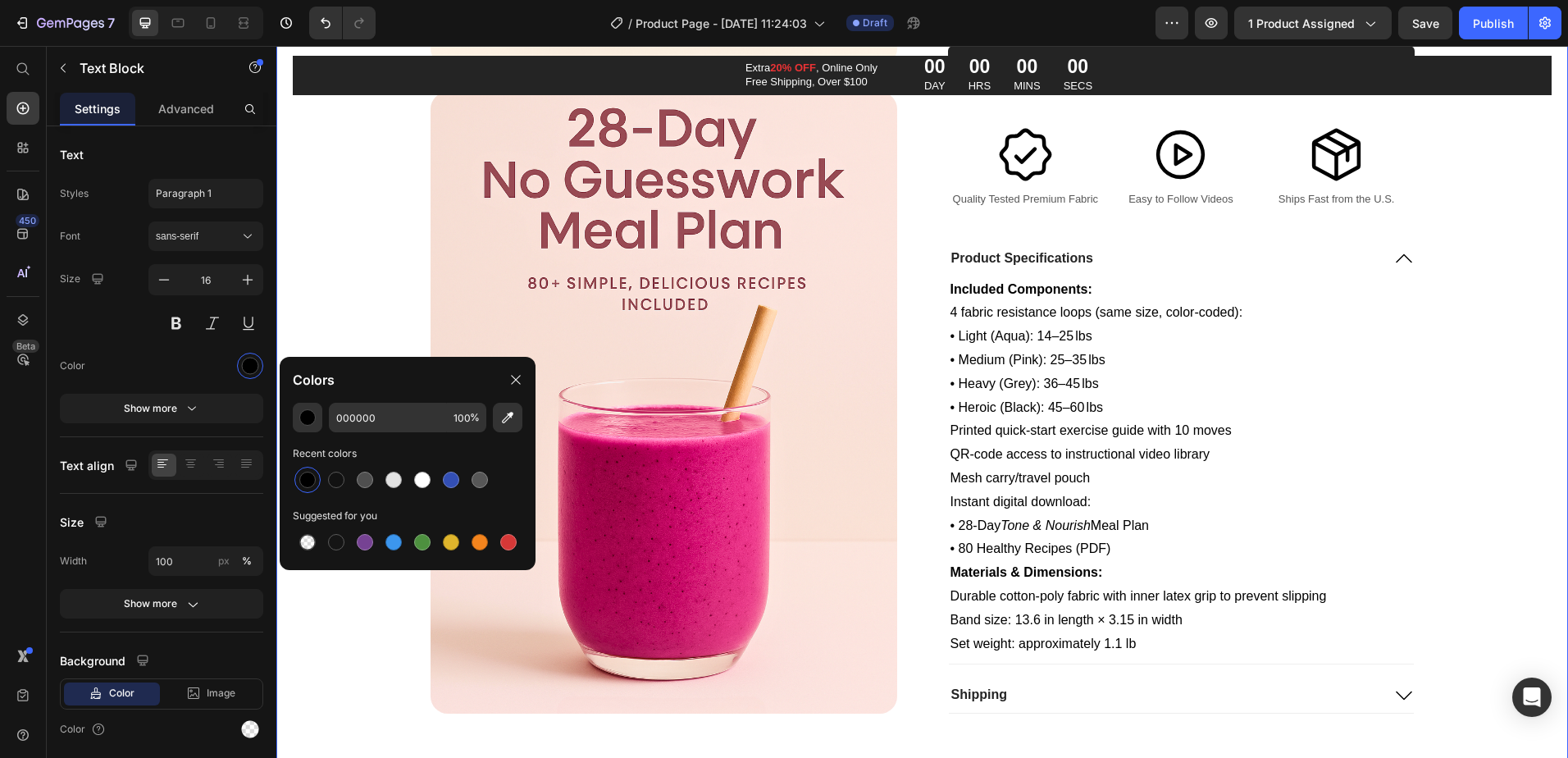 click on "Product Images
Icon
Icon
Icon
Icon
Icon Icon List 2,500+ Verified Reviews! Text Block Row Comfort-Fit Resistance Bands + 28-Day Plan & 80 Recipes Product Title 4 fabric bands • Printed & video guides • 28-Day meal plan • 80+ Recipes Text Block $49.99 Product Price $0.00 Product Price 0% OFF Discount Tag Row Color: Aqua + Pink Aqua + Pink Aqua + Pink Aqua + Pink Lavender + Purple Lavender + Purple Lavender + Purple Product Variants & Swatches Enhance your workouts with bands that stay in place, providing comfort and effective muscle toning. Product Description 1 Product Quantity Add to cart Add to Cart Image Quality Tested Premium Fabric Text Block Image Easy to Follow Videos Text Block Image Ships Fast from the U.S. Text Block Row
Product Specifications Included Components: 4 fabric resistance loops (same size, color-coded):   • Light (Aqua): 14–25 lbs   • Medium (Pink): 25–35 lbs  Meal Plan" at bounding box center (922, -895) 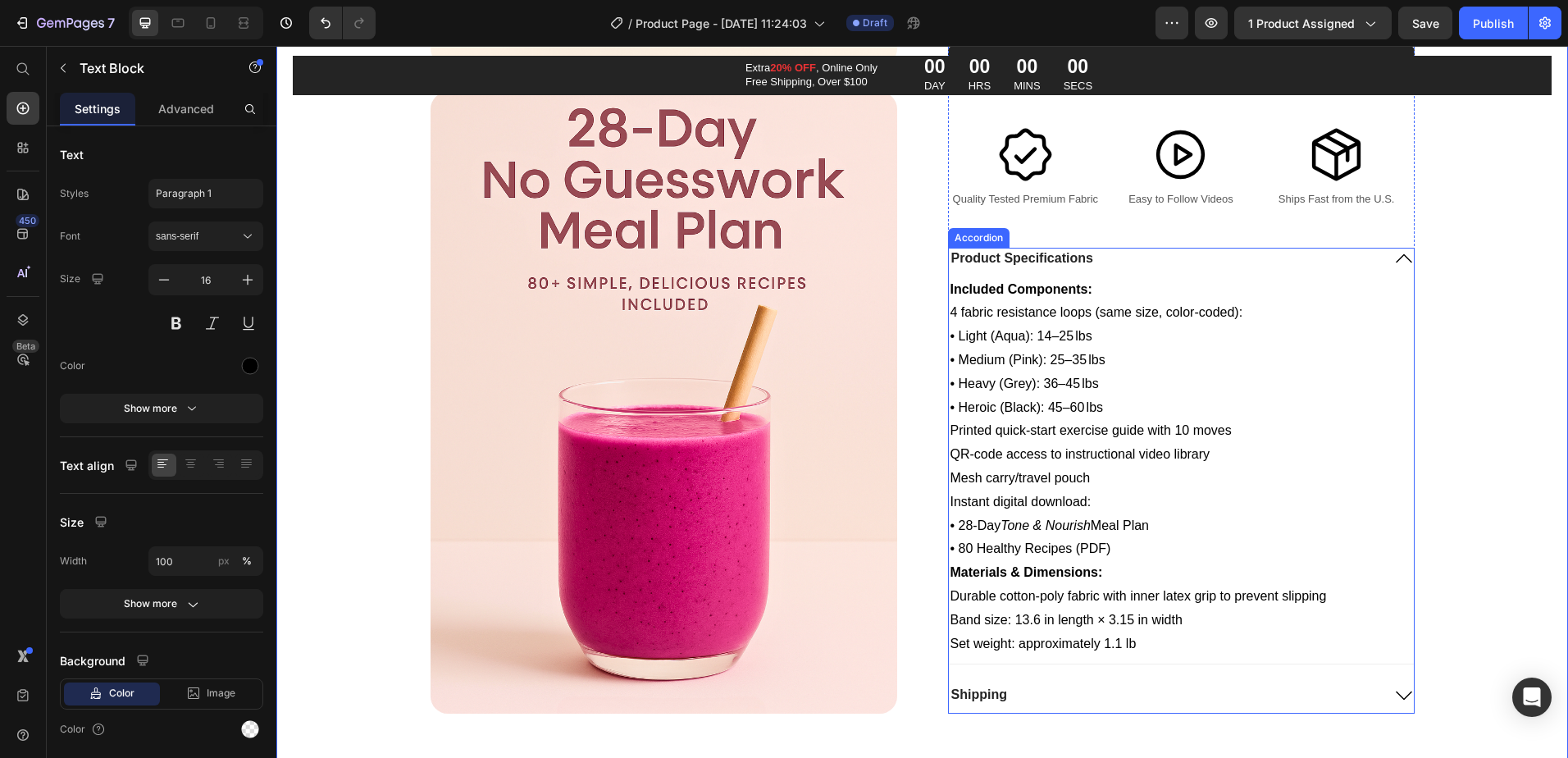 click on "Included Components: 4 fabric resistance loops (same size, color-coded):   • Light (Aqua): 14–25 lbs   • Medium (Pink): 25–35 lbs   • Heavy (Grey): 36–45 lbs   • Heroic (Black): 45–60 lbs Printed quick‑start exercise guide with 10 moves QR-code access to instructional video library Mesh carry/travel pouch Instant digital download:   • 28-Day  Tone & Nourish  Meal Plan   • 80 Healthy Recipes (PDF) Materials & Dimensions: Durable cotton-poly fabric with inner latex grip to prevent slipping Band size: 13.6 in length × 3.15 in width Set weight: approximately 1.1 lb" at bounding box center [1181, 467] 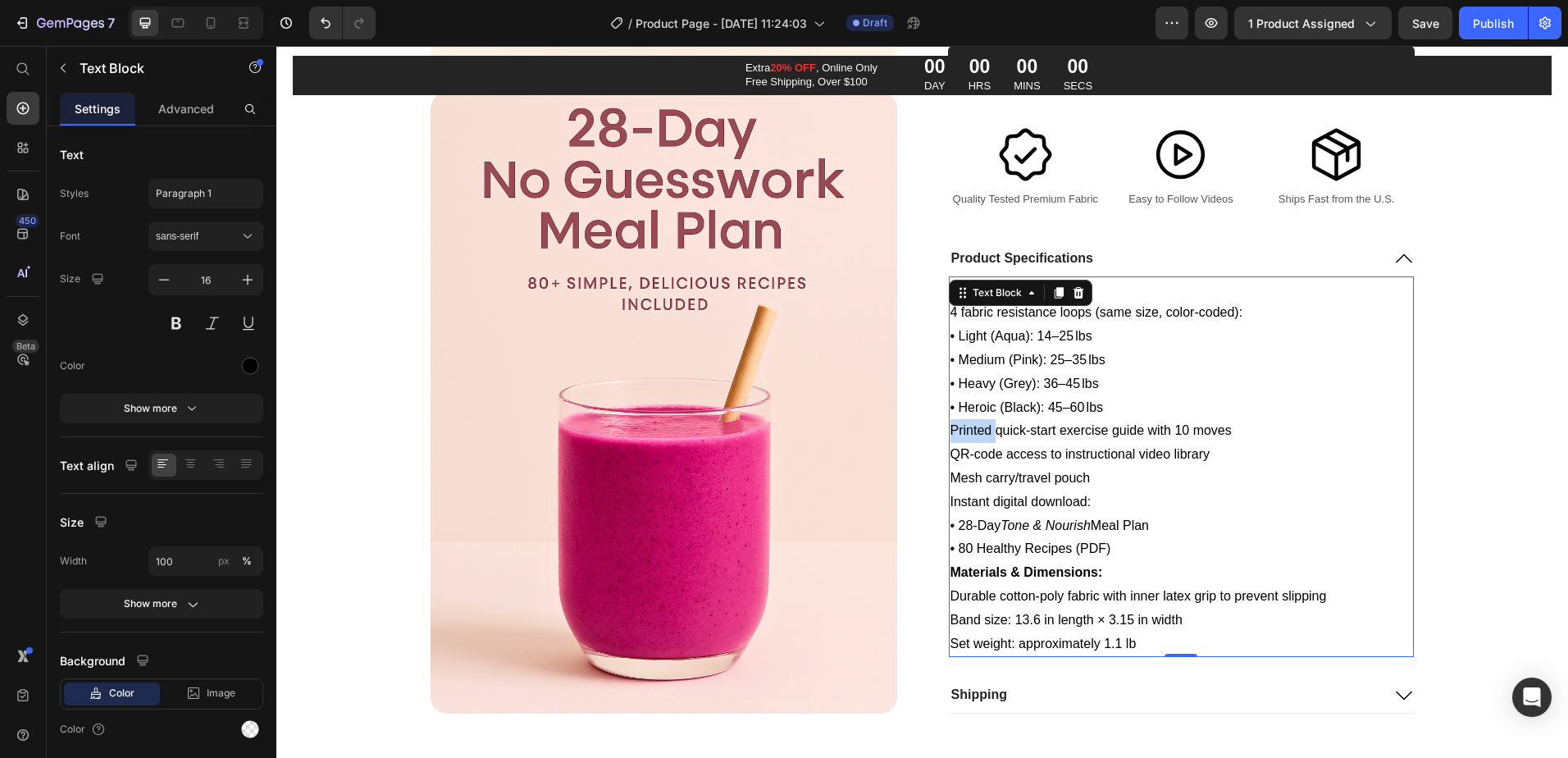 click on "Printed quick‑start exercise guide with 10 moves" at bounding box center [1181, 431] 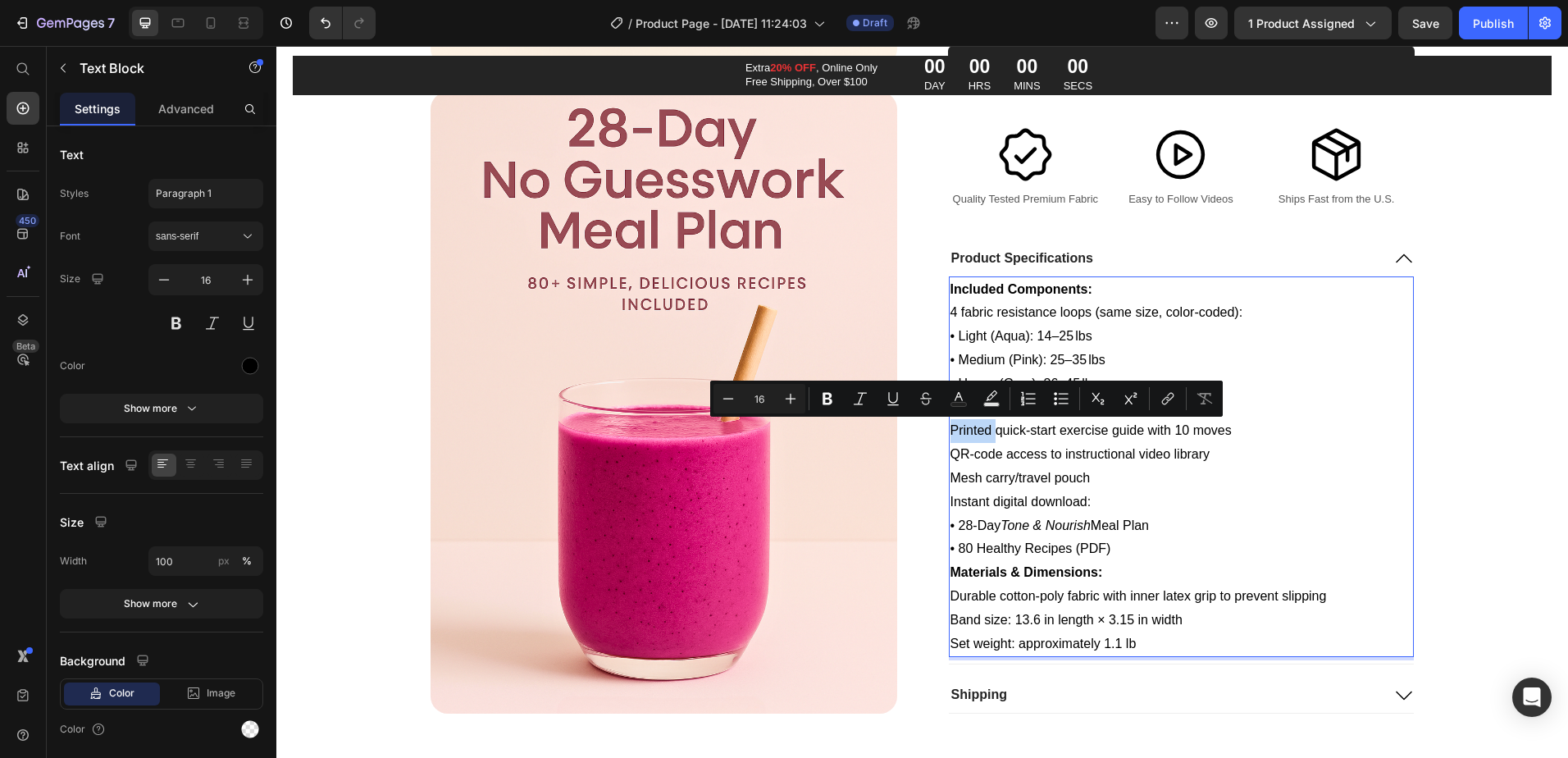 click on "Printed quick‑start exercise guide with 10 moves" at bounding box center [1181, 431] 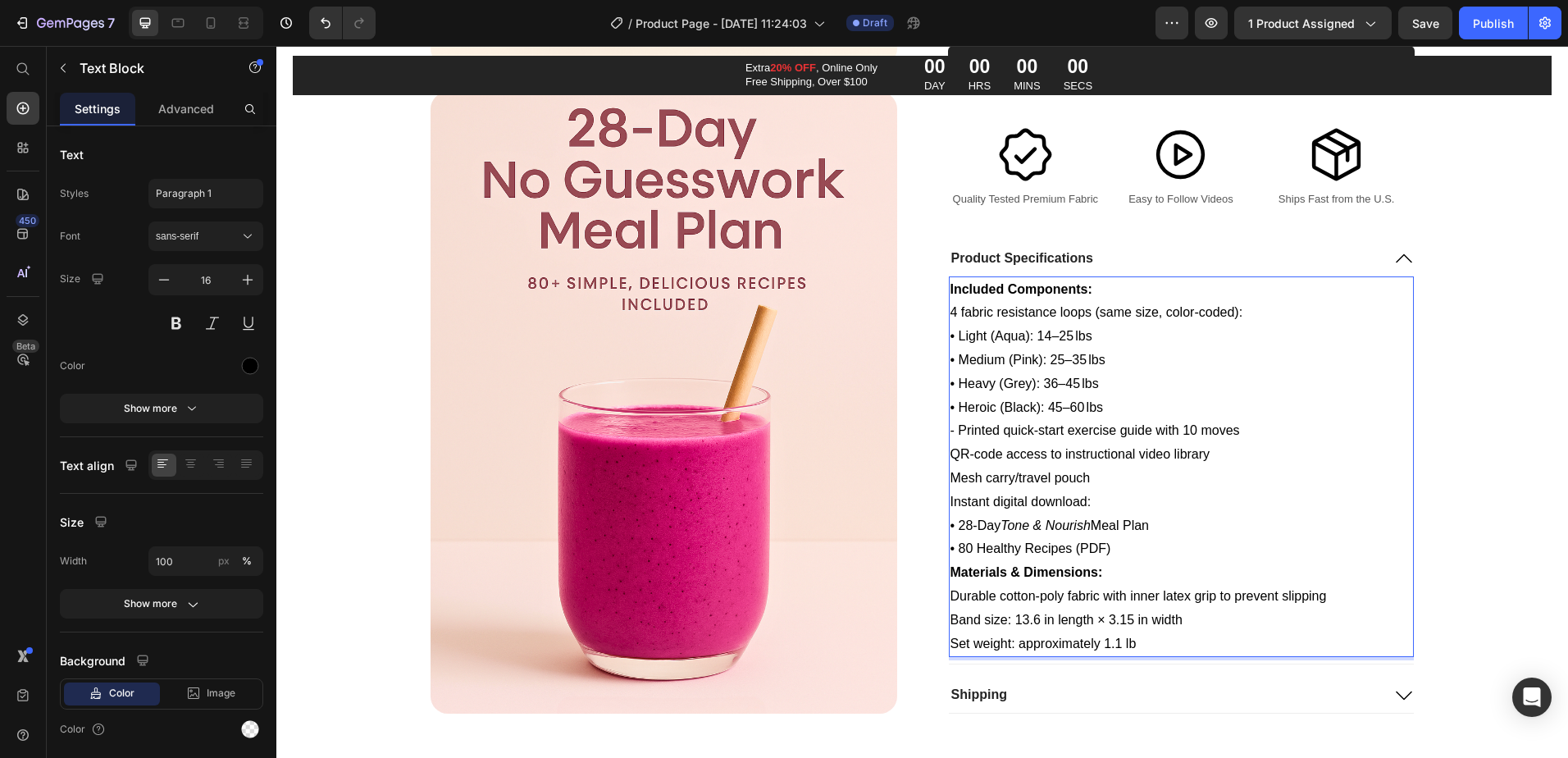 click on "4 fabric resistance loops (same size, color-coded):   • Light (Aqua): 14–25 lbs   • Medium (Pink): 25–35 lbs   • Heavy (Grey): 36–45 lbs   • Heroic (Black): 45–60 lbs" at bounding box center [1181, 360] 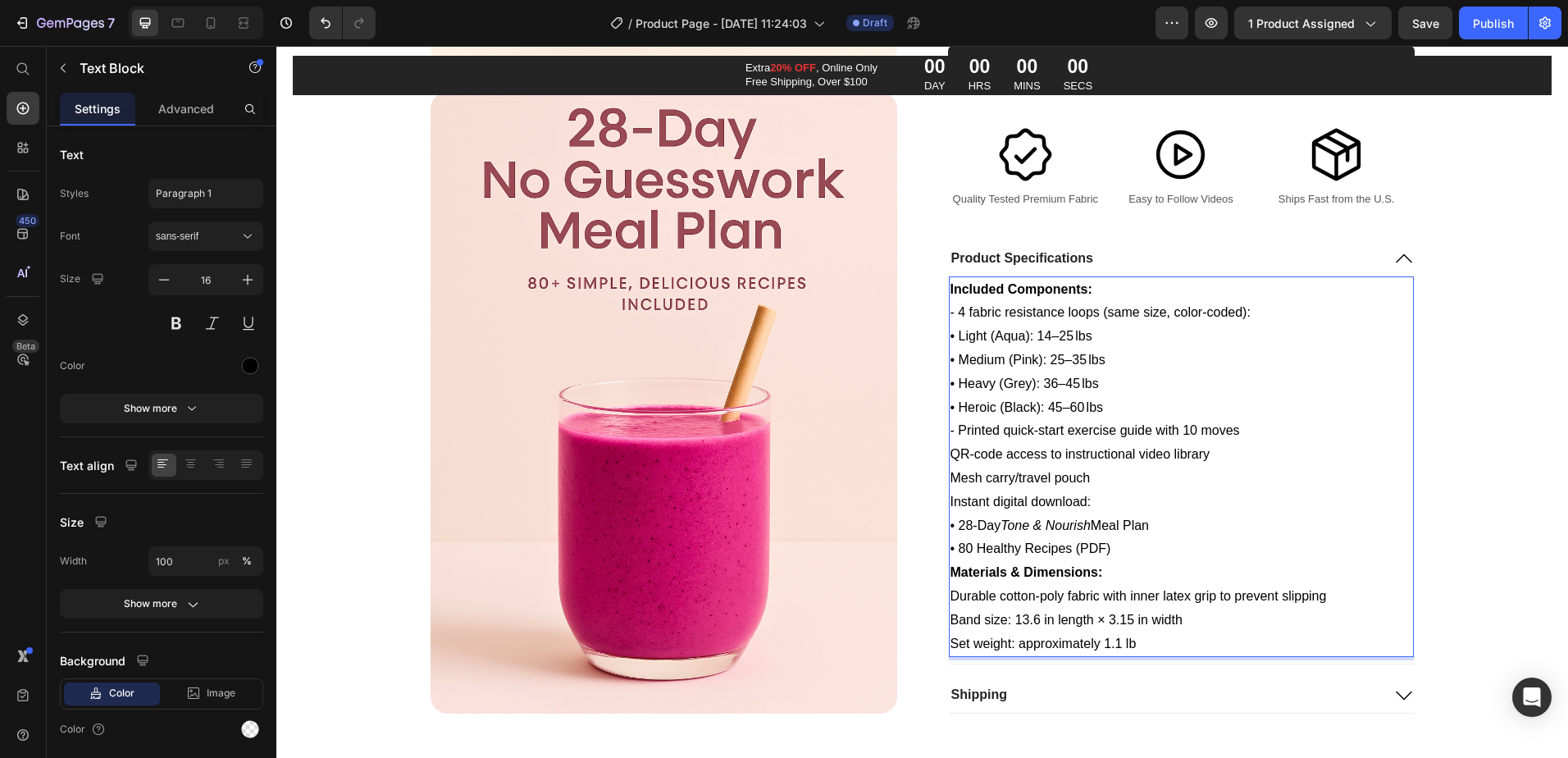 click on "QR-code access to instructional video library" at bounding box center [1181, 454] 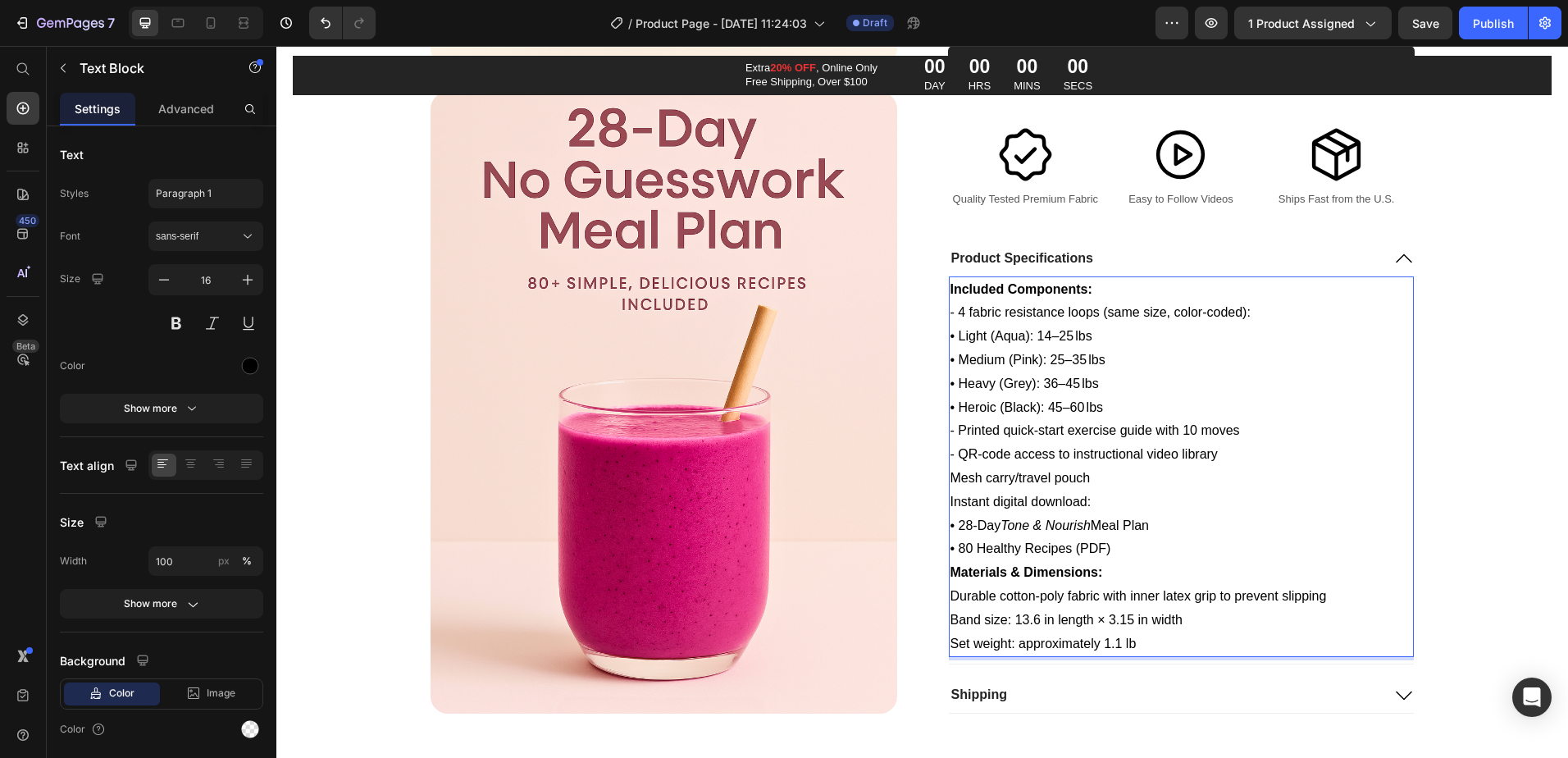click on "Mesh carry/travel pouch" at bounding box center (1181, 478) 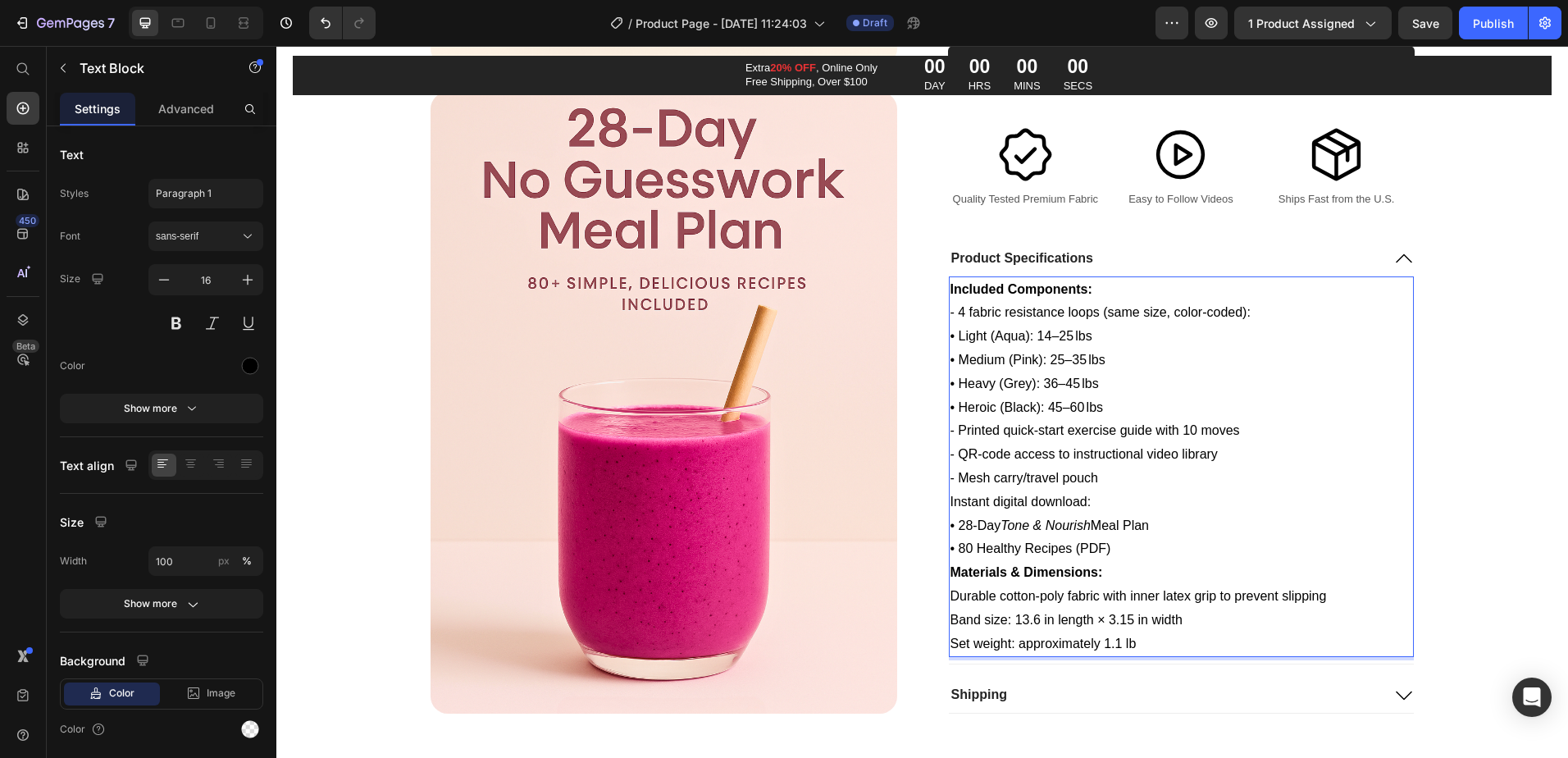 click on "Instant digital download:   • 28-Day  Tone & Nourish  Meal Plan   • 80 Healthy Recipes (PDF)" at bounding box center [1181, 526] 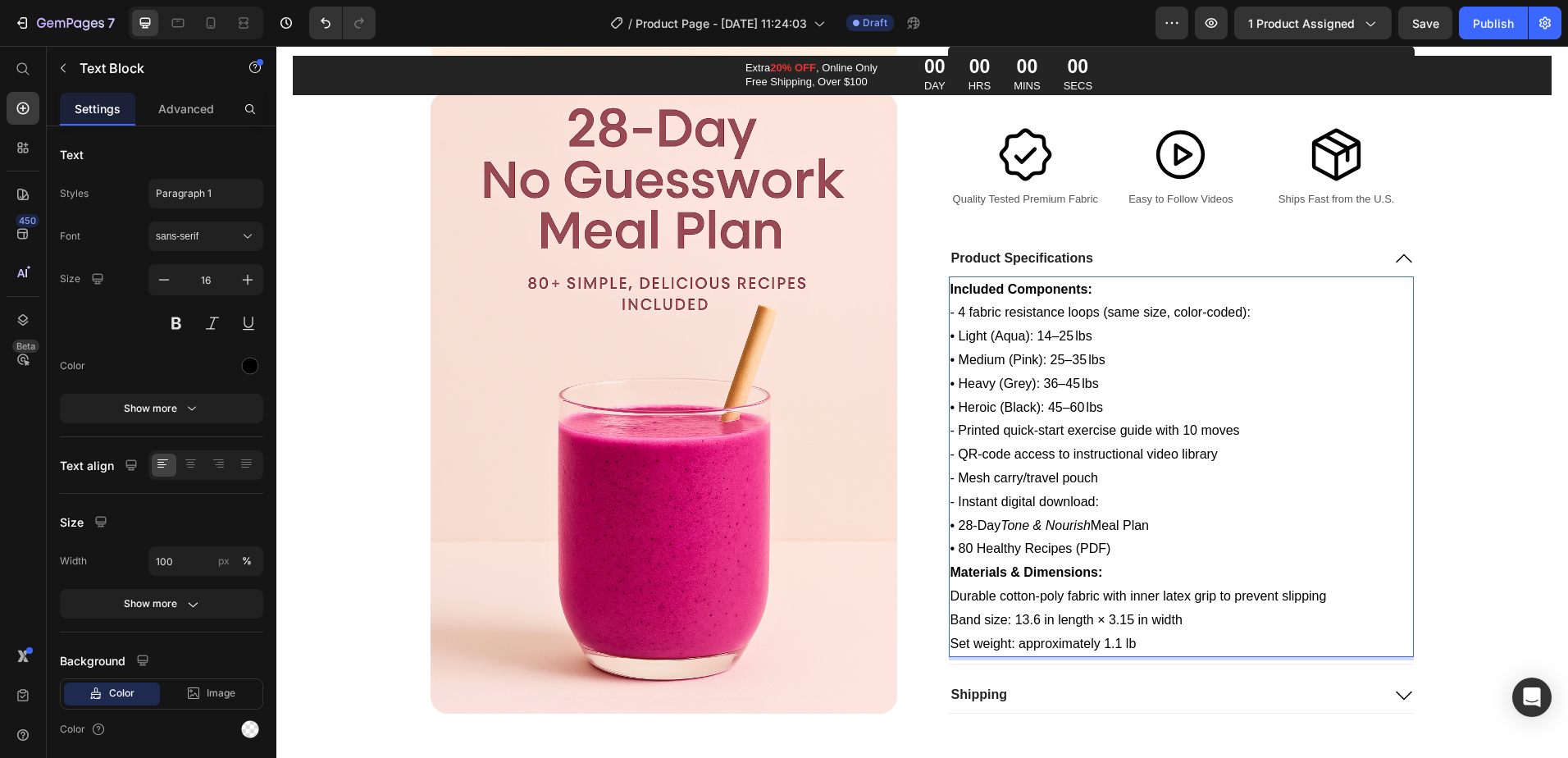 click on "Tone & Nourish" at bounding box center [1046, 525] 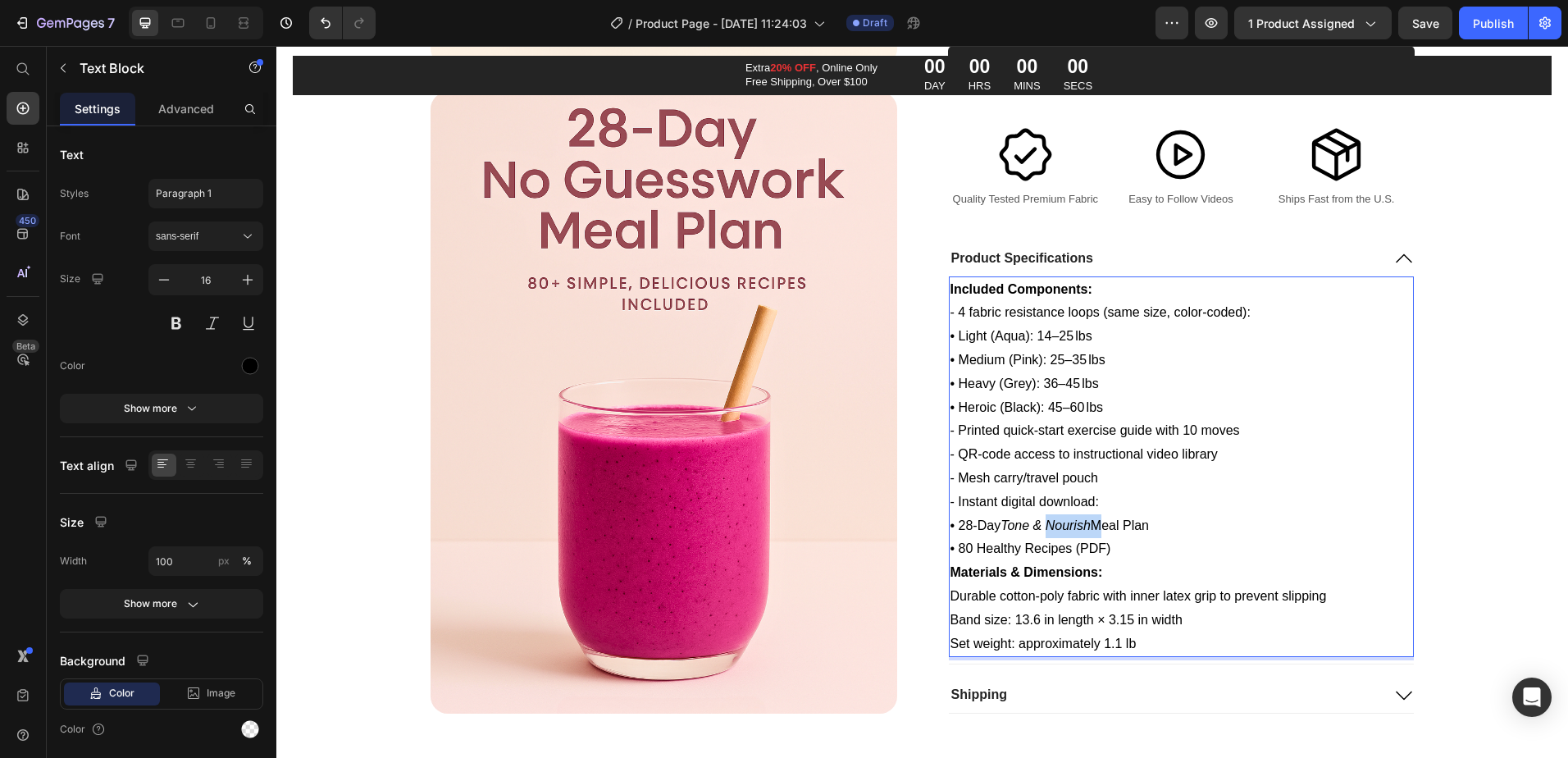 click on "Tone & Nourish" at bounding box center (1046, 525) 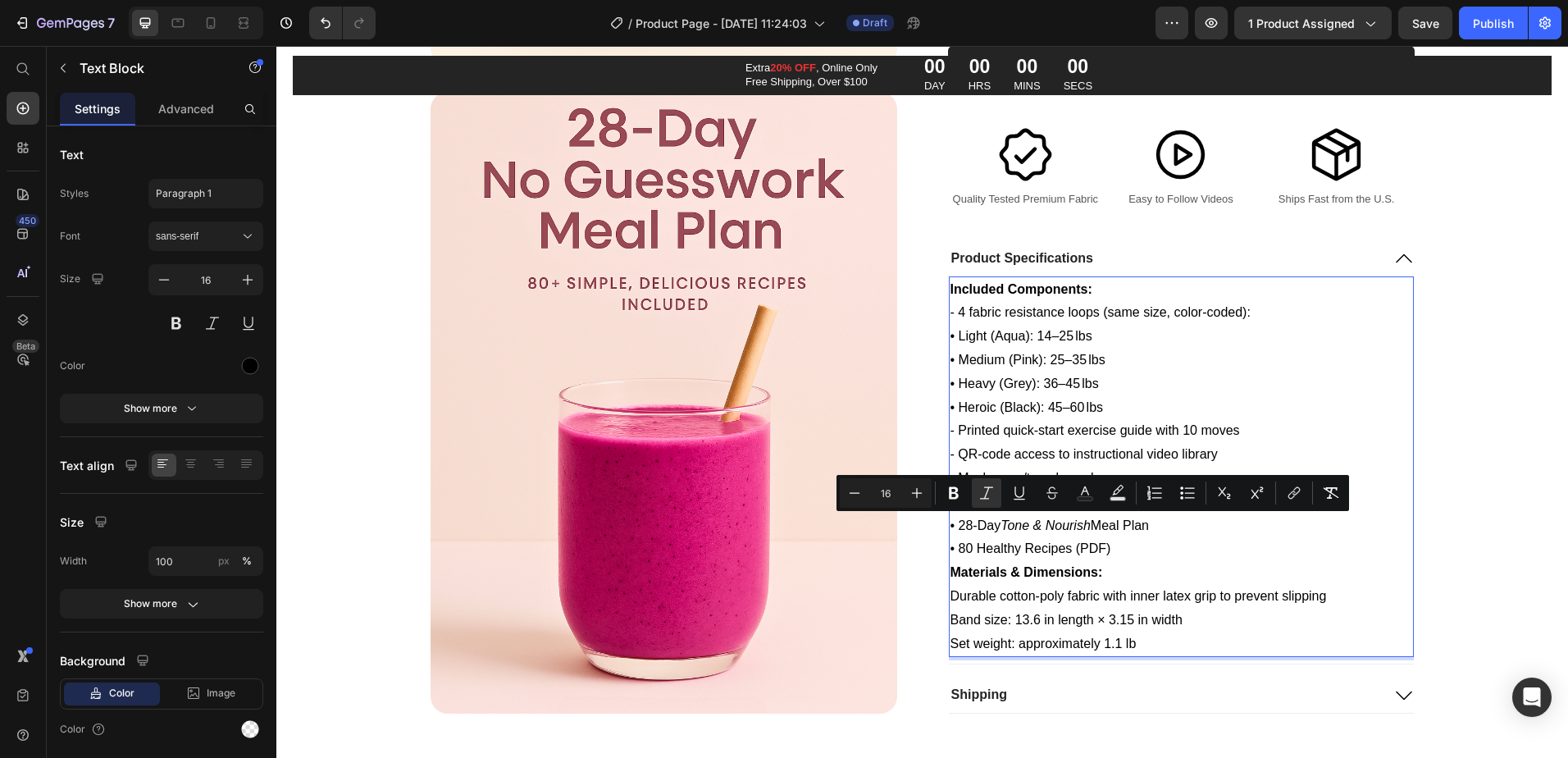 click on "- Instant digital download:   • 28-Day  Tone & Nourish  Meal Plan   • 80 Healthy Recipes (PDF)" at bounding box center (1181, 526) 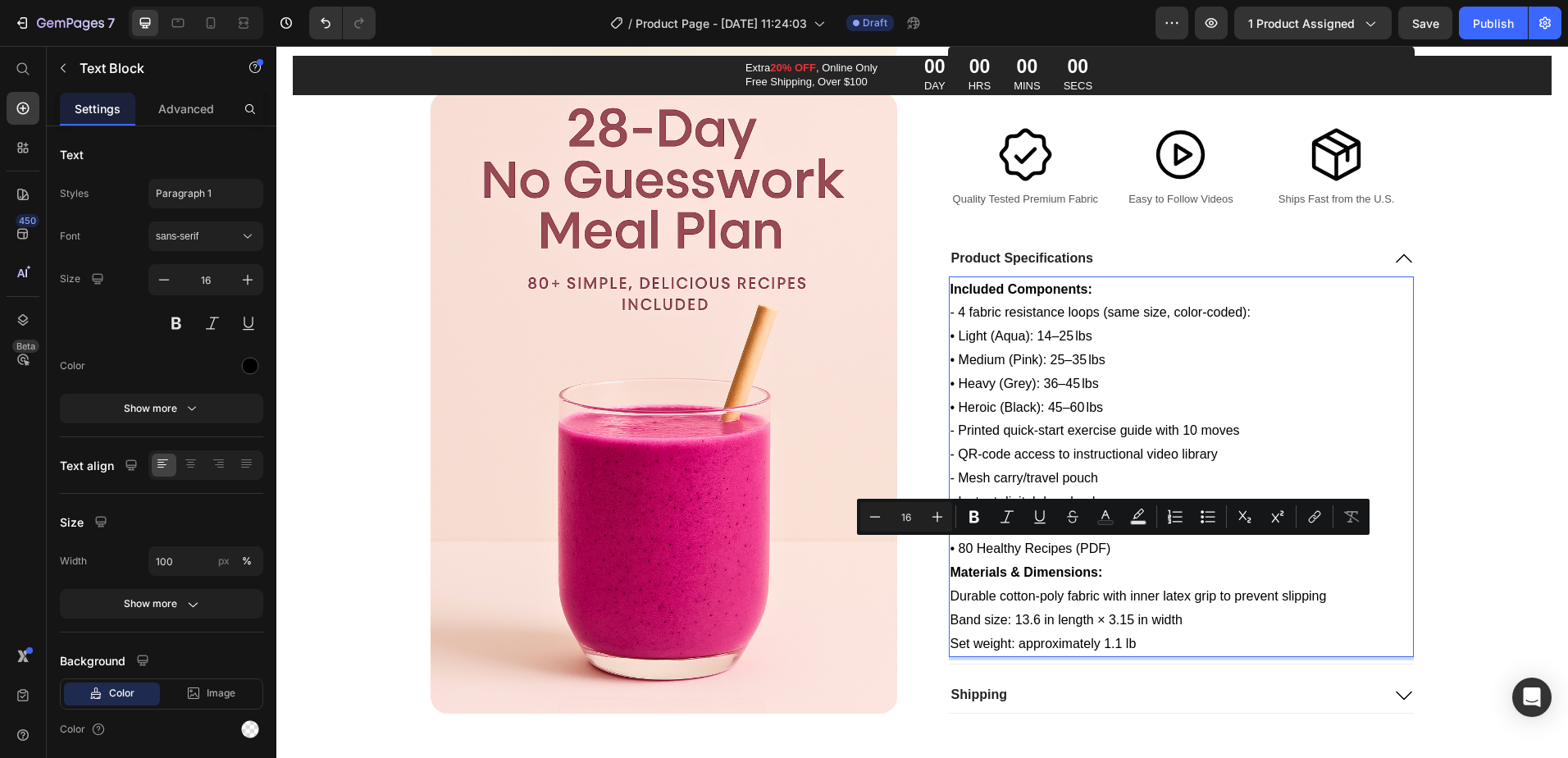 drag, startPoint x: 1136, startPoint y: 550, endPoint x: 1097, endPoint y: 545, distance: 39.31921 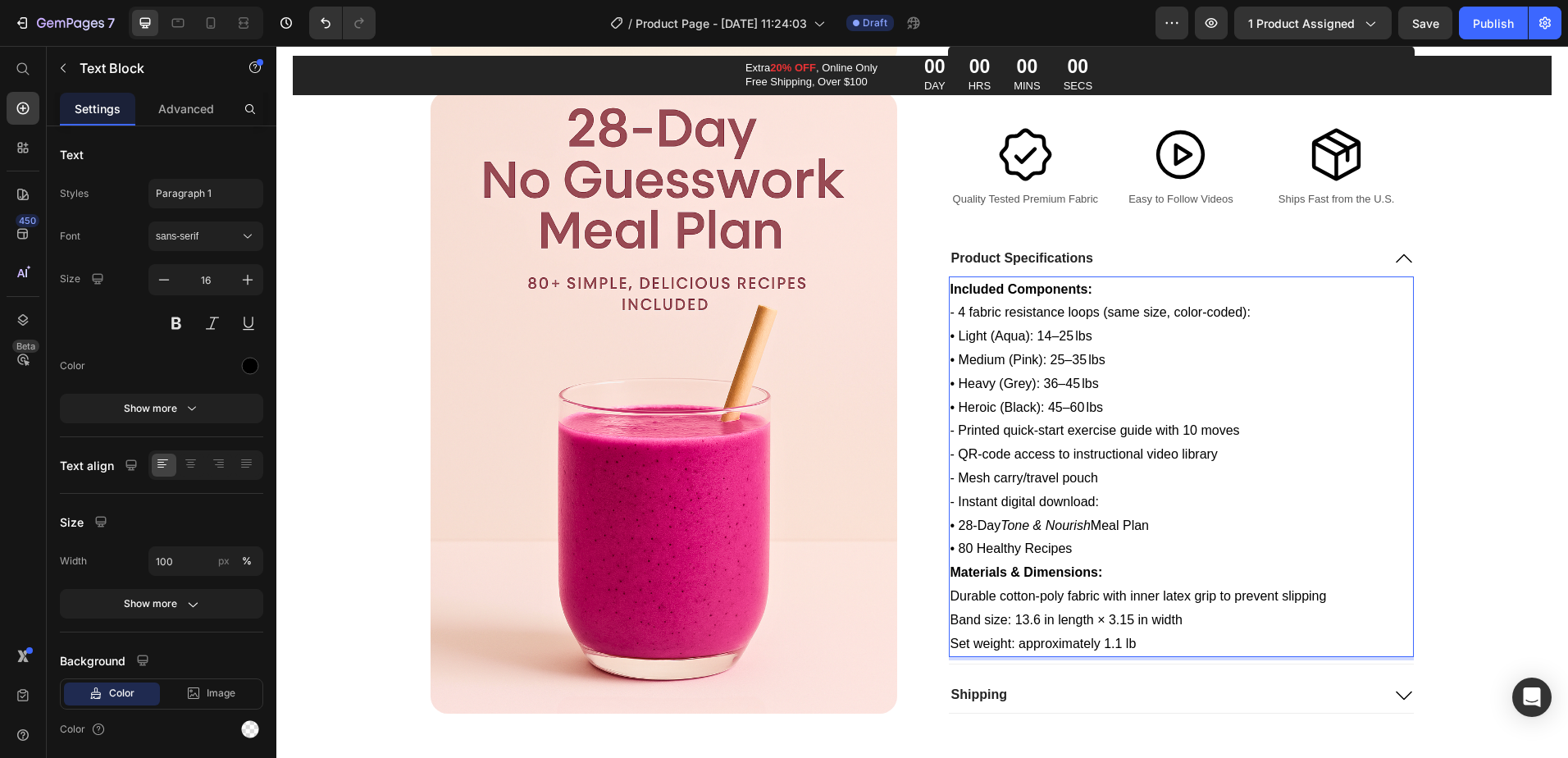 click on "- Instant digital download:   • 28-Day  Tone & Nourish  Meal Plan   • 80 Healthy Recipes" at bounding box center (1181, 526) 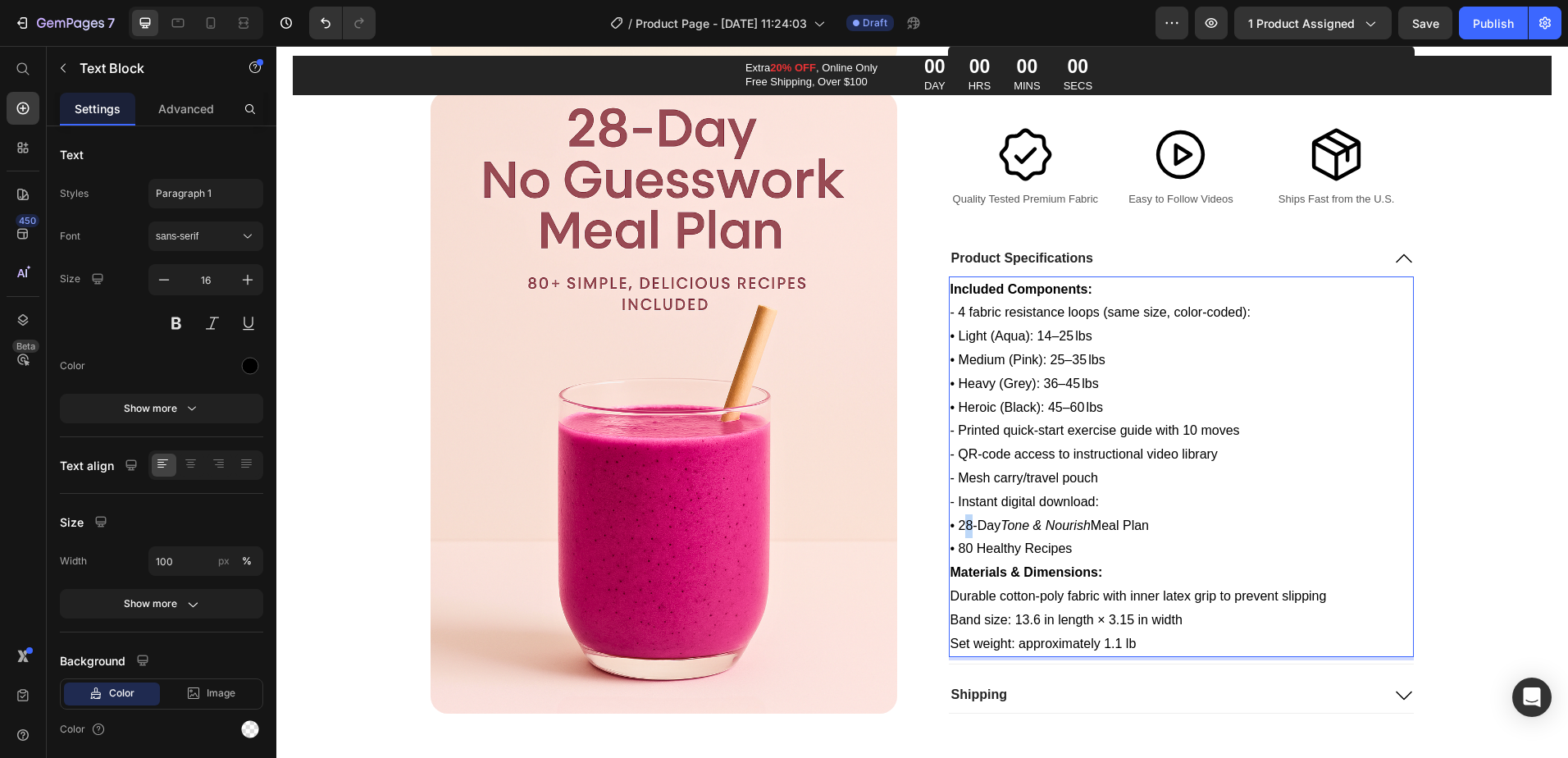 click on "- Instant digital download:   • 28-Day  Tone & Nourish  Meal Plan   • 80 Healthy Recipes" at bounding box center [1181, 526] 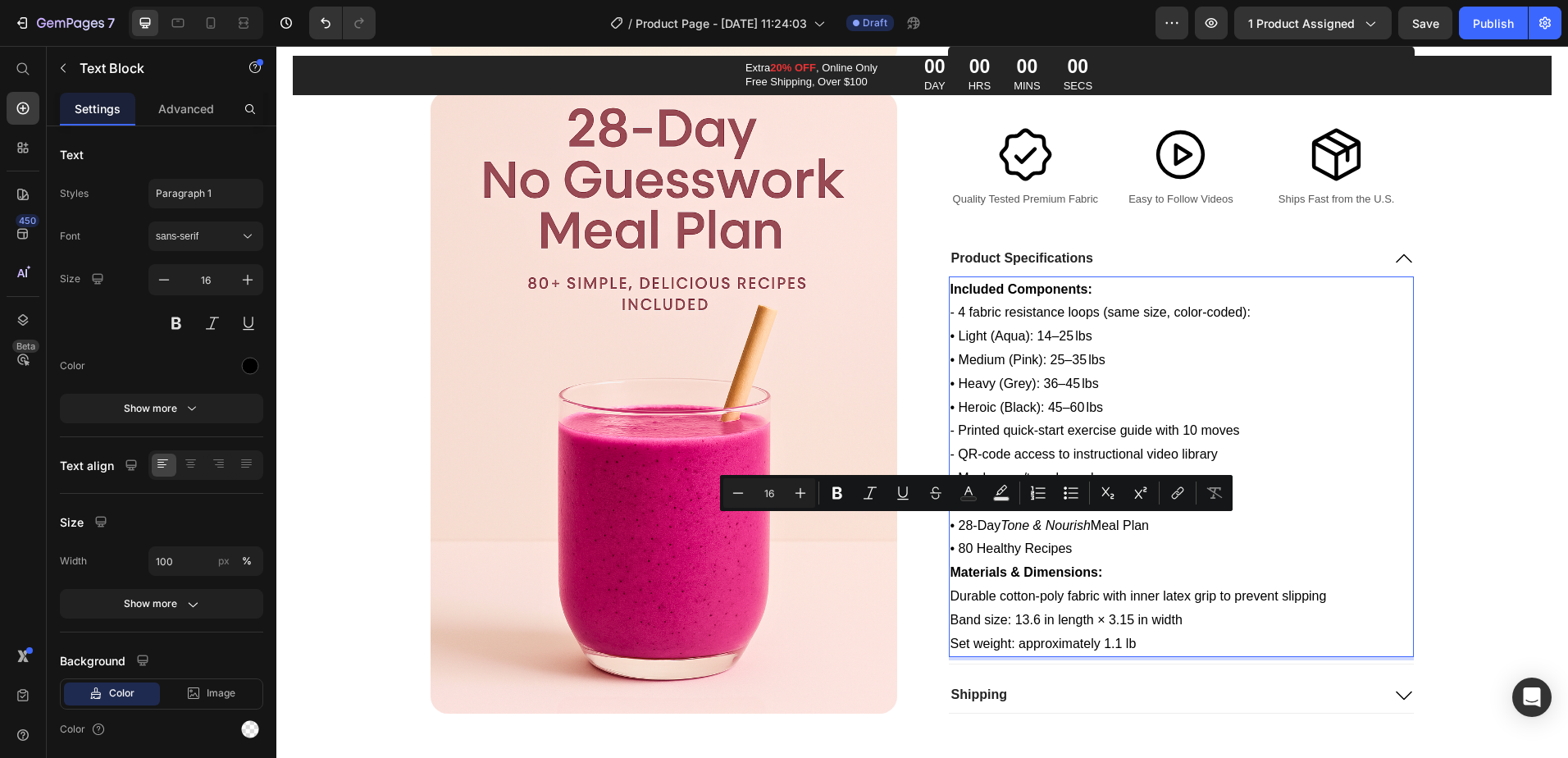 click on "- Instant digital download:   • 28-Day  Tone & Nourish  Meal Plan   • 80 Healthy Recipes" at bounding box center (1181, 526) 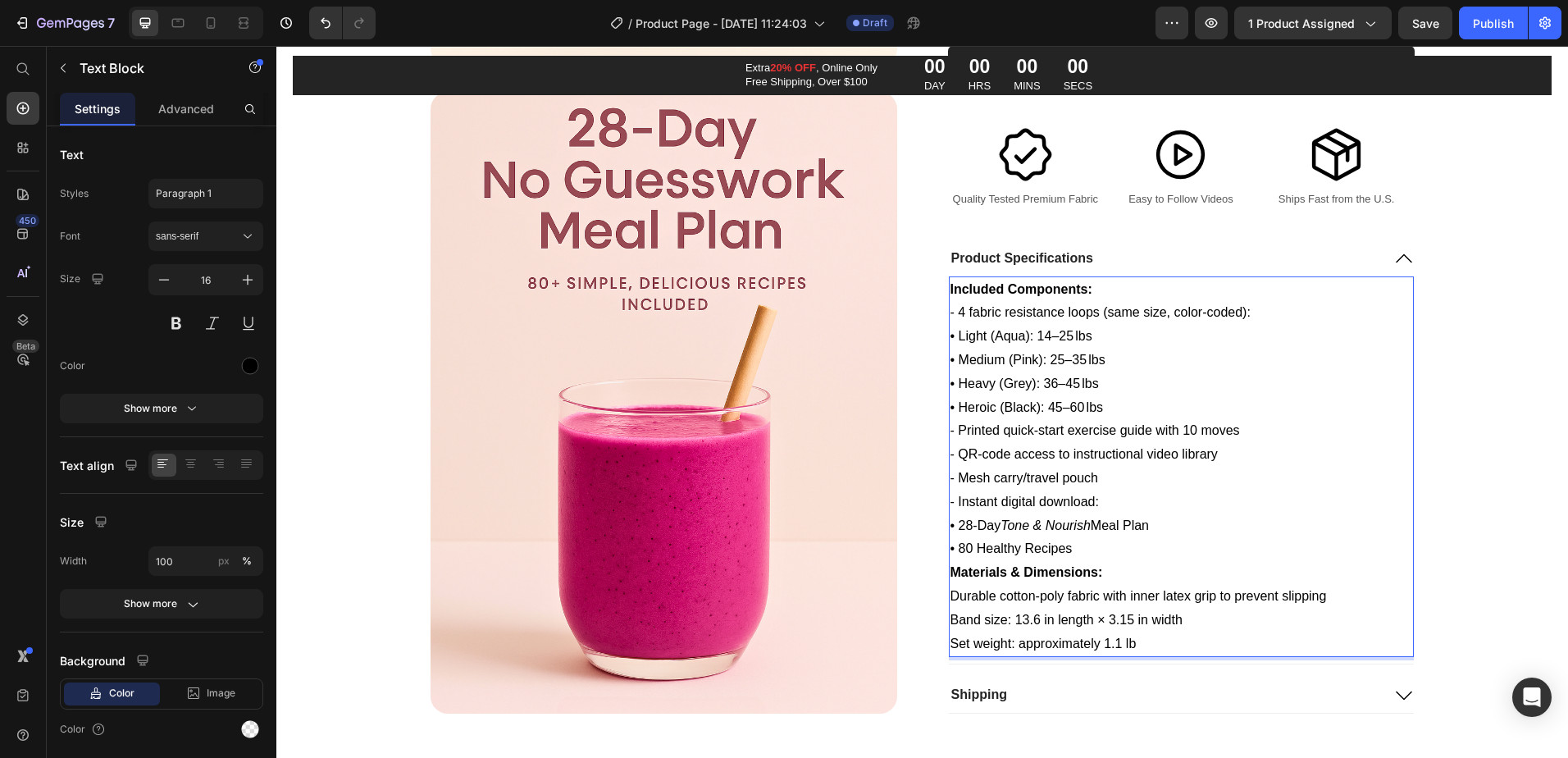 click on "- Instant digital download:   • 28-Day  Tone & Nourish  Meal Plan   • 80 Healthy Recipes" at bounding box center (1181, 526) 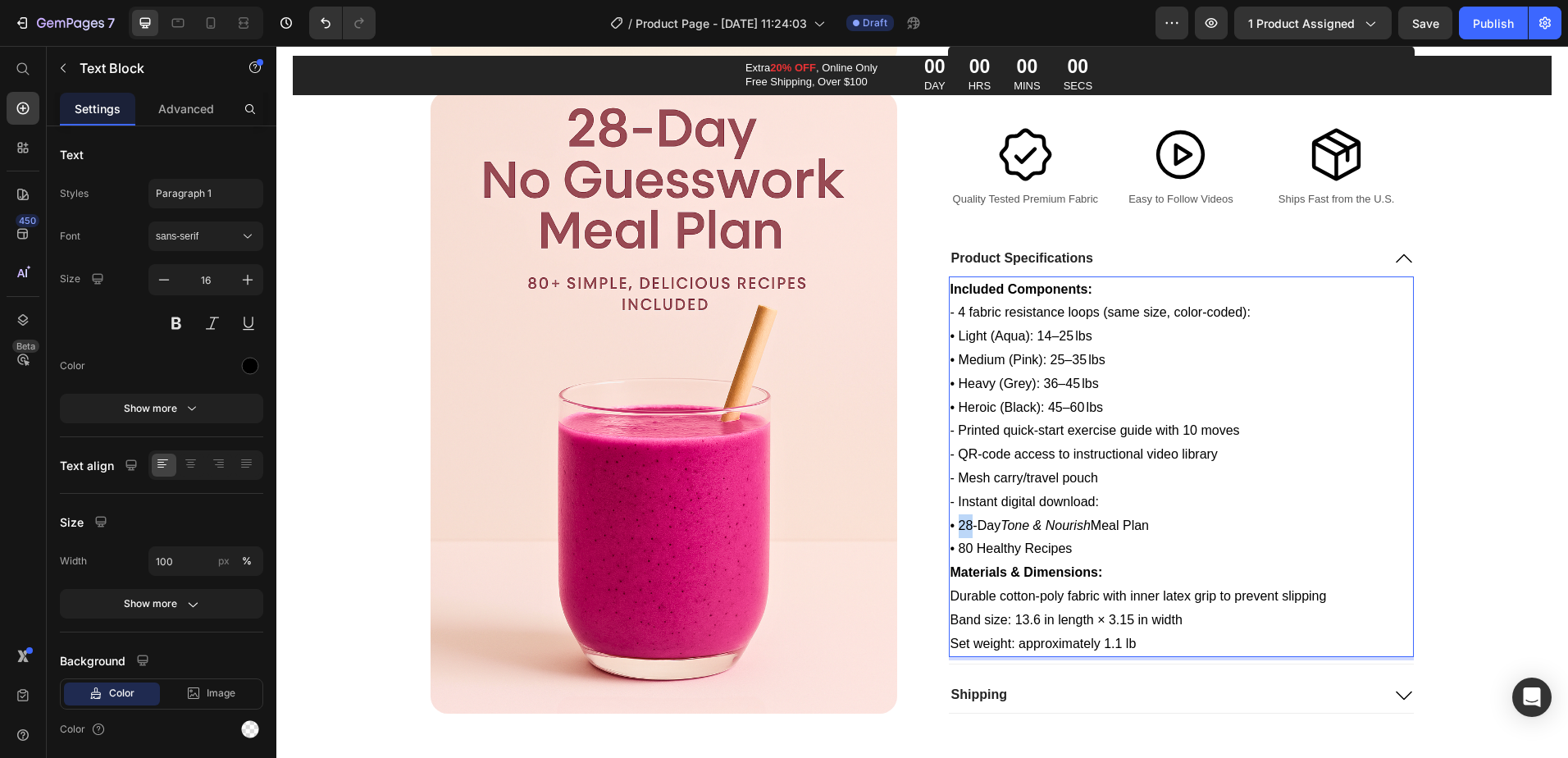 click on "- Instant digital download:   • 28-Day  Tone & Nourish  Meal Plan   • 80 Healthy Recipes" at bounding box center [1181, 526] 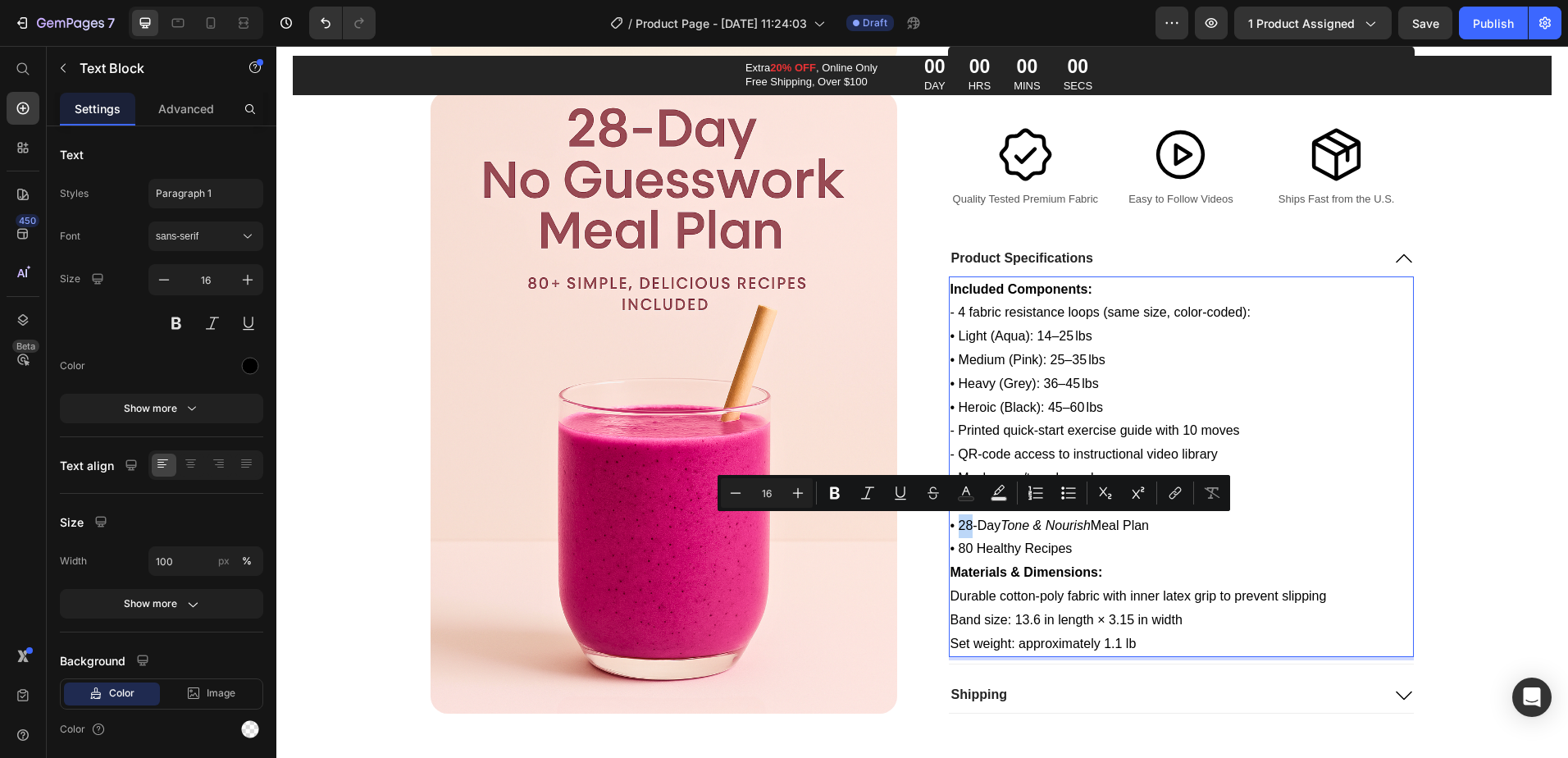 copy on "•" 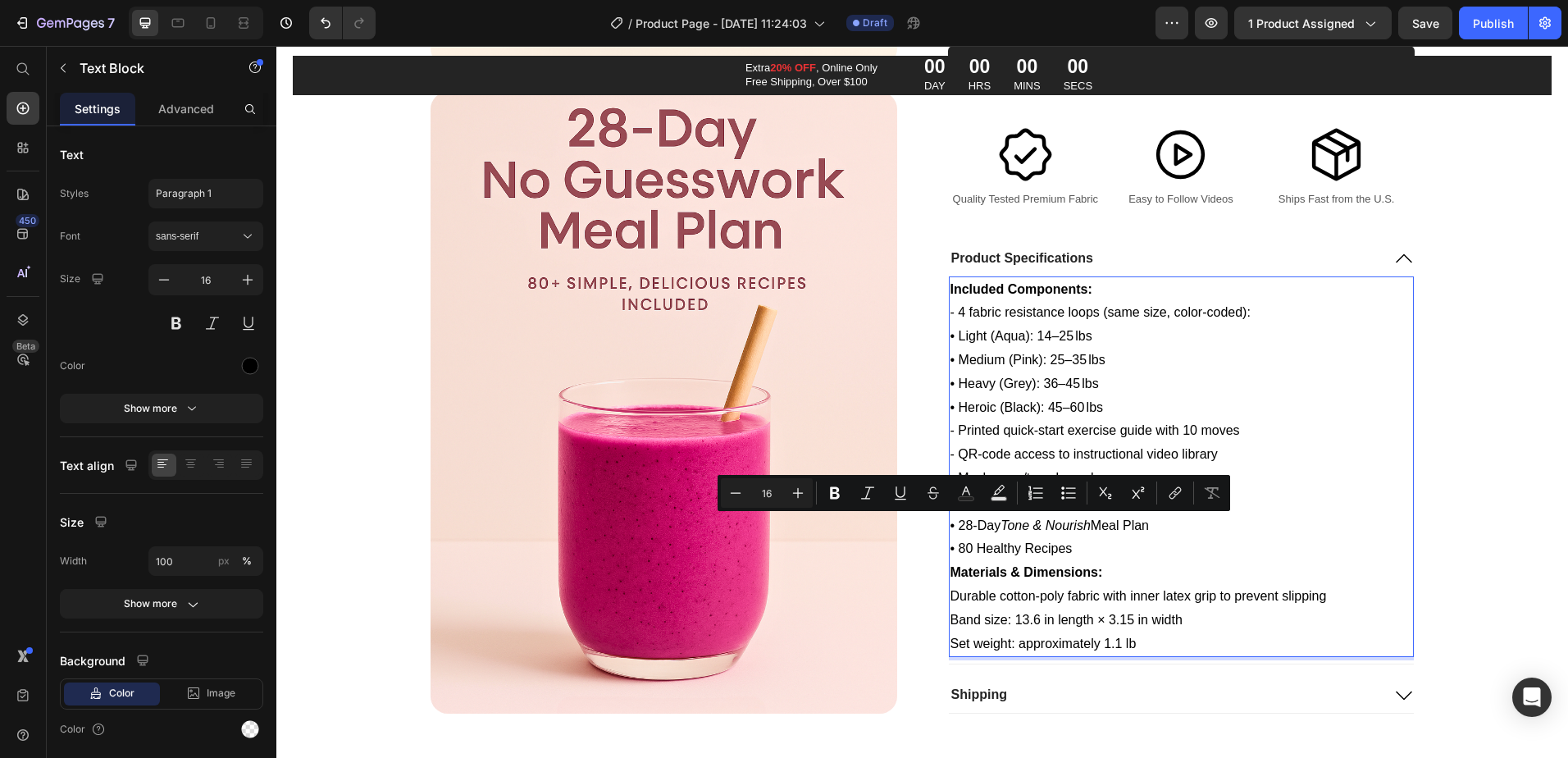 click on "- 4 fabric resistance loops (same size, color-coded):   • Light (Aqua): 14–25 lbs   • Medium (Pink): 25–35 lbs   • Heavy (Grey): 36–45 lbs   • Heroic (Black): 45–60 lbs" at bounding box center [1181, 360] 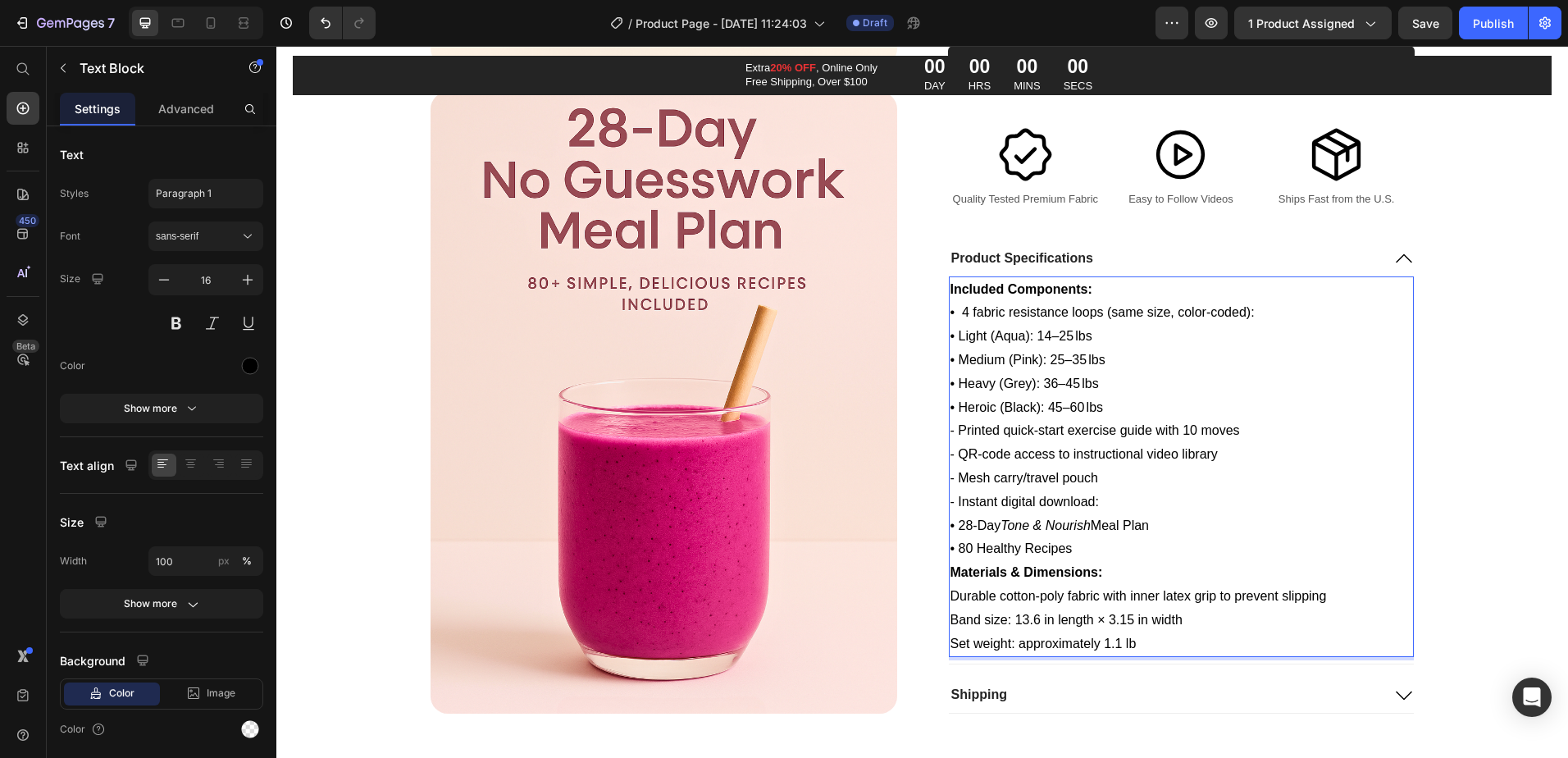 click on "- Printed quick‑start exercise guide with 10 moves" at bounding box center [1181, 431] 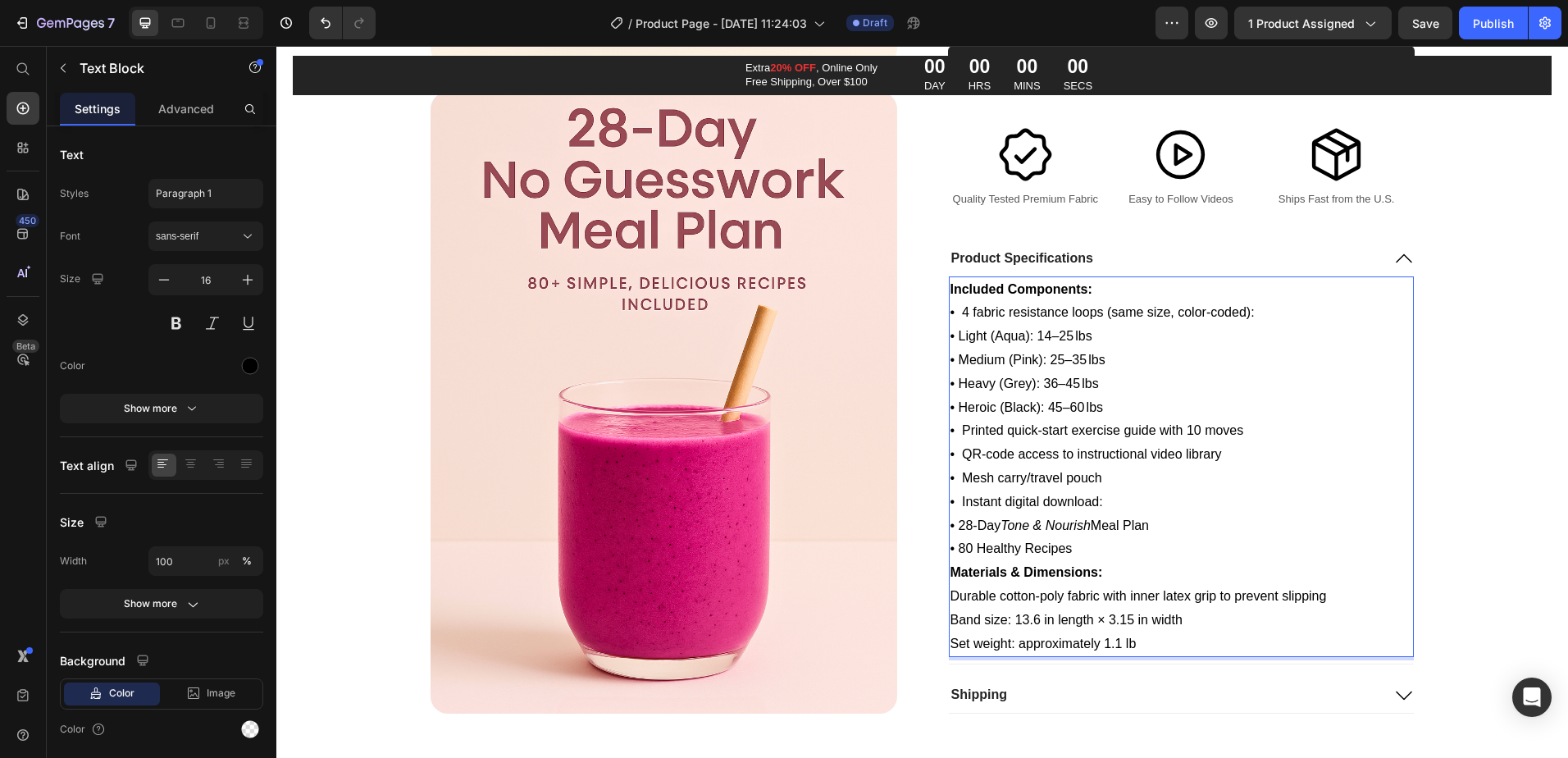 click on "Durable cotton-poly fabric with inner latex grip to prevent slipping" at bounding box center (1181, 596) 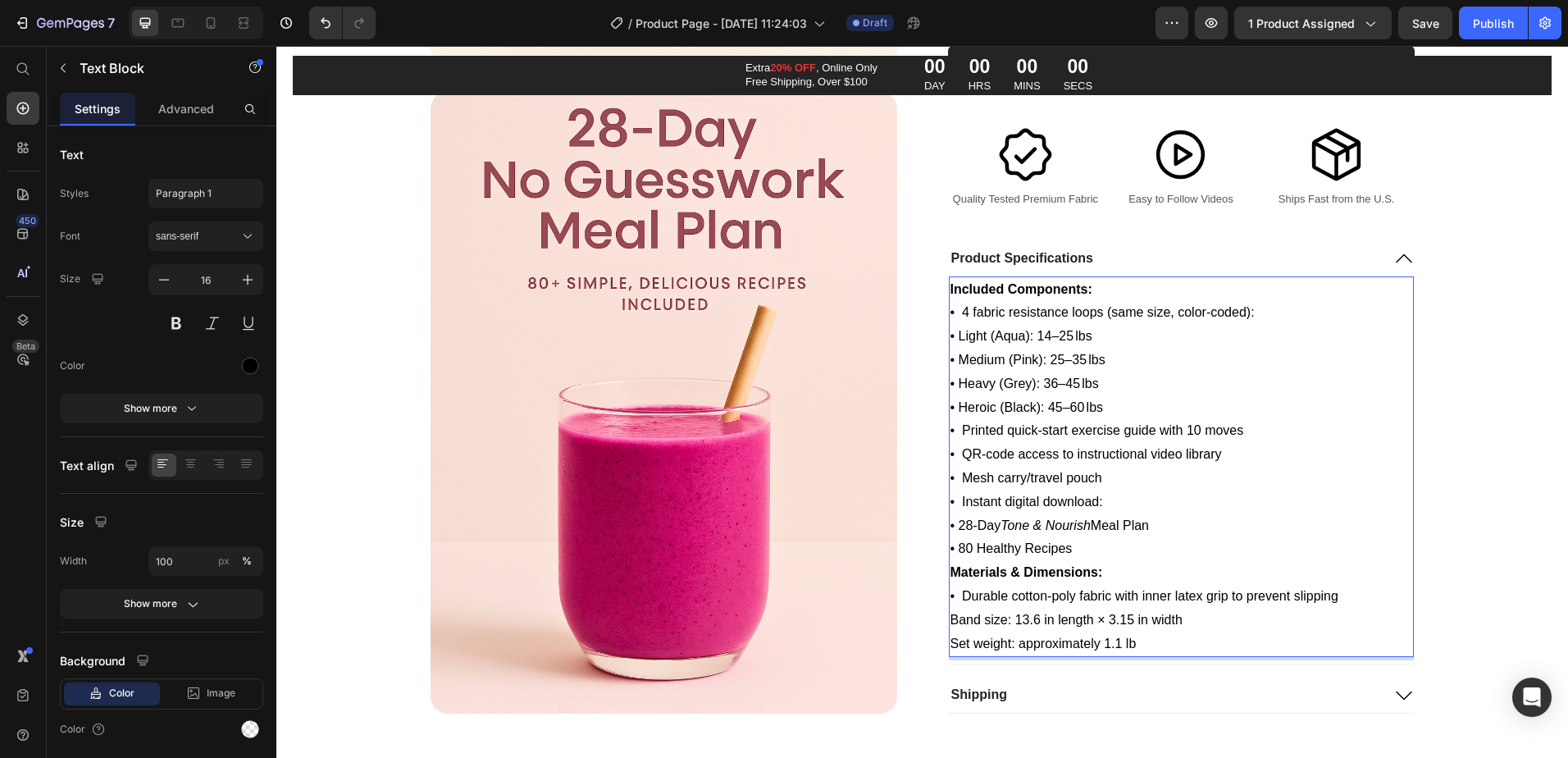 click on "Band size: 13.6 in length × 3.15 in width" at bounding box center (1181, 620) 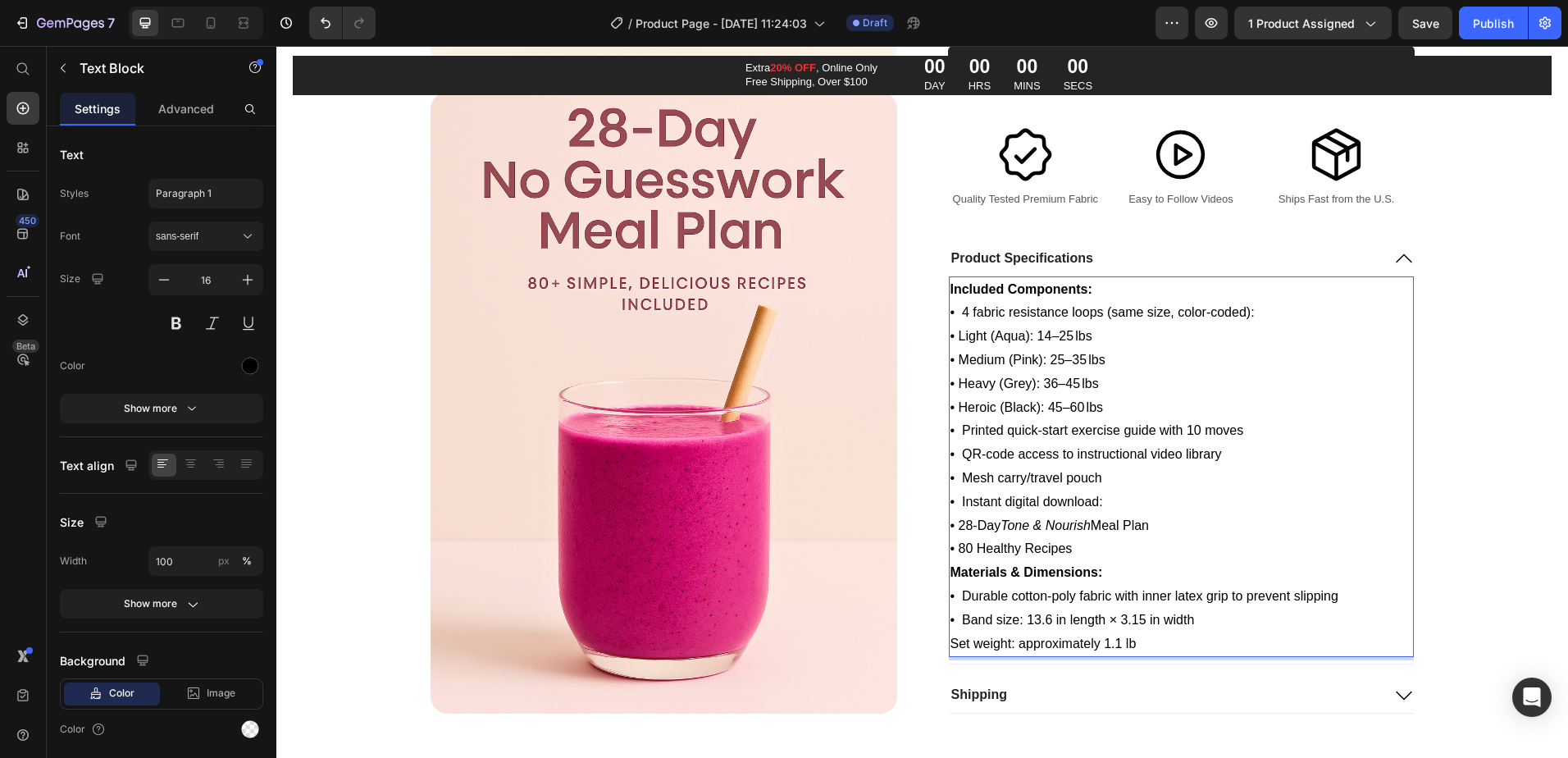 click on "Set weight: approximately 1.1 lb" at bounding box center (1181, 644) 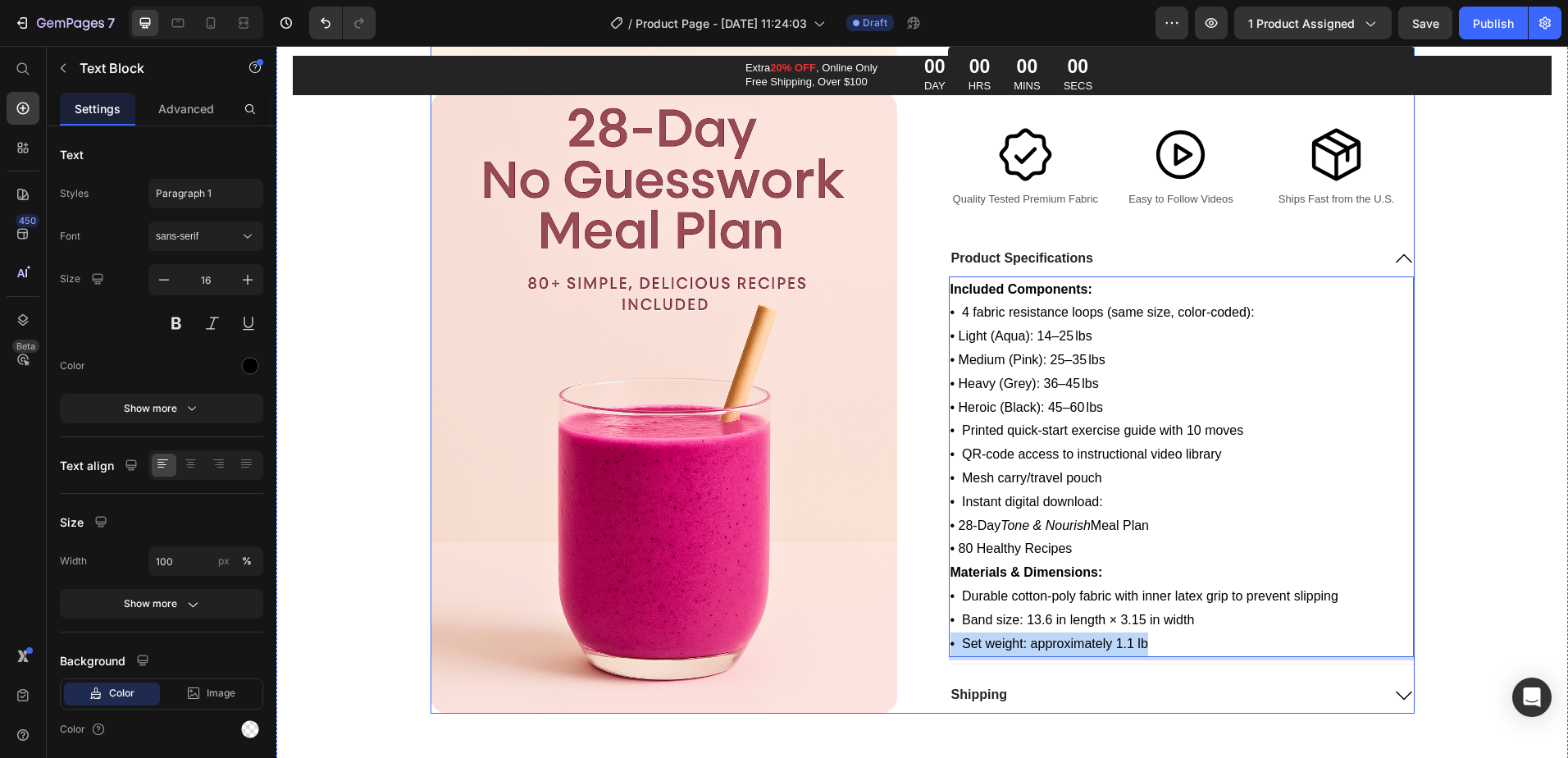 drag, startPoint x: 1153, startPoint y: 646, endPoint x: 928, endPoint y: 650, distance: 225.03555 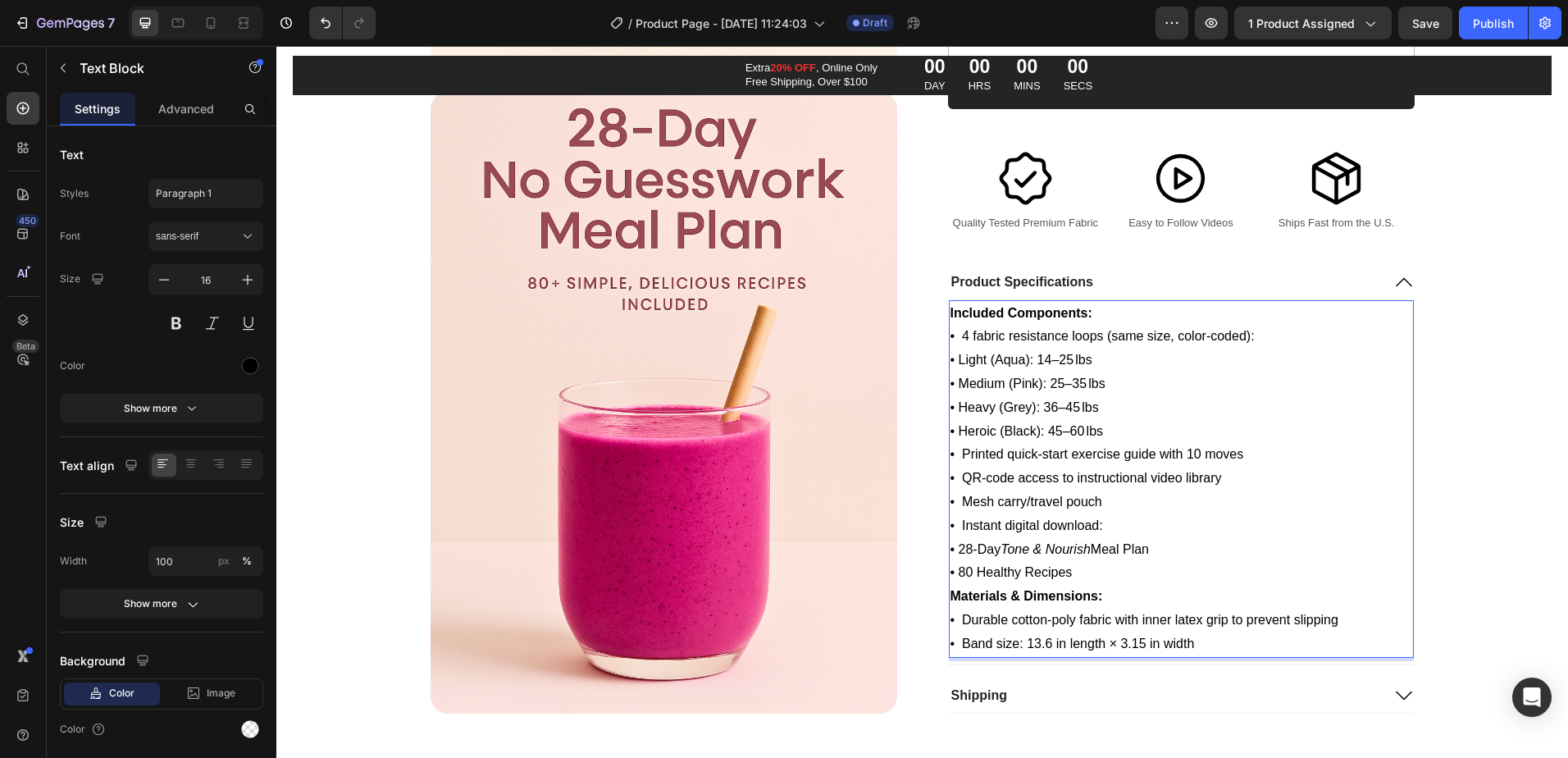 click on "•  Printed quick‑start exercise guide with 10 moves" at bounding box center [1181, 454] 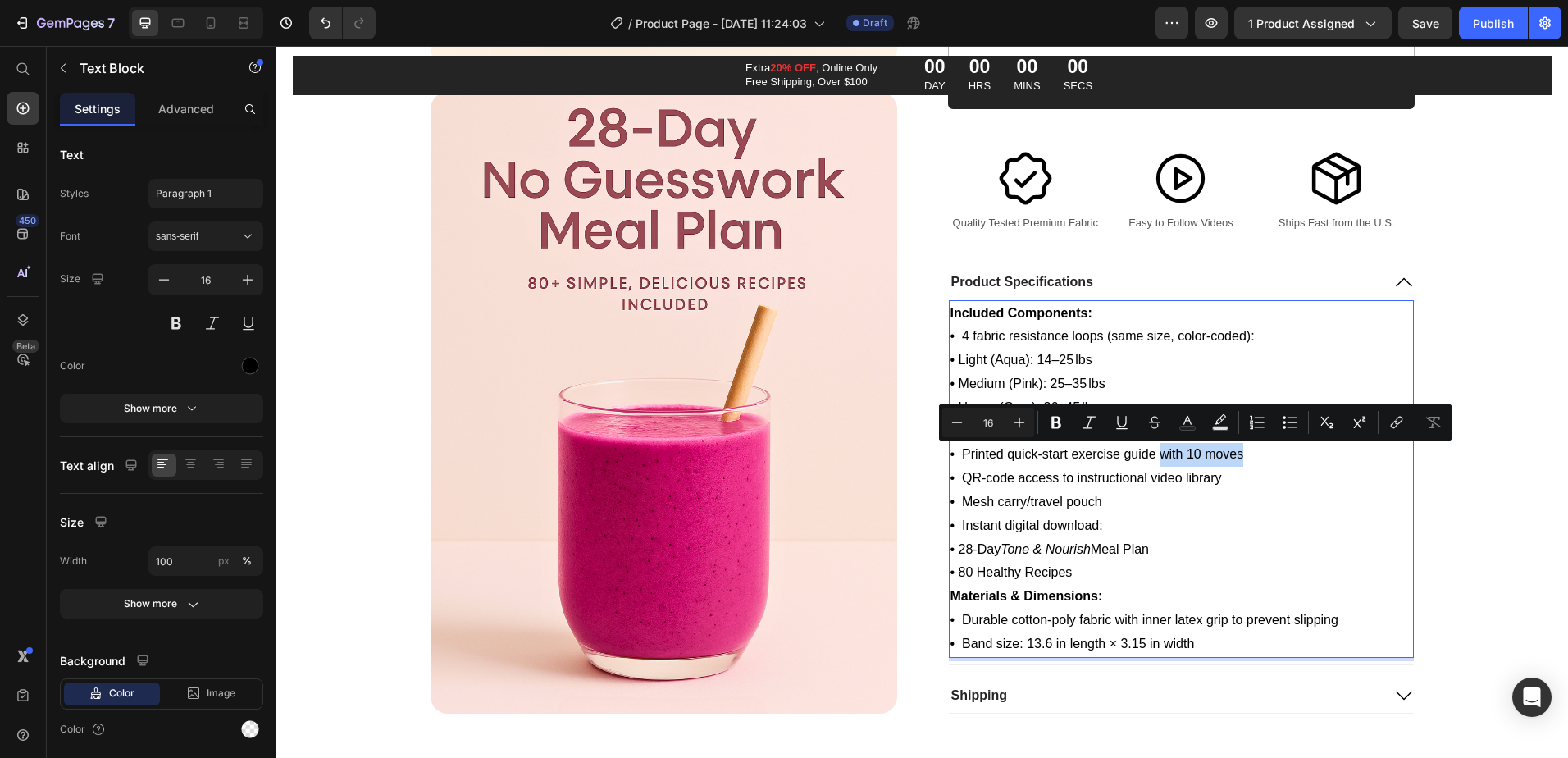 drag, startPoint x: 1153, startPoint y: 457, endPoint x: 1238, endPoint y: 461, distance: 85.094066 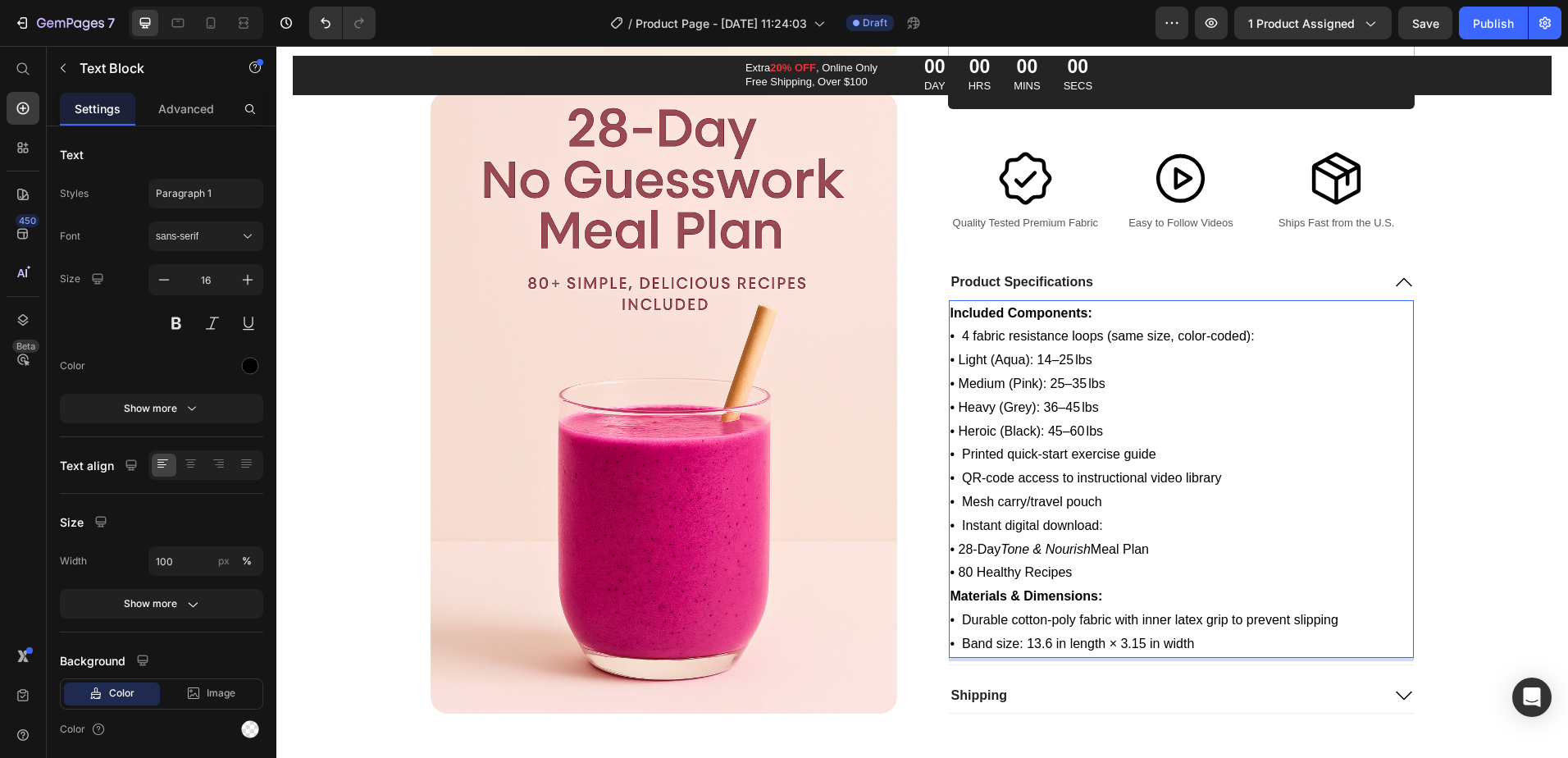 click on "•  Mesh carry/travel pouch" at bounding box center [1181, 502] 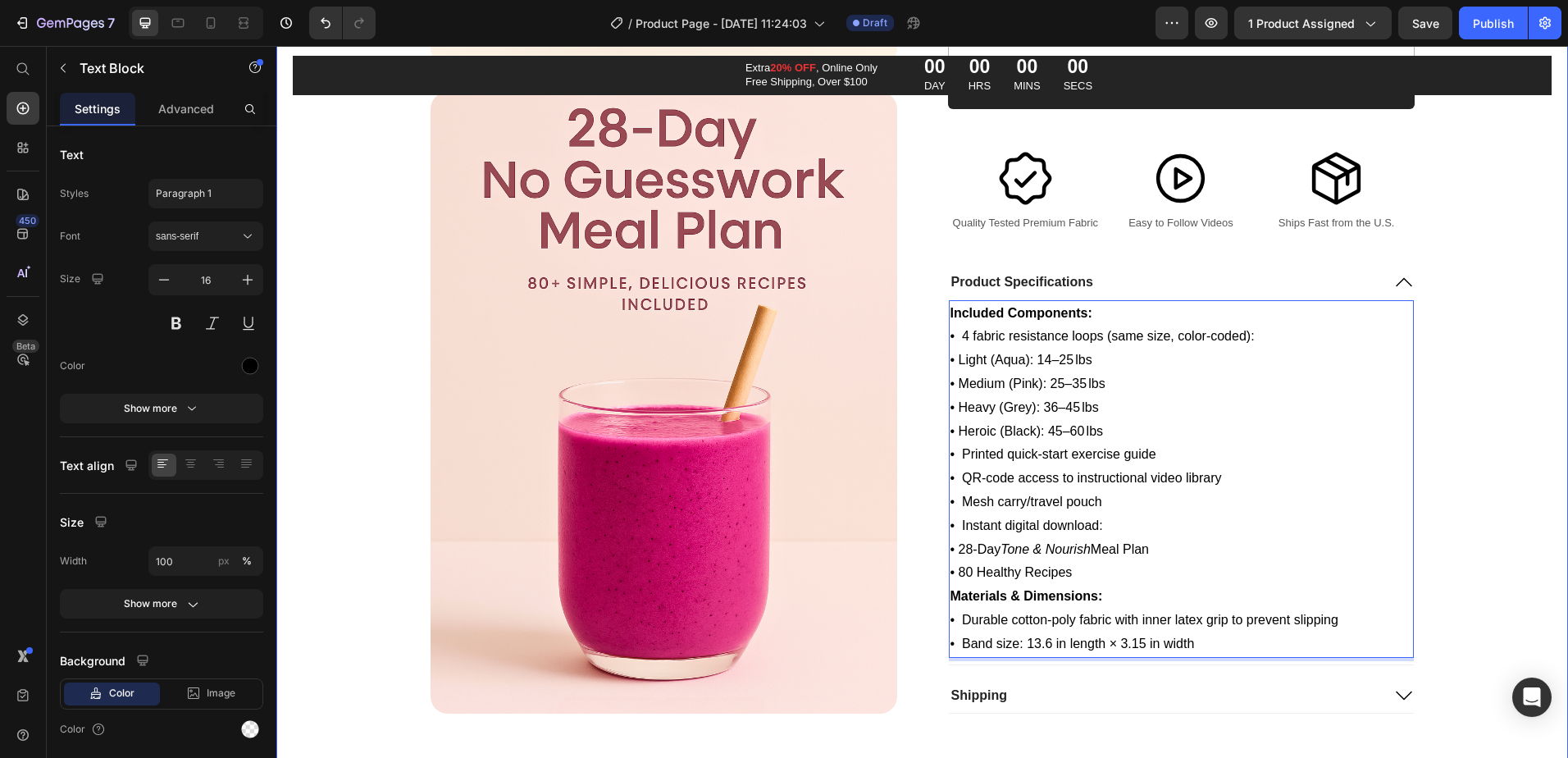 scroll, scrollTop: 2461, scrollLeft: 0, axis: vertical 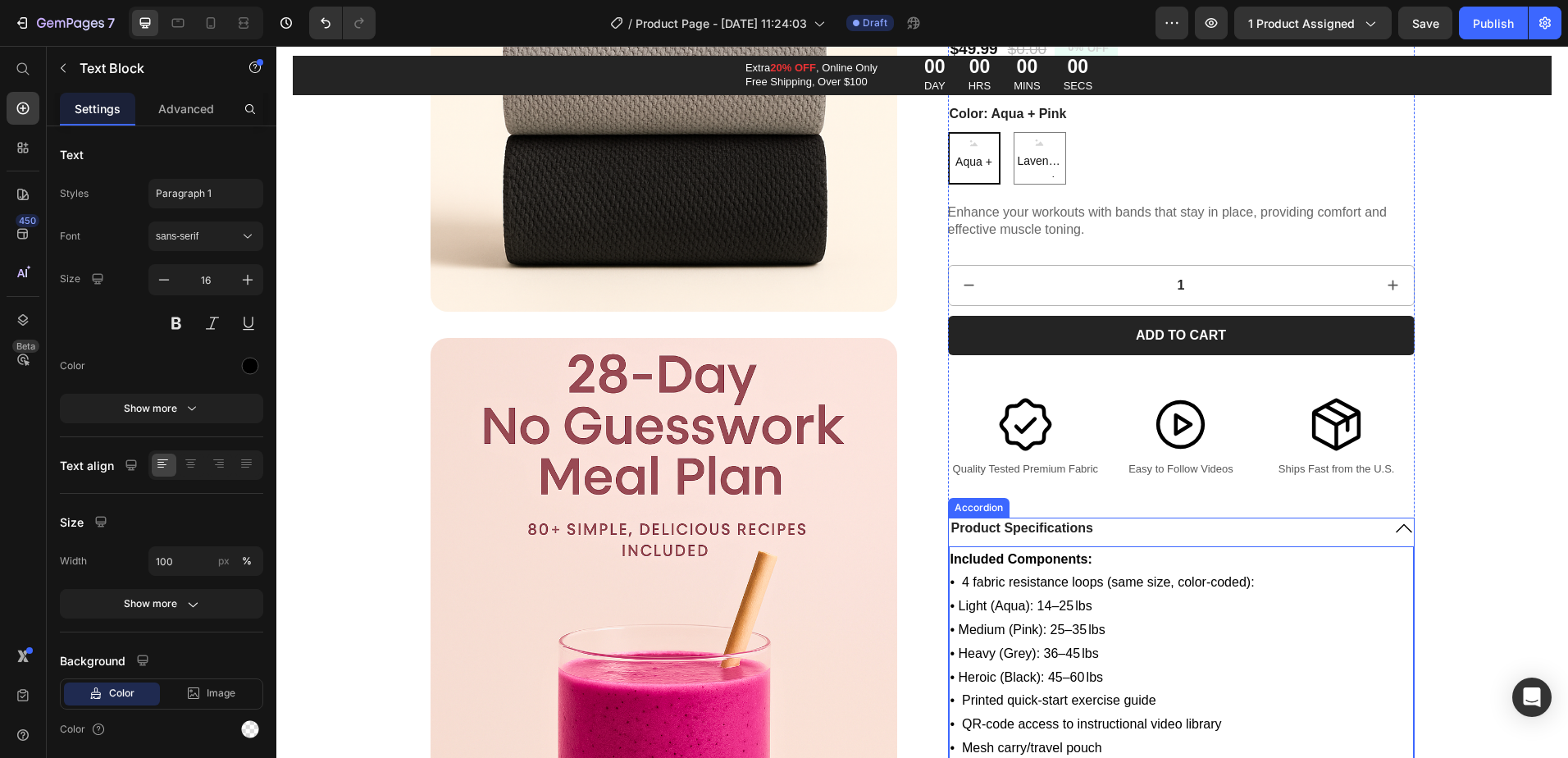 click 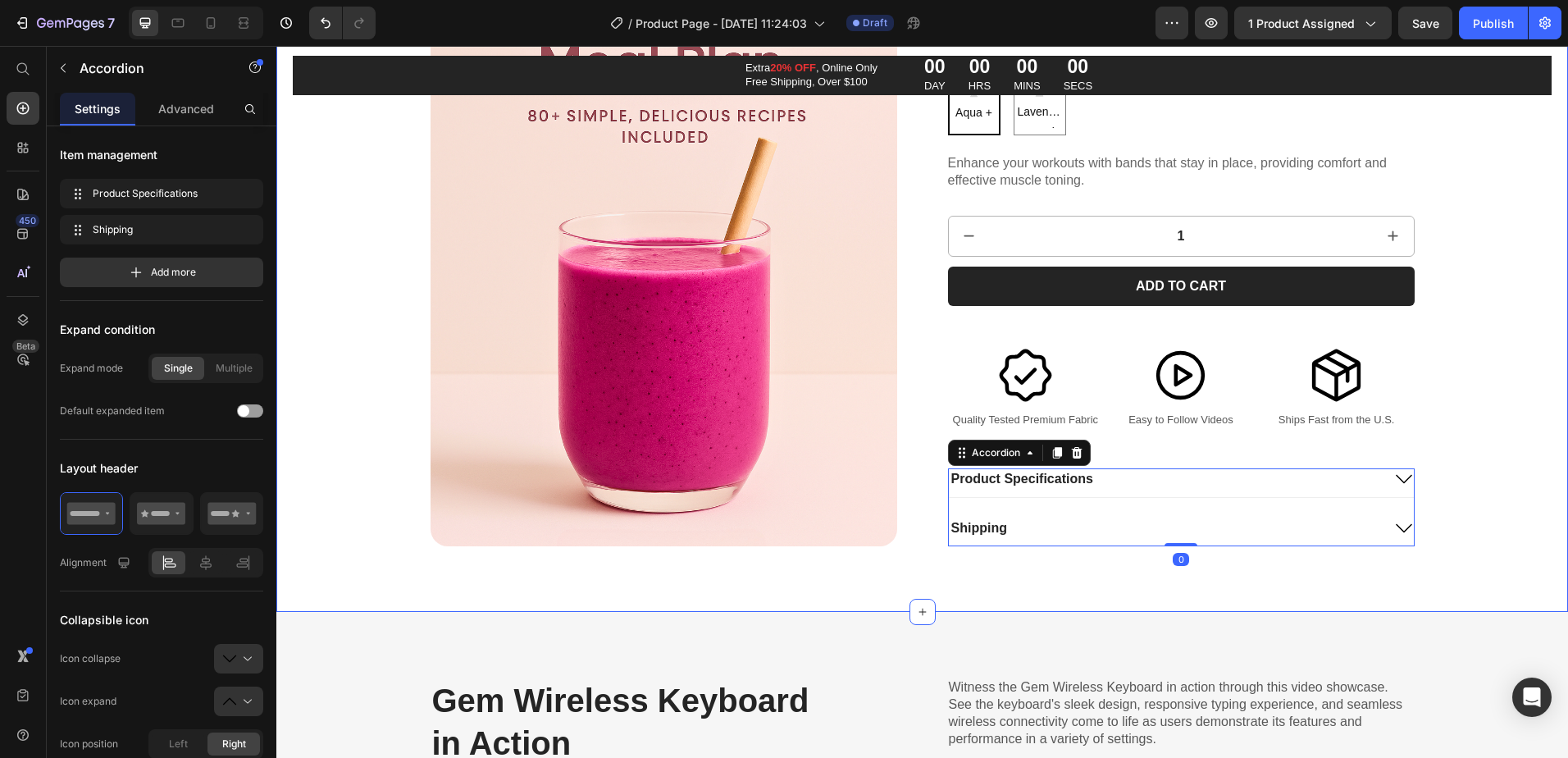 scroll, scrollTop: 2953, scrollLeft: 0, axis: vertical 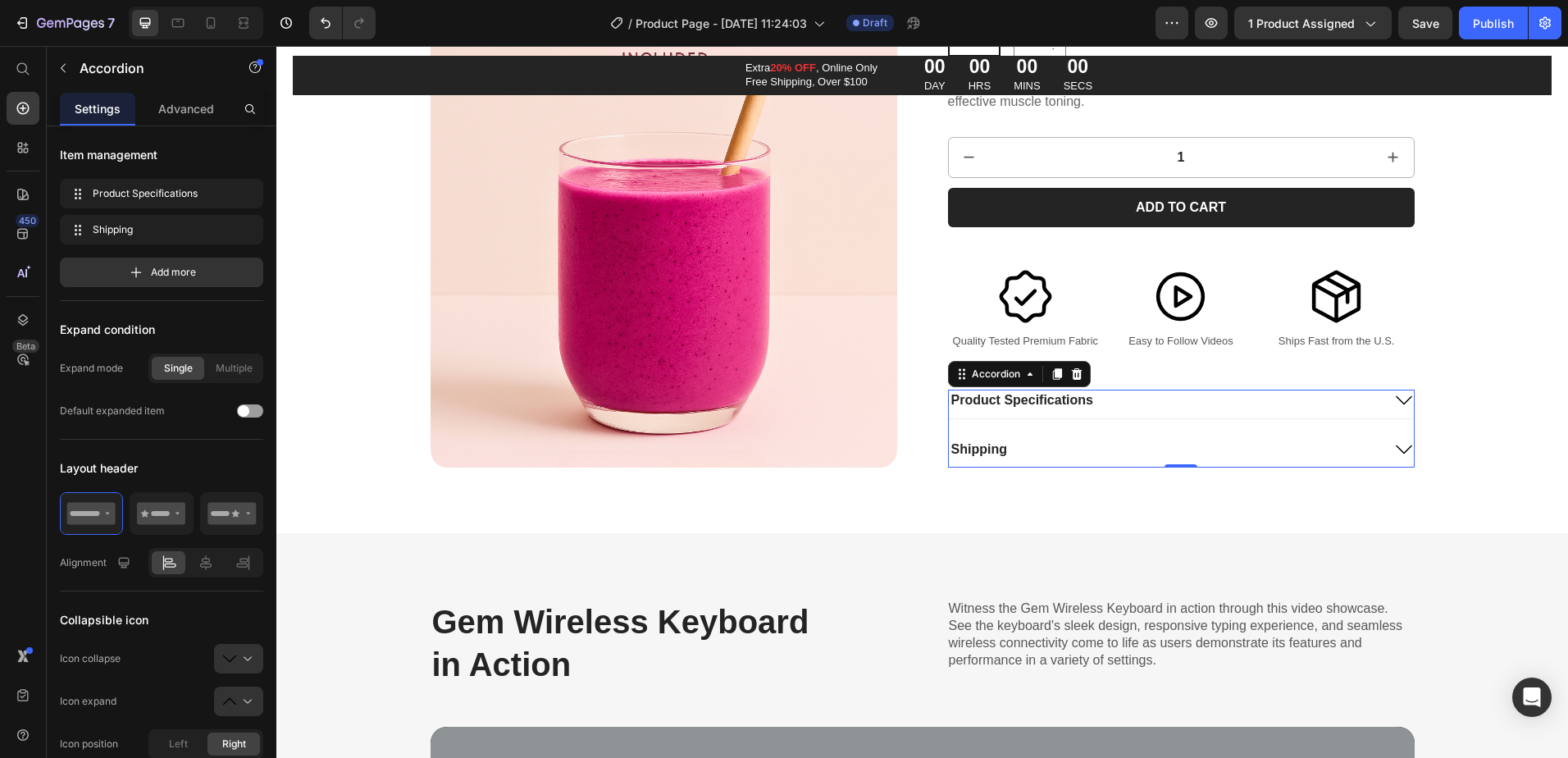 click 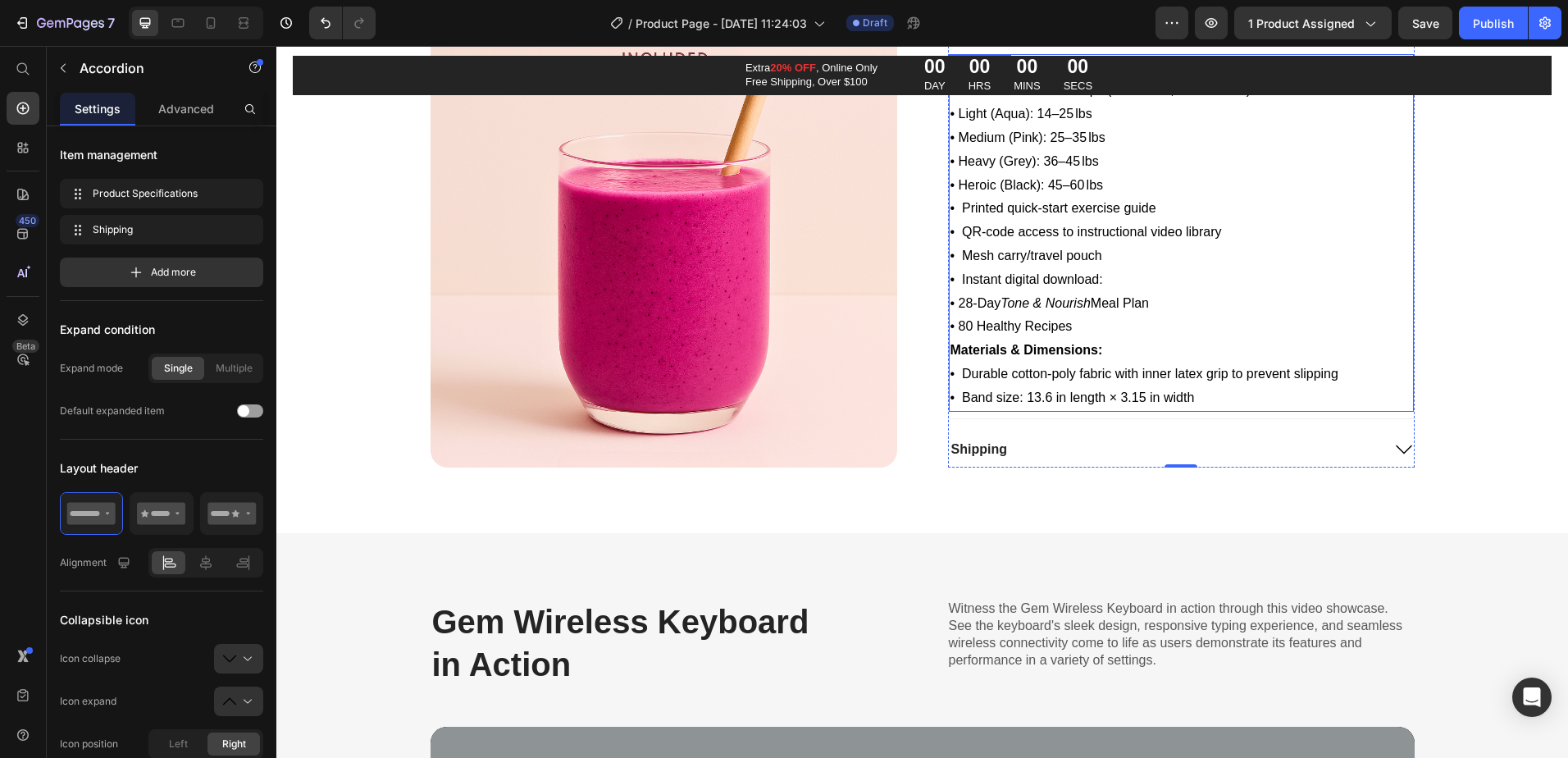 click on "Tone & Nourish" at bounding box center [1046, 302] 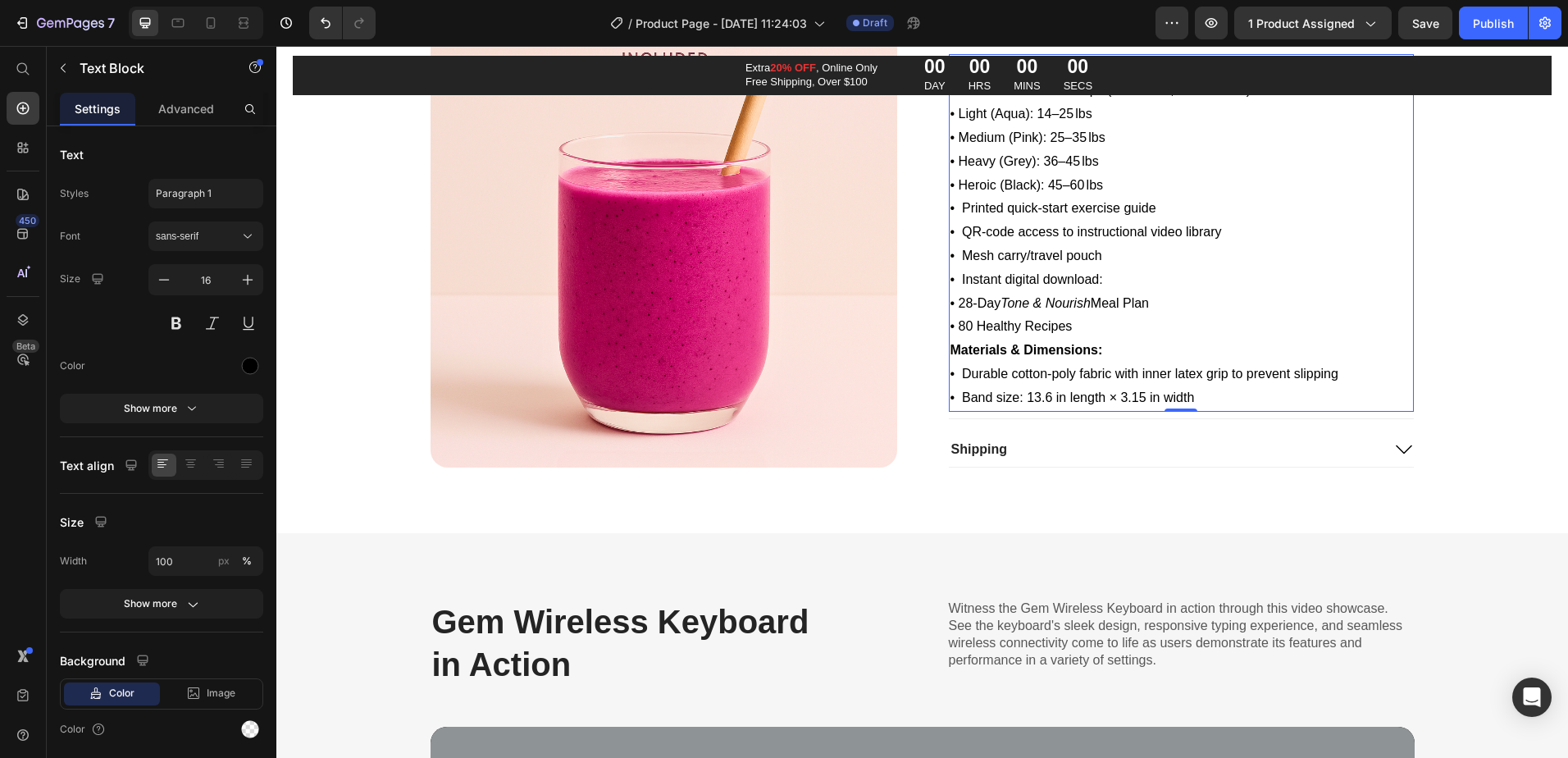 click on "•  Instant digital download:   • 28-Day  Tone & Nourish  Meal Plan   • 80 Healthy Recipes" at bounding box center (1181, 304) 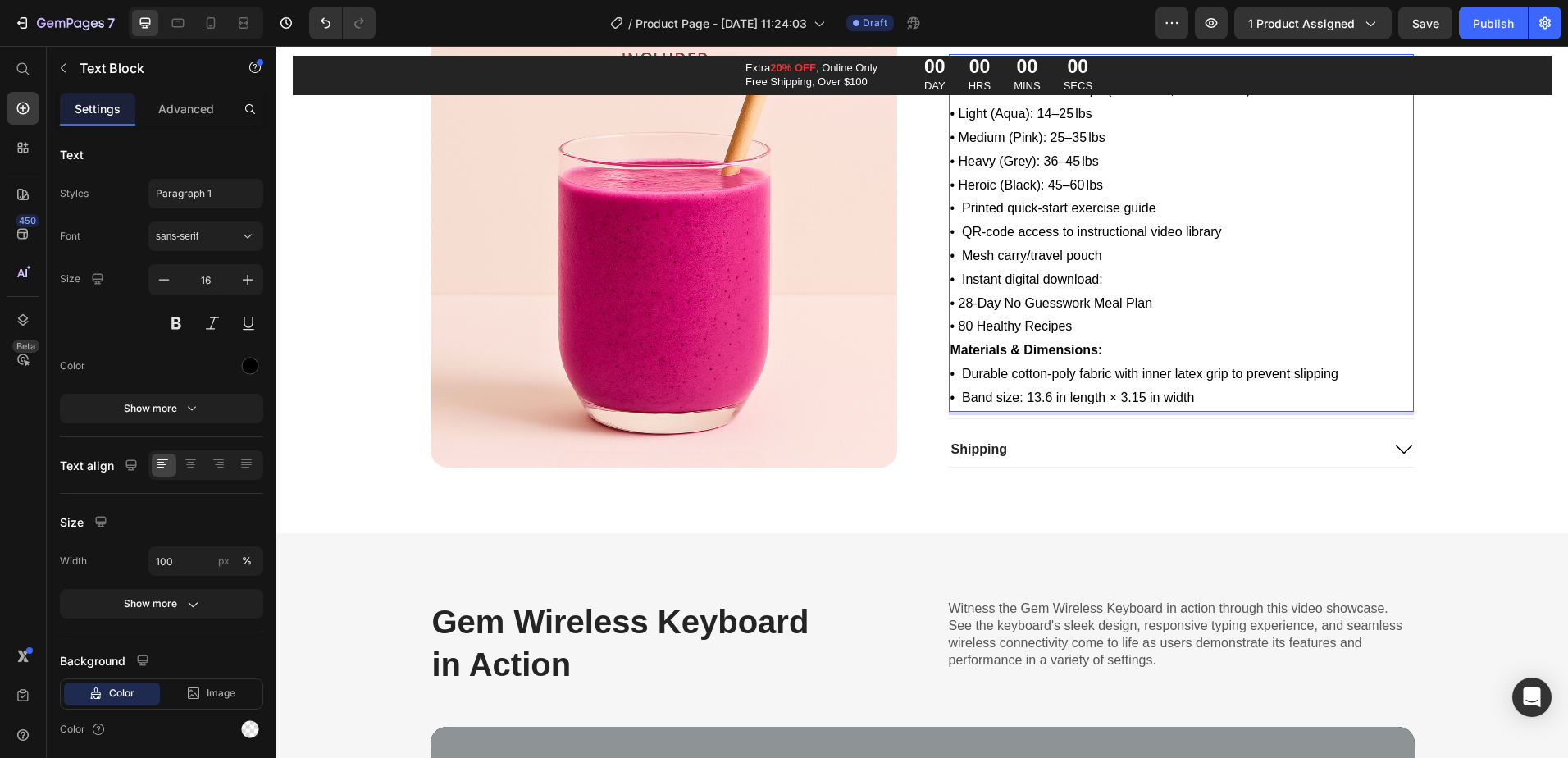 click on "•  Instant digital download:   • 28-Day No Guesswork Meal Plan   • 80 Healthy Recipes" at bounding box center (1181, 304) 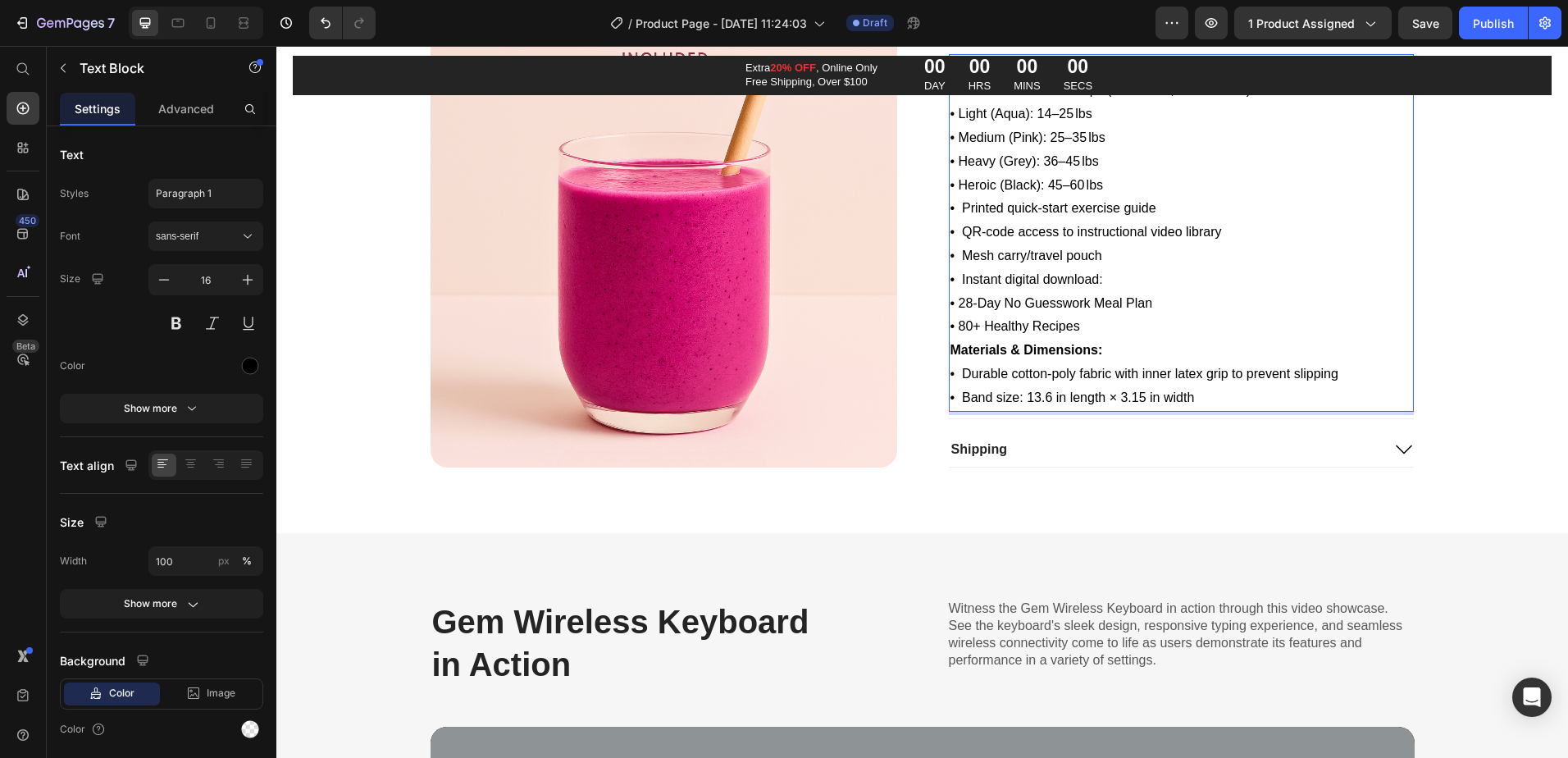 click on "•  Instant digital download:   • 28-Day No Guesswork Meal Plan   • 80+ Healthy Recipes" at bounding box center [1181, 304] 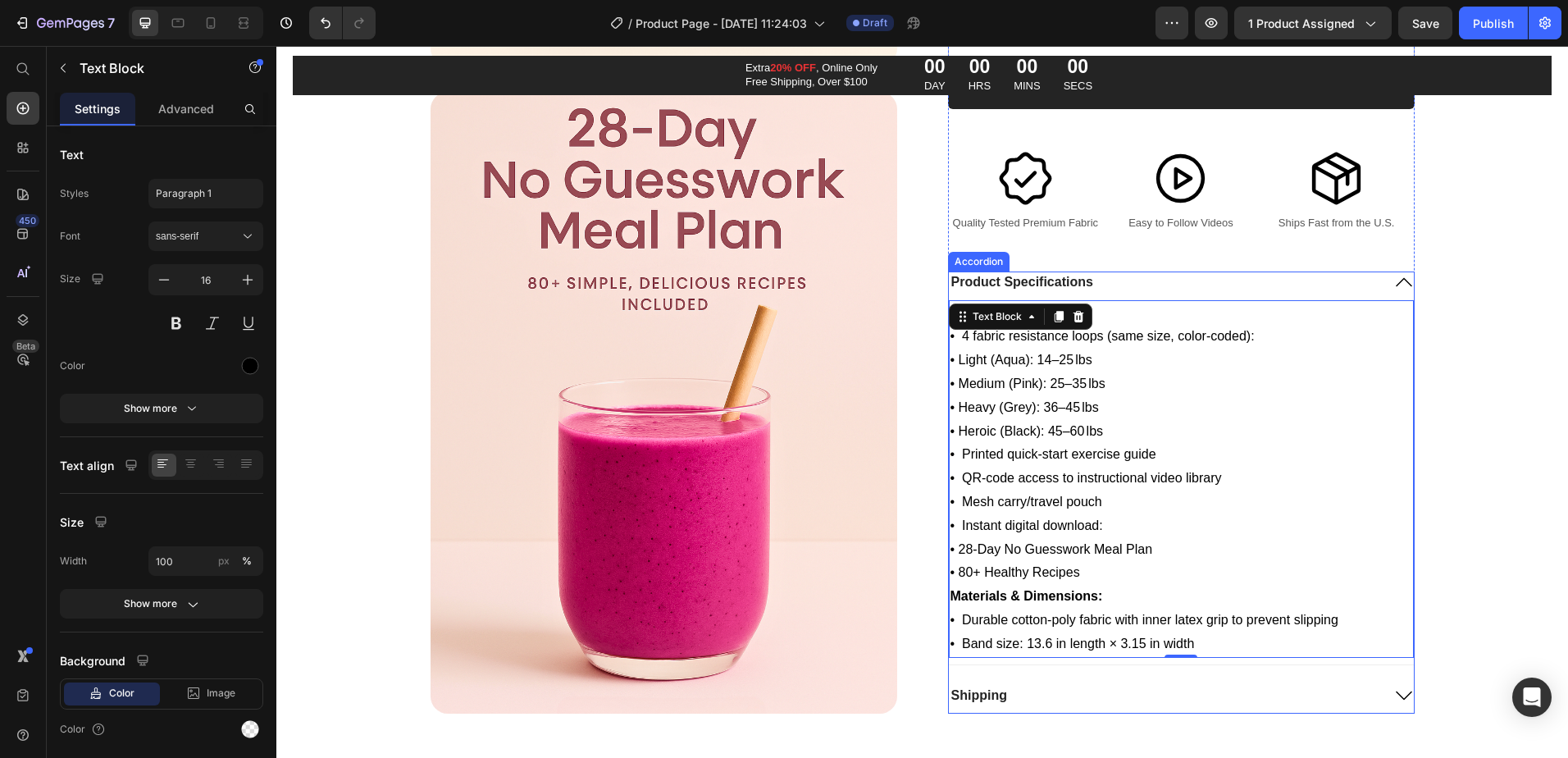 click on "Product Specifications" at bounding box center (1165, 282) 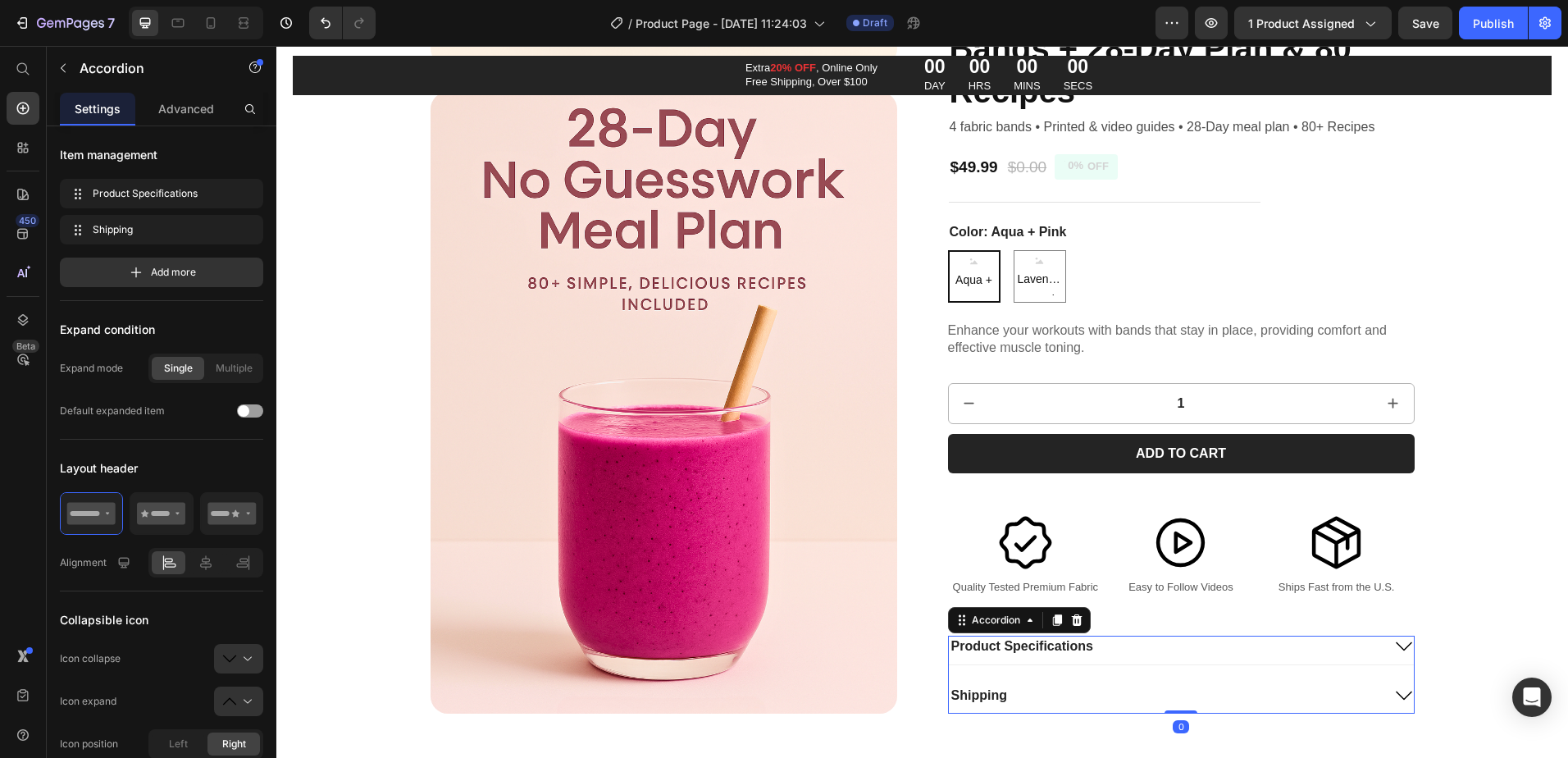 click on "Shipping" at bounding box center [1165, 695] 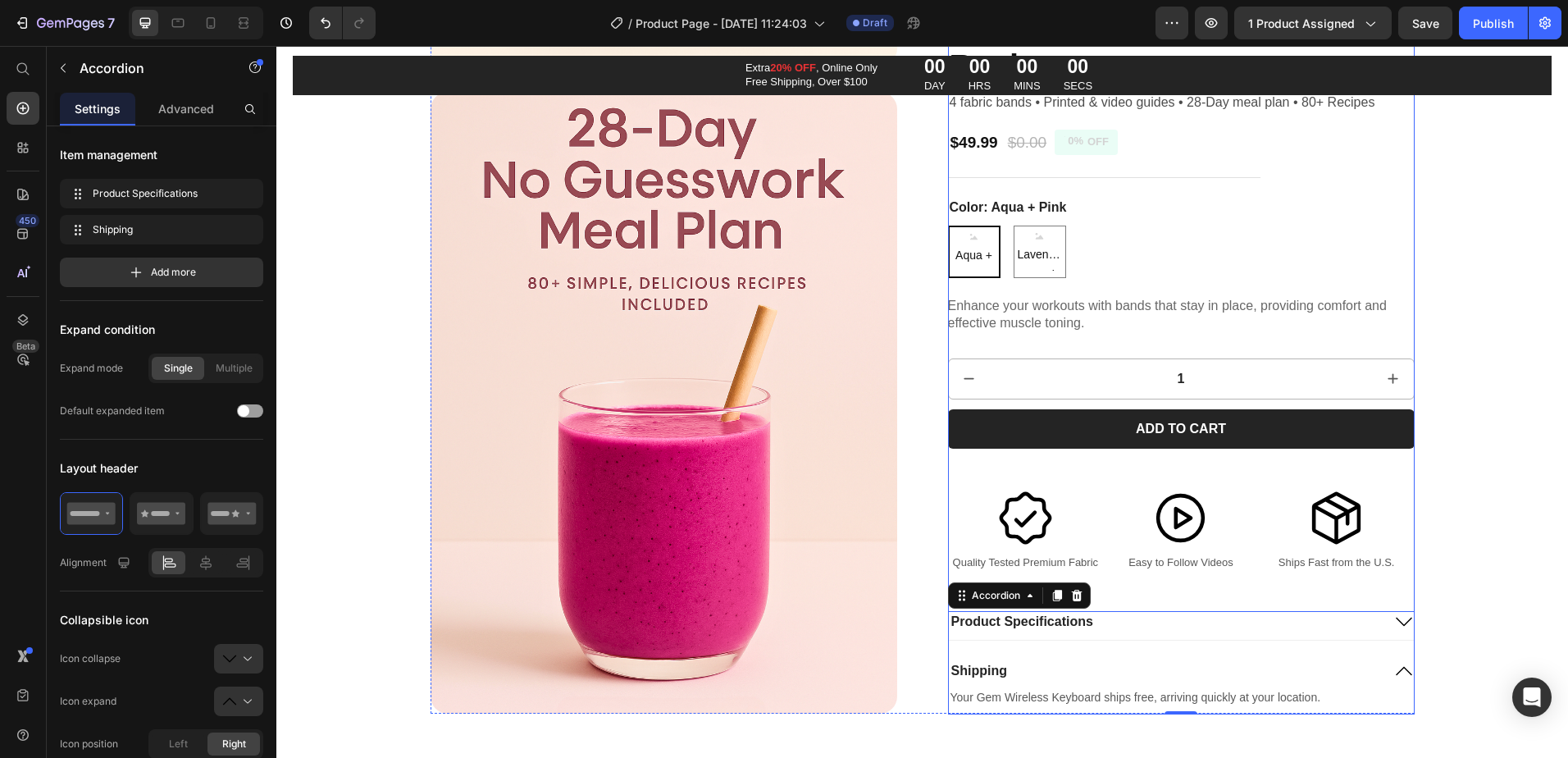 scroll, scrollTop: 2953, scrollLeft: 0, axis: vertical 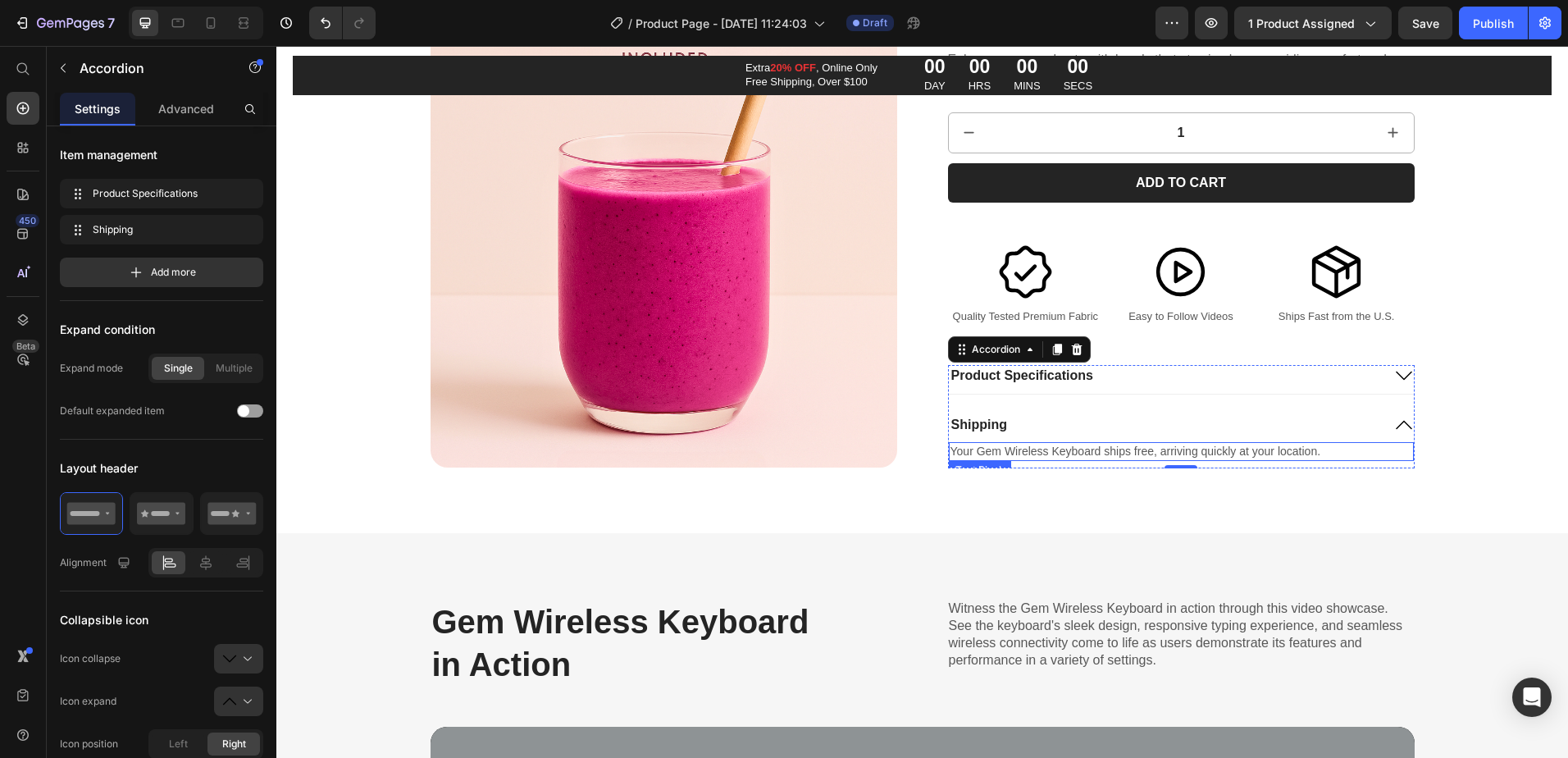 click on "Your Gem Wireless Keyboard ships free, arriving quickly at your location." at bounding box center (1181, 451) 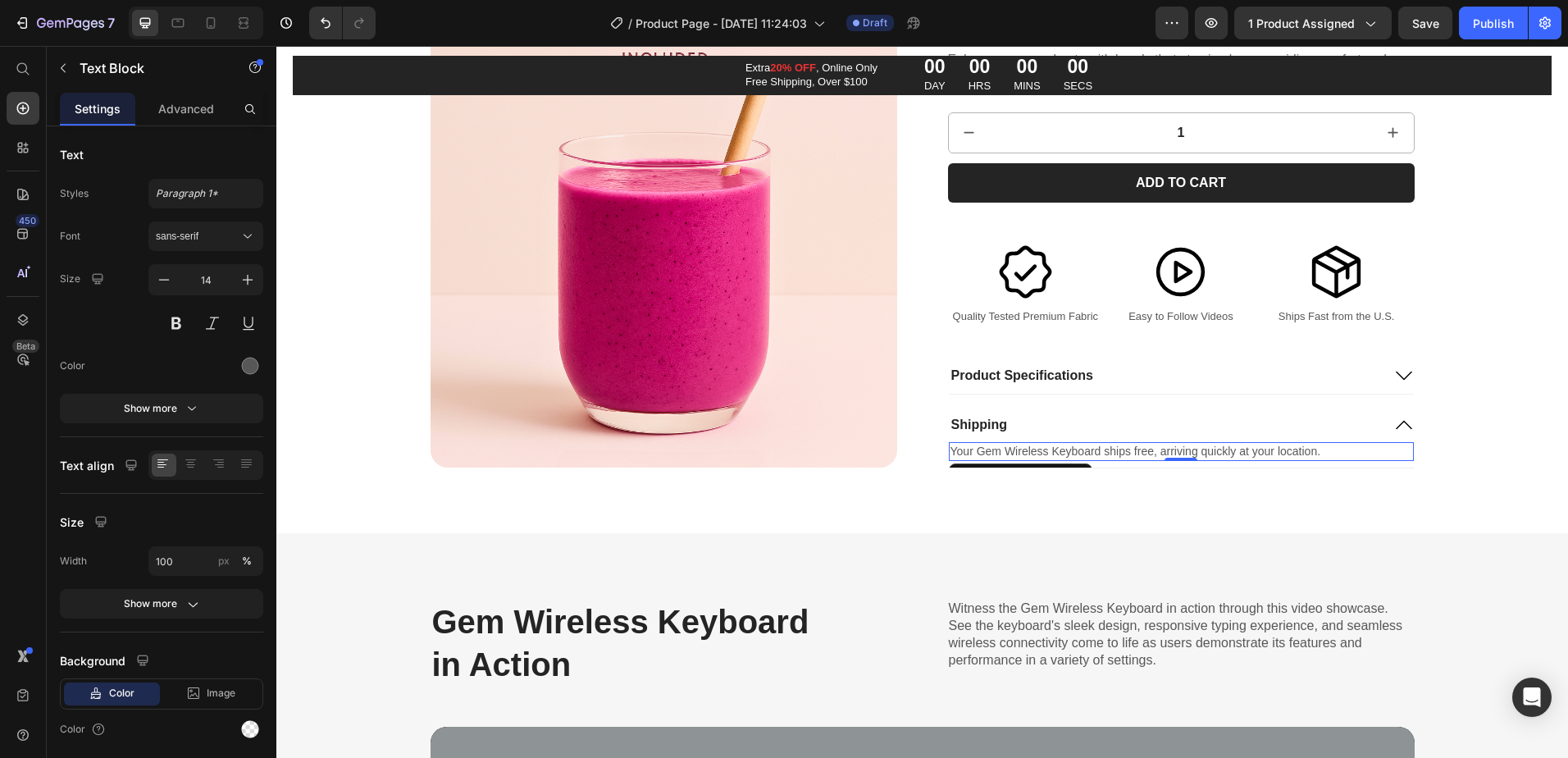 click on "Your Gem Wireless Keyboard ships free, arriving quickly at your location." at bounding box center [1181, 451] 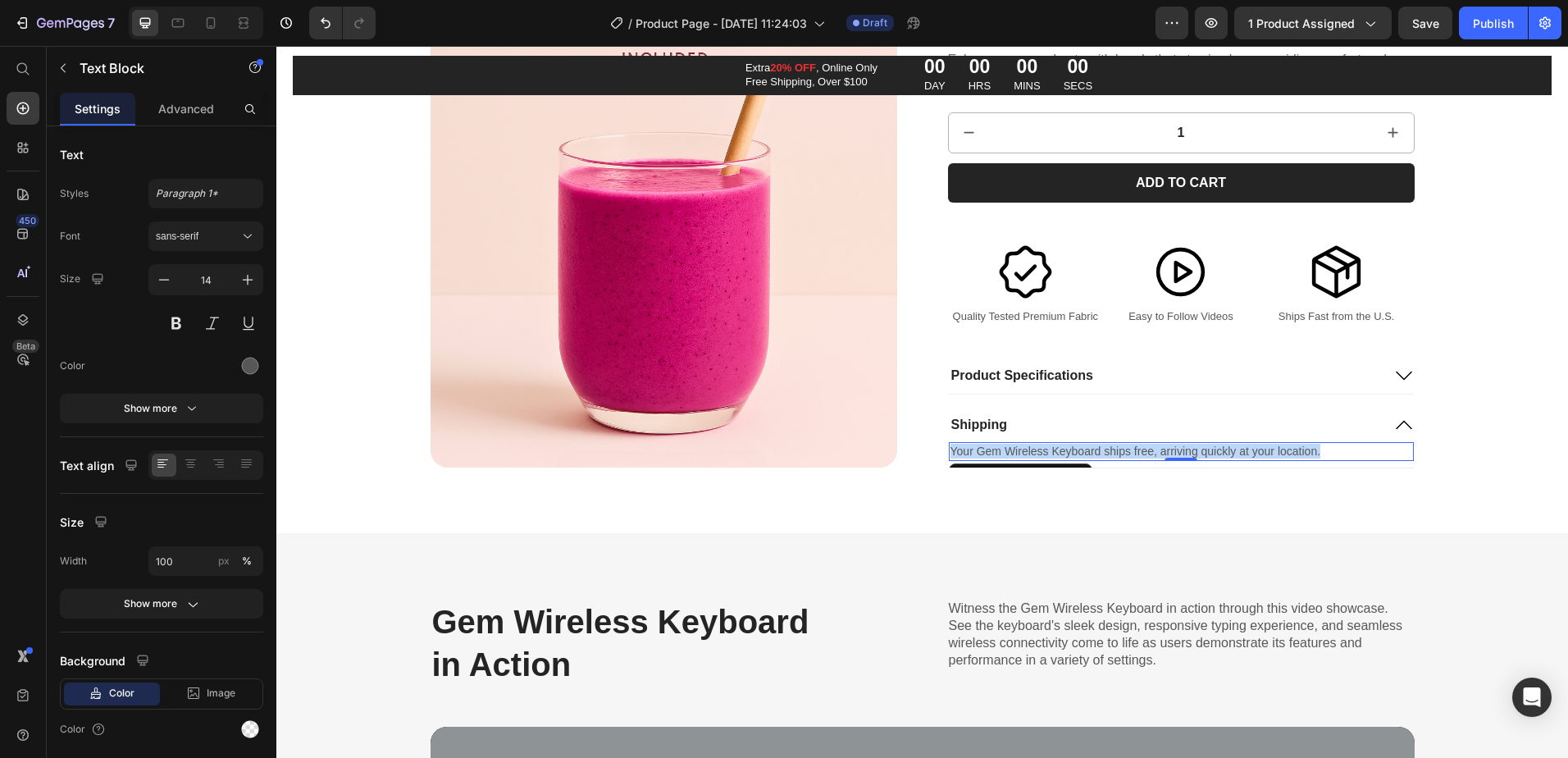 click on "Your Gem Wireless Keyboard ships free, arriving quickly at your location." at bounding box center (1181, 451) 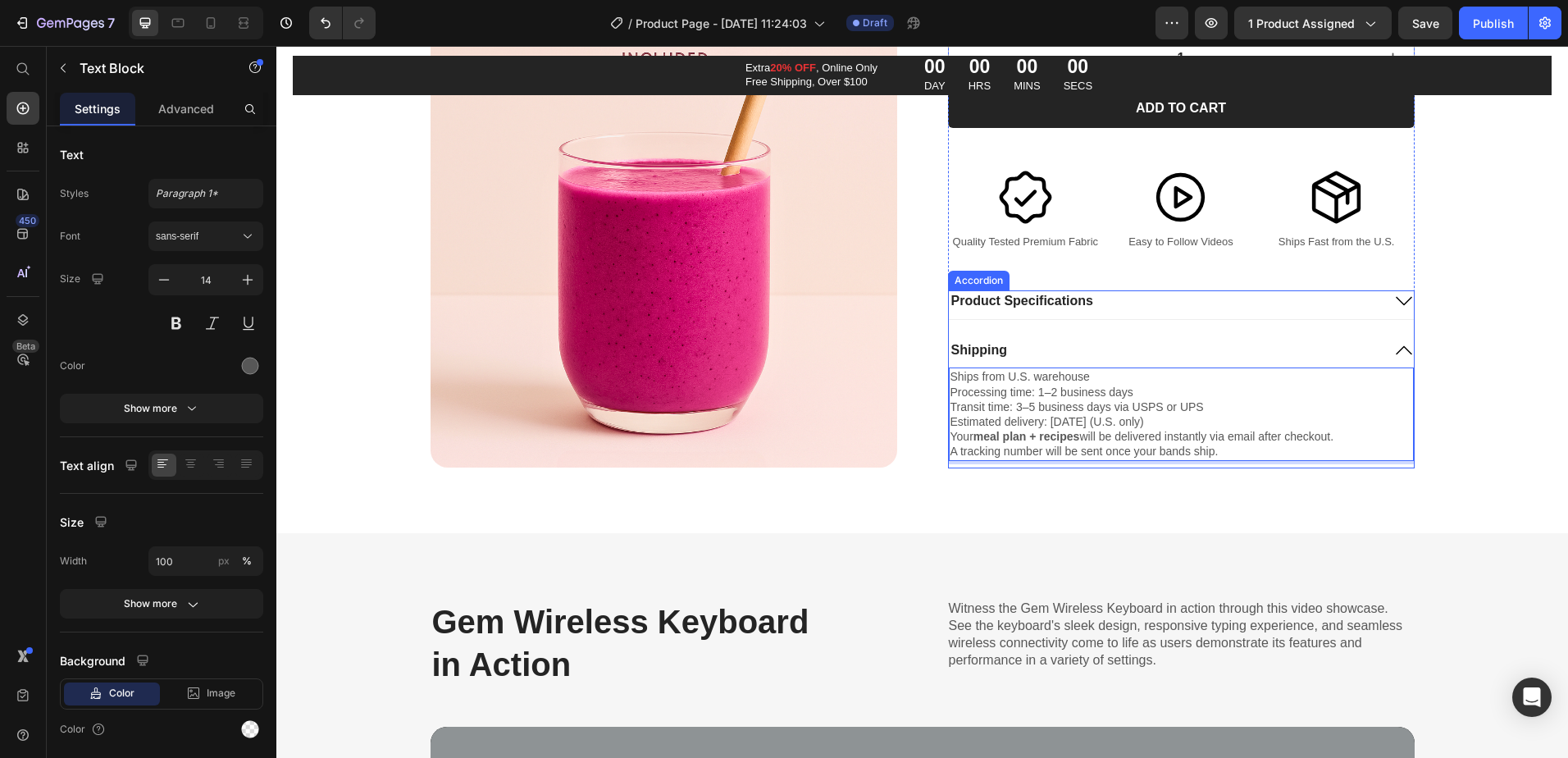 click on "Product Specifications" at bounding box center [1165, 300] 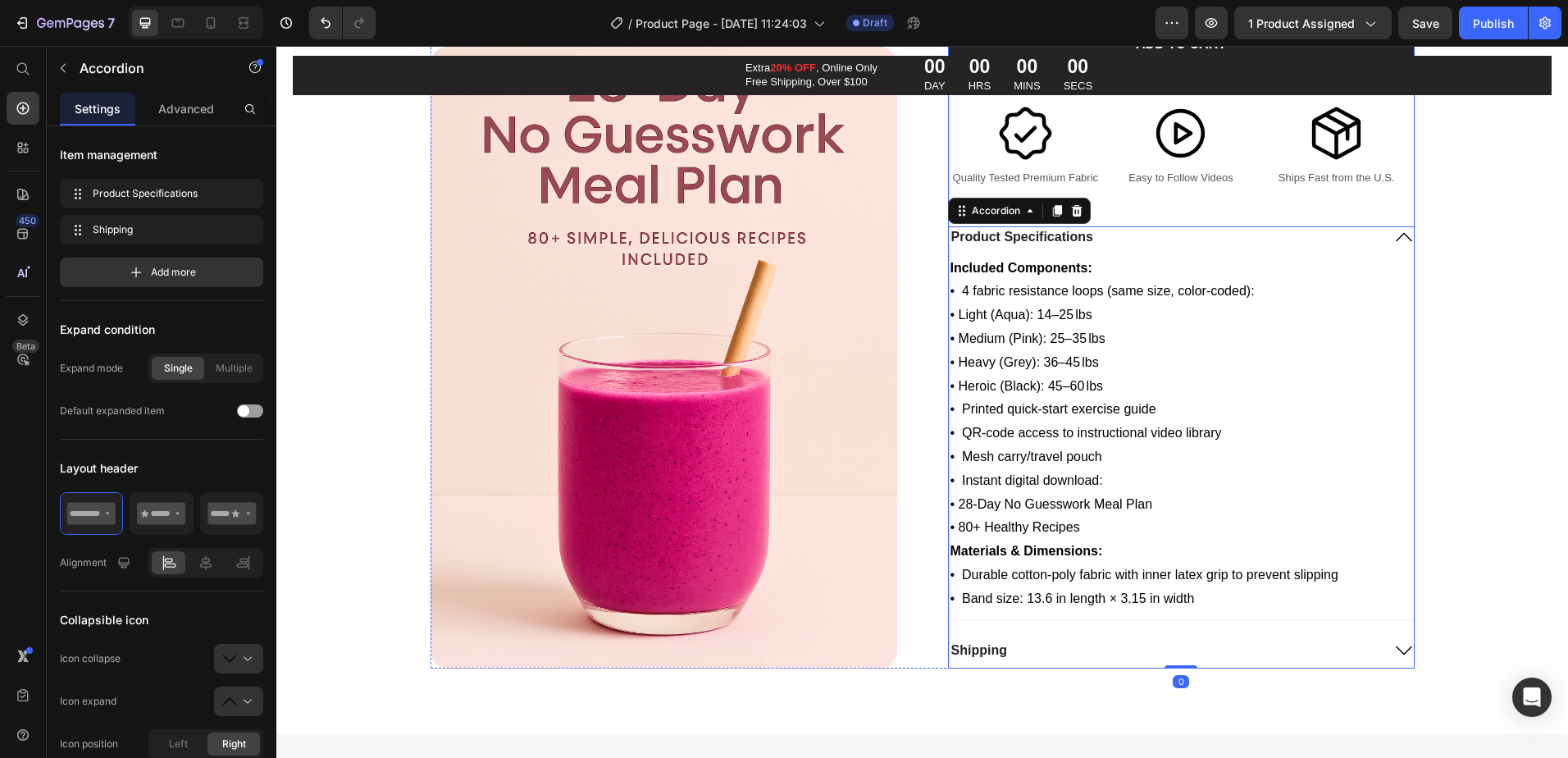 scroll, scrollTop: 2707, scrollLeft: 0, axis: vertical 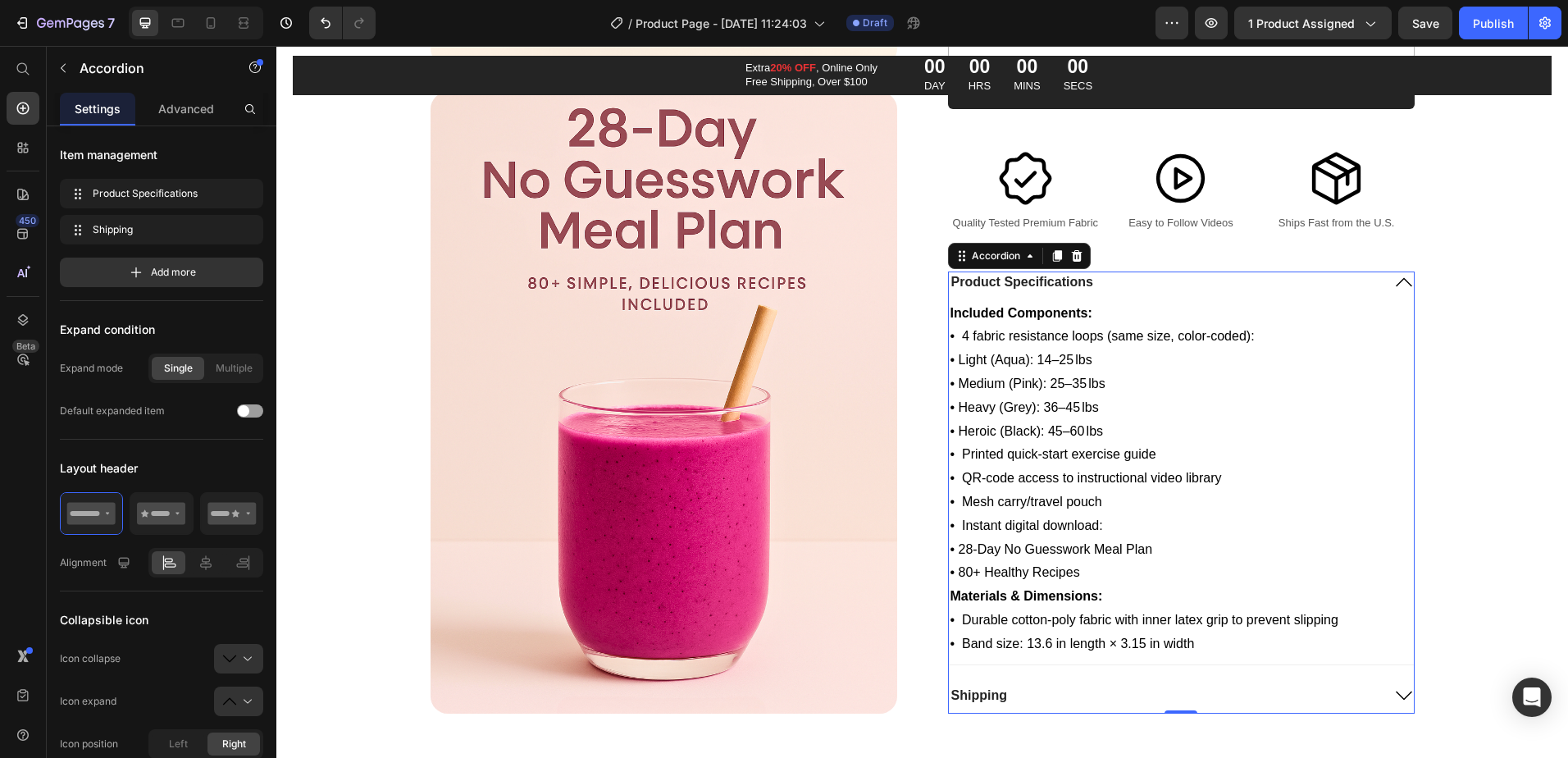 click on "Product Specifications" at bounding box center (1165, 282) 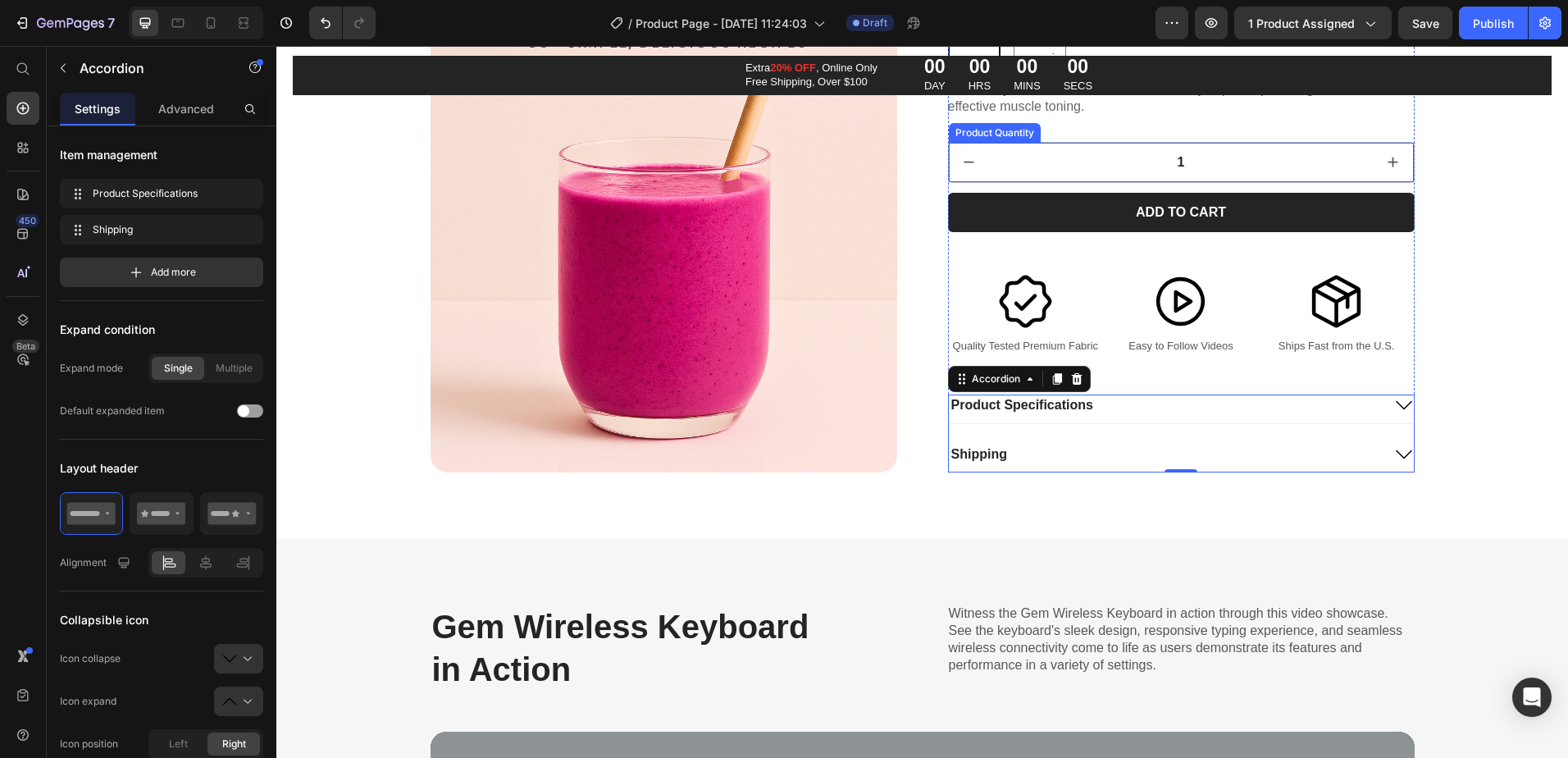scroll, scrollTop: 2953, scrollLeft: 0, axis: vertical 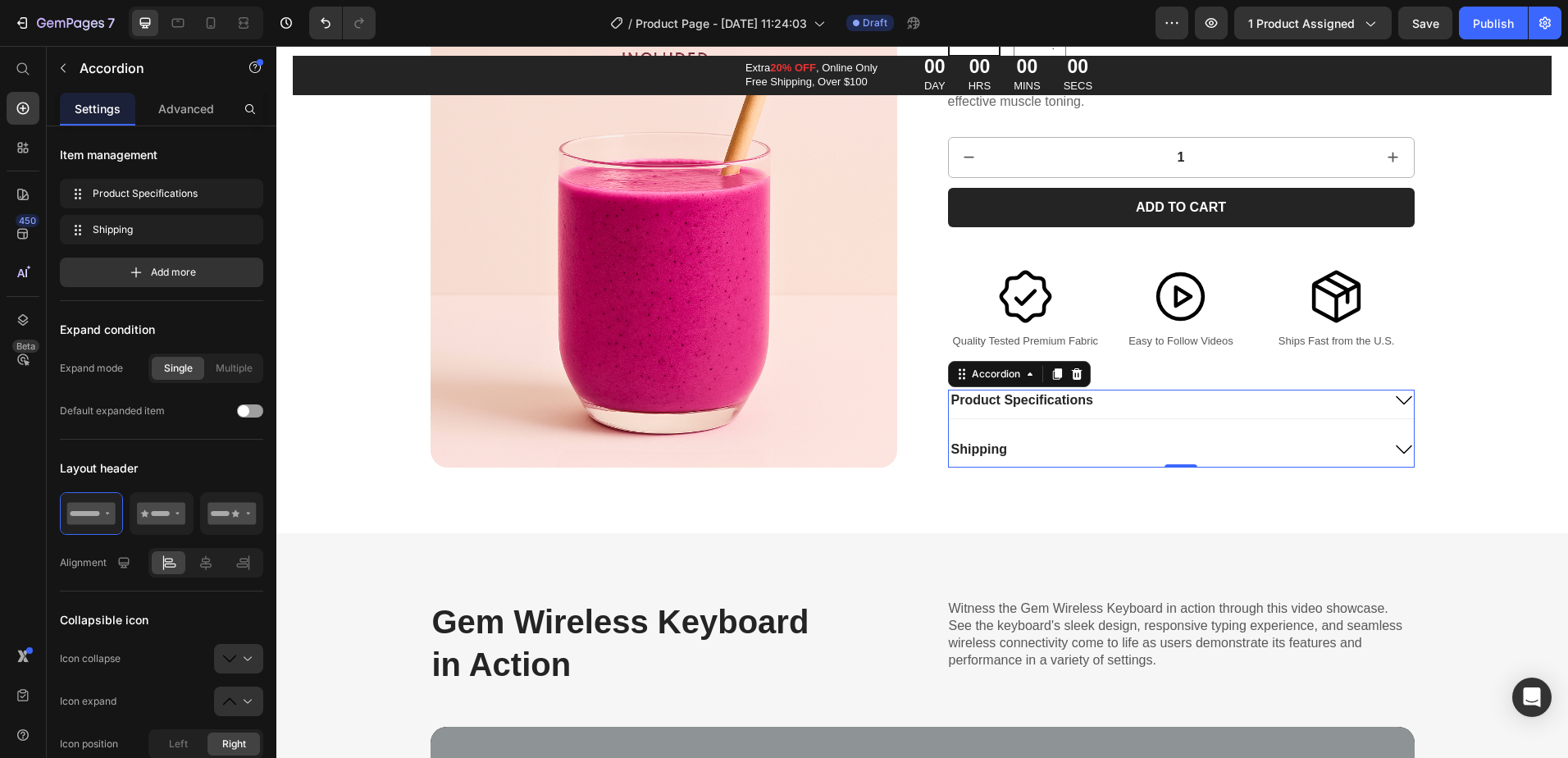 click on "Shipping" at bounding box center [1165, 449] 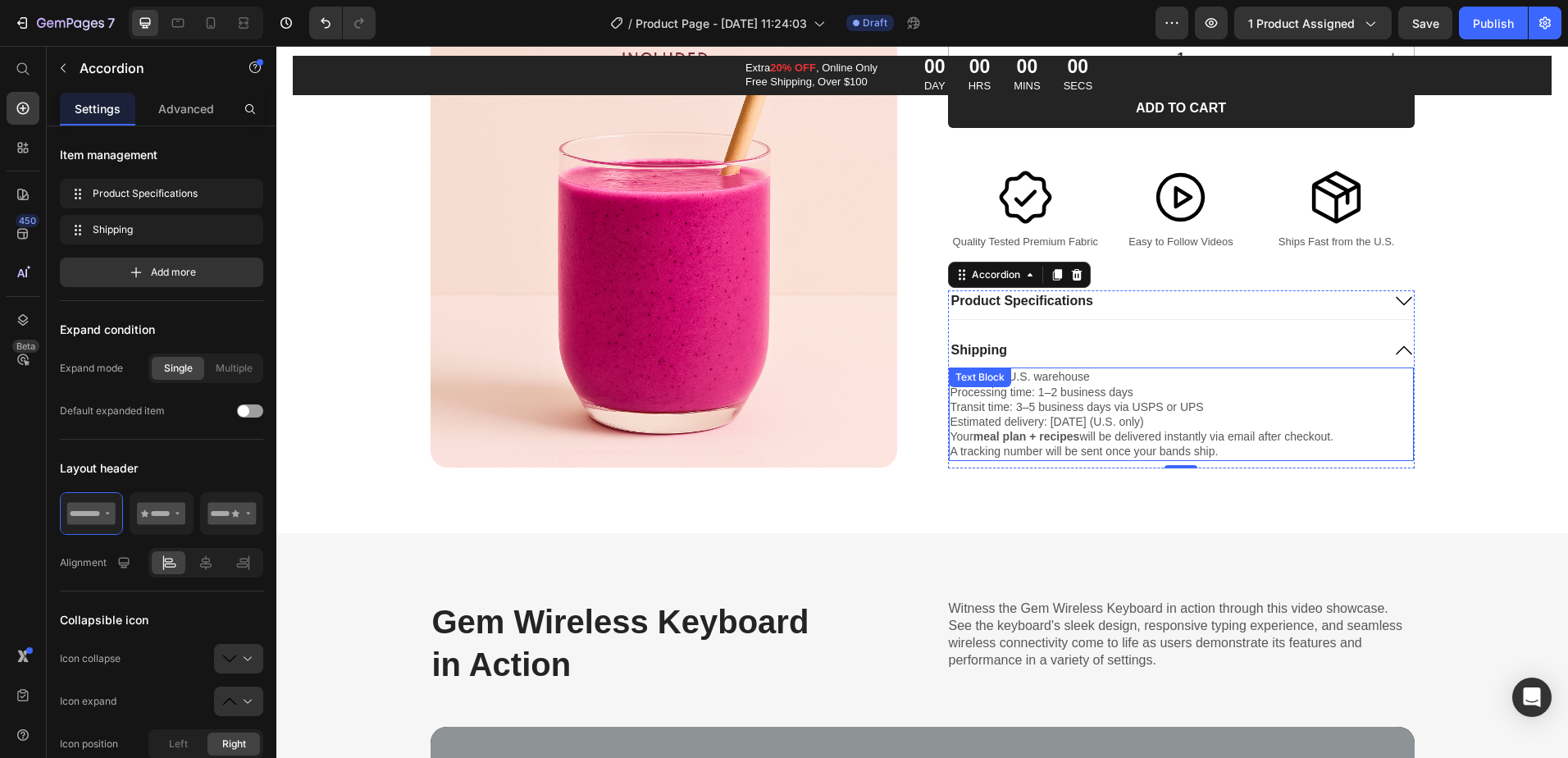 click on "Estimated delivery: Within 7 days (U.S. only)" at bounding box center [1181, 422] 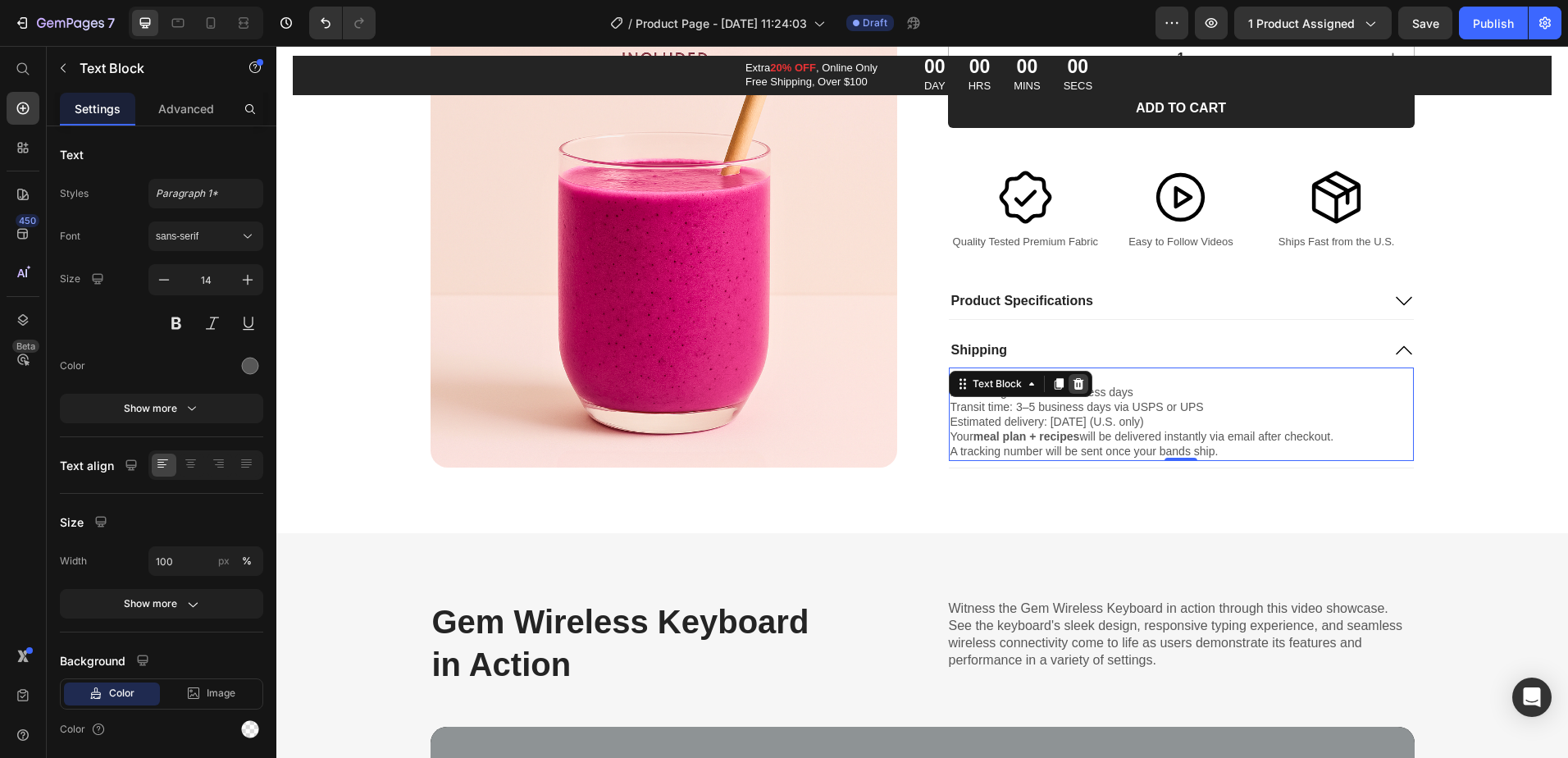 click at bounding box center [1078, 384] 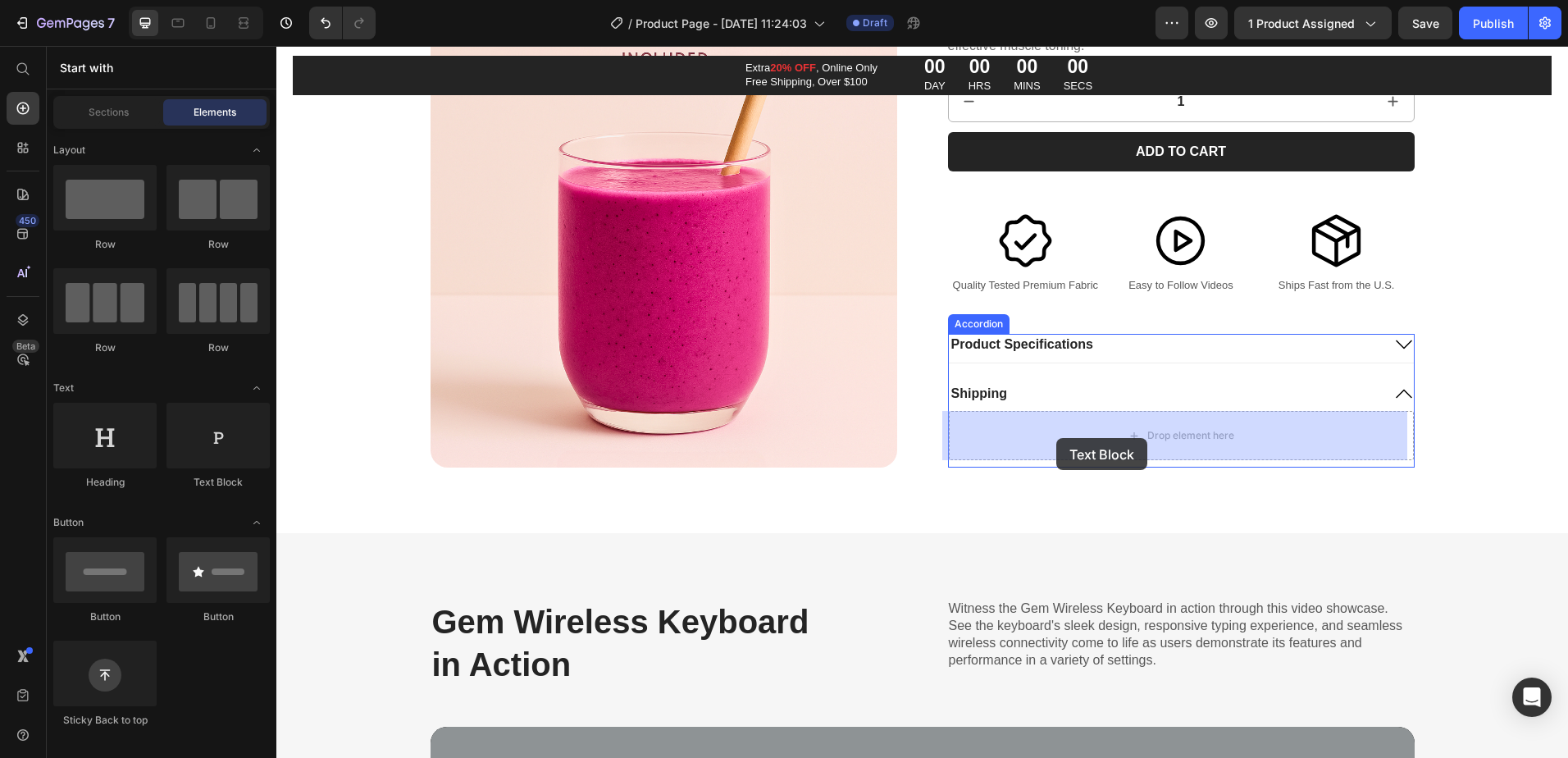 drag, startPoint x: 483, startPoint y: 489, endPoint x: 1057, endPoint y: 438, distance: 576.26123 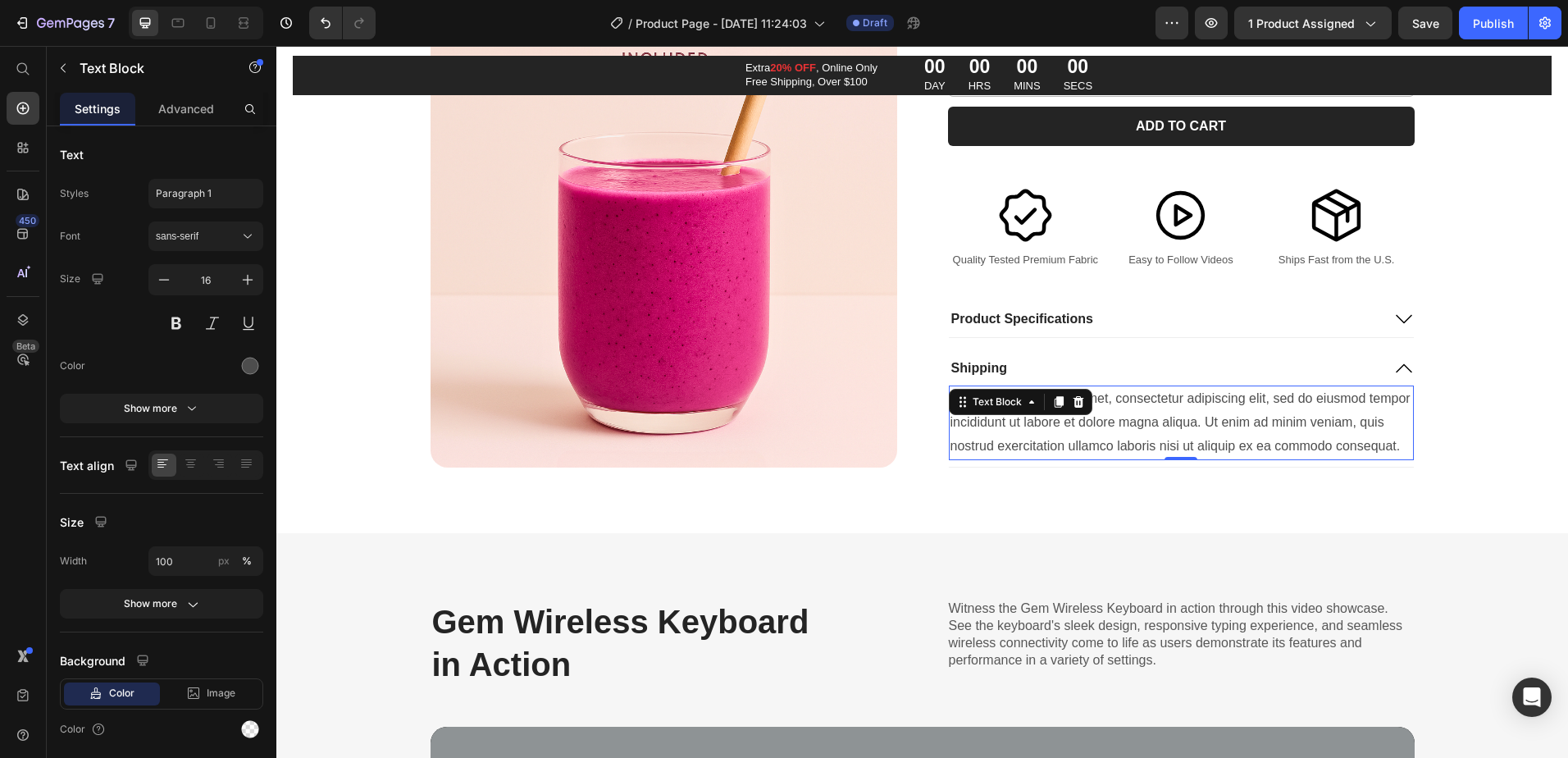 click on "Lorem ipsum dolor sit amet, consectetur adipiscing elit, sed do eiusmod tempor incididunt ut labore et dolore magna aliqua. Ut enim ad minim veniam, quis nostrud exercitation ullamco laboris nisi ut aliquip ex ea commodo consequat." at bounding box center [1181, 423] 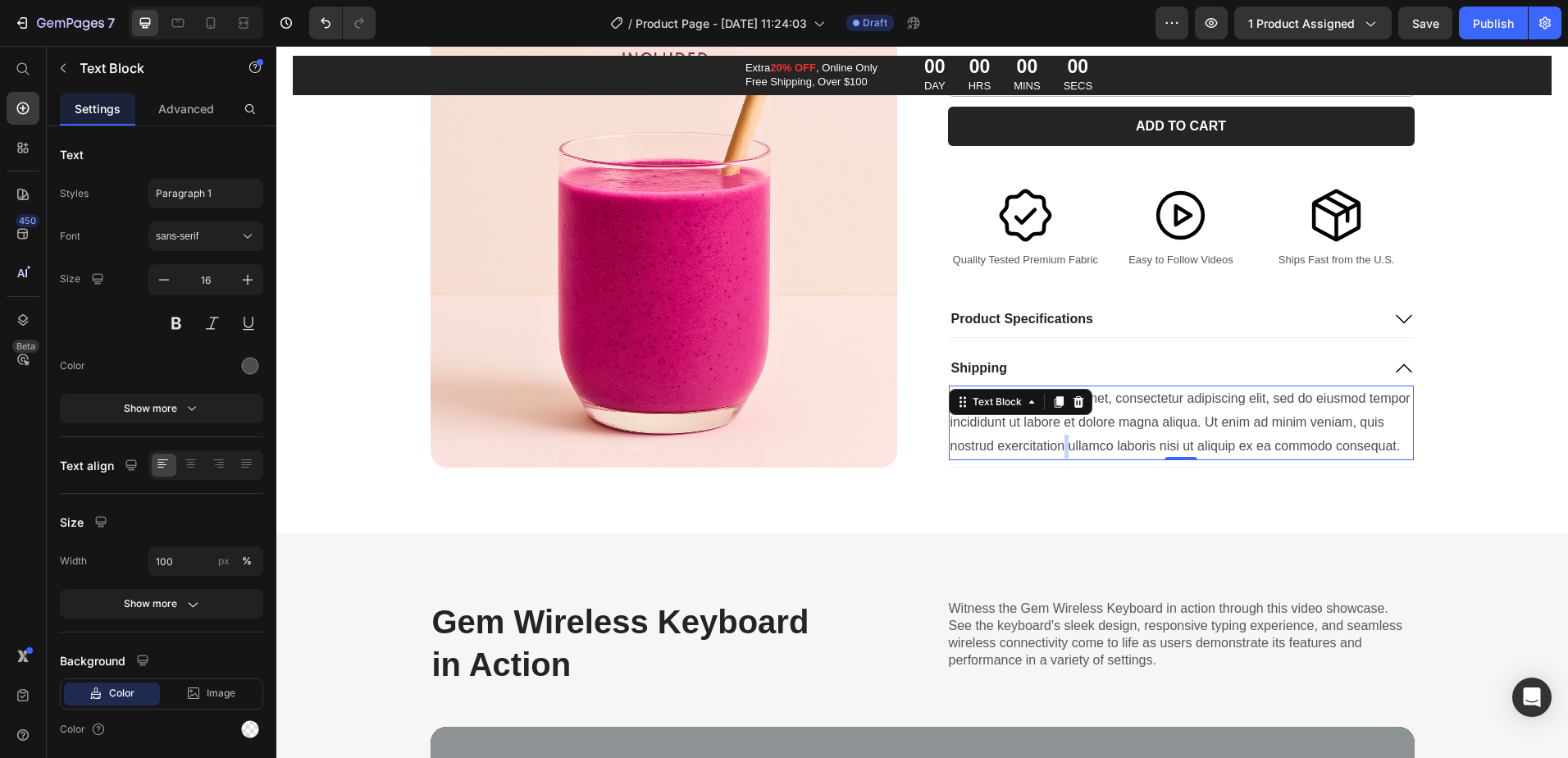 click on "Lorem ipsum dolor sit amet, consectetur adipiscing elit, sed do eiusmod tempor incididunt ut labore et dolore magna aliqua. Ut enim ad minim veniam, quis nostrud exercitation ullamco laboris nisi ut aliquip ex ea commodo consequat." at bounding box center [1181, 423] 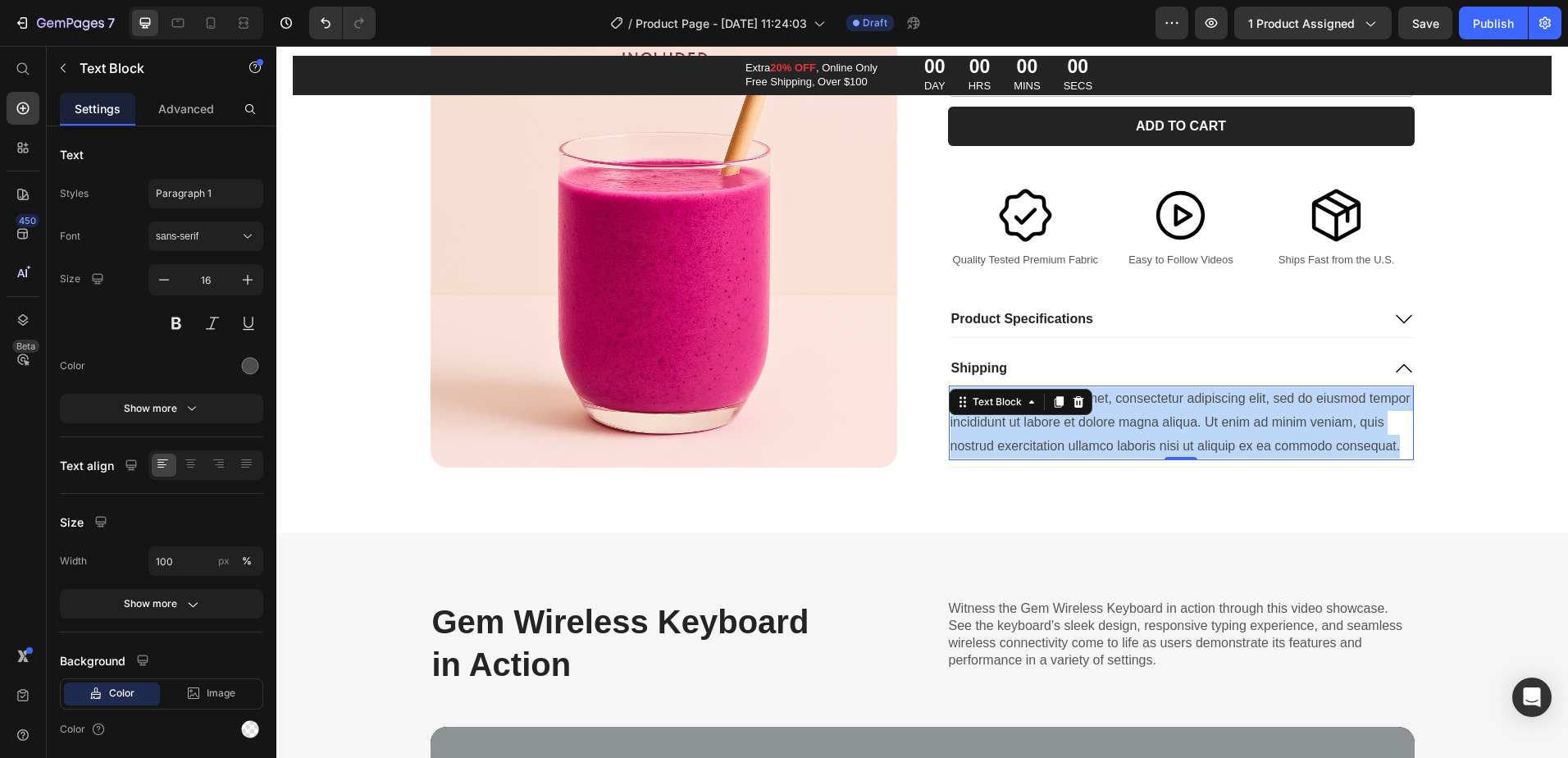 click on "Lorem ipsum dolor sit amet, consectetur adipiscing elit, sed do eiusmod tempor incididunt ut labore et dolore magna aliqua. Ut enim ad minim veniam, quis nostrud exercitation ullamco laboris nisi ut aliquip ex ea commodo consequat." at bounding box center (1181, 423) 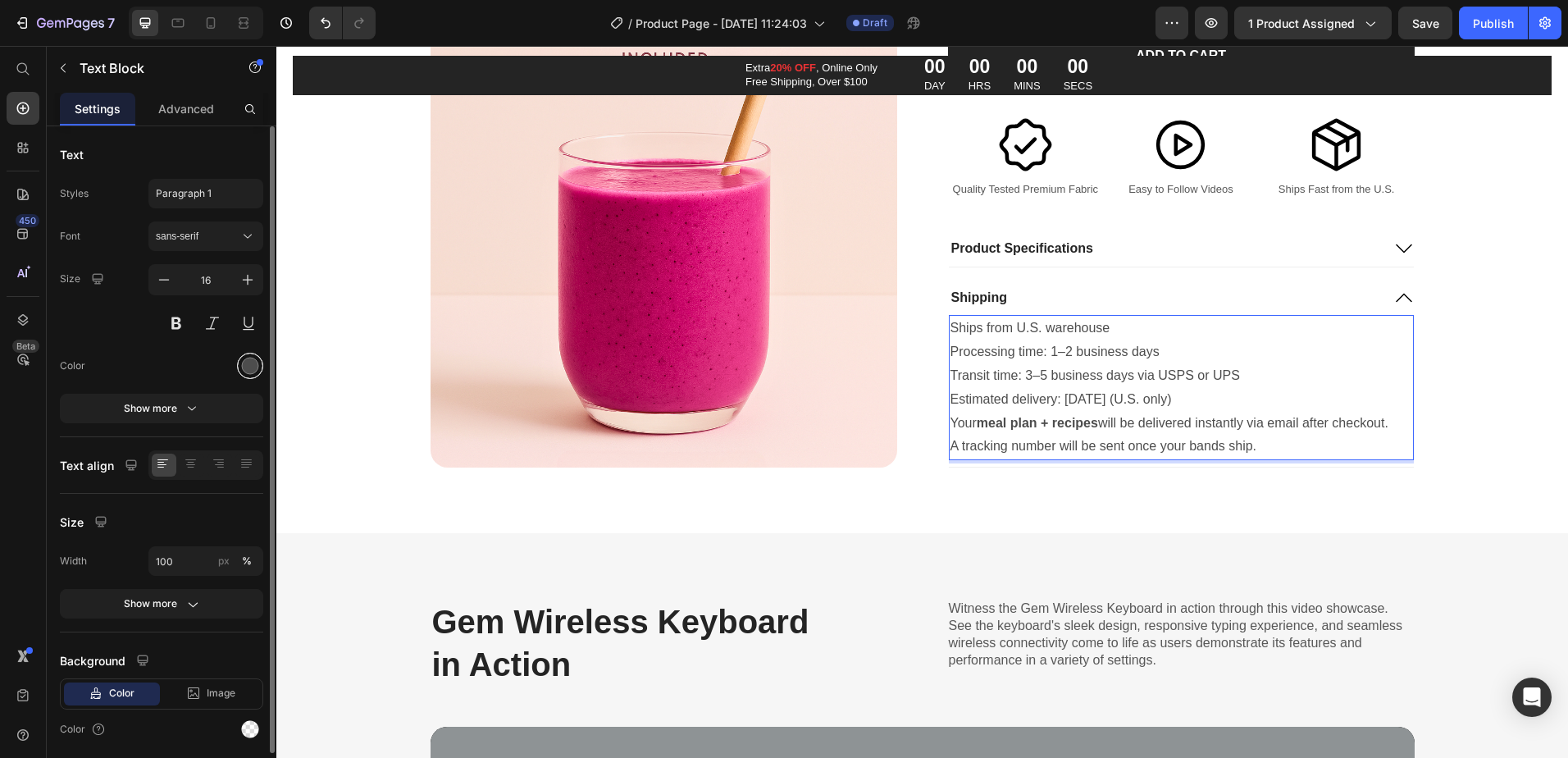 click at bounding box center [250, 366] 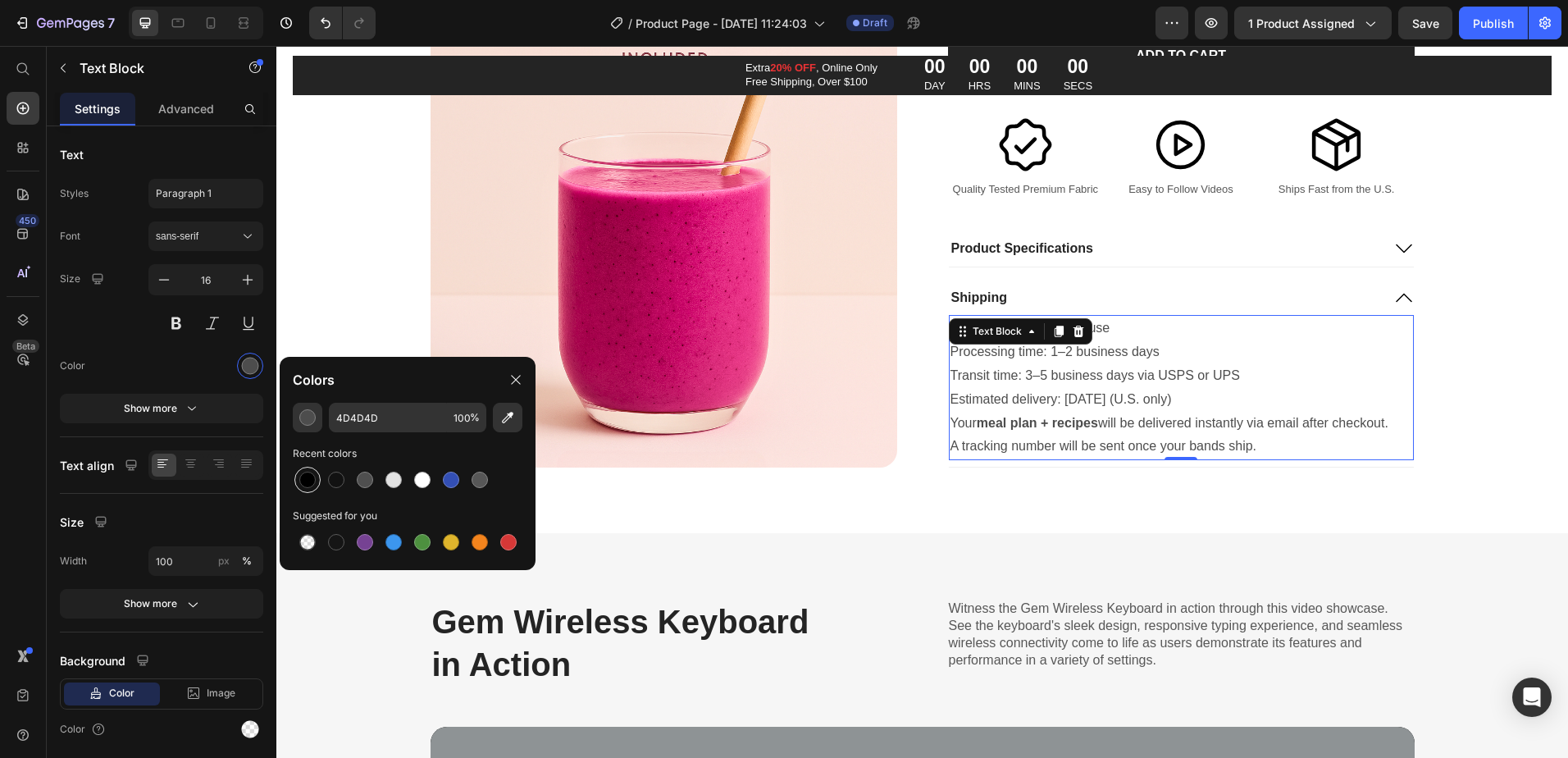 click at bounding box center [308, 480] 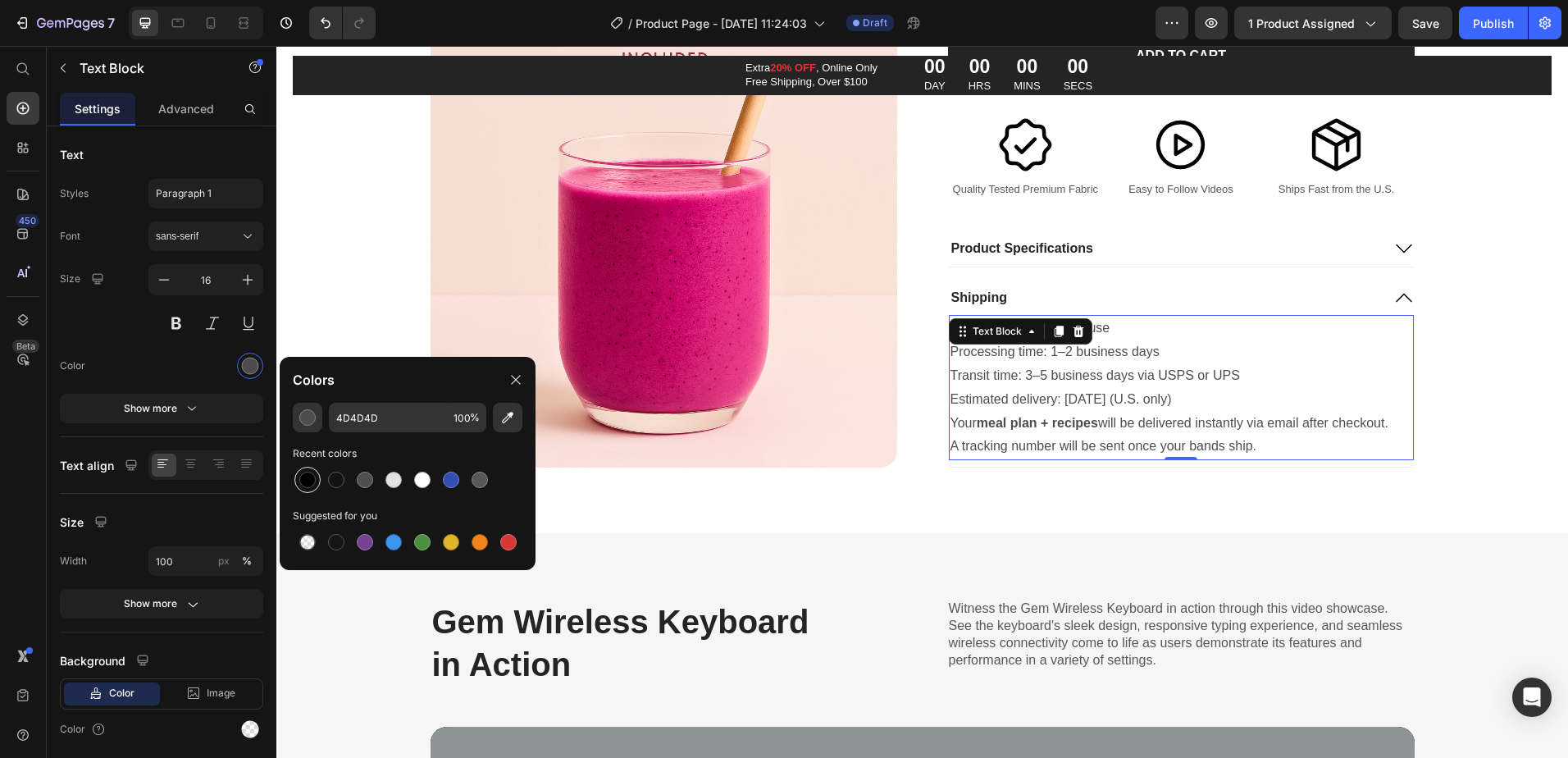 type on "000000" 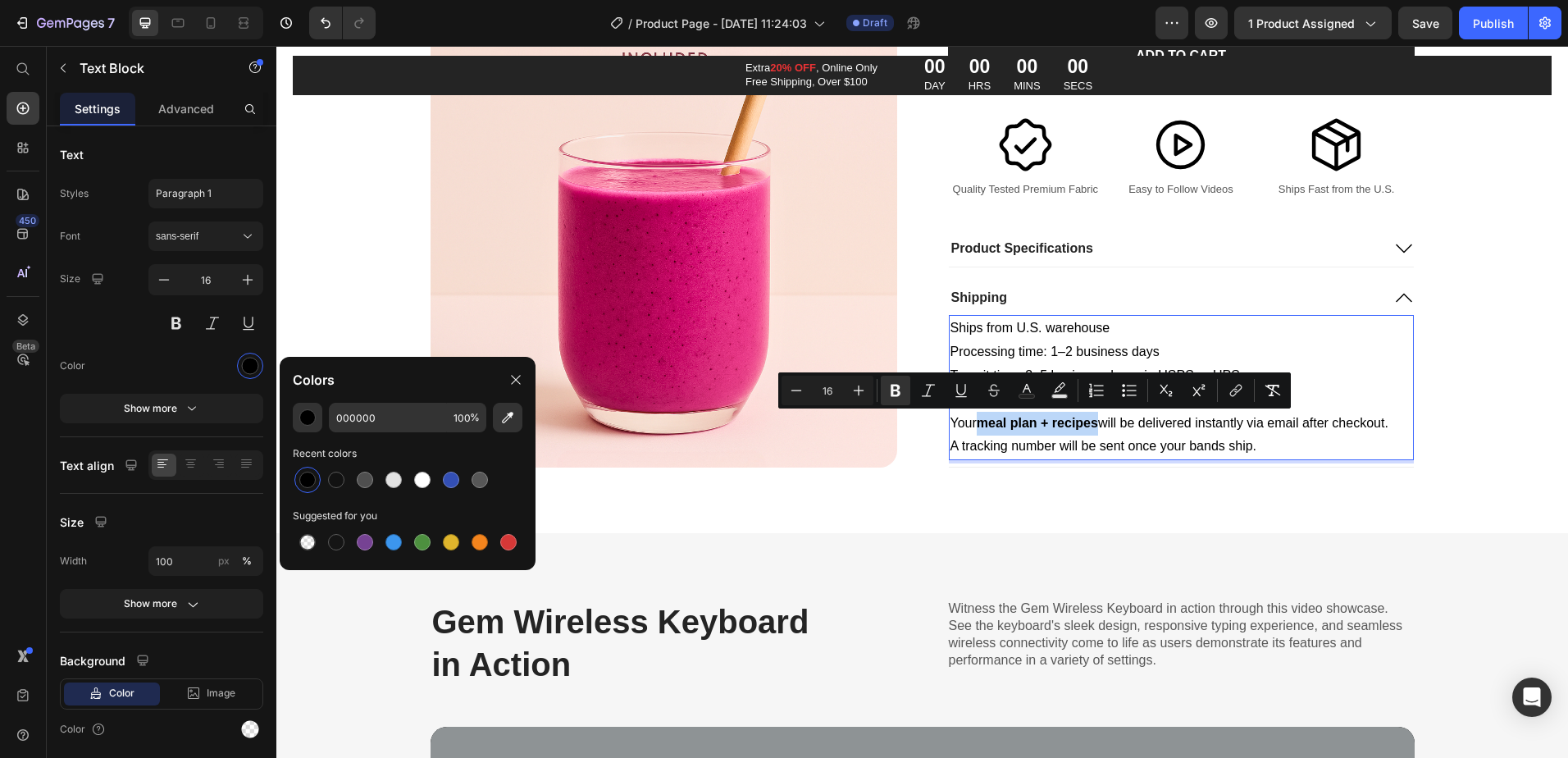 drag, startPoint x: 1097, startPoint y: 427, endPoint x: 978, endPoint y: 432, distance: 119.105 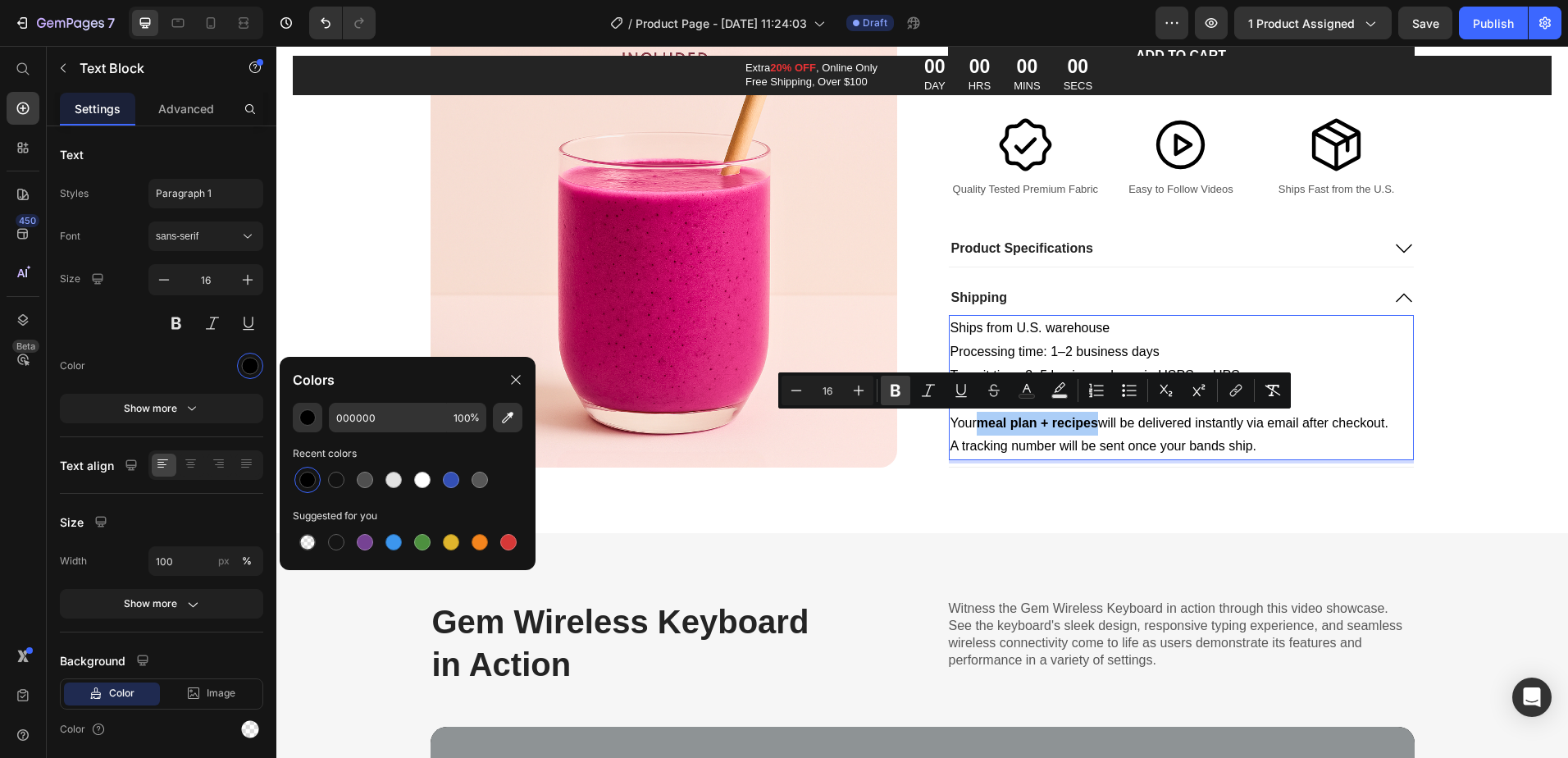 click 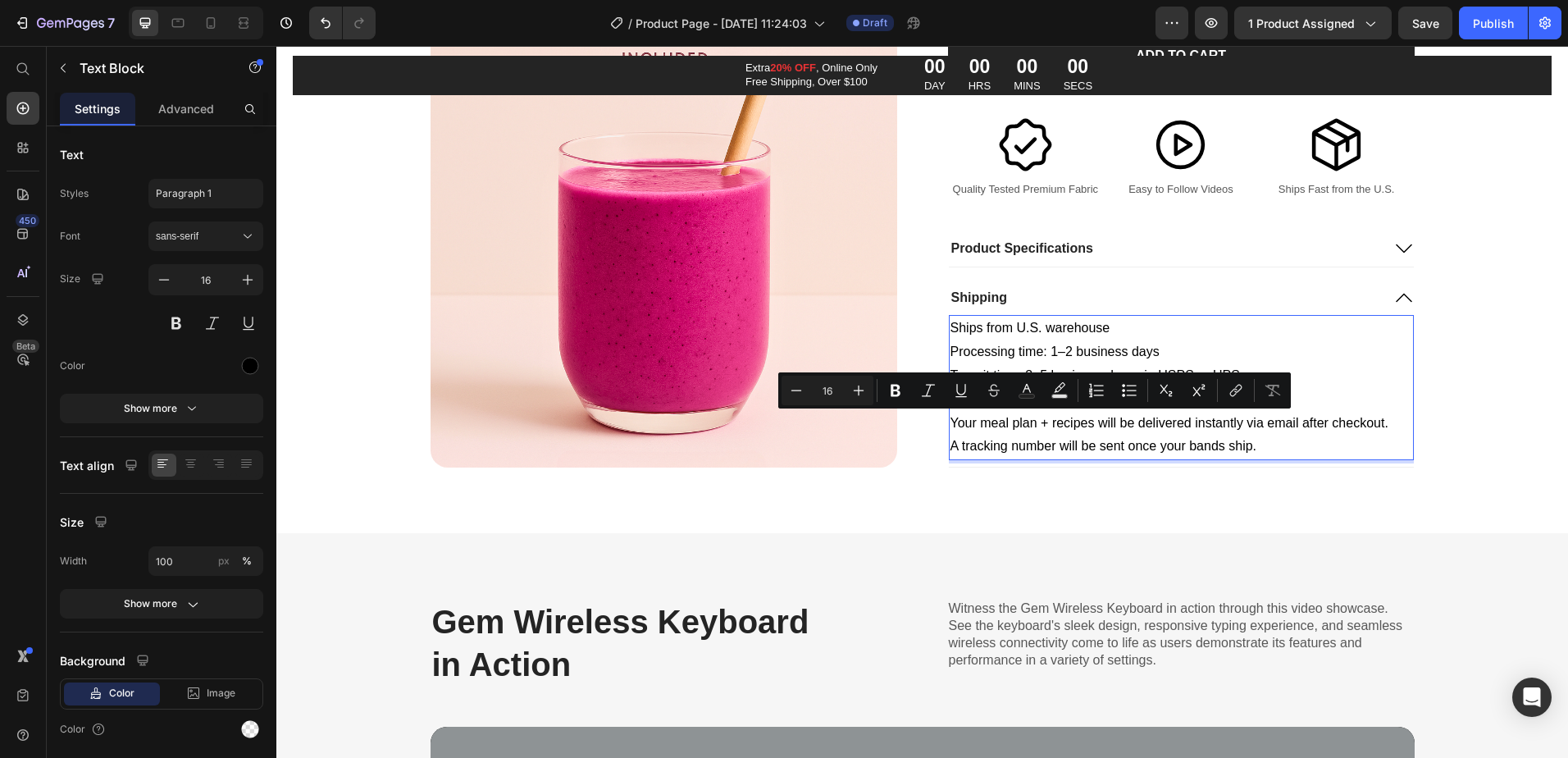 click on "Your meal plan + recipes will be delivered instantly via email after checkout. A tracking number will be sent once your bands ship." at bounding box center [1181, 436] 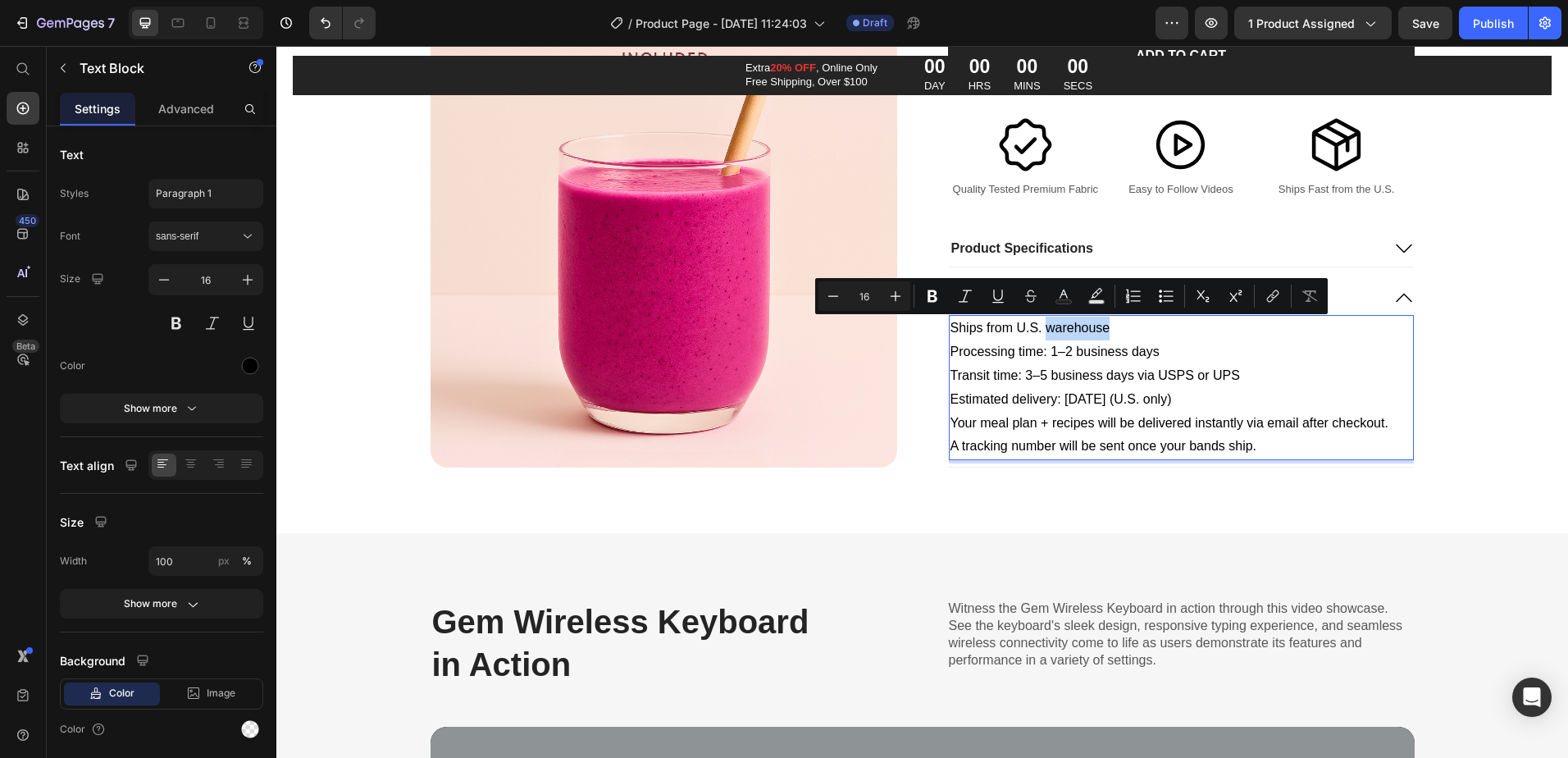 drag, startPoint x: 1127, startPoint y: 331, endPoint x: 1042, endPoint y: 332, distance: 85.005882 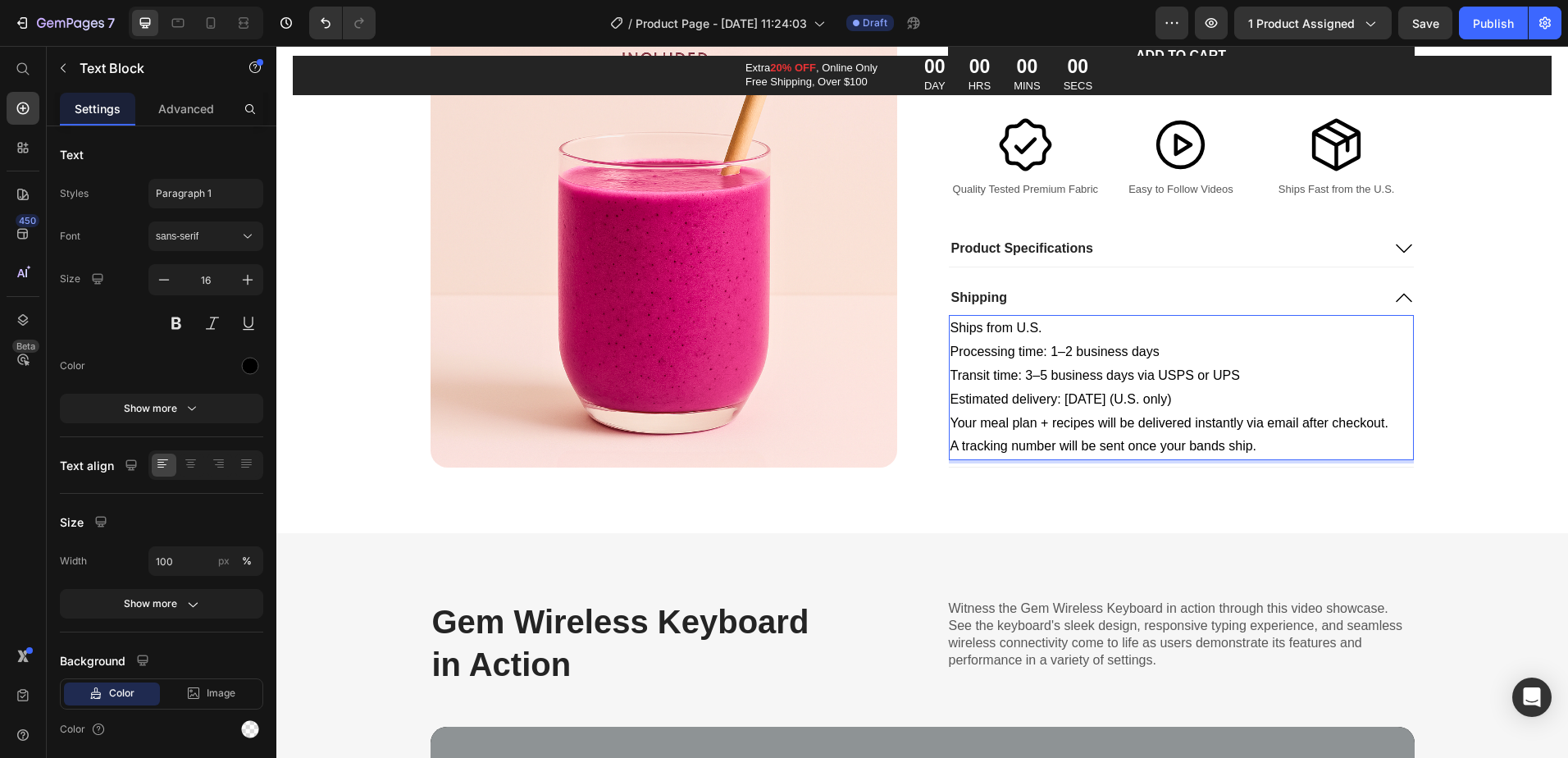 click on "Ships from U.S." at bounding box center [1181, 328] 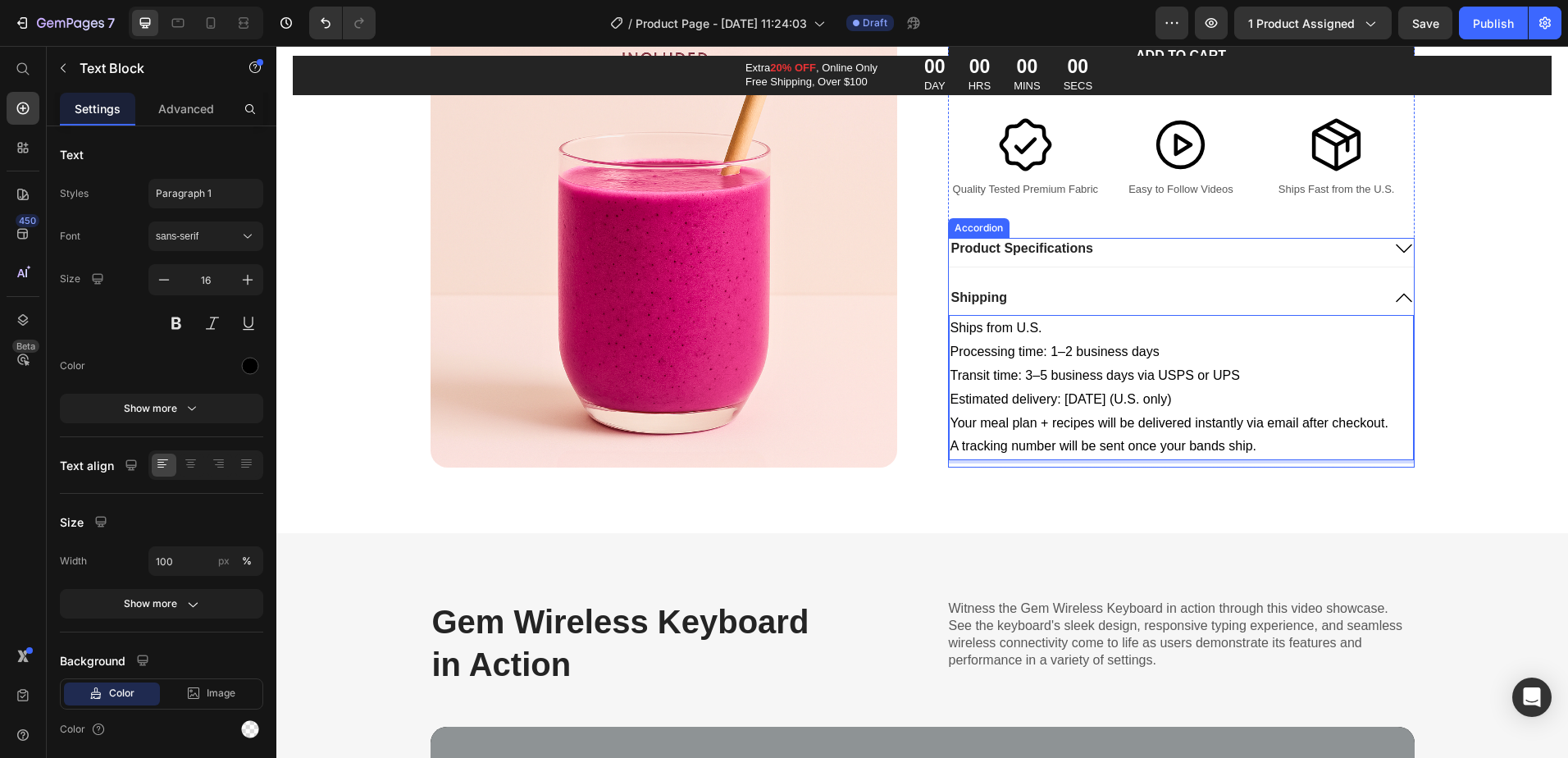 click on "Product Specifications" at bounding box center (1165, 249) 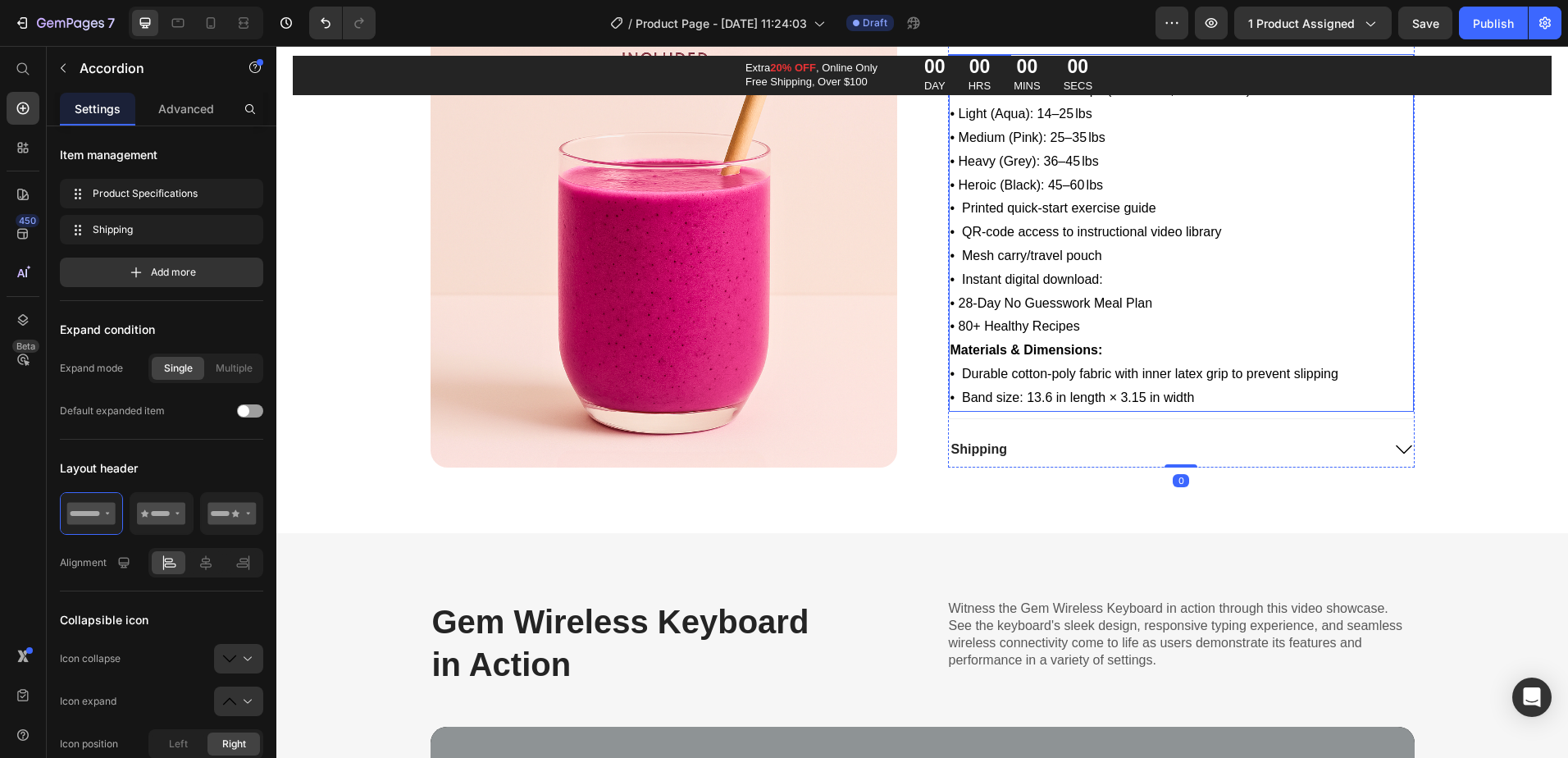 click on "•  Durable cotton-poly fabric with inner latex grip to prevent slipping" at bounding box center [1181, 374] 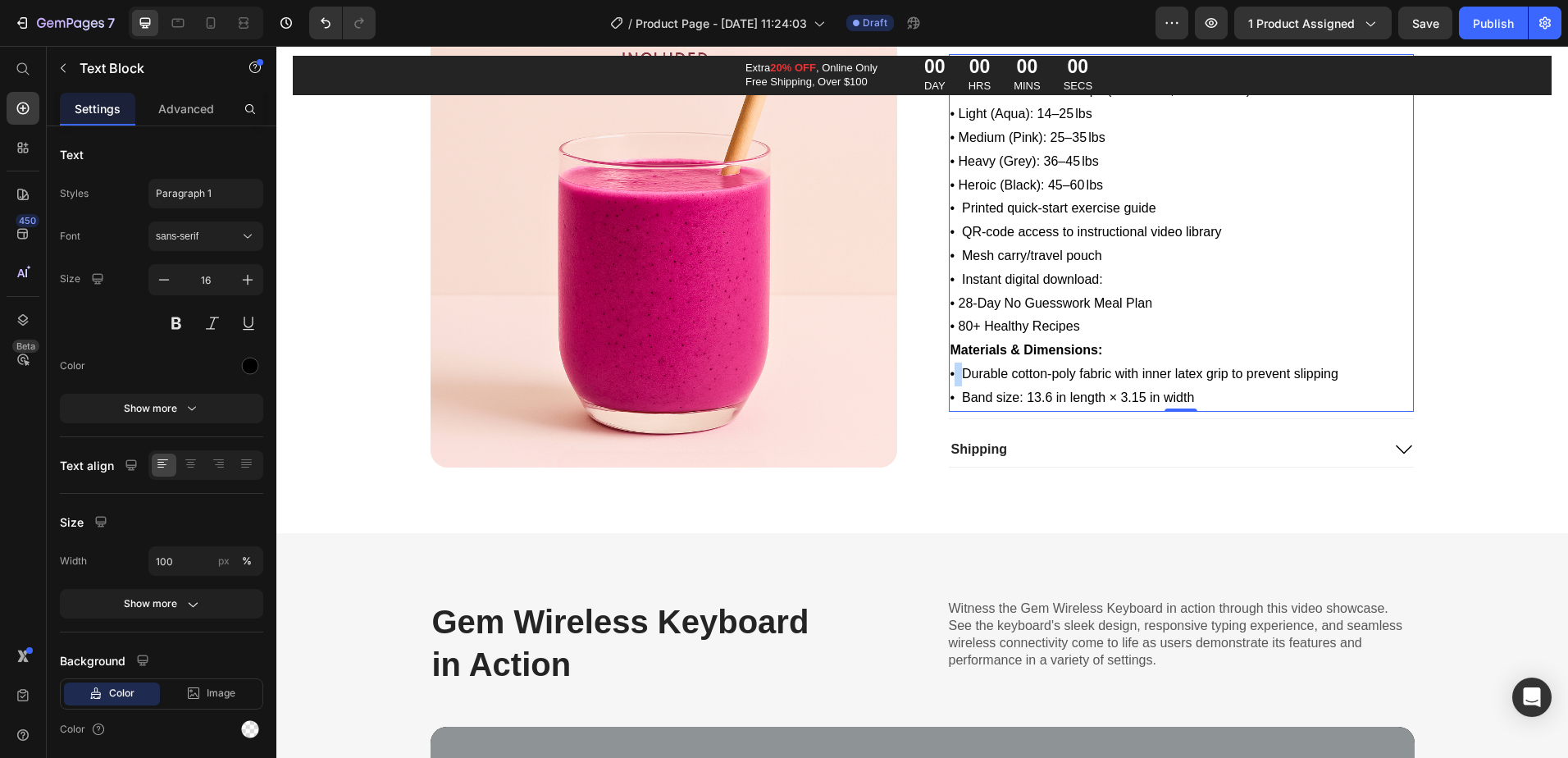 click on "•  Durable cotton-poly fabric with inner latex grip to prevent slipping" at bounding box center (1181, 374) 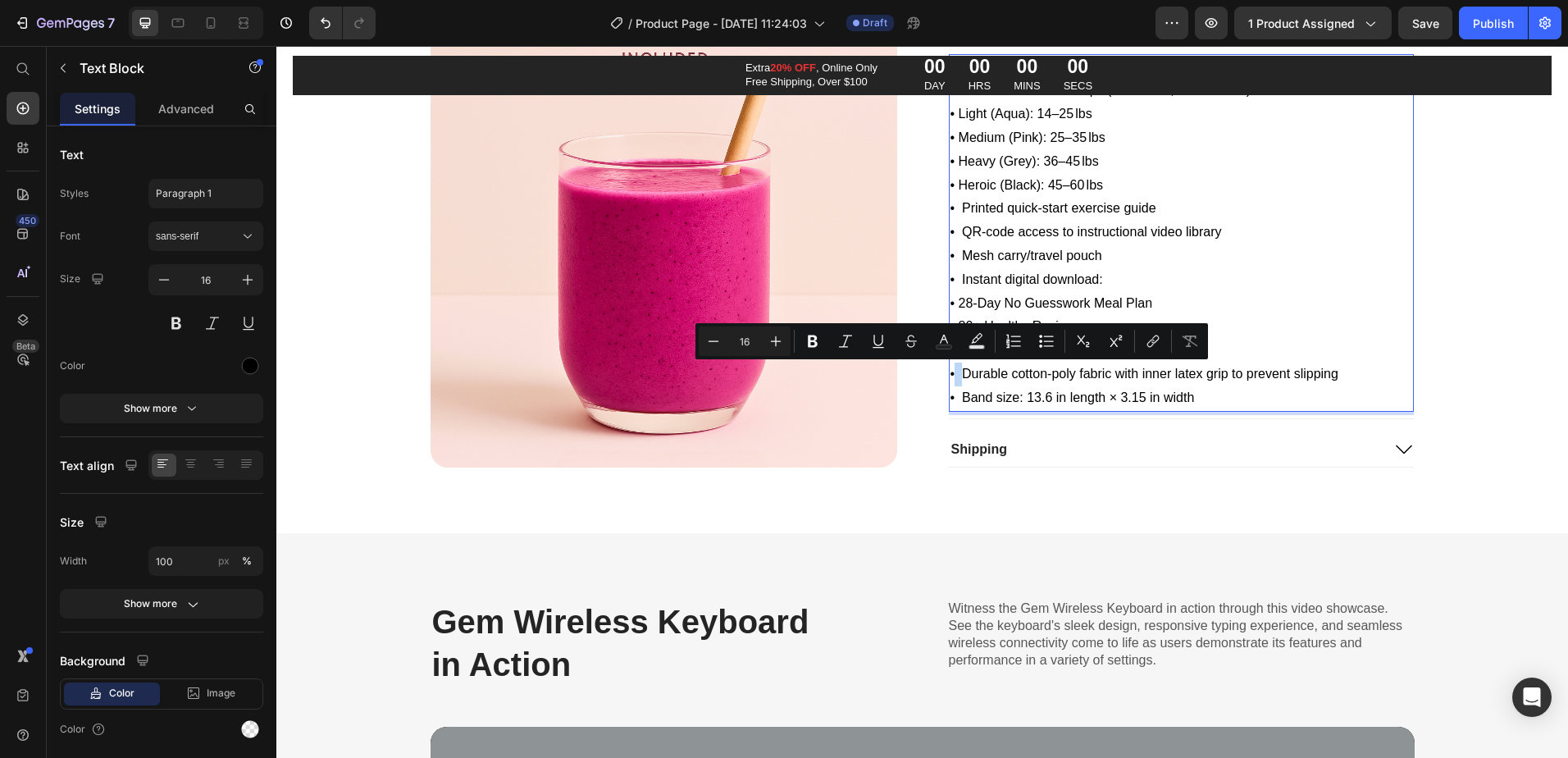 click on "•  Durable cotton-poly fabric with inner latex grip to prevent slipping" at bounding box center (1181, 374) 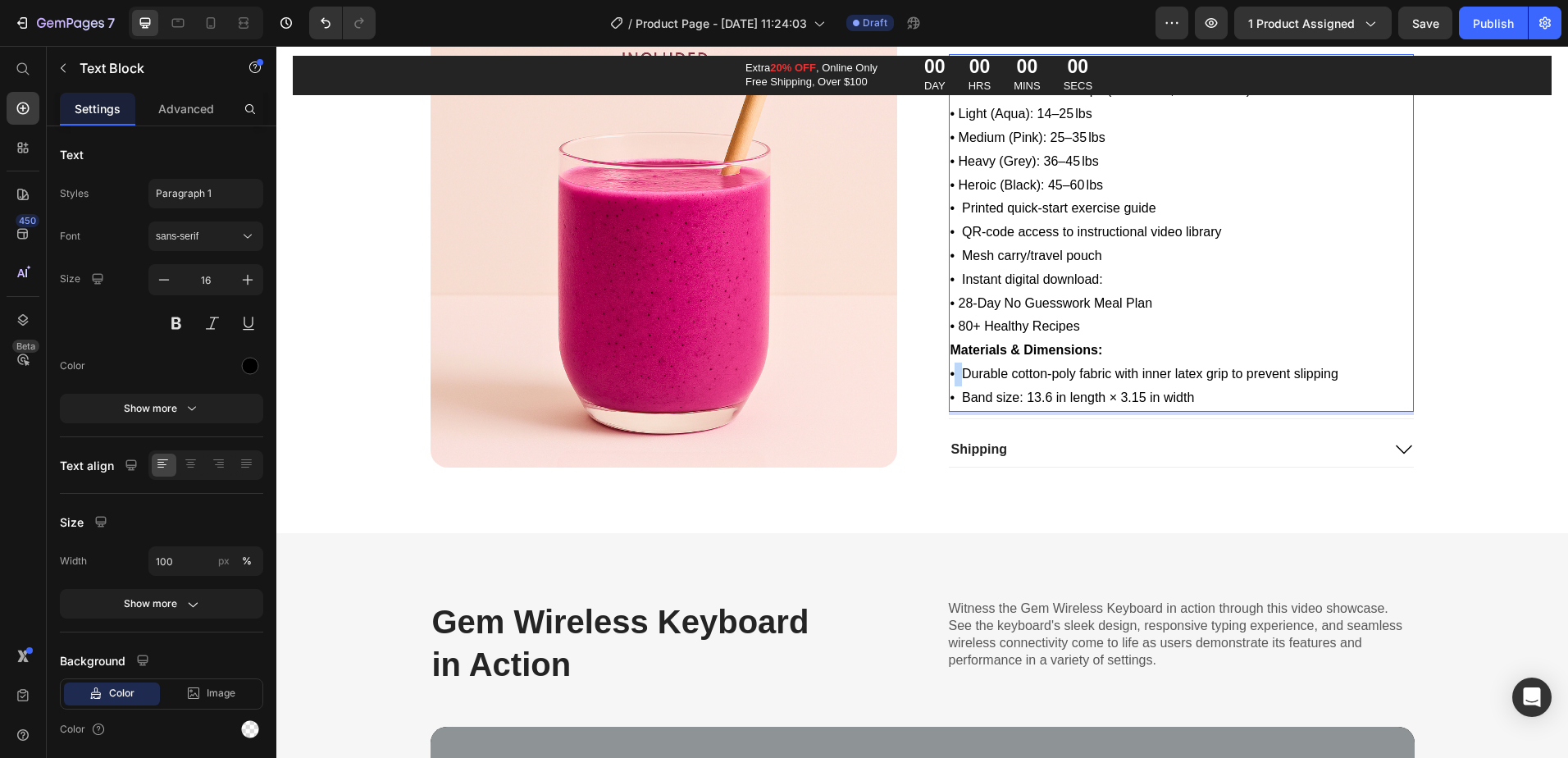 click on "•  Durable cotton-poly fabric with inner latex grip to prevent slipping" at bounding box center [1181, 374] 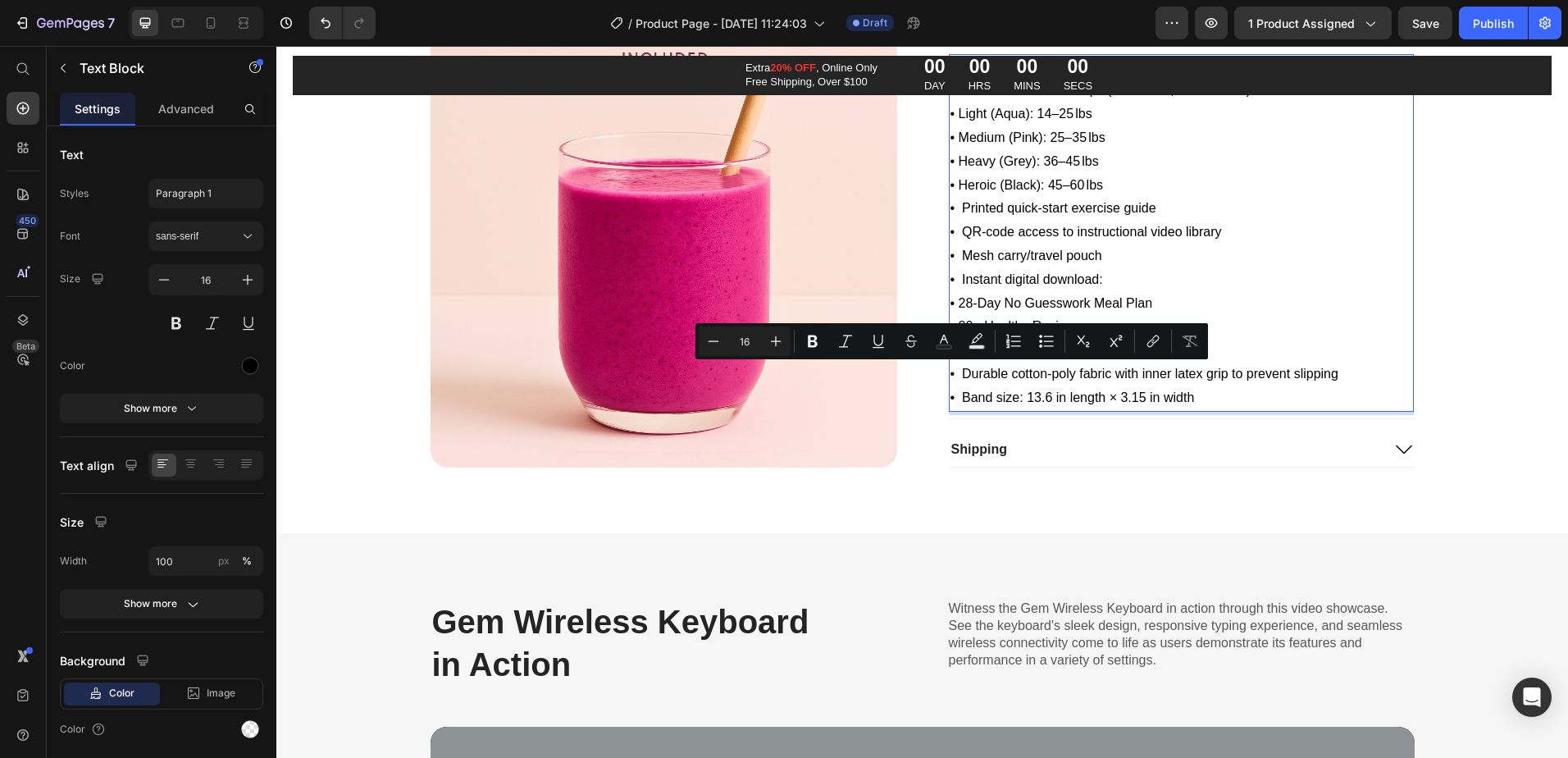 click on "•  Durable cotton-poly fabric with inner latex grip to prevent slipping" at bounding box center (1181, 374) 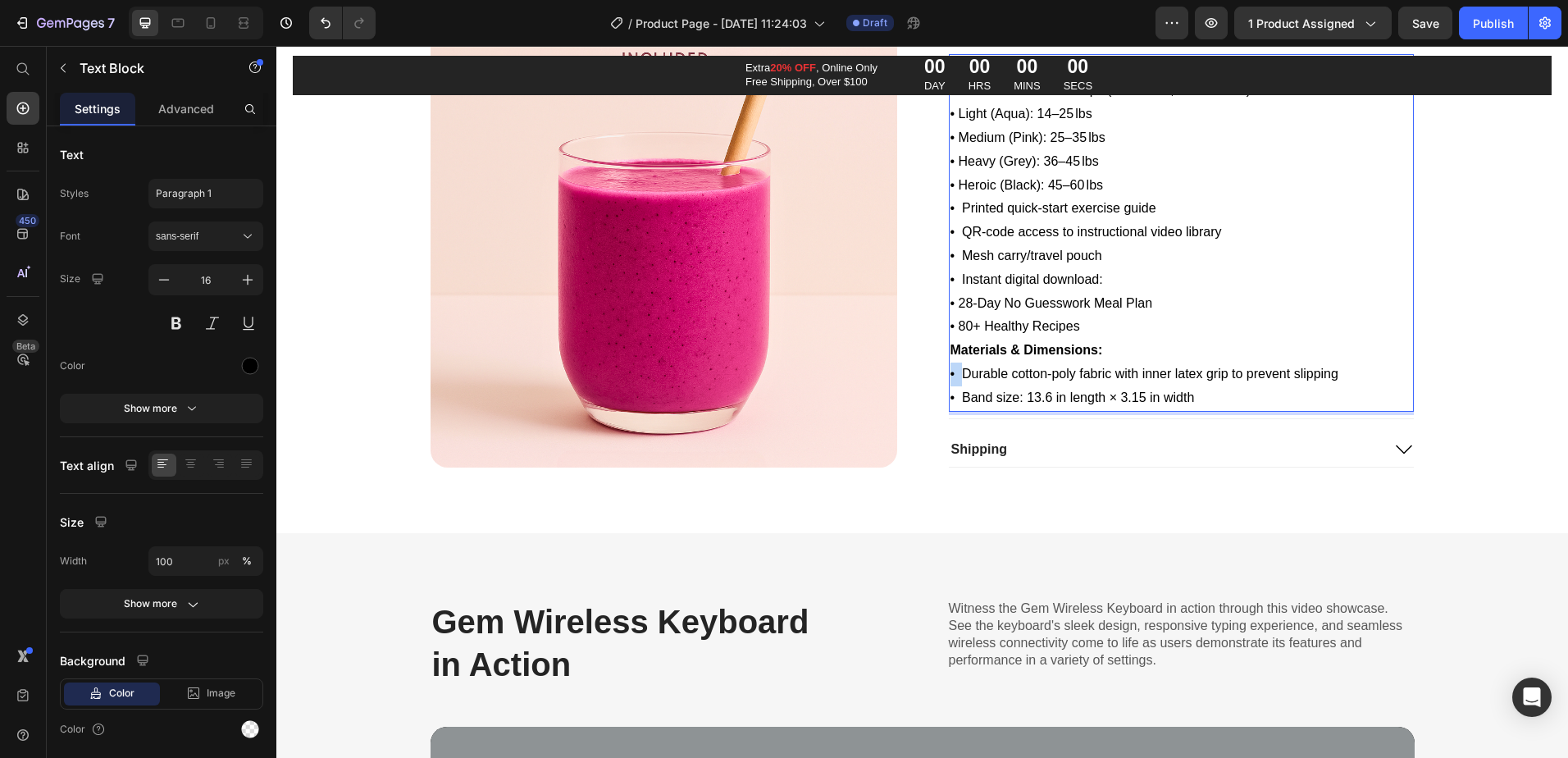 click on "•  Durable cotton-poly fabric with inner latex grip to prevent slipping" at bounding box center [1181, 374] 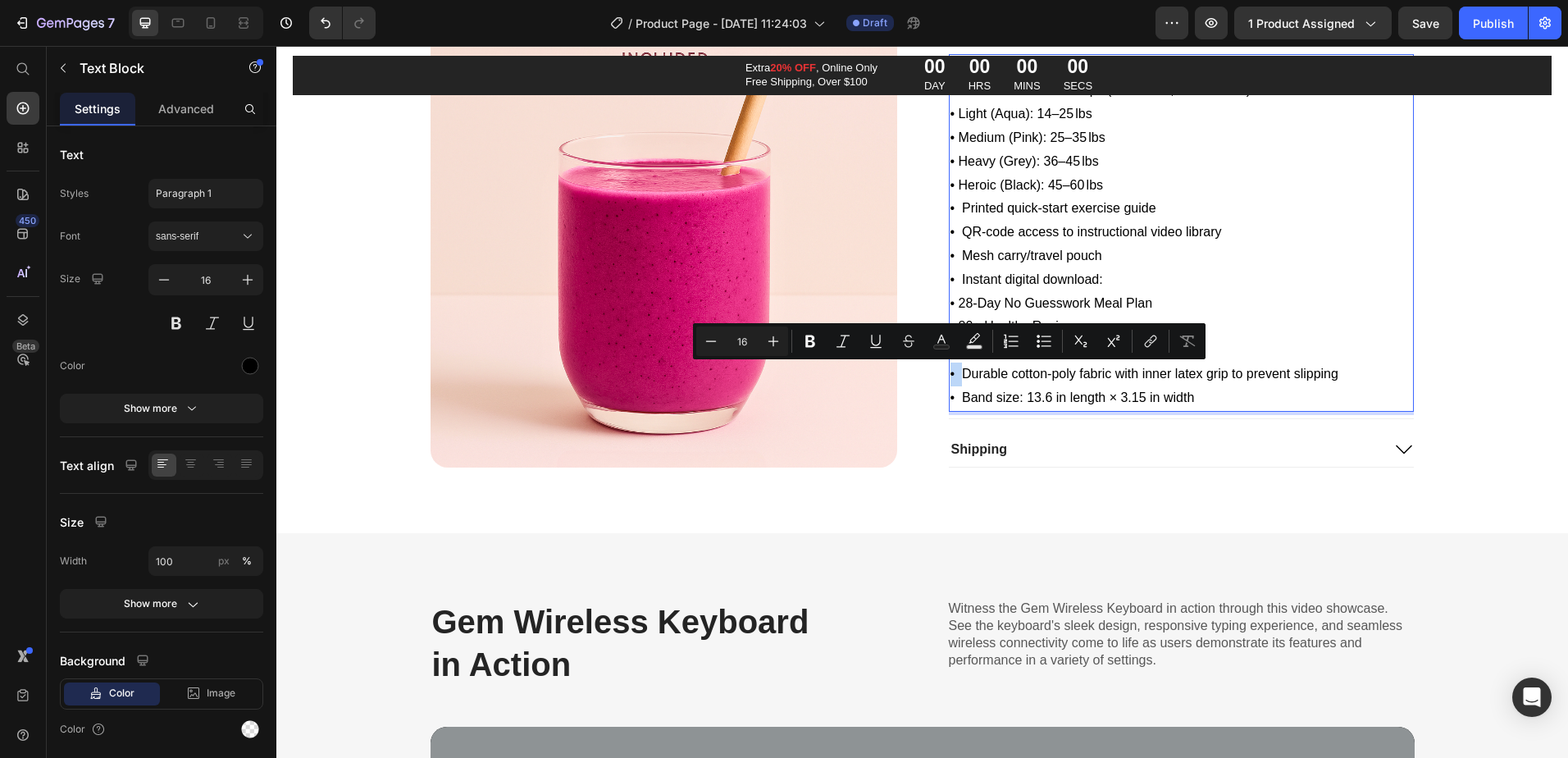 copy on "•" 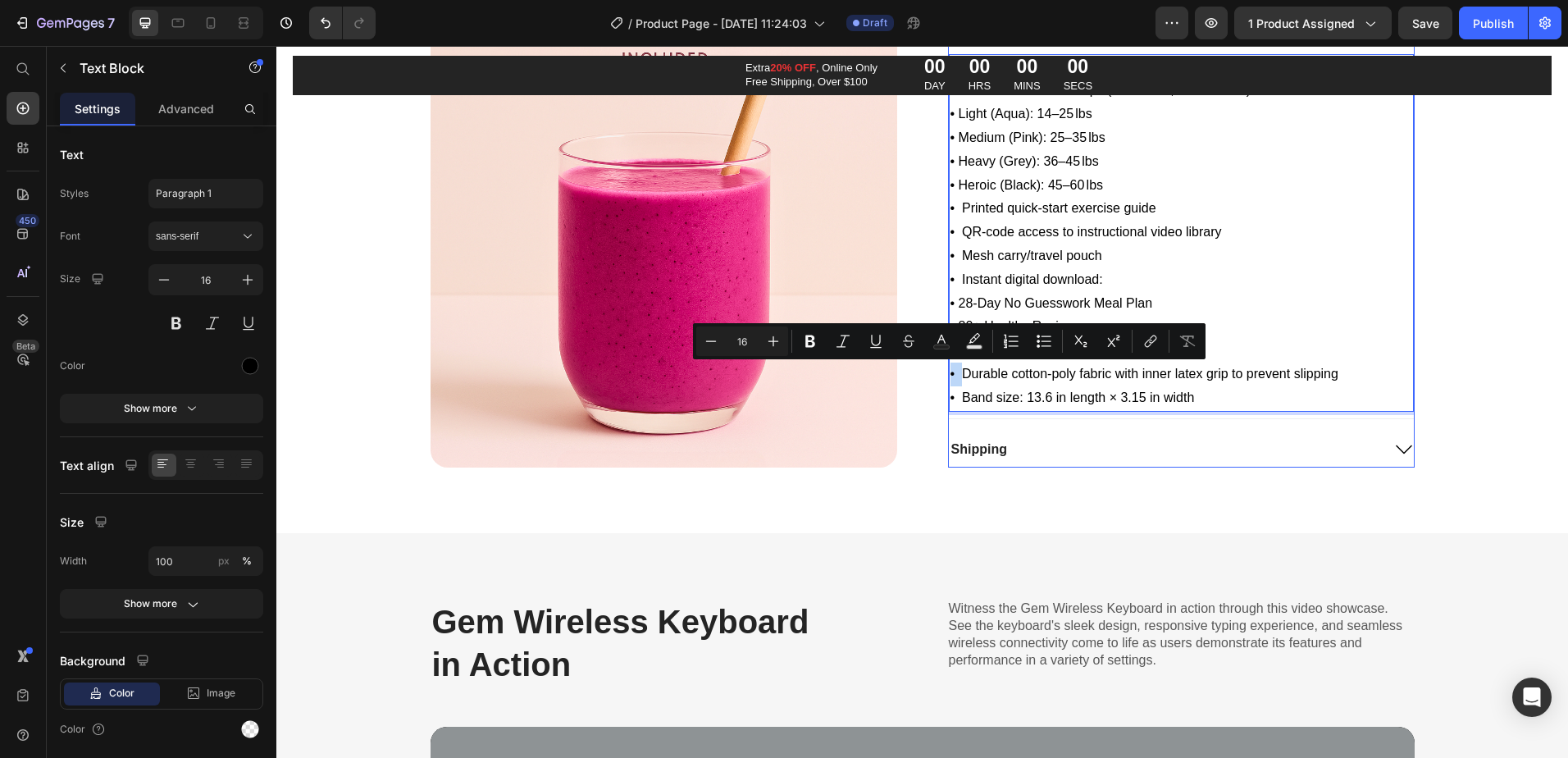click on "Shipping" at bounding box center [1165, 449] 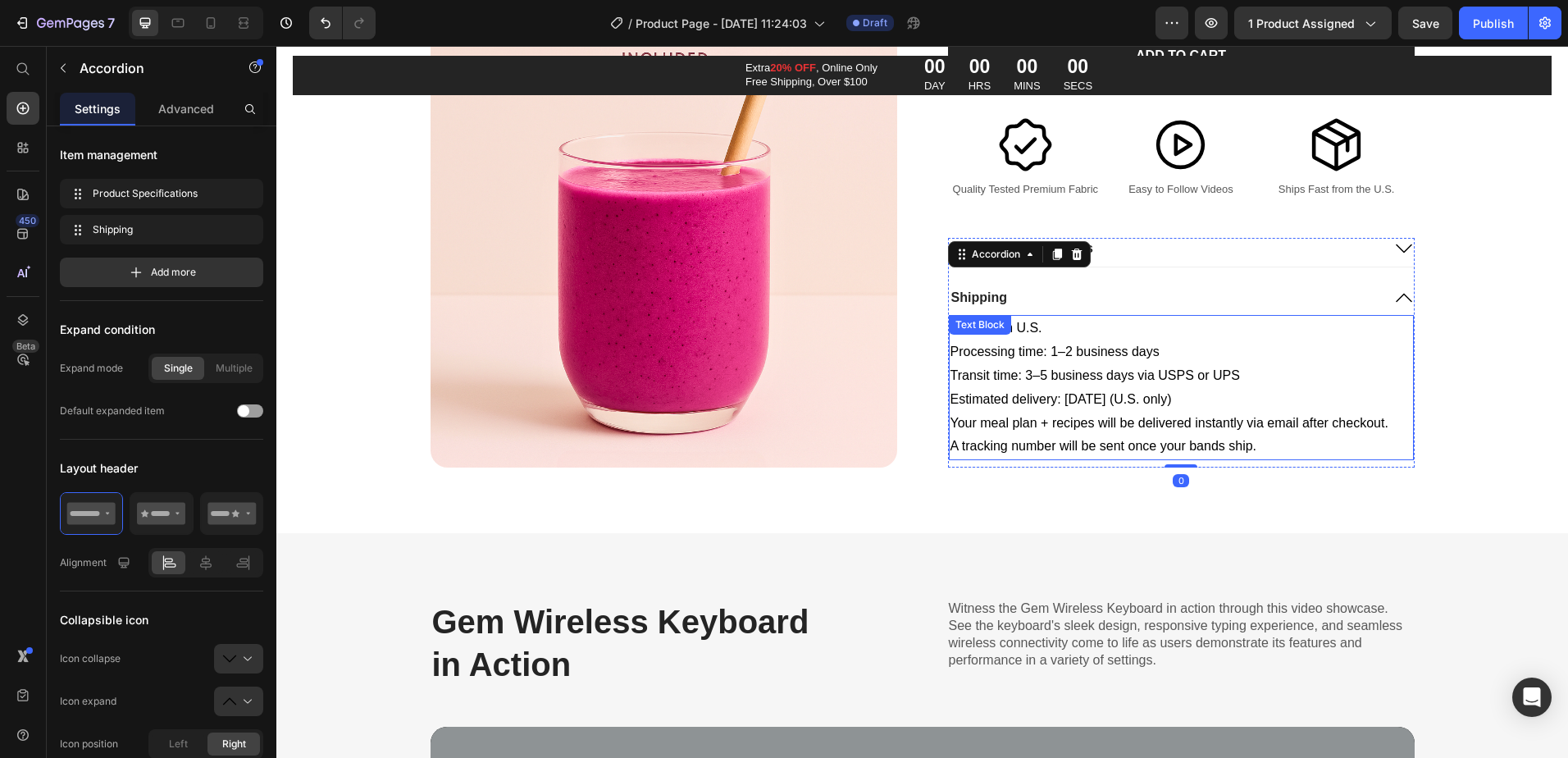 click on "Transit time: 3–5 business days via USPS or UPS" at bounding box center [1181, 376] 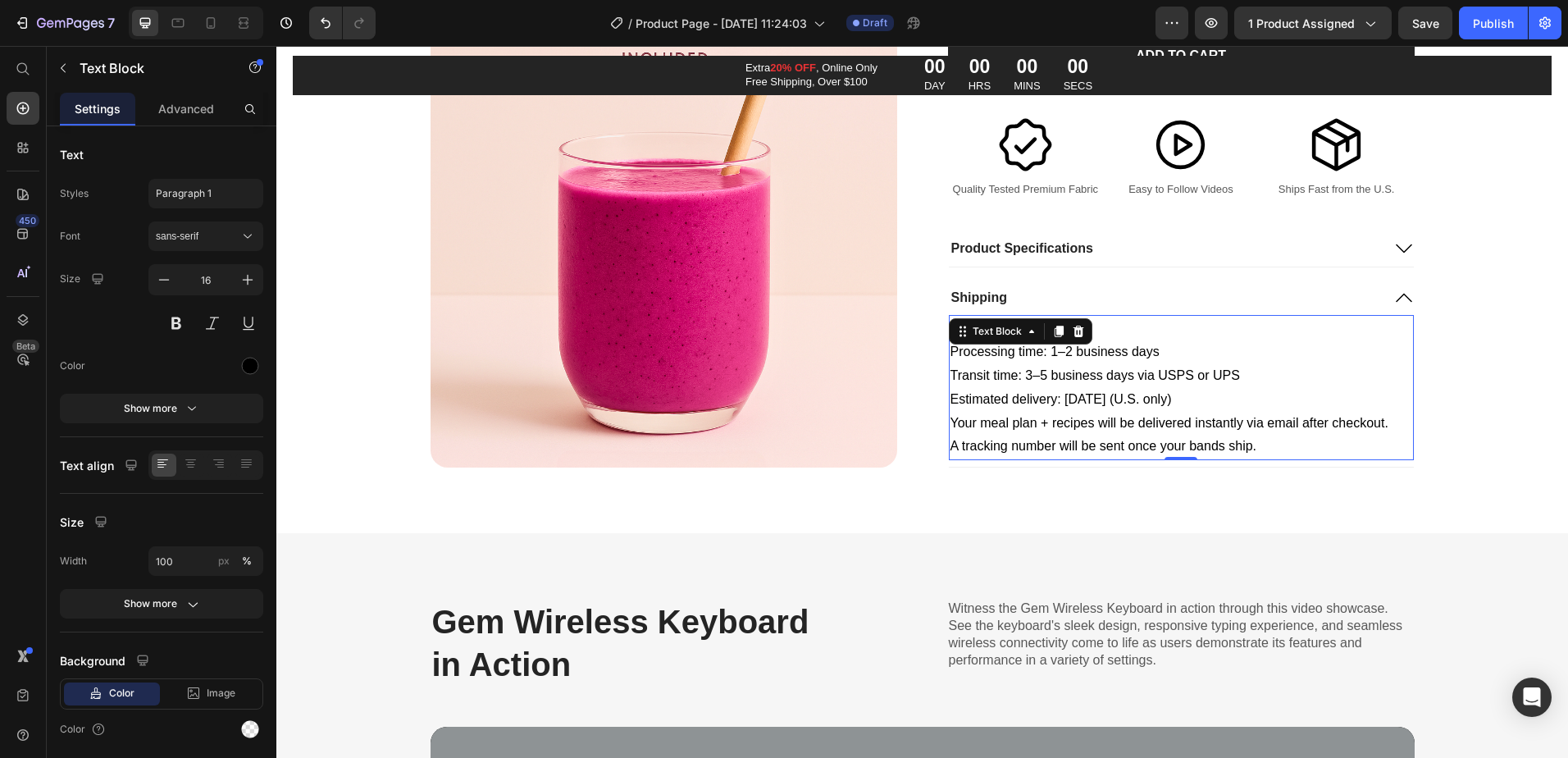 click on "Ships from U.S." at bounding box center [1181, 328] 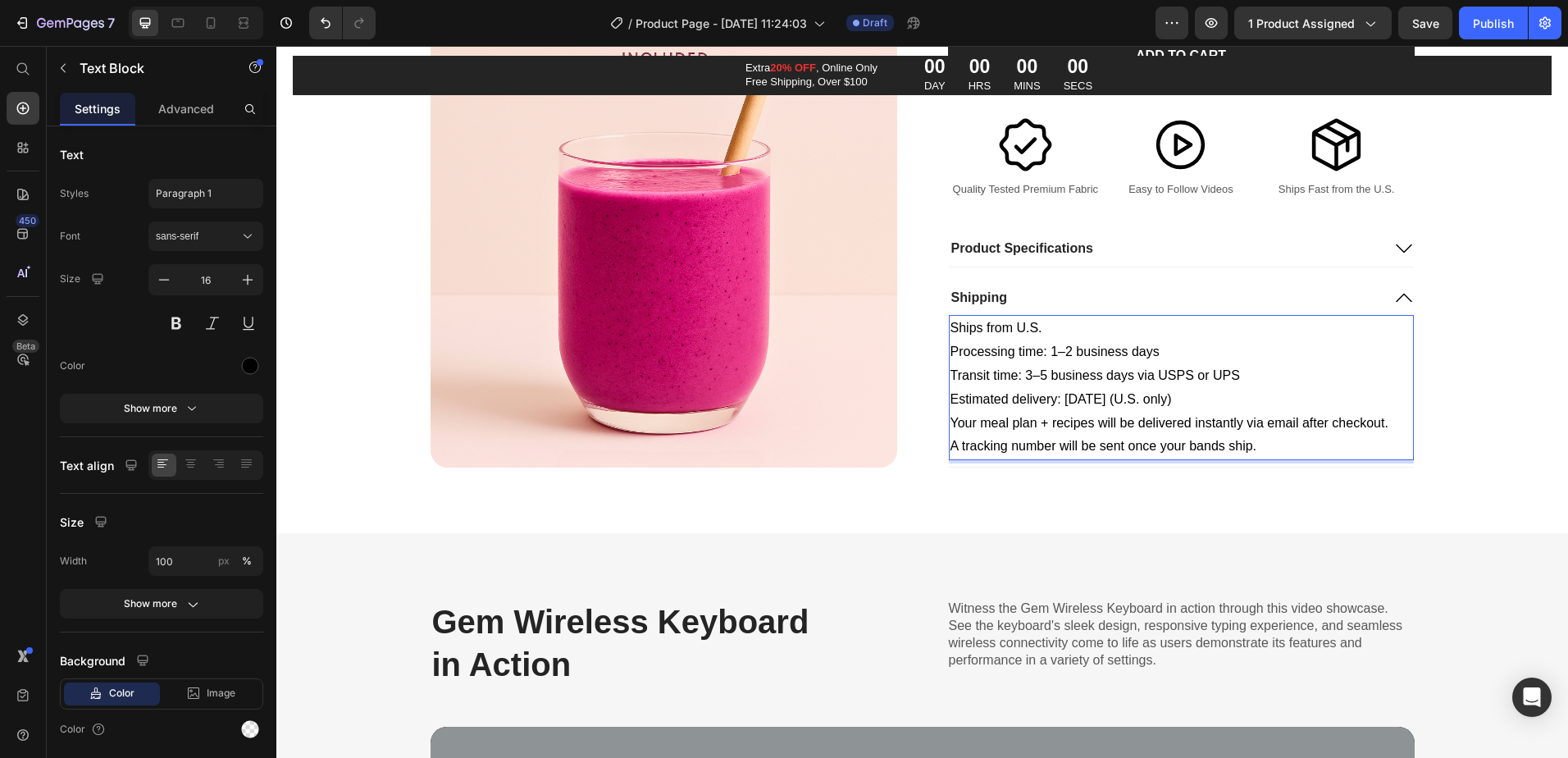 click on "Ships from U.S." at bounding box center (1181, 328) 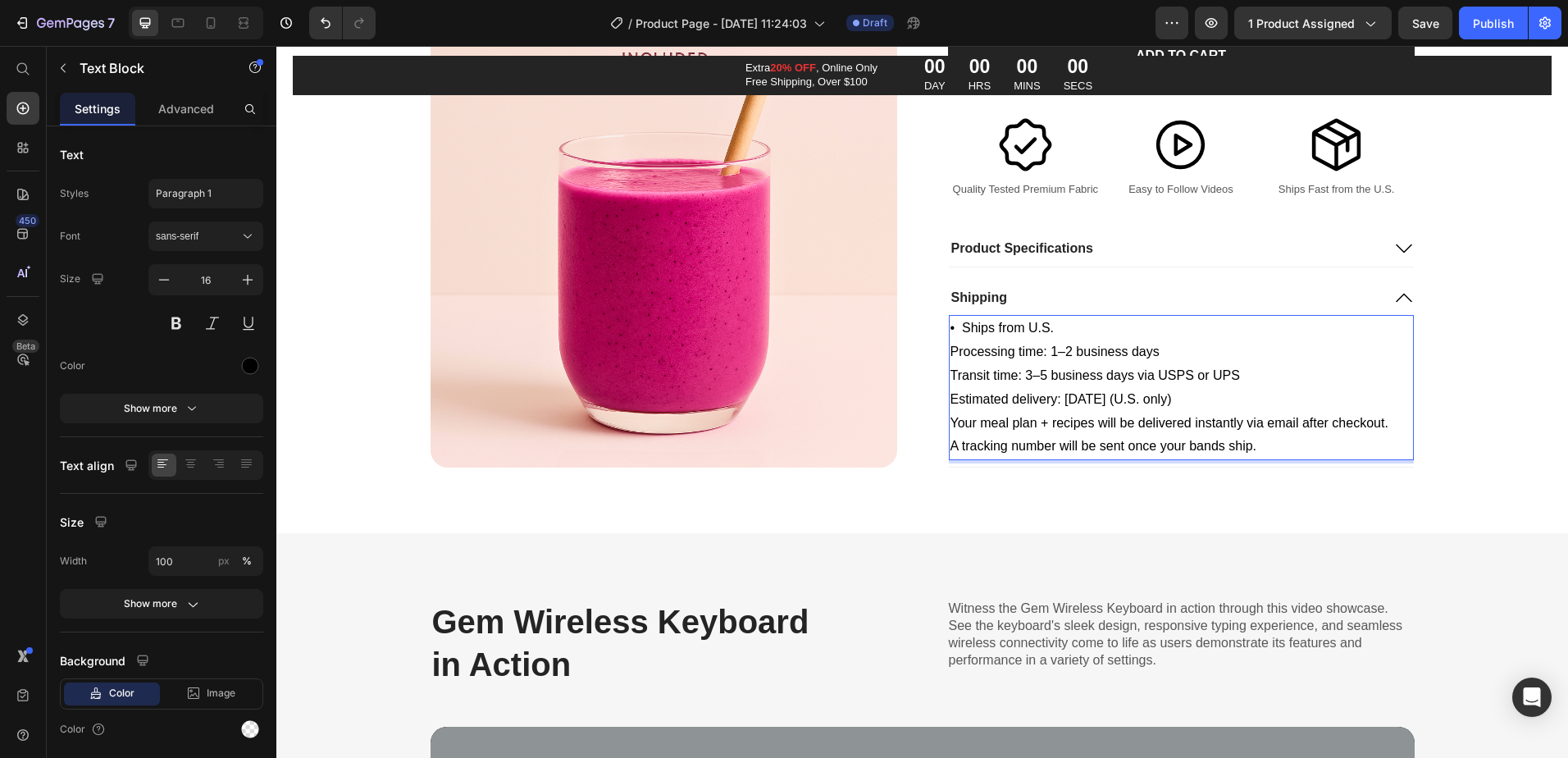 click on "Processing time: 1–2 business days" at bounding box center (1181, 352) 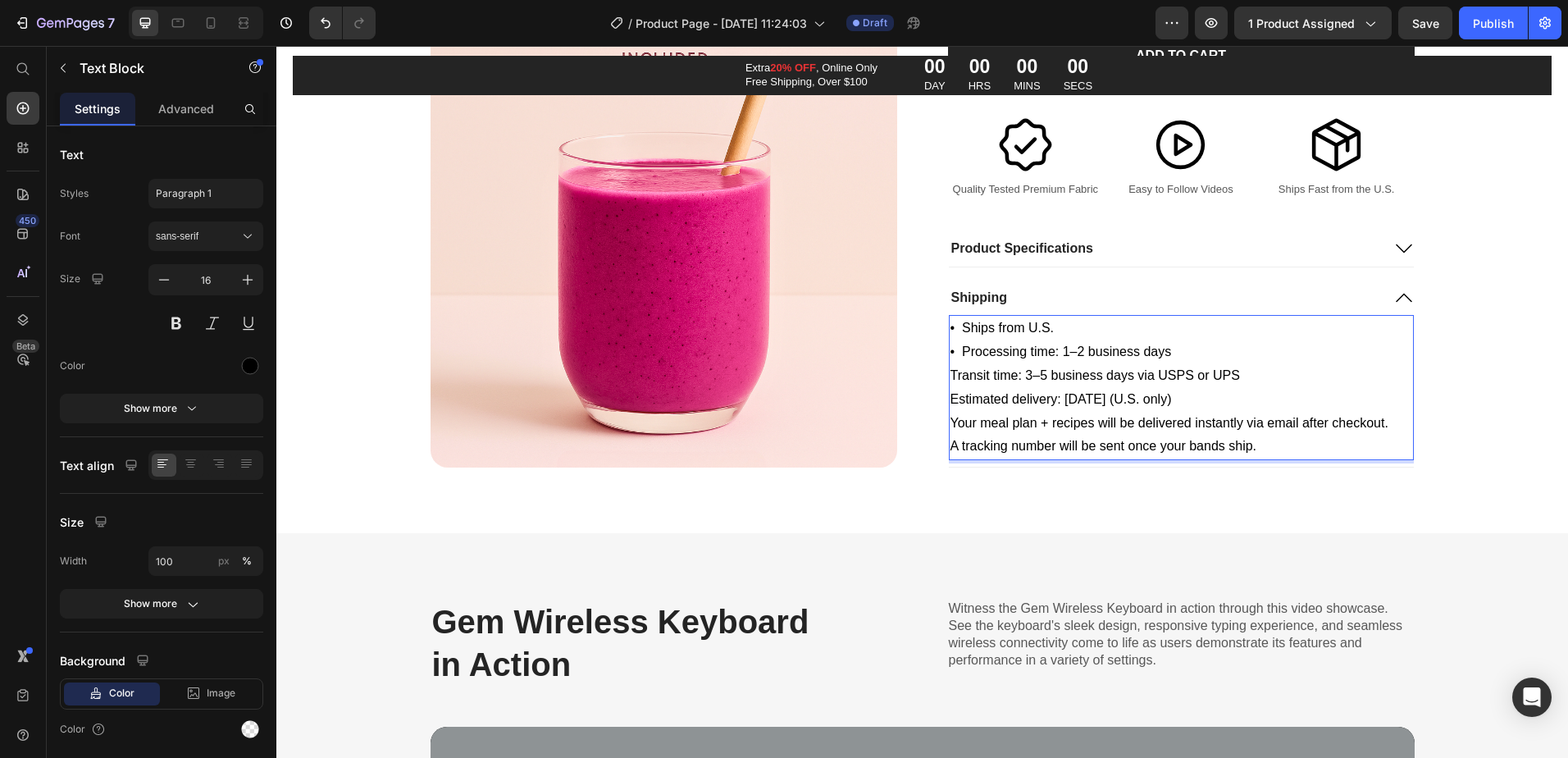 click on "Transit time: 3–5 business days via USPS or UPS" at bounding box center [1181, 376] 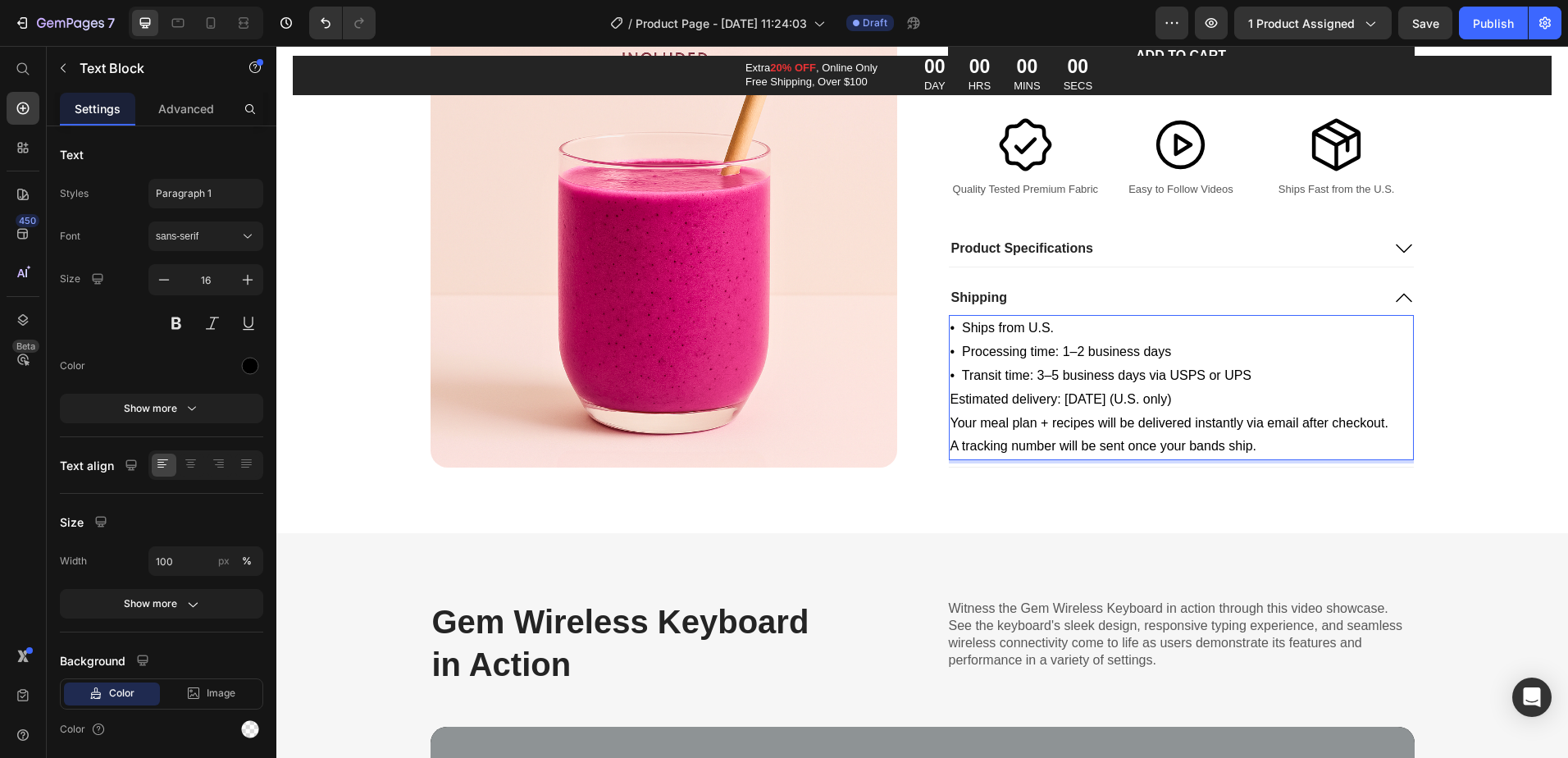 click on "Estimated delivery: Within 7 days (U.S. only)" at bounding box center [1181, 400] 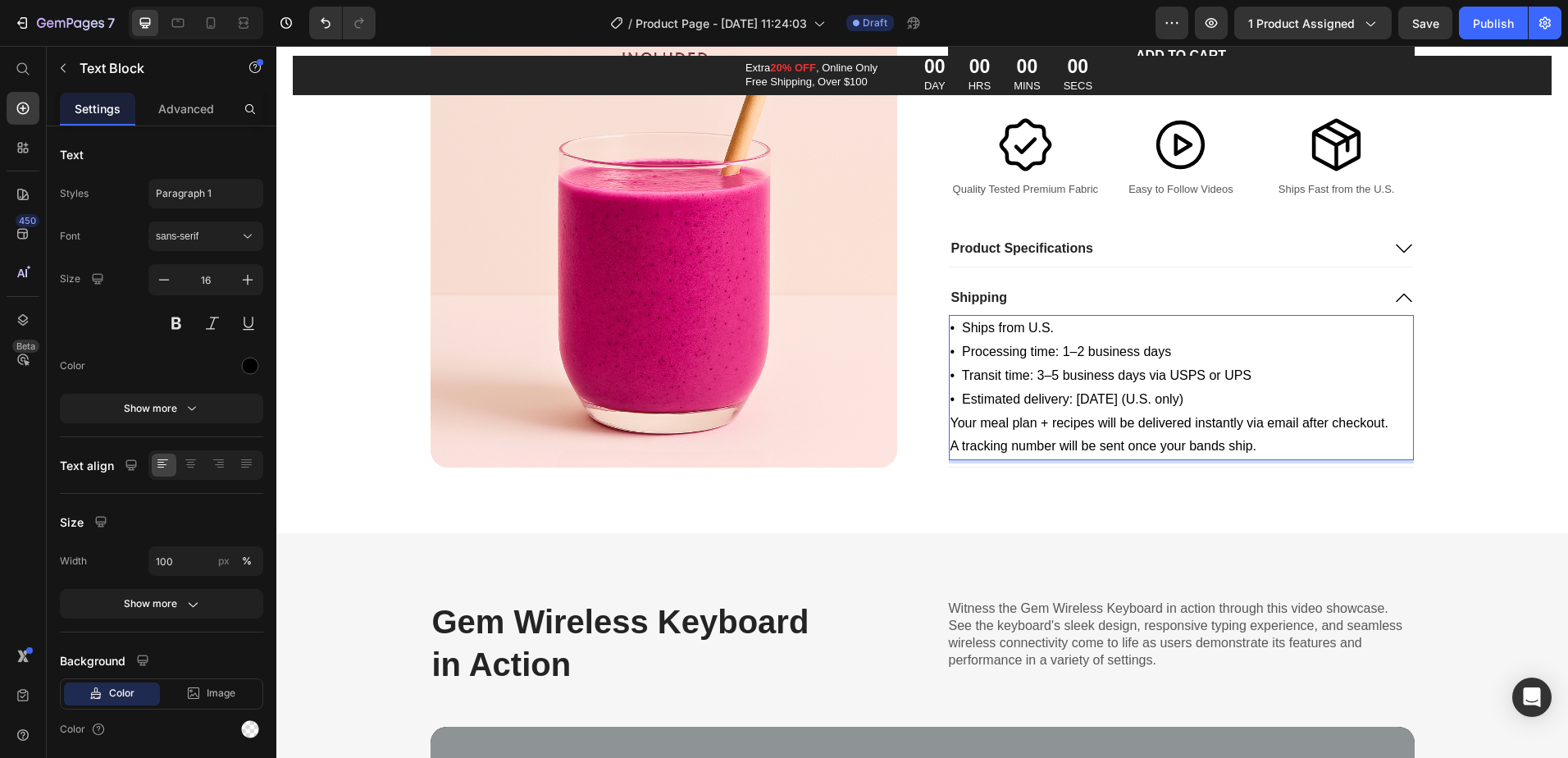 click on "Your meal plan + recipes will be delivered instantly via email after checkout. A tracking number will be sent once your bands ship." at bounding box center [1181, 436] 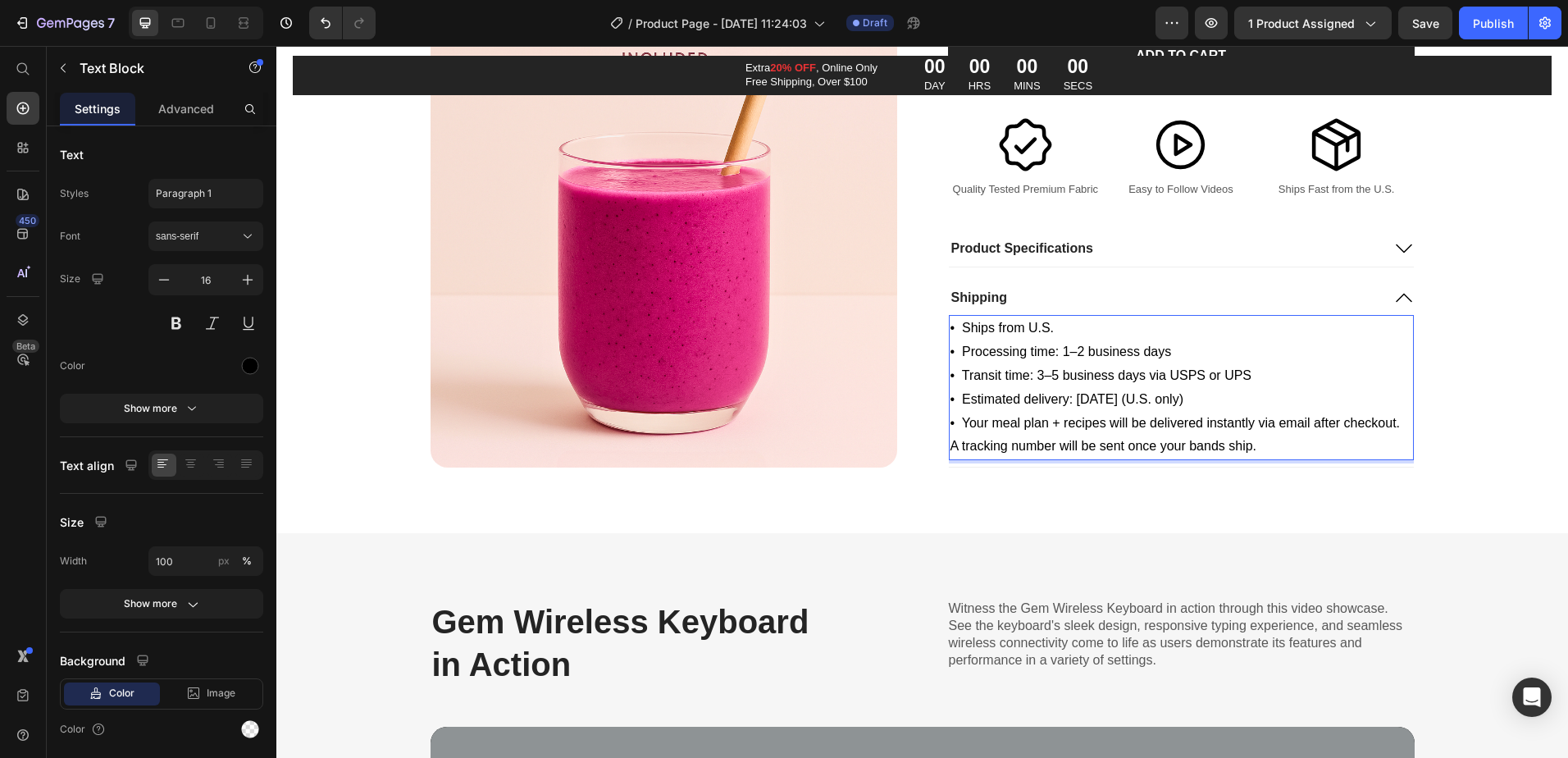 click on "•  Your meal plan + recipes will be delivered instantly via email after checkout. A tracking number will be sent once your bands ship." at bounding box center [1181, 436] 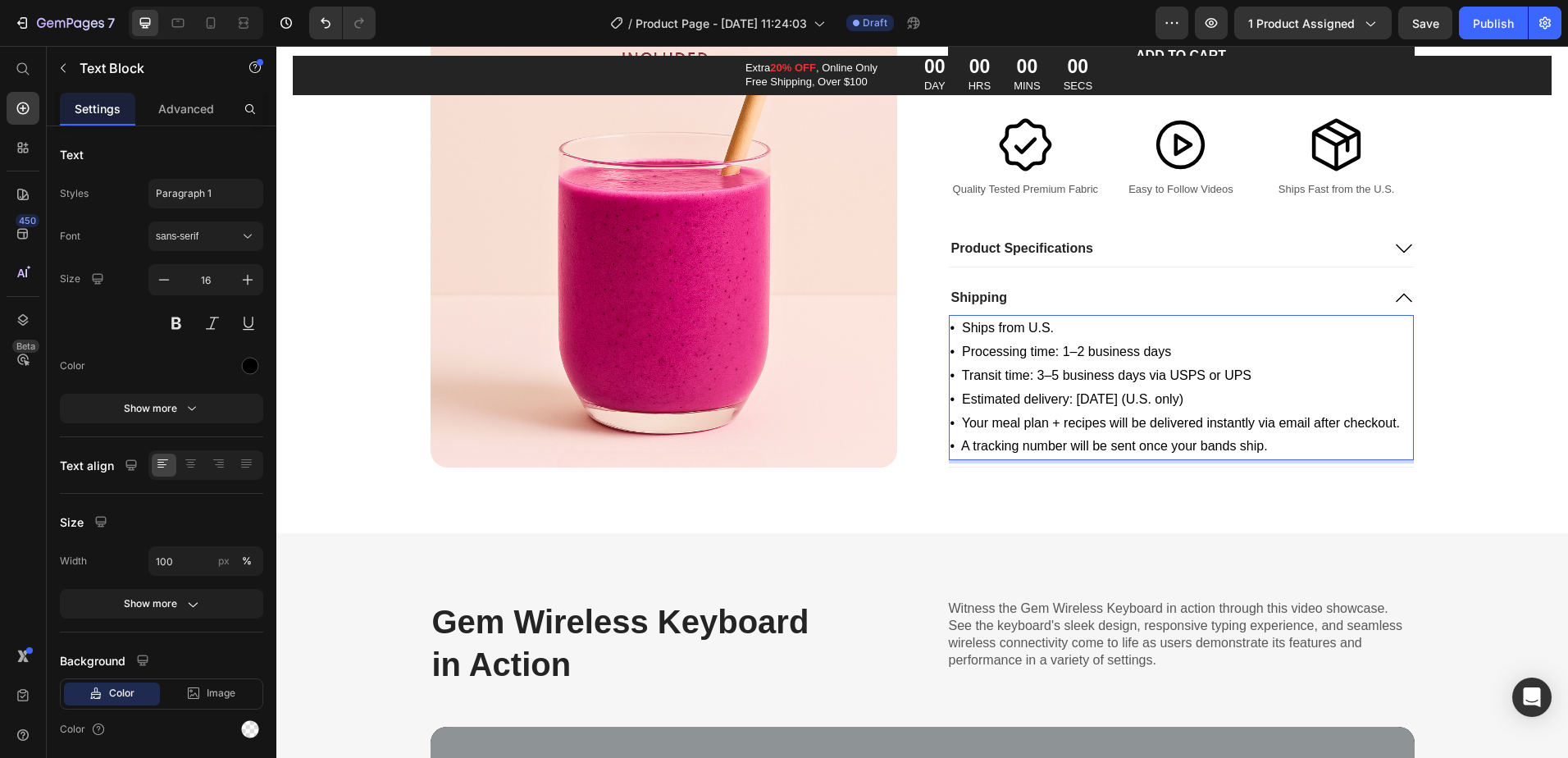 drag, startPoint x: 942, startPoint y: 436, endPoint x: 919, endPoint y: 478, distance: 47.88528 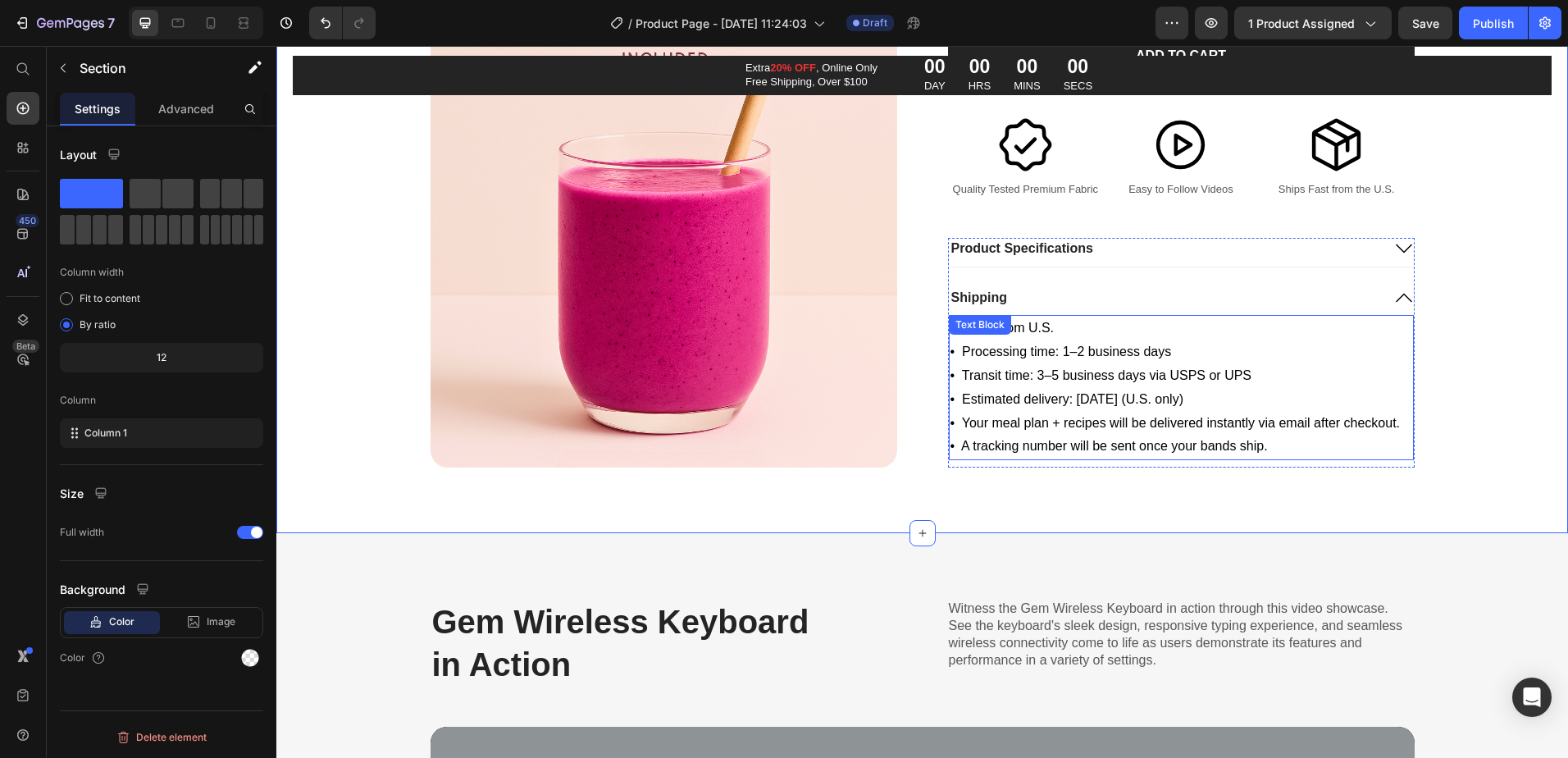 click on "•  Transit time: 3–5 business days via USPS or UPS" at bounding box center [1181, 376] 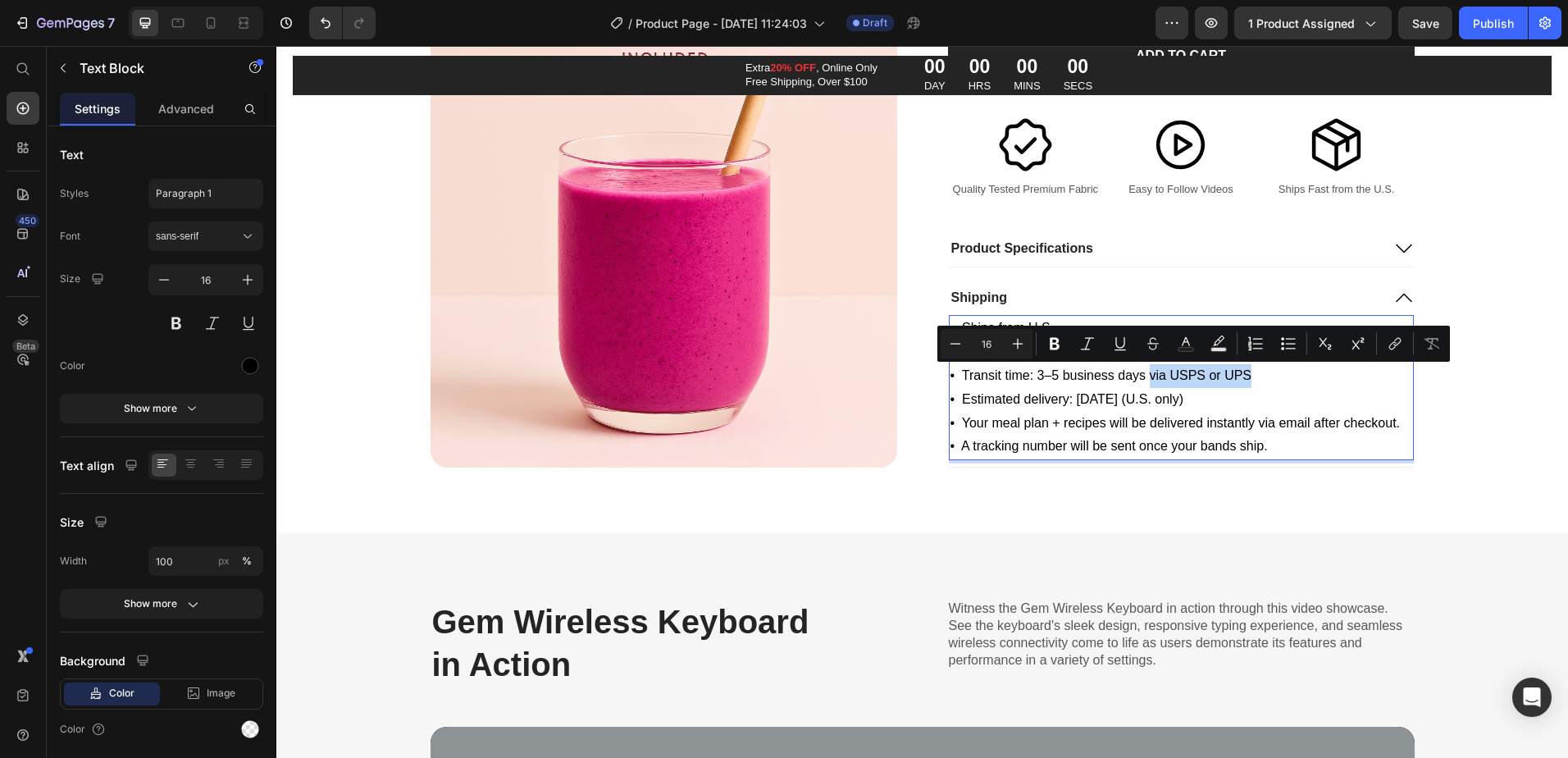 drag, startPoint x: 1255, startPoint y: 374, endPoint x: 1143, endPoint y: 382, distance: 112.28535 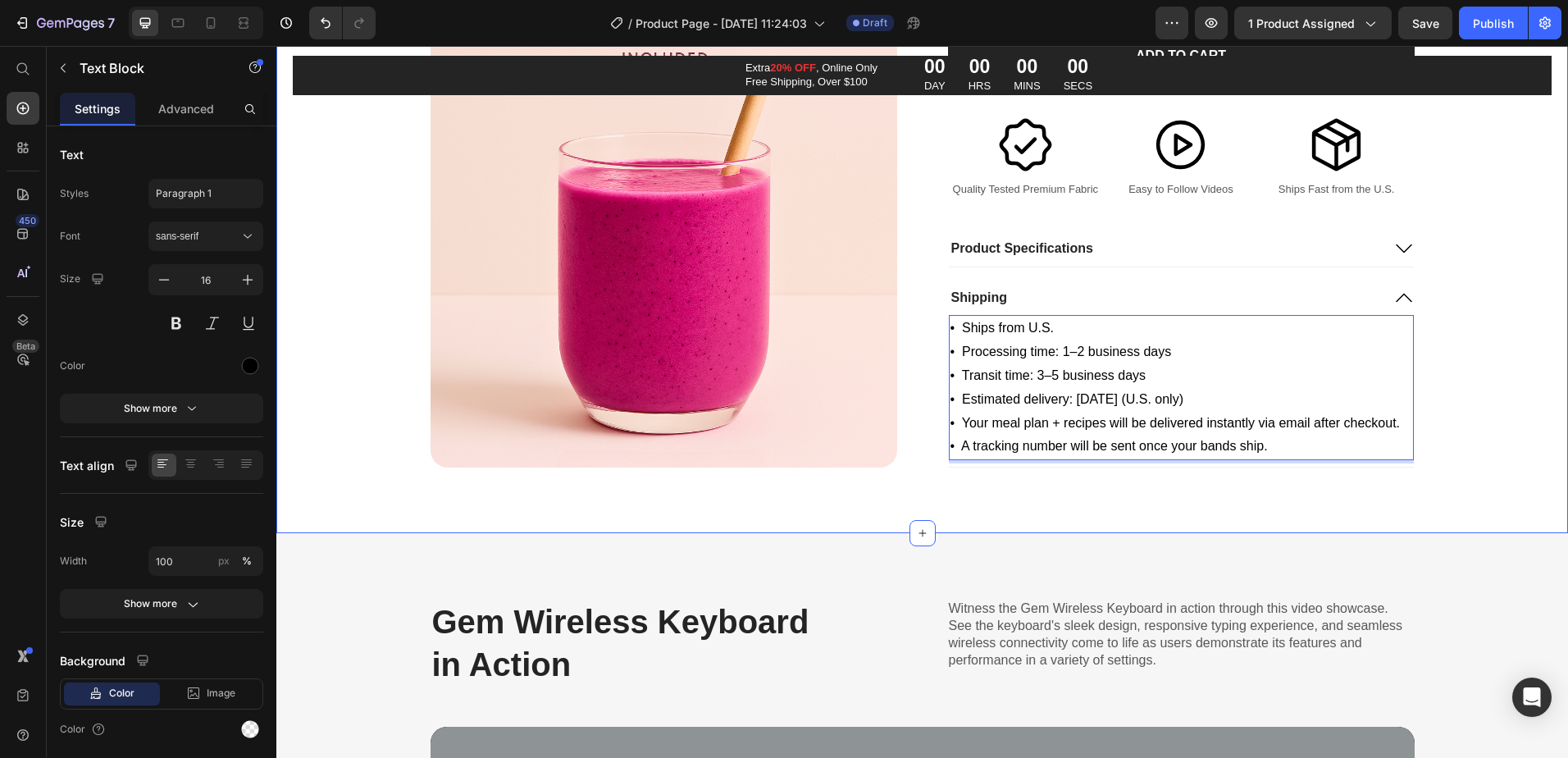 click 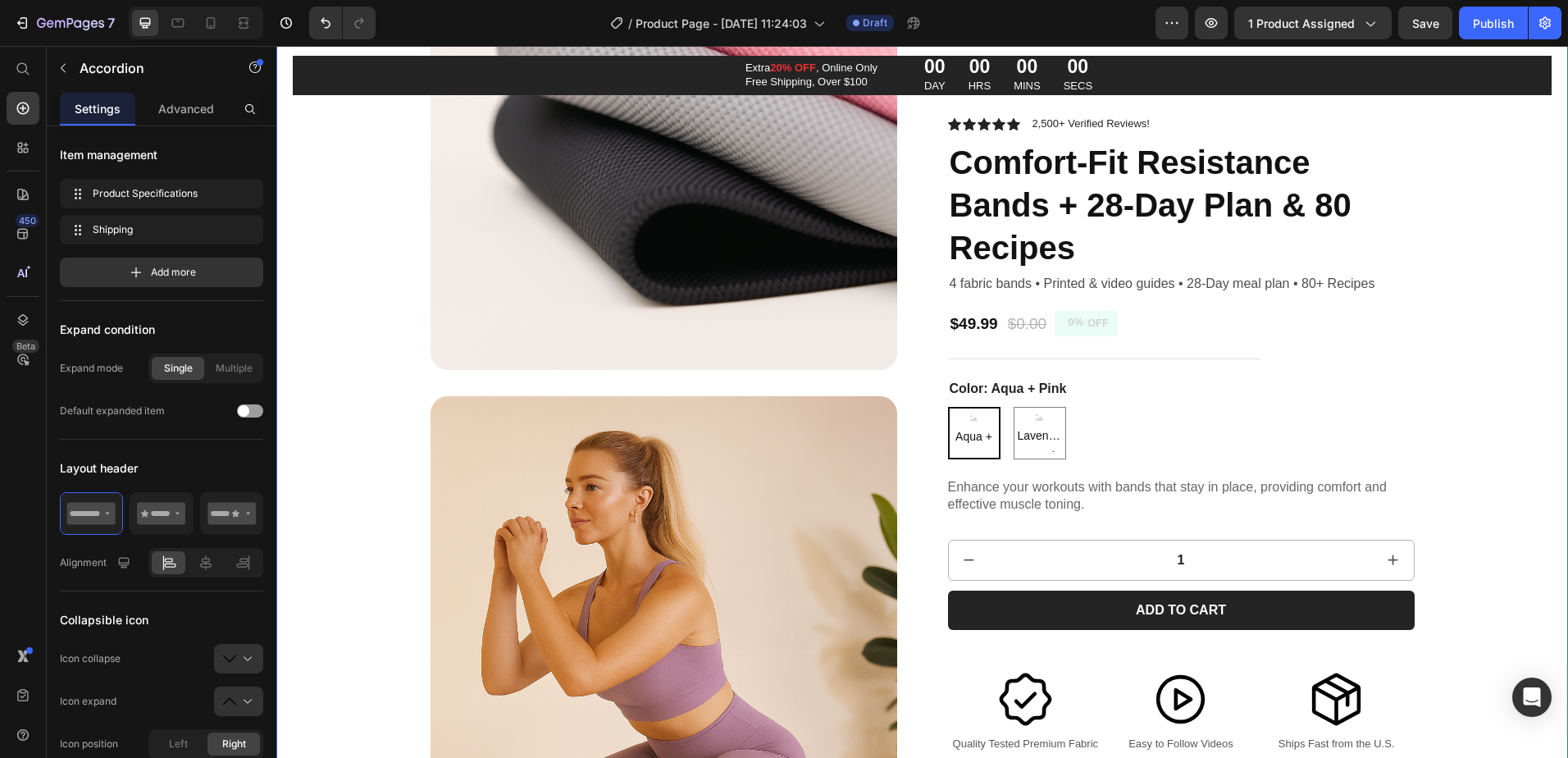 scroll, scrollTop: 984, scrollLeft: 0, axis: vertical 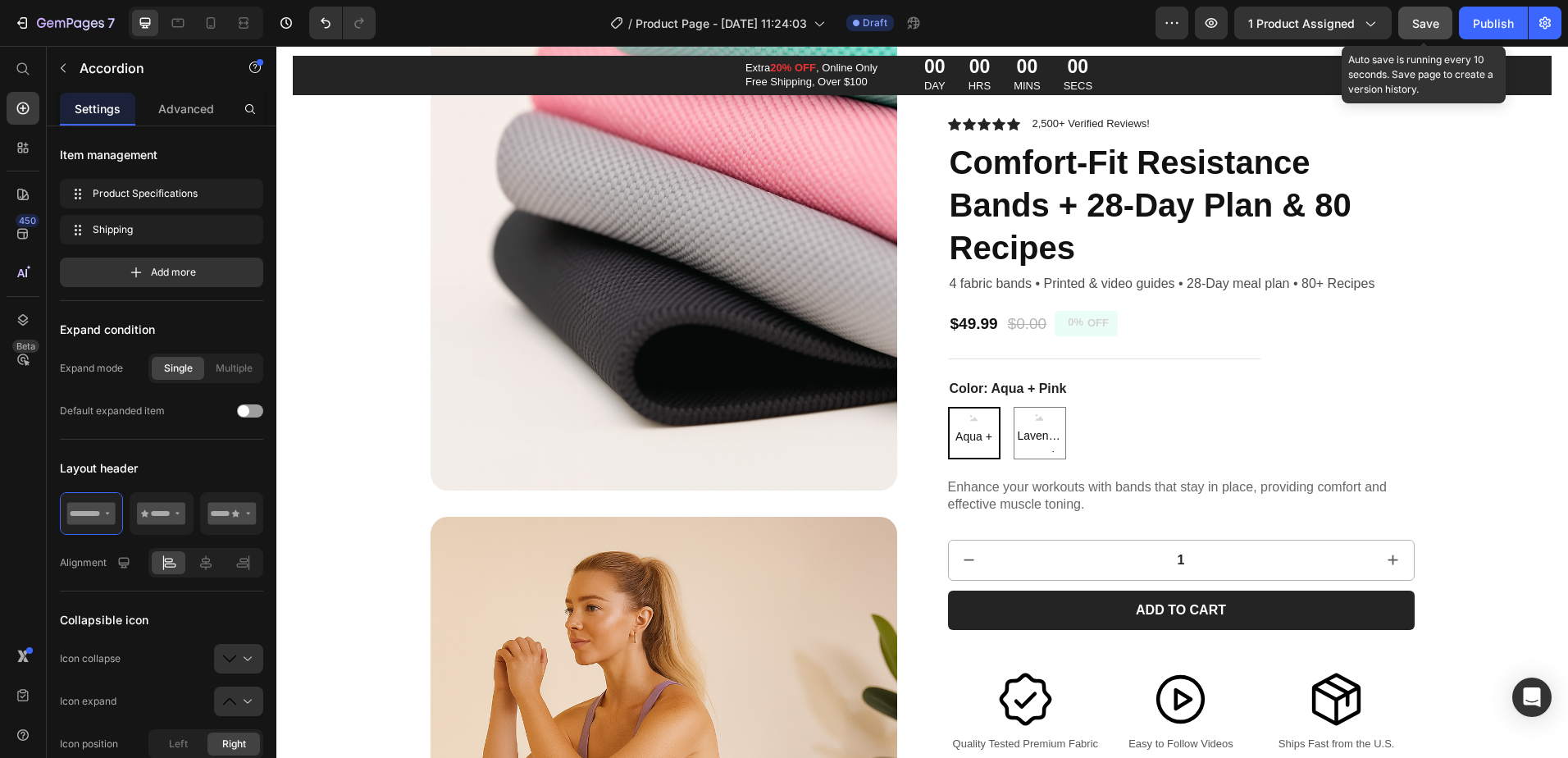 click on "Save" at bounding box center (1425, 23) 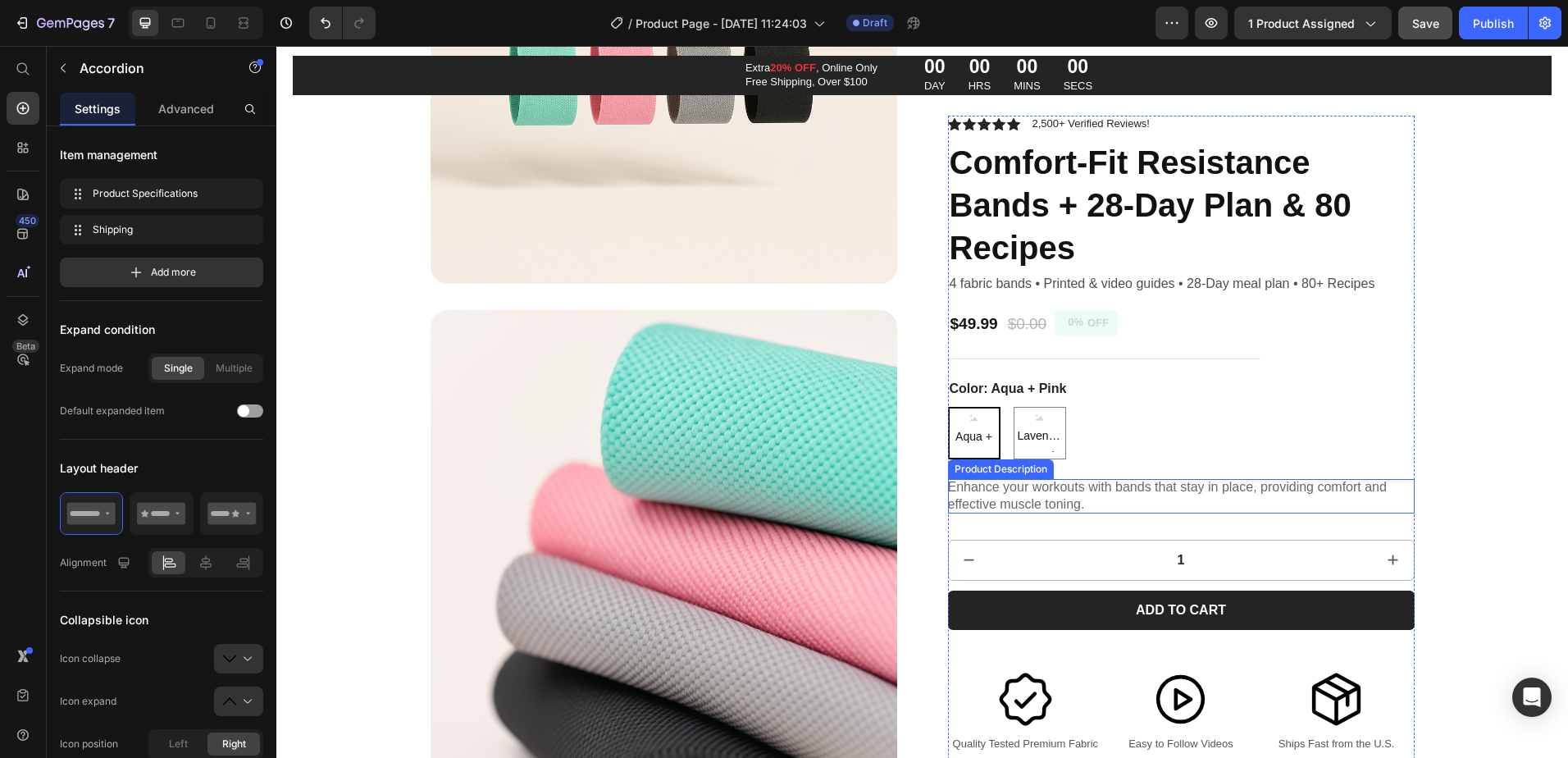 scroll, scrollTop: 492, scrollLeft: 0, axis: vertical 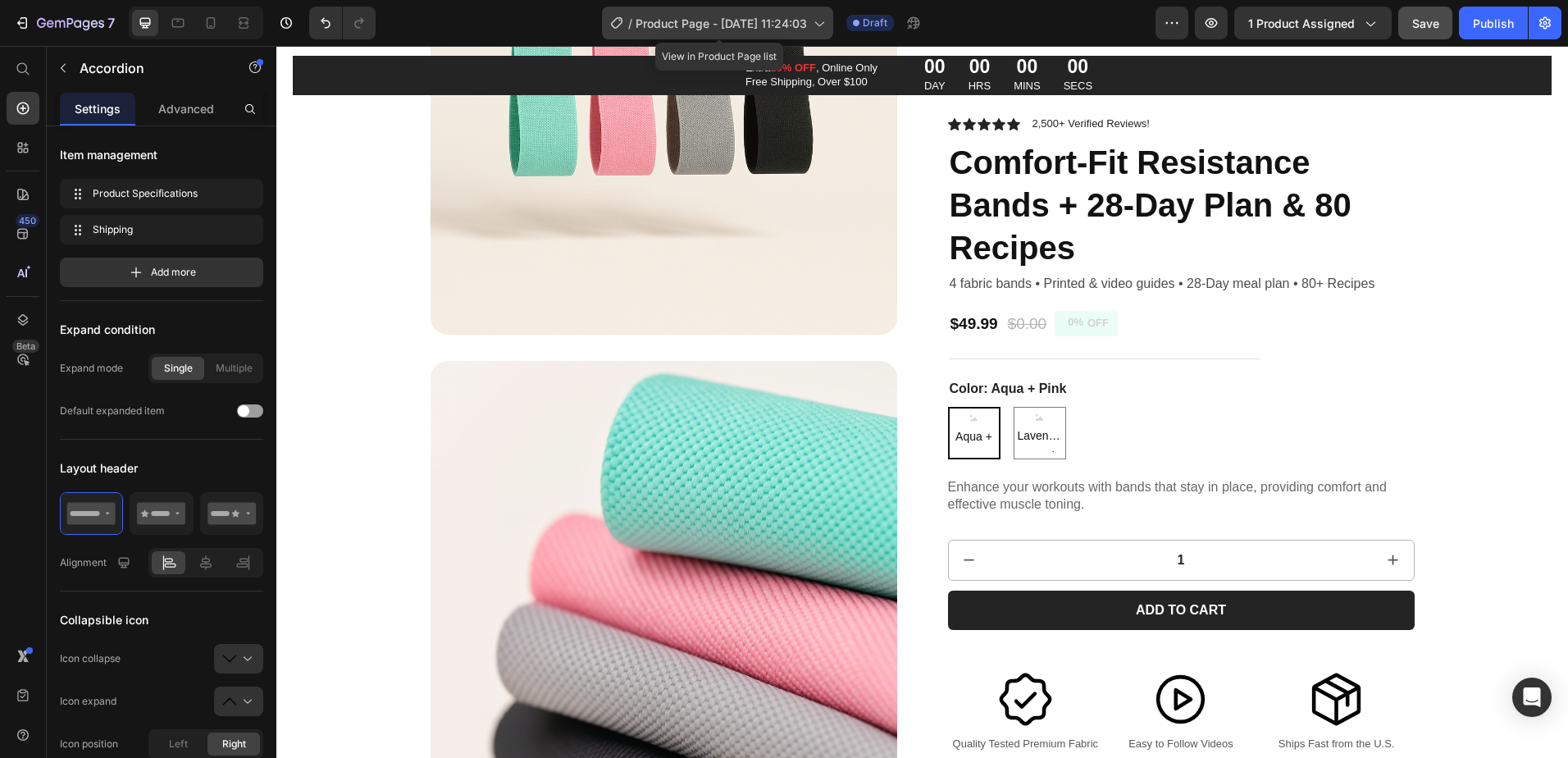 click 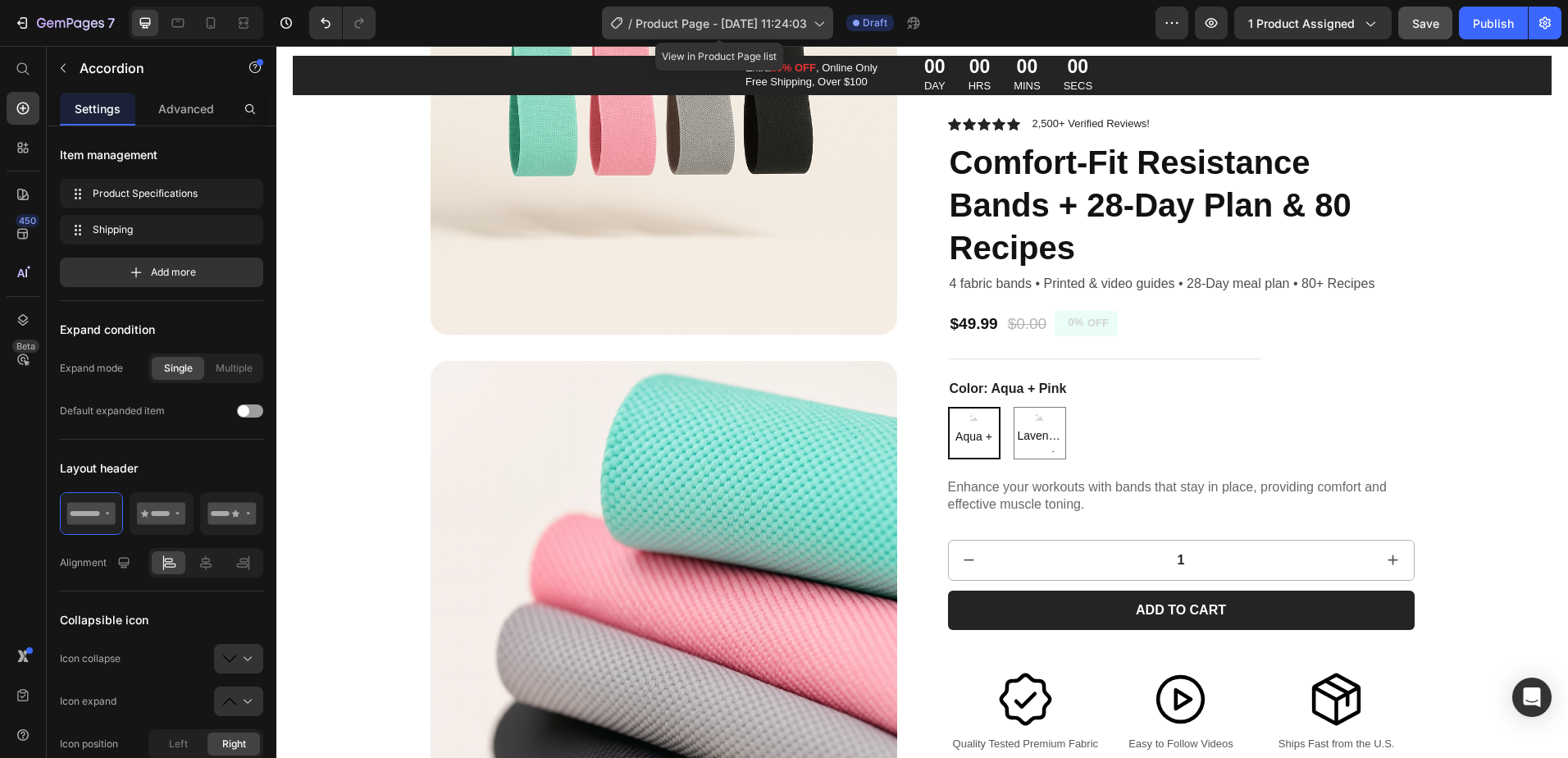 click 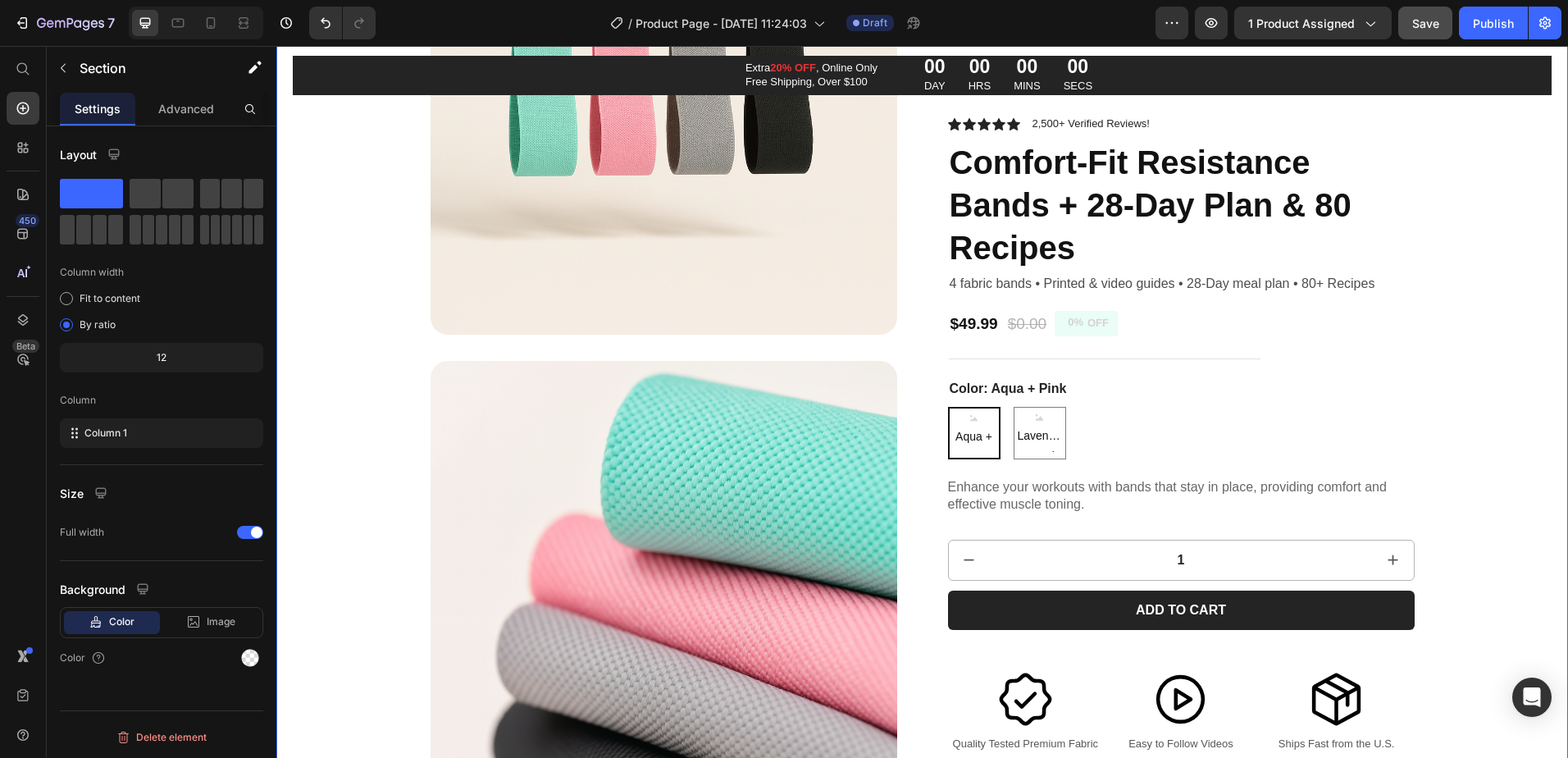 click on "Product Images
Icon
Icon
Icon
Icon
Icon Icon List 2,500+ Verified Reviews! Text Block Row Comfort-Fit Resistance Bands + 28-Day Plan & 80 Recipes Product Title 4 fabric bands • Printed & video guides • 28-Day meal plan • 80+ Recipes Text Block $49.99 Product Price $0.00 Product Price 0% OFF Discount Tag Row Color: Aqua + Pink Aqua + Pink Aqua + Pink Aqua + Pink Lavender + Purple Lavender + Purple Lavender + Purple Product Variants & Swatches Enhance your workouts with bands that stay in place, providing comfort and effective muscle toning. Product Description 1 Product Quantity Add to cart Add to Cart Image Quality Tested Premium Fabric Text Block Image Easy to Follow Videos Text Block Image Ships Fast from the U.S. Text Block Row
Product Specifications
Shipping Accordion   0 Row Product" at bounding box center (922, 1320) 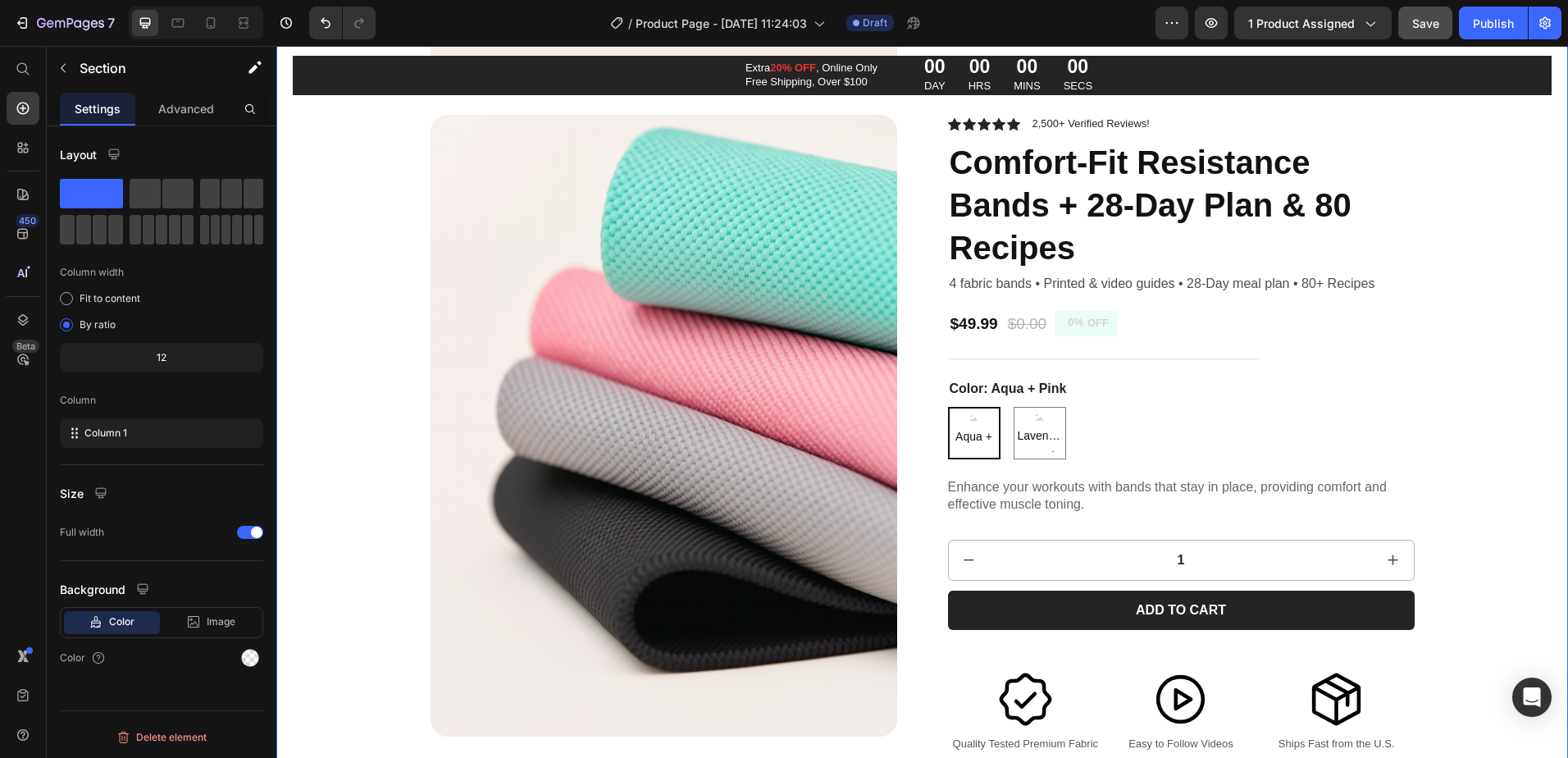 scroll, scrollTop: 0, scrollLeft: 0, axis: both 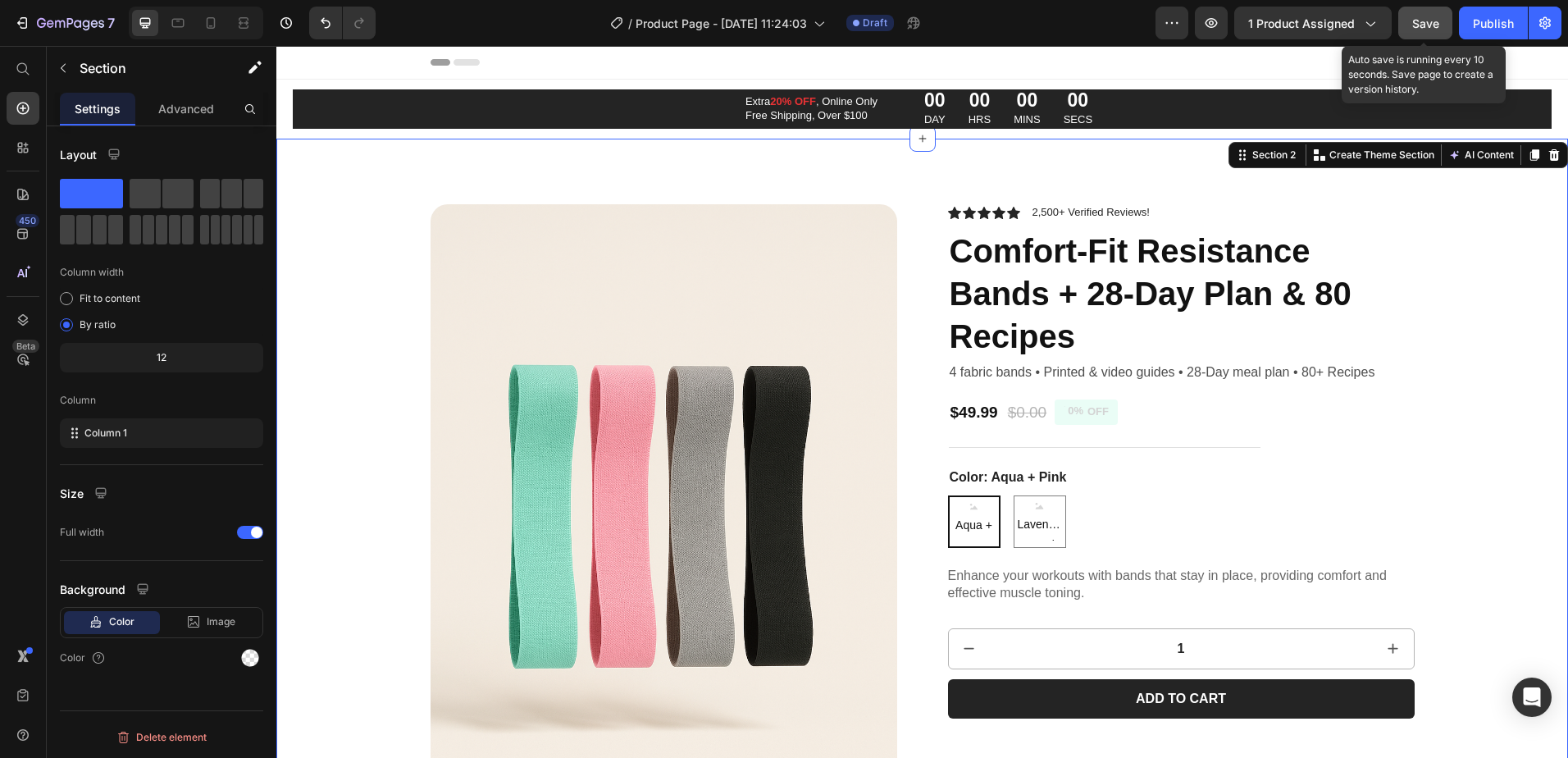 click on "Save" at bounding box center (1425, 23) 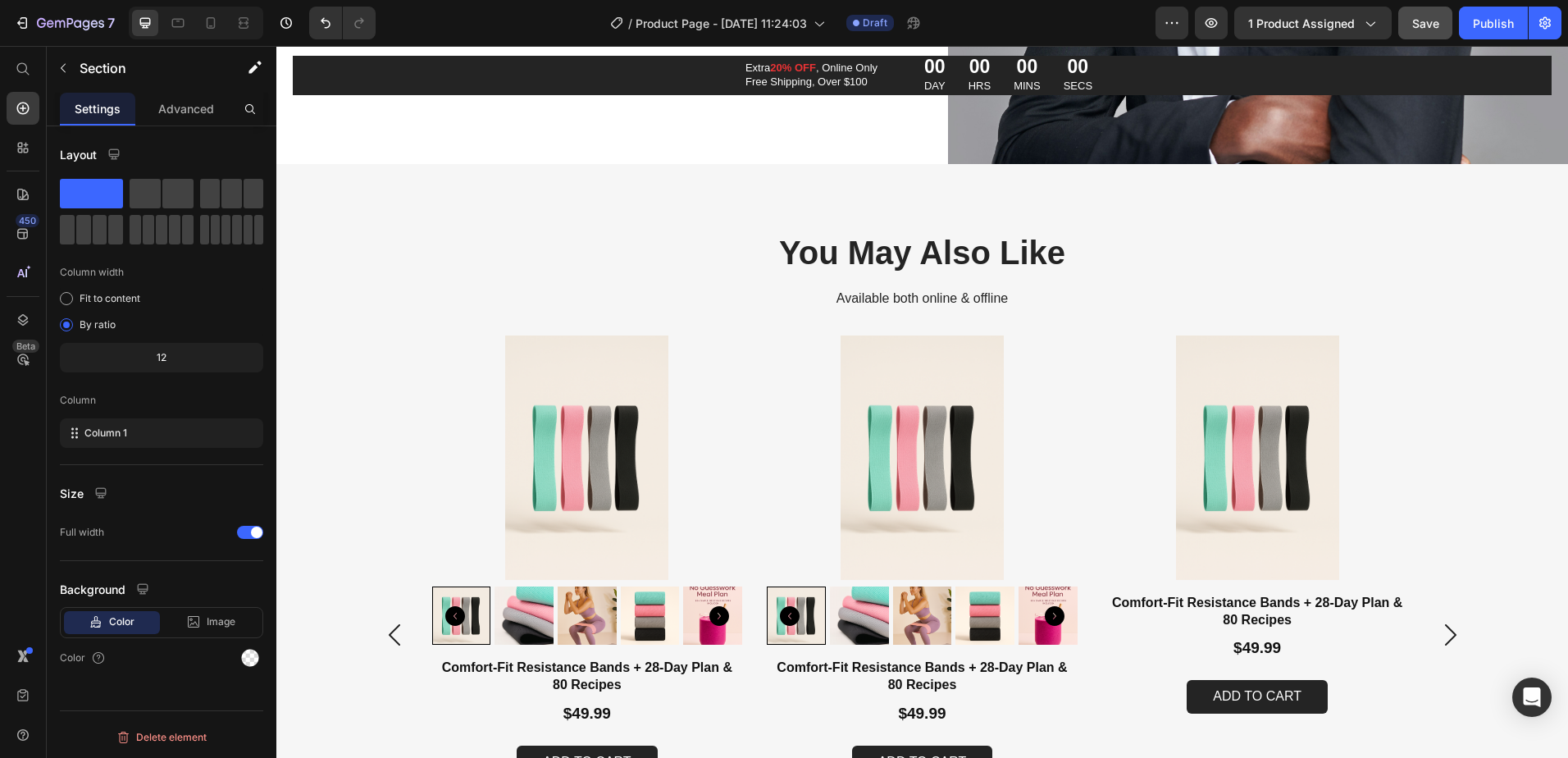scroll, scrollTop: 4670, scrollLeft: 0, axis: vertical 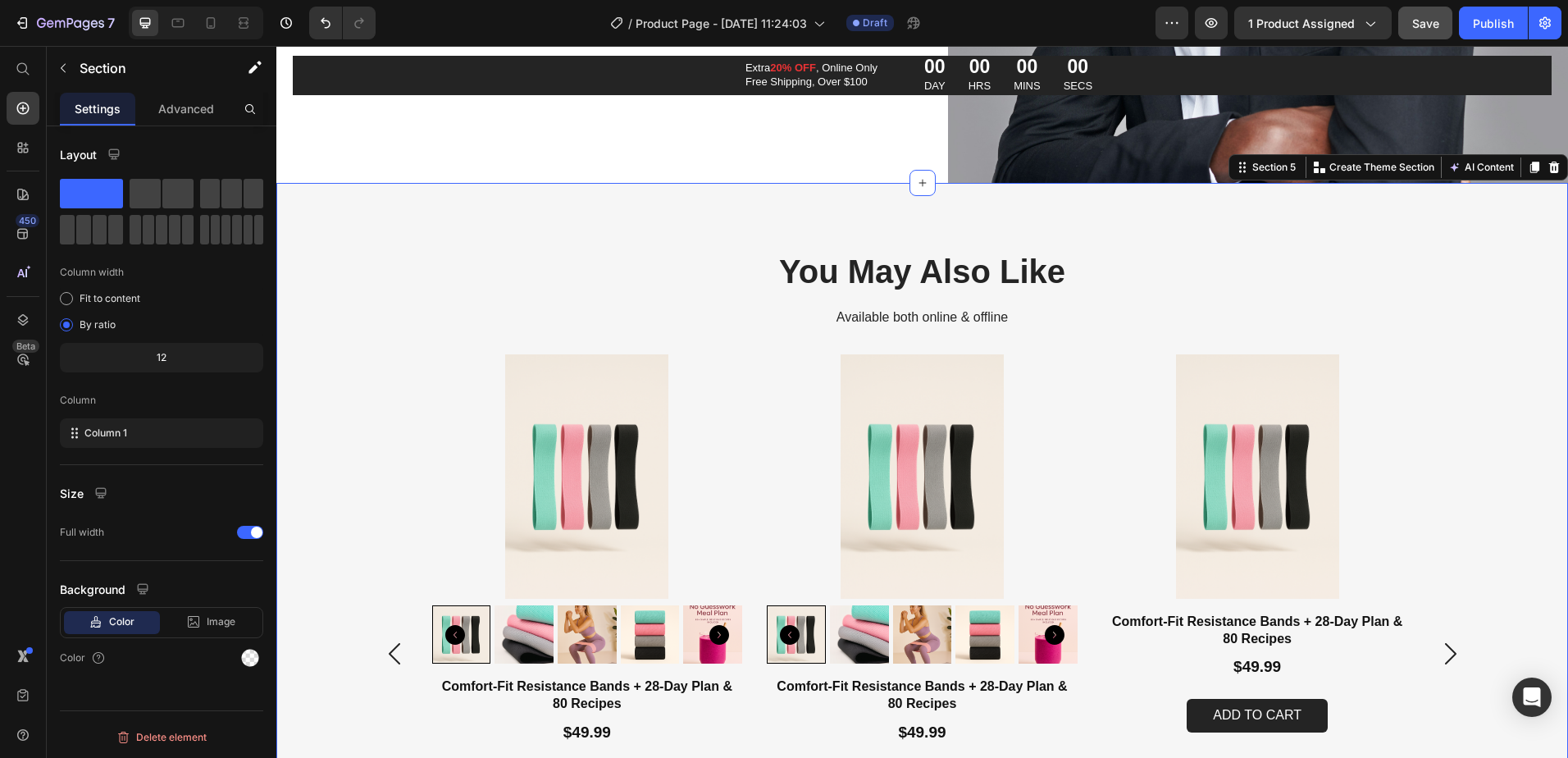 click on "You May Also Like Heading Available both online & offline Text Block
Product Images Comfort-Fit Resistance Bands + 28-Day Plan & 80 Recipes Product Title $49.99 Product Price Add to cart Add to Cart Product
Product Images Comfort-Fit Resistance Bands + 28-Day Plan & 80 Recipes Product Title $49.99 Product Price Add to cart Add to Cart Product Product Images Comfort-Fit Resistance Bands + 28-Day Plan & 80 Recipes Product Title $49.99 Product Price Add to cart Add to Cart Product Product Images Comfort-Fit Resistance Bands + 28-Day Plan & 80 Recipes Product Title $49.99 Product Price Add to cart Add to Cart Product
Carousel Section 5   You can create reusable sections Create Theme Section AI Content Write with GemAI What would you like to describe here? Tone and Voice Persuasive Product Show more Generate" at bounding box center (922, 601) 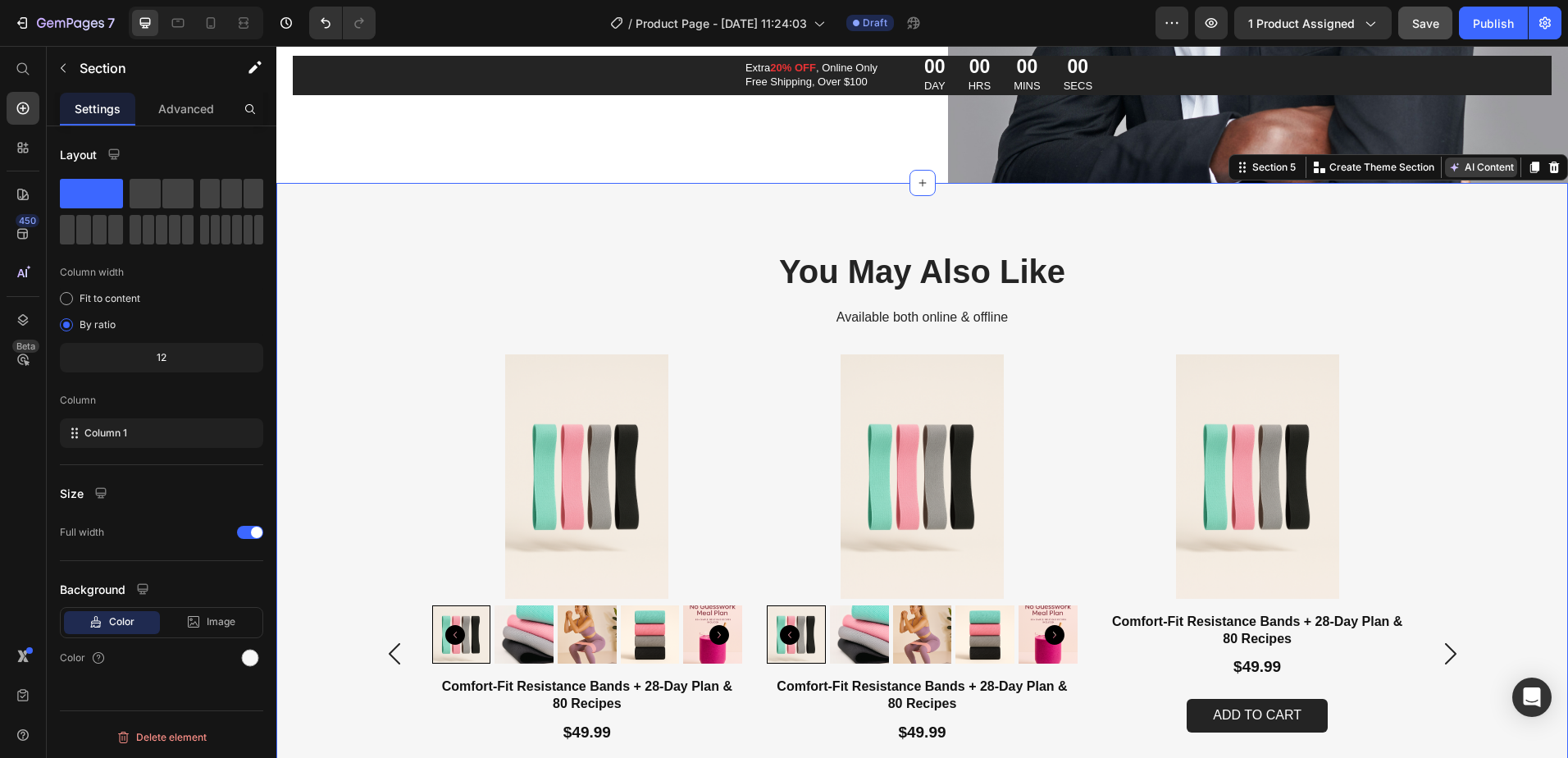 click on "AI Content" at bounding box center (1481, 167) 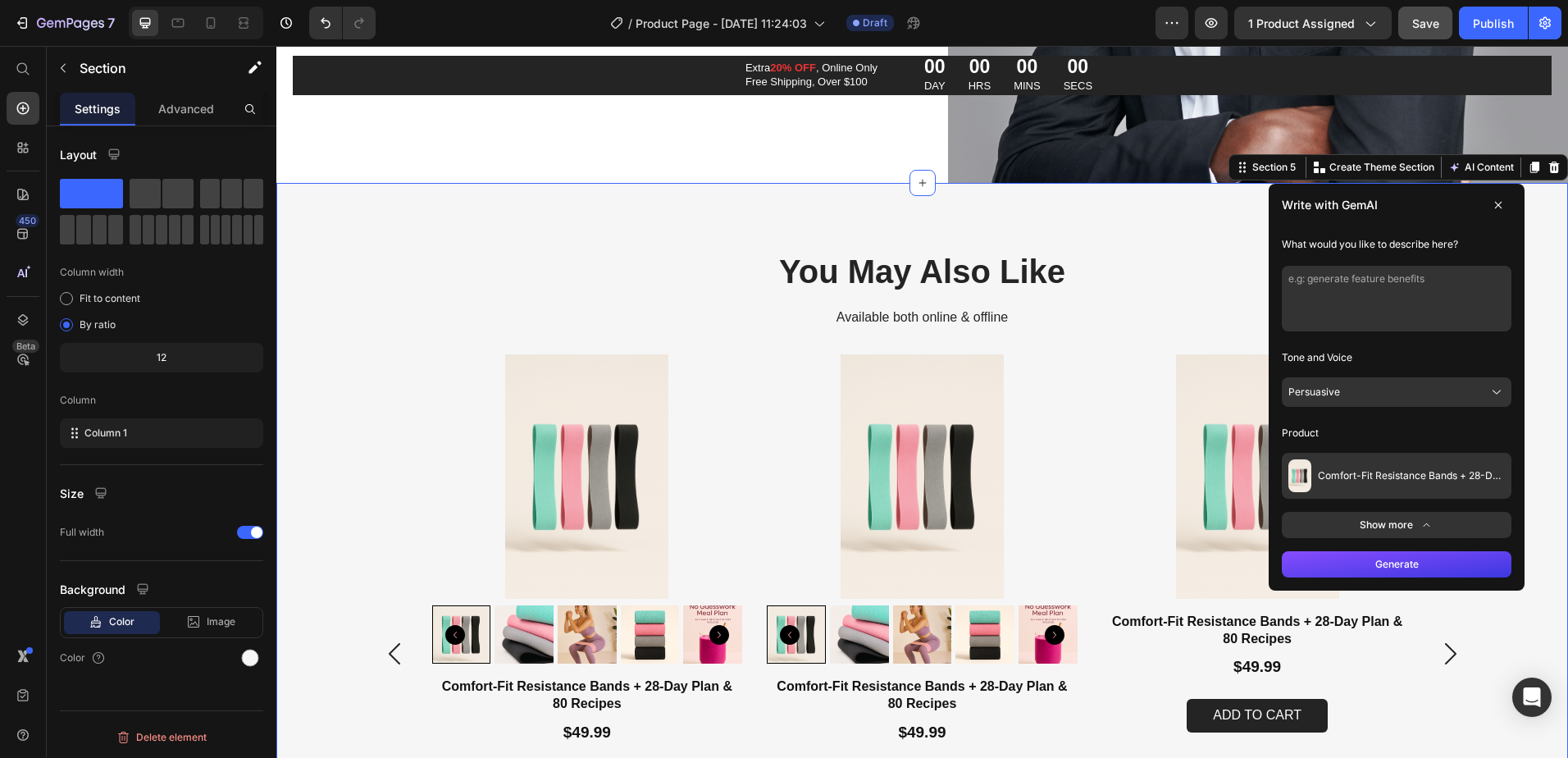 click on "Persuasive" at bounding box center [1397, 392] 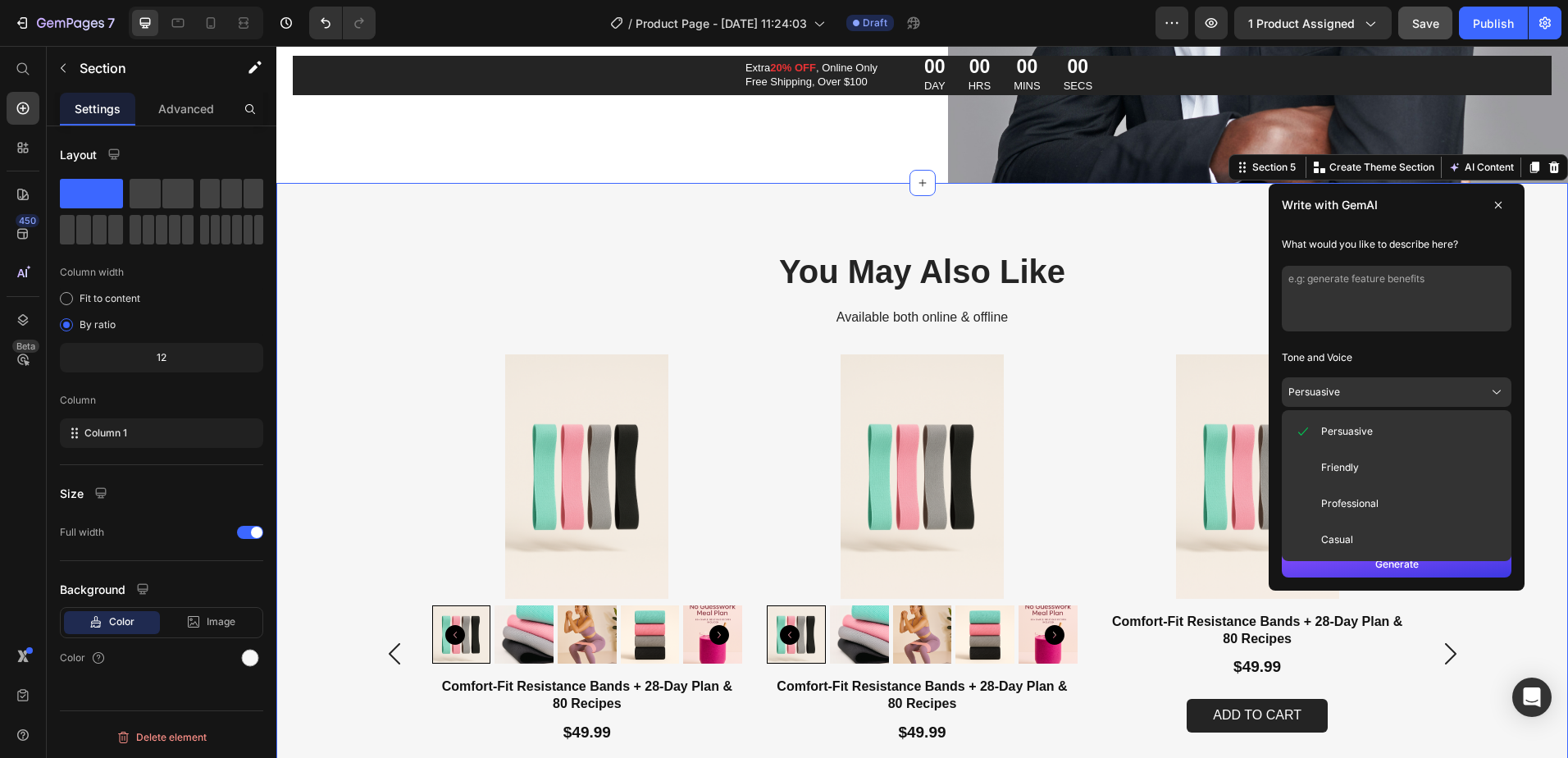 click on "Persuasive" at bounding box center [1397, 392] 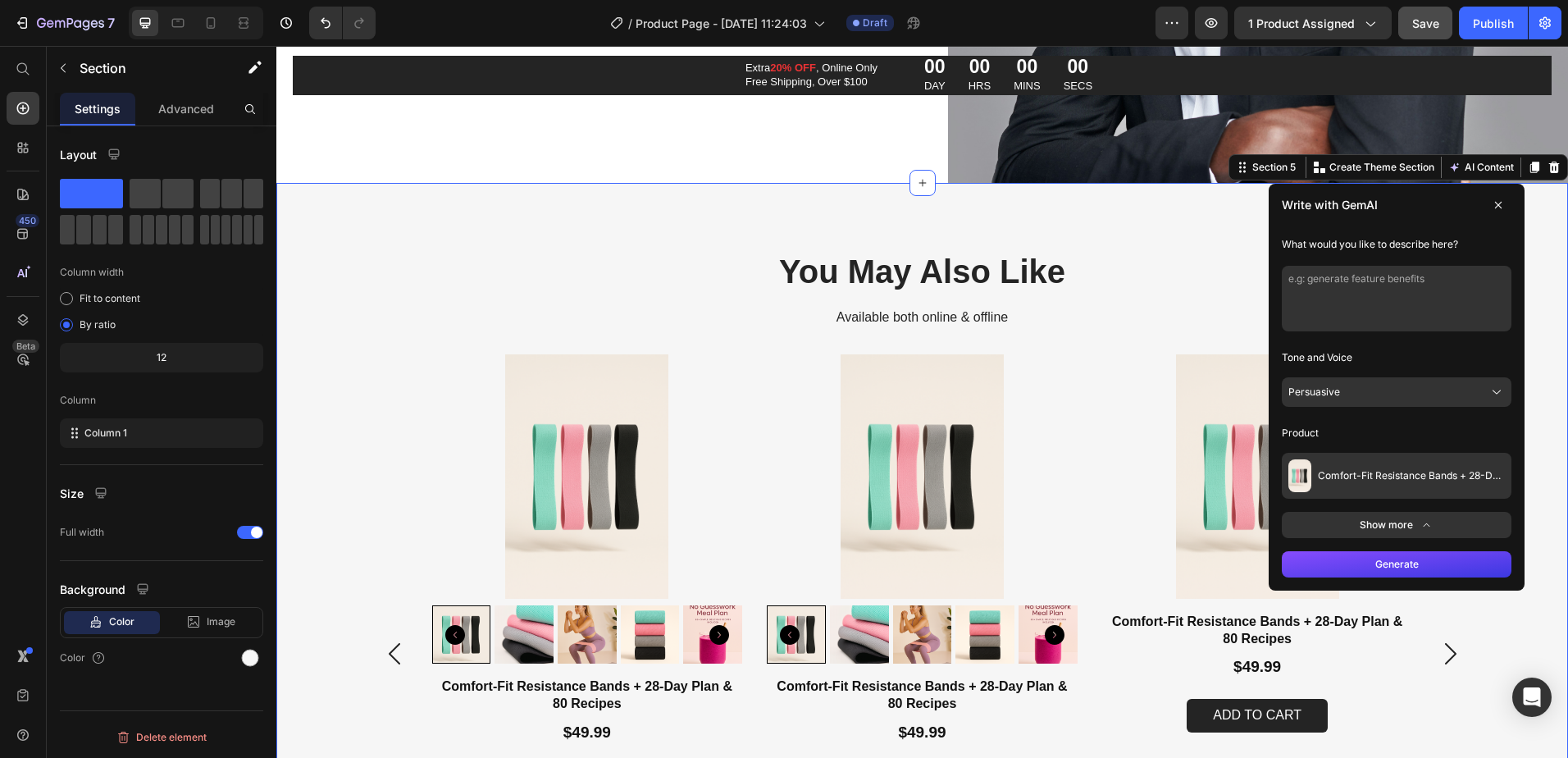 click 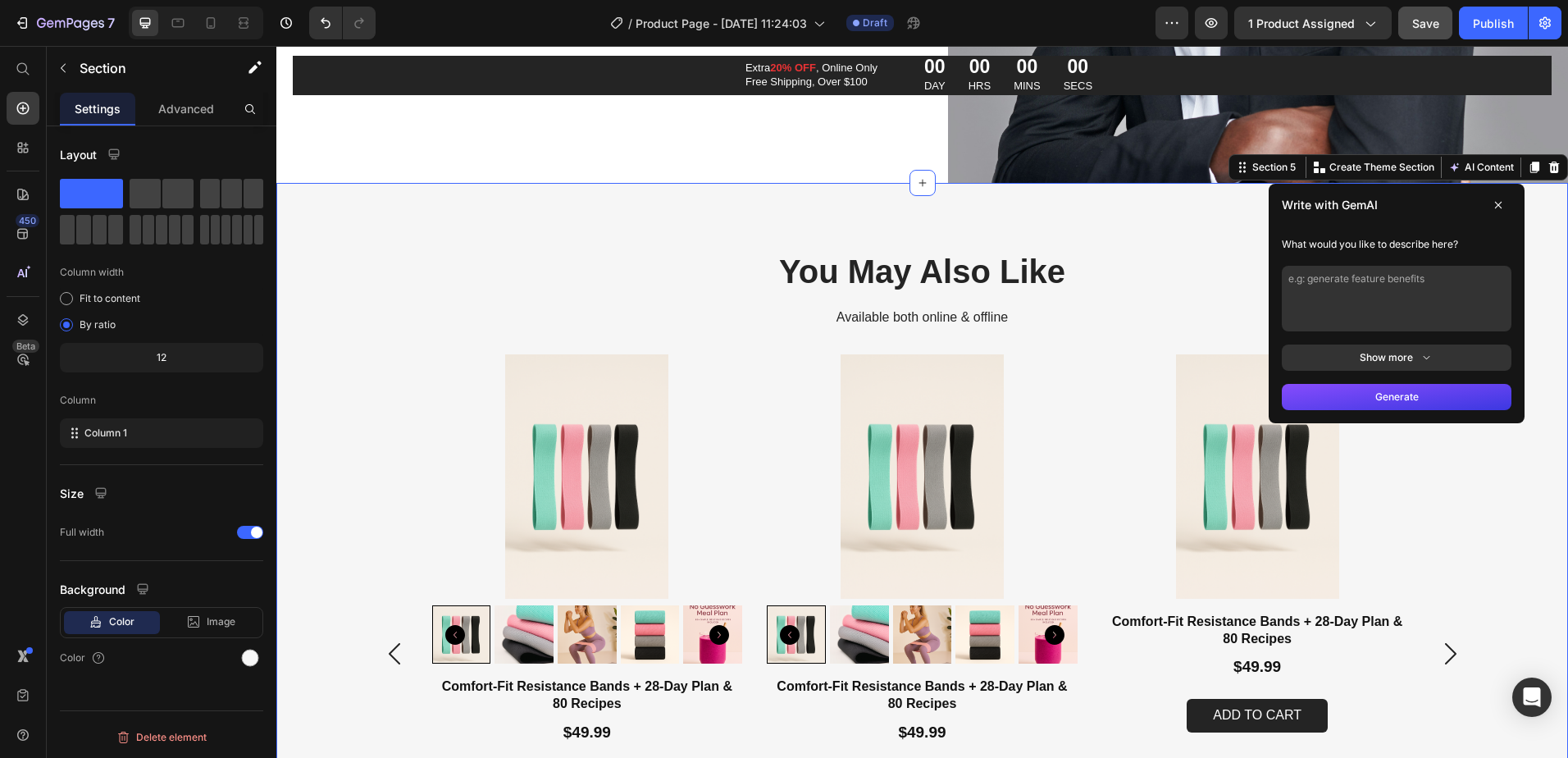 click on "Show more" at bounding box center (1397, 358) 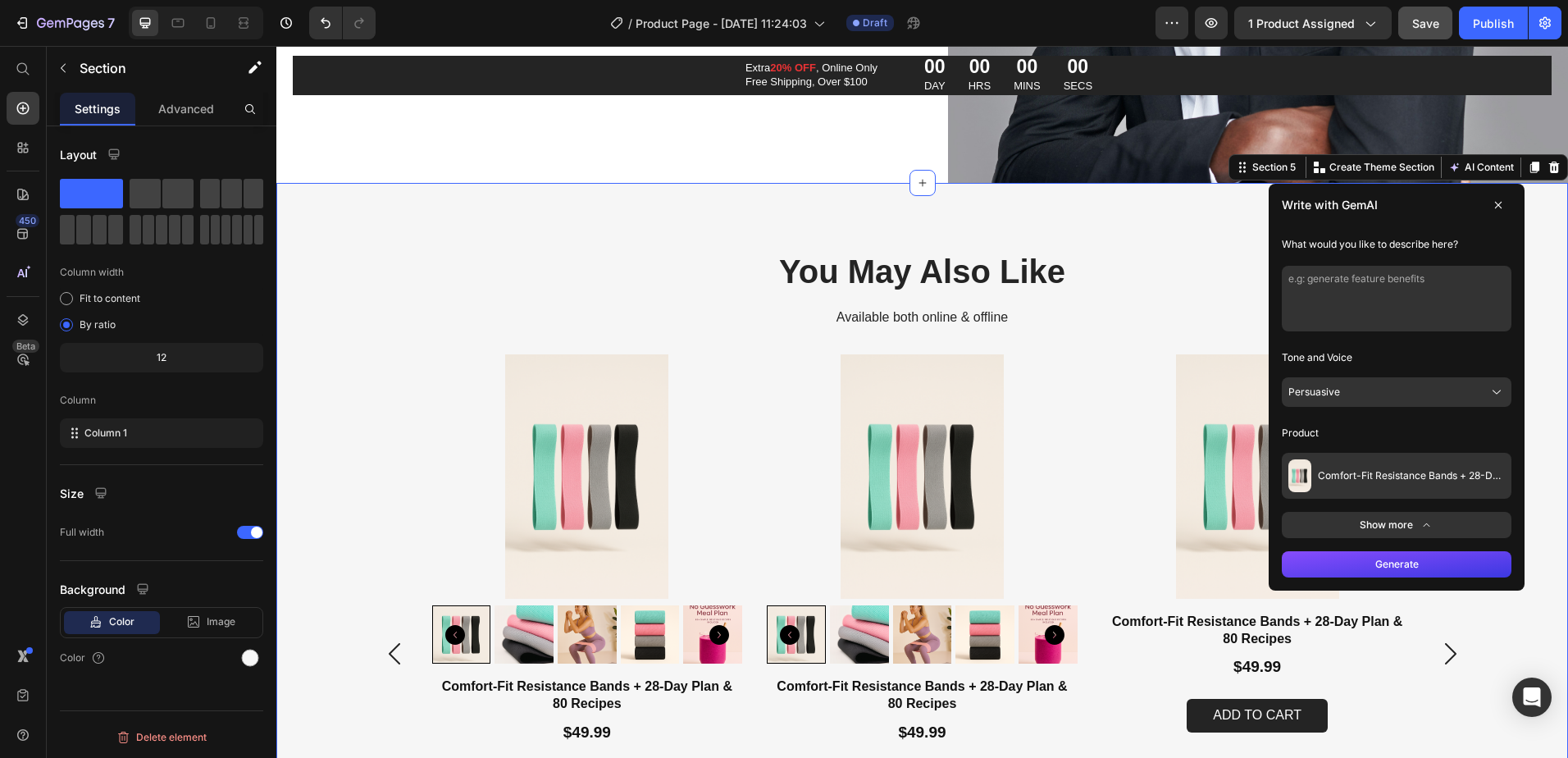 click on "You May Also Like Heading Available both online & offline Text Block
Product Images Comfort-Fit Resistance Bands + 28-Day Plan & 80 Recipes Product Title $49.99 Product Price Add to cart Add to Cart Product
Product Images Comfort-Fit Resistance Bands + 28-Day Plan & 80 Recipes Product Title $49.99 Product Price Add to cart Add to Cart Product Product Images Comfort-Fit Resistance Bands + 28-Day Plan & 80 Recipes Product Title $49.99 Product Price Add to cart Add to Cart Product Product Images Comfort-Fit Resistance Bands + 28-Day Plan & 80 Recipes Product Title $49.99 Product Price Add to cart Add to Cart Product
Carousel Section 5   You can create reusable sections Create Theme Section AI Content Write with GemAI What would you like to describe here? Tone and Voice Persuasive Product Comfort-Fit Resistance Bands + 28-Day Plan & 80 Recipes Show more Generate" at bounding box center (922, 601) 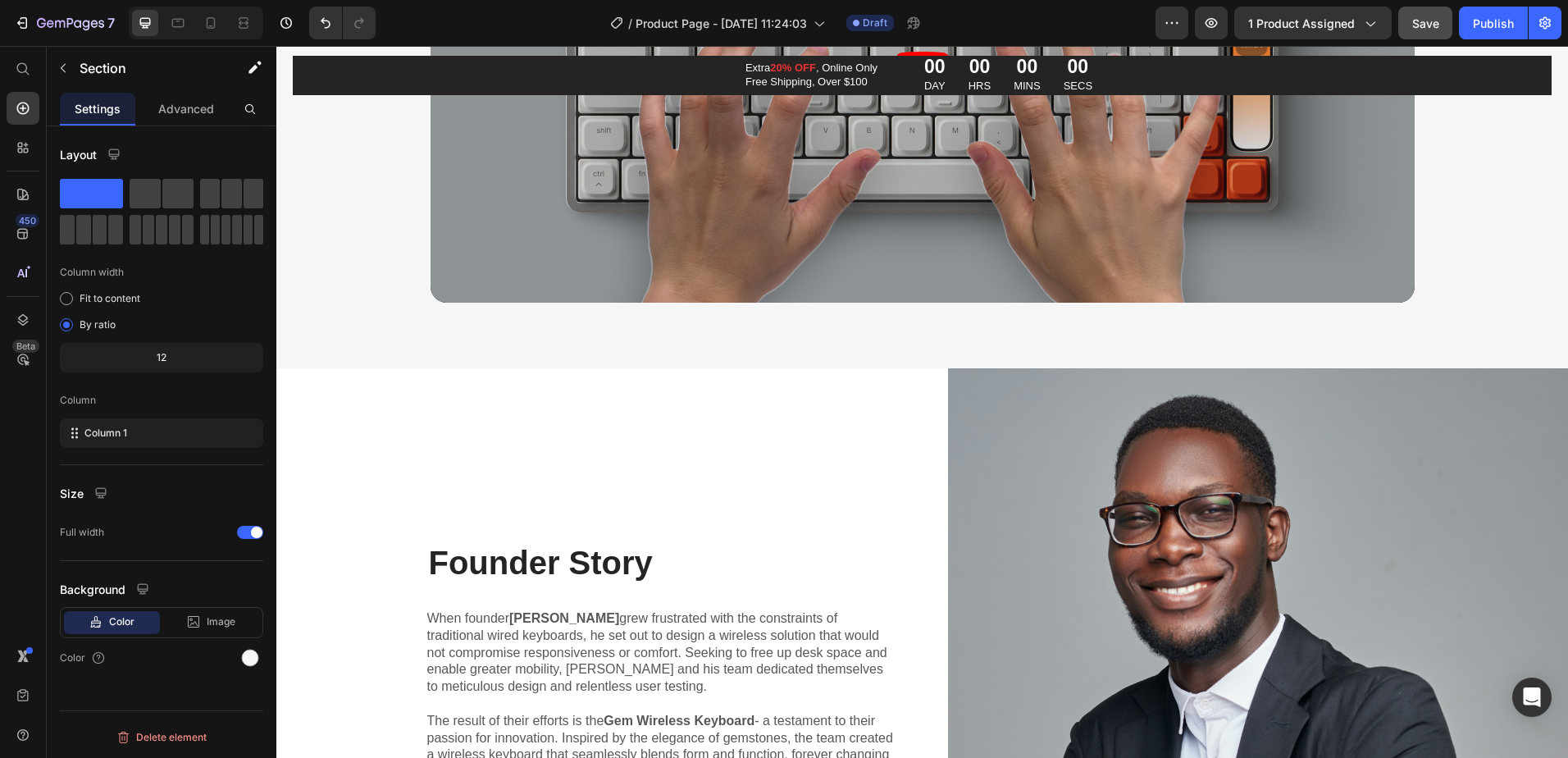 scroll, scrollTop: 4087, scrollLeft: 0, axis: vertical 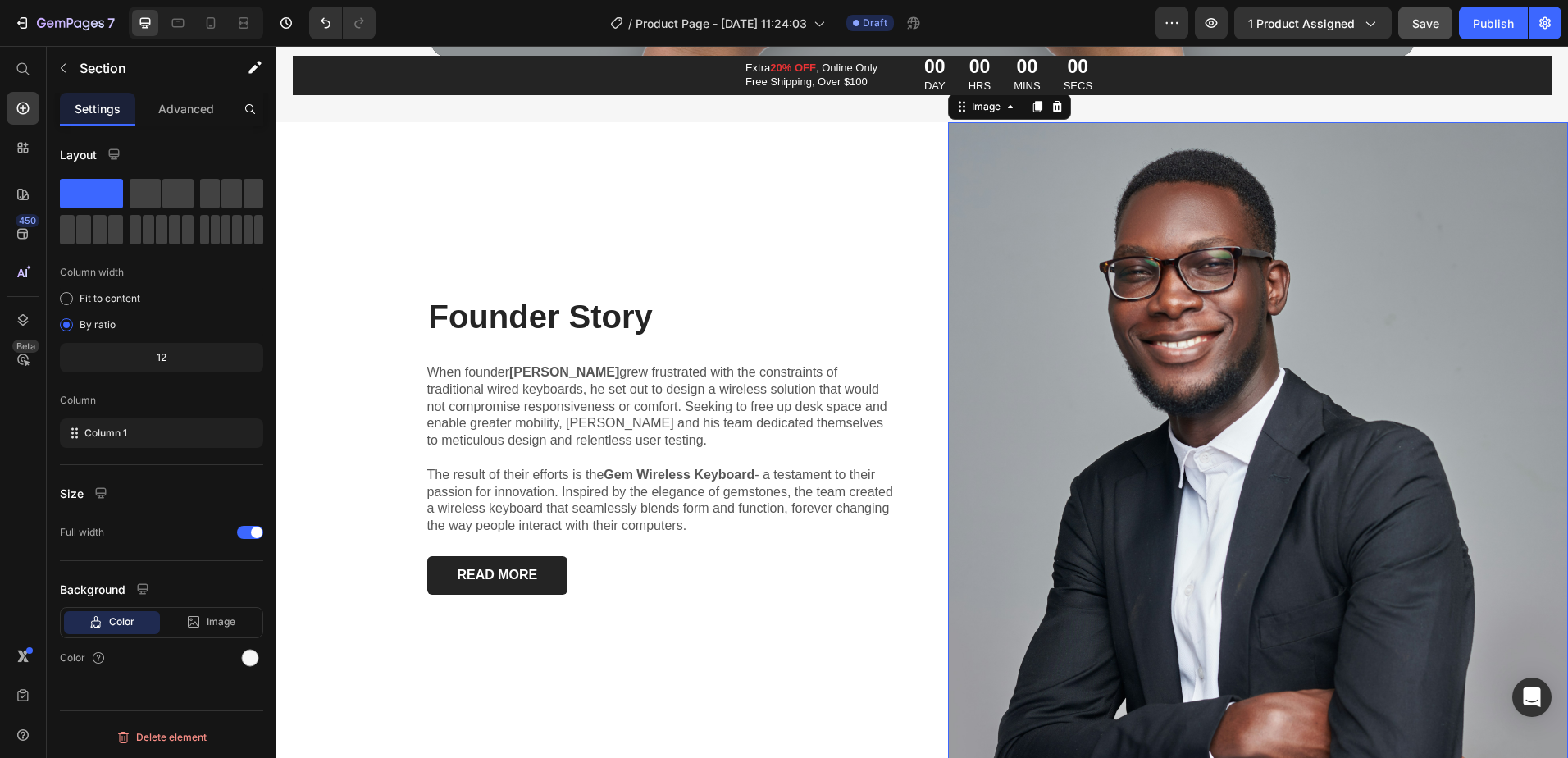 click at bounding box center (1258, 444) 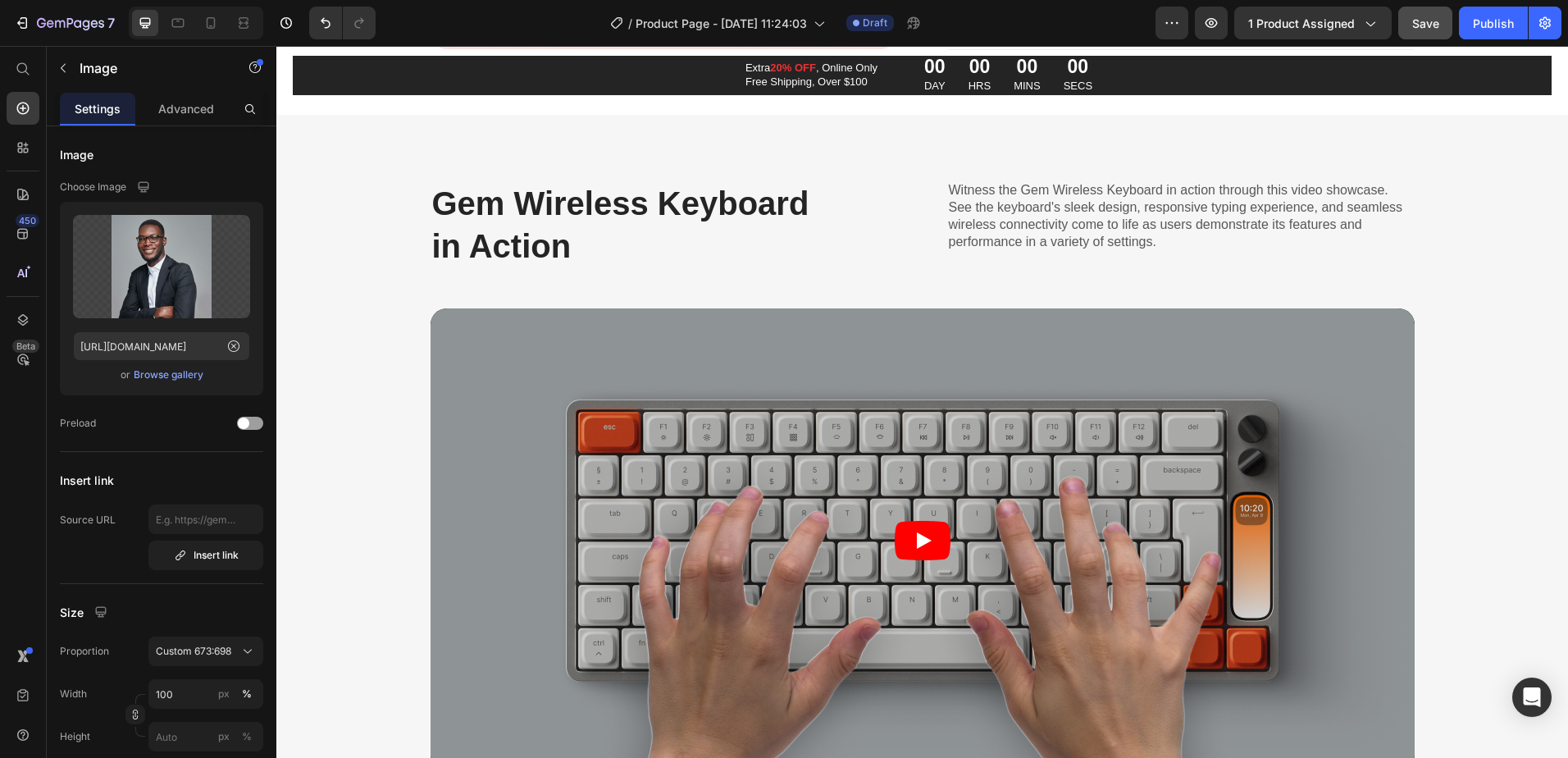 scroll, scrollTop: 3349, scrollLeft: 0, axis: vertical 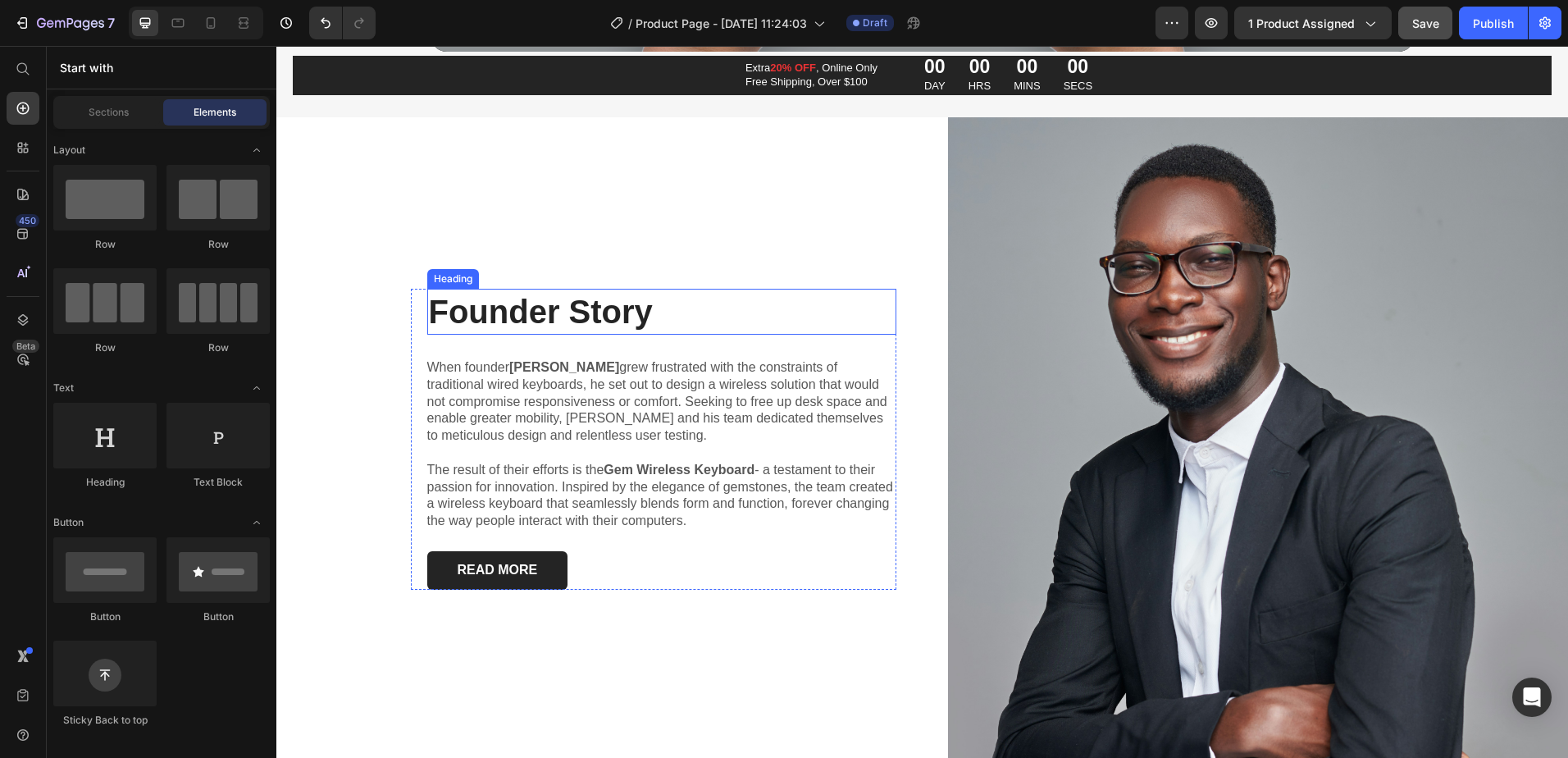 click on "Founder Story" at bounding box center [662, 312] 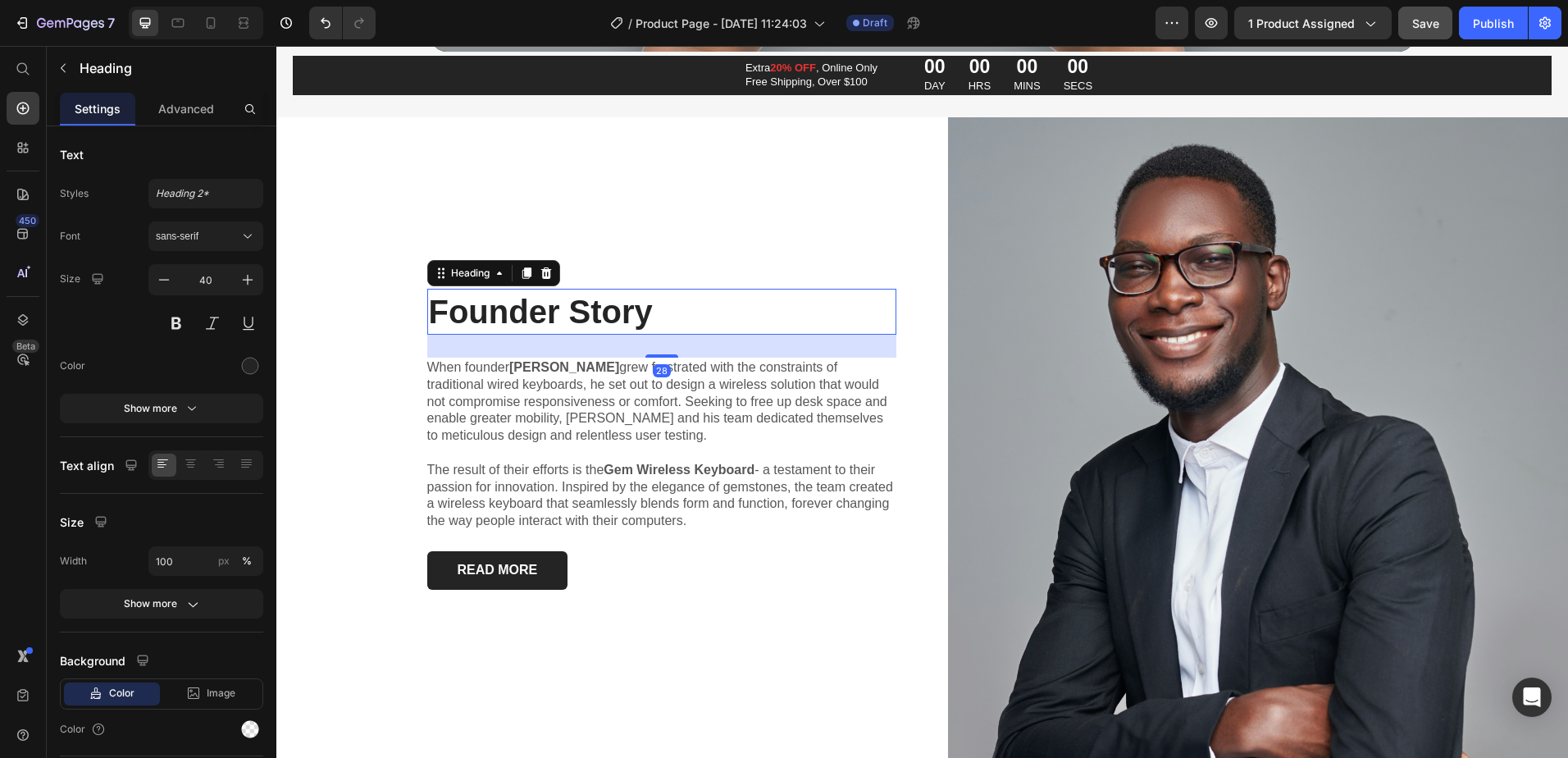 click on "Founder Story" at bounding box center [662, 312] 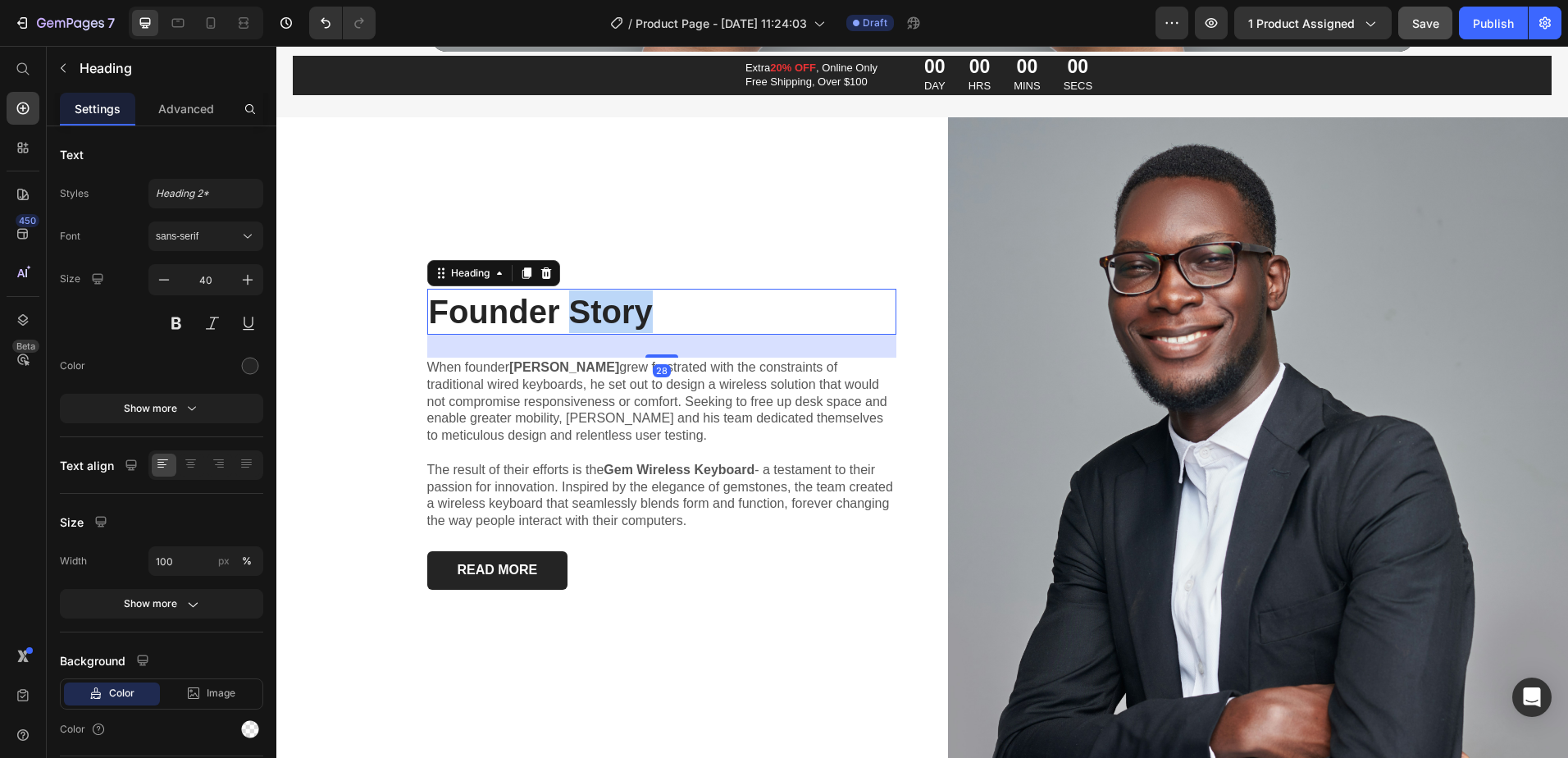 click on "Founder Story" at bounding box center [662, 312] 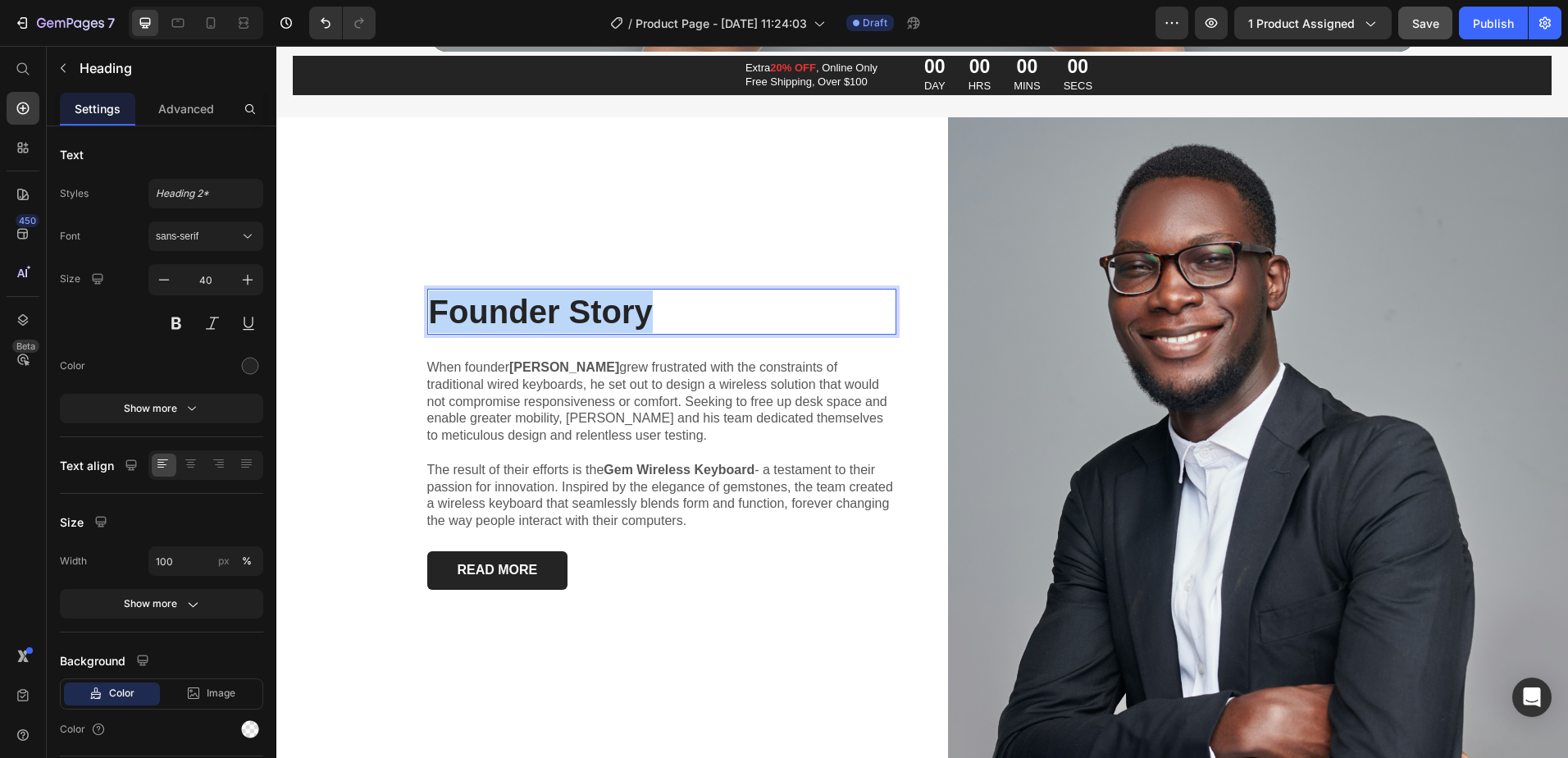 click on "Founder Story" at bounding box center [662, 312] 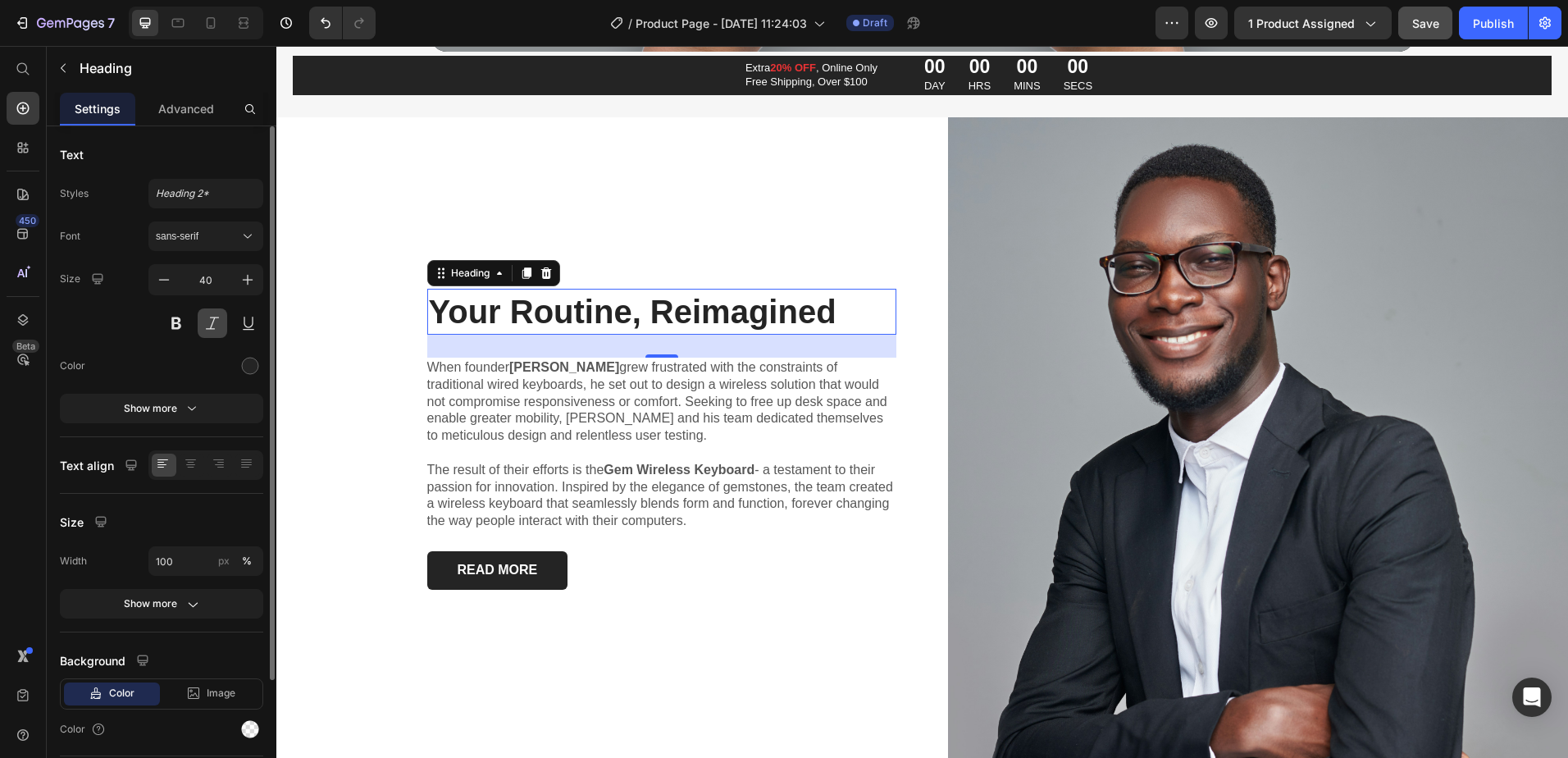 click at bounding box center (212, 323) 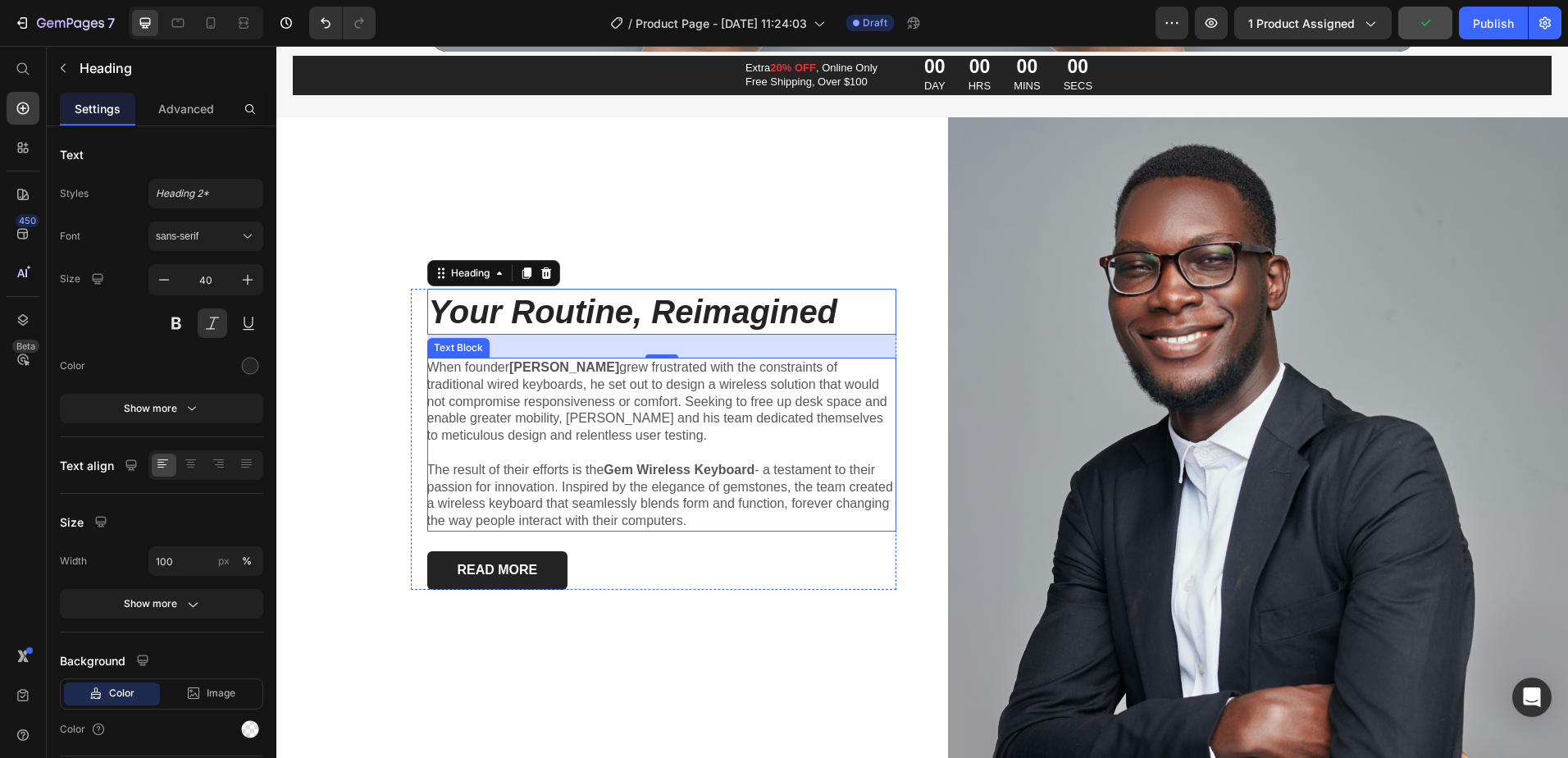 click on "When founder  Alex  grew frustrated with the constraints of traditional wired keyboards, he set out to design a wireless solution that would not compromise responsiveness or comfort. Seeking to free up desk space and enable greater mobility, Alex and his team dedicated themselves to meticulous design and relentless user testing." at bounding box center (662, 402) 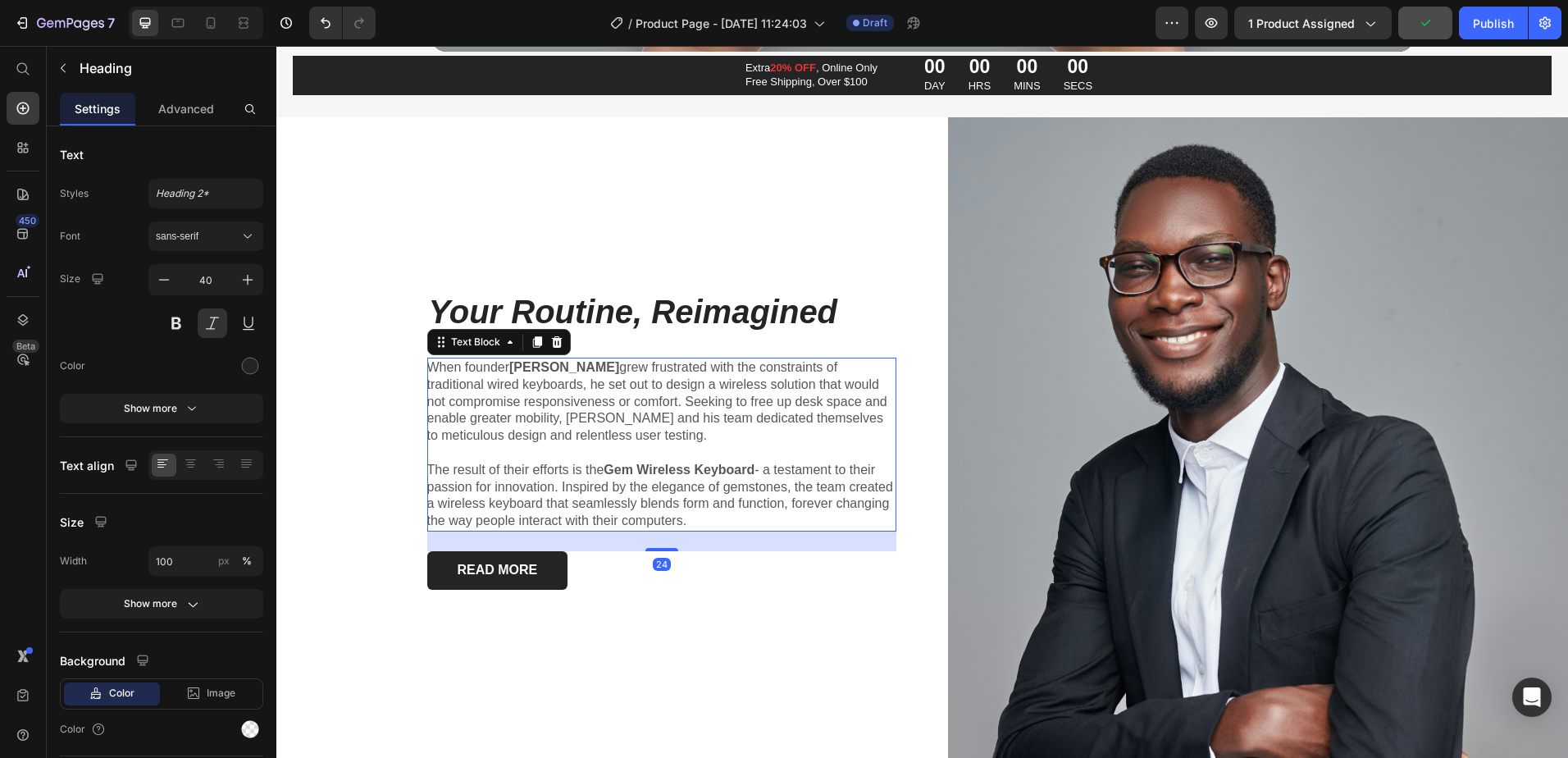 click on "When founder  Alex  grew frustrated with the constraints of traditional wired keyboards, he set out to design a wireless solution that would not compromise responsiveness or comfort. Seeking to free up desk space and enable greater mobility, Alex and his team dedicated themselves to meticulous design and relentless user testing." at bounding box center (662, 402) 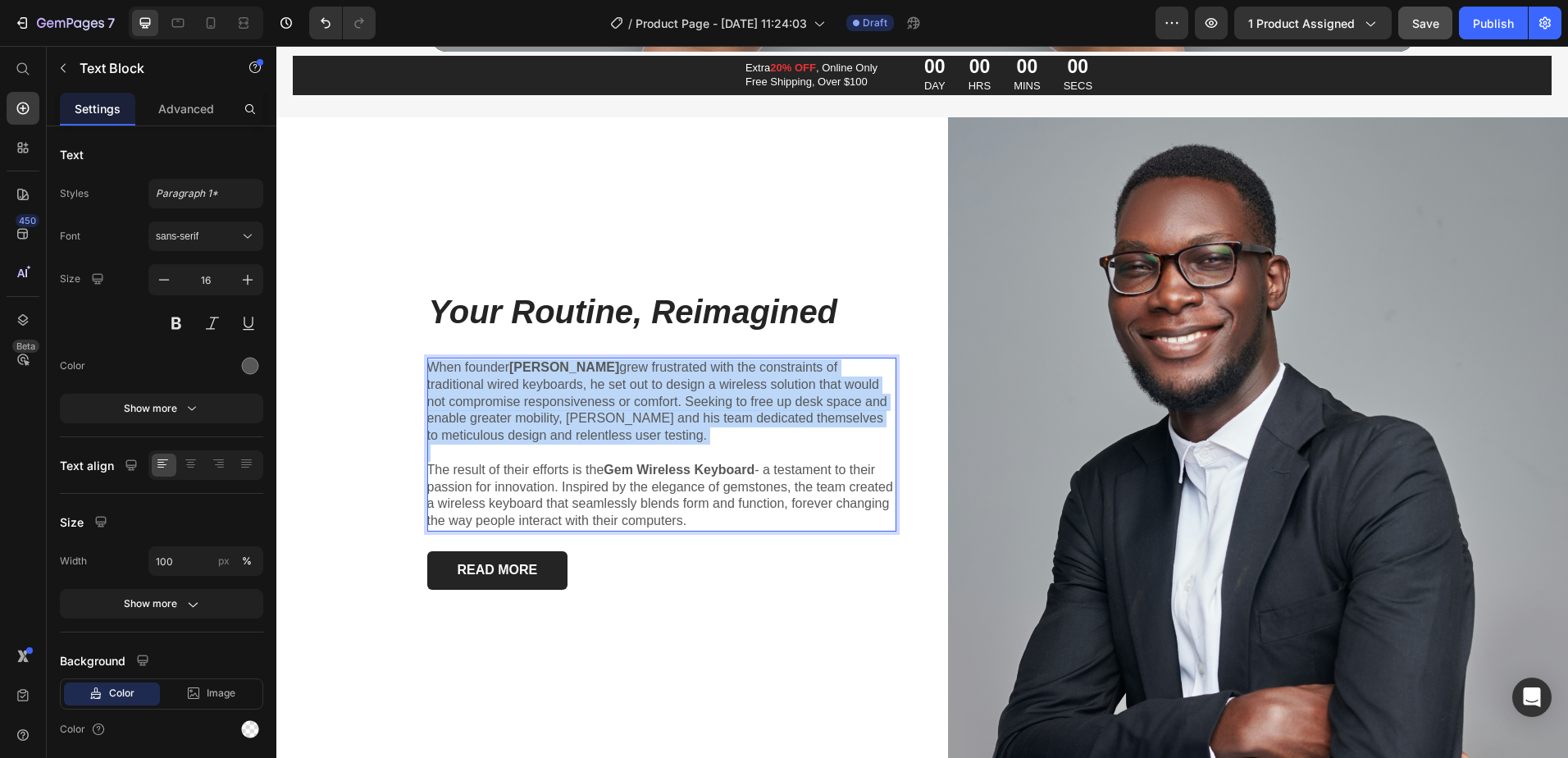 click on "When founder  Alex  grew frustrated with the constraints of traditional wired keyboards, he set out to design a wireless solution that would not compromise responsiveness or comfort. Seeking to free up desk space and enable greater mobility, Alex and his team dedicated themselves to meticulous design and relentless user testing." at bounding box center (662, 402) 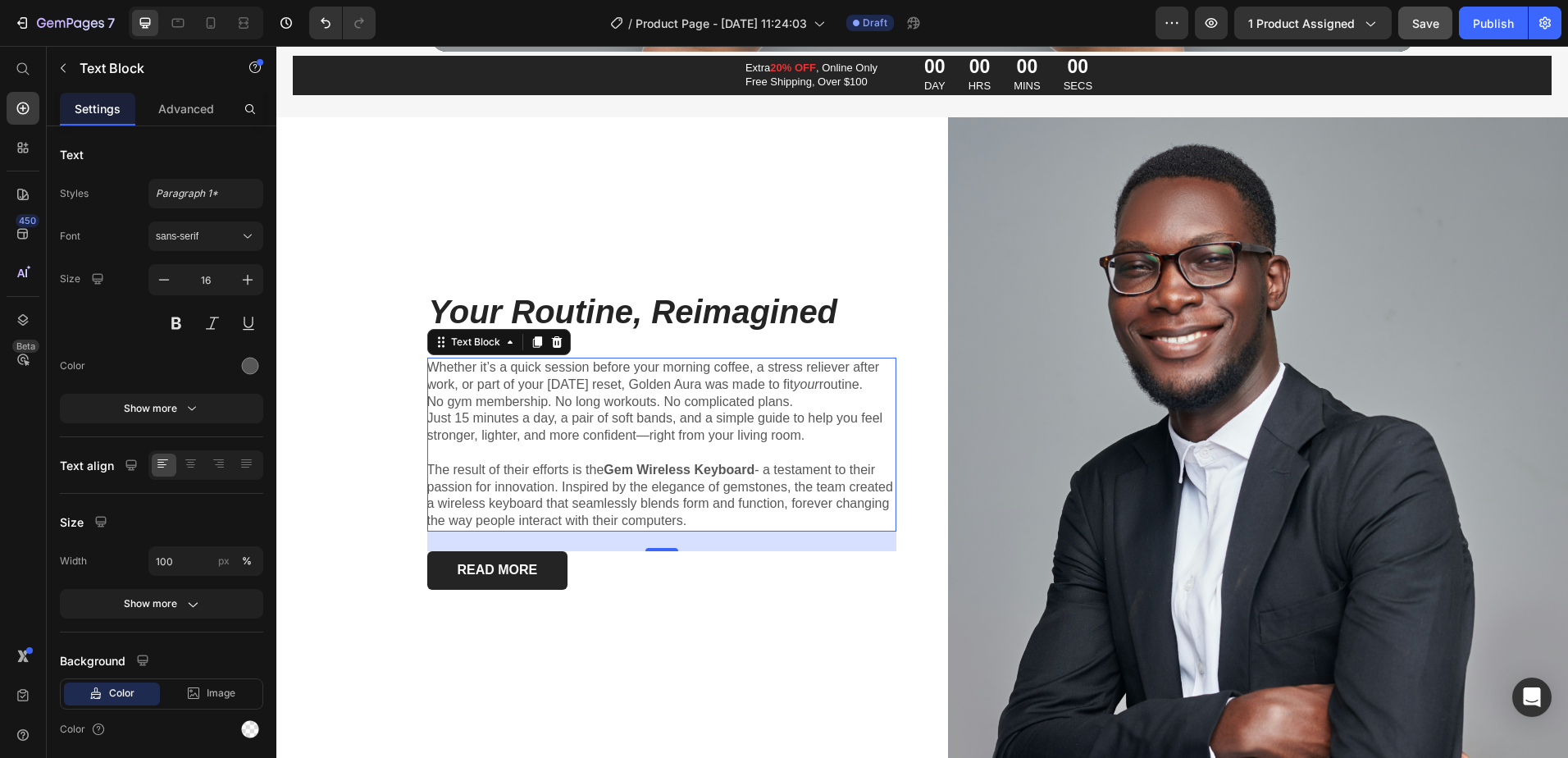 click on "The result of their efforts is the  Gem Wireless Keyboard  - a testament to their passion for innovation. Inspired by the elegance of gemstones, the team created a wireless keyboard that seamlessly blends form and function, forever changing the way people interact with their computers." at bounding box center (662, 495) 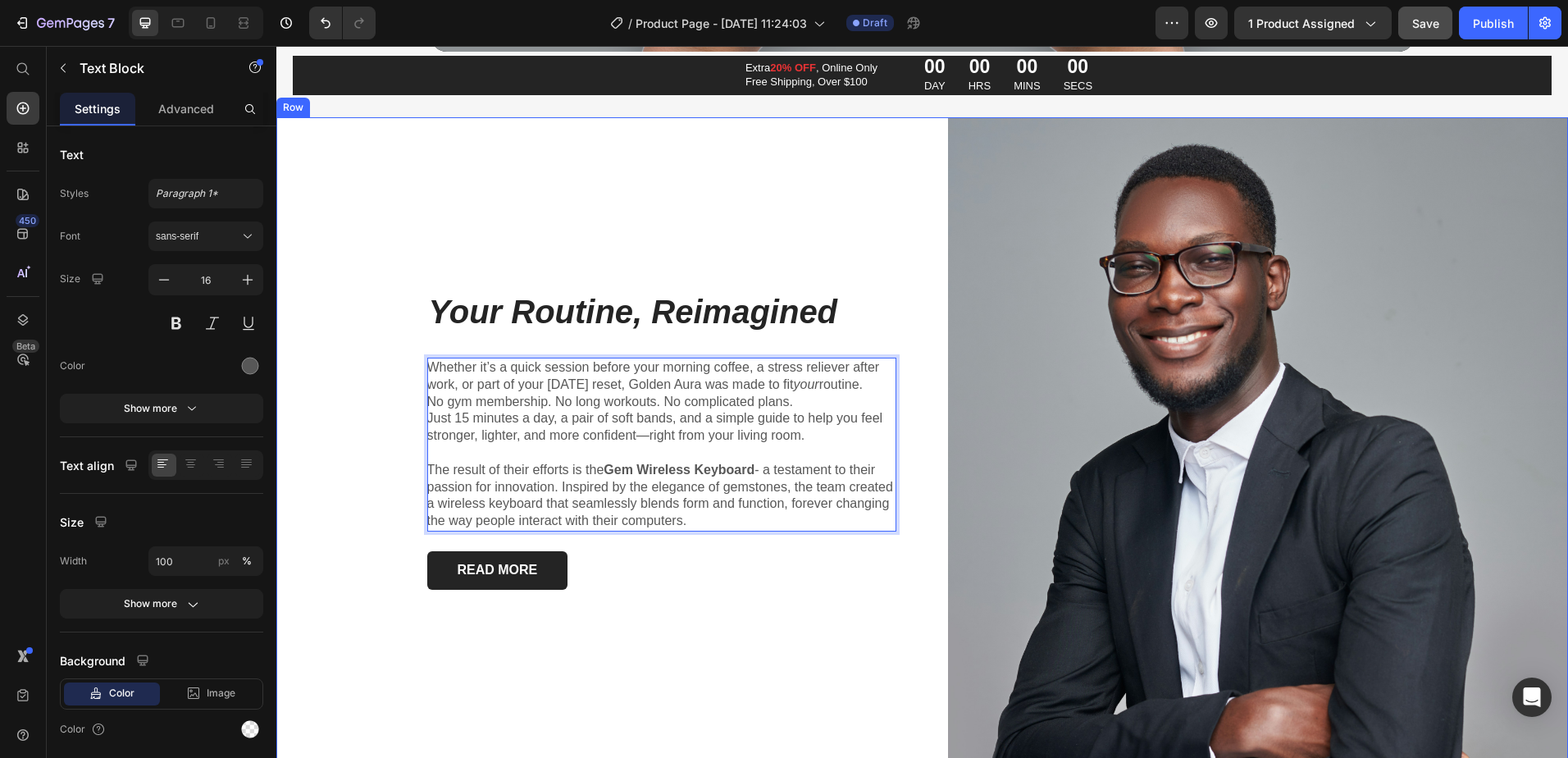 drag, startPoint x: 689, startPoint y: 518, endPoint x: 400, endPoint y: 455, distance: 295.78709 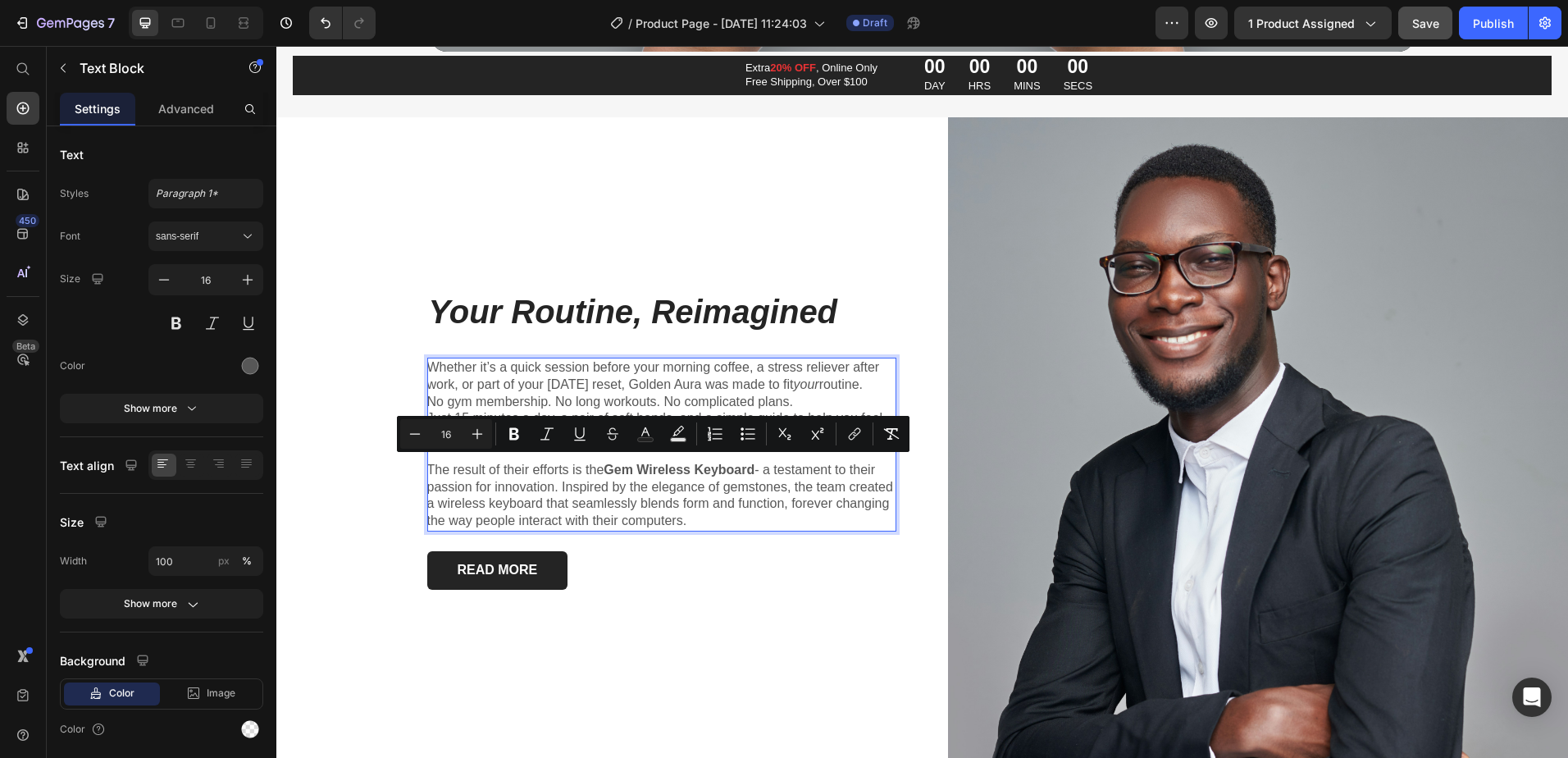 click on "The result of their efforts is the  Gem Wireless Keyboard  - a testament to their passion for innovation. Inspired by the elegance of gemstones, the team created a wireless keyboard that seamlessly blends form and function, forever changing the way people interact with their computers." at bounding box center (662, 495) 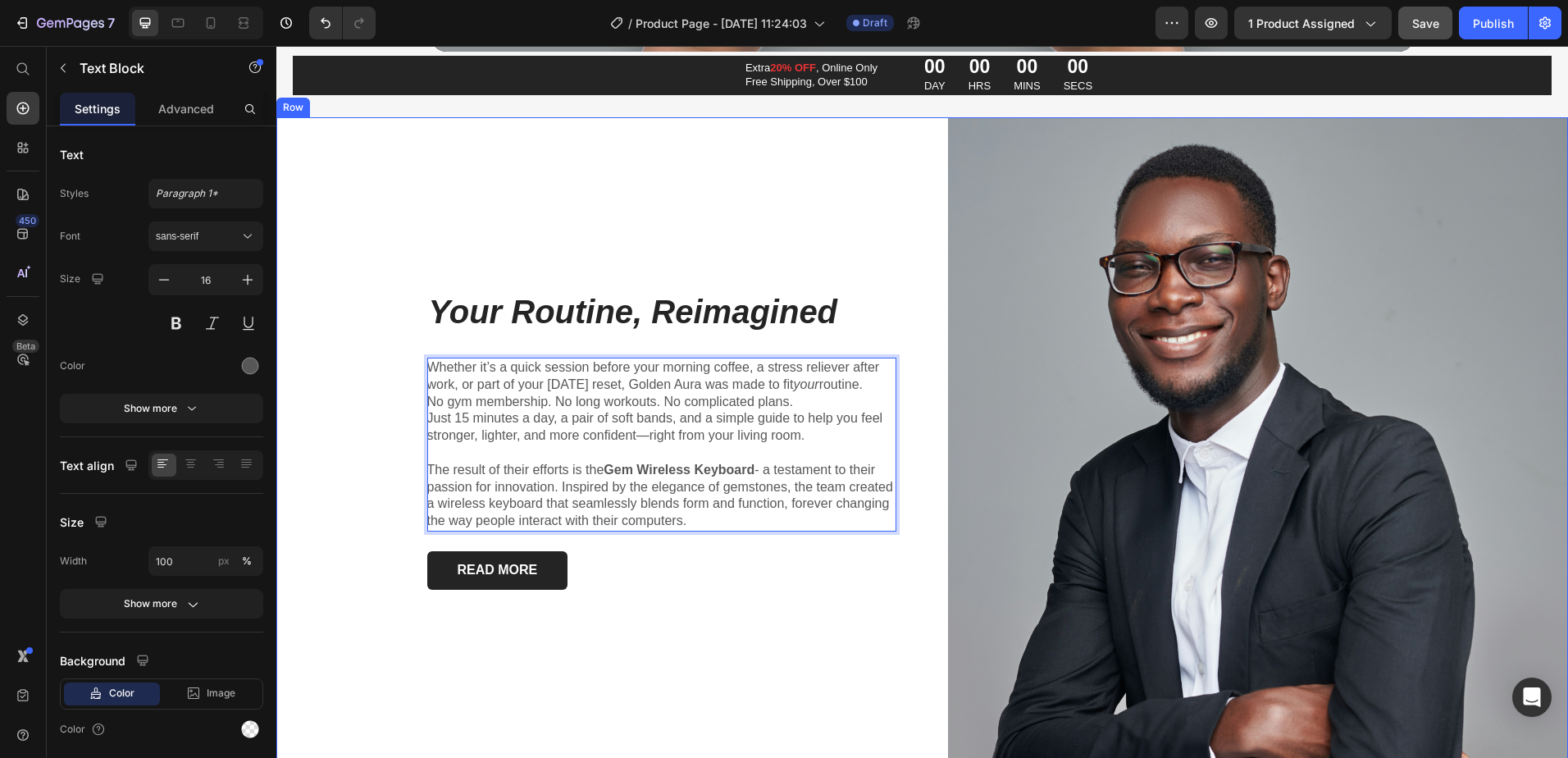 drag, startPoint x: 682, startPoint y: 517, endPoint x: 351, endPoint y: 452, distance: 337.3218 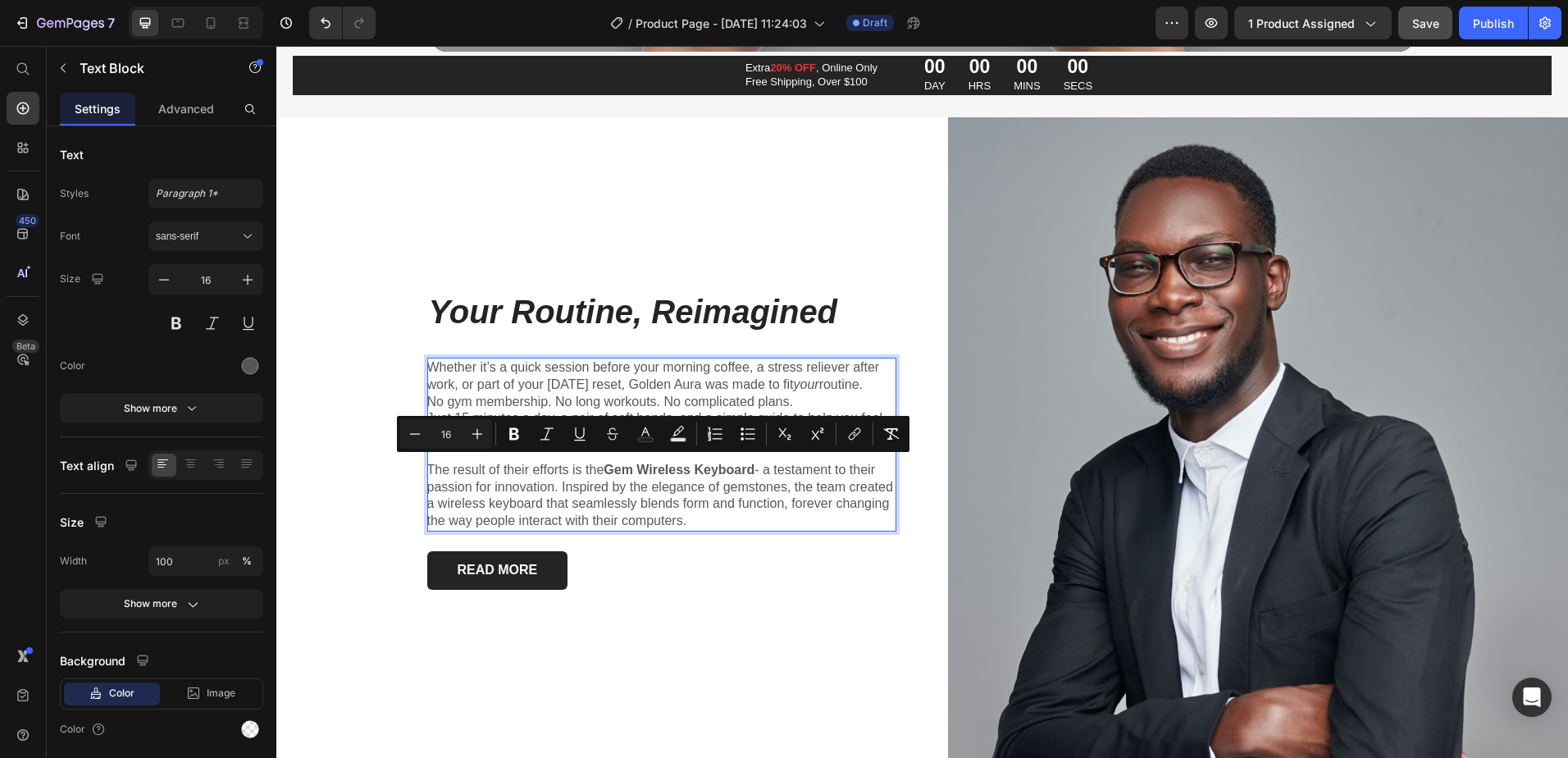 click on "The result of their efforts is the  Gem Wireless Keyboard  - a testament to their passion for innovation. Inspired by the elegance of gemstones, the team created a wireless keyboard that seamlessly blends form and function, forever changing the way people interact with their computers." at bounding box center (662, 495) 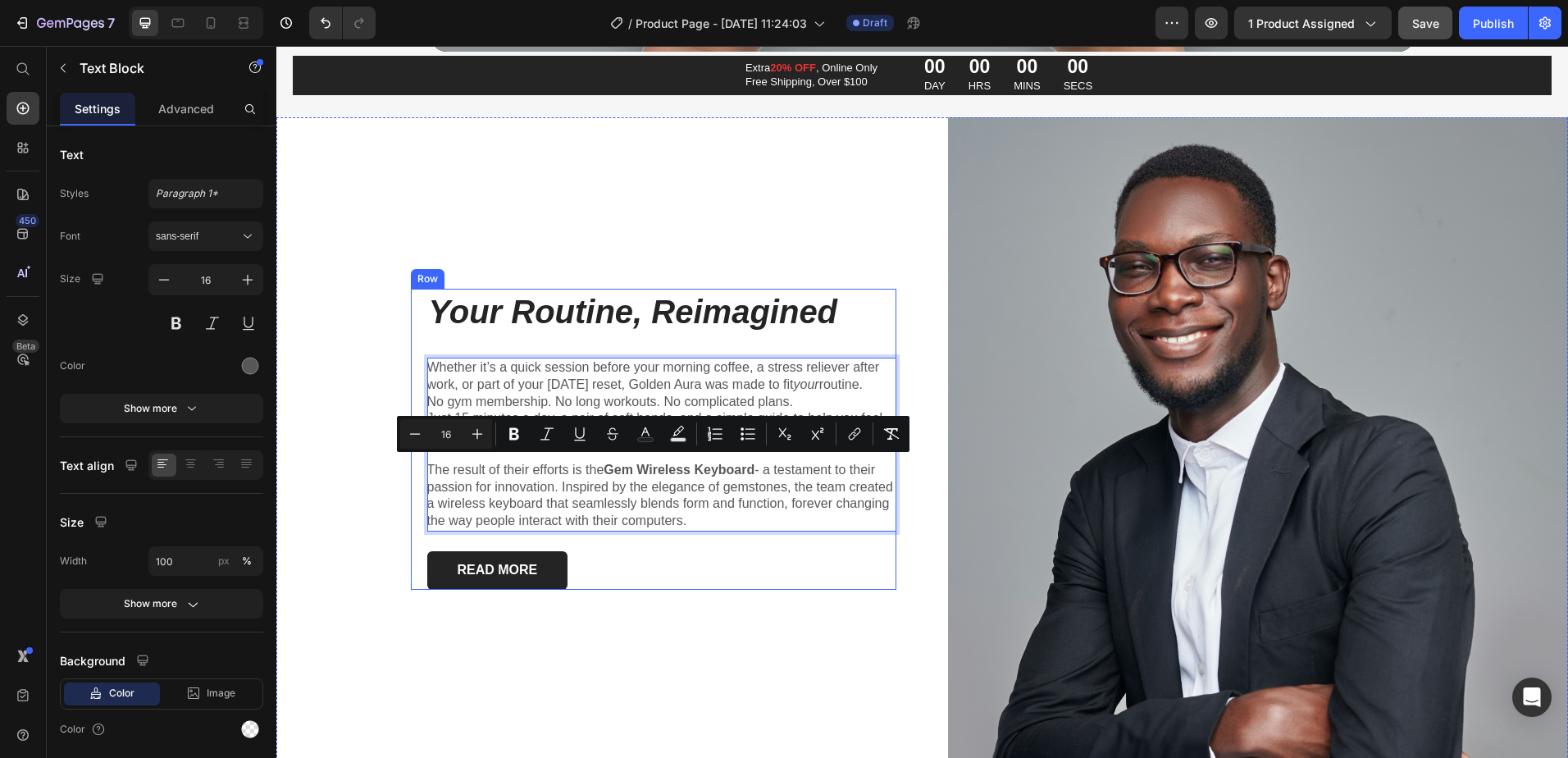 drag, startPoint x: 681, startPoint y: 518, endPoint x: 417, endPoint y: 472, distance: 267.97761 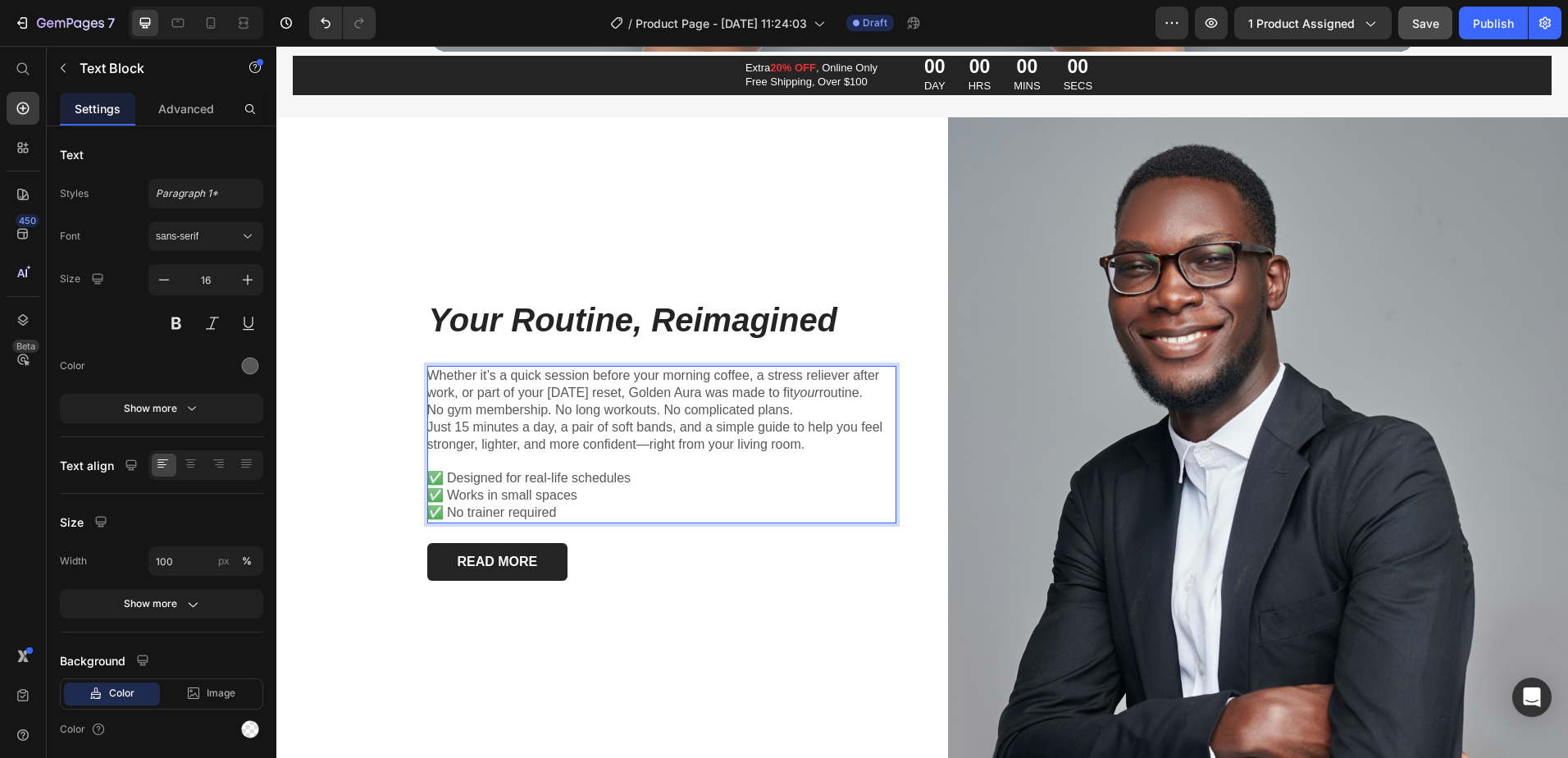 click on "Whether it’s a quick session before your morning coffee, a stress reliever after work, or part of your Sunday reset, Golden Aura was made to fit  your  routine. No gym membership. No long workouts. No complicated plans. Just 15 minutes a day, a pair of soft bands, and a simple guide to help you feel stronger, lighter, and more confident—right from your living room." at bounding box center [662, 410] 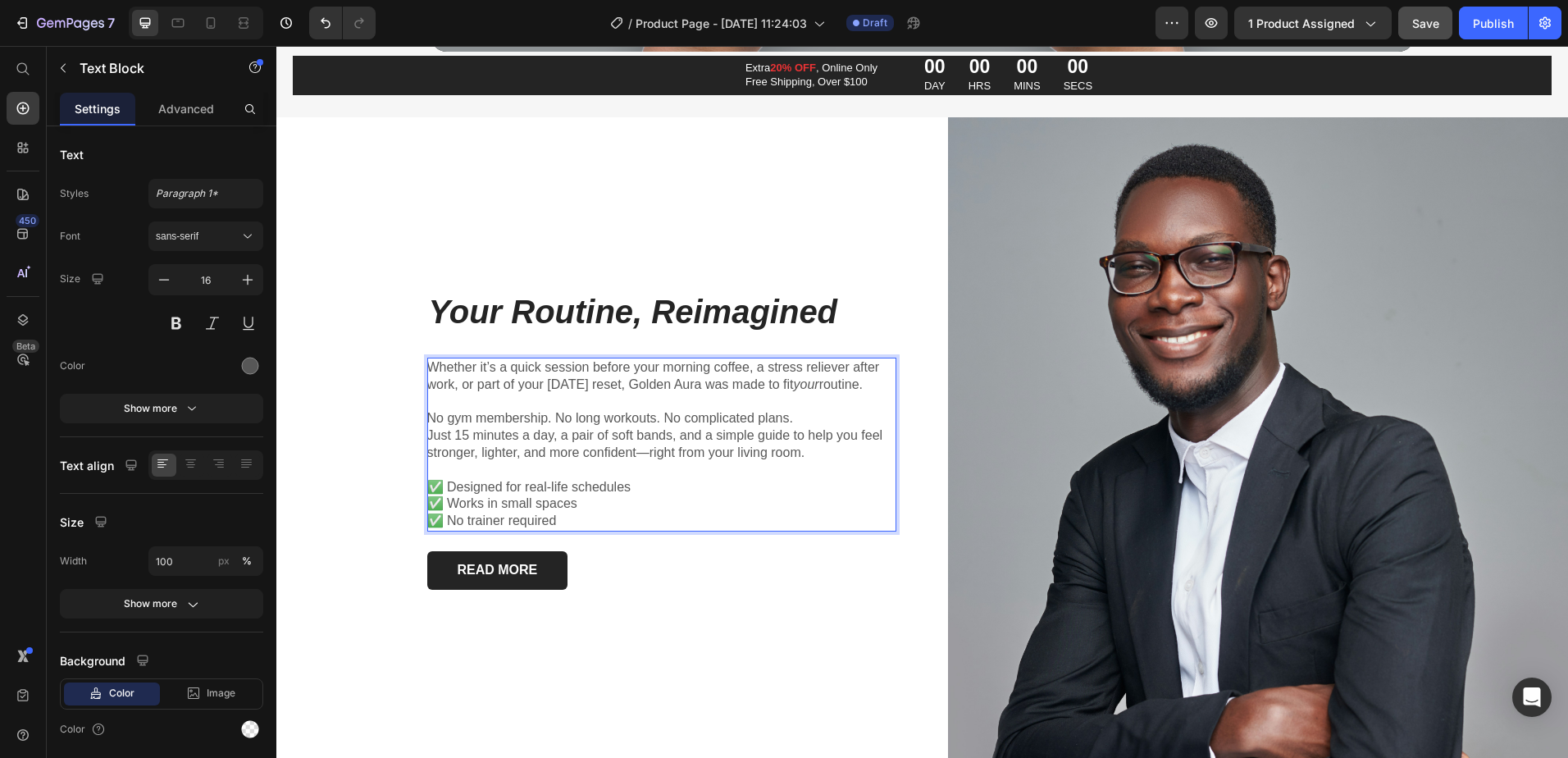 click on "⁠⁠⁠⁠⁠⁠⁠ No gym membership. No long workouts. No complicated plans. Just 15 minutes a day, a pair of soft bands, and a simple guide to help you feel stronger, lighter, and more confident—right from your living room." at bounding box center (662, 427) 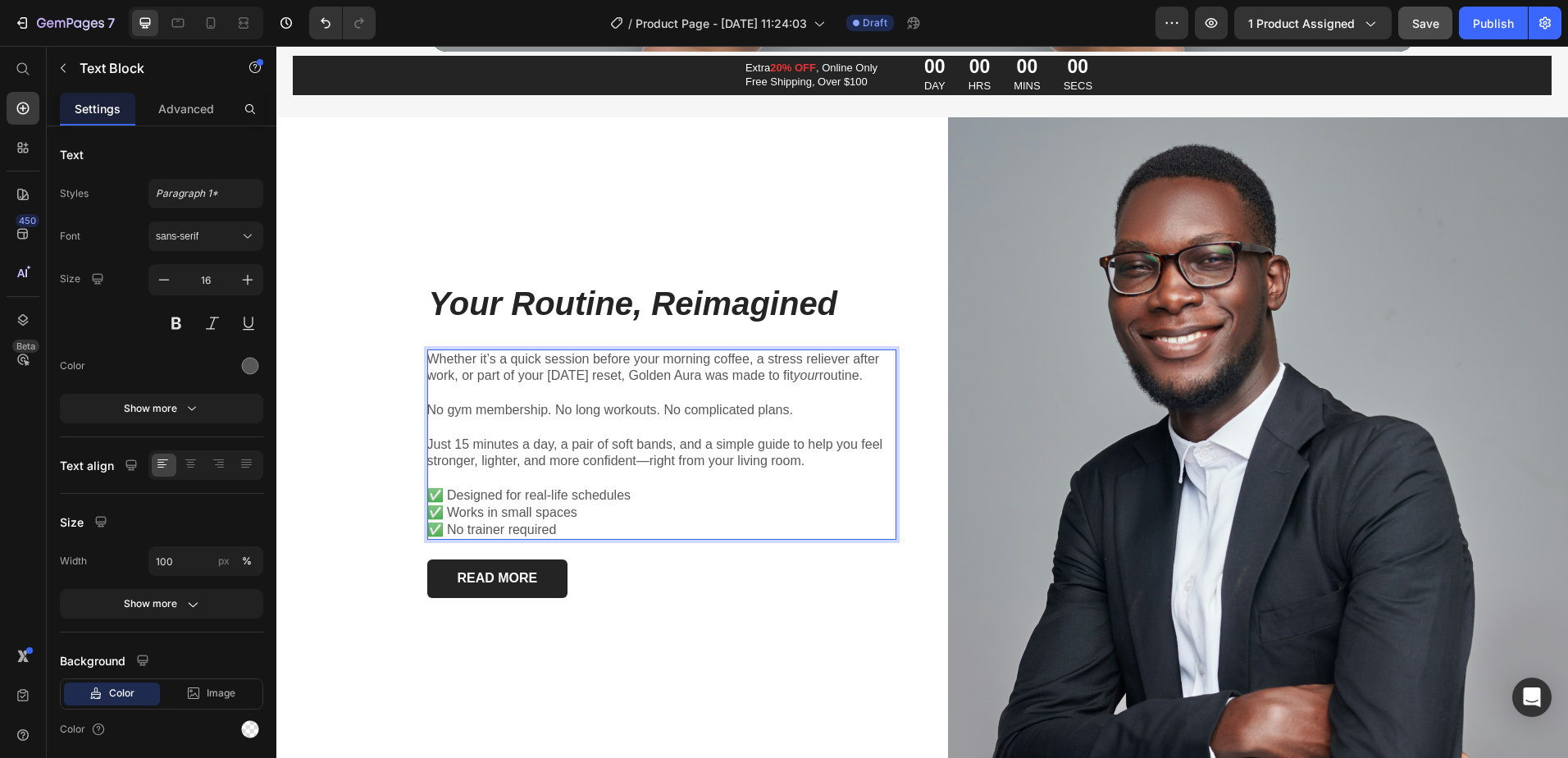 click on "✅ Designed for real-life schedules" at bounding box center (662, 495) 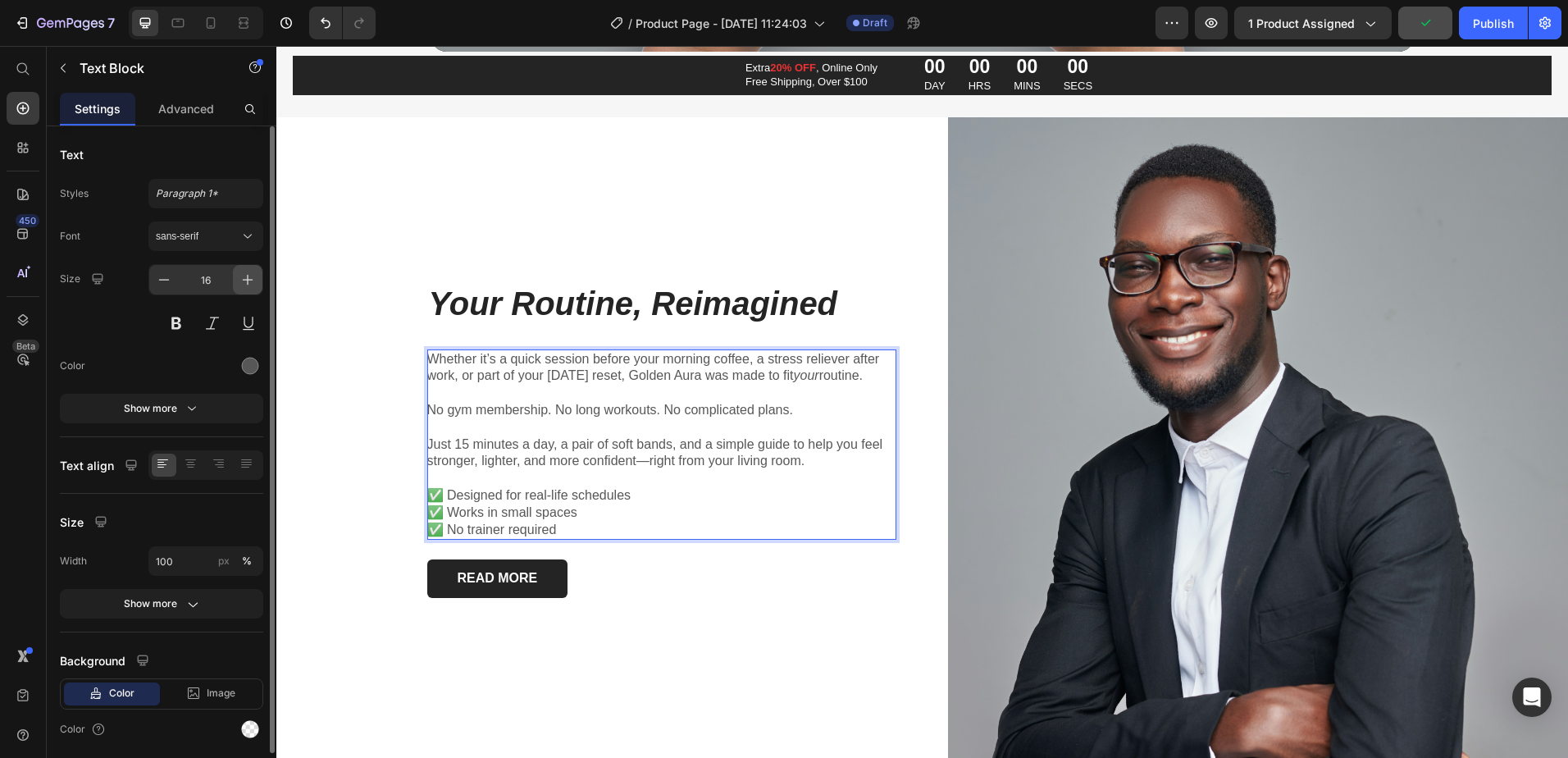 click 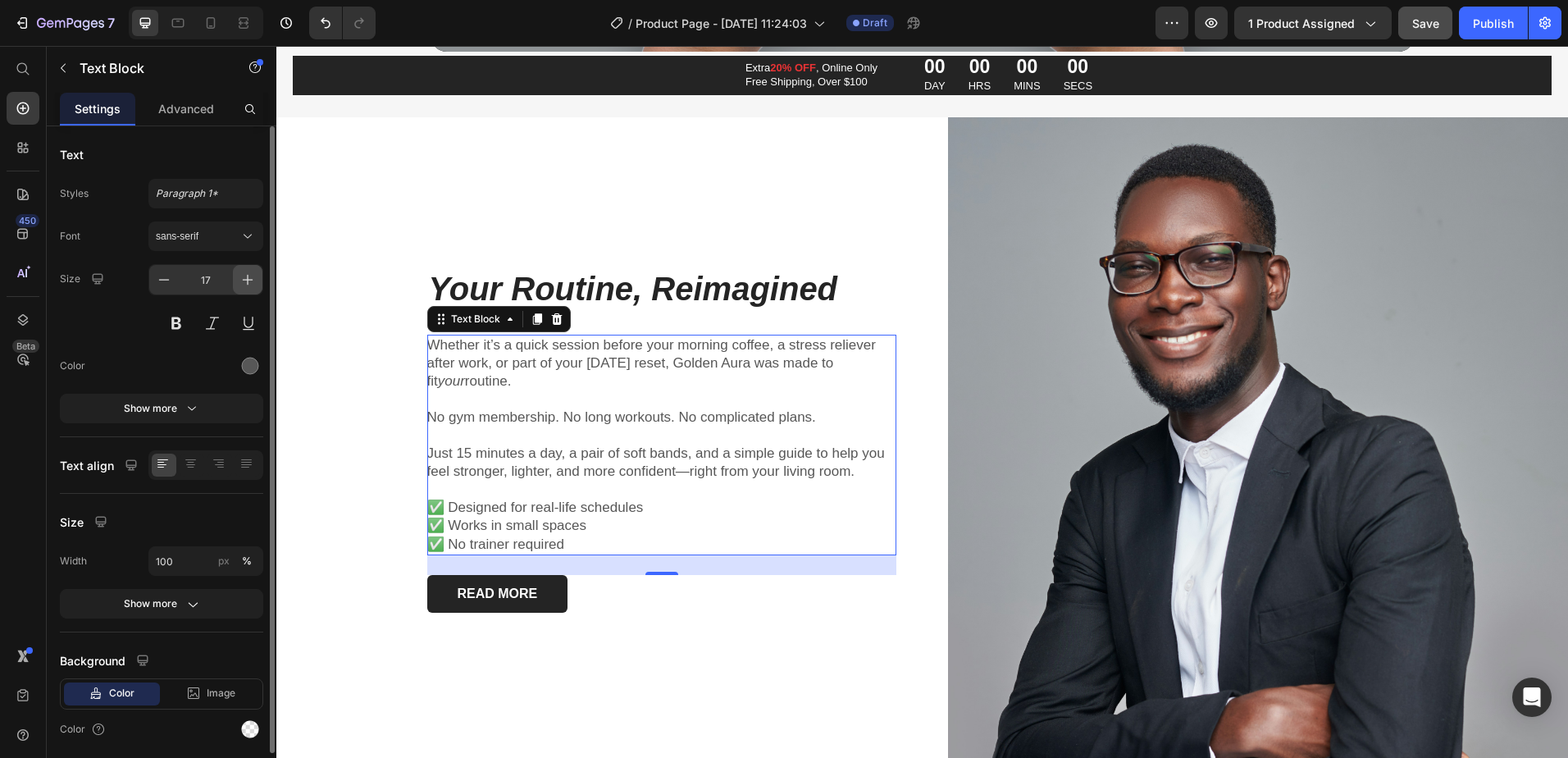 click 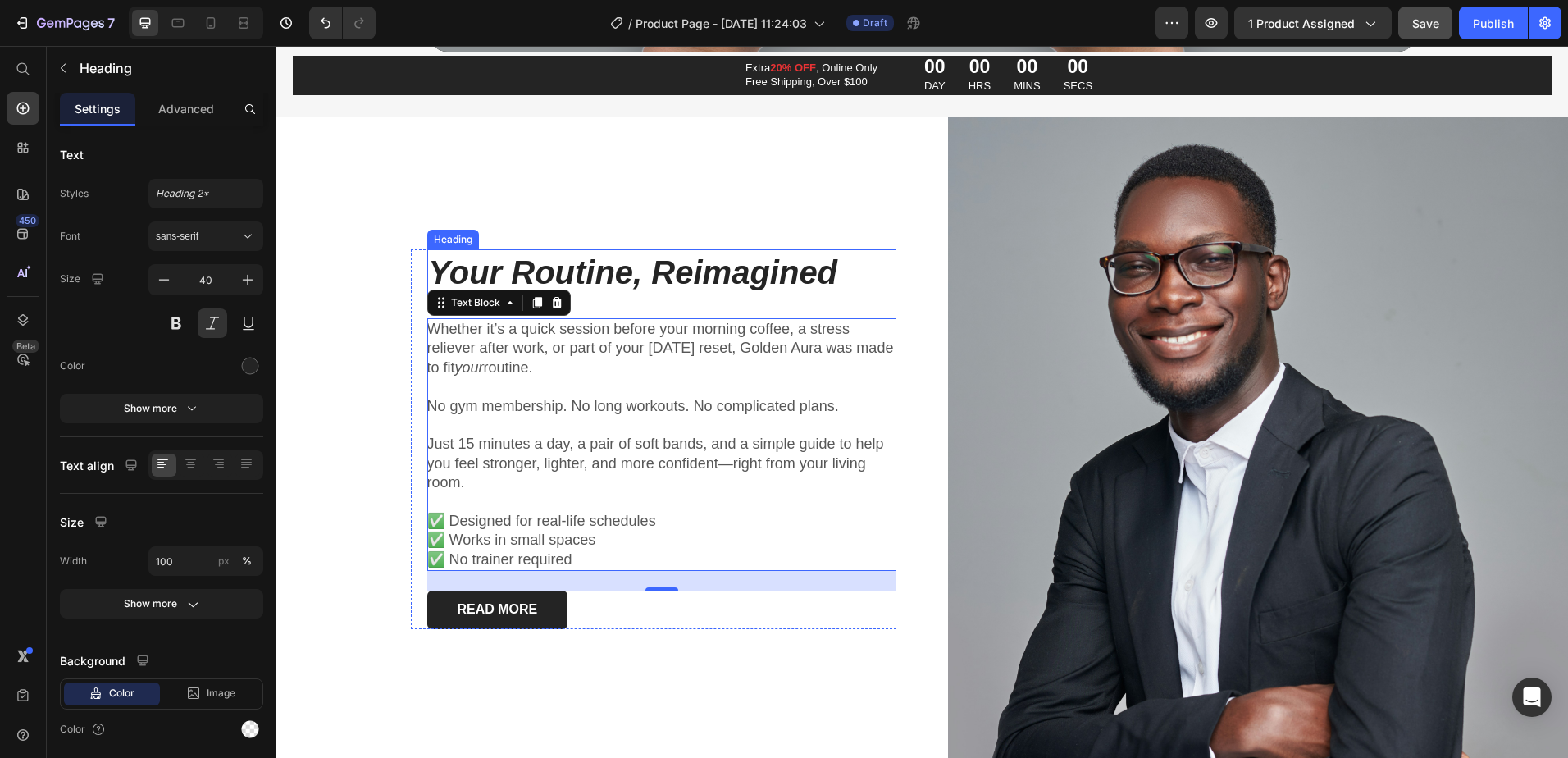 click on "Your Routine, Reimagined" at bounding box center [662, 272] 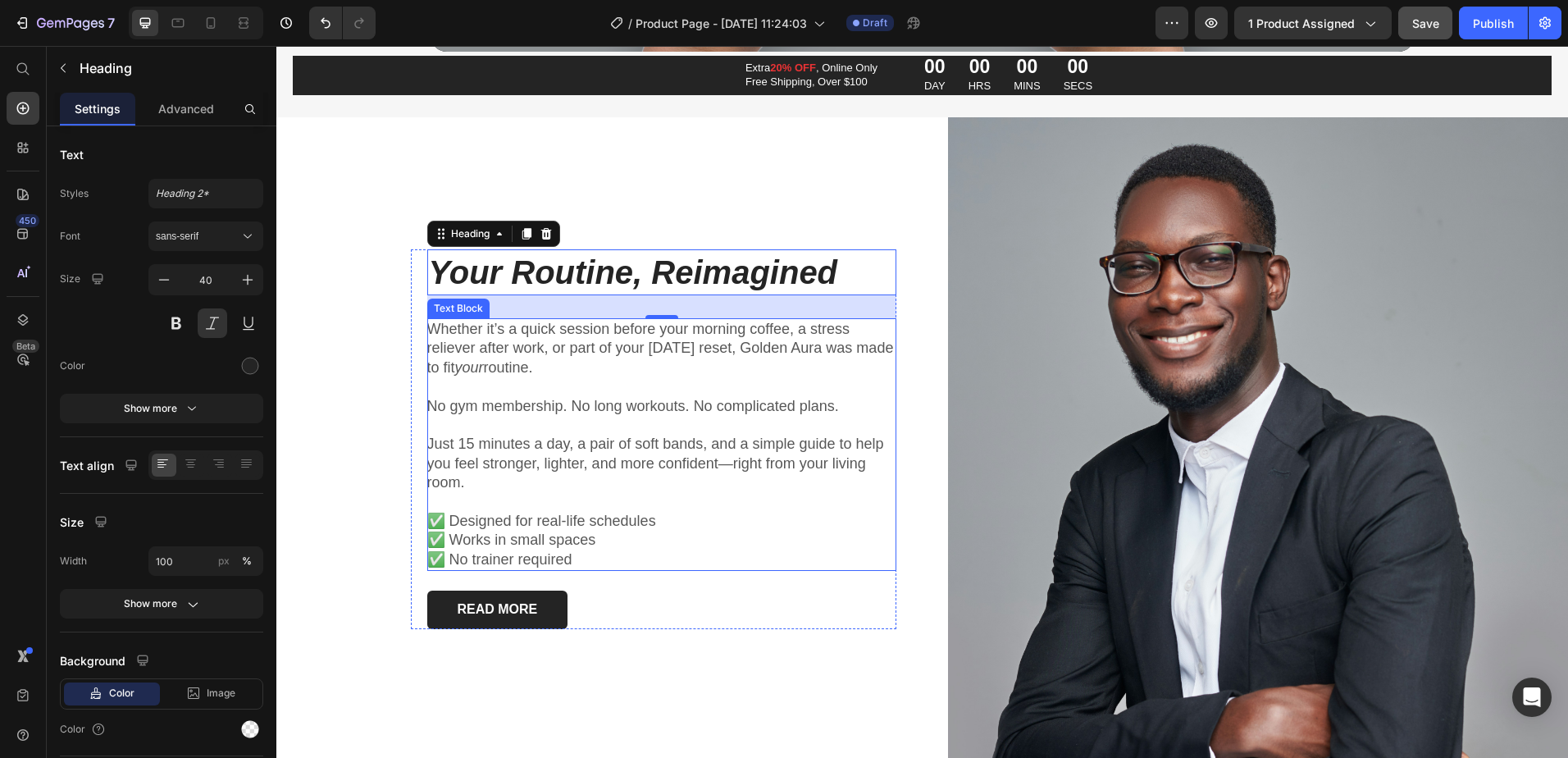 click on "✅ Designed for real-life schedules" at bounding box center [662, 521] 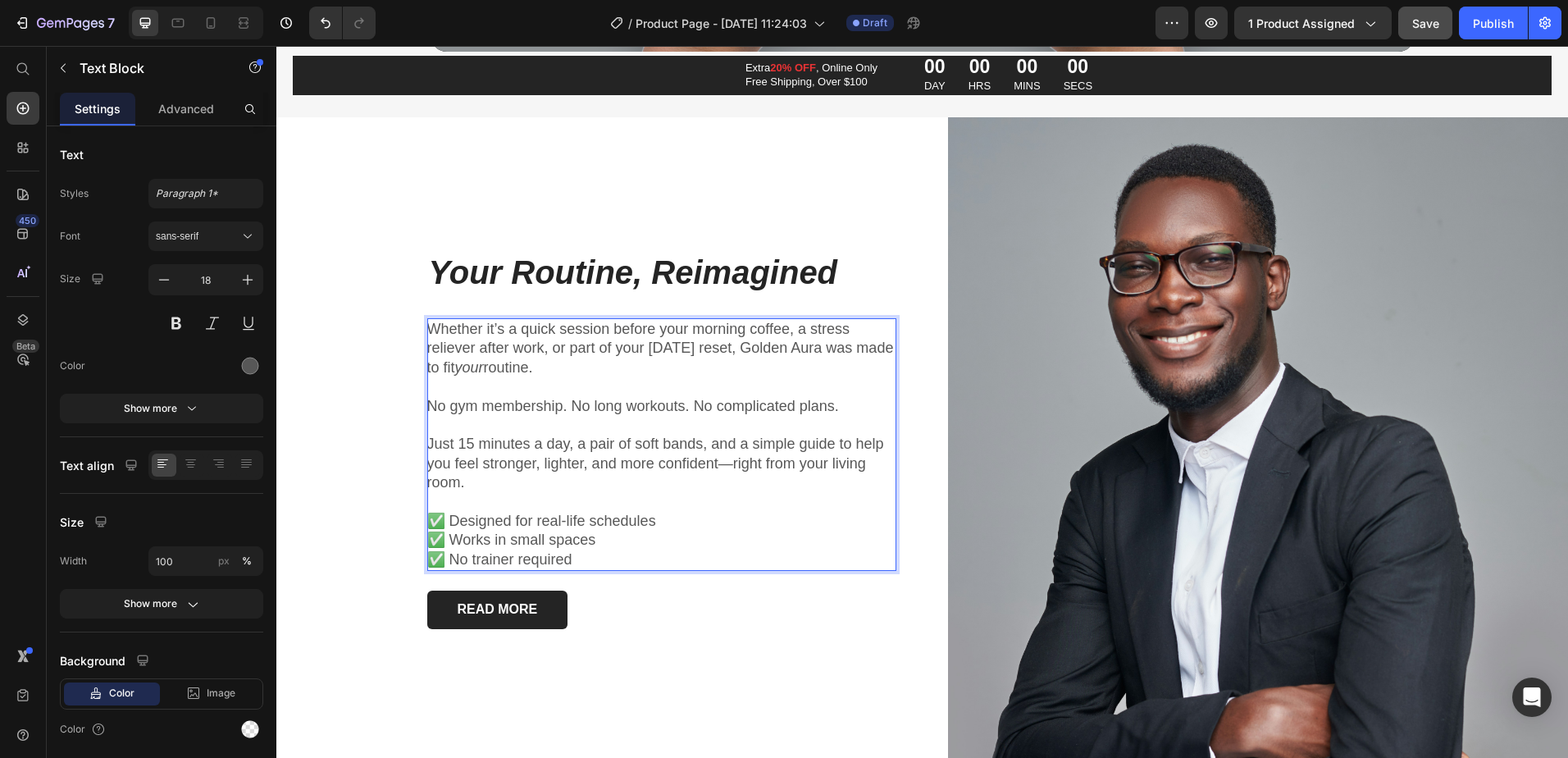 click on "✅ Designed for real-life schedules" at bounding box center [662, 521] 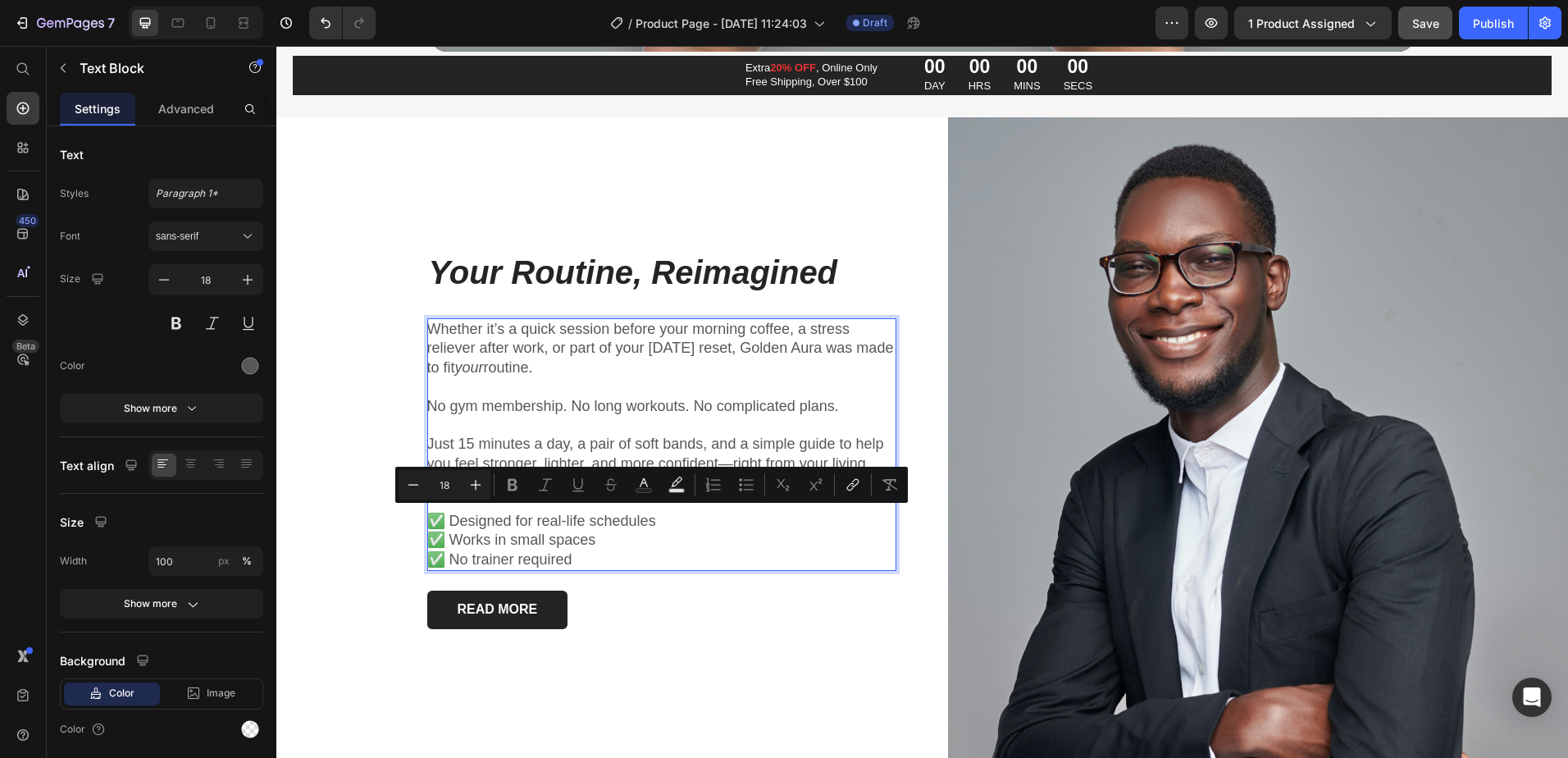 click on "✅ Designed for real-life schedules" at bounding box center (662, 521) 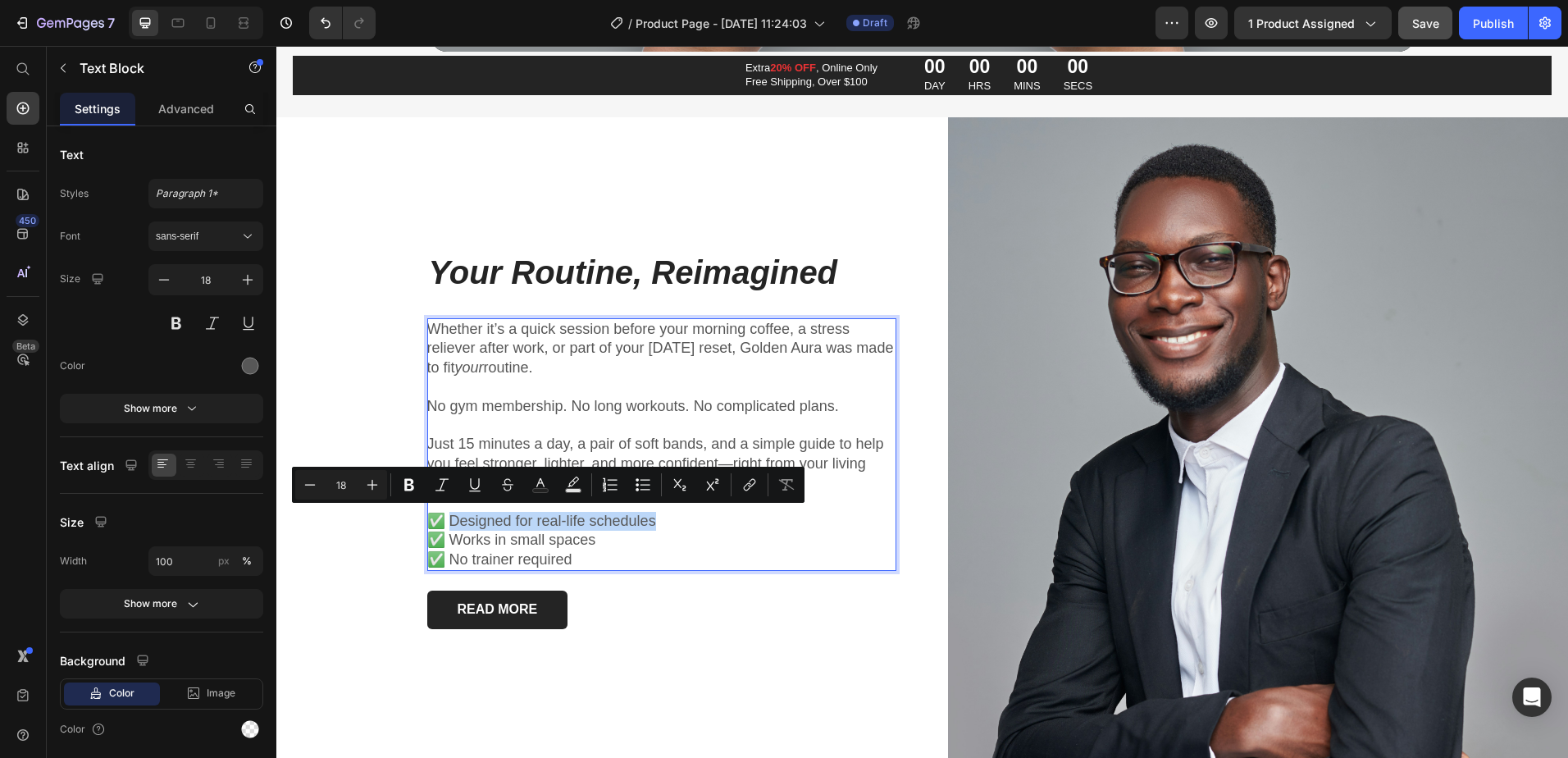 drag, startPoint x: 659, startPoint y: 518, endPoint x: 448, endPoint y: 511, distance: 211.11608 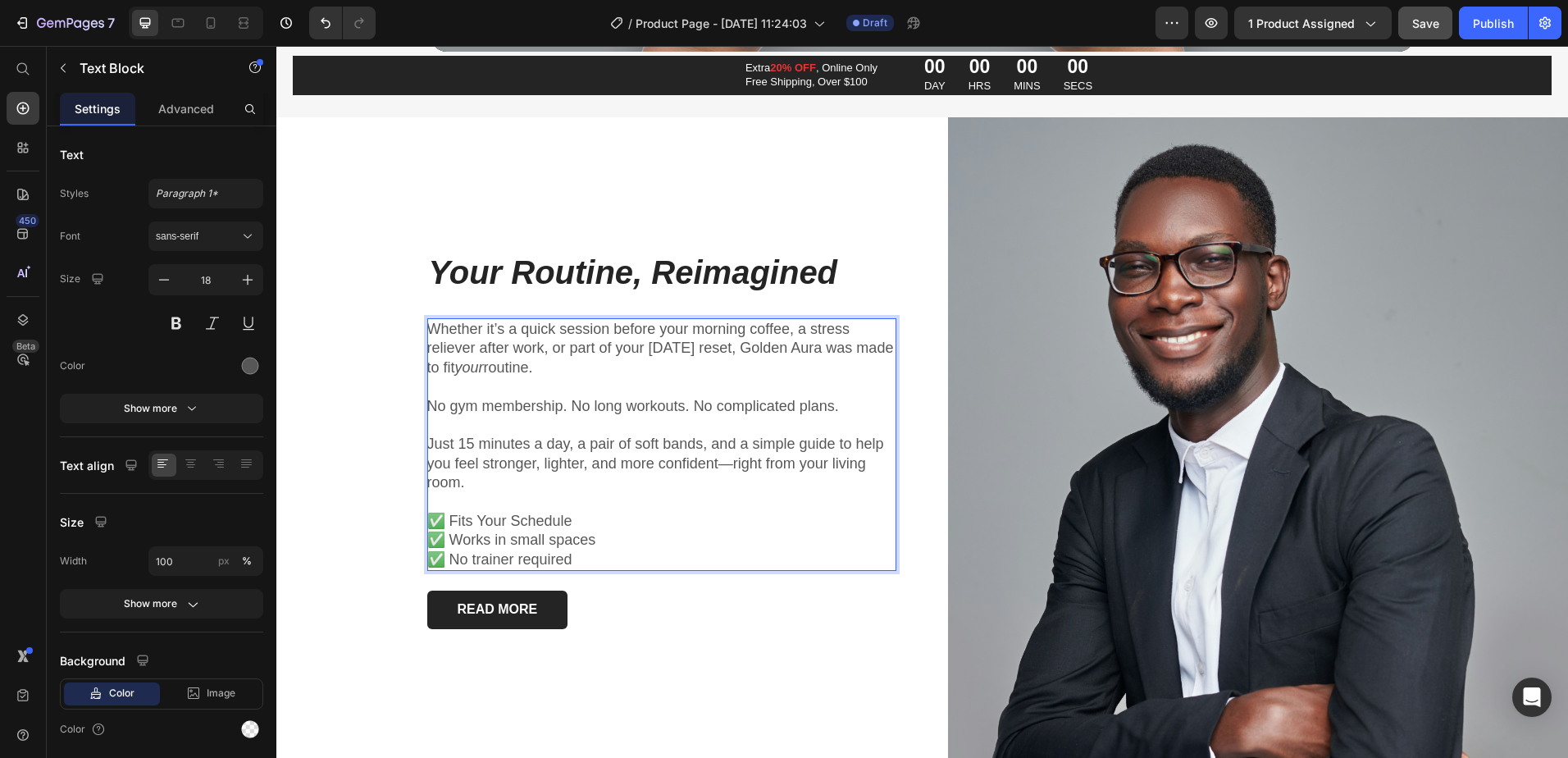 click on "✅ Works in small spaces" at bounding box center (662, 540) 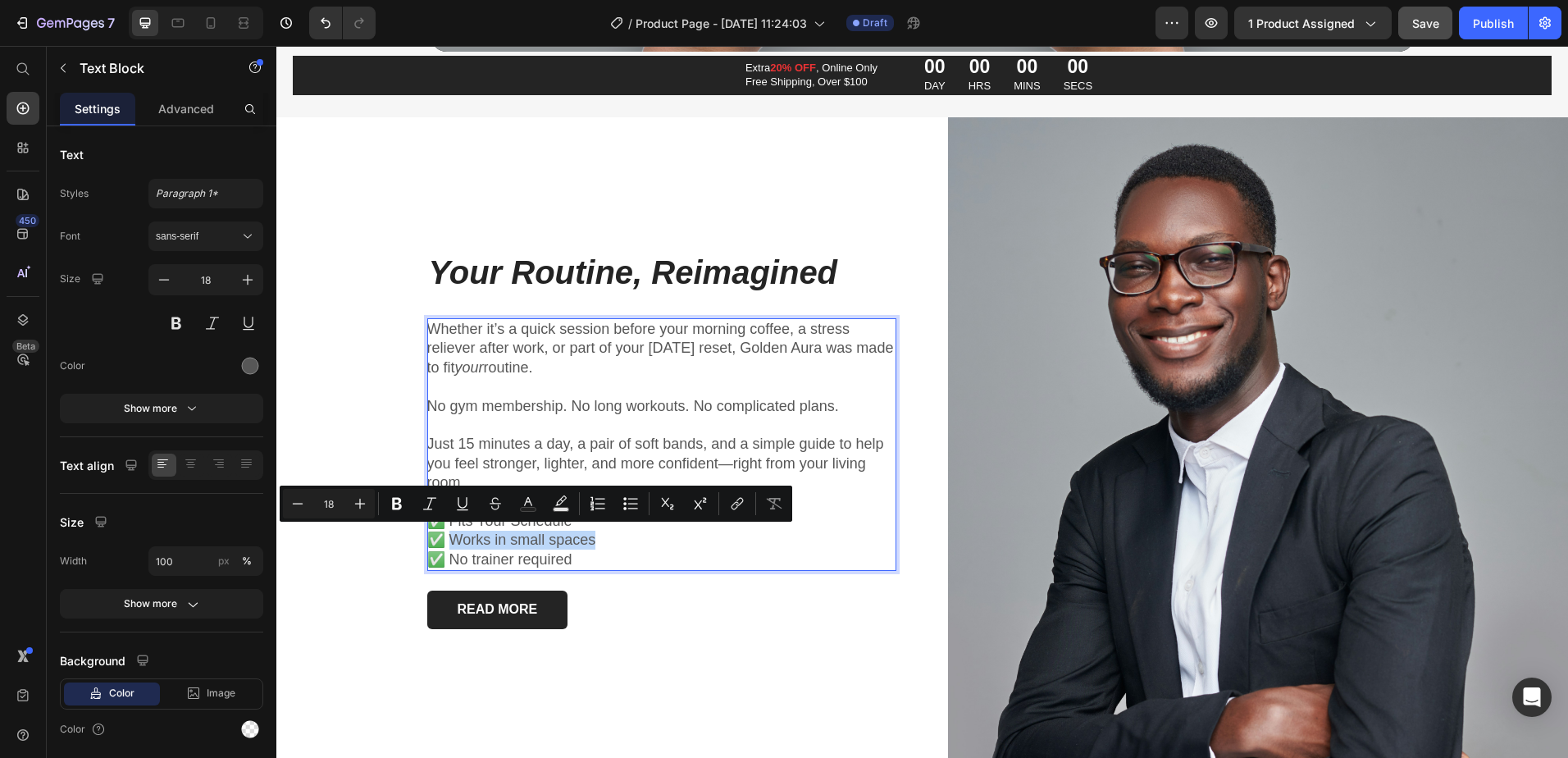 drag, startPoint x: 597, startPoint y: 539, endPoint x: 447, endPoint y: 538, distance: 150.00333 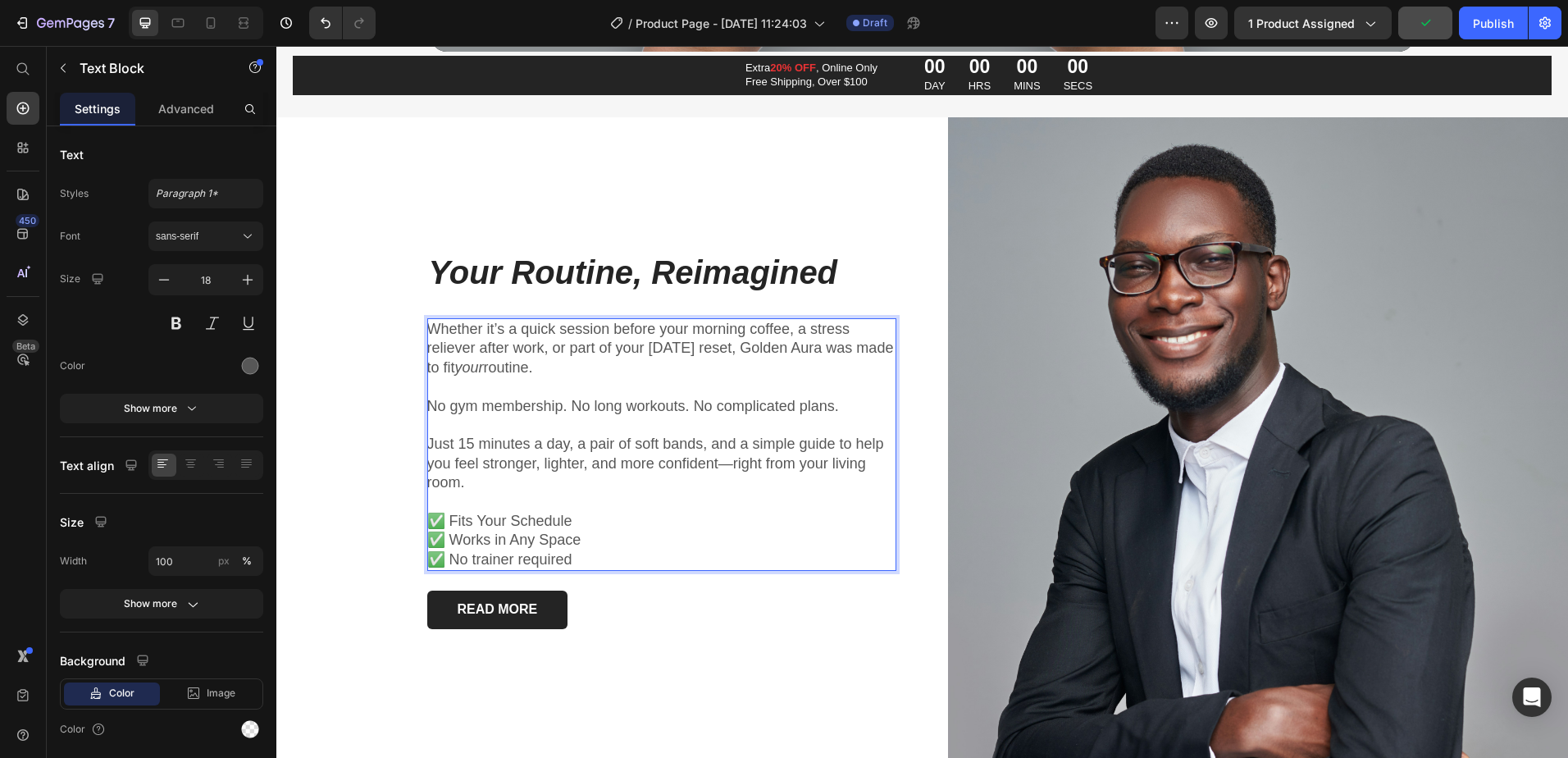 click on "✅ Works in Any Space" at bounding box center [662, 540] 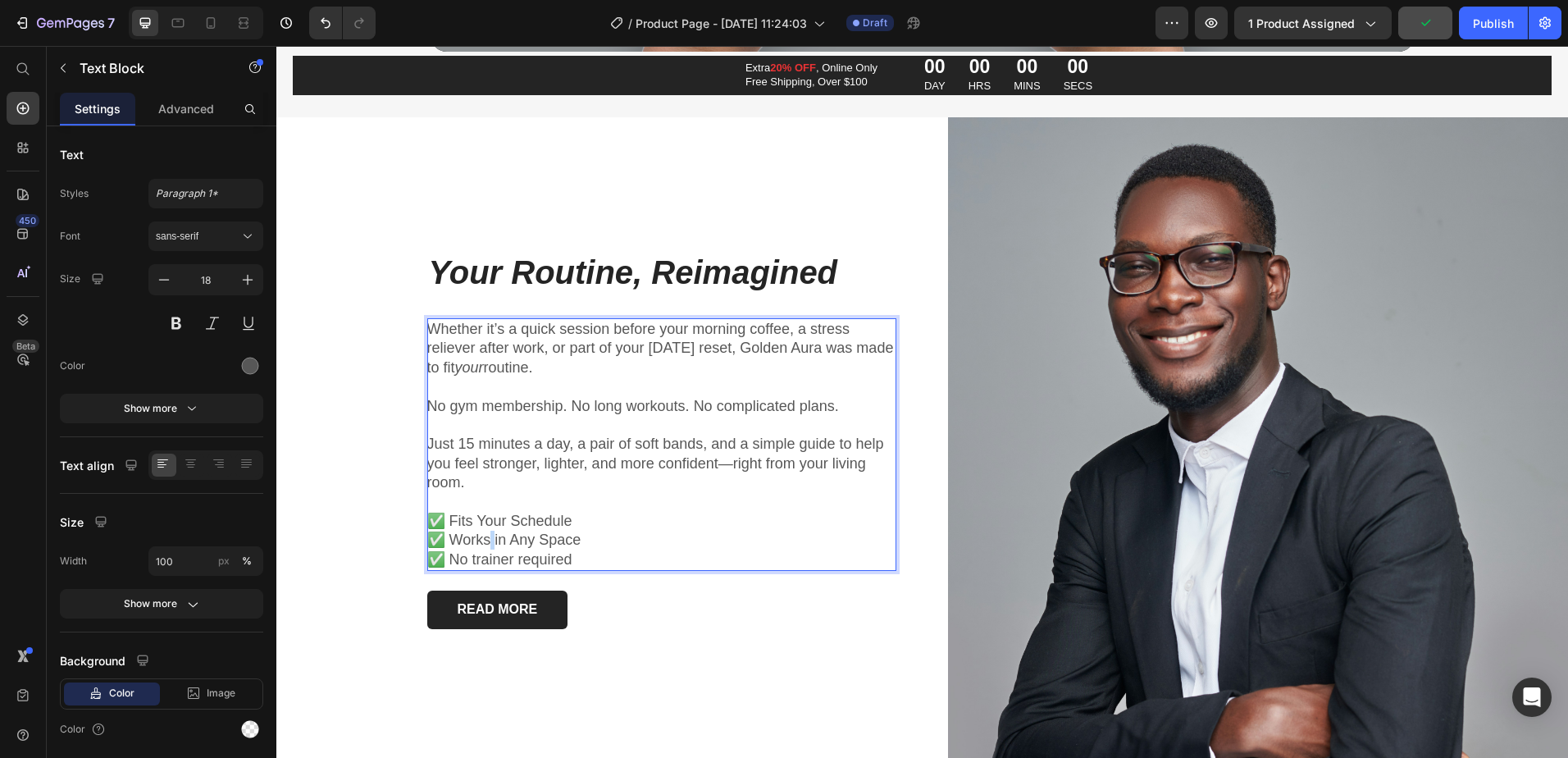 click on "✅ Works in Any Space" at bounding box center (662, 540) 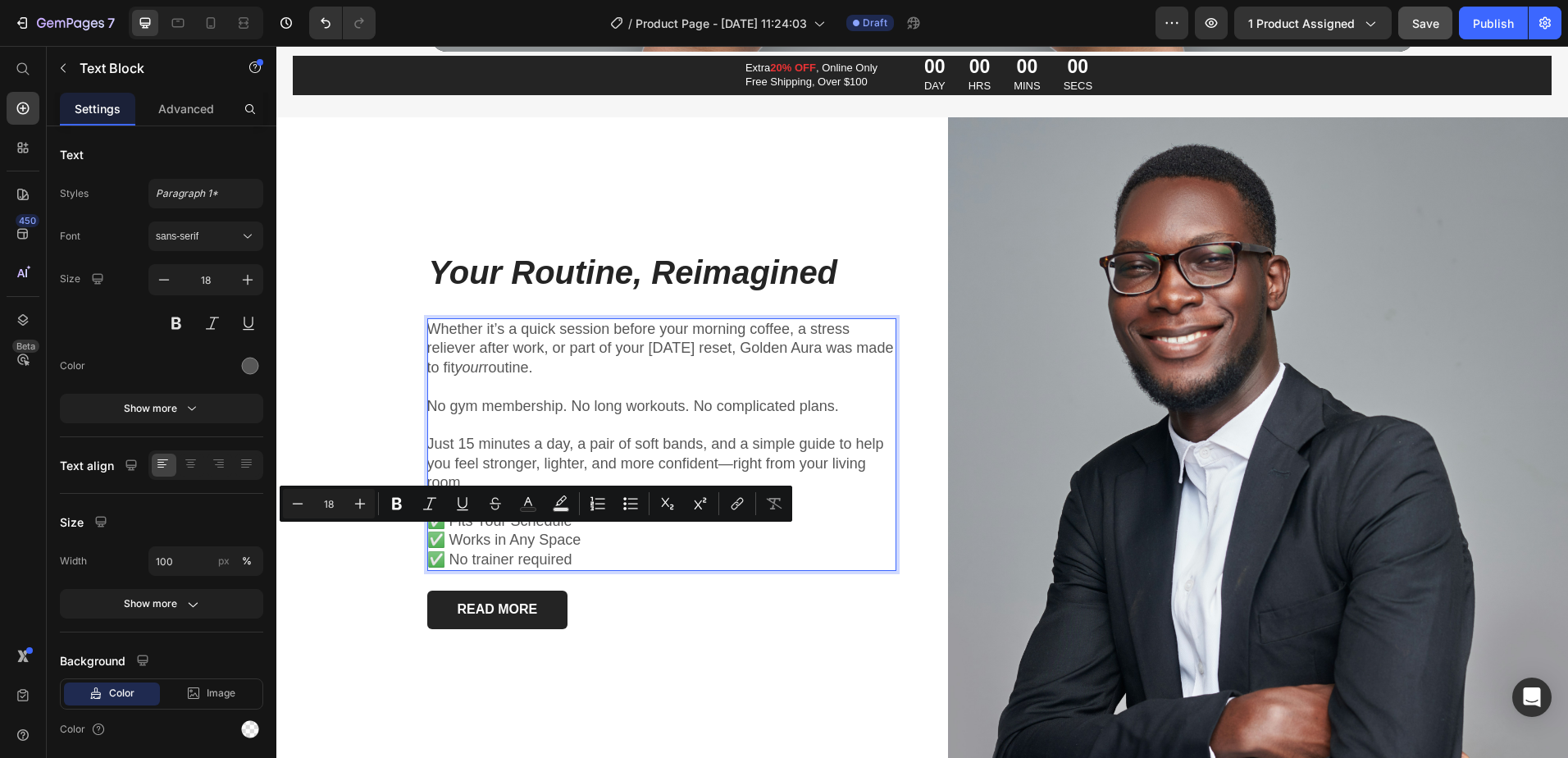 click on "✅ Works in Any Space" at bounding box center [662, 540] 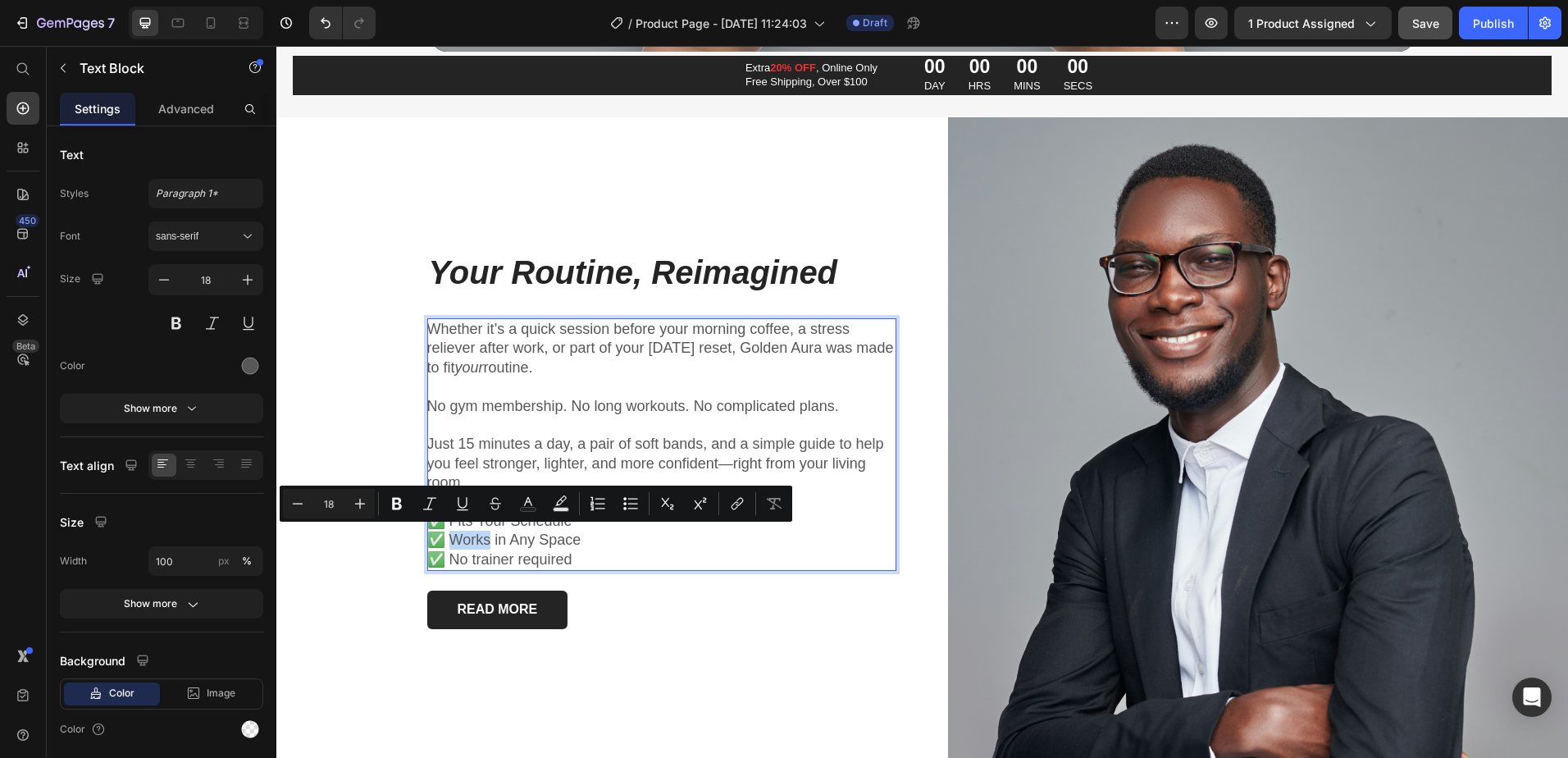 drag, startPoint x: 486, startPoint y: 541, endPoint x: 449, endPoint y: 537, distance: 37.215588 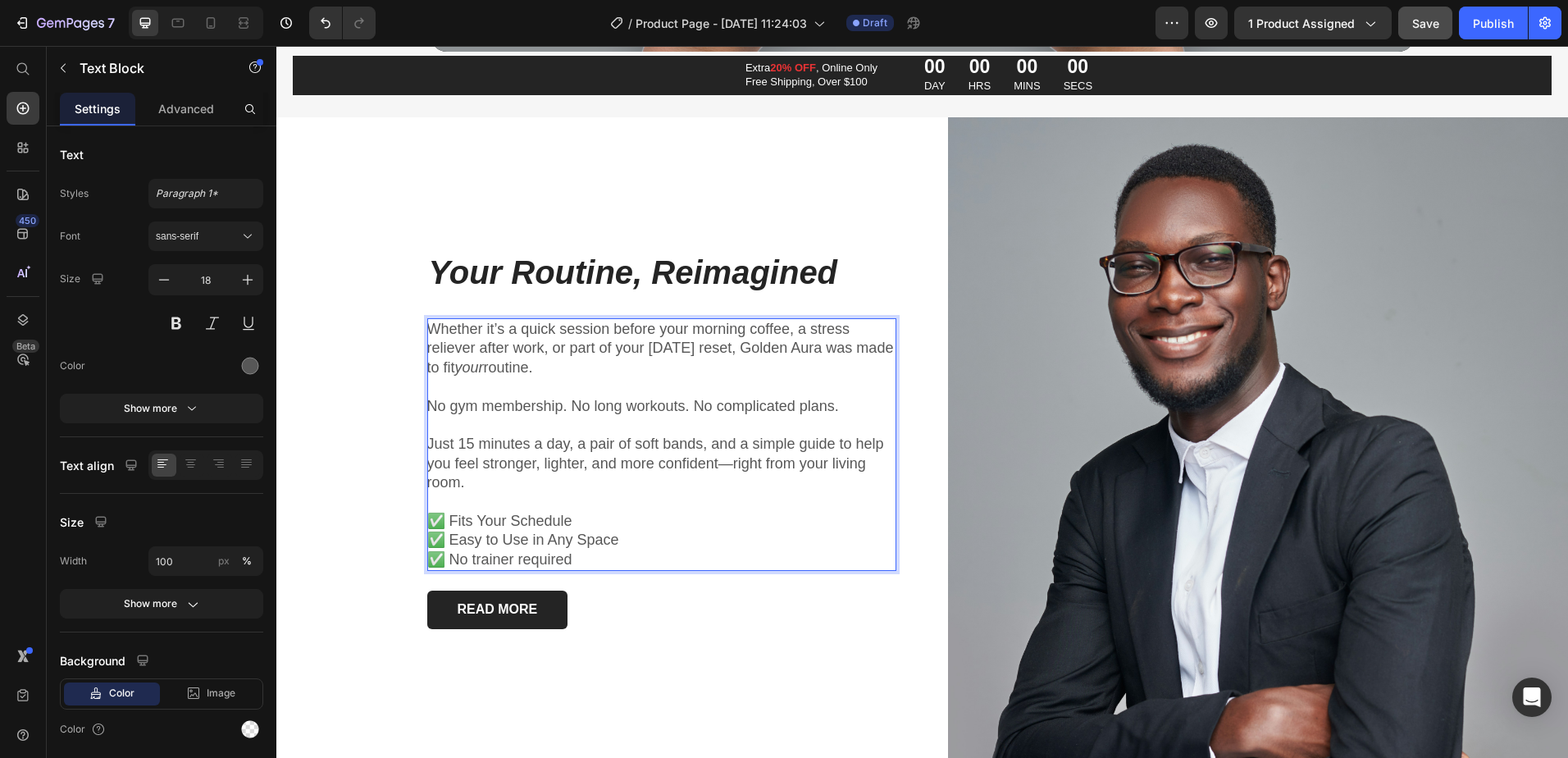 click on "✅ No trainer required" at bounding box center [662, 559] 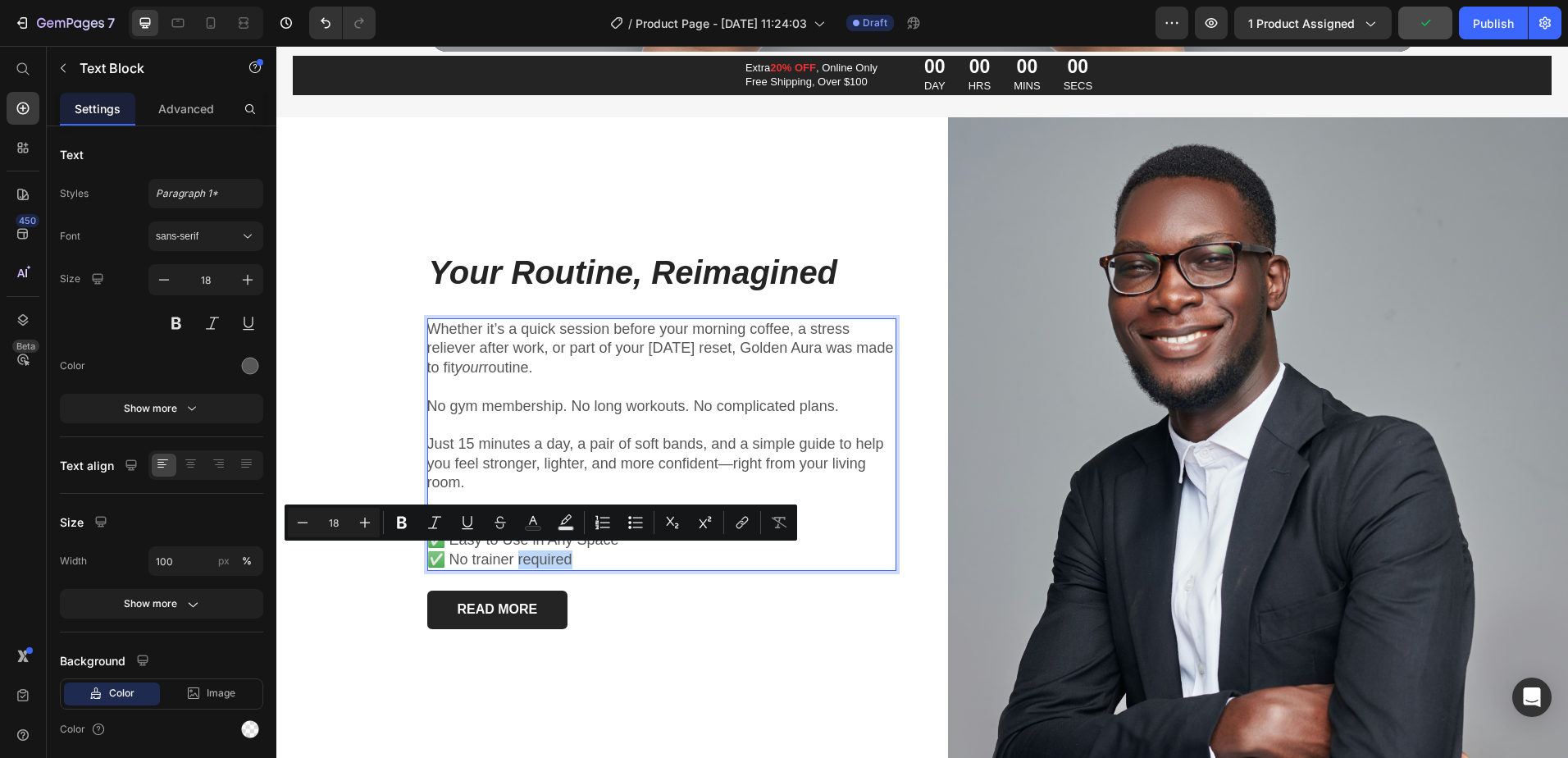 drag, startPoint x: 568, startPoint y: 556, endPoint x: 513, endPoint y: 562, distance: 55.3263 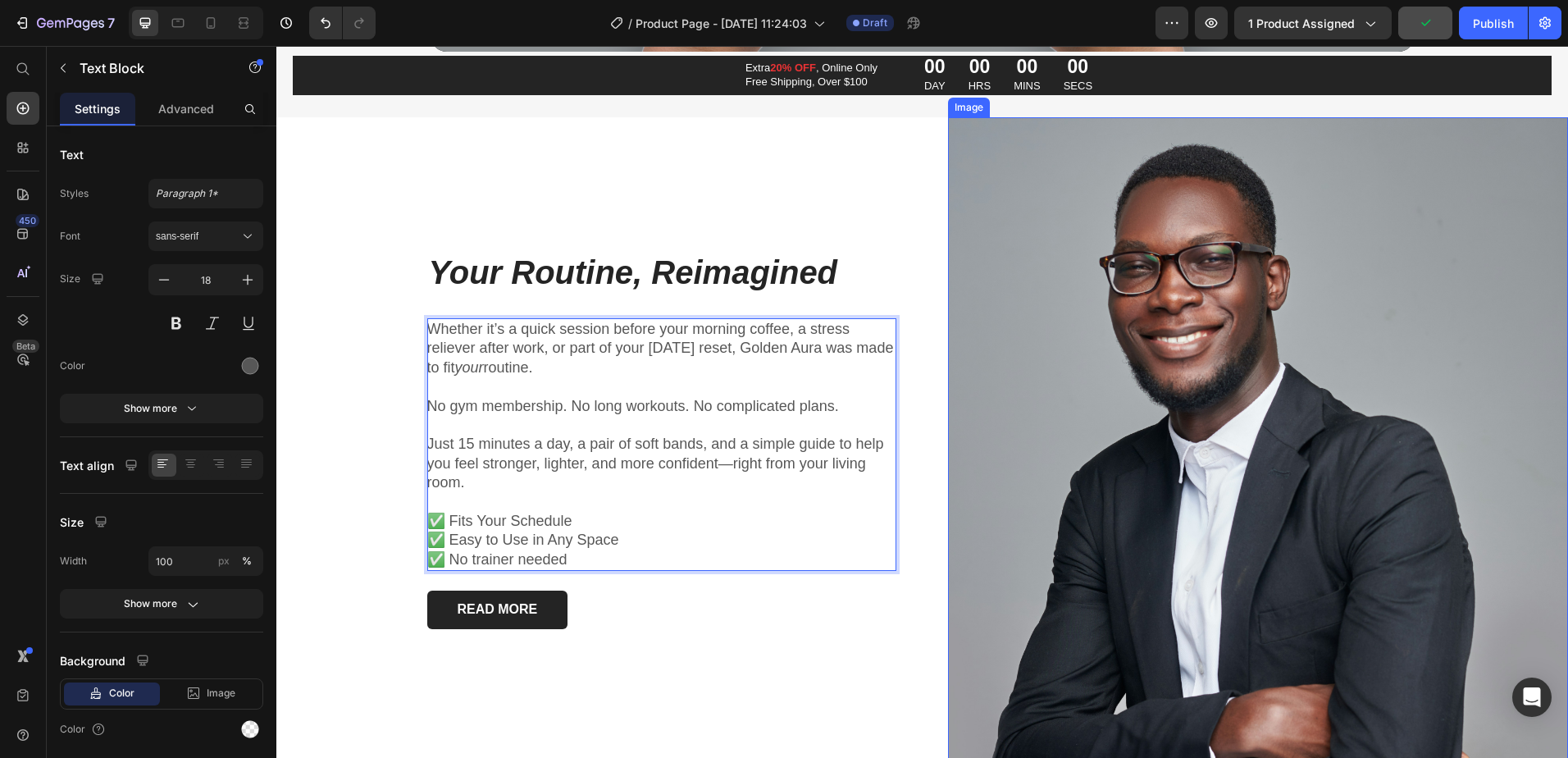 click at bounding box center [1258, 439] 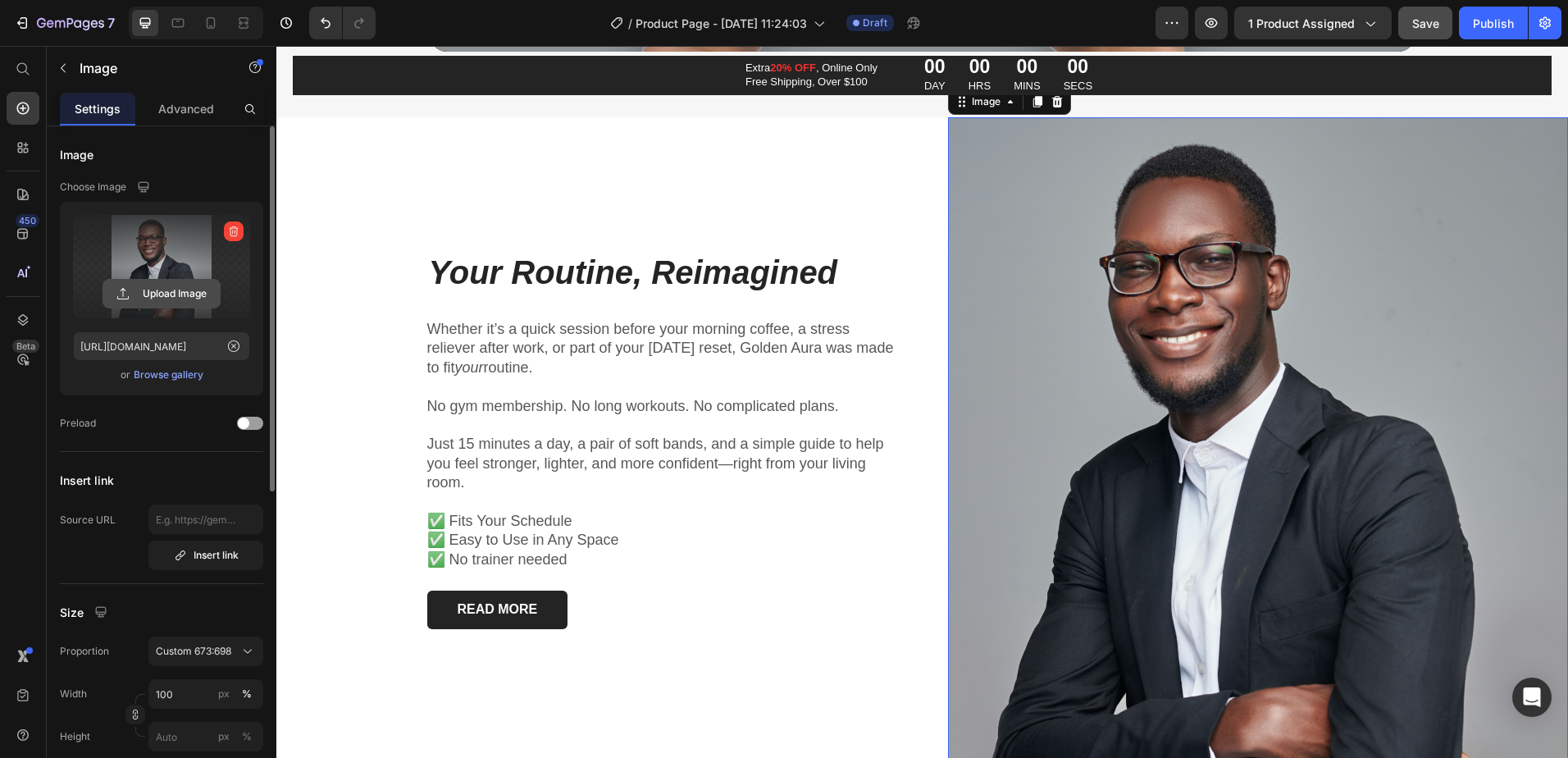 click 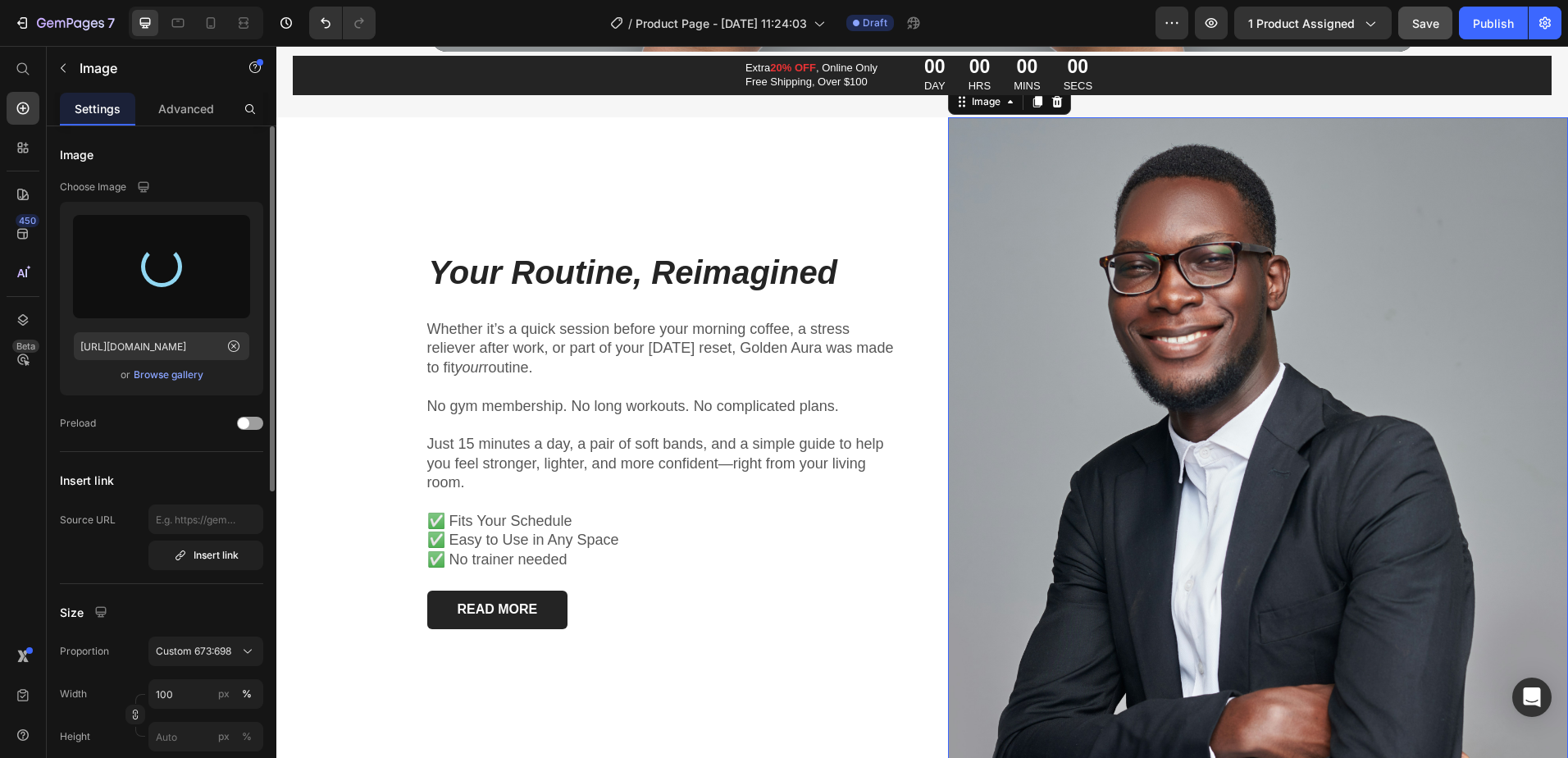 type on "[URL][DOMAIN_NAME]" 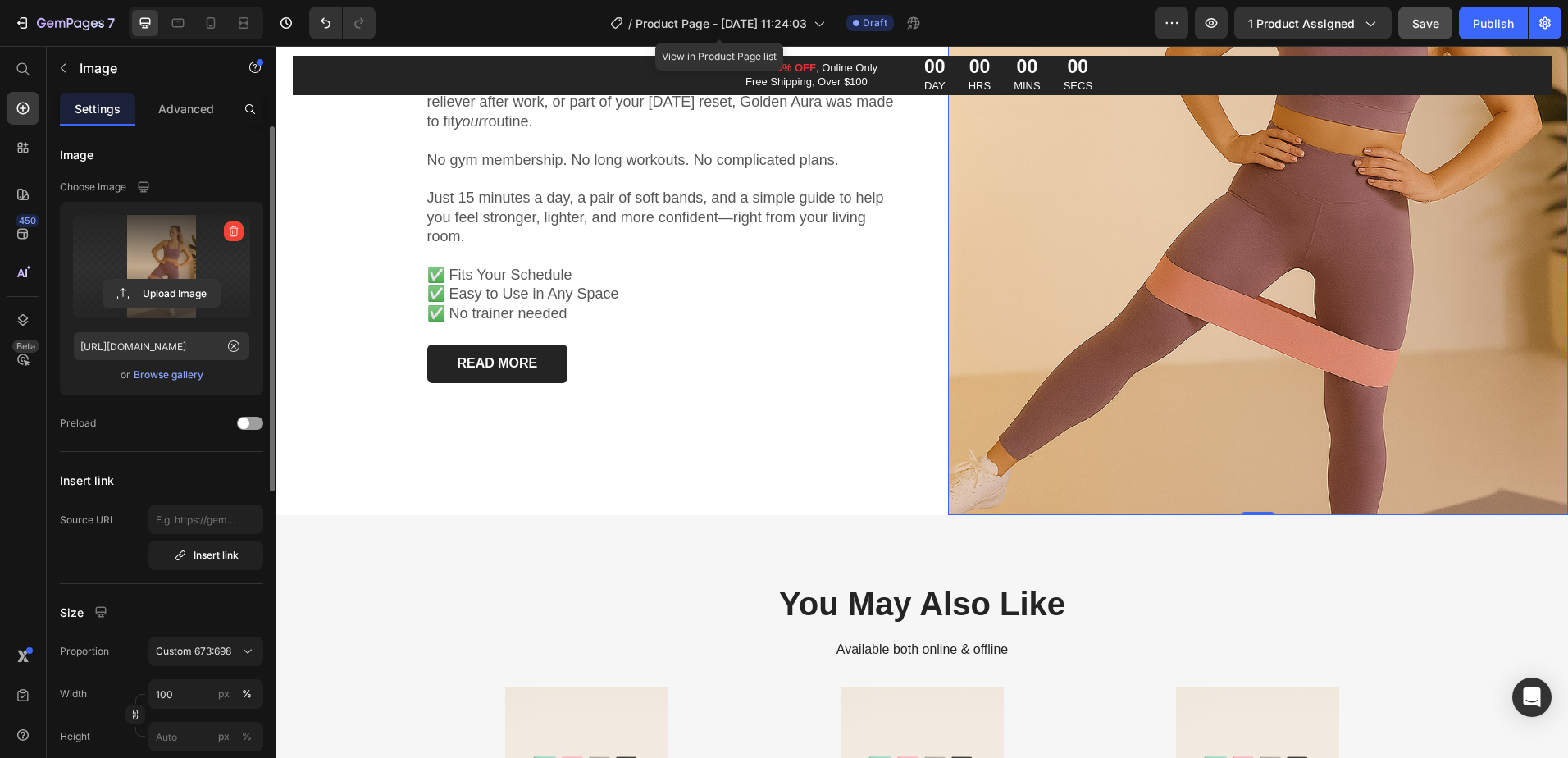 scroll, scrollTop: 4092, scrollLeft: 0, axis: vertical 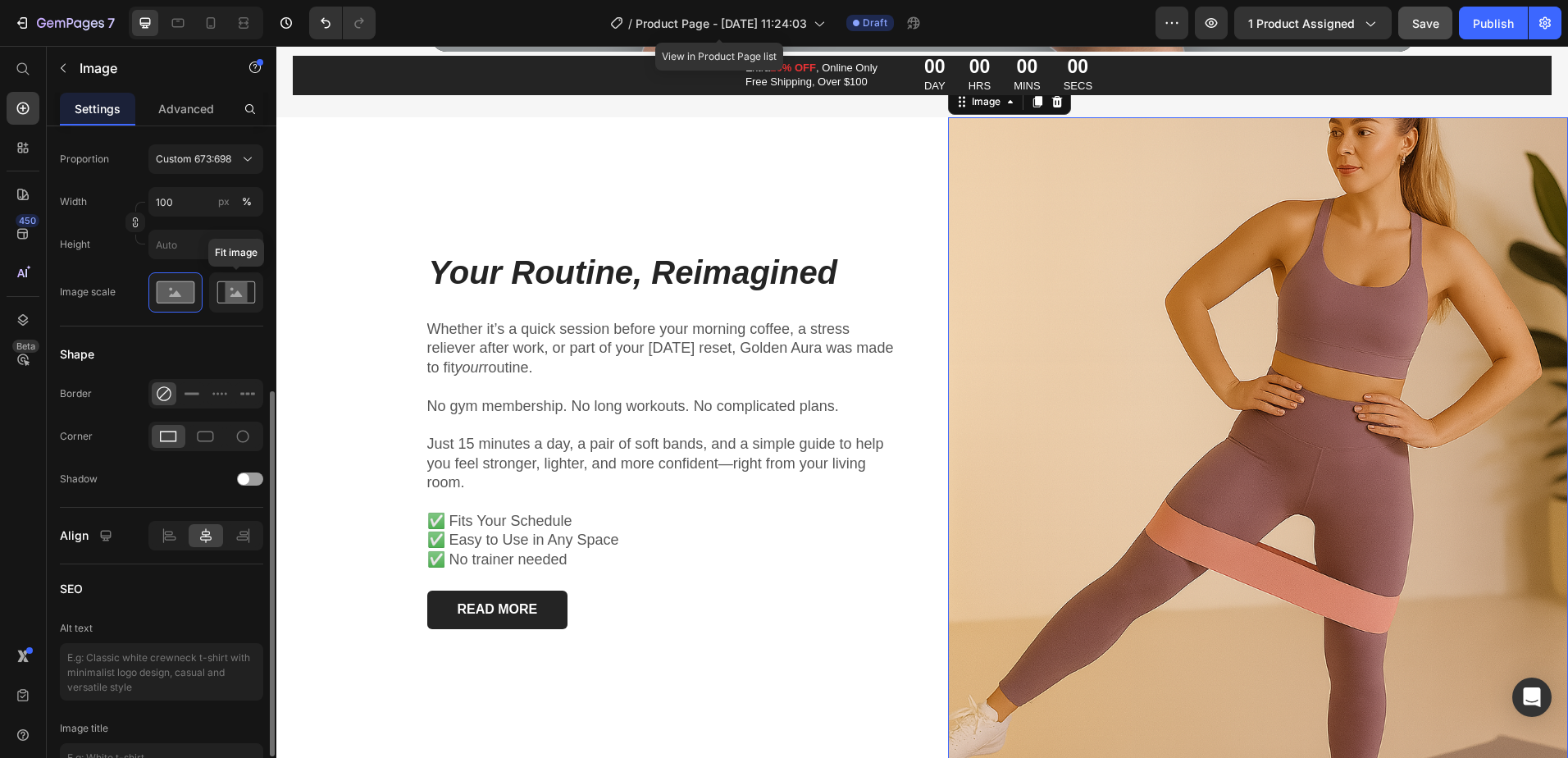 click 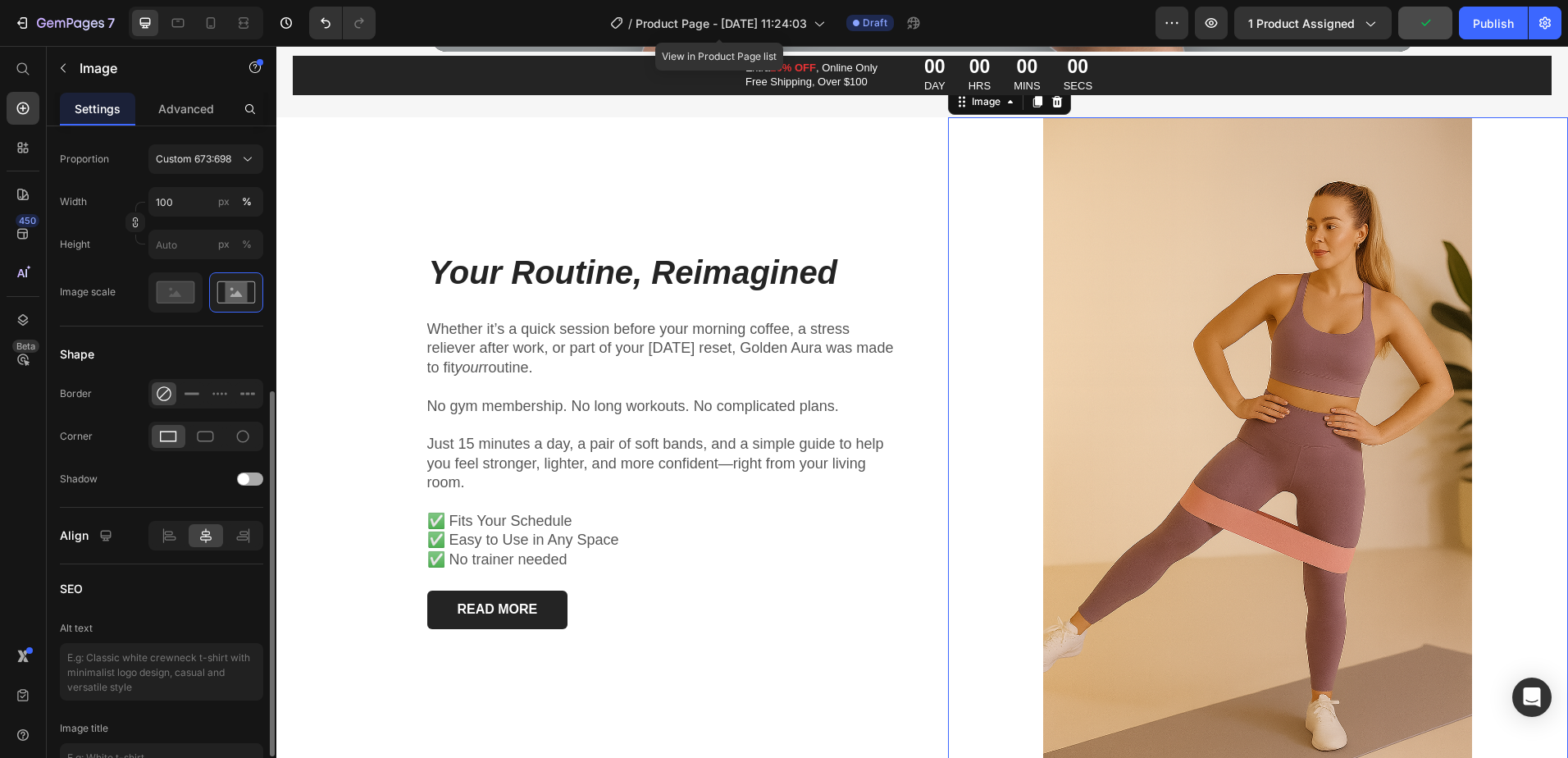 click at bounding box center [244, 479] 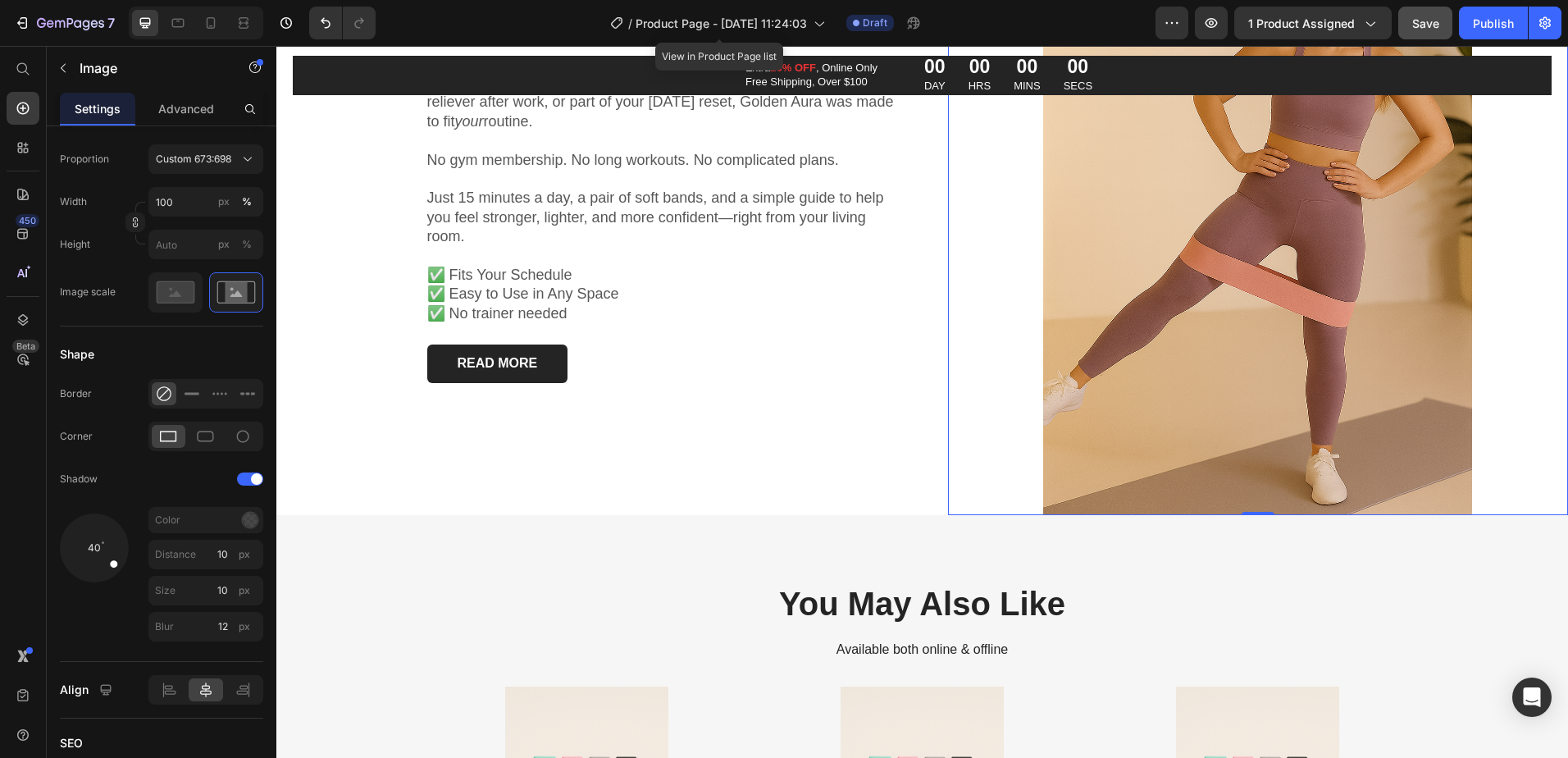 scroll, scrollTop: 4092, scrollLeft: 0, axis: vertical 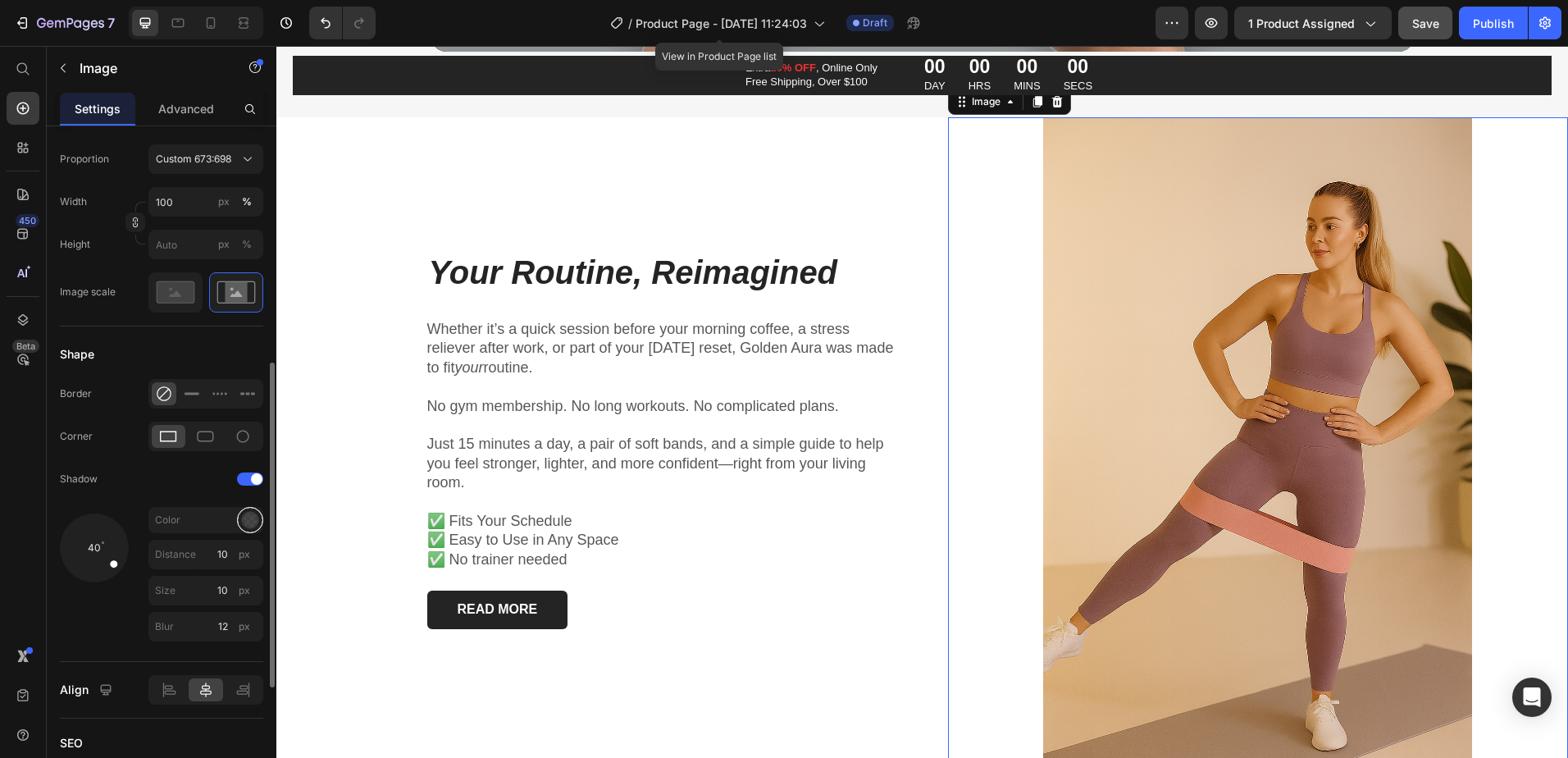 click at bounding box center [250, 519] 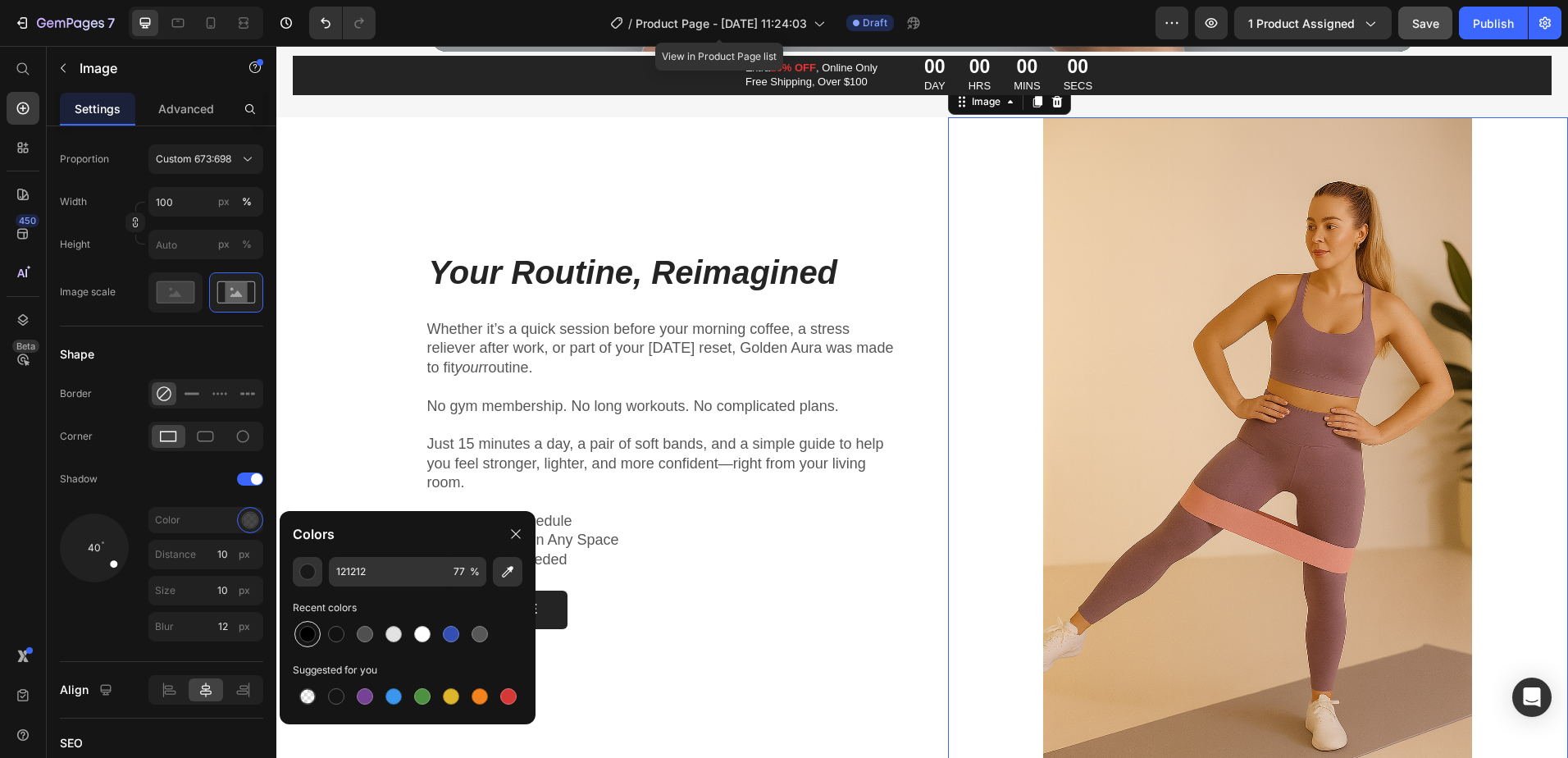 click at bounding box center (308, 634) 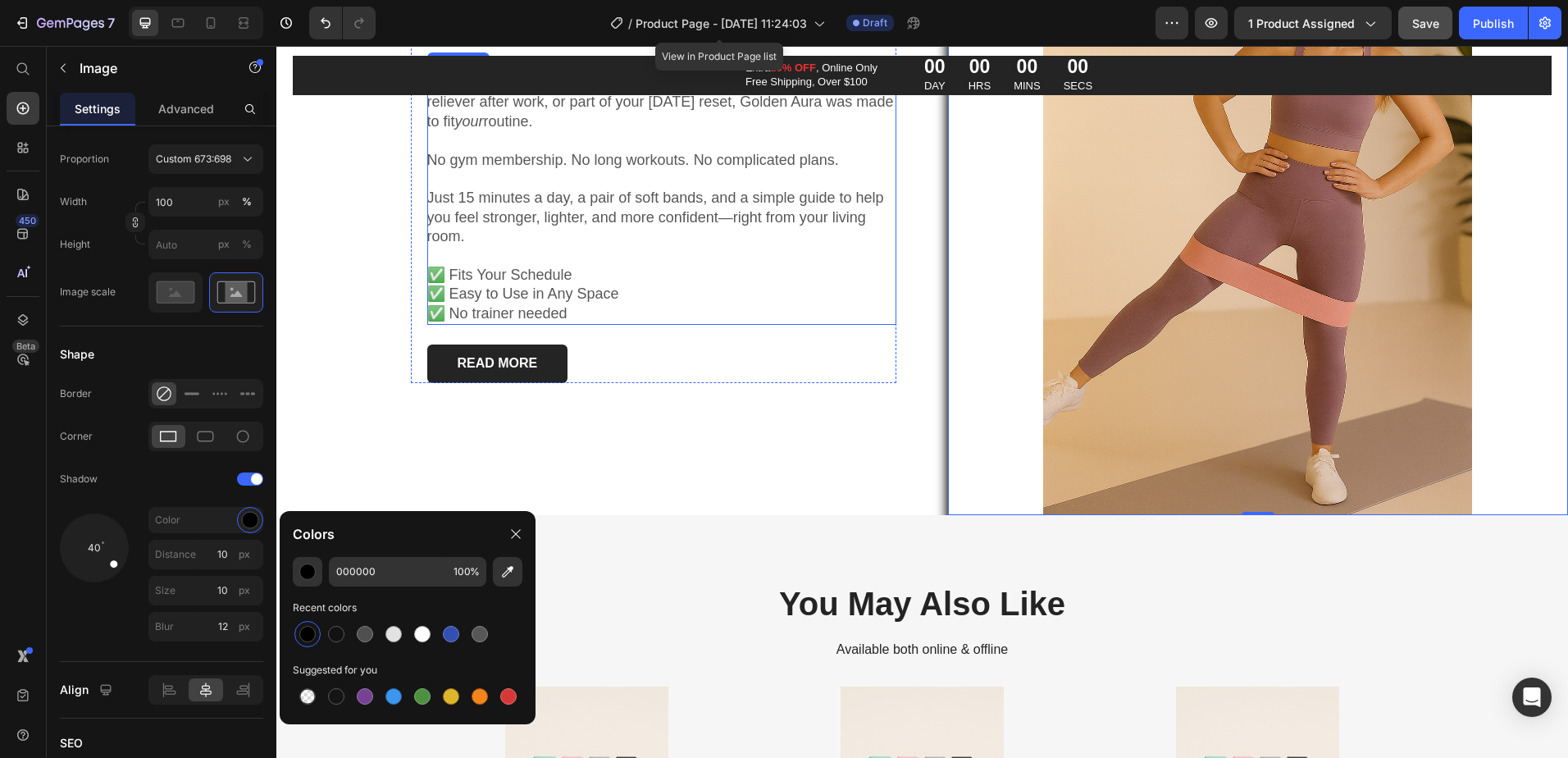 scroll, scrollTop: 4092, scrollLeft: 0, axis: vertical 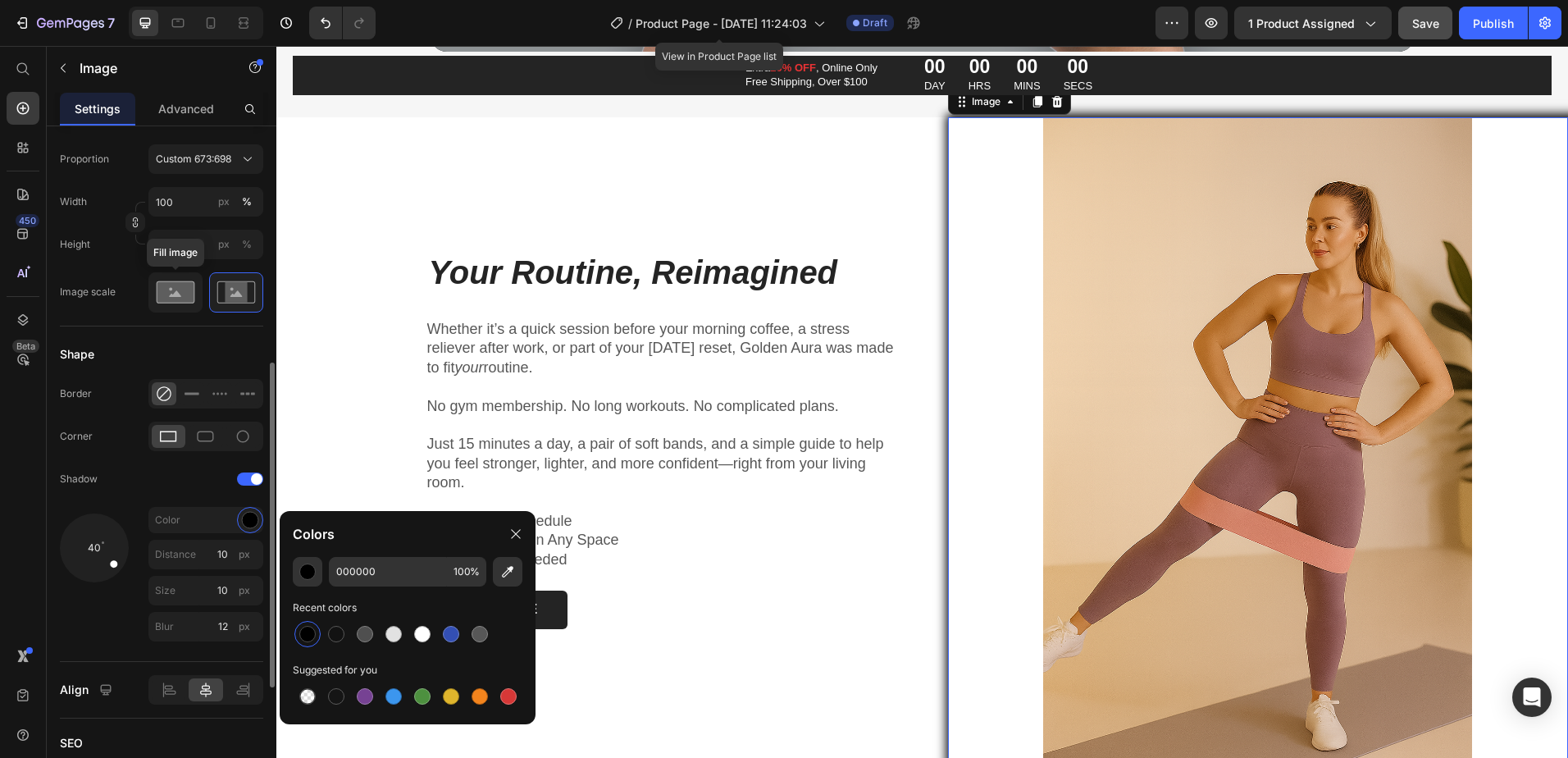 click 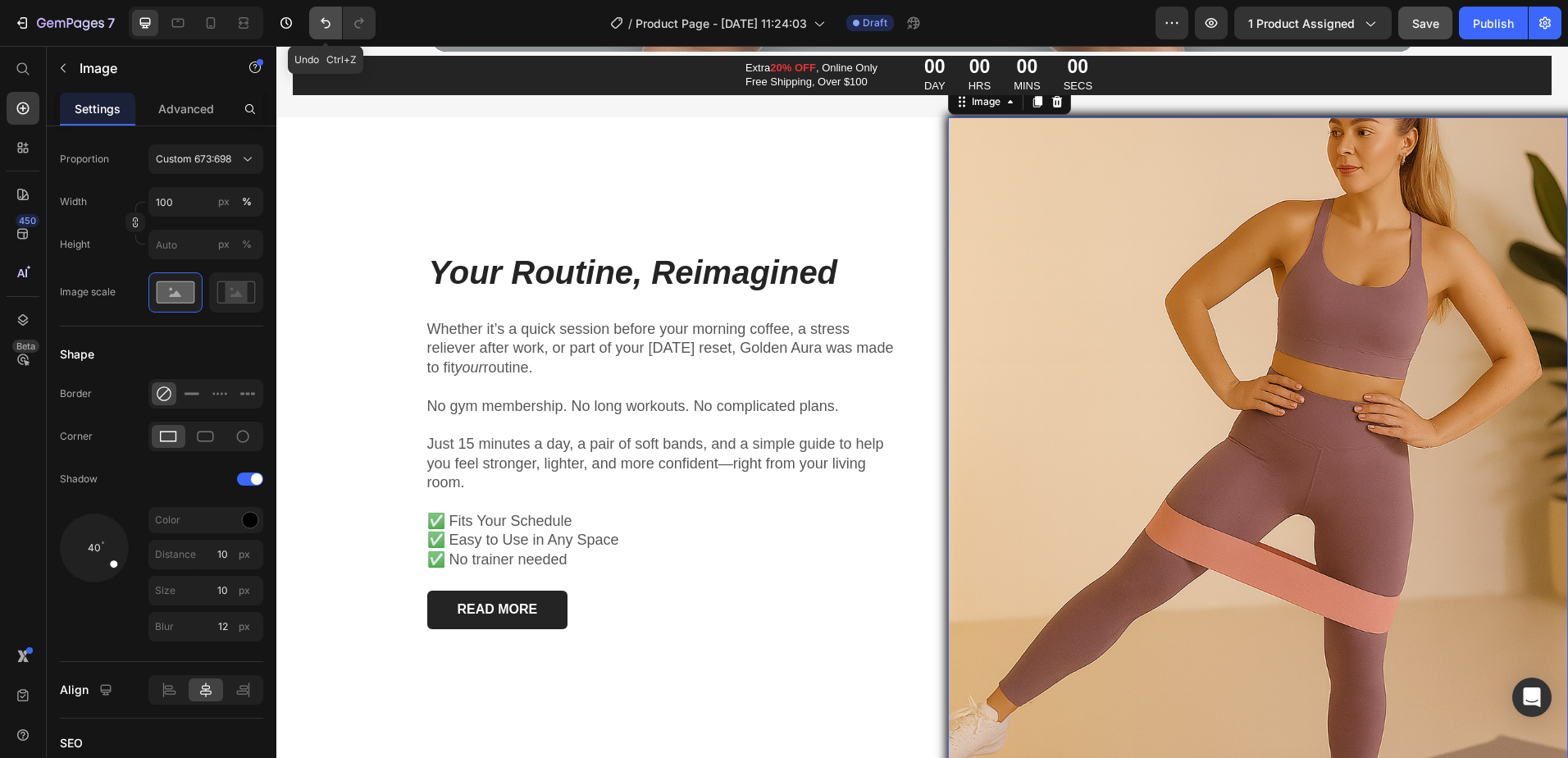 click 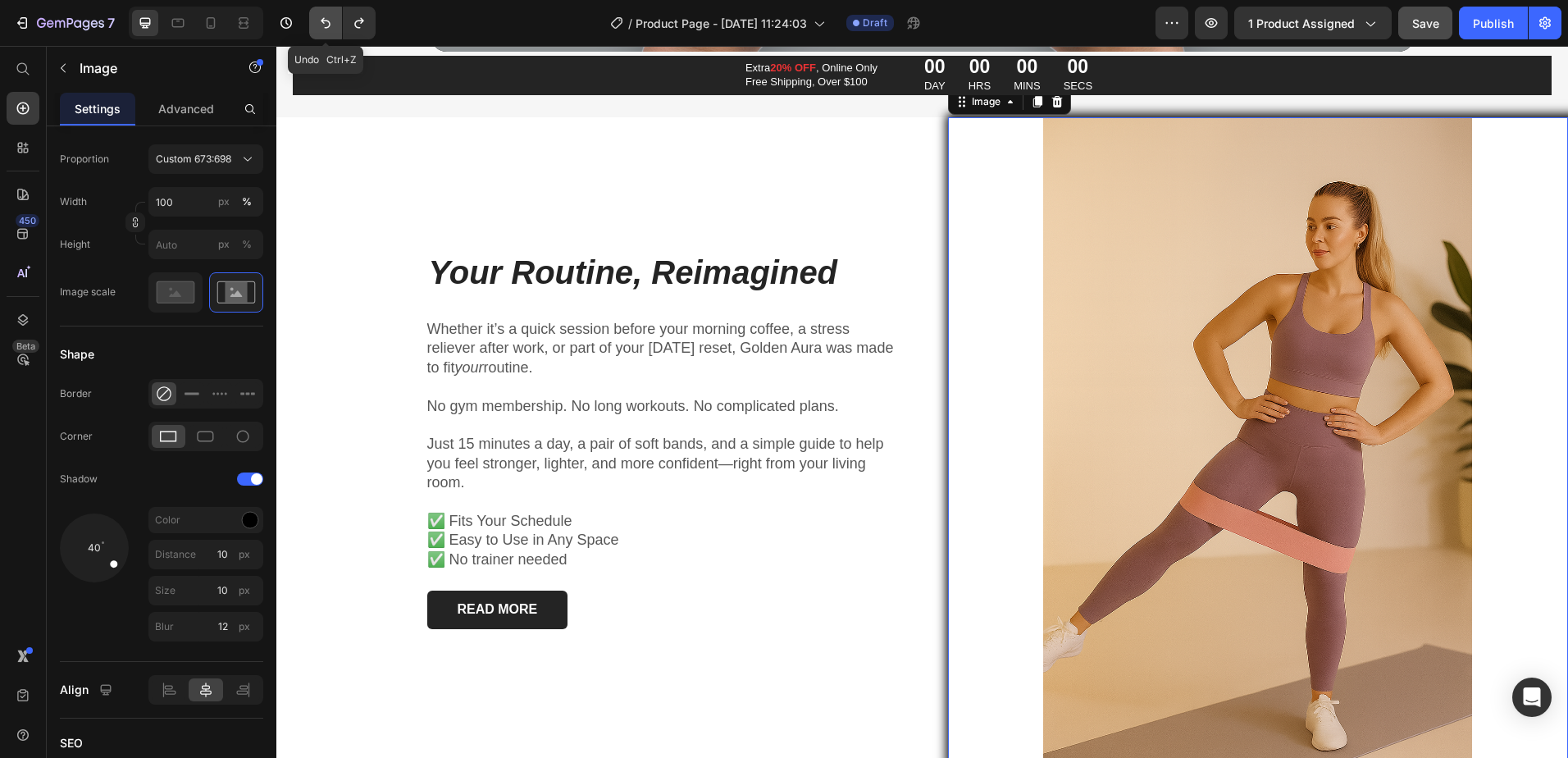 click 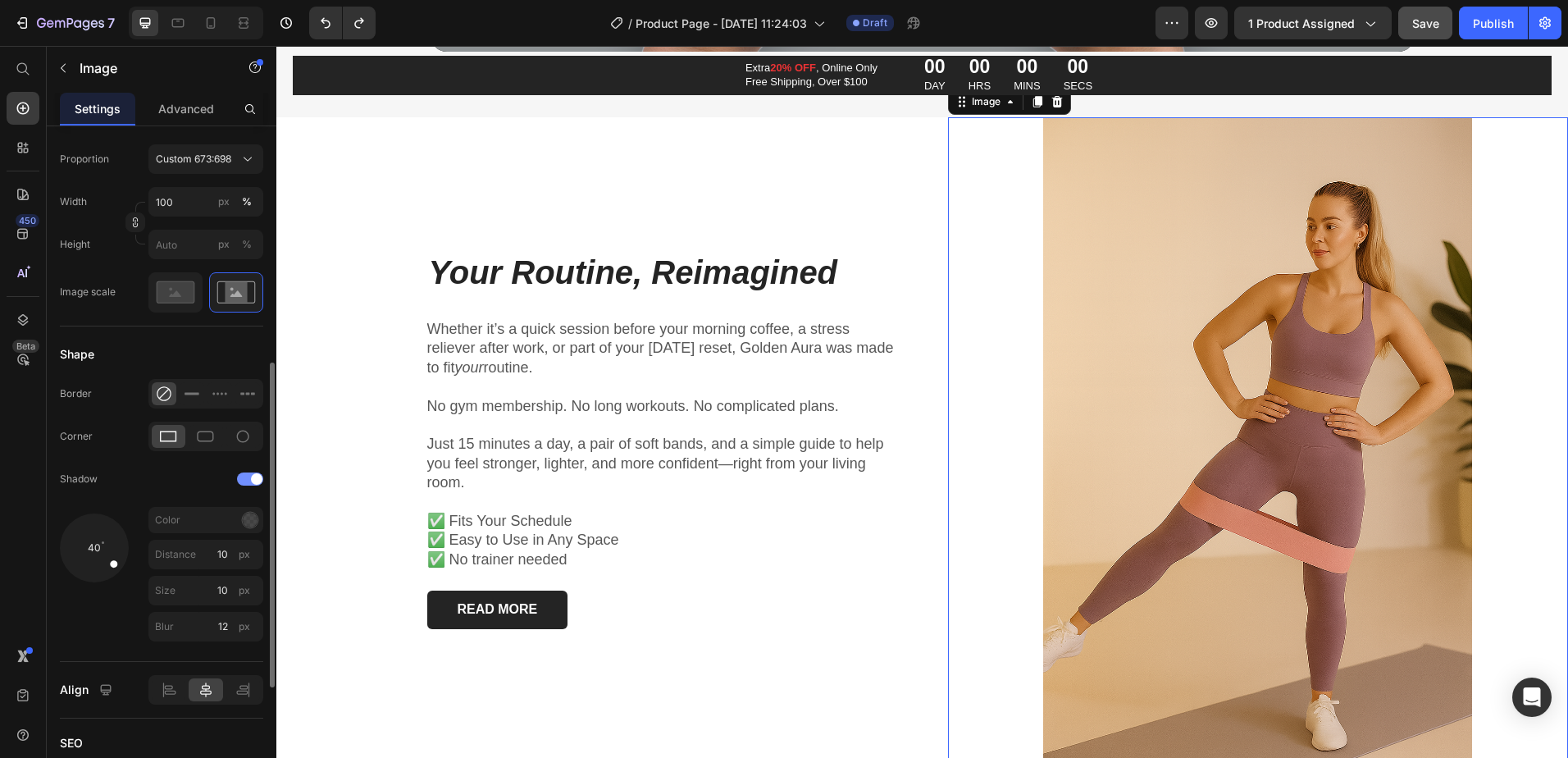 click at bounding box center [250, 479] 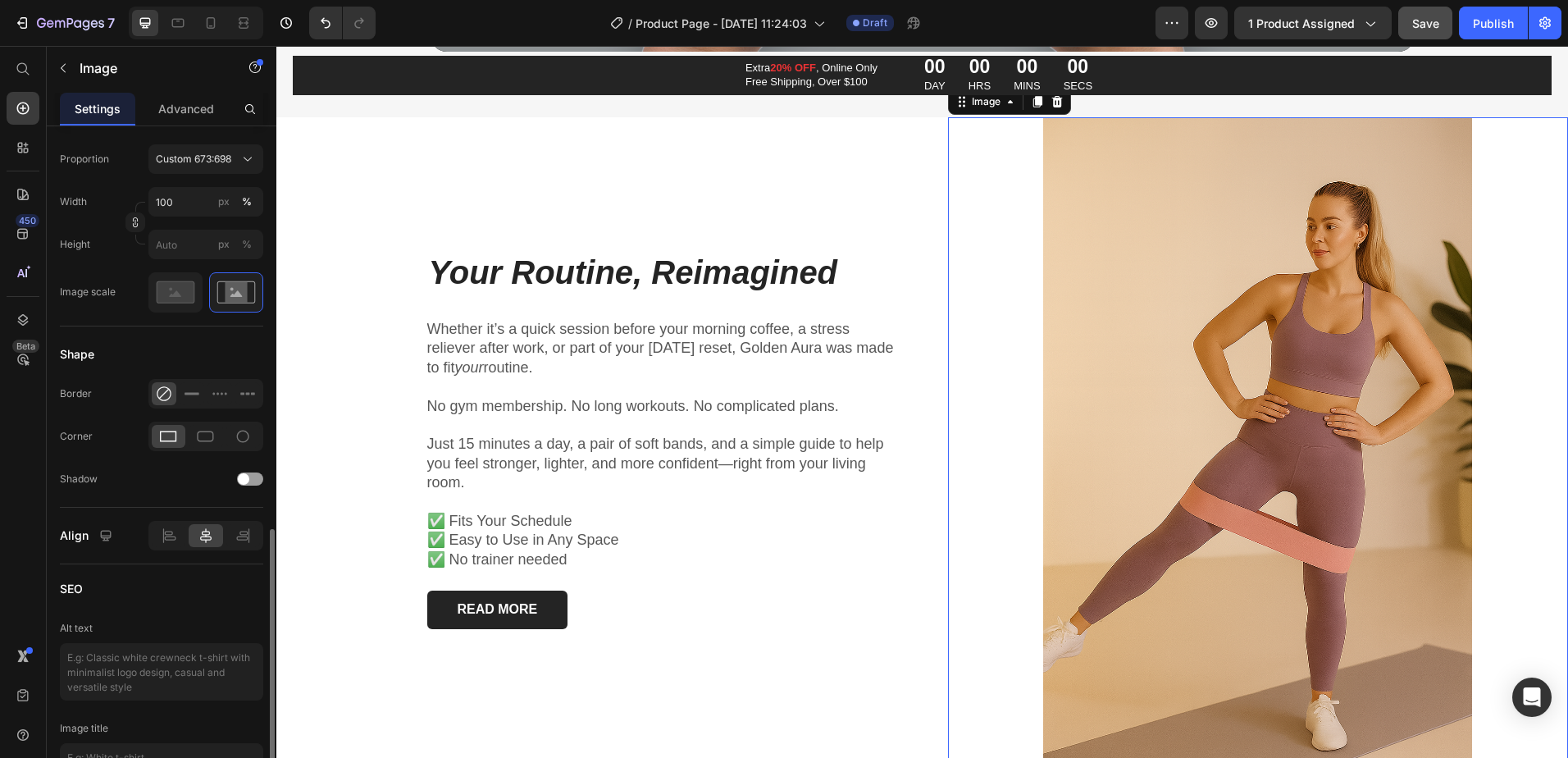 scroll, scrollTop: 582, scrollLeft: 0, axis: vertical 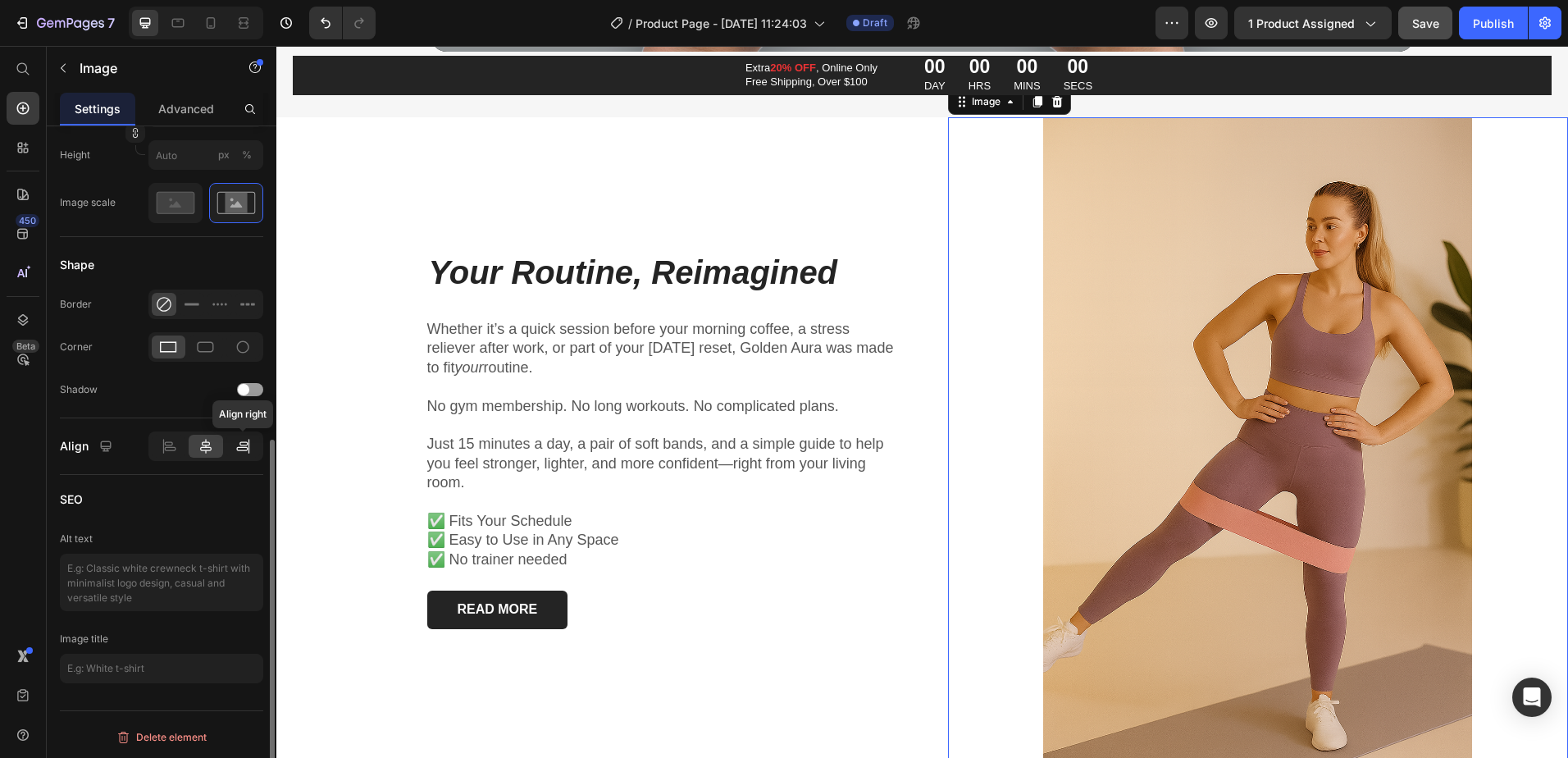 click 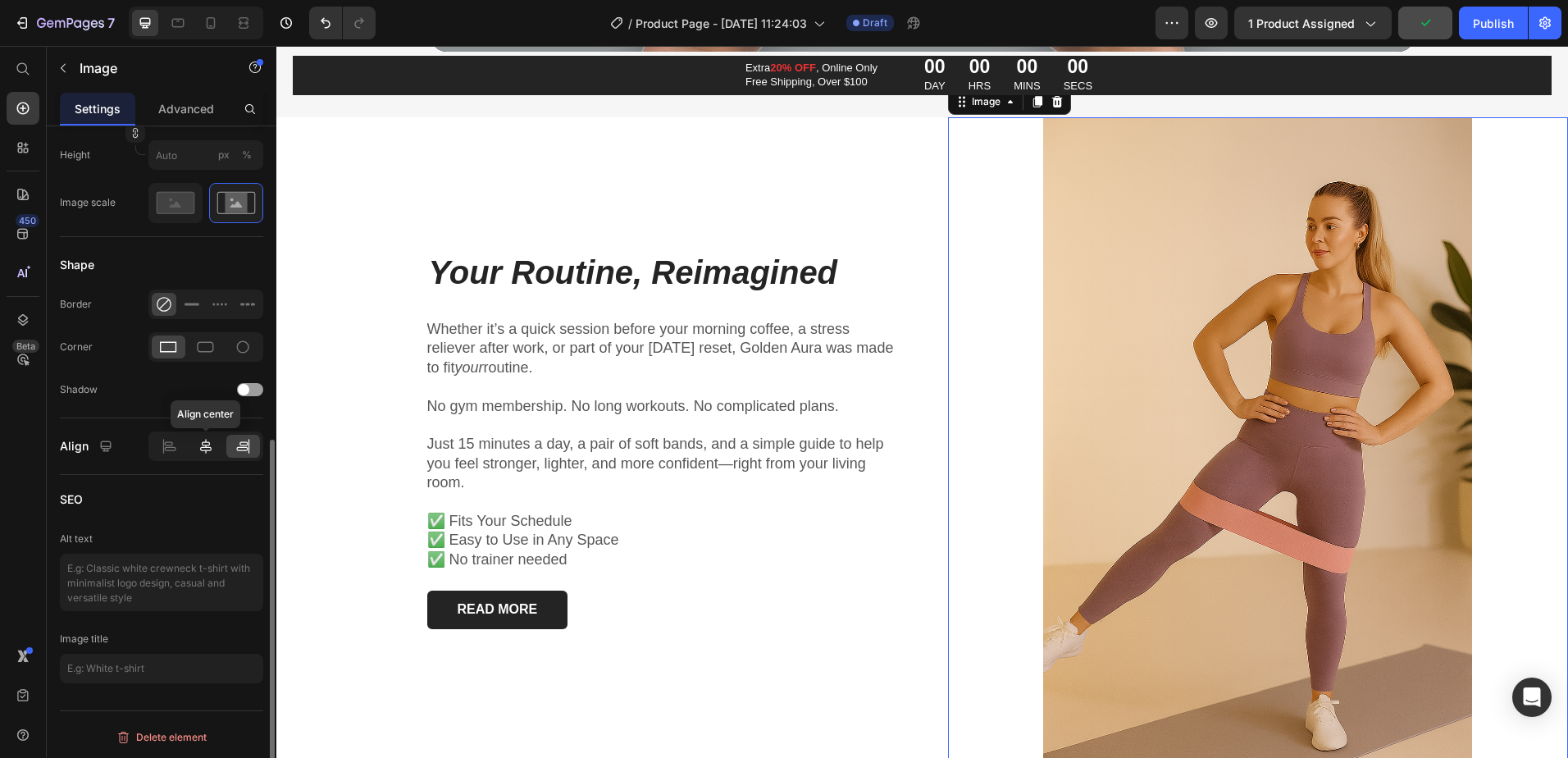 click 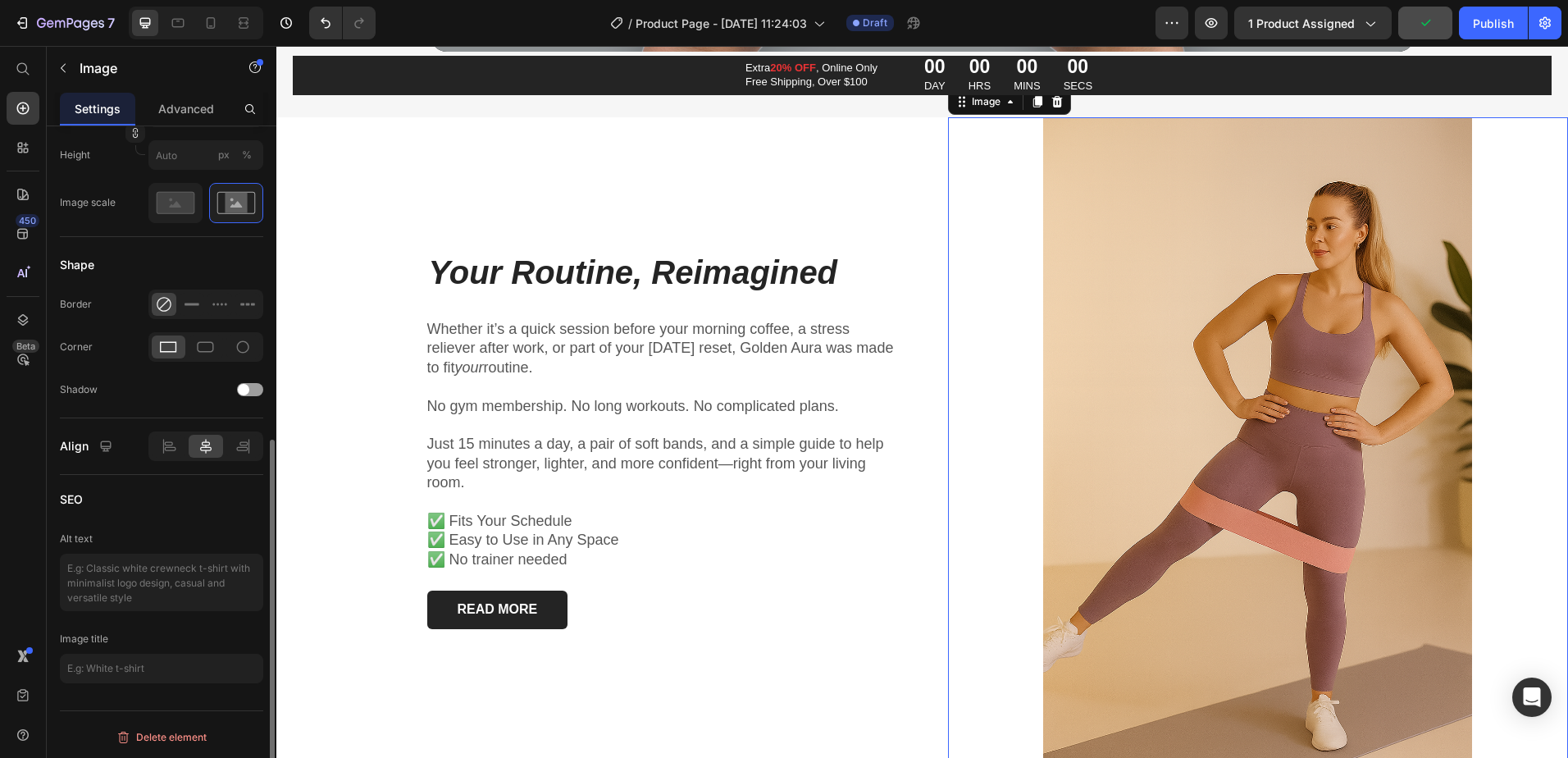 scroll, scrollTop: 0, scrollLeft: 0, axis: both 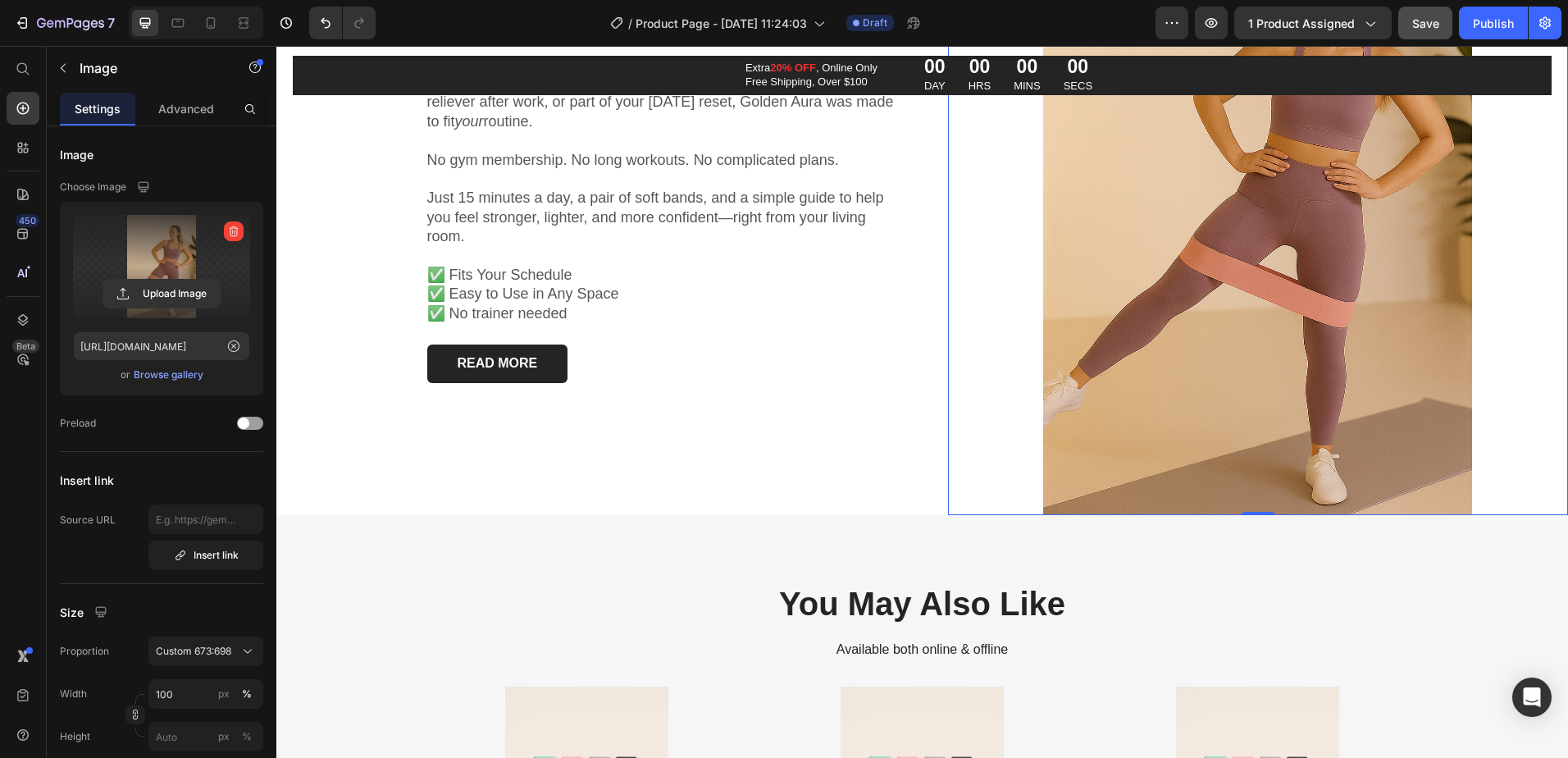 click on "Your Routine, Reimagined Heading Whether it’s a quick session before your morning coffee, a stress reliever after work, or part of your Sunday reset, Golden Aura was made to fit  your  routine. No gym membership. No long workouts. No complicated plans. Just 15 minutes a day, a pair of soft bands, and a simple guide to help you feel stronger, lighter, and more confident—right from your living room. ✅ Fits Your Schedule ✅ Easy to Use in Any Space ✅ No trainer needed Text Block READ MORE Button Row" at bounding box center (586, 193) 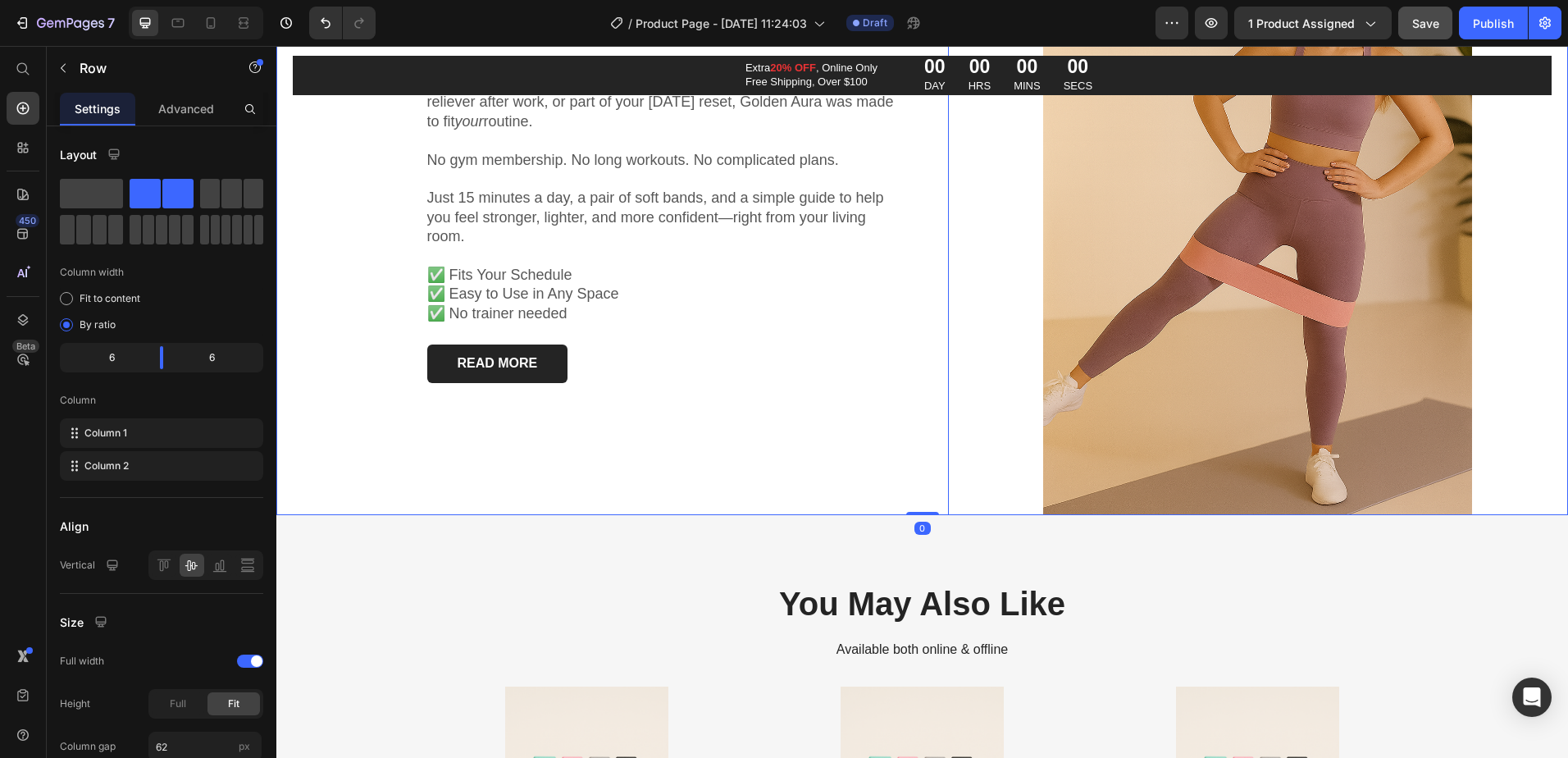 scroll, scrollTop: 4092, scrollLeft: 0, axis: vertical 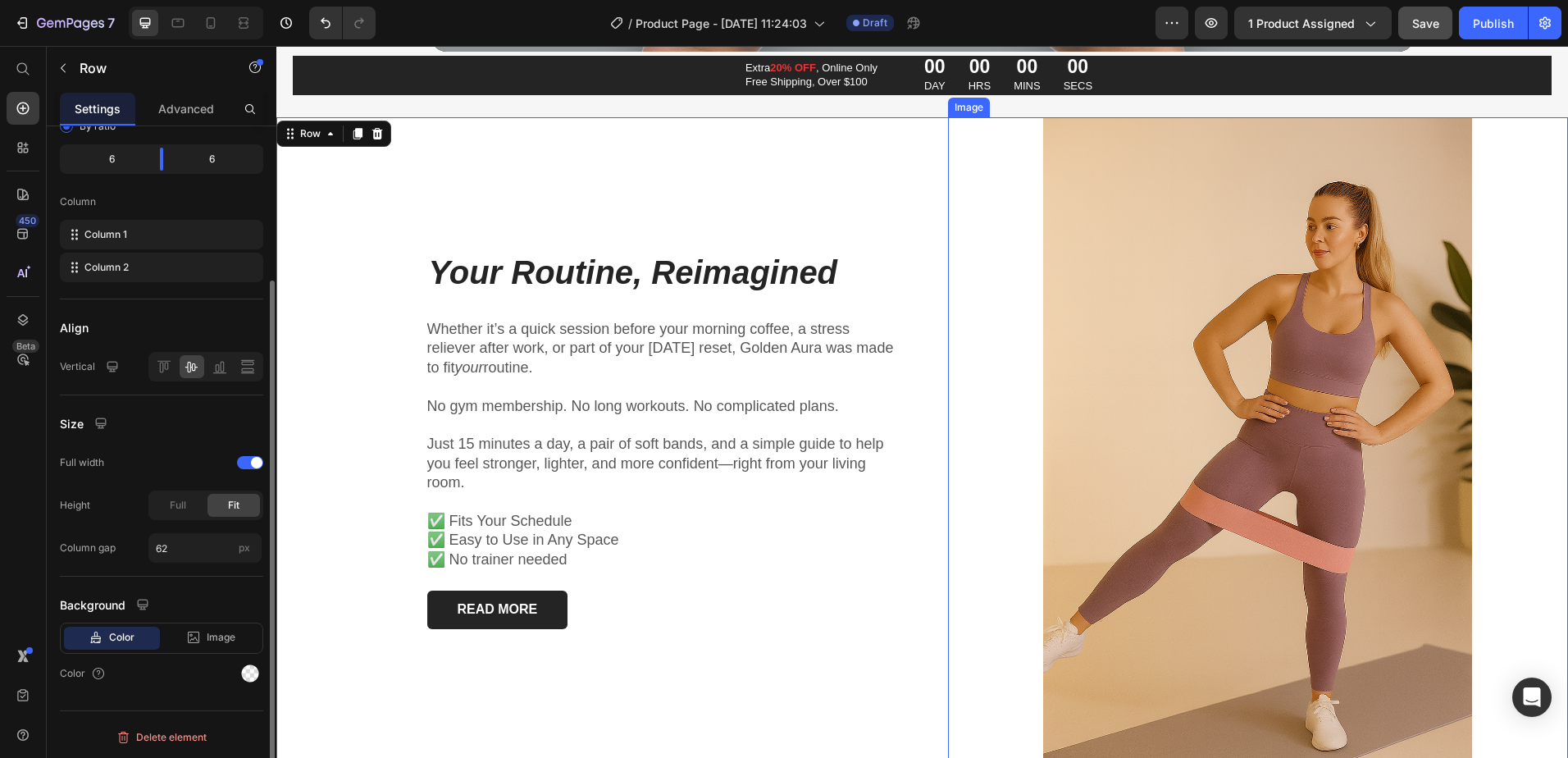 click at bounding box center [1258, 439] 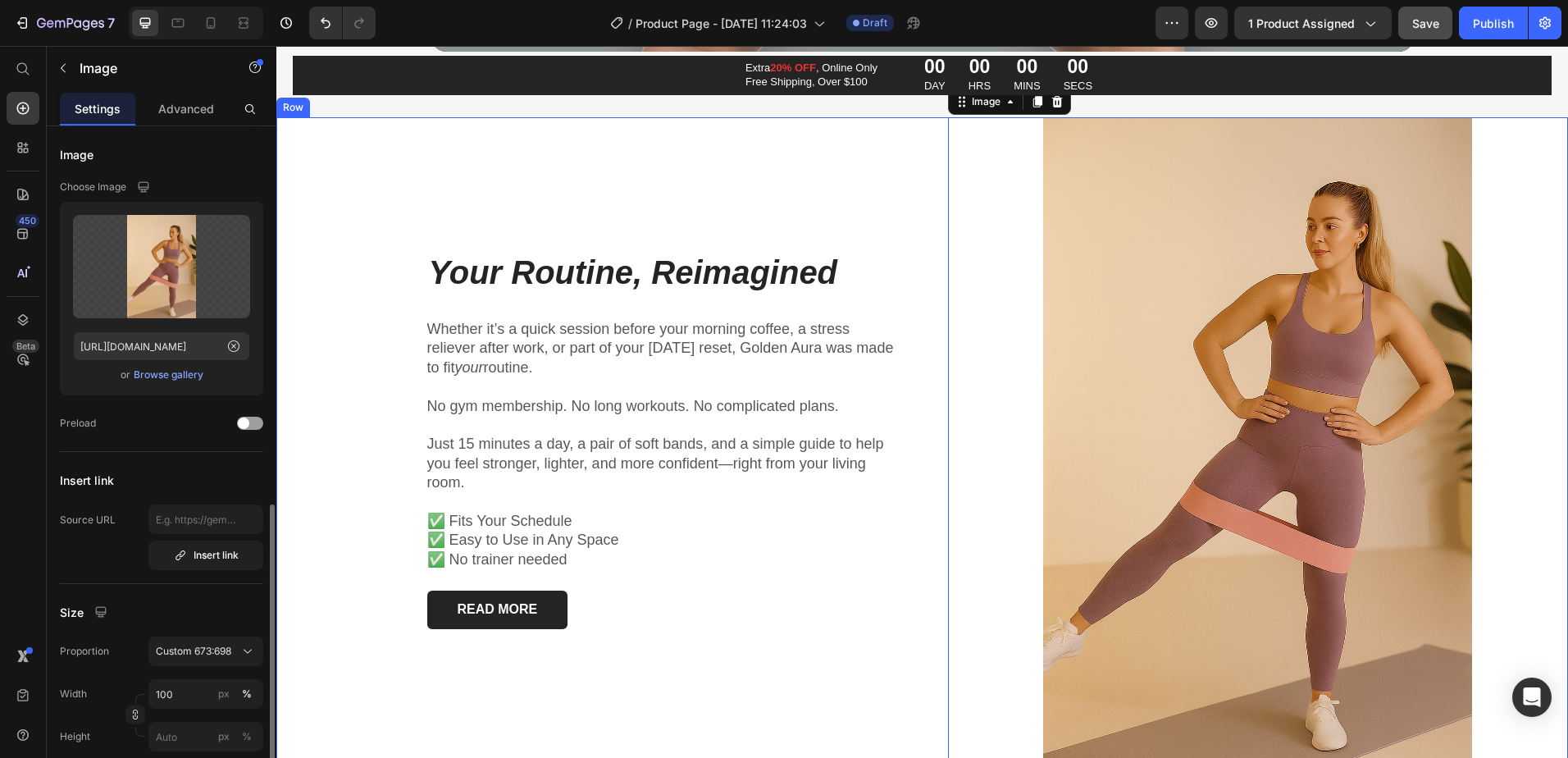 scroll, scrollTop: 246, scrollLeft: 0, axis: vertical 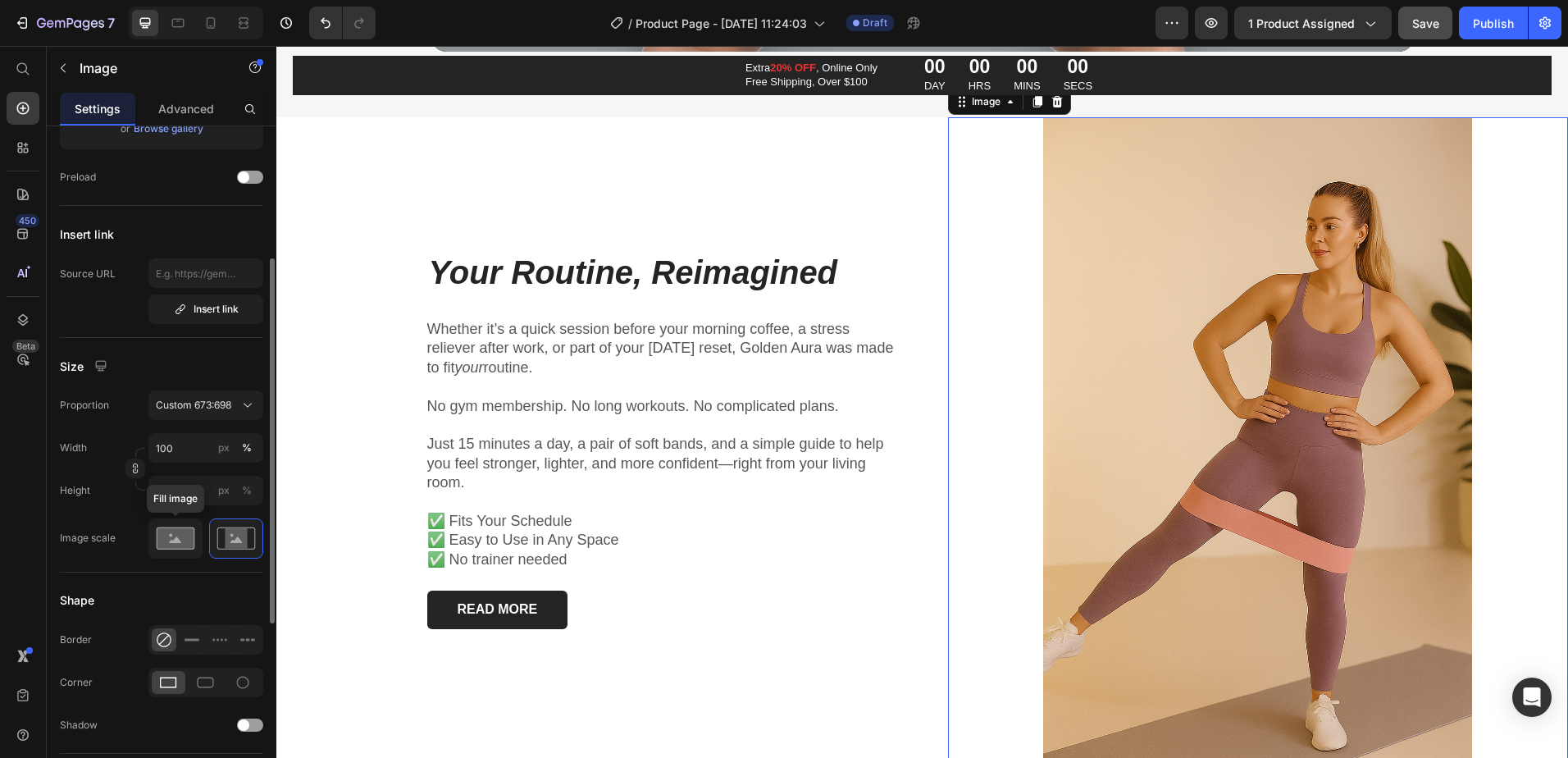 click 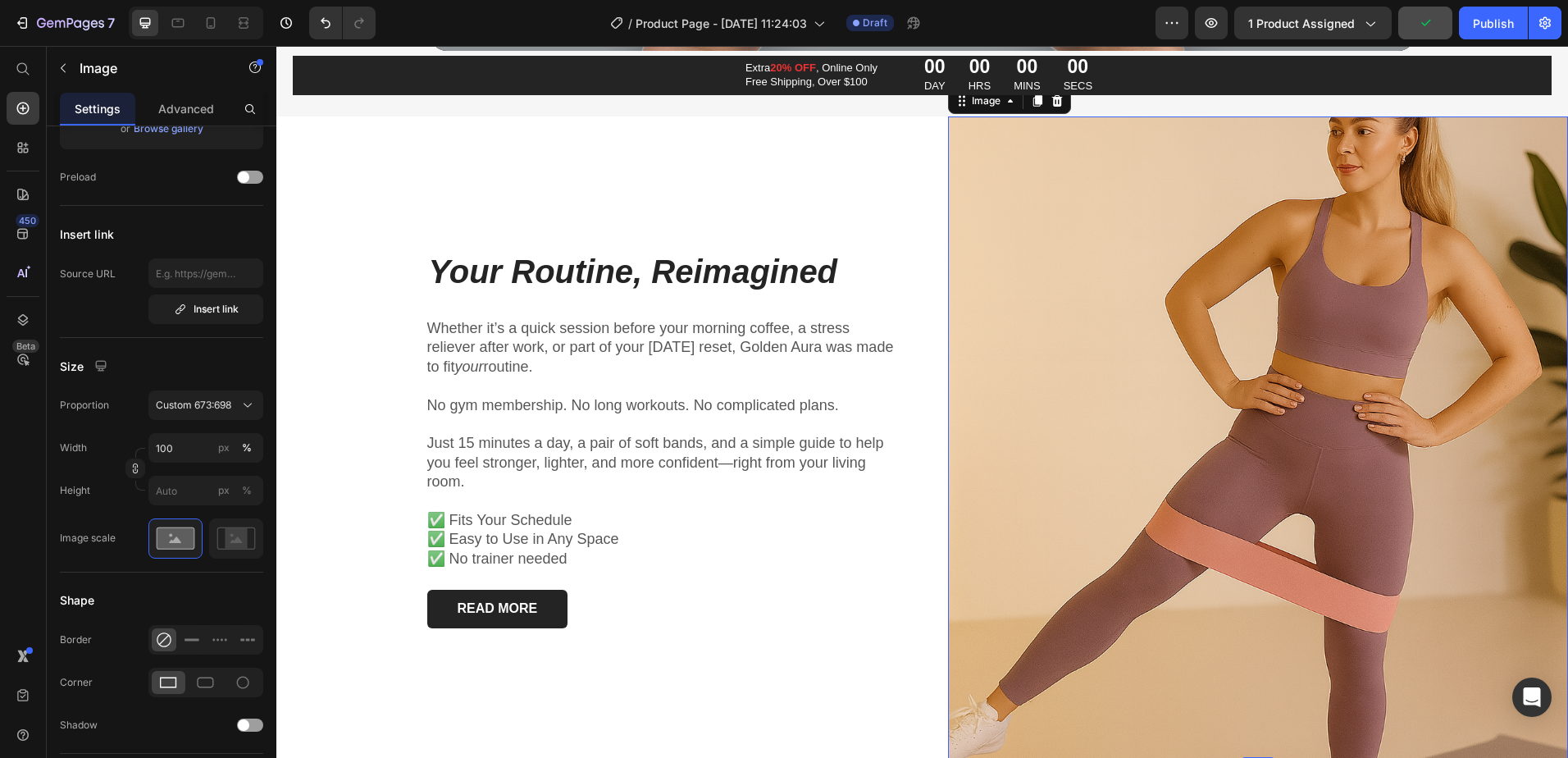 scroll, scrollTop: 4092, scrollLeft: 0, axis: vertical 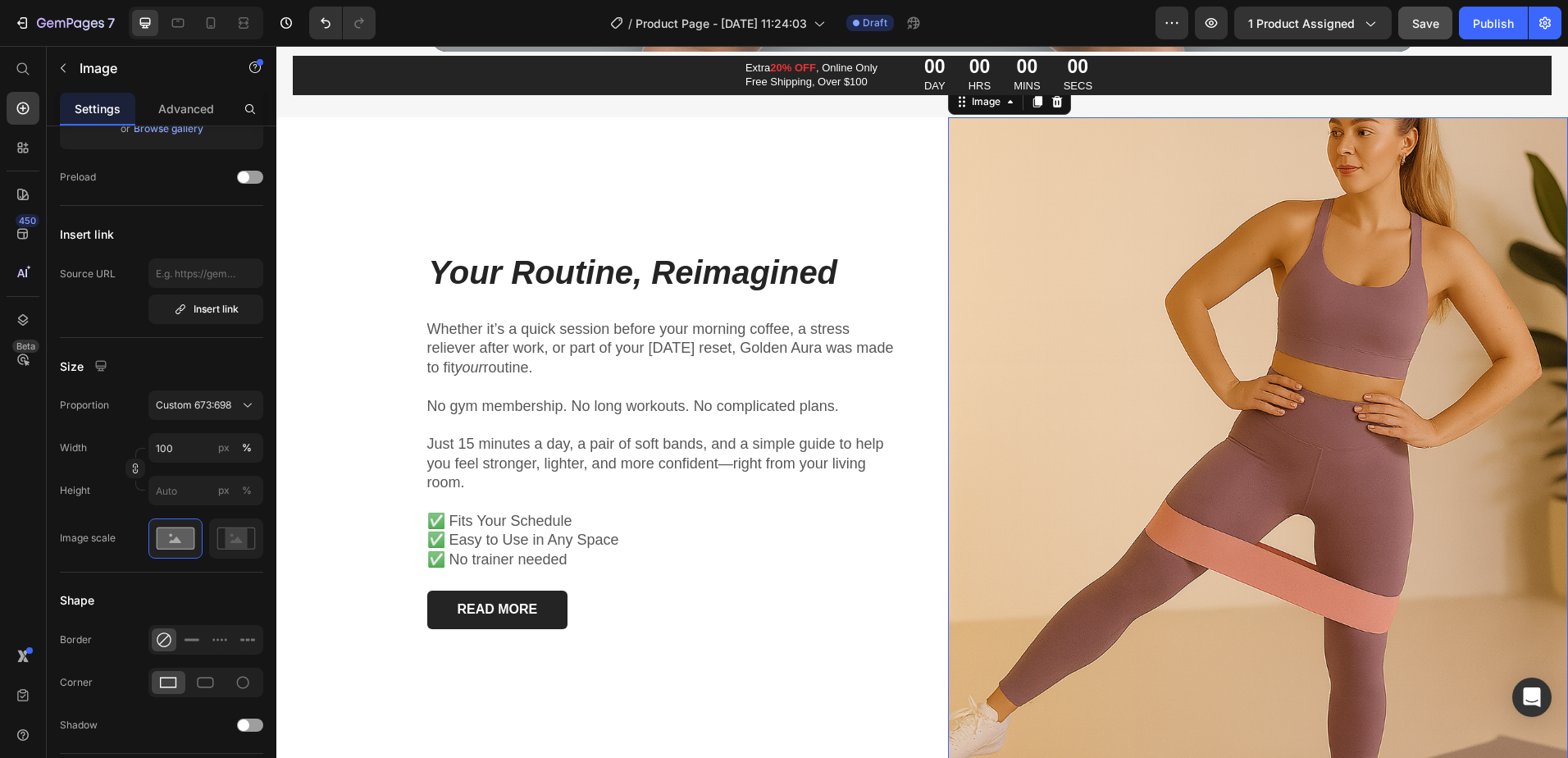 click at bounding box center (1258, 439) 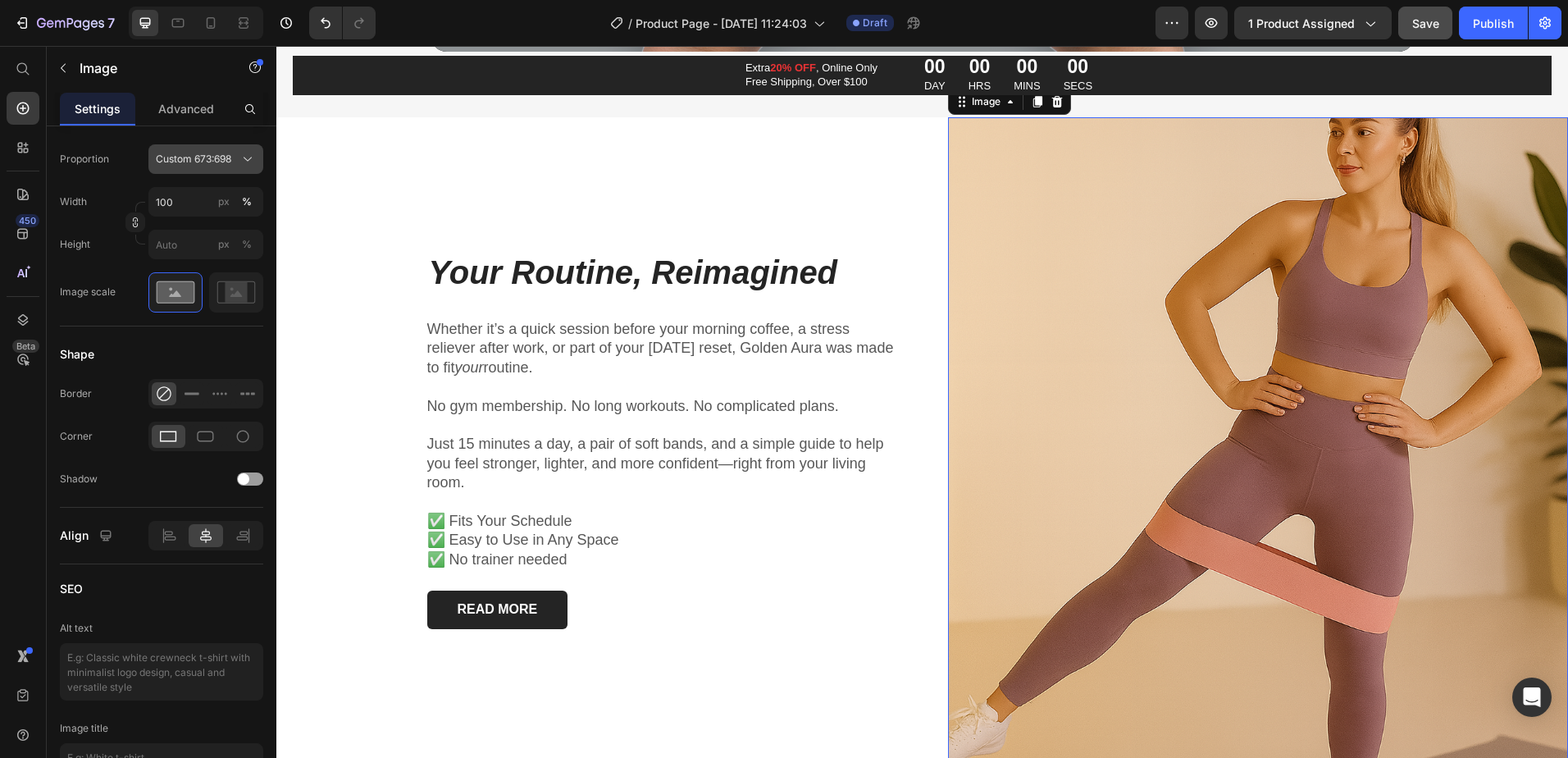 scroll, scrollTop: 0, scrollLeft: 0, axis: both 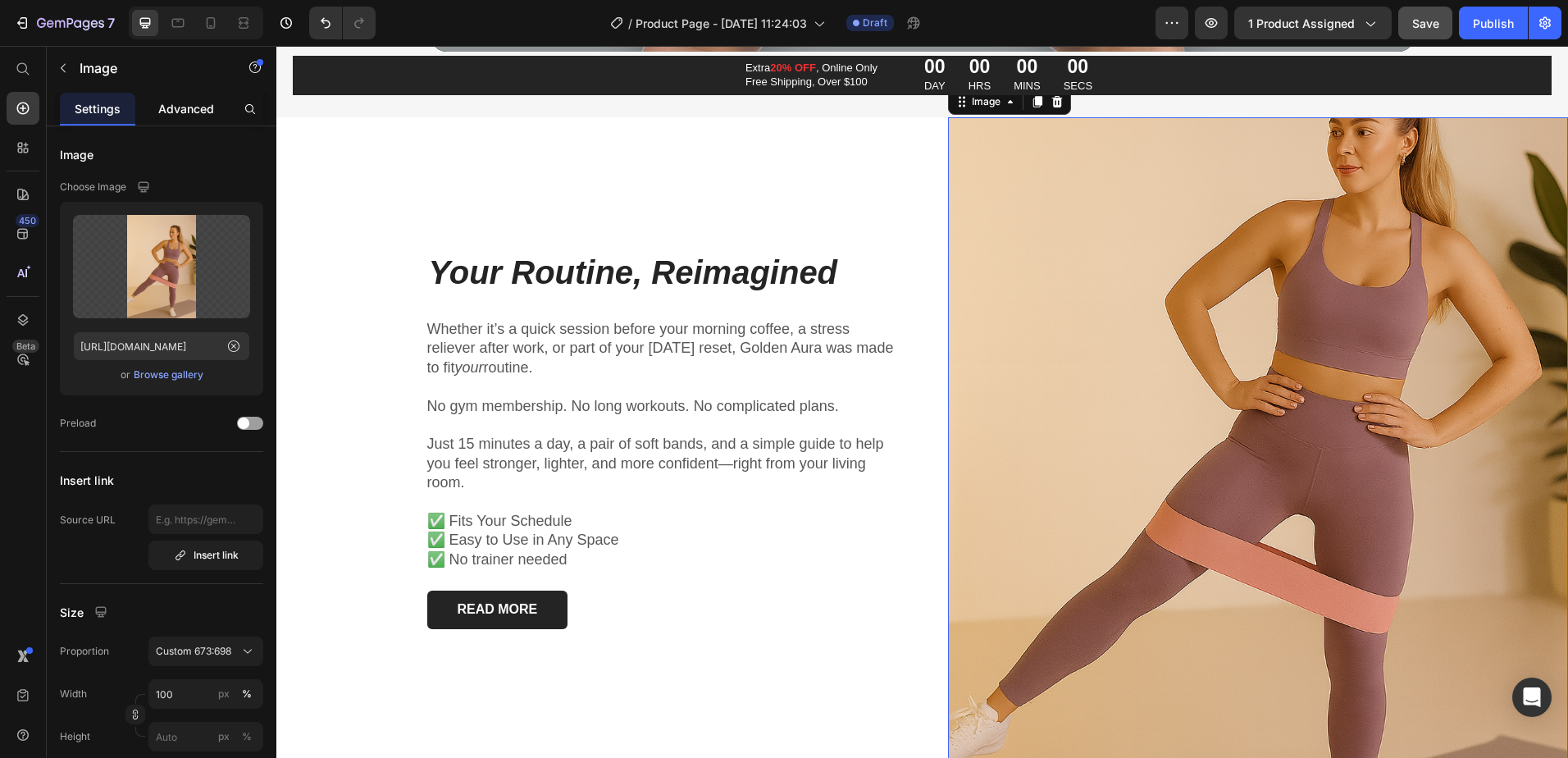 click on "Advanced" 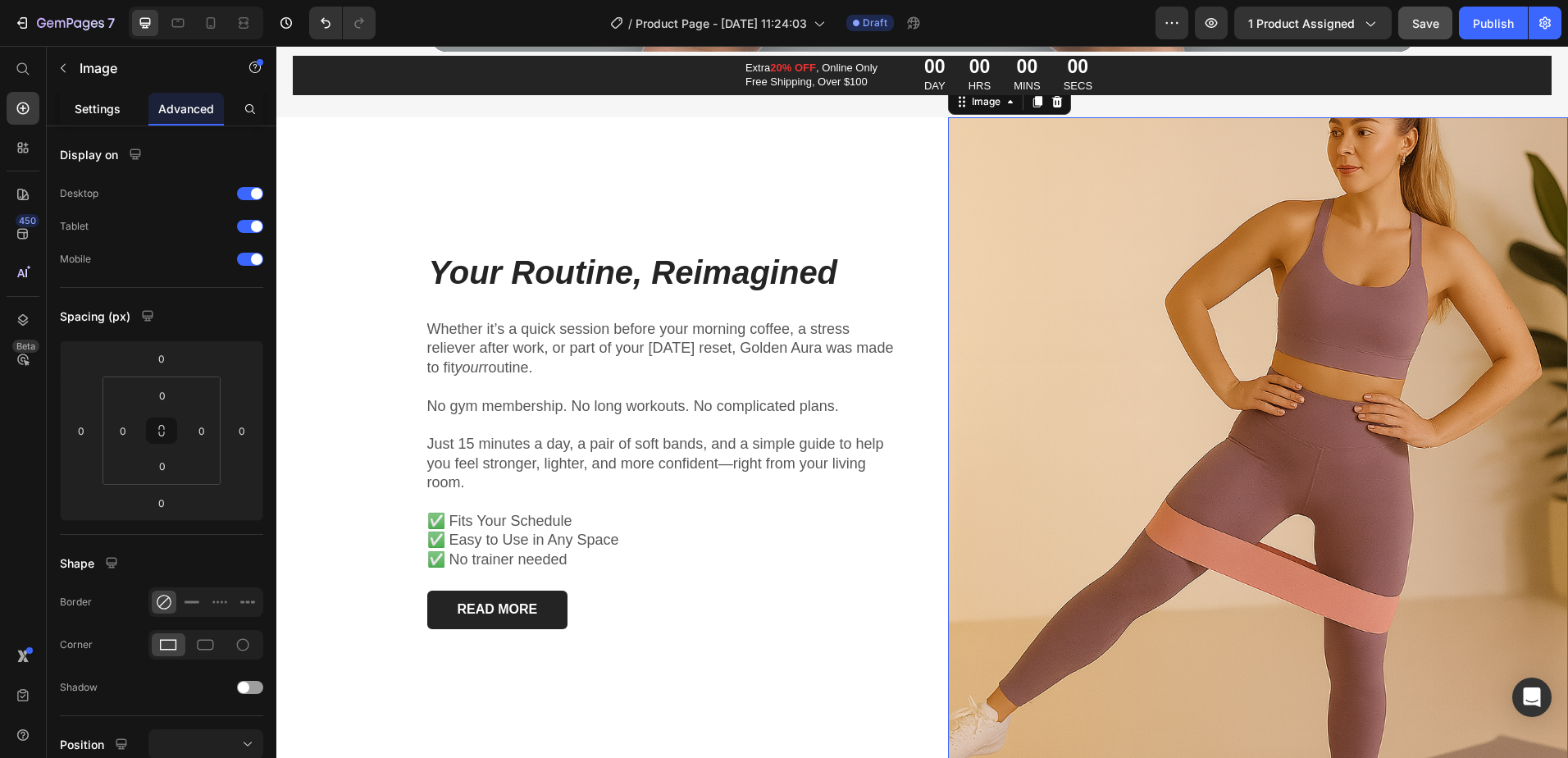 click on "Settings" at bounding box center [98, 108] 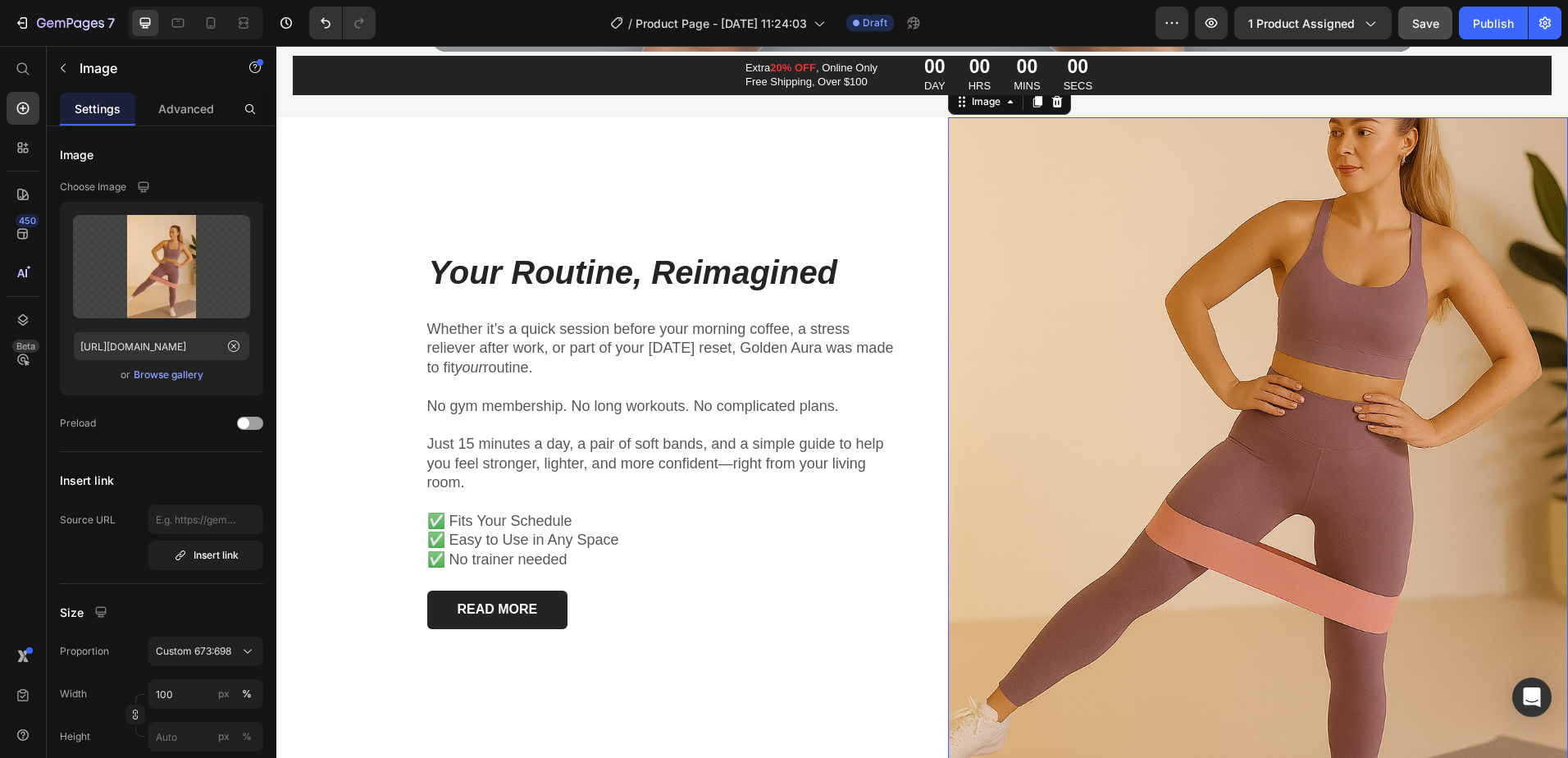 click at bounding box center [1258, 439] 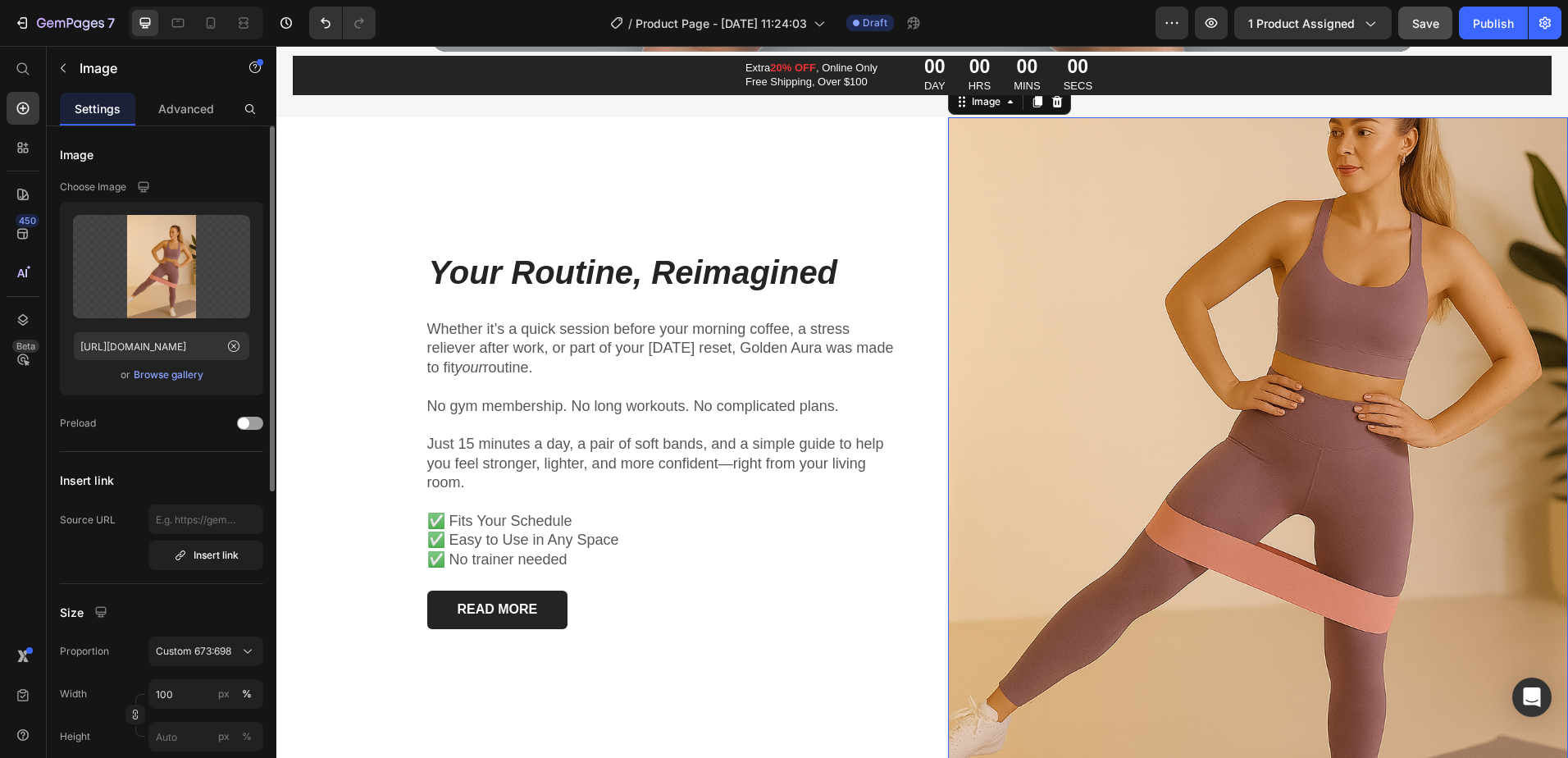 scroll, scrollTop: 246, scrollLeft: 0, axis: vertical 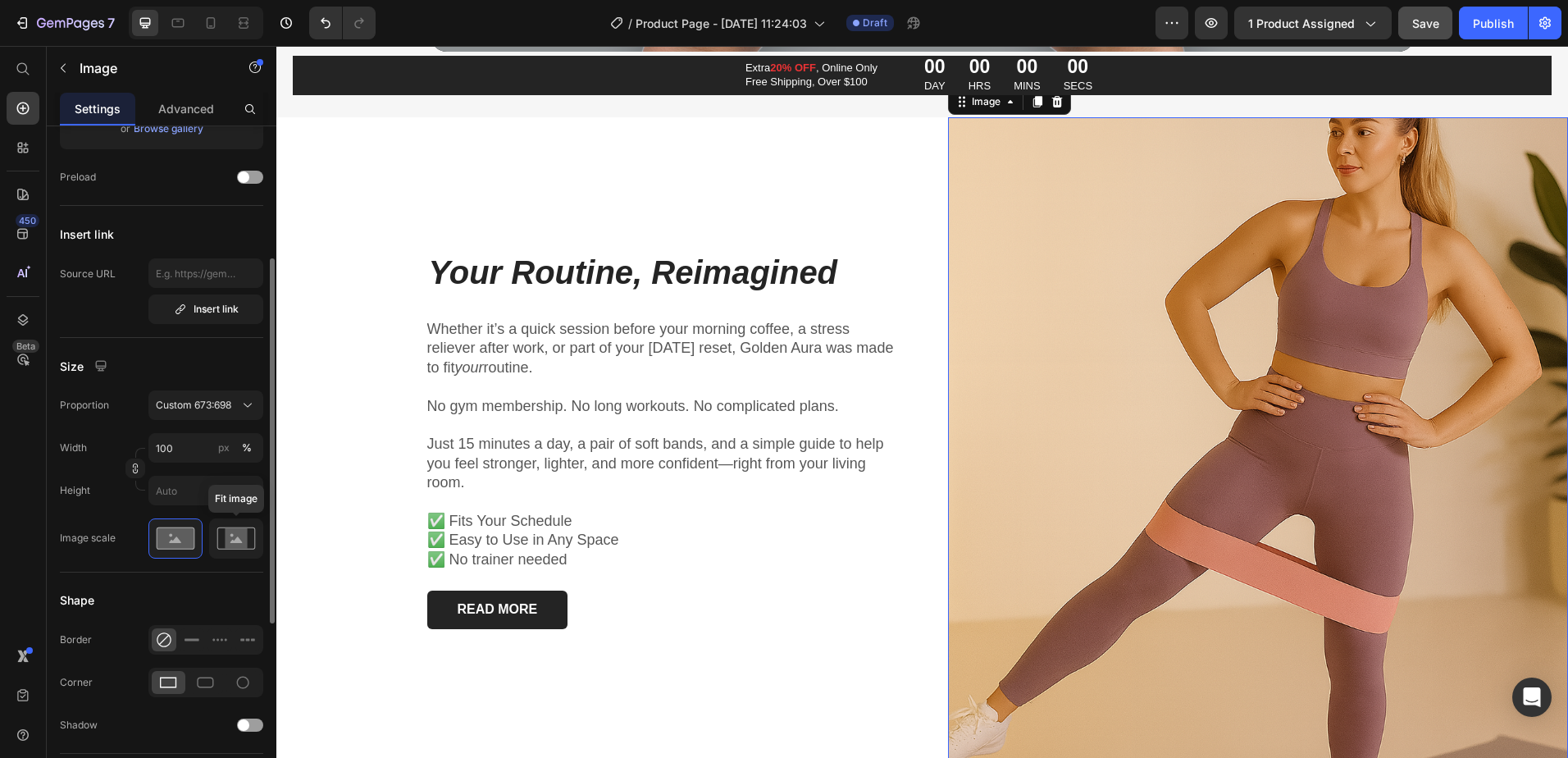 click 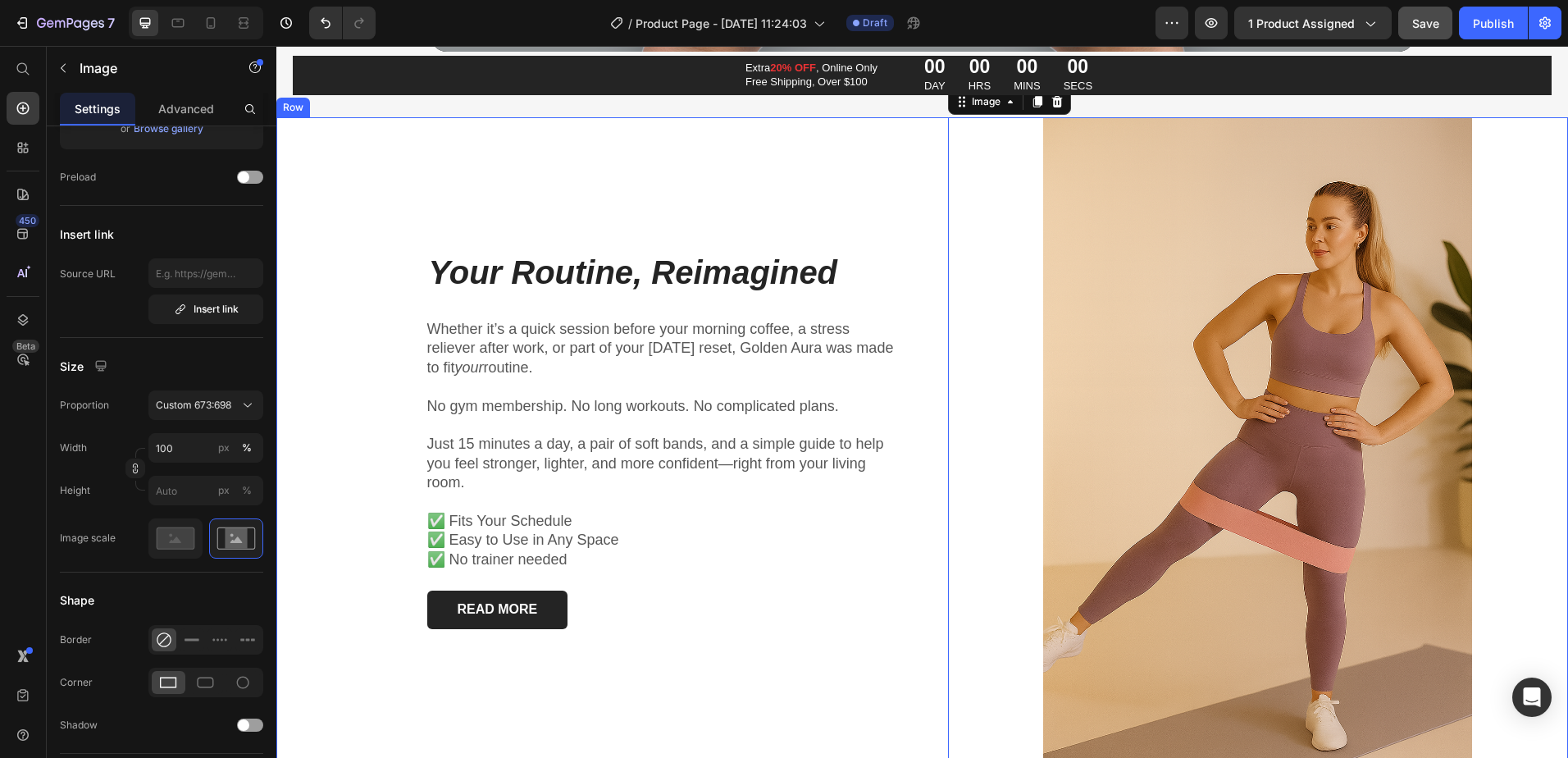 scroll, scrollTop: 0, scrollLeft: 0, axis: both 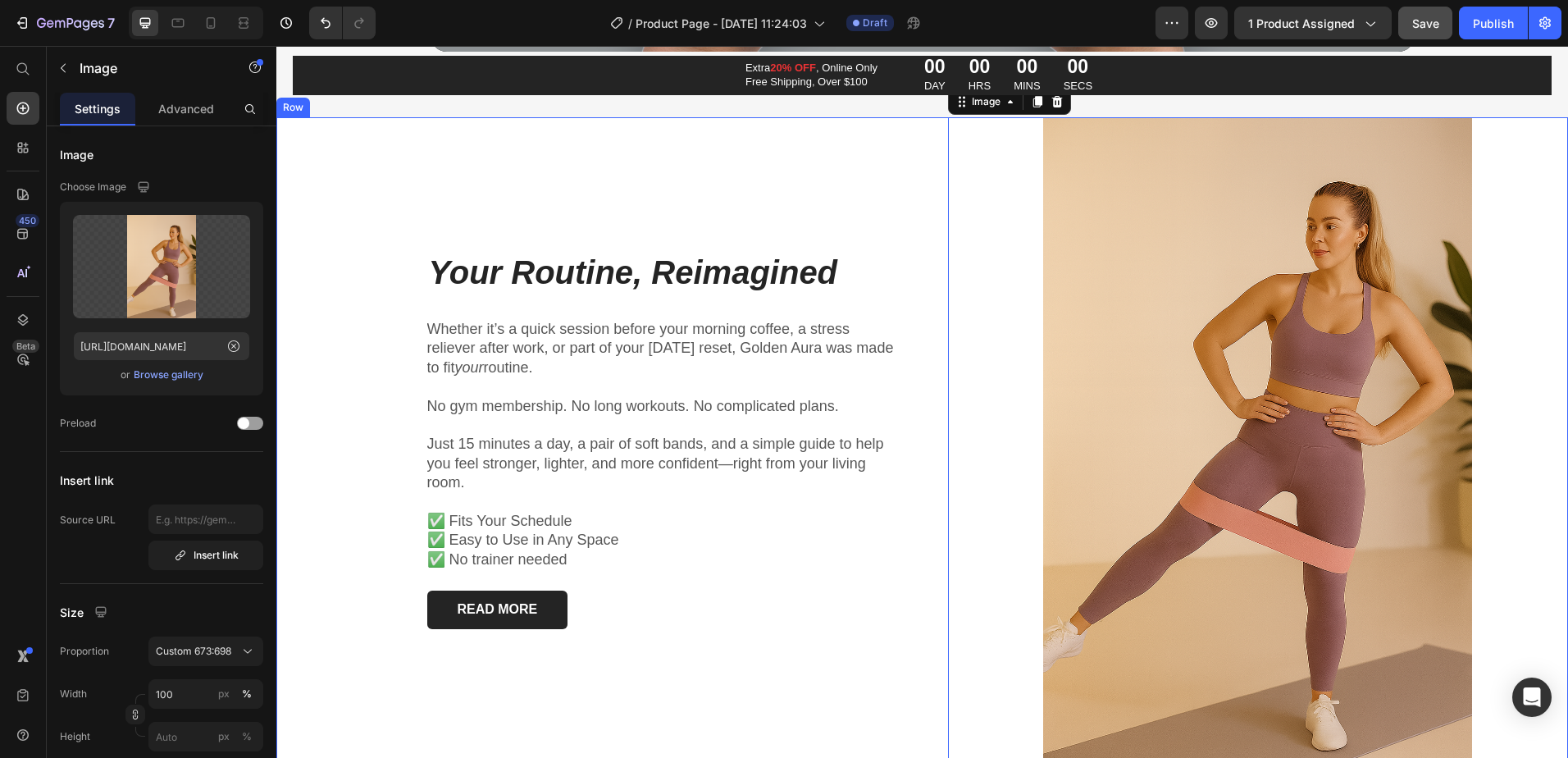 click on "Your Routine, Reimagined Heading Whether it’s a quick session before your morning coffee, a stress reliever after work, or part of your Sunday reset, Golden Aura was made to fit  your  routine. No gym membership. No long workouts. No complicated plans. Just 15 minutes a day, a pair of soft bands, and a simple guide to help you feel stronger, lighter, and more confident—right from your living room. ✅ Fits Your Schedule ✅ Easy to Use in Any Space ✅ No trainer needed Text Block READ MORE Button Row Image   0 Row Row" at bounding box center [922, 439] 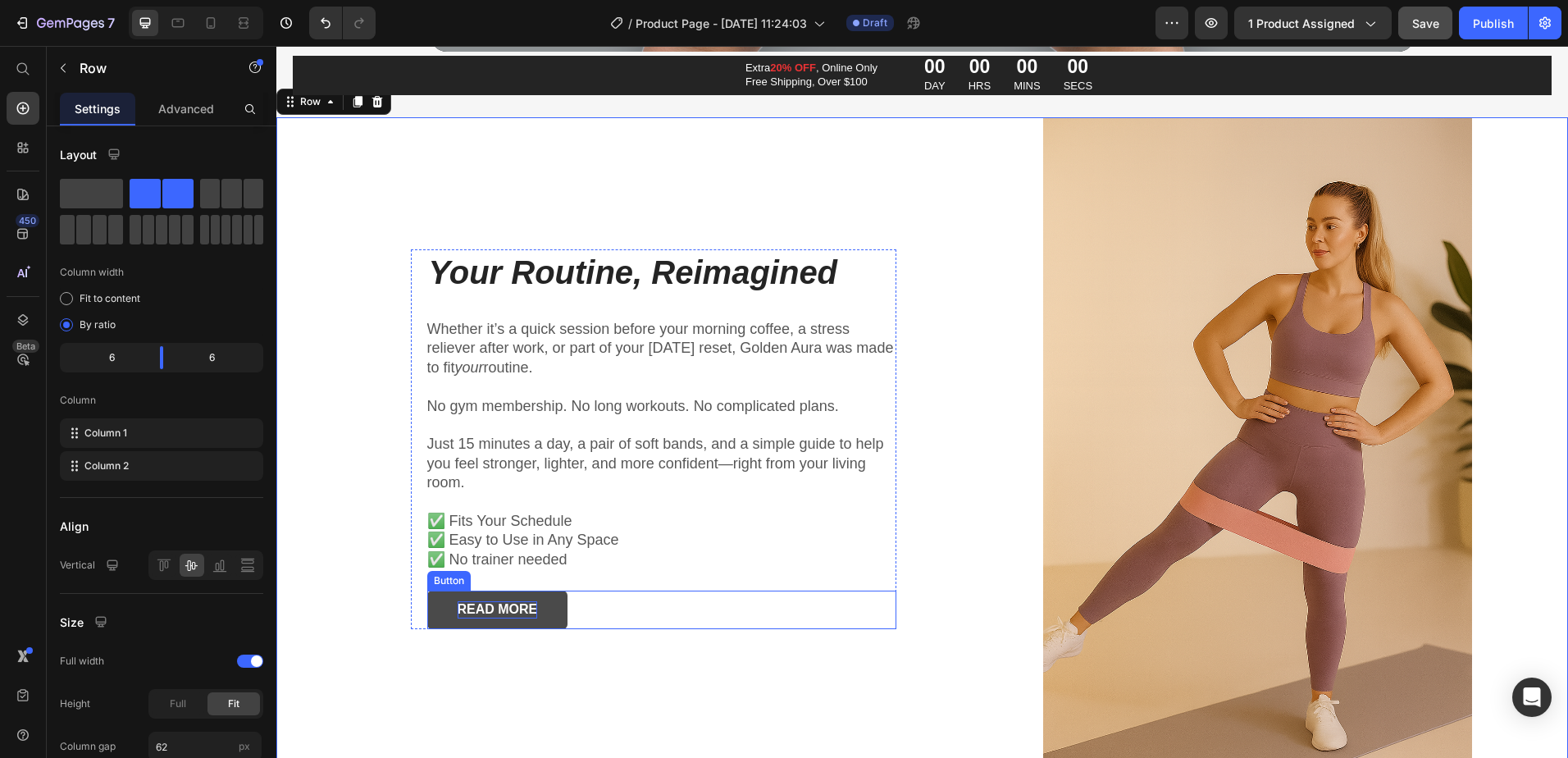 click on "READ MORE" at bounding box center (498, 610) 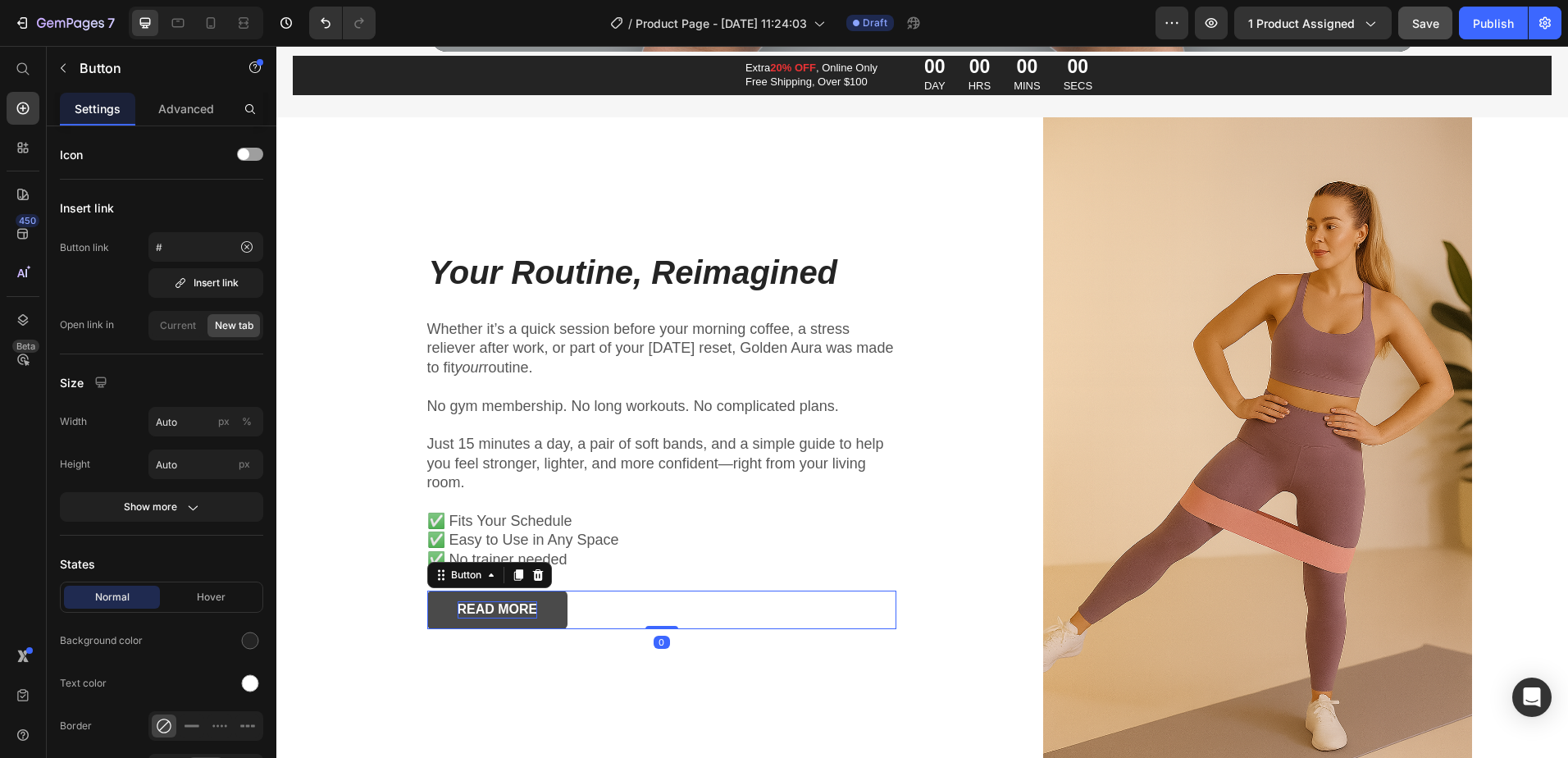 click on "READ MORE" at bounding box center (498, 610) 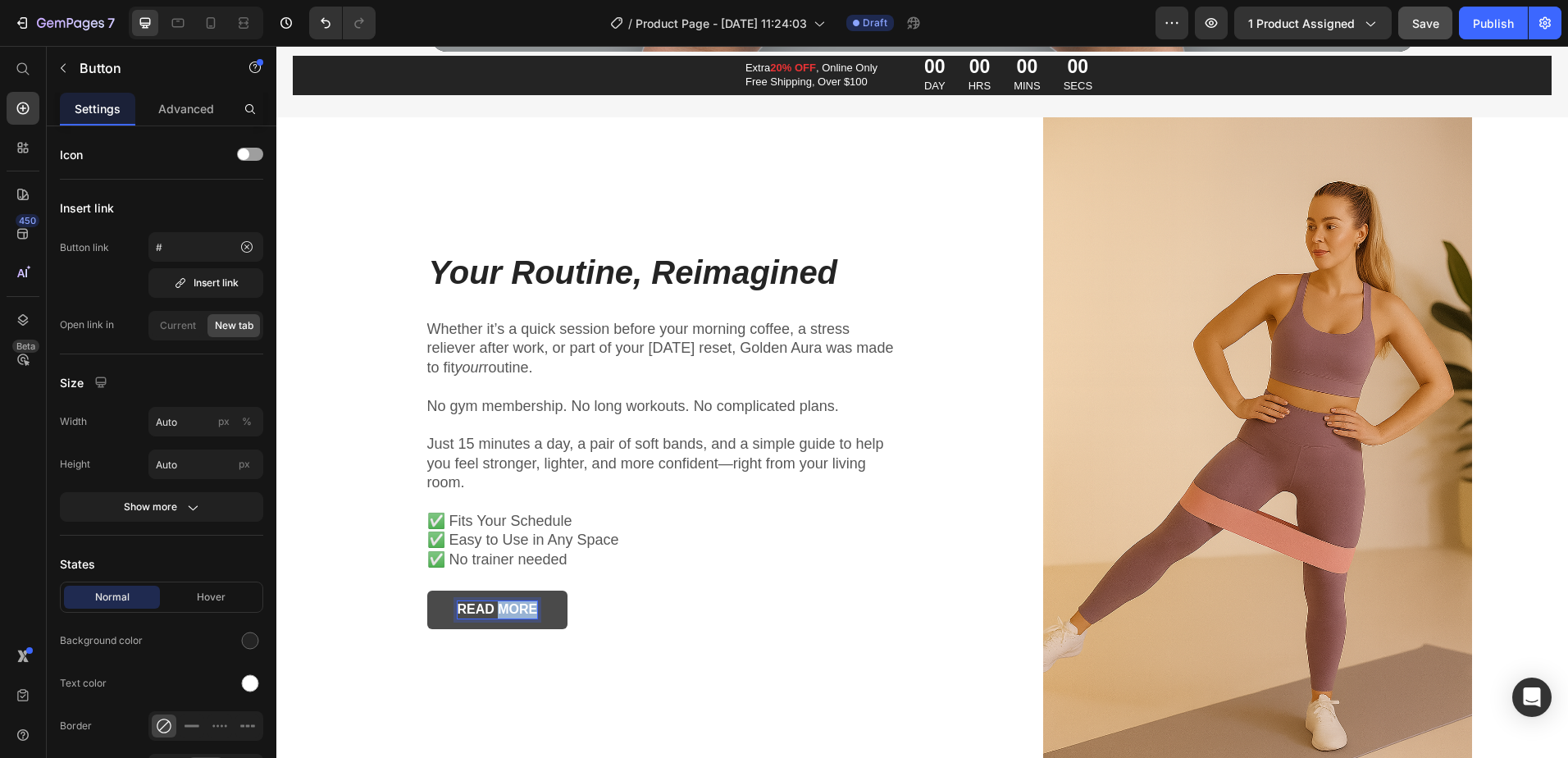 click on "READ MORE" at bounding box center (498, 610) 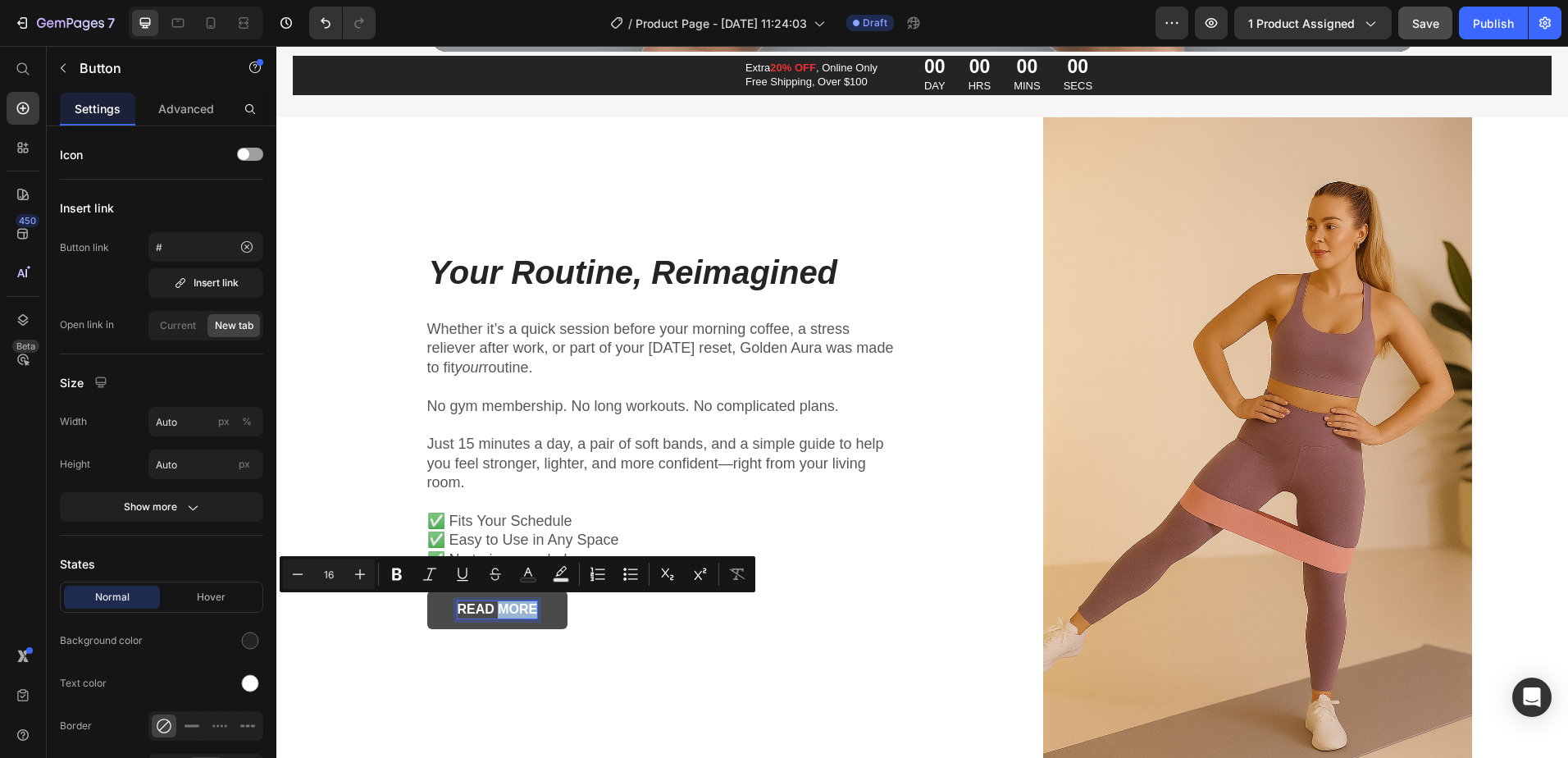 click on "READ MORE" at bounding box center [498, 610] 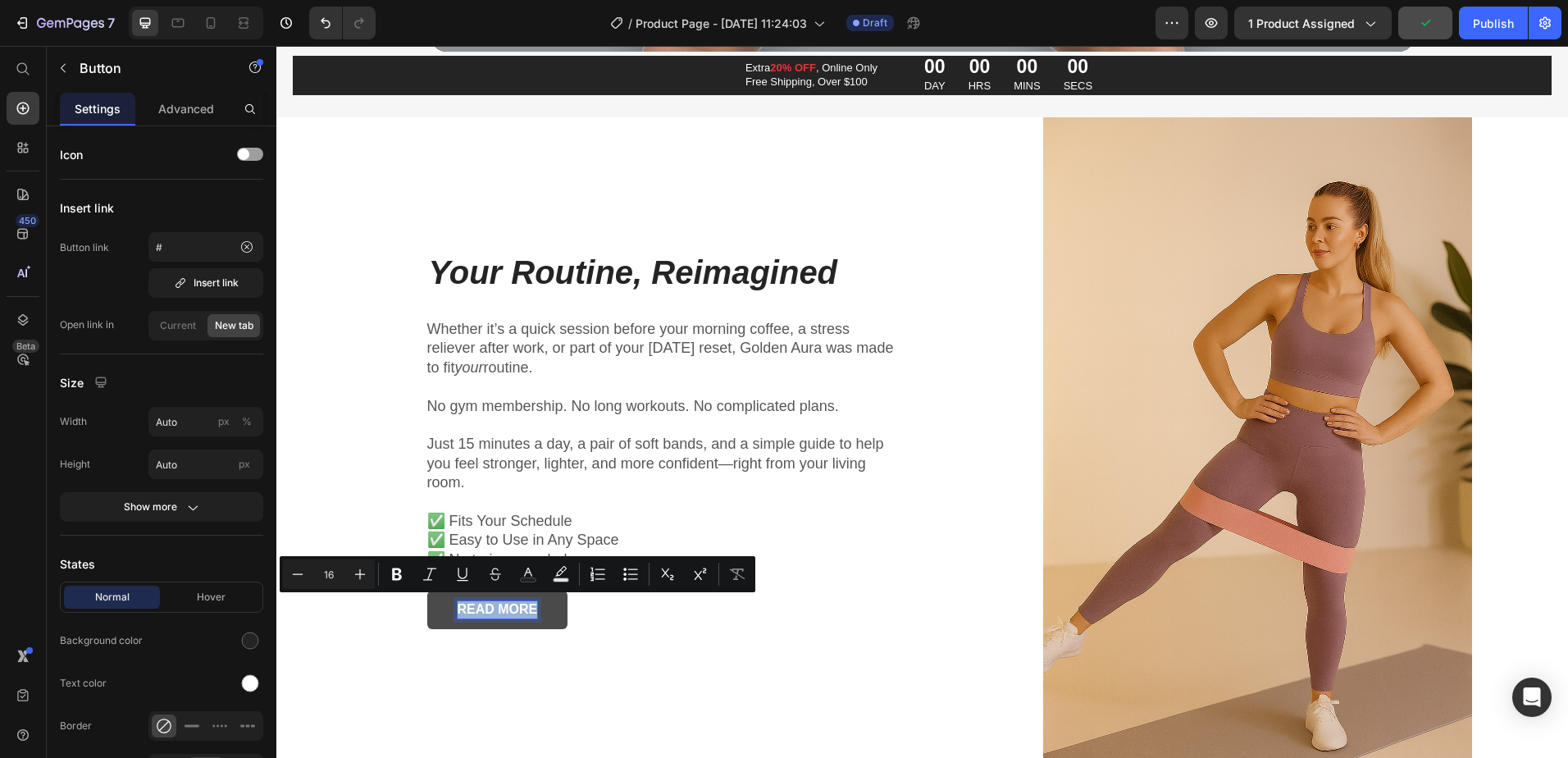 drag, startPoint x: 529, startPoint y: 606, endPoint x: 450, endPoint y: 604, distance: 79.02531 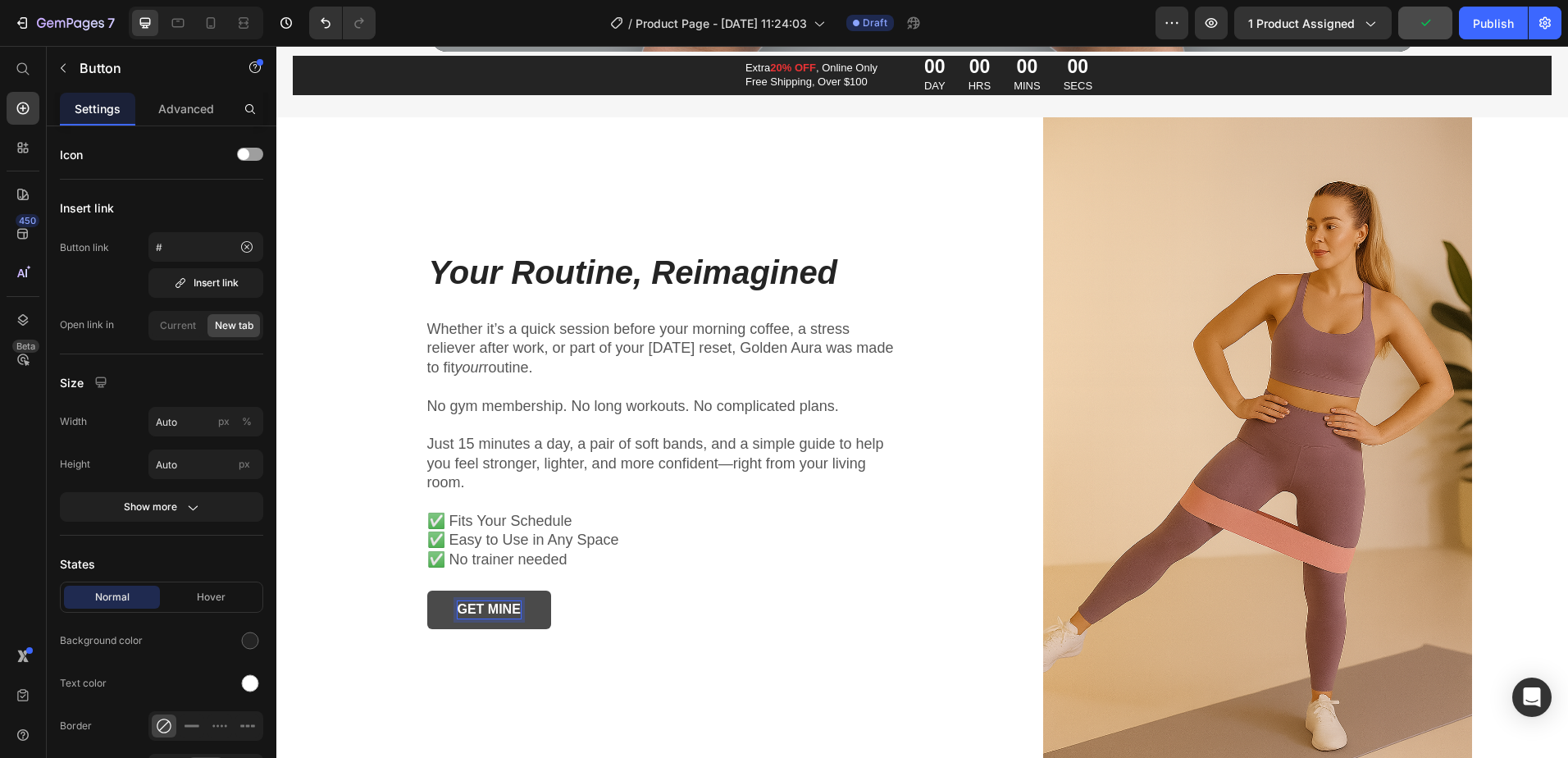 click on "GET MINE" at bounding box center (489, 610) 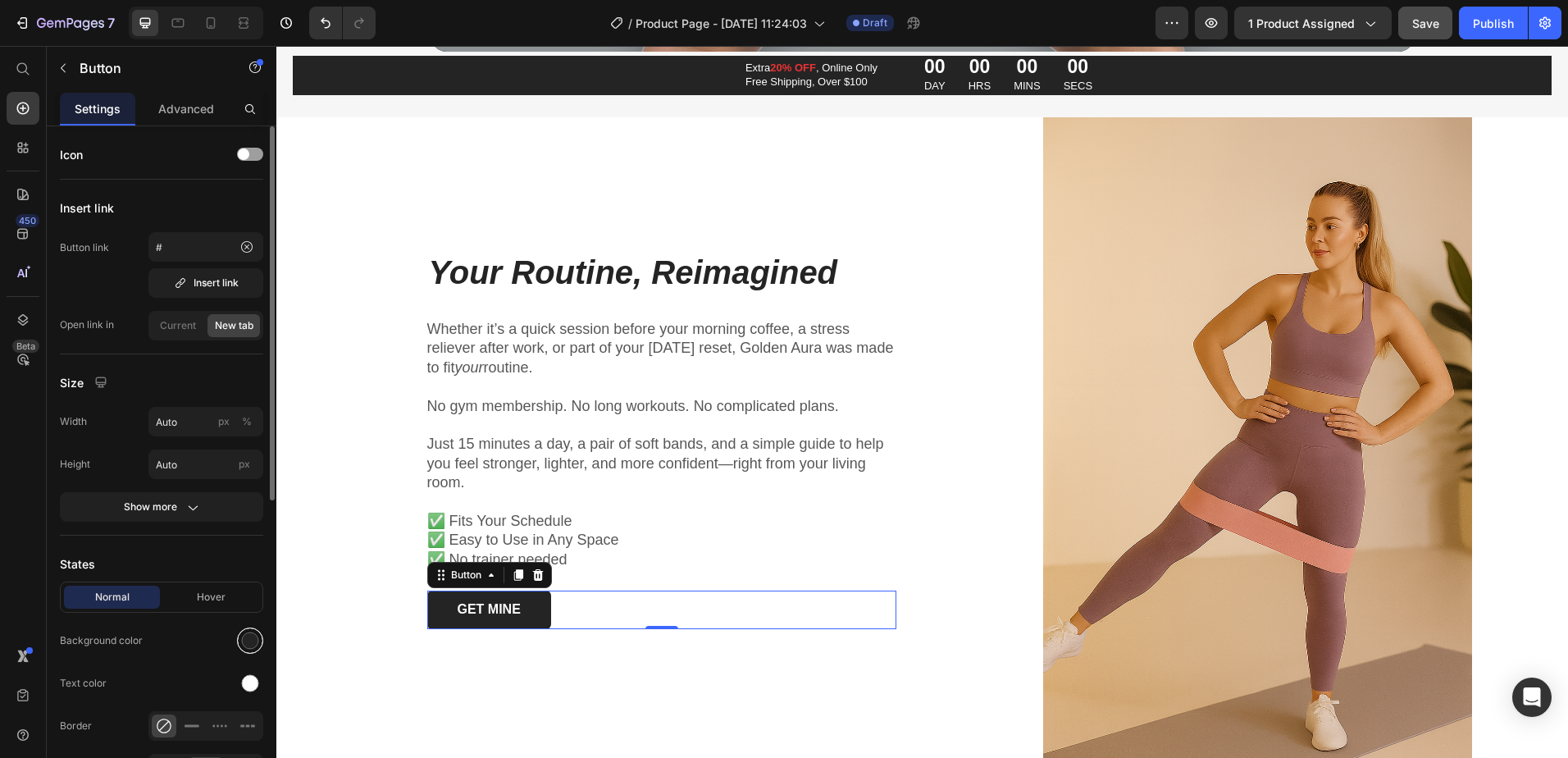 click at bounding box center (250, 641) 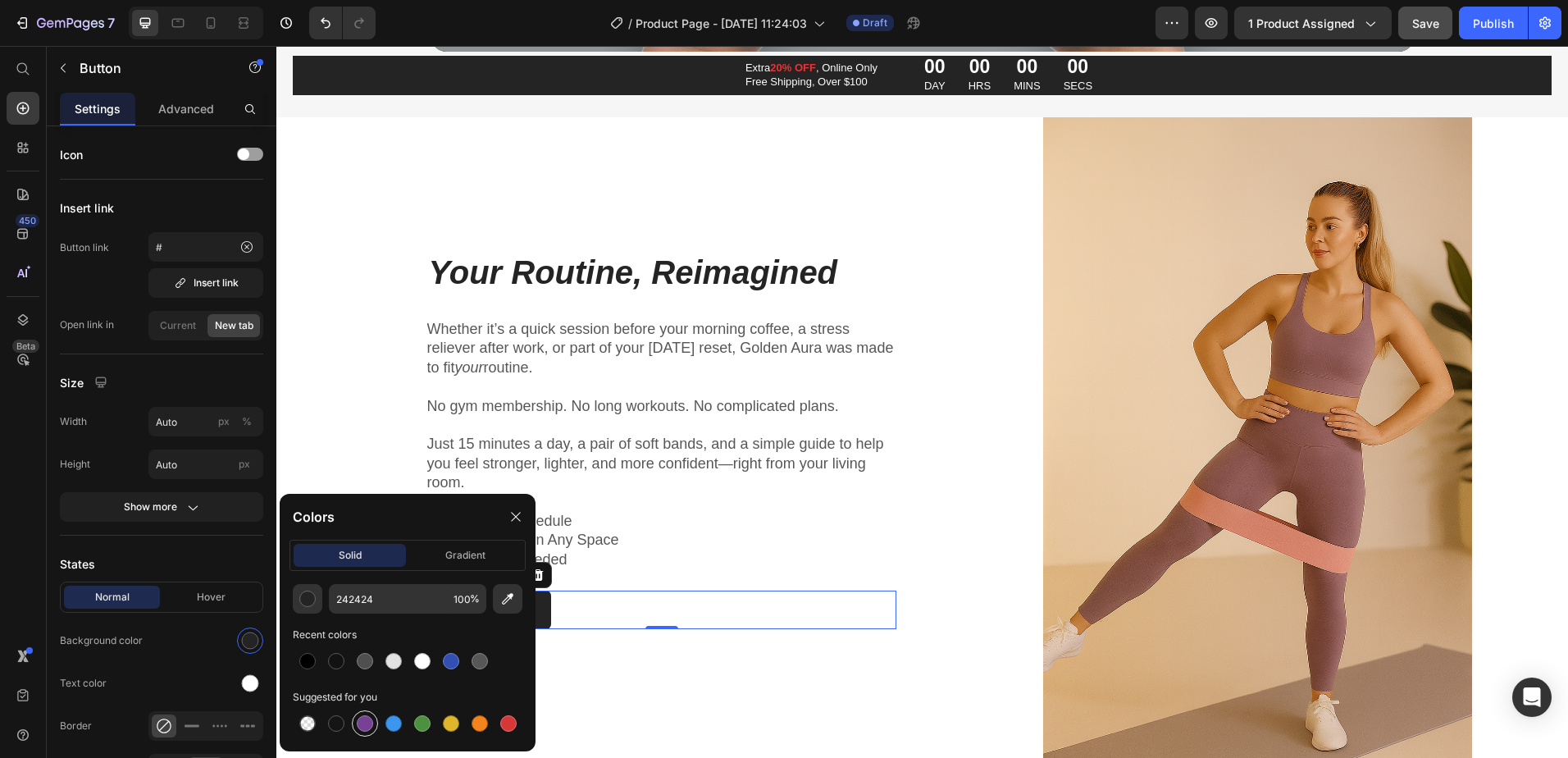 click at bounding box center (365, 724) 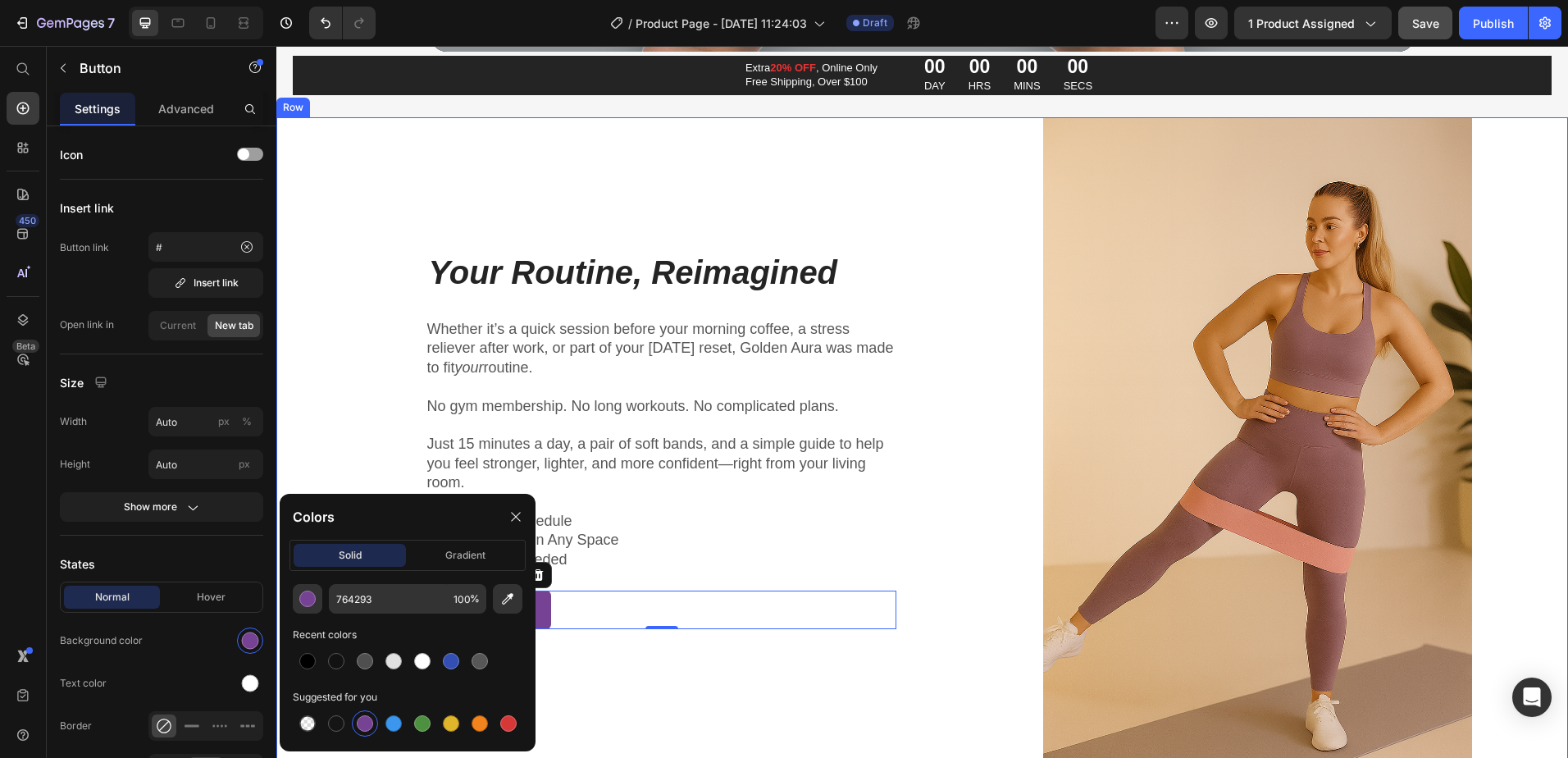 click on "Your Routine, Reimagined Heading Whether it’s a quick session before your morning coffee, a stress reliever after work, or part of your Sunday reset, Golden Aura was made to fit  your  routine. No gym membership. No long workouts. No complicated plans. Just 15 minutes a day, a pair of soft bands, and a simple guide to help you feel stronger, lighter, and more confident—right from your living room. ✅ Fits Your Schedule ✅ Easy to Use in Any Space ✅ No trainer needed Text Block GET MINE Button   0 Row" at bounding box center [586, 439] 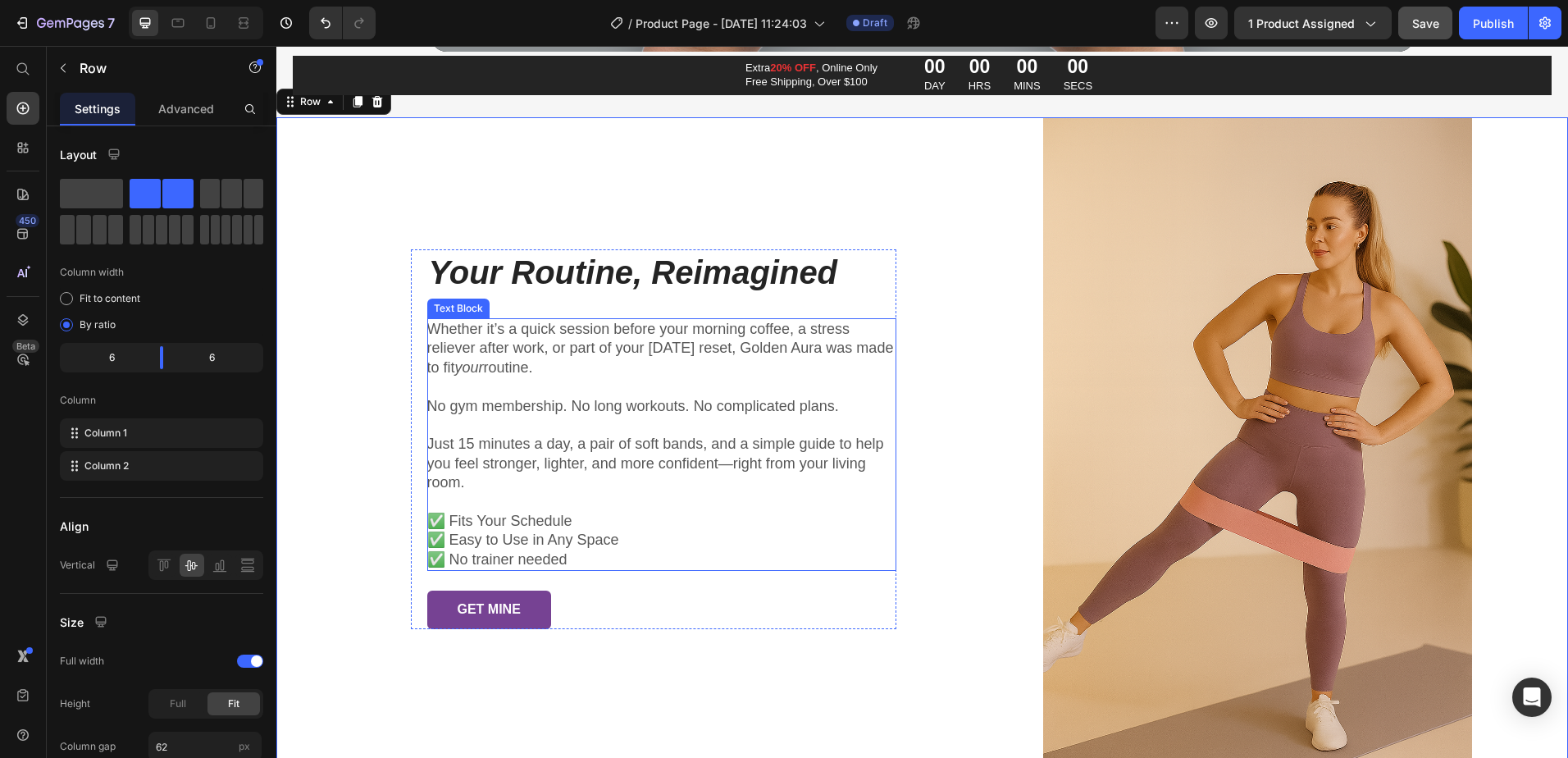 click on "✅ Fits Your Schedule" at bounding box center [662, 521] 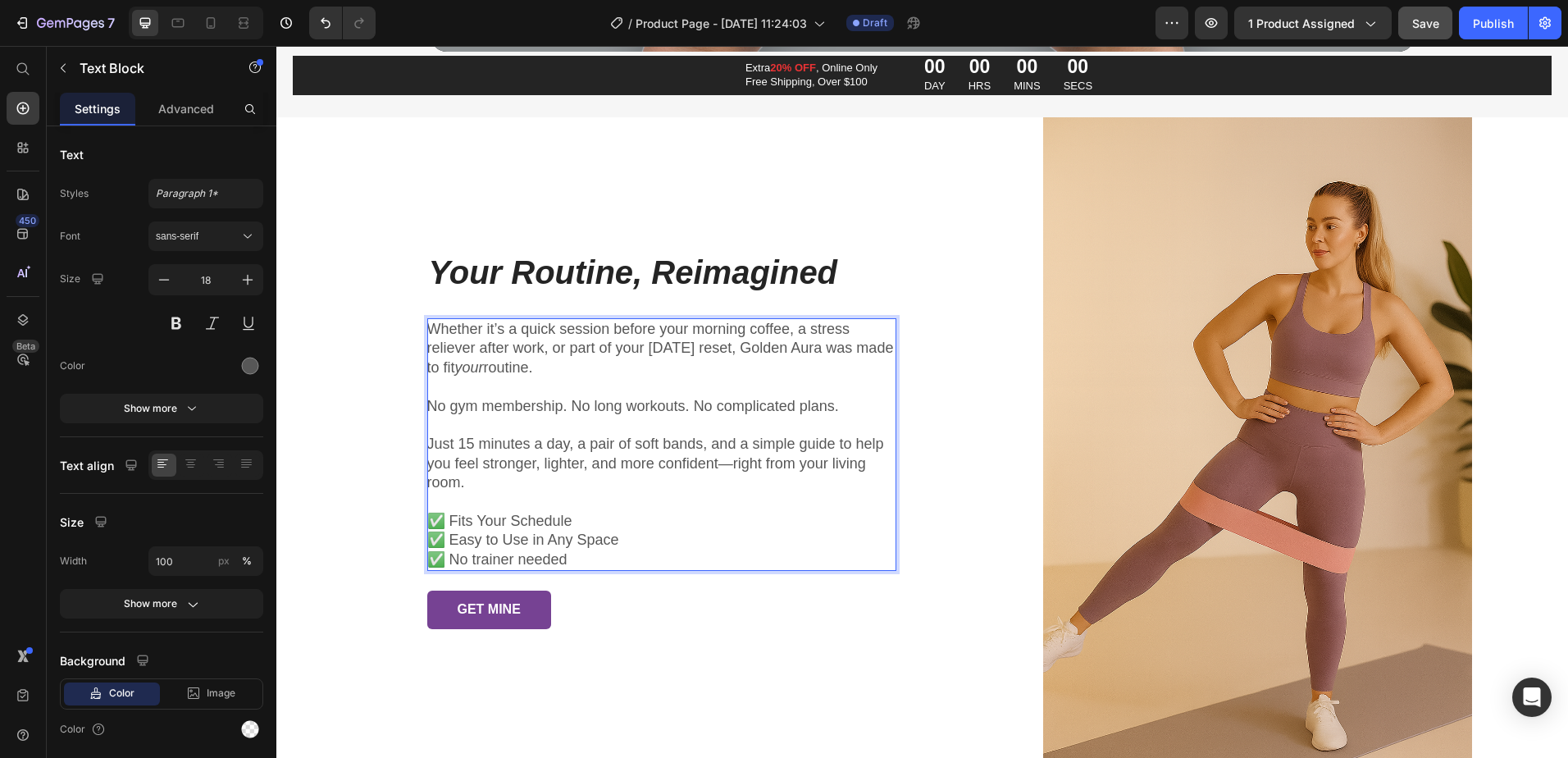 click on "✅ Fits Your Schedule" at bounding box center (662, 521) 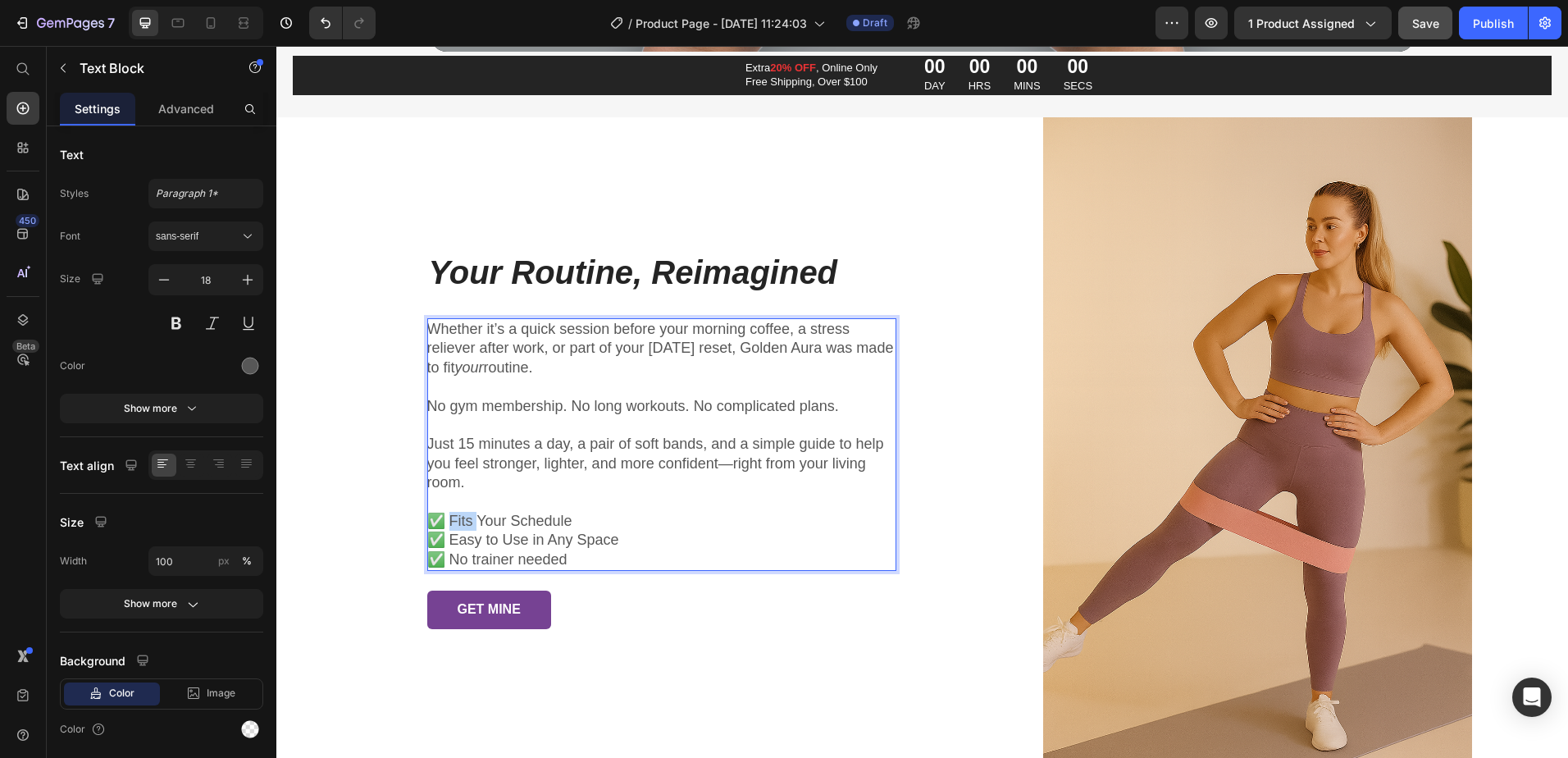 click on "✅ Fits Your Schedule" at bounding box center (662, 521) 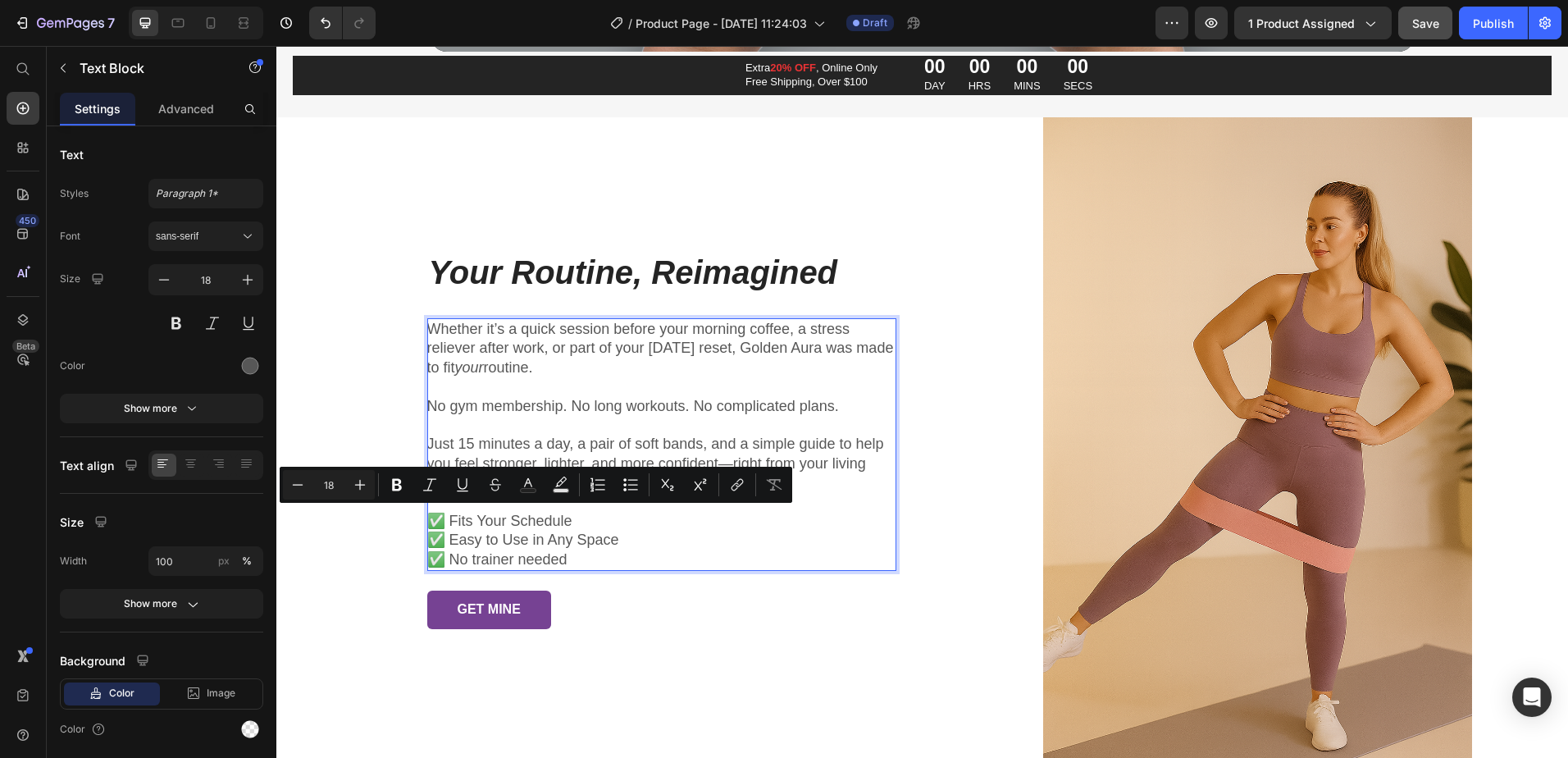 click on "✅ Fits Your Schedule" at bounding box center [662, 521] 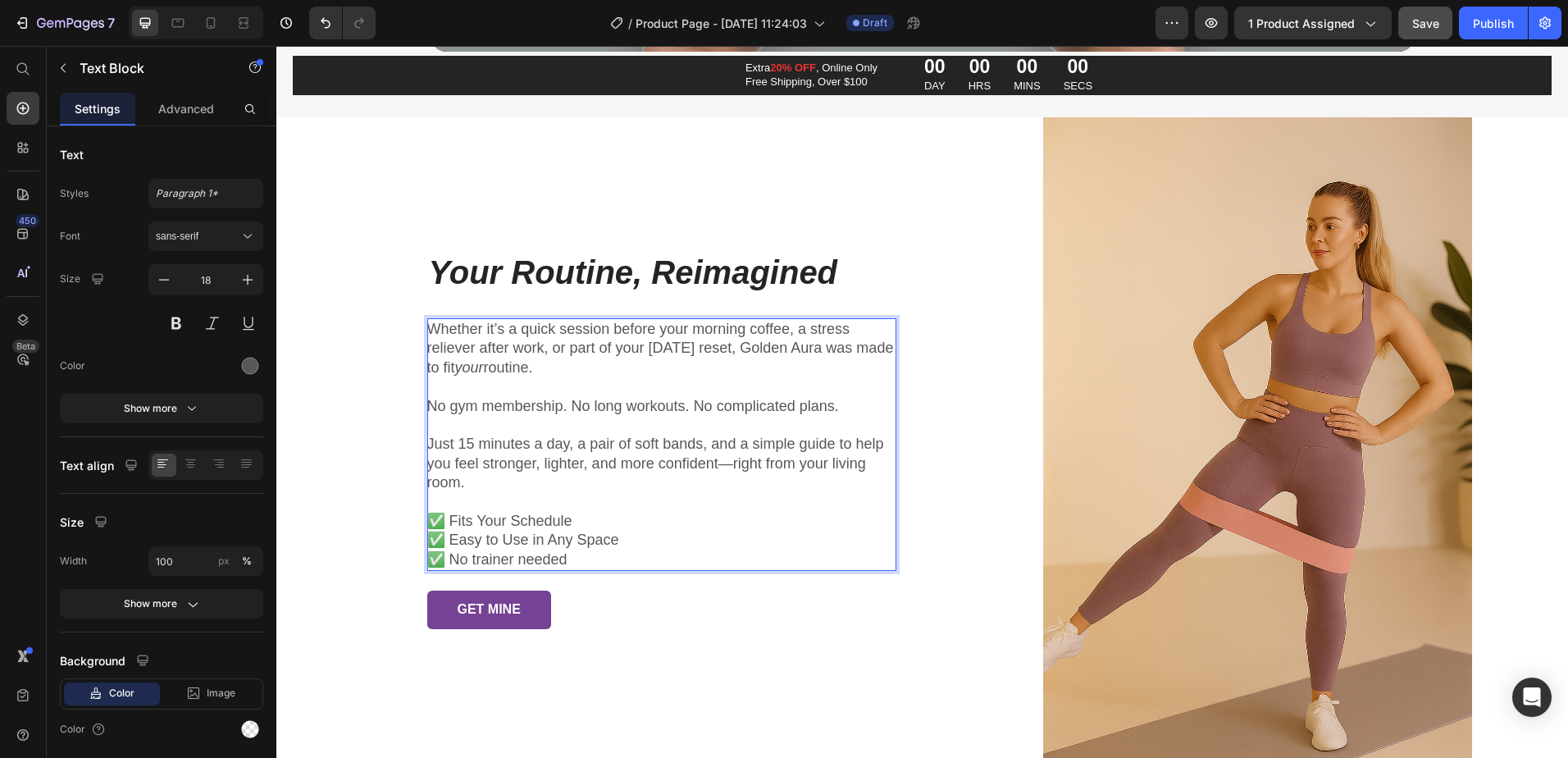 type 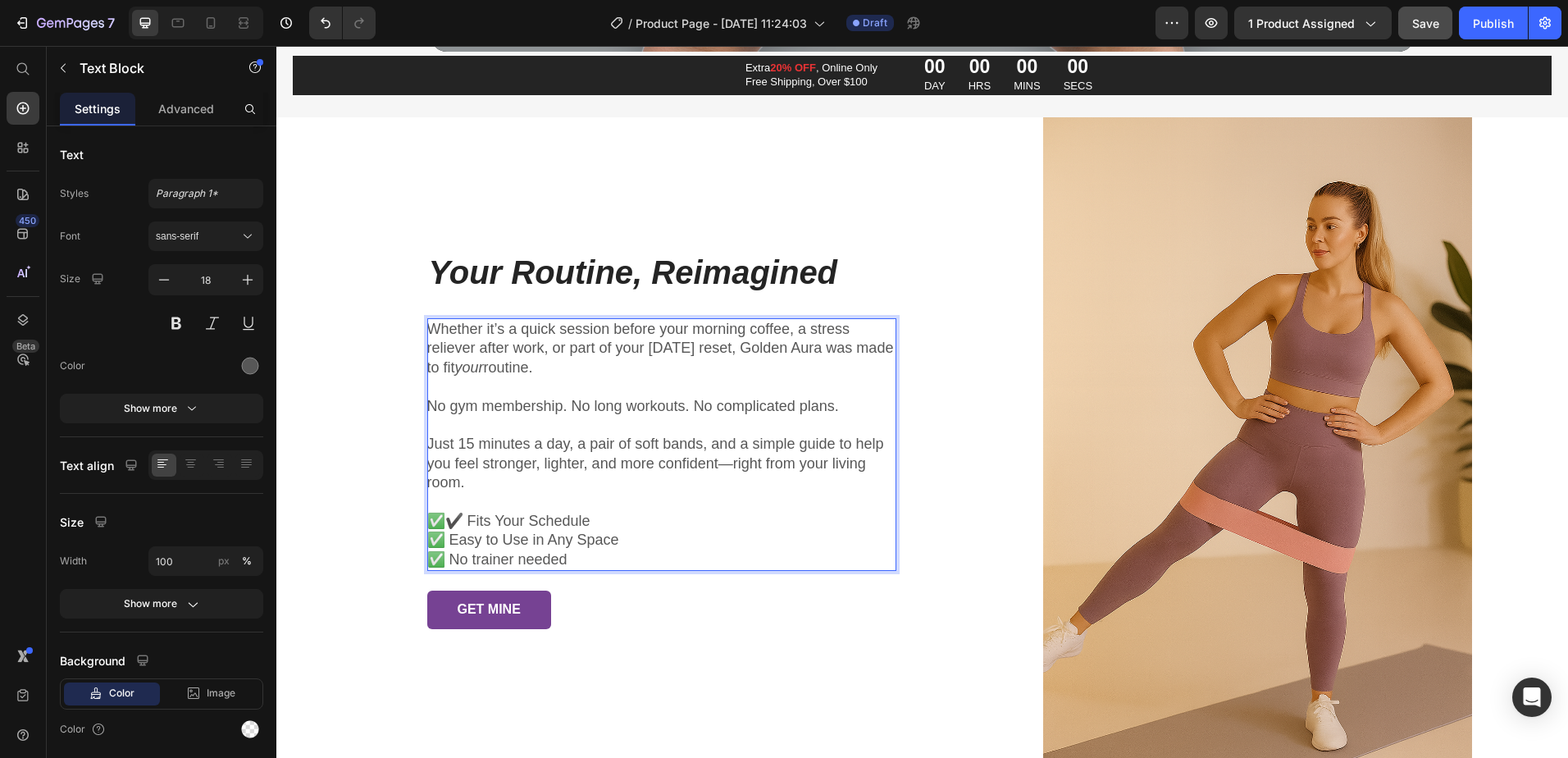 click on "✅✔️ Fits Your Schedule" at bounding box center [662, 521] 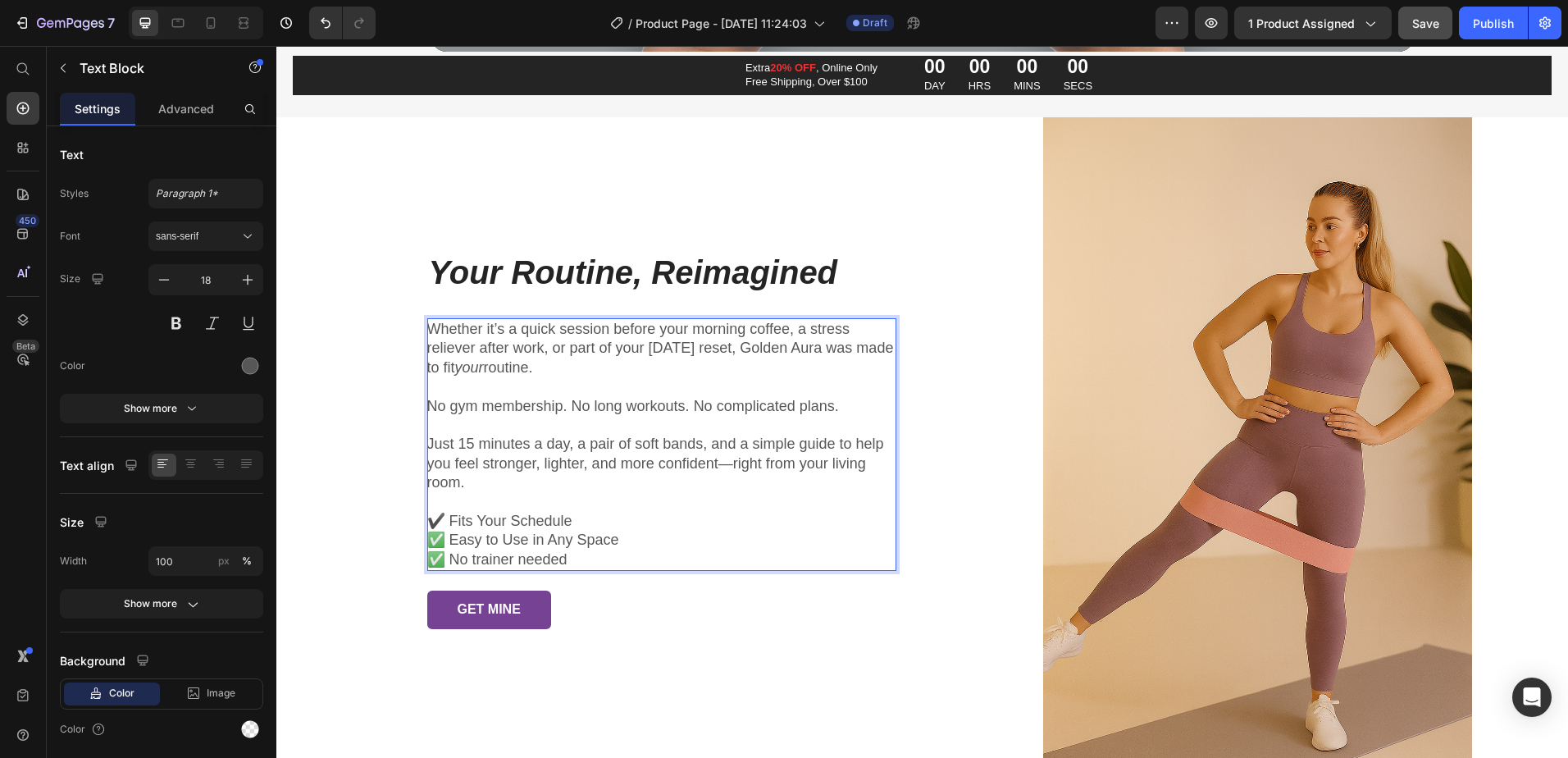 click on "✅ Easy to Use in Any Space" at bounding box center (662, 540) 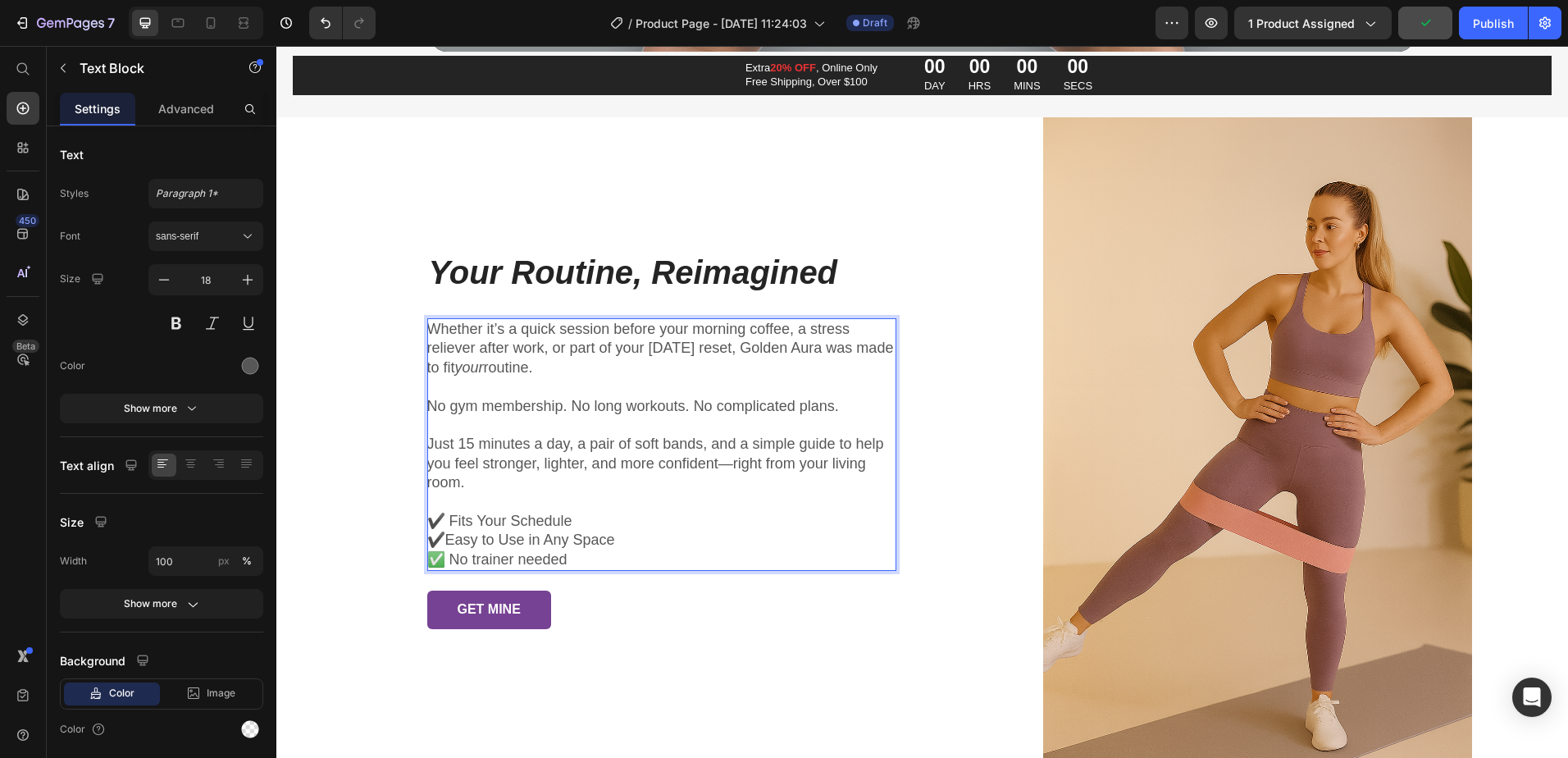 click on "✔️Easy to Use in Any Space" at bounding box center [662, 540] 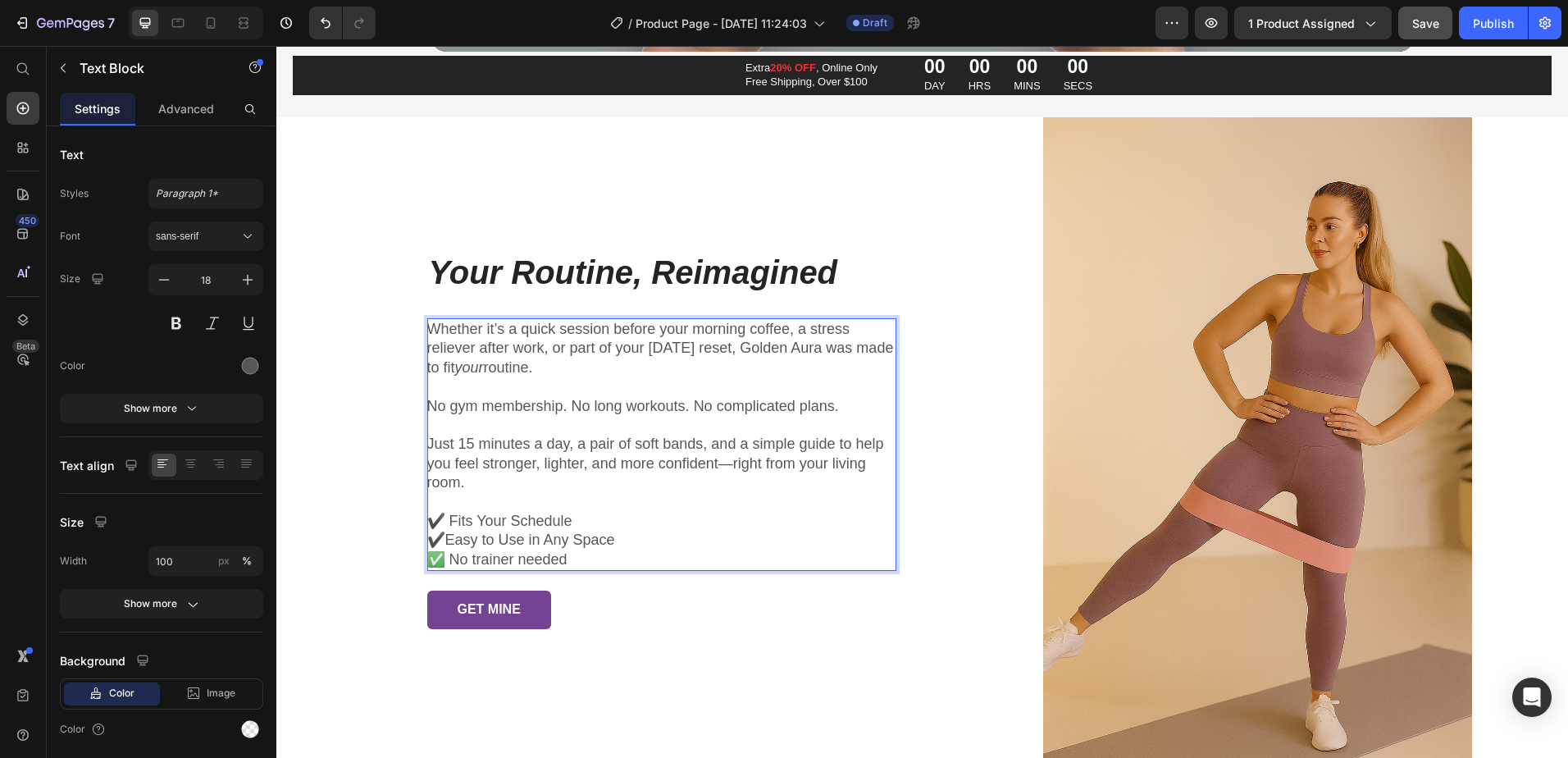 click on "✅ No trainer needed" at bounding box center [662, 559] 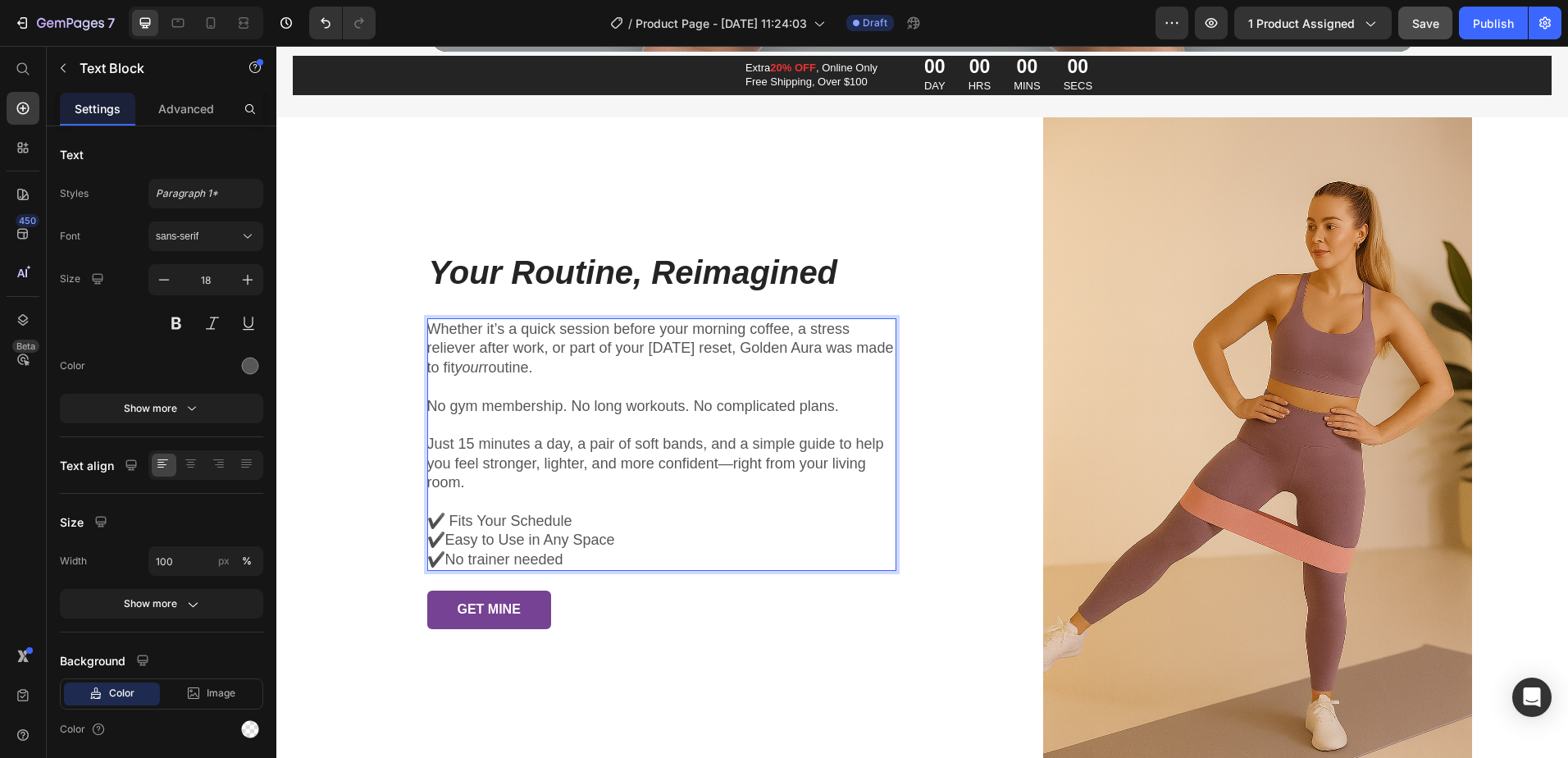 click on "✔️No trainer needed" at bounding box center (662, 559) 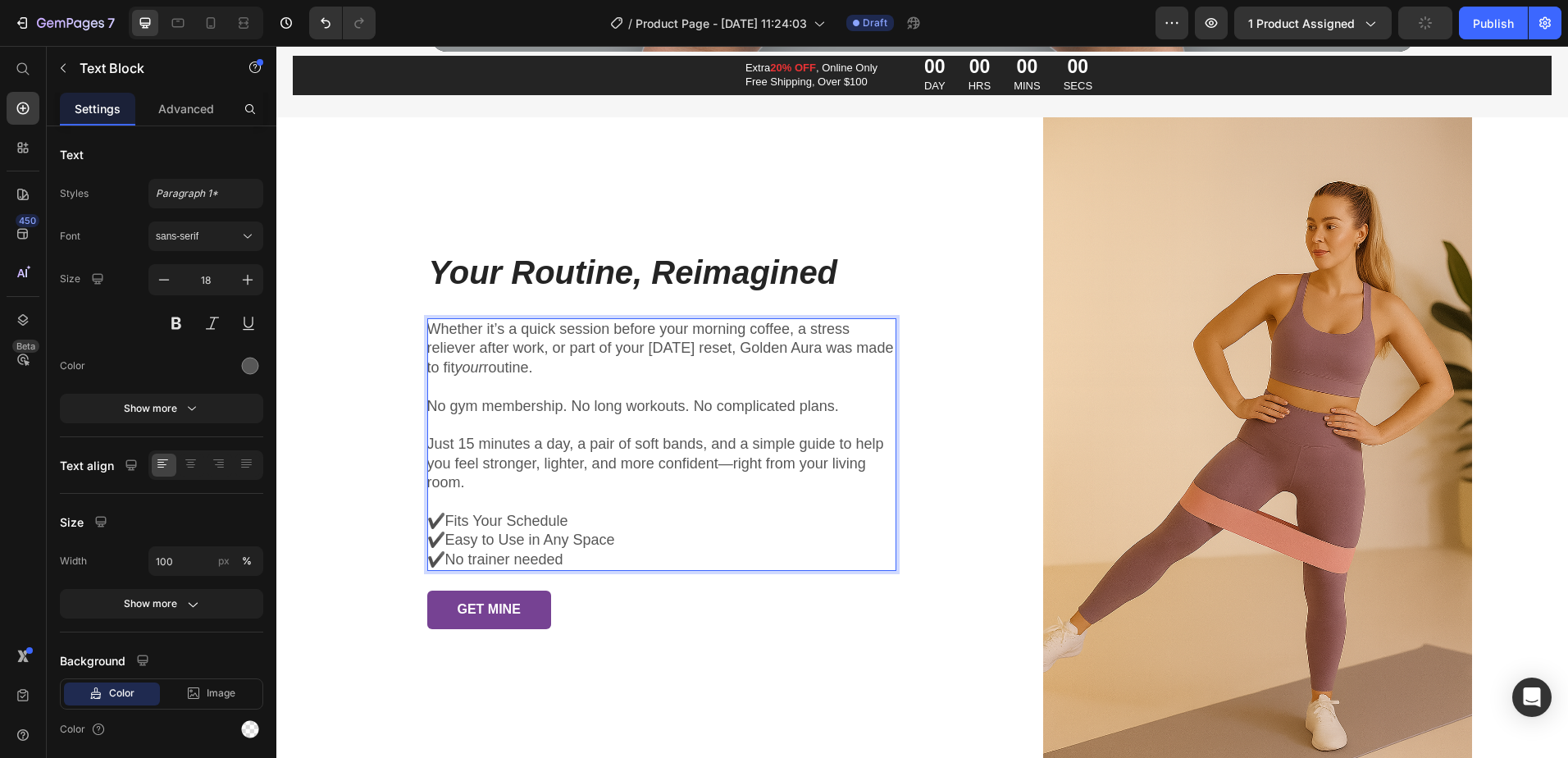 click on "✔️Fits Your Schedule" at bounding box center (662, 521) 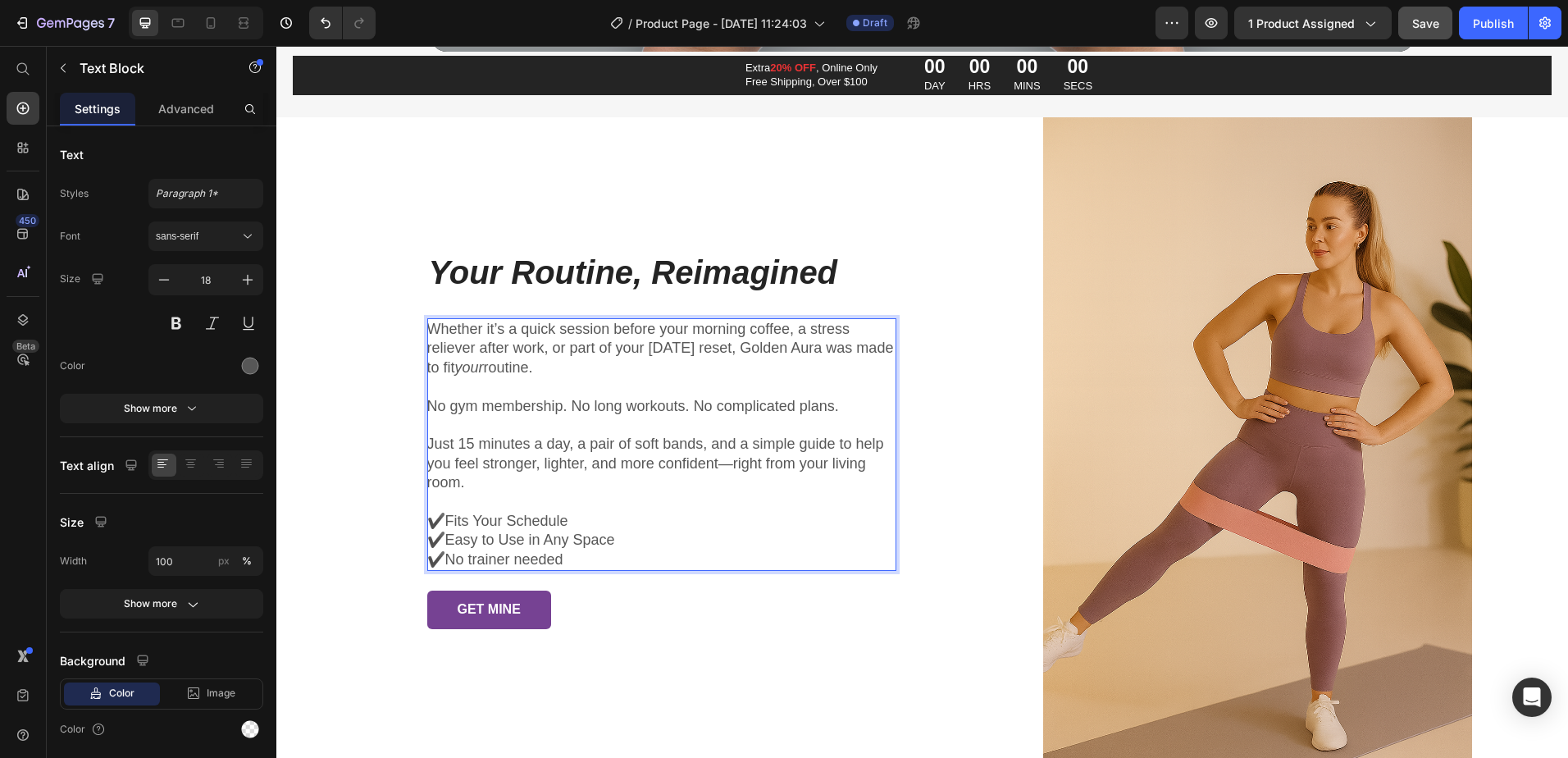 click on "✔️Fits Your Schedule" at bounding box center (662, 521) 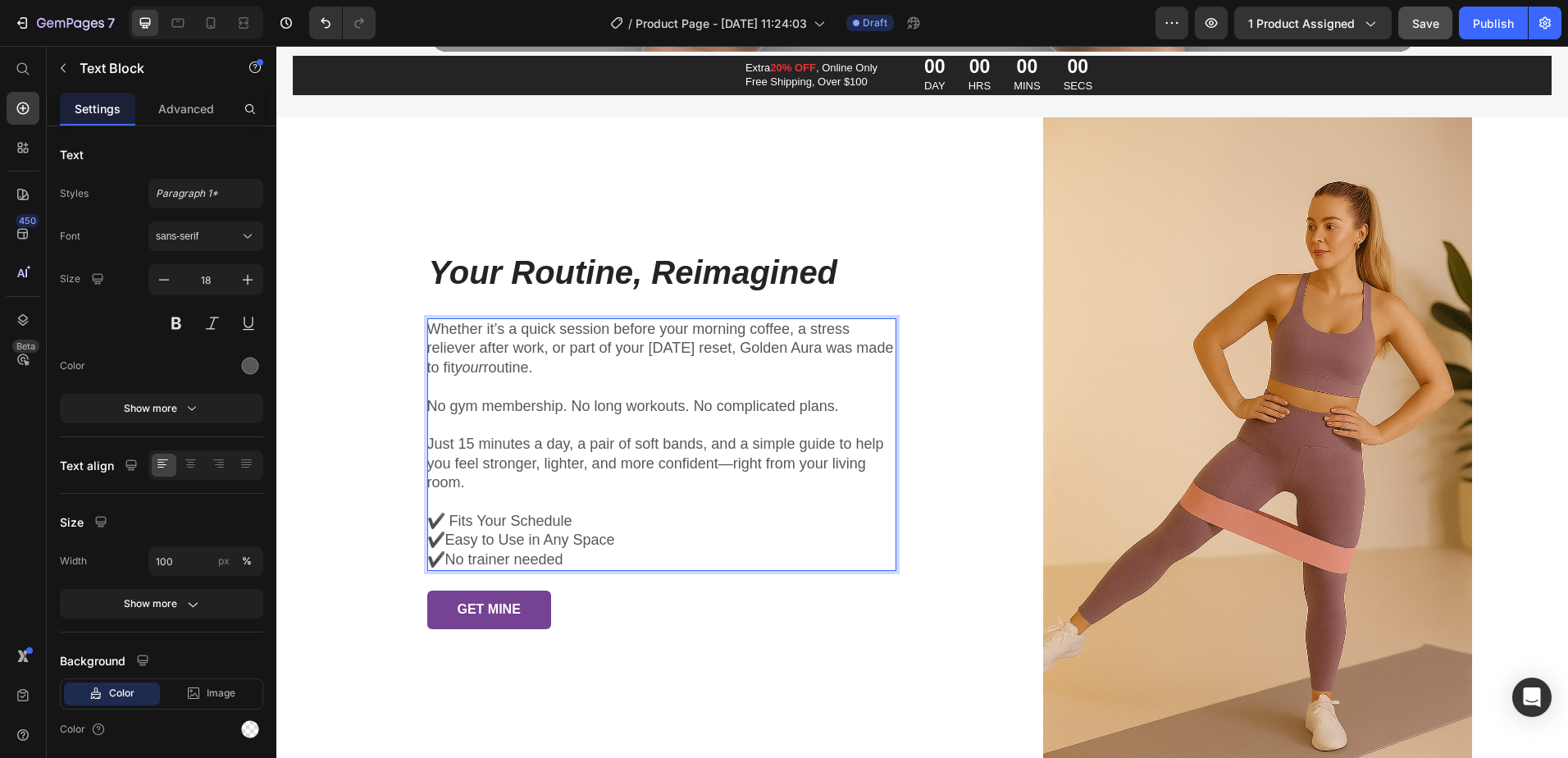 click on "✔️Easy to Use in Any Space" at bounding box center (662, 540) 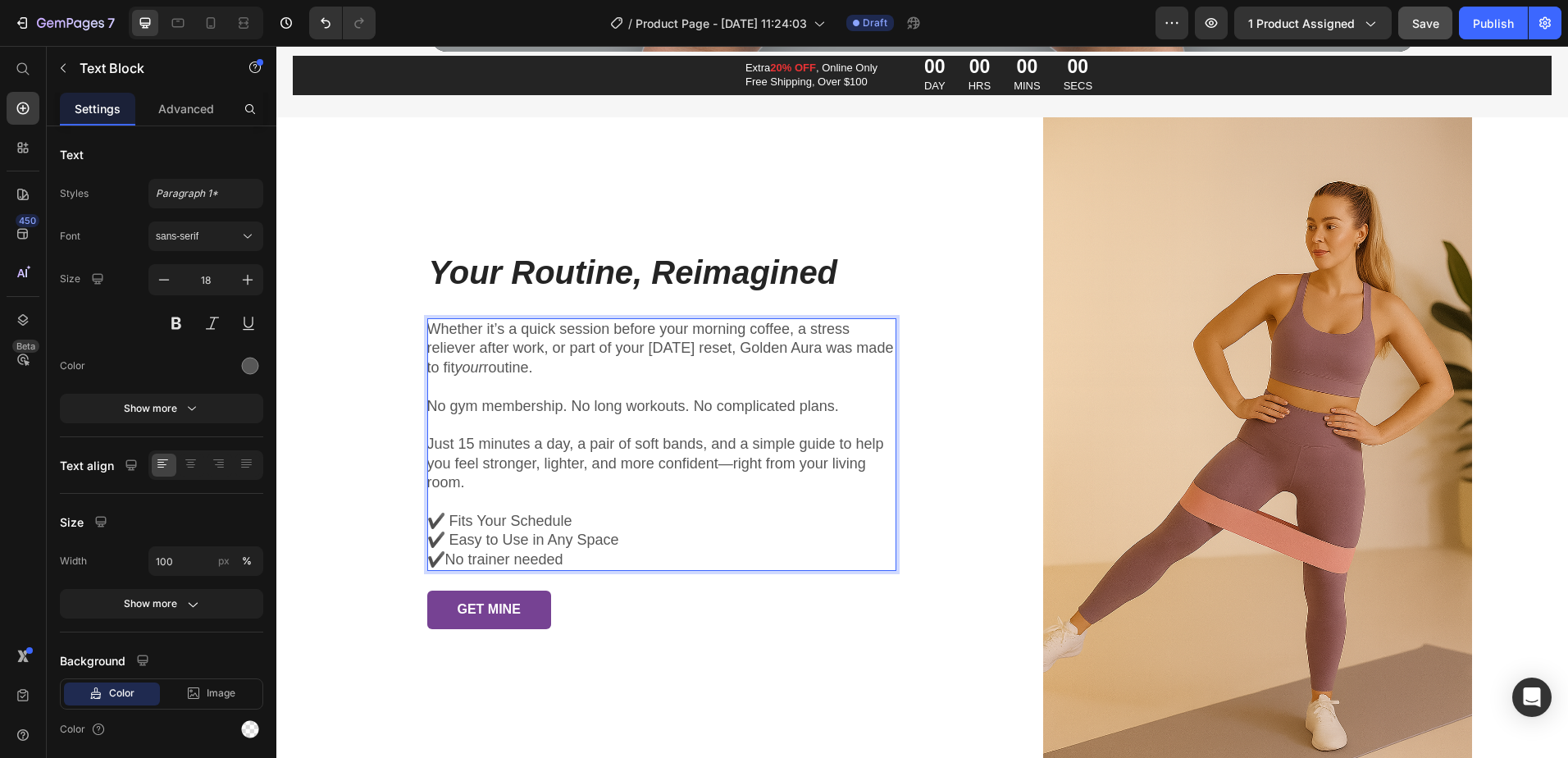 click on "✔️No trainer needed" at bounding box center (662, 559) 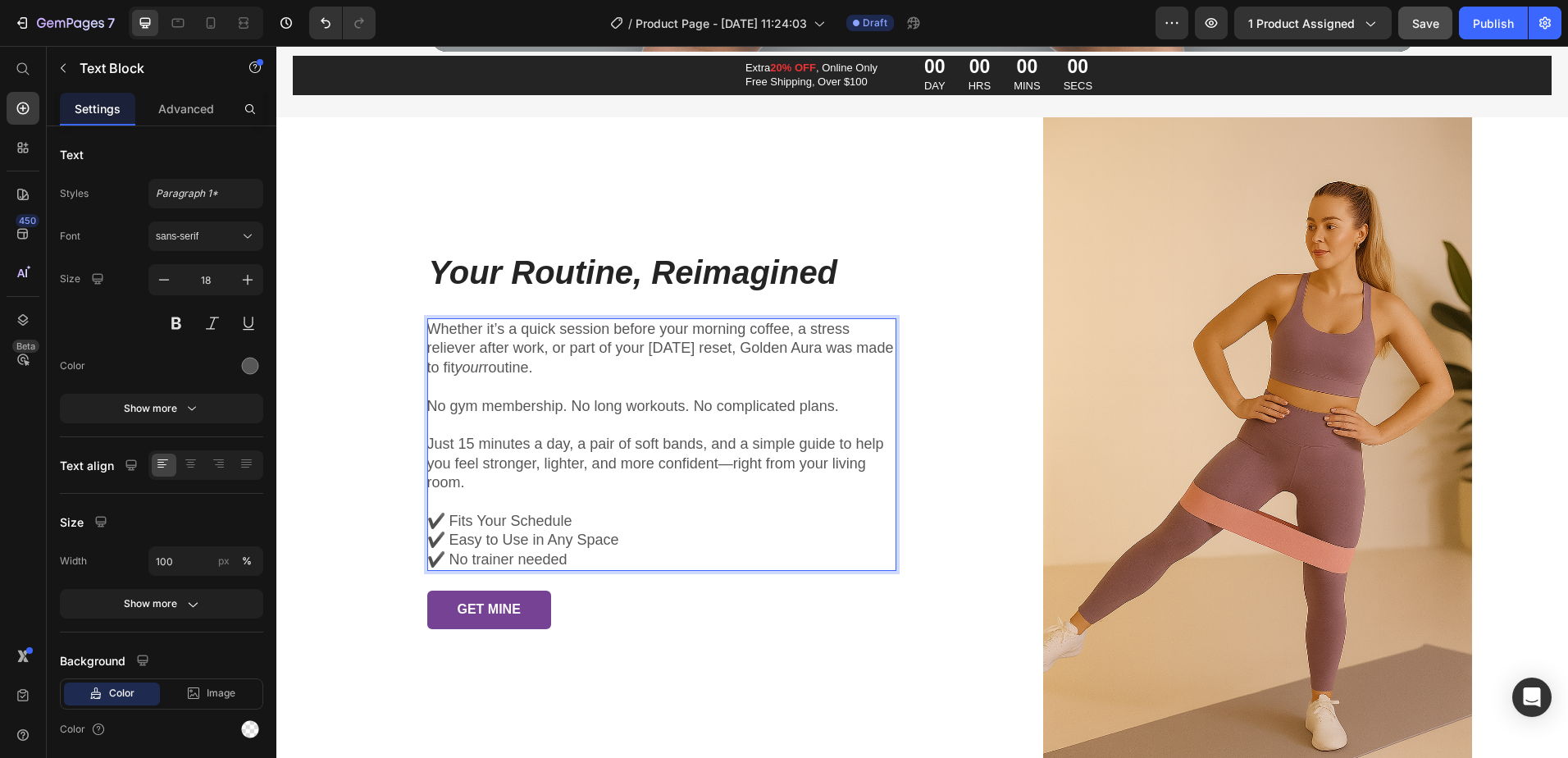 click on "✔️ No trainer needed" at bounding box center [662, 559] 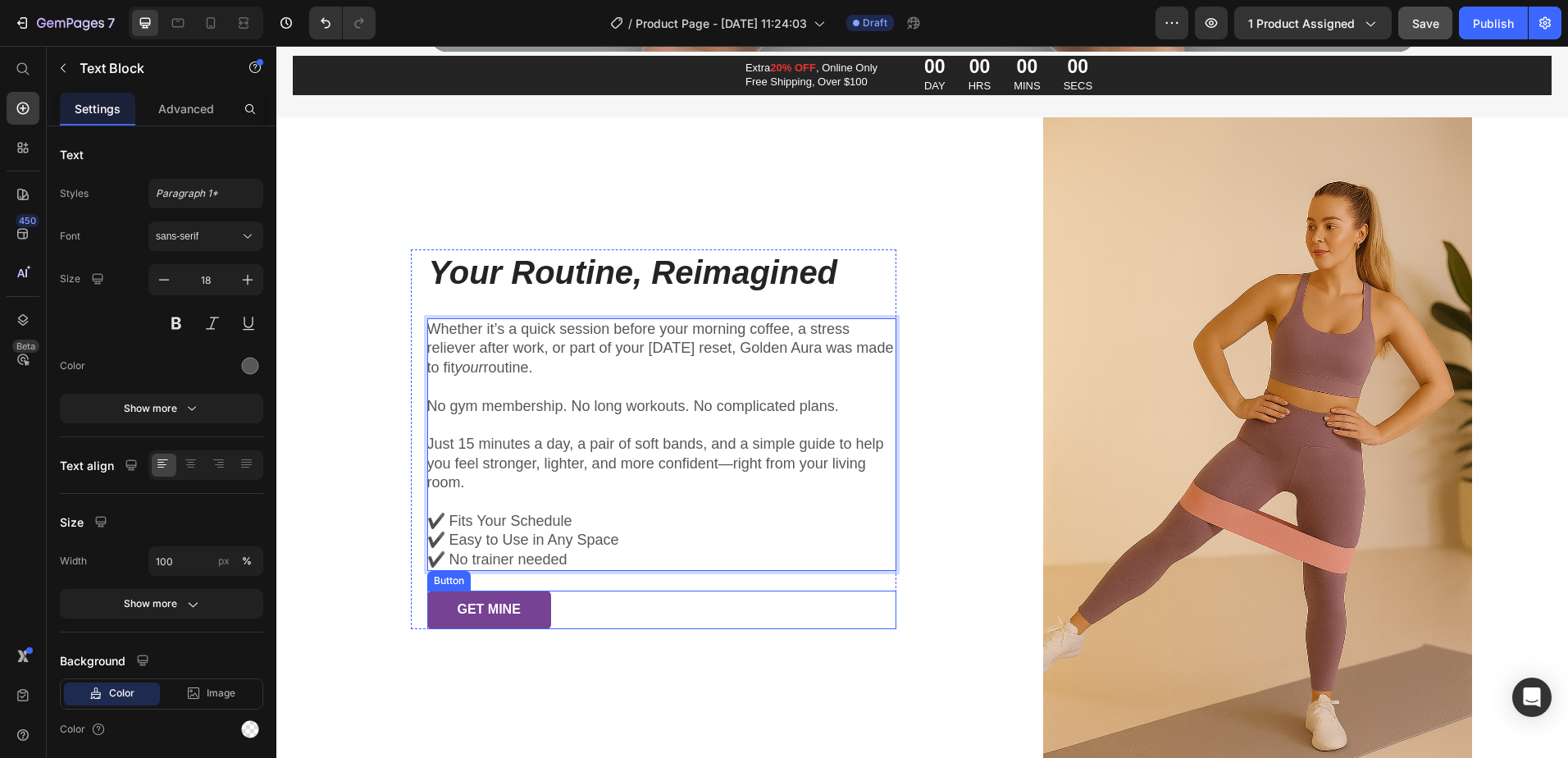 click on "GET MINE Button" at bounding box center [662, 610] 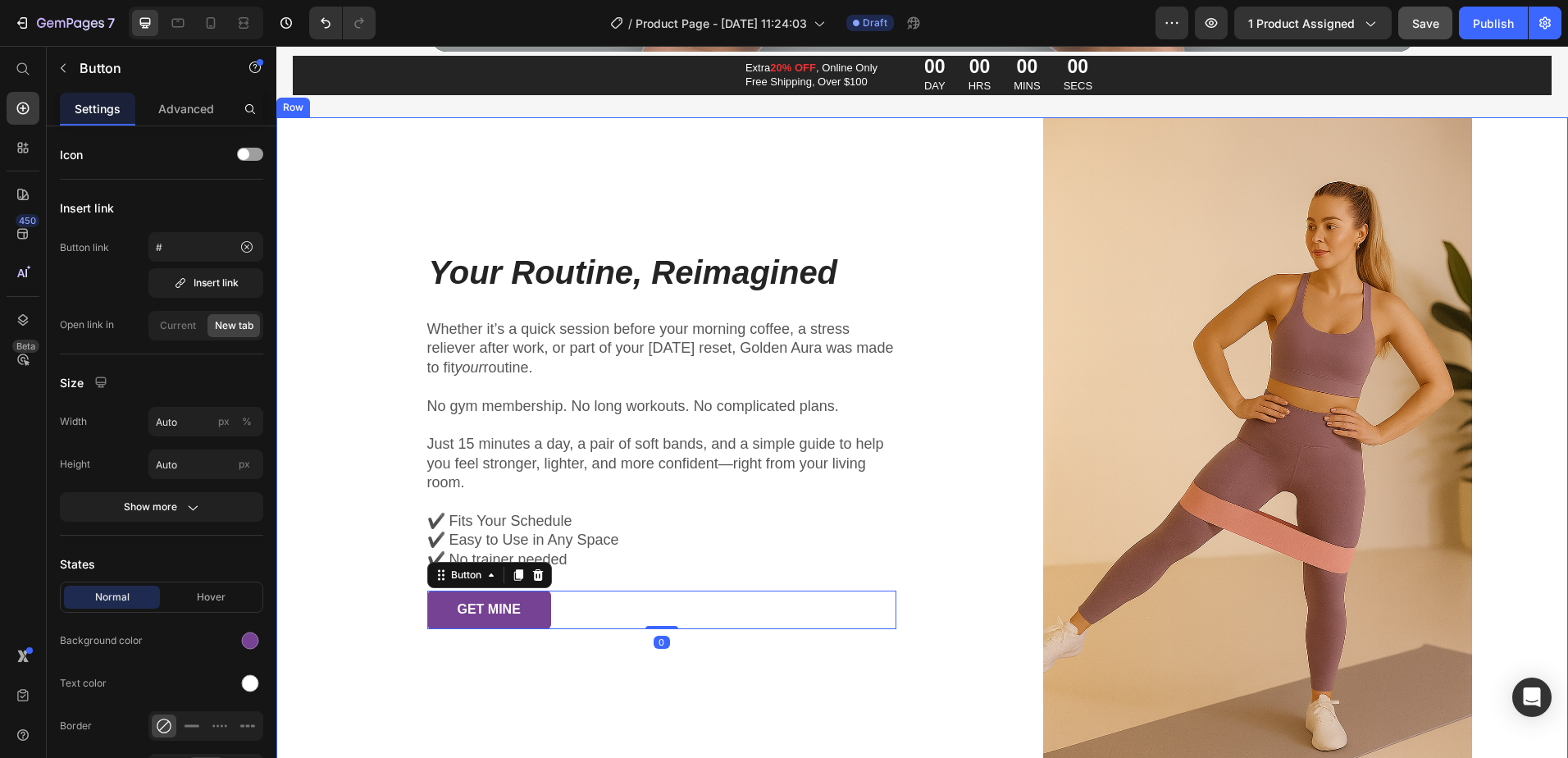 click at bounding box center [1258, 439] 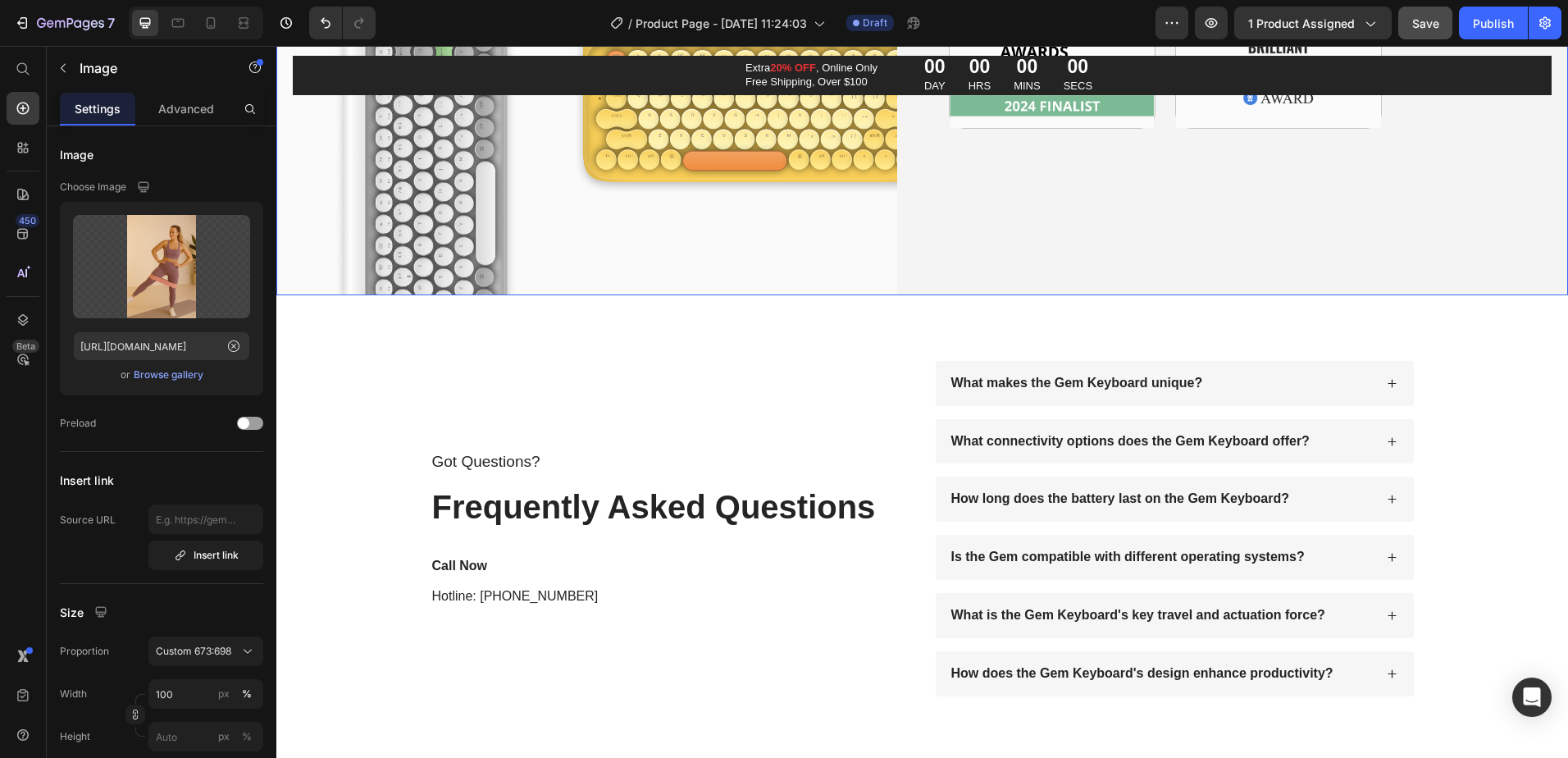 scroll, scrollTop: 6553, scrollLeft: 0, axis: vertical 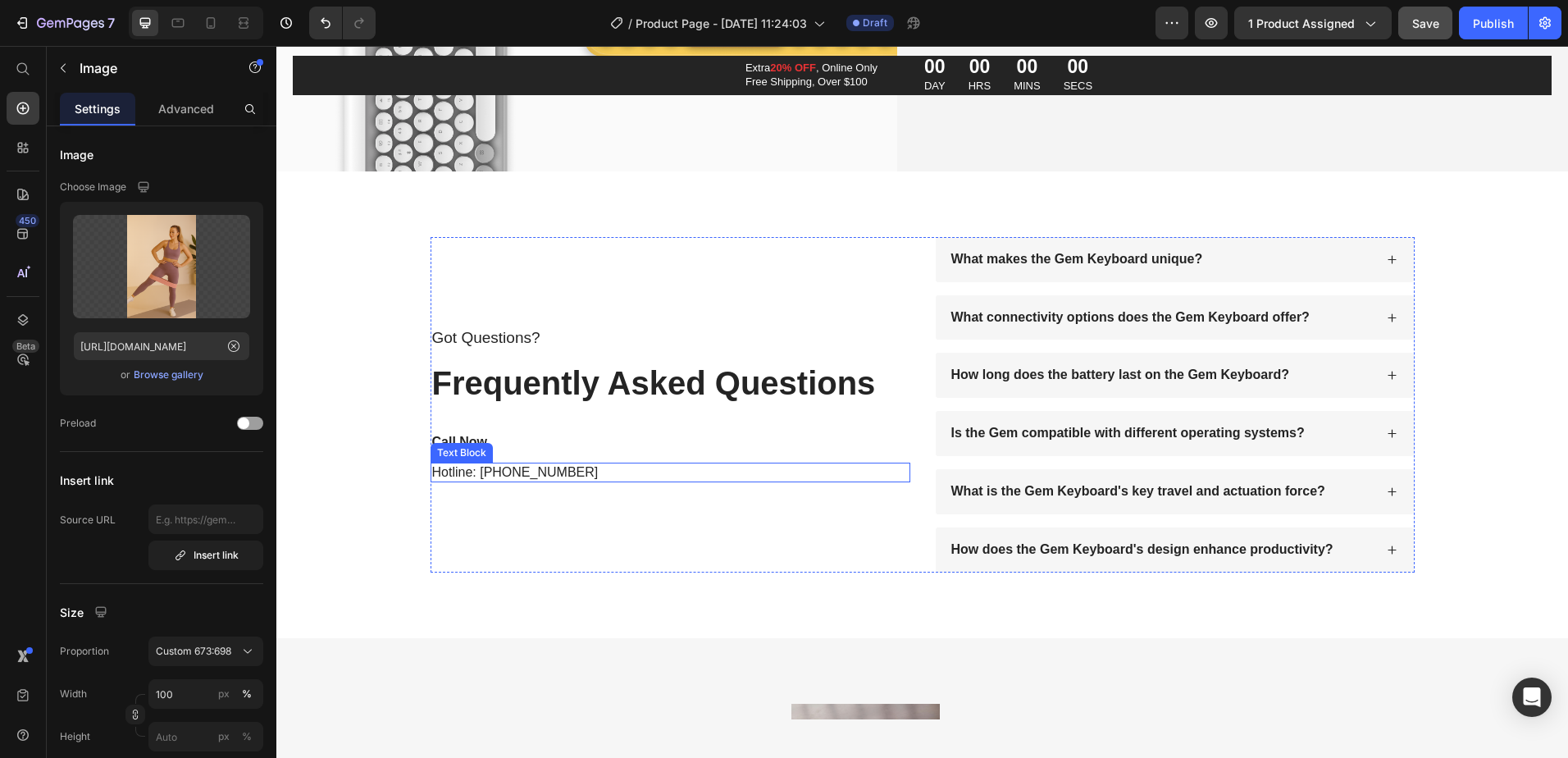 click on "Hotline: +012301230" at bounding box center [670, 473] 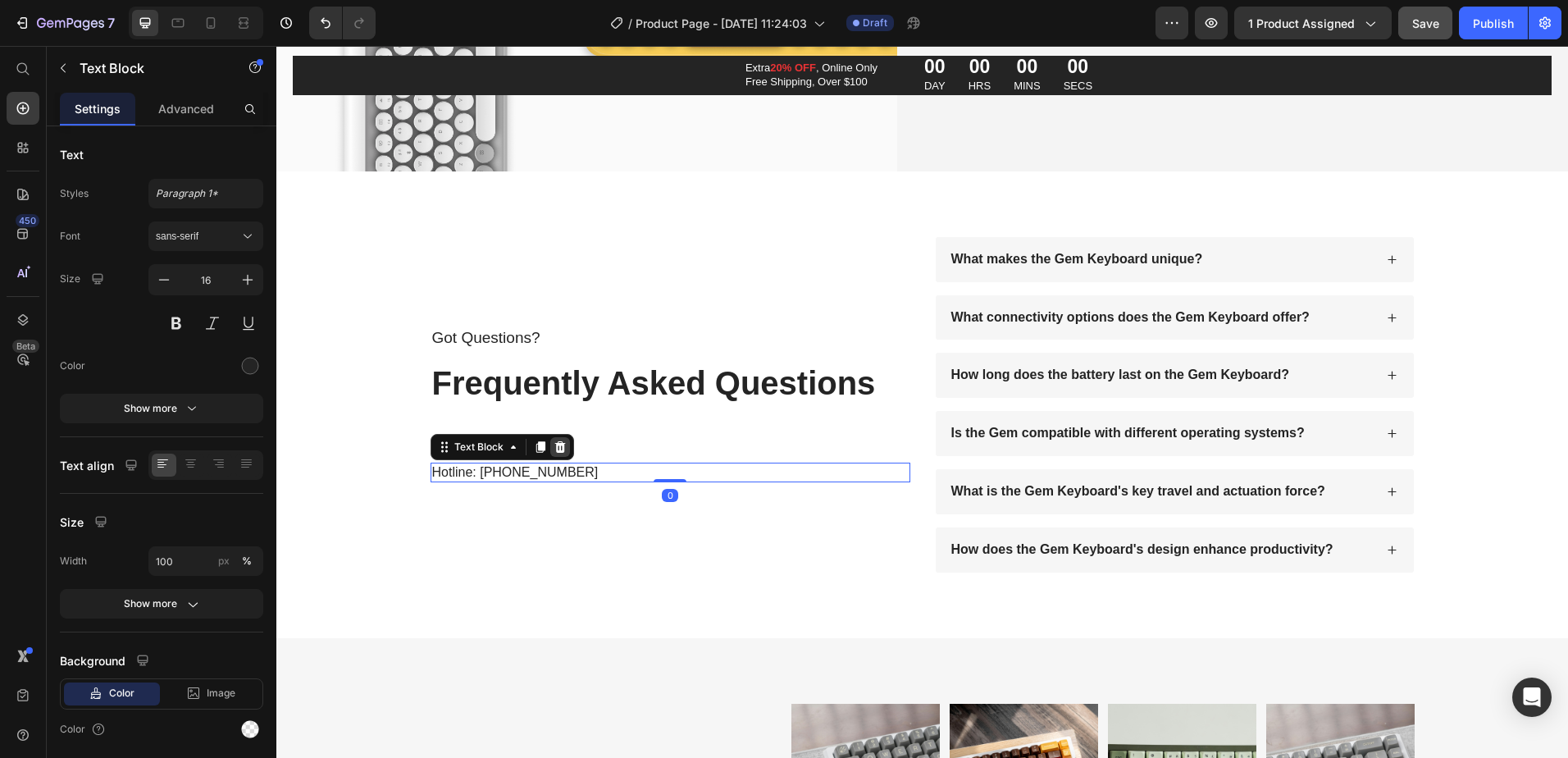 click at bounding box center [560, 447] 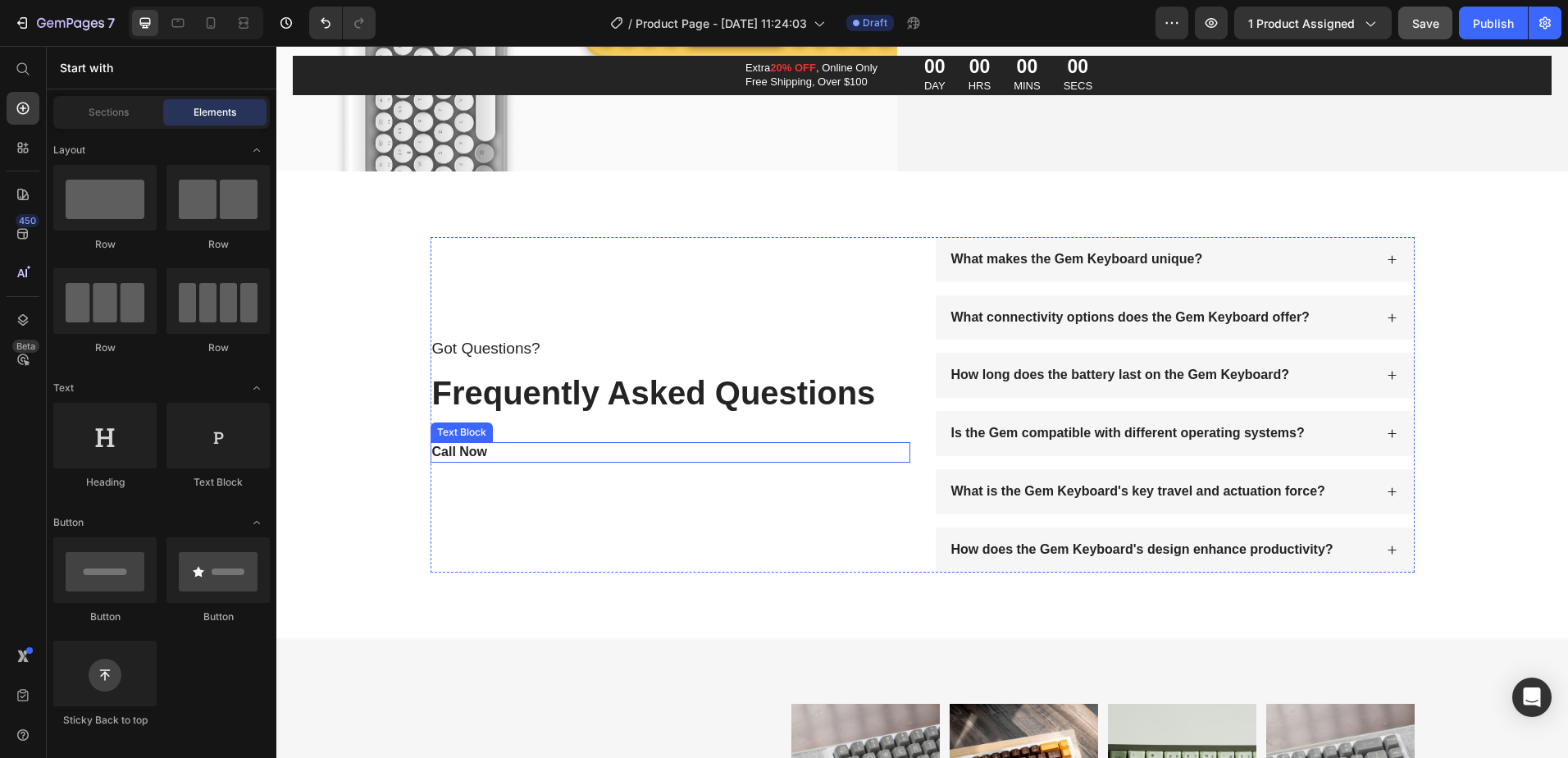 click on "Call Now" at bounding box center [670, 452] 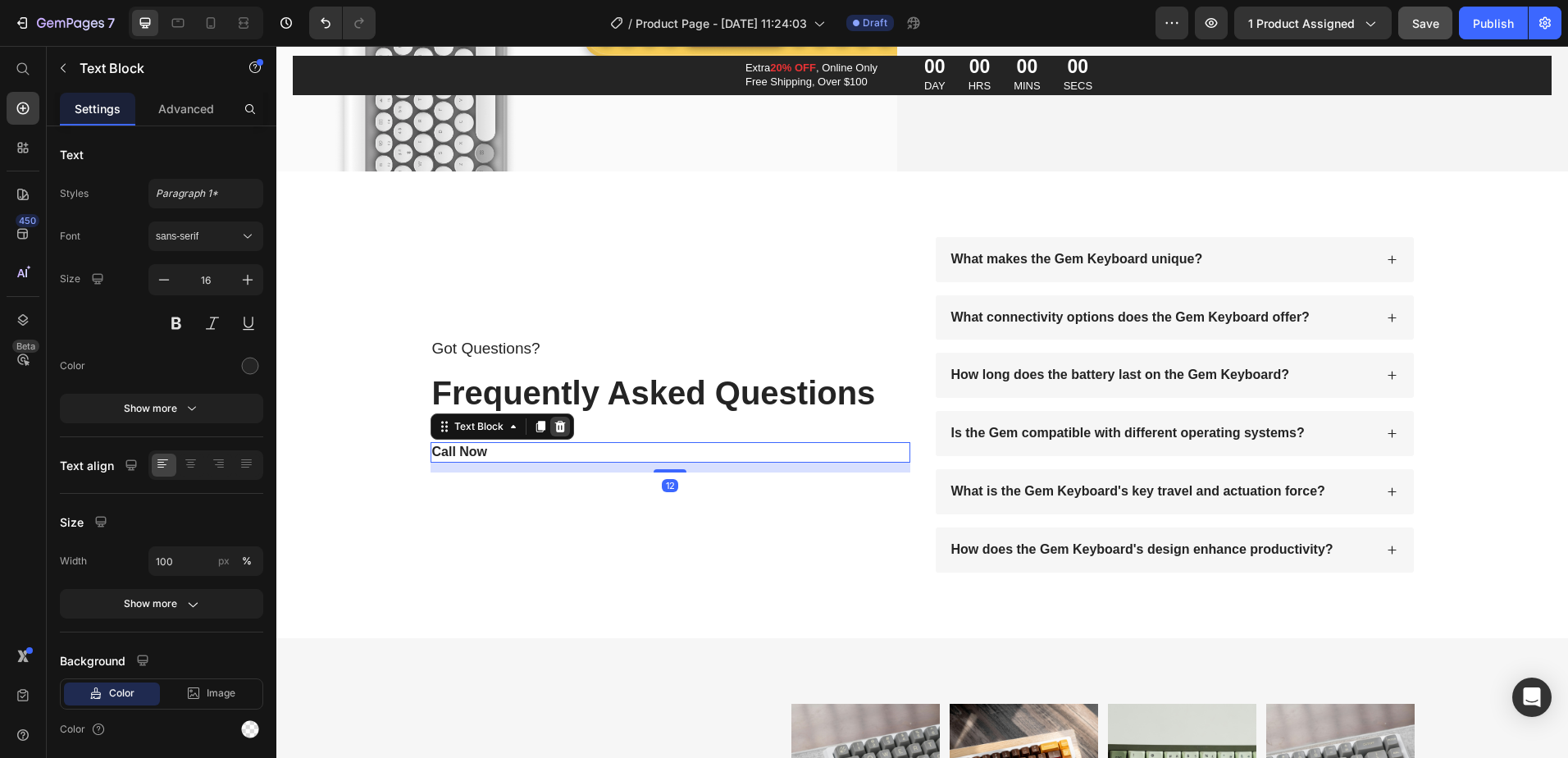 click 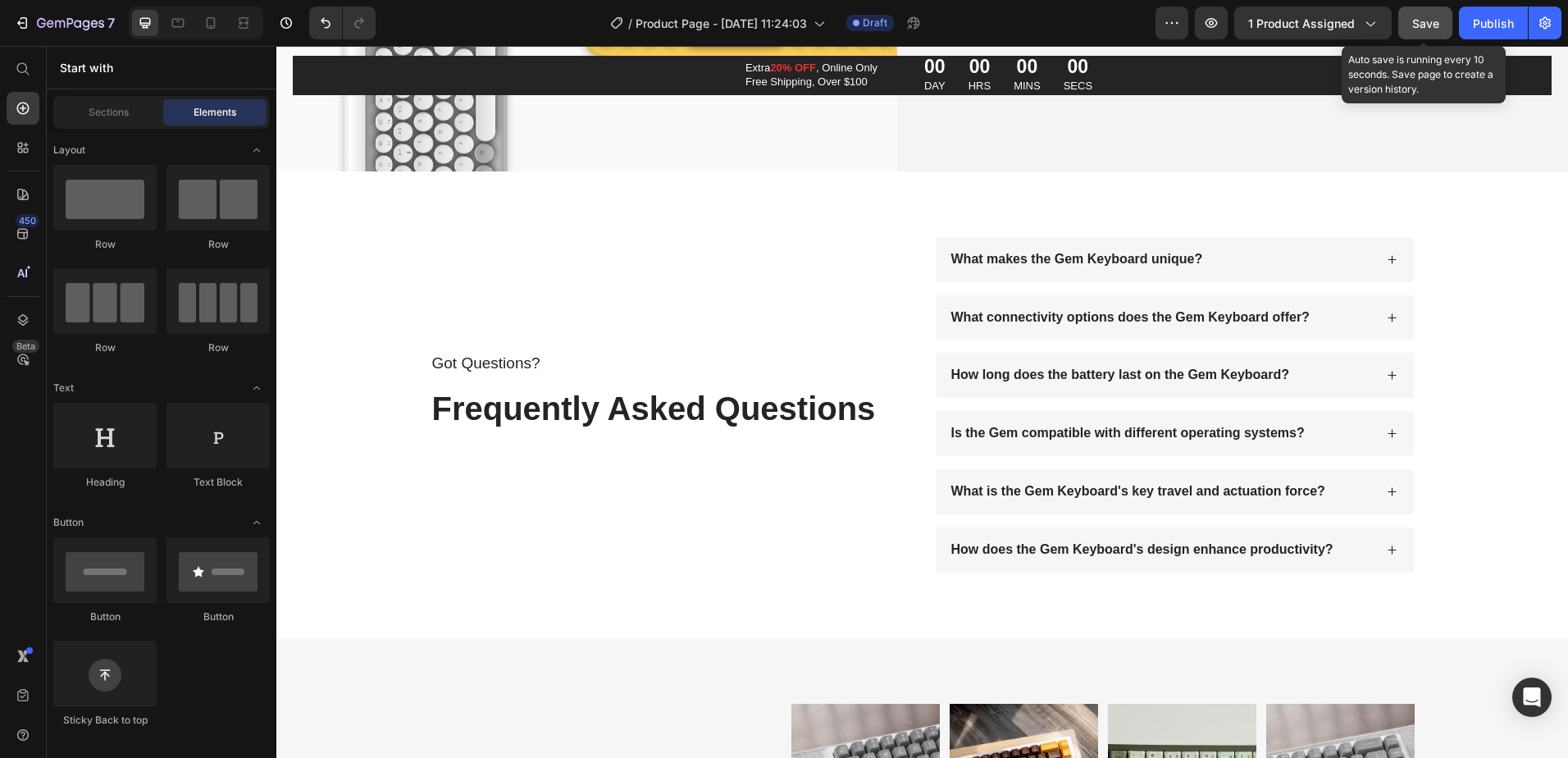 click on "Save" at bounding box center (1425, 23) 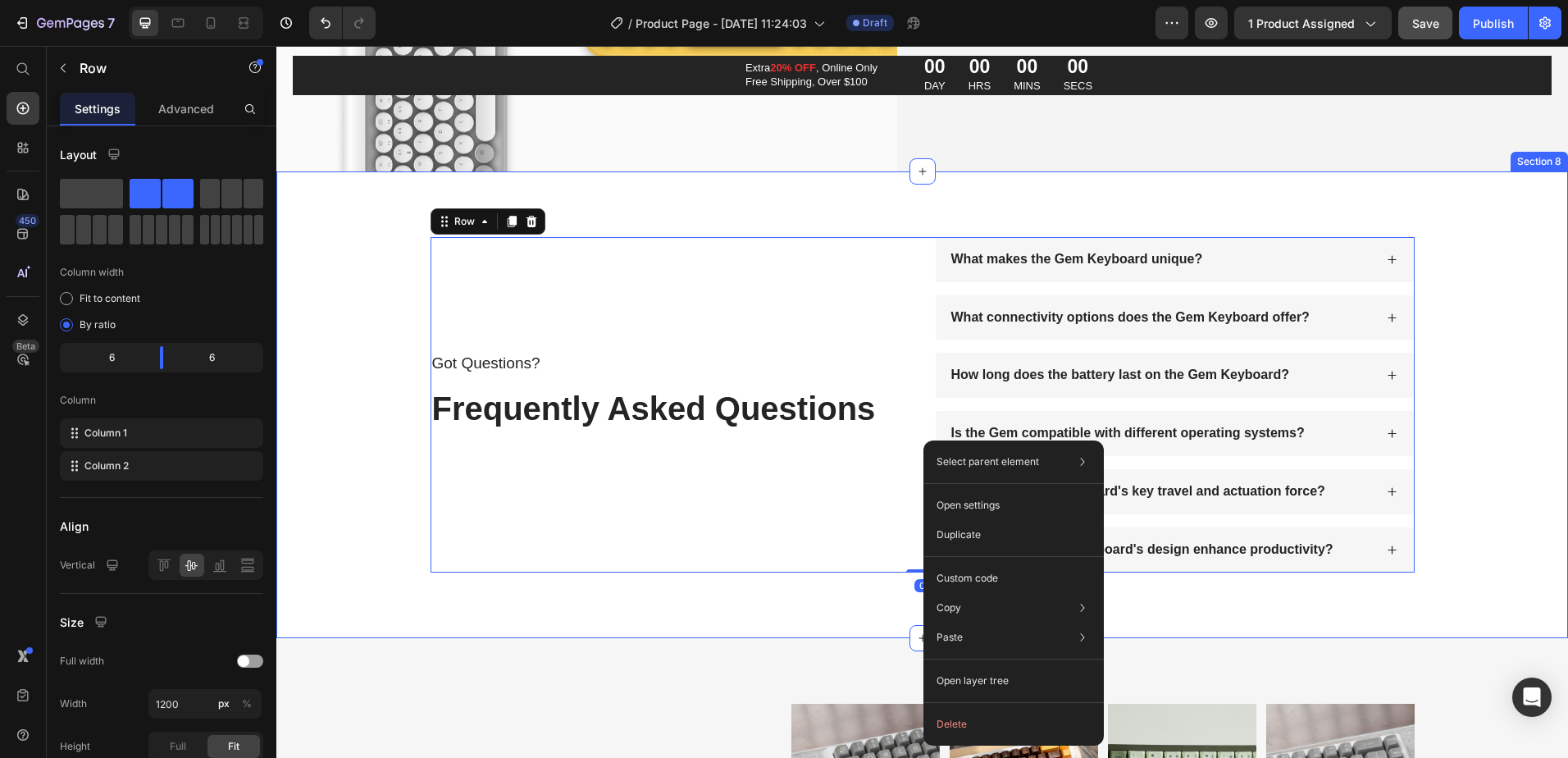 click on "Got Questions? Text Block Frequently Asked Questions Heading
What makes the Gem Keyboard unique?
What connectivity options does the Gem Keyboard offer?
How long does the battery last on the Gem Keyboard?
Is the Gem compatible with different operating systems?
What is the Gem Keyboard's key travel and actuation force?
How does the Gem Keyboard's design enhance productivity? Accordion Row   0" at bounding box center (922, 404) 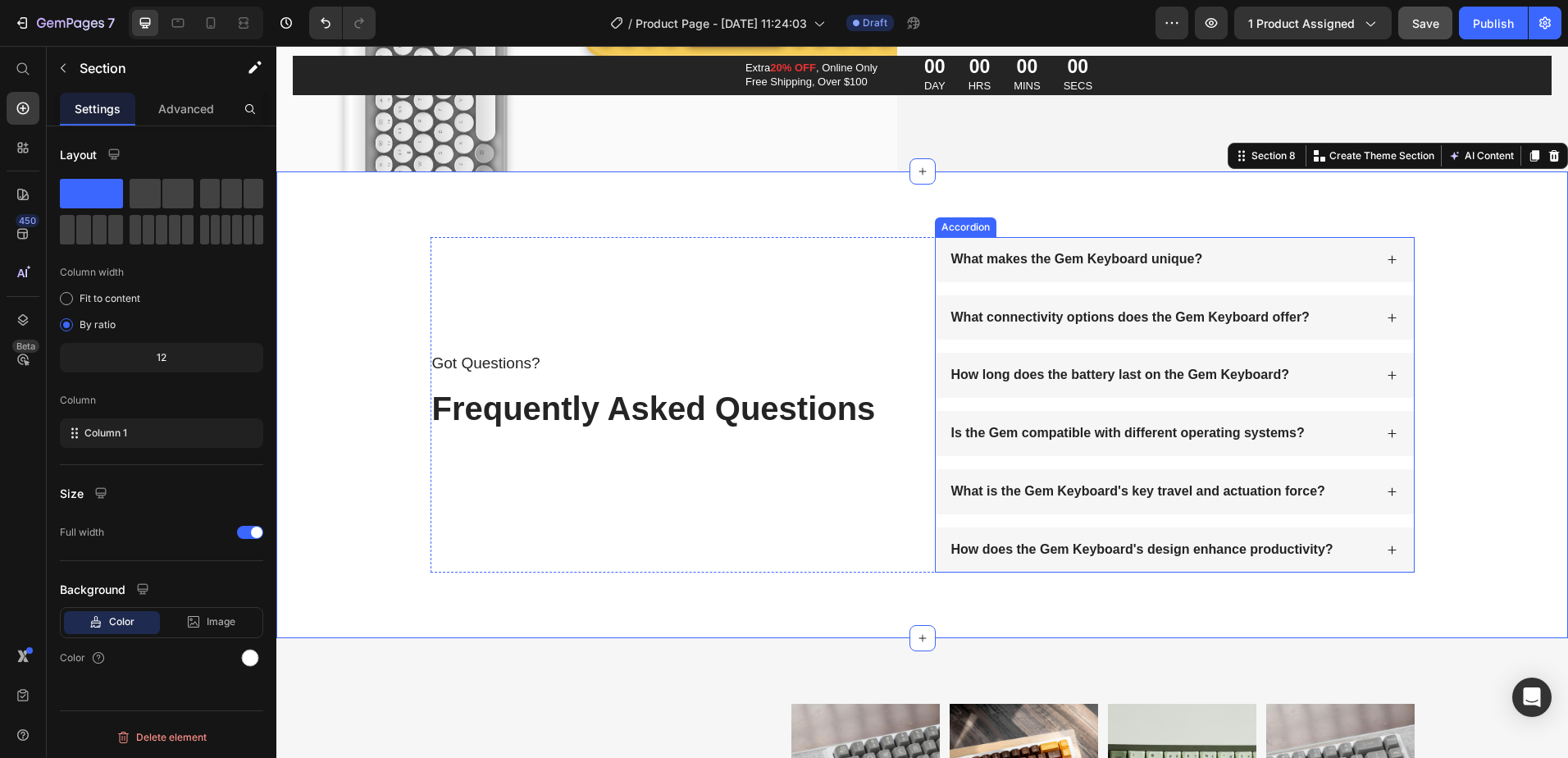 drag, startPoint x: 1156, startPoint y: 240, endPoint x: 1151, endPoint y: 254, distance: 14.866069 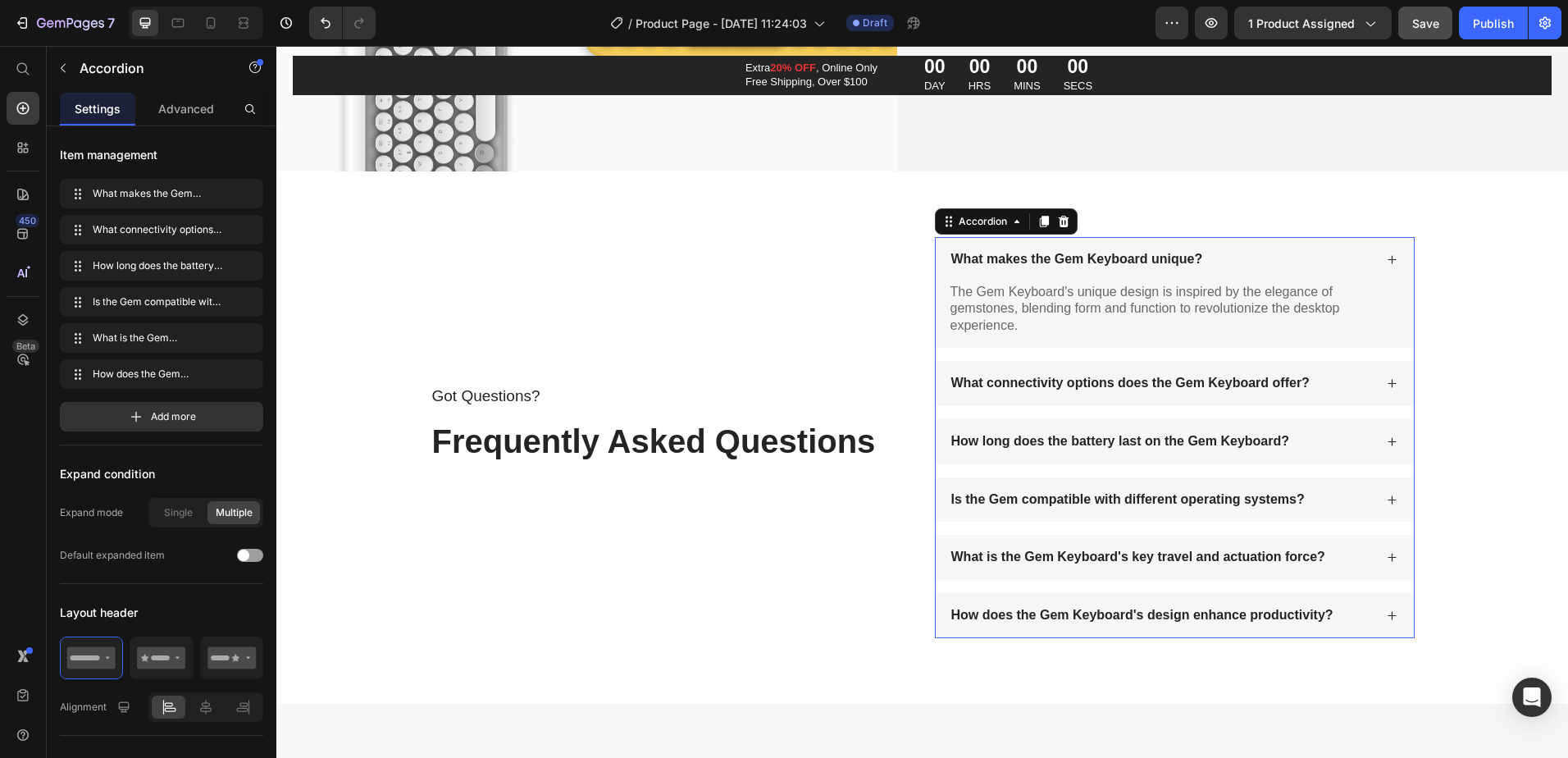 click on "What makes the Gem Keyboard unique?" at bounding box center (1077, 259) 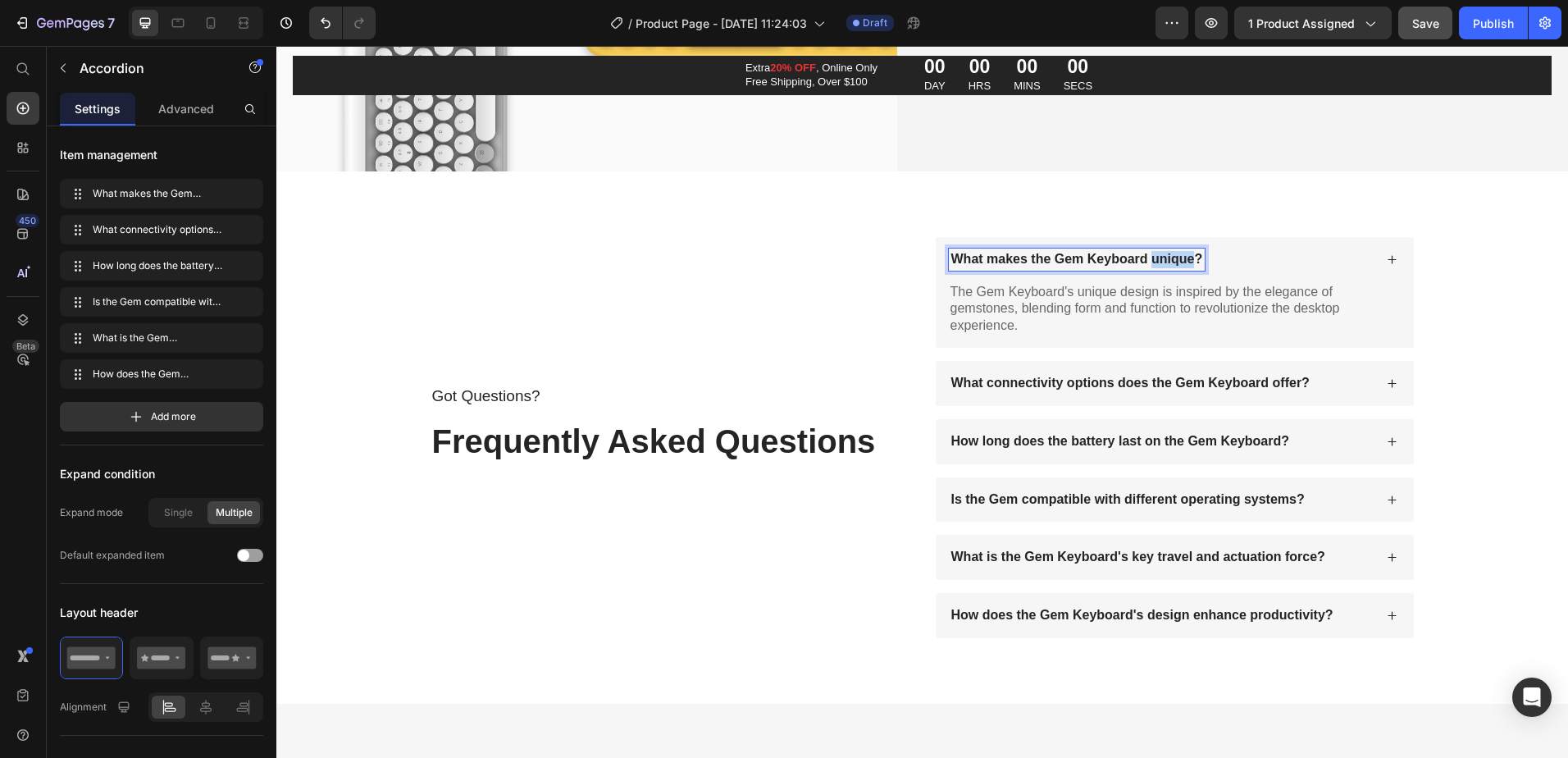 click on "What makes the Gem Keyboard unique?" at bounding box center [1077, 259] 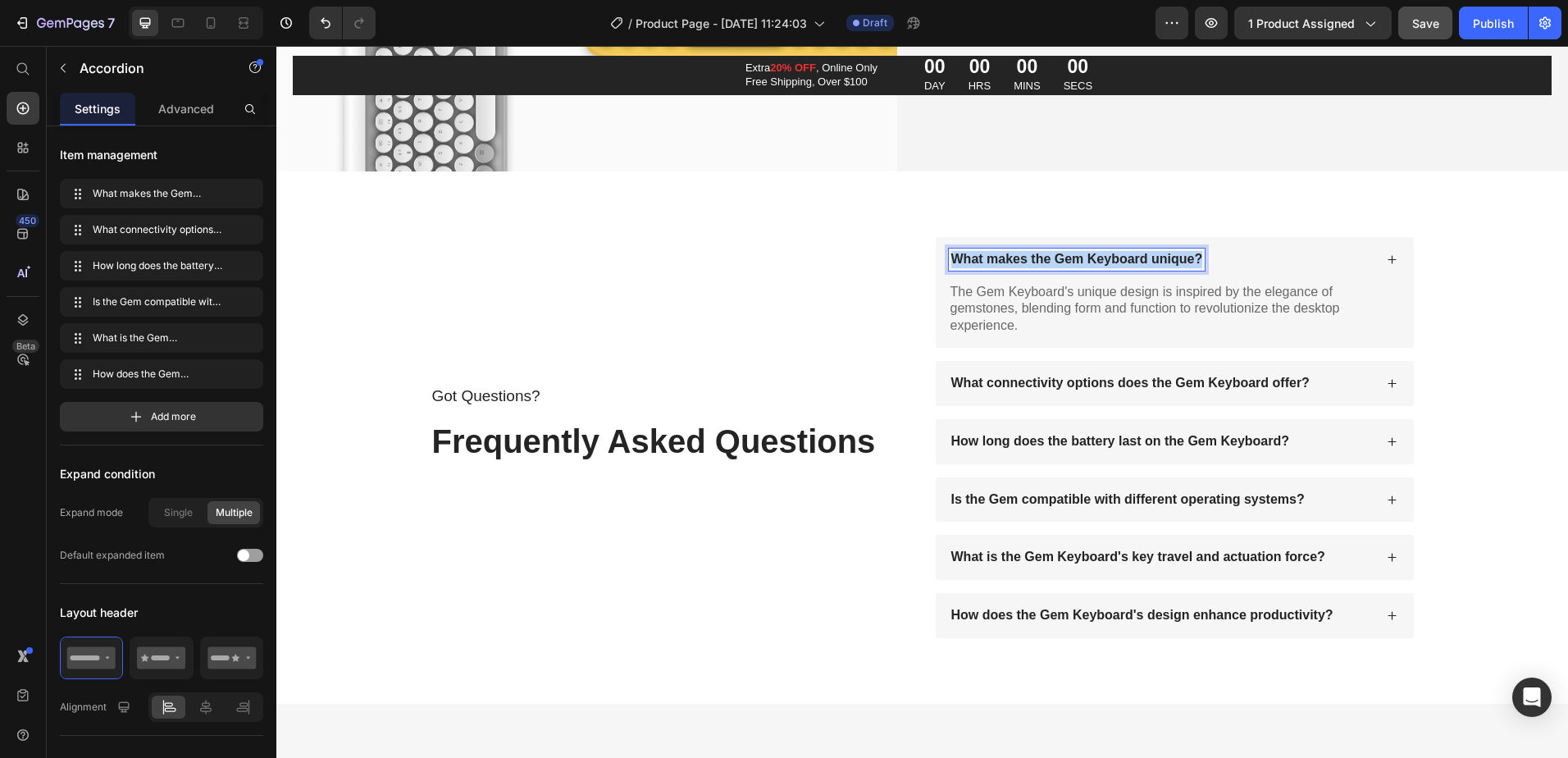 click on "What makes the Gem Keyboard unique?" at bounding box center (1077, 259) 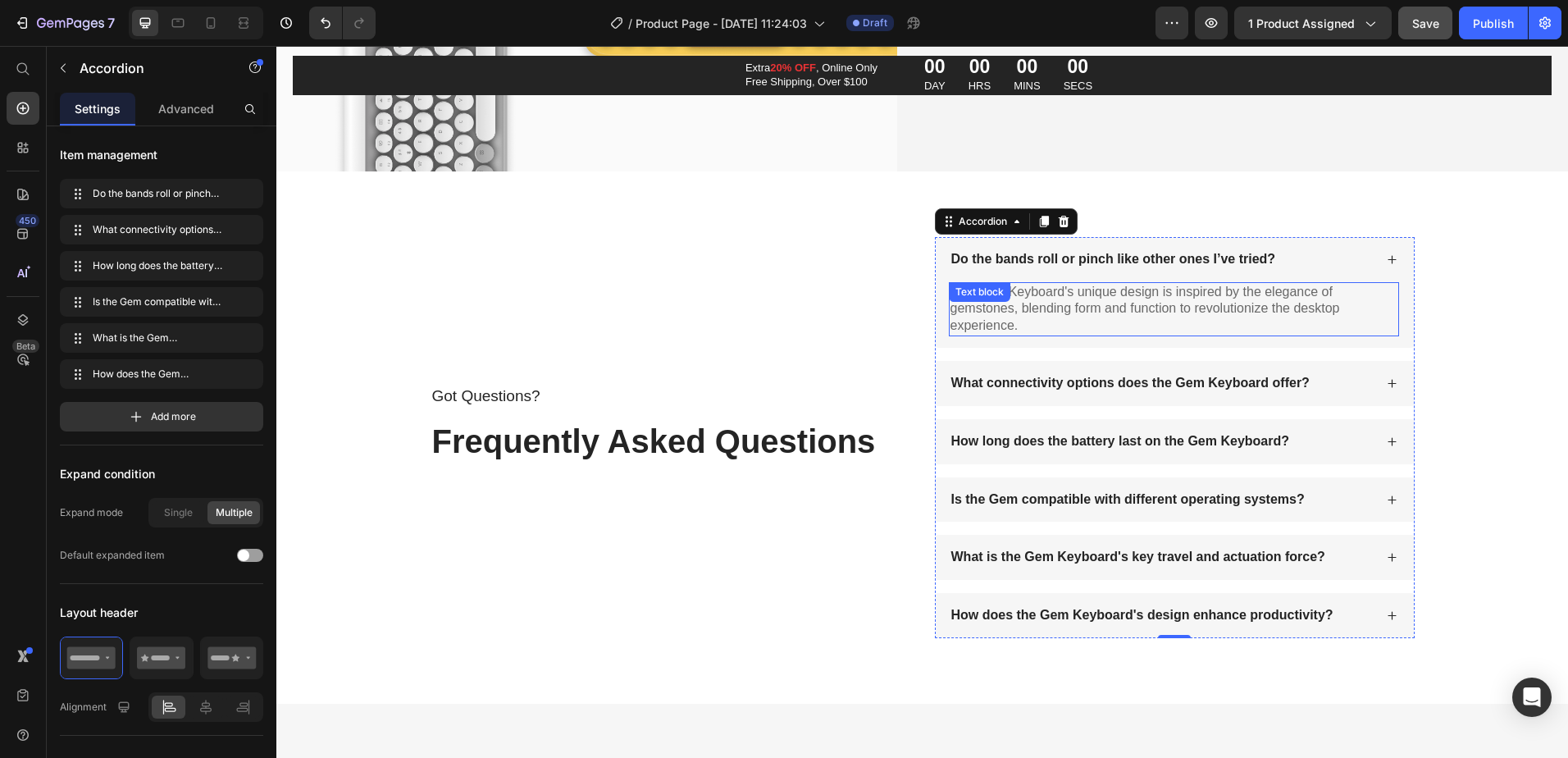 click on "The Gem Keyboard's unique design is inspired by the elegance of gemstones, blending form and function to revolutionize the desktop experience." at bounding box center (1174, 309) 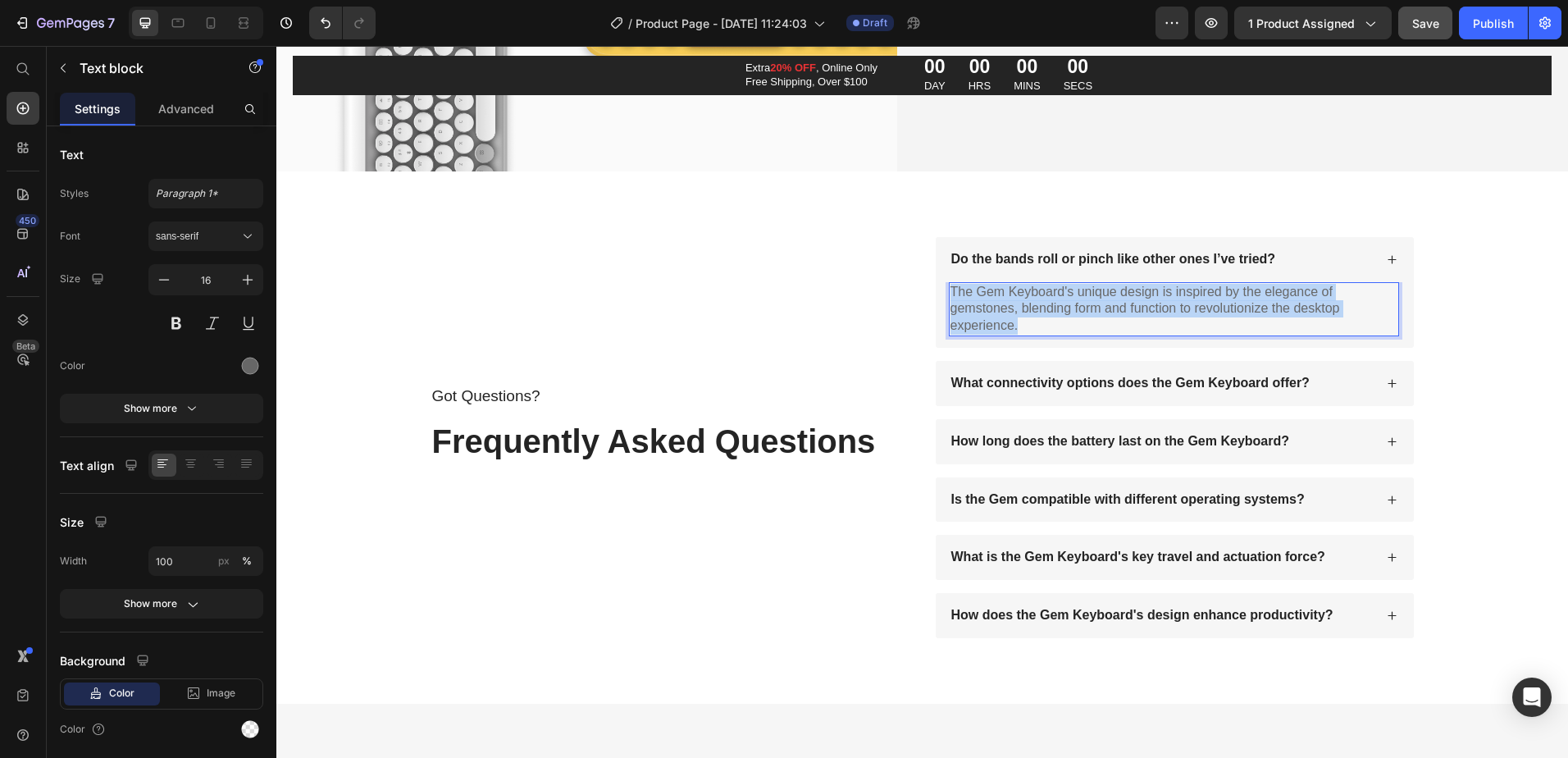 click on "The Gem Keyboard's unique design is inspired by the elegance of gemstones, blending form and function to revolutionize the desktop experience." at bounding box center [1174, 309] 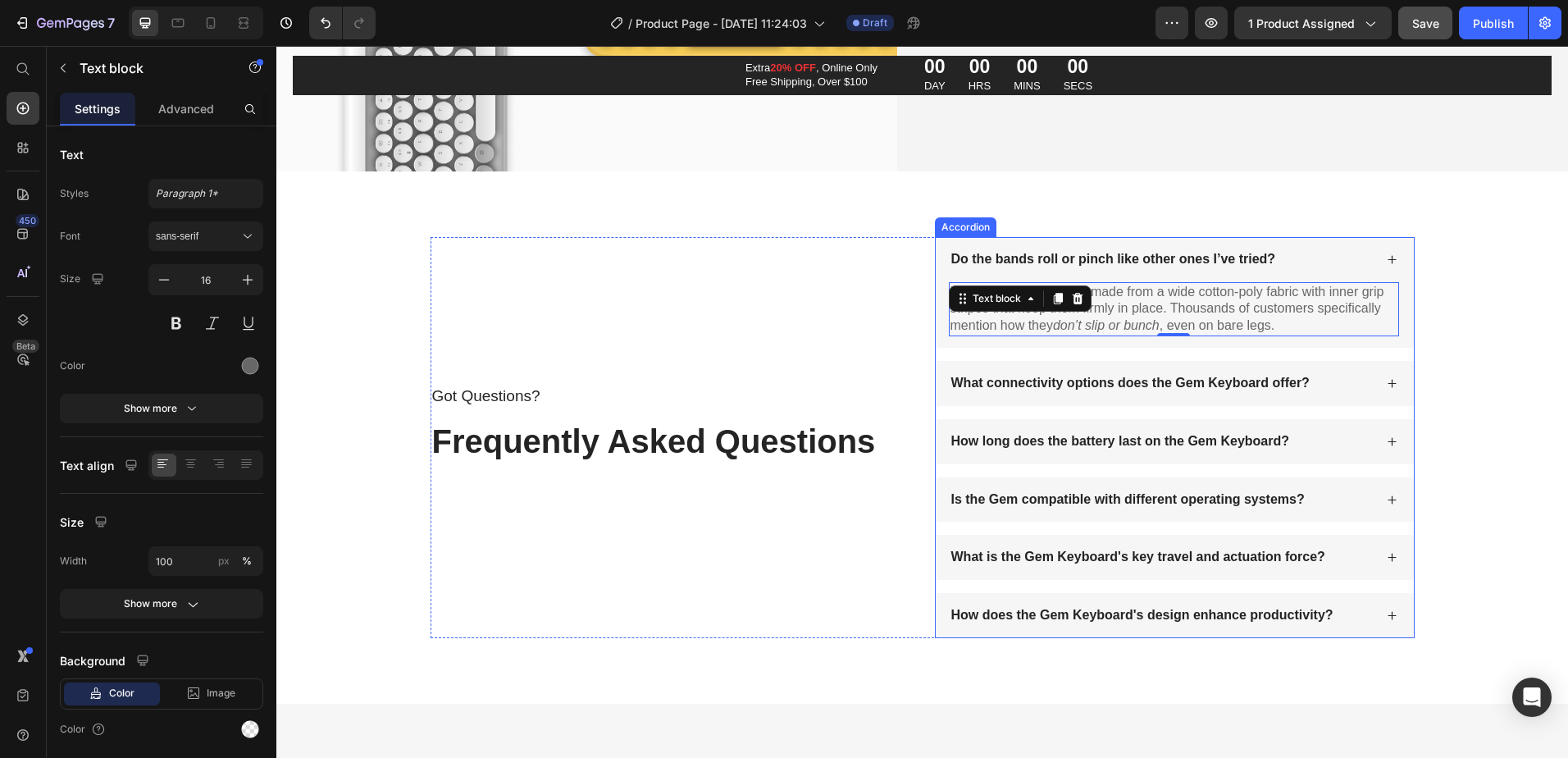 click on "What connectivity options does the Gem Keyboard offer?" at bounding box center (1130, 383) 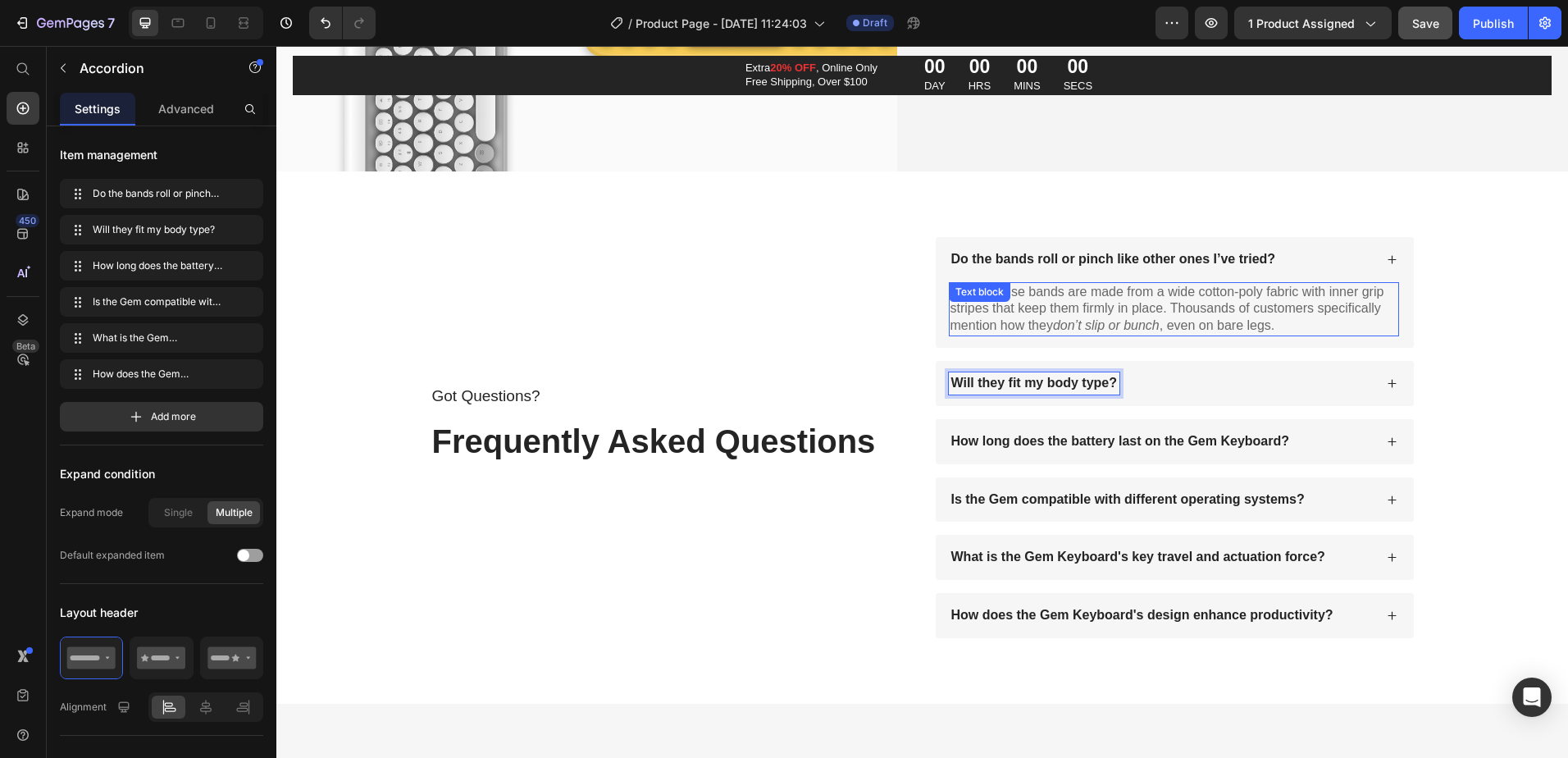 click on "Nope. These bands are made from a wide cotton-poly fabric with inner grip stripes that keep them firmly in place. Thousands of customers specifically mention how they  don’t slip or bunch , even on bare legs." at bounding box center [1174, 309] 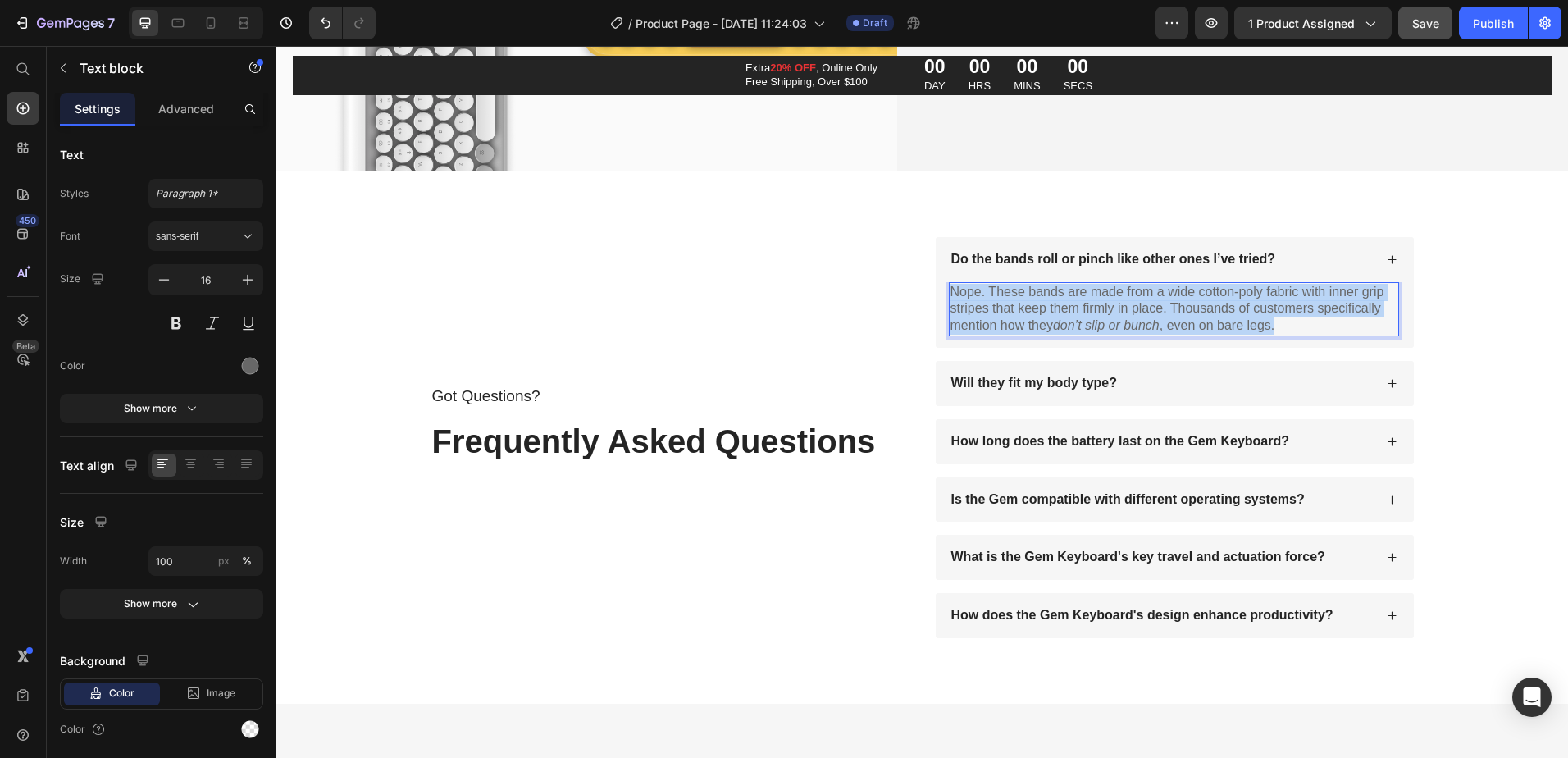click on "Nope. These bands are made from a wide cotton-poly fabric with inner grip stripes that keep them firmly in place. Thousands of customers specifically mention how they  don’t slip or bunch , even on bare legs." at bounding box center (1174, 309) 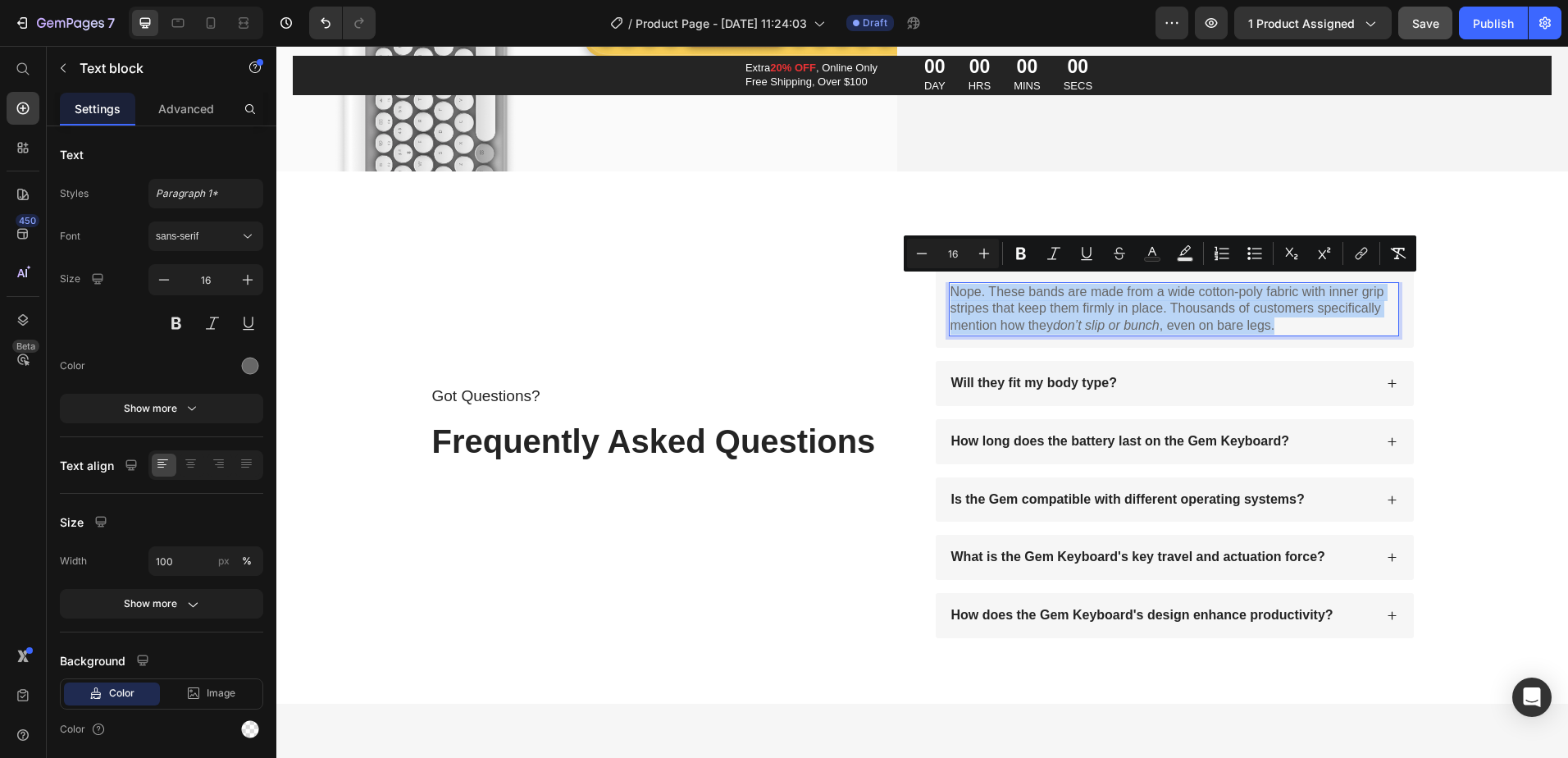 click on "Nope. These bands are made from a wide cotton-poly fabric with inner grip stripes that keep them firmly in place. Thousands of customers specifically mention how they  don’t slip or bunch , even on bare legs." at bounding box center (1174, 309) 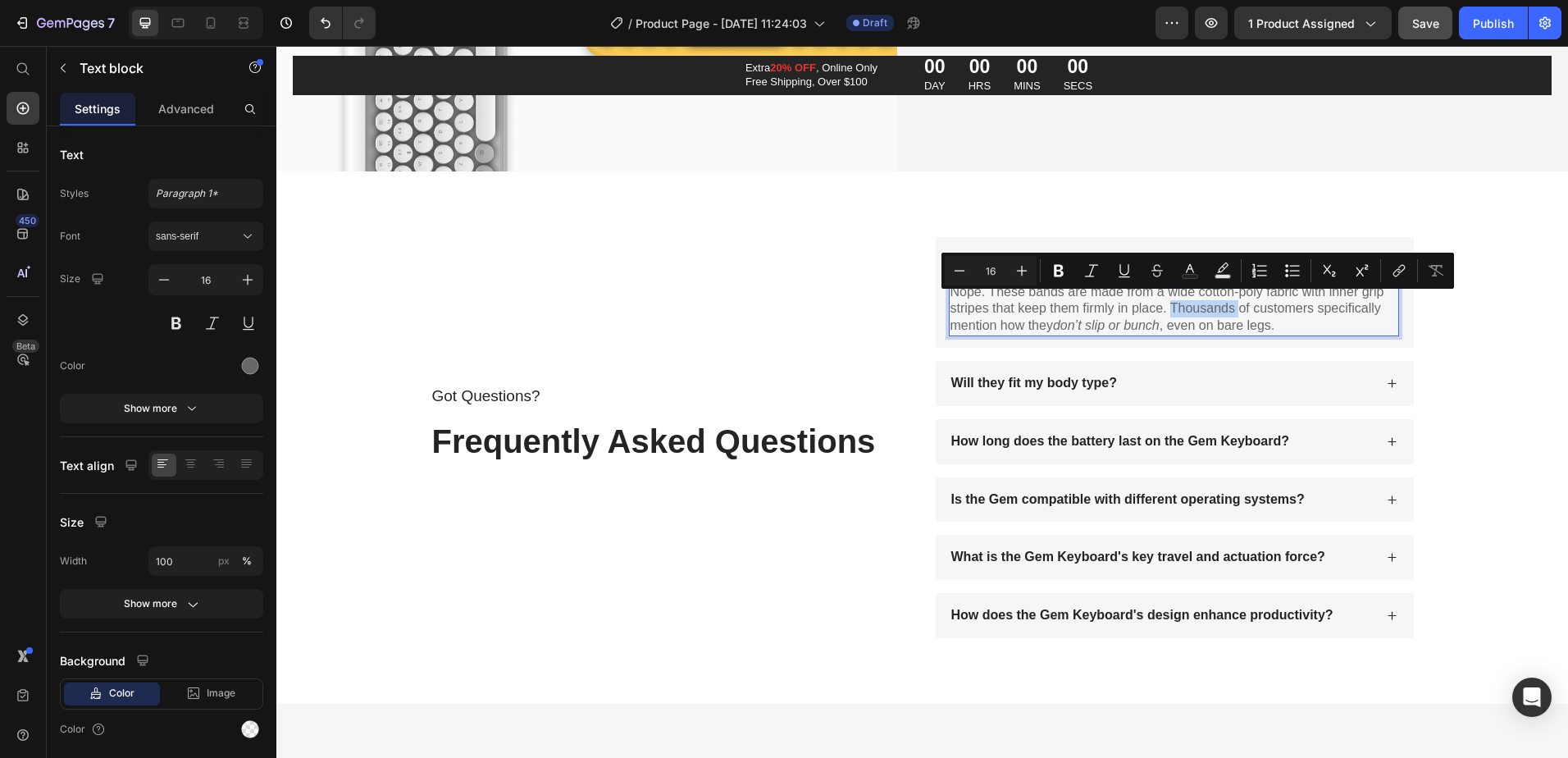 drag, startPoint x: 1231, startPoint y: 303, endPoint x: 1166, endPoint y: 304, distance: 65.00769 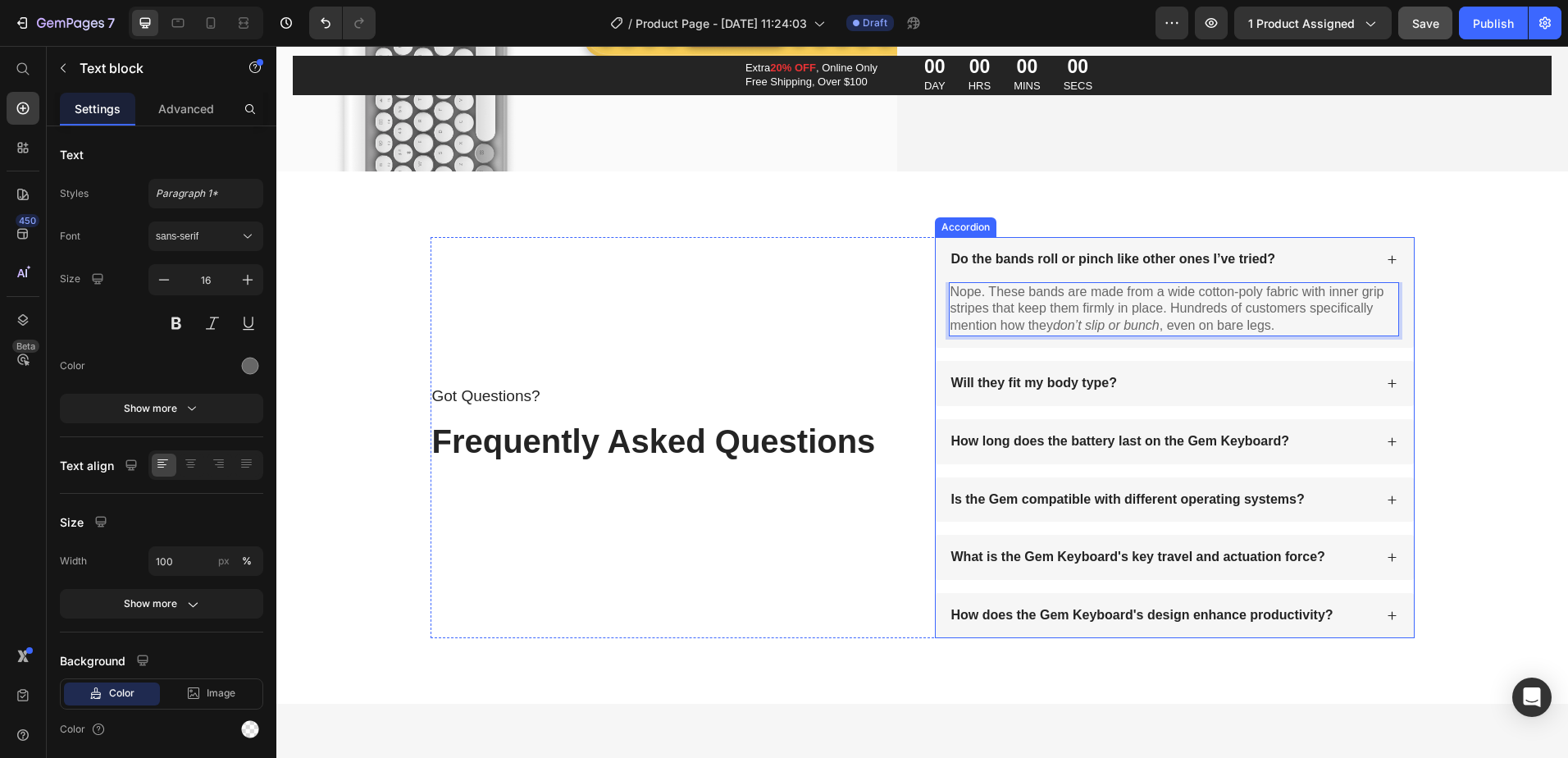click on "Will they fit my body type?" at bounding box center (1161, 383) 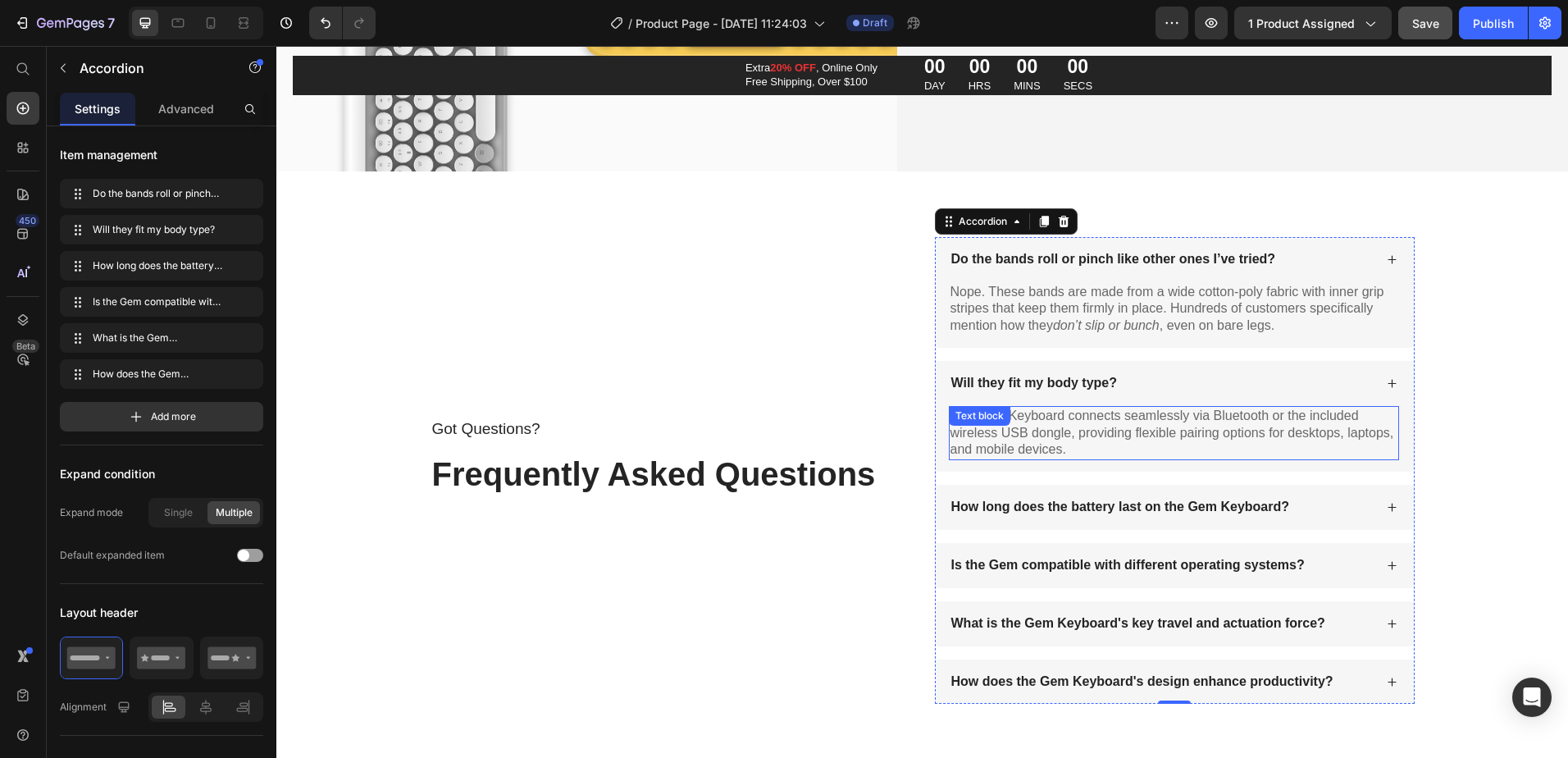 click on "The Gem Keyboard connects seamlessly via Bluetooth or the included wireless USB dongle, providing flexible pairing options for desktops, laptops, and mobile devices." at bounding box center [1174, 433] 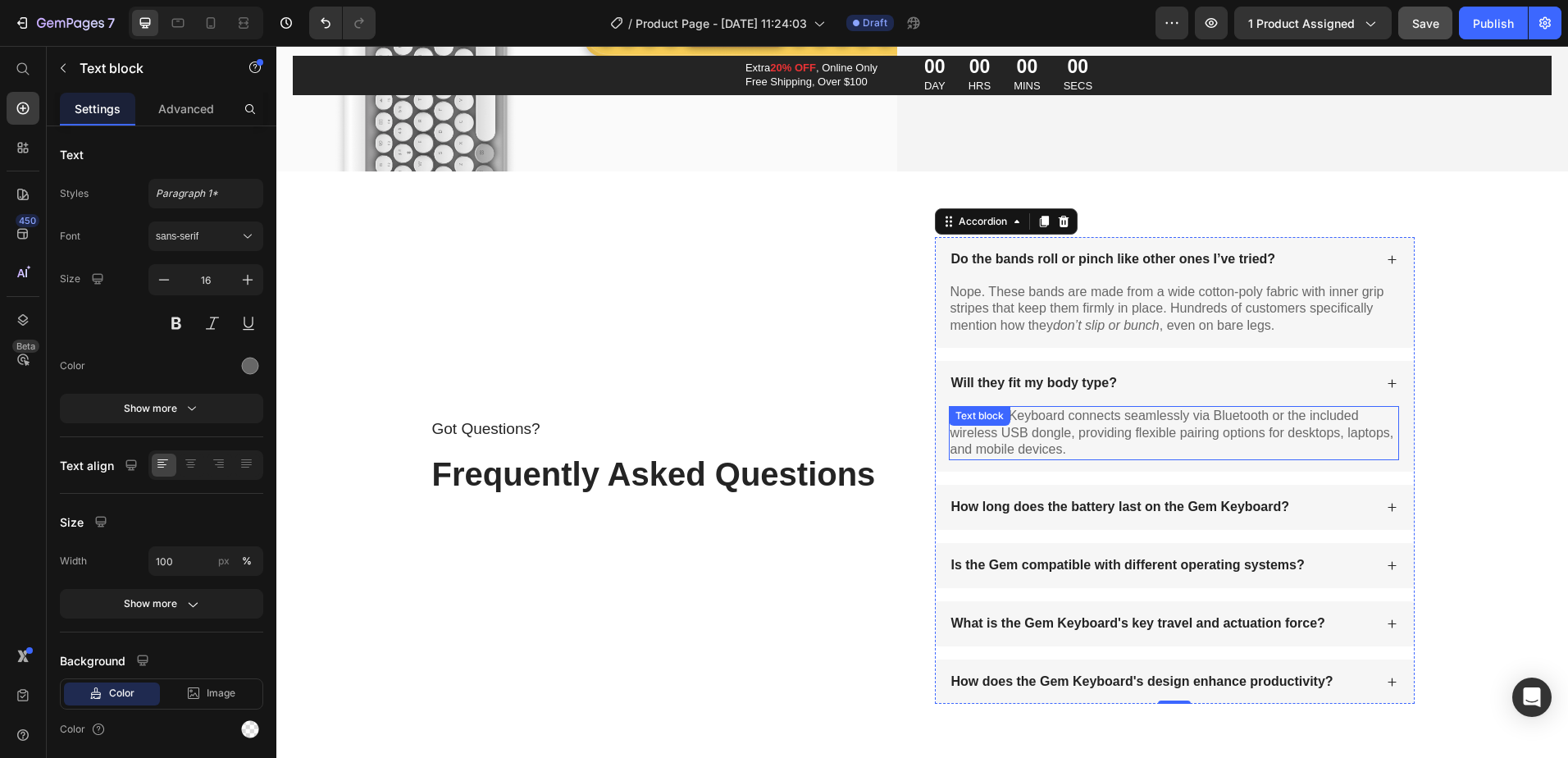 click on "The Gem Keyboard connects seamlessly via Bluetooth or the included wireless USB dongle, providing flexible pairing options for desktops, laptops, and mobile devices." at bounding box center [1174, 433] 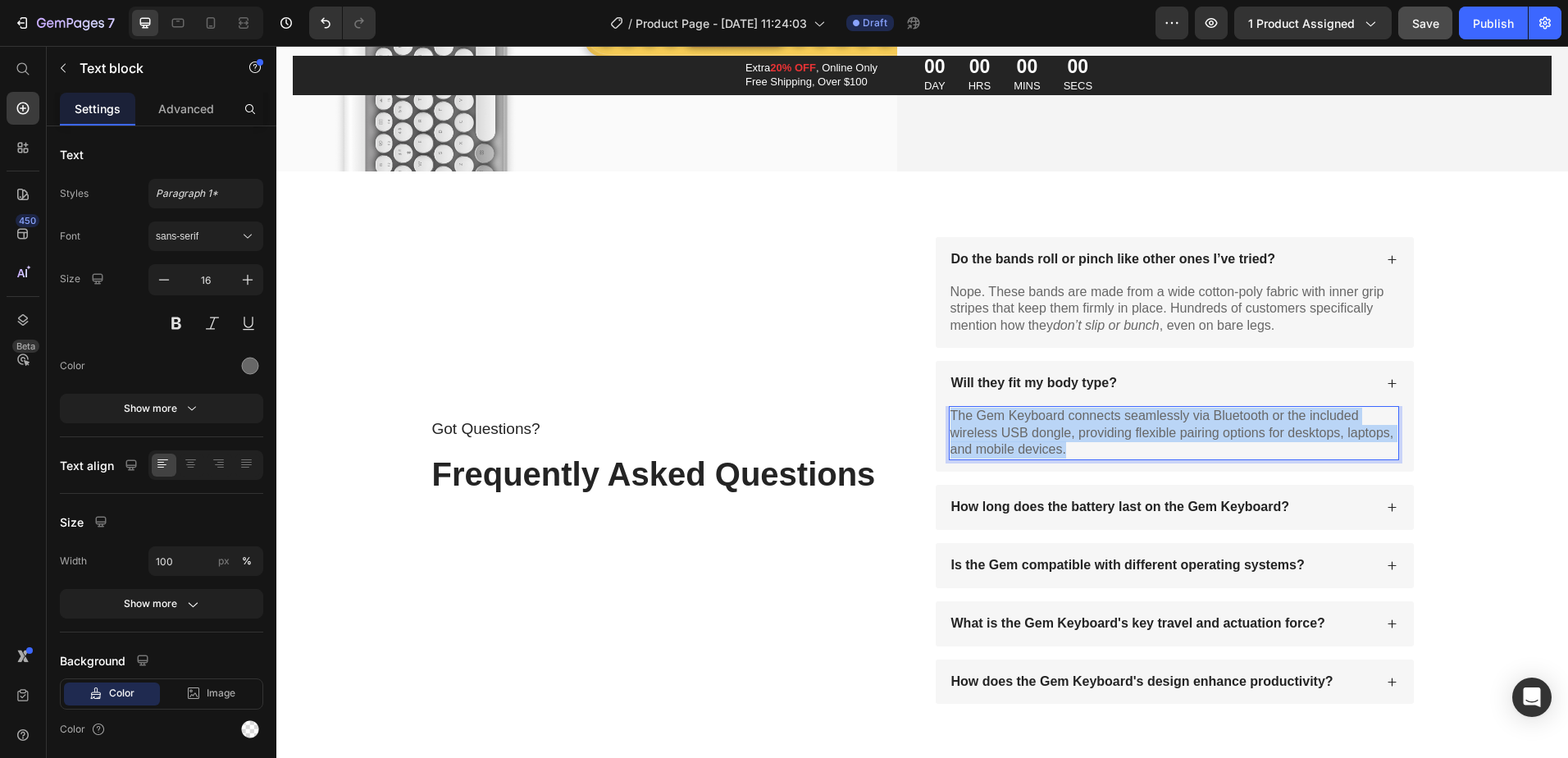 click on "The Gem Keyboard connects seamlessly via Bluetooth or the included wireless USB dongle, providing flexible pairing options for desktops, laptops, and mobile devices." at bounding box center [1174, 433] 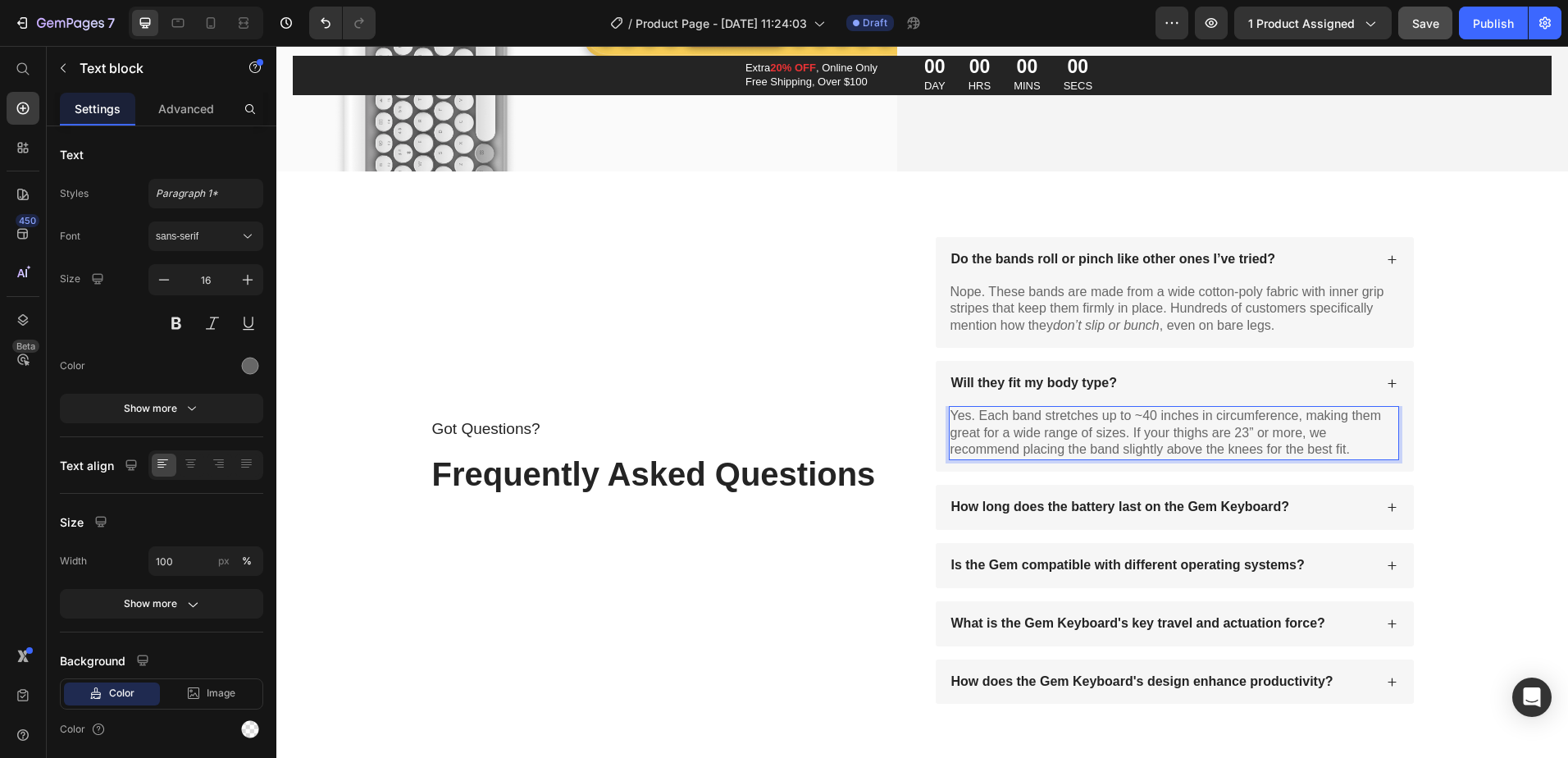 click on "Yes. Each band stretches up to ~40 inches in circumference, making them great for a wide range of sizes. If your thighs are 23” or more, we recommend placing the band slightly above the knees for the best fit." at bounding box center (1174, 433) 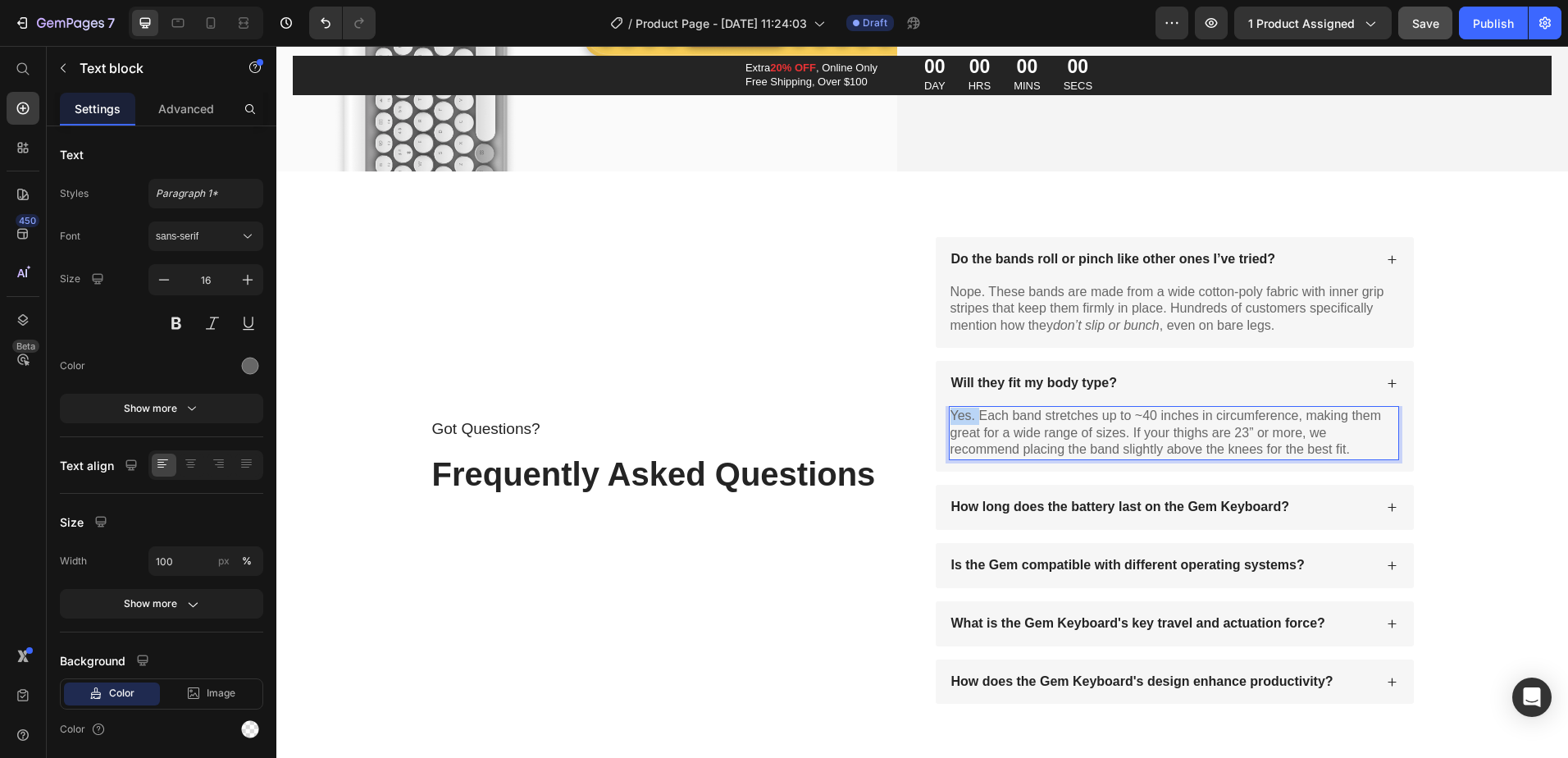 drag, startPoint x: 973, startPoint y: 409, endPoint x: 945, endPoint y: 411, distance: 28.071338 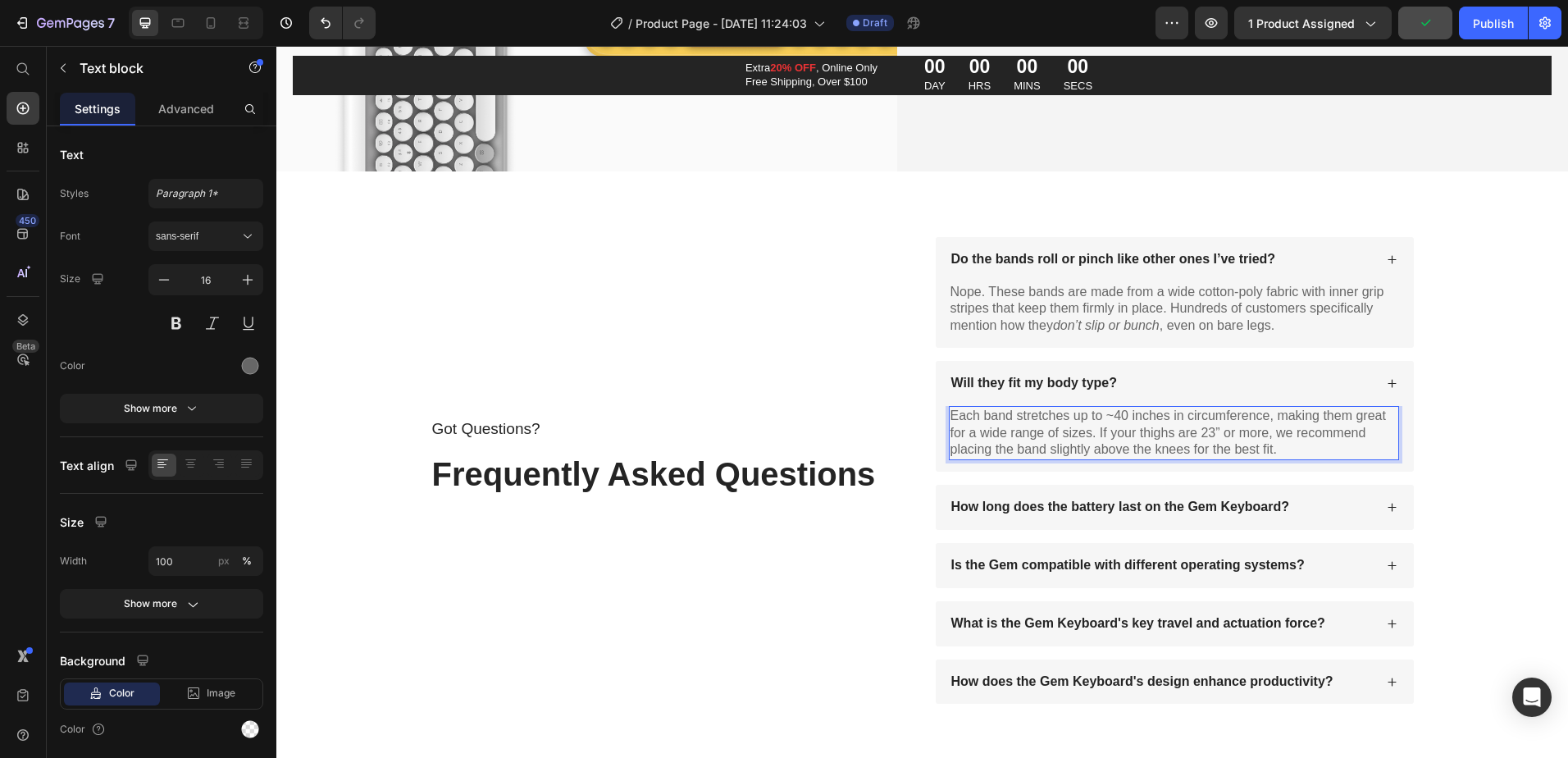 click on "Each band stretches up to ~40 inches in circumference, making them great for a wide range of sizes. If your thighs are 23” or more, we recommend placing the band slightly above the knees for the best fit." at bounding box center [1174, 433] 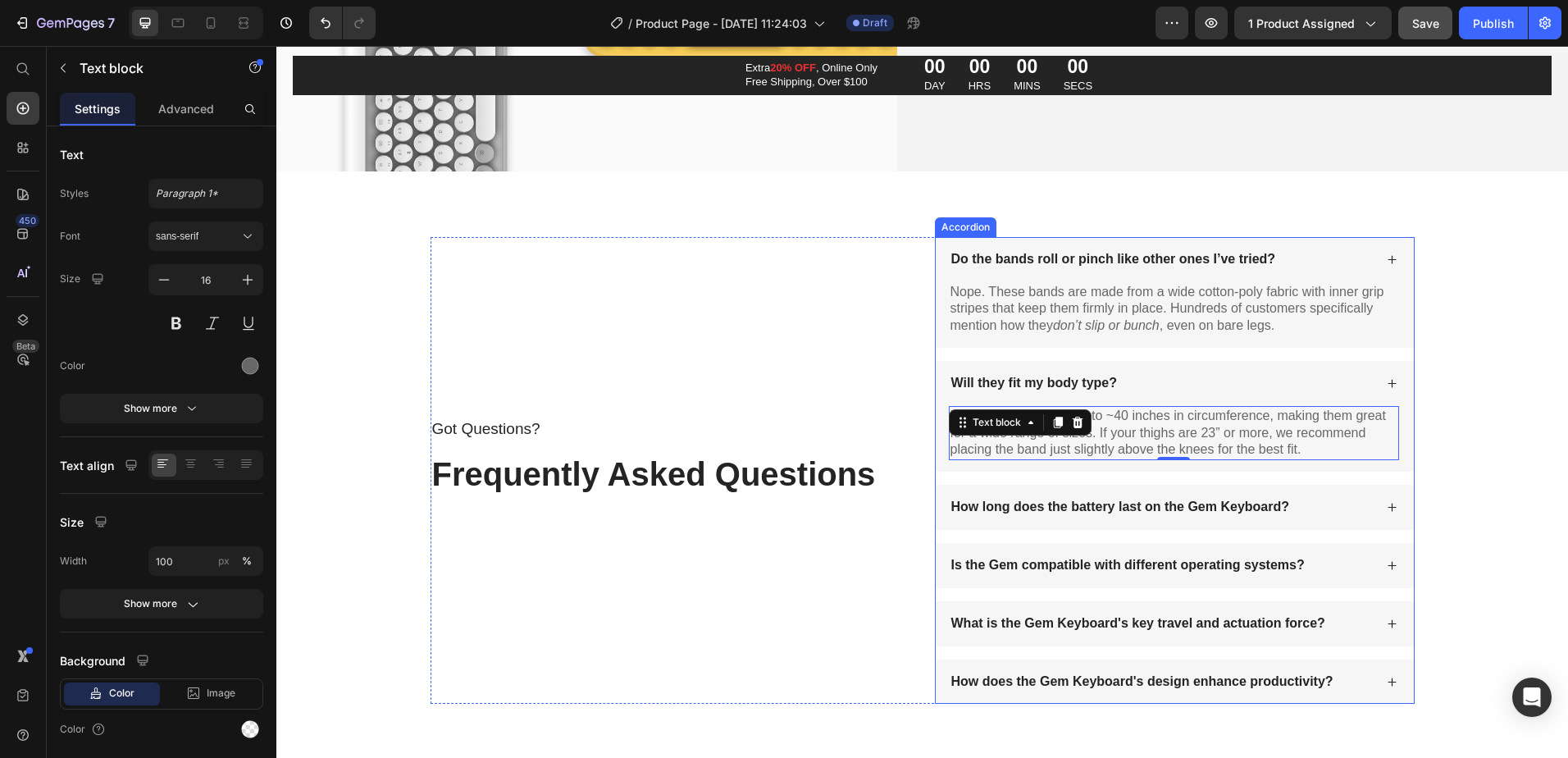 click on "How long does the battery last on the Gem Keyboard?" at bounding box center (1120, 507) 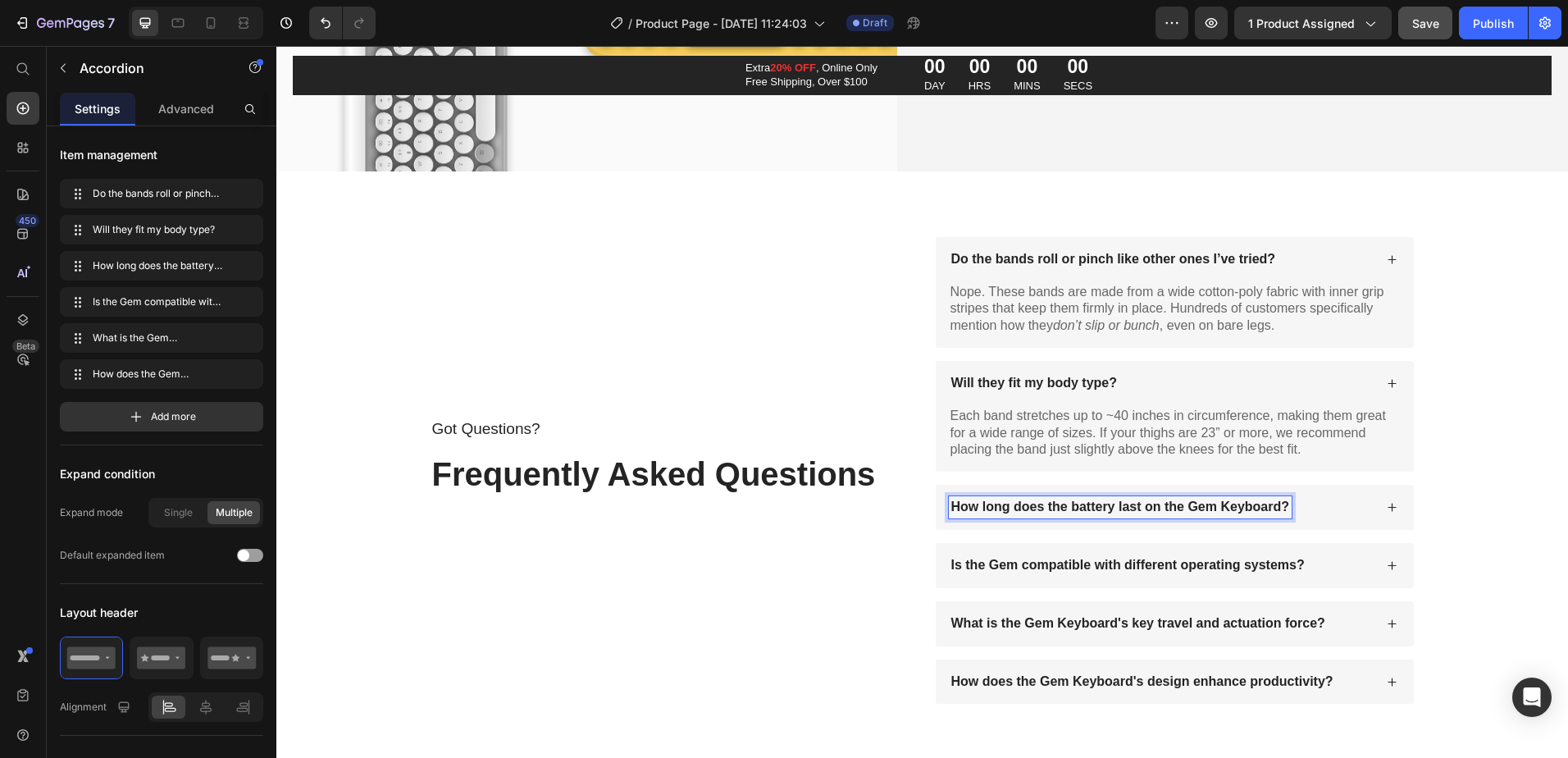 click on "How long does the battery last on the Gem Keyboard?" at bounding box center (1120, 507) 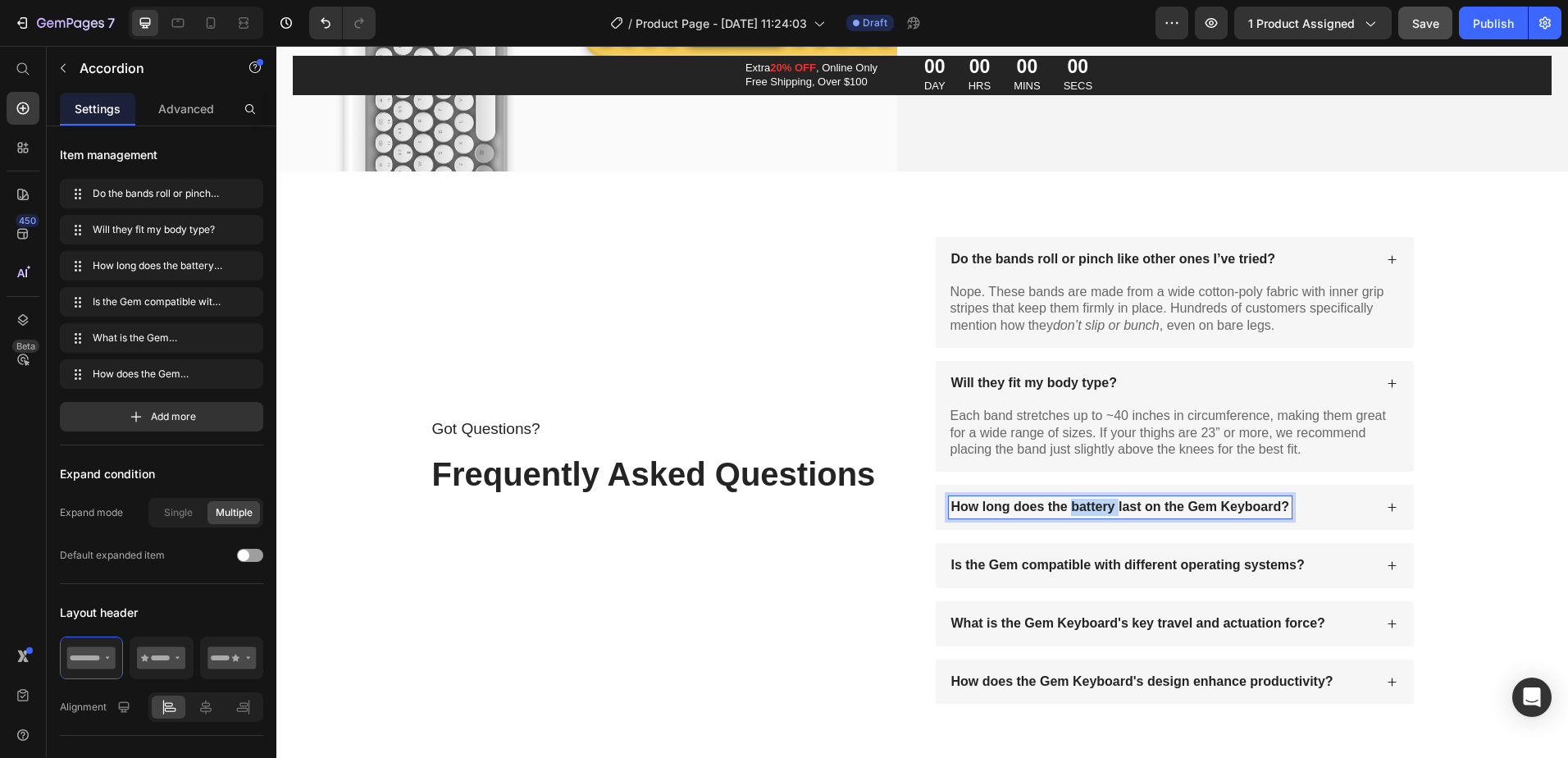 click on "How long does the battery last on the Gem Keyboard?" at bounding box center [1120, 507] 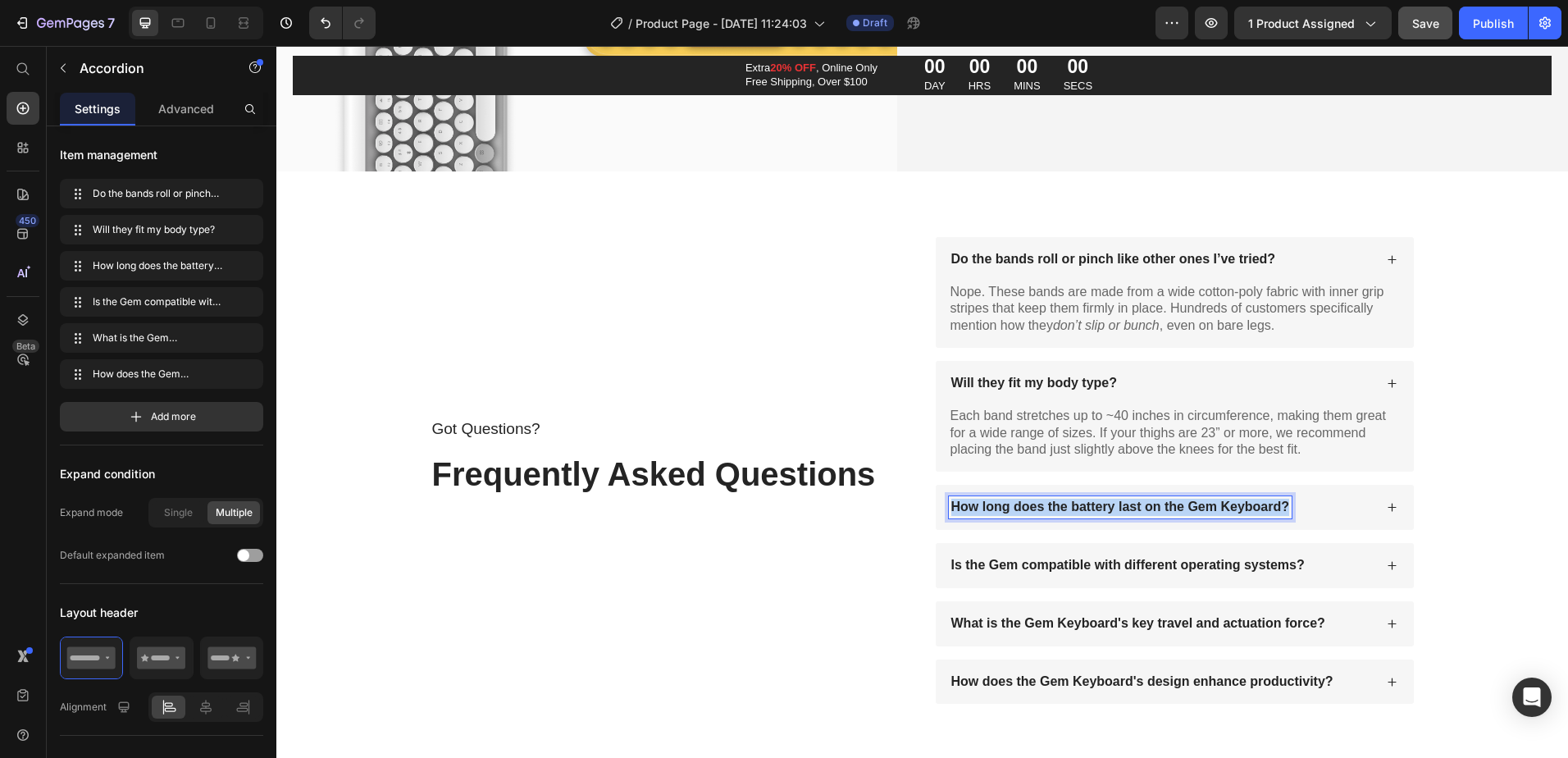 click on "How long does the battery last on the Gem Keyboard?" at bounding box center [1120, 507] 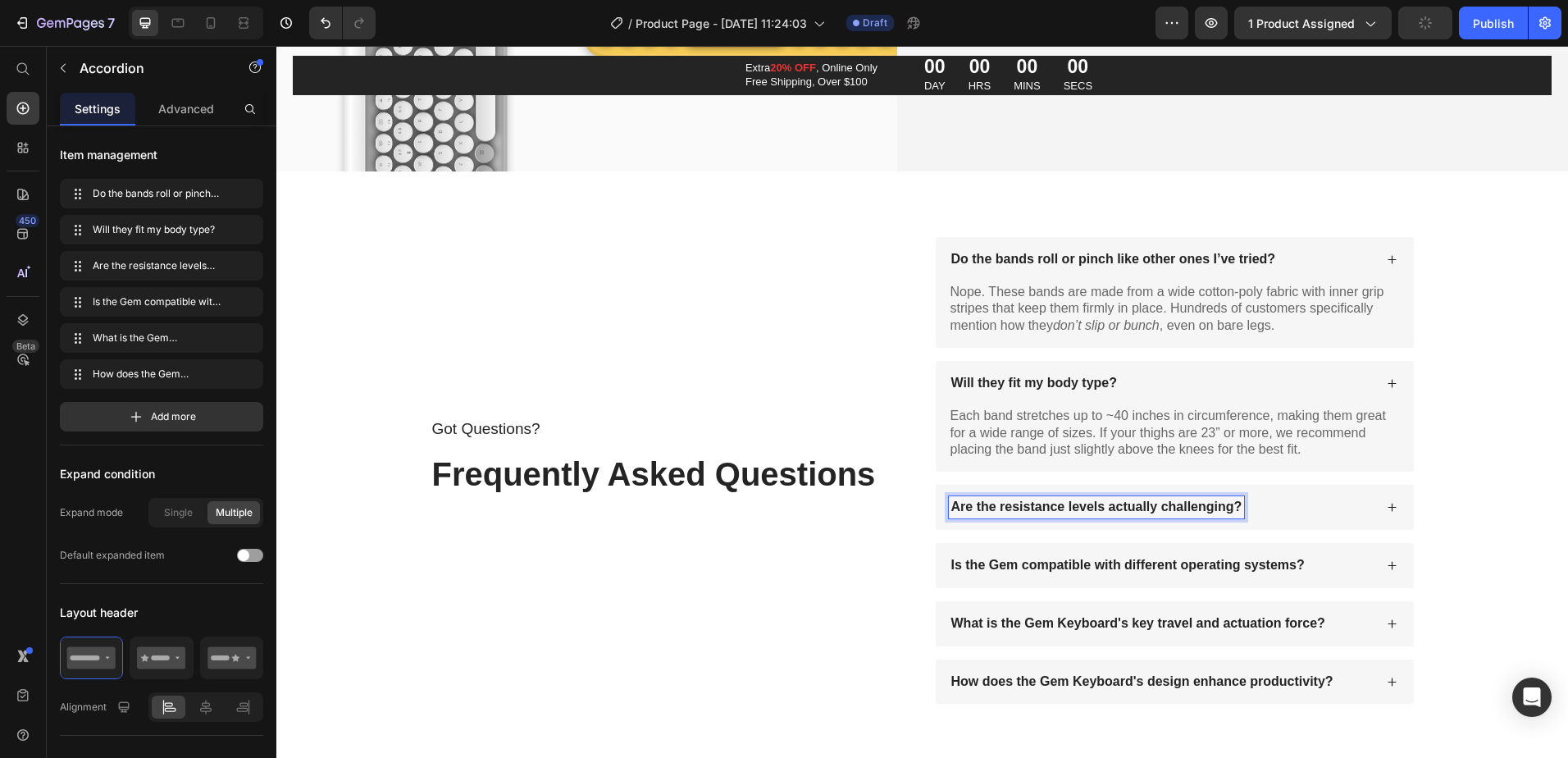click on "Will they fit my body type?" at bounding box center (1161, 383) 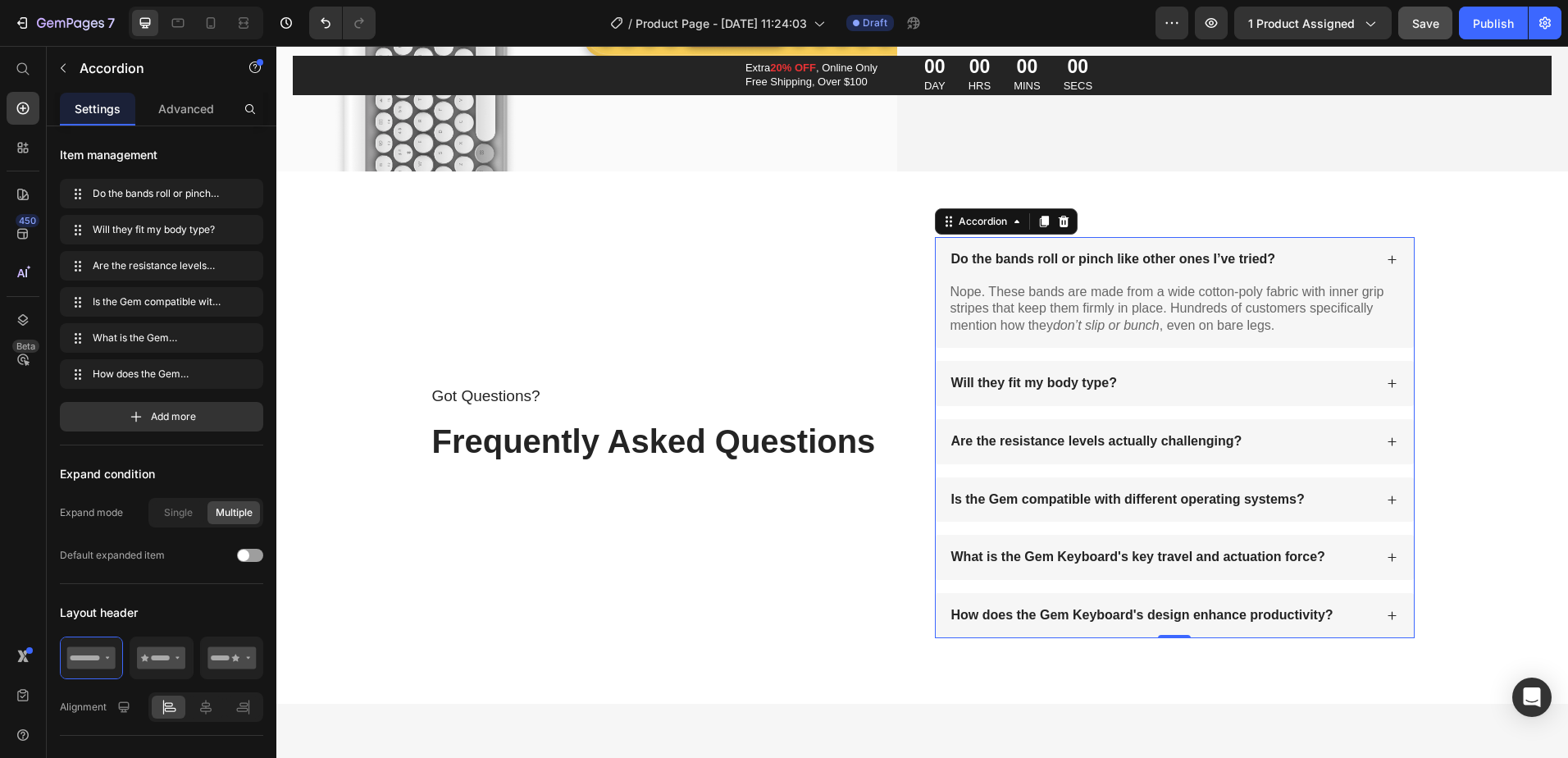 click on "Do the bands roll or pinch like other ones I’ve tried?" at bounding box center (1161, 259) 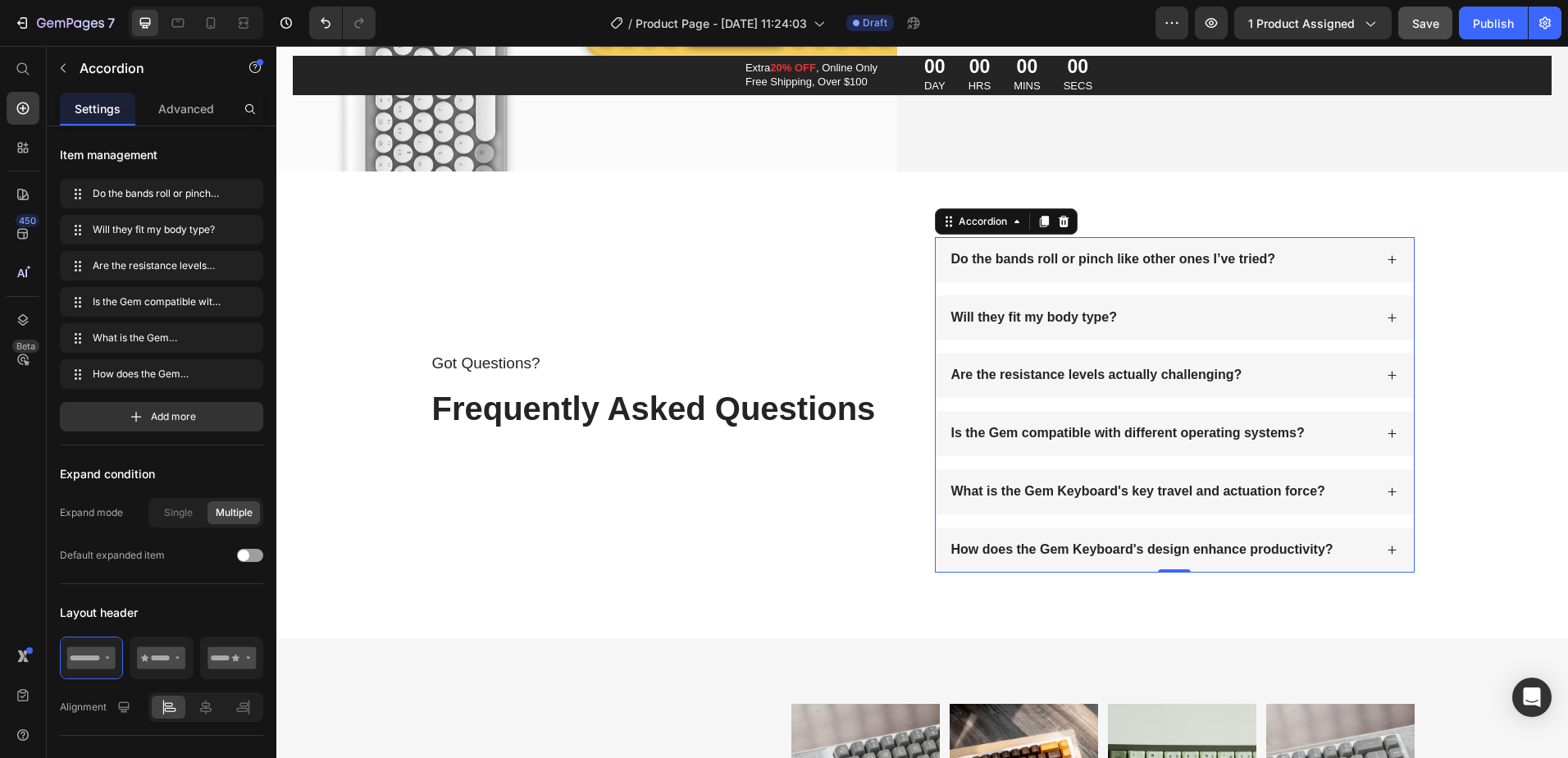 click on "Are the resistance levels actually challenging?" at bounding box center (1161, 375) 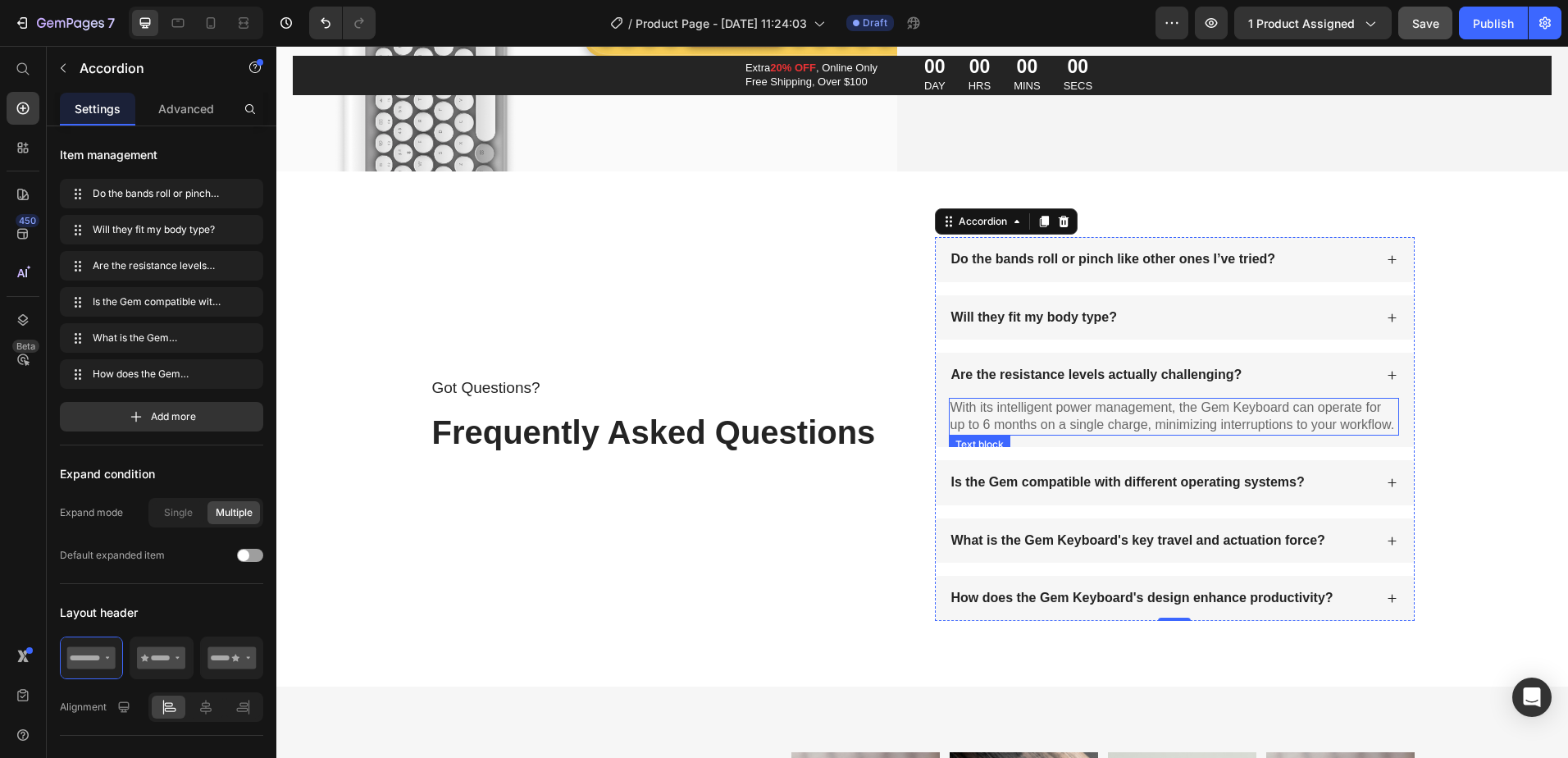 click on "With its intelligent power management, the Gem Keyboard can operate for up to 6 months on a single charge, minimizing interruptions to your workflow." at bounding box center [1174, 417] 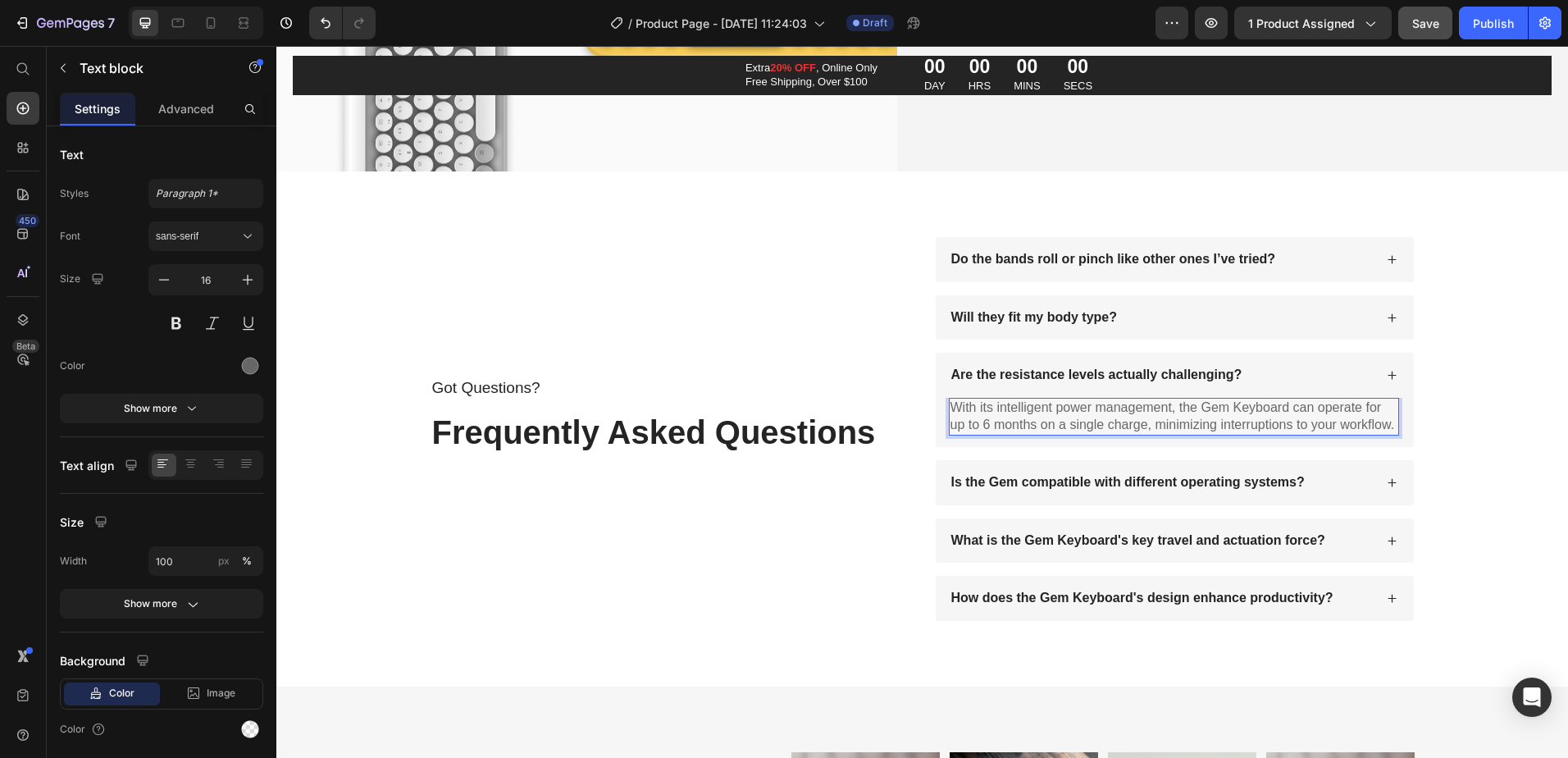click on "With its intelligent power management, the Gem Keyboard can operate for up to 6 months on a single charge, minimizing interruptions to your workflow." at bounding box center [1174, 417] 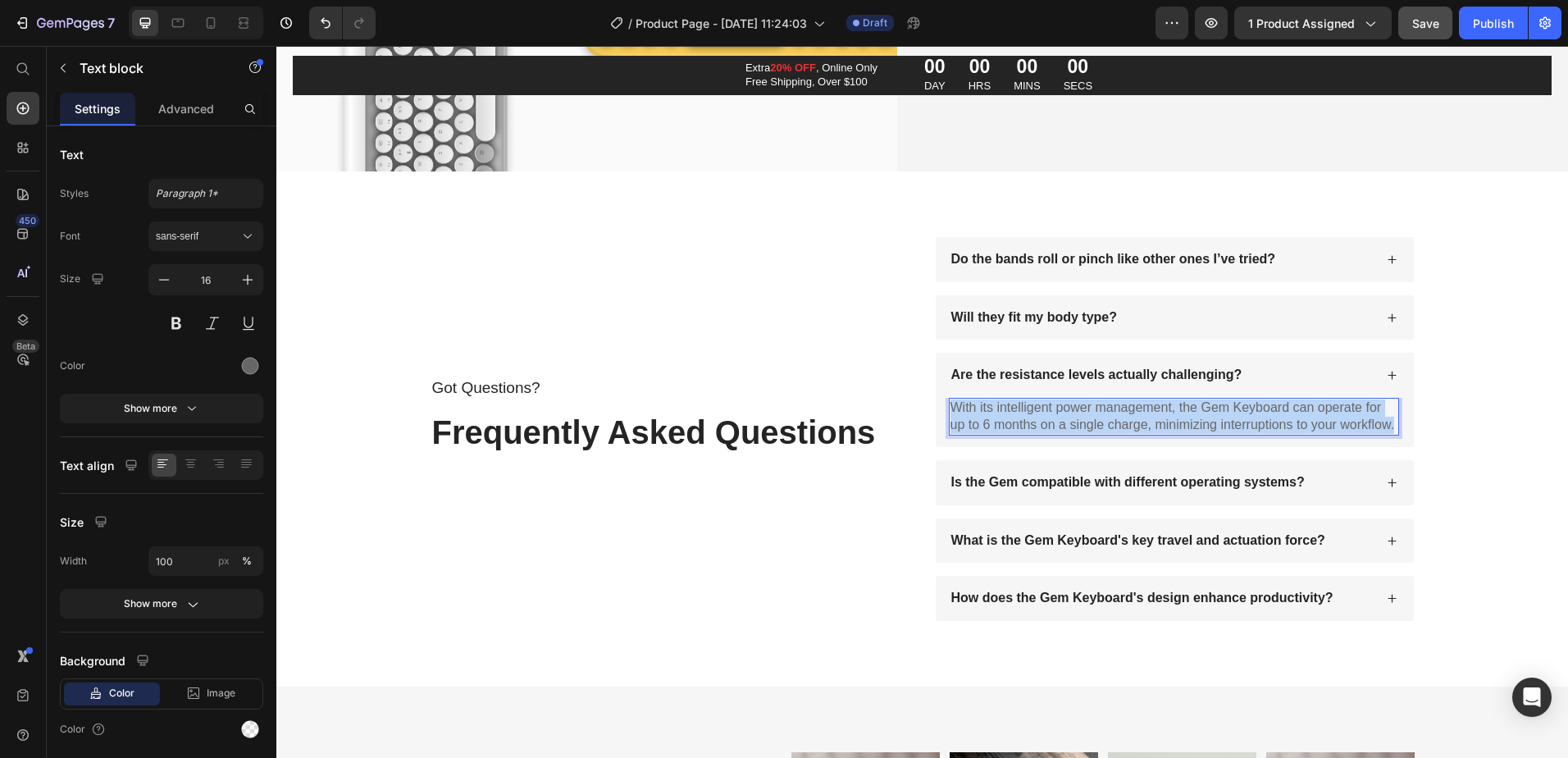 click on "With its intelligent power management, the Gem Keyboard can operate for up to 6 months on a single charge, minimizing interruptions to your workflow." at bounding box center [1174, 417] 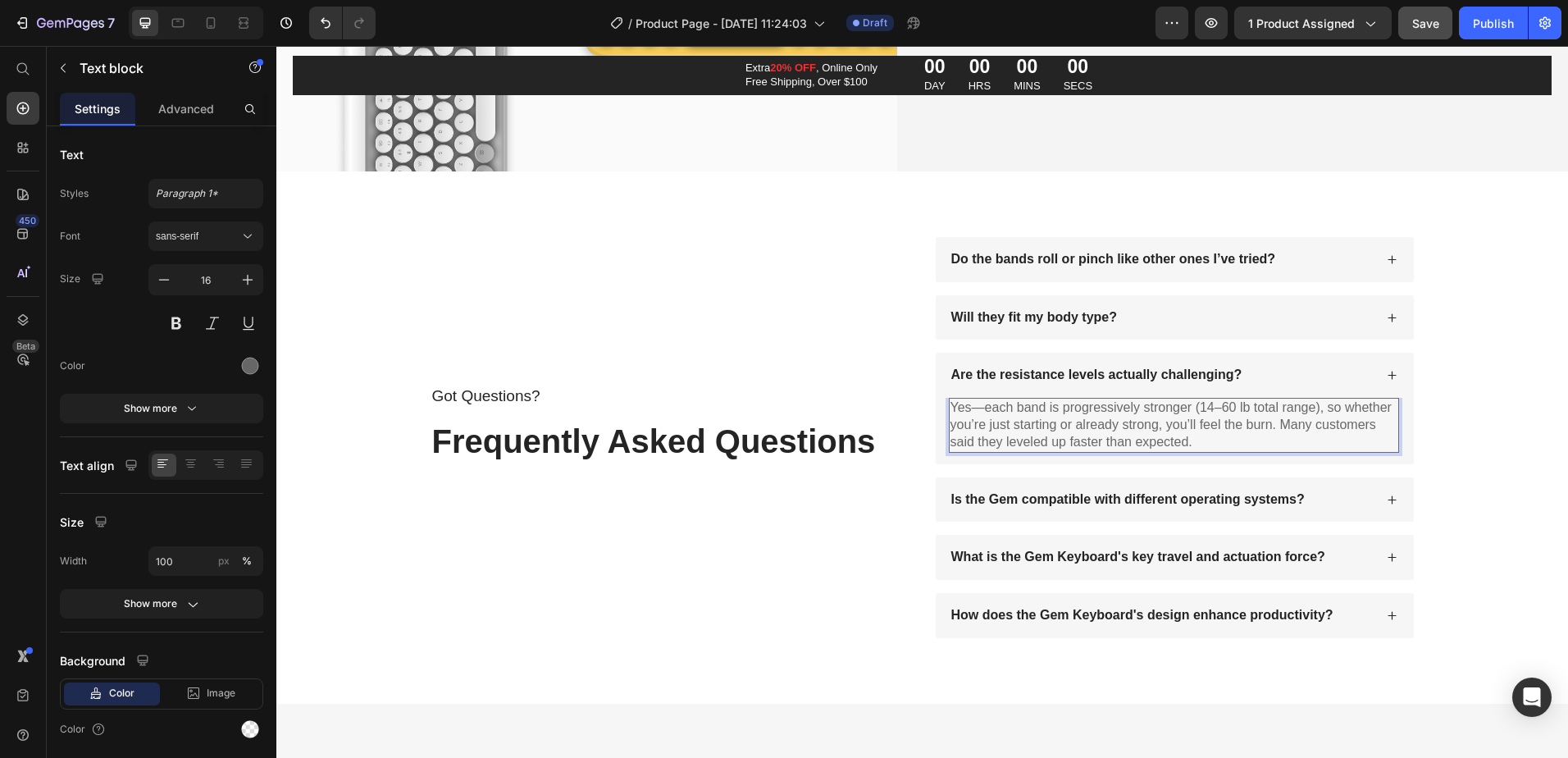 click on "Yes—each band is progressively stronger (14–60 lb total range), so whether you’re just starting or already strong, you’ll feel the burn. Many customers said they leveled up faster than expected." at bounding box center [1174, 425] 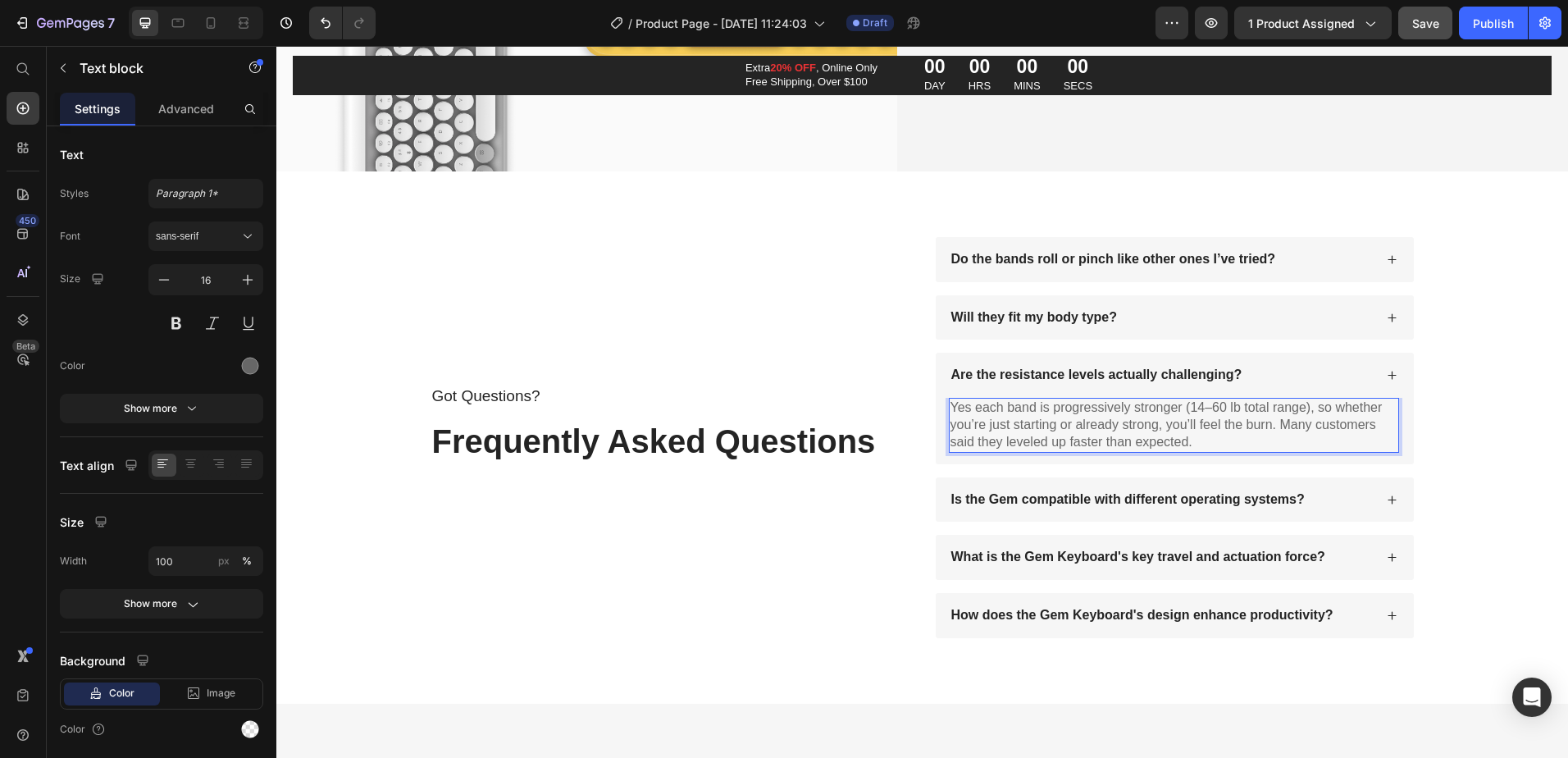 click on "Yes each band is progressively stronger (14–60 lb total range), so whether you’re just starting or already strong, you’ll feel the burn. Many customers said they leveled up faster than expected." at bounding box center (1174, 425) 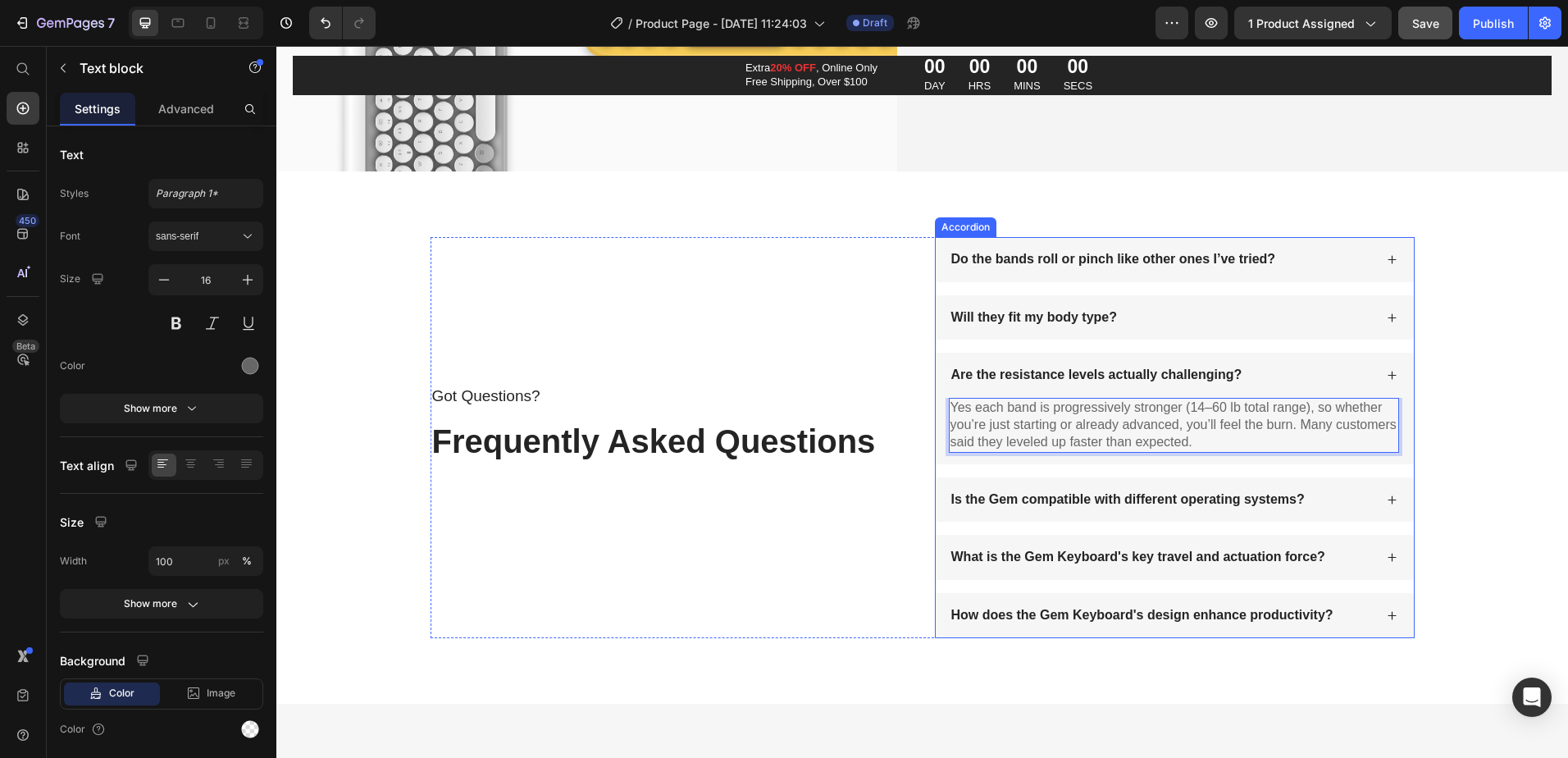 click on "Are the resistance levels actually challenging?" at bounding box center [1161, 375] 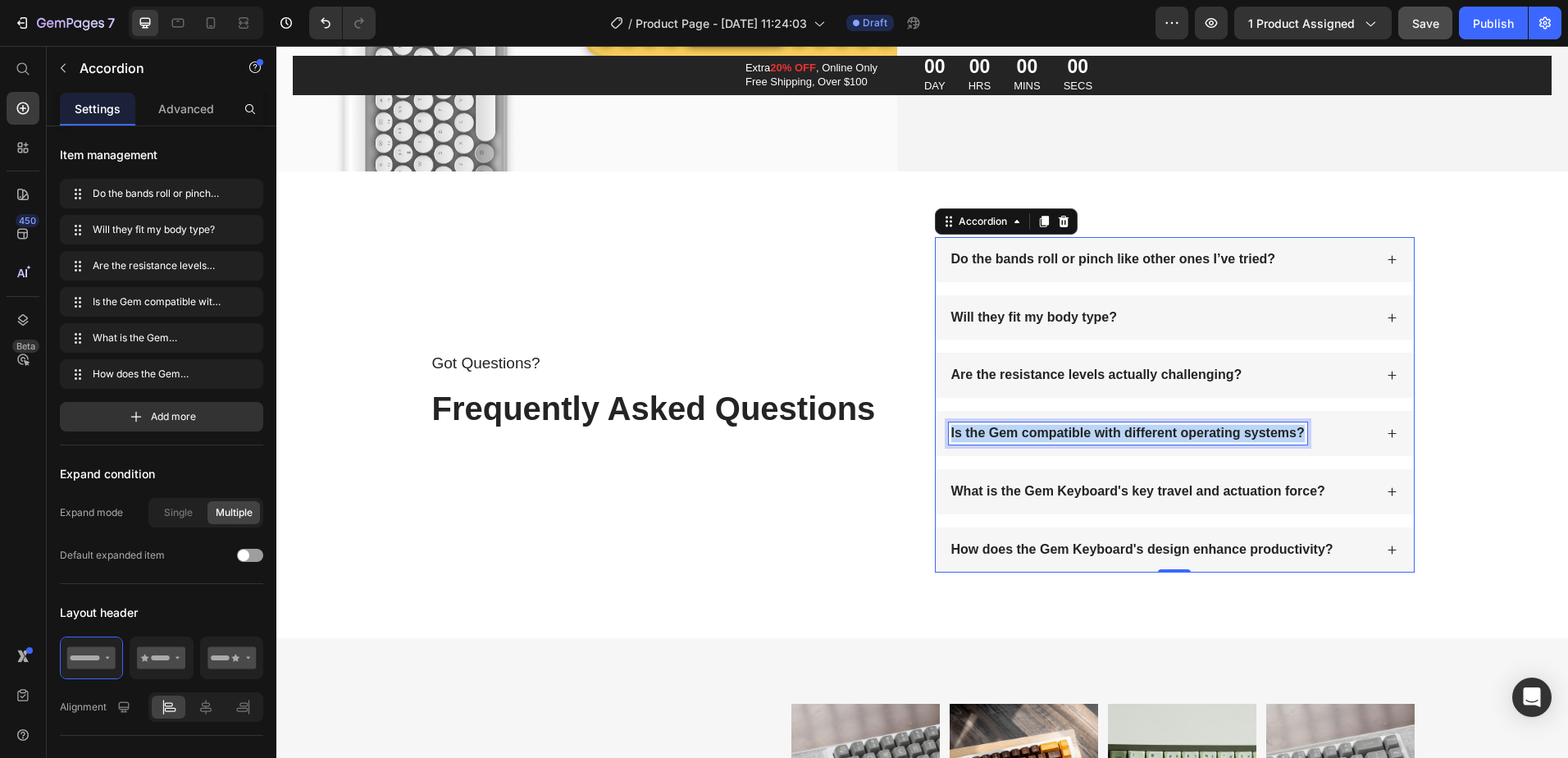 click on "Is the Gem compatible with different operating systems?" at bounding box center (1128, 433) 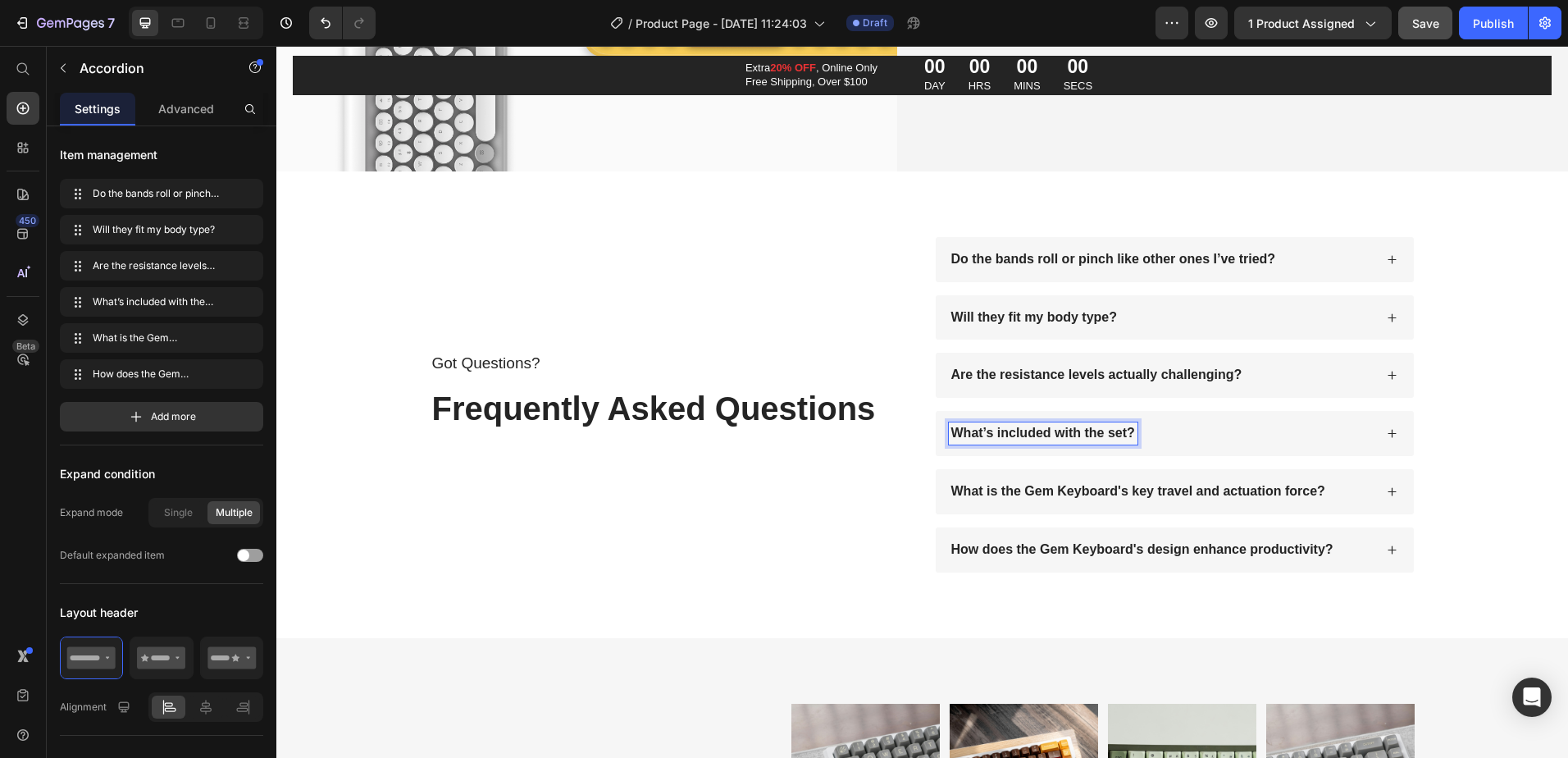 click on "What’s included with the set?" at bounding box center (1174, 433) 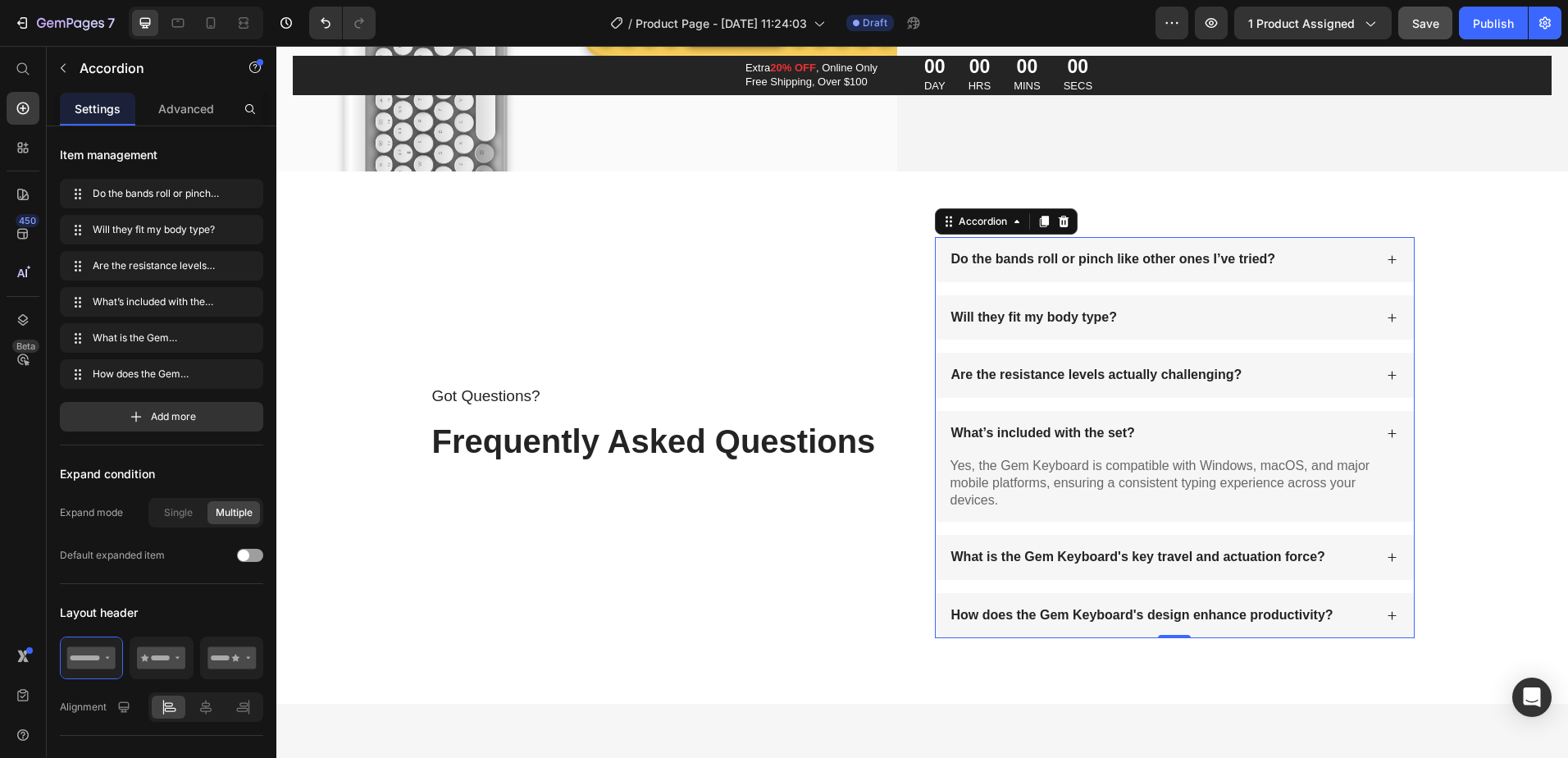 click on "Yes, the Gem Keyboard is compatible with Windows, macOS, and major mobile platforms, ensuring a consistent typing experience across your devices." at bounding box center (1174, 483) 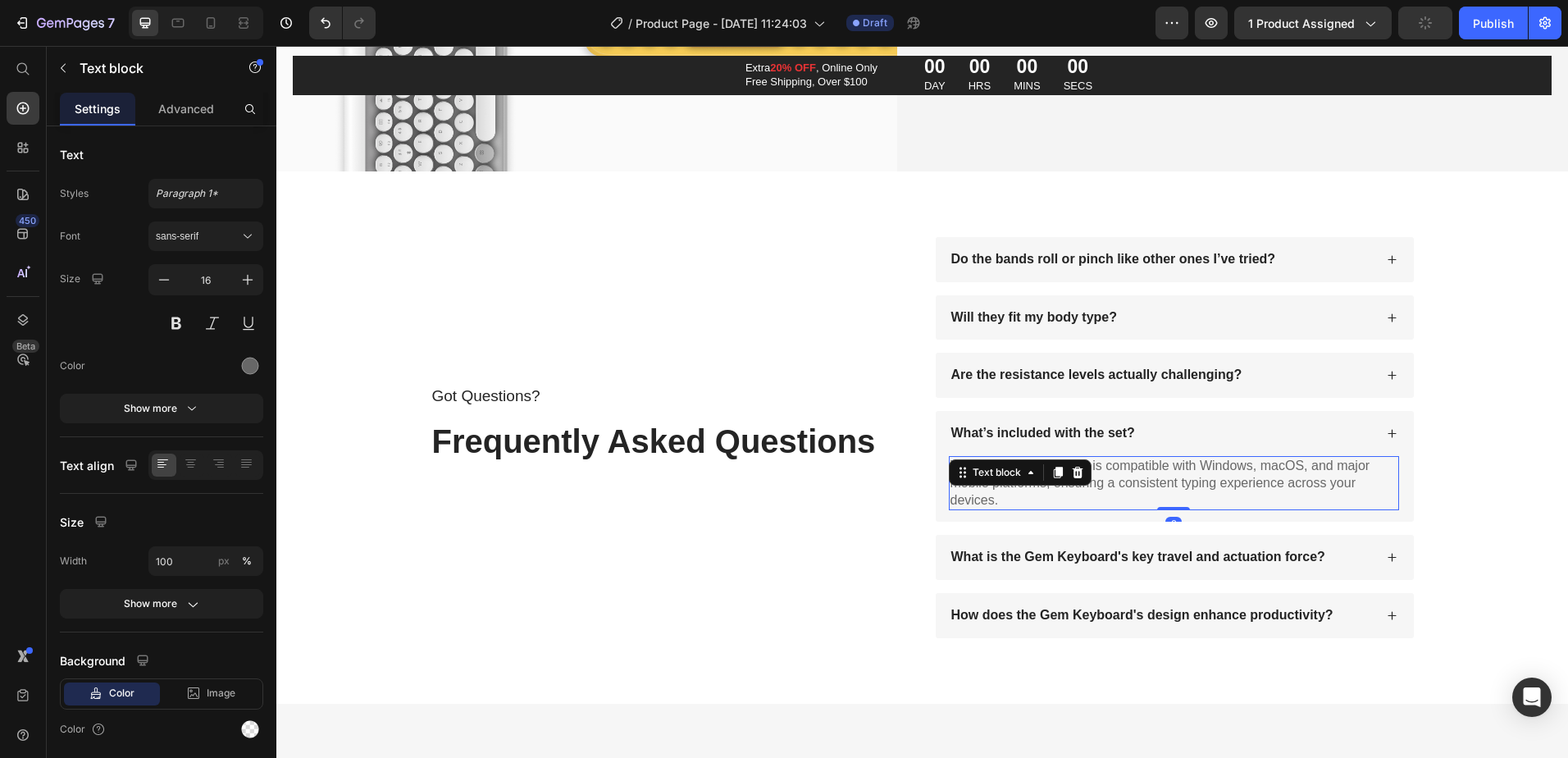 click on "Yes, the Gem Keyboard is compatible with Windows, macOS, and major mobile platforms, ensuring a consistent typing experience across your devices." at bounding box center [1174, 483] 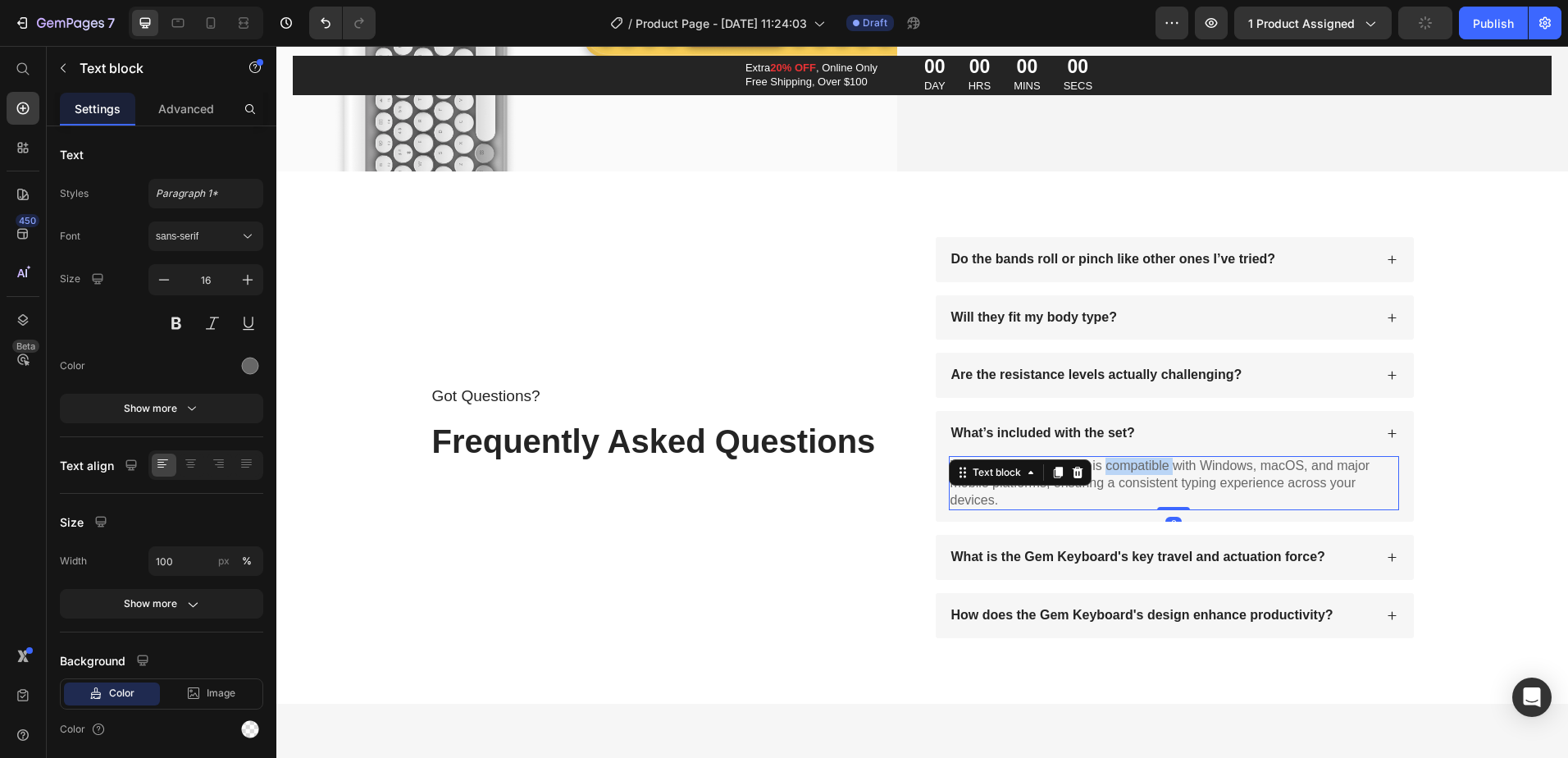 click on "Yes, the Gem Keyboard is compatible with Windows, macOS, and major mobile platforms, ensuring a consistent typing experience across your devices." at bounding box center [1174, 483] 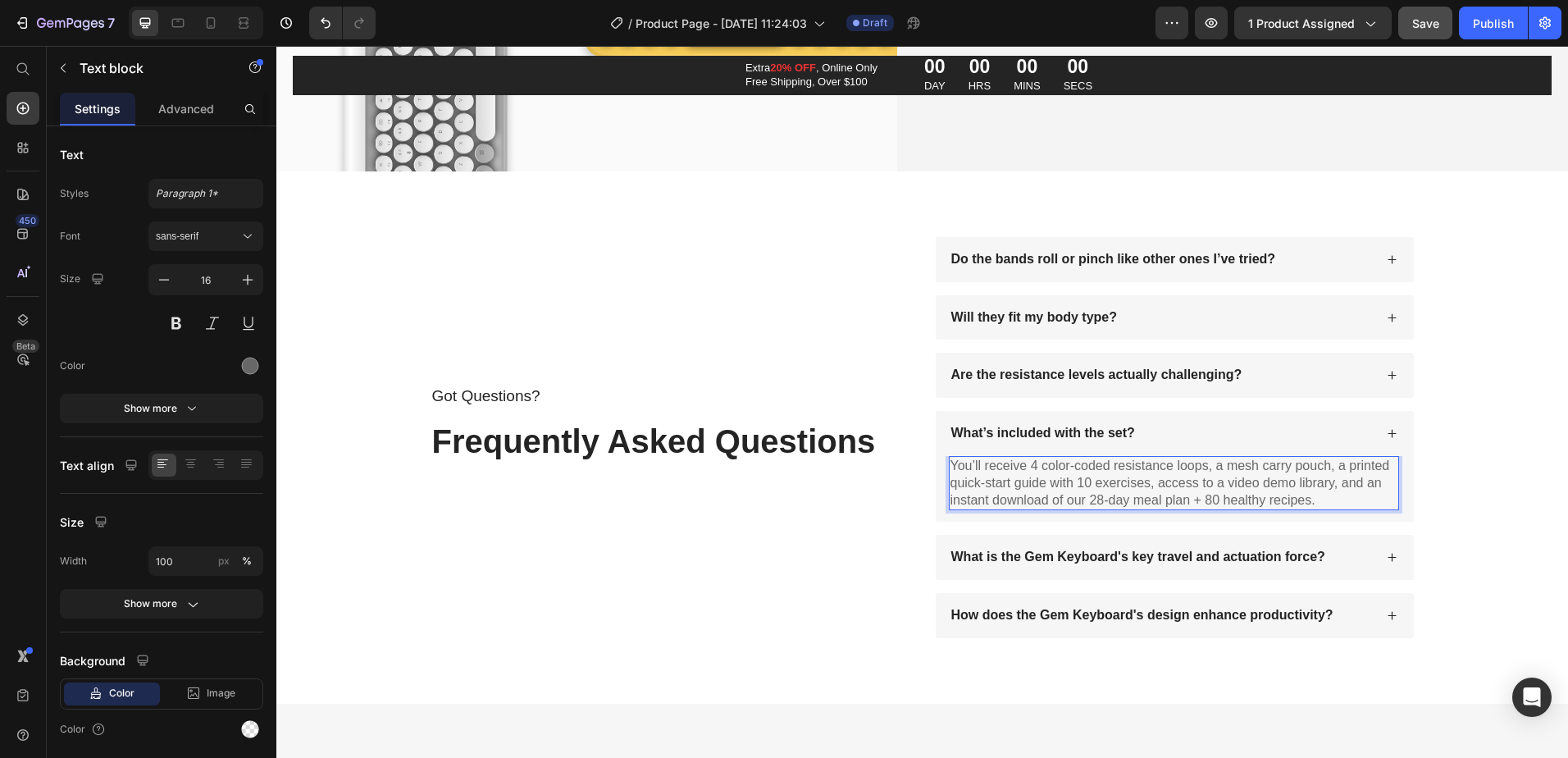 click on "You’ll receive 4 color-coded resistance loops, a mesh carry pouch, a printed quick-start guide with 10 exercises, access to a video demo library, and an instant download of our 28-day meal plan + 80 healthy recipes." at bounding box center [1174, 483] 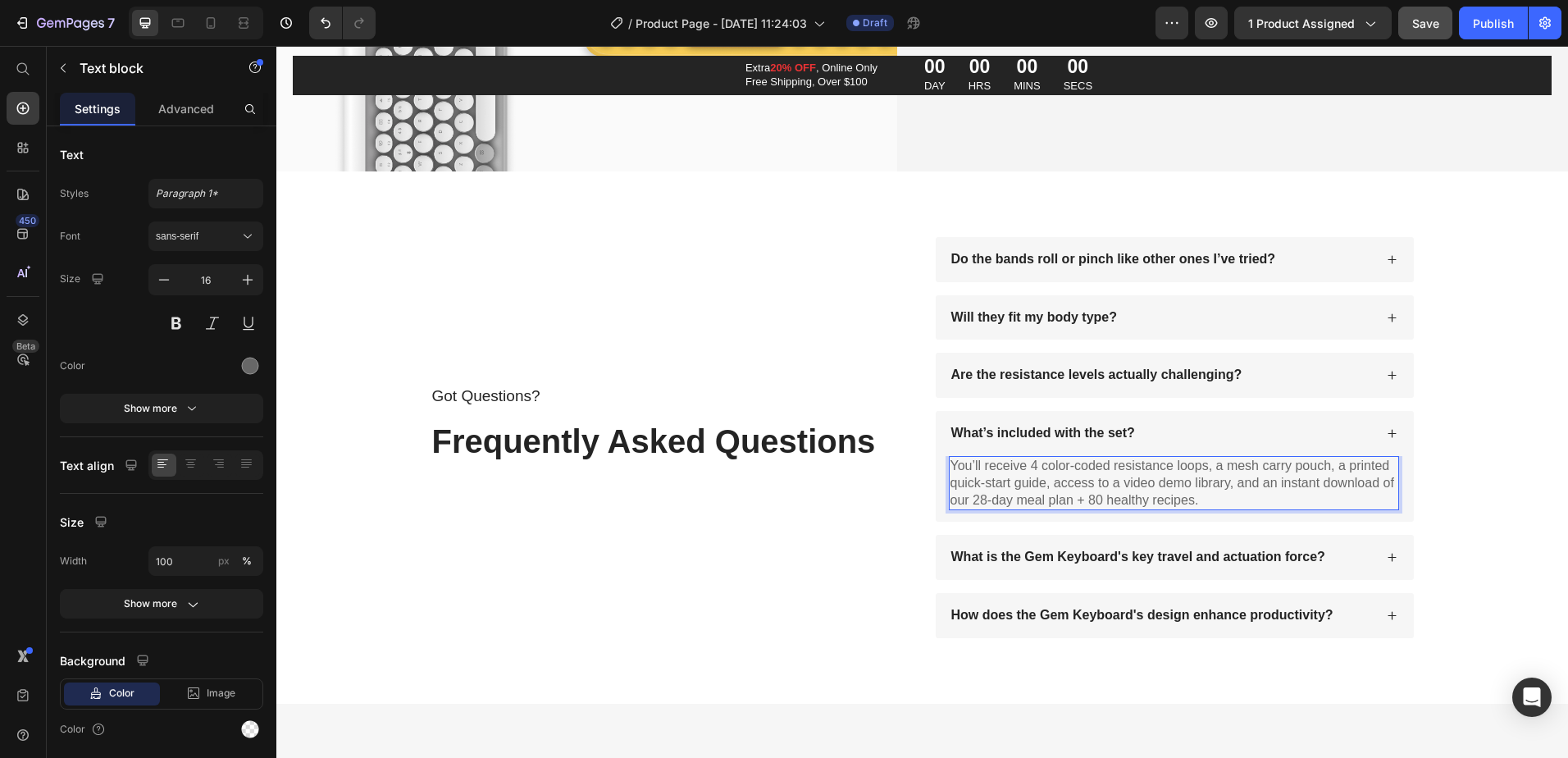 click on "What’s included with the set?" at bounding box center (1161, 433) 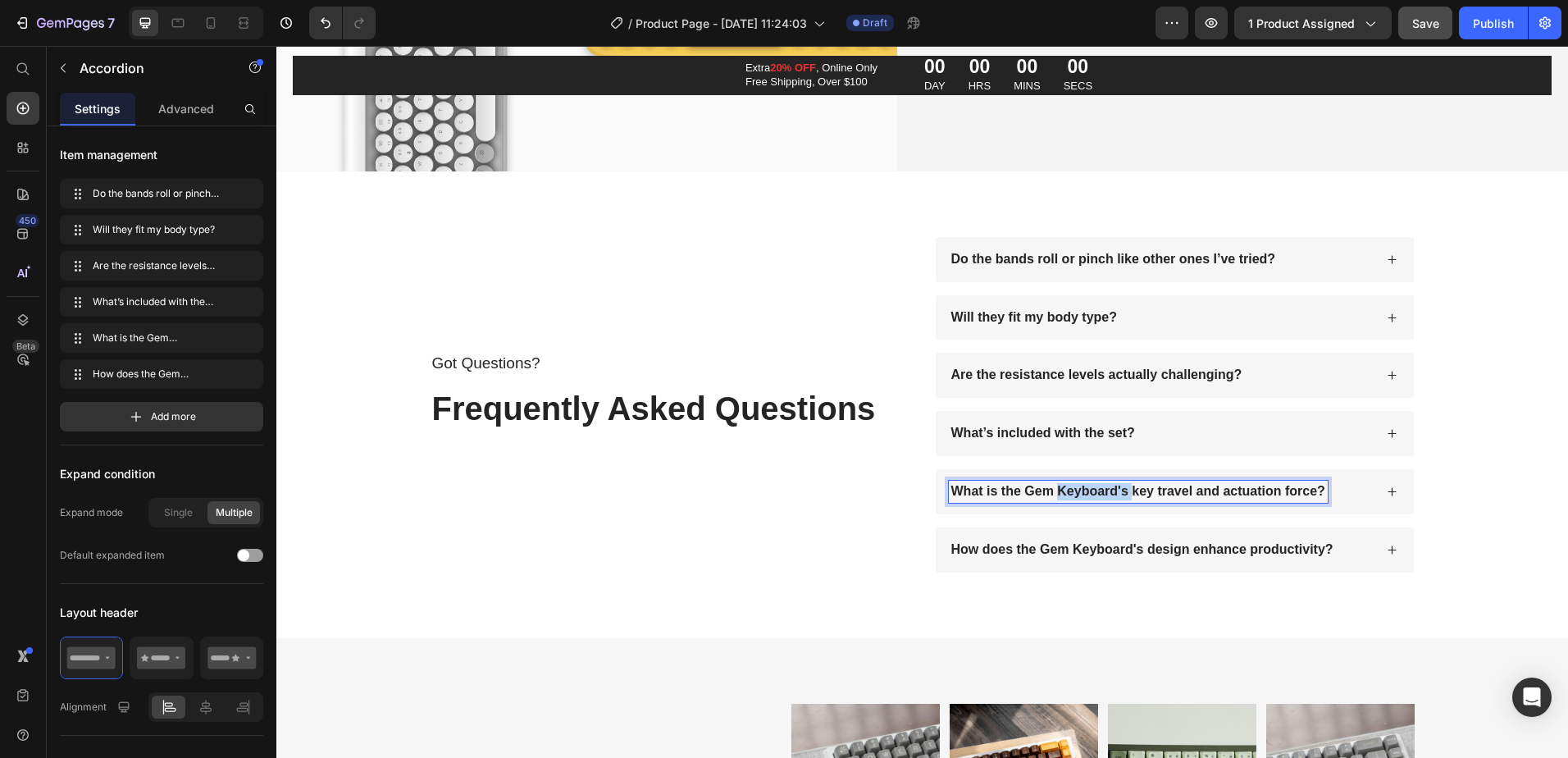 click on "What is the Gem Keyboard's key travel and actuation force?" at bounding box center (1138, 491) 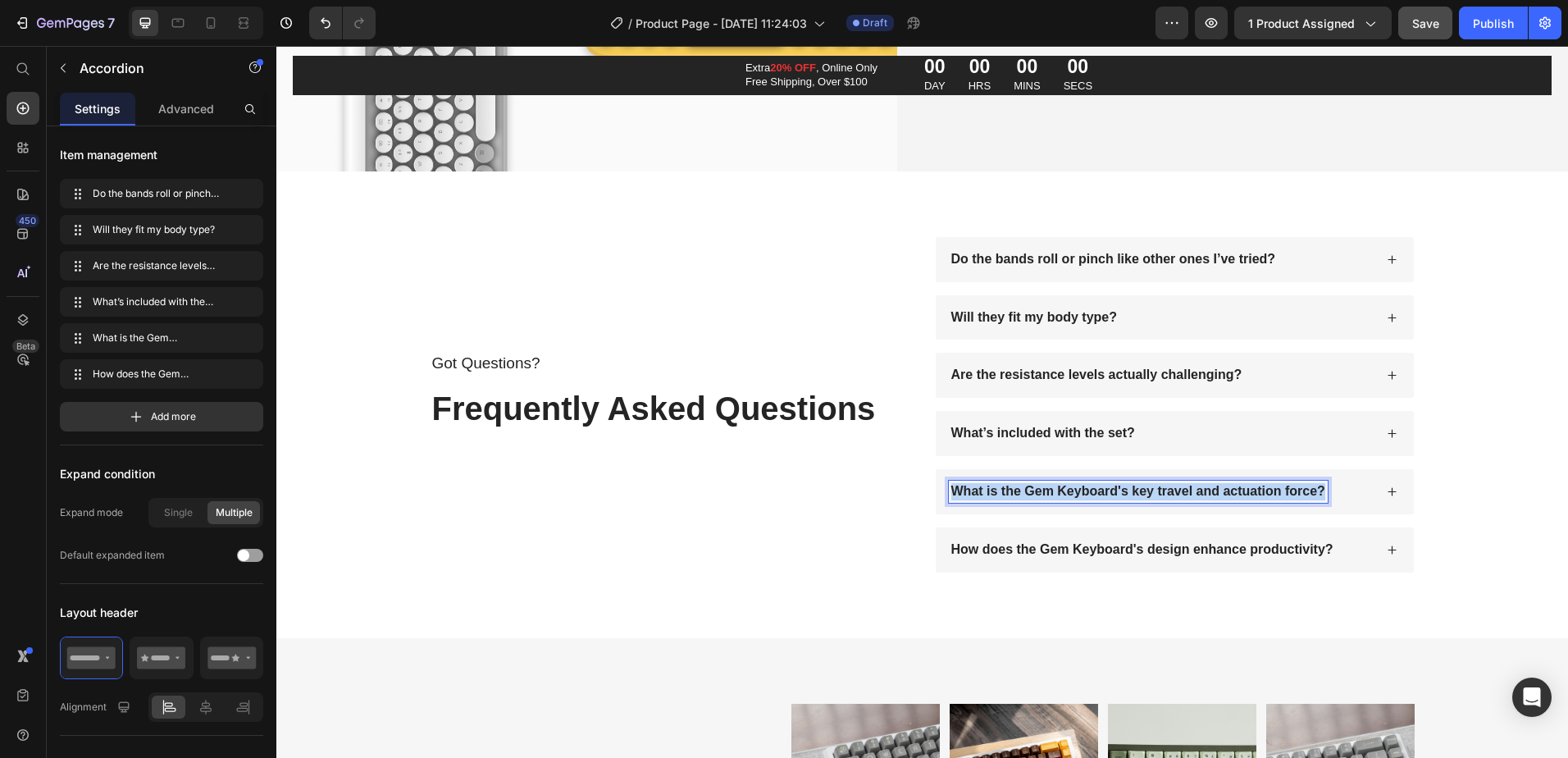 click on "What is the Gem Keyboard's key travel and actuation force?" at bounding box center [1138, 491] 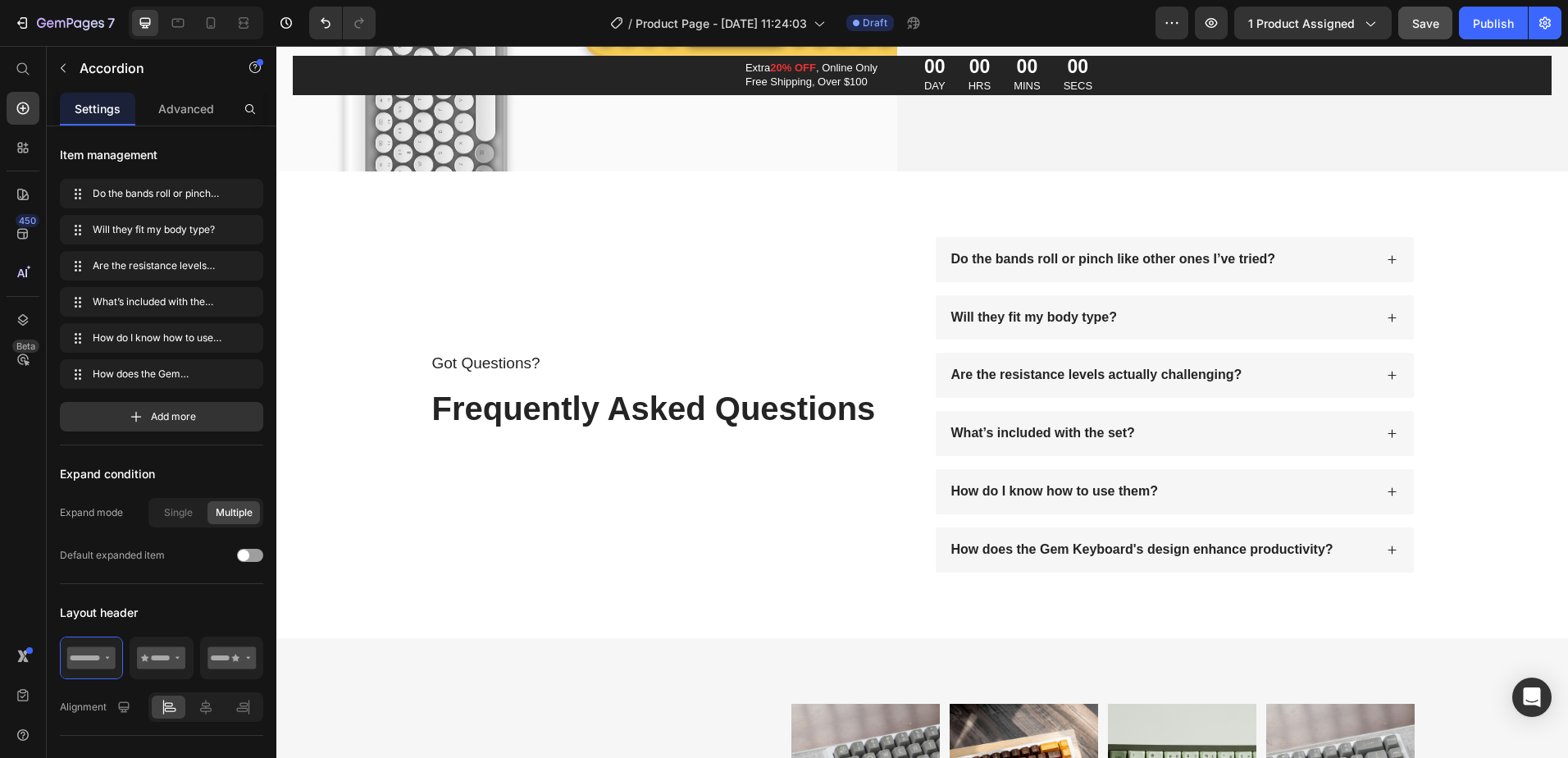 click on "How do I know how to use them?" at bounding box center [1161, 491] 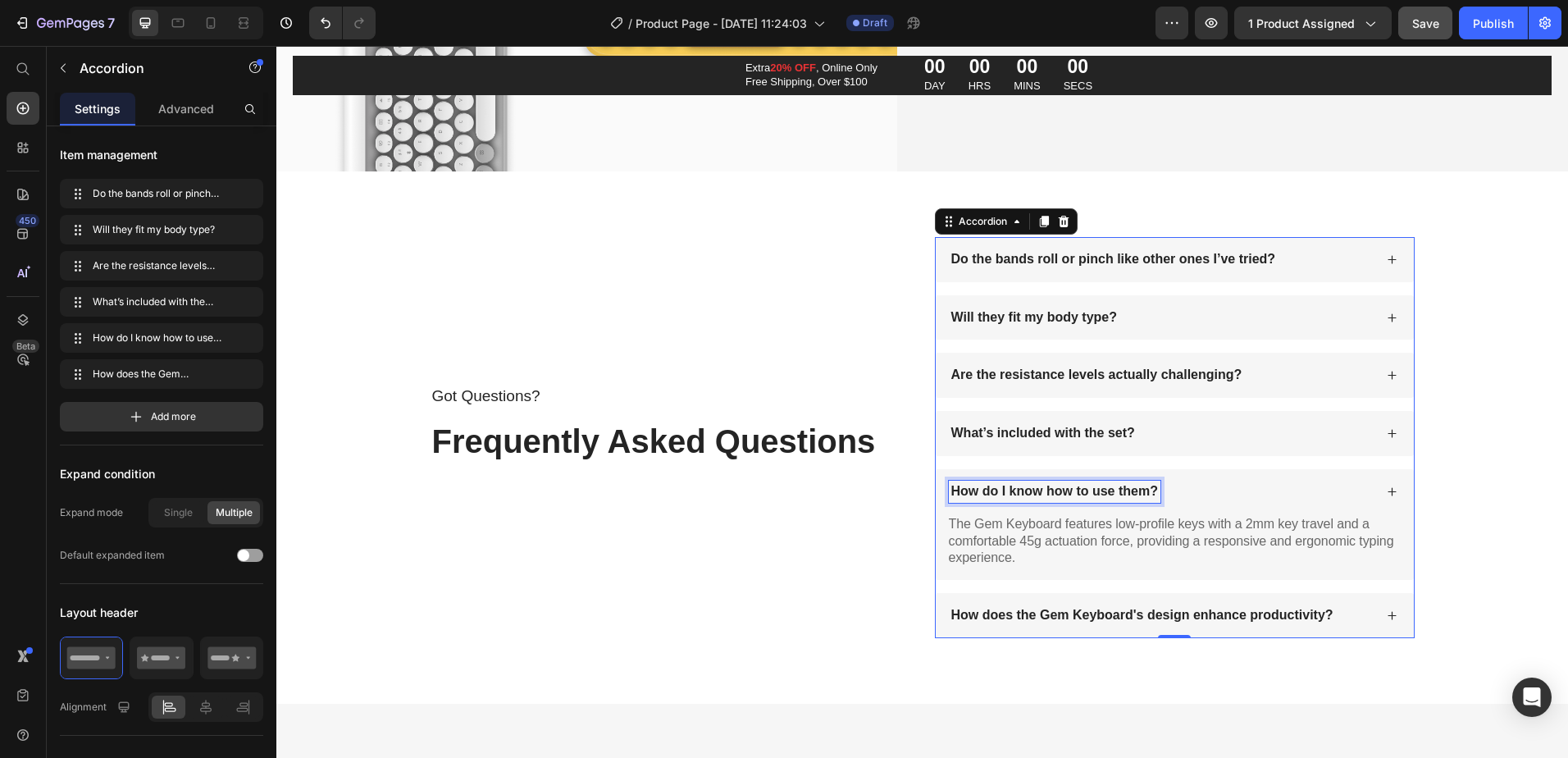 click on "How do I know how to use them?" at bounding box center [1055, 491] 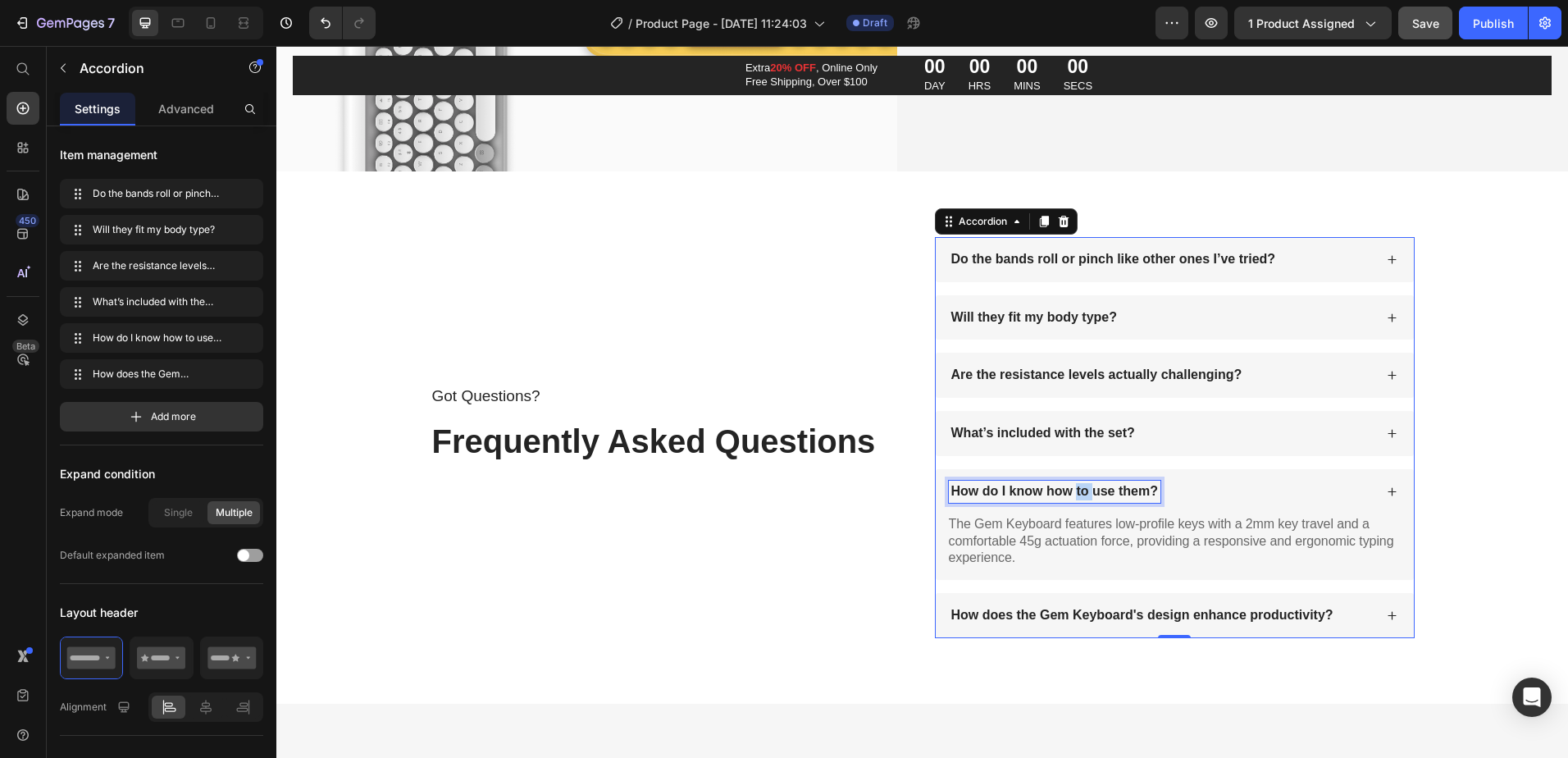 click on "How do I know how to use them?" at bounding box center (1055, 491) 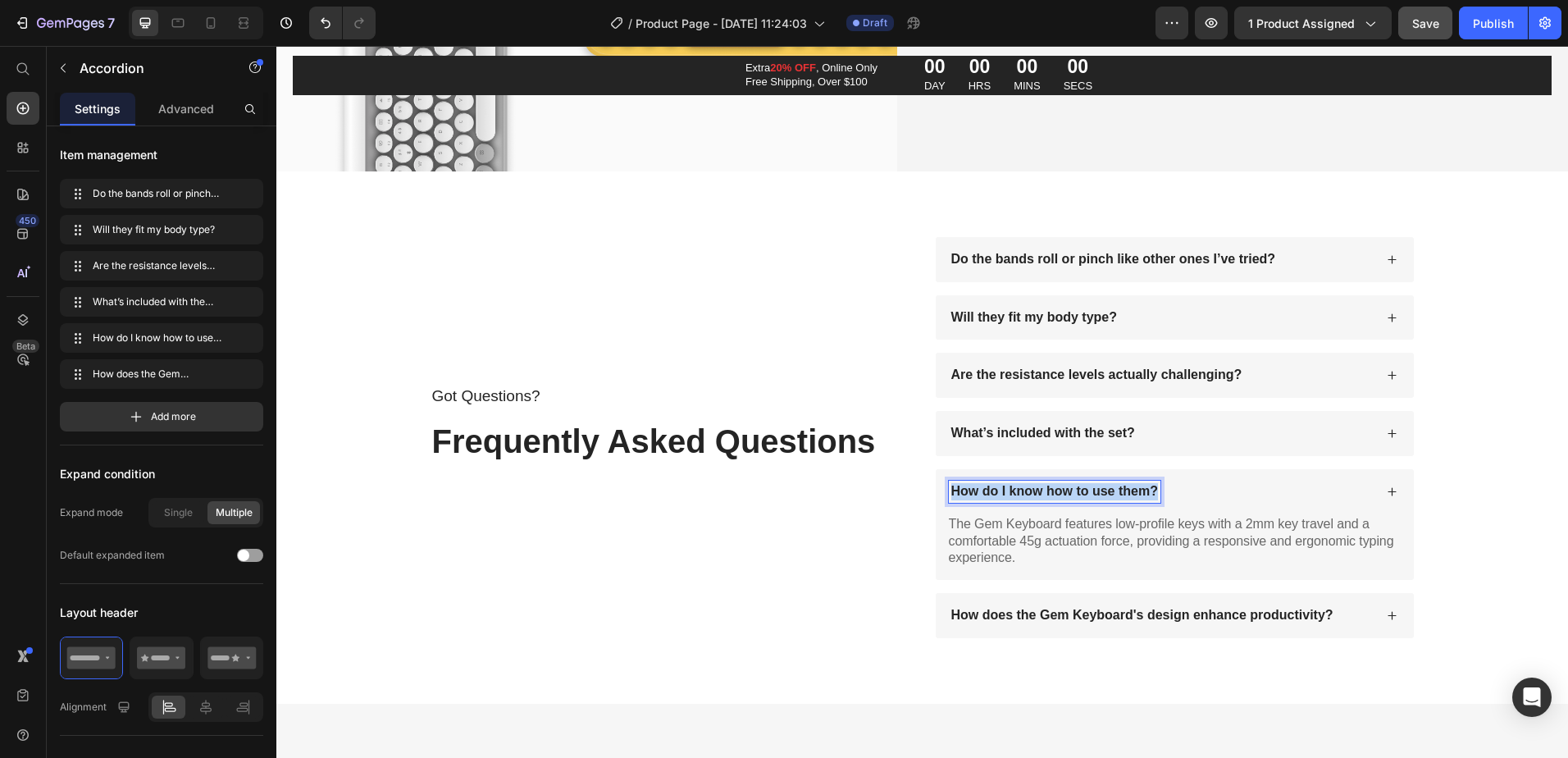 click on "How do I know how to use them?" at bounding box center (1055, 491) 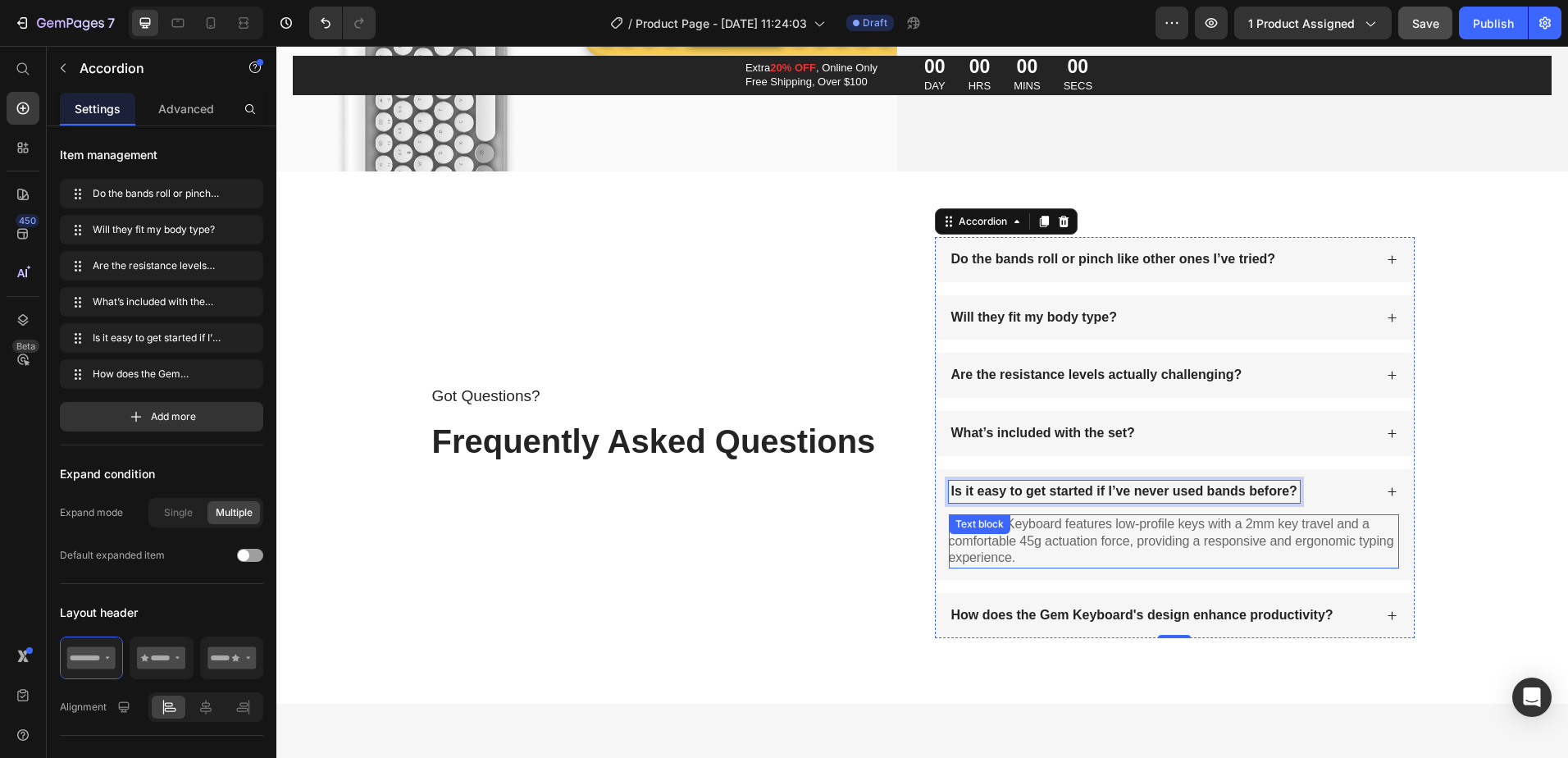 click on "The Gem Keyboard features low-profile keys with a 2mm key travel and a comfortable 45g actuation force, providing a responsive and ergonomic typing experience." at bounding box center [1174, 541] 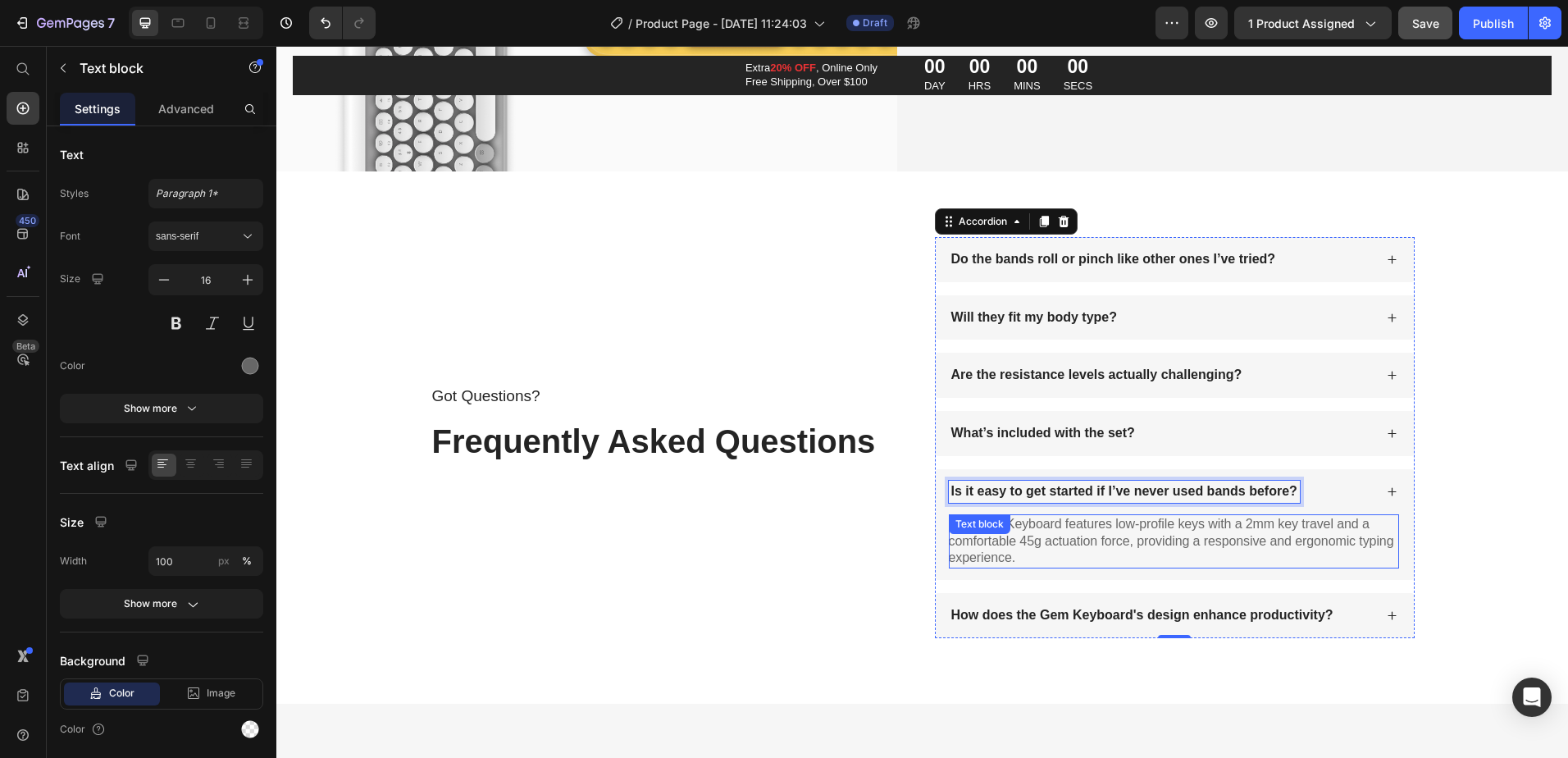 click on "The Gem Keyboard features low-profile keys with a 2mm key travel and a comfortable 45g actuation force, providing a responsive and ergonomic typing experience." at bounding box center (1174, 541) 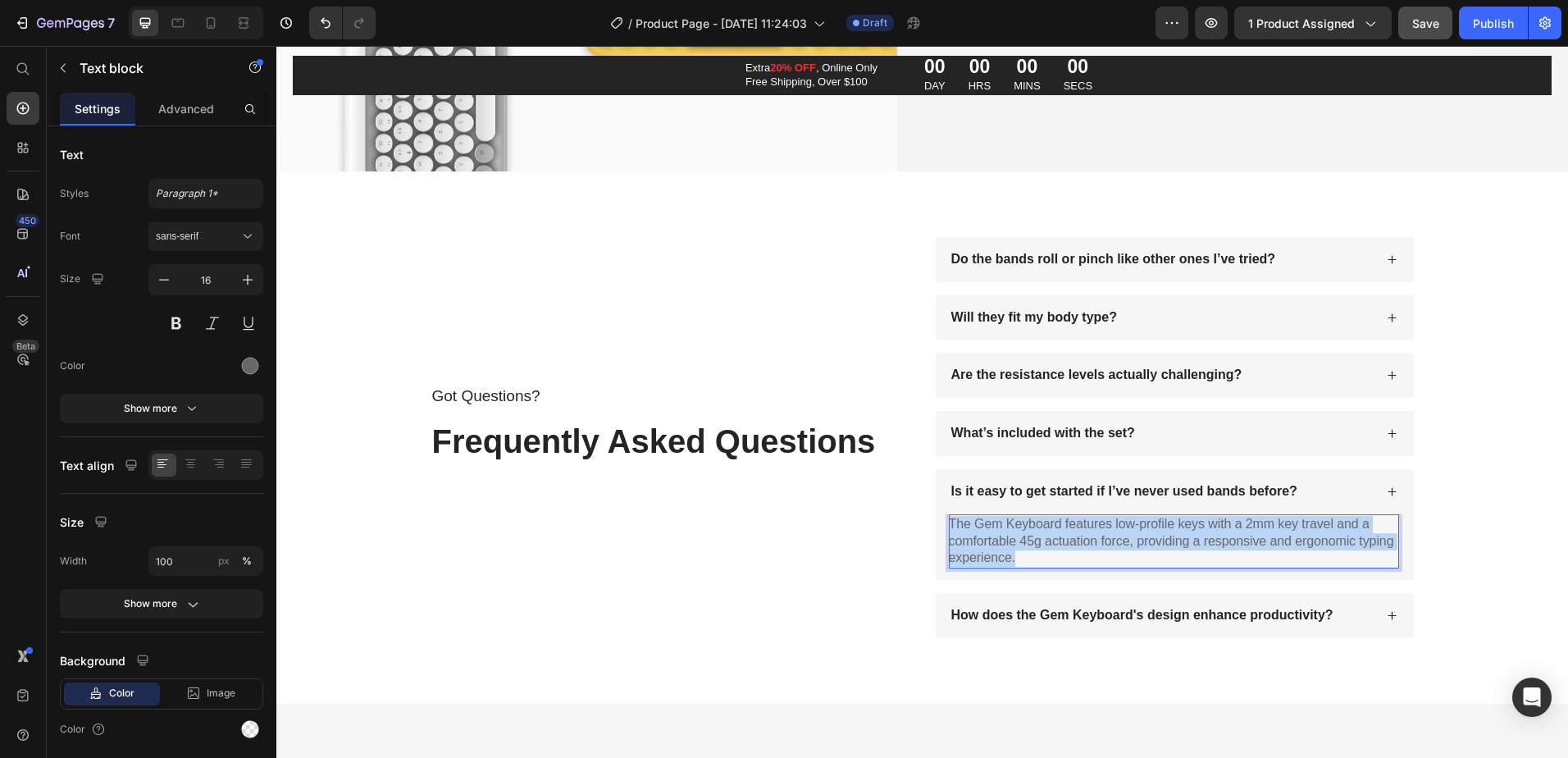 click on "The Gem Keyboard features low-profile keys with a 2mm key travel and a comfortable 45g actuation force, providing a responsive and ergonomic typing experience." at bounding box center [1174, 541] 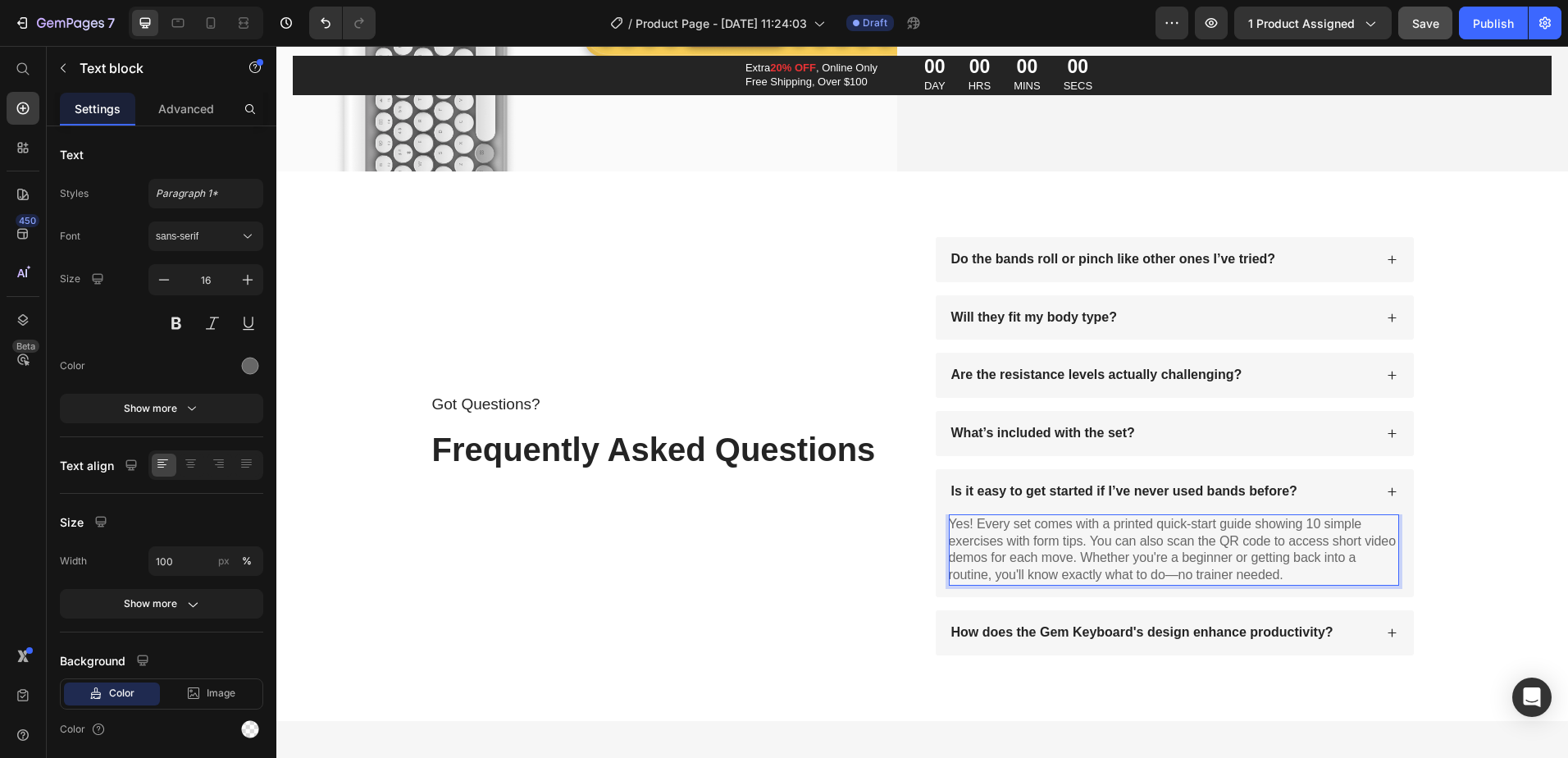 click on "Yes! Every set comes with a printed quick-start guide showing 10 simple exercises with form tips. You can also scan the QR code to access short video demos for each move. Whether you're a beginner or getting back into a routine, you'll know exactly what to do—no trainer needed." at bounding box center (1174, 550) 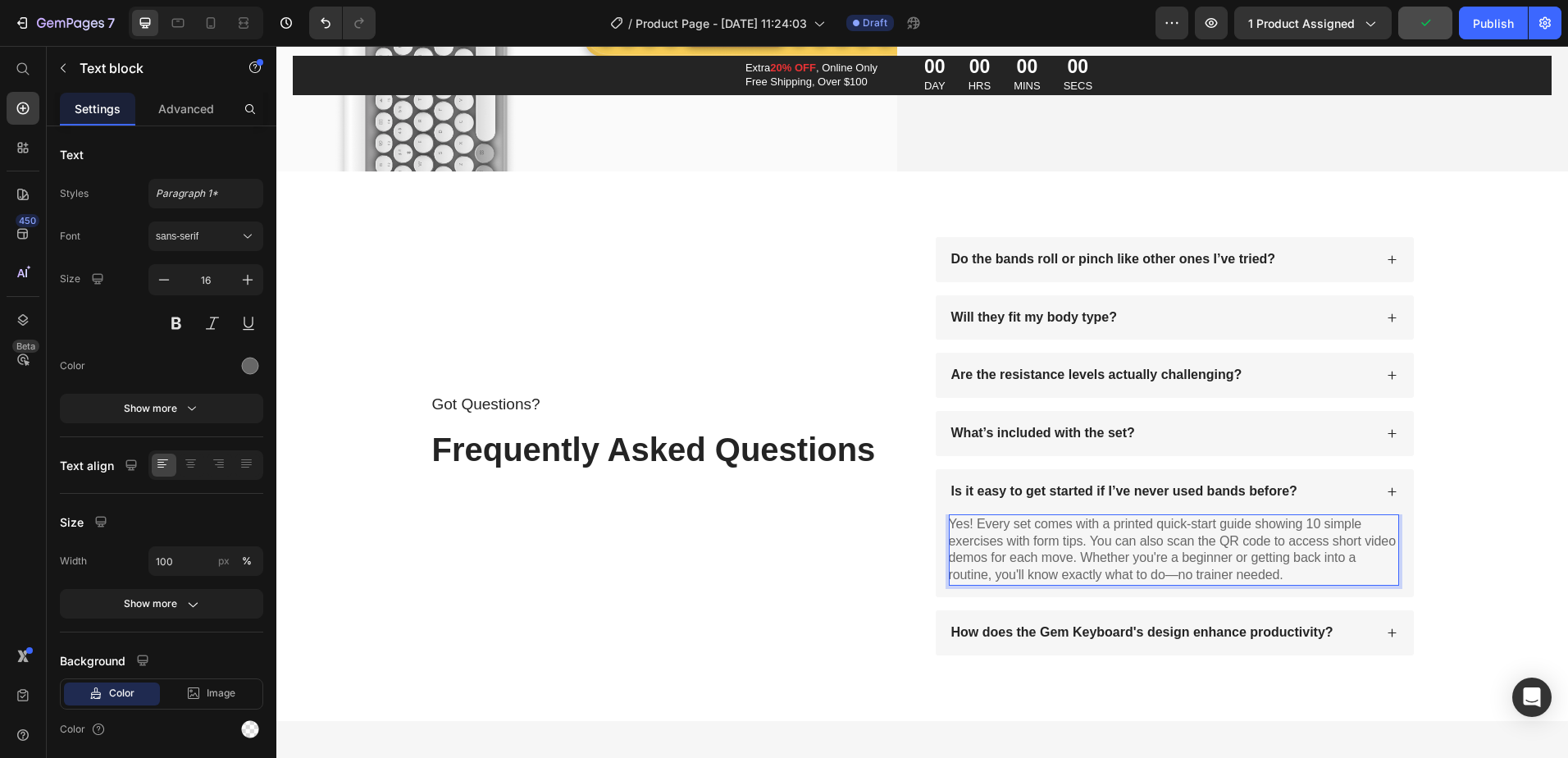 click on "Yes! Every set comes with a printed quick-start guide showing 10 simple exercises with form tips. You can also scan the QR code to access short video demos for each move. Whether you're a beginner or getting back into a routine, you'll know exactly what to do—no trainer needed." at bounding box center [1174, 550] 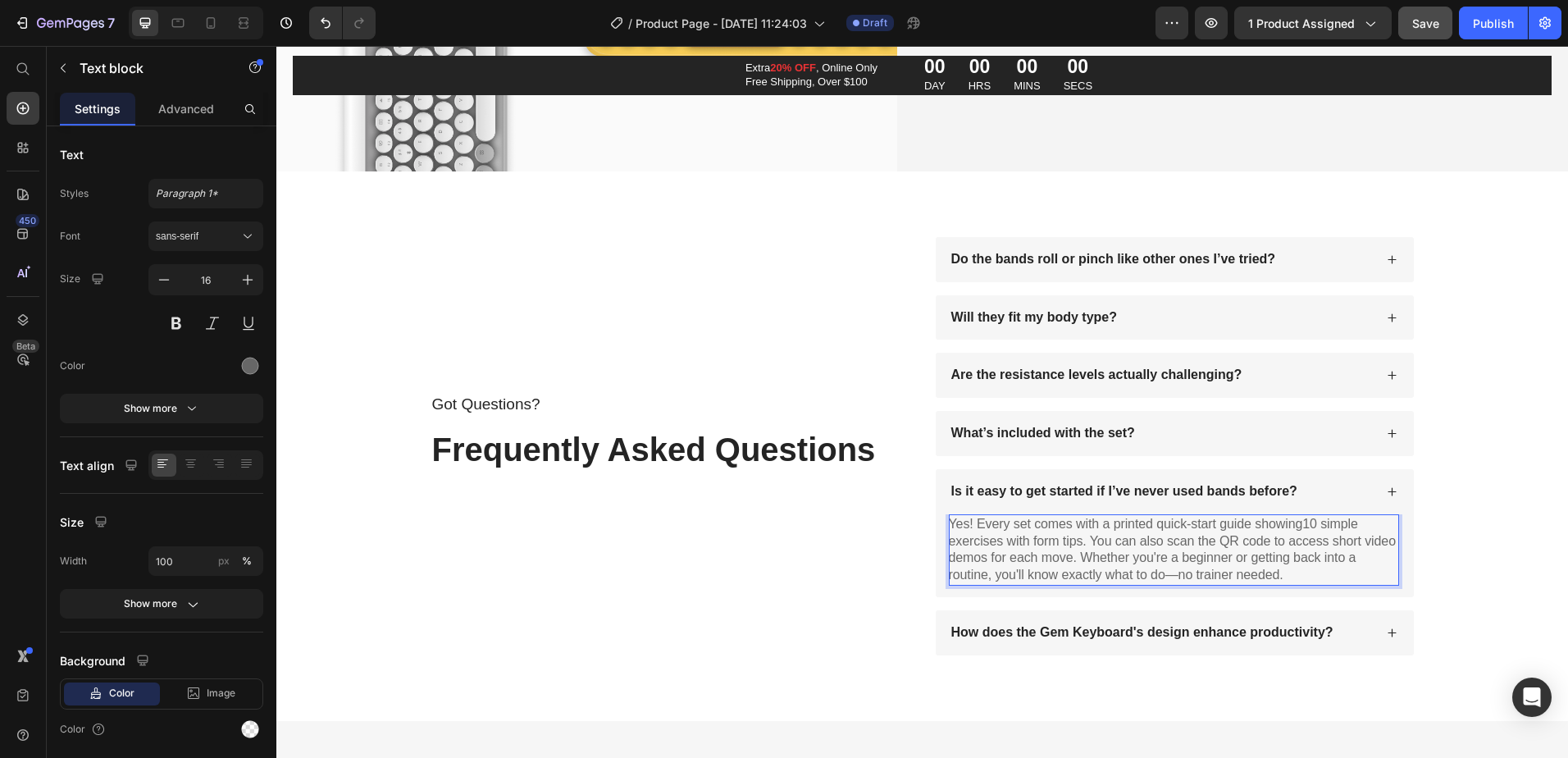 click on "Yes! Every set comes with a printed quick-start guide showing10 simple exercises with form tips. You can also scan the QR code to access short video demos for each move. Whether you're a beginner or getting back into a routine, you'll know exactly what to do—no trainer needed." at bounding box center [1174, 550] 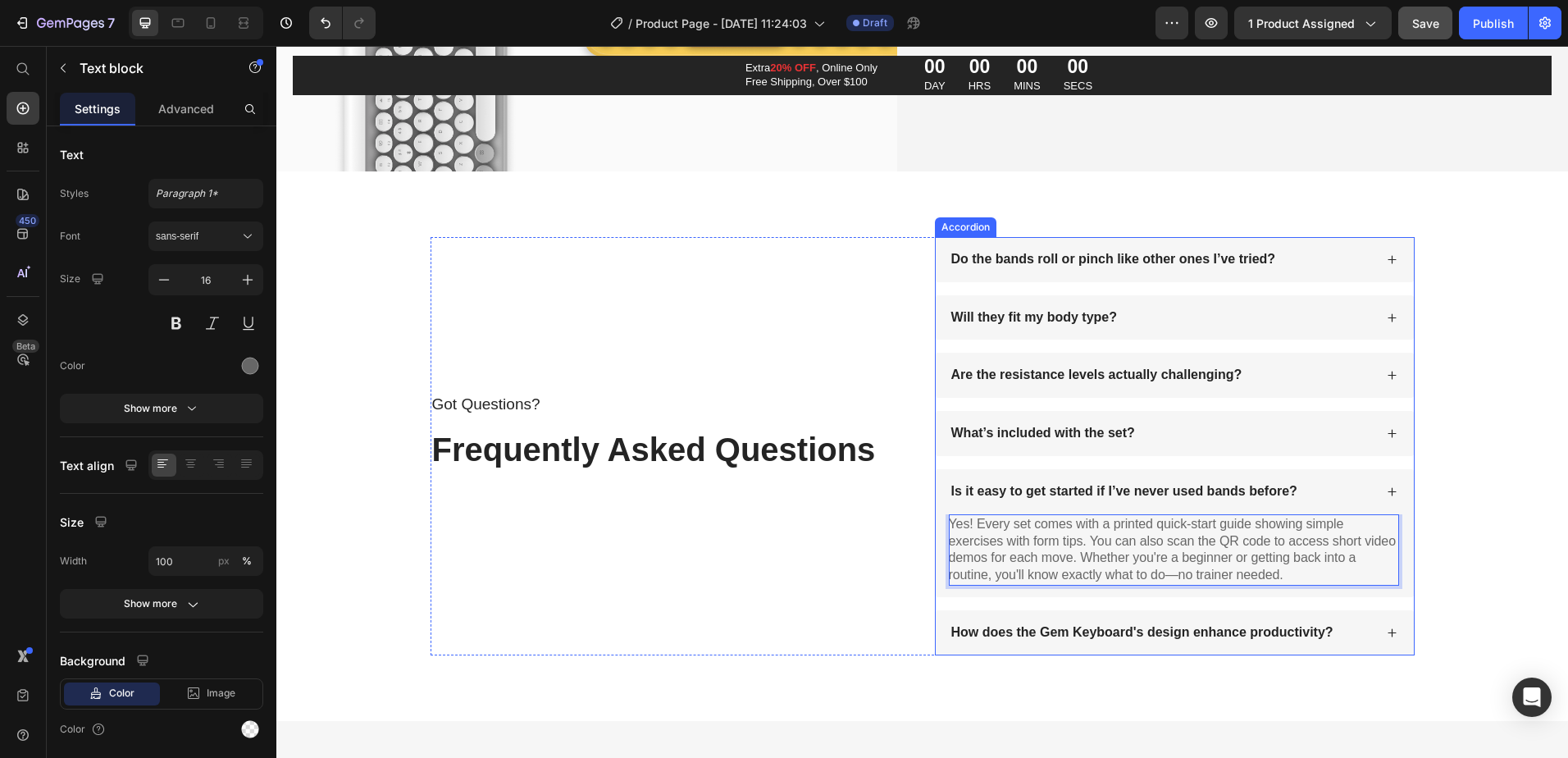 click on "Is it easy to get started if I’ve never used bands before?" at bounding box center (1161, 491) 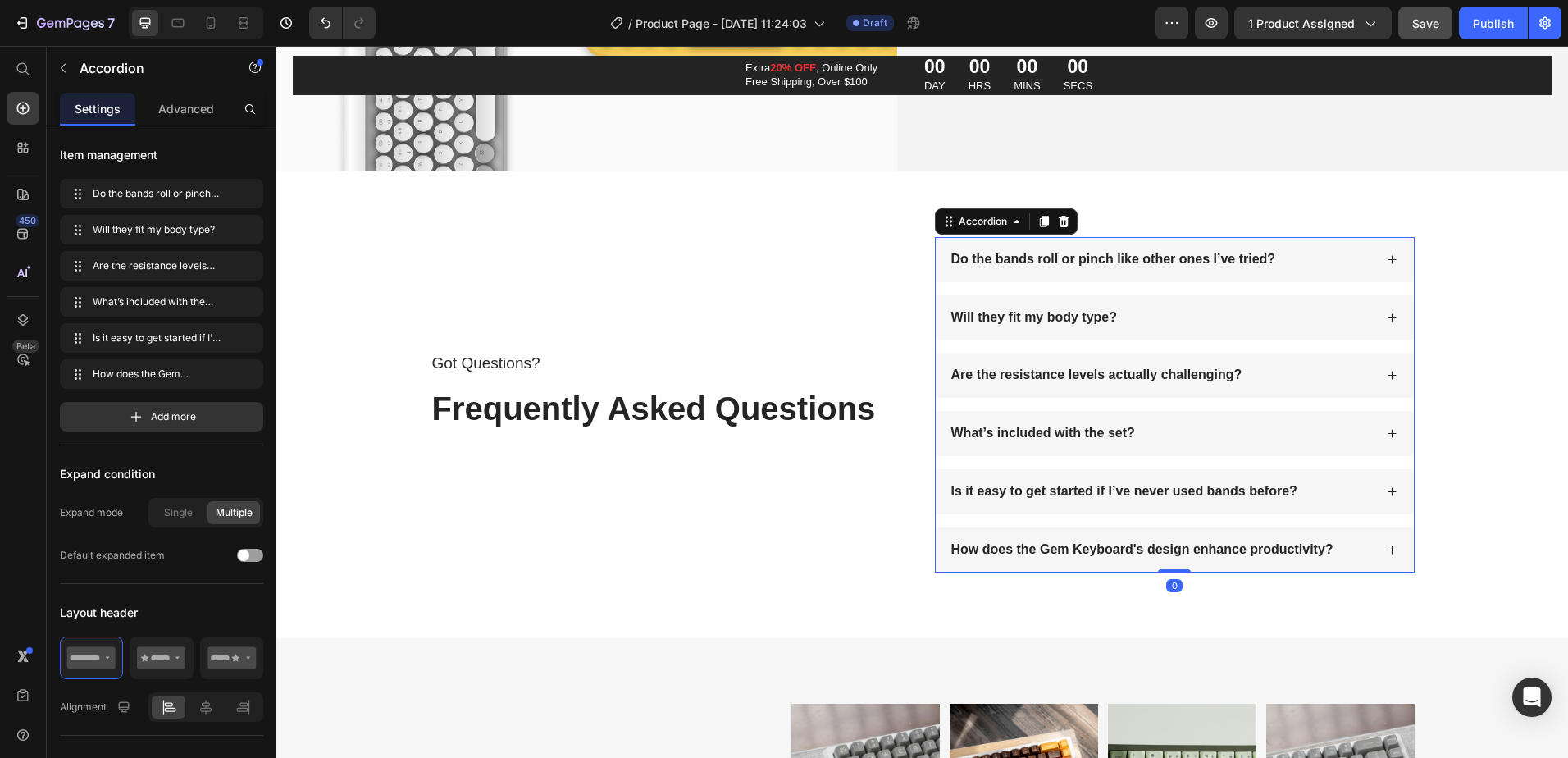 click on "Is it easy to get started if I’ve never used bands before?" at bounding box center [1161, 491] 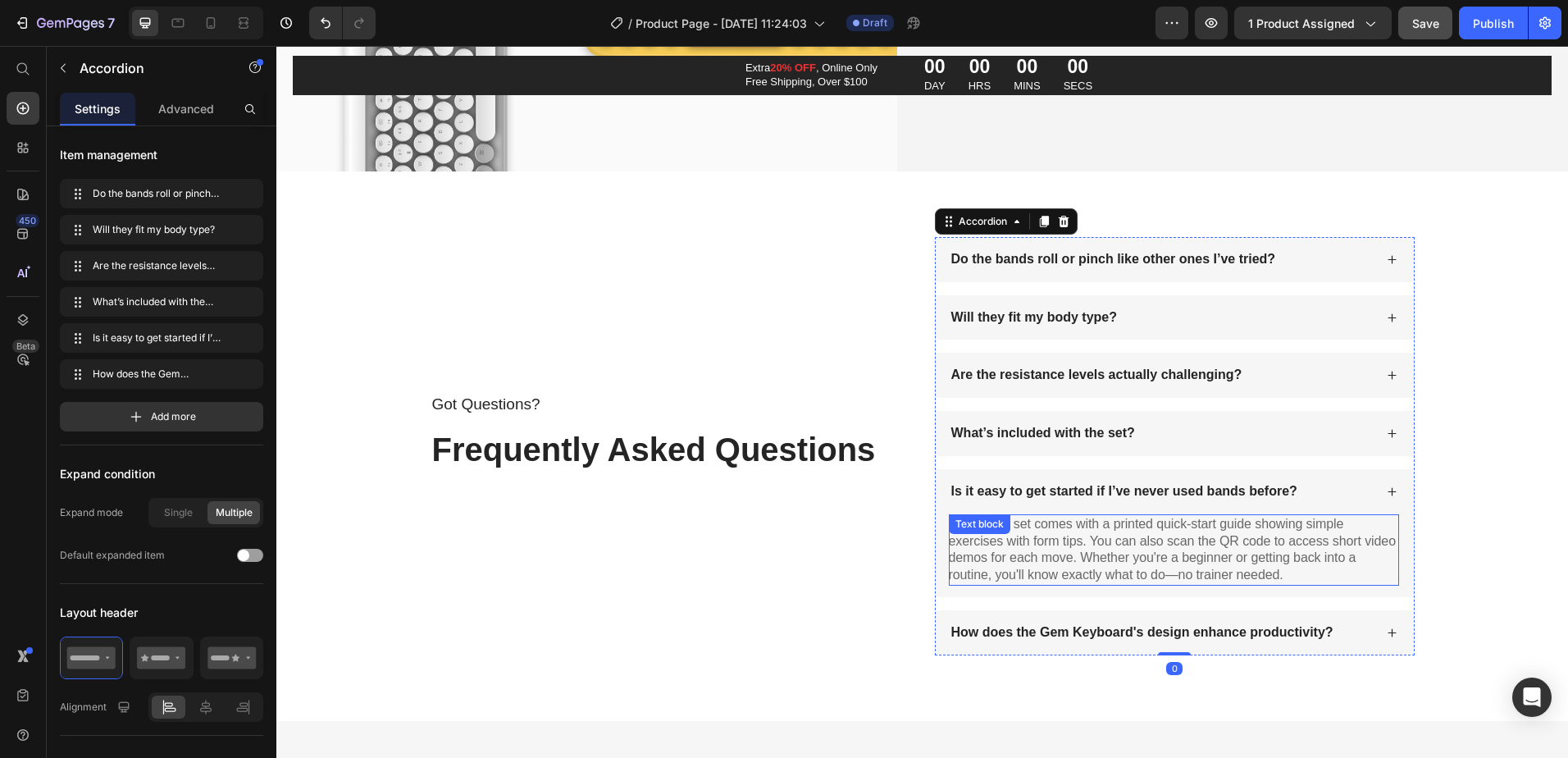 click on "Yes! Every set comes with a printed quick-start guide showing simple exercises with form tips. You can also scan the QR code to access short video demos for each move. Whether you're a beginner or getting back into a routine, you'll know exactly what to do—no trainer needed." at bounding box center (1174, 550) 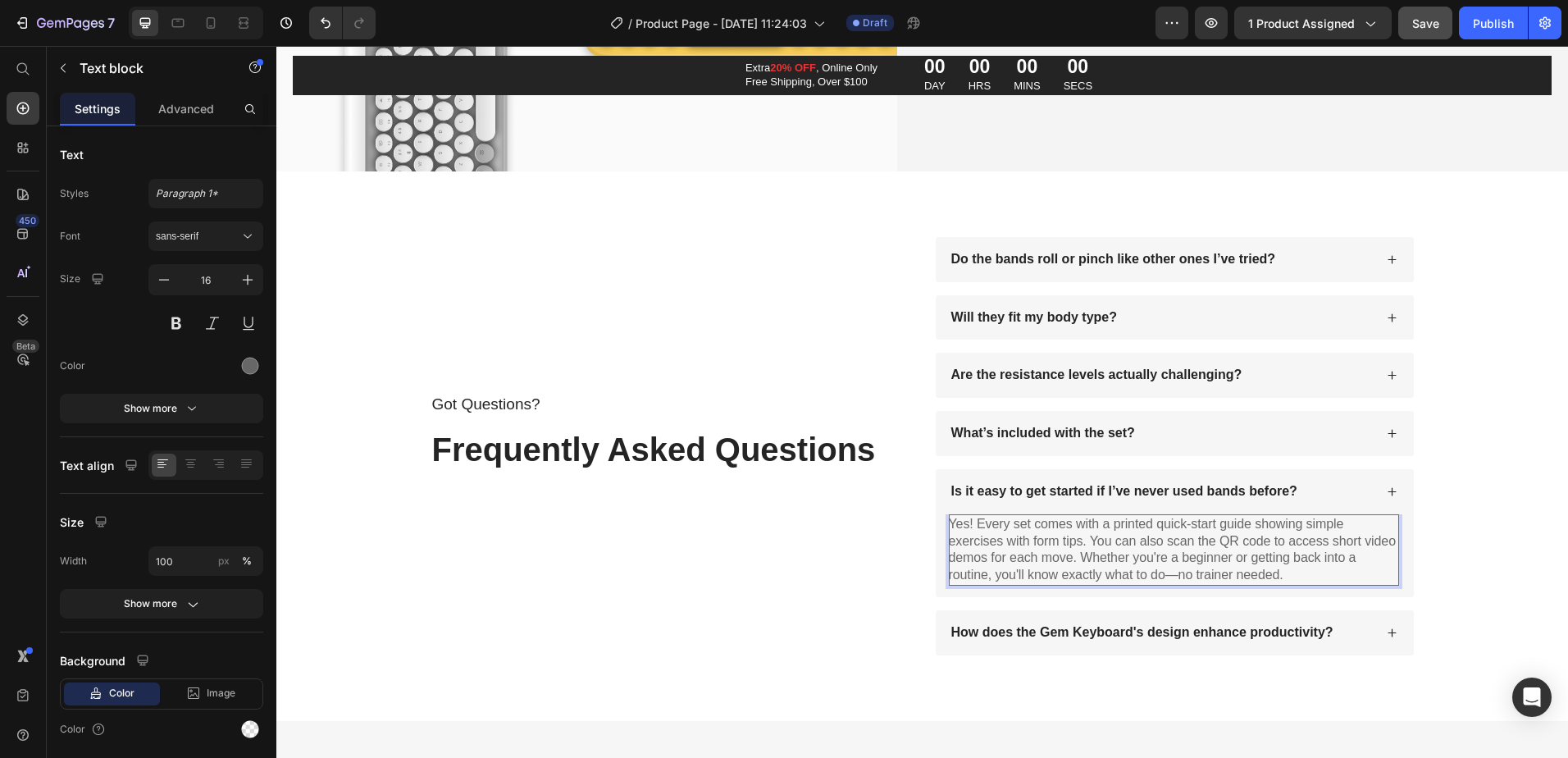 click on "Yes! Every set comes with a printed quick-start guide showing simple exercises with form tips. You can also scan the QR code to access short video demos for each move. Whether you're a beginner or getting back into a routine, you'll know exactly what to do—no trainer needed." at bounding box center (1174, 550) 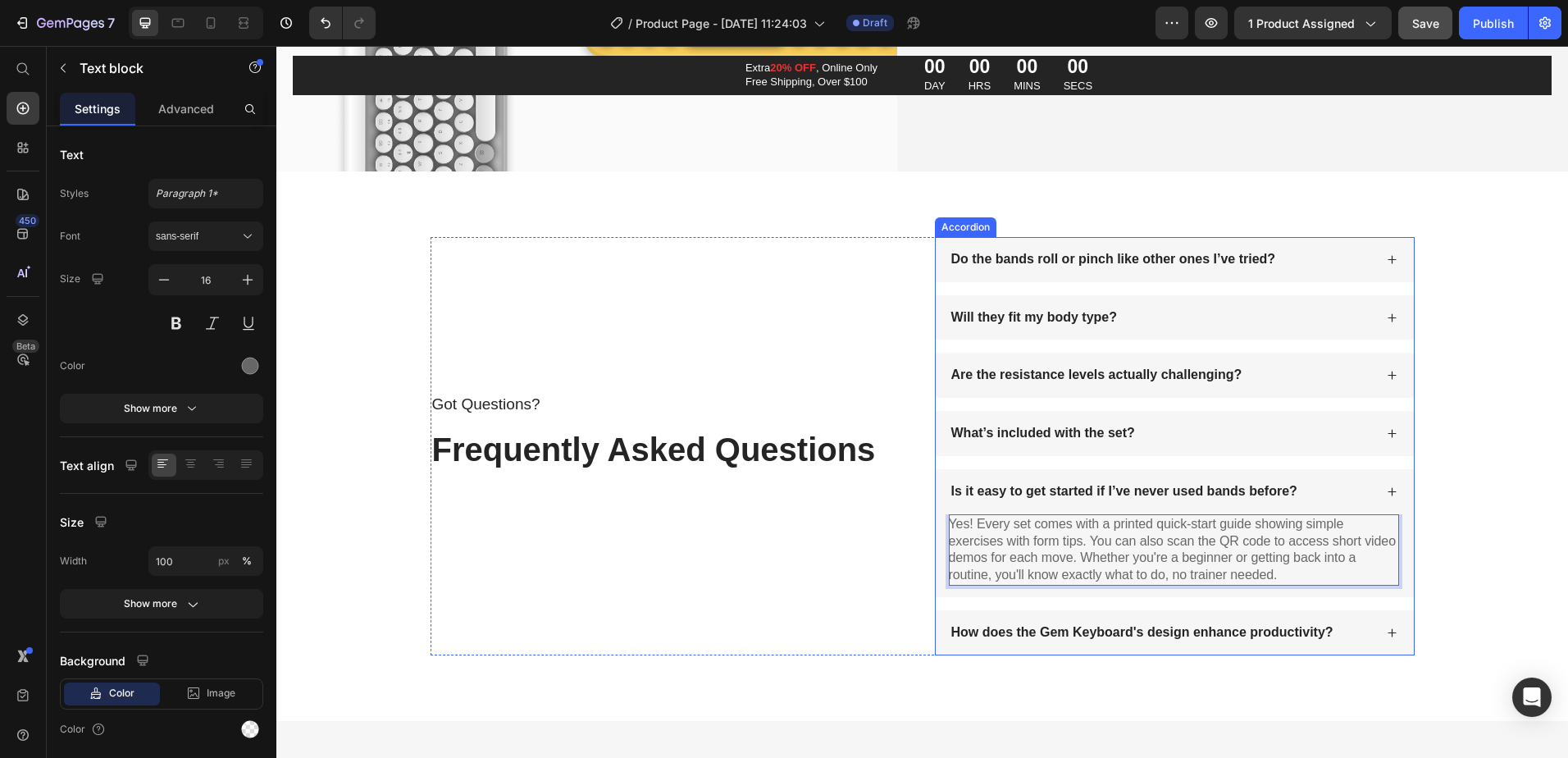 click on "Is it easy to get started if I’ve never used bands before?" at bounding box center (1161, 491) 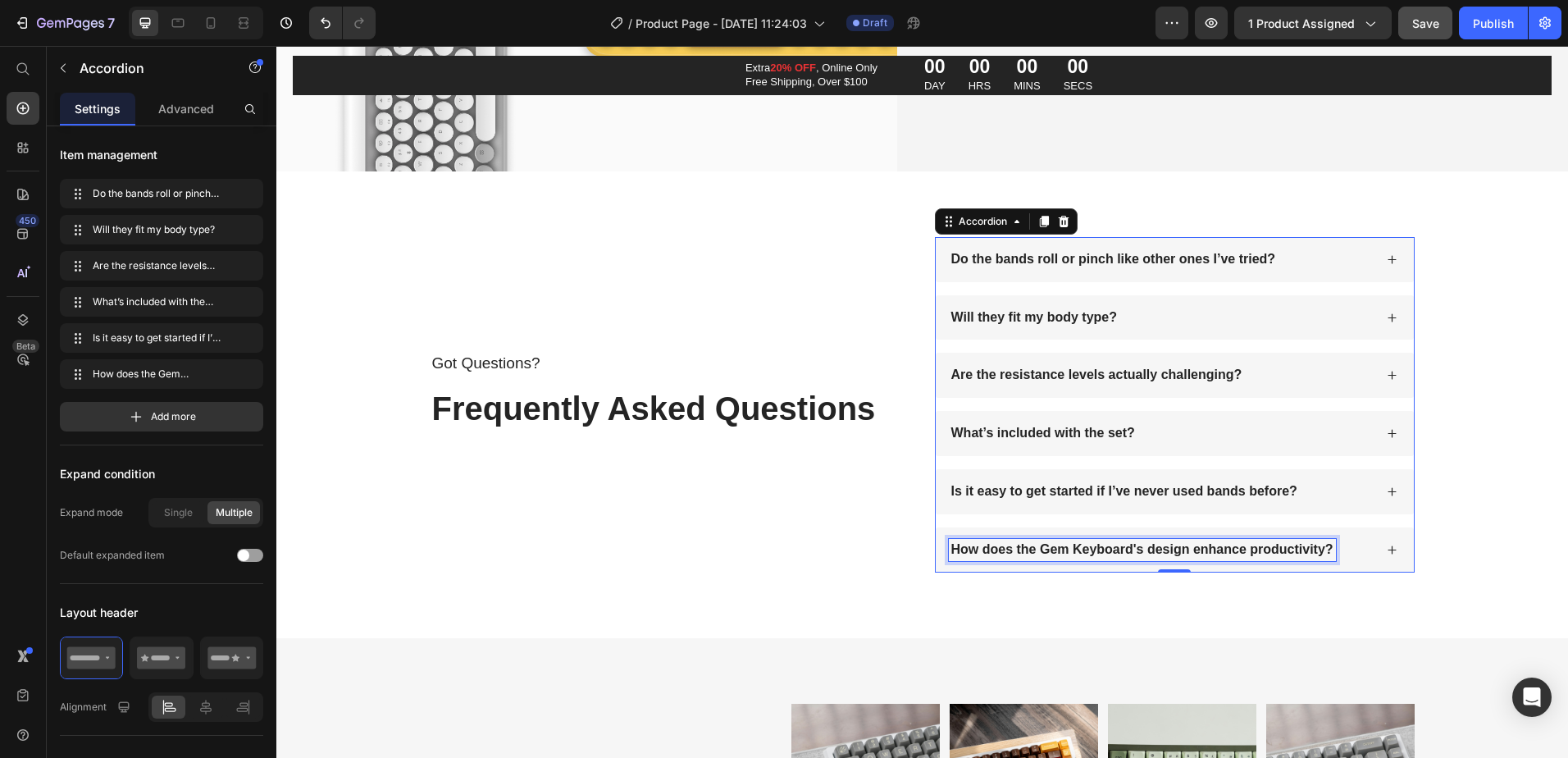 click on "How does the Gem Keyboard's design enhance productivity?" at bounding box center (1142, 550) 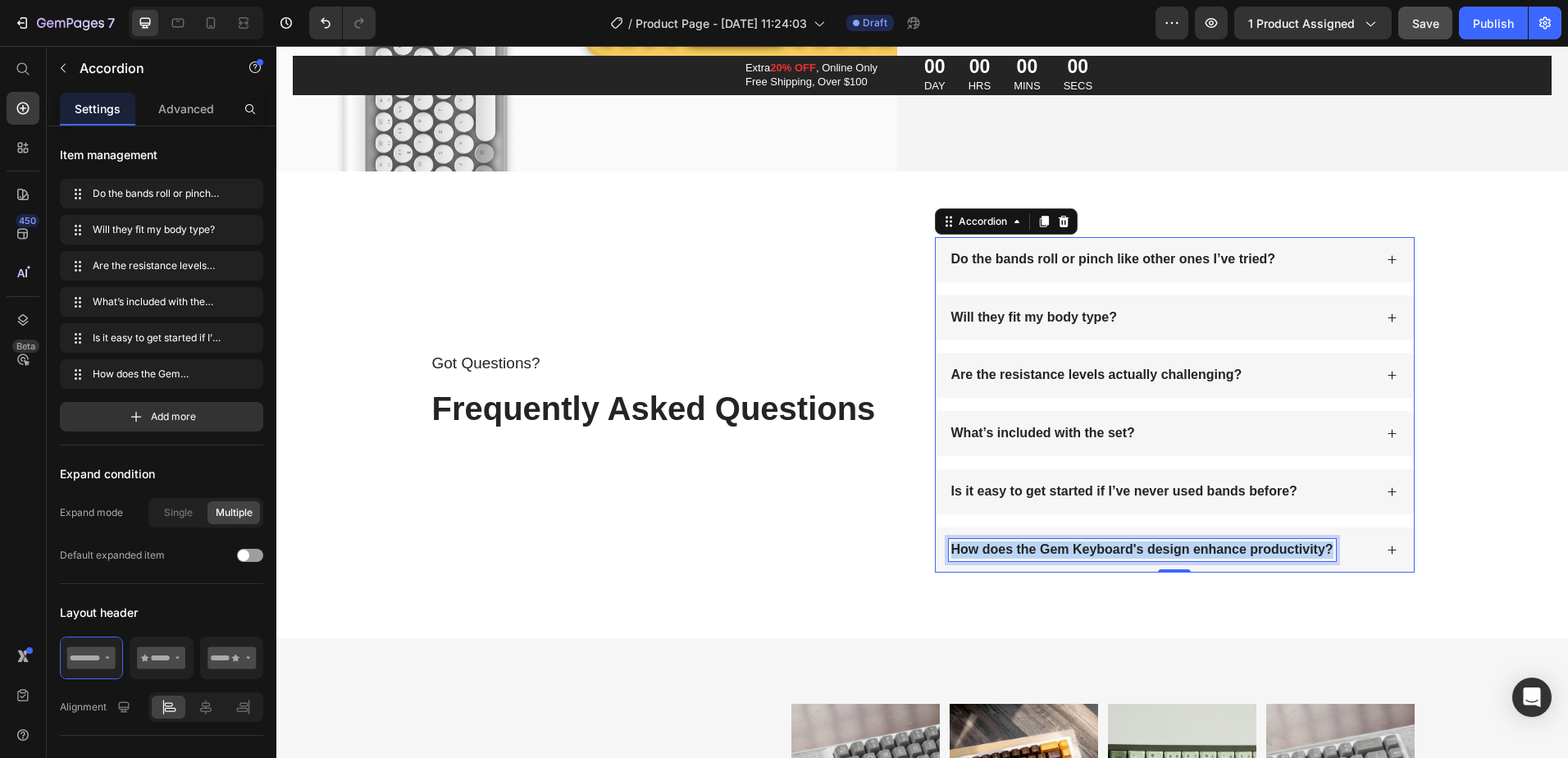 click on "How does the Gem Keyboard's design enhance productivity?" at bounding box center (1142, 550) 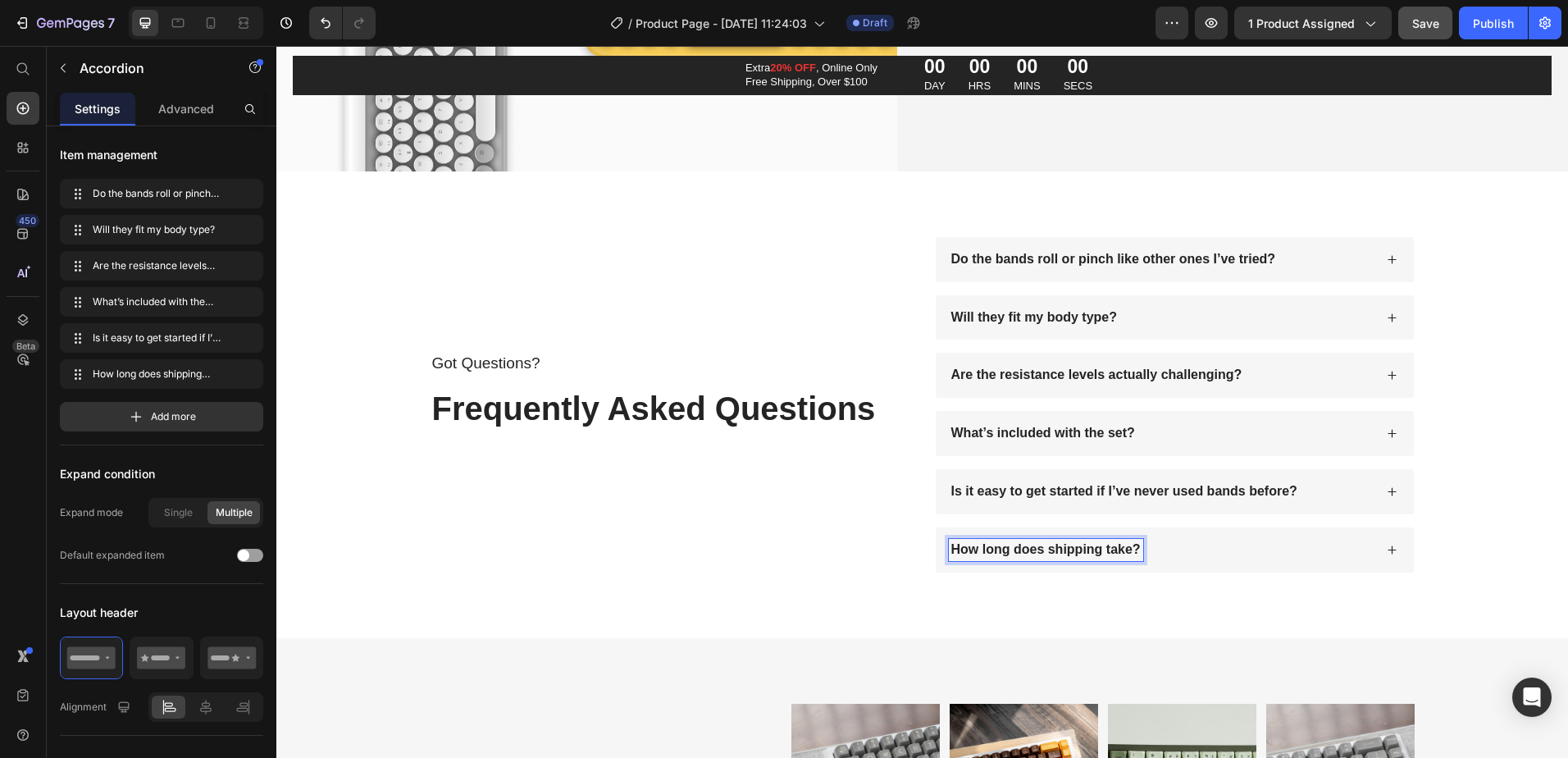 click on "How long does shipping take?" at bounding box center [1161, 550] 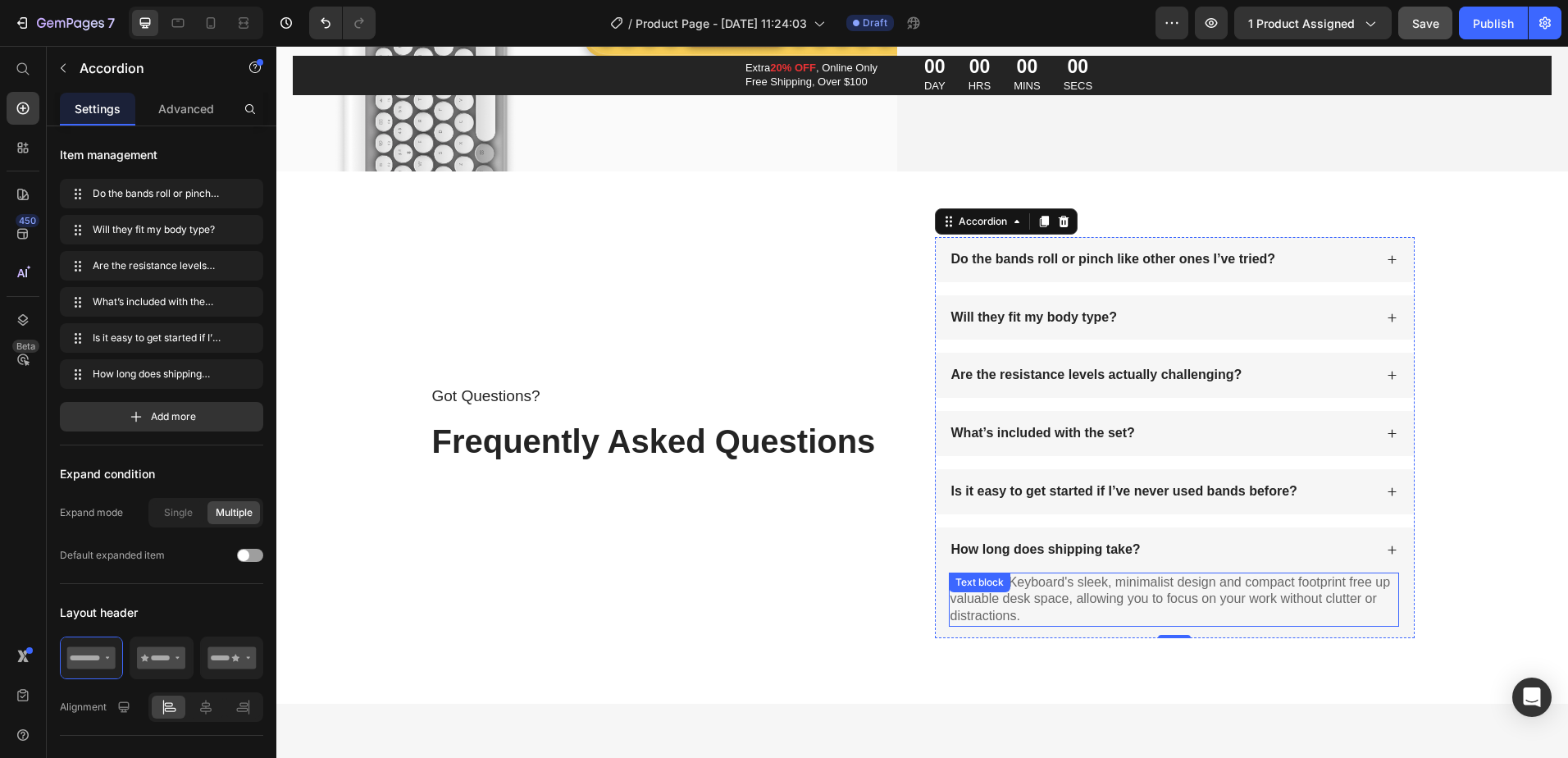 click on "The Gem Keyboard's sleek, minimalist design and compact footprint free up valuable desk space, allowing you to focus on your work without clutter or distractions." at bounding box center (1174, 600) 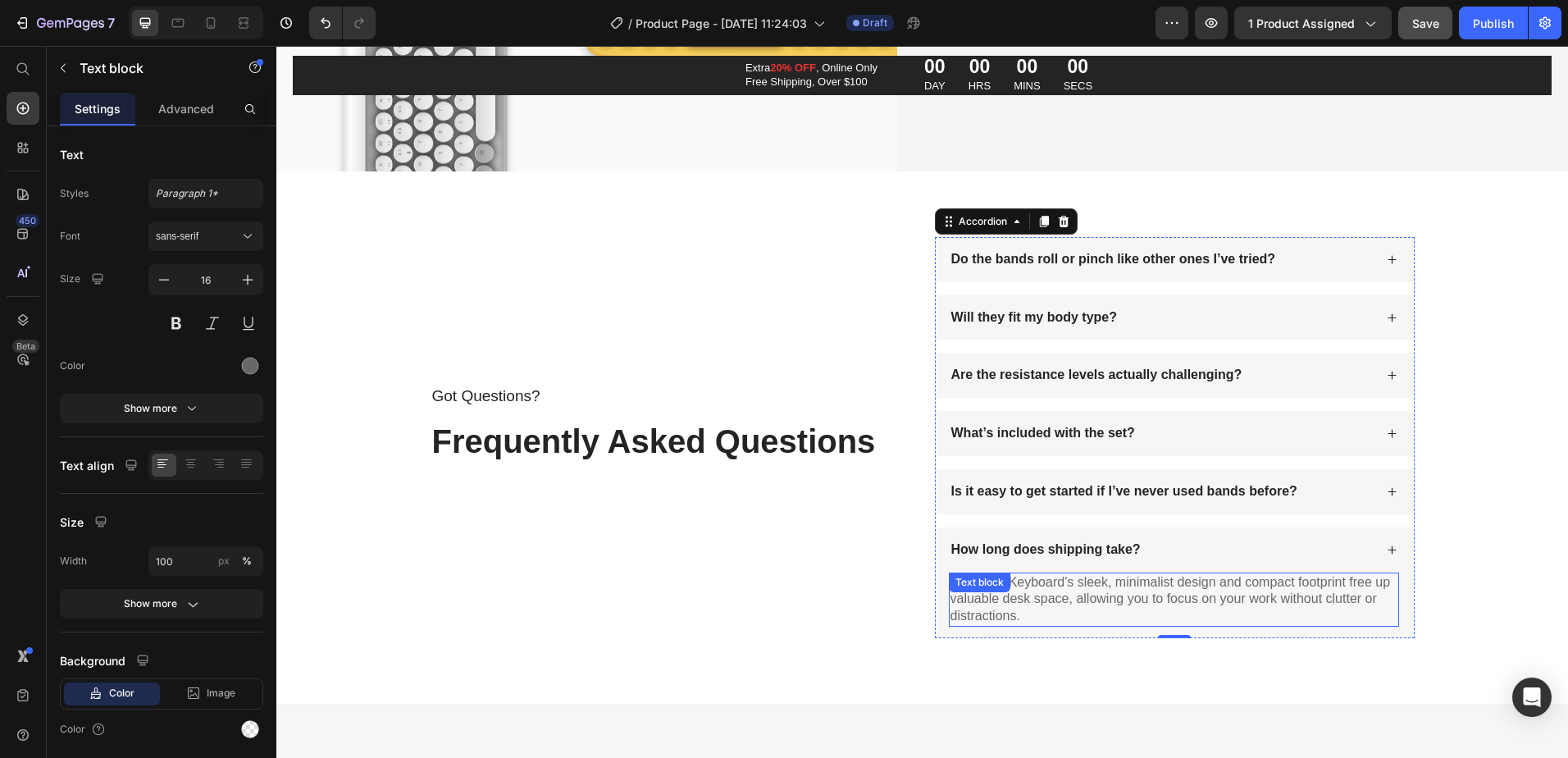 click on "The Gem Keyboard's sleek, minimalist design and compact footprint free up valuable desk space, allowing you to focus on your work without clutter or distractions." at bounding box center (1174, 600) 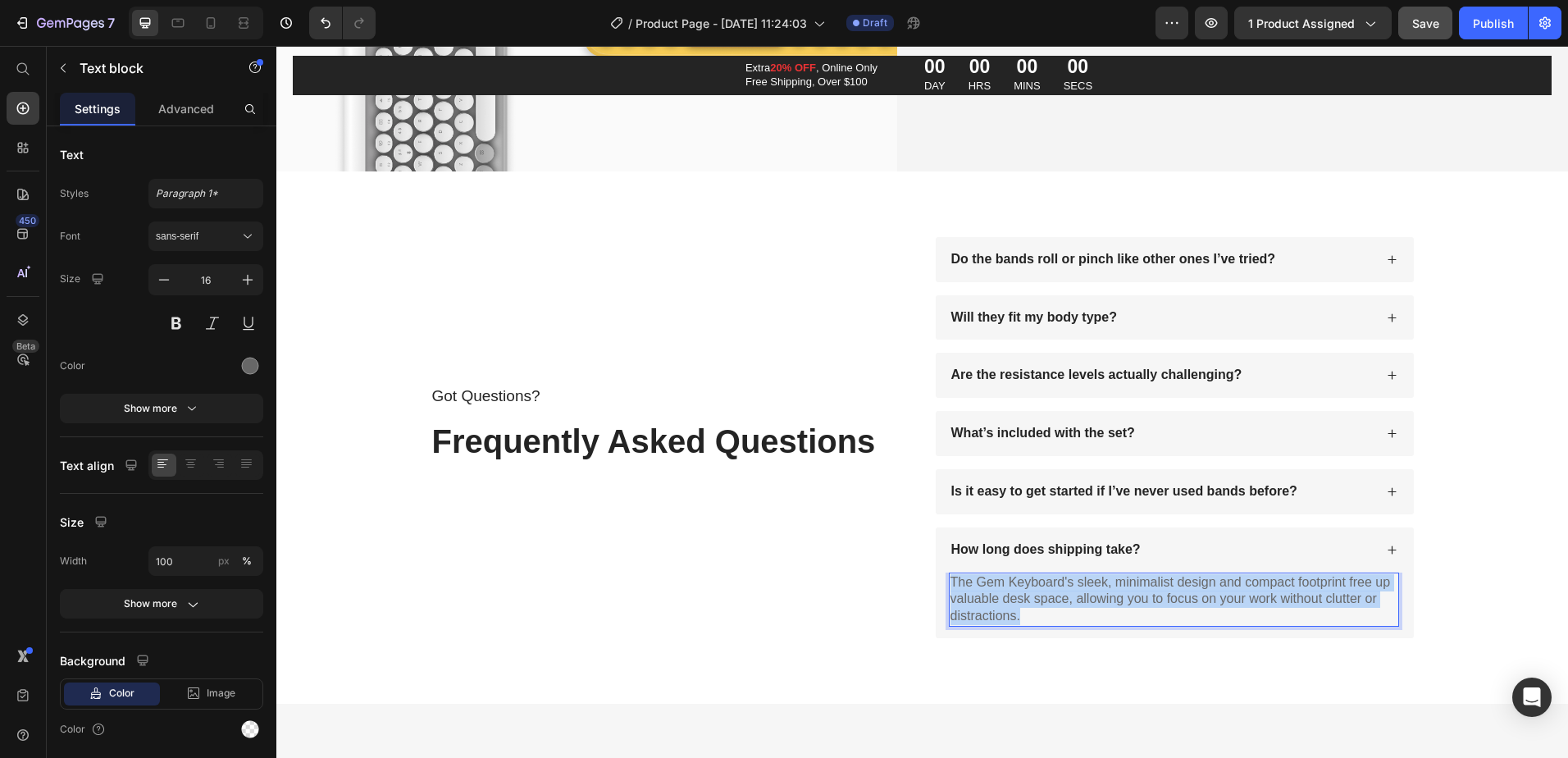 click on "The Gem Keyboard's sleek, minimalist design and compact footprint free up valuable desk space, allowing you to focus on your work without clutter or distractions." at bounding box center [1174, 600] 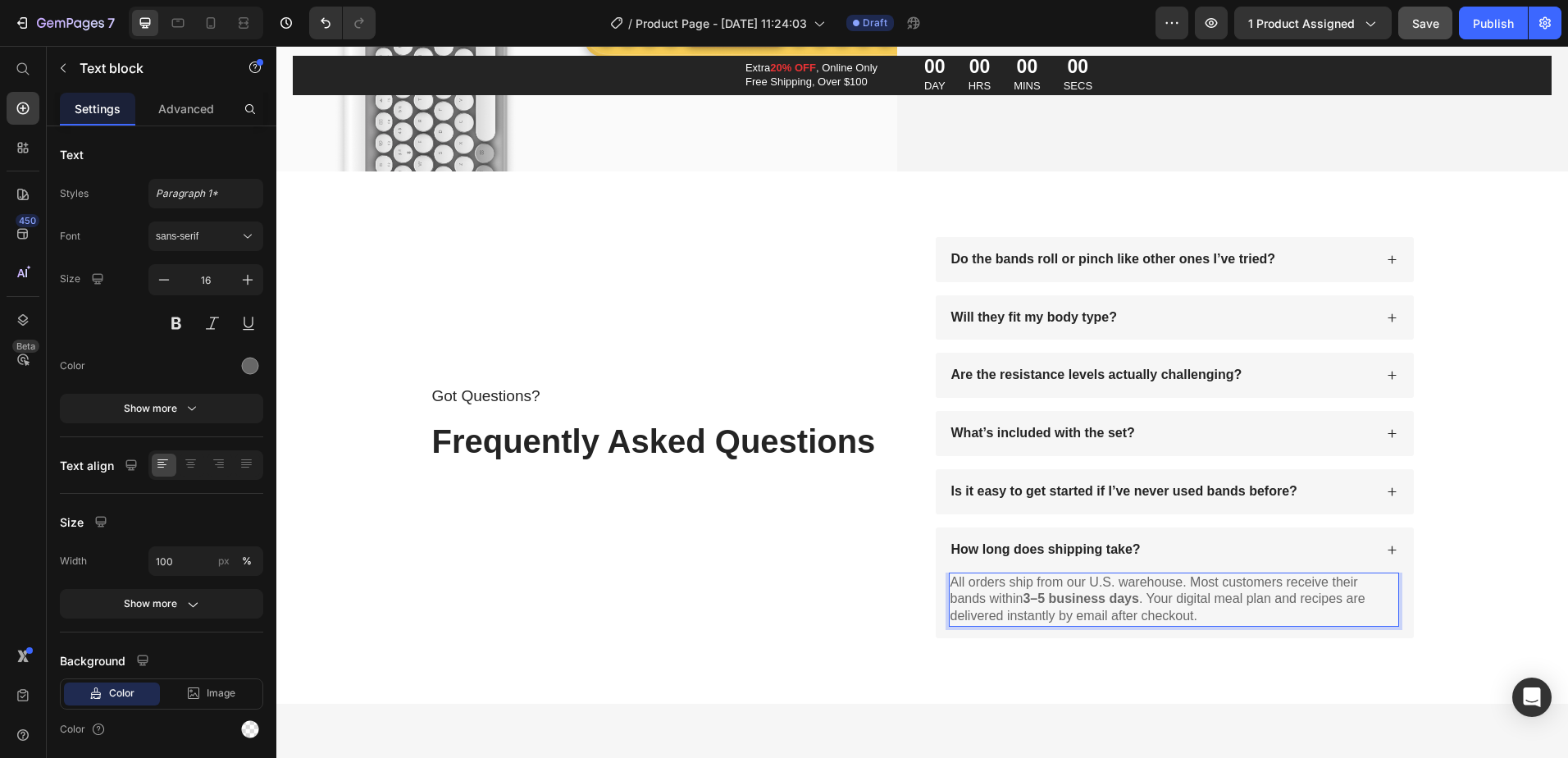 click on "All orders ship from our U.S. warehouse. Most customers receive their bands within  3–5 business days . Your digital meal plan and recipes are delivered instantly by email after checkout." at bounding box center (1174, 600) 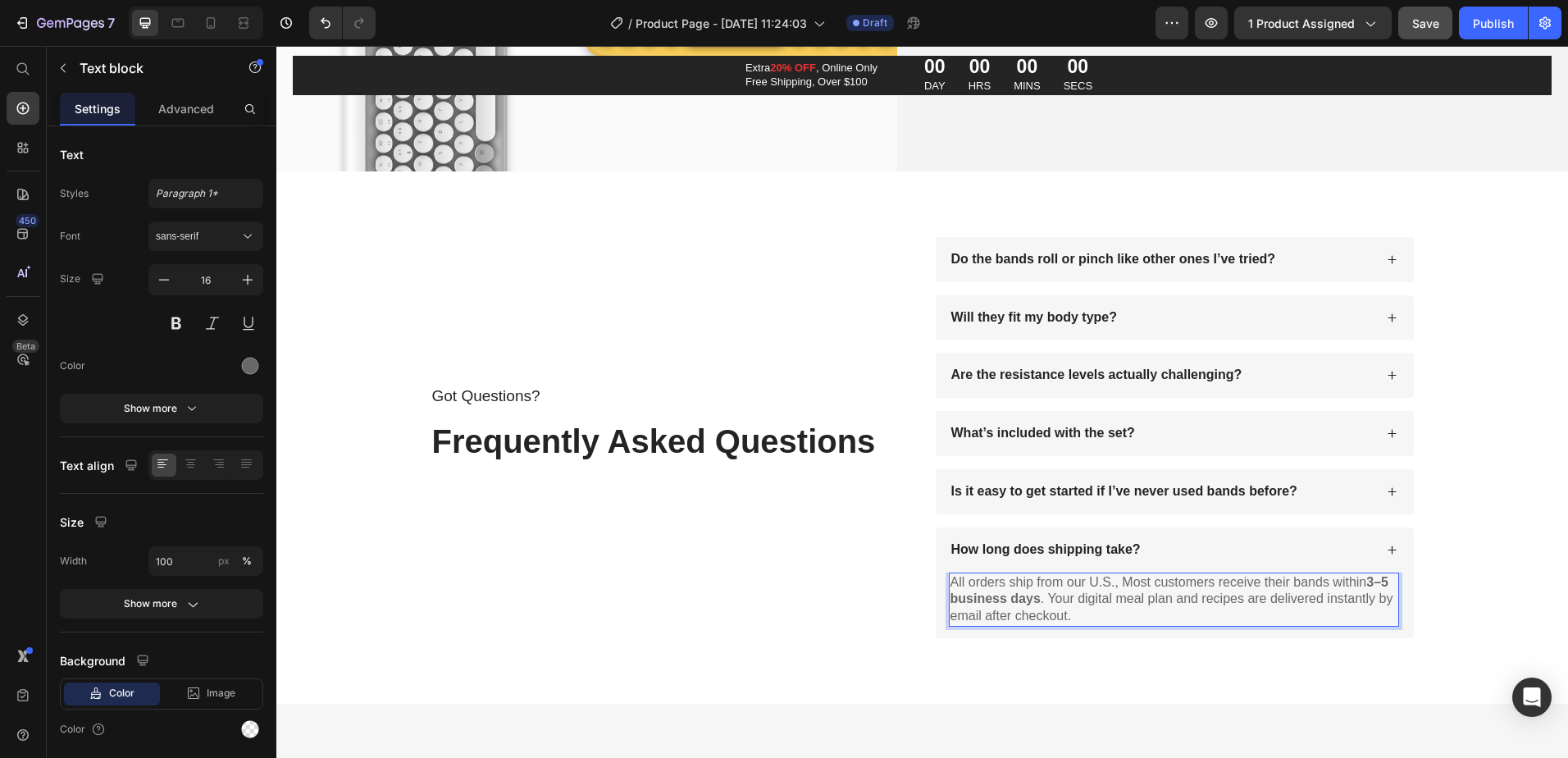 click on "All orders ship from our U.S., Most customers receive their bands within  3–5 business days . Your digital meal plan and recipes are delivered instantly by email after checkout." at bounding box center (1174, 600) 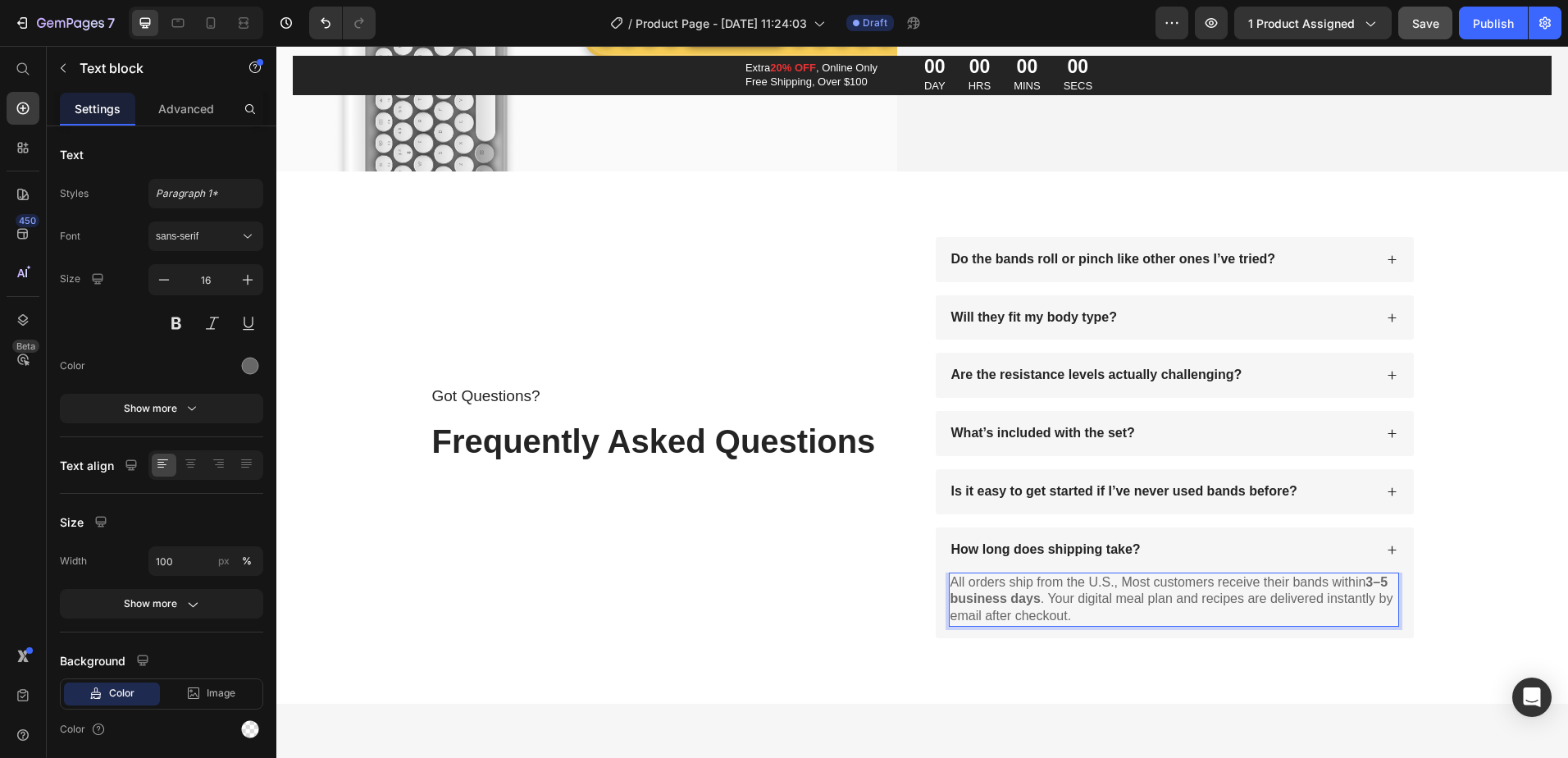 click on "All orders ship from the U.S., Most customers receive their bands within  3–5 business days . Your digital meal plan and recipes are delivered instantly by email after checkout." at bounding box center [1174, 600] 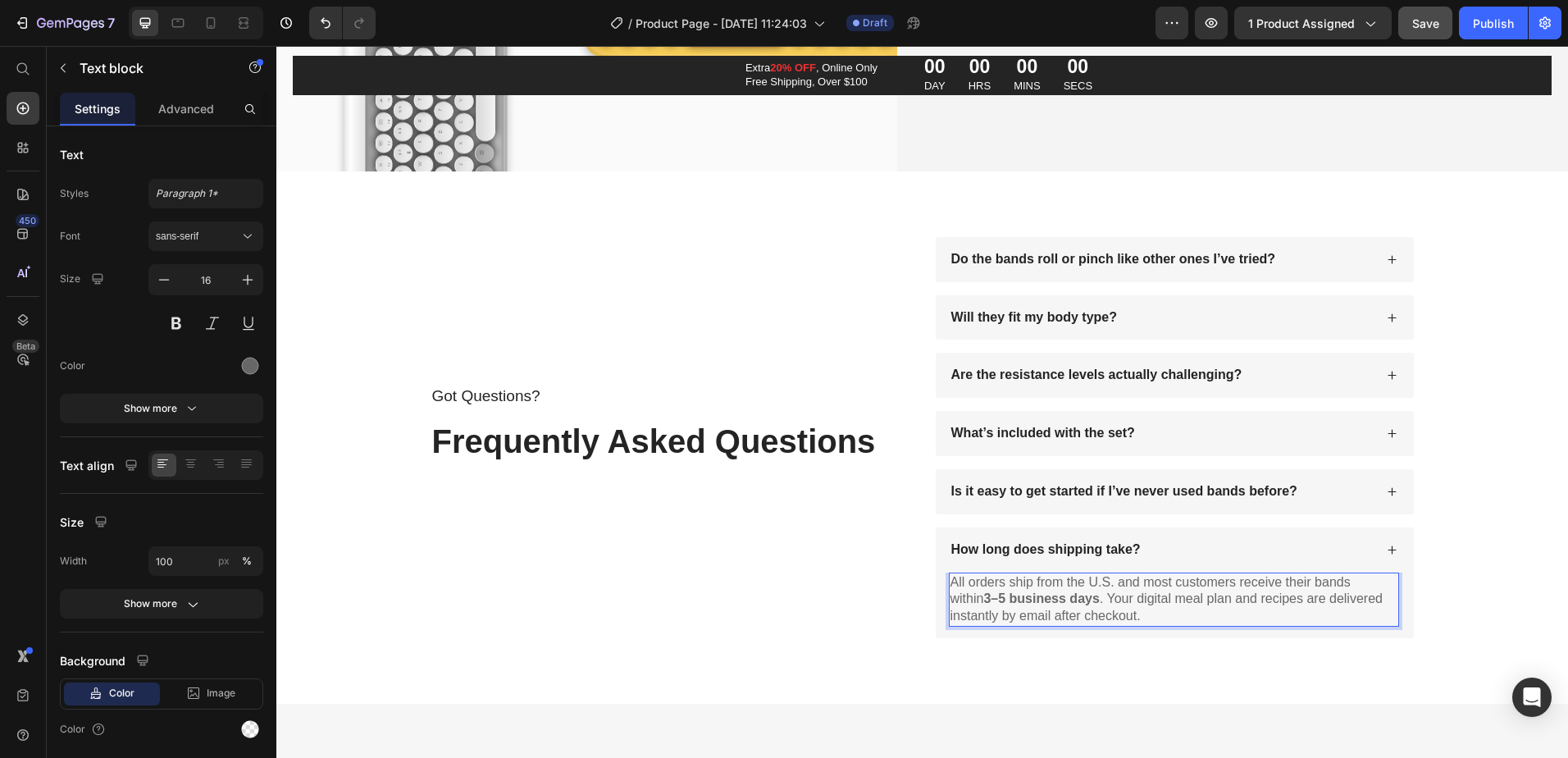 click on "3–5 business days" at bounding box center [1041, 598] 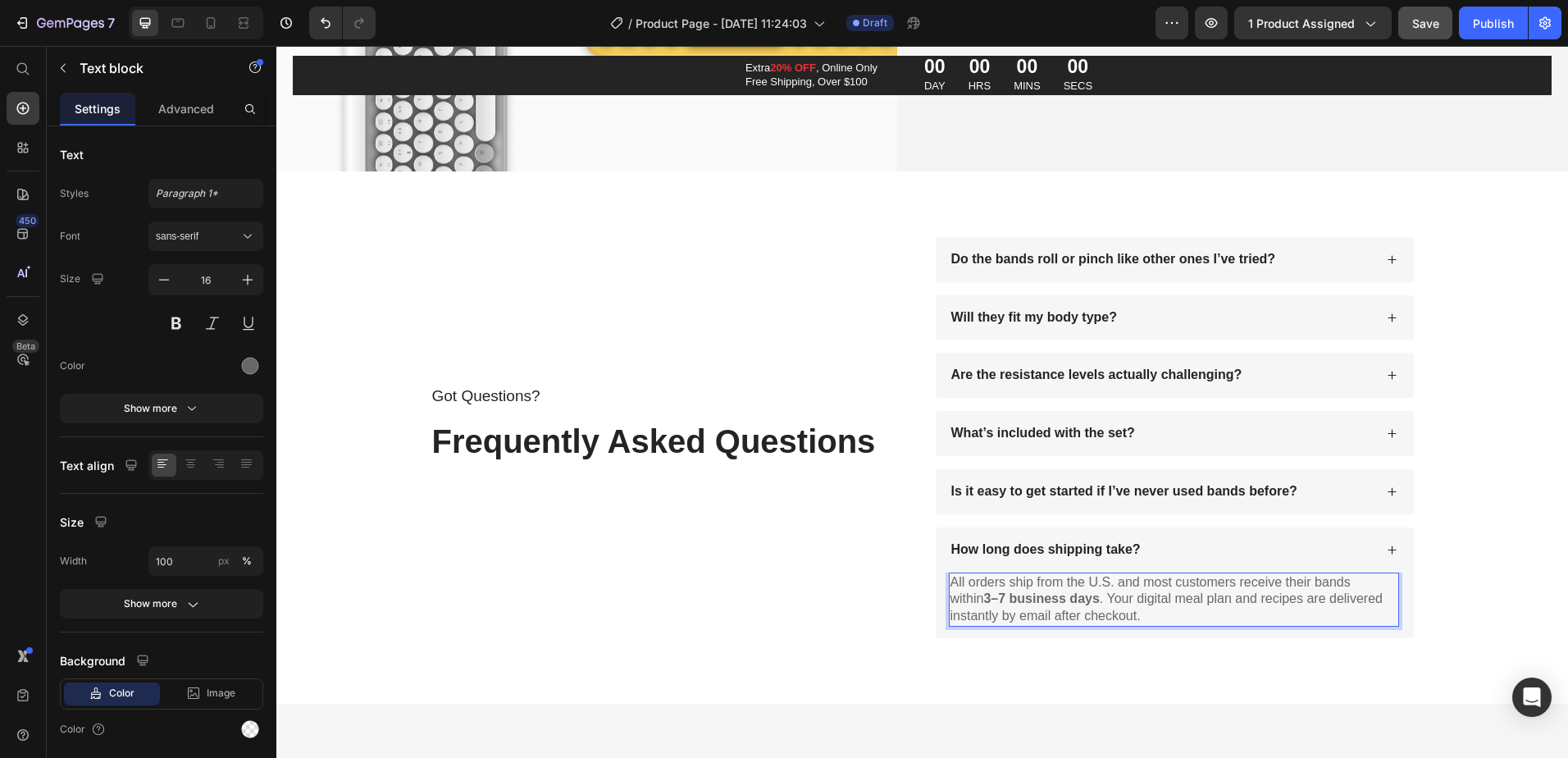 click on "All orders ship from the U.S. and most customers receive their bands within  3–7 business days . Your digital meal plan and recipes are delivered instantly by email after checkout." at bounding box center [1174, 600] 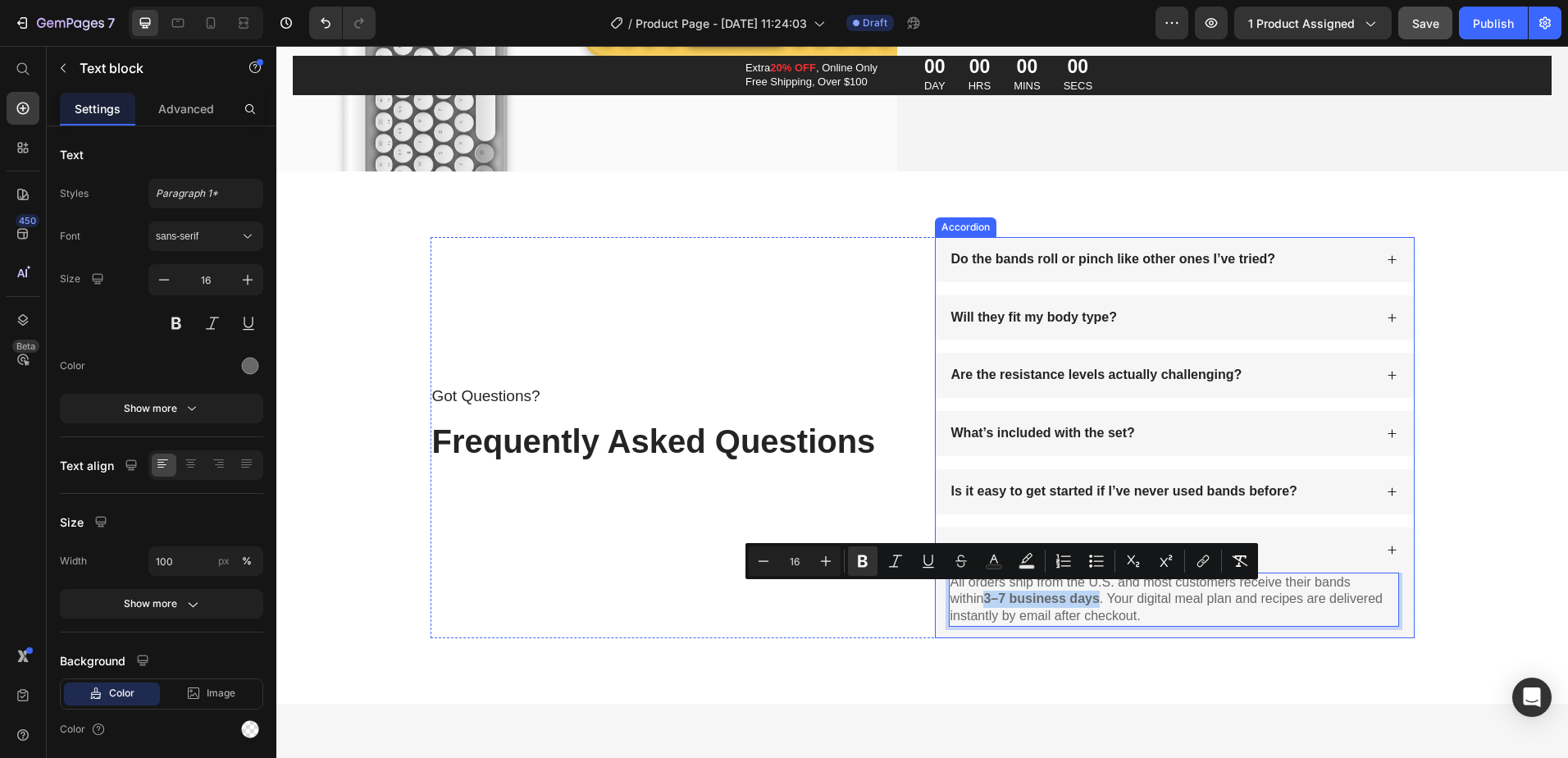 drag, startPoint x: 1060, startPoint y: 594, endPoint x: 940, endPoint y: 596, distance: 120.01667 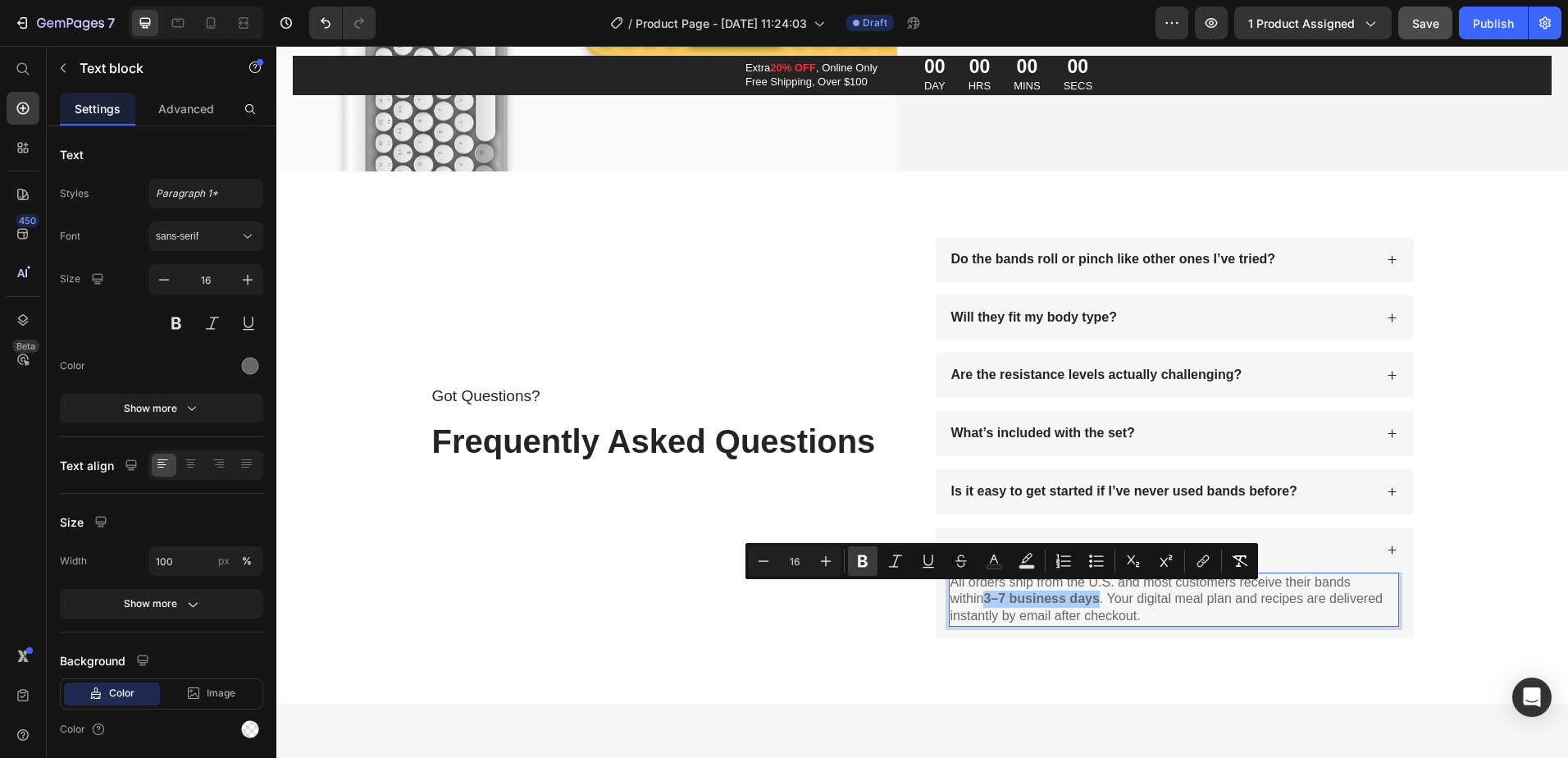 click 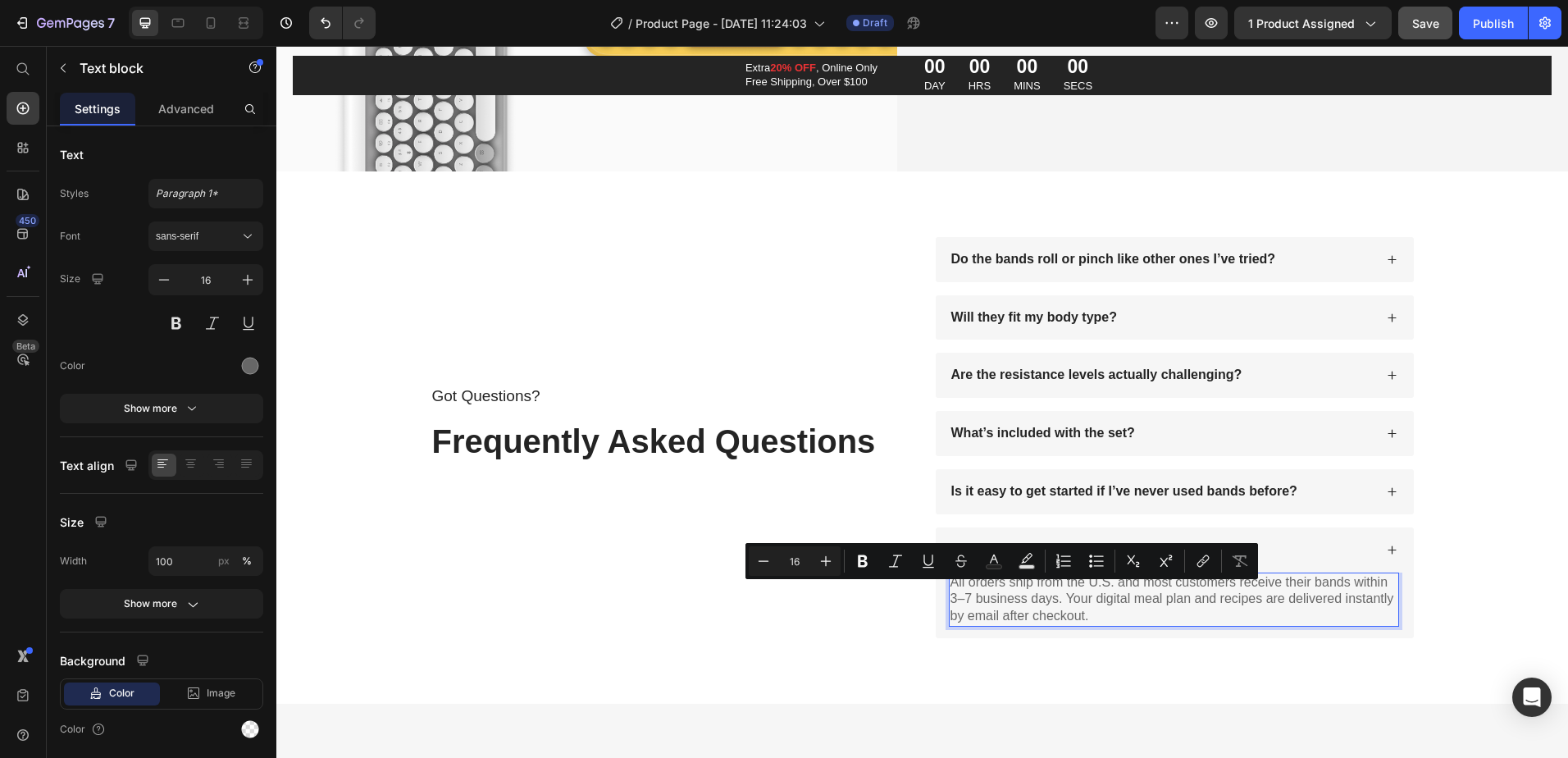 click on "All orders ship from the U.S. and most customers receive their bands within 3–7 business days. Your digital meal plan and recipes are delivered instantly by email after checkout." at bounding box center (1174, 600) 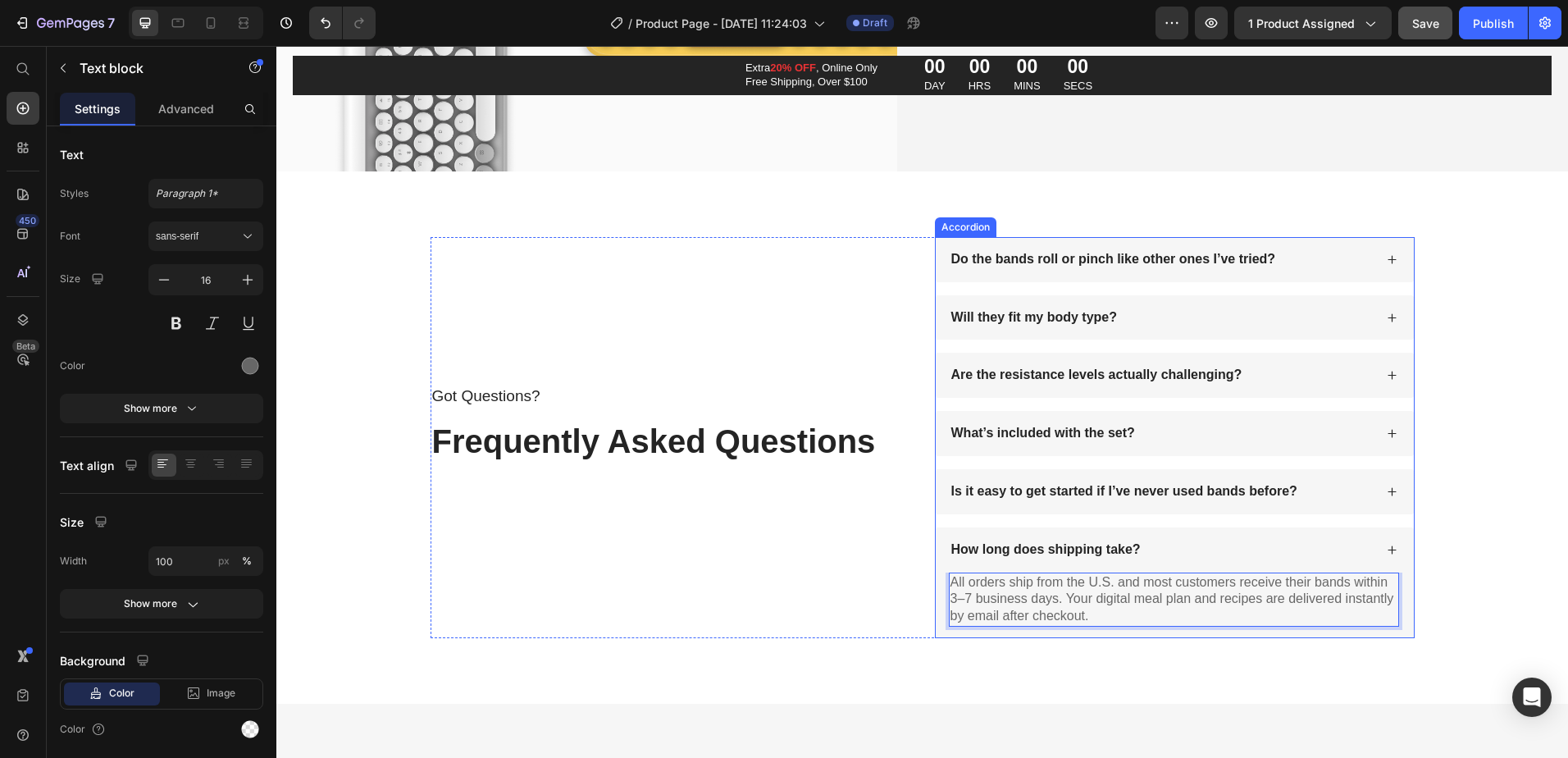 click on "How long does shipping take?" at bounding box center [1161, 550] 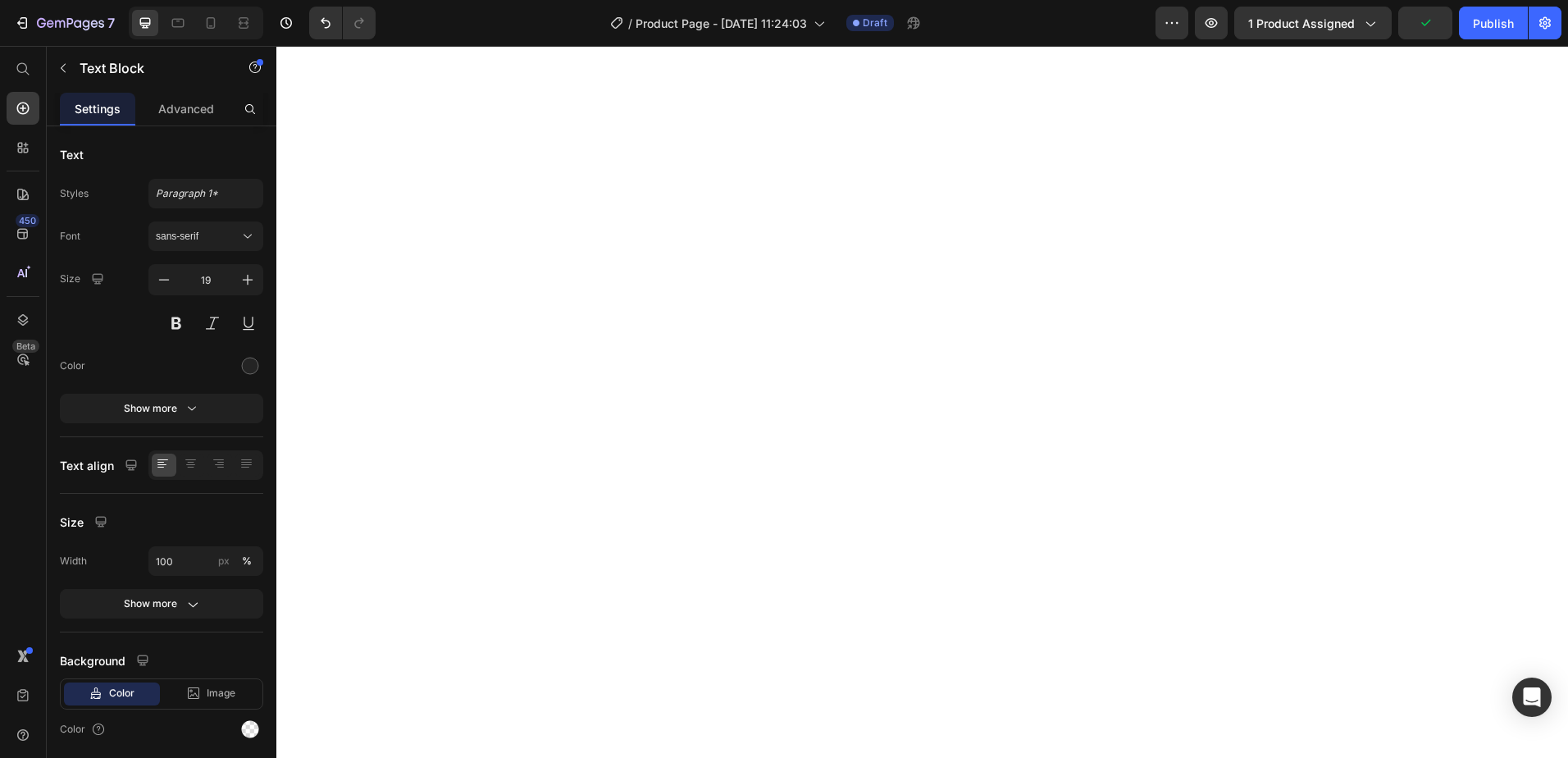 scroll, scrollTop: 0, scrollLeft: 0, axis: both 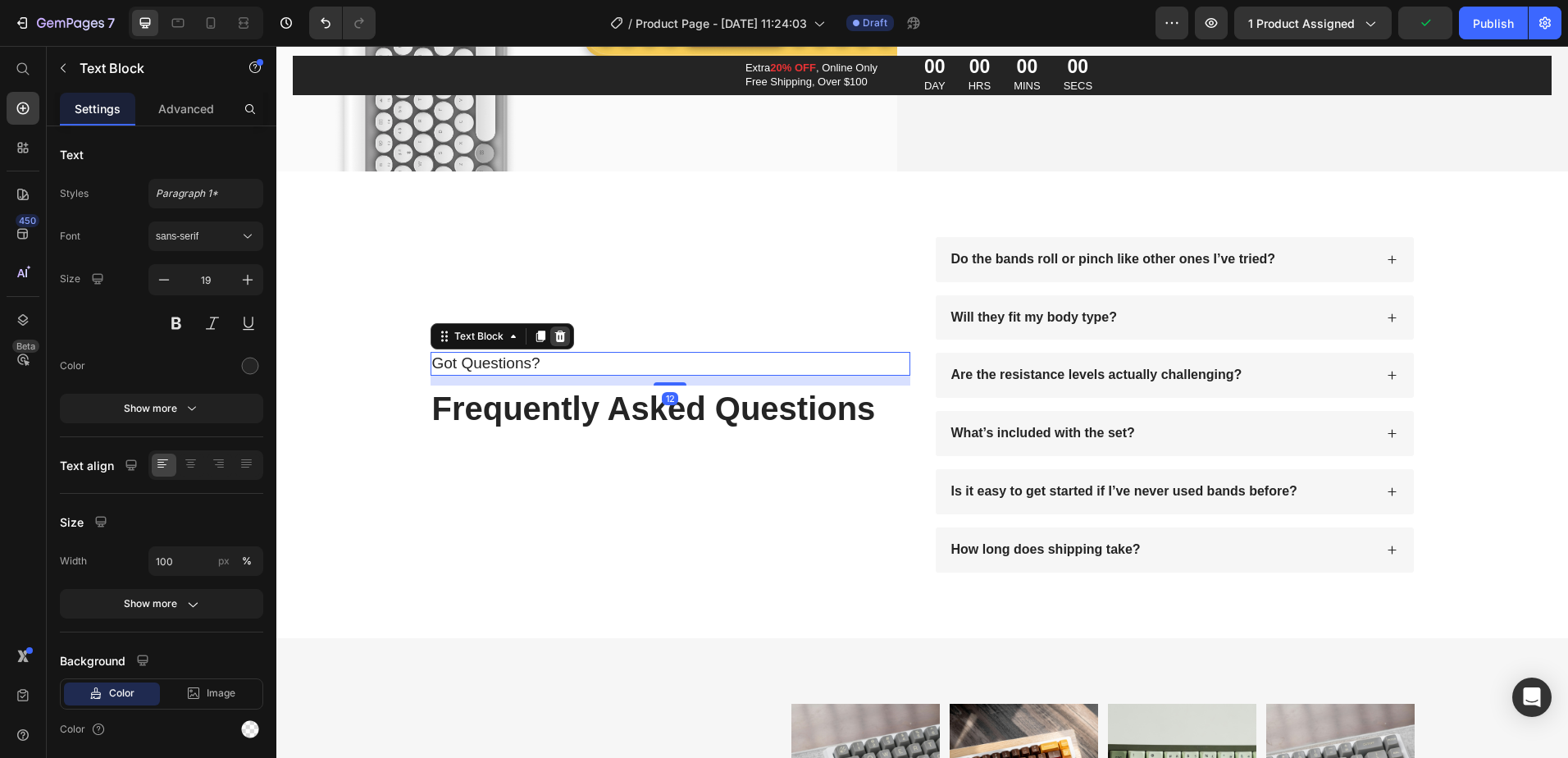 click 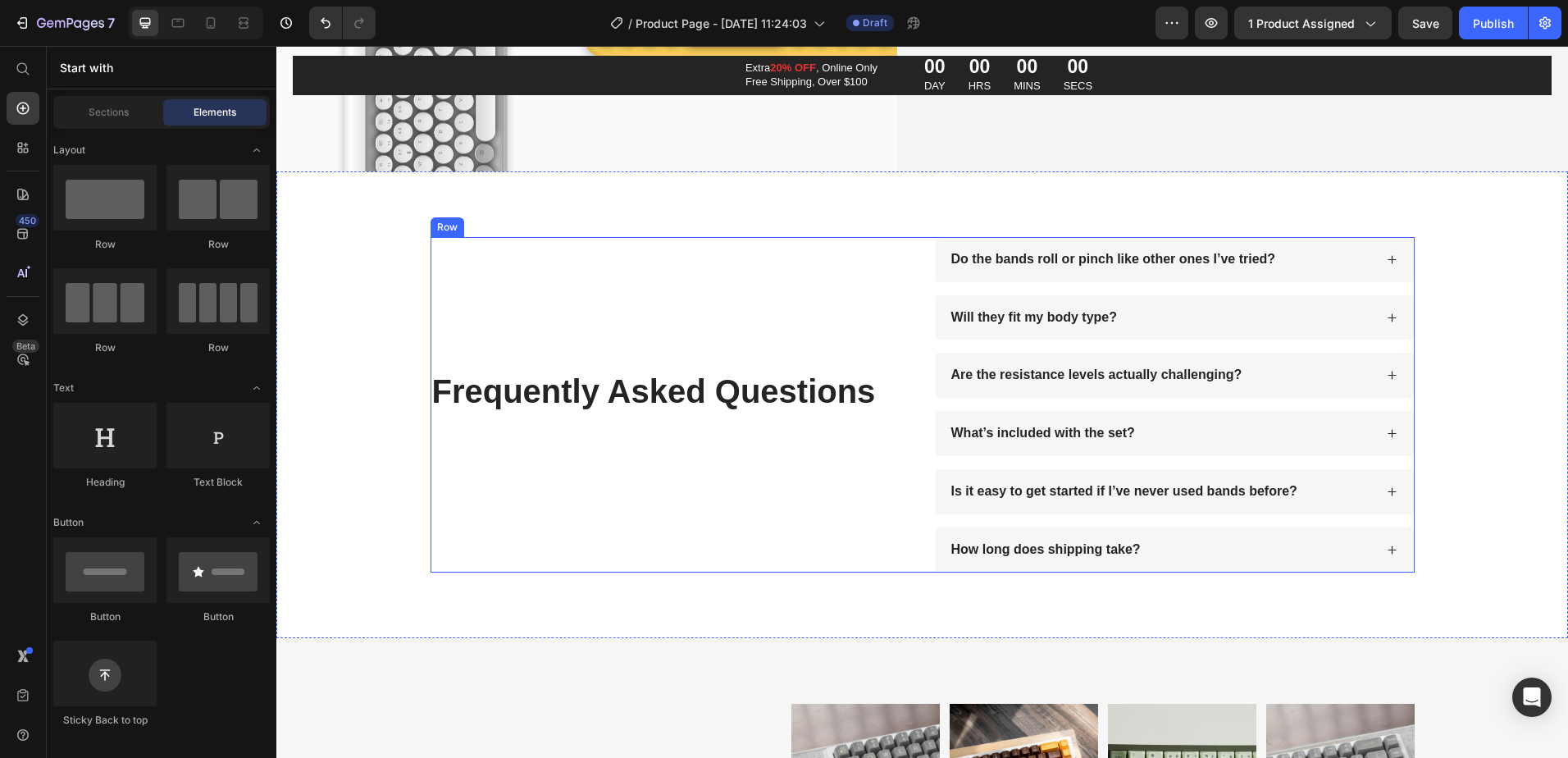 click on "Frequently Asked Questions Heading" at bounding box center [670, 404] 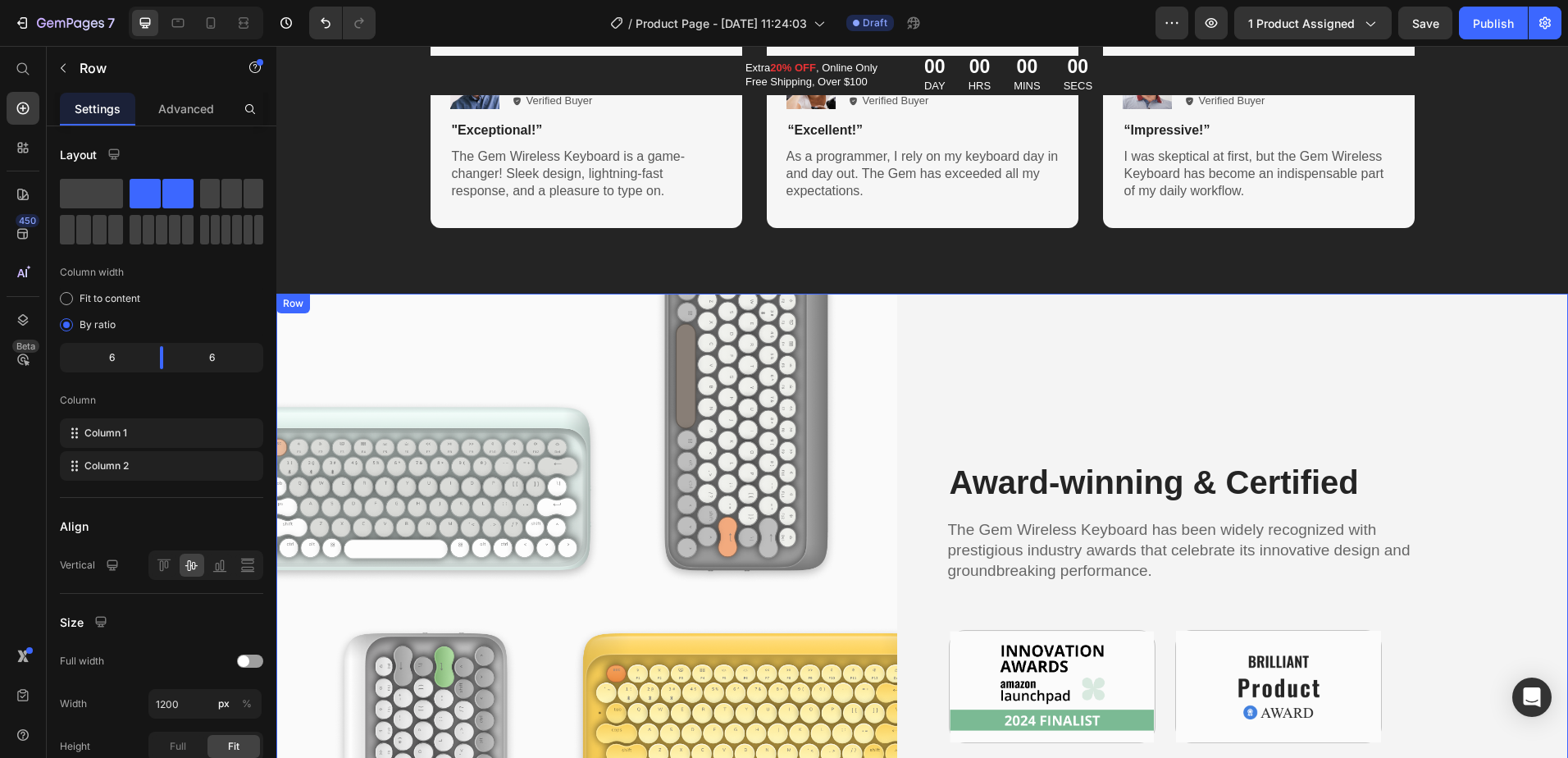 scroll, scrollTop: 5569, scrollLeft: 0, axis: vertical 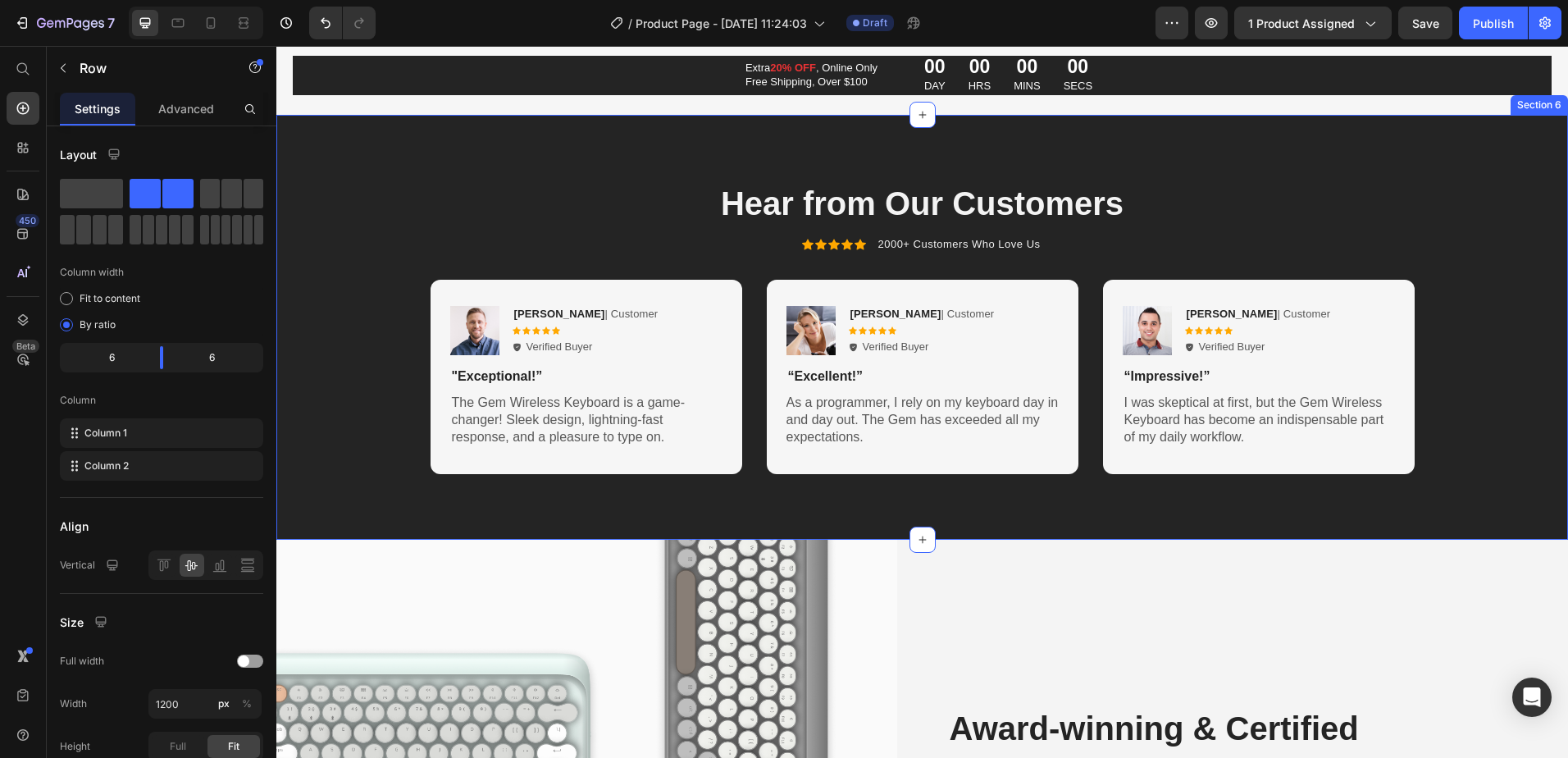 click on "Image [PERSON_NAME]  | Customer   Text Block Icon Icon Icon Icon Icon Icon List
Verified Buyer Item List Row "Exceptional!” Text Block The Gem Wireless Keyboard is a game-changer! Sleek design, lightning-fast response, and a pleasure to type on. Text Block Row Image Reylo B  | Customer   Text Block Icon Icon Icon Icon Icon Icon List
Verified Buyer Item List Row “Excellent!” Text Block As a programmer, I rely on my keyboard day in and day out. The Gem has exceeded all my expectations. Text Block Row Image [PERSON_NAME] K  | Customer   Text Block Icon Icon Icon Icon Icon Icon List
Verified Buyer Item List Row “Impressive!” Text Block I was skeptical at first, but the Gem Wireless Keyboard has become an indispensable part of my daily workflow. Text Block Row Carousel" at bounding box center (922, 377) 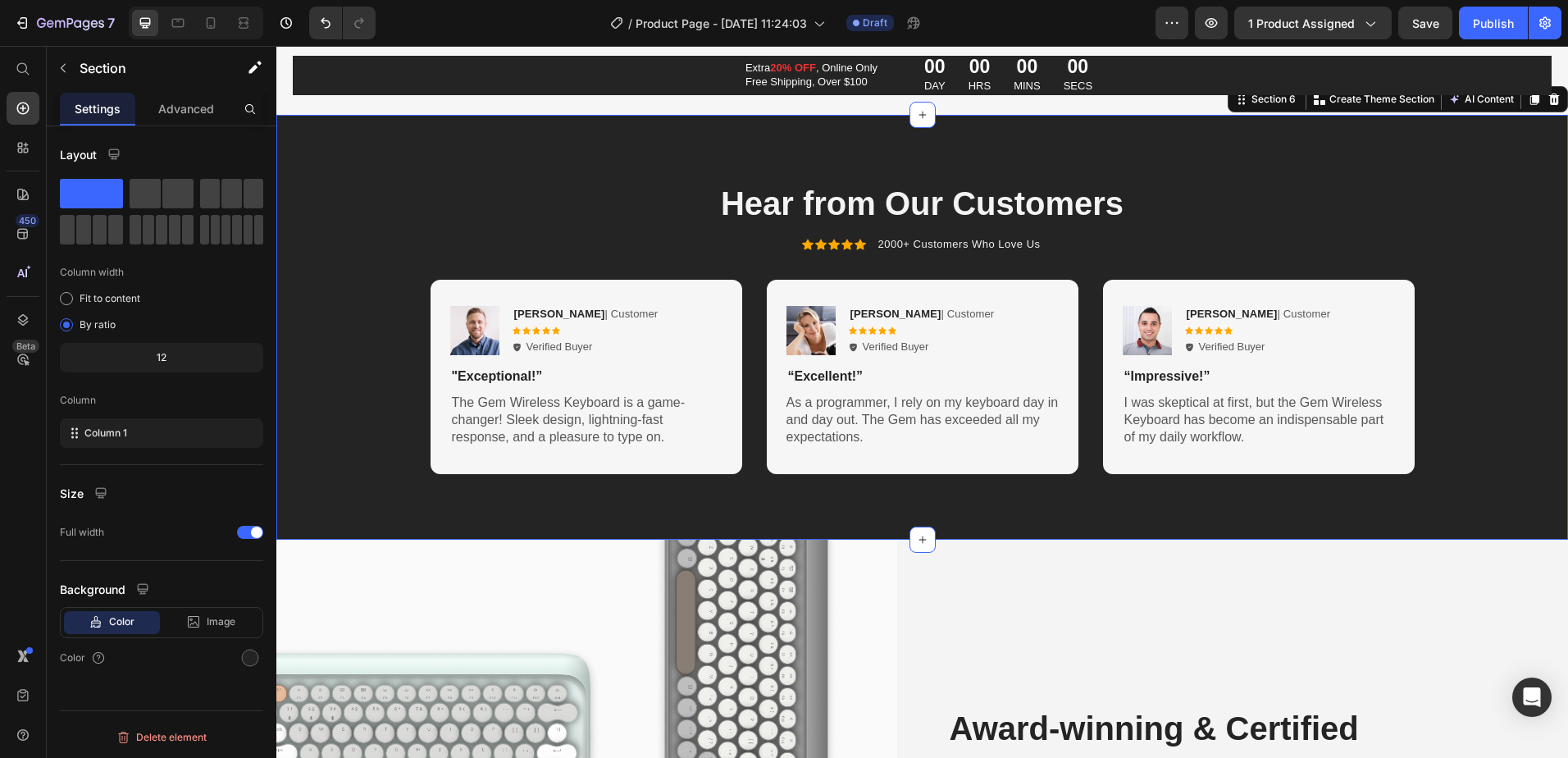 click on "Image [PERSON_NAME]  | Customer   Text Block Icon Icon Icon Icon Icon Icon List
Verified Buyer Item List Row "Exceptional!” Text Block The Gem Wireless Keyboard is a game-changer! Sleek design, lightning-fast response, and a pleasure to type on. Text Block Row Image Reylo B  | Customer   Text Block Icon Icon Icon Icon Icon Icon List
Verified Buyer Item List Row “Excellent!” Text Block As a programmer, I rely on my keyboard day in and day out. The Gem has exceeded all my expectations. Text Block Row Image [PERSON_NAME] K  | Customer   Text Block Icon Icon Icon Icon Icon Icon List
Verified Buyer Item List Row “Impressive!” Text Block I was skeptical at first, but the Gem Wireless Keyboard has become an indispensable part of my daily workflow. Text Block Row Carousel" at bounding box center [922, 377] 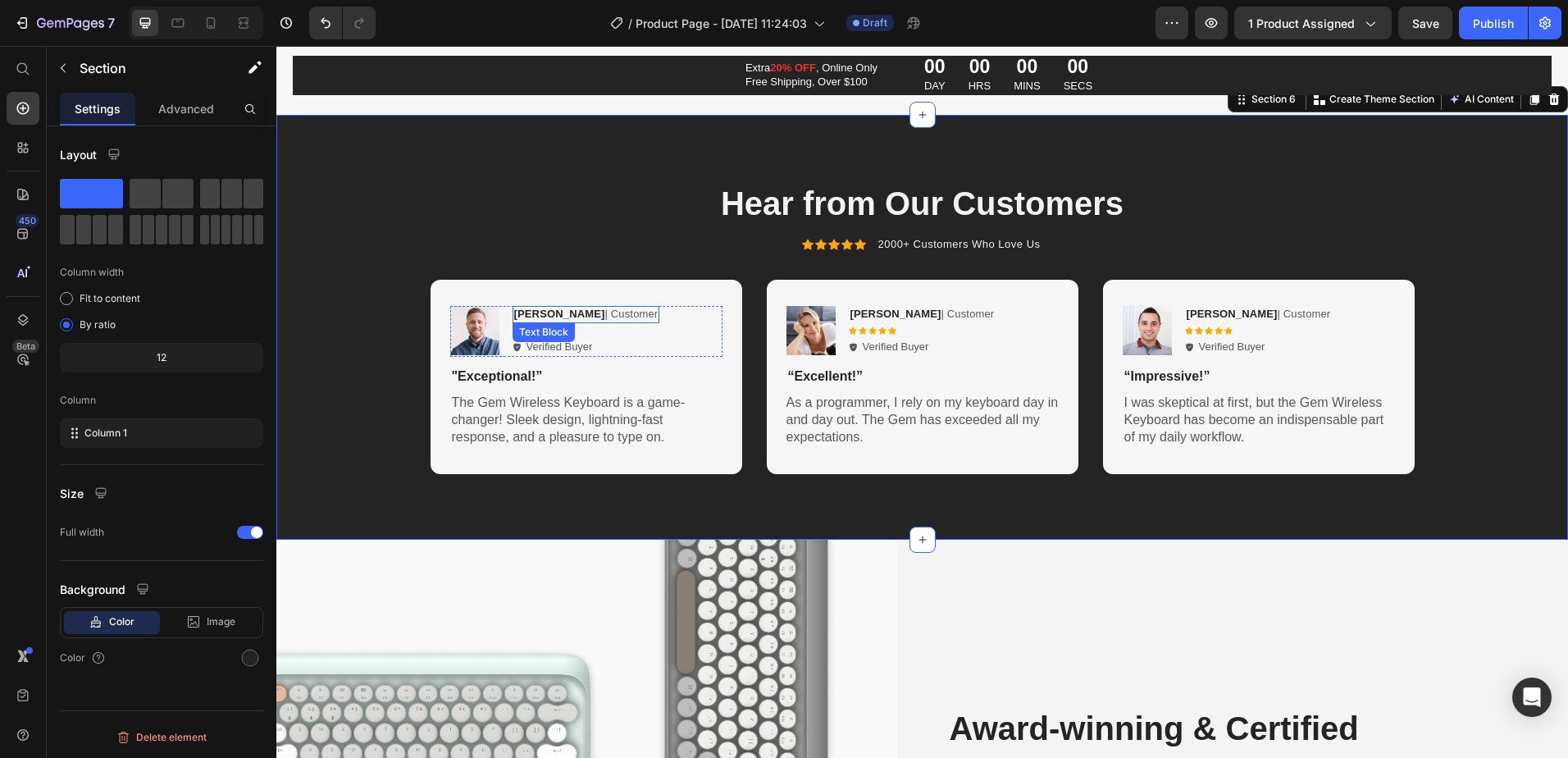 click on "[PERSON_NAME]  | Customer" at bounding box center [586, 314] 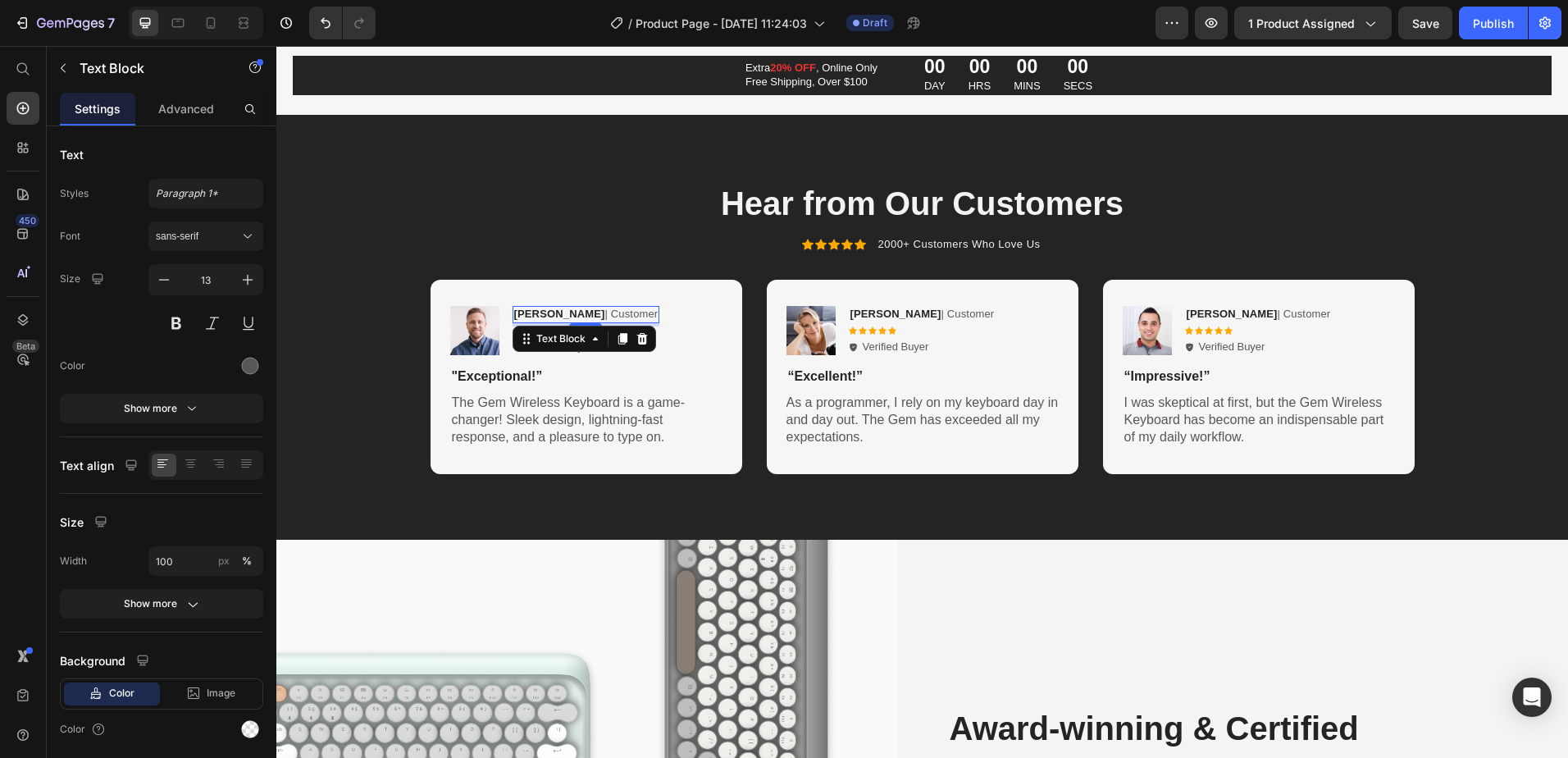 click on "[PERSON_NAME]  | Customer" at bounding box center [586, 314] 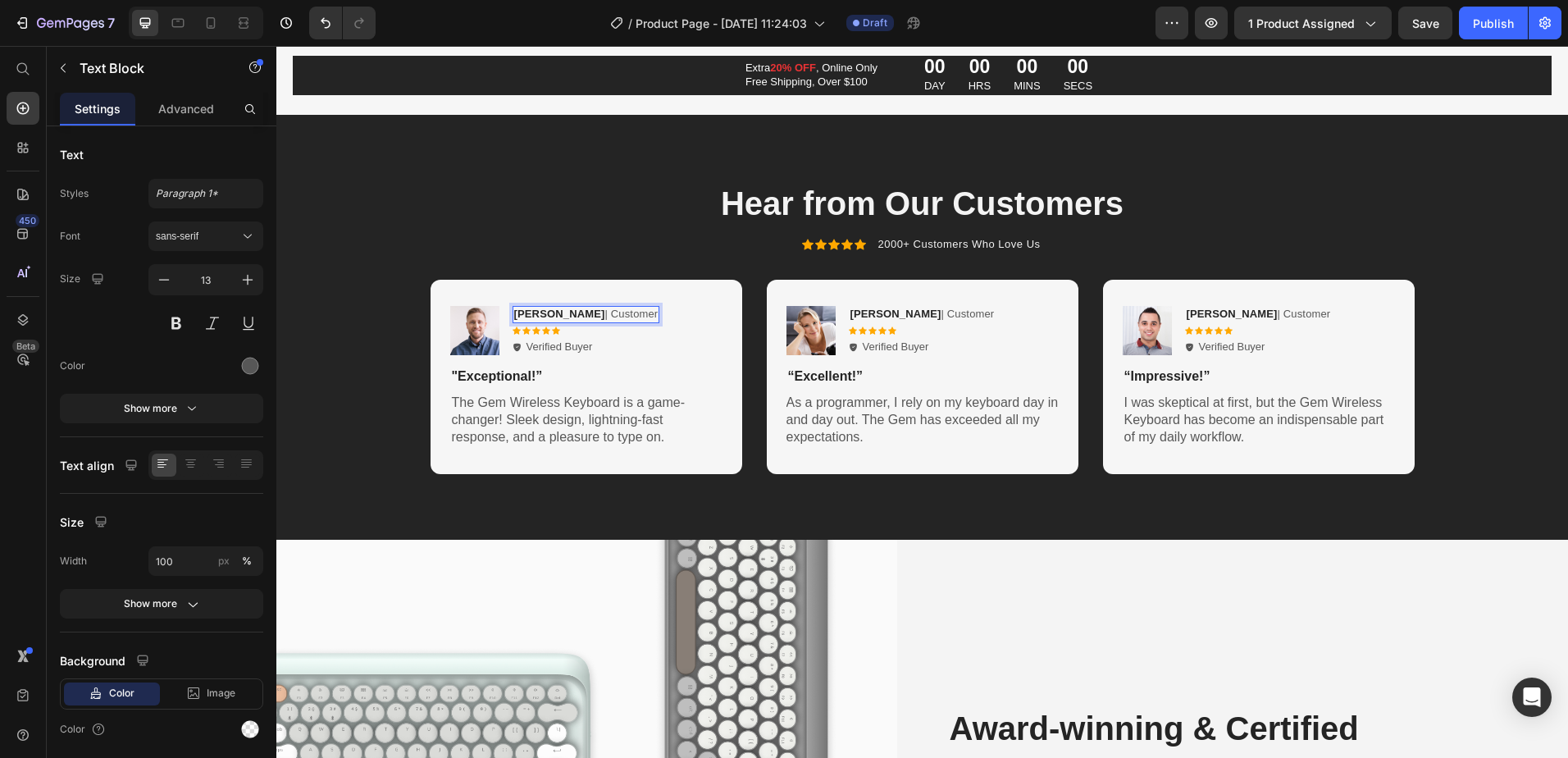 click on "[PERSON_NAME]  | Customer" at bounding box center [586, 314] 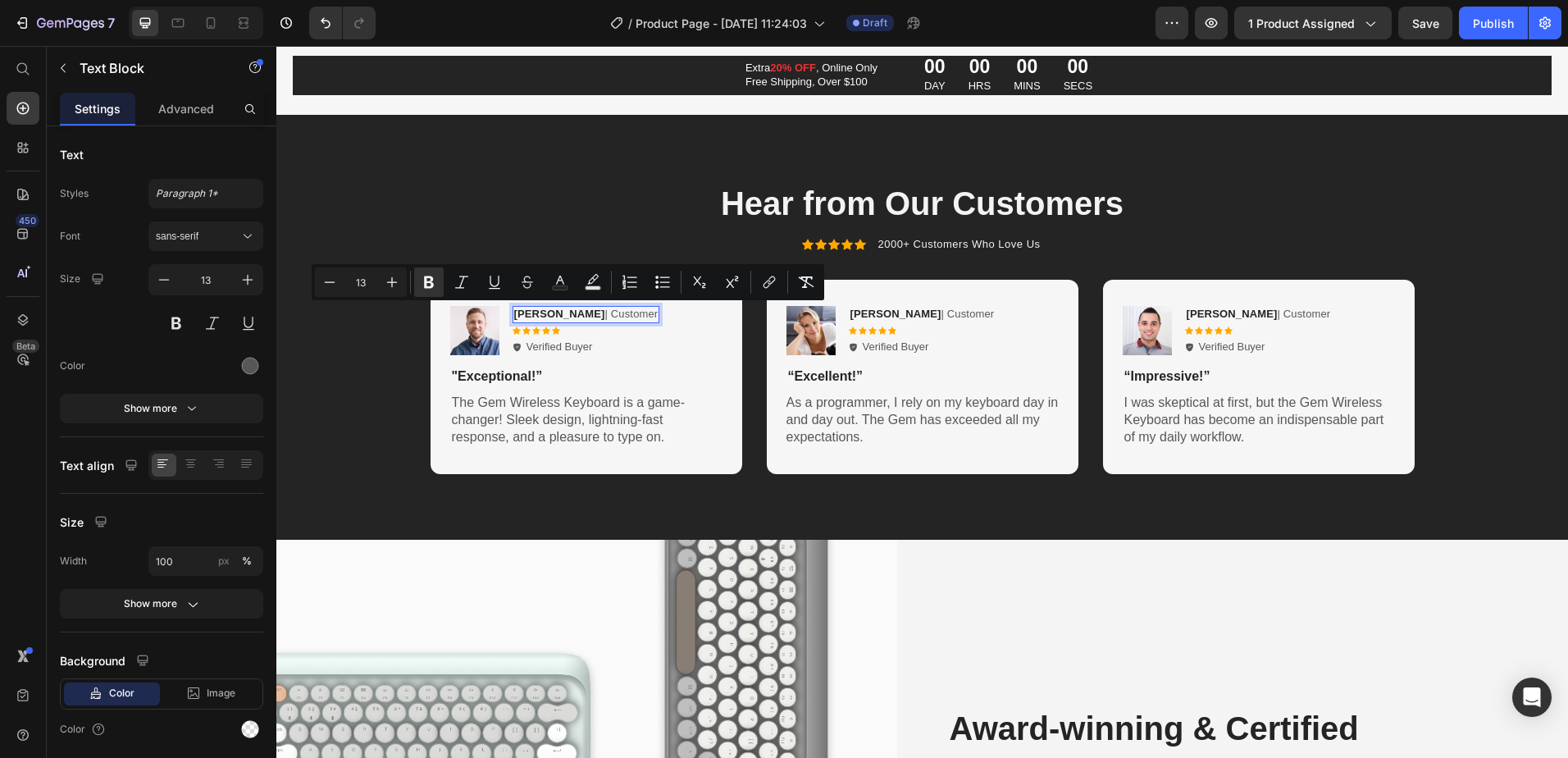 click on "[PERSON_NAME]  | Customer" at bounding box center (586, 314) 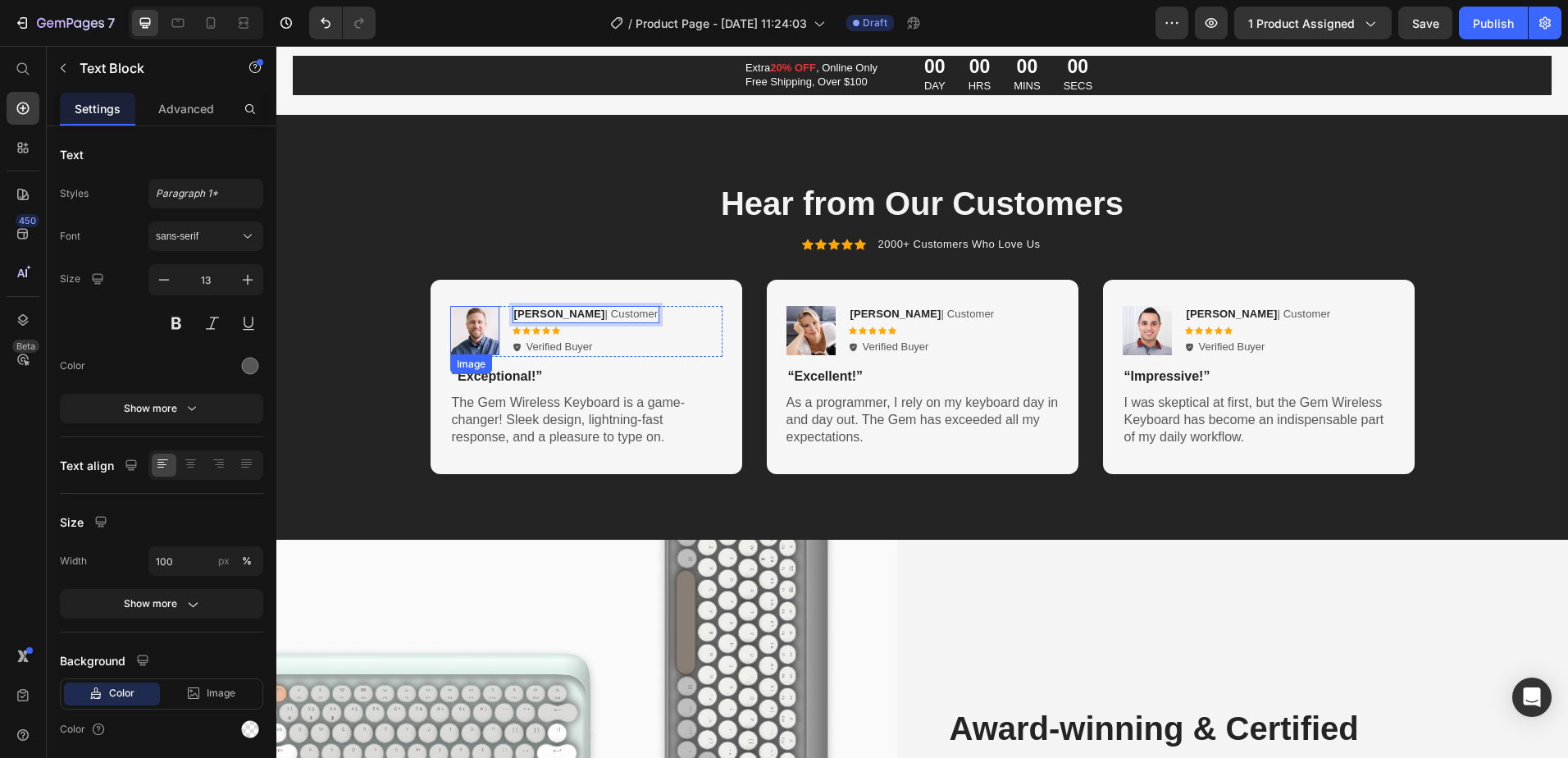 click at bounding box center (475, 331) 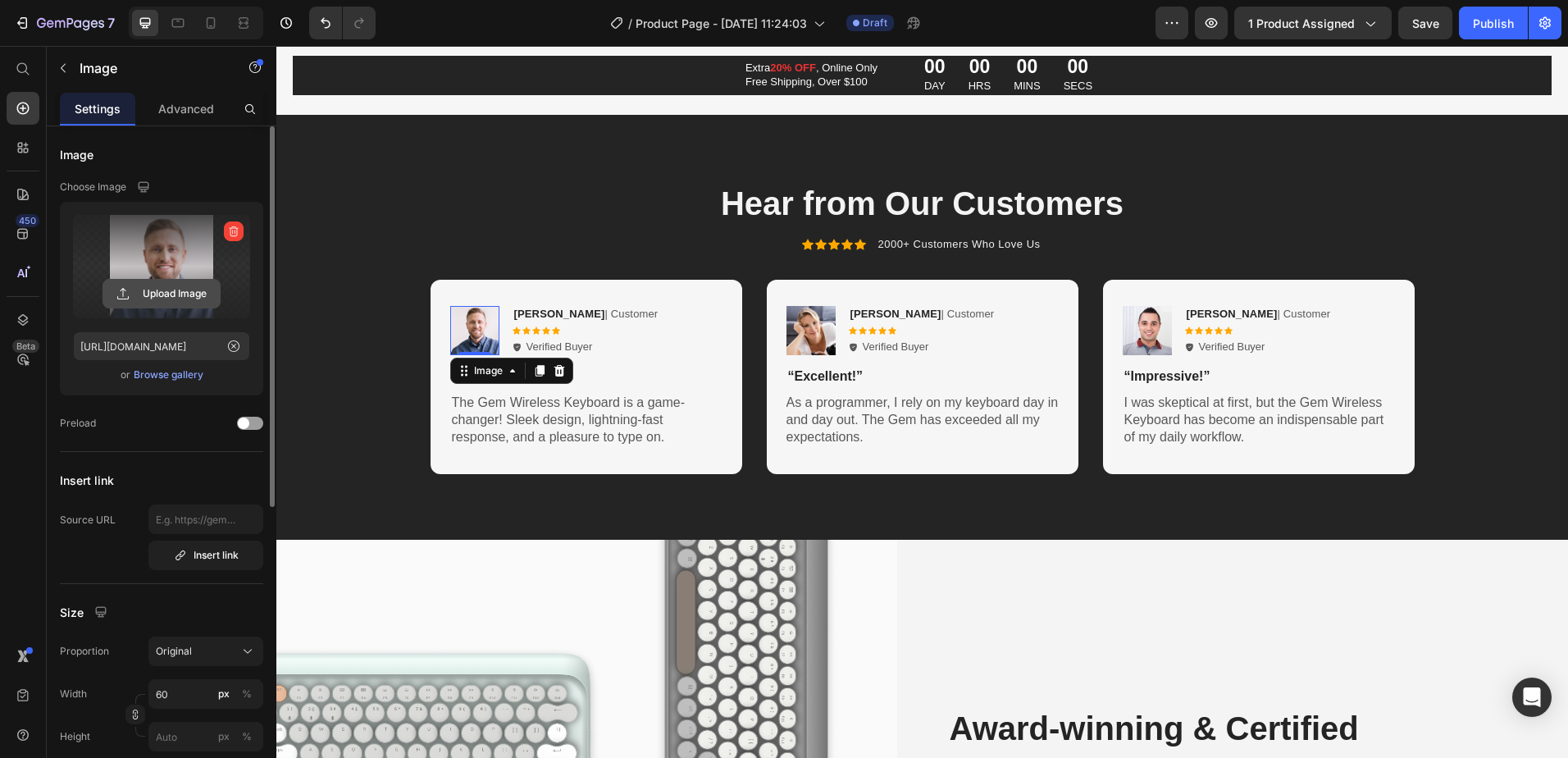 click 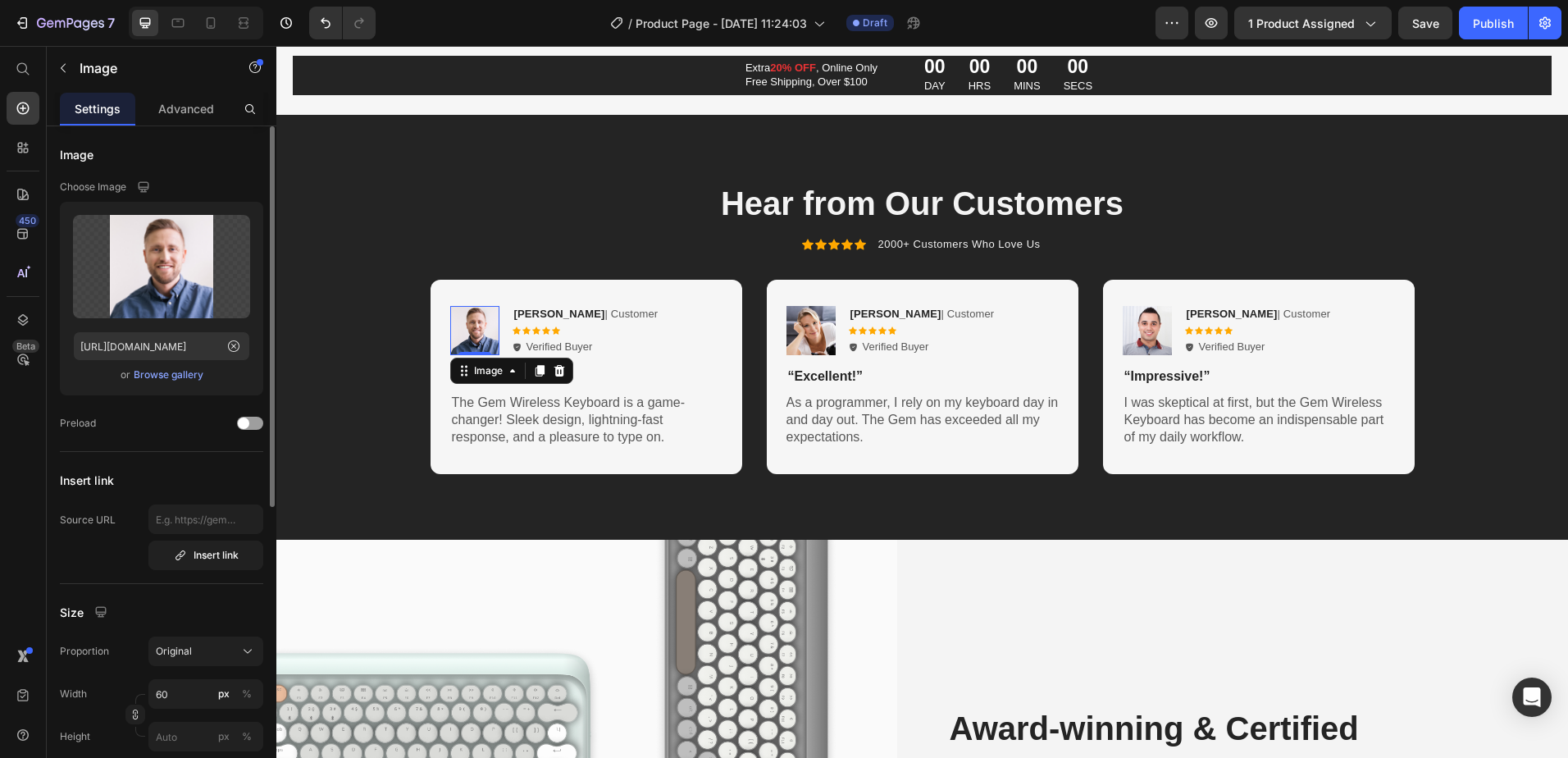 click on "Browse gallery" at bounding box center (168, 375) 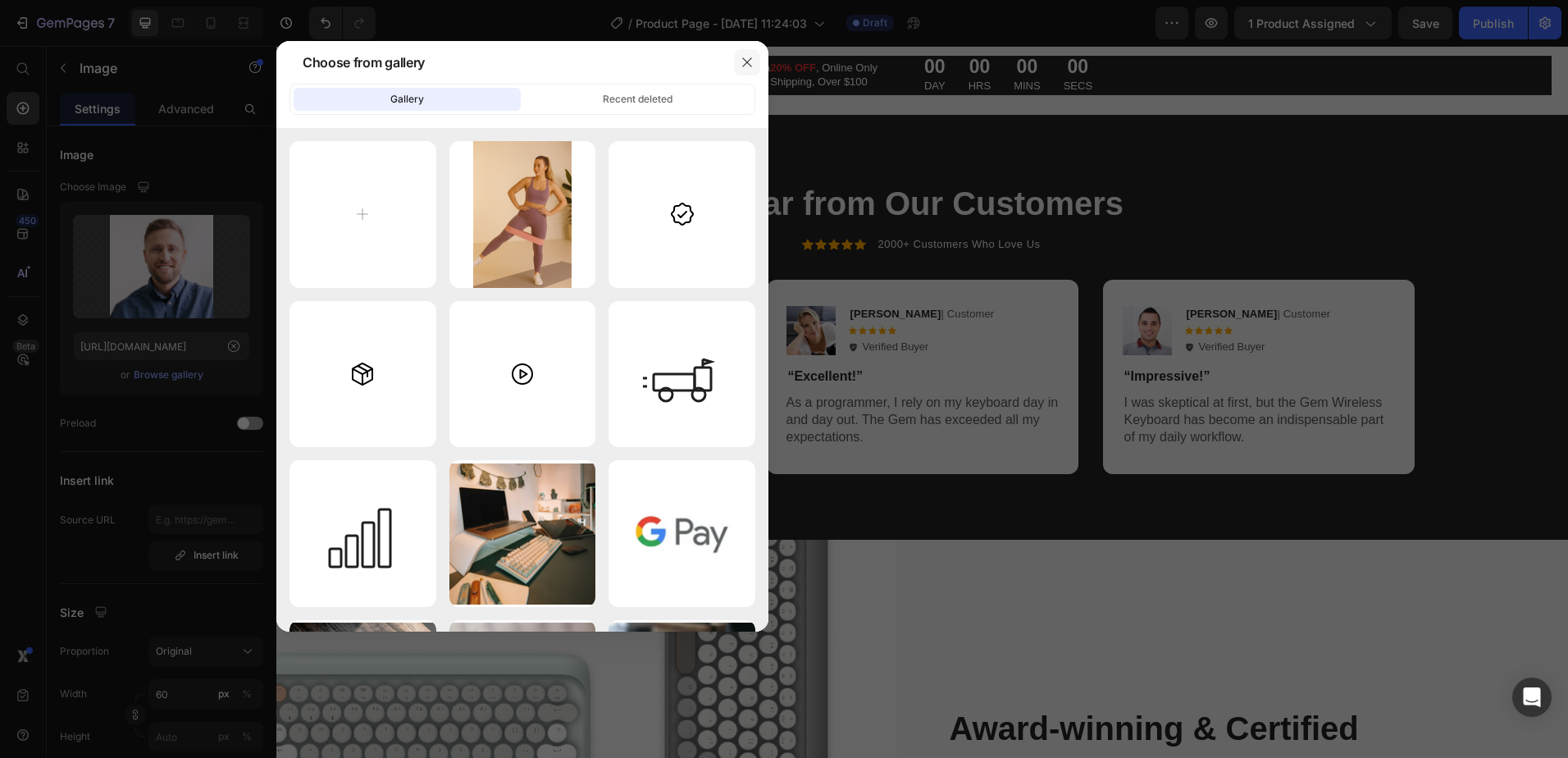 click 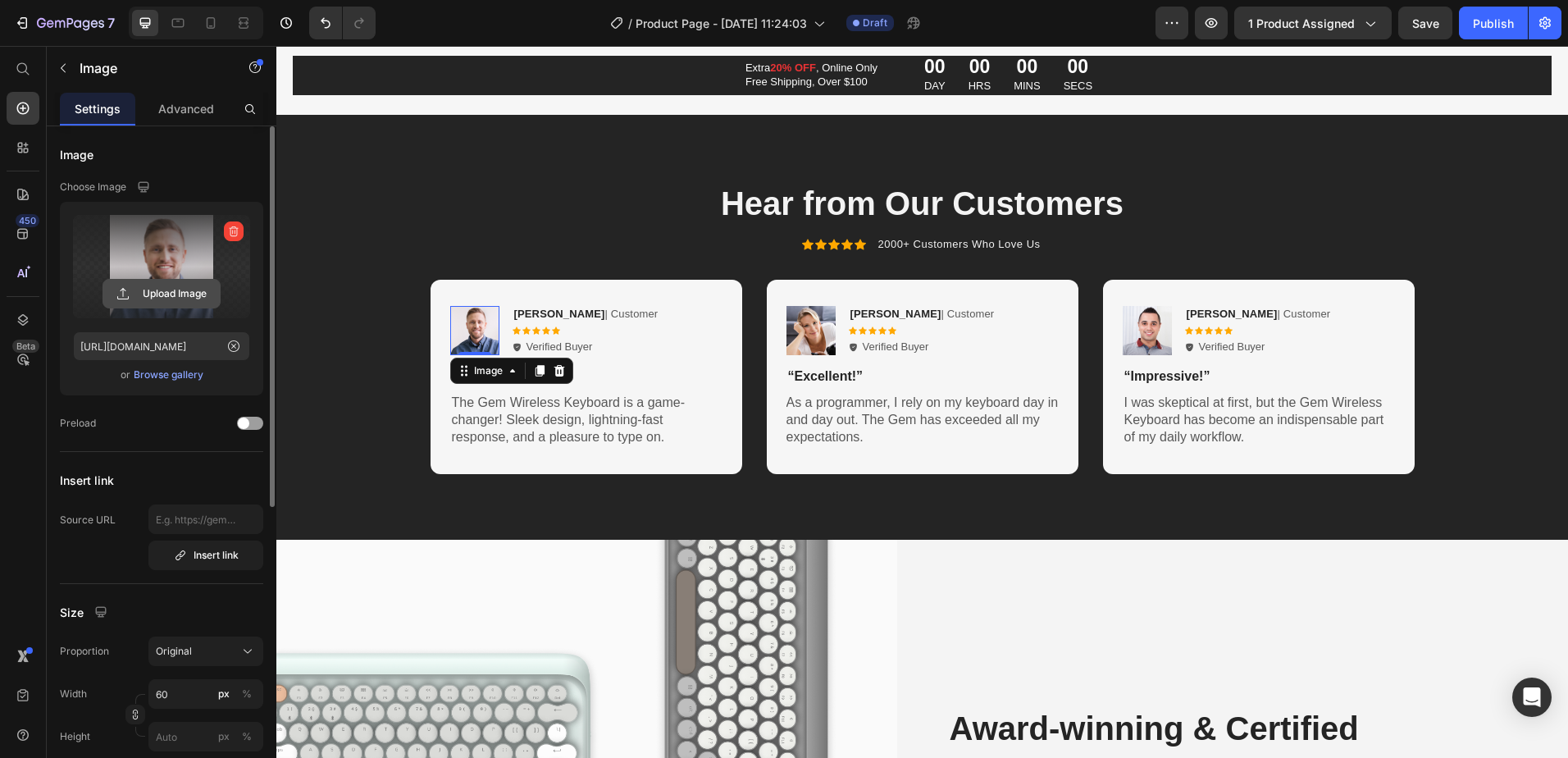 click 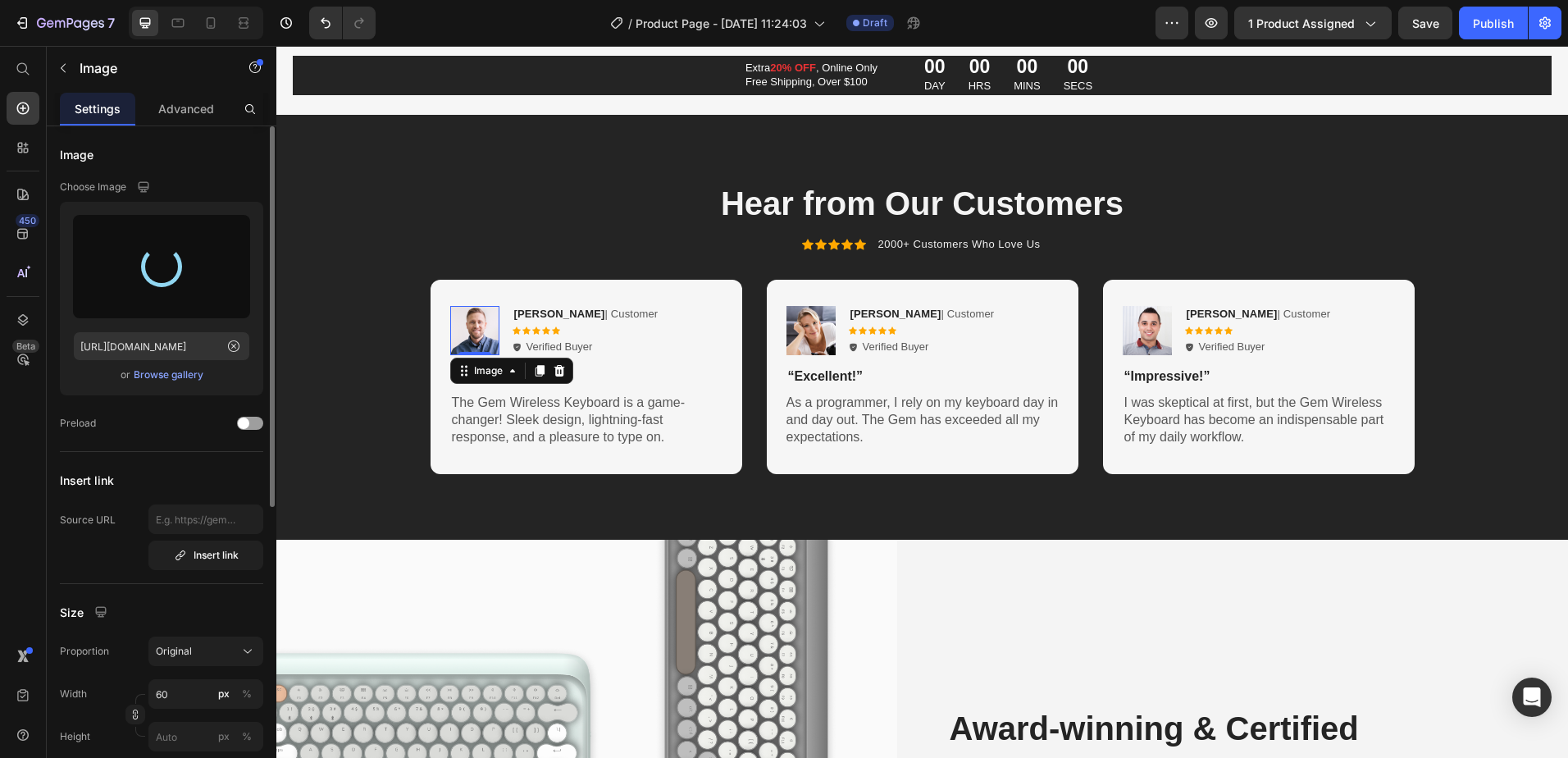 type on "[URL][DOMAIN_NAME]" 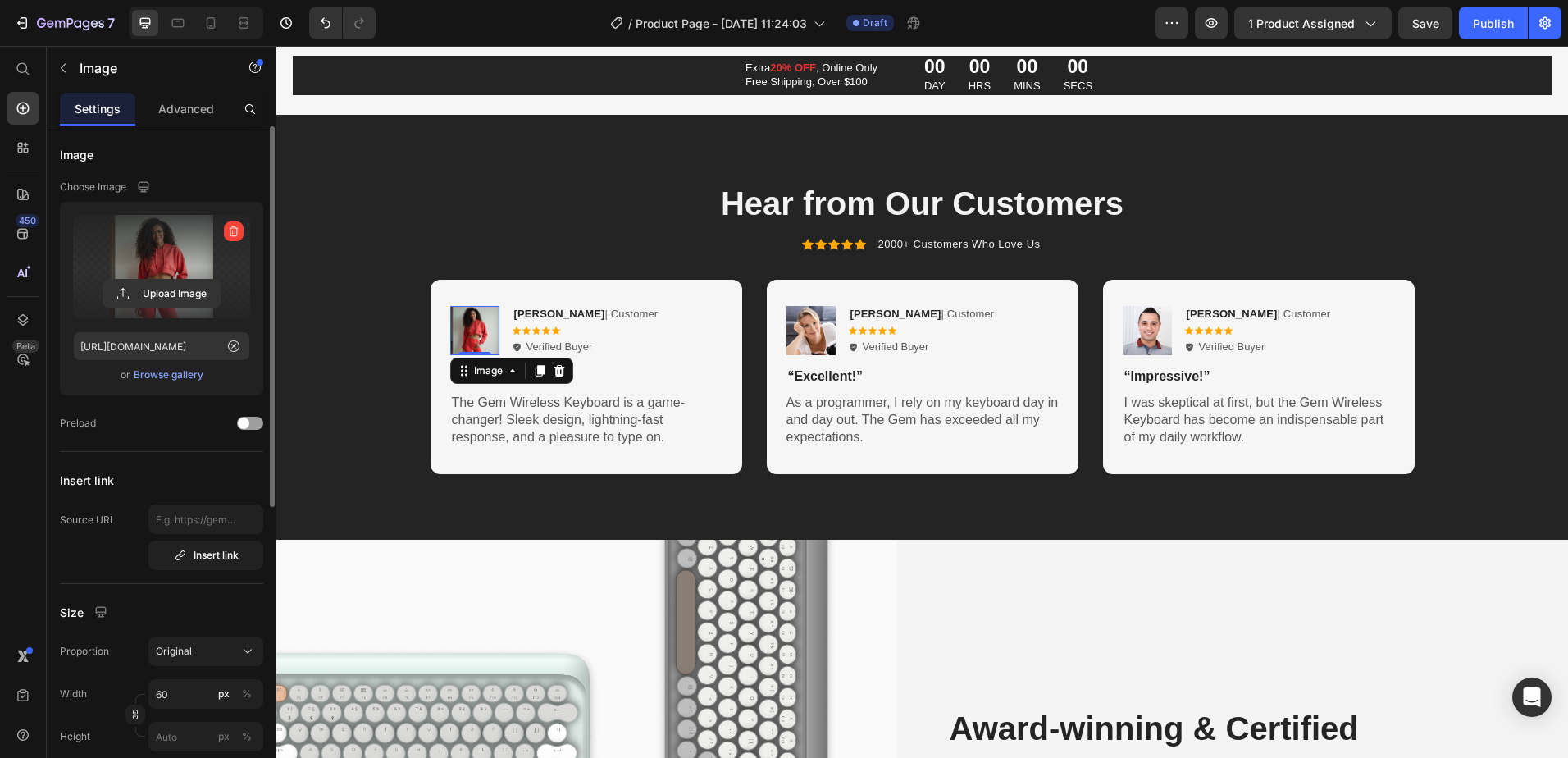 click at bounding box center (162, 267) 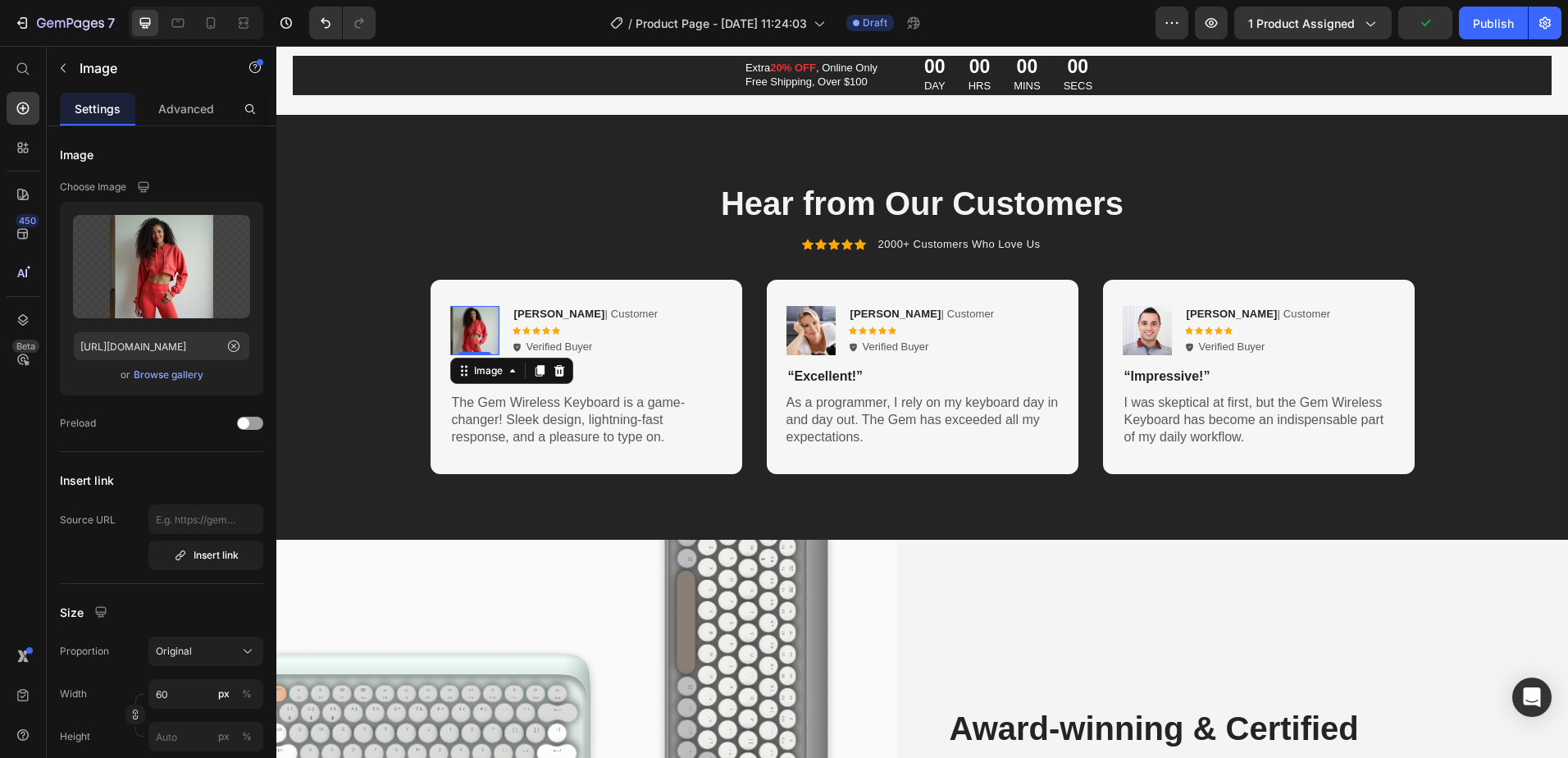 click at bounding box center (475, 331) 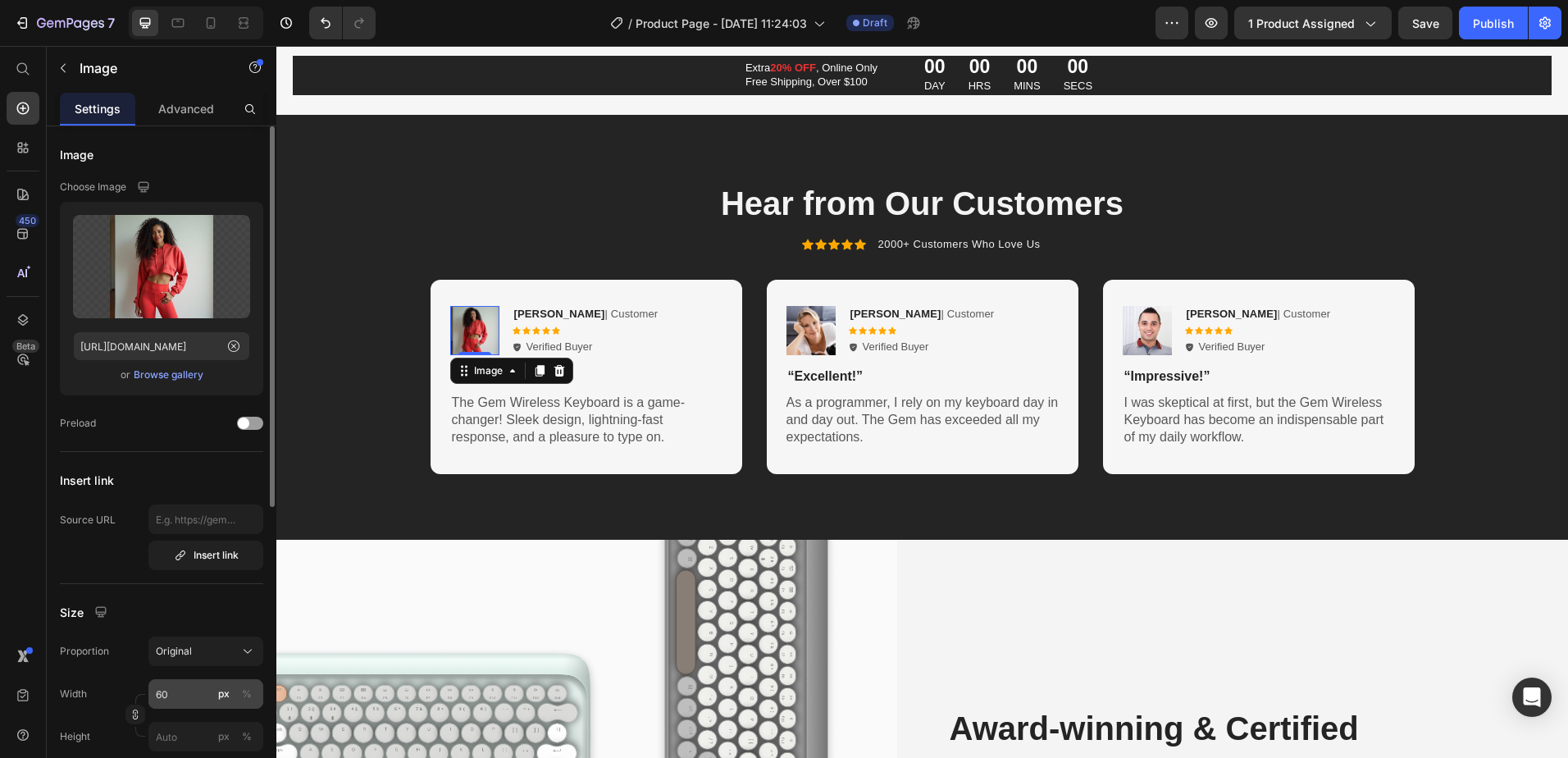 scroll, scrollTop: 246, scrollLeft: 0, axis: vertical 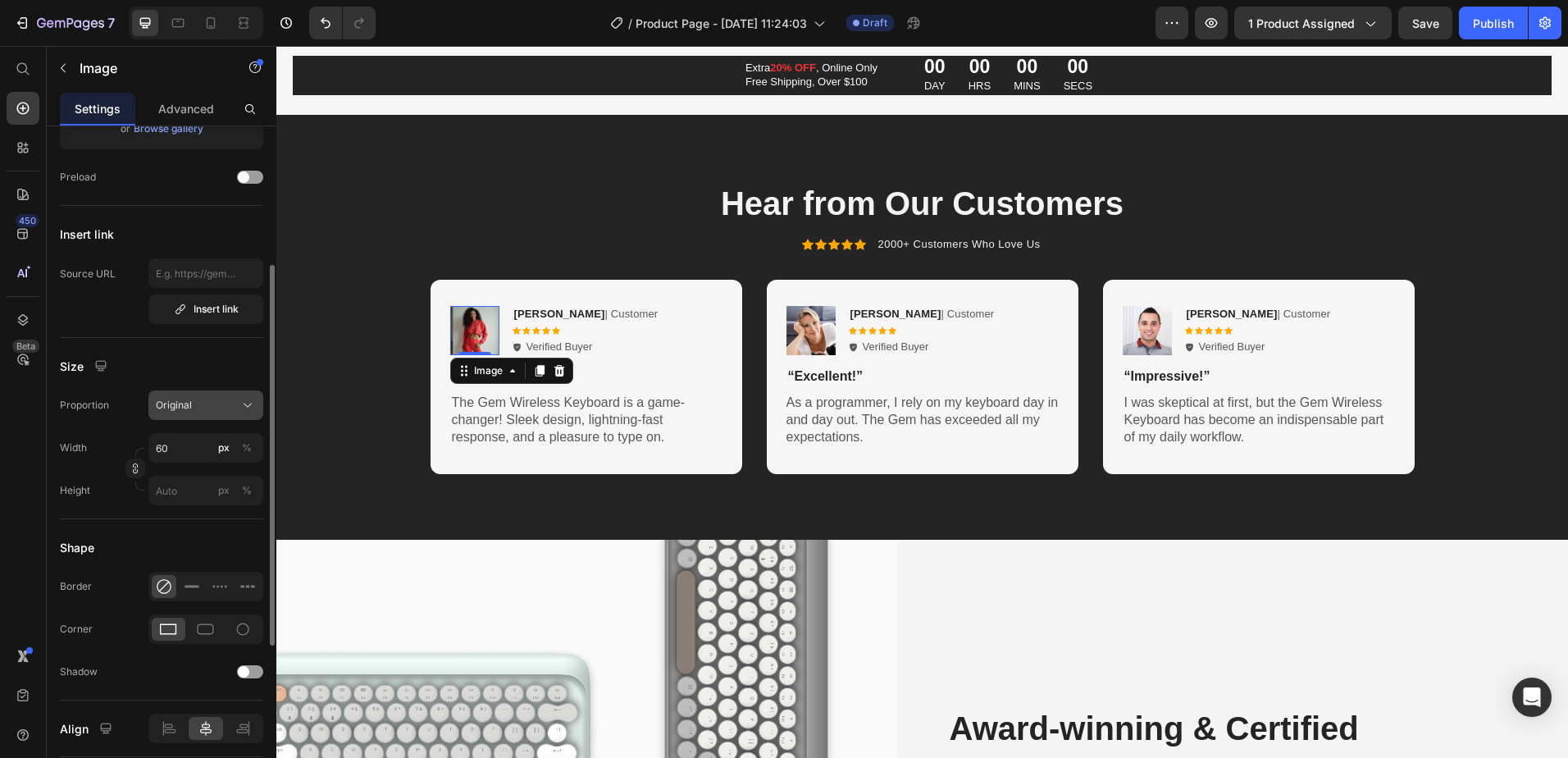 click on "Original" at bounding box center [206, 405] 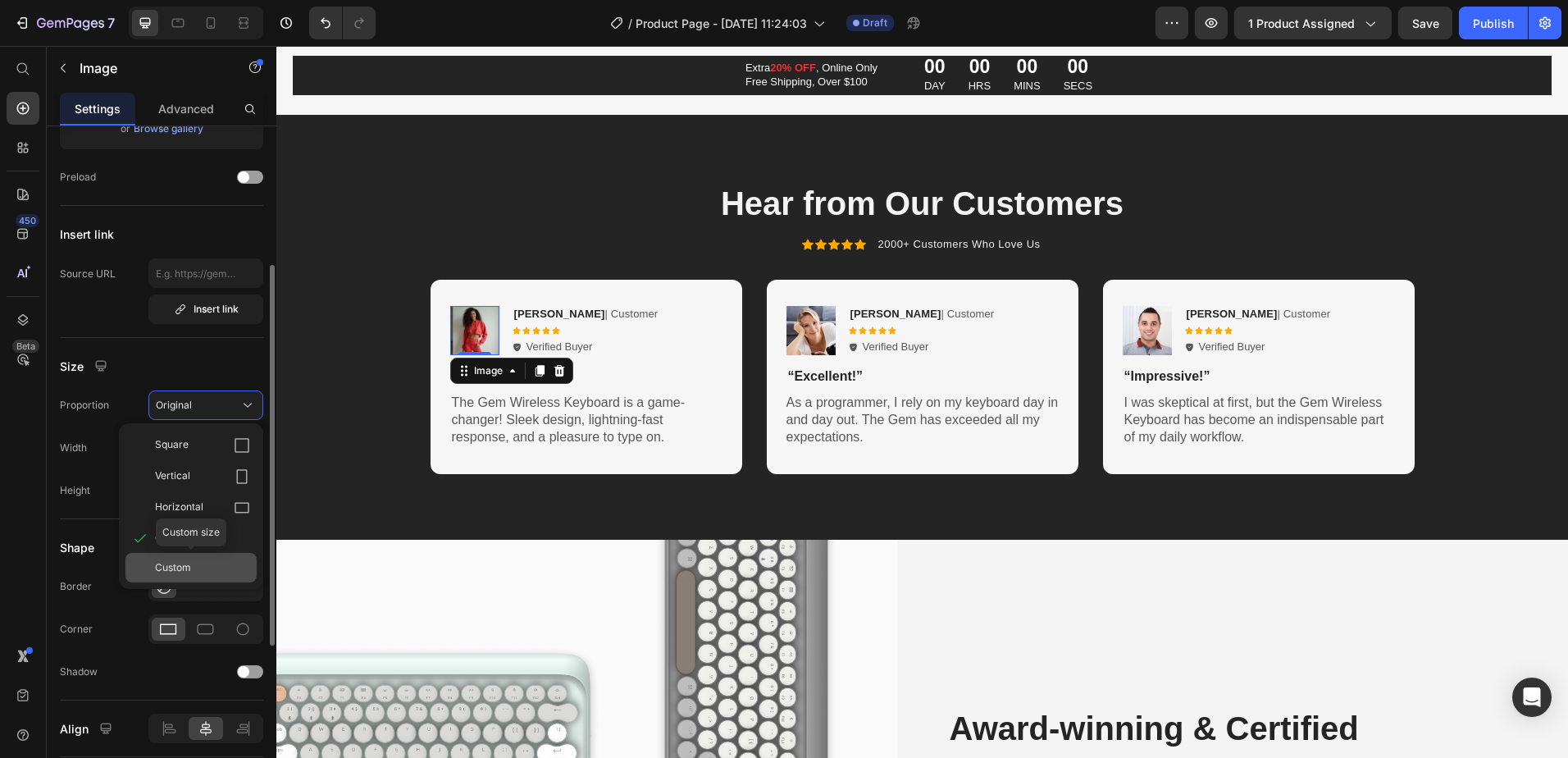 click on "Custom" at bounding box center (203, 568) 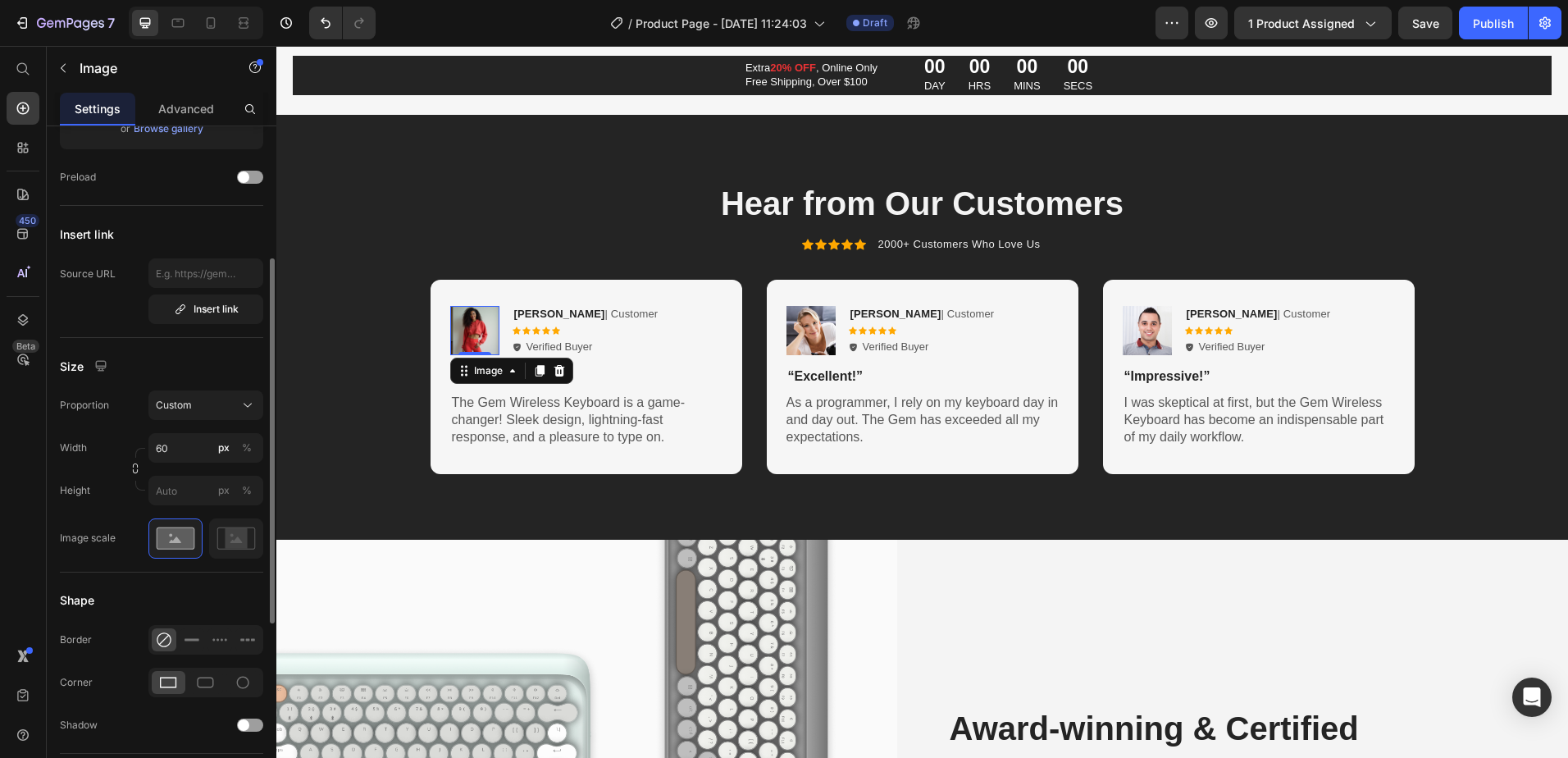 click on "Size" at bounding box center (162, 366) 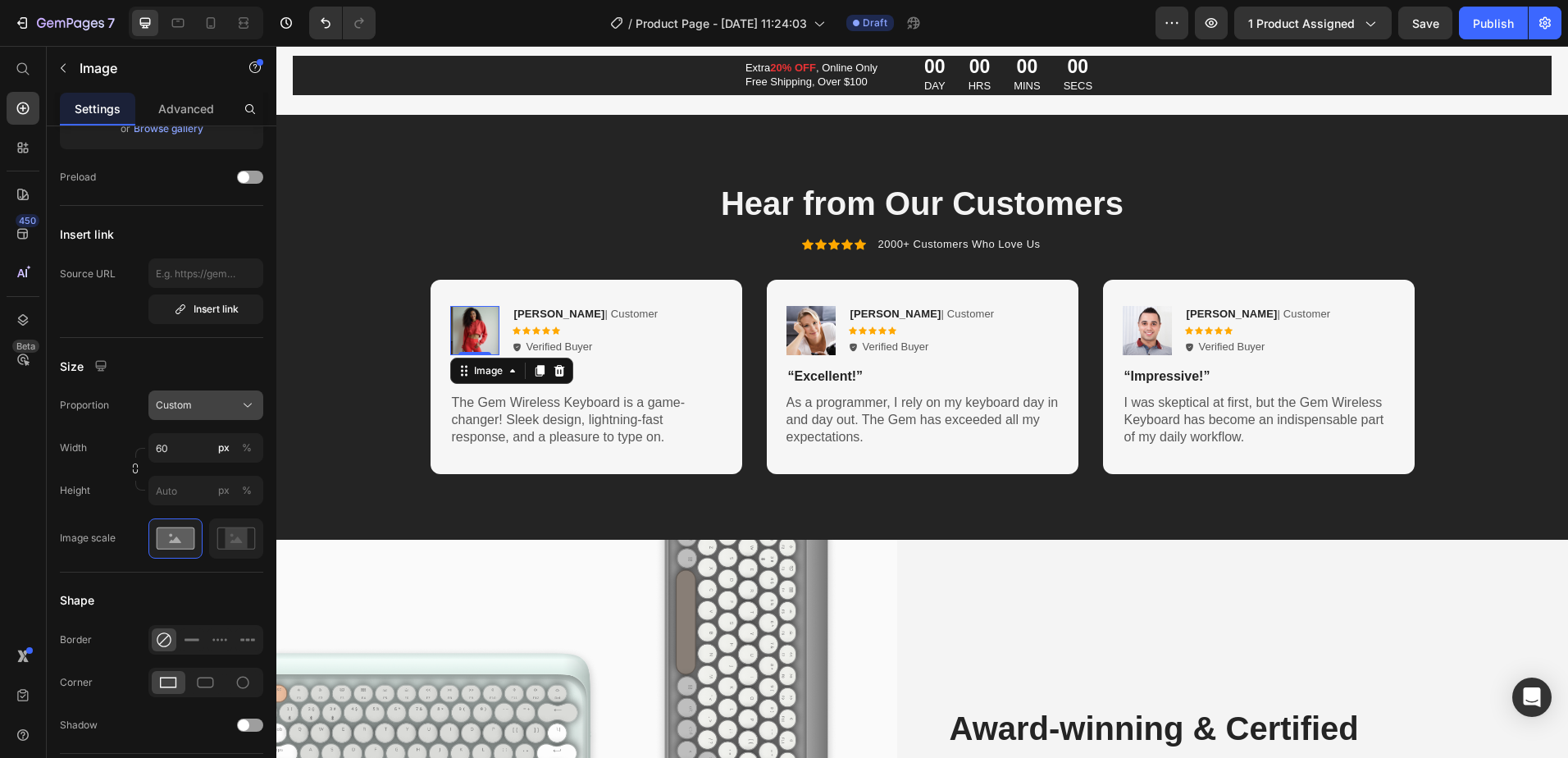click 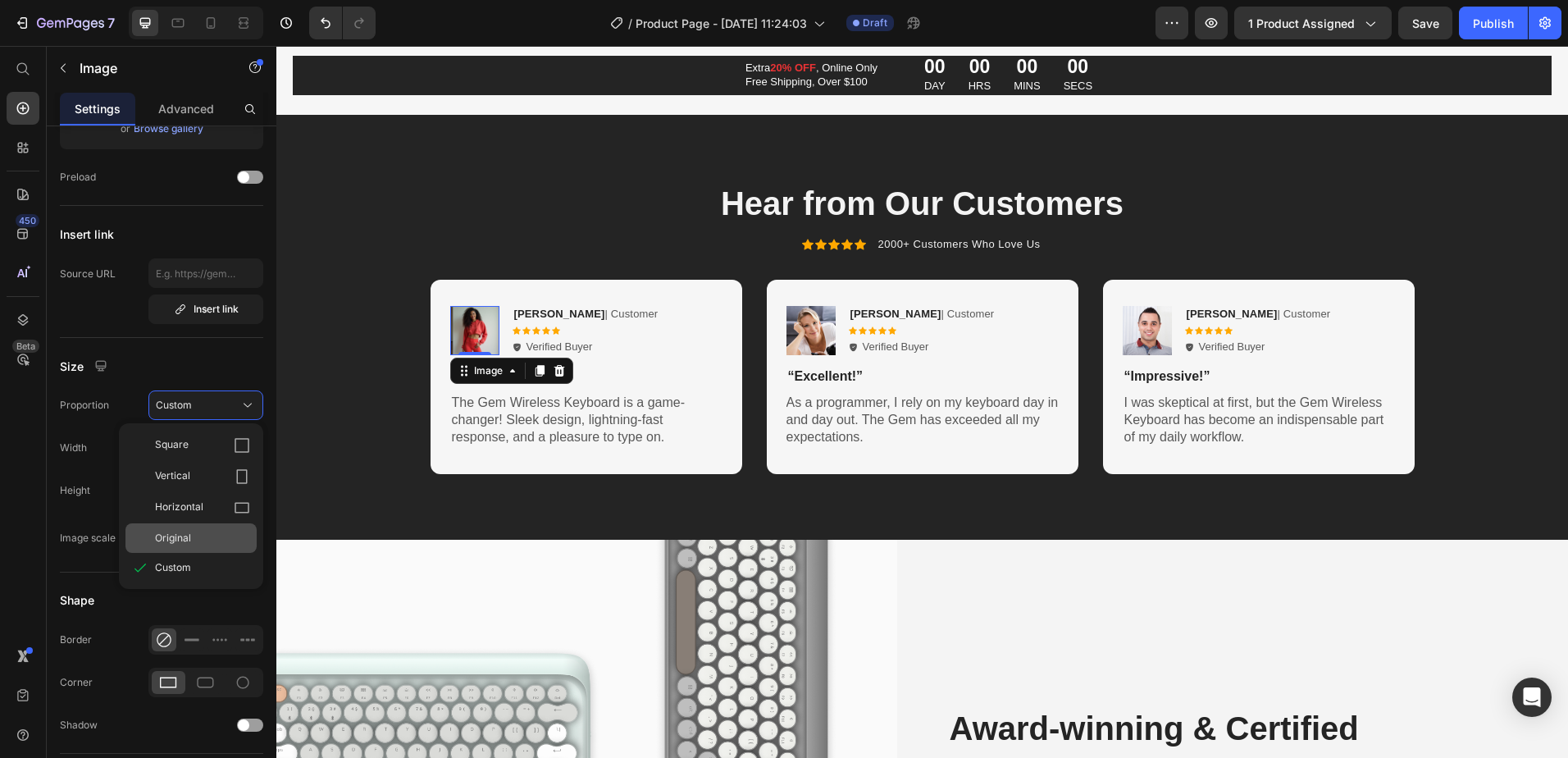 click on "Original" at bounding box center (173, 538) 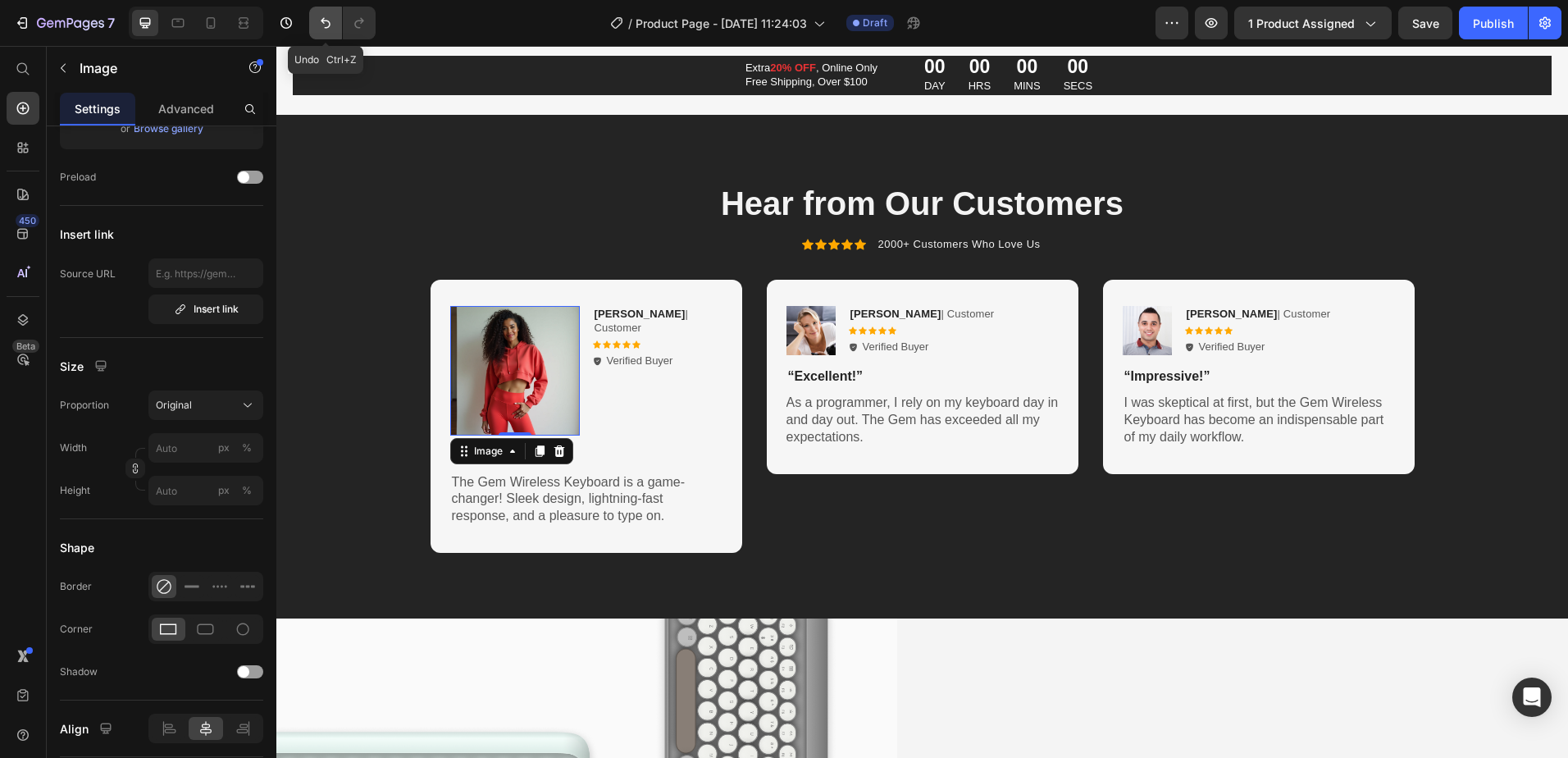 click 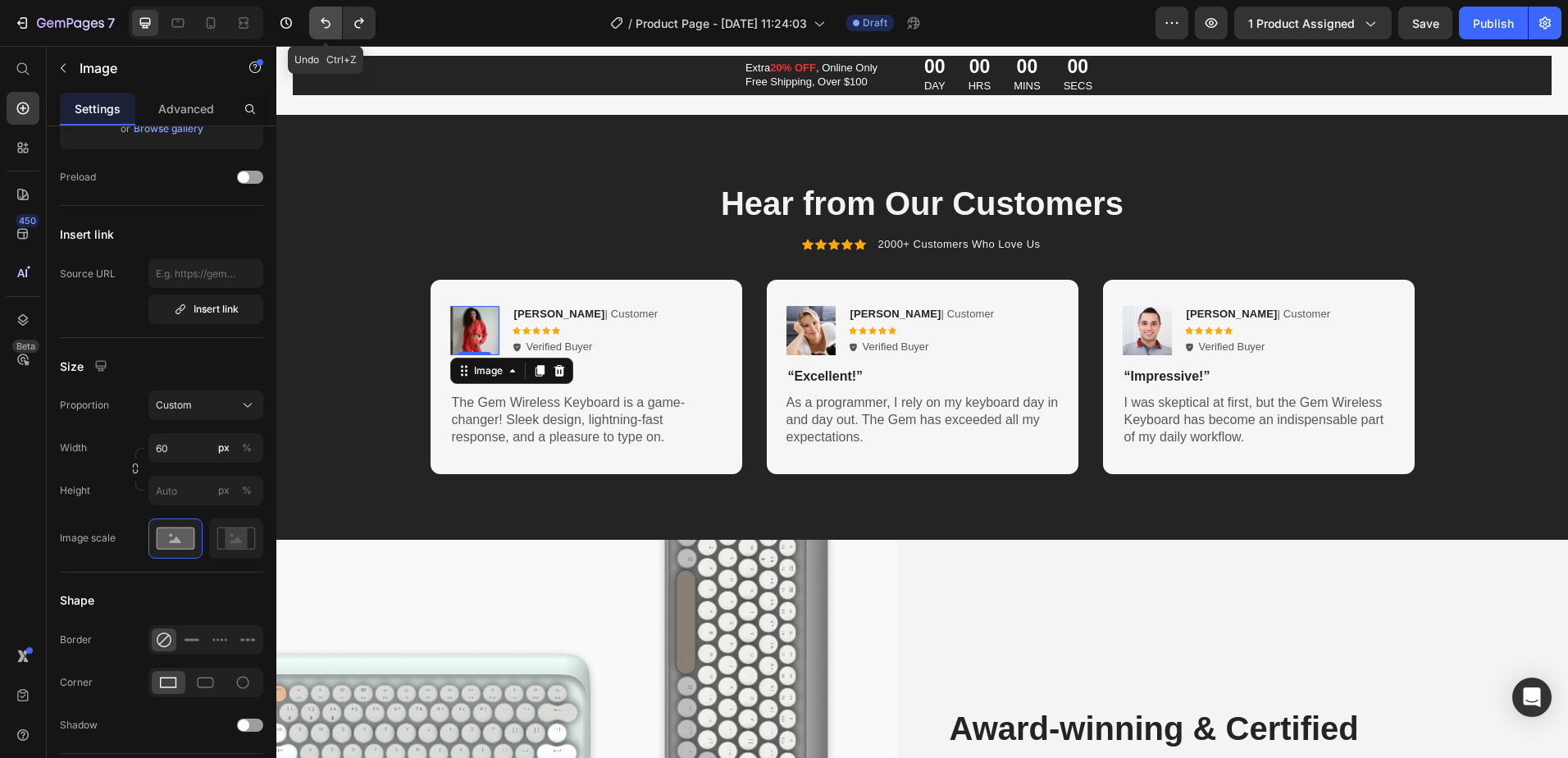 click 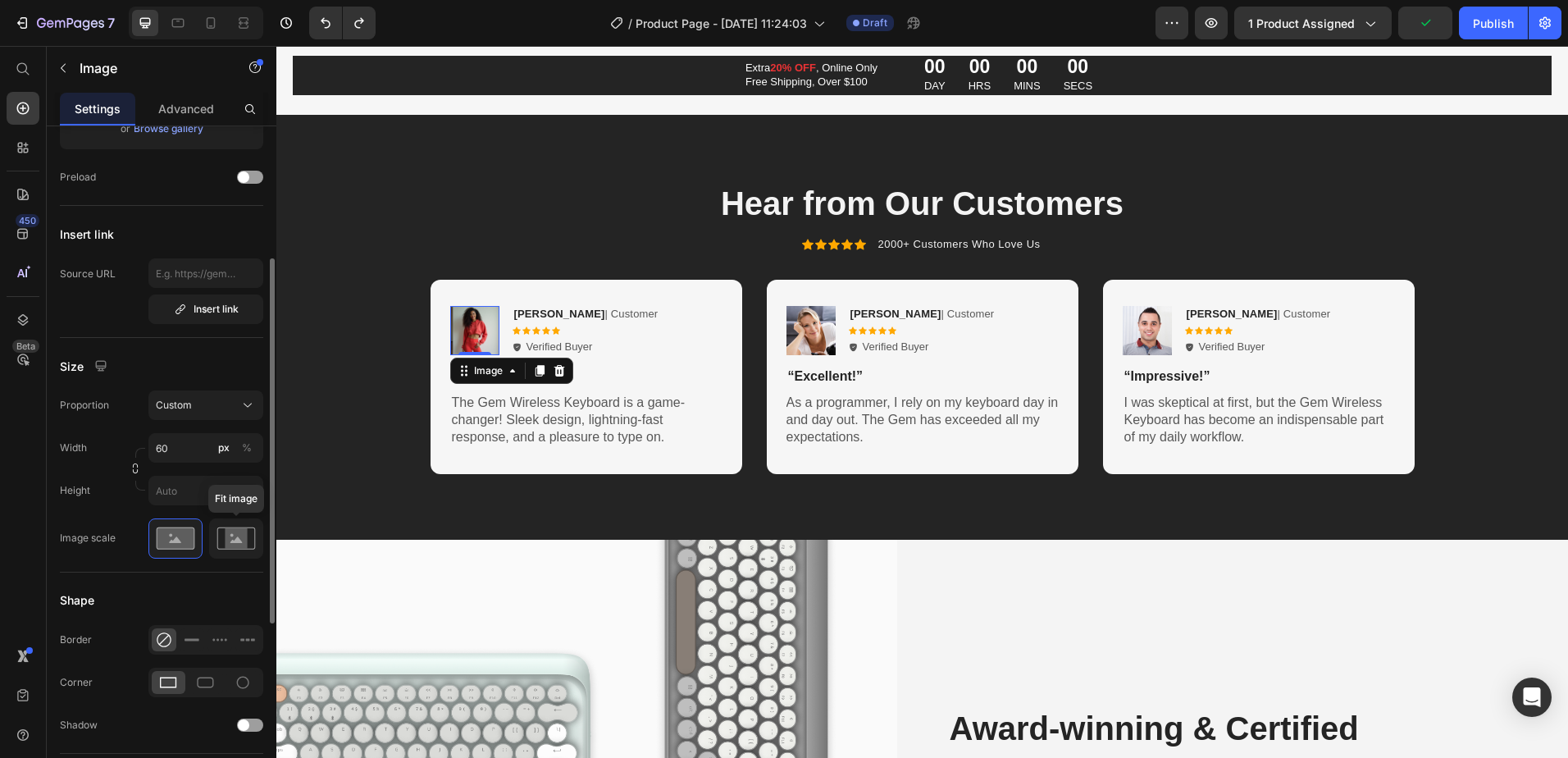 click 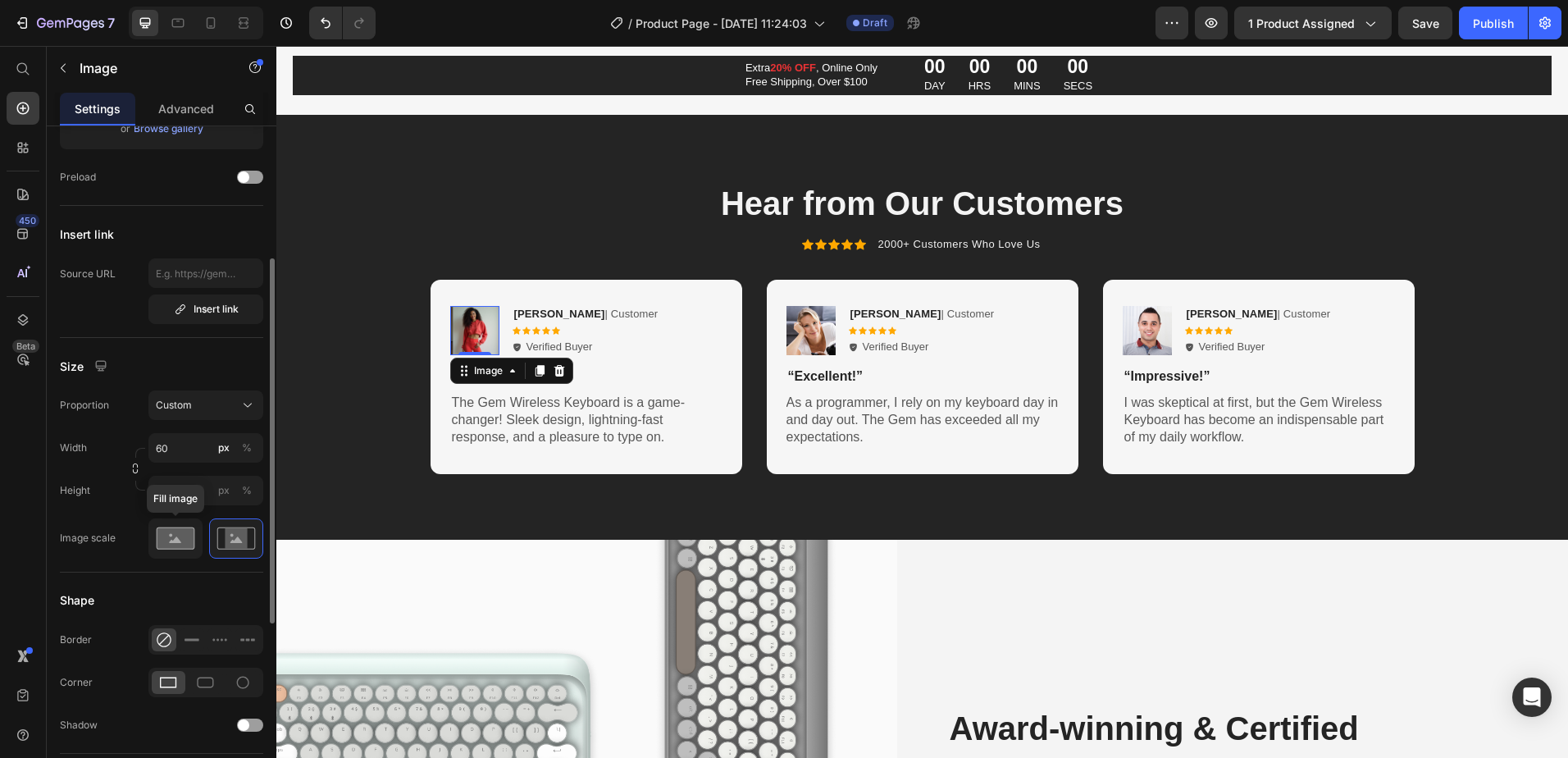 click 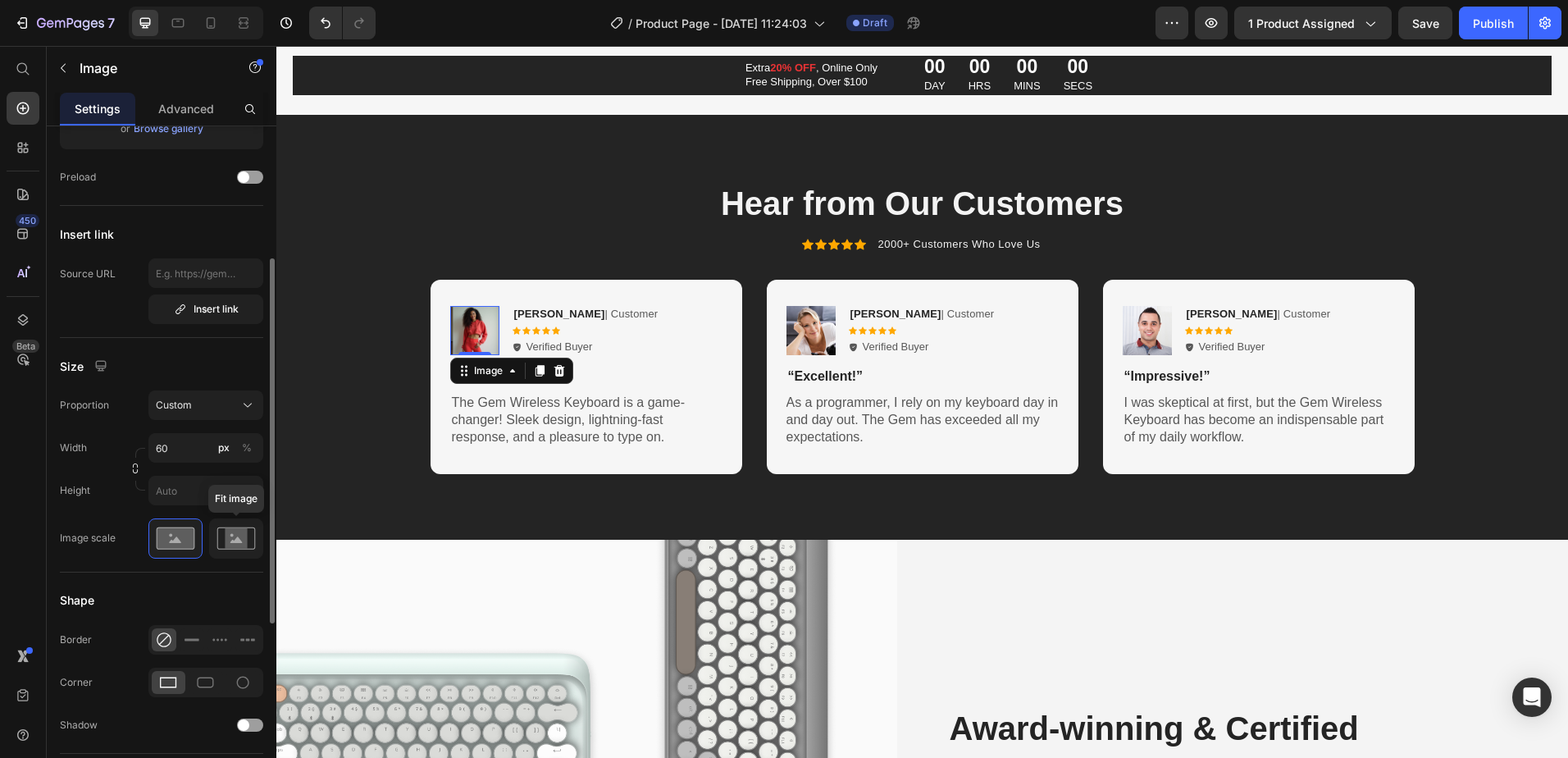 click 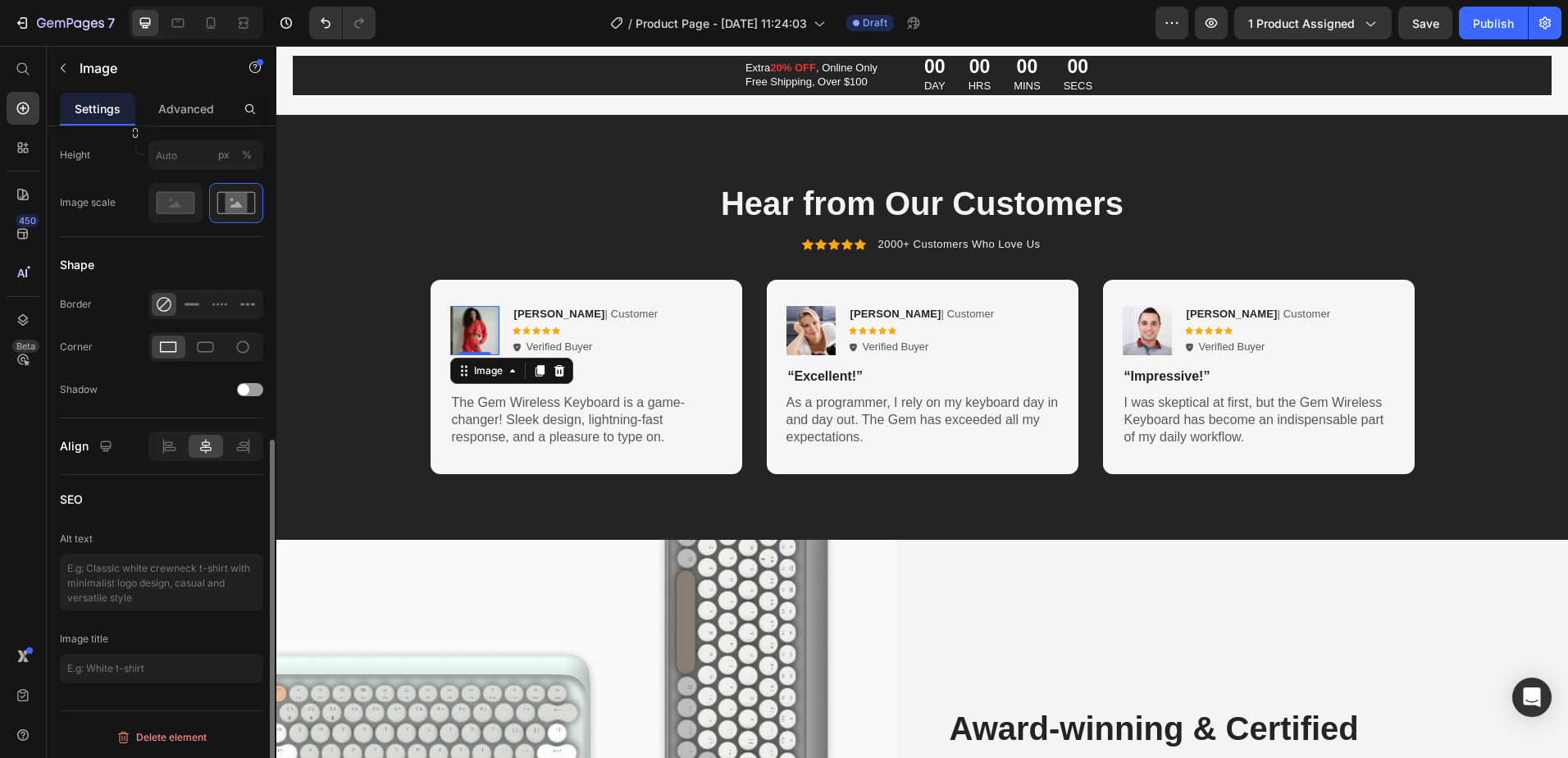 scroll, scrollTop: 0, scrollLeft: 0, axis: both 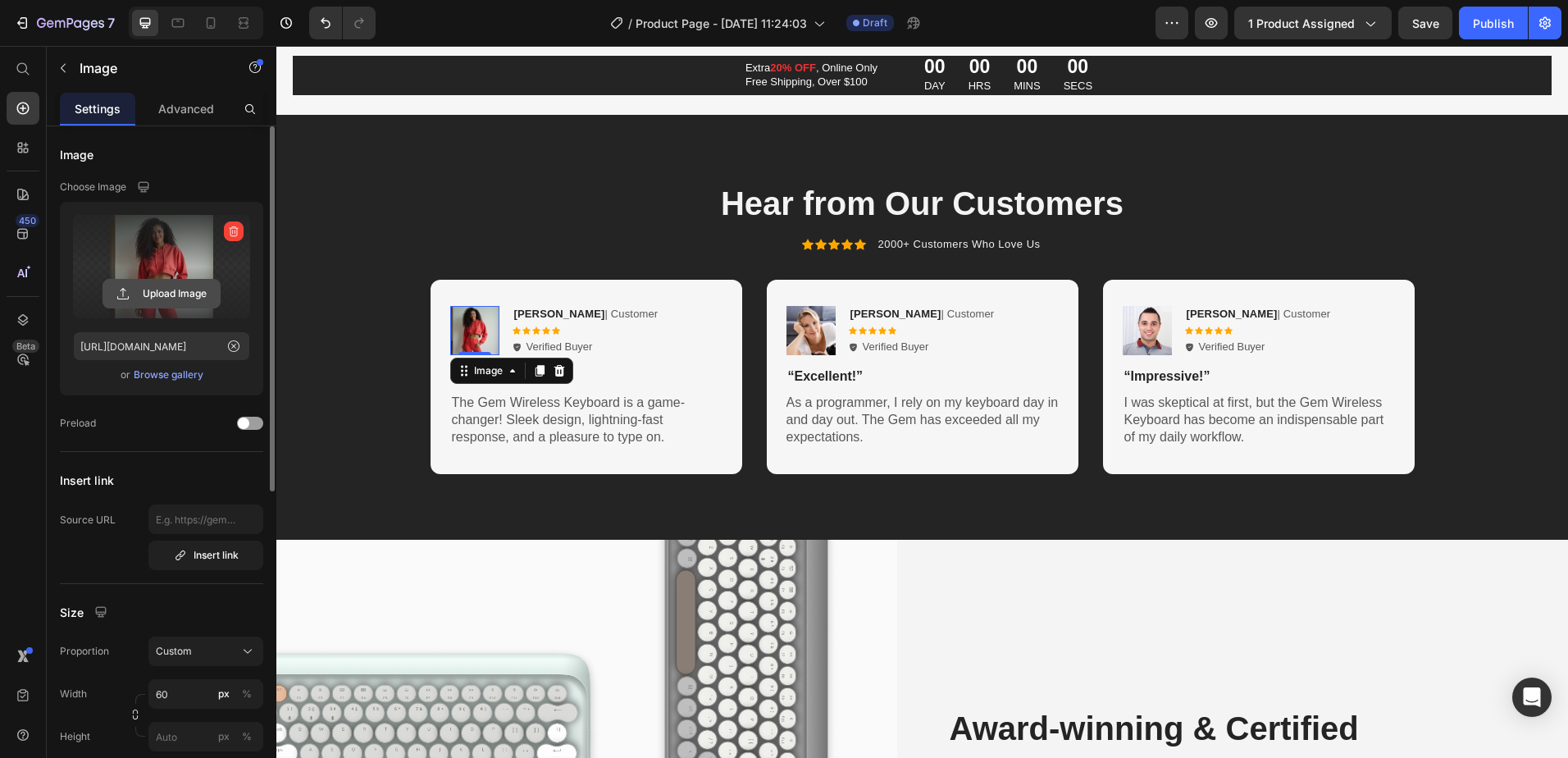 click 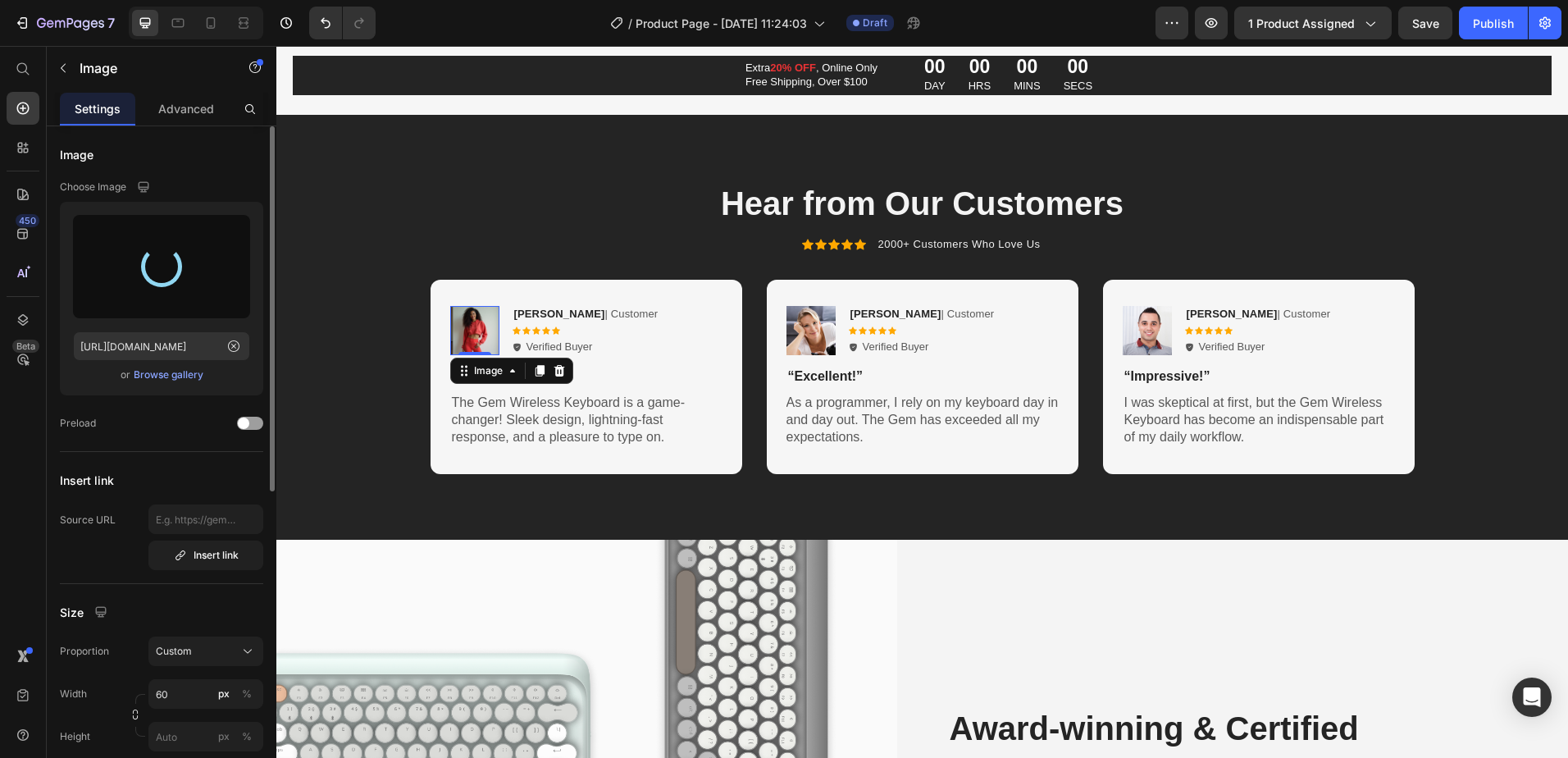 type on "[URL][DOMAIN_NAME]" 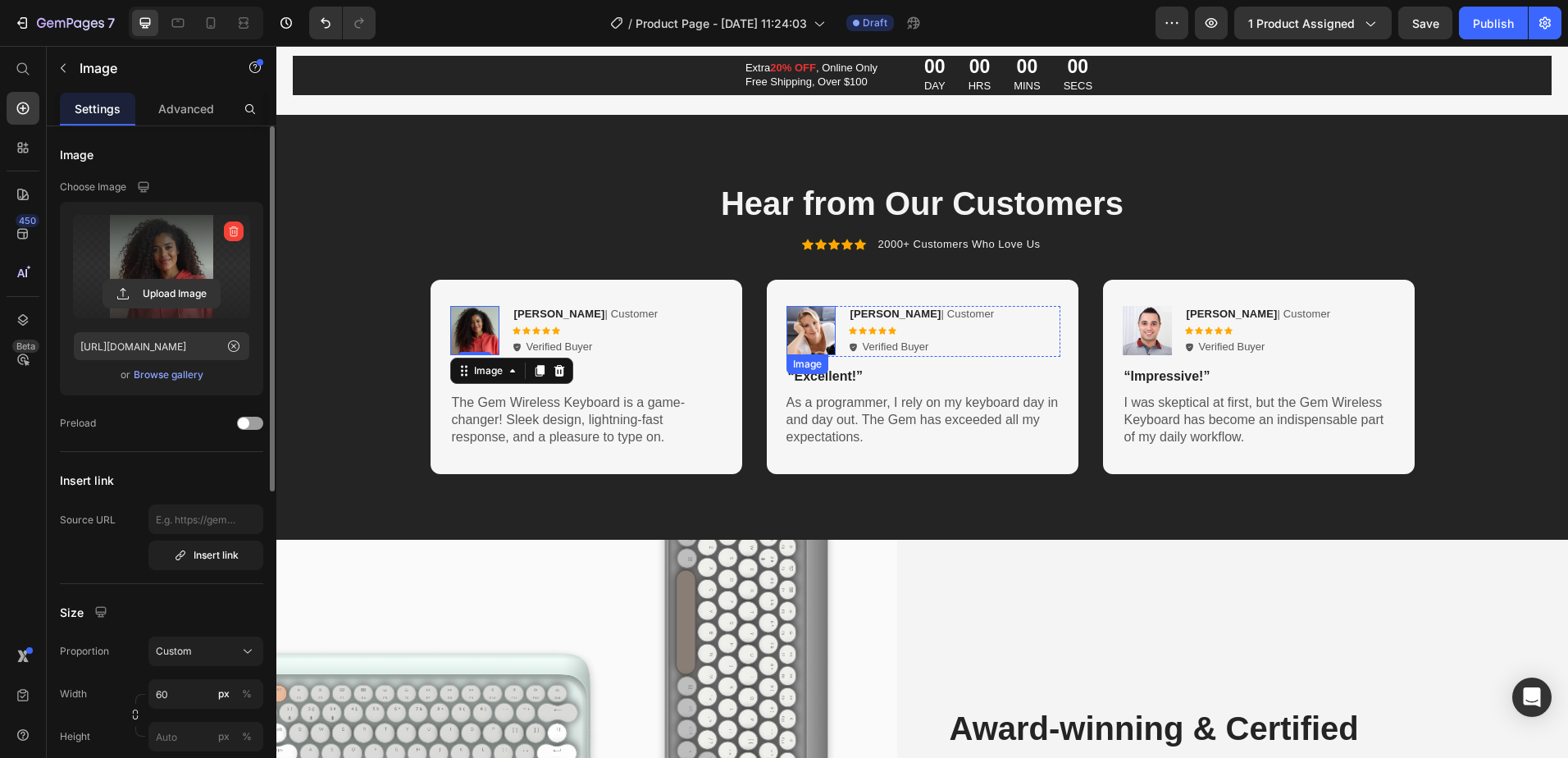 click at bounding box center [811, 331] 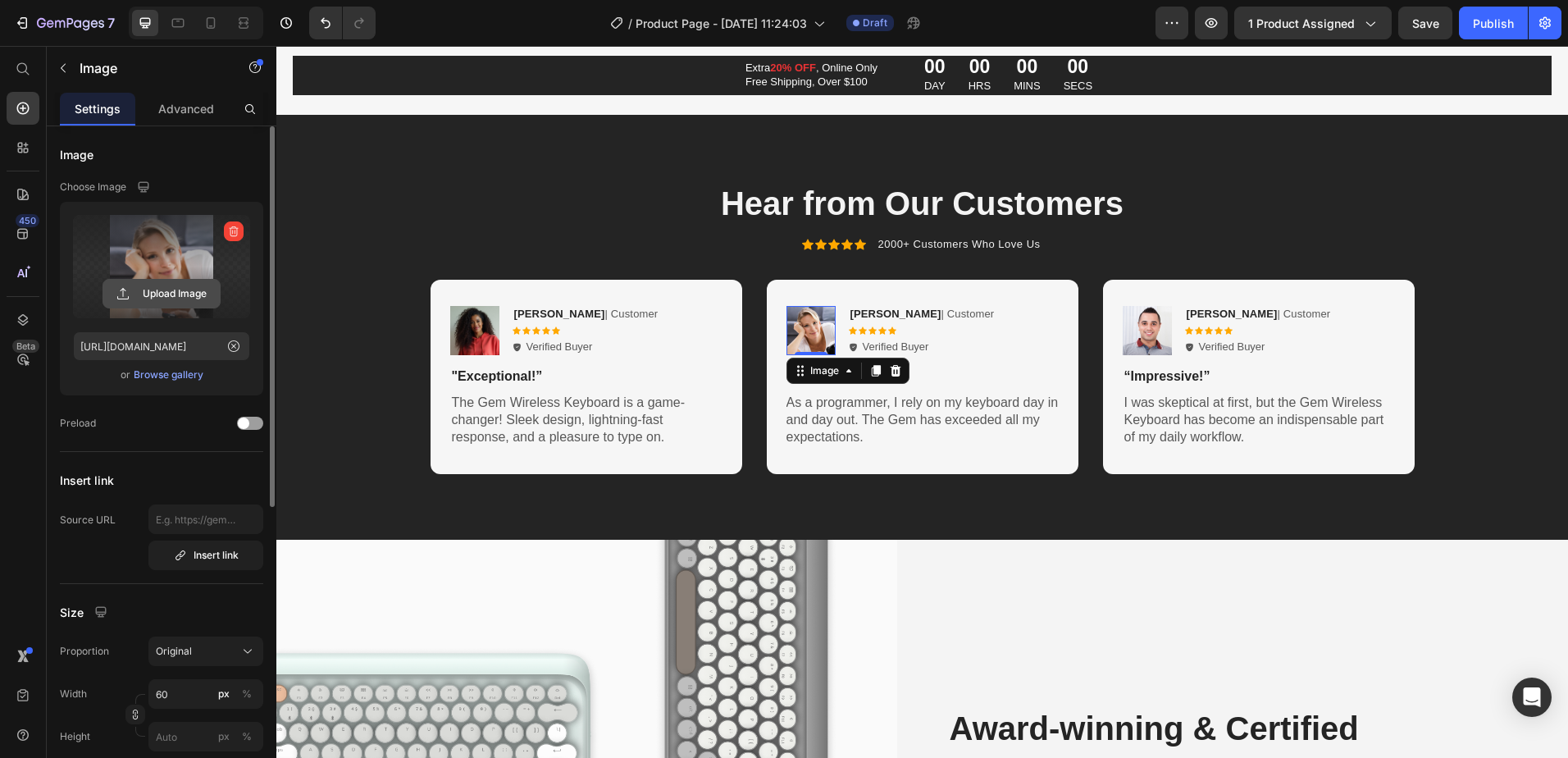 click 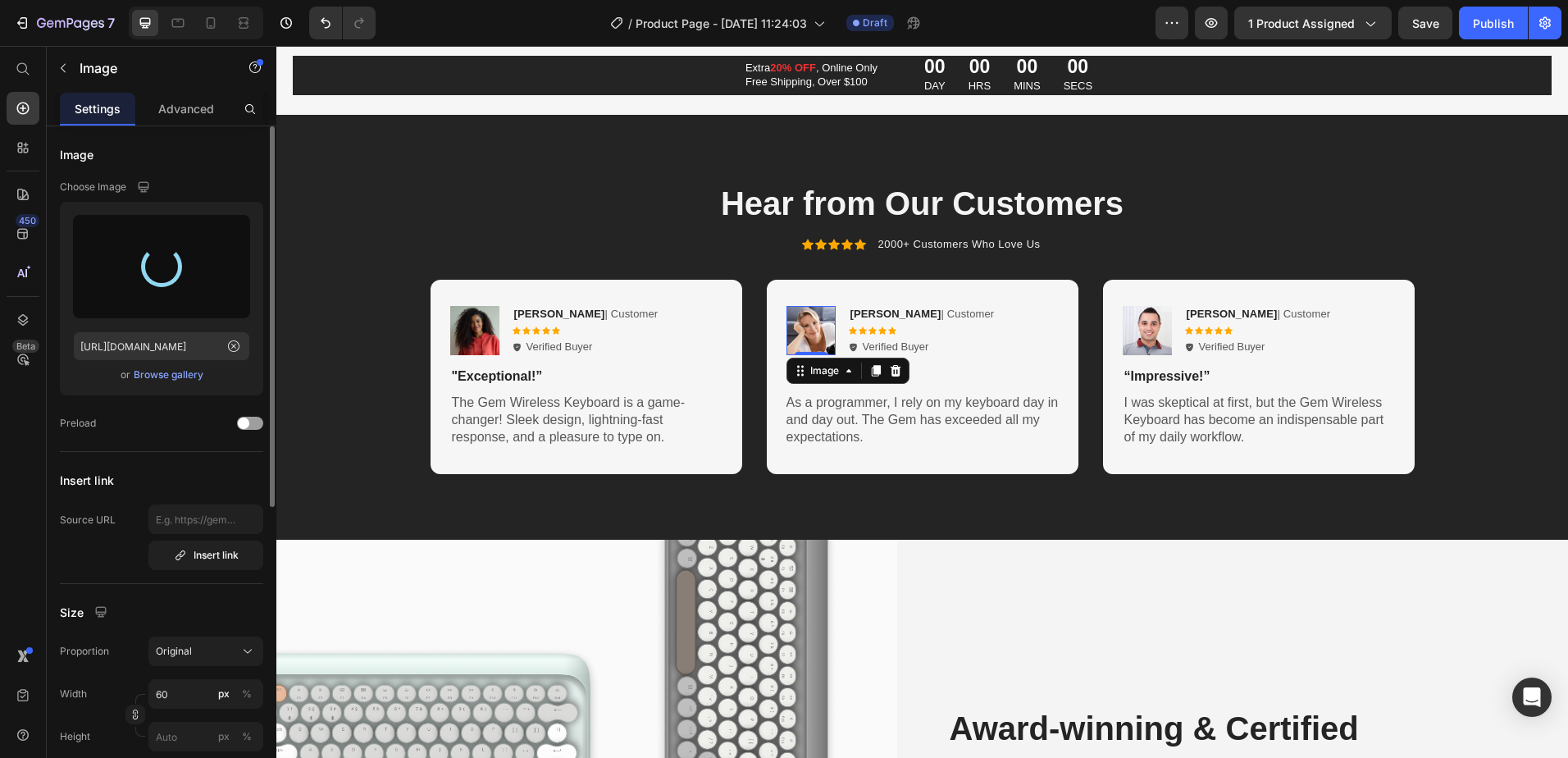 type on "[URL][DOMAIN_NAME]" 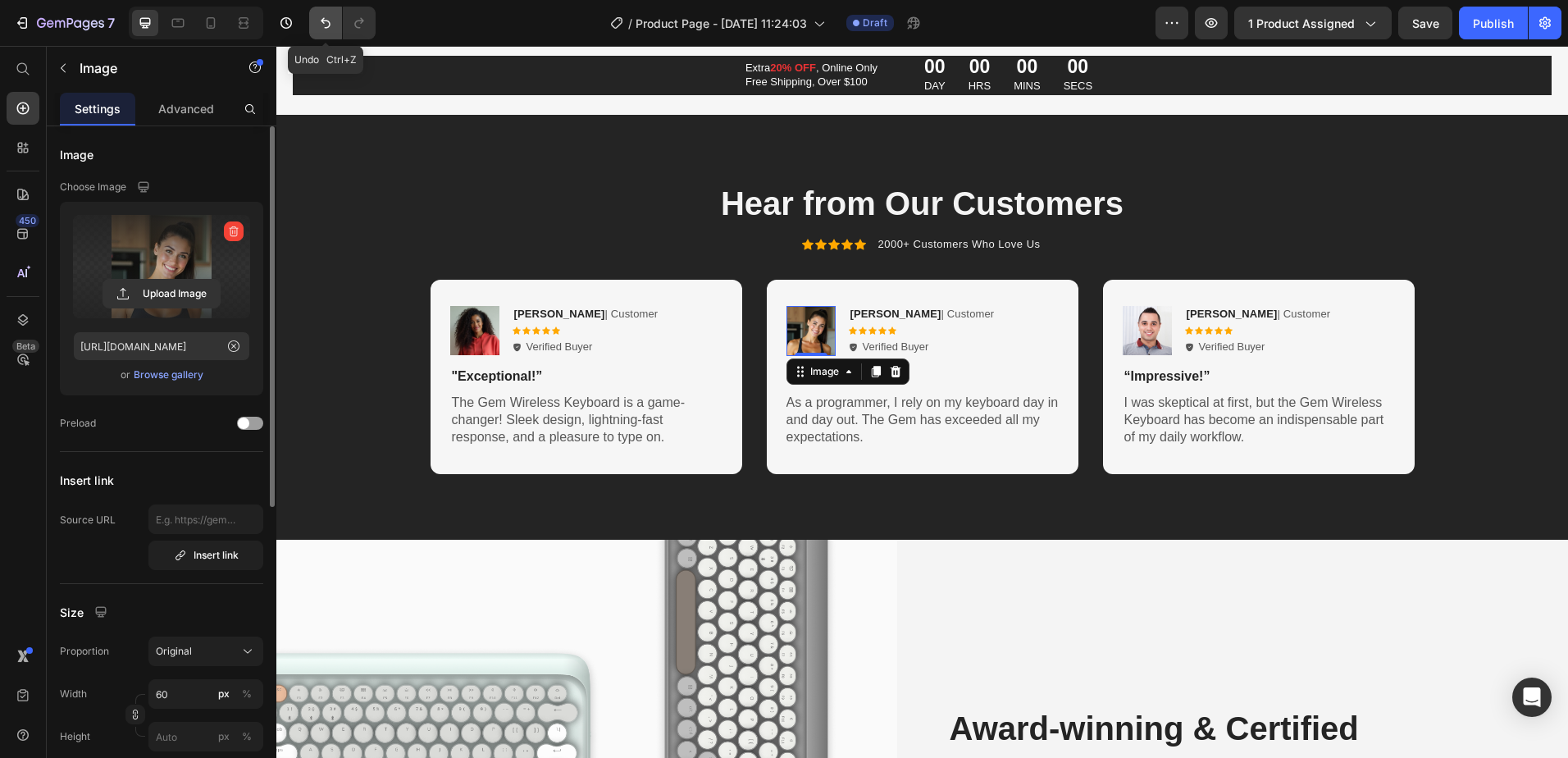 click 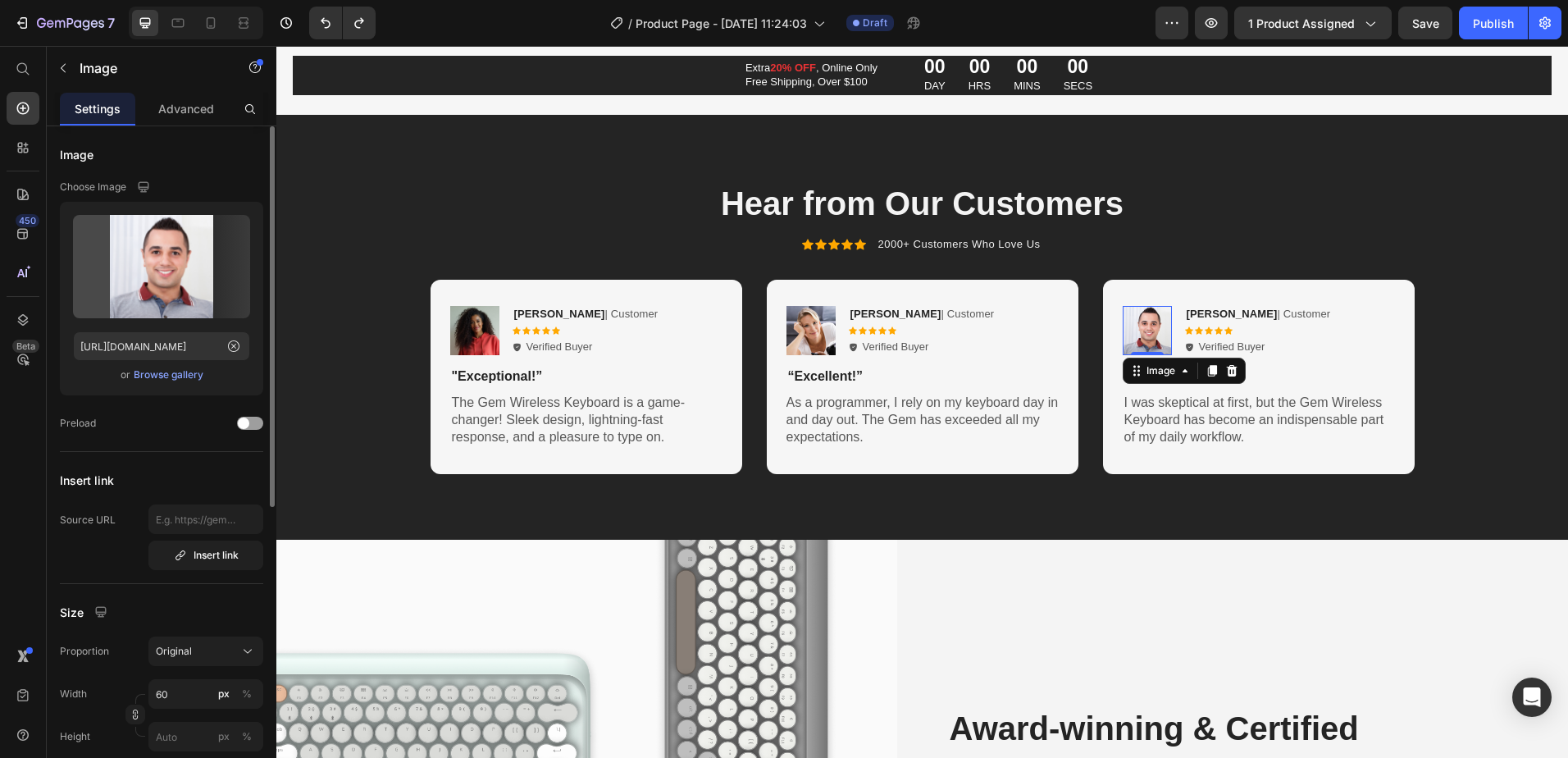 click at bounding box center [1147, 331] 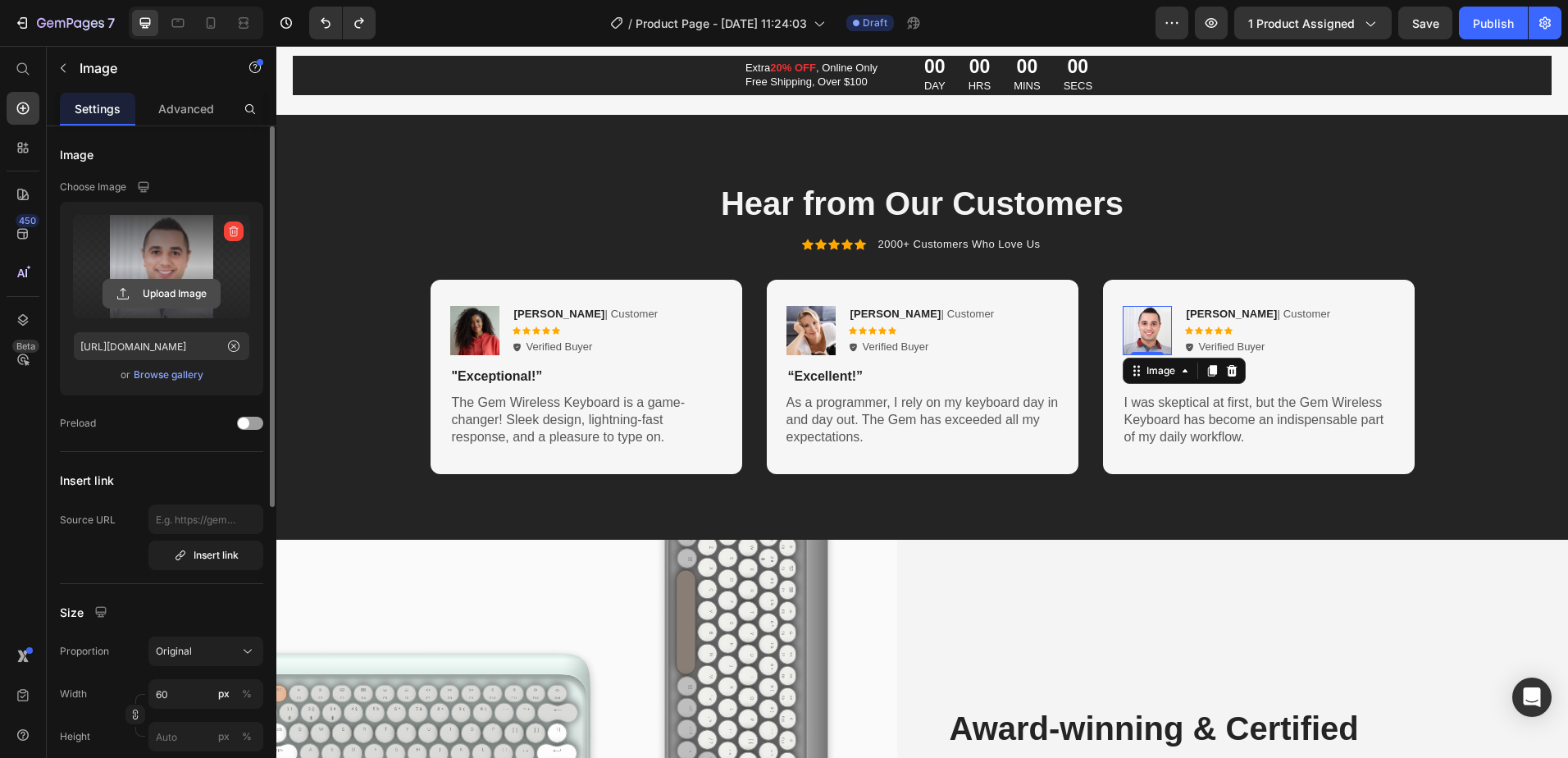 click 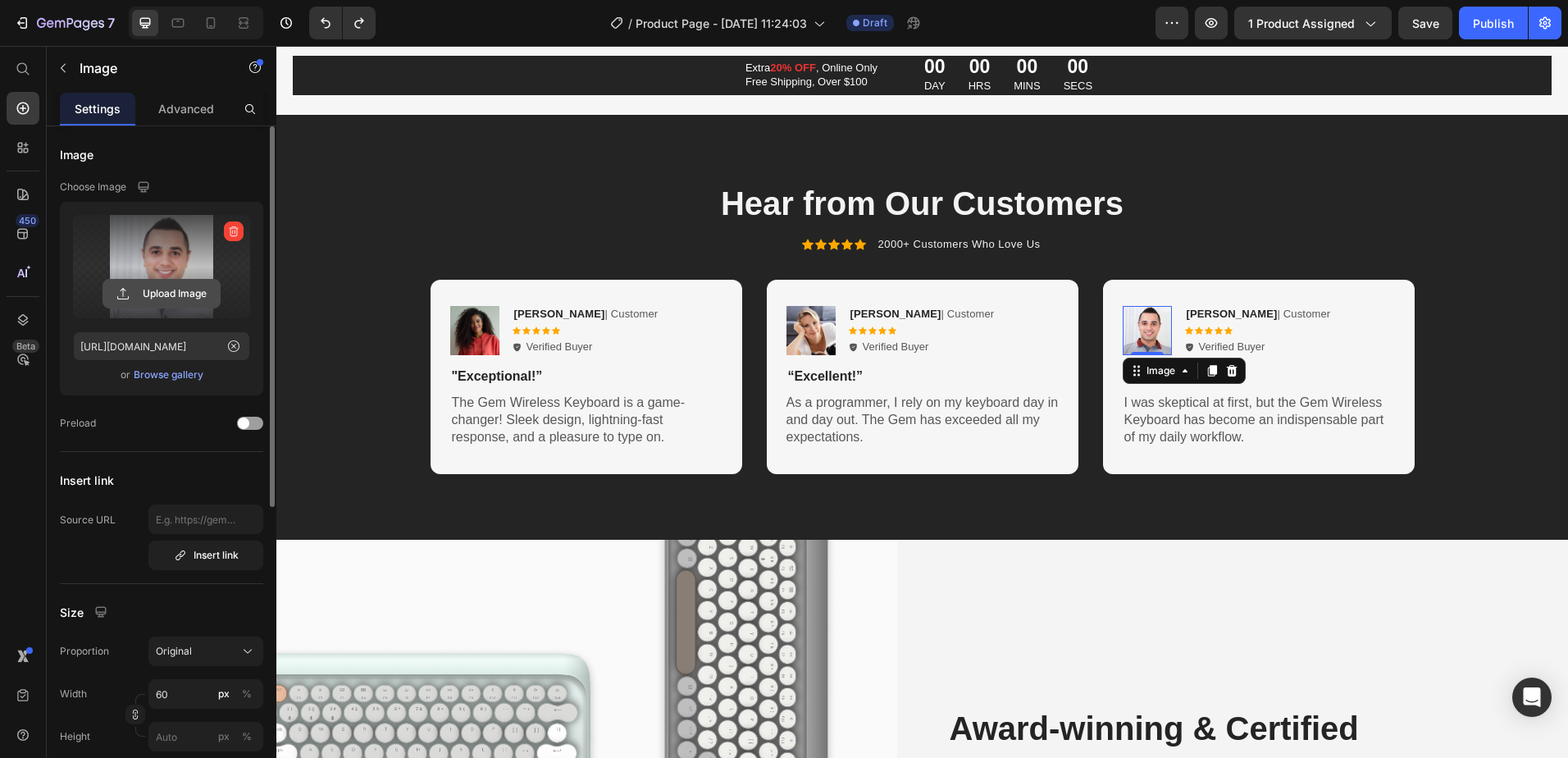 type on "[URL][DOMAIN_NAME]" 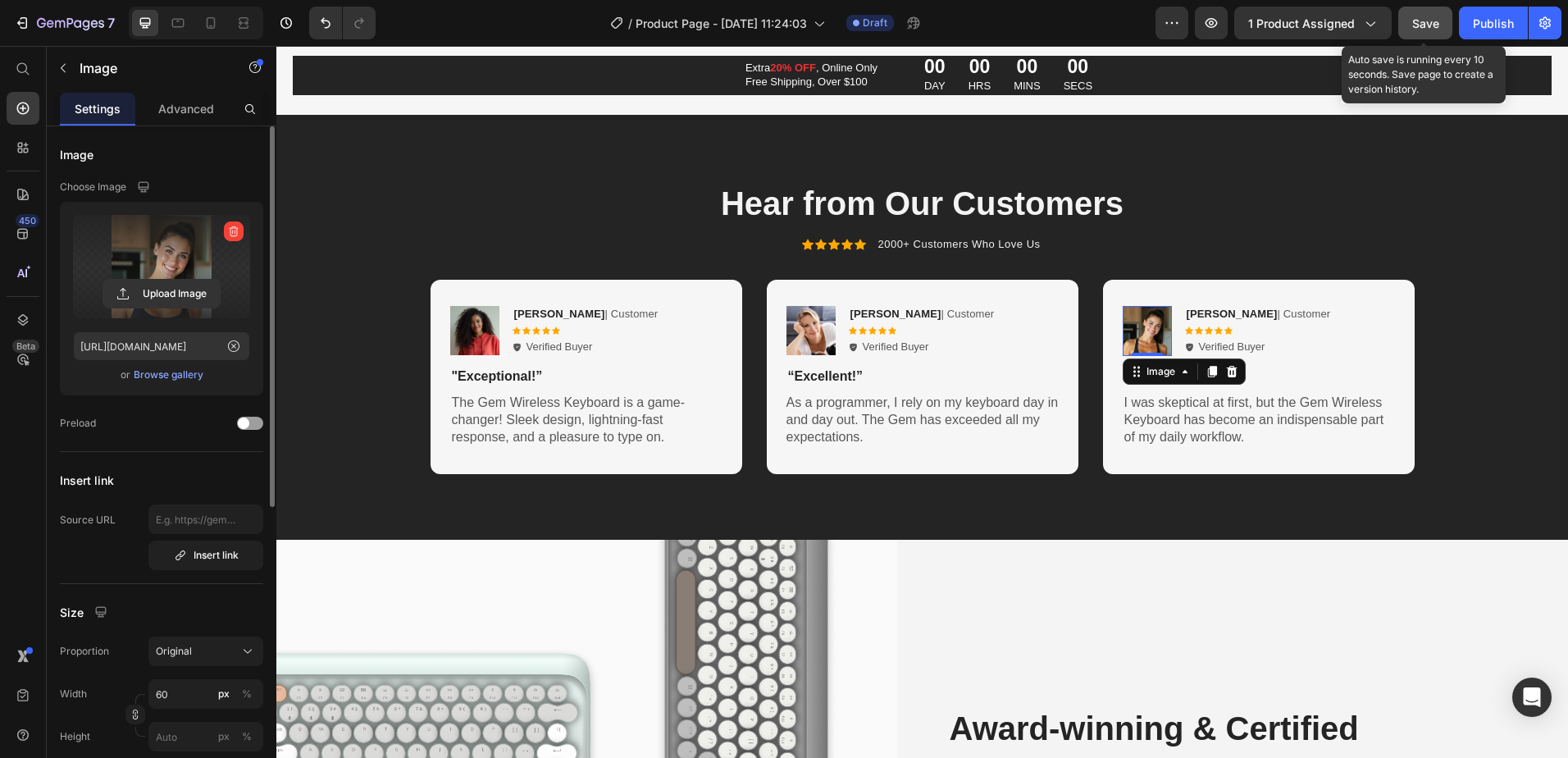 click on "Save" at bounding box center (1425, 23) 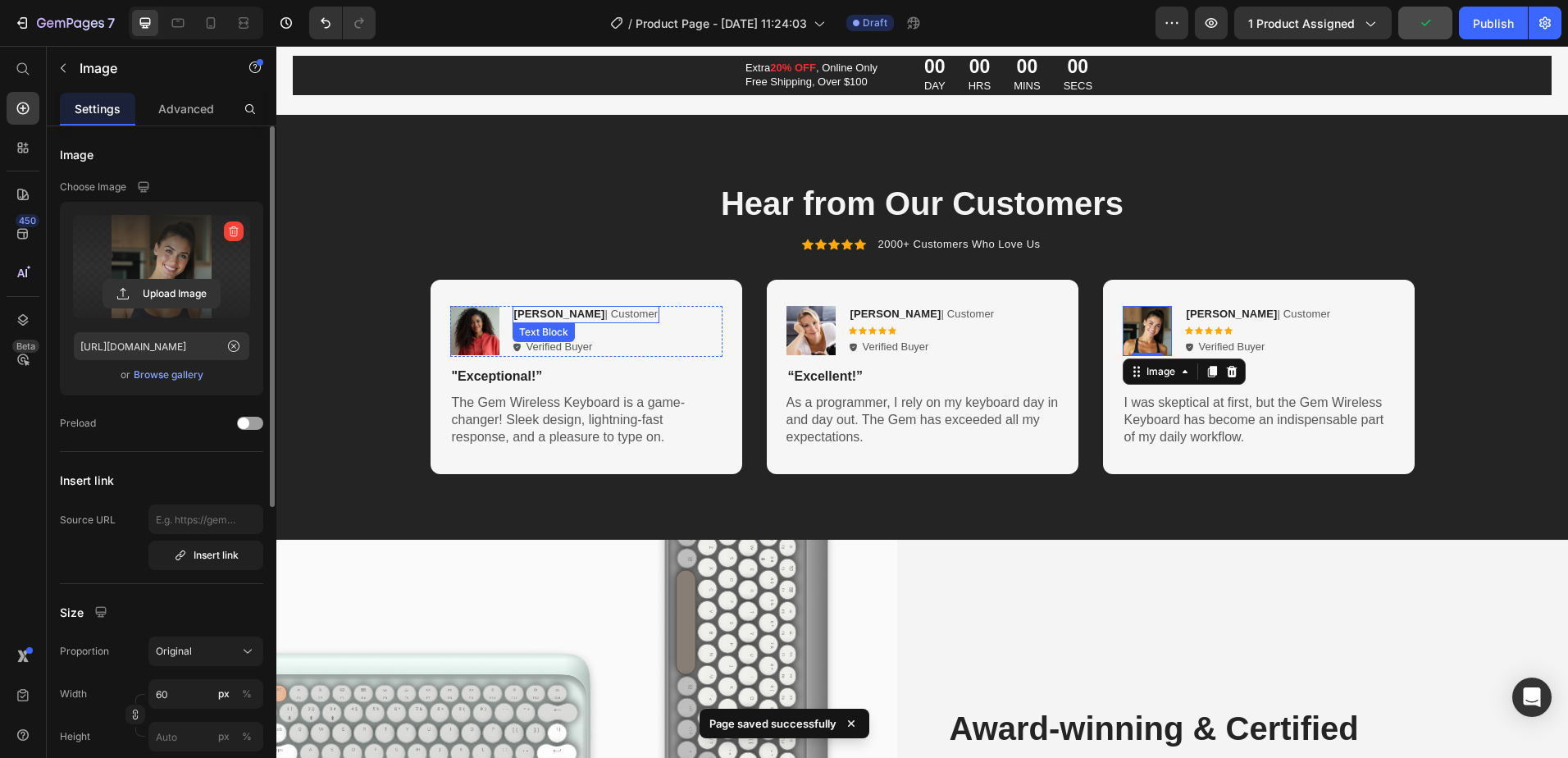 click on "[PERSON_NAME]  | Customer" at bounding box center [586, 314] 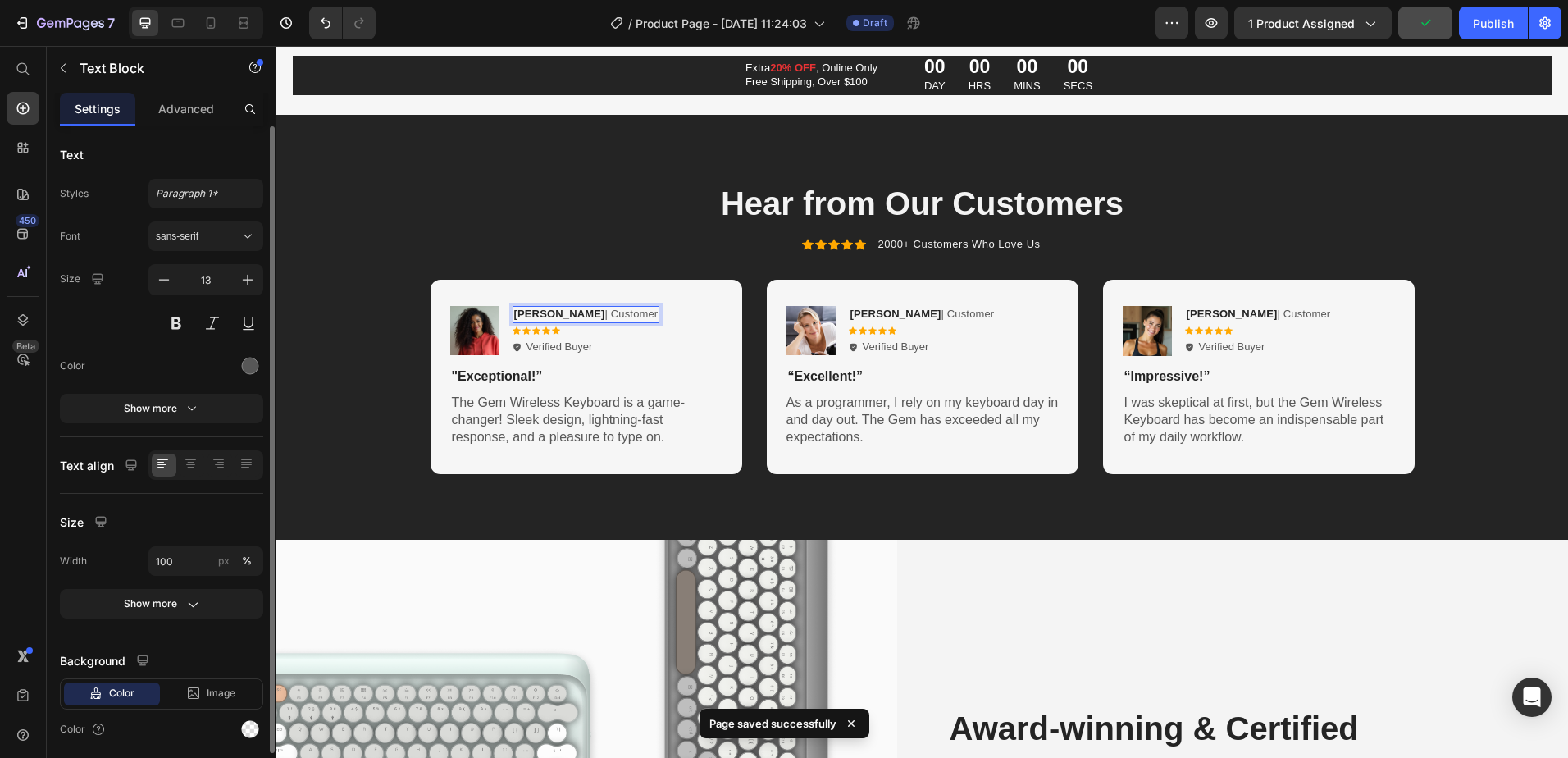 click on "[PERSON_NAME]  | Customer" at bounding box center (586, 314) 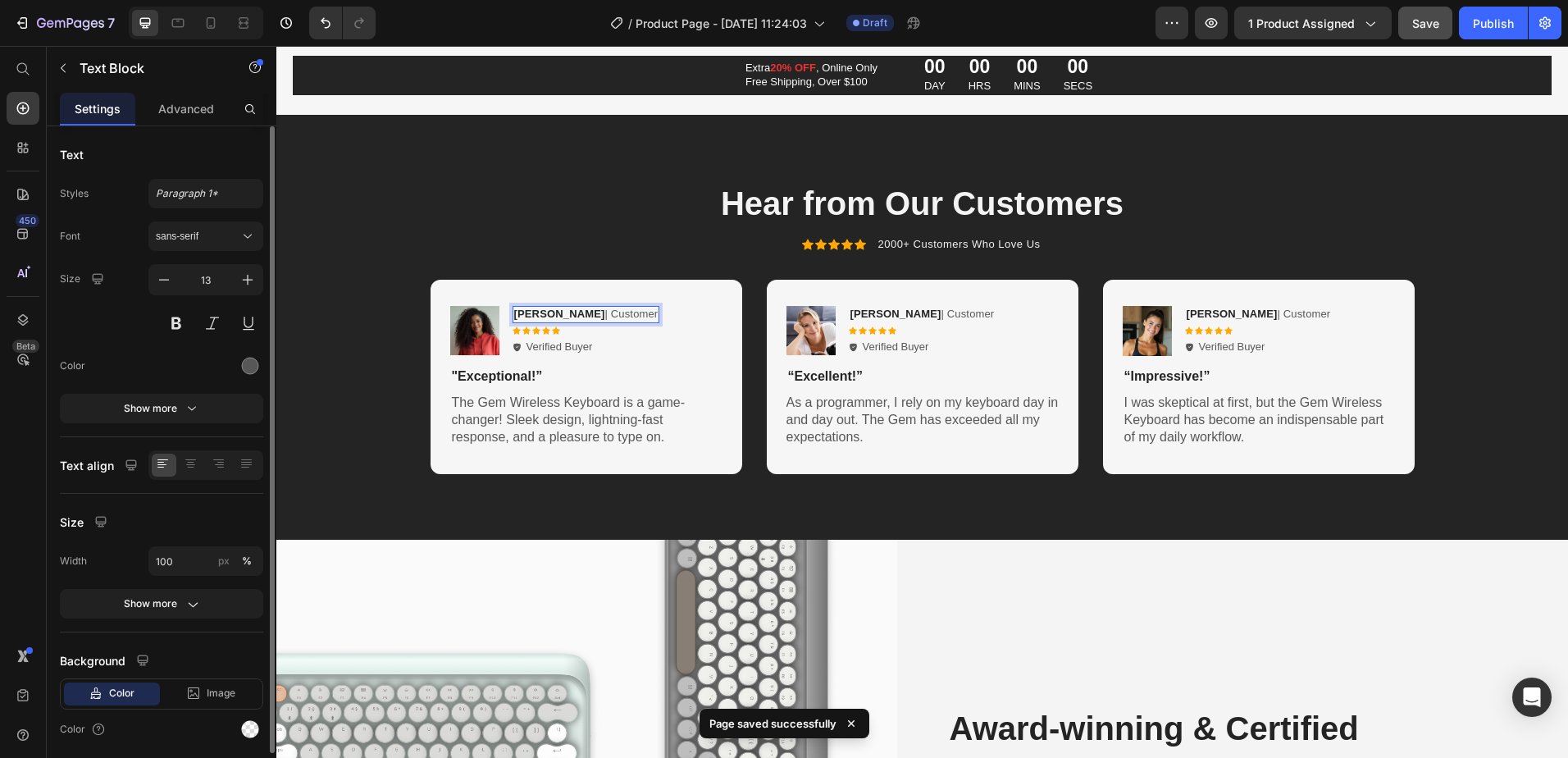click on "[PERSON_NAME]  | Customer" at bounding box center [586, 314] 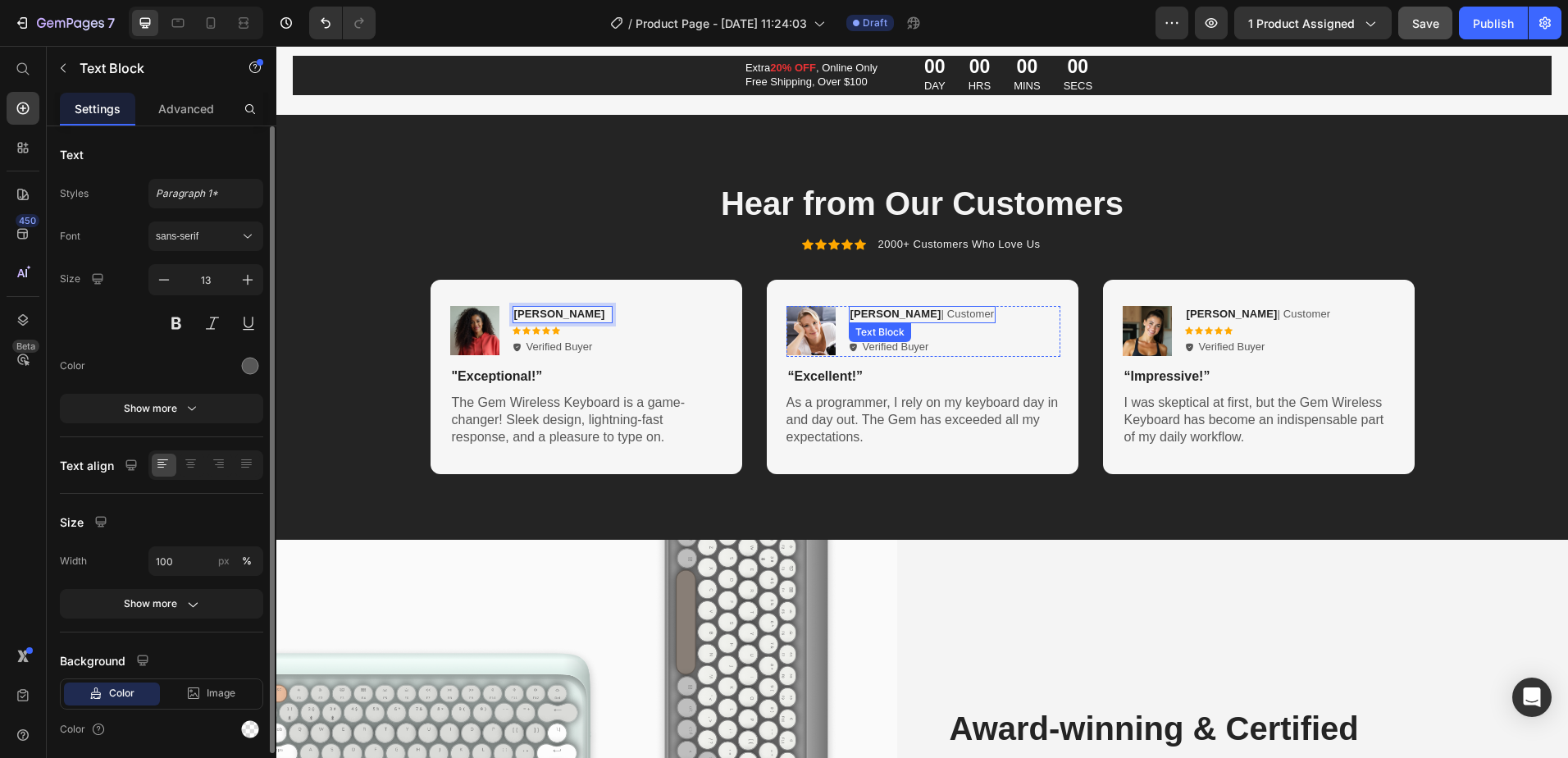 click on "Reylo B  | Customer" at bounding box center (923, 314) 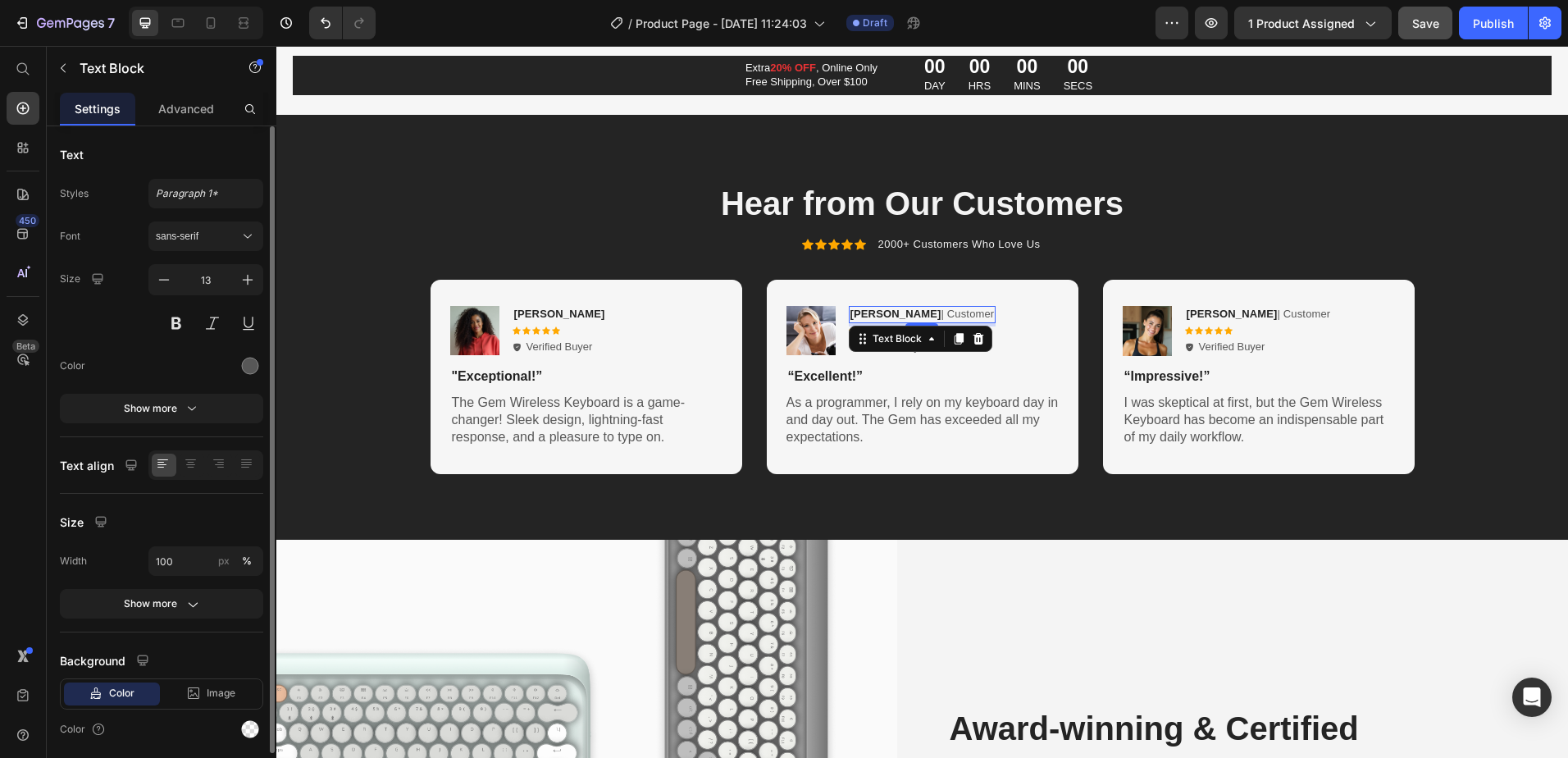 click on "Reylo B  | Customer" at bounding box center (923, 314) 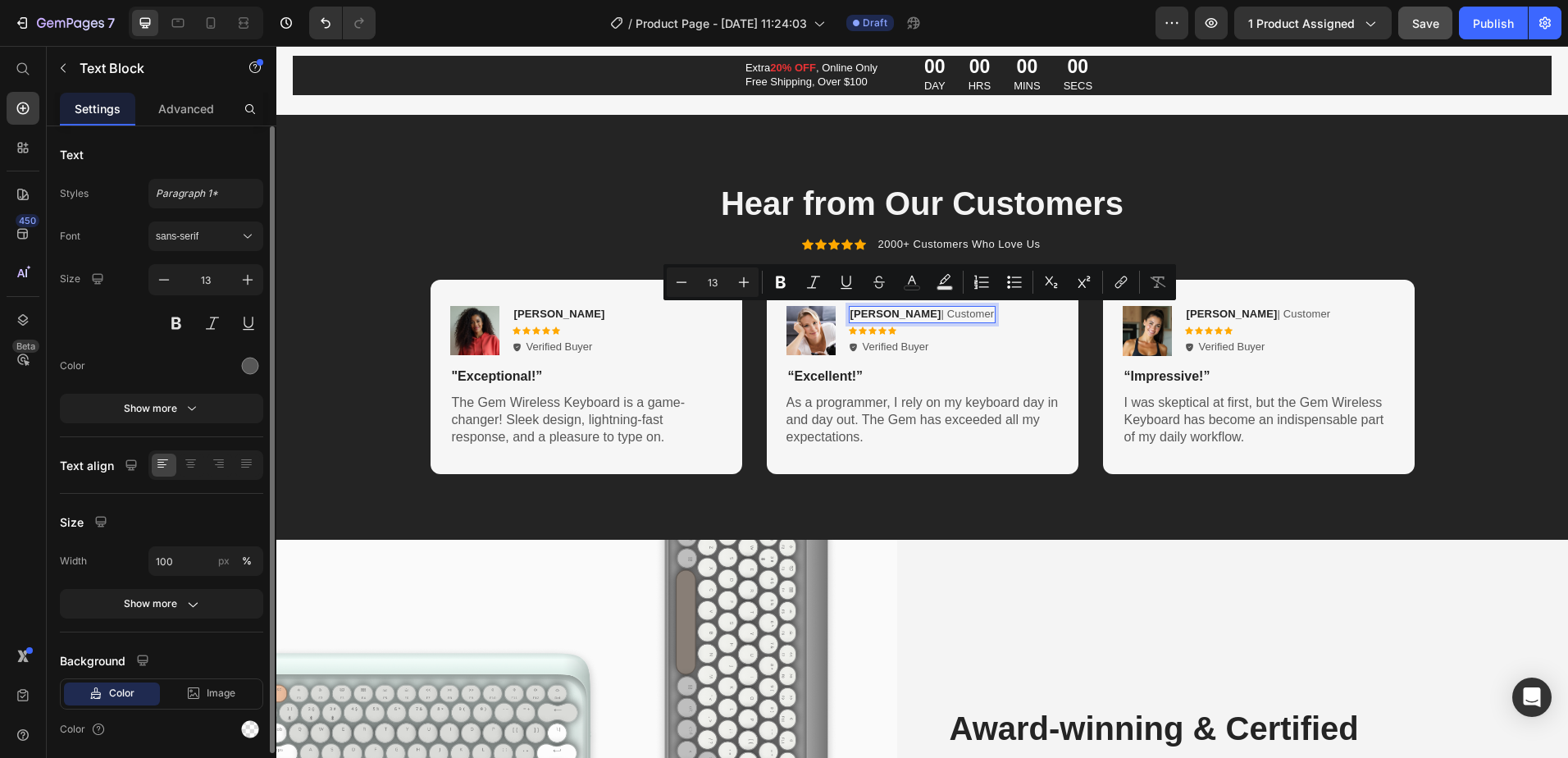 click on "Reylo B  | Customer" at bounding box center [923, 314] 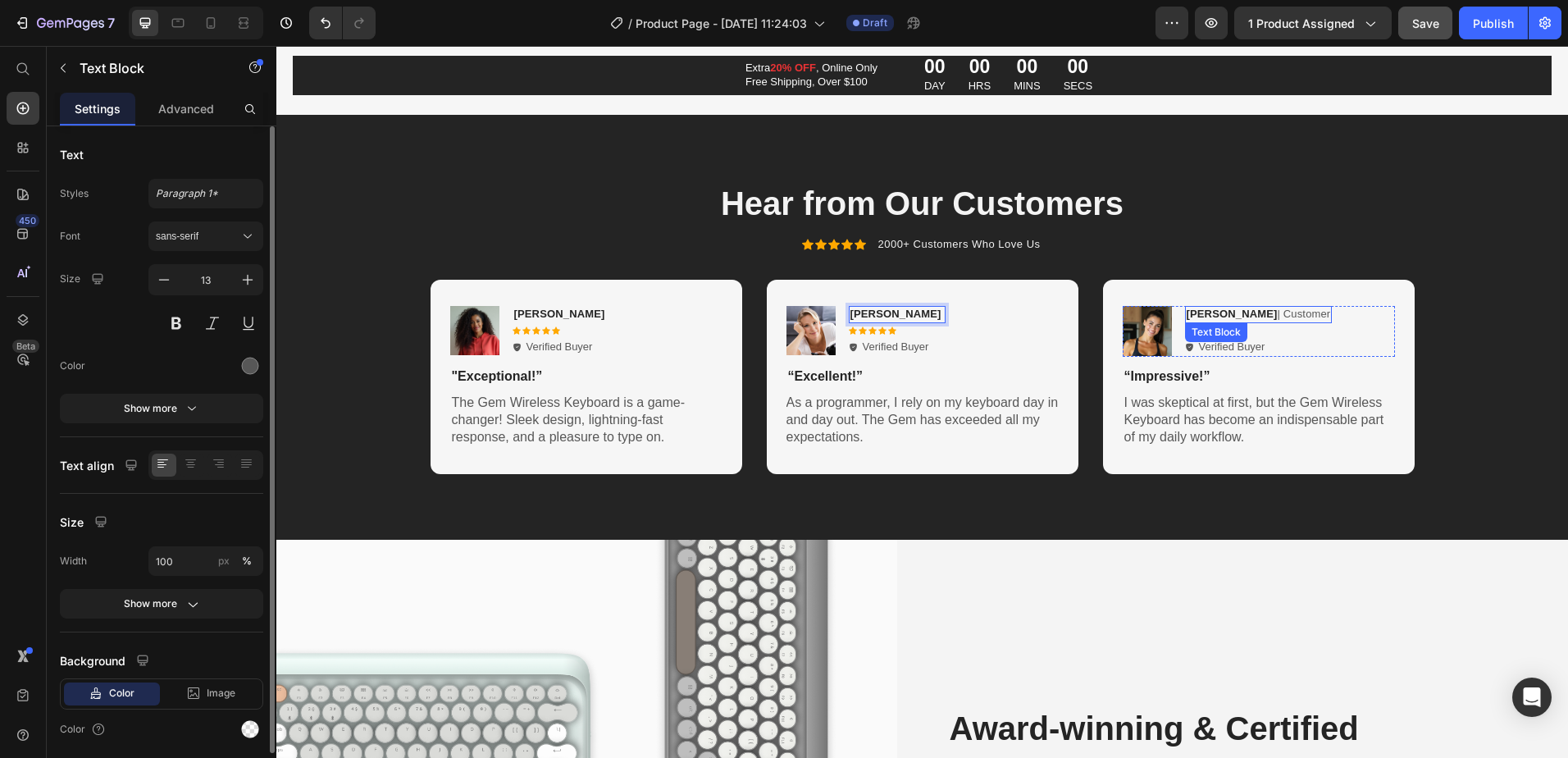 click on "[PERSON_NAME]  | Customer" at bounding box center [1259, 314] 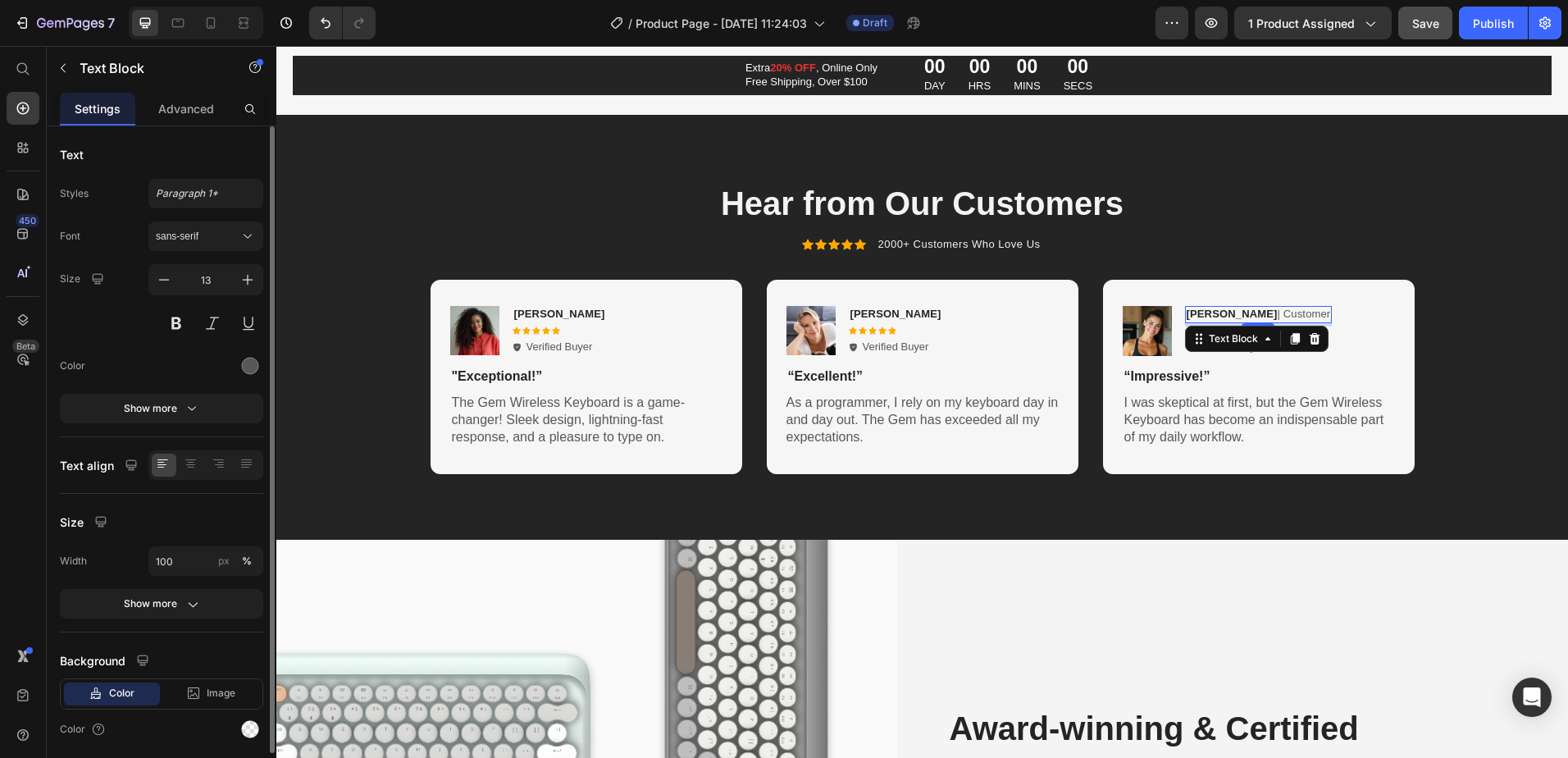 click on "[PERSON_NAME]  | Customer" at bounding box center [1259, 314] 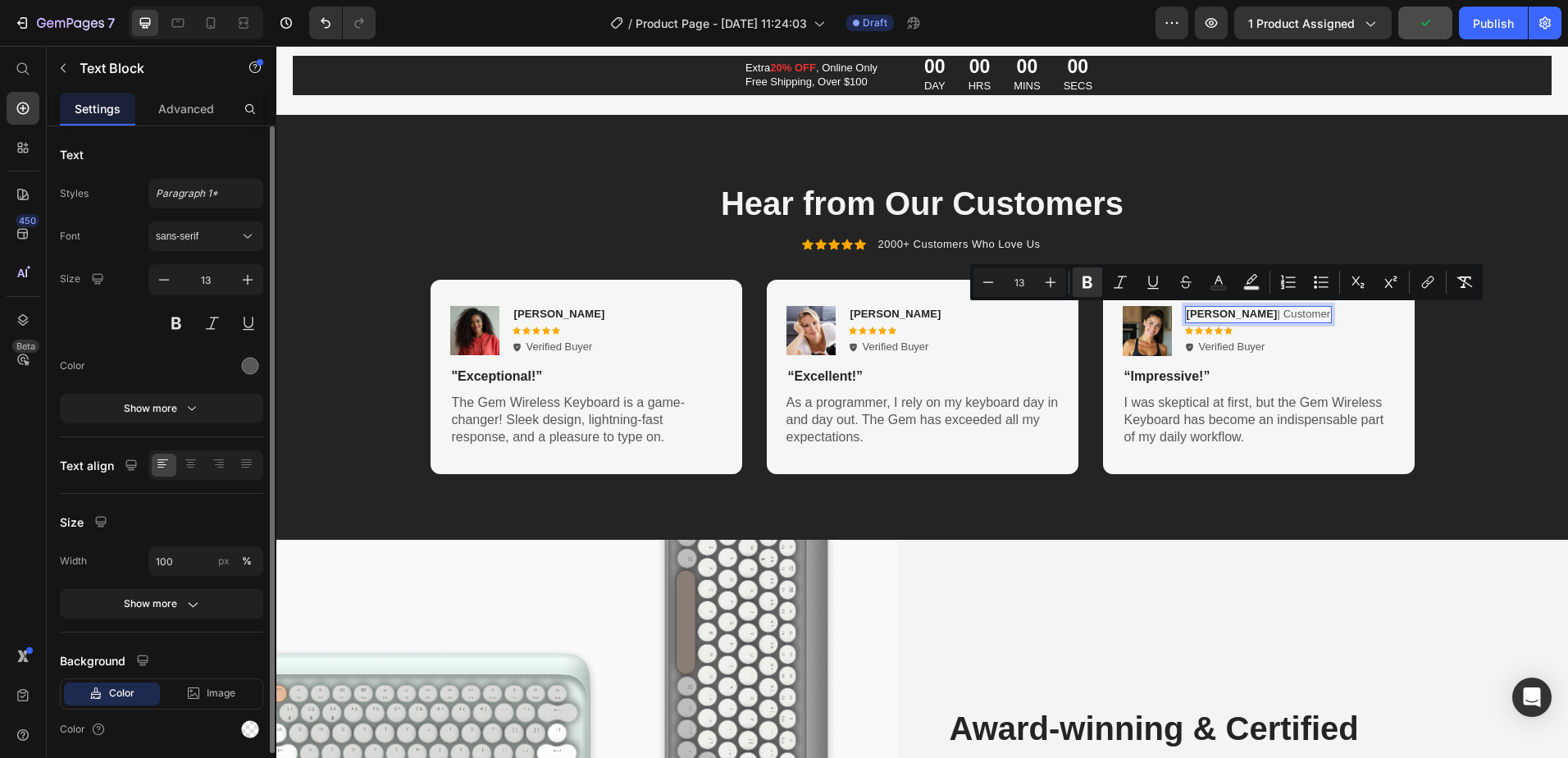 click on "[PERSON_NAME]  | Customer" at bounding box center [1259, 314] 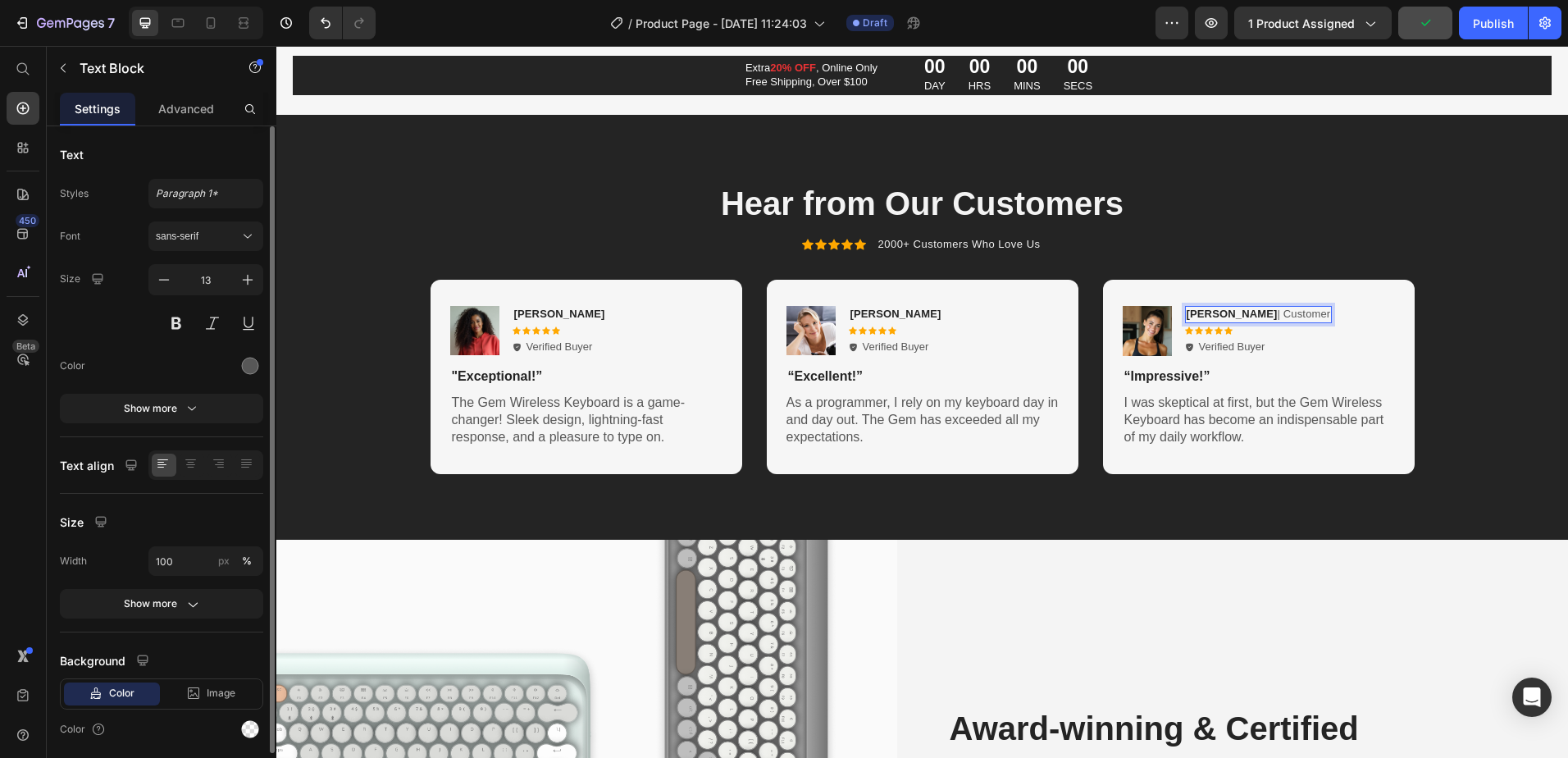 click on "[PERSON_NAME]  | Customer" at bounding box center (1259, 314) 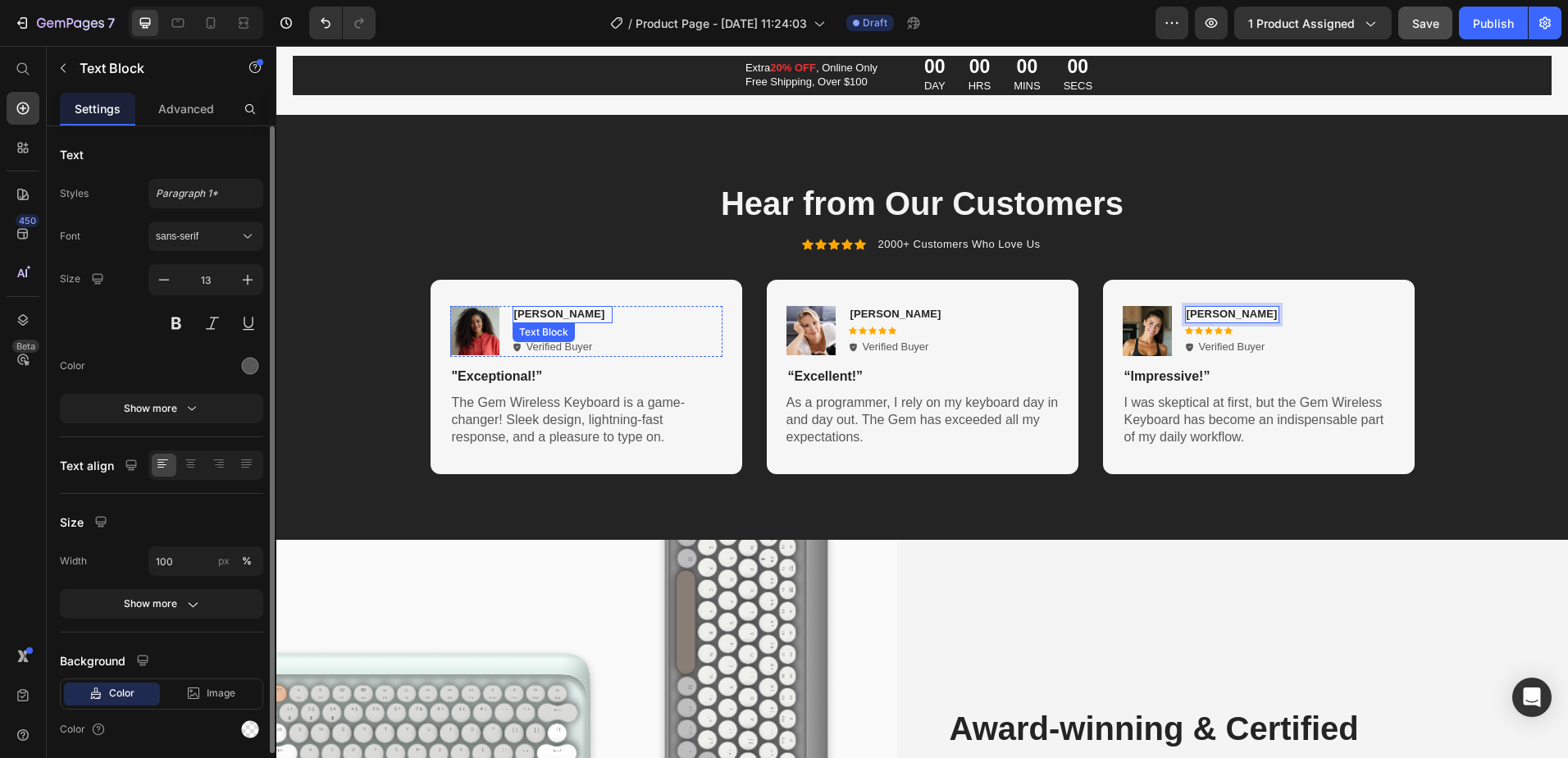 click on "[PERSON_NAME]" at bounding box center [559, 313] 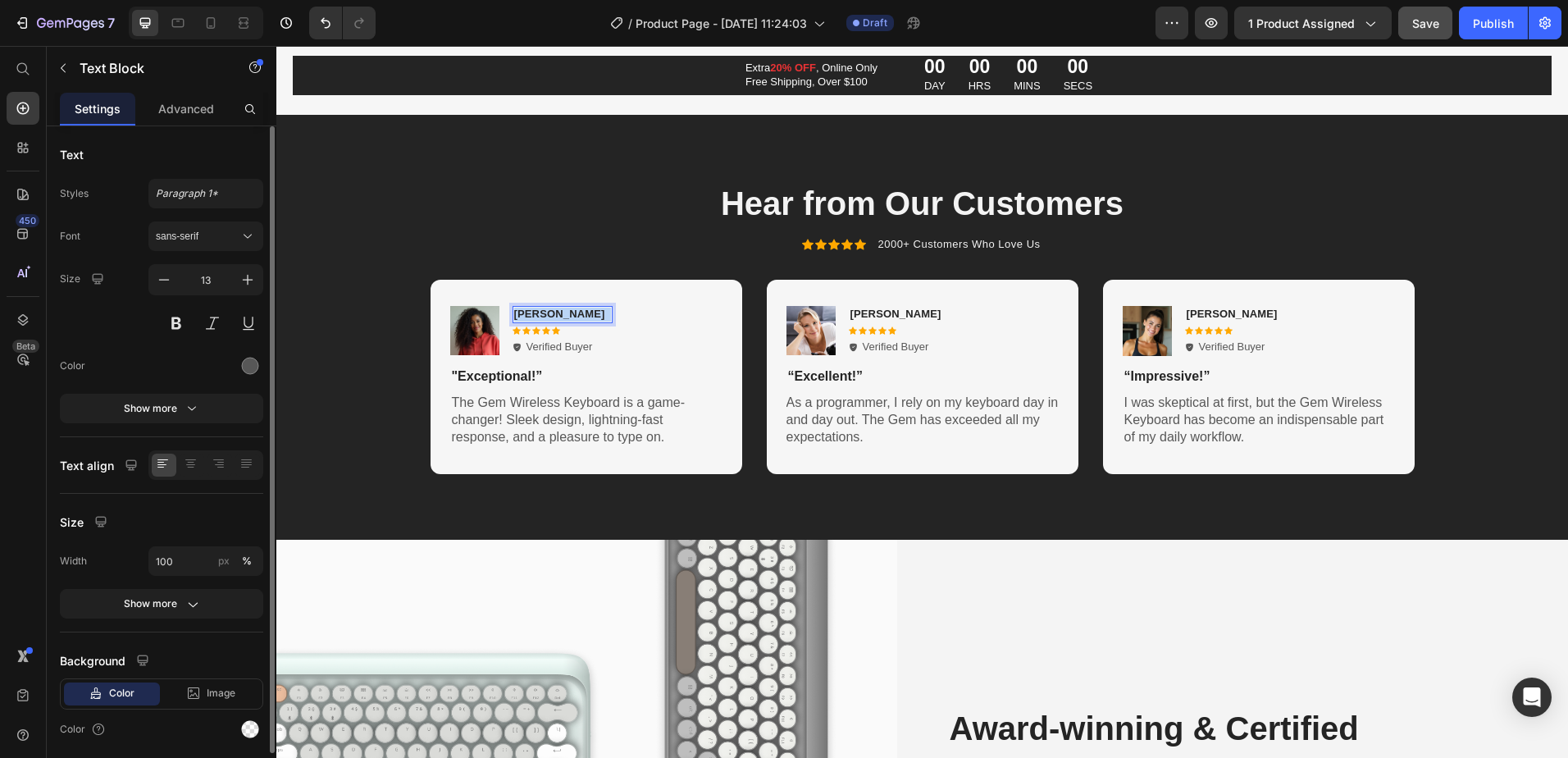 click on "[PERSON_NAME]" at bounding box center [559, 313] 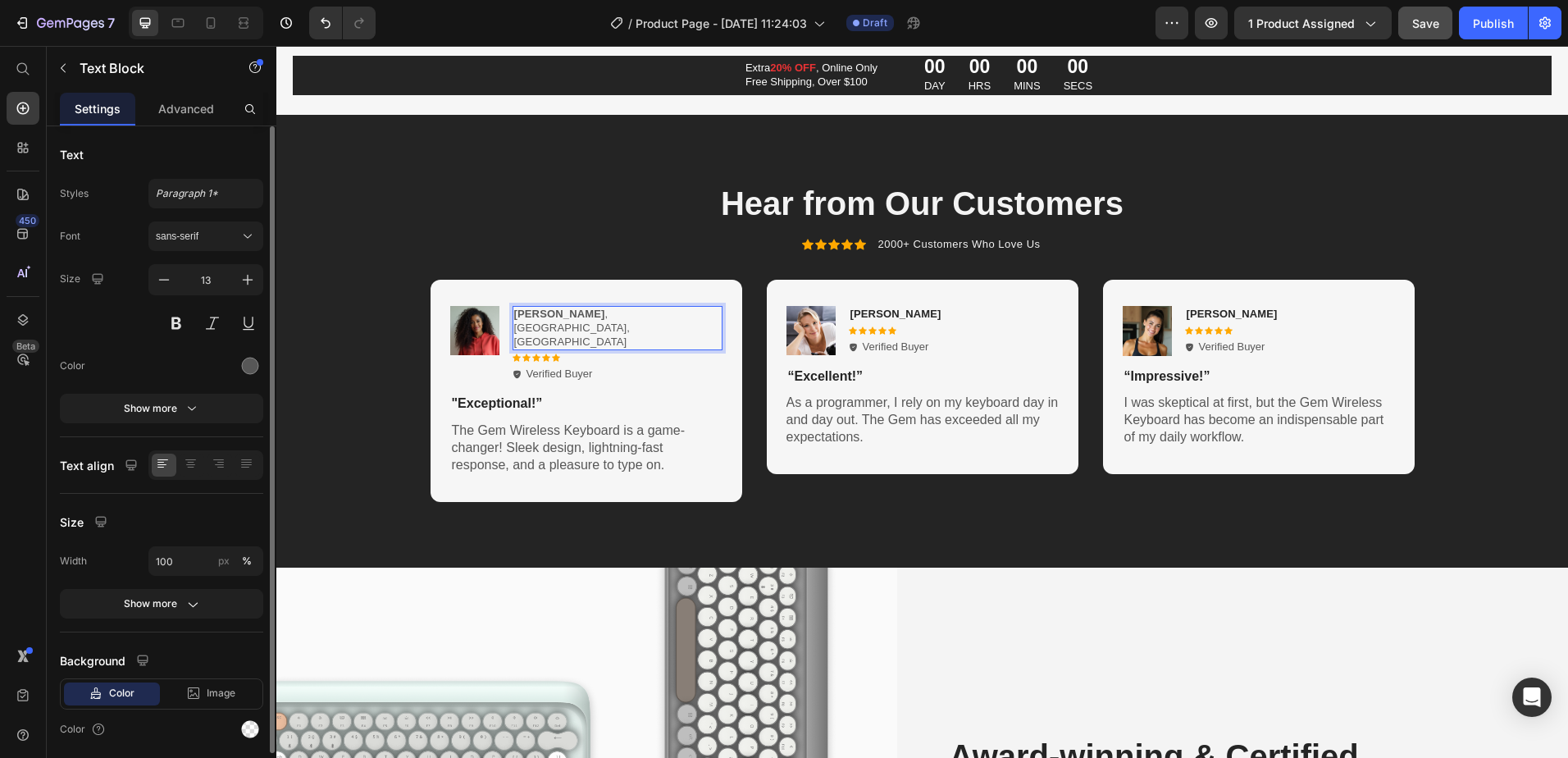 click on "[PERSON_NAME]" at bounding box center (559, 313) 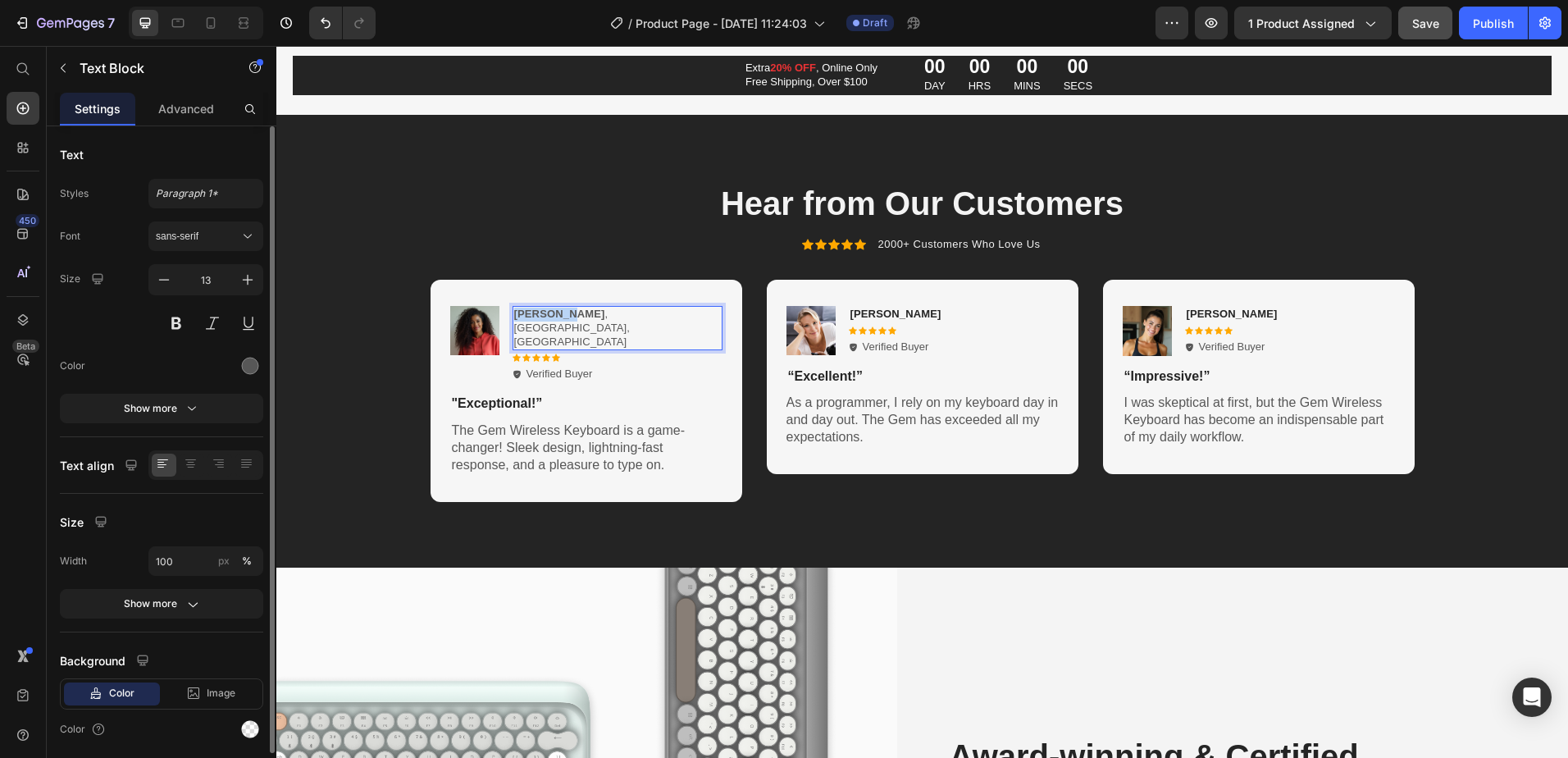 drag, startPoint x: 557, startPoint y: 314, endPoint x: 508, endPoint y: 313, distance: 49.010203 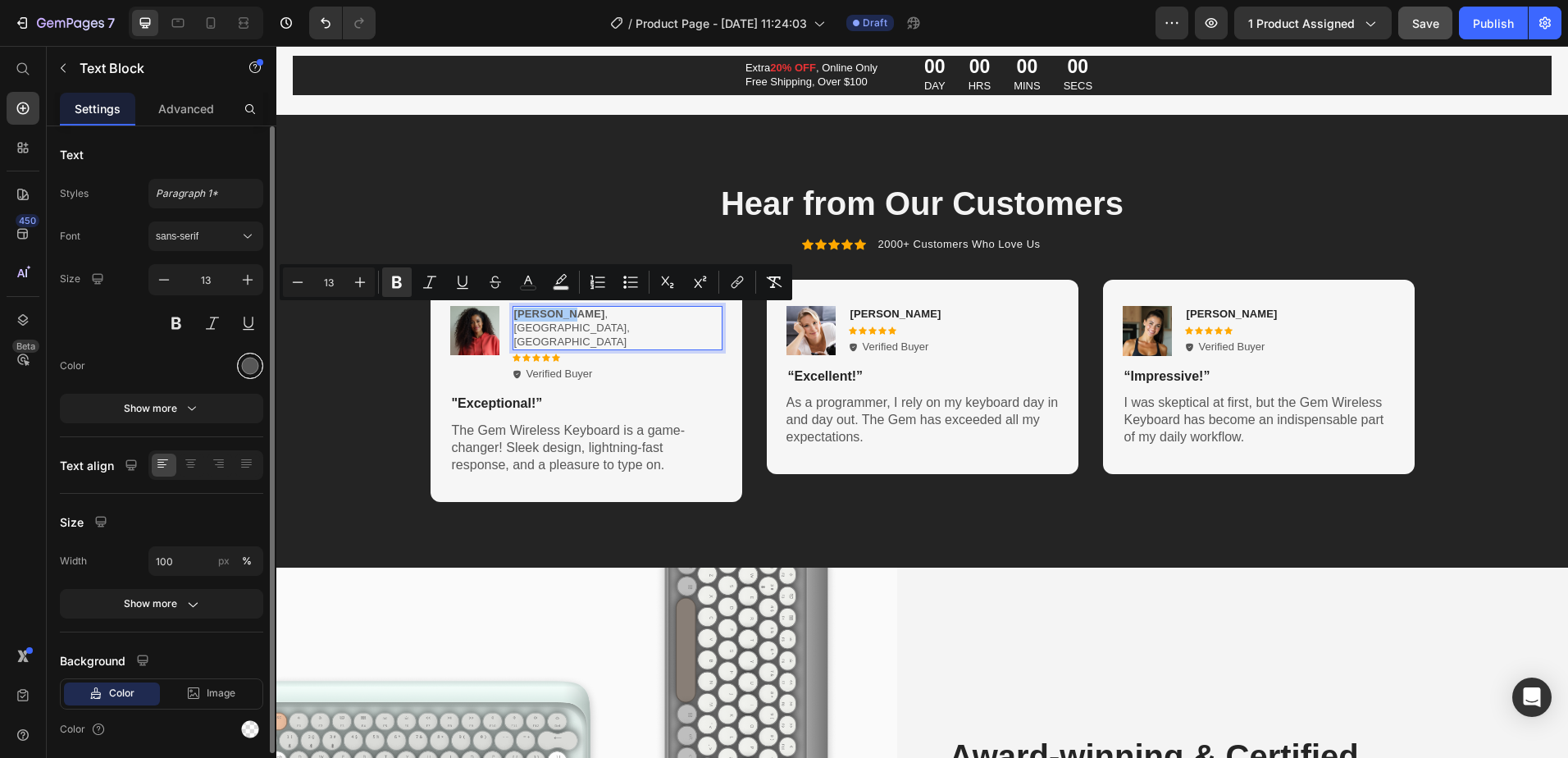 click at bounding box center [250, 366] 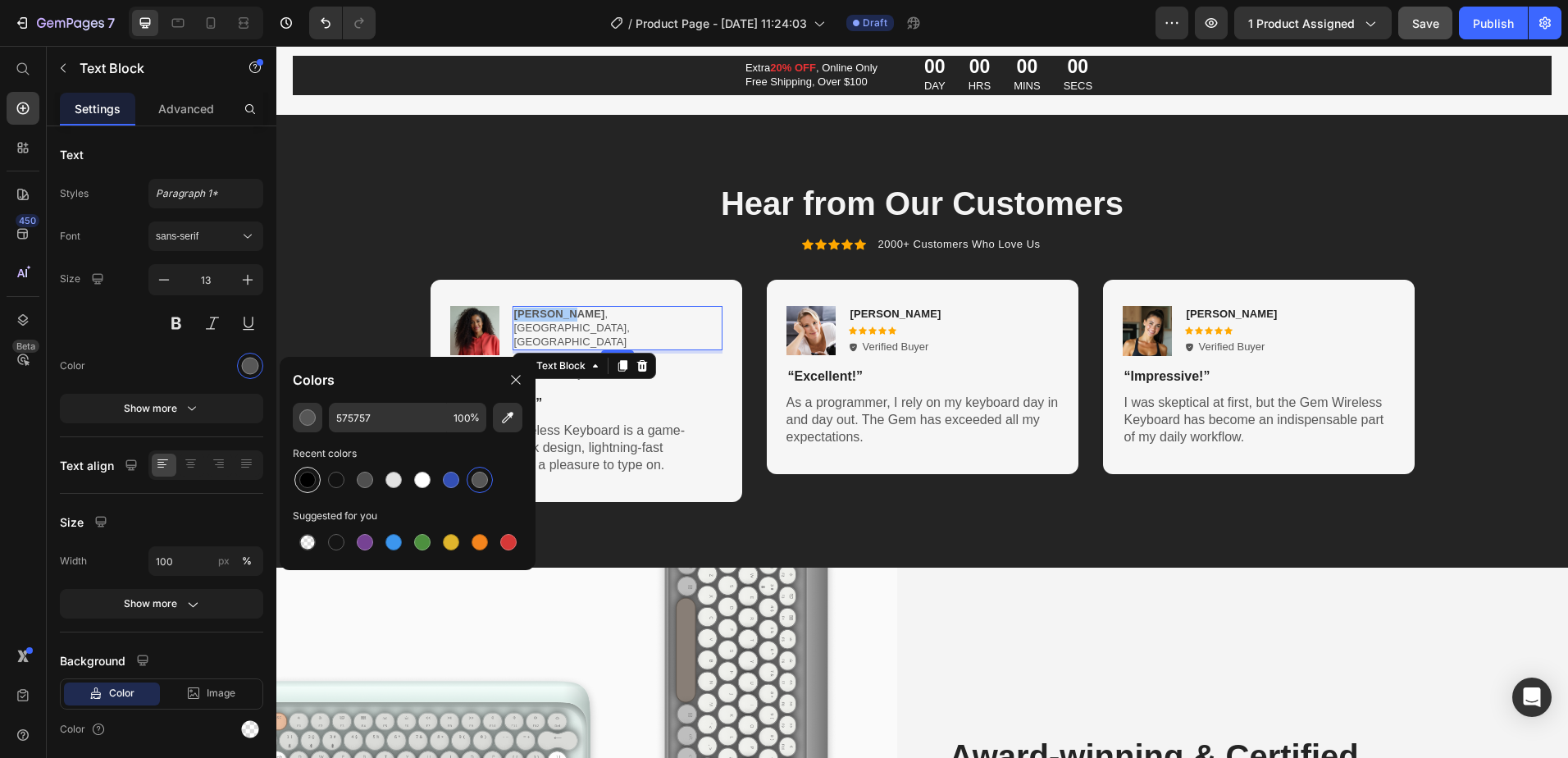click at bounding box center [308, 480] 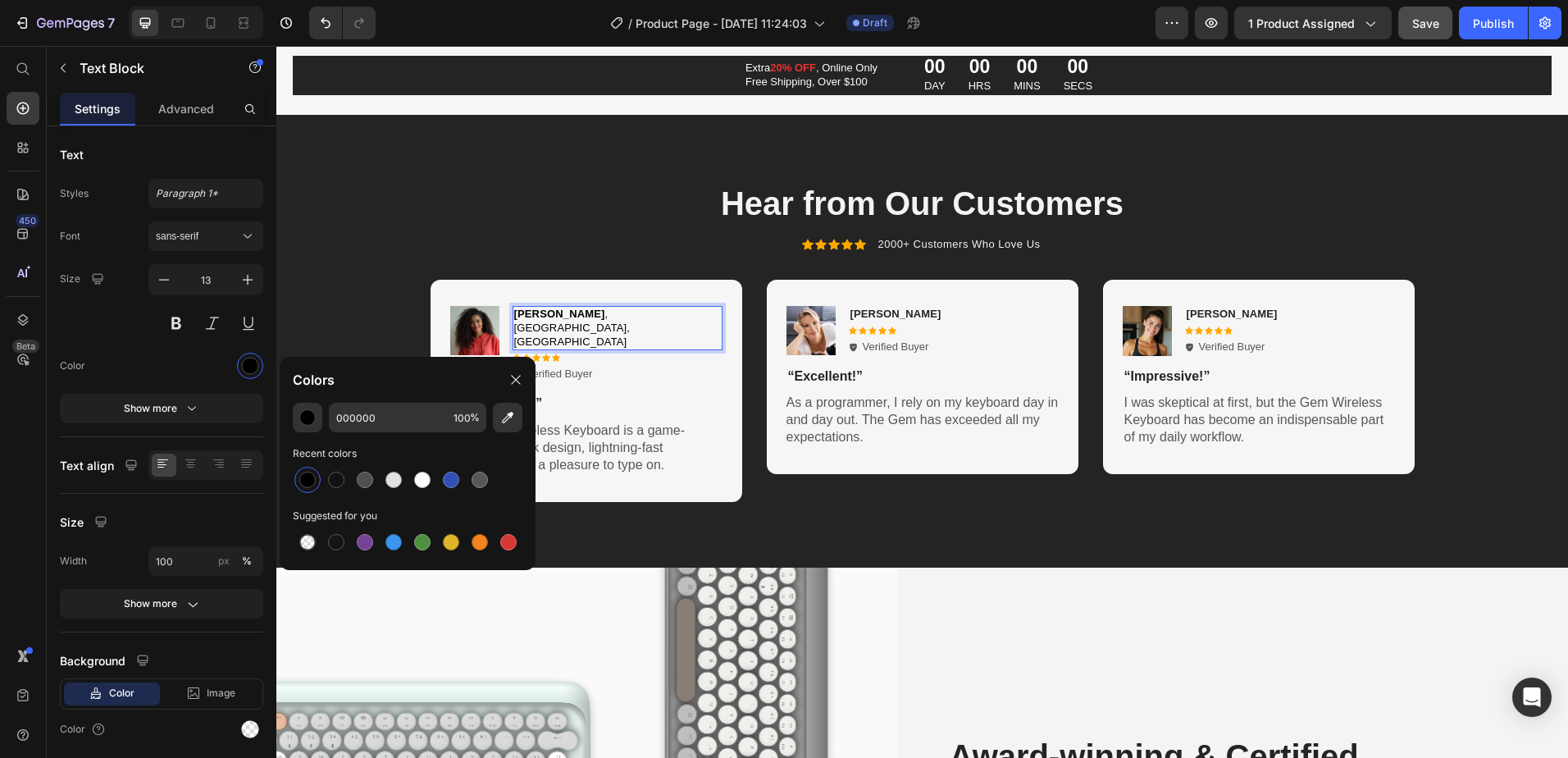 click on "[PERSON_NAME] , [GEOGRAPHIC_DATA], [GEOGRAPHIC_DATA]" at bounding box center [618, 328] 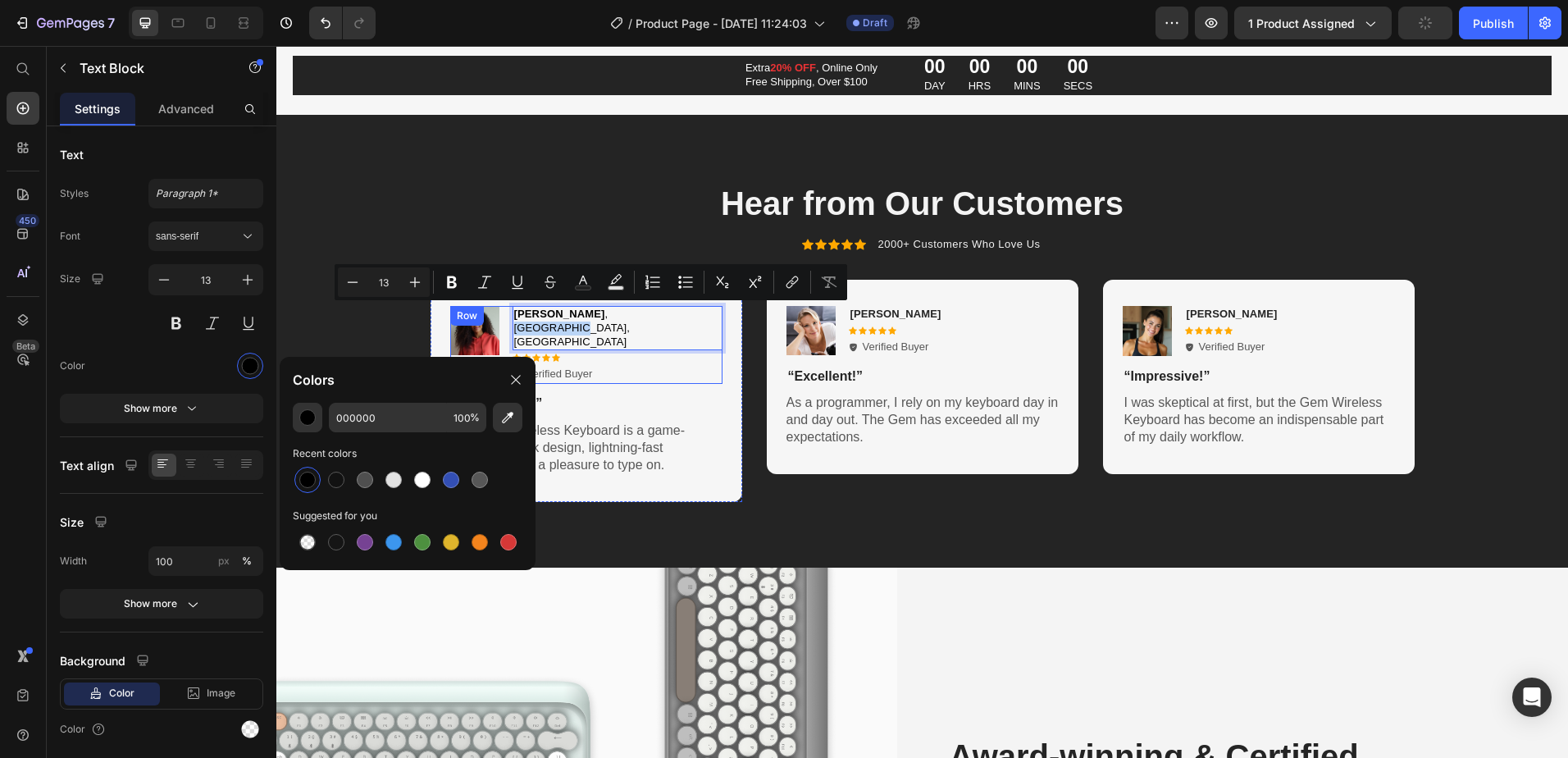 drag, startPoint x: 564, startPoint y: 311, endPoint x: 623, endPoint y: 315, distance: 59.1354 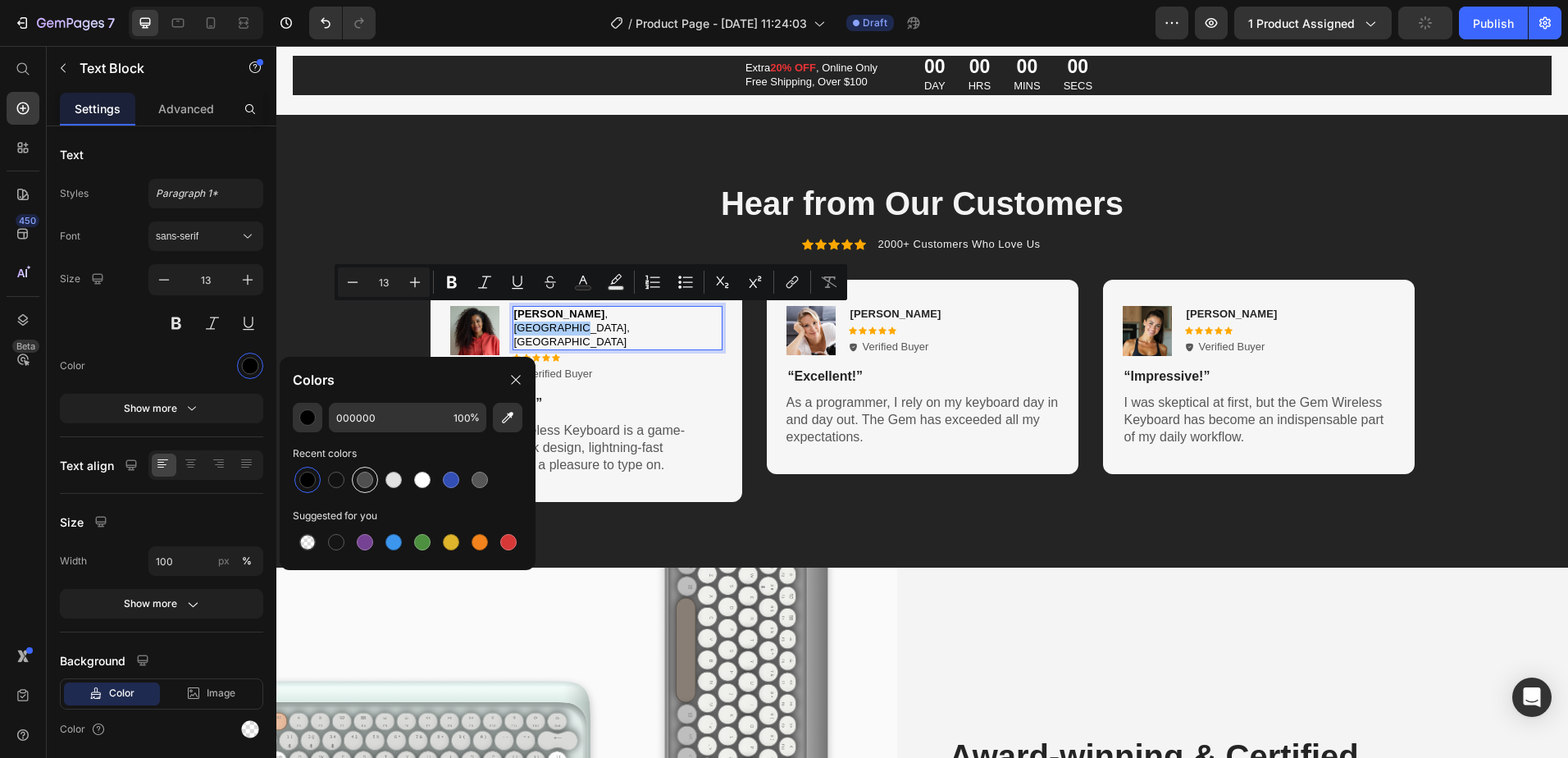 click at bounding box center (365, 480) 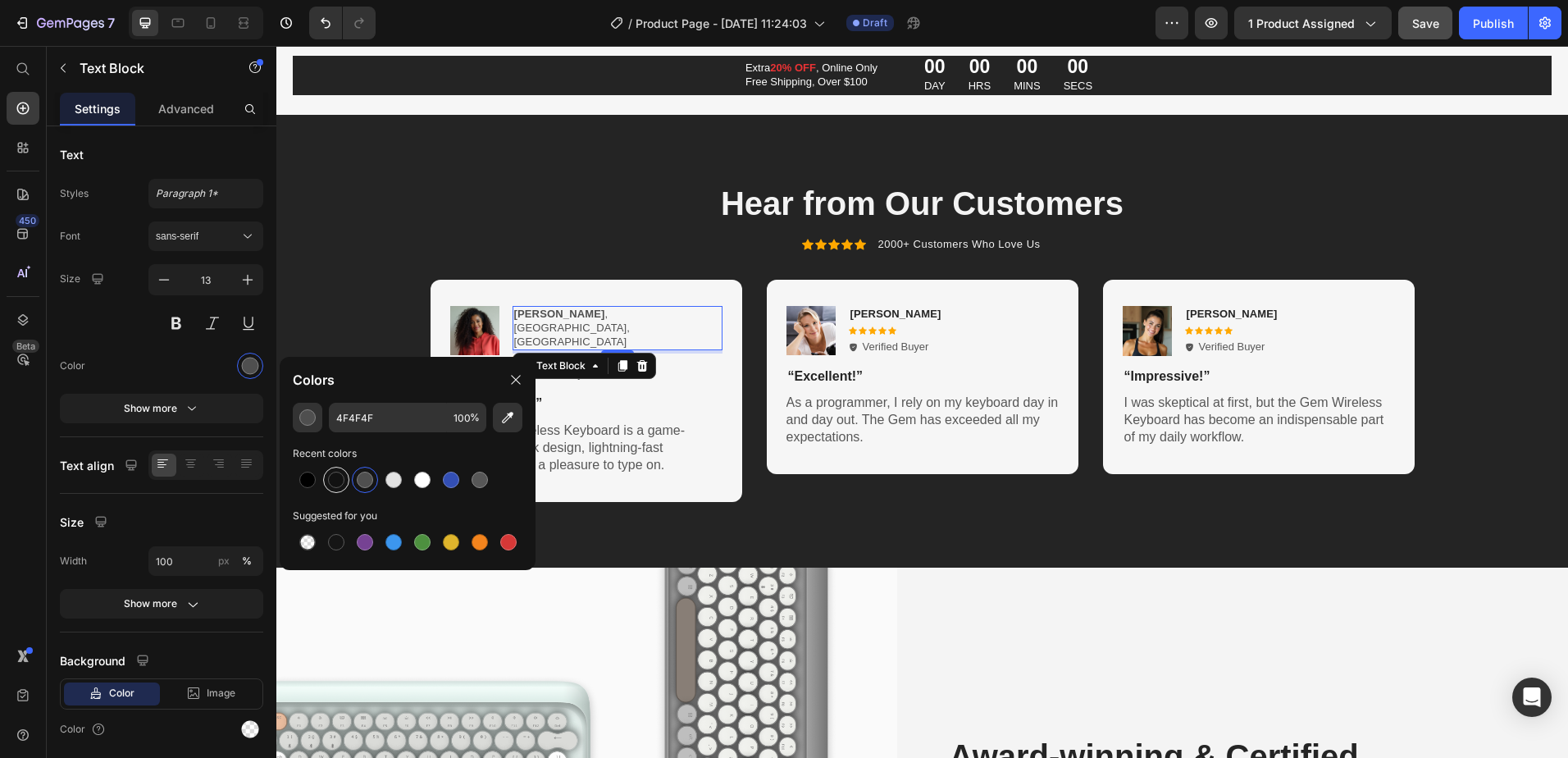 click at bounding box center (336, 480) 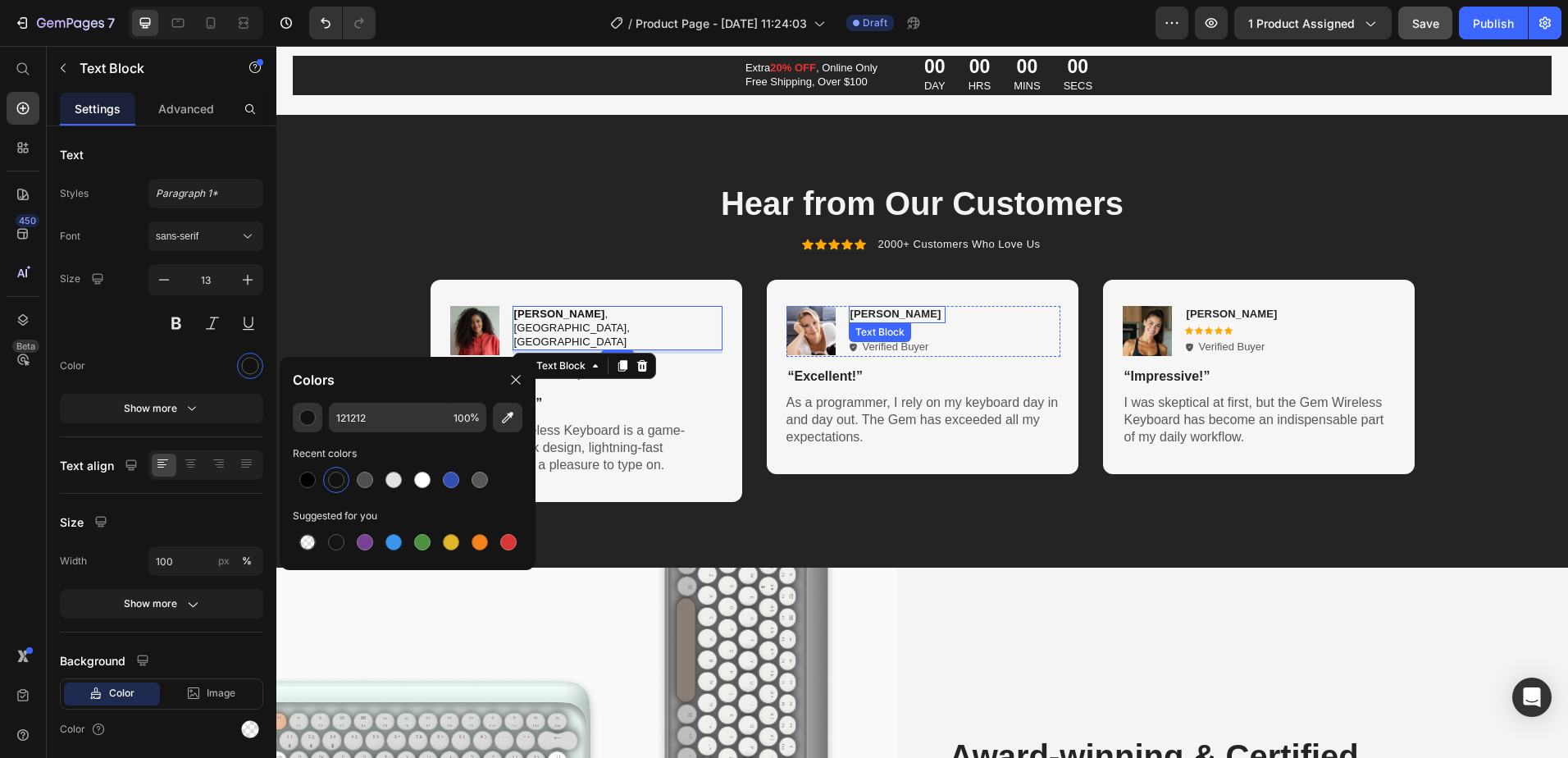 click on "[PERSON_NAME]" at bounding box center (896, 313) 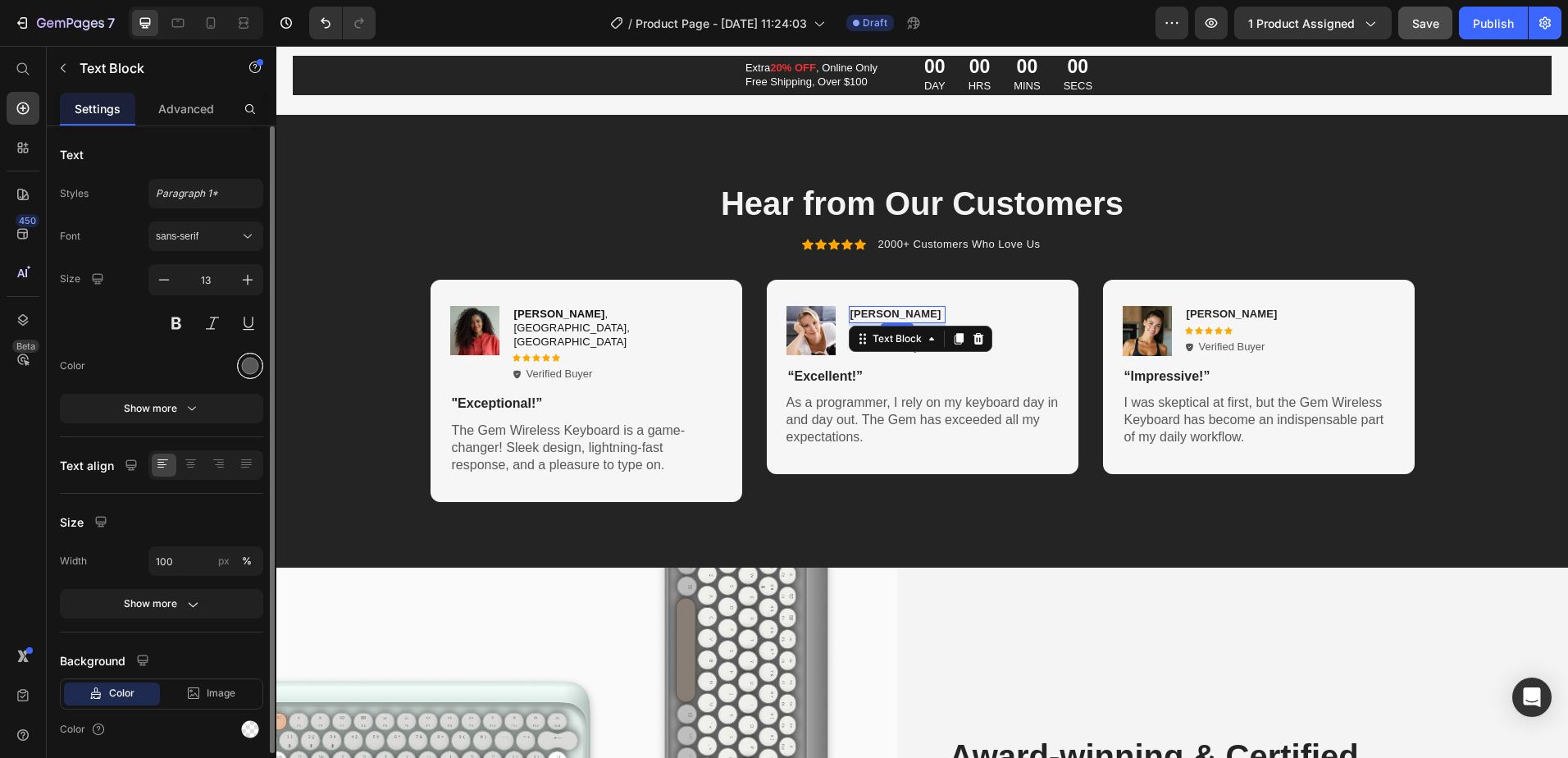 click at bounding box center [250, 366] 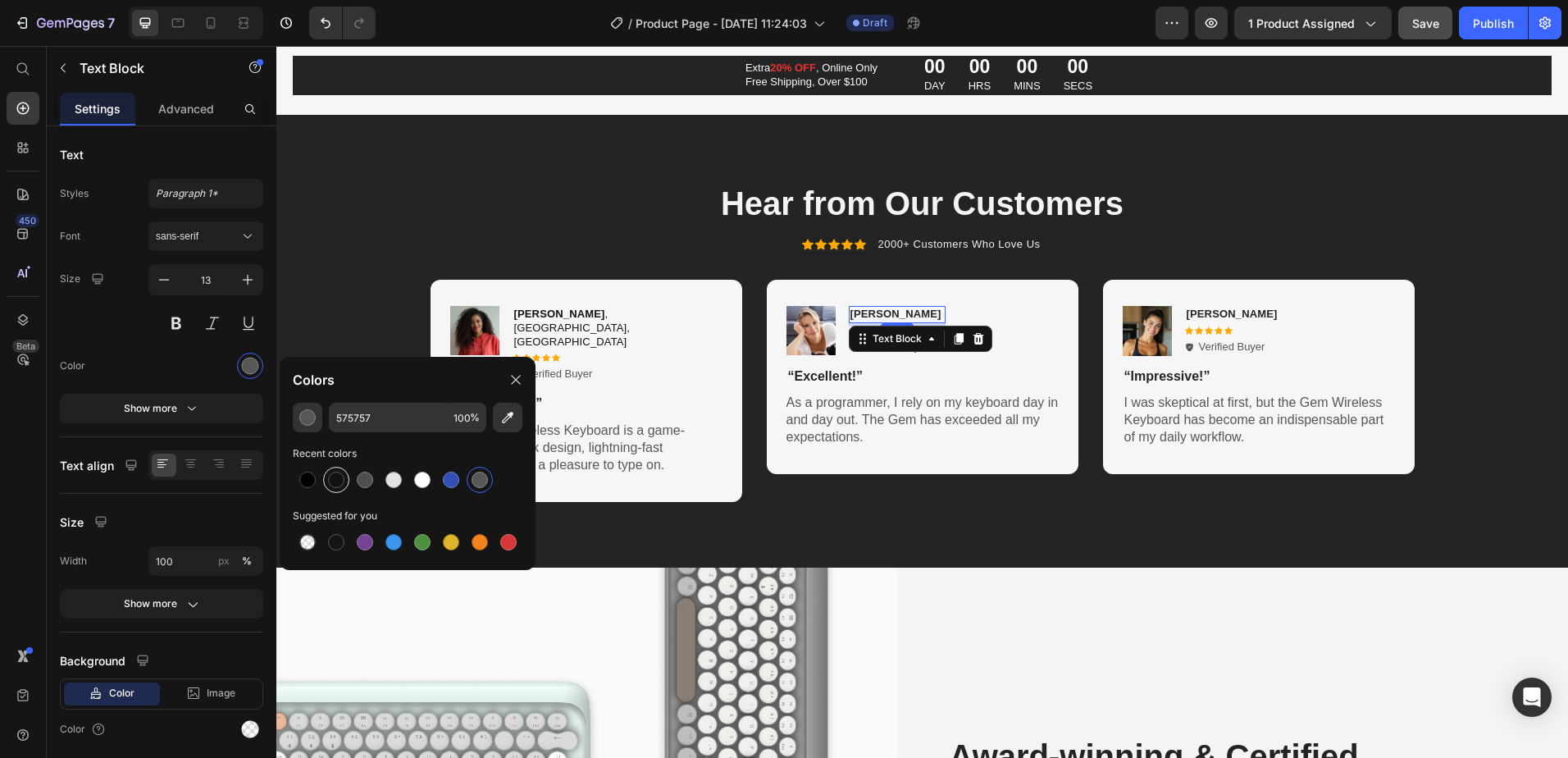 click at bounding box center (336, 480) 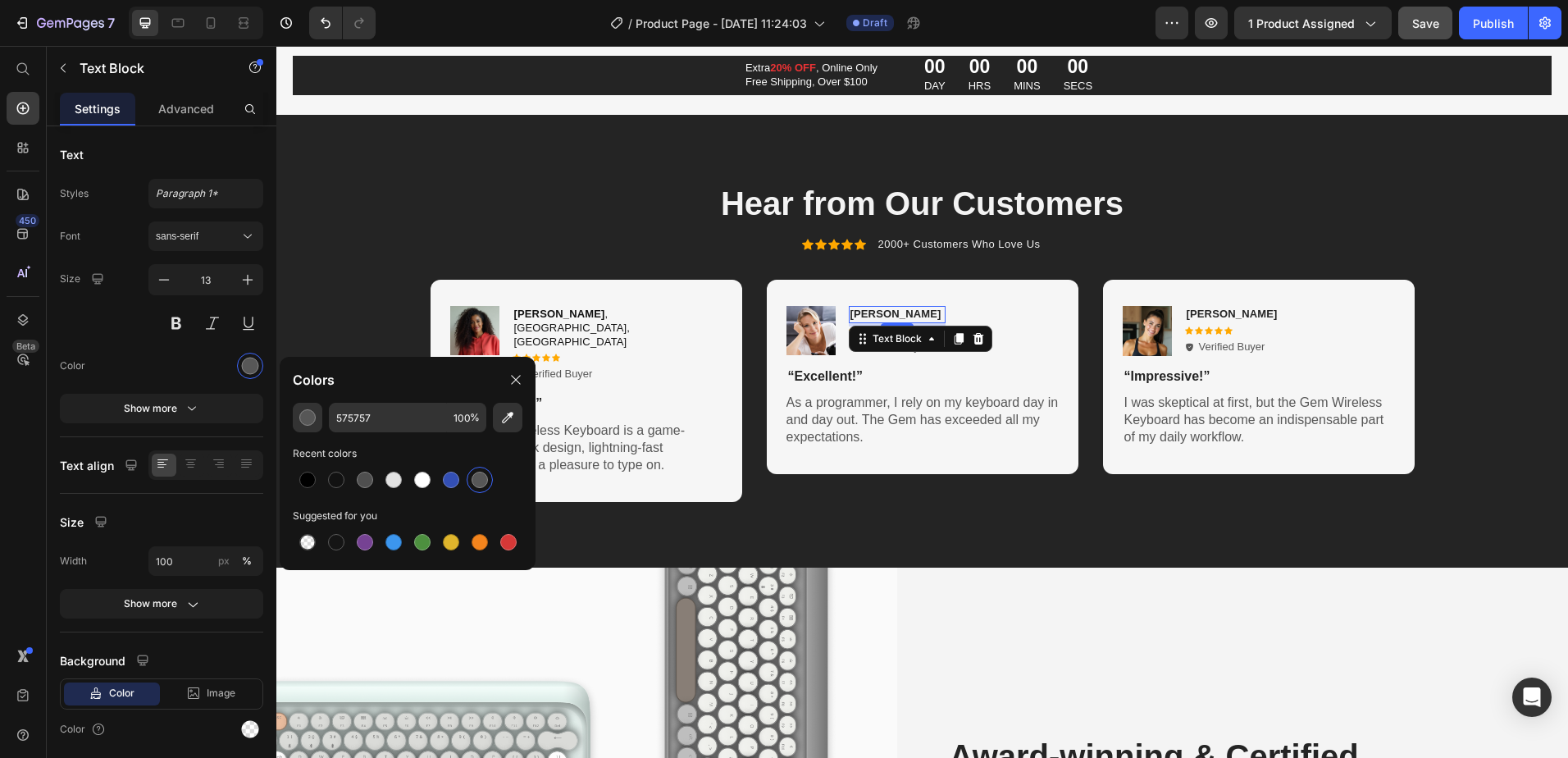 type on "121212" 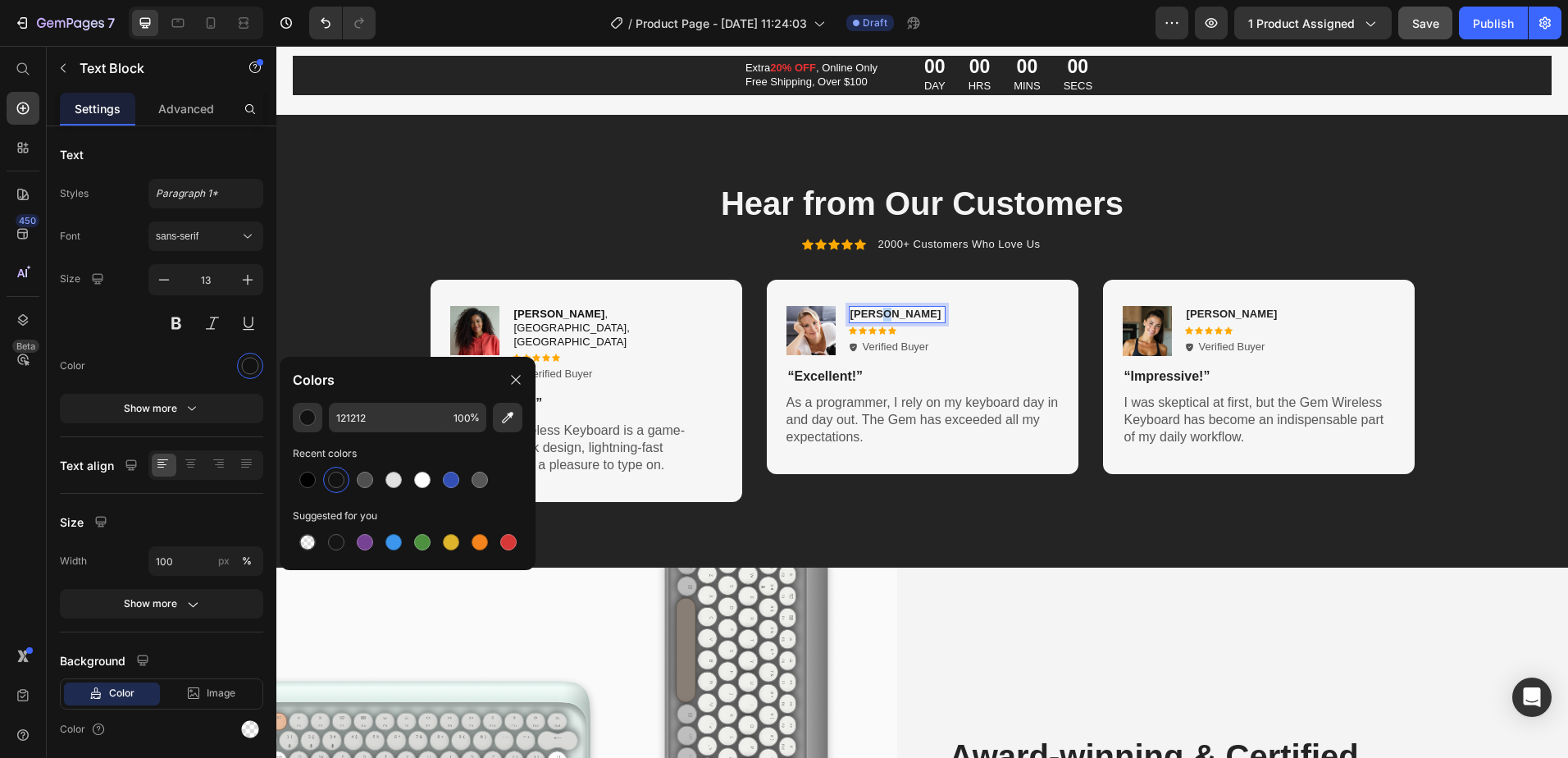 click on "[PERSON_NAME]" at bounding box center (896, 313) 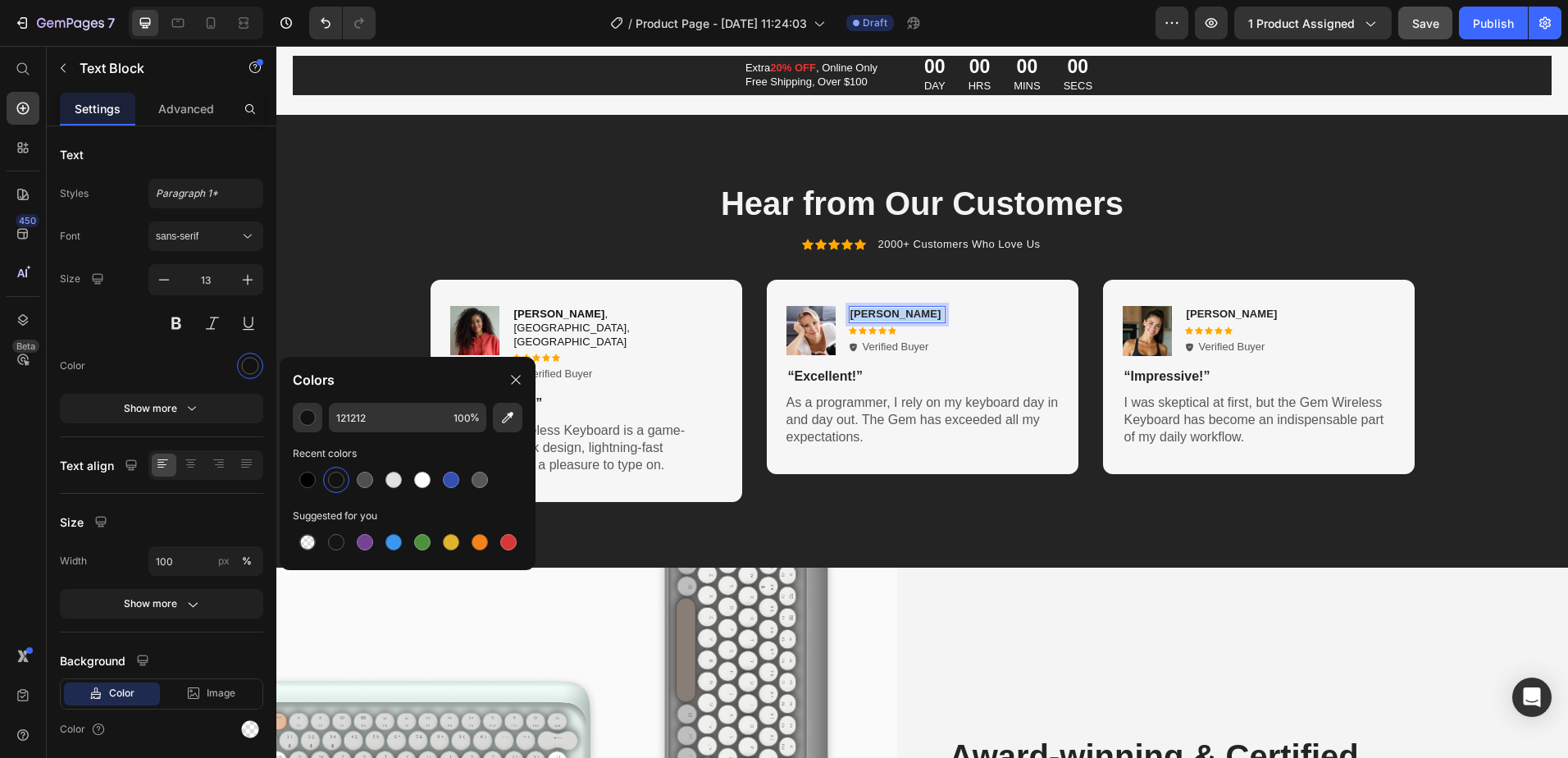 click on "[PERSON_NAME]" at bounding box center [896, 313] 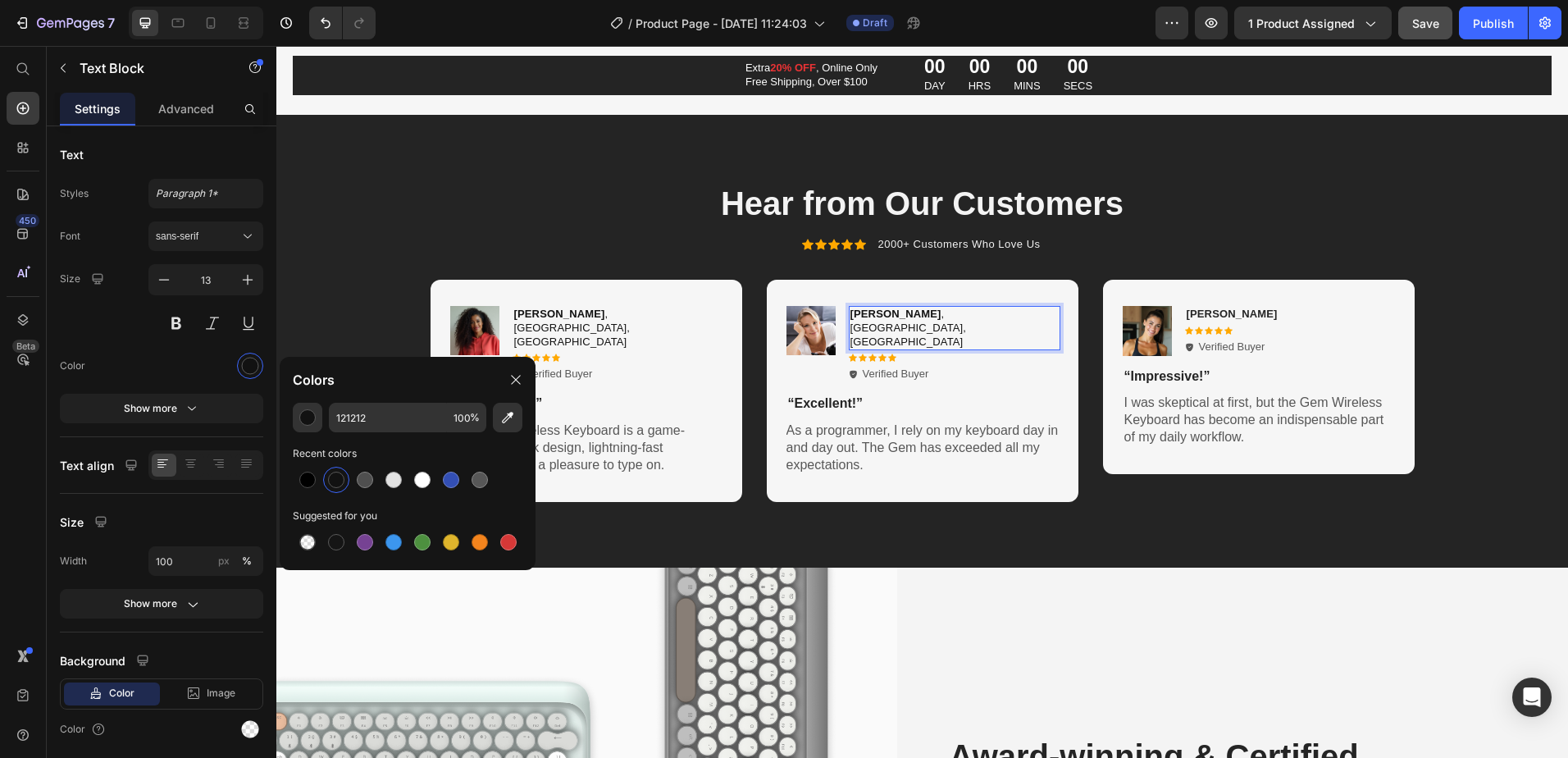 click on "[PERSON_NAME] , [GEOGRAPHIC_DATA], [GEOGRAPHIC_DATA]" at bounding box center (955, 328) 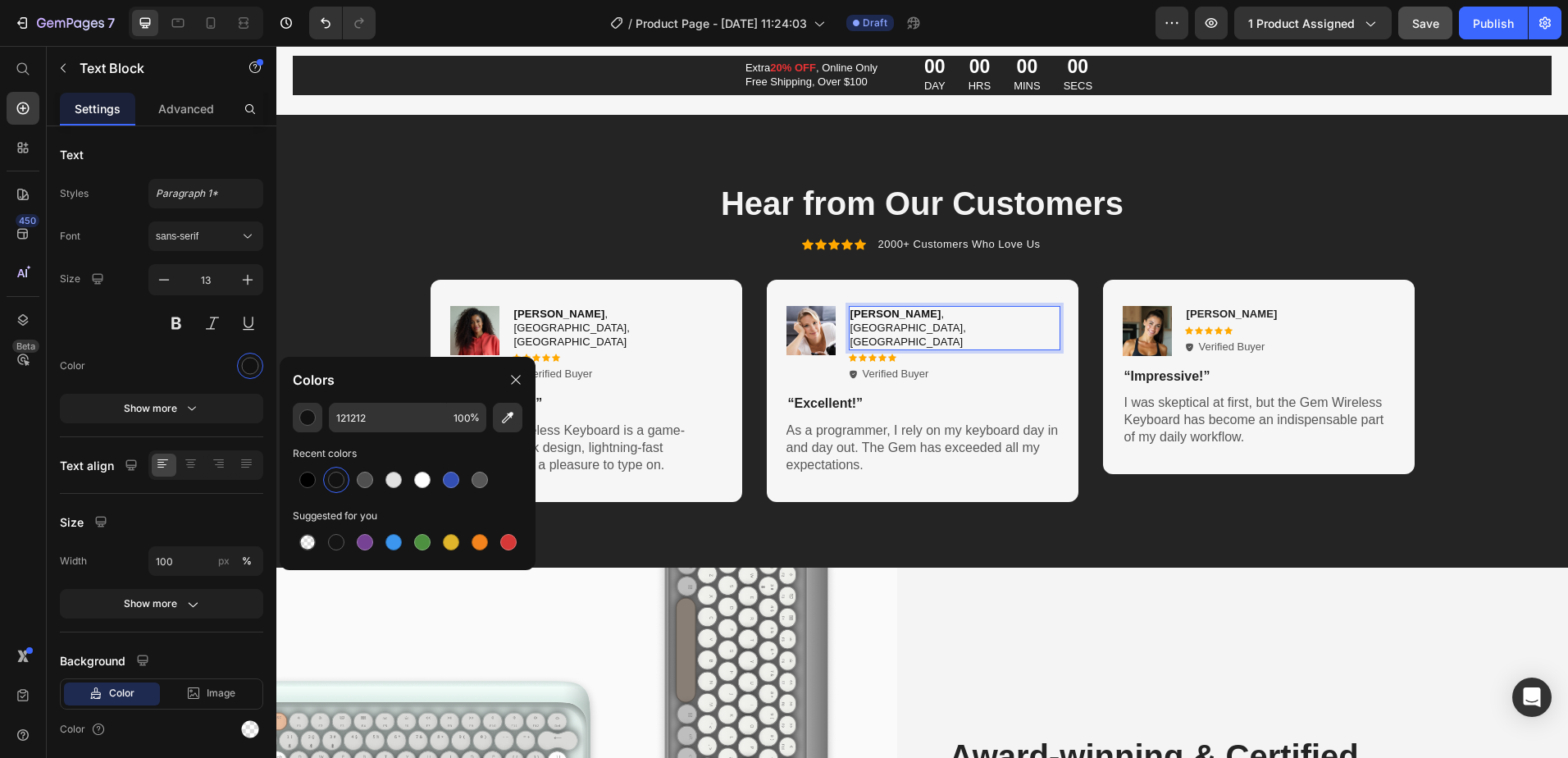 type 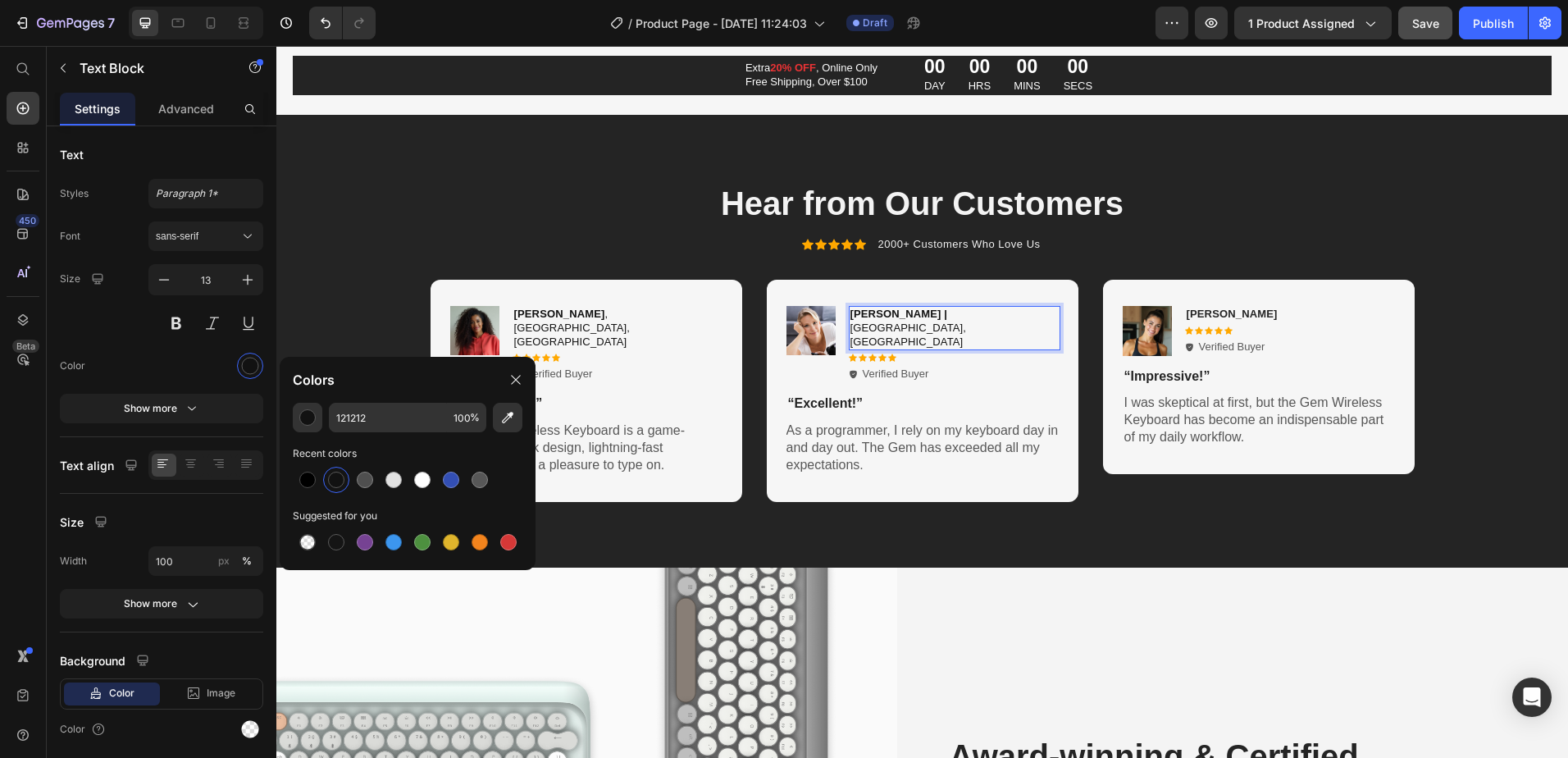 click on "[PERSON_NAME] , [GEOGRAPHIC_DATA], [GEOGRAPHIC_DATA]" at bounding box center (618, 328) 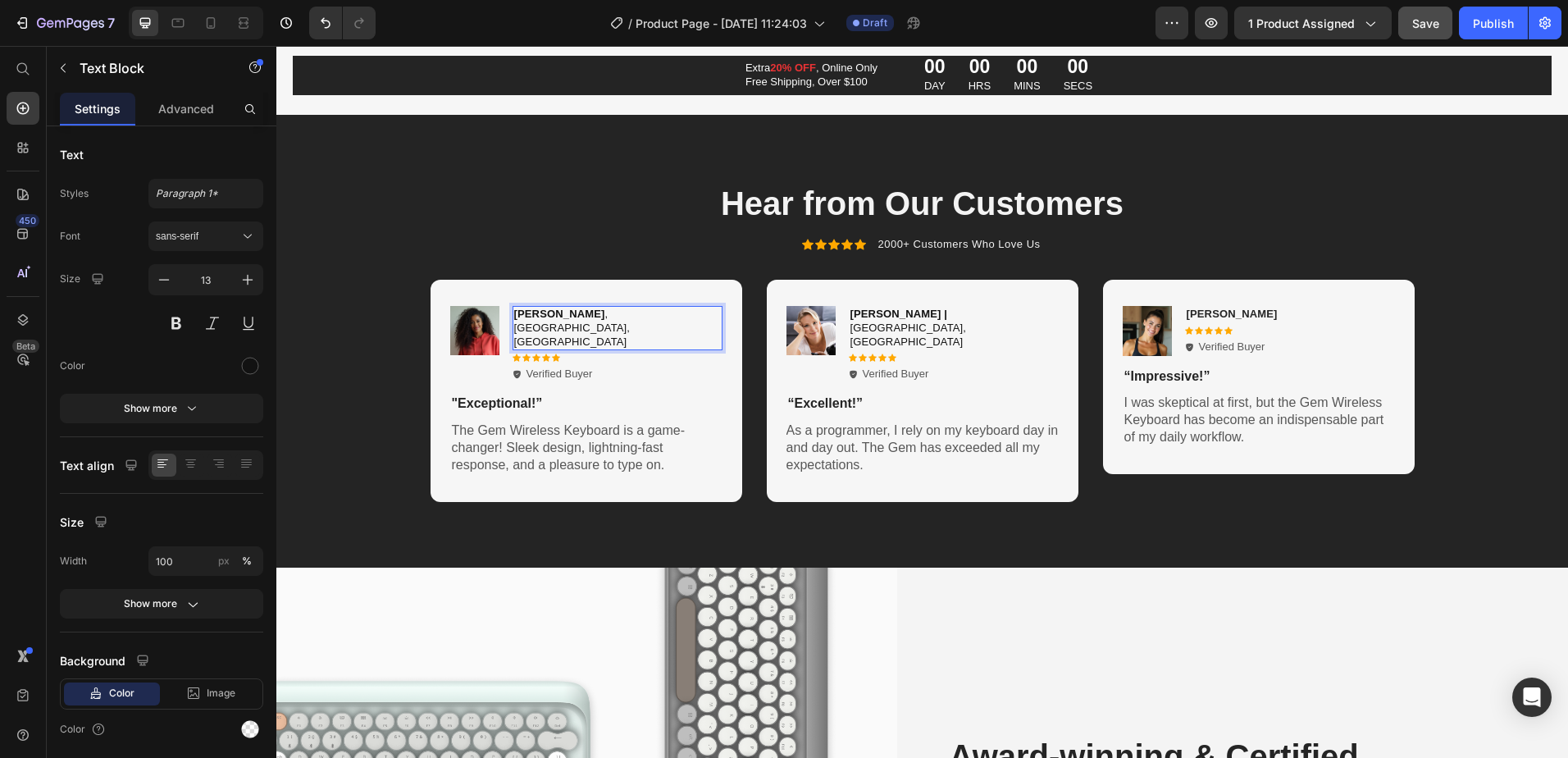 click on "[PERSON_NAME] , [GEOGRAPHIC_DATA], [GEOGRAPHIC_DATA]" at bounding box center [618, 328] 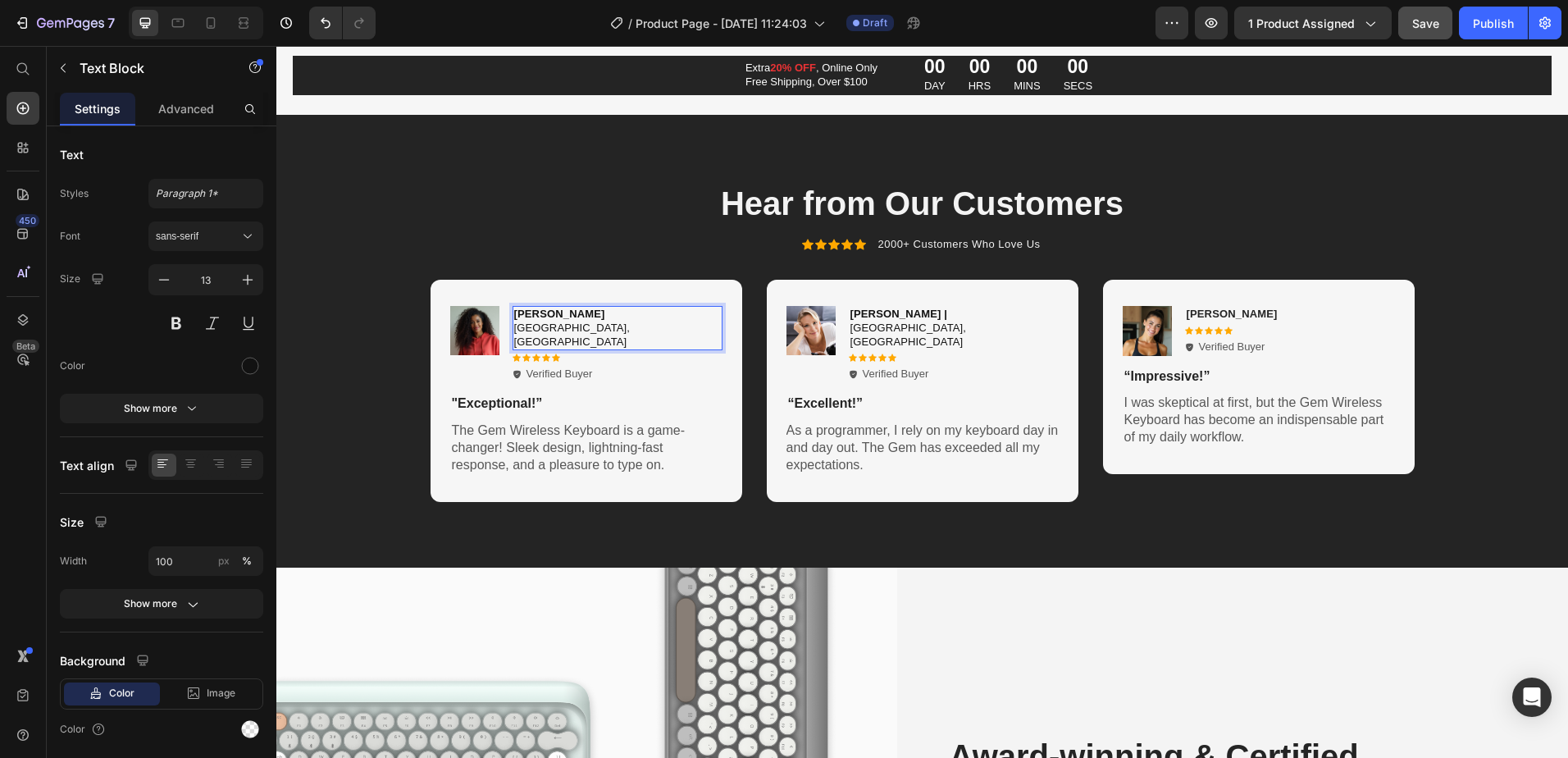 type 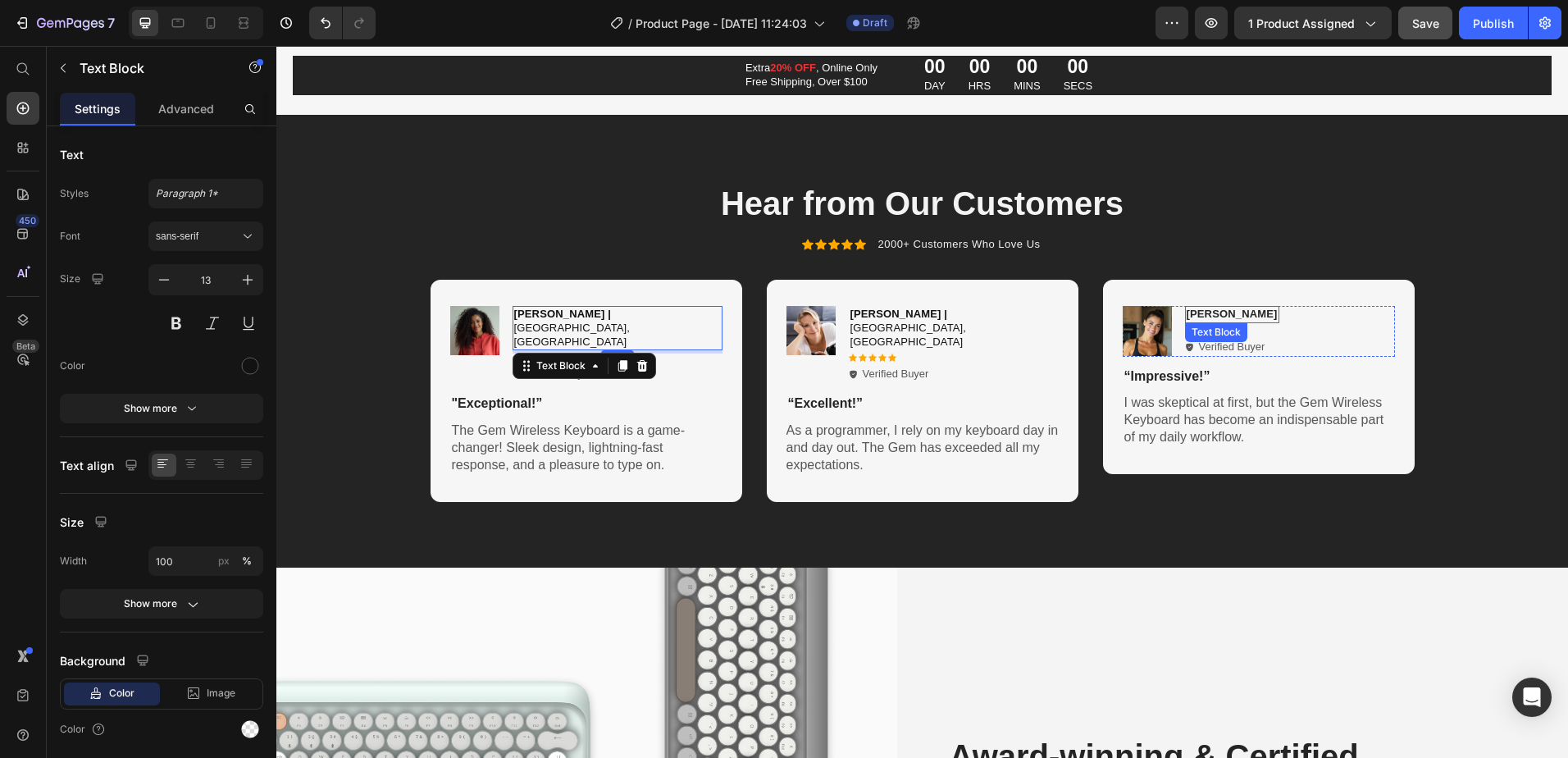 click on "[PERSON_NAME]" at bounding box center (1232, 314) 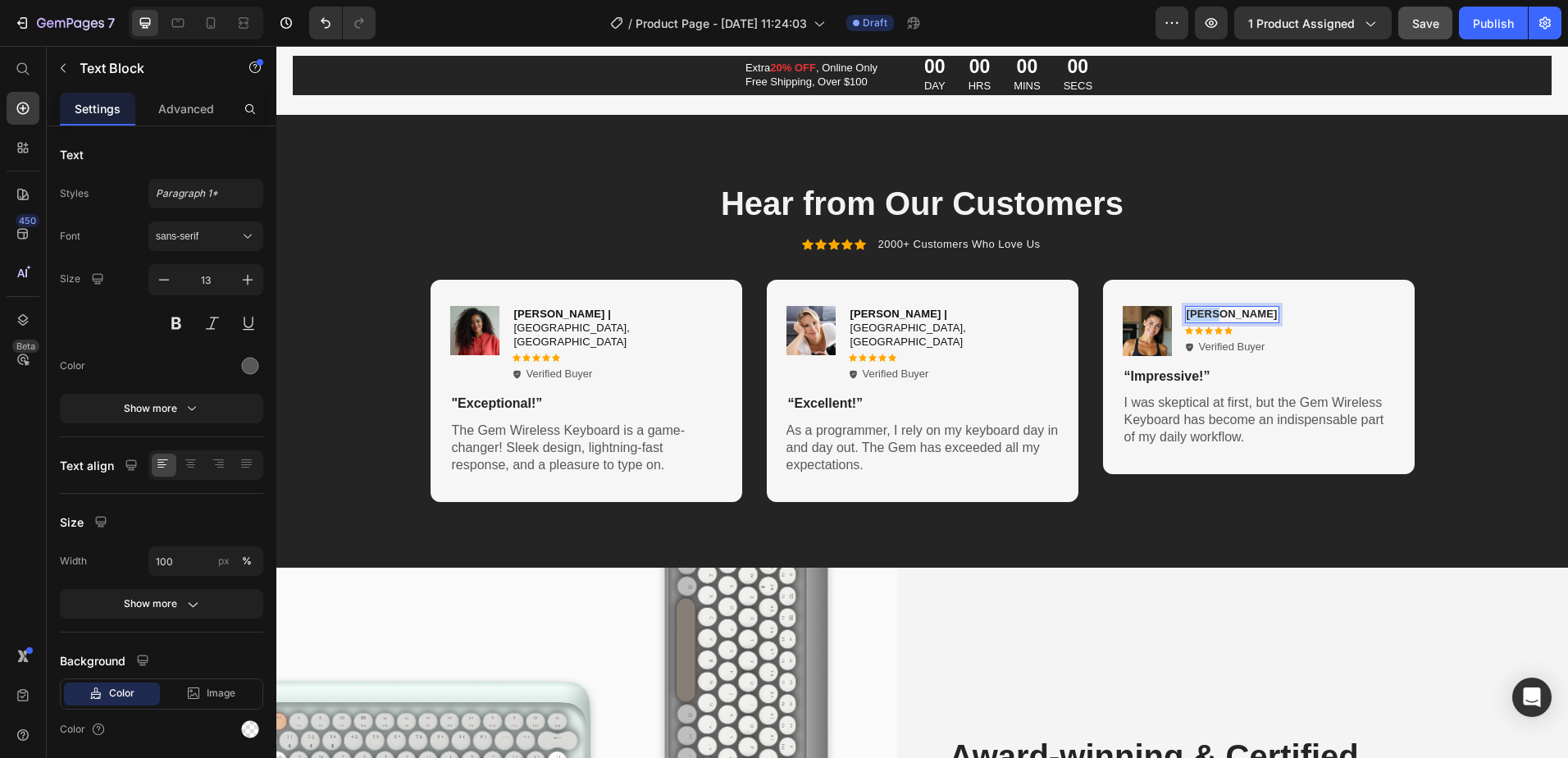 click on "[PERSON_NAME]" at bounding box center (1232, 314) 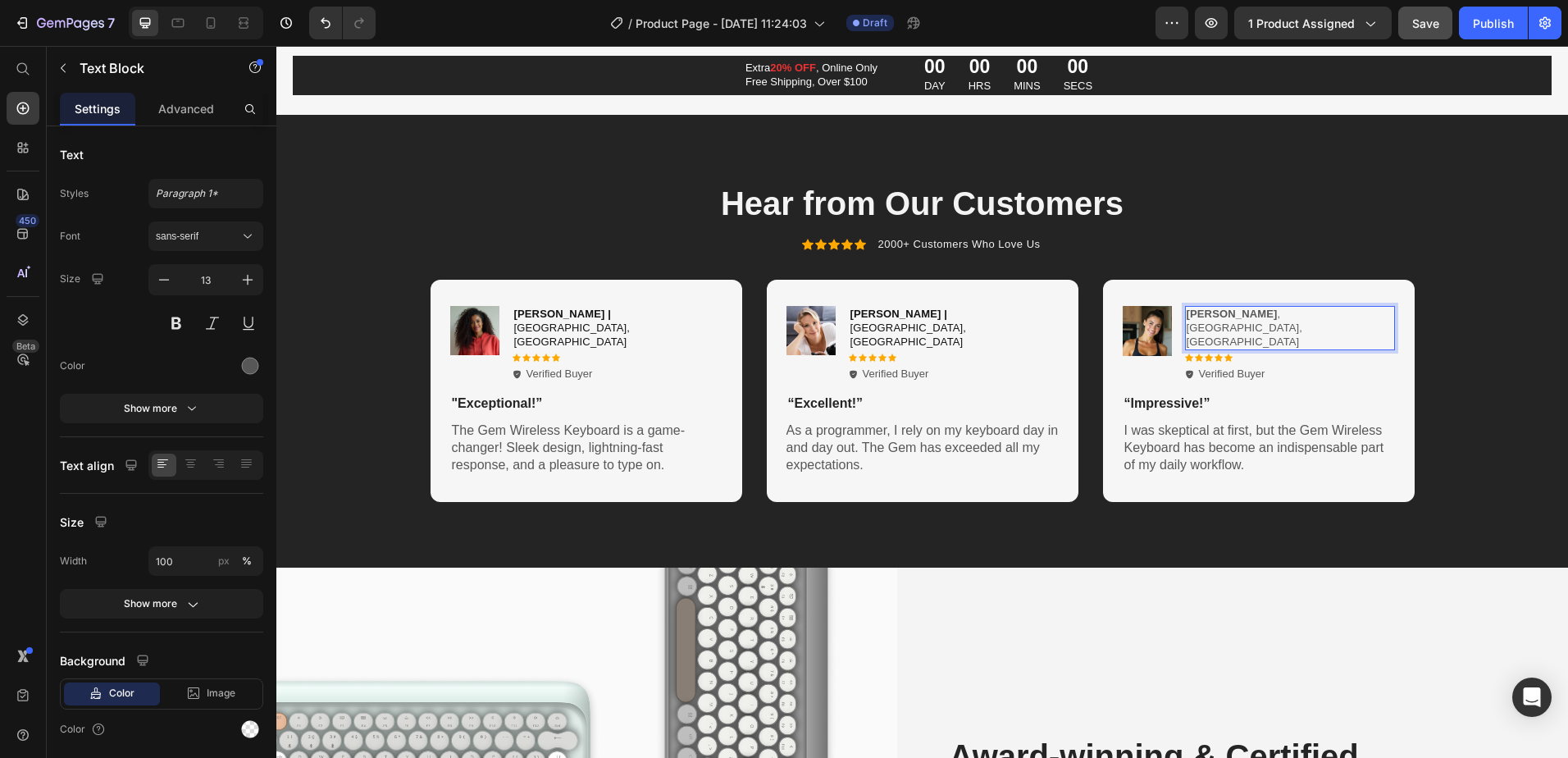 click on "[PERSON_NAME] , [GEOGRAPHIC_DATA], [GEOGRAPHIC_DATA]" at bounding box center (1290, 328) 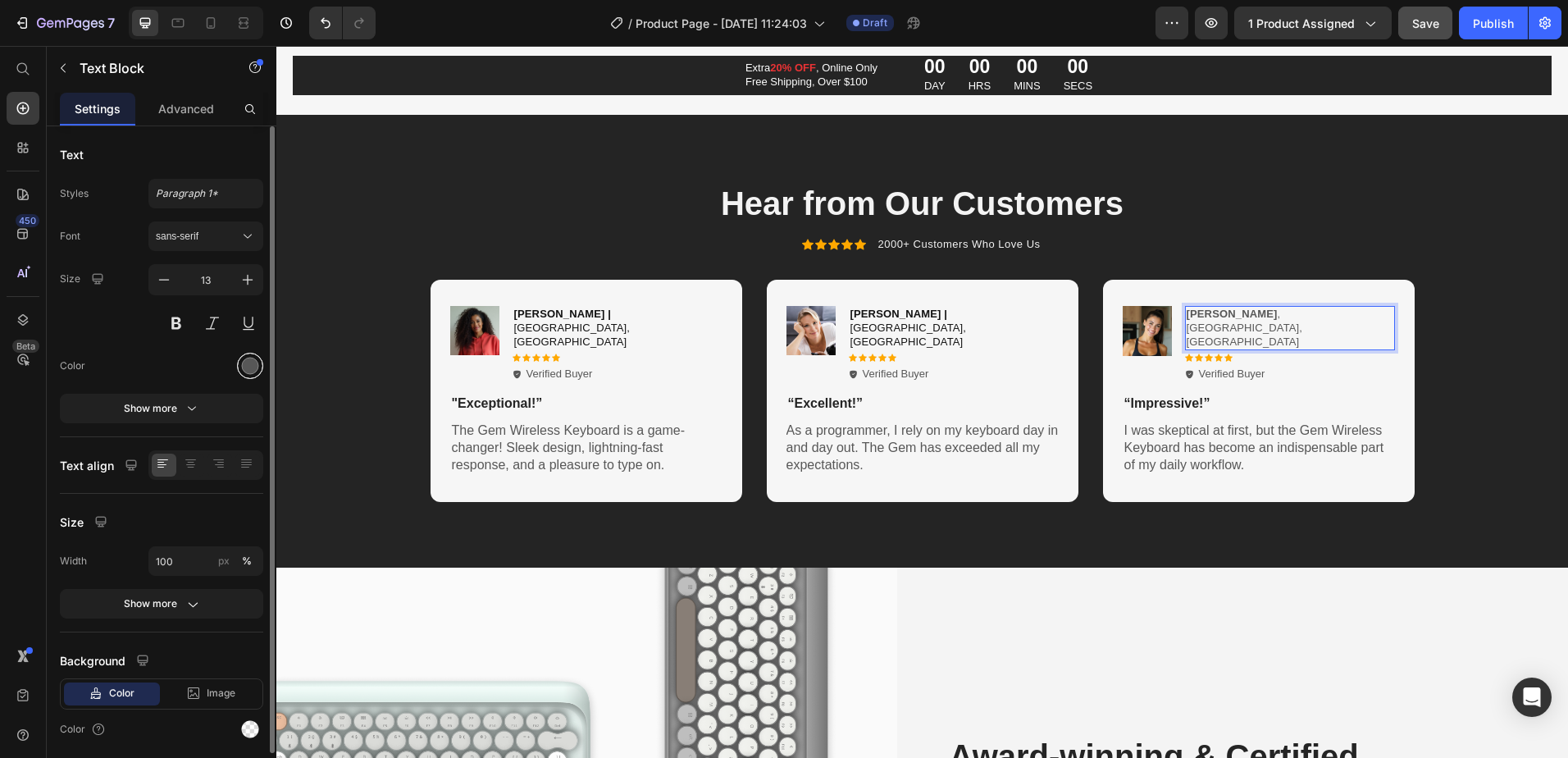 click at bounding box center (250, 366) 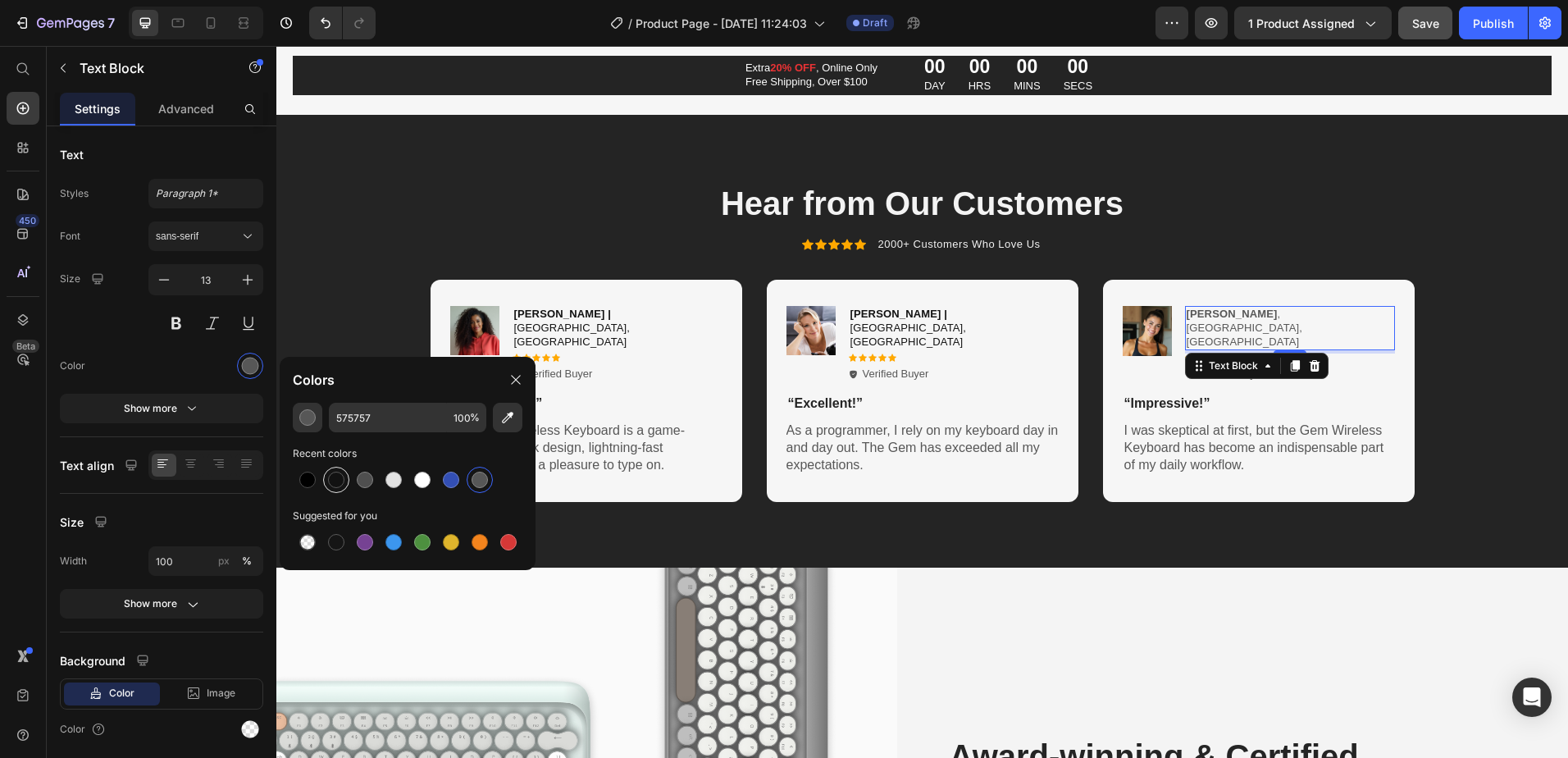 click at bounding box center [336, 480] 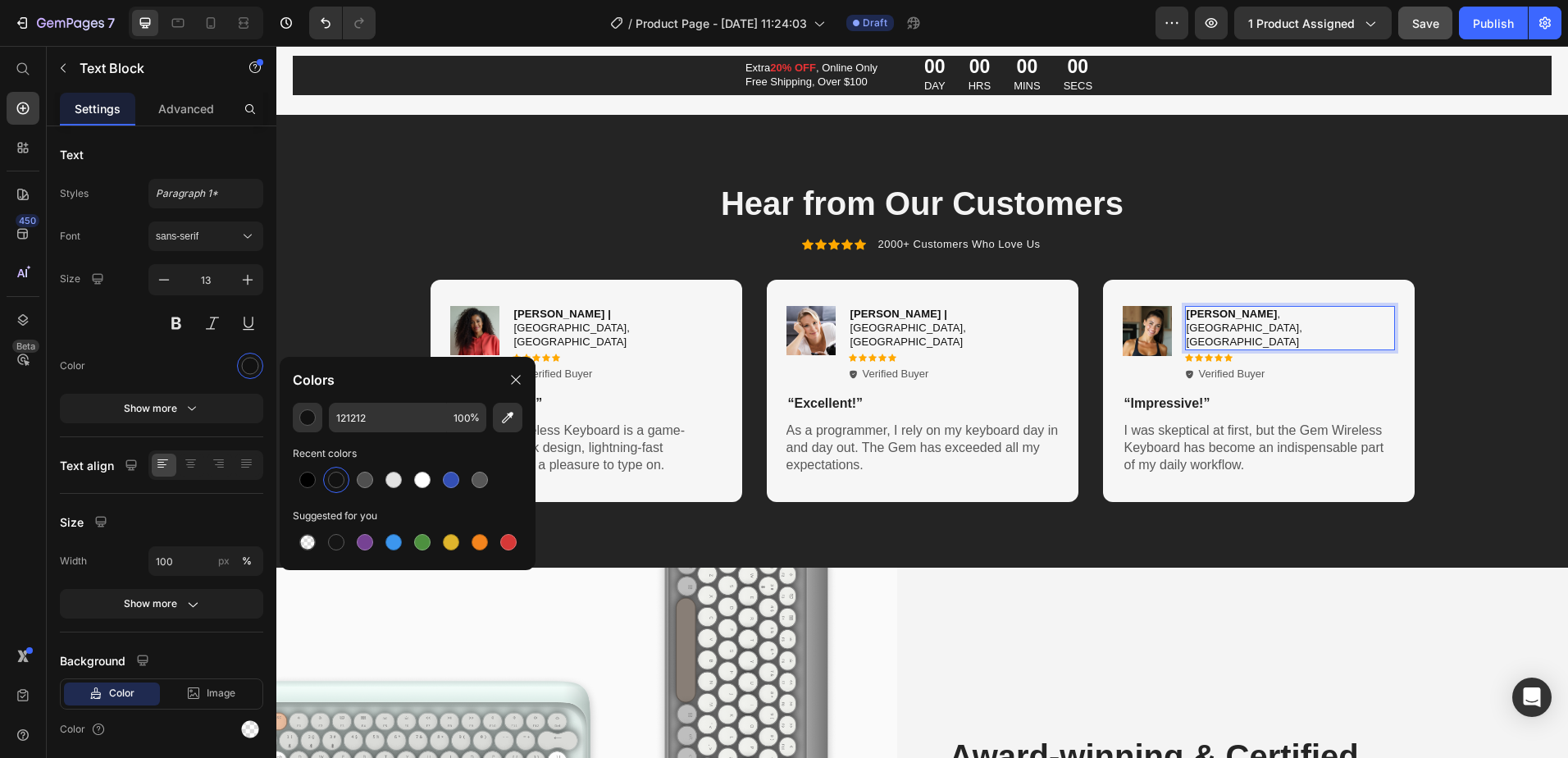 click on "[PERSON_NAME] , [GEOGRAPHIC_DATA], [GEOGRAPHIC_DATA]" at bounding box center (1290, 328) 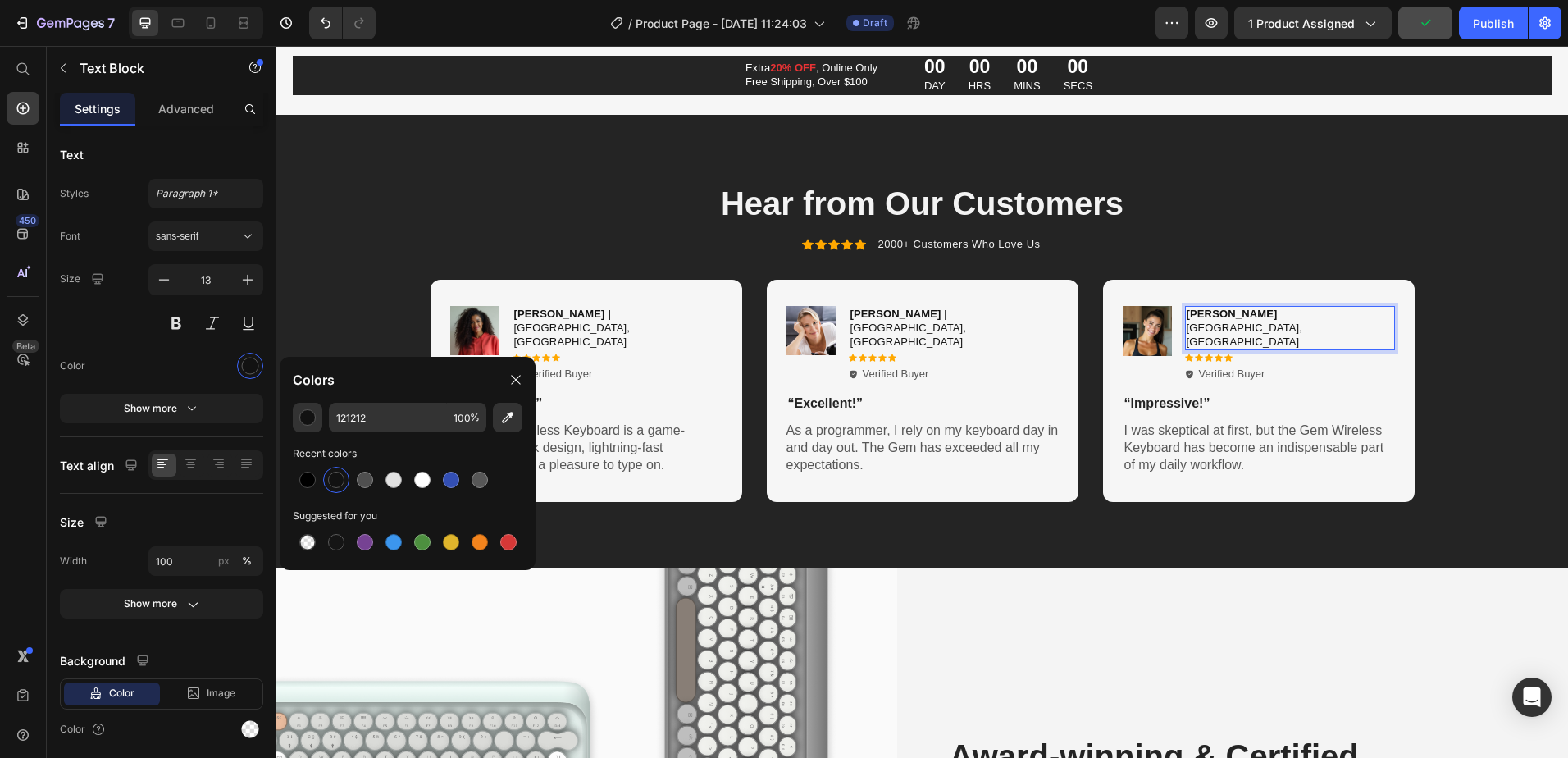type 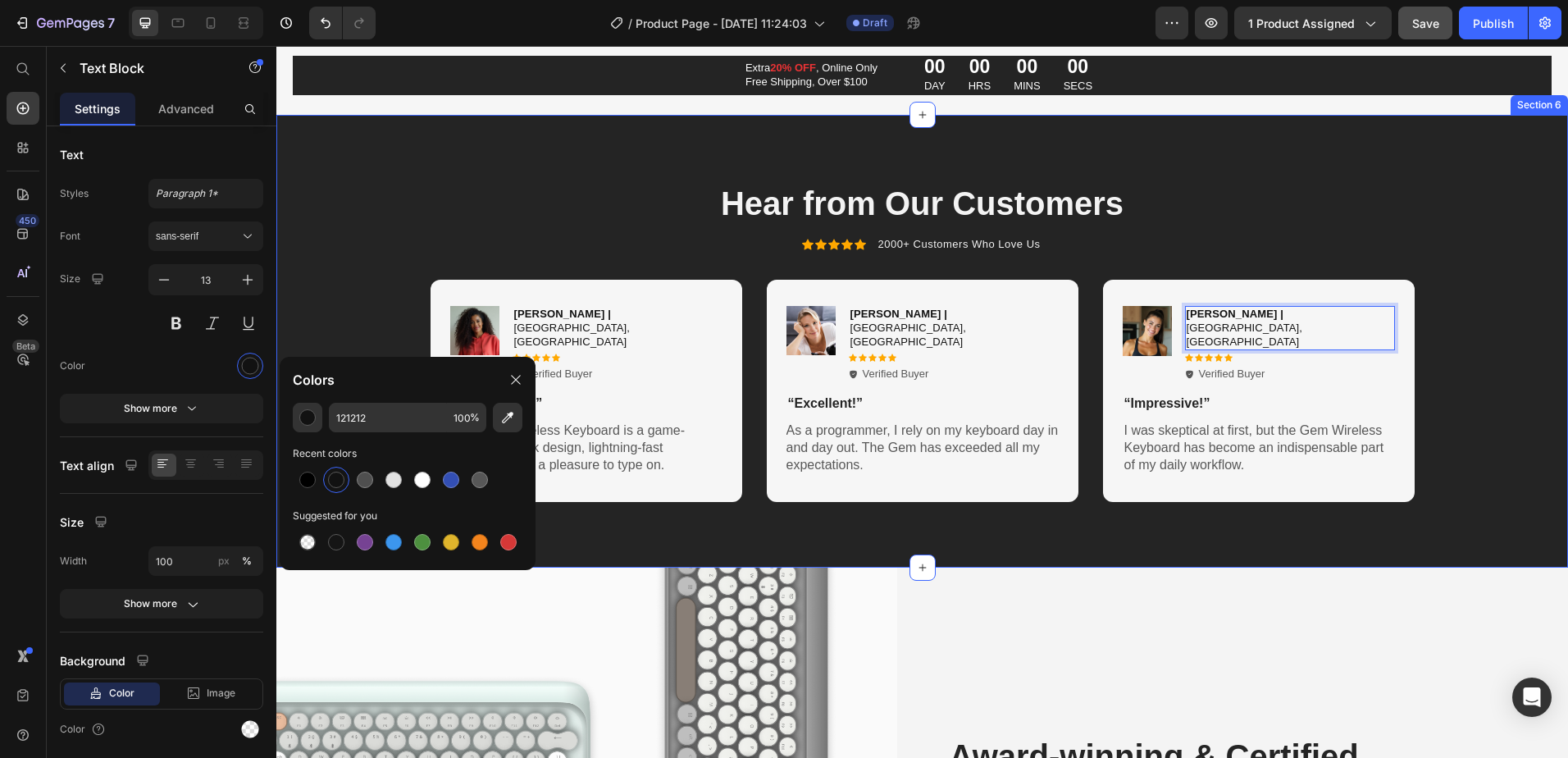 click on "Image [PERSON_NAME] |  [GEOGRAPHIC_DATA], [GEOGRAPHIC_DATA] Text Block Icon Icon Icon Icon Icon Icon List
Verified Buyer Item List Row "Exceptional!” Text Block The Gem Wireless Keyboard is a game-changer! Sleek design, lightning-fast response, and a pleasure to type on. Text Block Row Image [PERSON_NAME] |  [GEOGRAPHIC_DATA], OR Text Block Icon Icon Icon Icon Icon Icon List
Verified Buyer Item List Row “Excellent!” Text Block As a programmer, I rely on my keyboard day in and day out. The Gem has exceeded all my expectations. Text Block Row Image [PERSON_NAME] |  [GEOGRAPHIC_DATA], [GEOGRAPHIC_DATA] Text Block   4 Icon Icon Icon Icon Icon Icon List
Verified Buyer Item List Row “Impressive!” Text Block I was skeptical at first, but the Gem Wireless Keyboard has become an indispensable part of my daily workflow. Text Block Row Carousel" at bounding box center (922, 390) 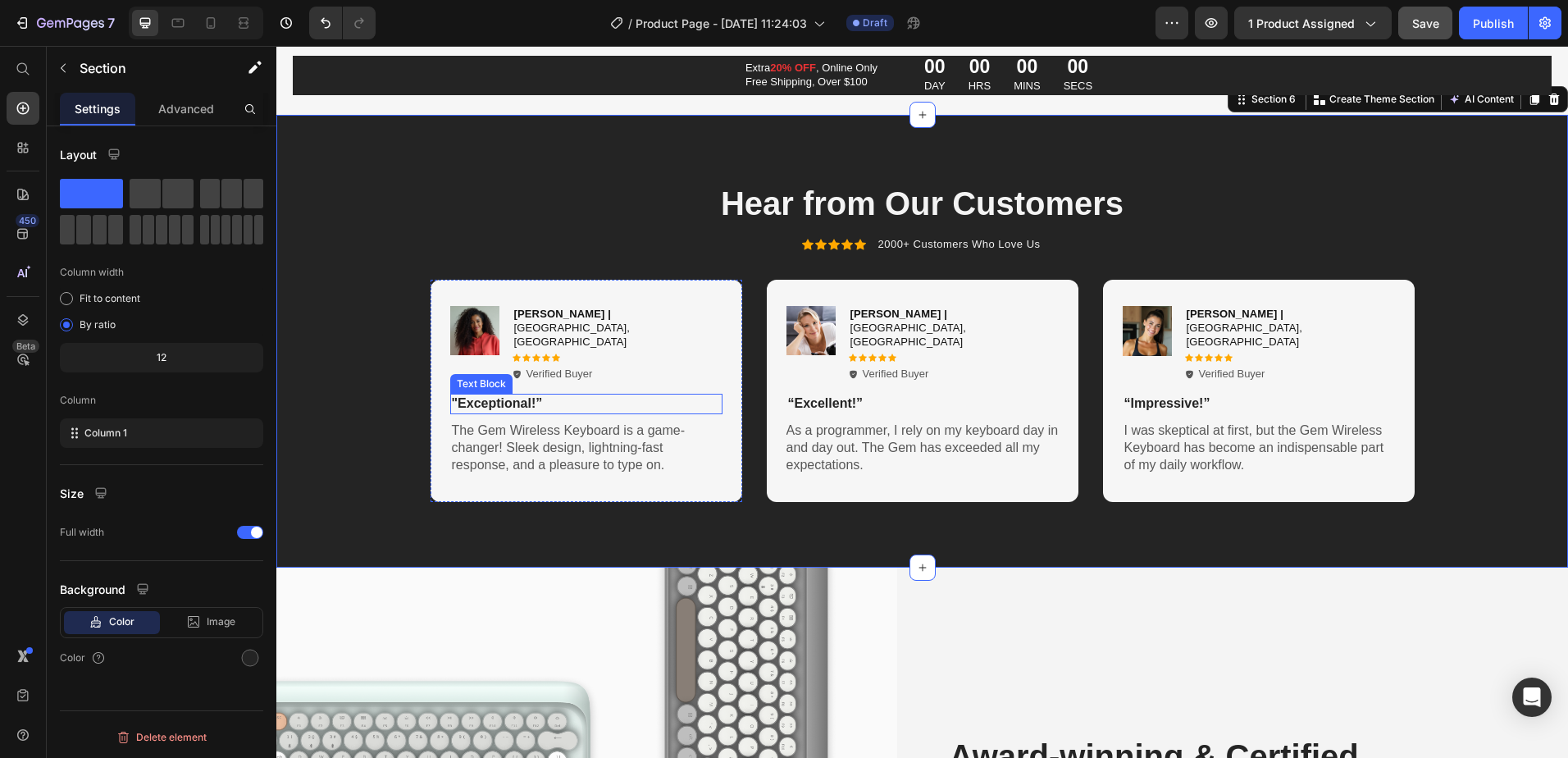 click on ""Exceptional!”" at bounding box center [586, 404] 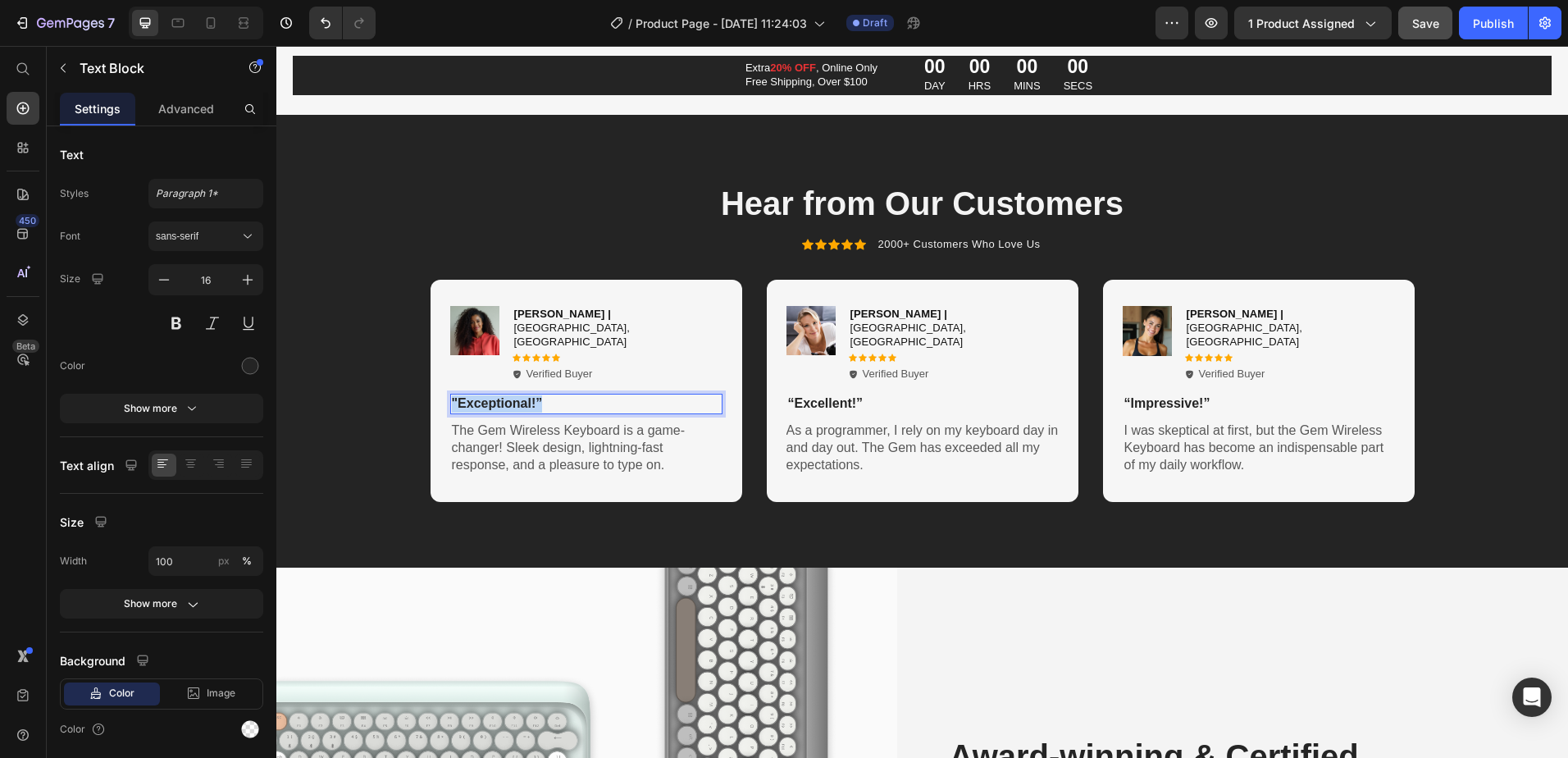 click on ""Exceptional!”" at bounding box center [586, 404] 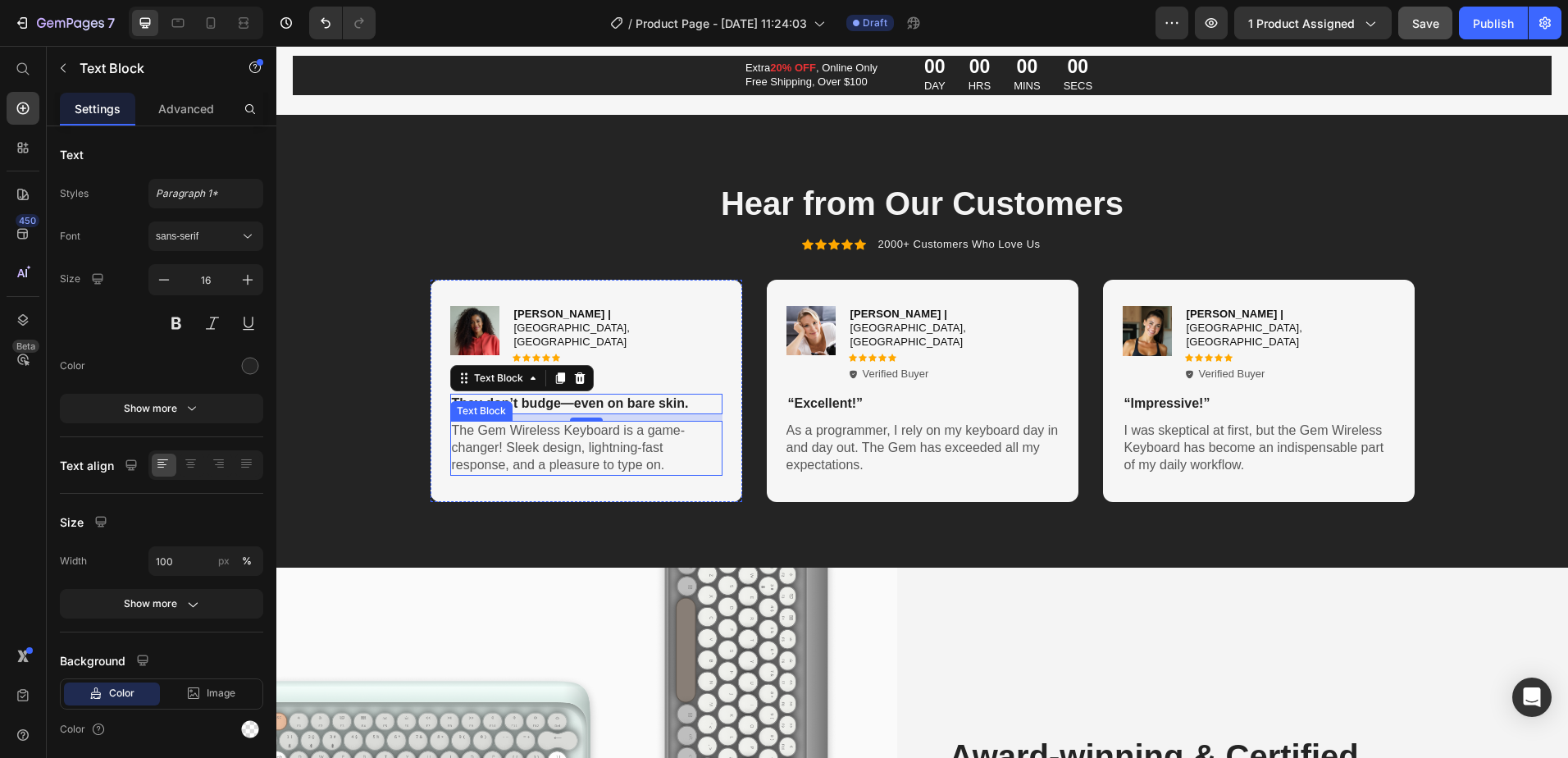 click on "The Gem Wireless Keyboard is a game-changer! Sleek design, lightning-fast response, and a pleasure to type on." at bounding box center [586, 448] 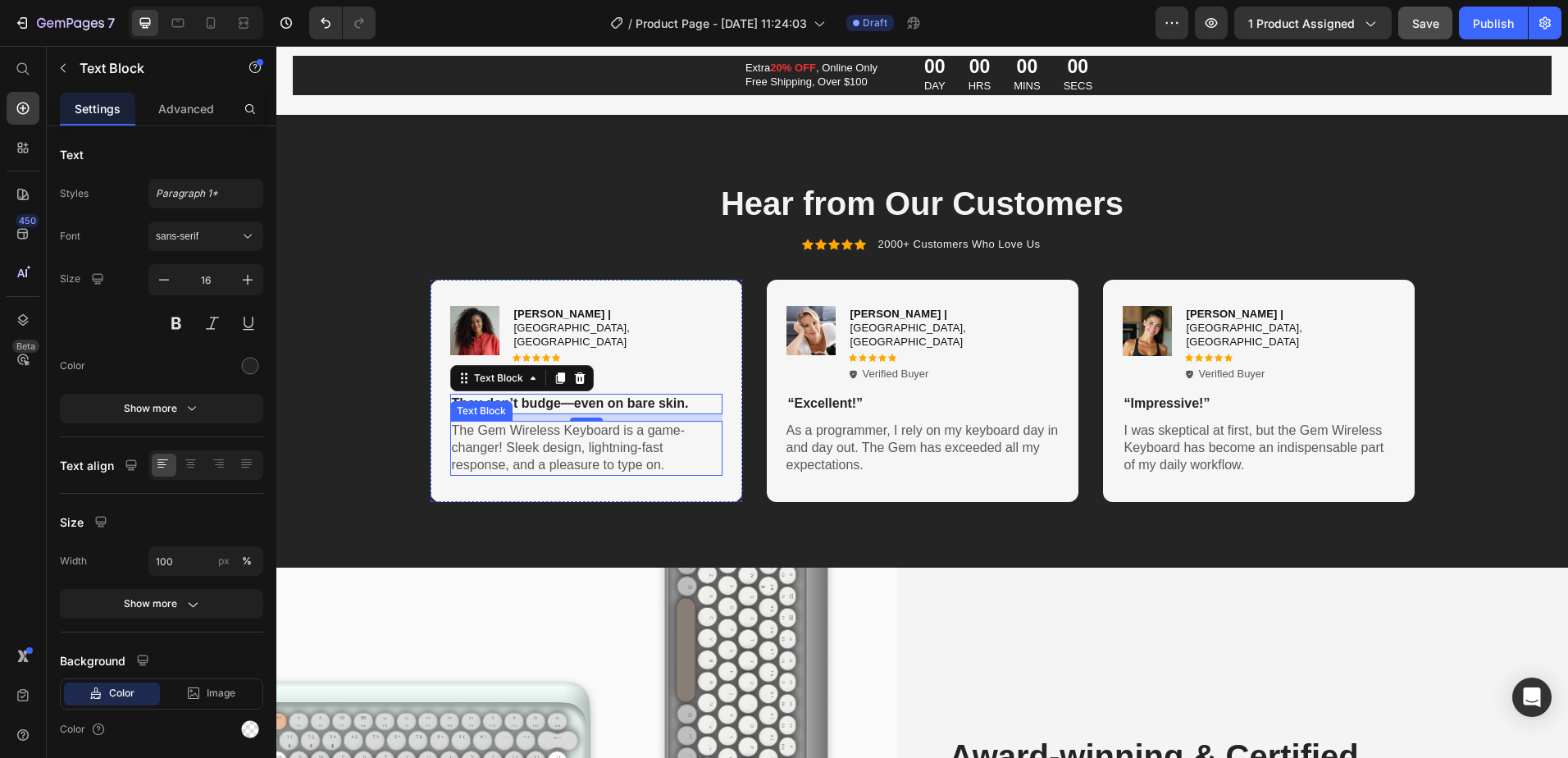 click on "The Gem Wireless Keyboard is a game-changer! Sleek design, lightning-fast response, and a pleasure to type on." at bounding box center (586, 448) 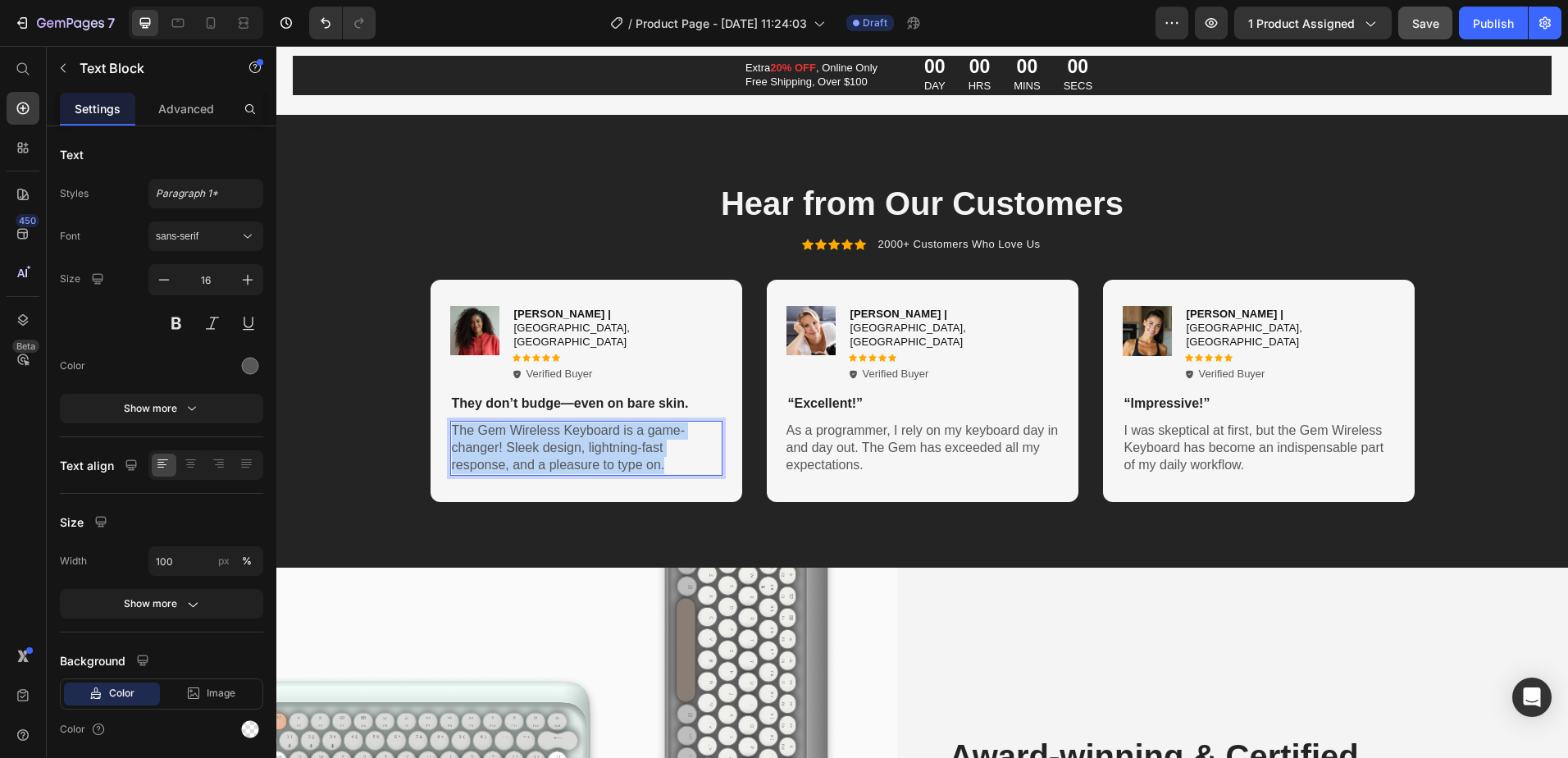 click on "The Gem Wireless Keyboard is a game-changer! Sleek design, lightning-fast response, and a pleasure to type on." at bounding box center (586, 448) 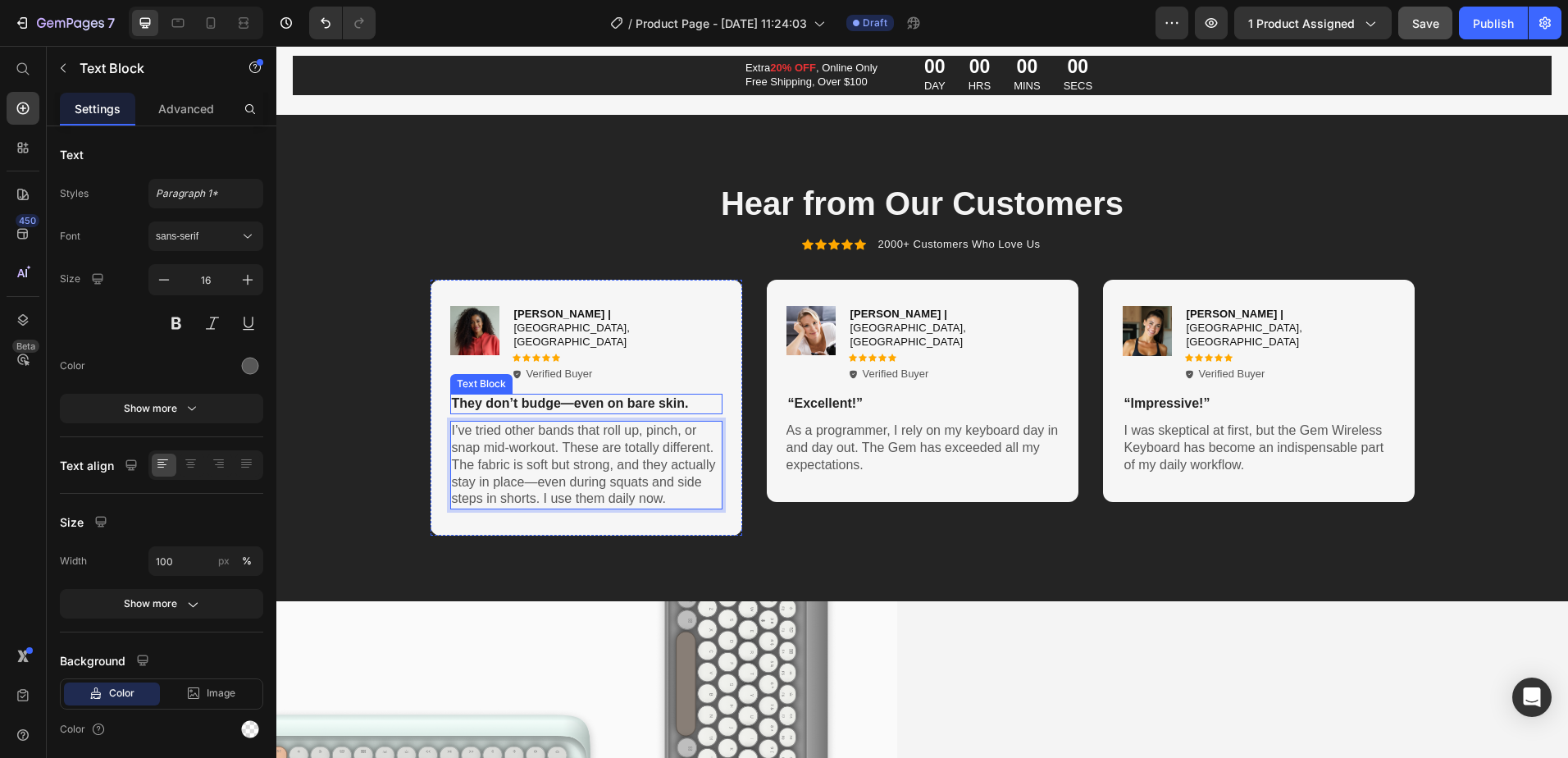click on "They don’t budge—even on bare skin." at bounding box center [586, 404] 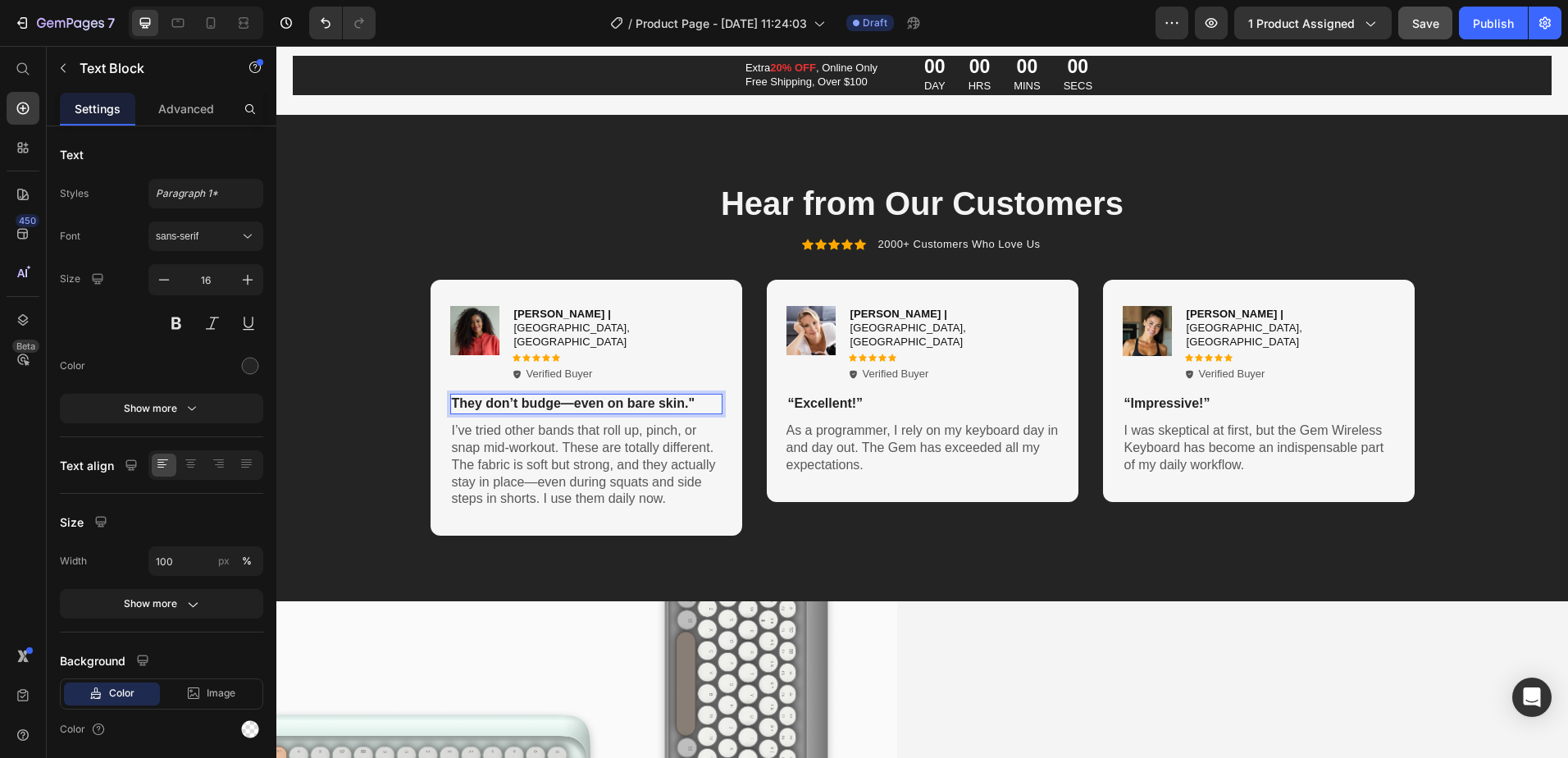 click on "They don’t budge—even on bare skin."" at bounding box center [586, 404] 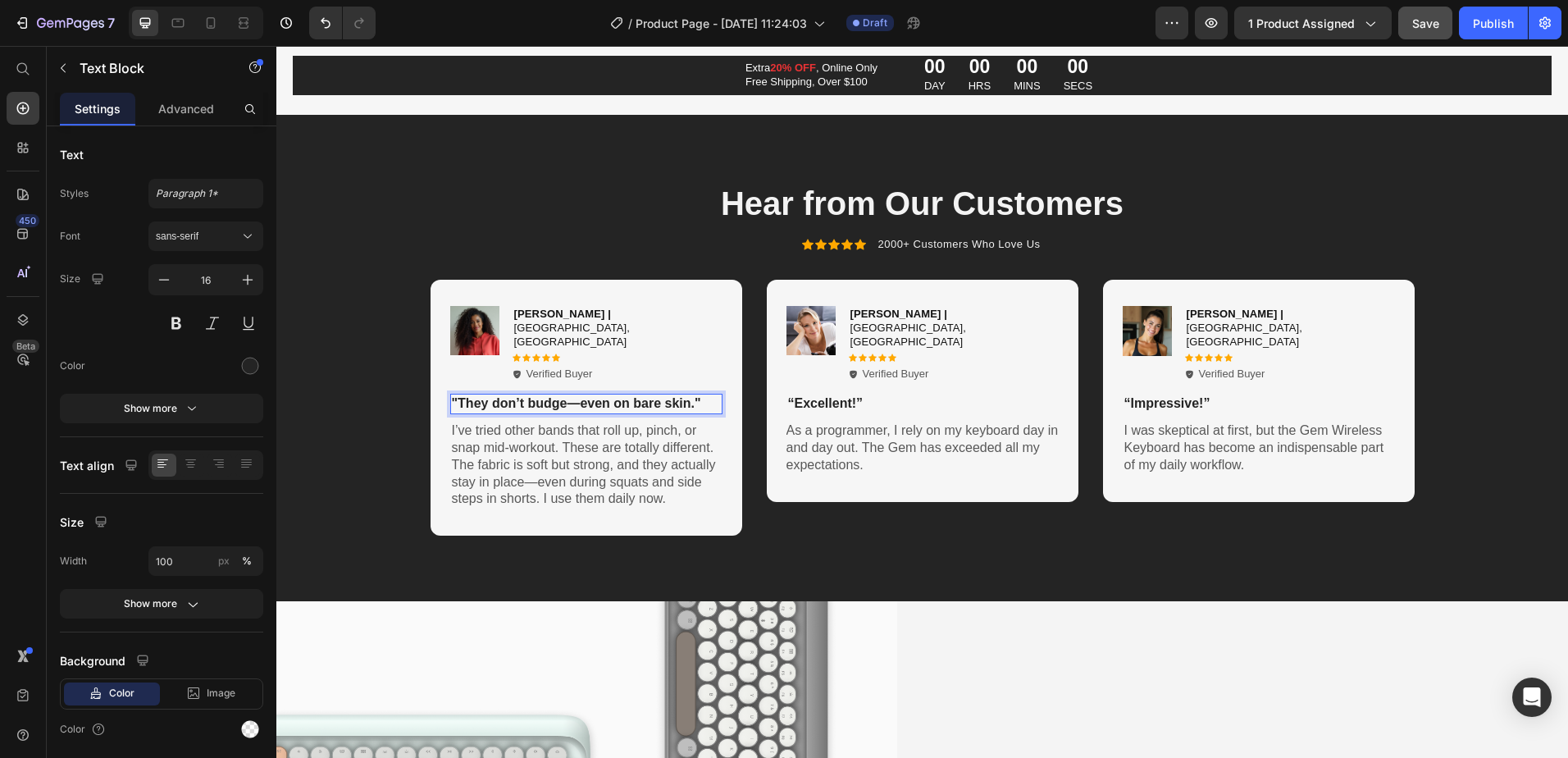 click on ""They don’t budge—even on bare skin."" at bounding box center [586, 404] 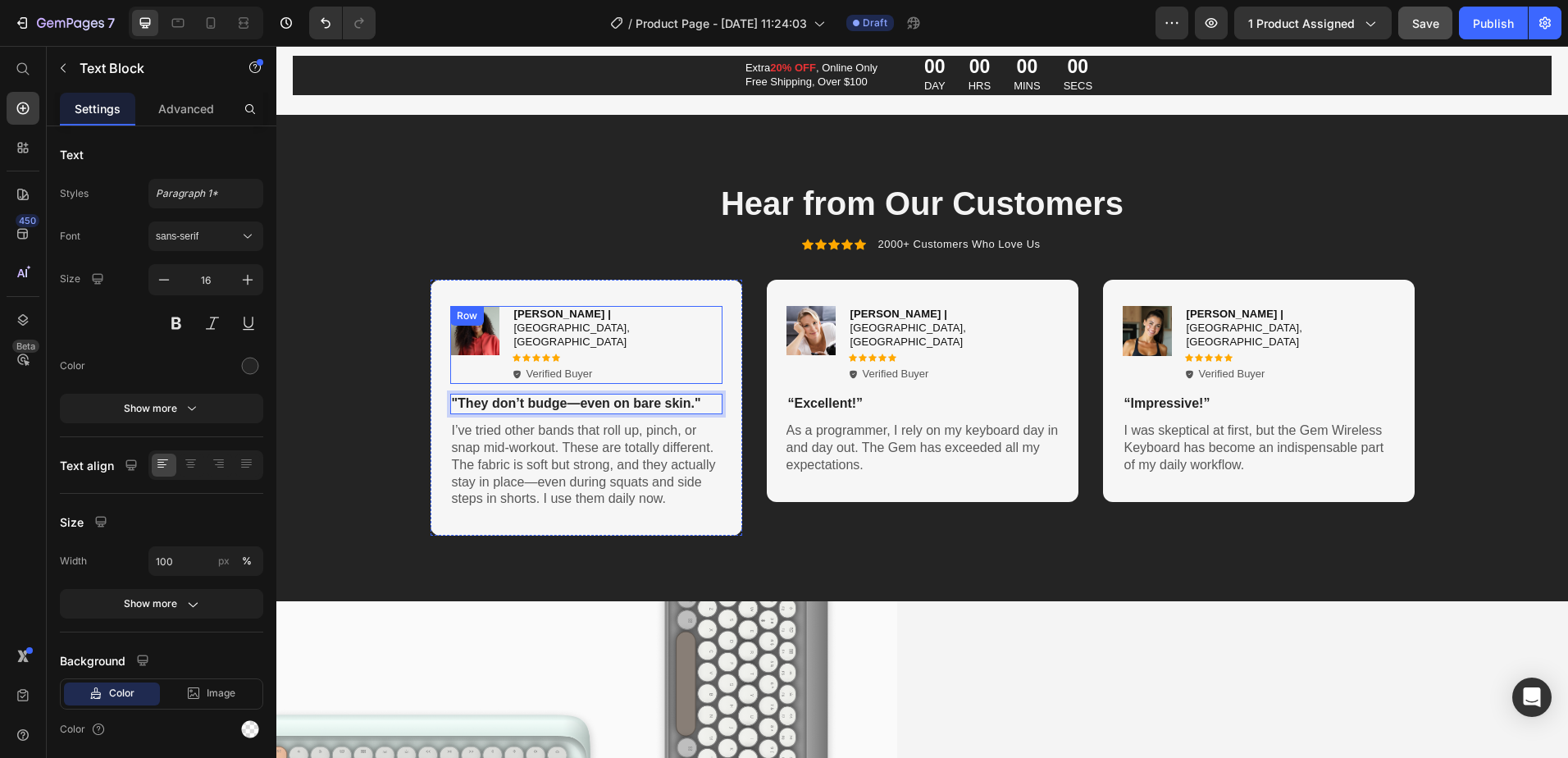 click on "Image [PERSON_NAME] |  [GEOGRAPHIC_DATA], [GEOGRAPHIC_DATA] Text Block Icon Icon Icon Icon Icon Icon List
Verified Buyer Item List Row" at bounding box center (586, 345) 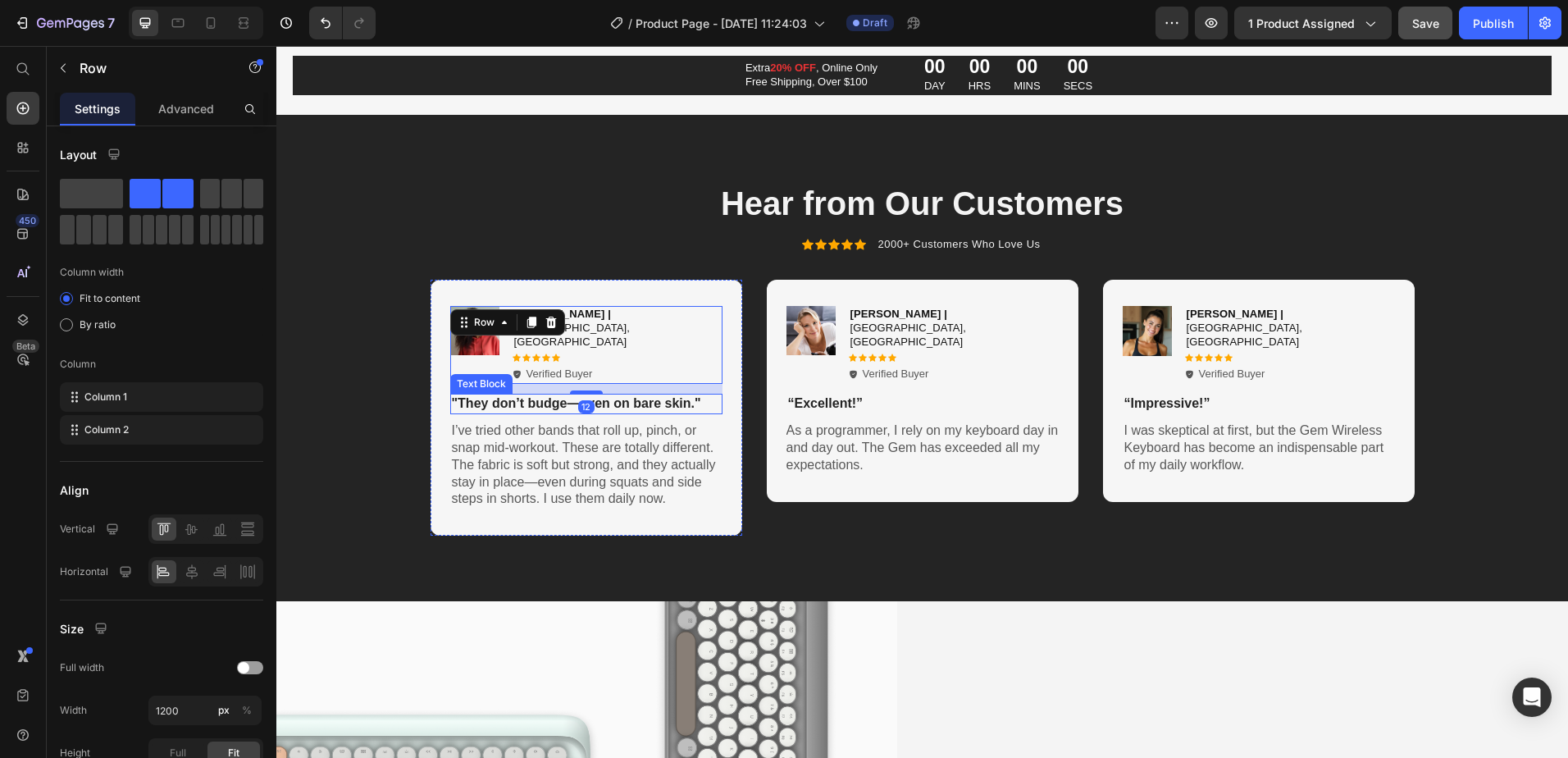click on ""They don’t budge—even on bare skin."" at bounding box center [586, 404] 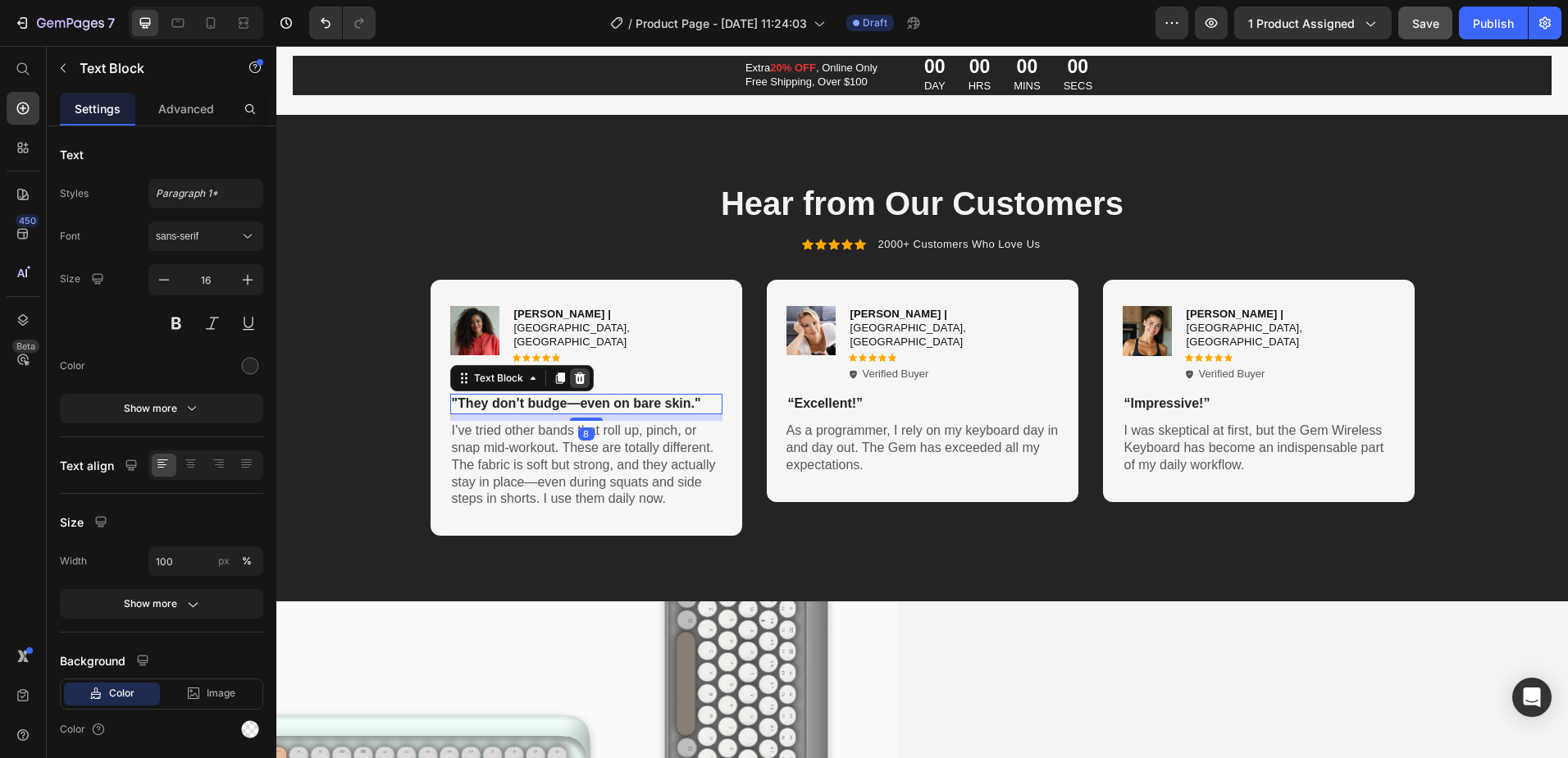 click 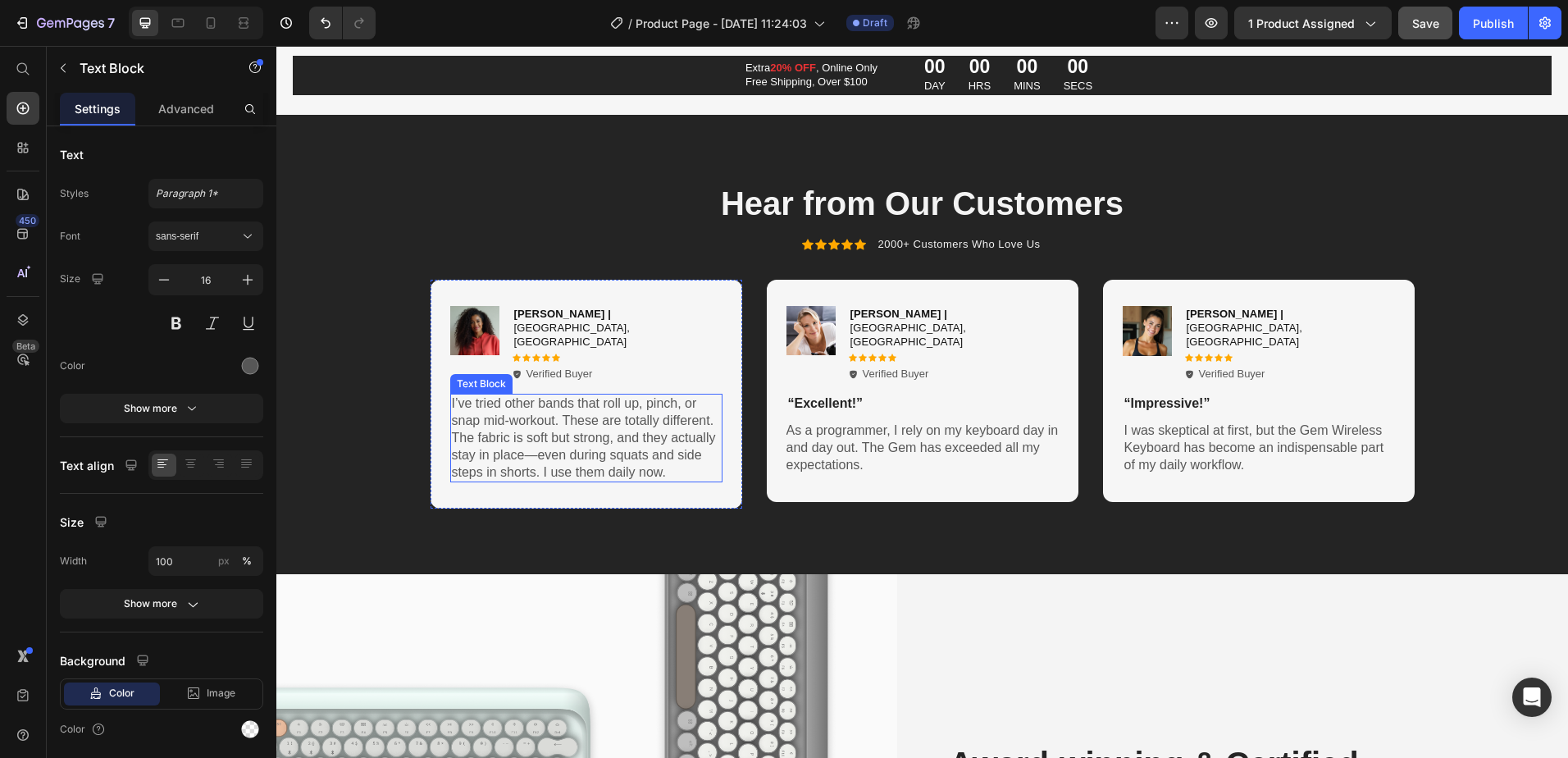 click on "I’ve tried other bands that roll up, pinch, or snap mid-workout. These are totally different. The fabric is soft but strong, and they actually stay in place—even during squats and side steps in shorts. I use them daily now." at bounding box center [586, 438] 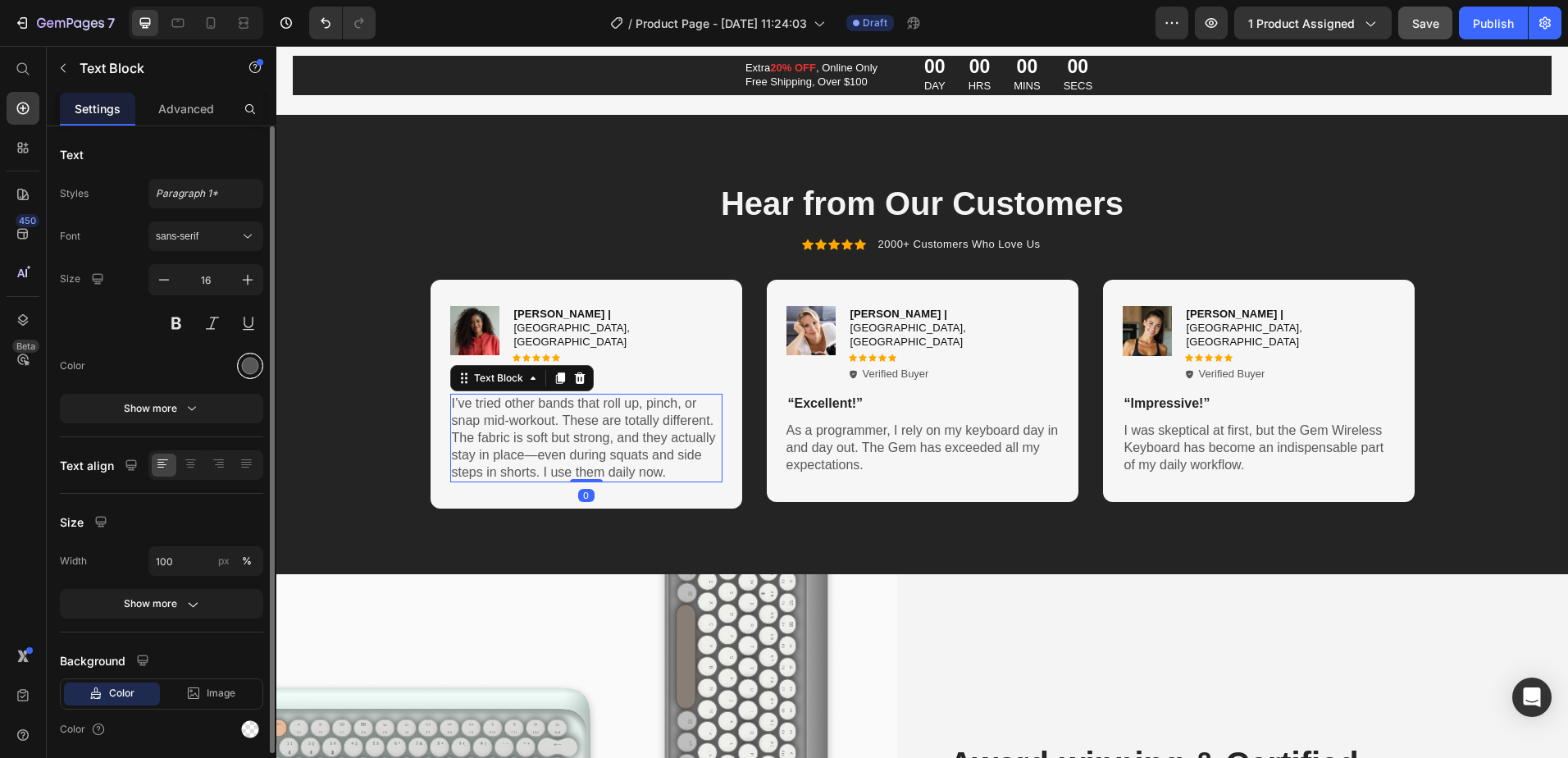 click at bounding box center [250, 366] 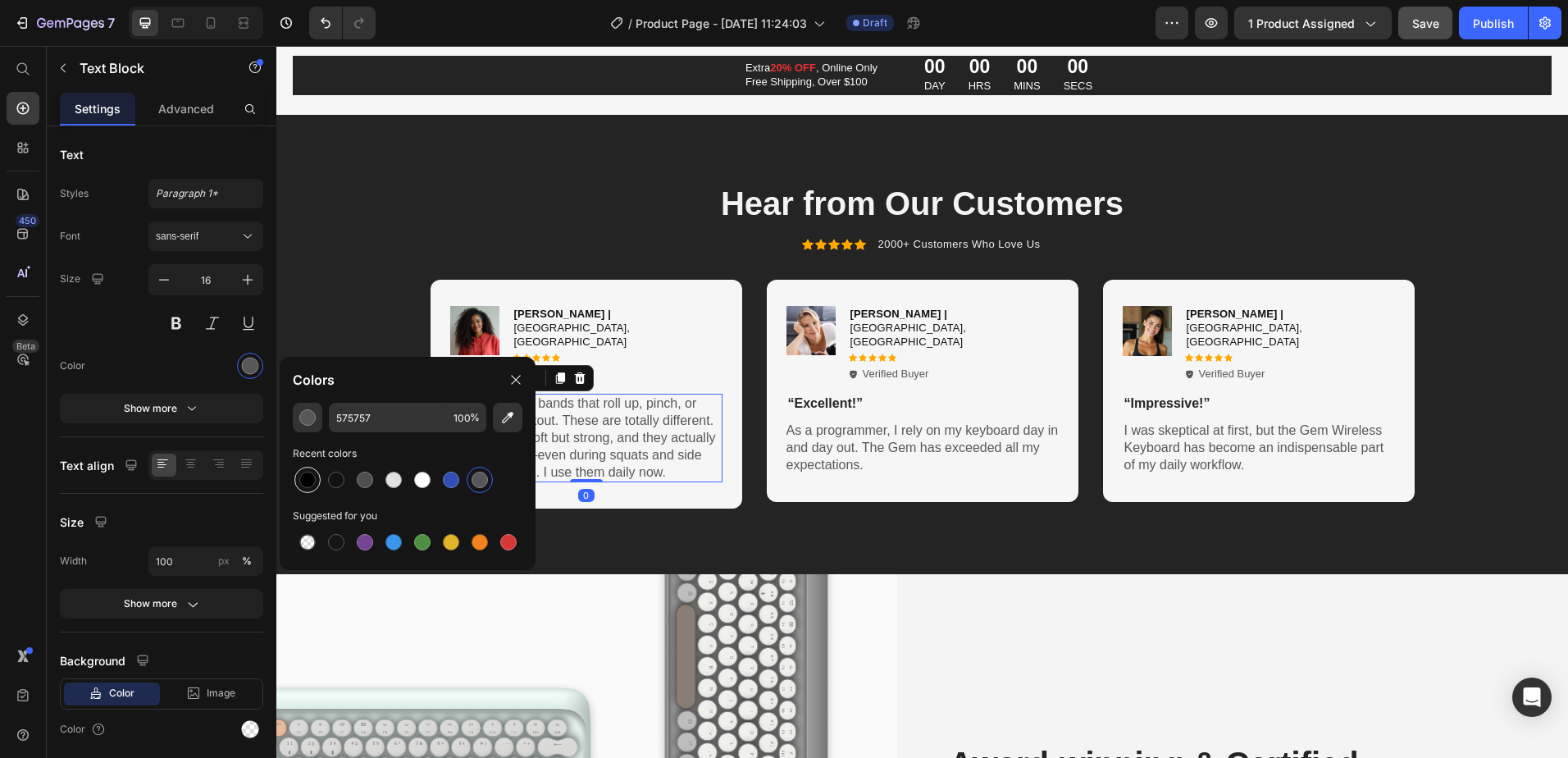 click at bounding box center [308, 480] 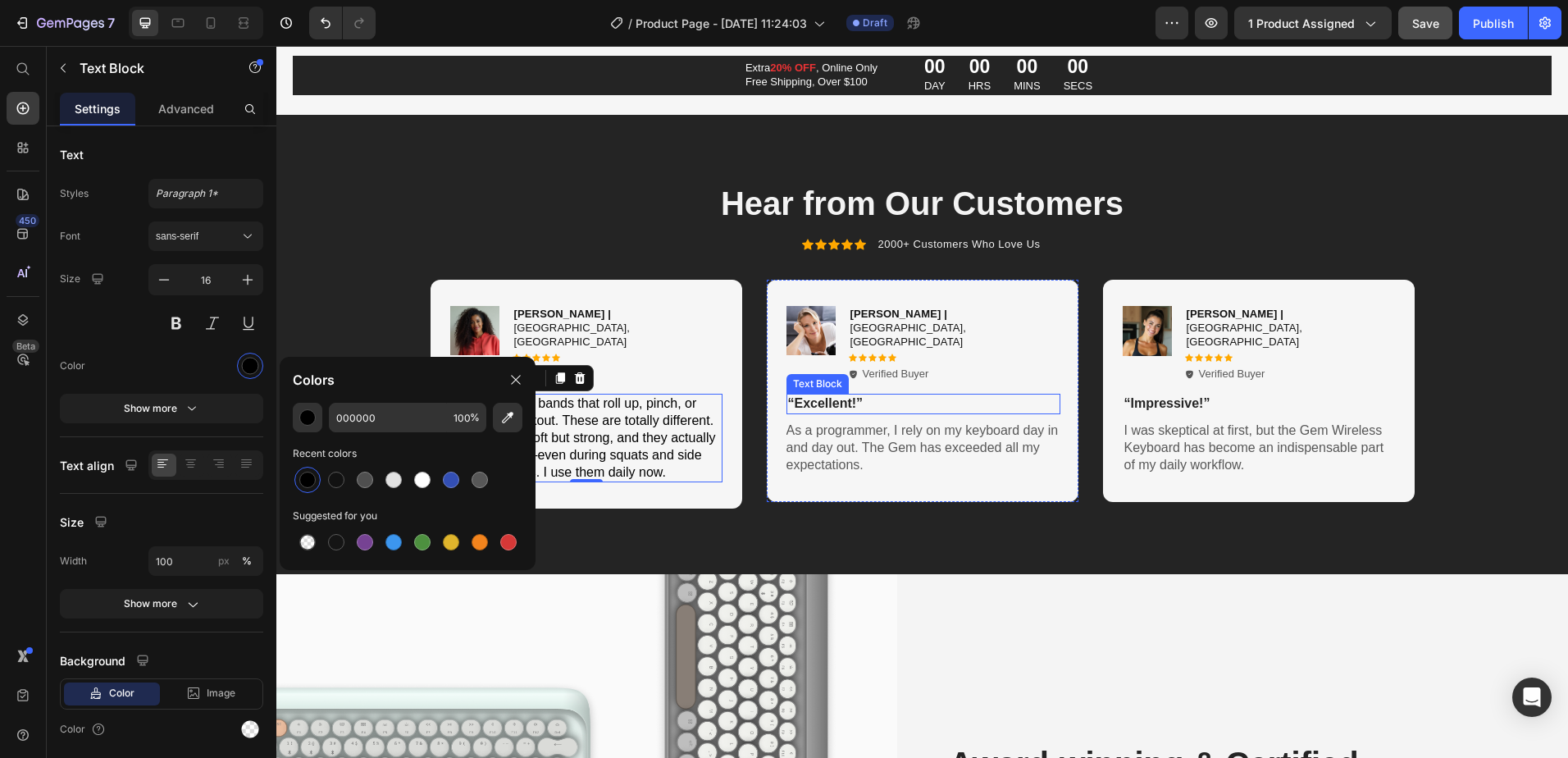 click on "“Excellent!”" at bounding box center (923, 404) 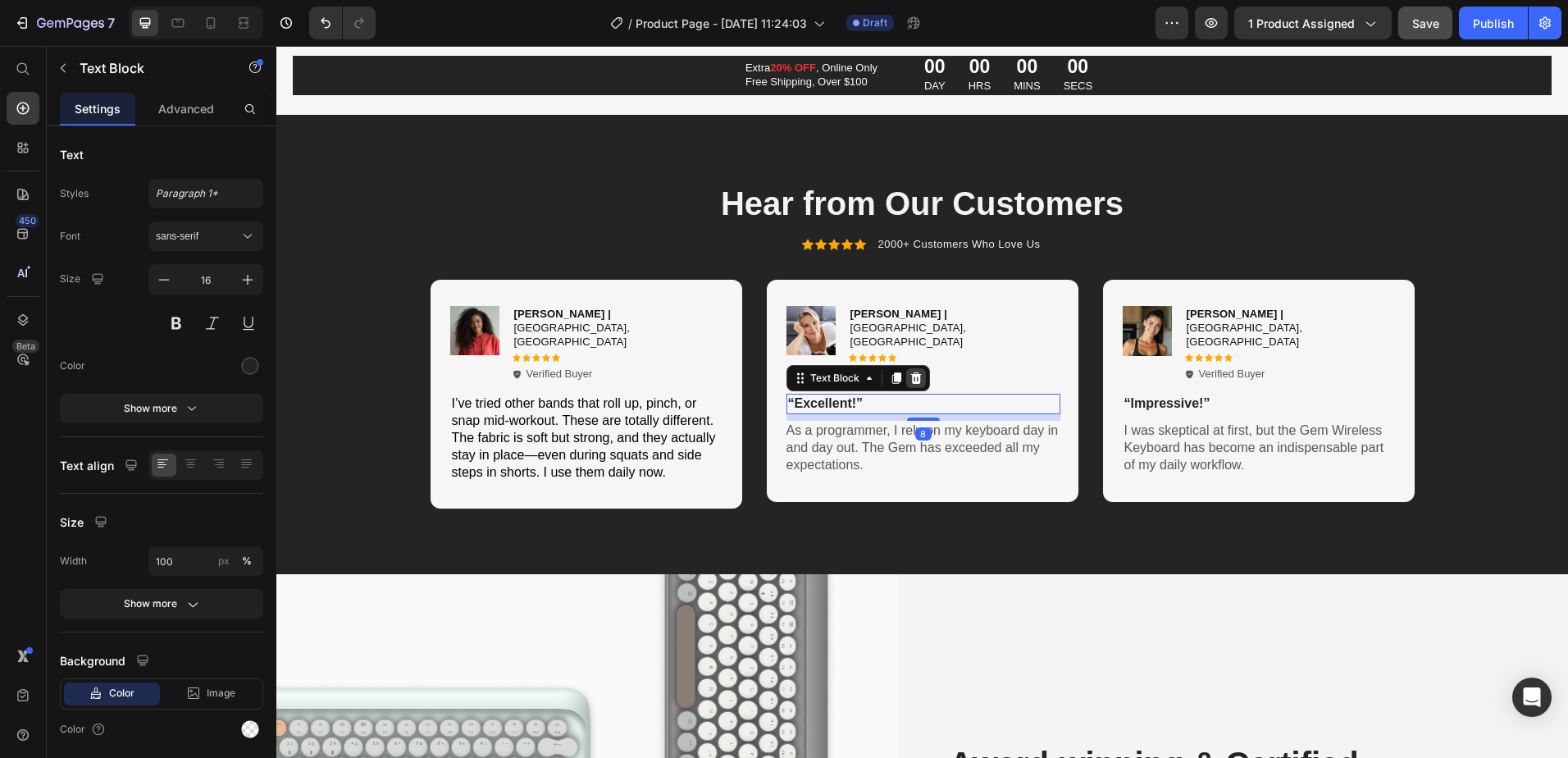 click 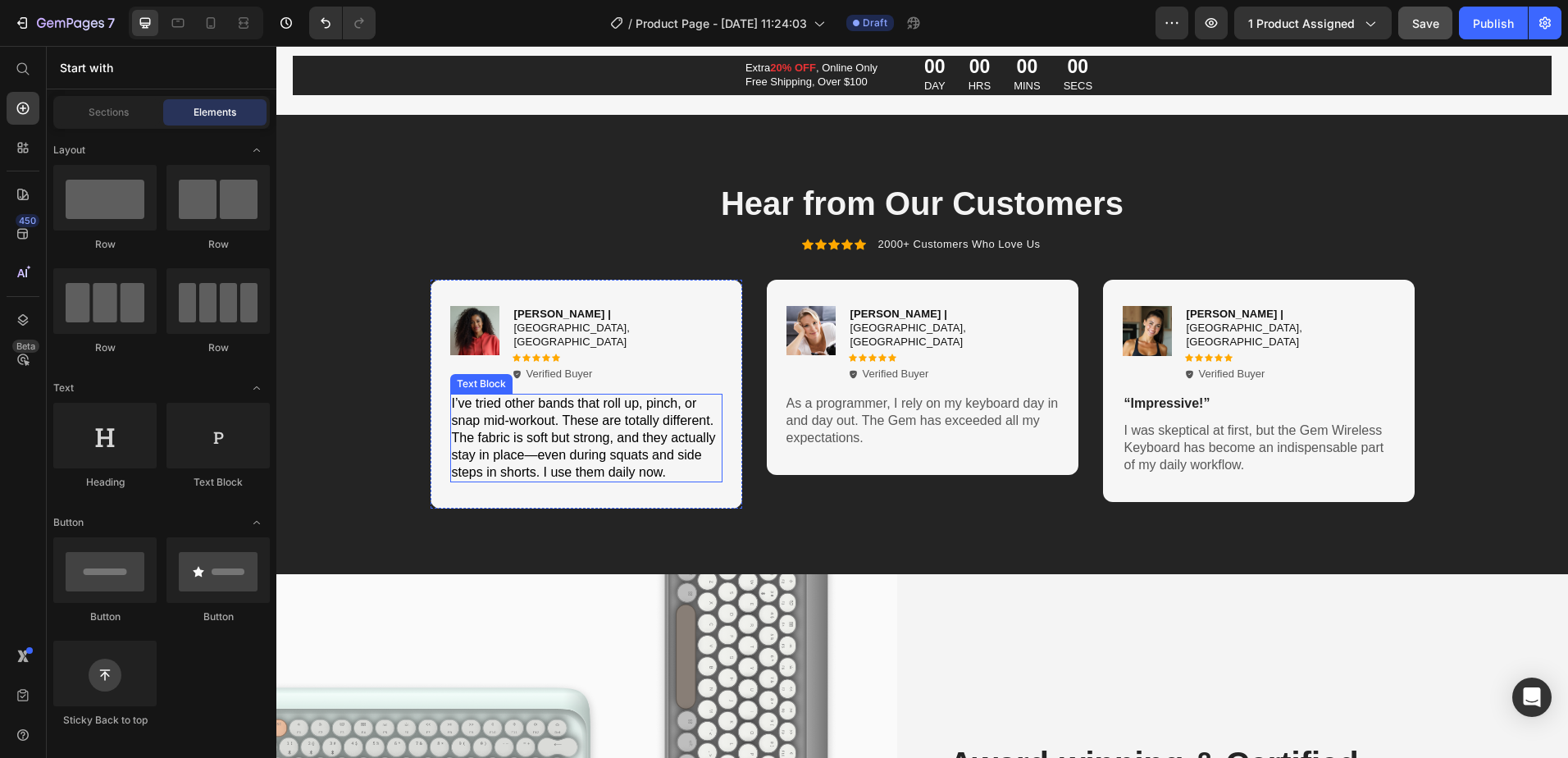 click on "I’ve tried other bands that roll up, pinch, or snap mid-workout. These are totally different. The fabric is soft but strong, and they actually stay in place—even during squats and side steps in shorts. I use them daily now." at bounding box center (586, 438) 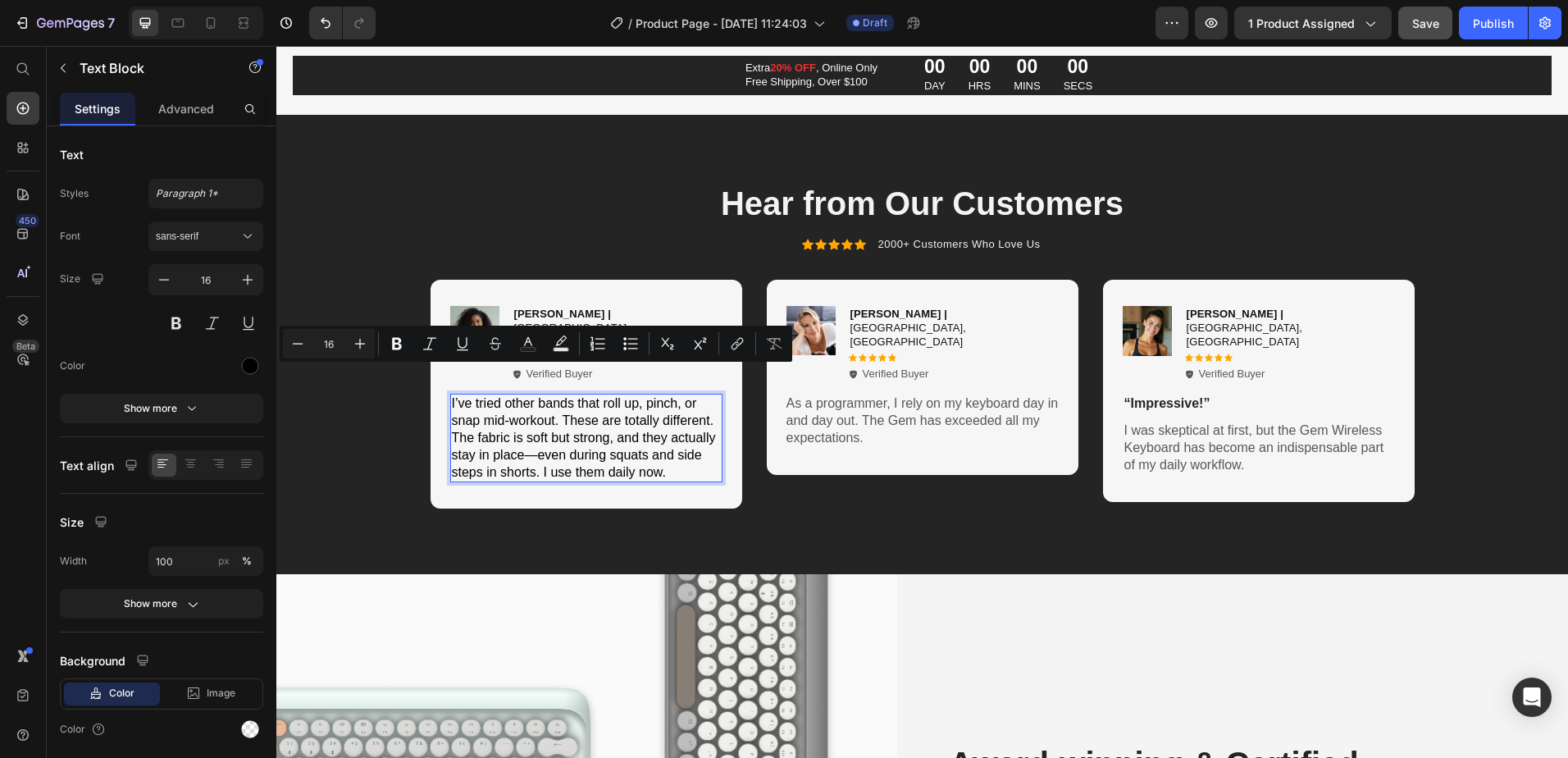 click on "I’ve tried other bands that roll up, pinch, or snap mid-workout. These are totally different. The fabric is soft but strong, and they actually stay in place—even during squats and side steps in shorts. I use them daily now." at bounding box center (586, 438) 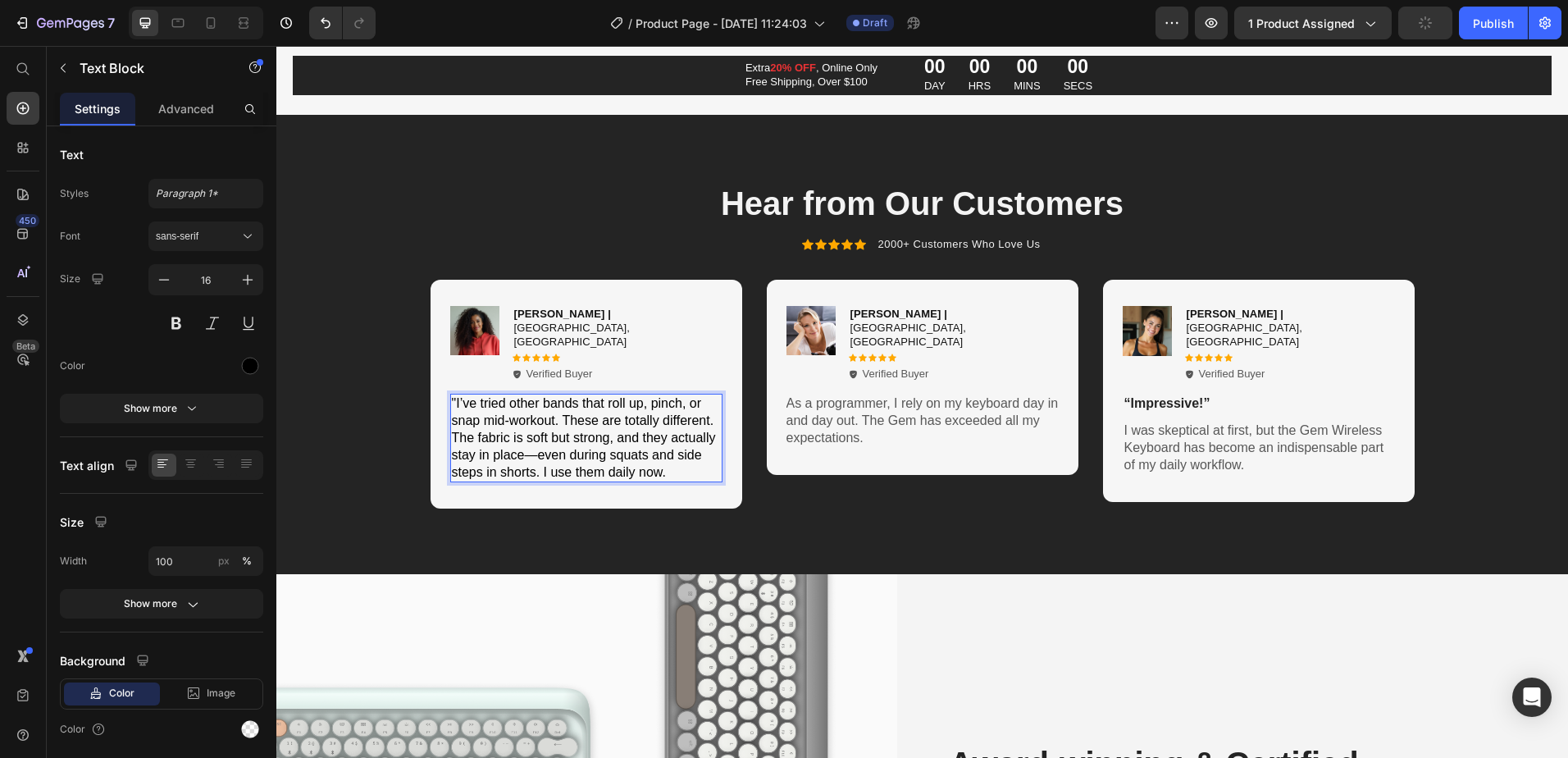 click on ""I’ve tried other bands that roll up, pinch, or snap mid-workout. These are totally different. The fabric is soft but strong, and they actually stay in place—even during squats and side steps in shorts. I use them daily now." at bounding box center [586, 438] 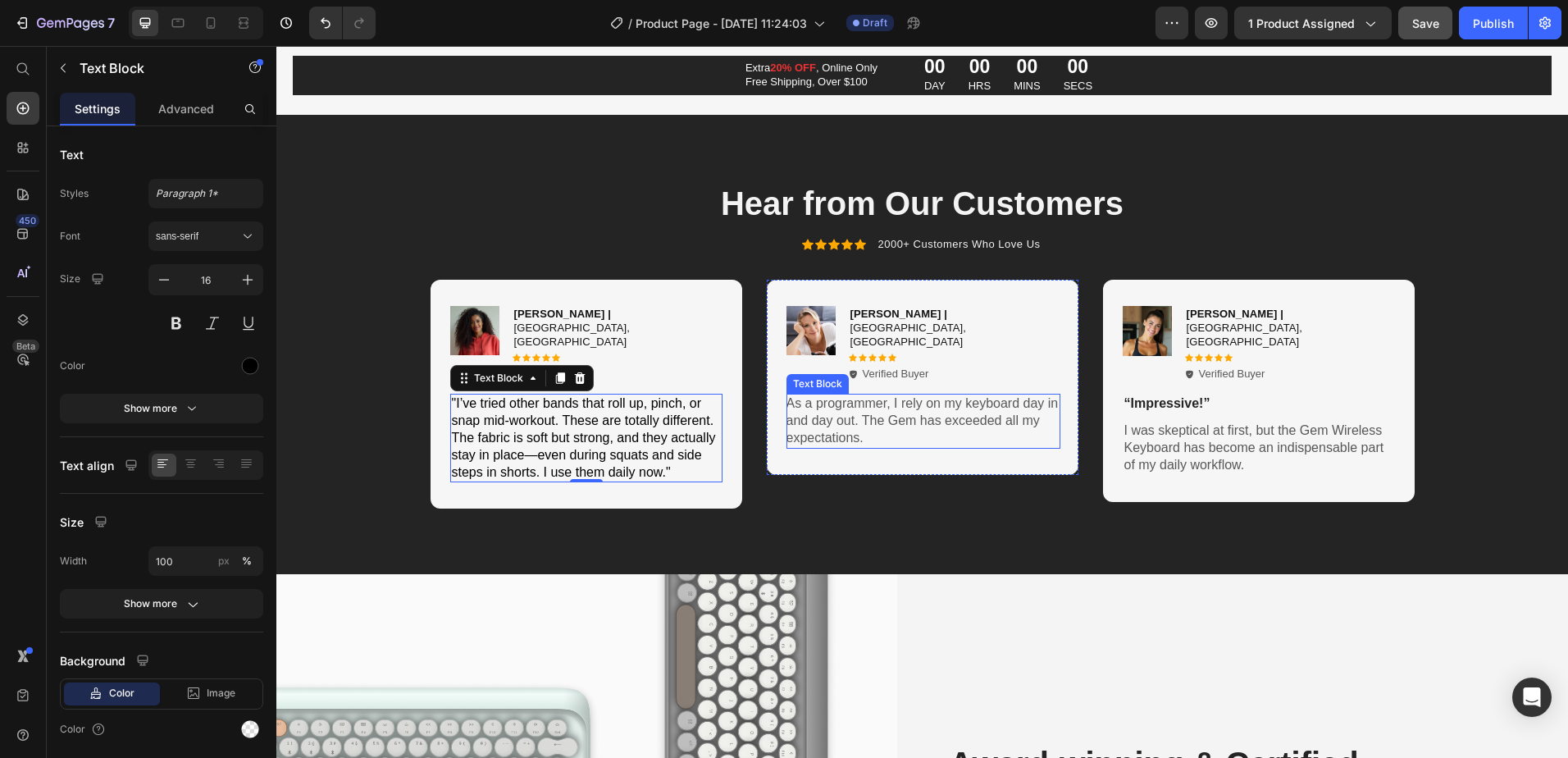 click on "As a programmer, I rely on my keyboard day in and day out. The Gem has exceeded all my expectations." at bounding box center (923, 421) 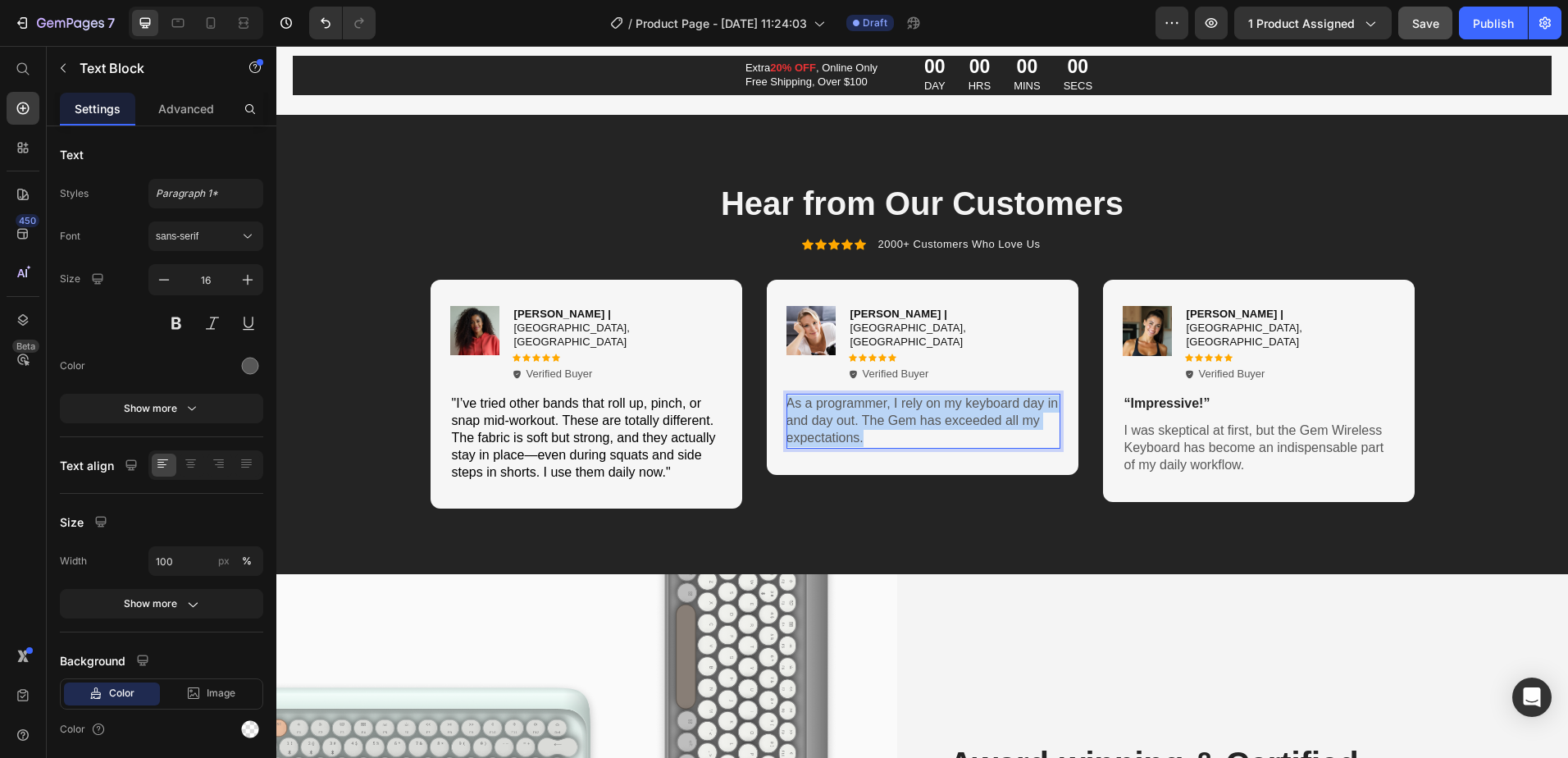 click on "As a programmer, I rely on my keyboard day in and day out. The Gem has exceeded all my expectations." at bounding box center [923, 421] 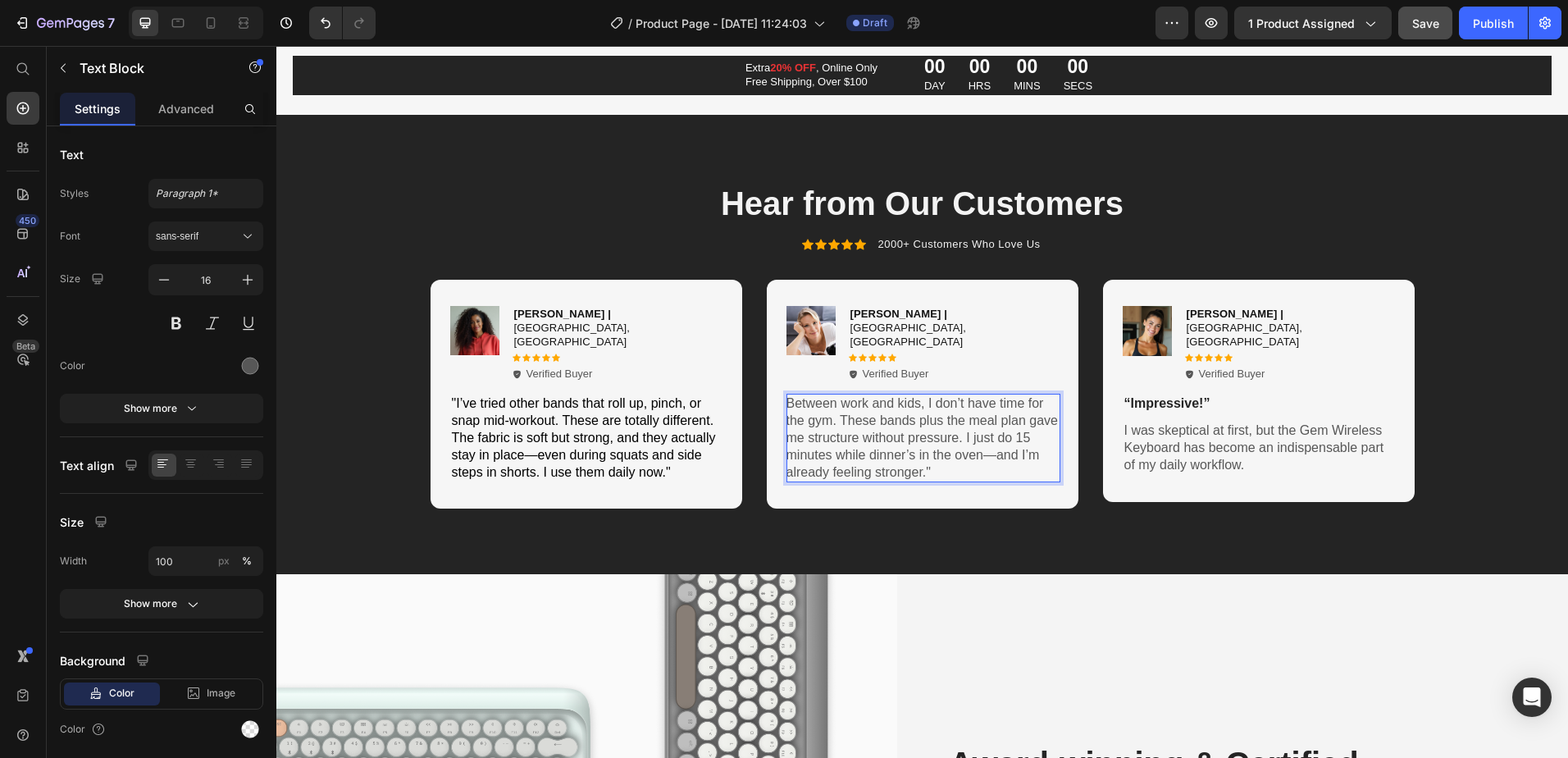 click on "Between work and kids, I don’t have time for the gym. These bands plus the meal plan gave me structure without pressure. I just do 15 minutes while dinner’s in the oven—and I’m already feeling stronger."" at bounding box center [923, 438] 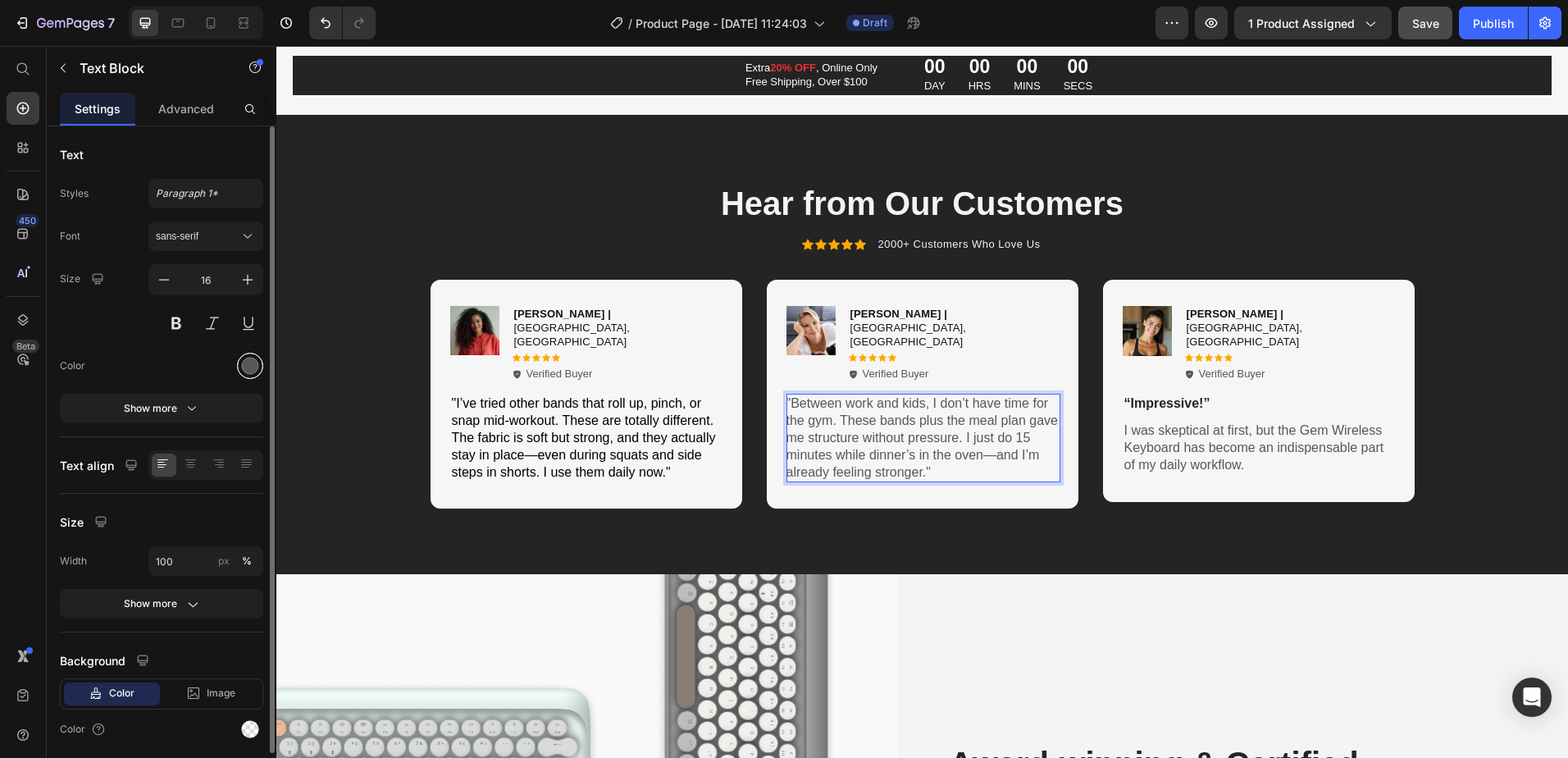 click at bounding box center (250, 366) 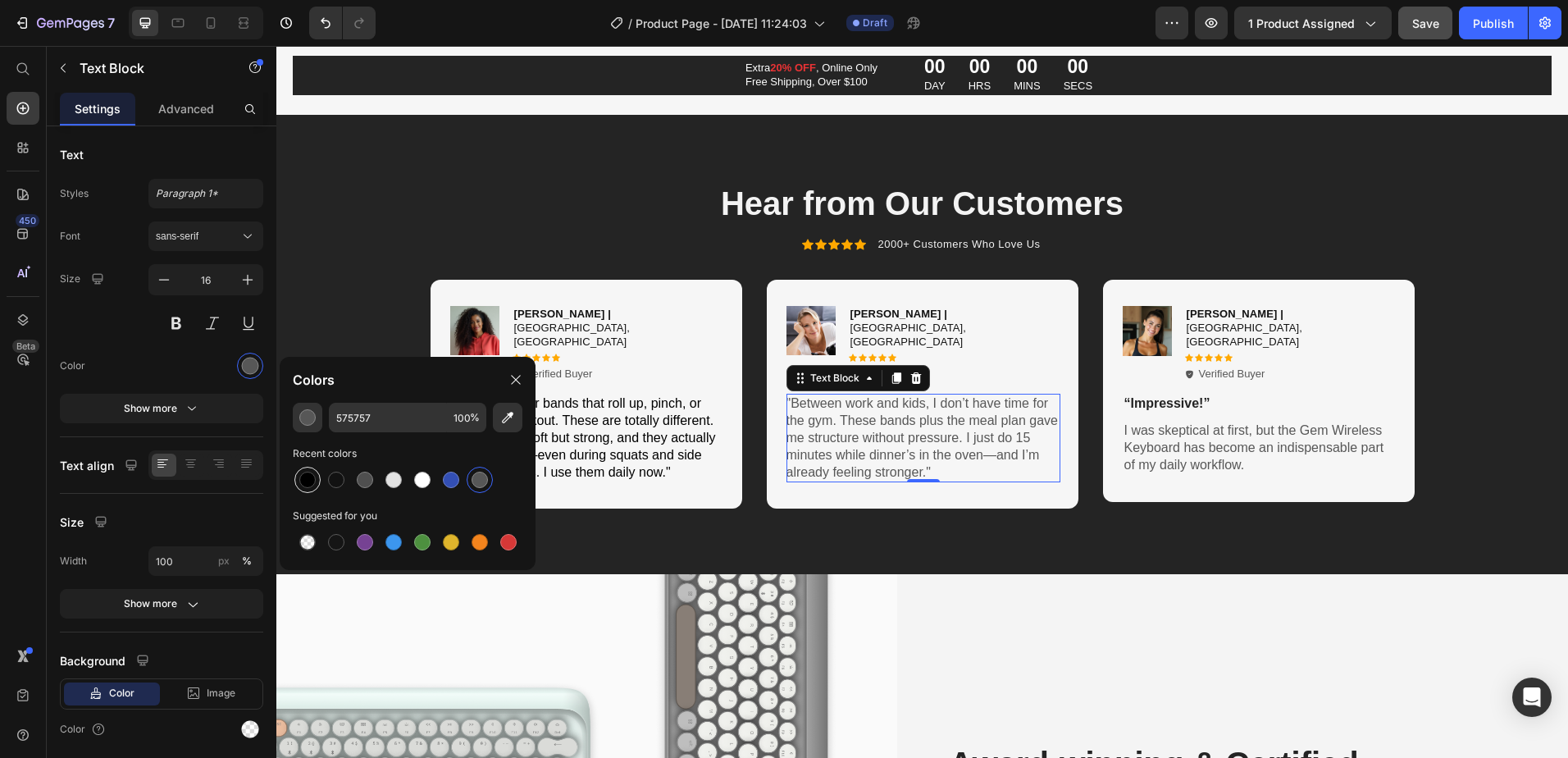 click at bounding box center (308, 480) 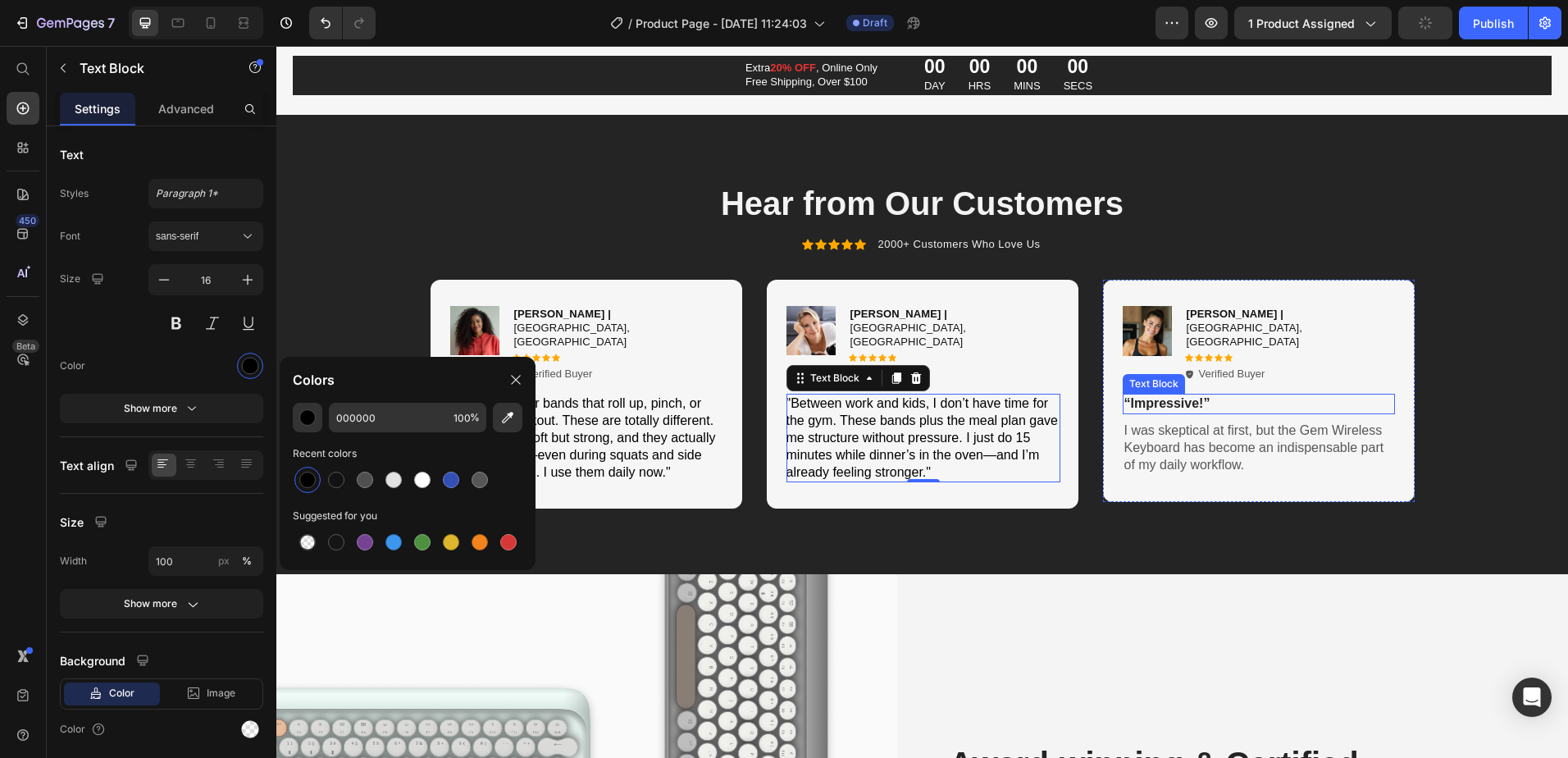 click on "I was skeptical at first, but the Gem Wireless Keyboard has become an indispensable part of my daily workflow." at bounding box center (1259, 448) 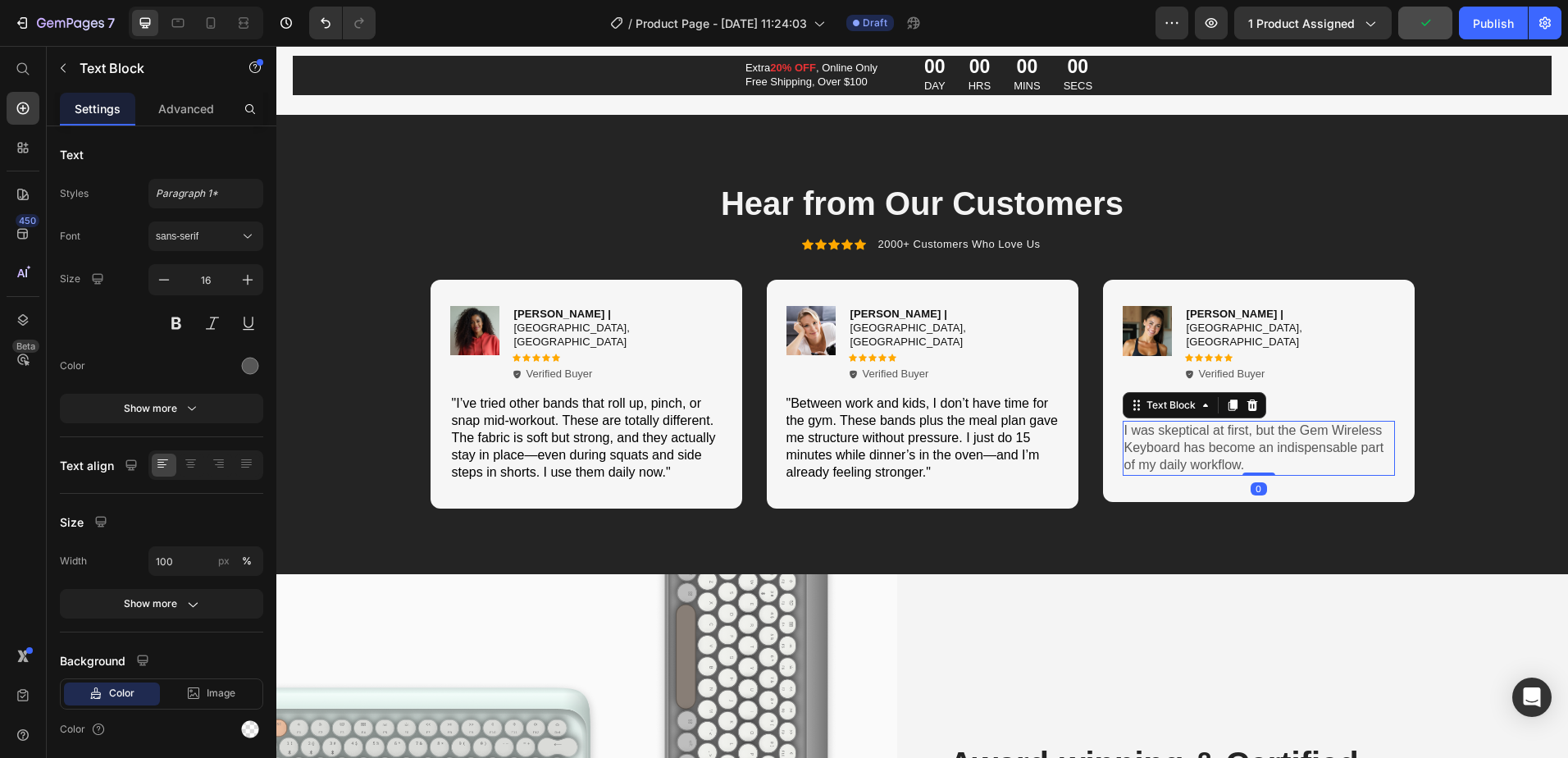 click on "I was skeptical at first, but the Gem Wireless Keyboard has become an indispensable part of my daily workflow." at bounding box center [1259, 448] 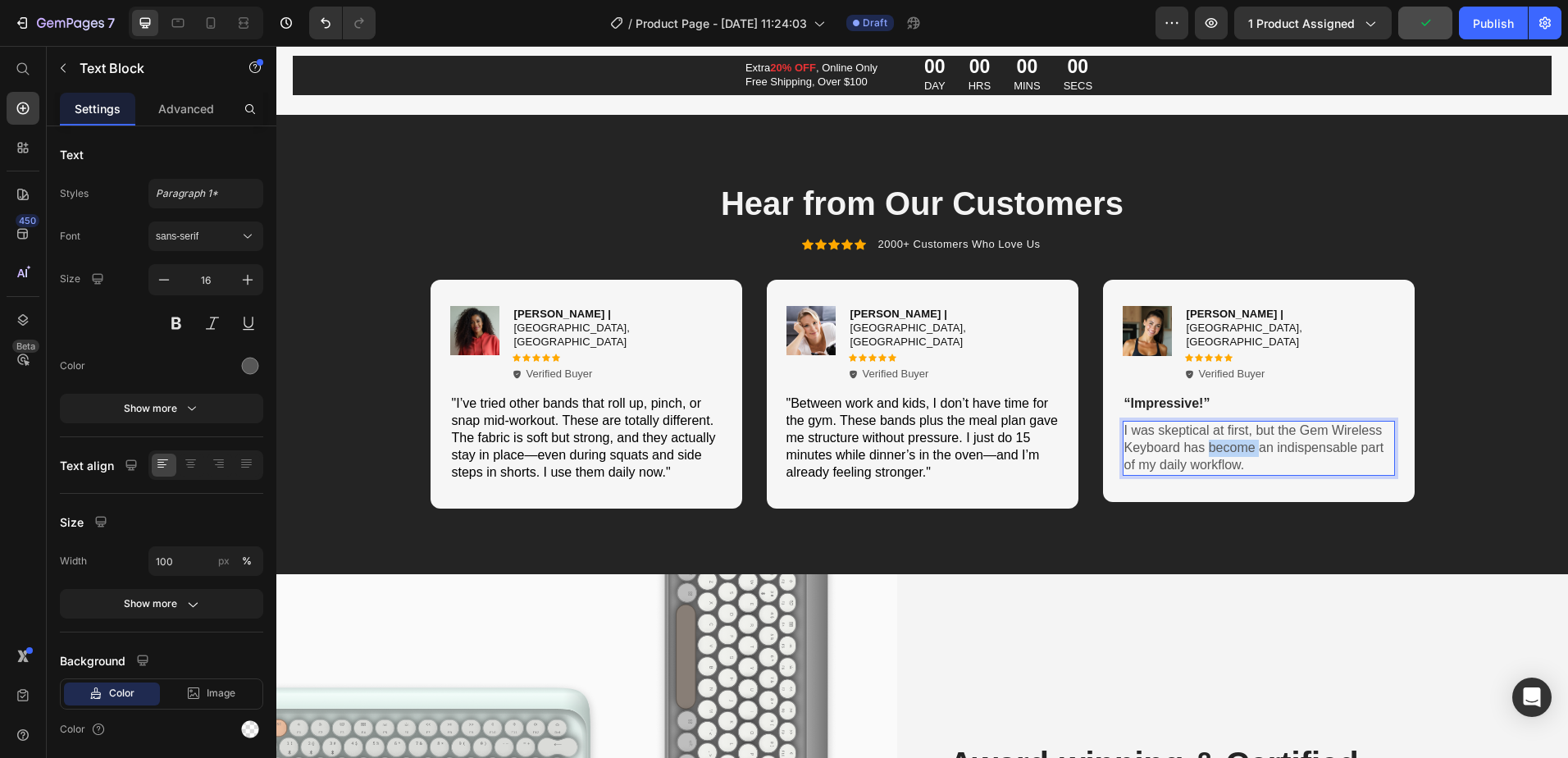 click on "I was skeptical at first, but the Gem Wireless Keyboard has become an indispensable part of my daily workflow." at bounding box center [1259, 448] 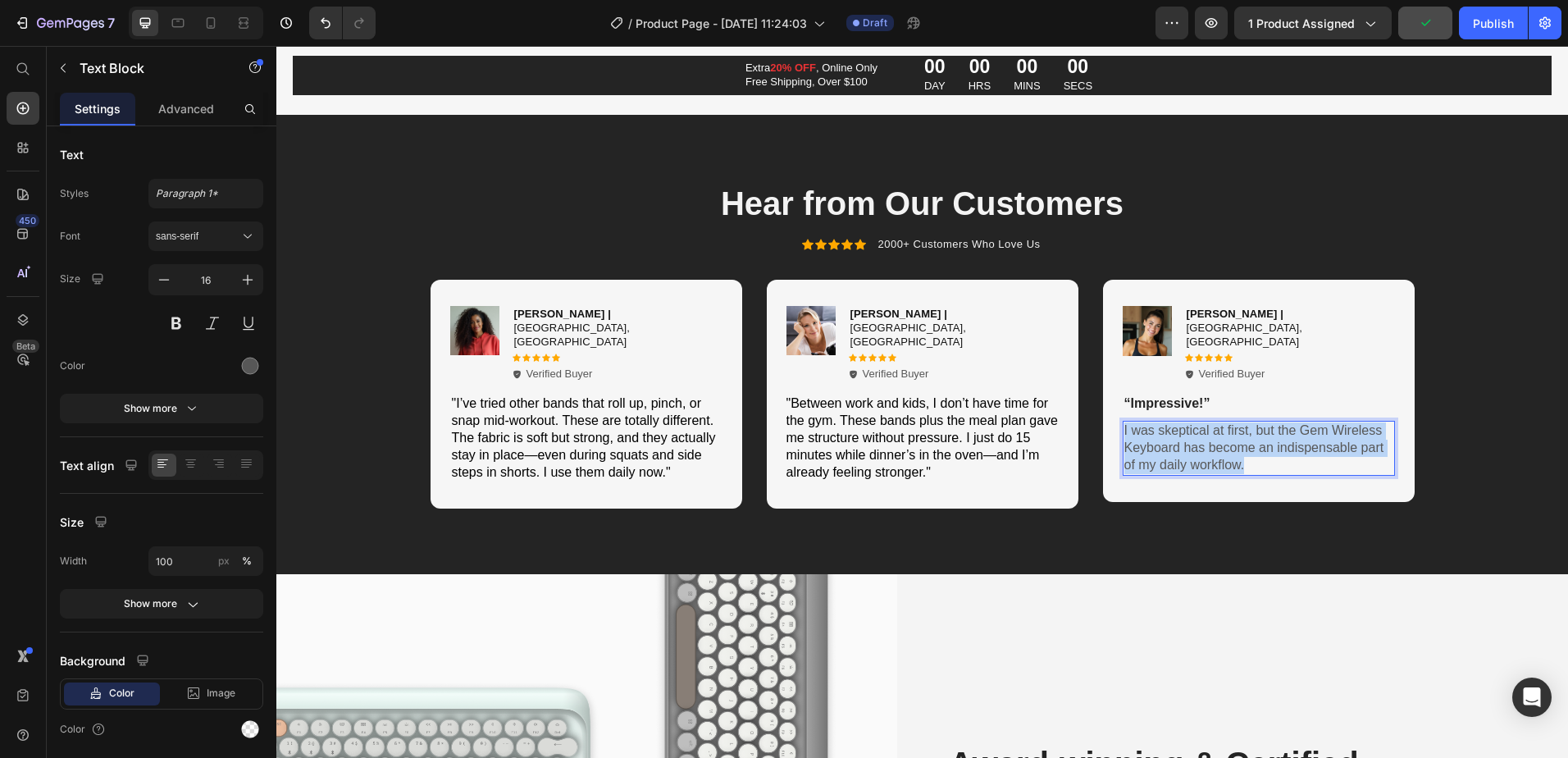 click on "I was skeptical at first, but the Gem Wireless Keyboard has become an indispensable part of my daily workflow." at bounding box center [1259, 448] 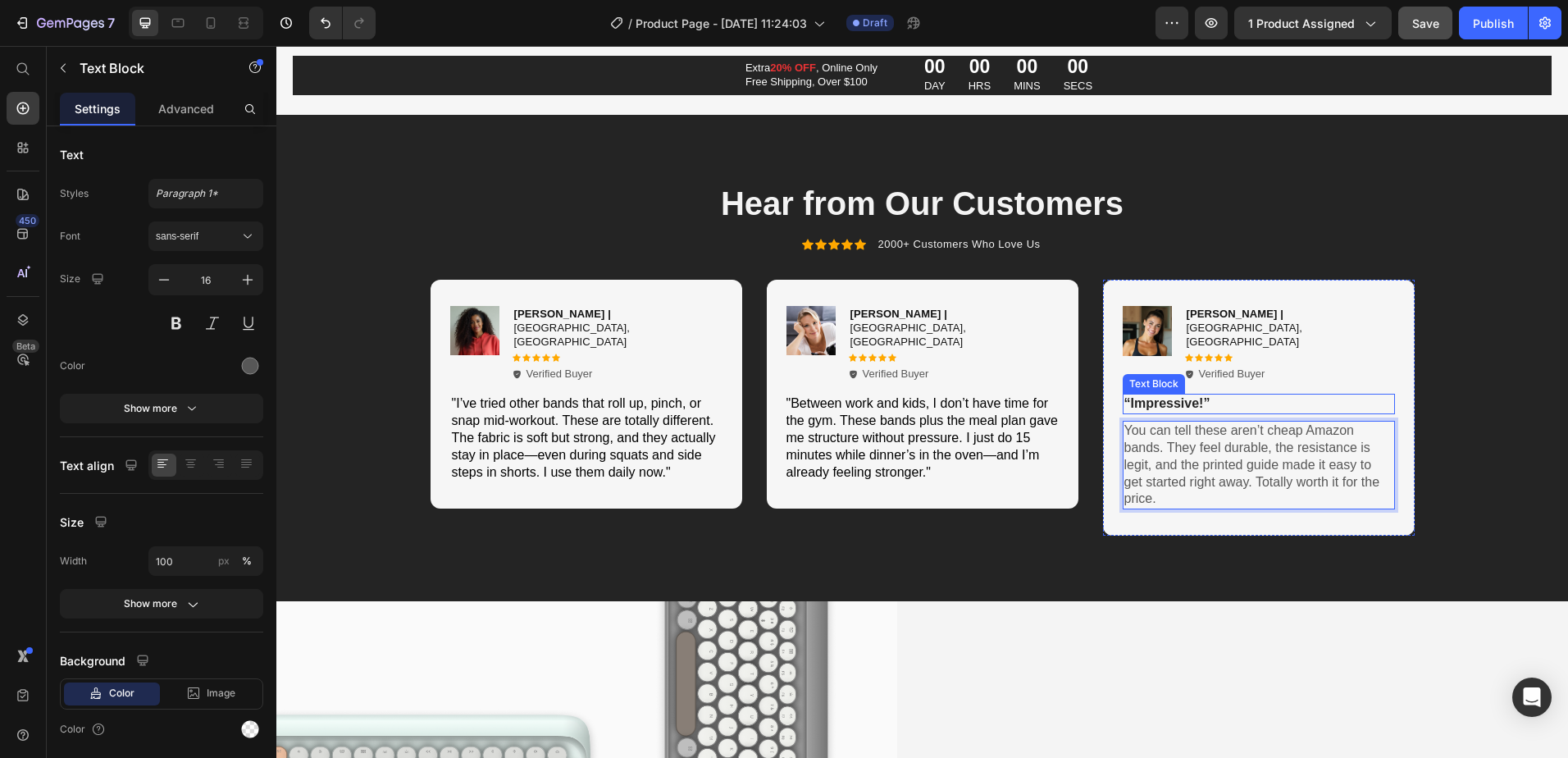 click on "“Impressive!”" at bounding box center (1259, 404) 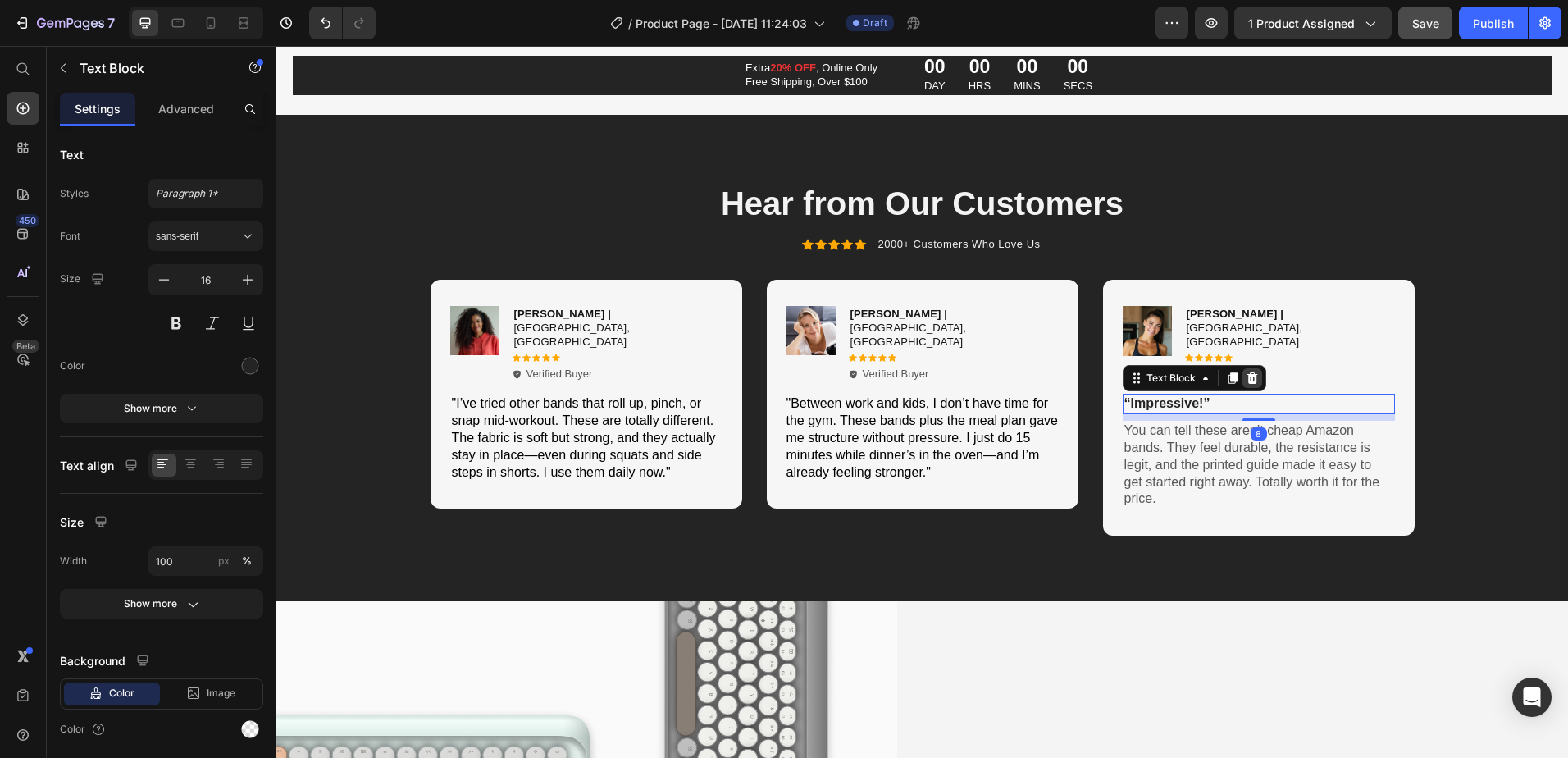 click 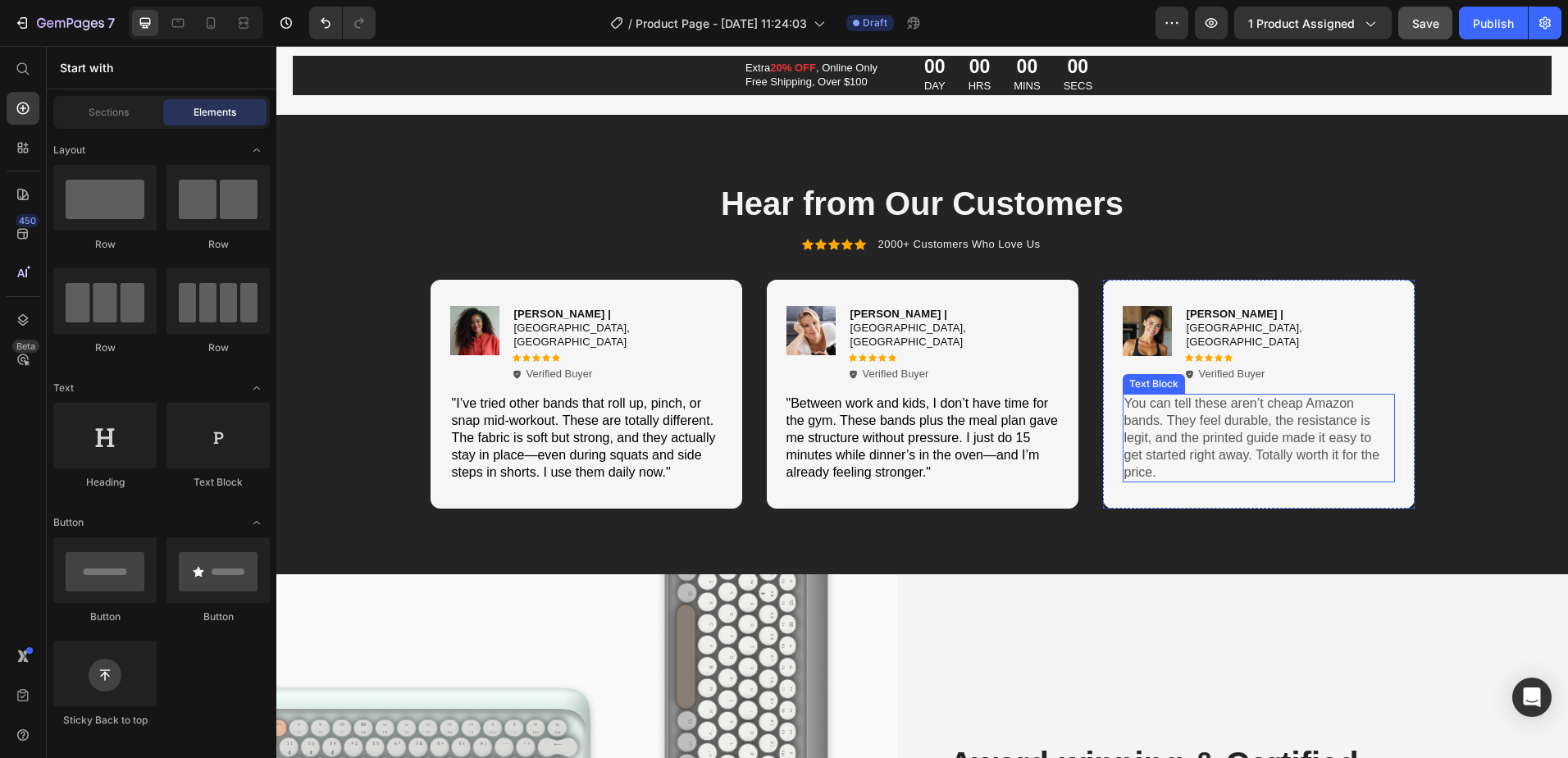 click on "You can tell these aren’t cheap Amazon bands. They feel durable, the resistance is legit, and the printed guide made it easy to get started right away. Totally worth it for the price." at bounding box center [1259, 438] 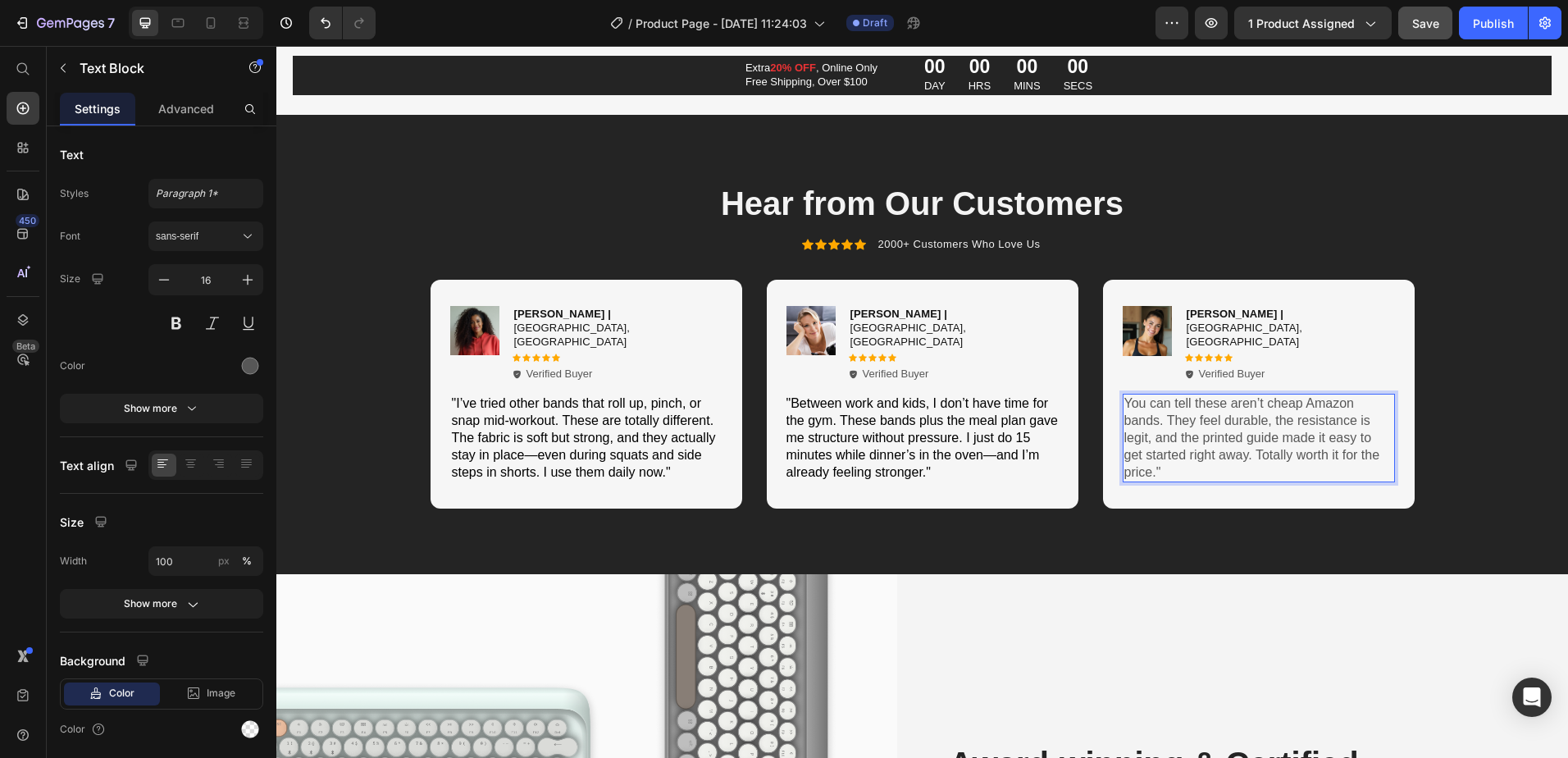 click on "You can tell these aren’t cheap Amazon bands. They feel durable, the resistance is legit, and the printed guide made it easy to get started right away. Totally worth it for the price."" at bounding box center [1259, 438] 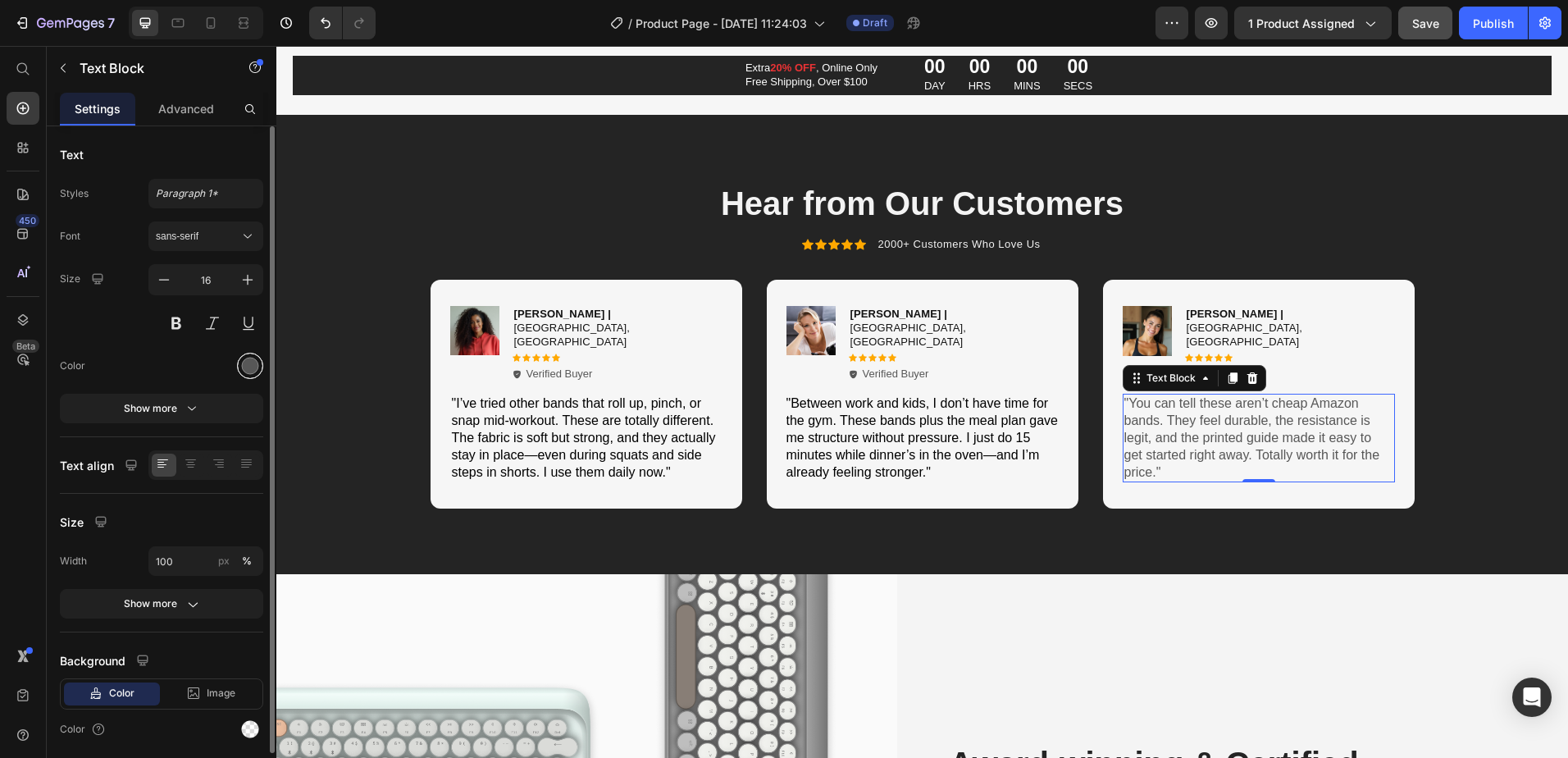 click at bounding box center [250, 366] 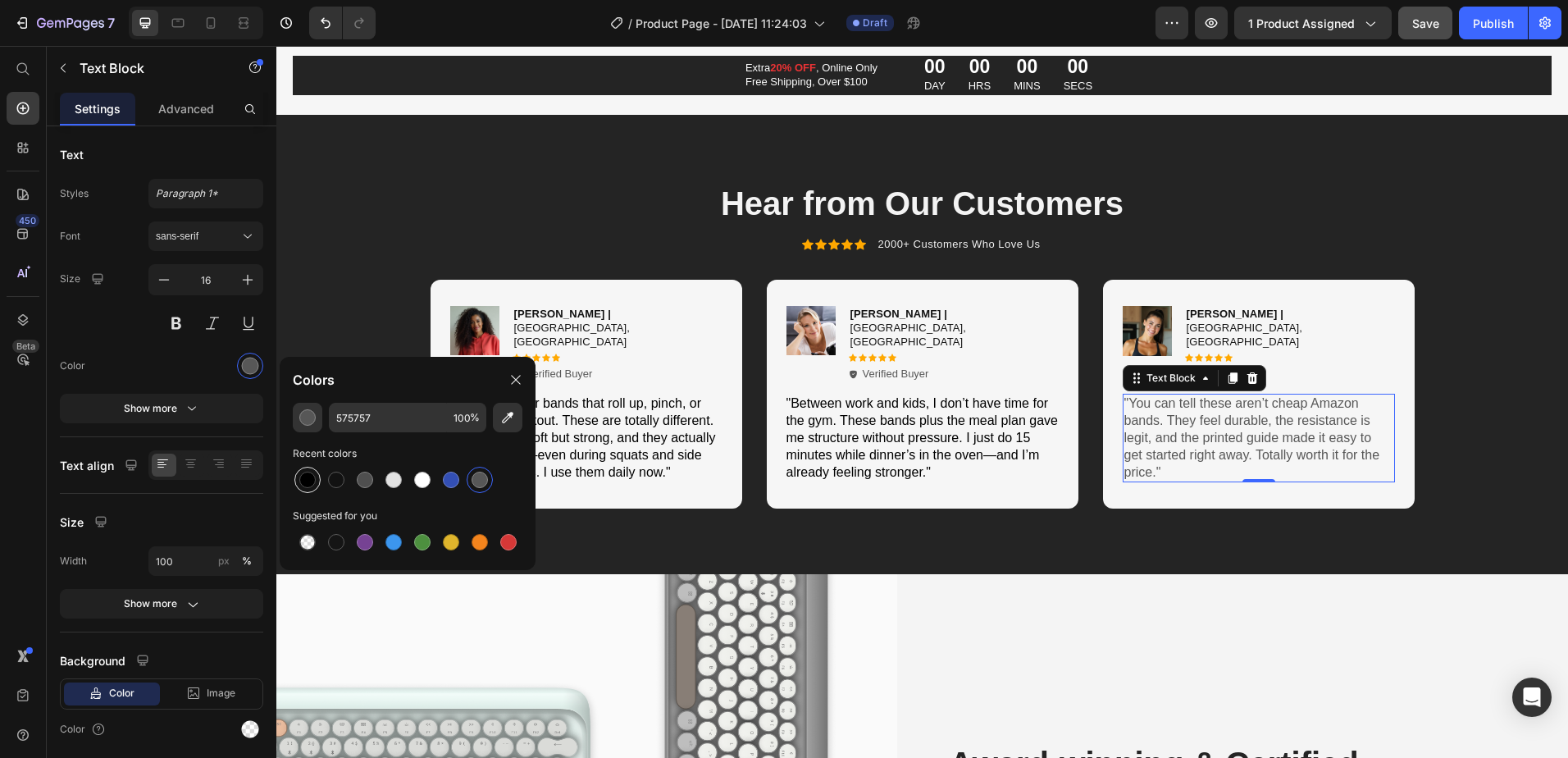 click at bounding box center (308, 480) 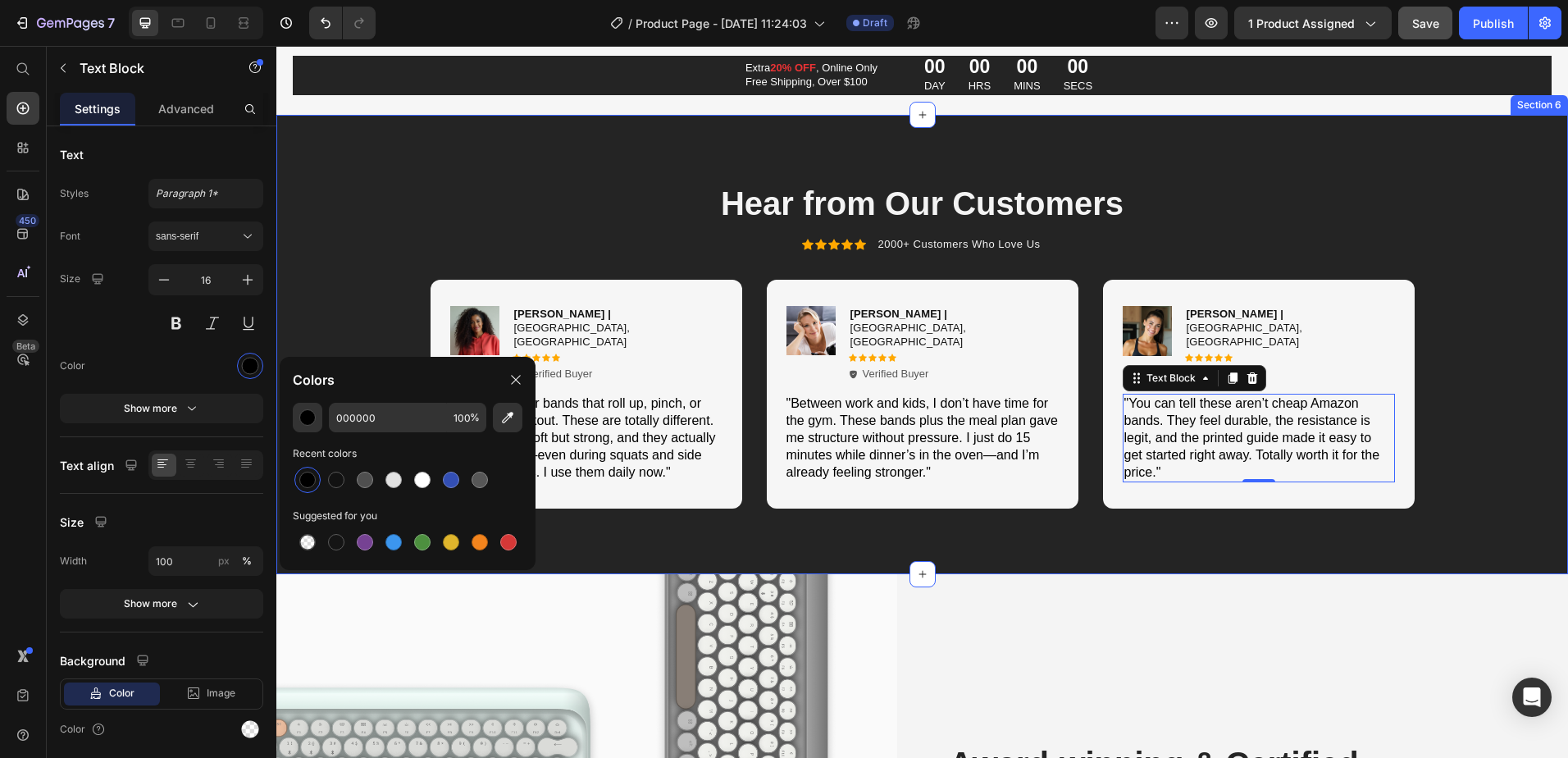 click on "Image [PERSON_NAME] |  [GEOGRAPHIC_DATA], [GEOGRAPHIC_DATA] Text Block Icon Icon Icon Icon Icon Icon List
Verified Buyer Item List Row "I’ve tried other bands that roll up, pinch, or snap mid-workout. These are totally different. The fabric is soft but strong, and they actually stay in place—even during squats and side steps in shorts. I use them daily now." Text Block Row Image [PERSON_NAME] |  [GEOGRAPHIC_DATA], OR Text Block Icon Icon Icon Icon Icon Icon List
Verified Buyer Item List Row "Between work and kids, I don’t have time for the gym. These bands plus the meal plan gave me structure without pressure. I just do 15 minutes while dinner’s in the oven—and I’m already feeling stronger." Text Block Row Image [PERSON_NAME] |  [GEOGRAPHIC_DATA], [GEOGRAPHIC_DATA] Text Block Icon Icon Icon Icon Icon Icon List
Verified Buyer Item List Row Text Block   0 Row Carousel" at bounding box center [922, 395] 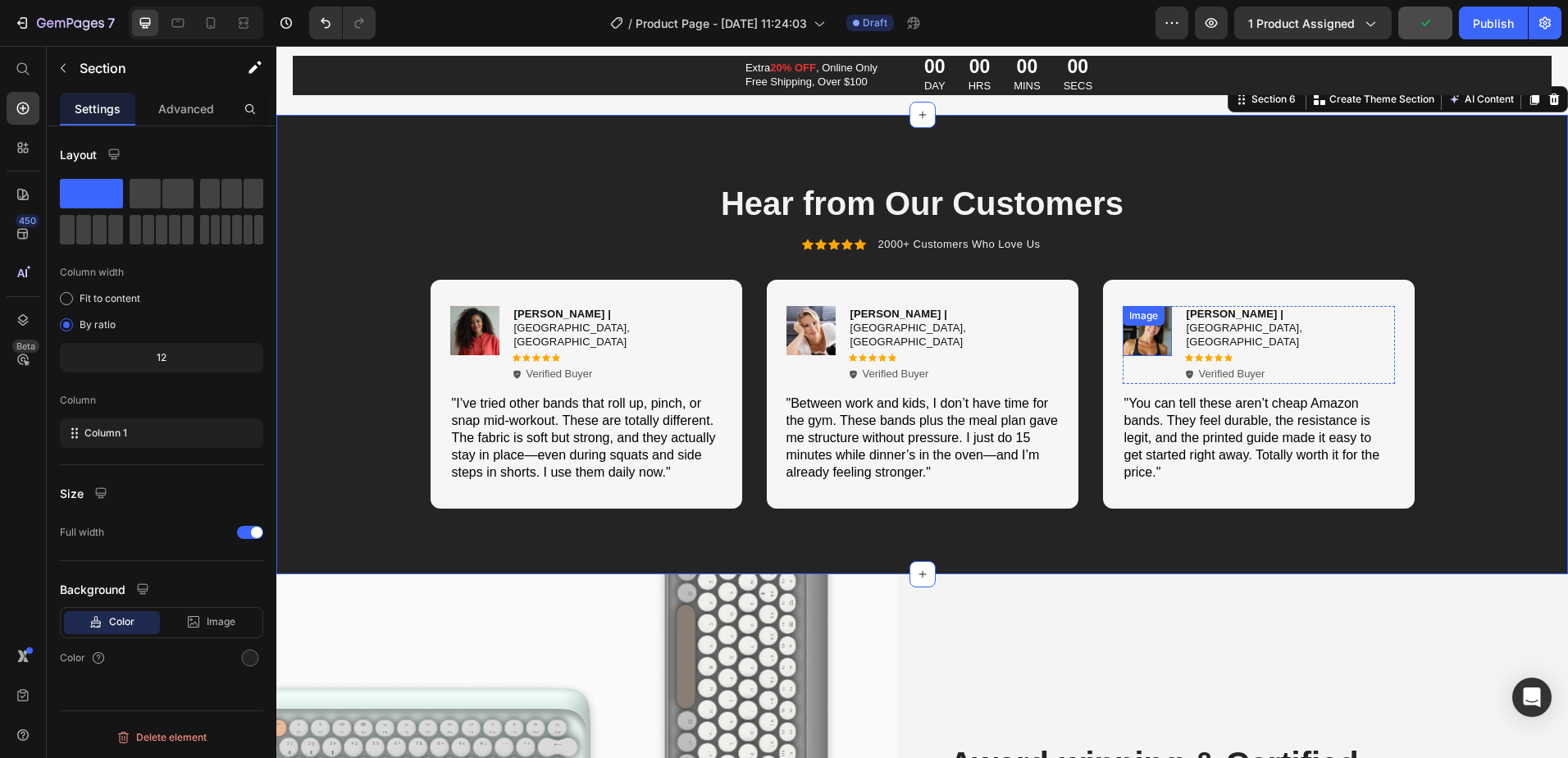 click on "Image" at bounding box center (1147, 331) 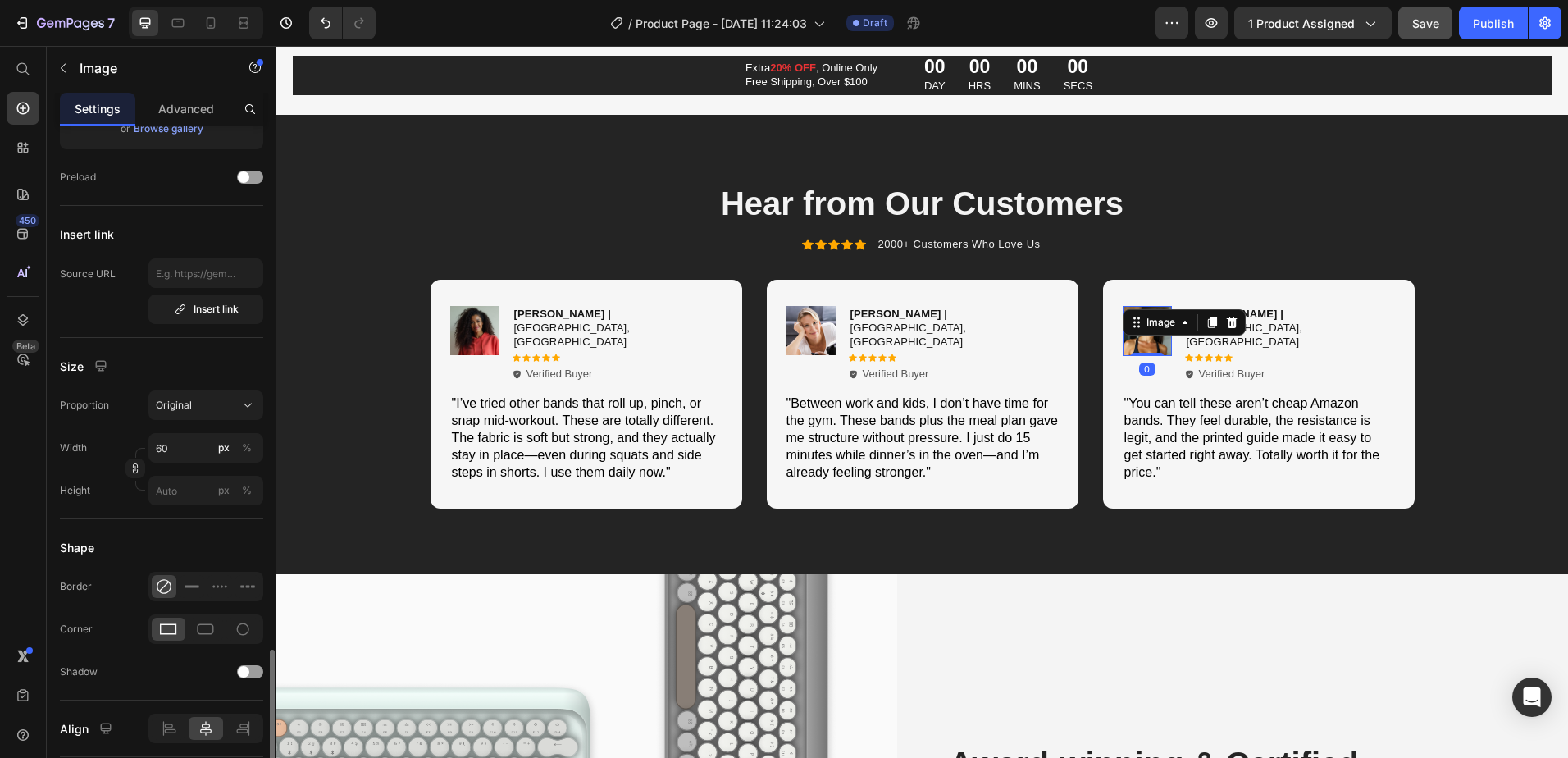 scroll, scrollTop: 492, scrollLeft: 0, axis: vertical 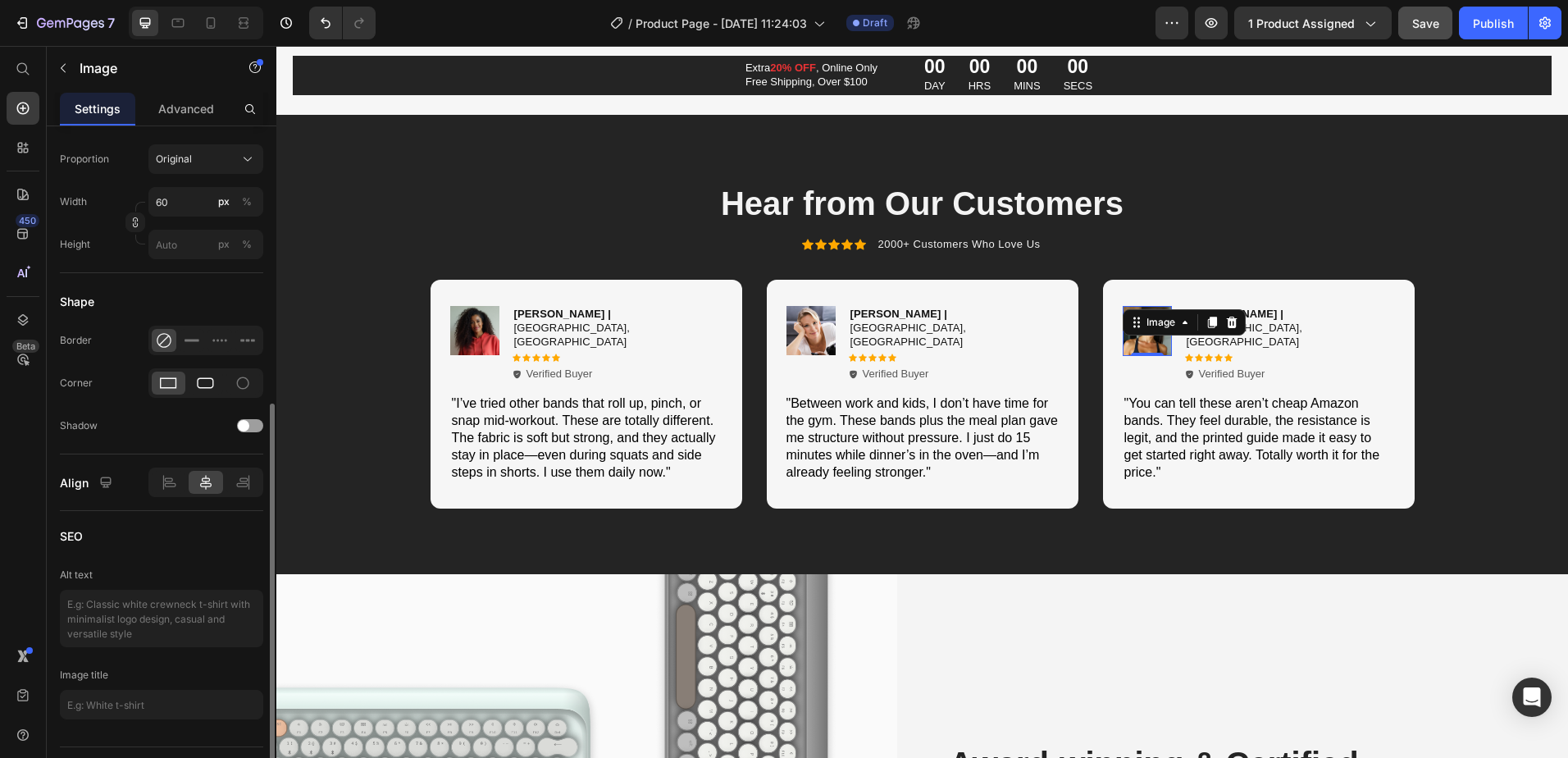 click 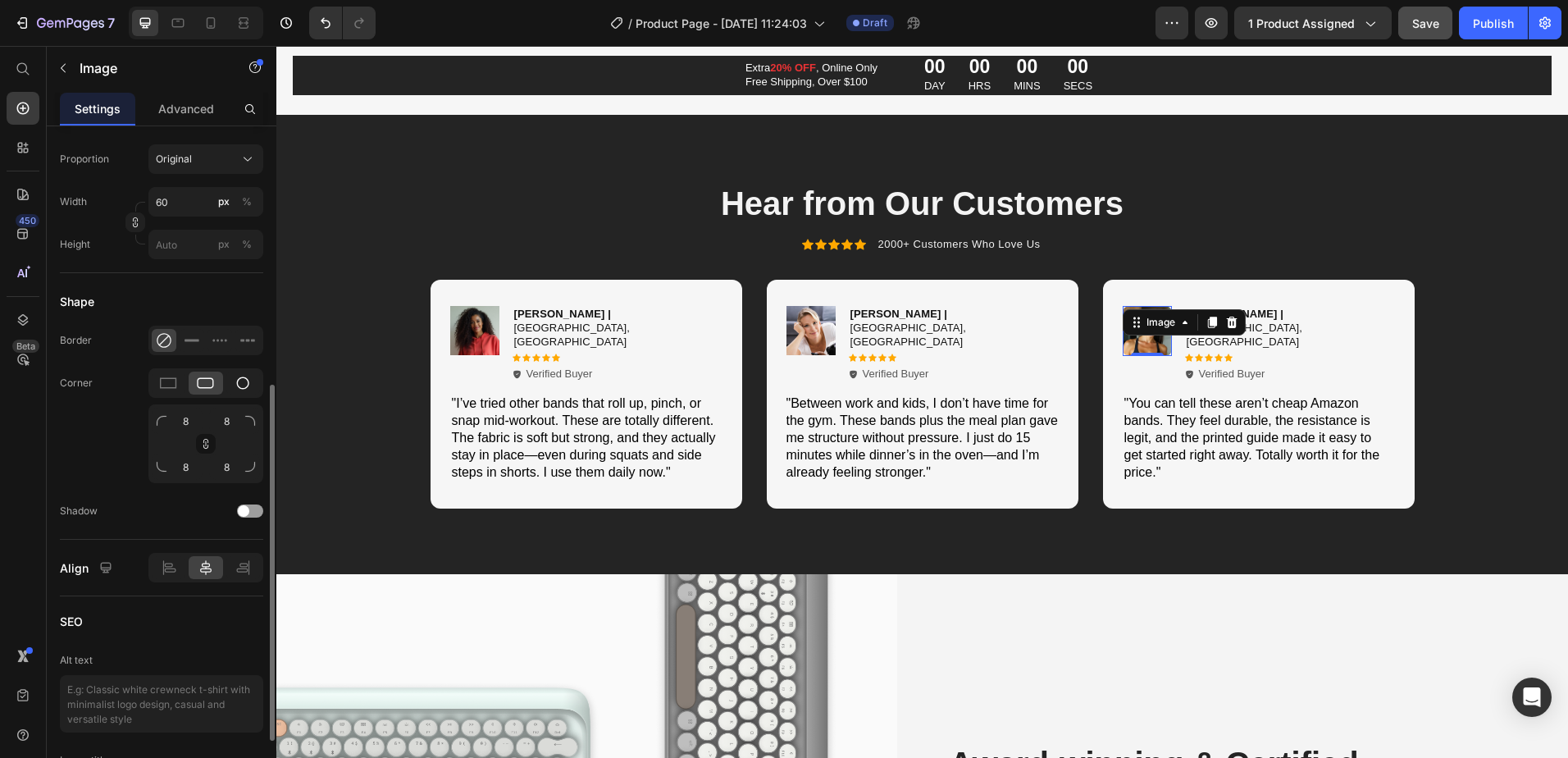 click 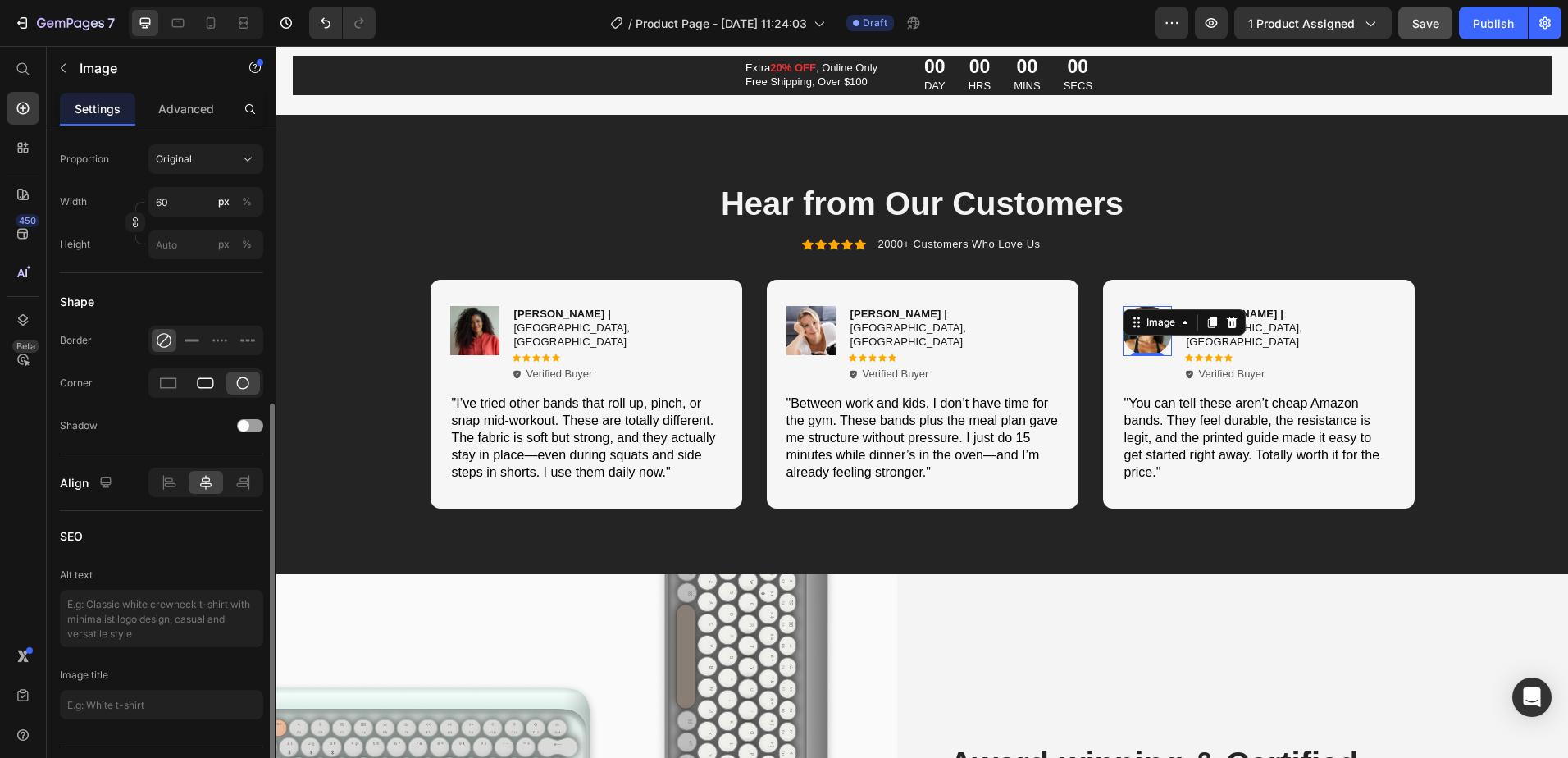 click 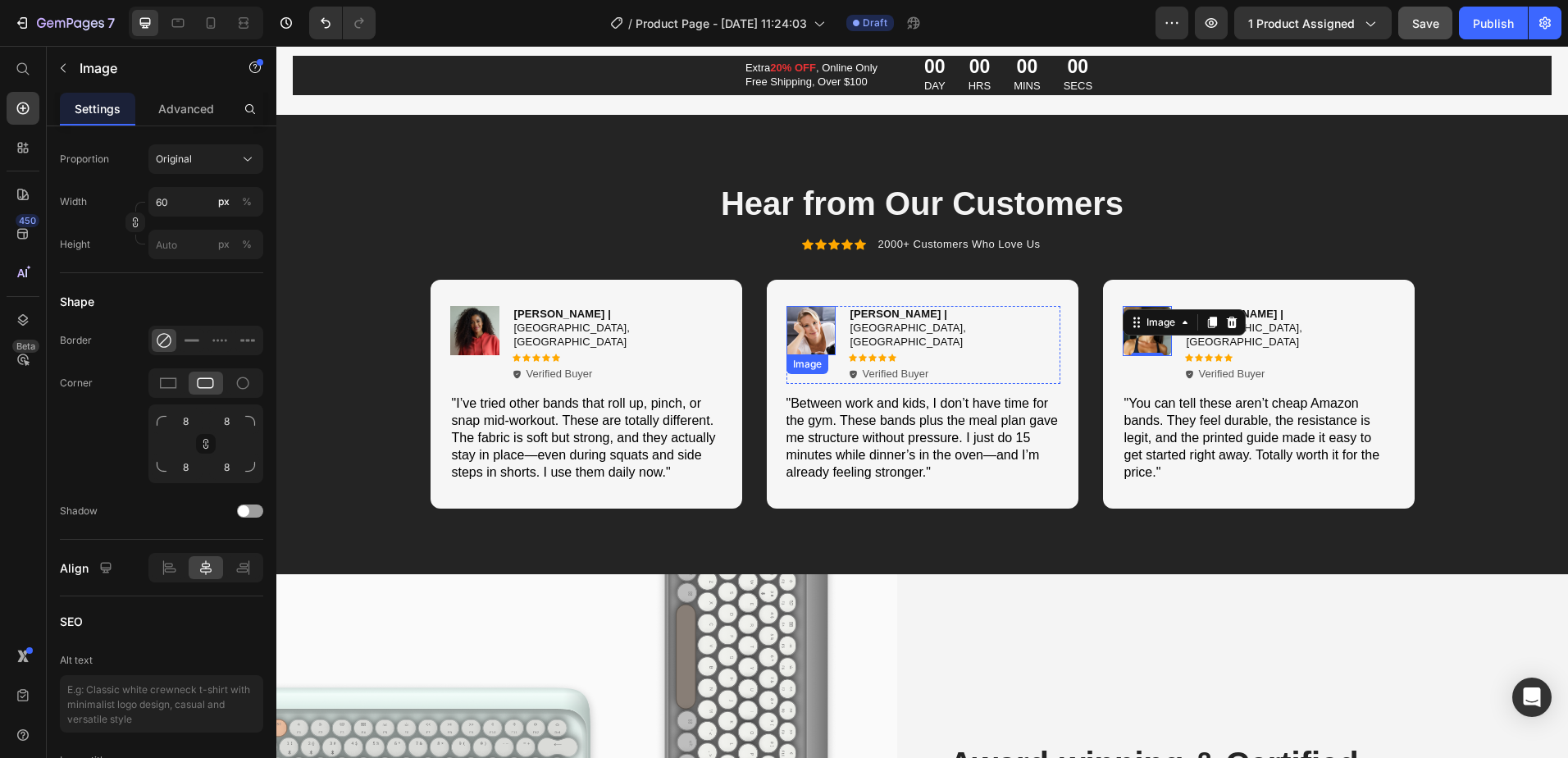click at bounding box center (811, 331) 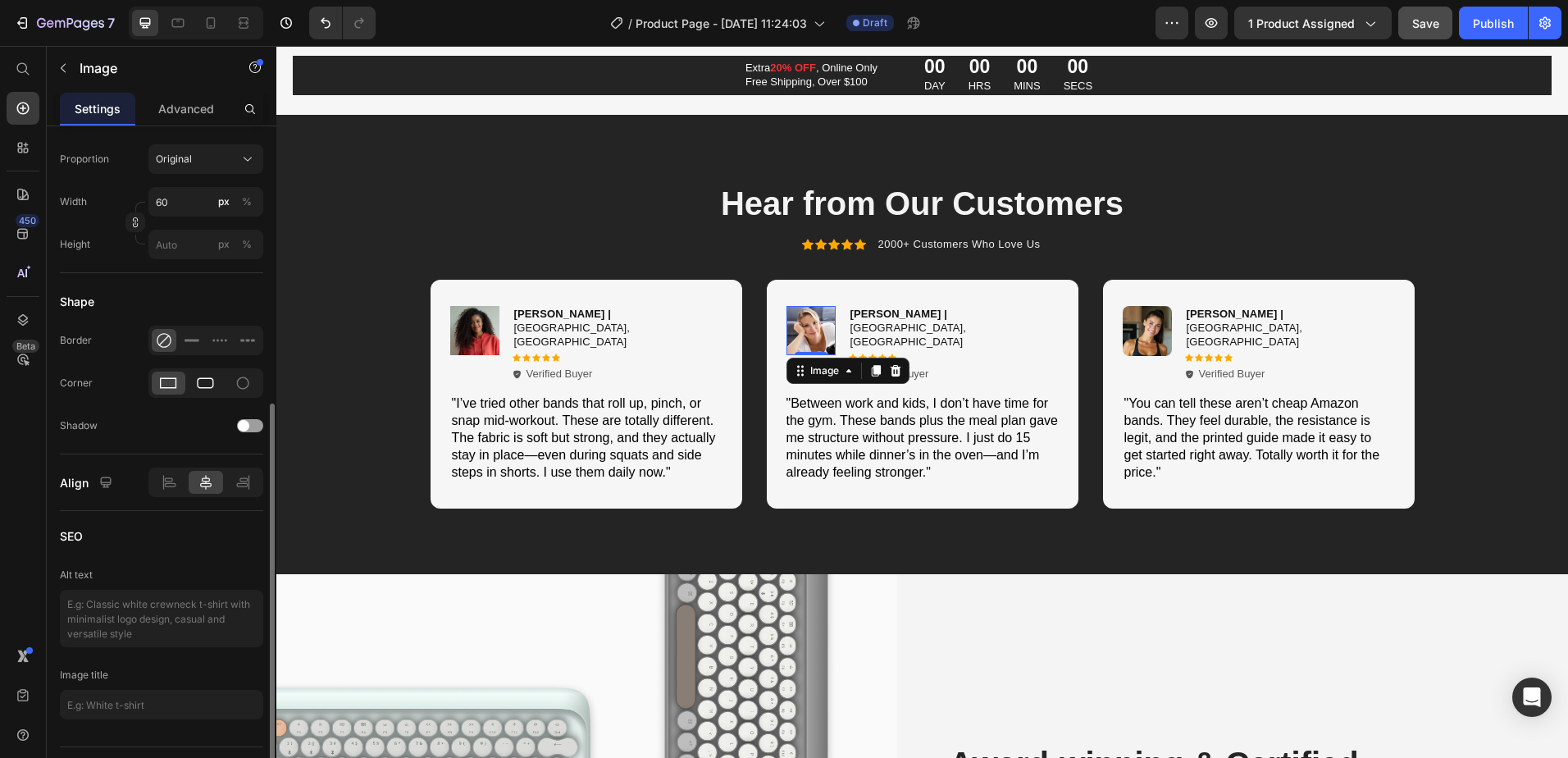 click 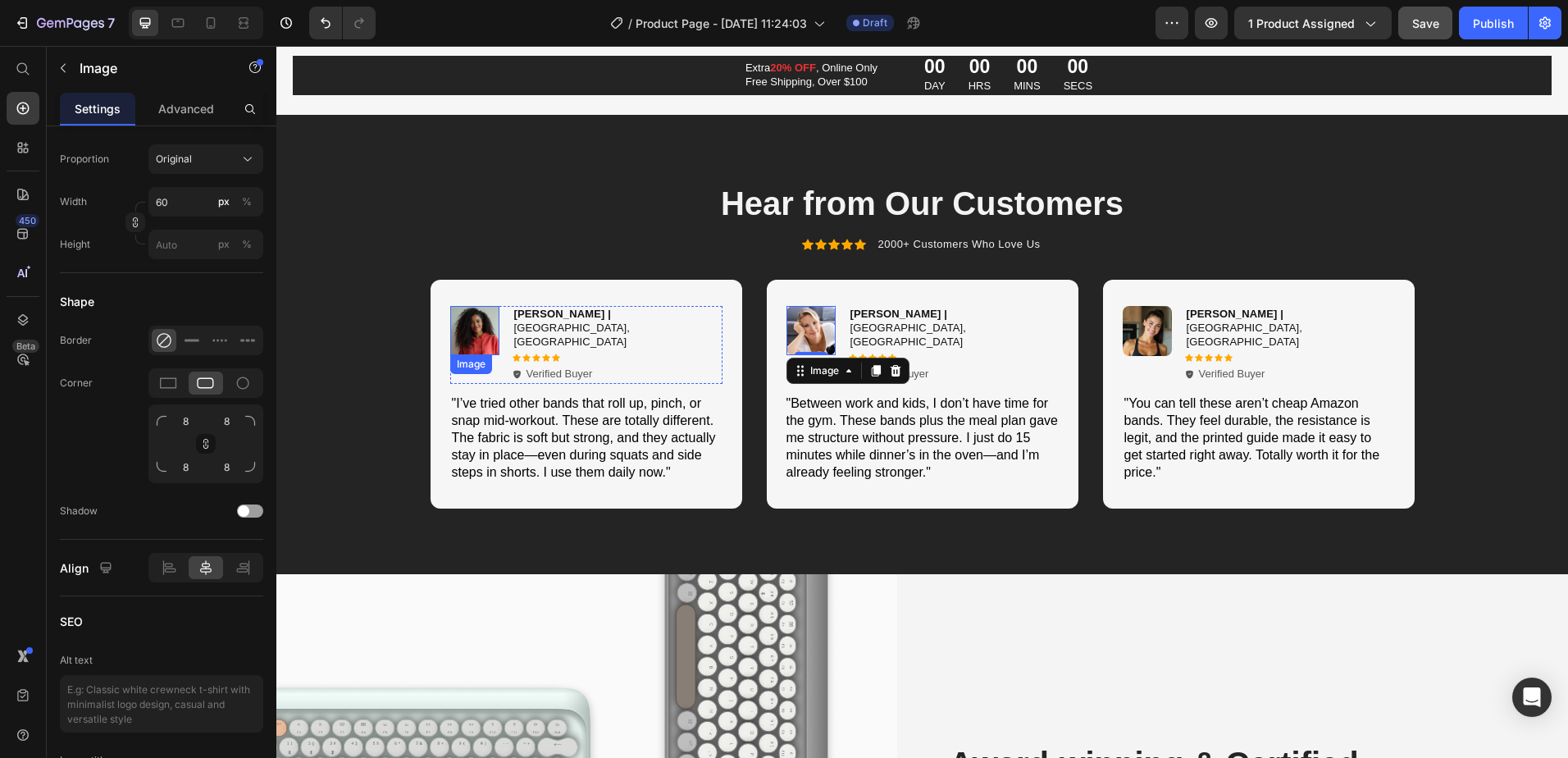 click at bounding box center (475, 331) 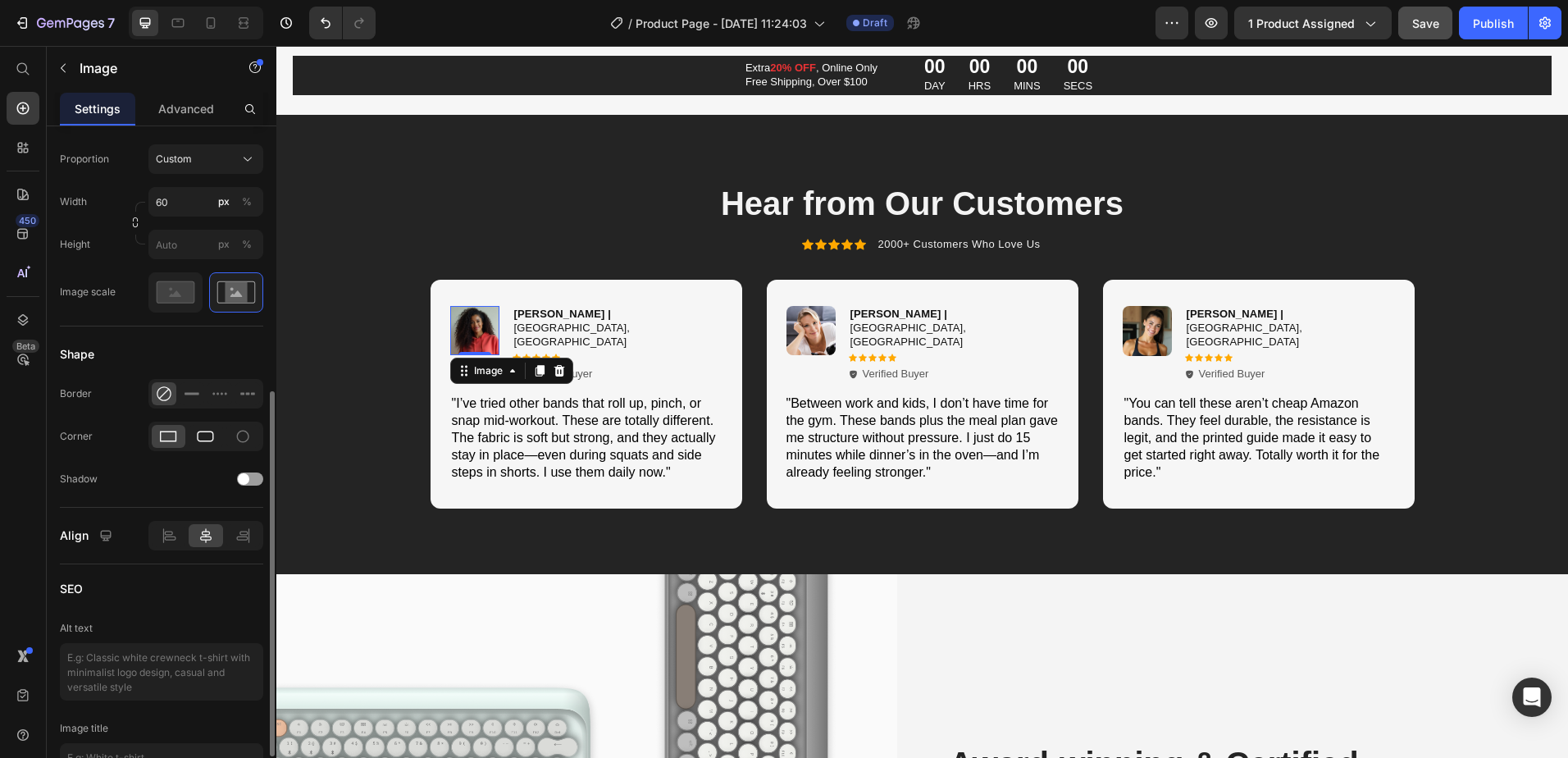 click 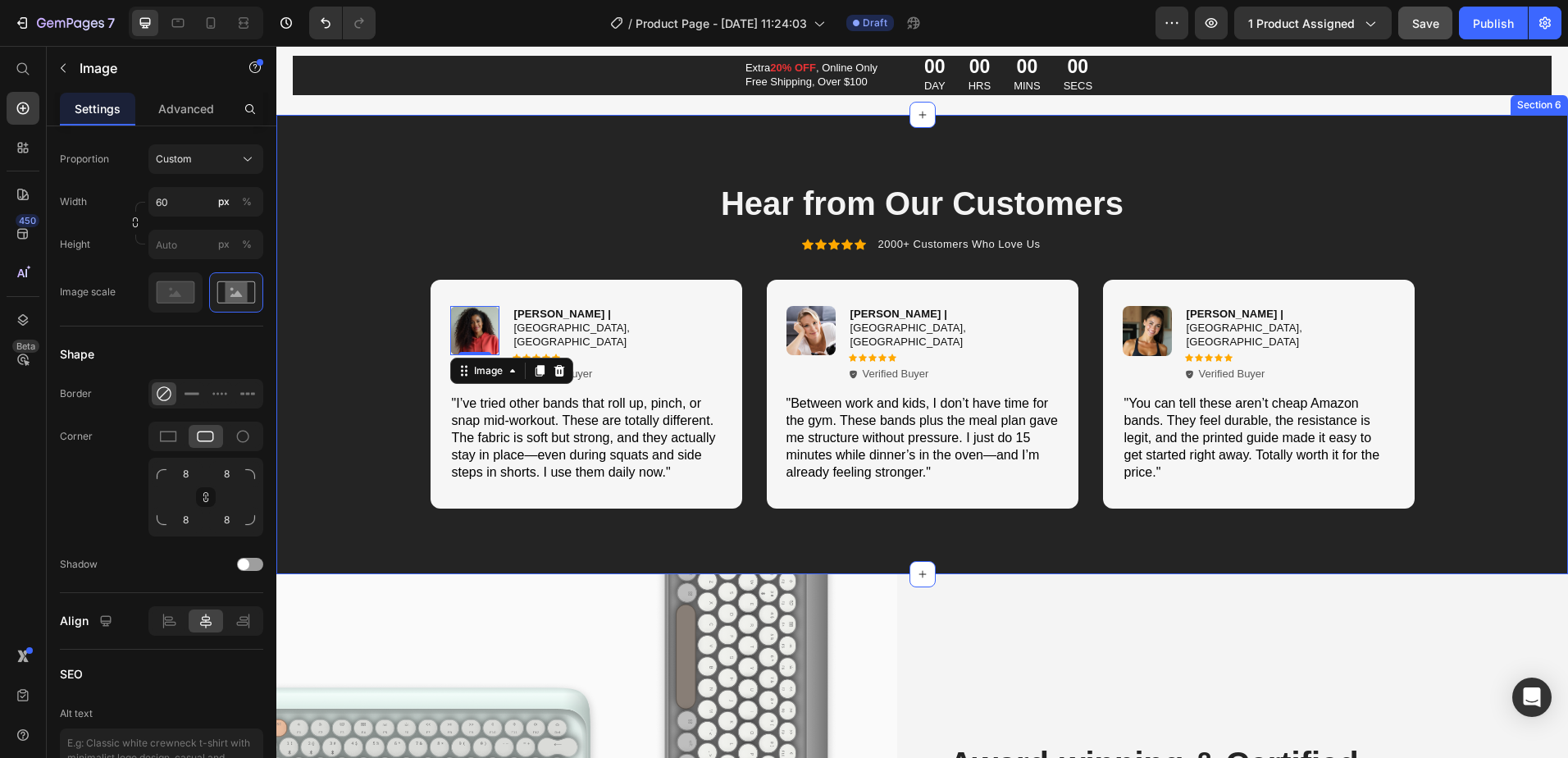 click on "Image   0 [PERSON_NAME] |  [GEOGRAPHIC_DATA], [GEOGRAPHIC_DATA] Text Block Icon Icon Icon Icon Icon Icon List
Verified Buyer Item List Row "I’ve tried other bands that roll up, pinch, or snap mid-workout. These are totally different. The fabric is soft but strong, and they actually stay in place—even during squats and side steps in shorts. I use them daily now." Text Block Row Image [PERSON_NAME] |  [GEOGRAPHIC_DATA], OR Text Block Icon Icon Icon Icon Icon Icon List
Verified Buyer Item List Row "Between work and kids, I don’t have time for the gym. These bands plus the meal plan gave me structure without pressure. I just do 15 minutes while dinner’s in the oven—and I’m already feeling stronger." Text Block Row Image [PERSON_NAME] |  [GEOGRAPHIC_DATA], [GEOGRAPHIC_DATA] Text Block Icon Icon Icon Icon Icon Icon List
Verified Buyer Item List Row Text Block Row Carousel" at bounding box center [922, 395] 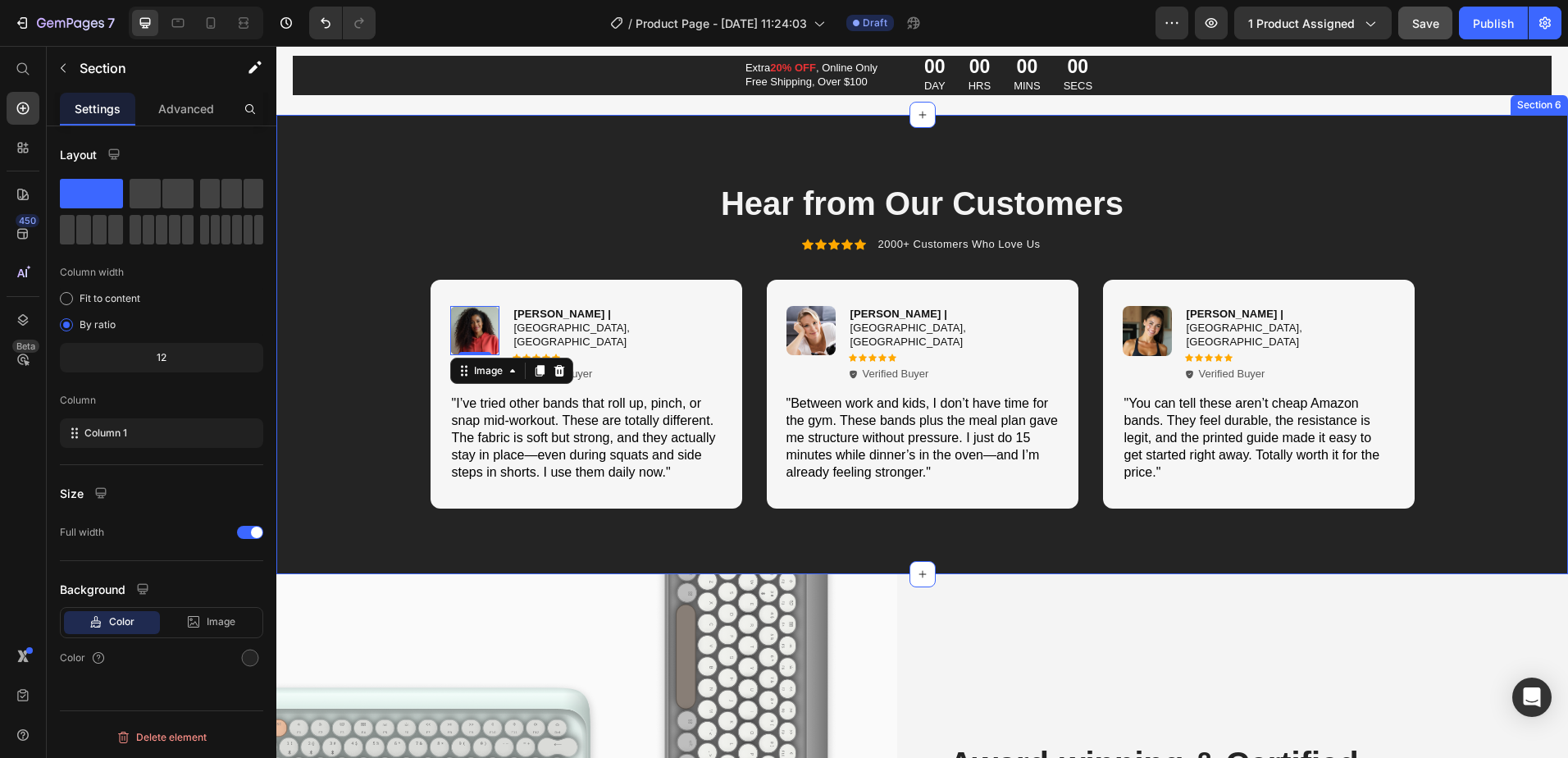 scroll, scrollTop: 0, scrollLeft: 0, axis: both 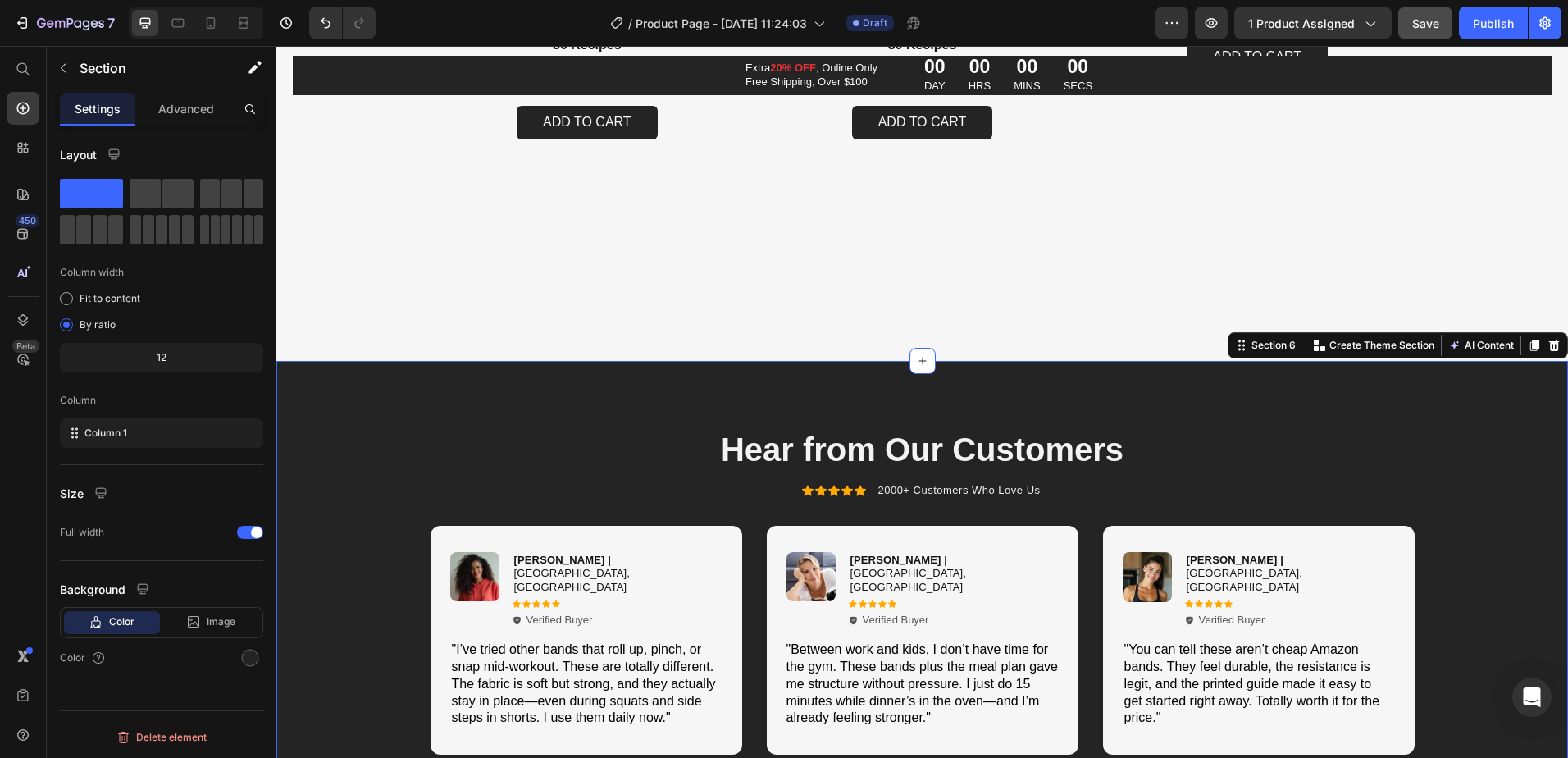 click on "Hear from Our Customers Heading Icon Icon Icon Icon Icon Icon List 2000+ Customers Who Love Us Text Block Row Image [PERSON_NAME] |  [GEOGRAPHIC_DATA], [GEOGRAPHIC_DATA] Text Block Icon Icon Icon Icon Icon Icon List
Verified Buyer Item List Row "I’ve tried other bands that roll up, pinch, or snap mid-workout. These are totally different. The fabric is soft but strong, and they actually stay in place—even during squats and side steps in shorts. I use them daily now." Text Block Row Image [PERSON_NAME] |  [GEOGRAPHIC_DATA], OR Text Block Icon Icon Icon Icon Icon Icon List
Verified Buyer Item List Row "Between work and kids, I don’t have time for the gym. These bands plus the meal plan gave me structure without pressure. I just do 15 minutes while dinner’s in the oven—and I’m already feeling stronger." Text Block Row Image [PERSON_NAME] |  [GEOGRAPHIC_DATA], [GEOGRAPHIC_DATA] Text Block Icon Icon Icon Icon Icon Icon List
Verified Buyer Item List Row Text Block Row Carousel Section 6   You can create reusable sections" at bounding box center [922, 591] 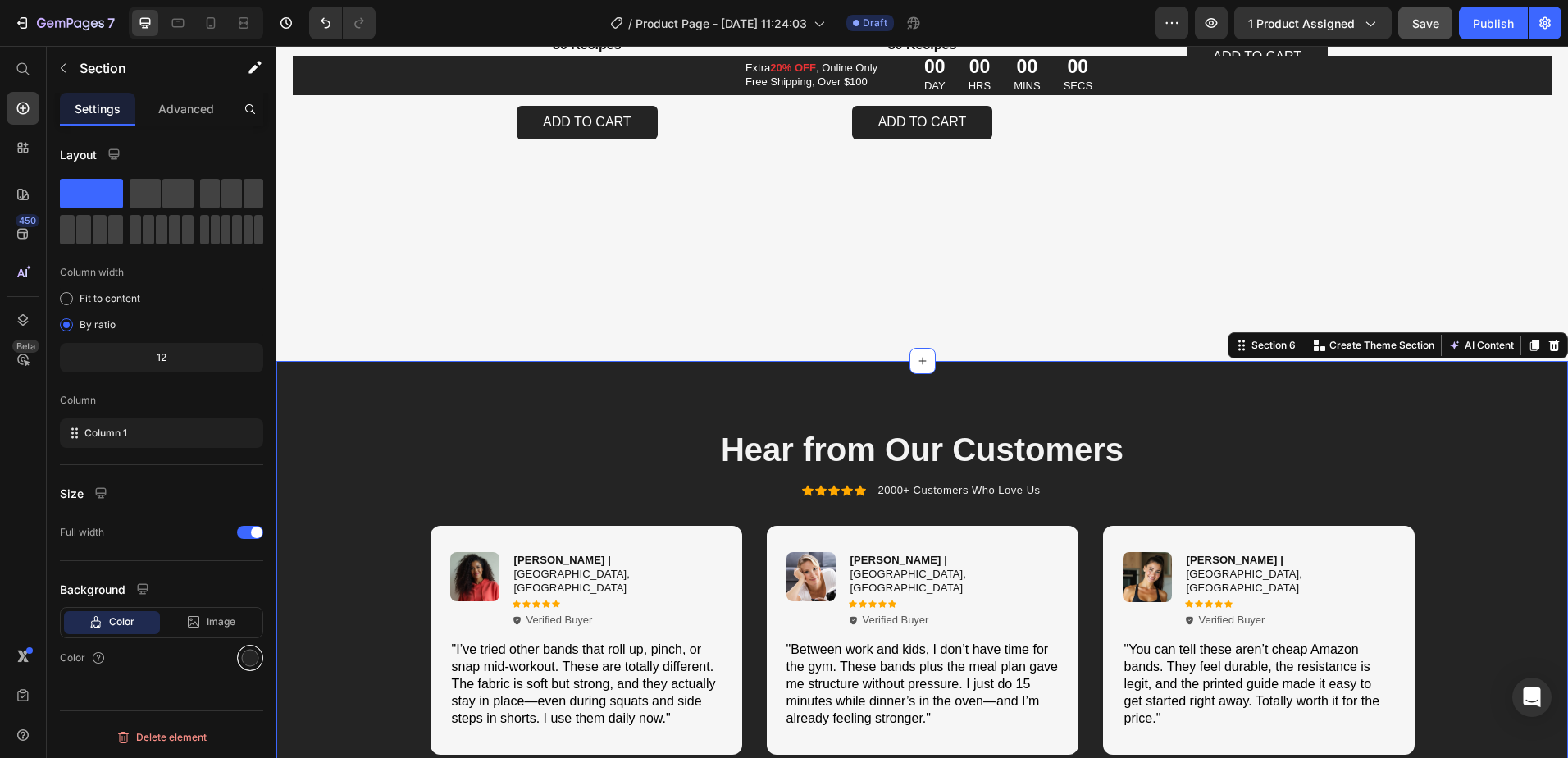 click at bounding box center [250, 658] 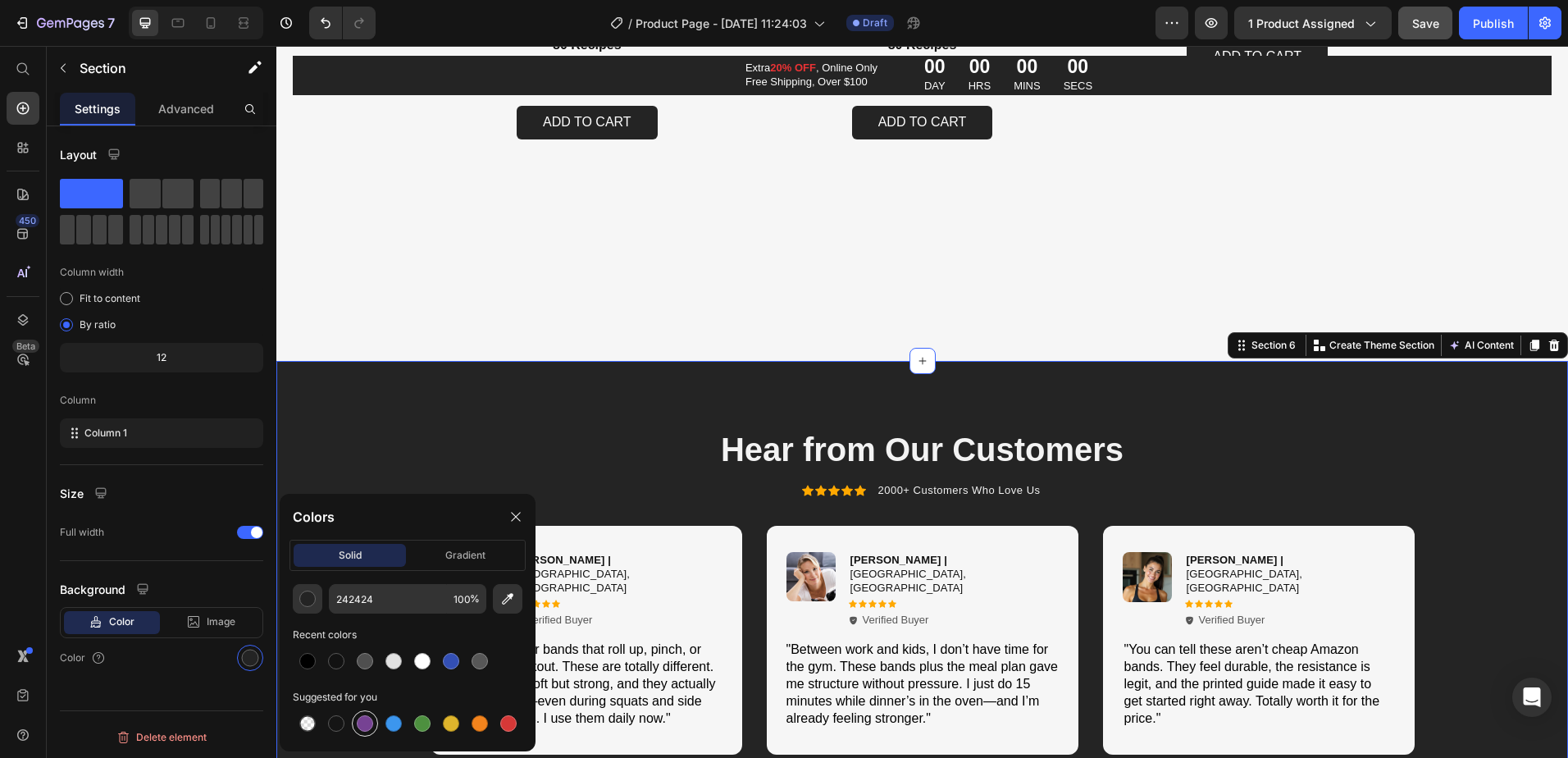 click at bounding box center (365, 724) 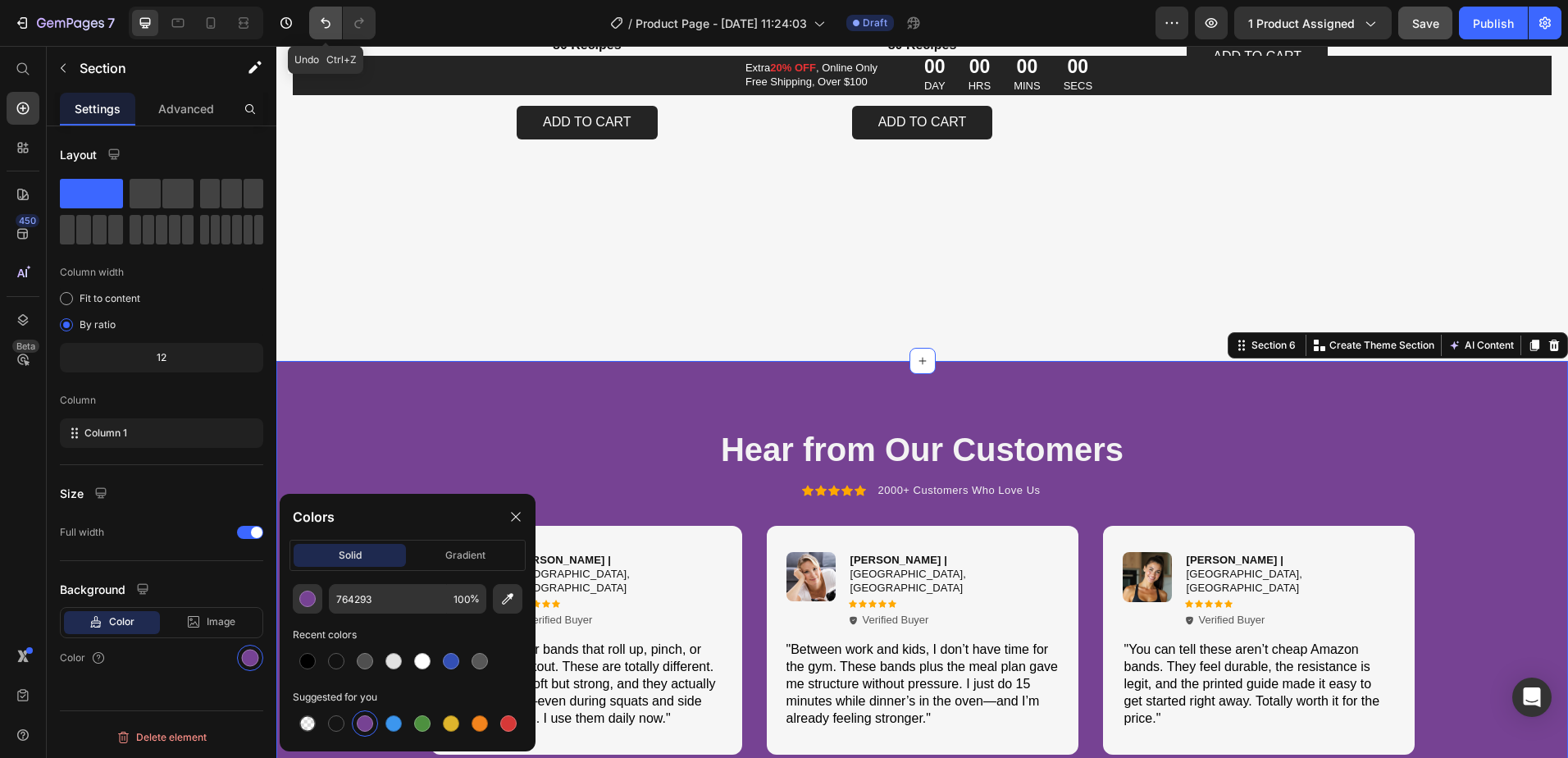click 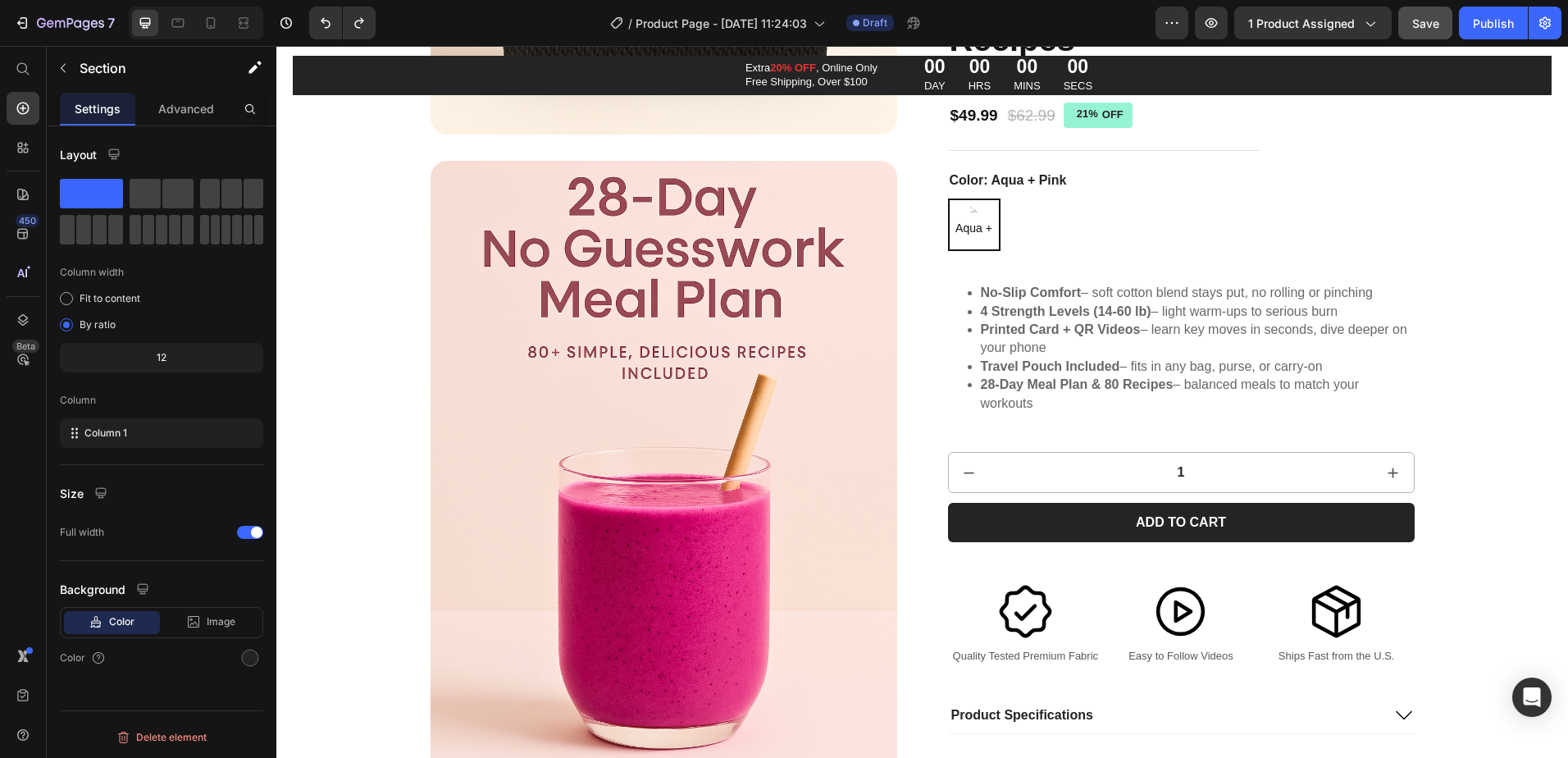 scroll, scrollTop: 2615, scrollLeft: 0, axis: vertical 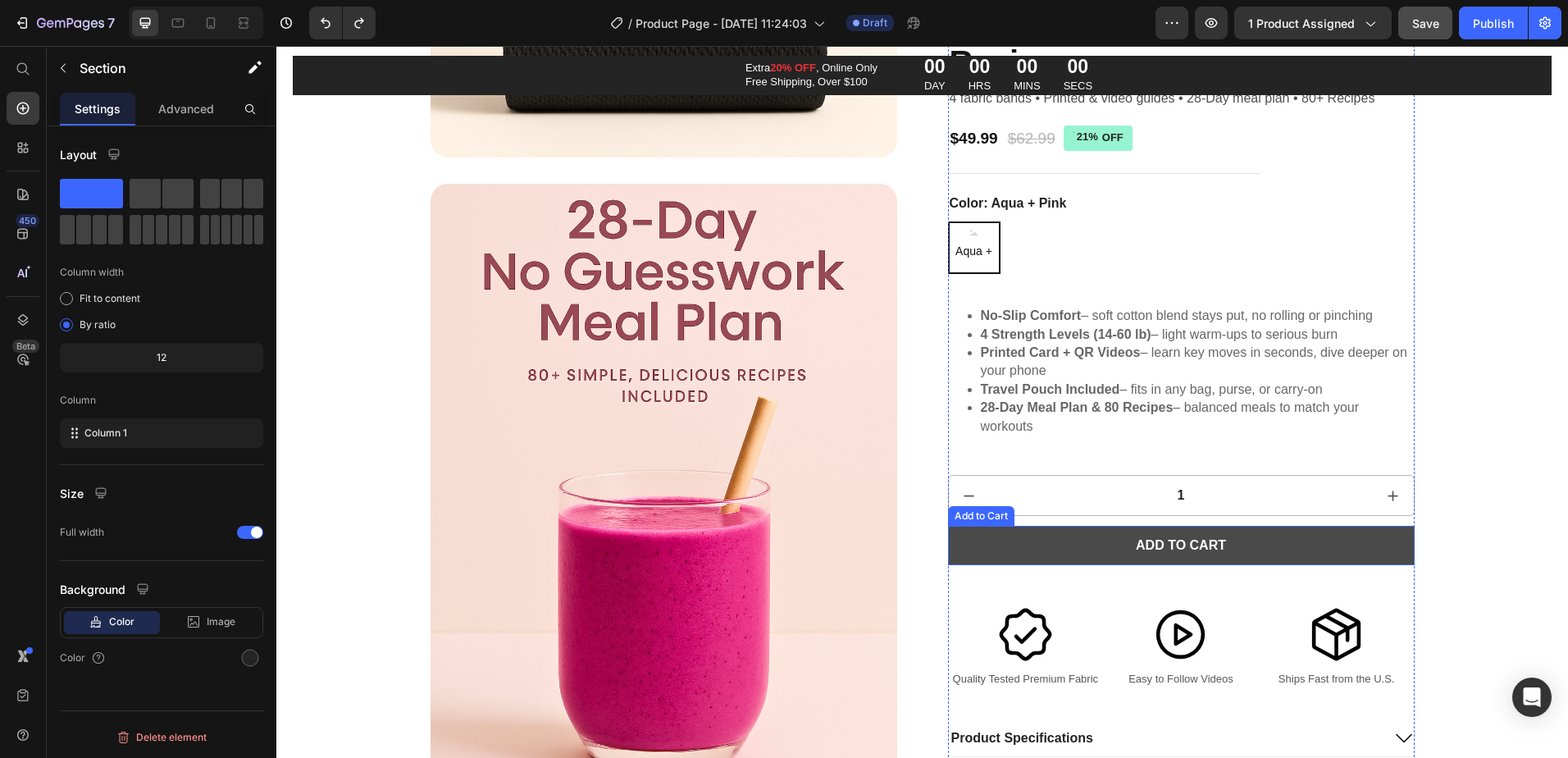 click on "Add to cart" at bounding box center (1181, 546) 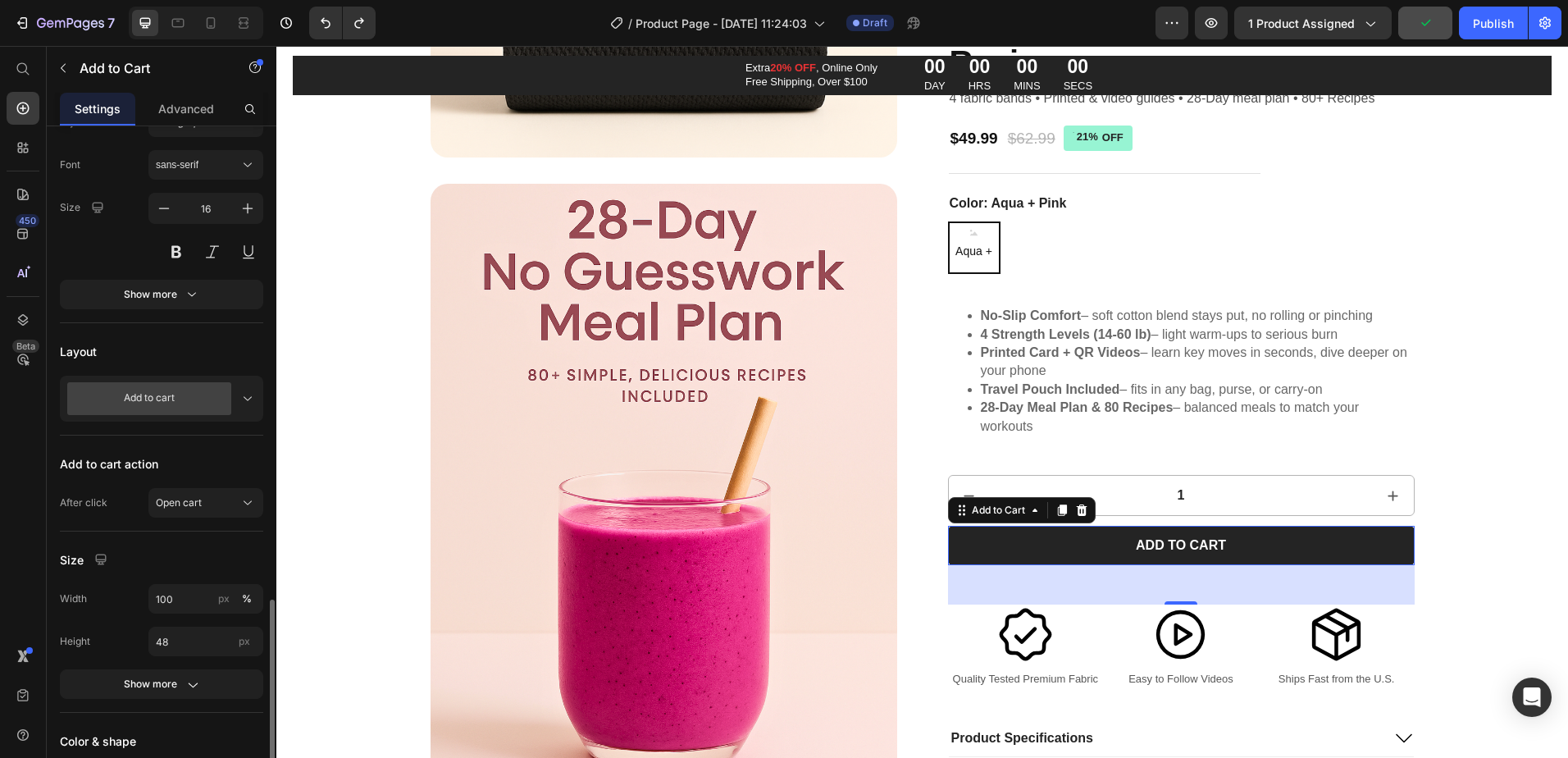 scroll, scrollTop: 492, scrollLeft: 0, axis: vertical 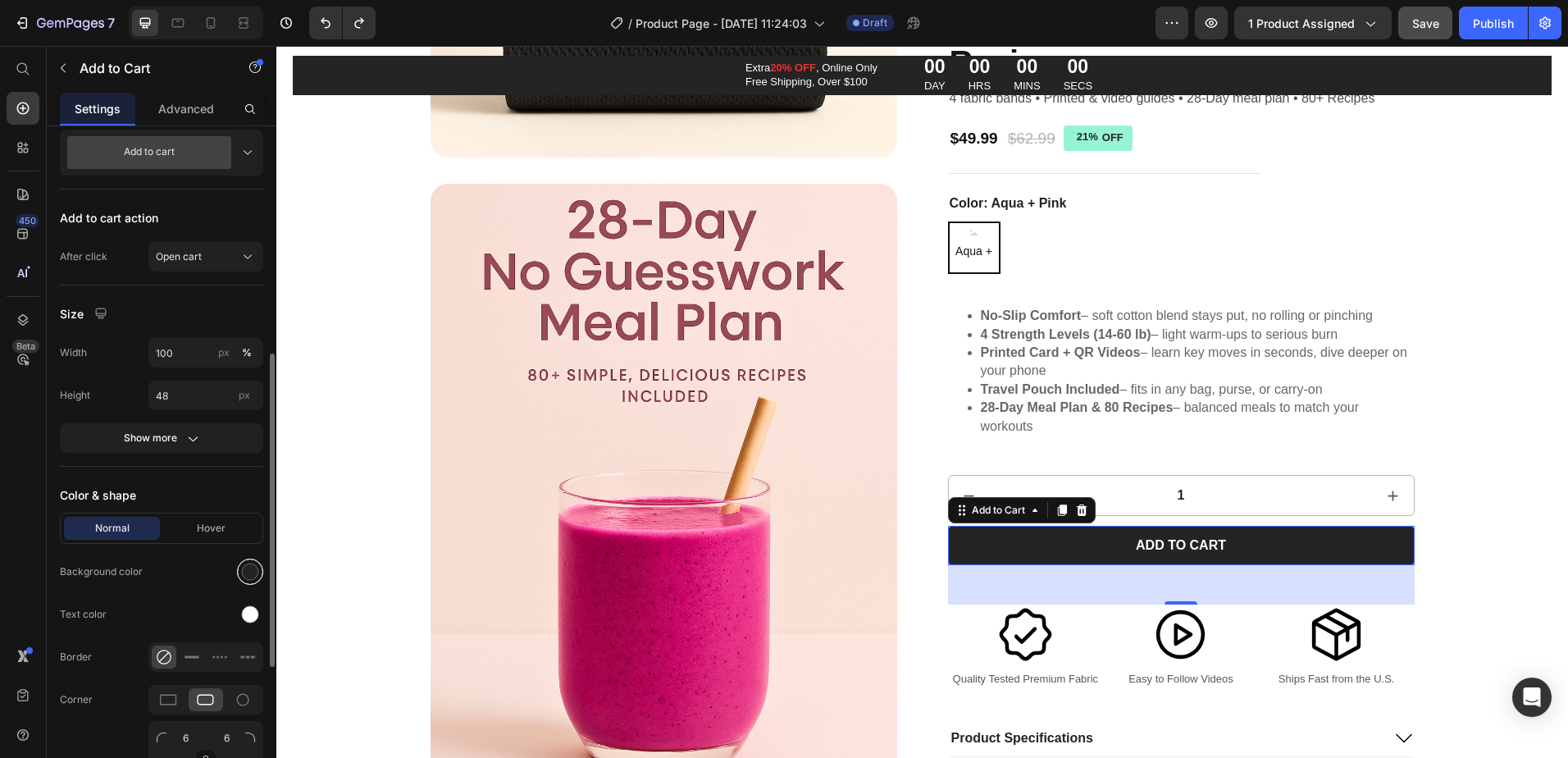 click at bounding box center [250, 572] 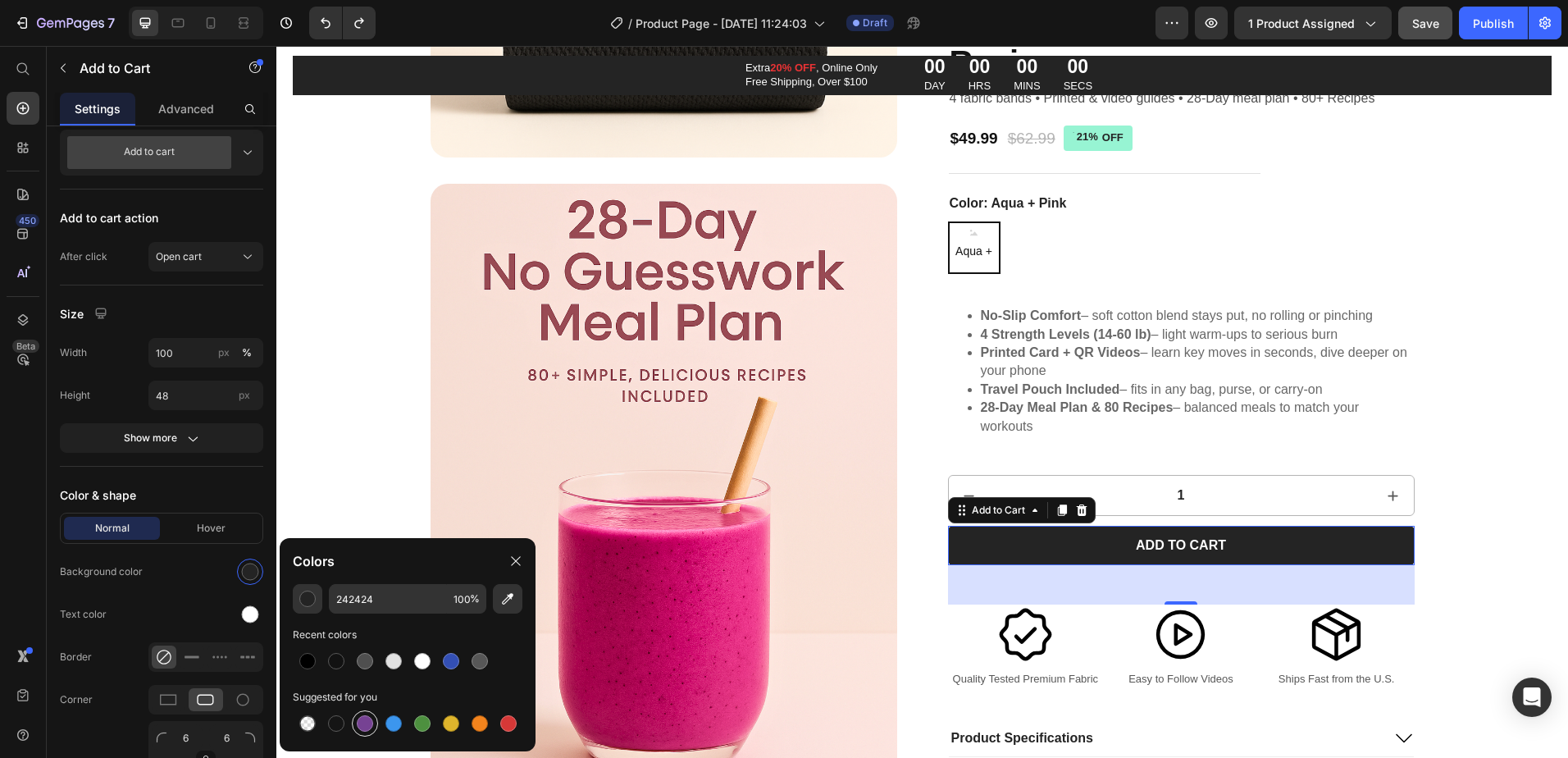 click at bounding box center [365, 724] 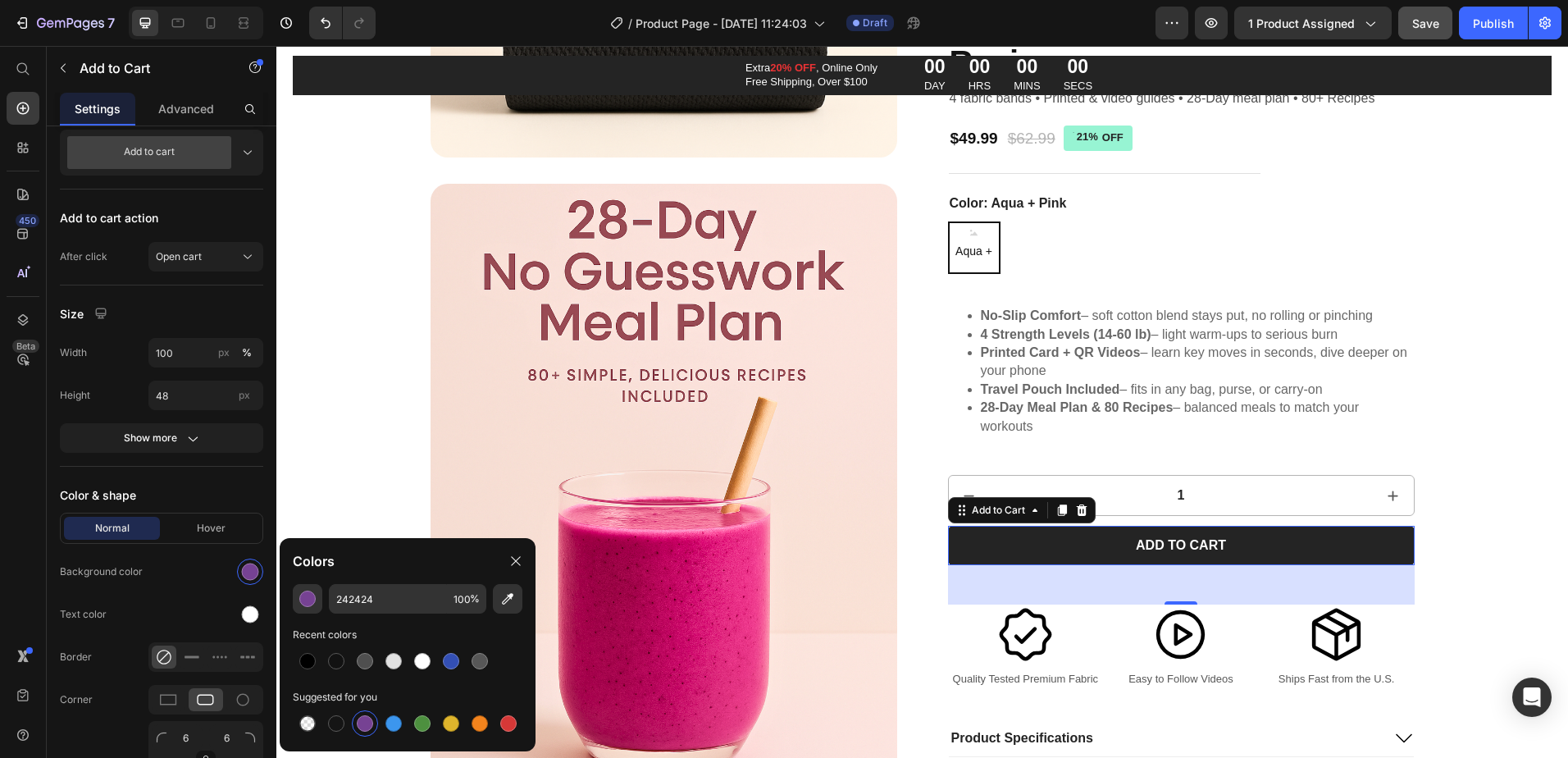 type on "764293" 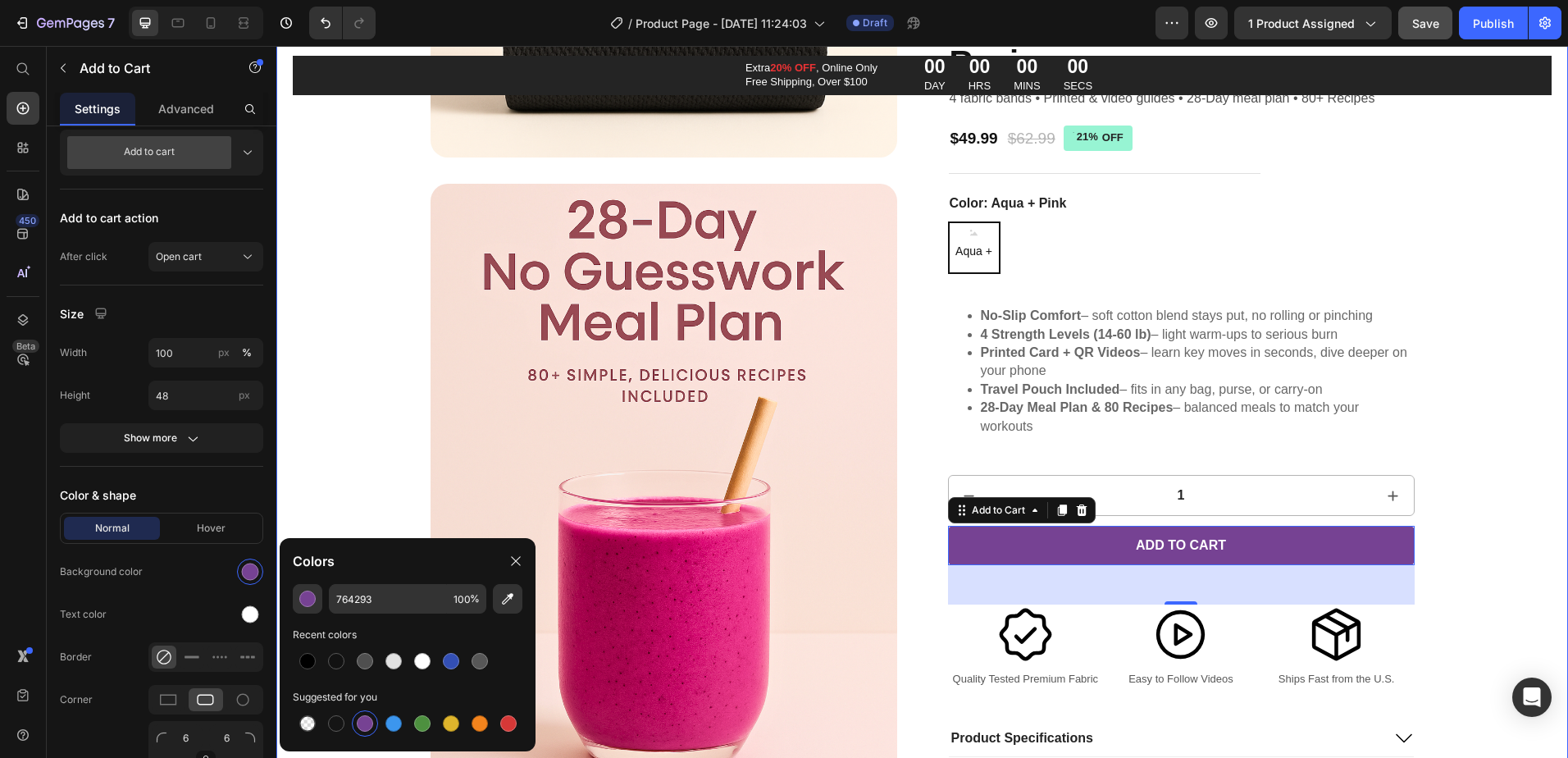 click on "Product Images
Icon
Icon
Icon
Icon
Icon Icon List 2,500+ Verified Reviews! Text Block Row Comfort-Fit Resistance Bands + 28-Day Plan & 80 Recipes Product Title 4 fabric bands • Printed & video guides • 28-Day meal plan • 80+ Recipes Text Block $49.99 Product Price $62.99 Product Price 21% OFF Discount Tag Row Color: Aqua + Pink Aqua + Pink Aqua + Pink Aqua + Pink Product Variants & Swatches
No-Slip Comfort  – soft cotton blend stays put, no rolling or pinching
4 Strength Levels (14-60 lb)  – light warm-ups to serious burn
Printed Card + QR Videos  – learn key moves in seconds, dive deeper on your phone
Travel Pouch Included  – fits in any bag, purse, or carry-on
28-Day Meal Plan & 80 Recipes  – balanced meals to match your workouts
Product Description 1 Product Quantity Add to cart Add to Cart   48 Image Quality Tested Premium Fabric Text Block Image Easy to Follow Videos" at bounding box center [922, -803] 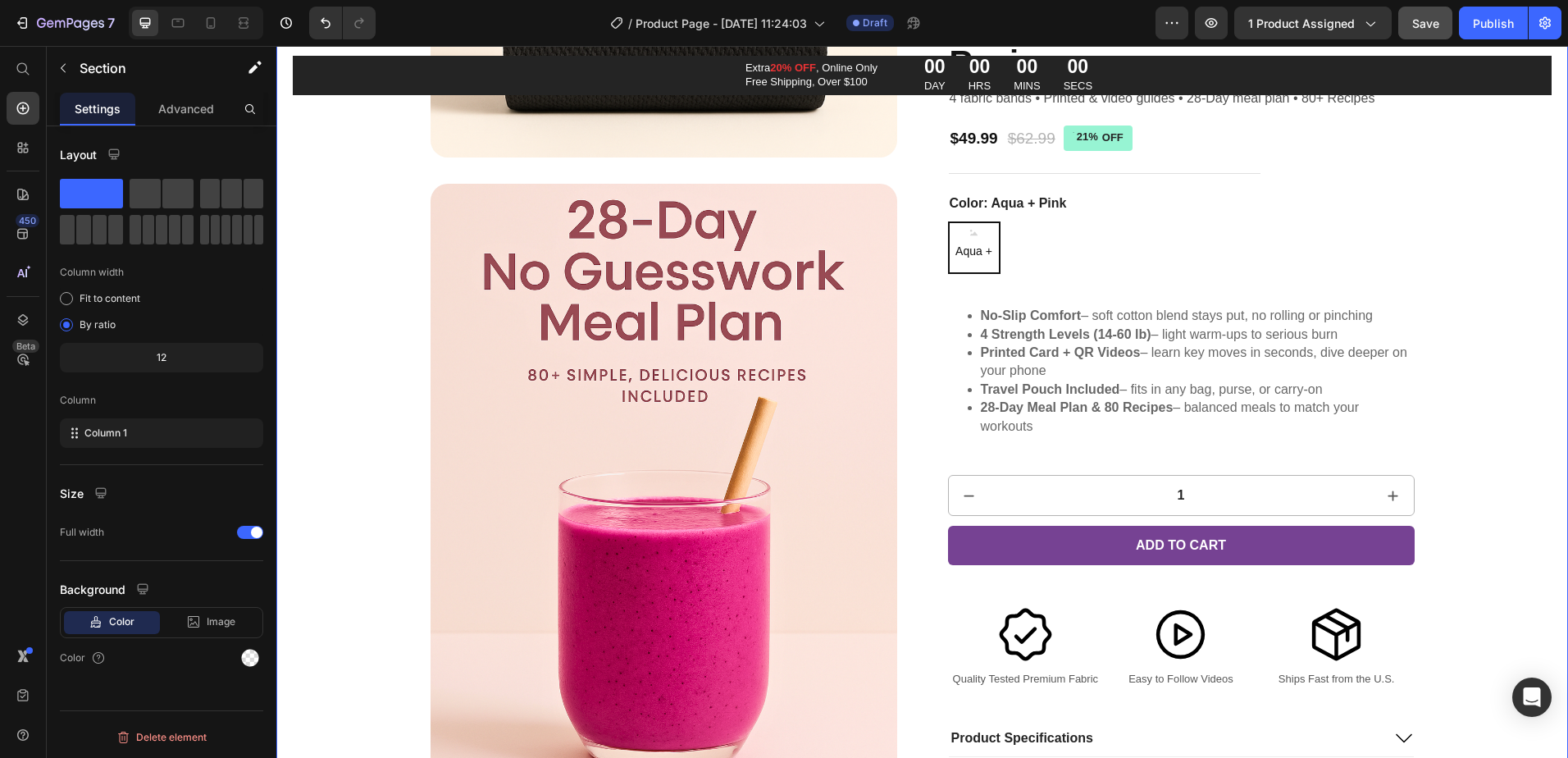 scroll, scrollTop: 0, scrollLeft: 0, axis: both 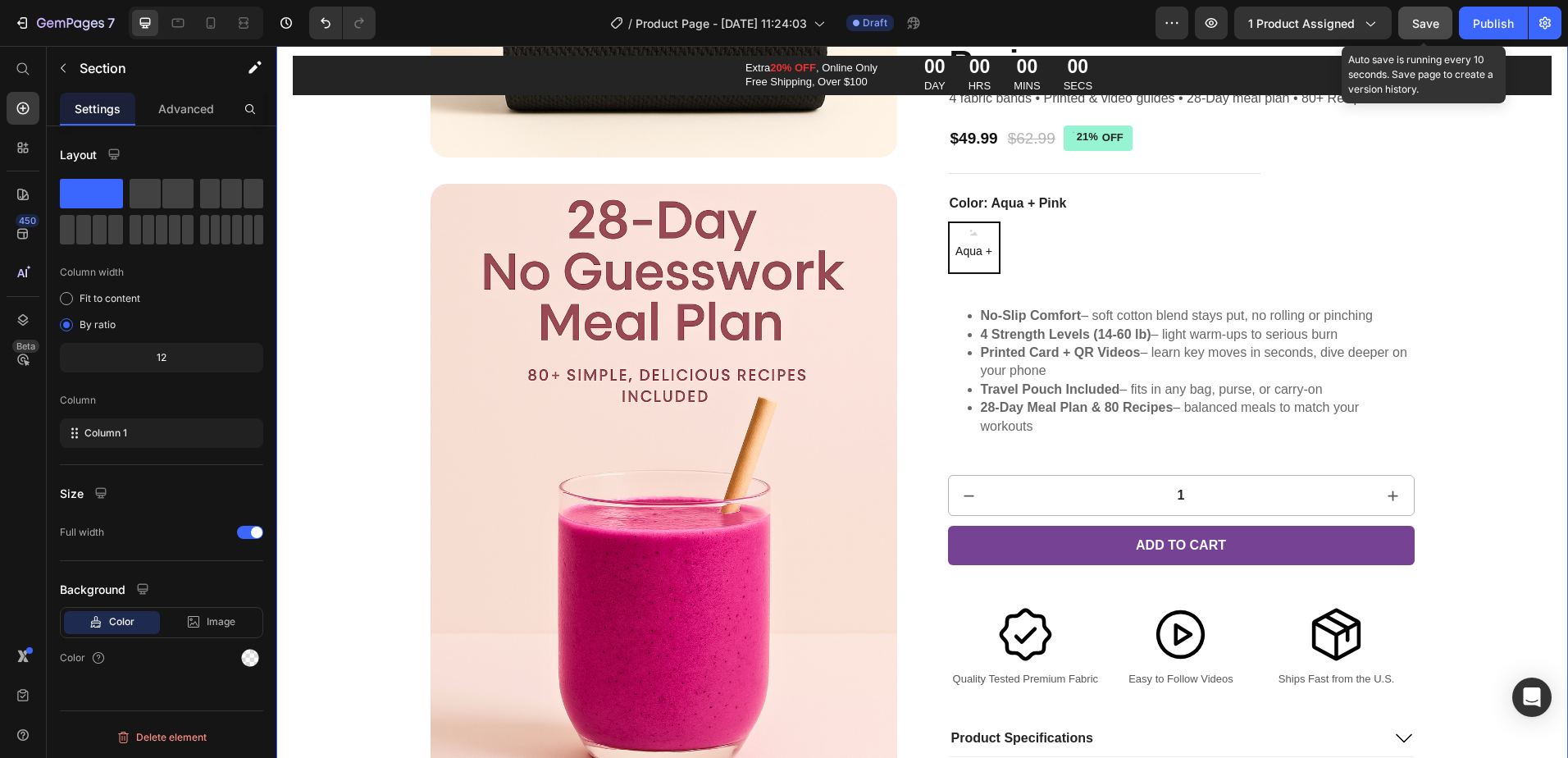 drag, startPoint x: 1437, startPoint y: 18, endPoint x: 1126, endPoint y: 61, distance: 313.9586 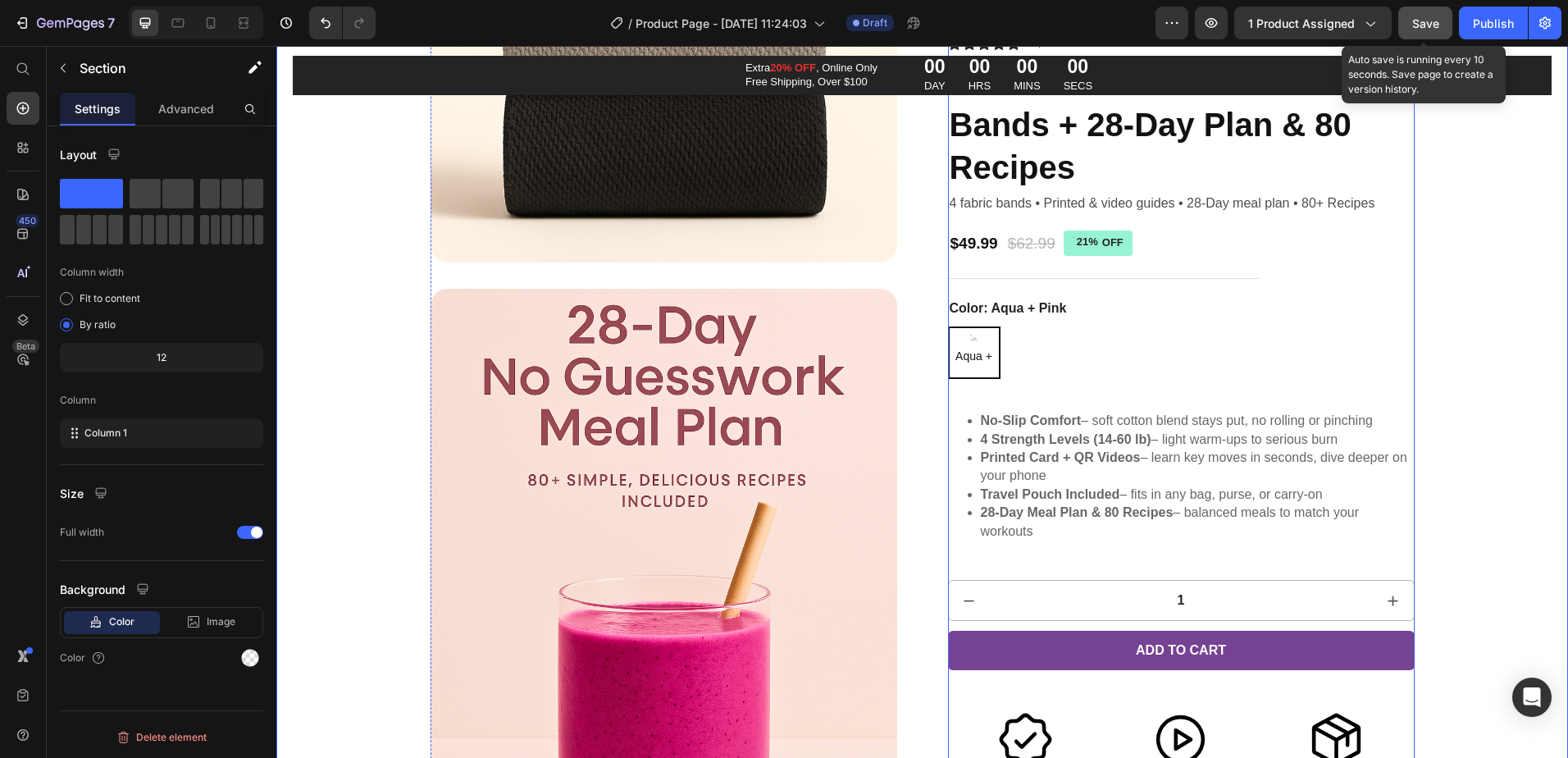 scroll, scrollTop: 2461, scrollLeft: 0, axis: vertical 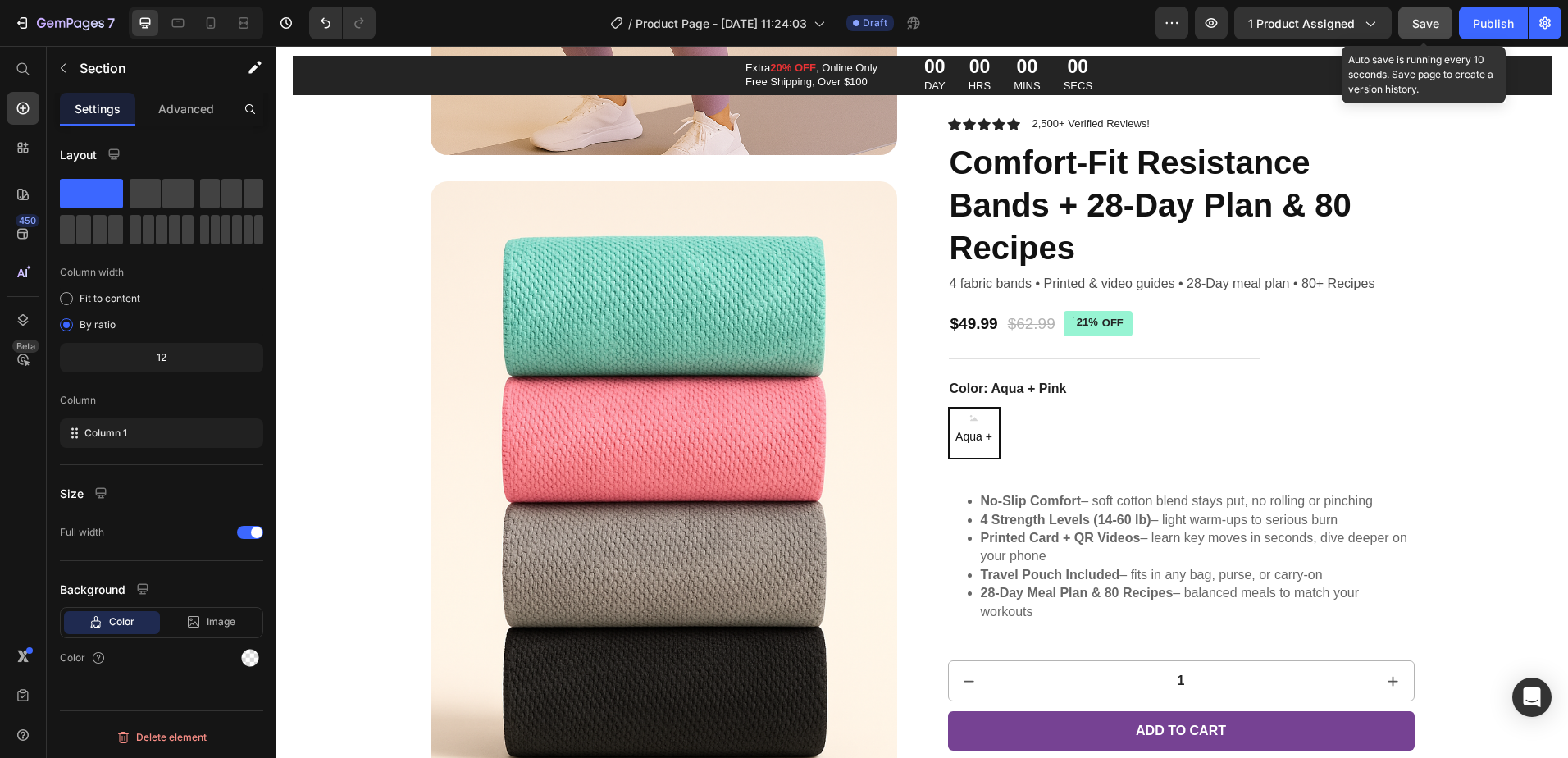 click on "Save" at bounding box center [1425, 23] 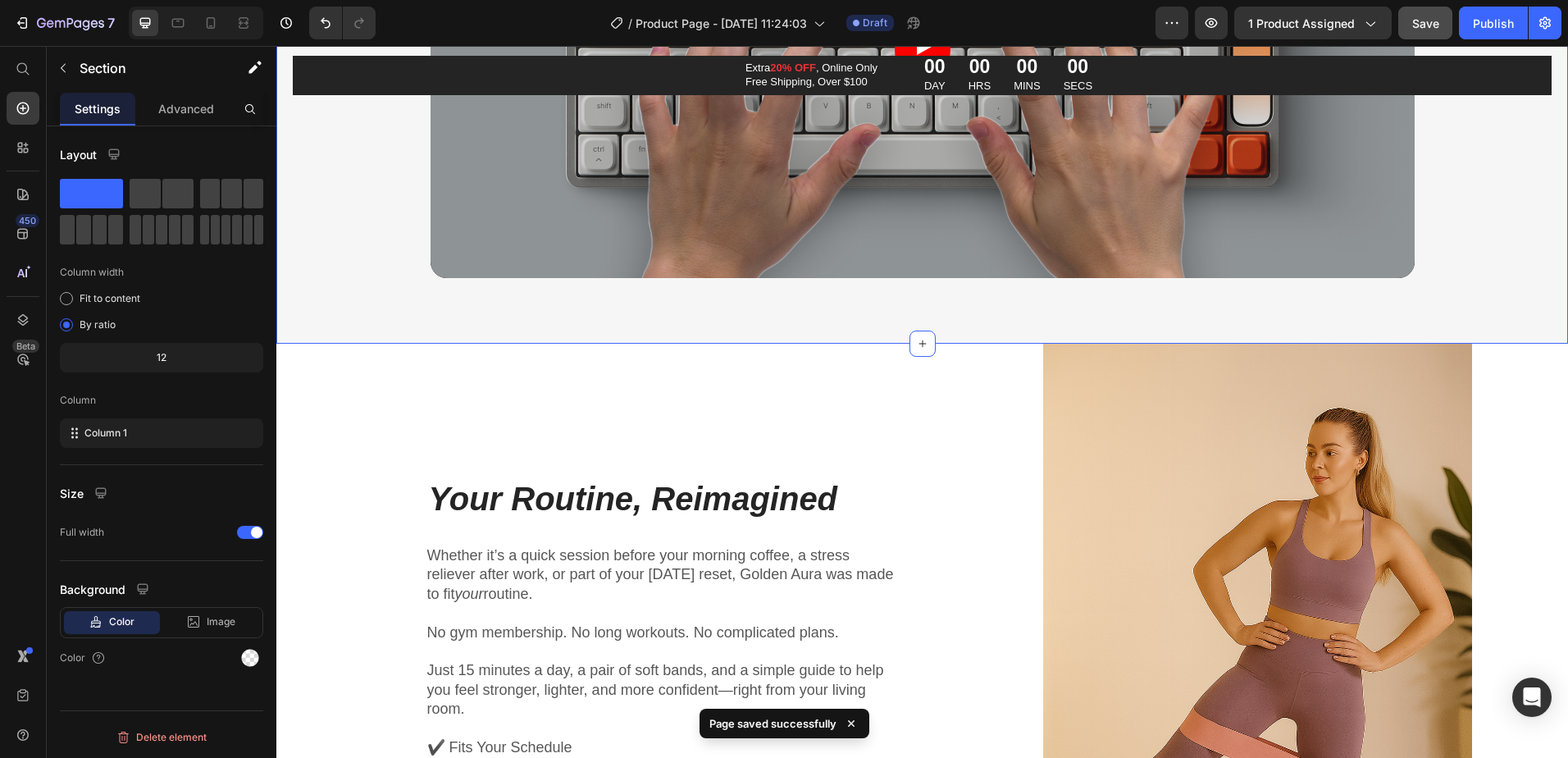 scroll, scrollTop: 3938, scrollLeft: 0, axis: vertical 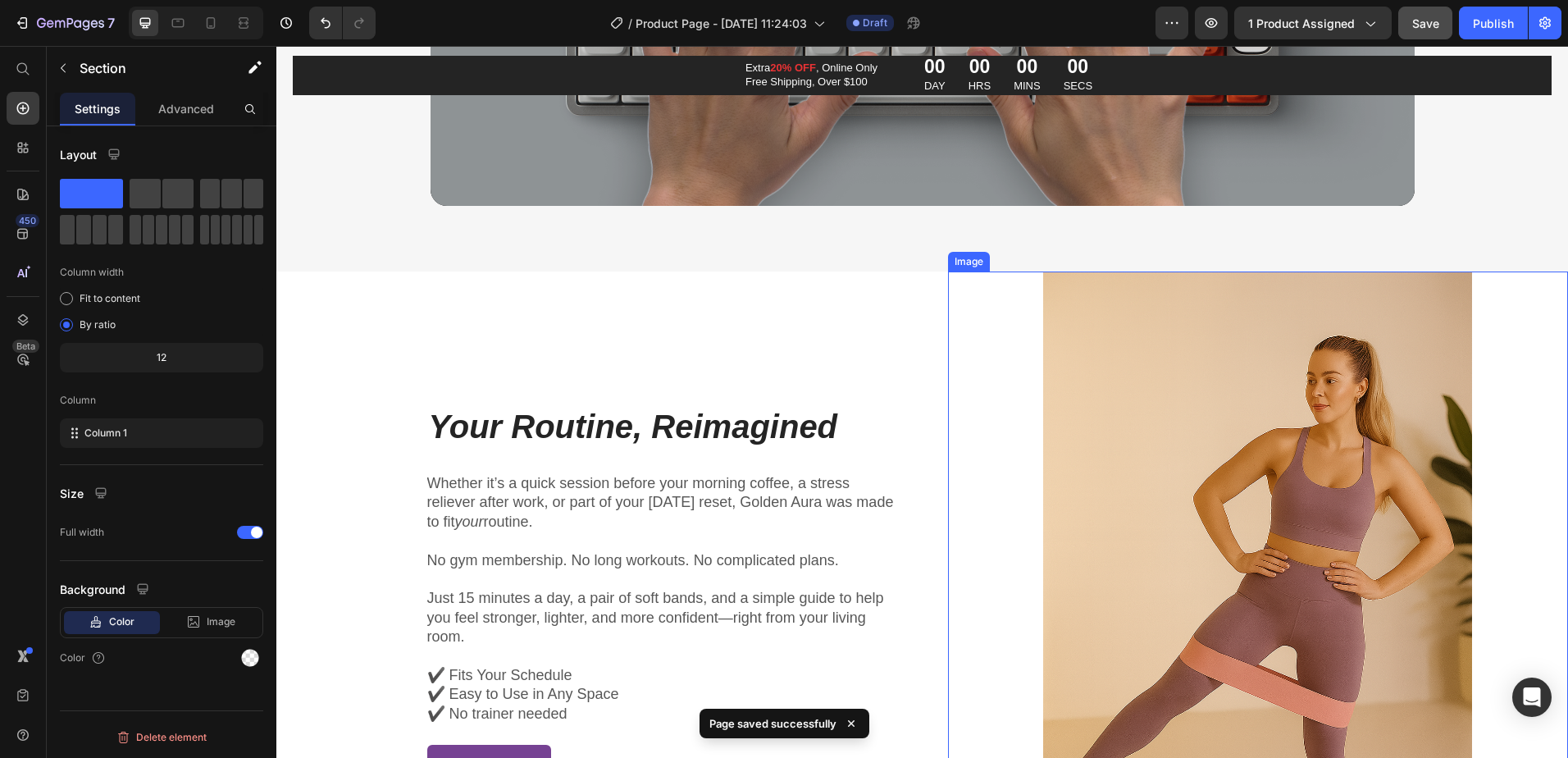 click at bounding box center [1258, 593] 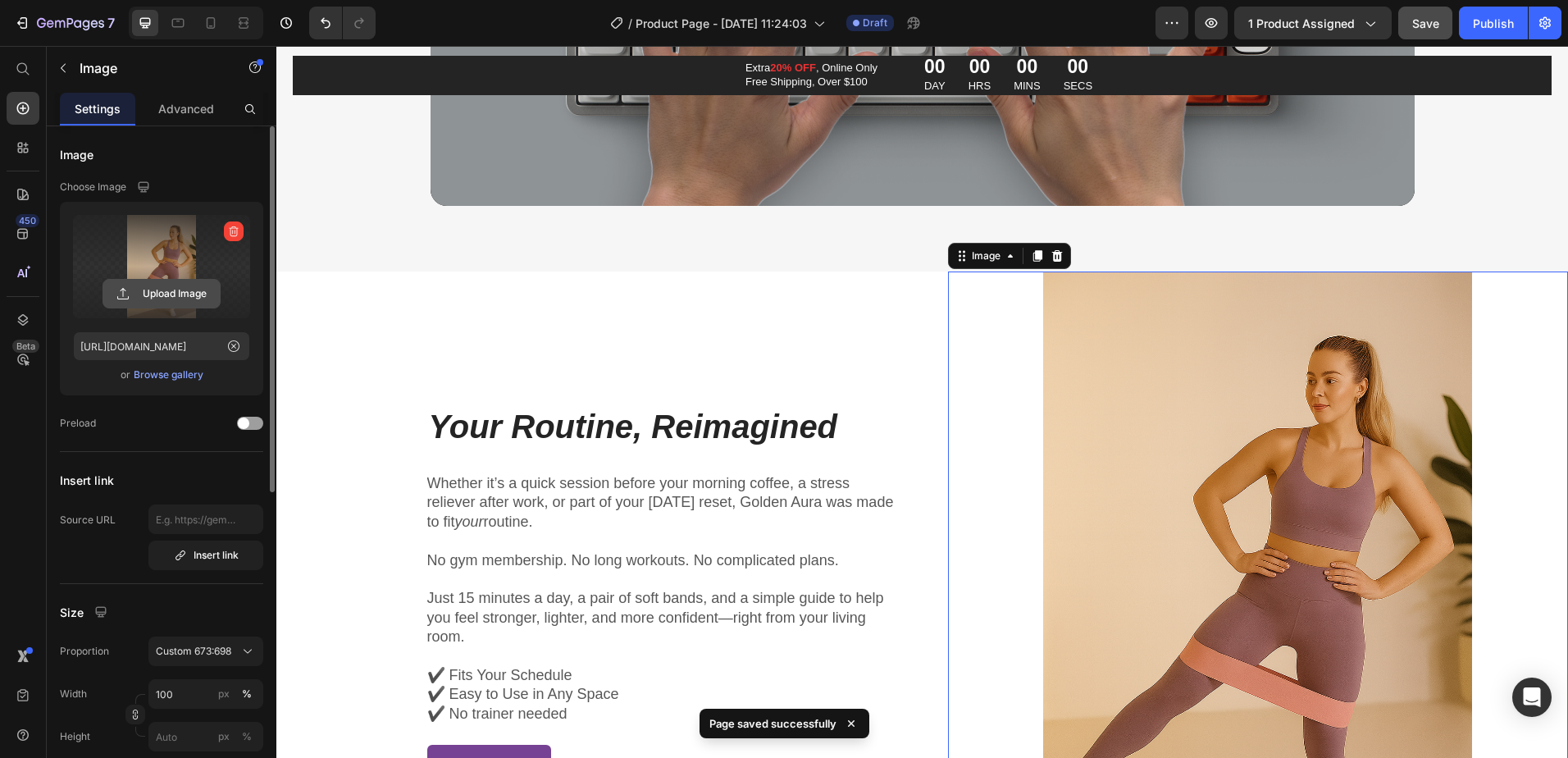 click 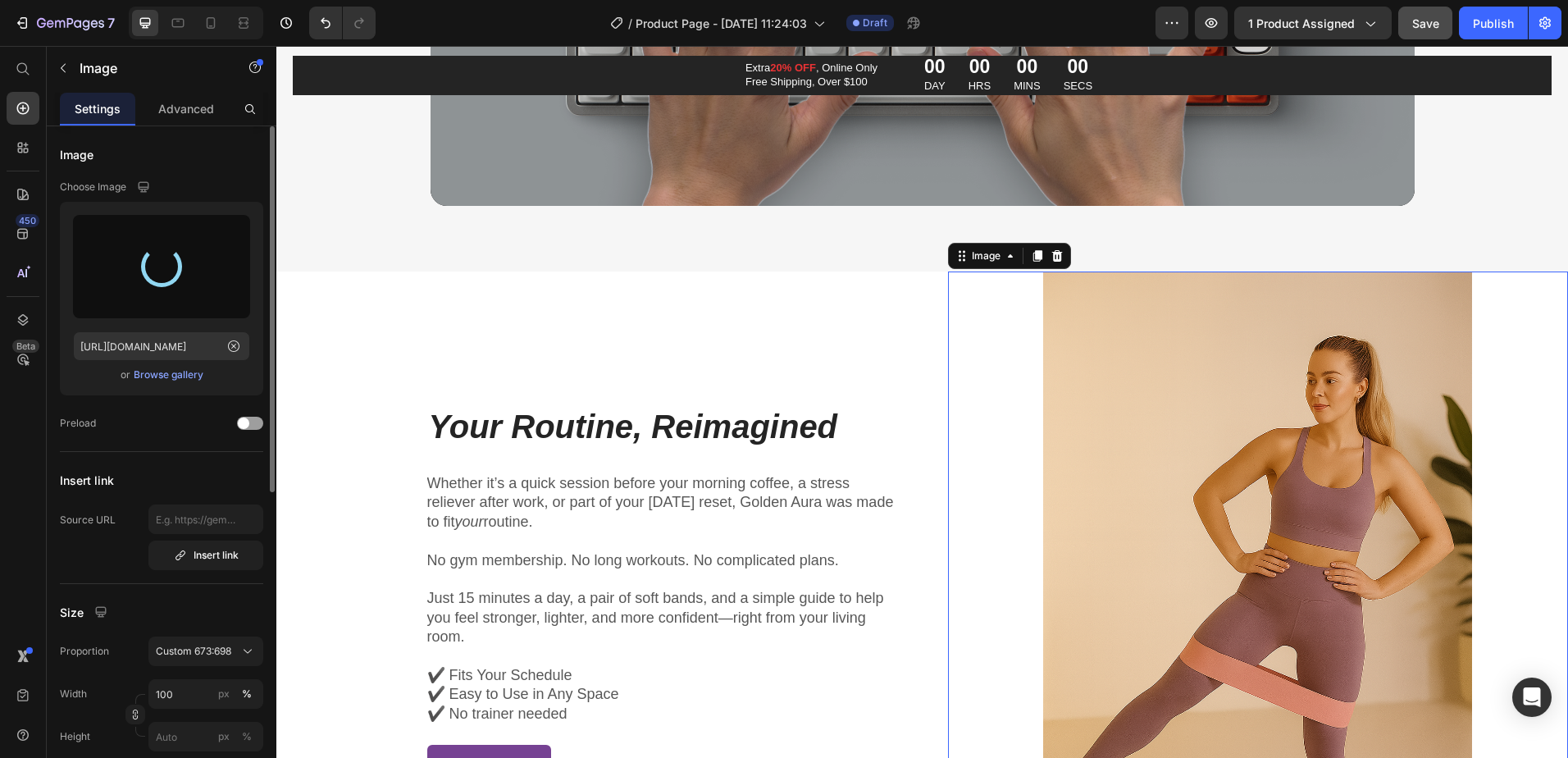 type on "[URL][DOMAIN_NAME]" 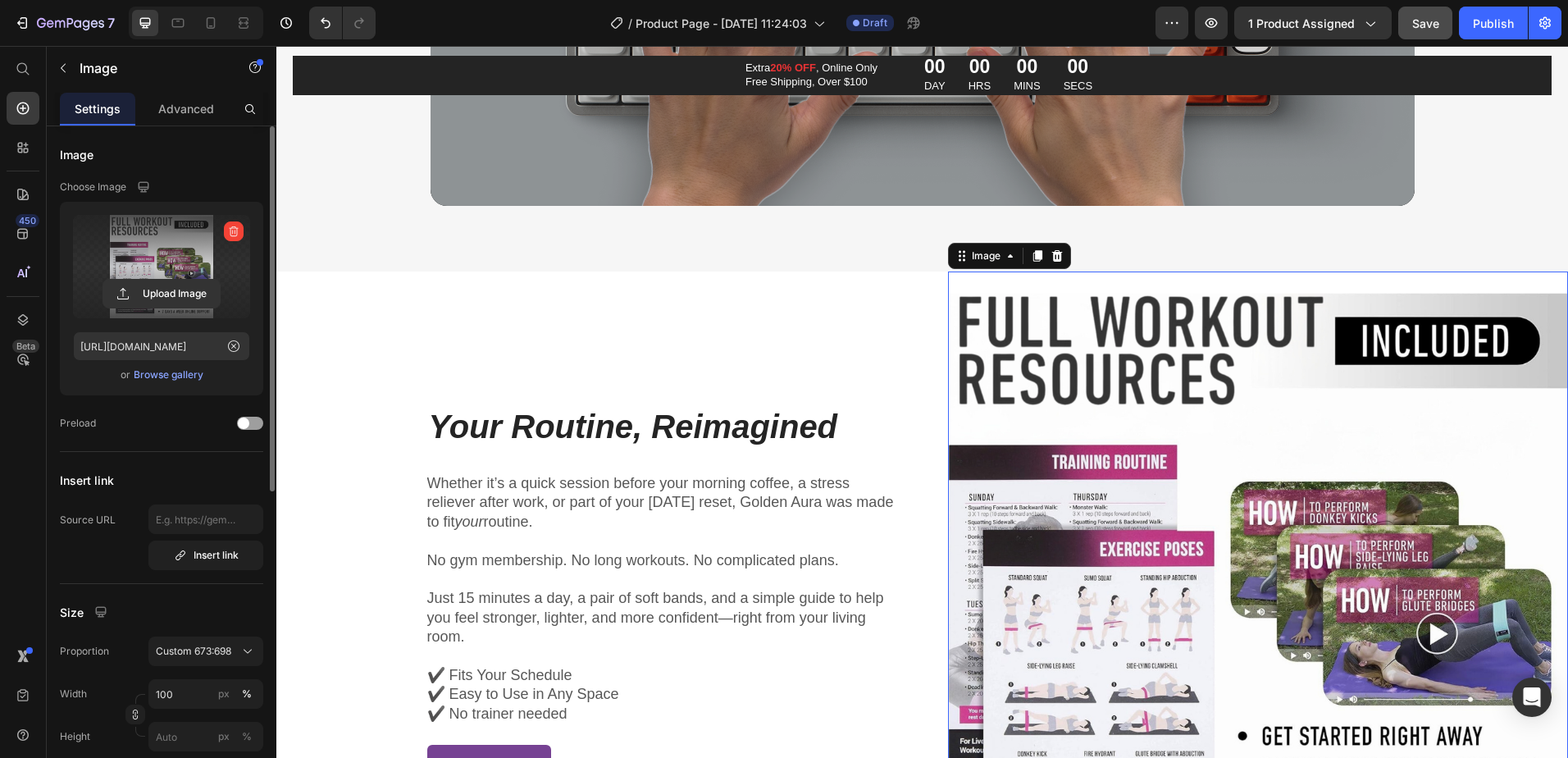 scroll, scrollTop: 492, scrollLeft: 0, axis: vertical 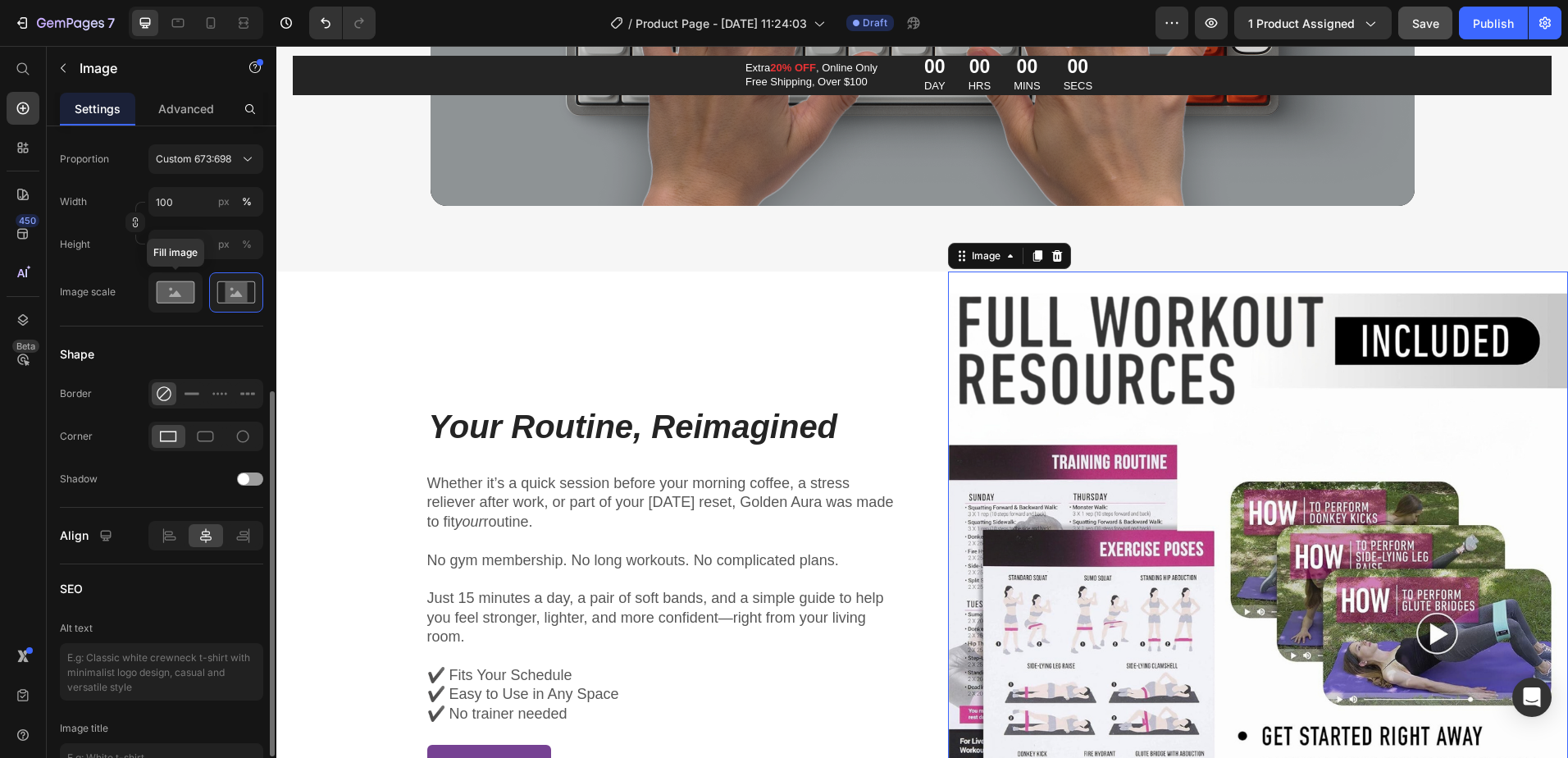 click 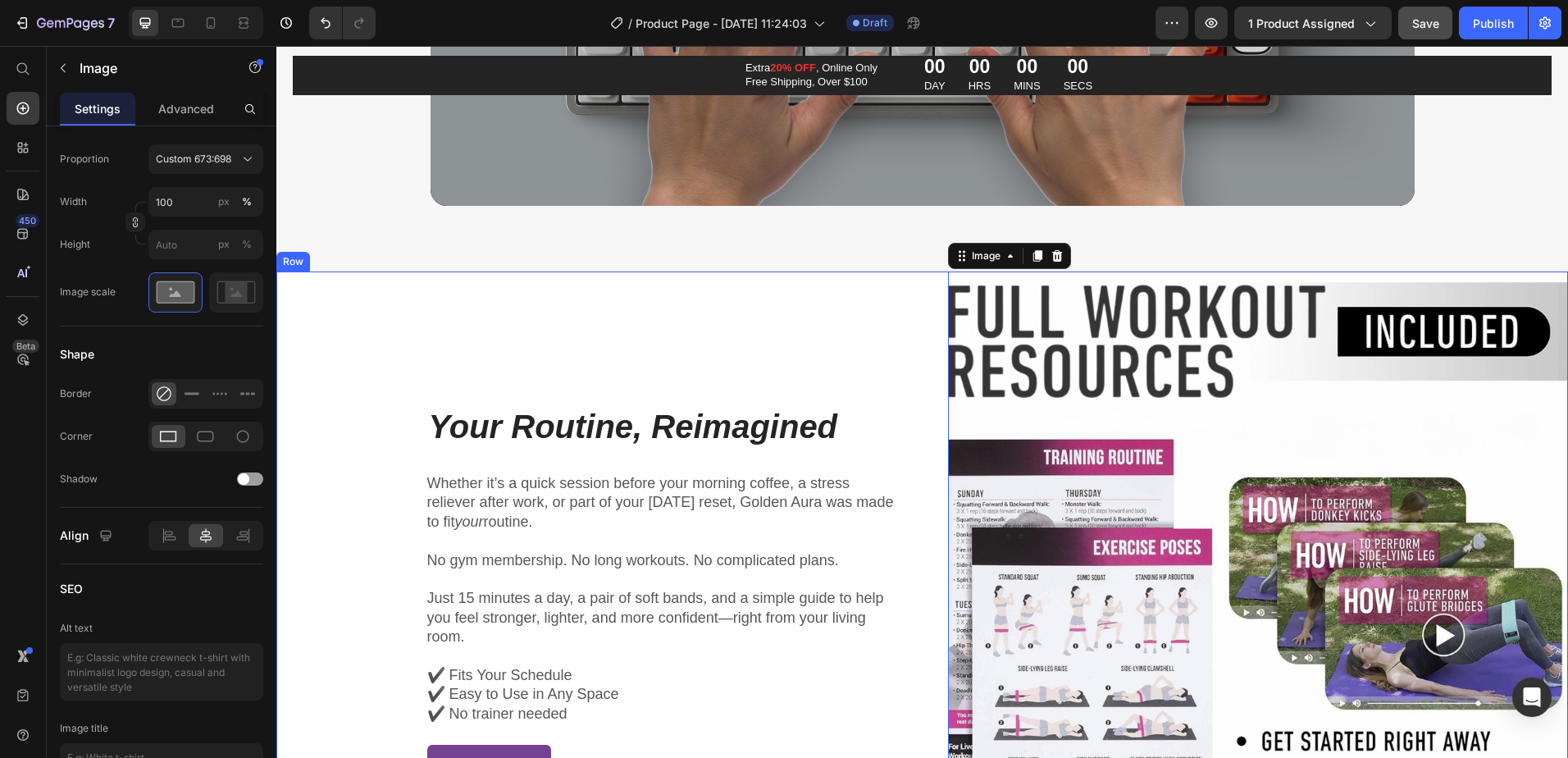 click on "Your Routine, Reimagined Heading Whether it’s a quick session before your morning coffee, a stress reliever after work, or part of your [DATE] reset, Golden Aura was made to fit  your  routine. No gym membership. No long workouts. No complicated plans. Just 15 minutes a day, a pair of soft bands, and a simple guide to help you feel stronger, lighter, and more confident—right from your living room.   ✔️ Fits Your Schedule ✔️ Easy to Use in Any Space ✔️ No trainer needed Text Block GET MINE Button Row" at bounding box center [586, 593] 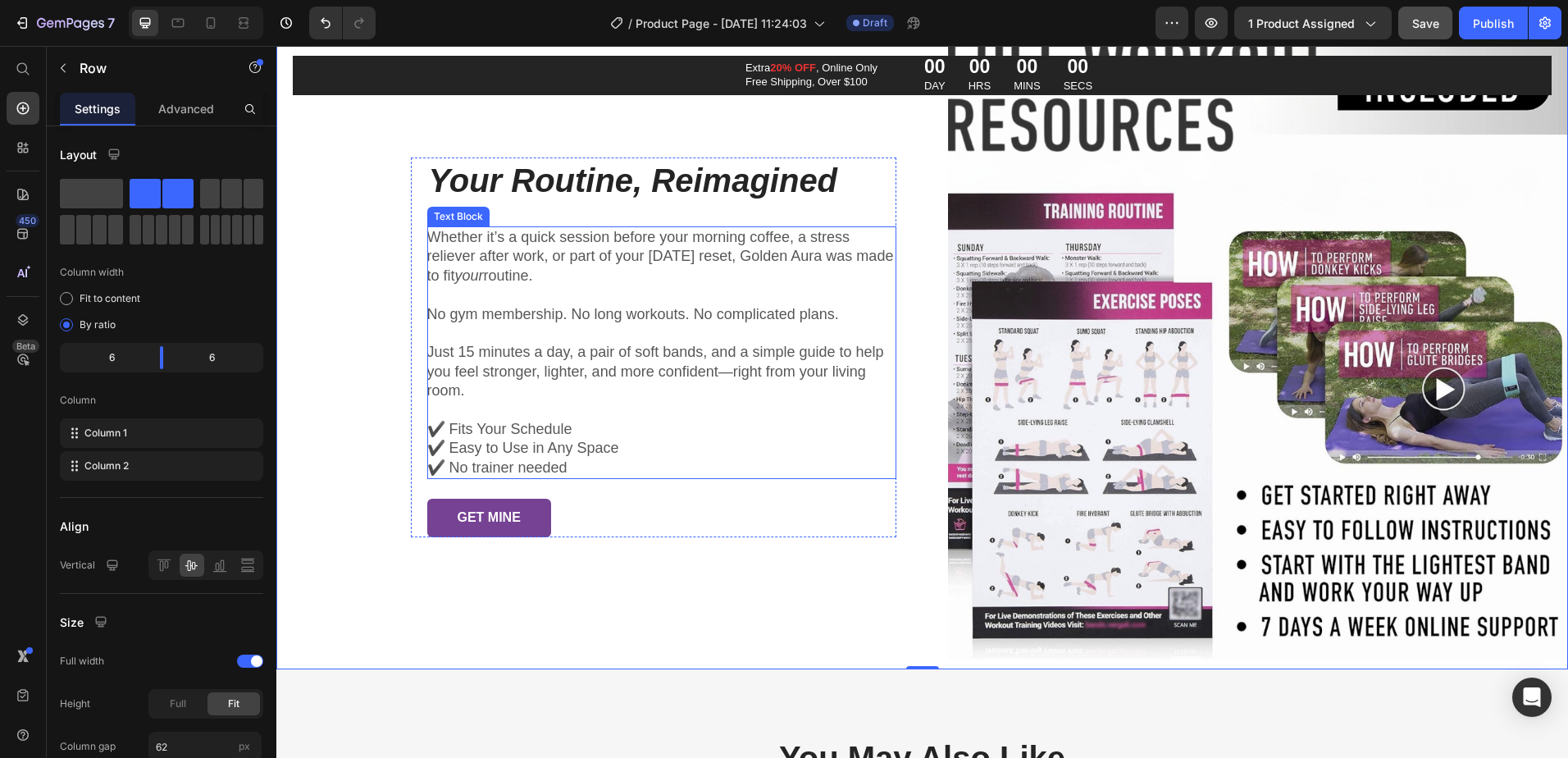 scroll, scrollTop: 3938, scrollLeft: 0, axis: vertical 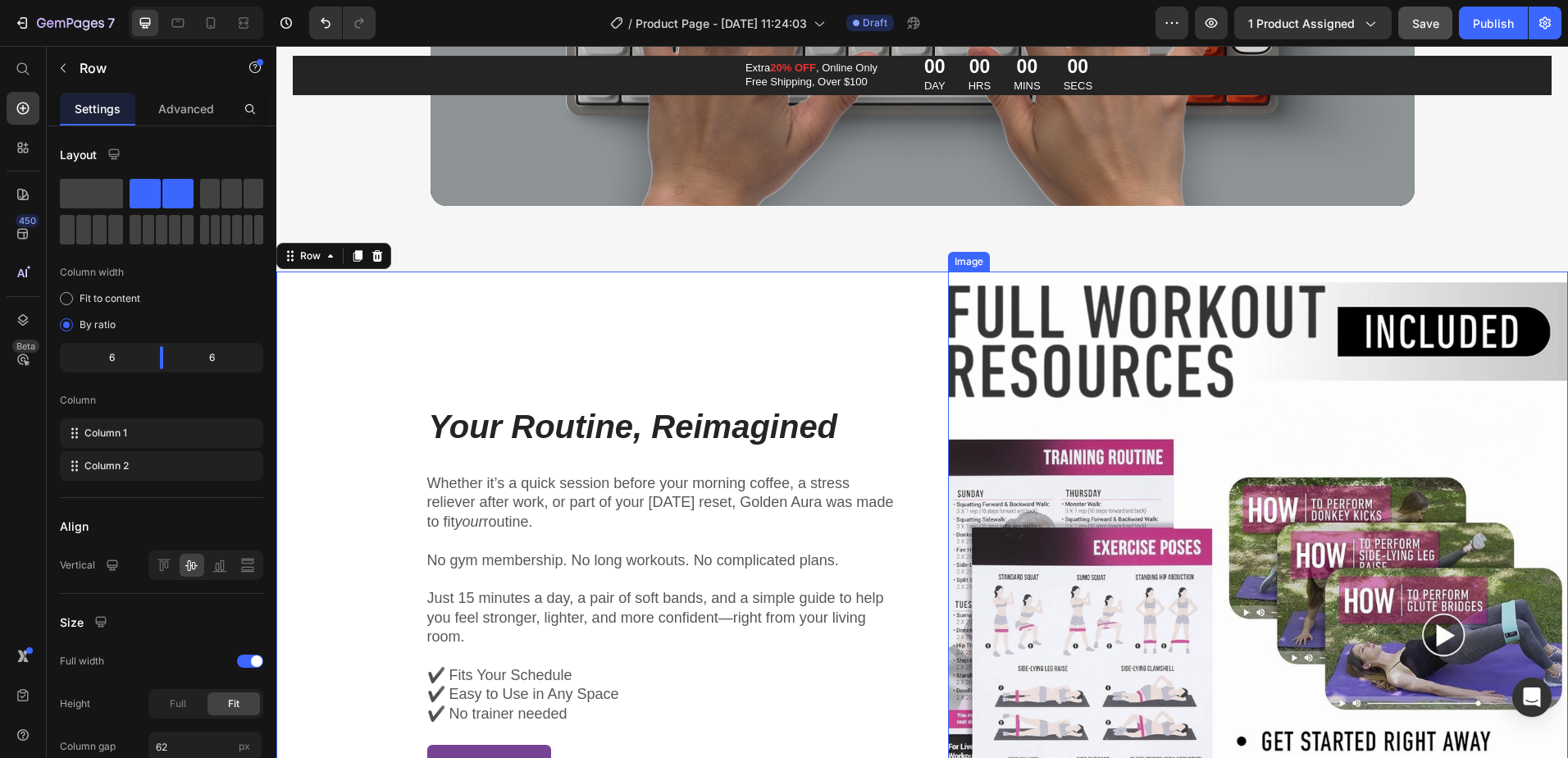 click at bounding box center (1258, 593) 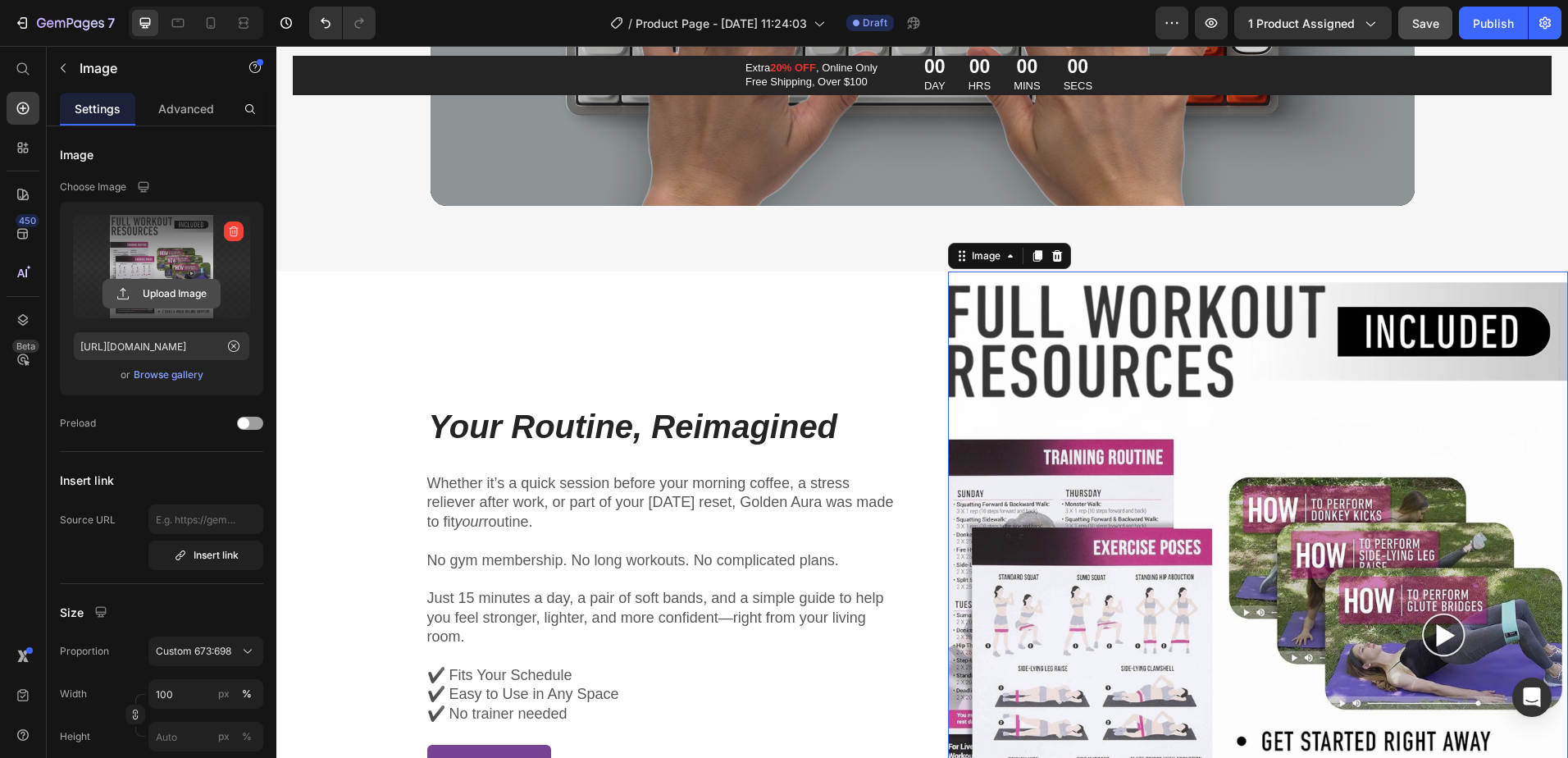 click 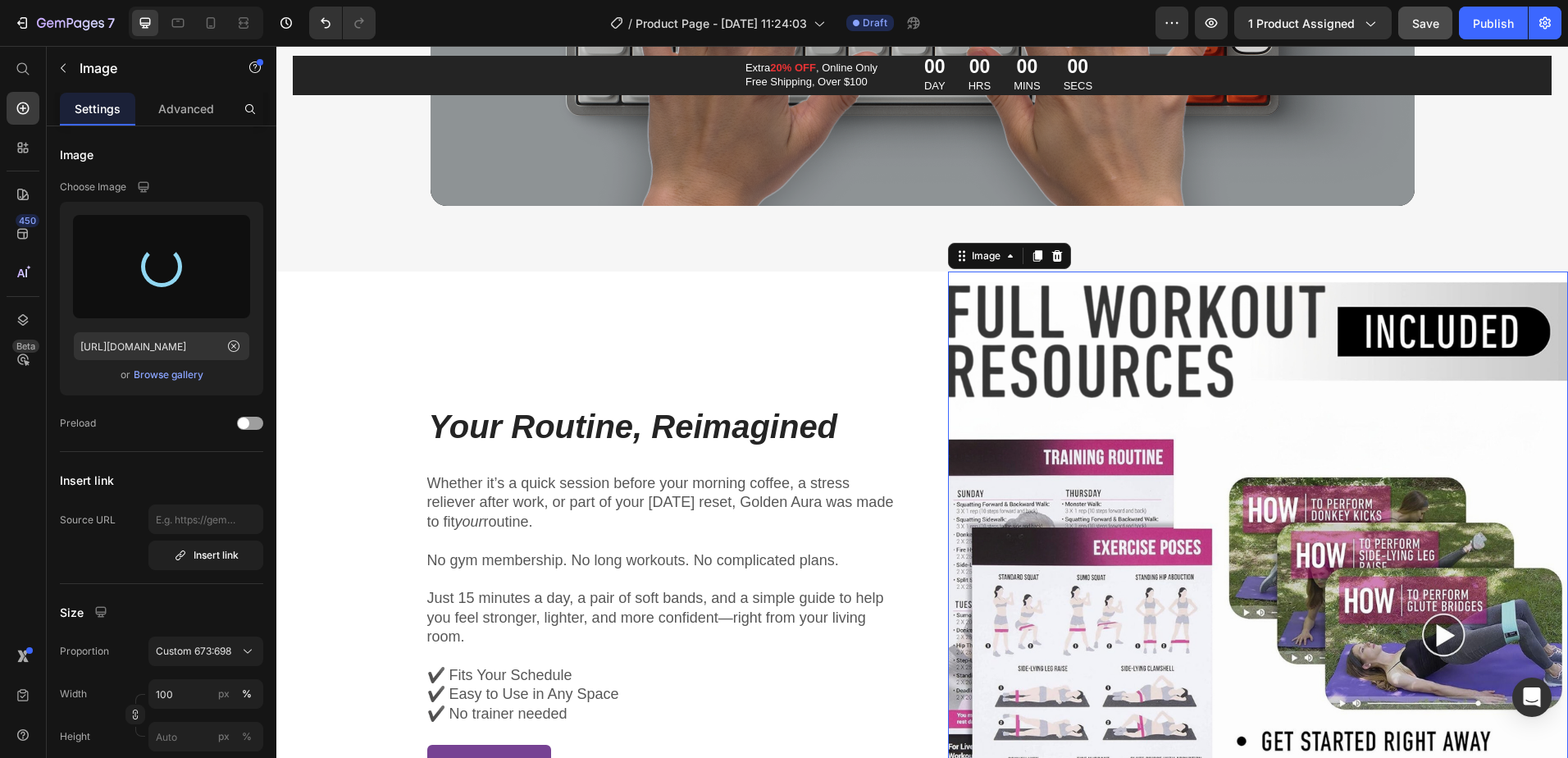 type on "[URL][DOMAIN_NAME]" 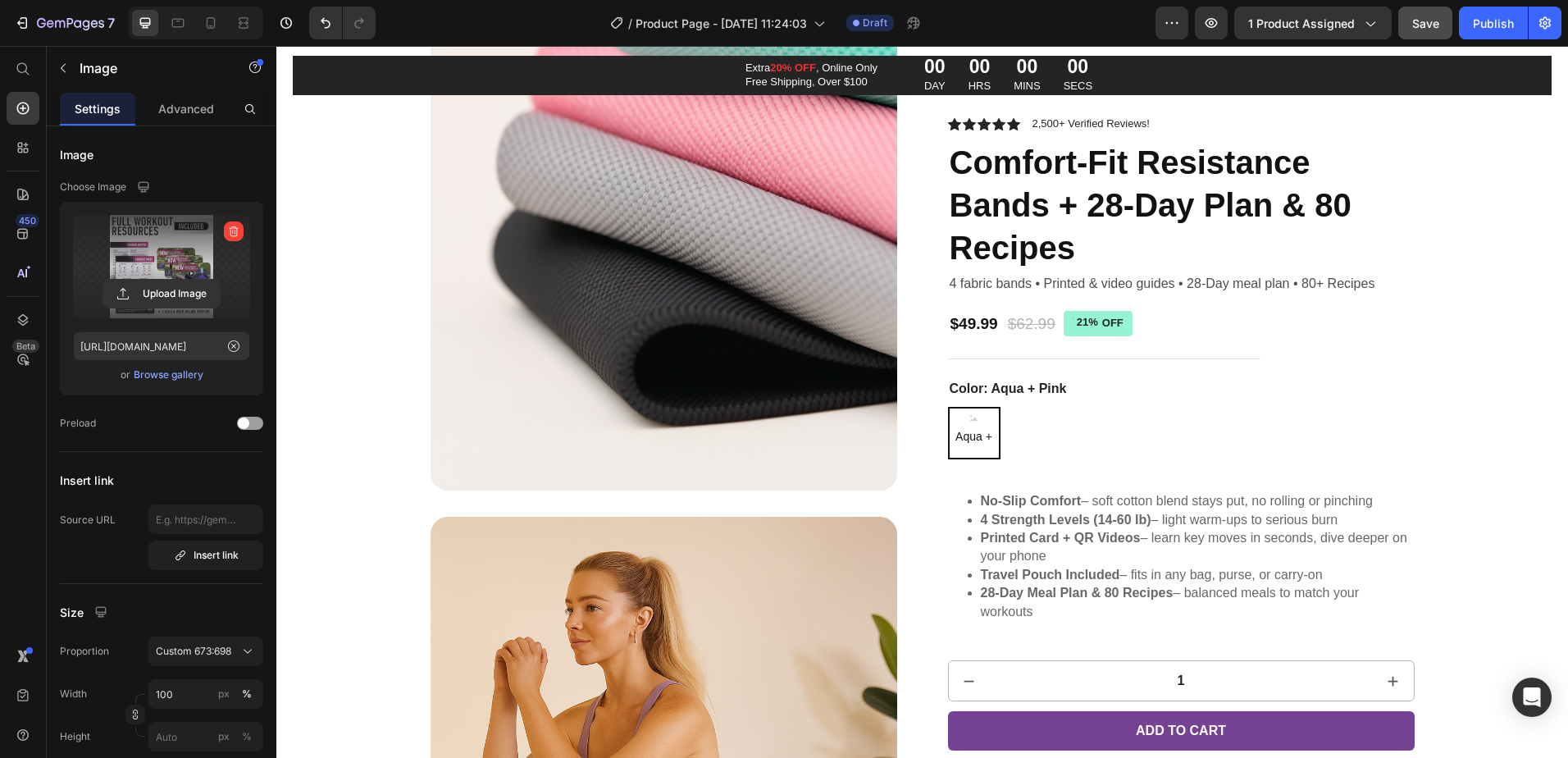 scroll, scrollTop: 0, scrollLeft: 0, axis: both 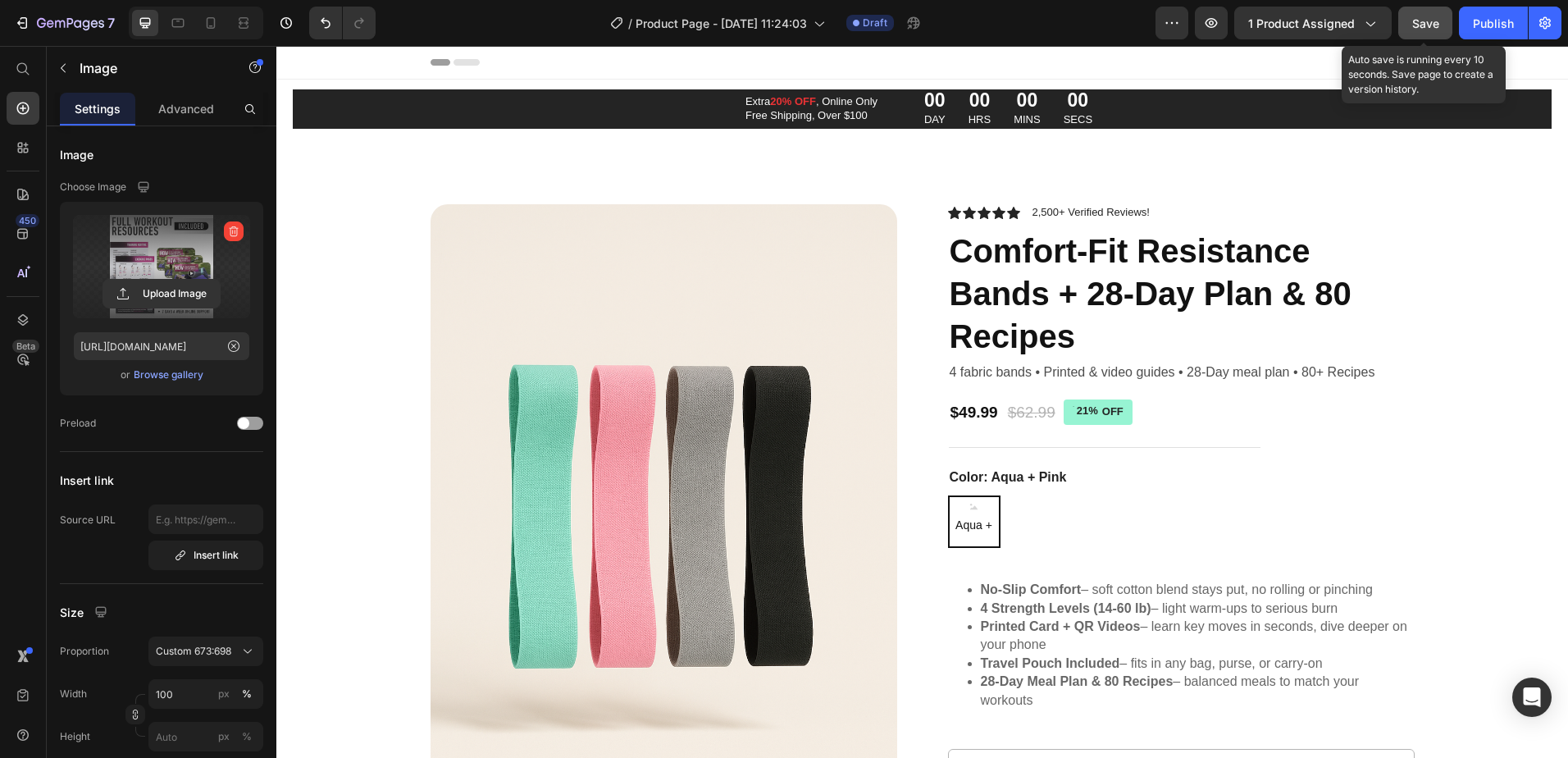 click on "Save" 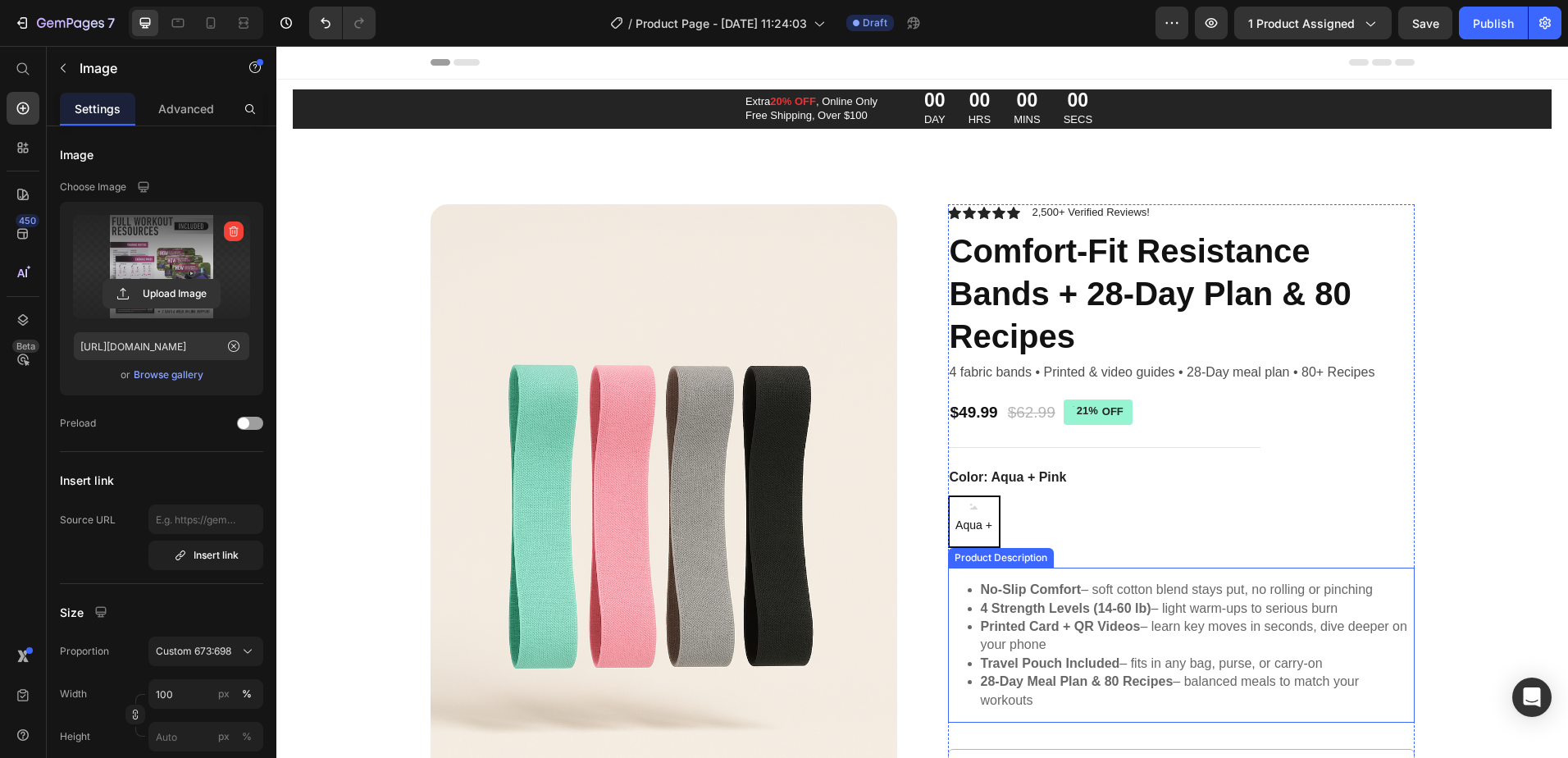 click on "No-Slip Comfort  – soft cotton blend stays put, no rolling or pinching
4 Strength Levels (14-60 lb)  – light warm-ups to serious burn
Printed Card + QR Videos  – learn key moves in seconds, dive deeper on your phone
Travel Pouch Included  – fits in any bag, purse, or carry-on
28-Day Meal Plan & 80 Recipes  – balanced meals to match your workouts" at bounding box center [1181, 645] 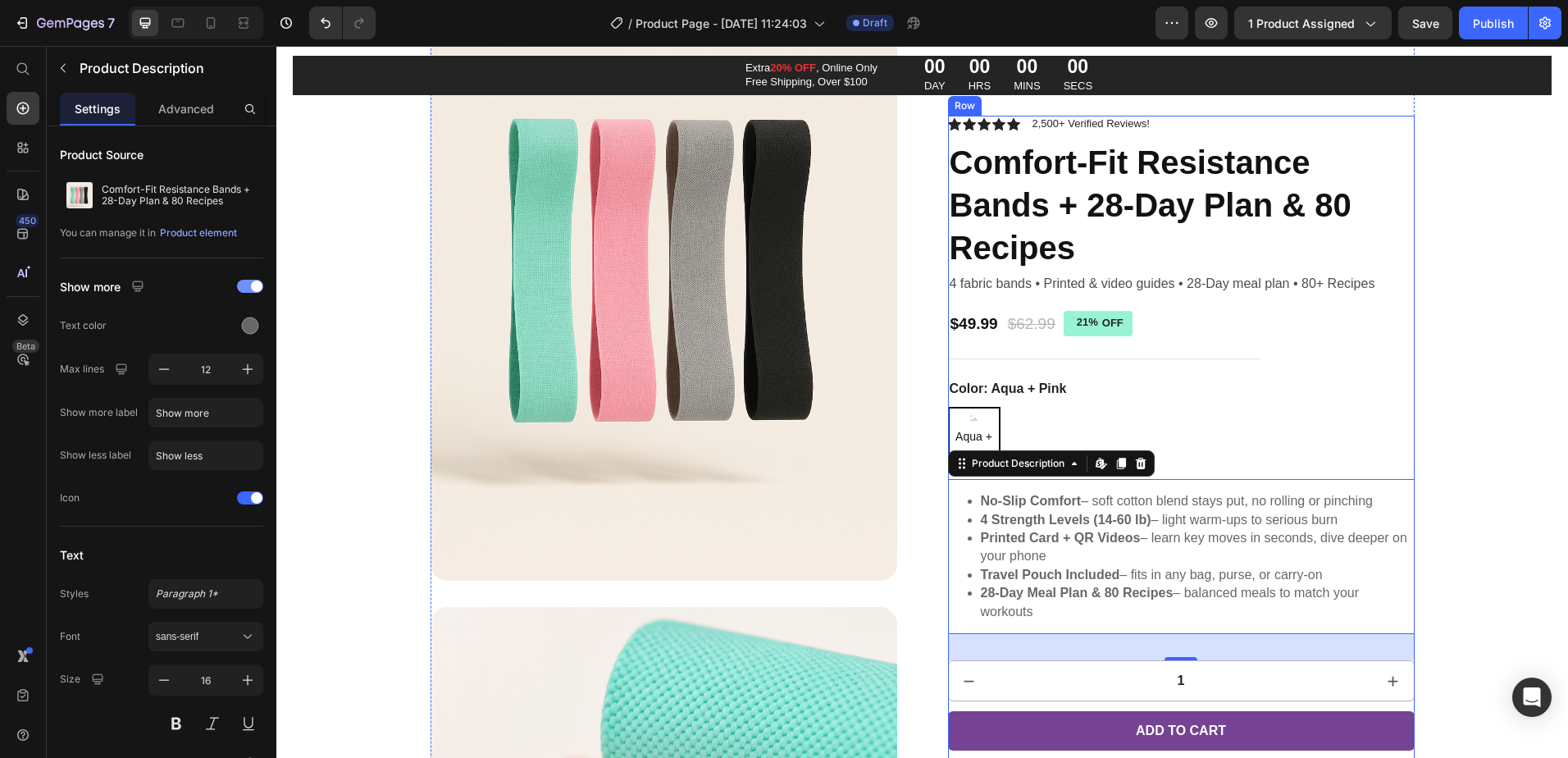 scroll, scrollTop: 0, scrollLeft: 0, axis: both 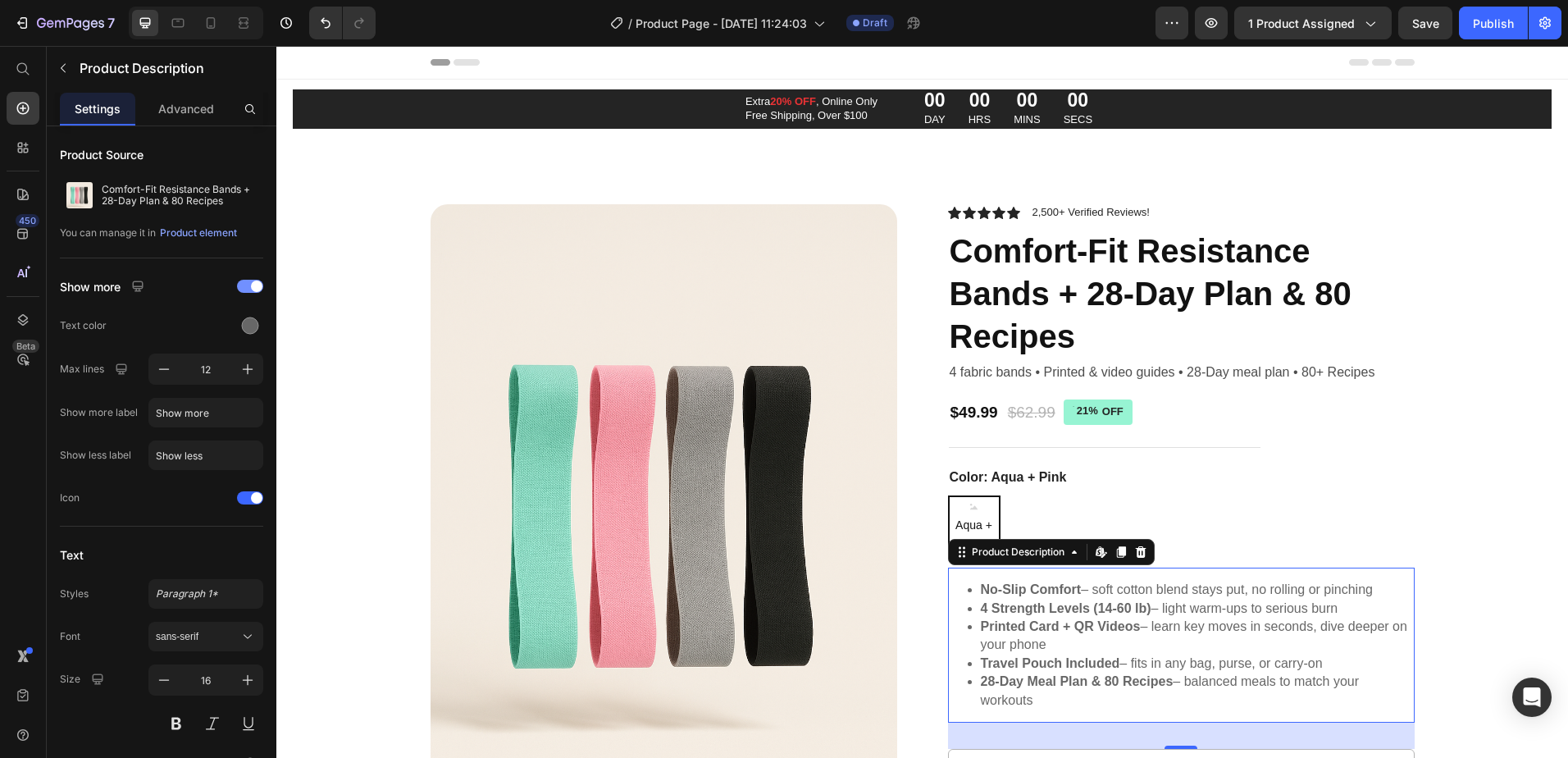 click on "Printed Card + QR Videos  – learn key moves in seconds, dive deeper on your phone" at bounding box center [1197, 636] 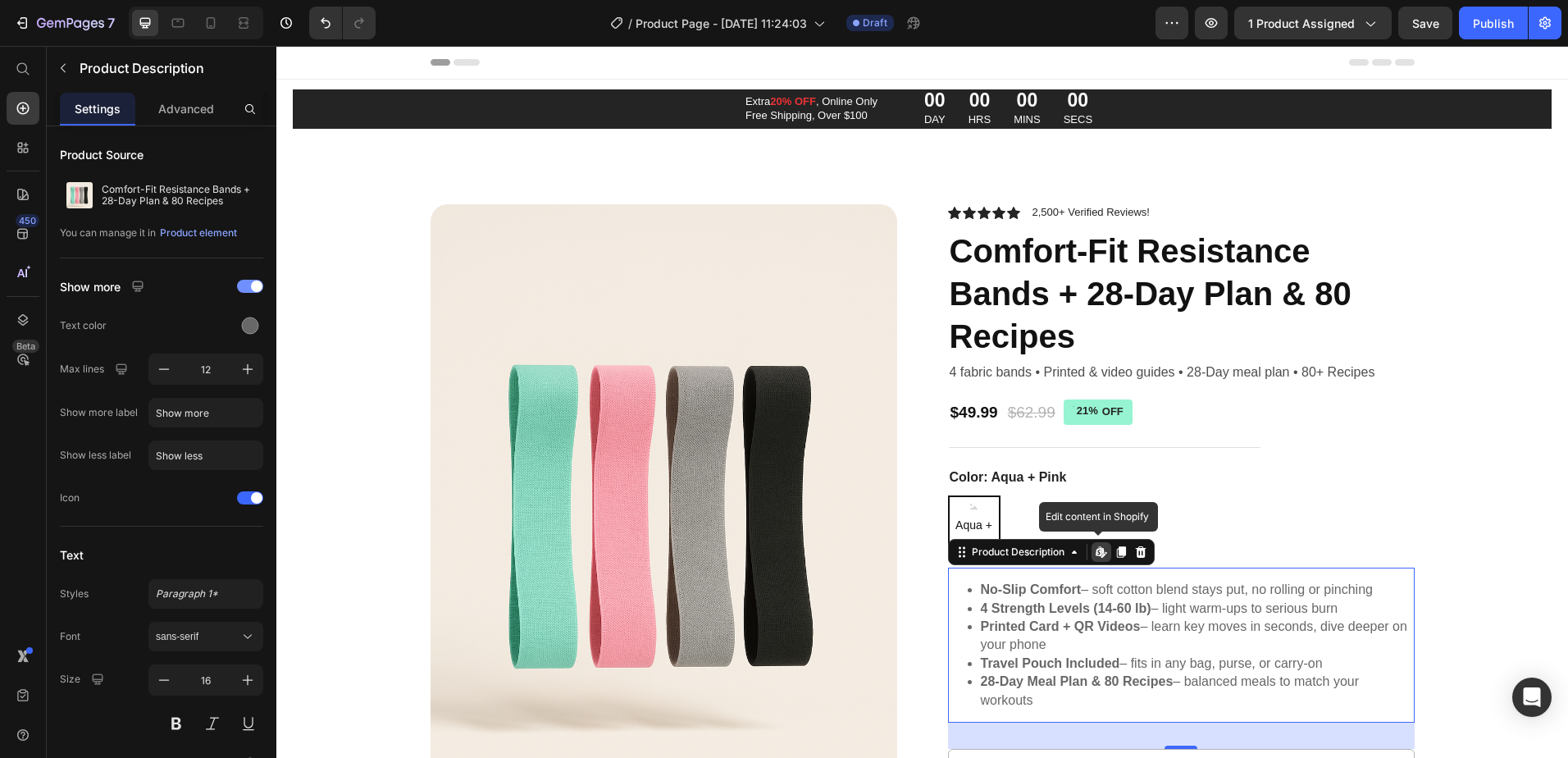 click on "Travel Pouch Included  – fits in any bag, purse, or carry-on" at bounding box center (1197, 664) 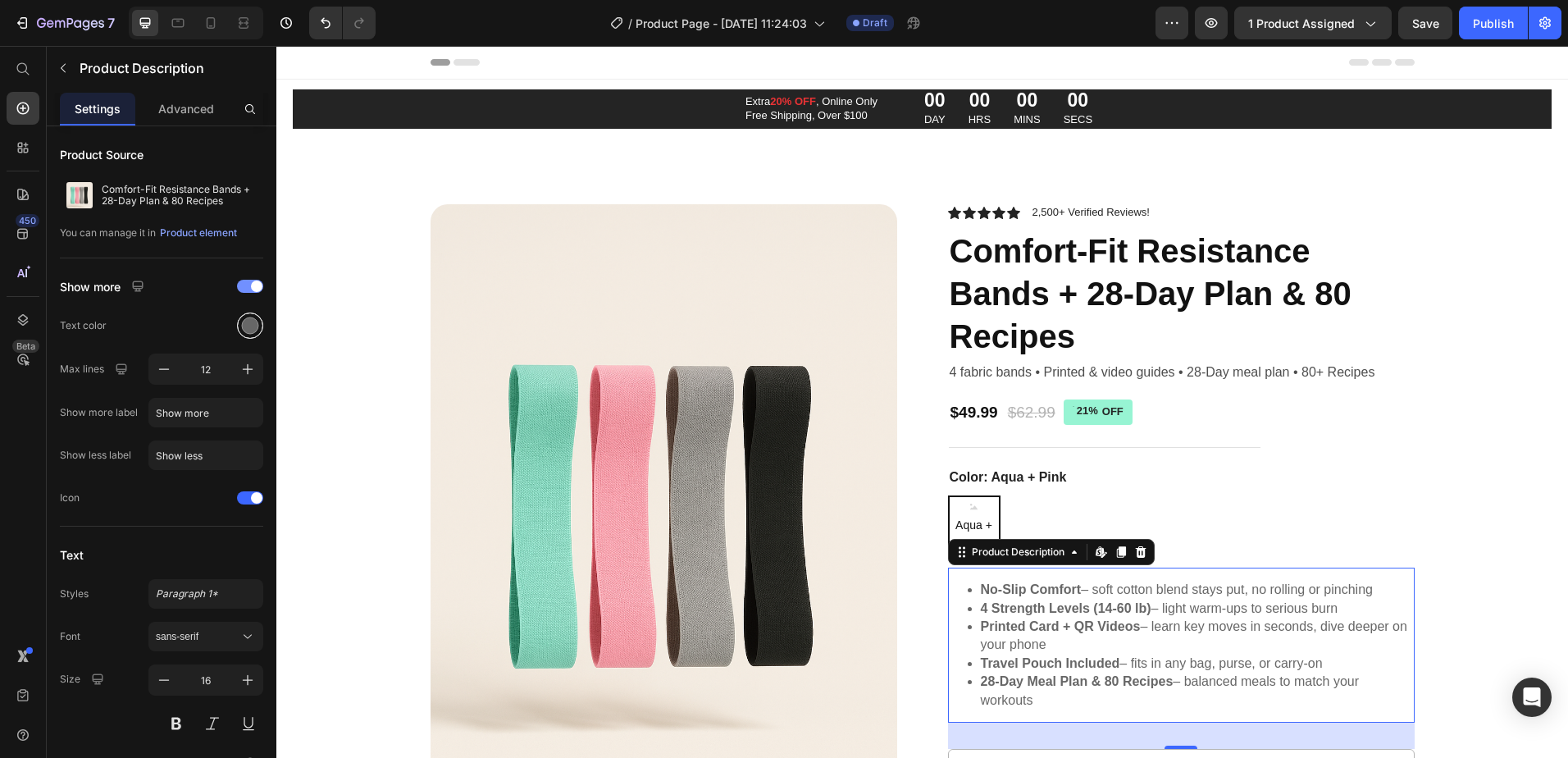 click at bounding box center (250, 326) 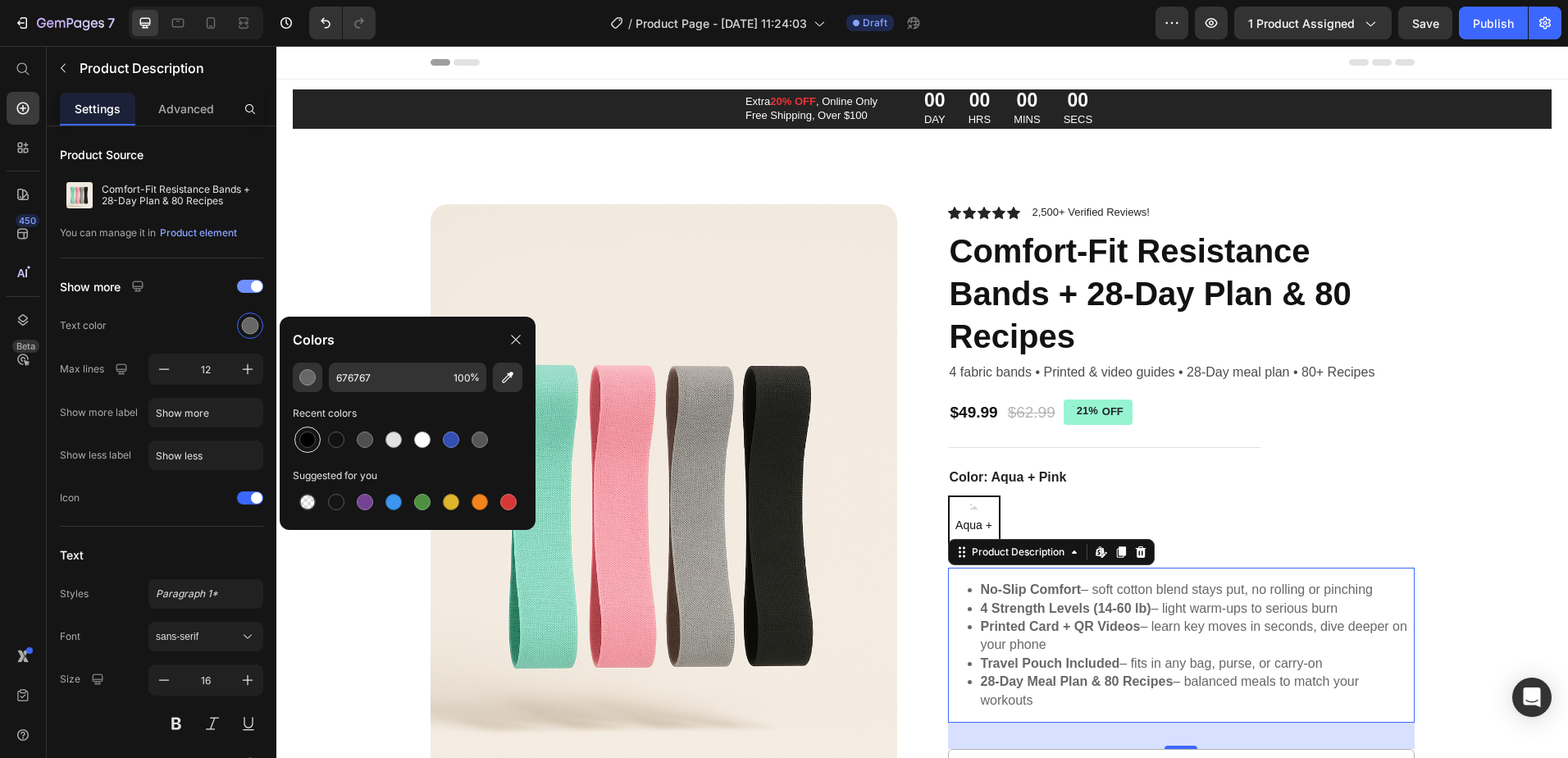 click at bounding box center (308, 440) 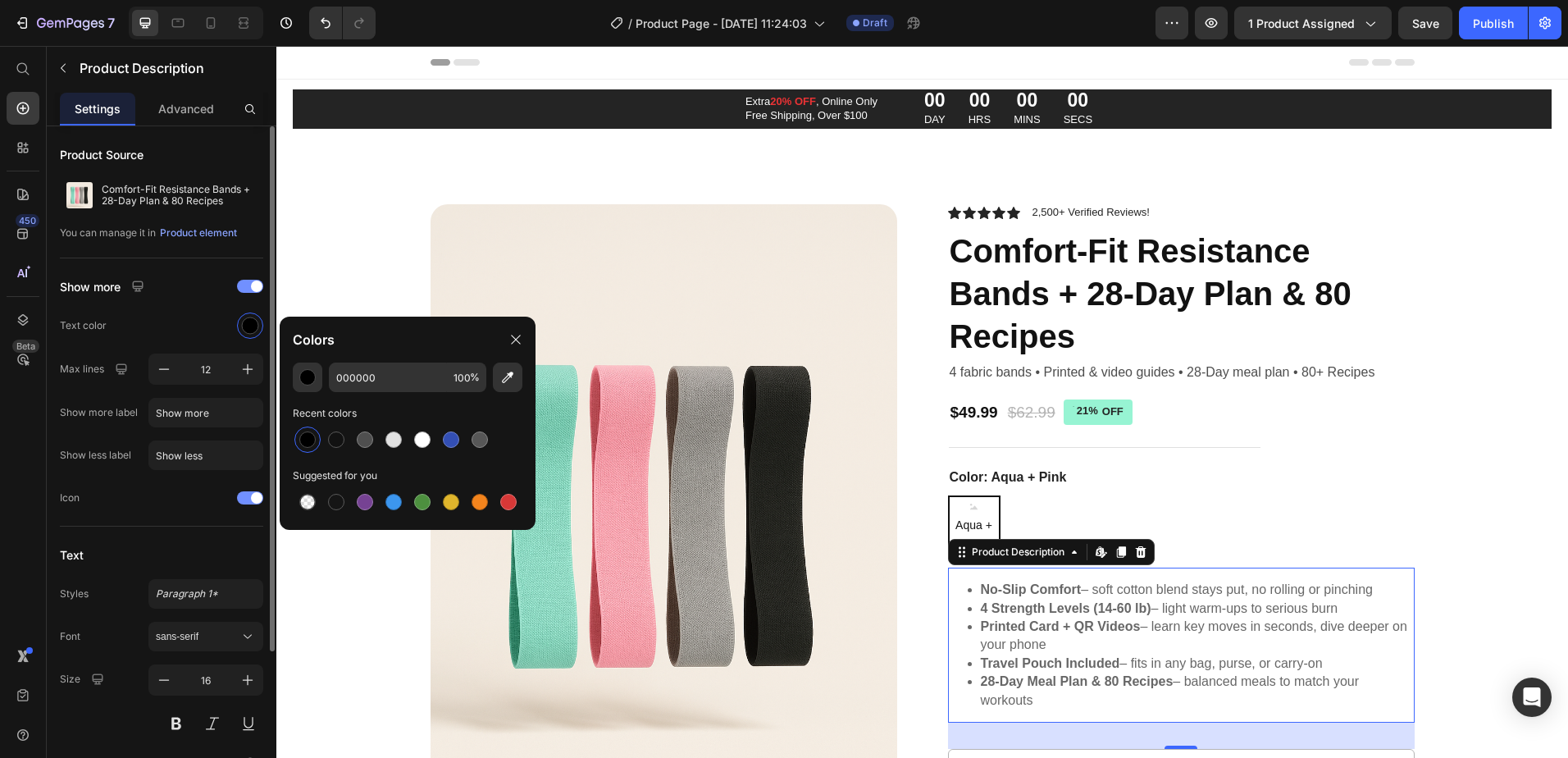 click on "Icon" 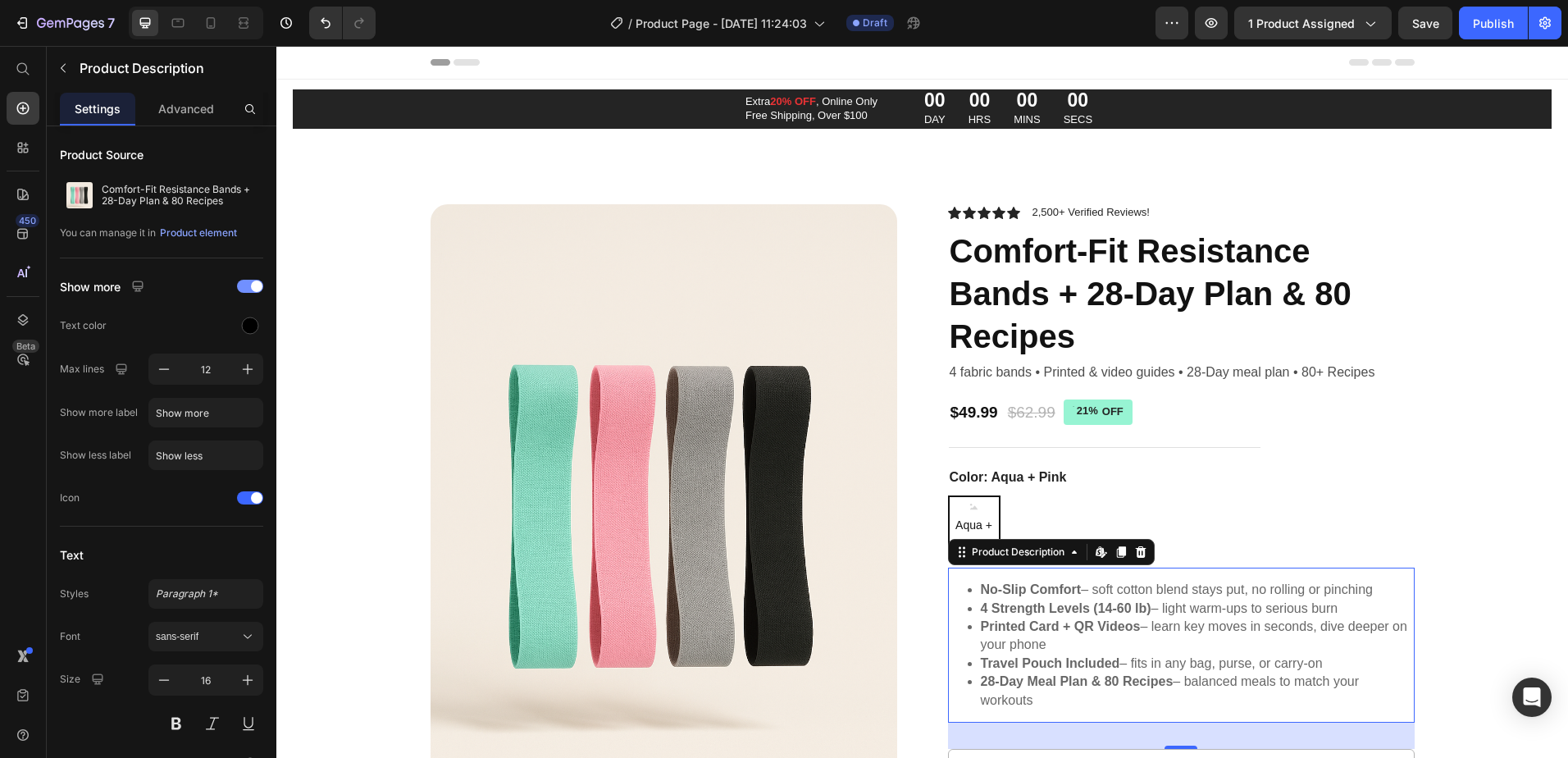click on "Travel Pouch Included  – fits in any bag, purse, or carry-on" at bounding box center (1197, 664) 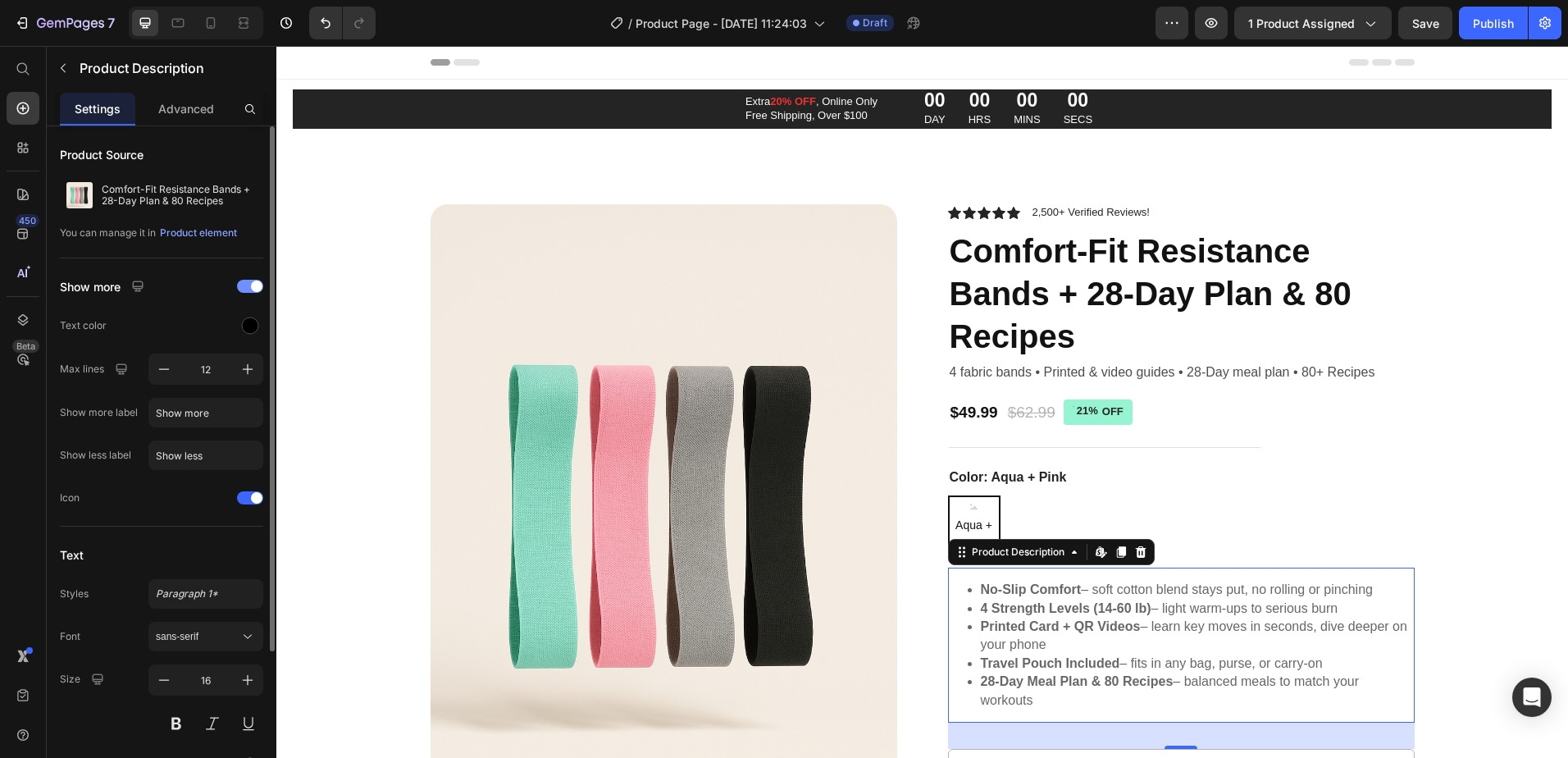 scroll, scrollTop: 197, scrollLeft: 0, axis: vertical 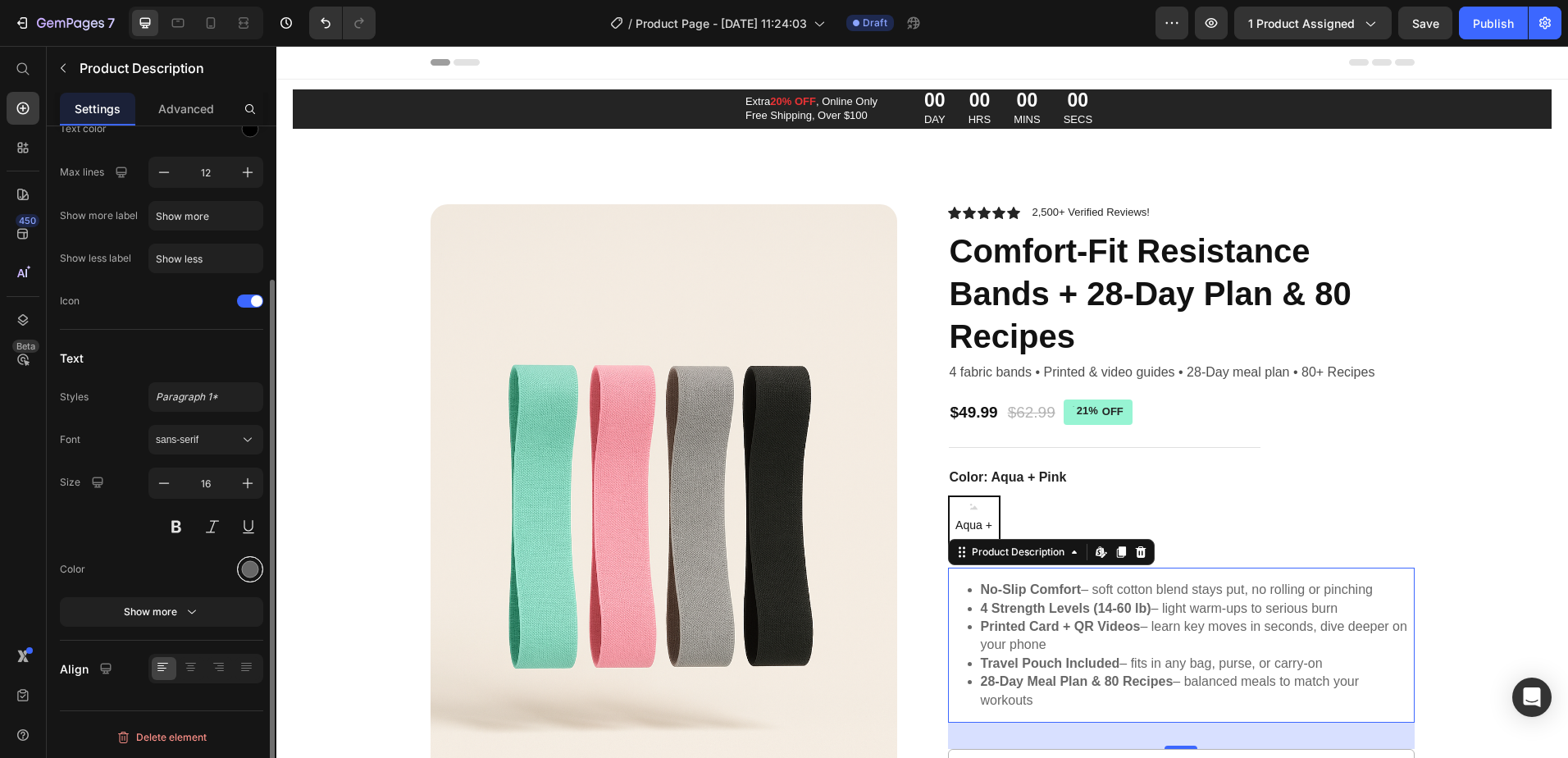 click at bounding box center [250, 569] 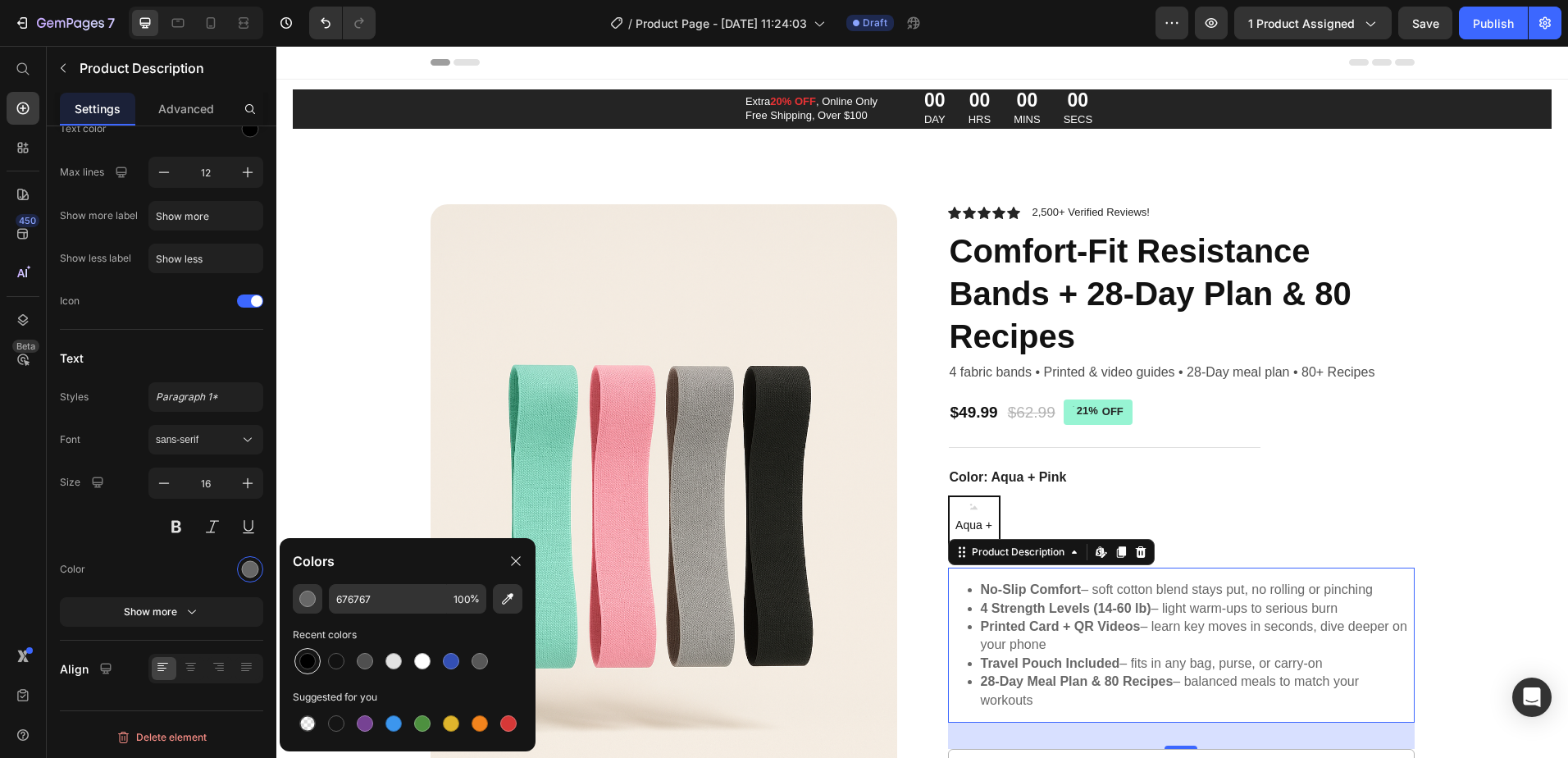 click at bounding box center (308, 661) 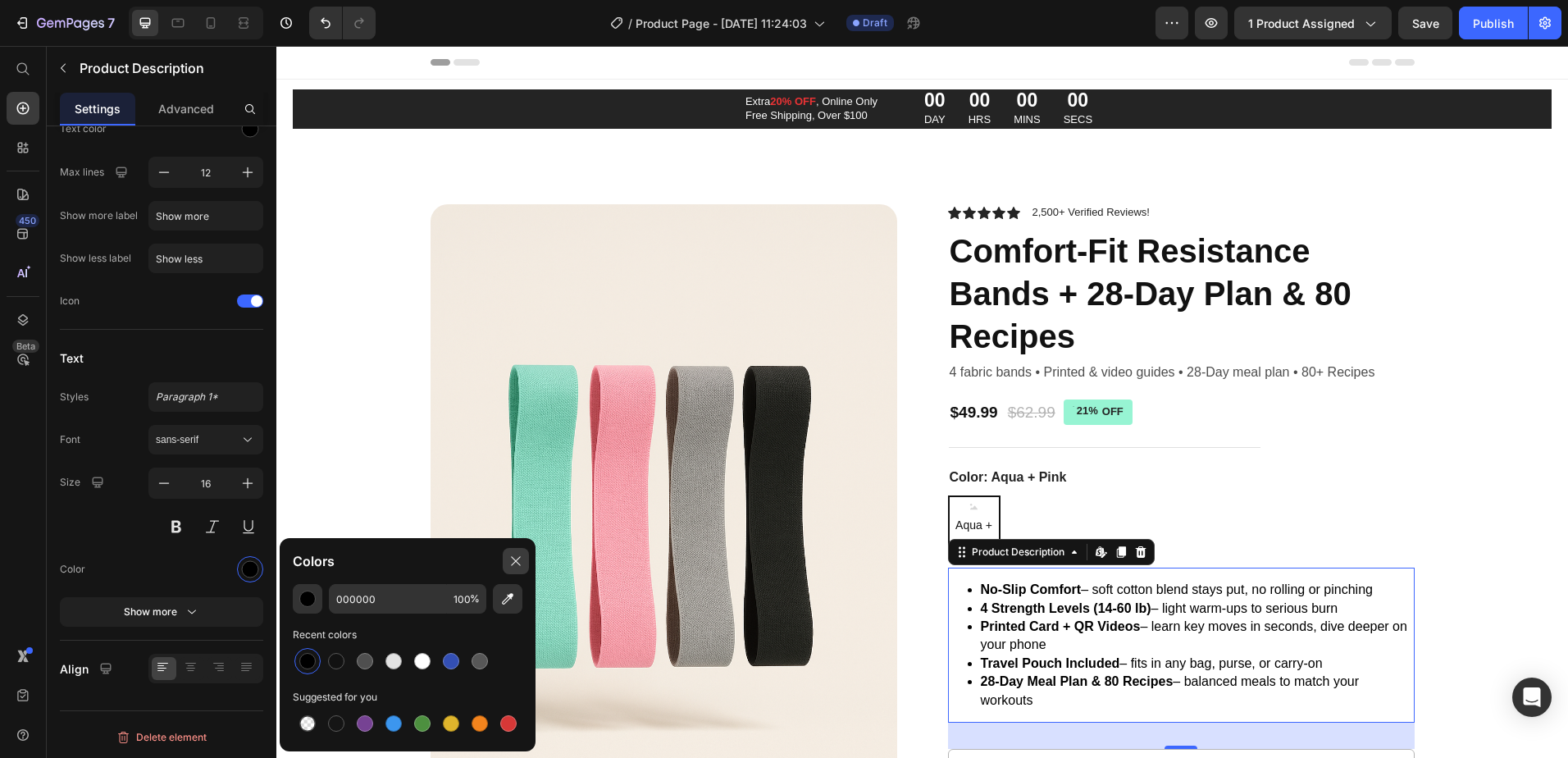 drag, startPoint x: 506, startPoint y: 564, endPoint x: 657, endPoint y: 456, distance: 185.64752 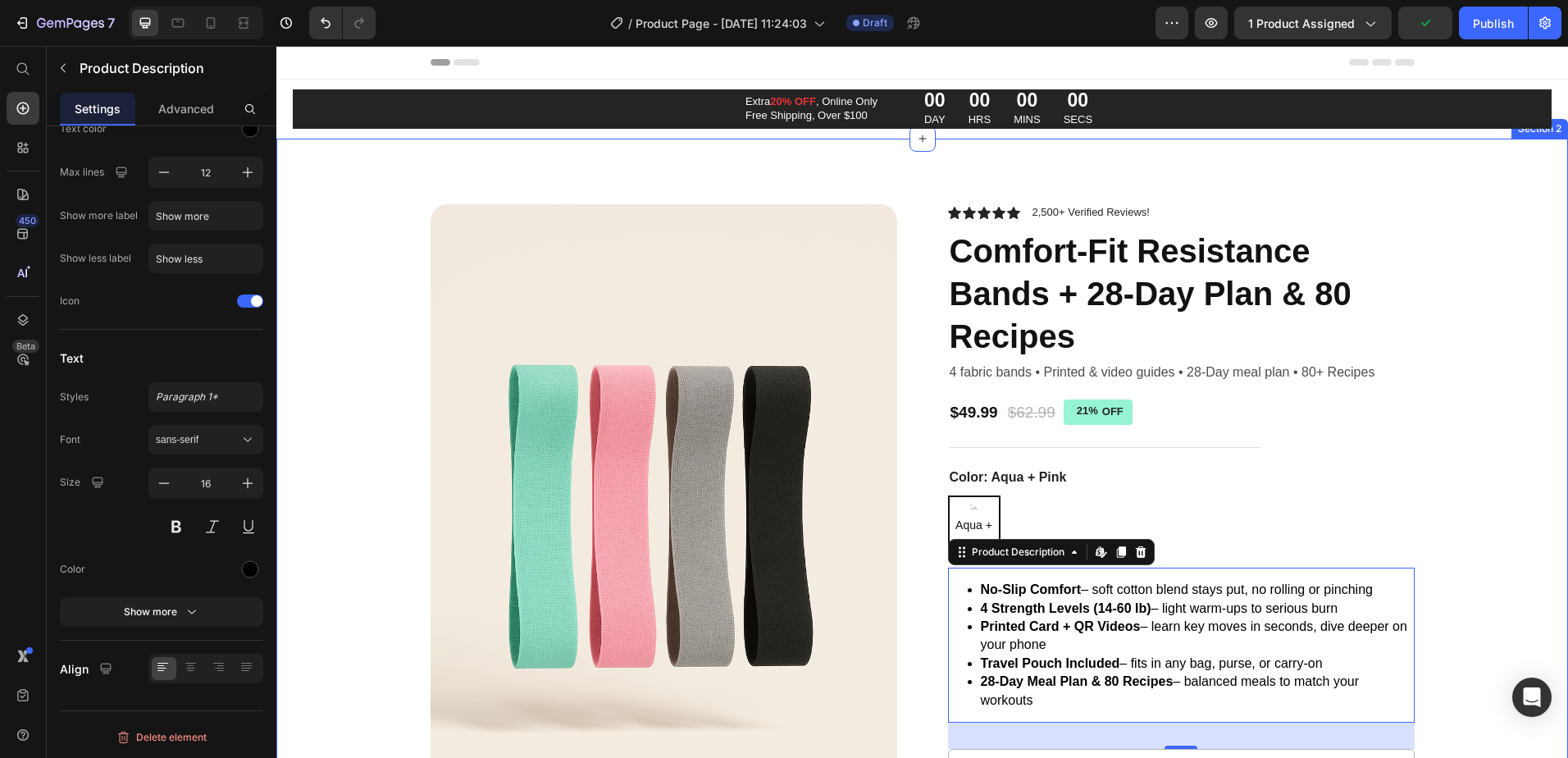click on "Product Images
Icon
Icon
Icon
Icon
Icon Icon List 2,500+ Verified Reviews! Text Block Row Comfort-Fit Resistance Bands + 28-Day Plan & 80 Recipes Product Title 4 fabric bands • Printed & video guides • 28-Day meal plan • 80+ Recipes Text Block $49.99 Product Price $62.99 Product Price 21% OFF Discount Tag Row Color: Aqua + Pink Aqua + Pink Aqua + Pink Aqua + Pink Product Variants & Swatches
No-Slip Comfort  – soft cotton blend stays put, no rolling or pinching
4 Strength Levels (14-60 lb)  – light warm-ups to serious burn
Printed Card + QR Videos  – learn key moves in seconds, dive deeper on your phone
Travel Pouch Included  – fits in any bag, purse, or carry-on
28-Day Meal Plan & 80 Recipes  – balanced meals to match your workouts
Product Description   Edit content in Shopify 32 1 Product Quantity Add to cart Add to Cart Image Quality Tested Premium Fabric Text Block Image" at bounding box center (922, 1812) 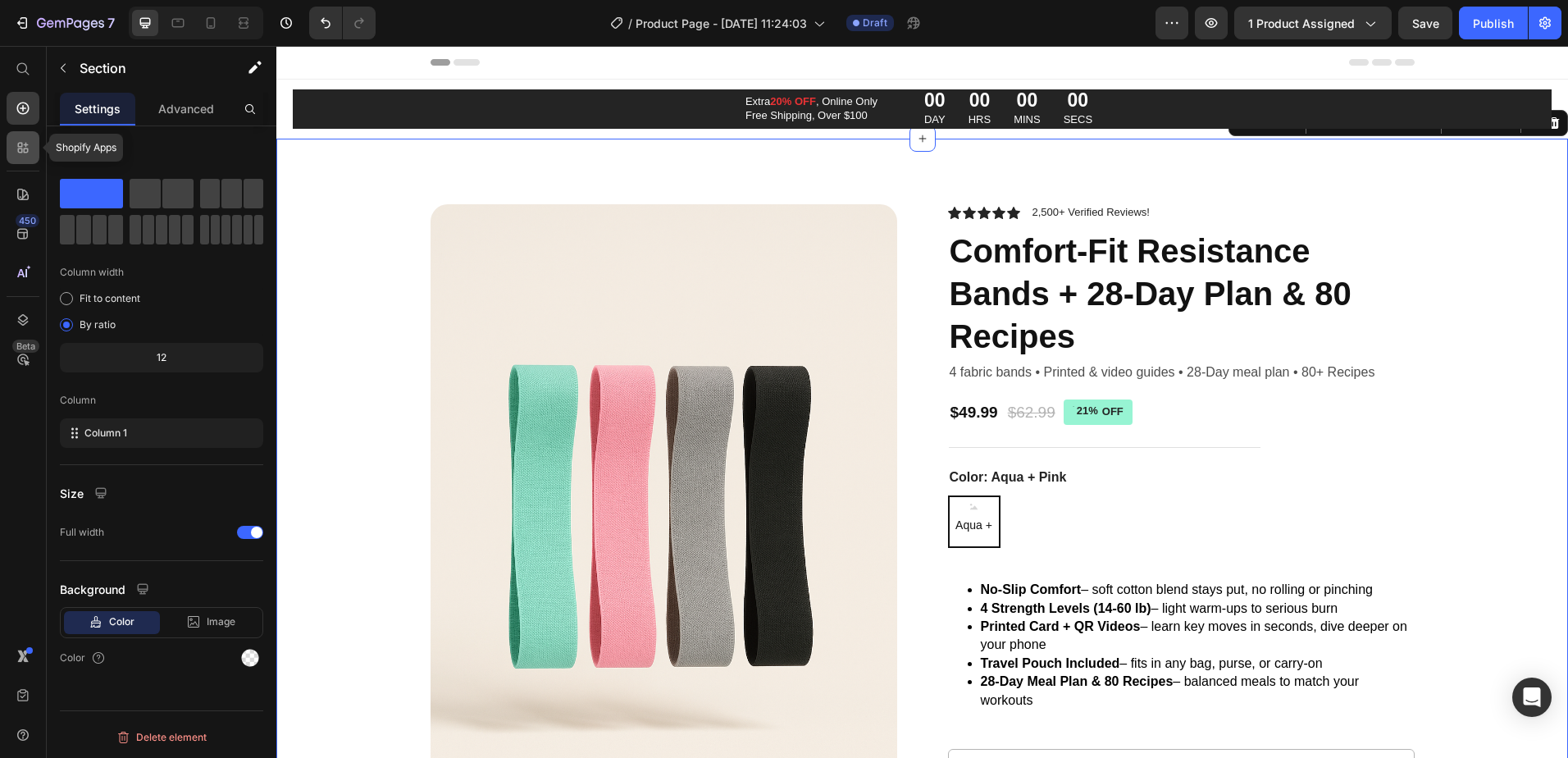 click 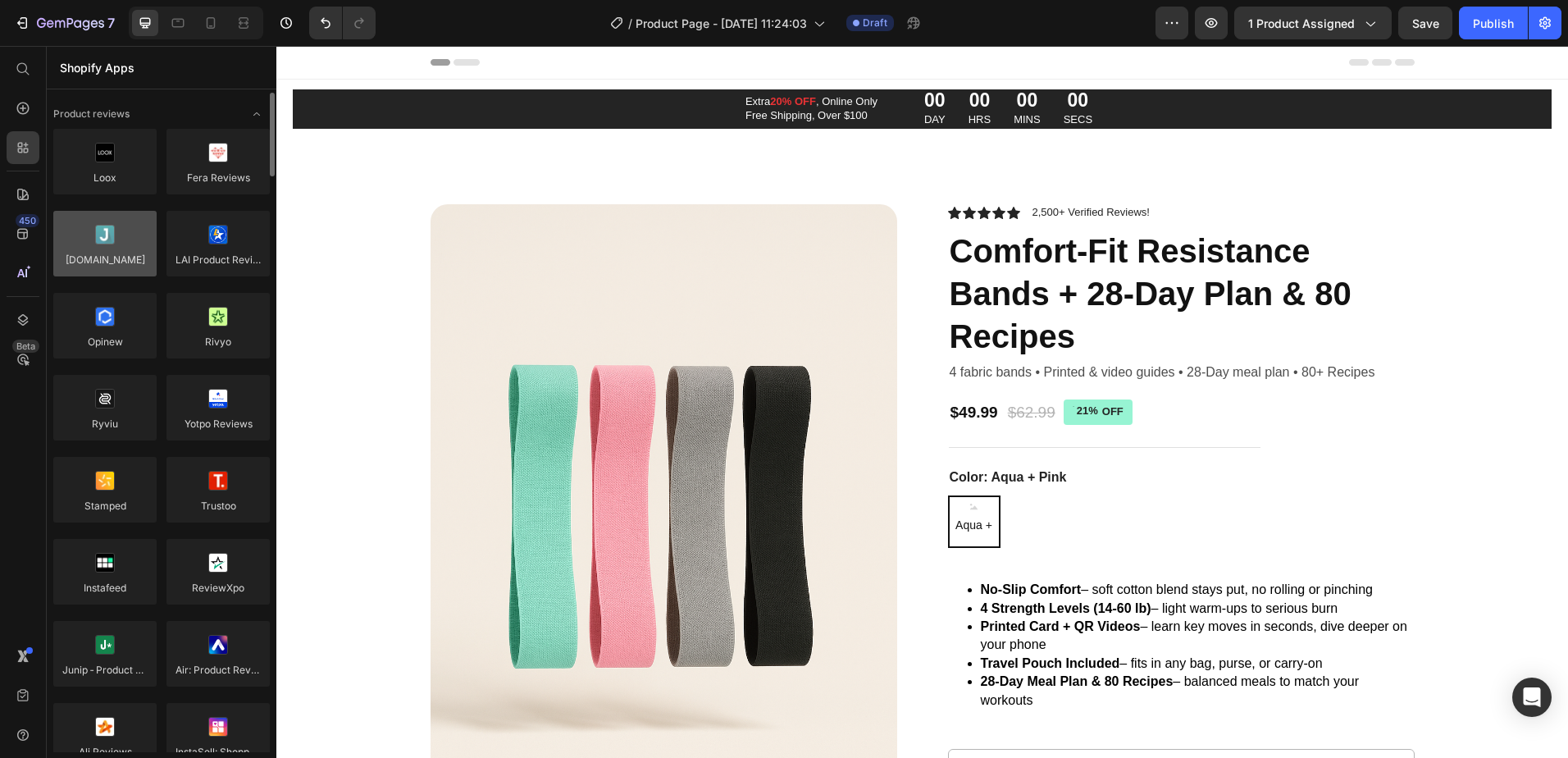 click at bounding box center [105, 244] 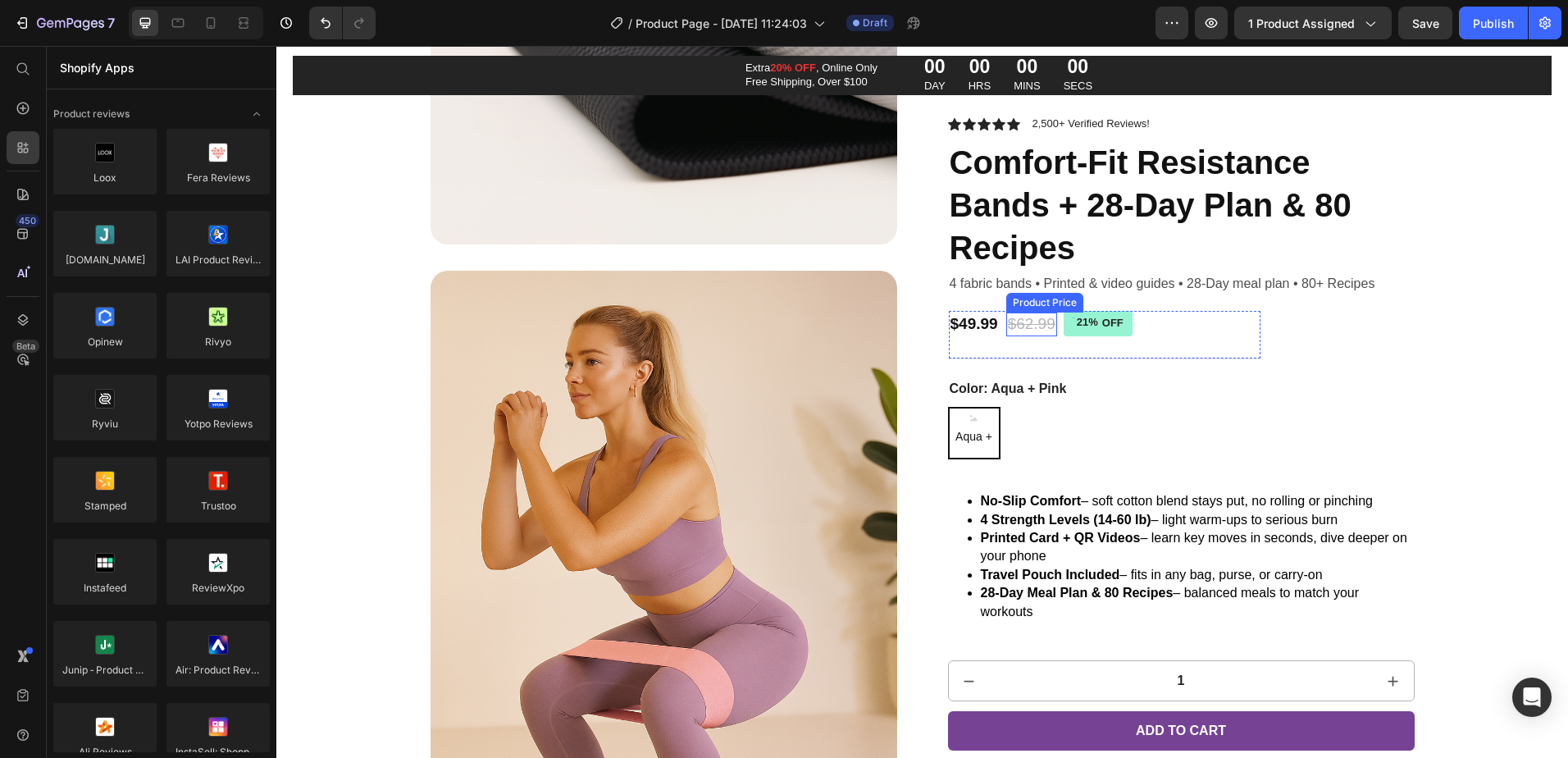 scroll, scrollTop: 0, scrollLeft: 0, axis: both 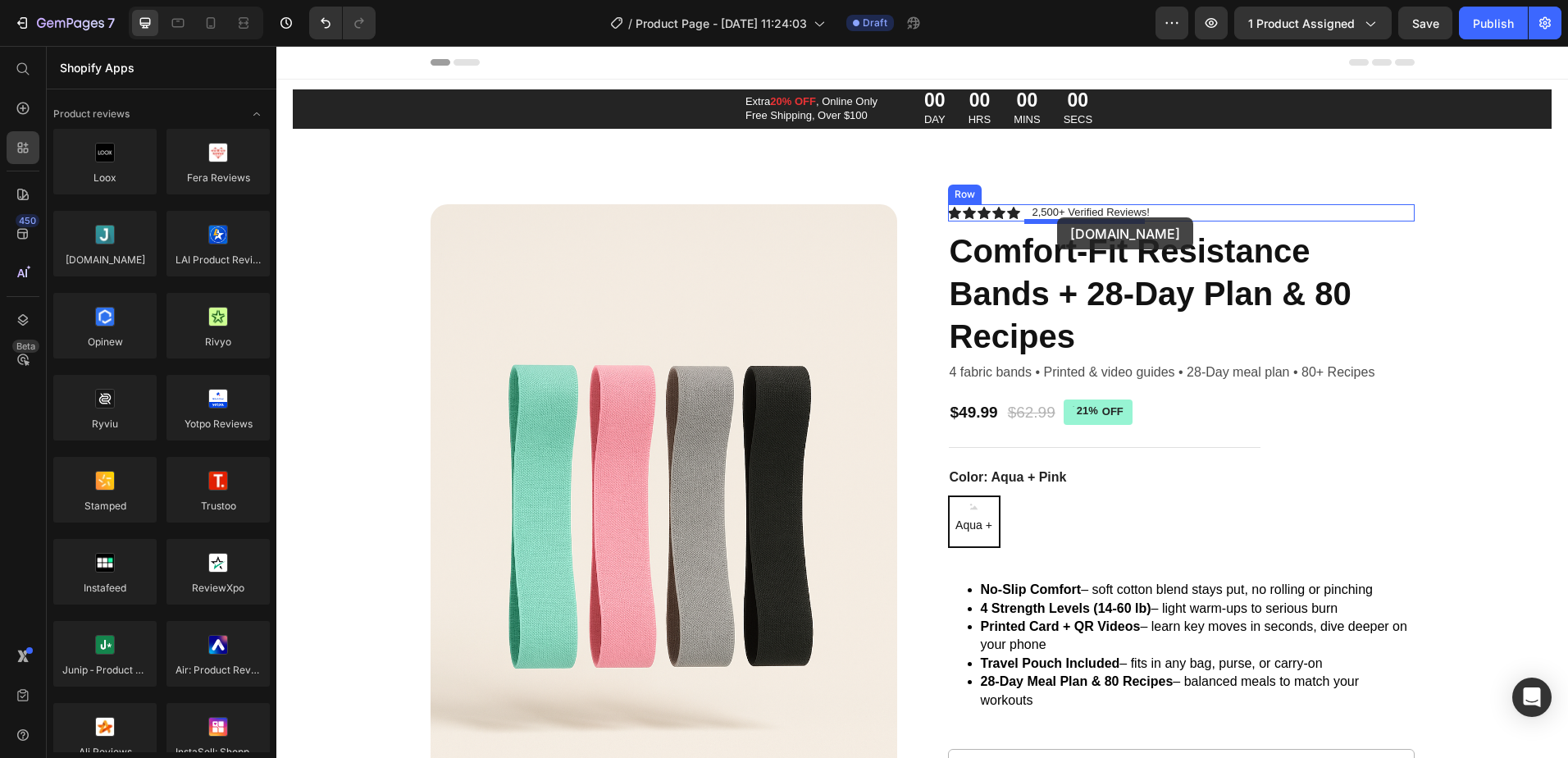 drag, startPoint x: 362, startPoint y: 292, endPoint x: 1057, endPoint y: 217, distance: 699.035 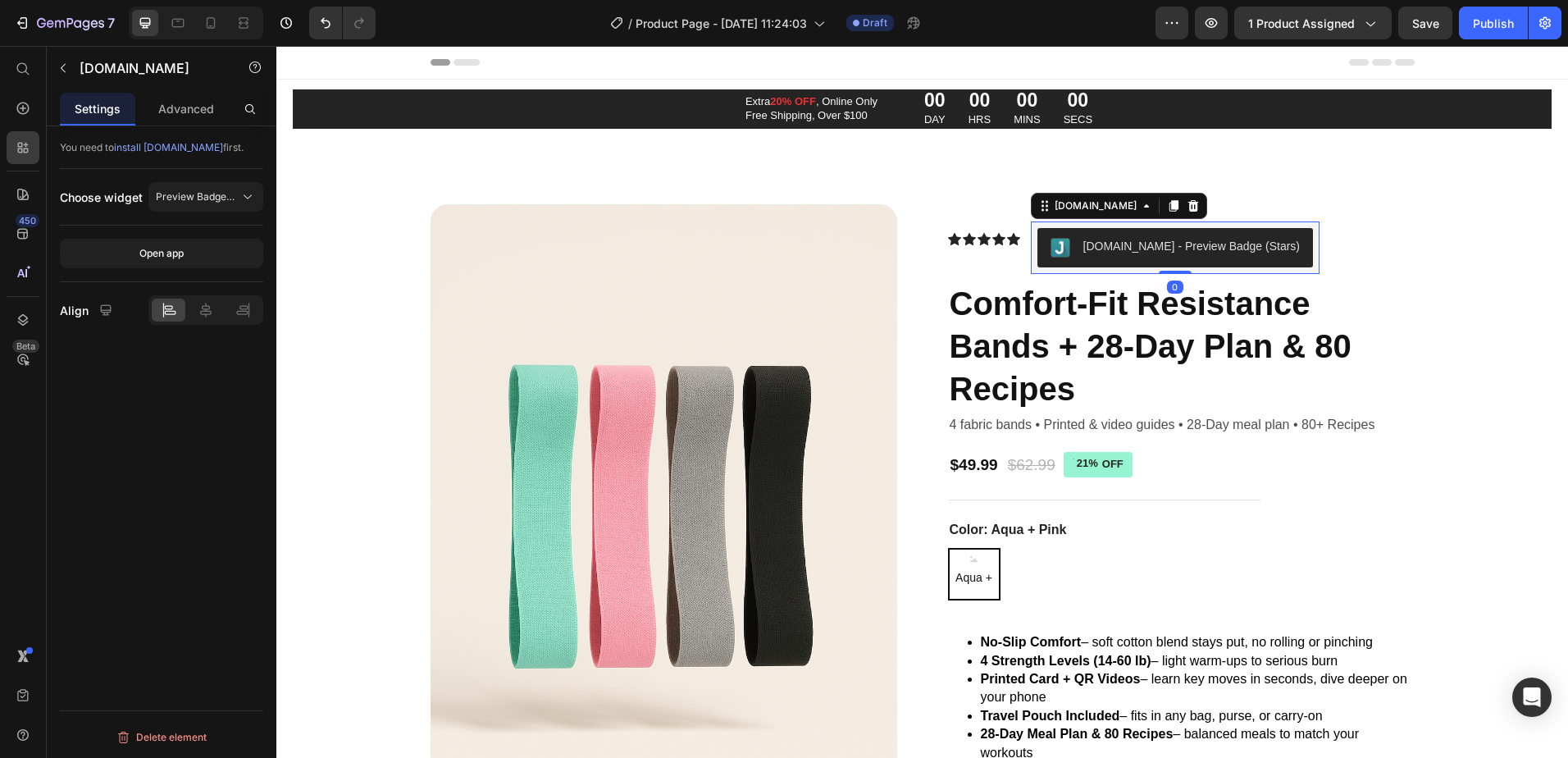 click on "[DOMAIN_NAME] - Preview Badge (Stars)" at bounding box center [1192, 246] 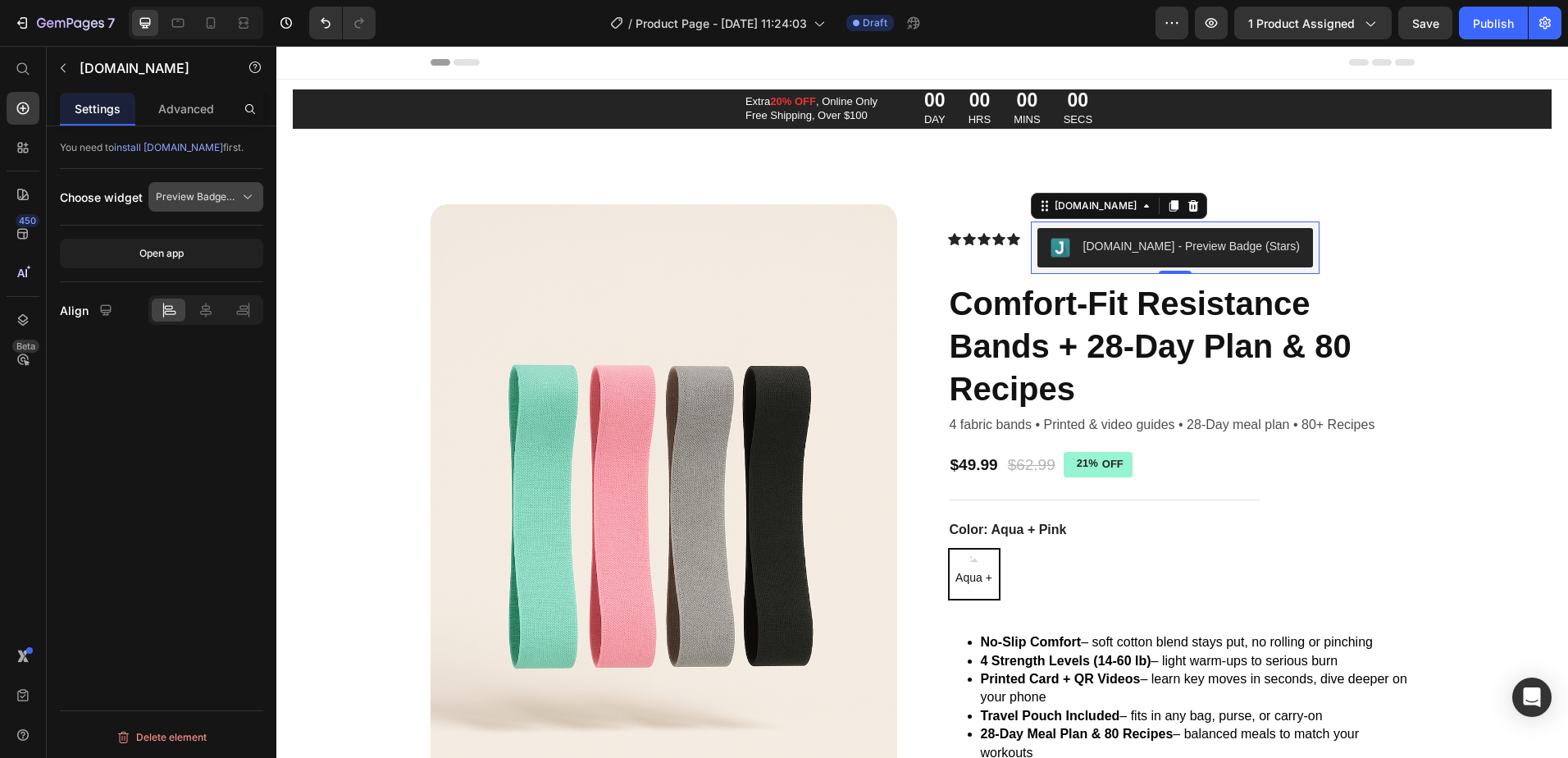 click 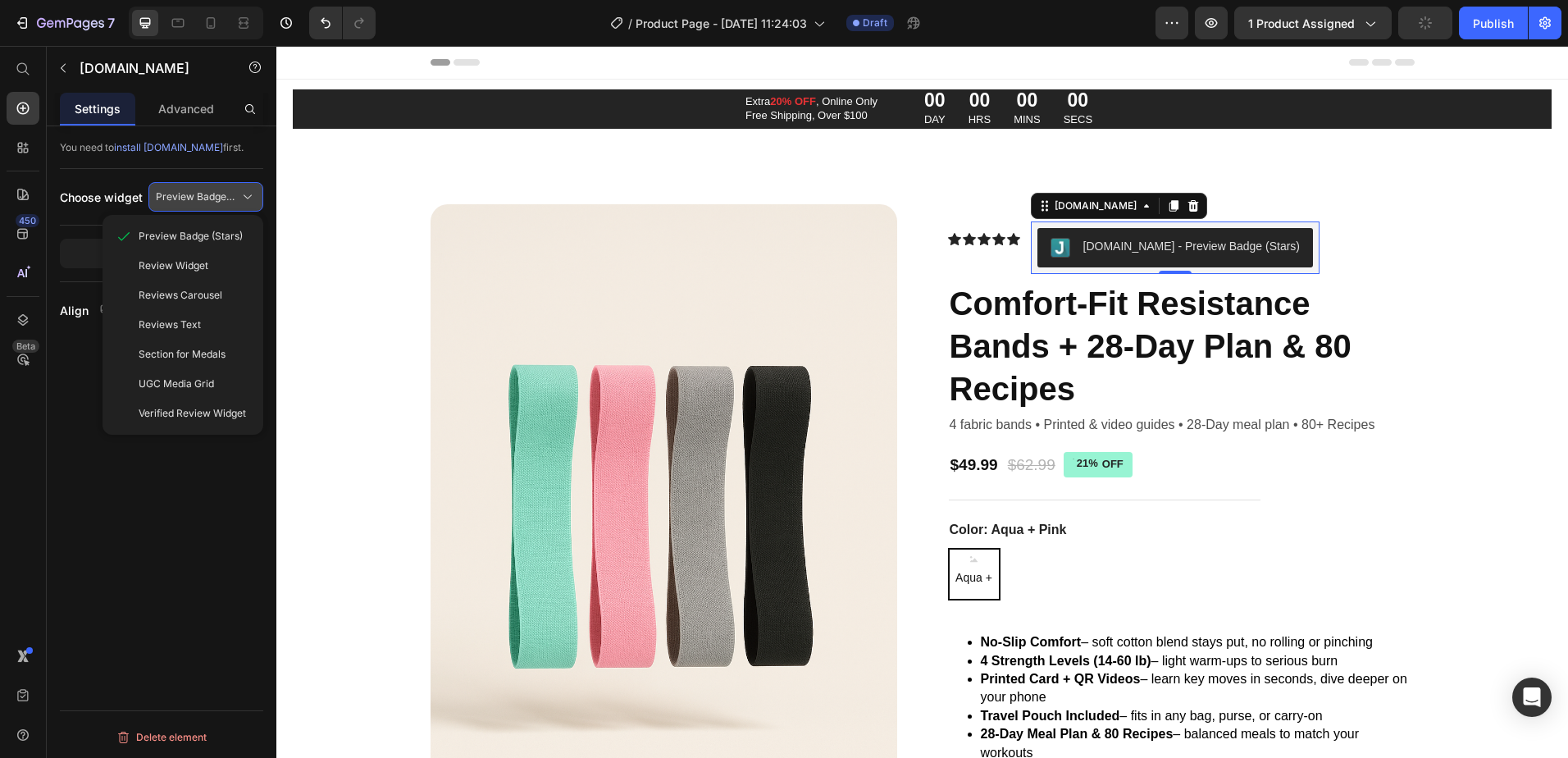 click on "Preview Badge (Stars)" at bounding box center [196, 197] 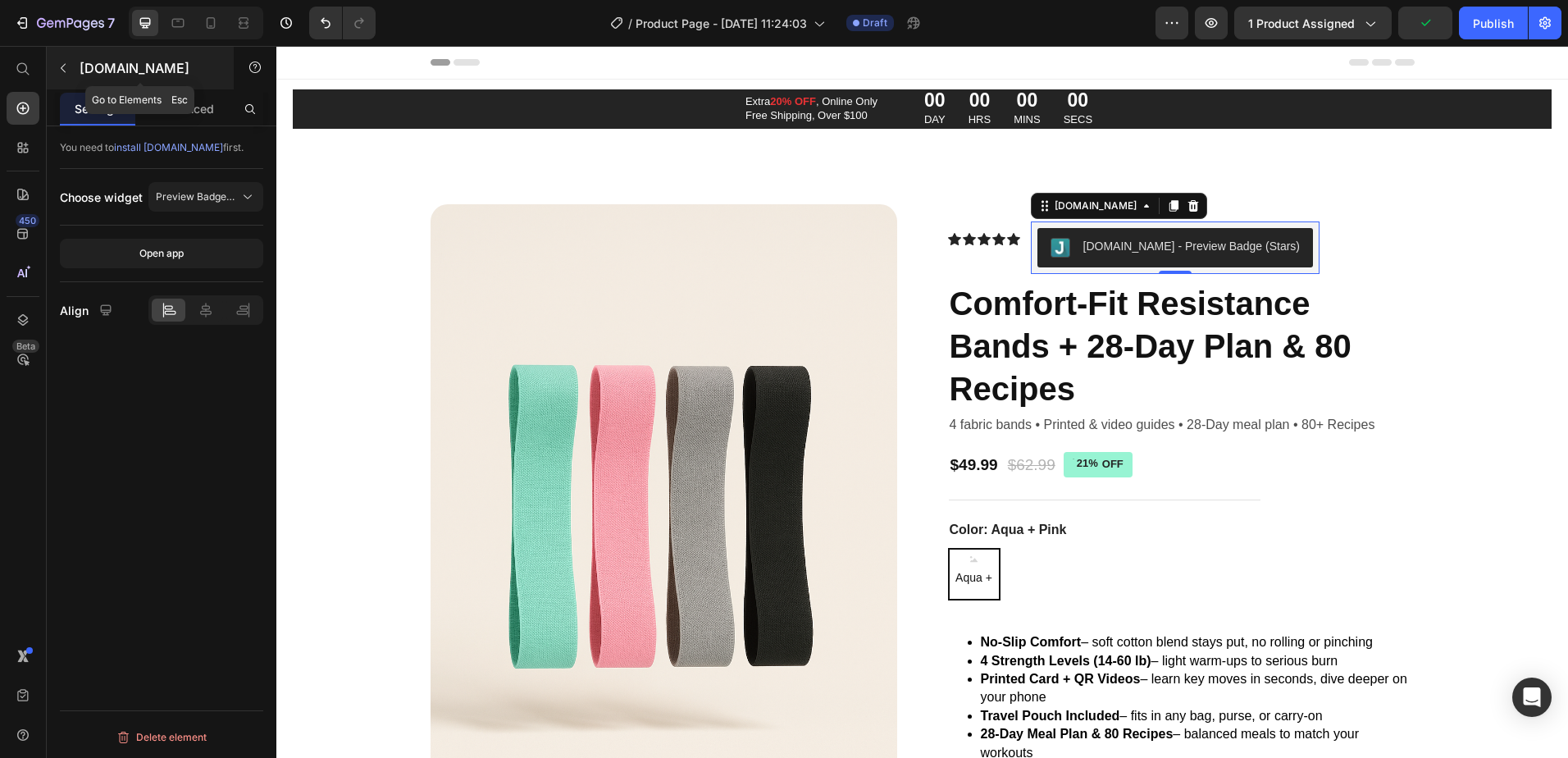 click 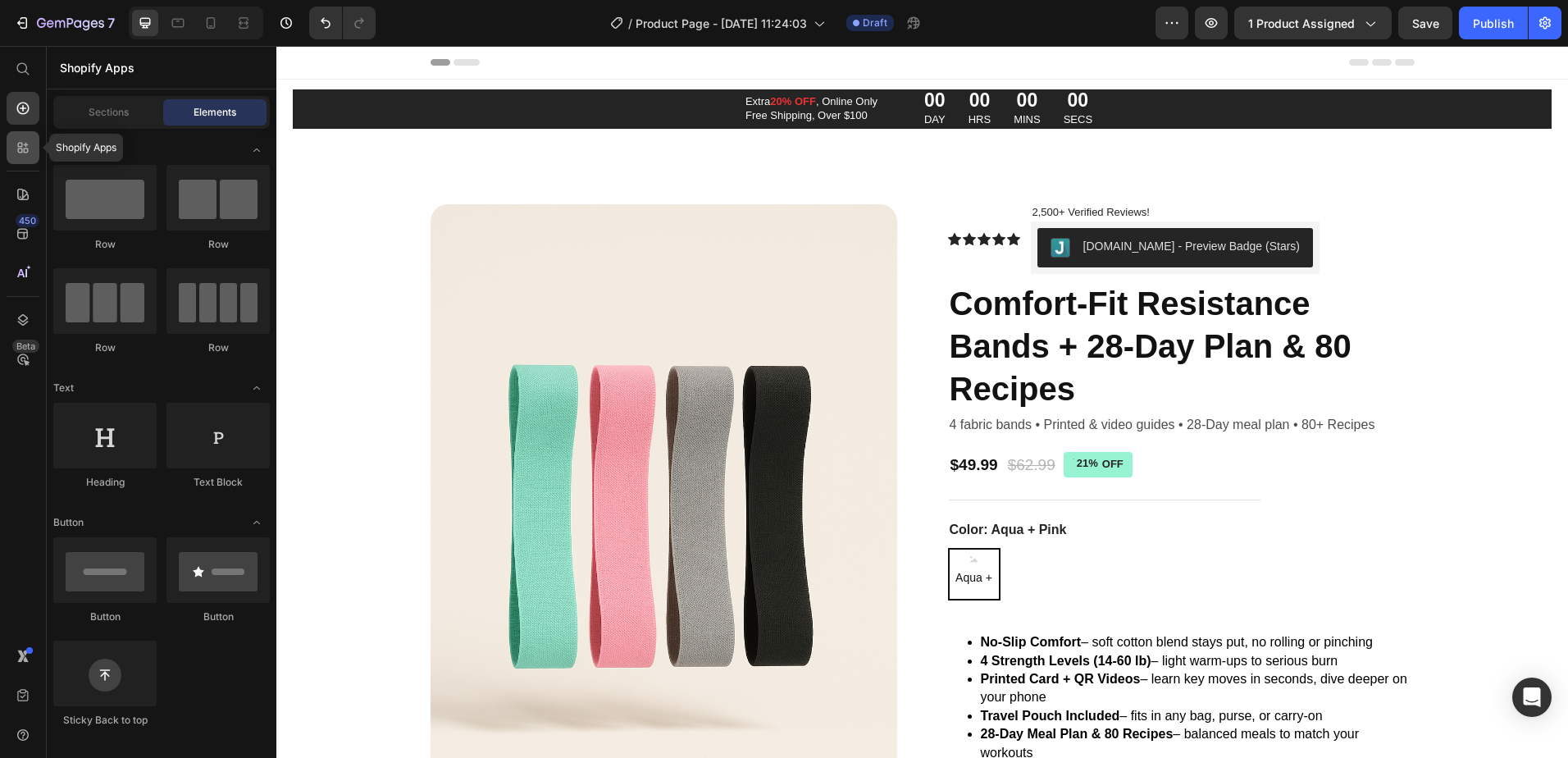 click 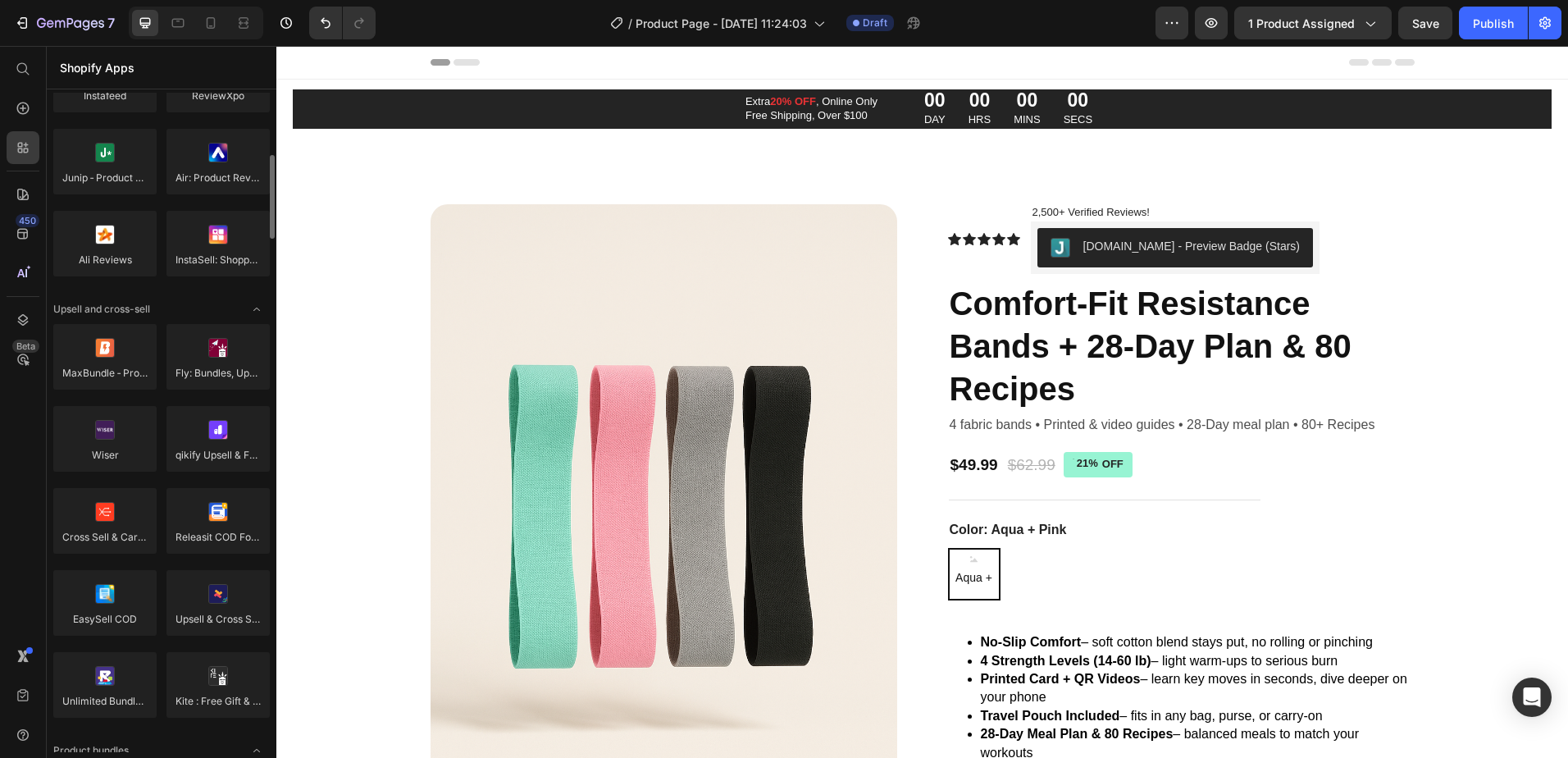 scroll, scrollTop: 0, scrollLeft: 0, axis: both 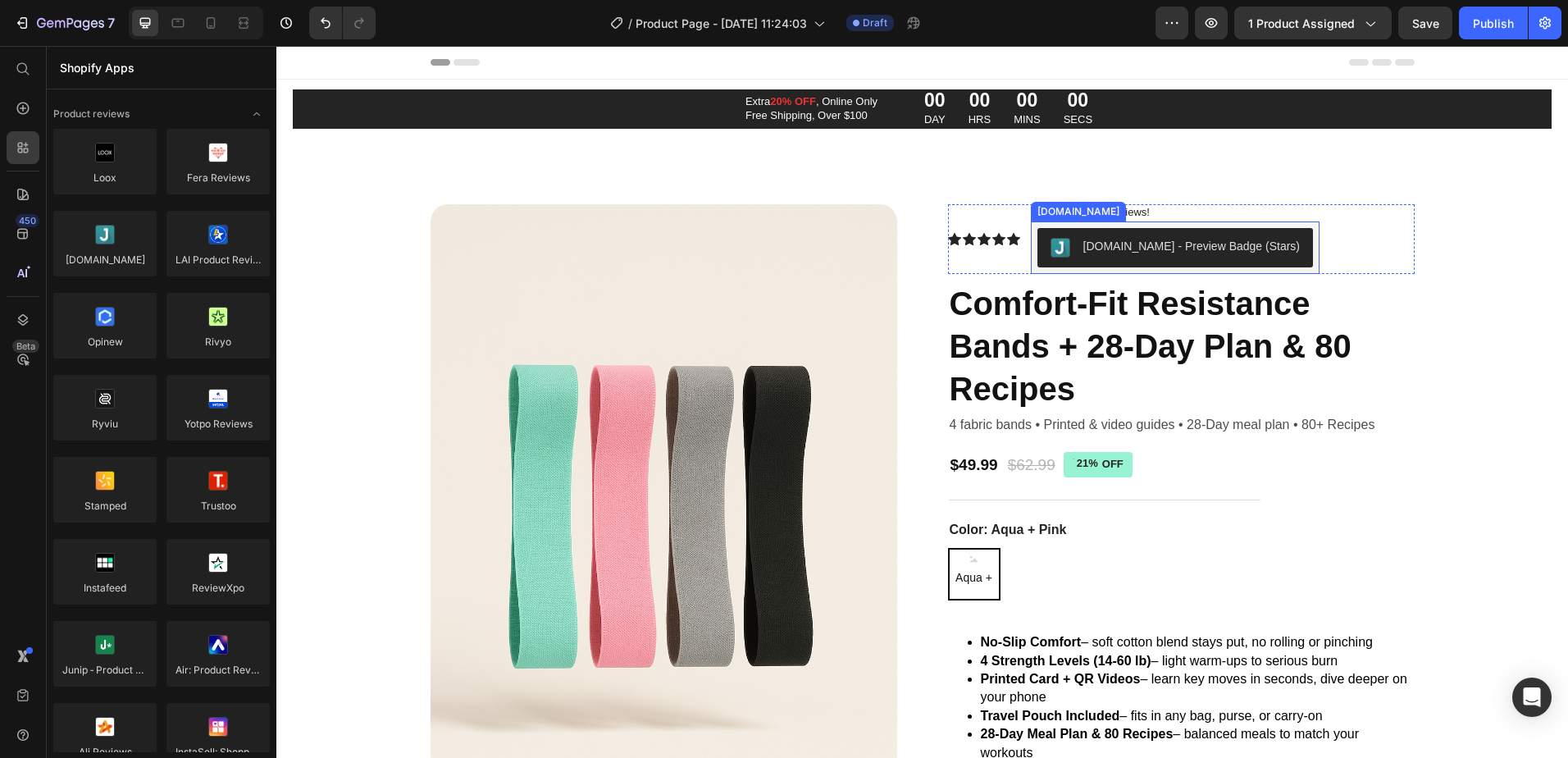 click on "[DOMAIN_NAME] - Preview Badge (Stars)" at bounding box center [1192, 246] 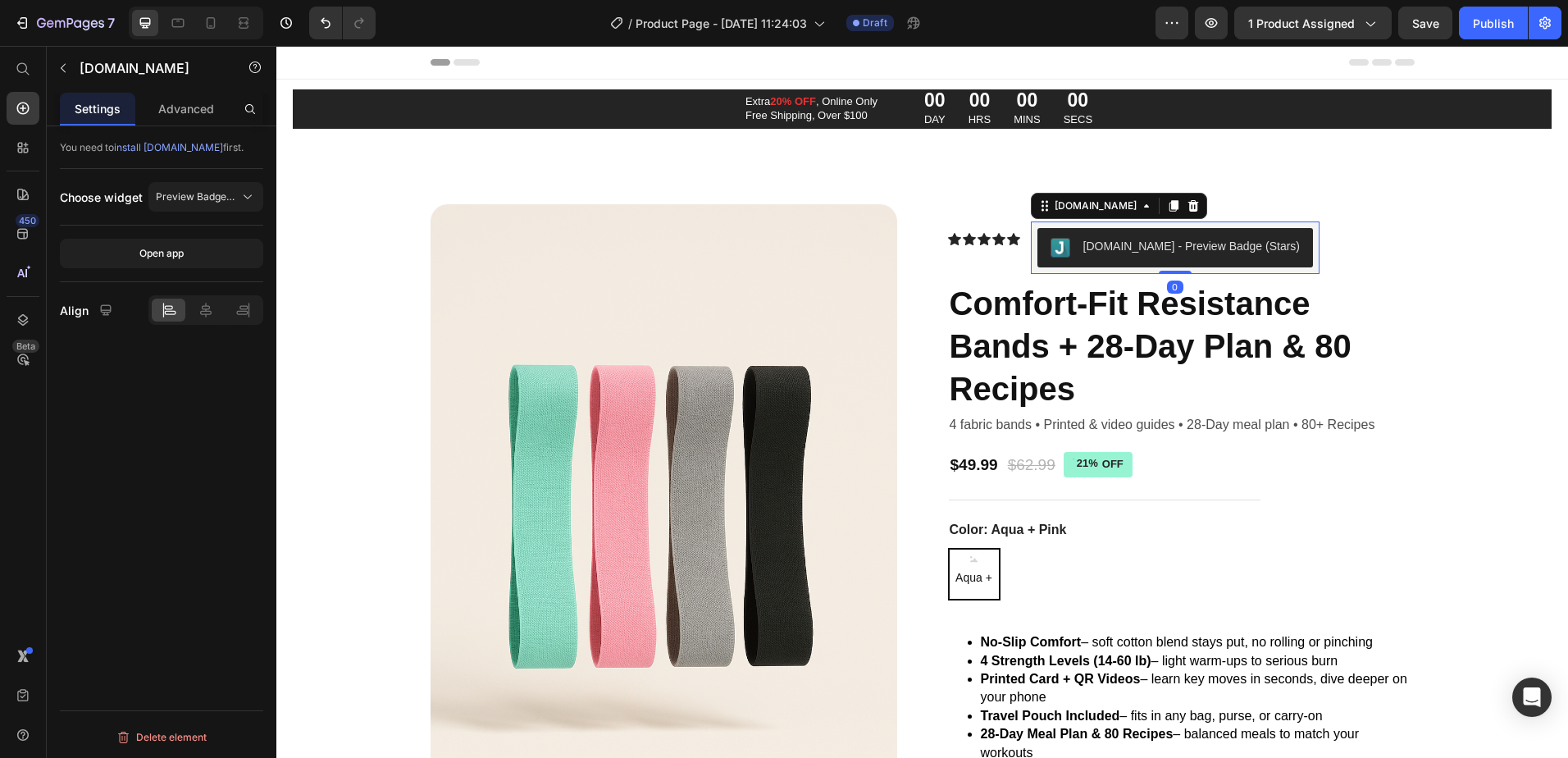 click on "install [DOMAIN_NAME]" at bounding box center (168, 147) 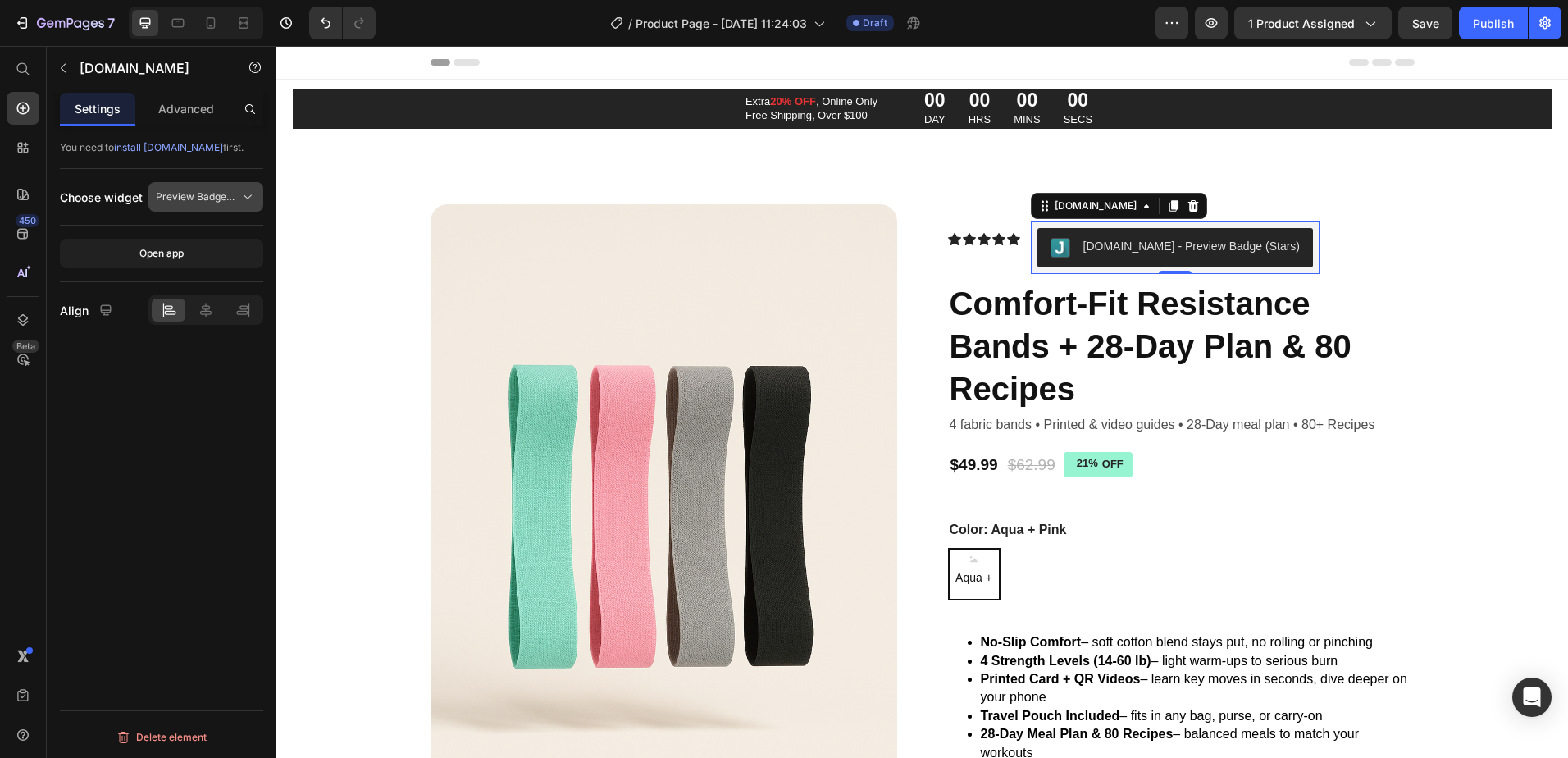 click on "Preview Badge (Stars)" at bounding box center [196, 197] 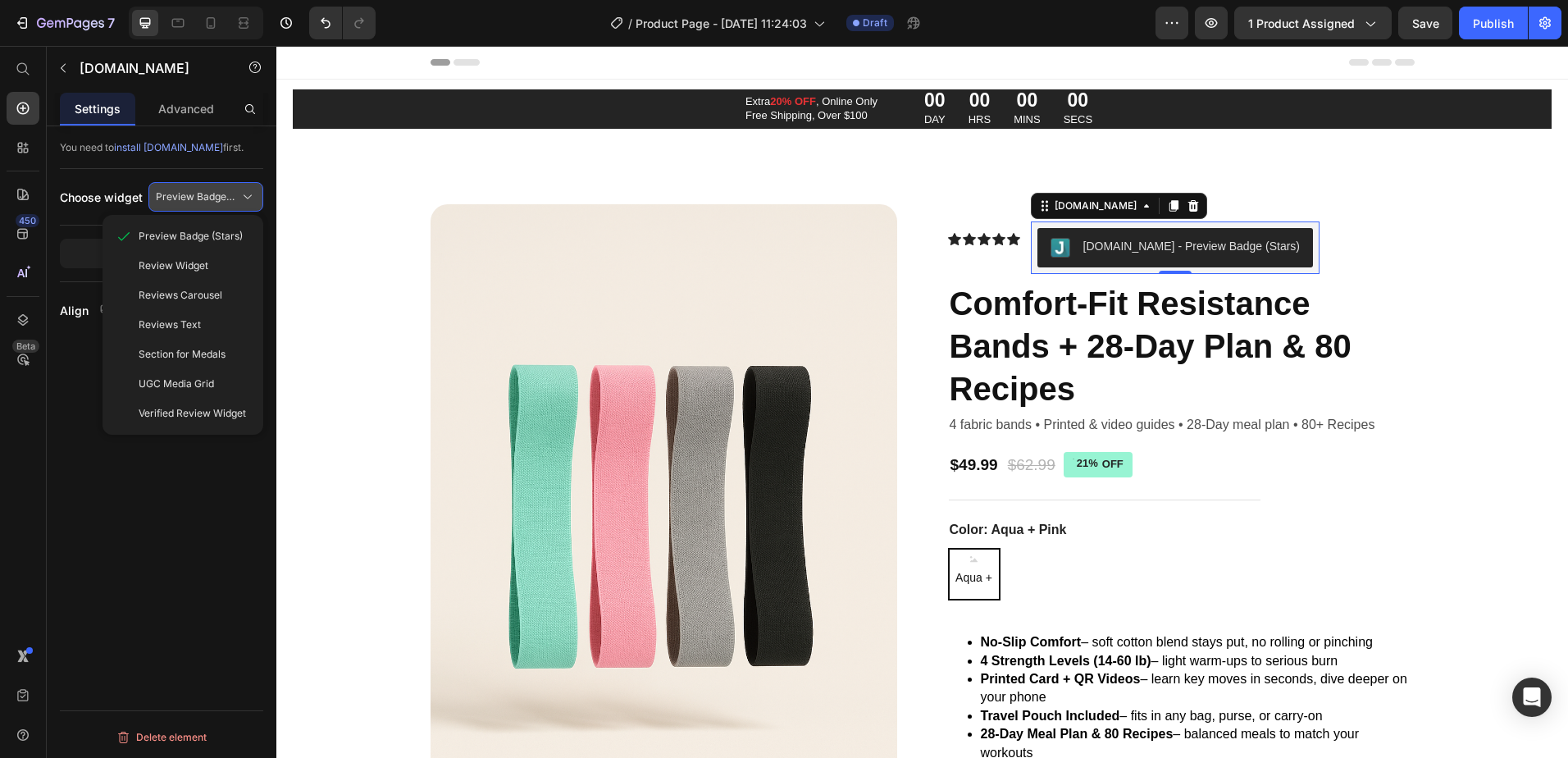 click on "Preview Badge (Stars)" at bounding box center (196, 197) 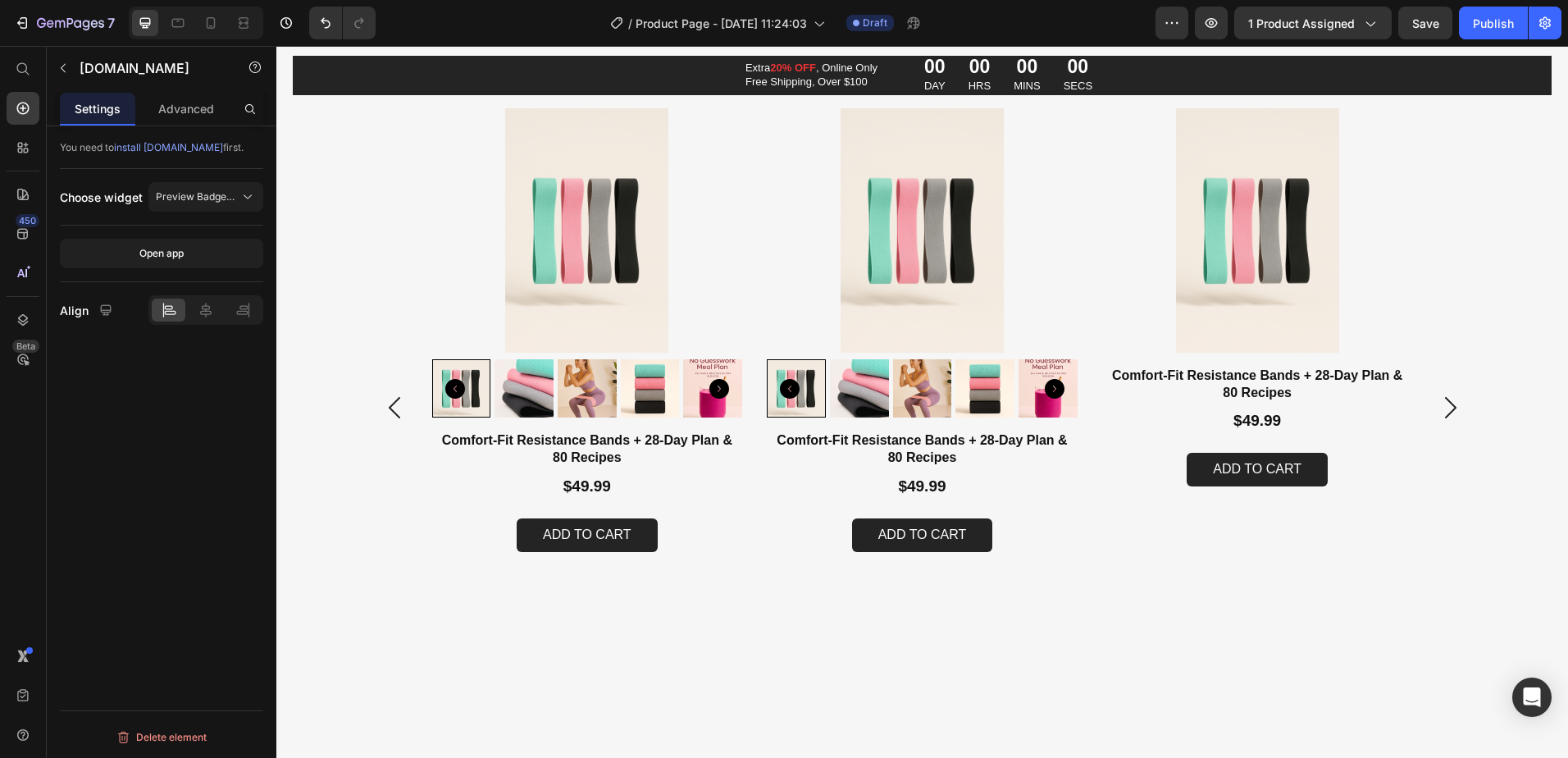 scroll, scrollTop: 4670, scrollLeft: 0, axis: vertical 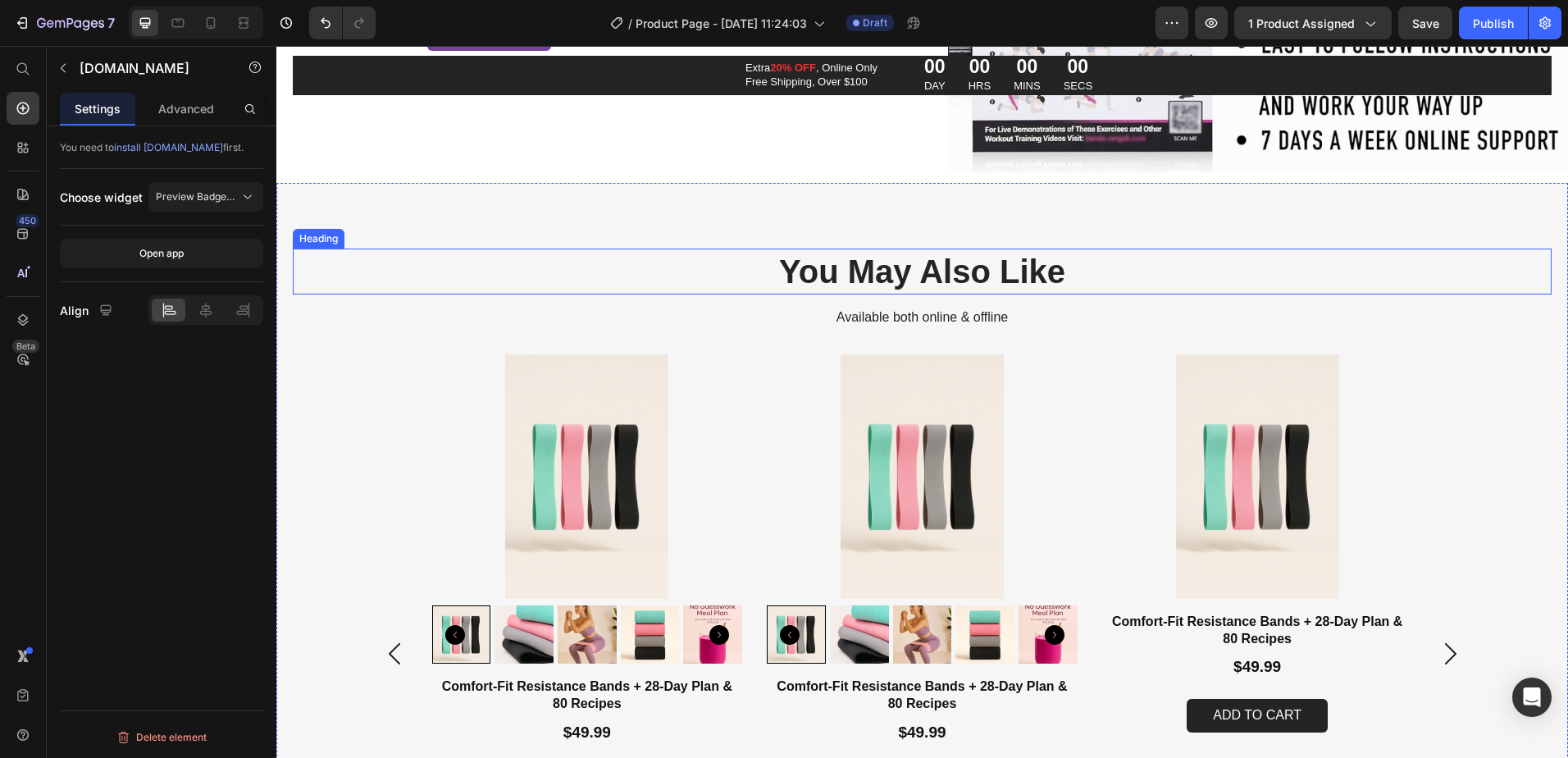 click on "You May Also Like" at bounding box center [923, 272] 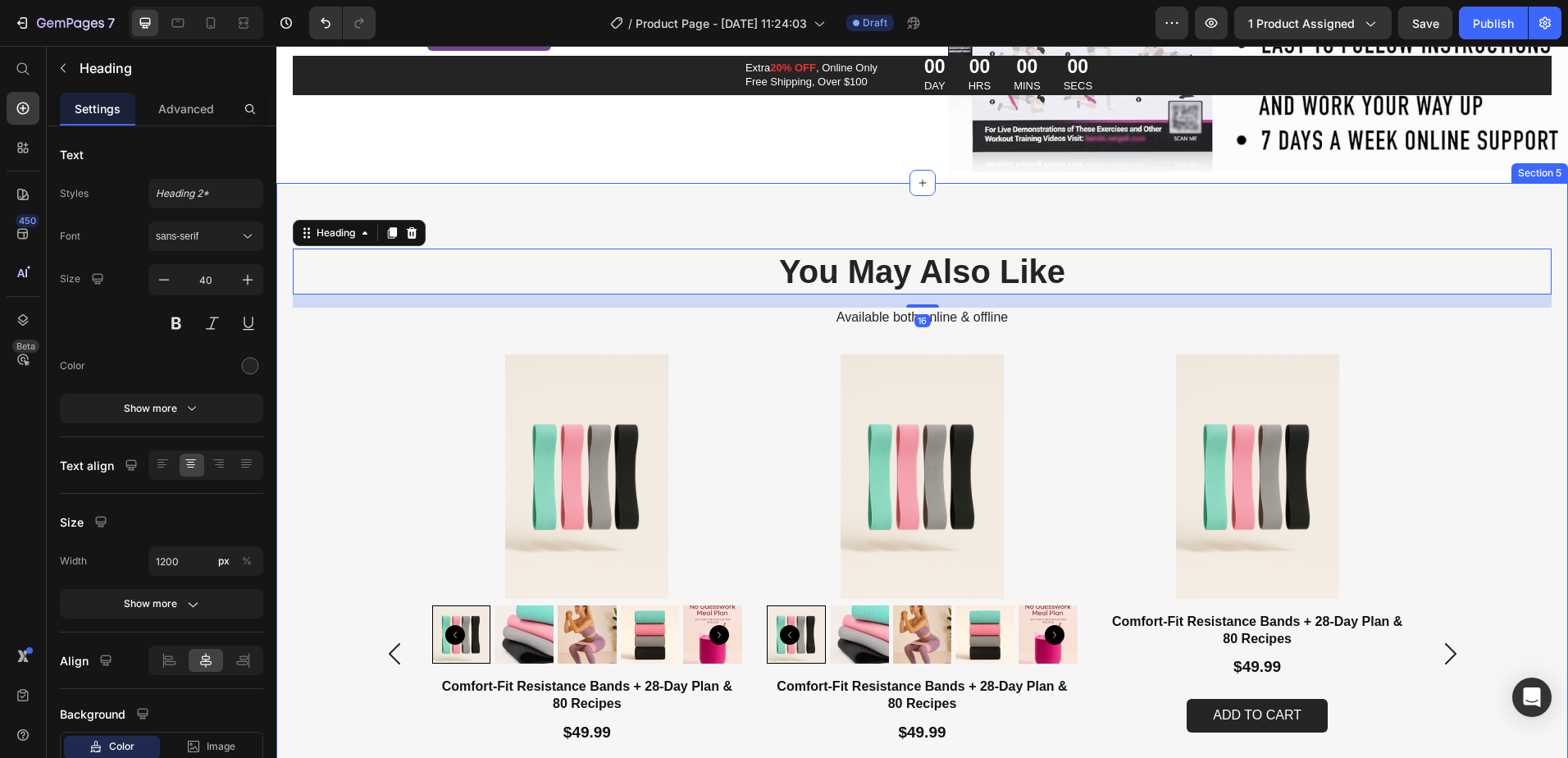 click on "You May Also Like Heading   16 Available both online & offline Text Block
Product Images Comfort-Fit Resistance Bands + 28-Day Plan & 80 Recipes Product Title $49.99 Product Price Add to cart Add to Cart Product
Product Images Comfort-Fit Resistance Bands + 28-Day Plan & 80 Recipes Product Title $49.99 Product Price Add to cart Add to Cart Product Product Images Comfort-Fit Resistance Bands + 28-Day Plan & 80 Recipes Product Title $49.99 Product Price Add to cart Add to Cart Product Product Images Comfort-Fit Resistance Bands + 28-Day Plan & 80 Recipes Product Title $49.99 Product Price Add to cart Add to Cart Product
Carousel Section 5" at bounding box center (922, 601) 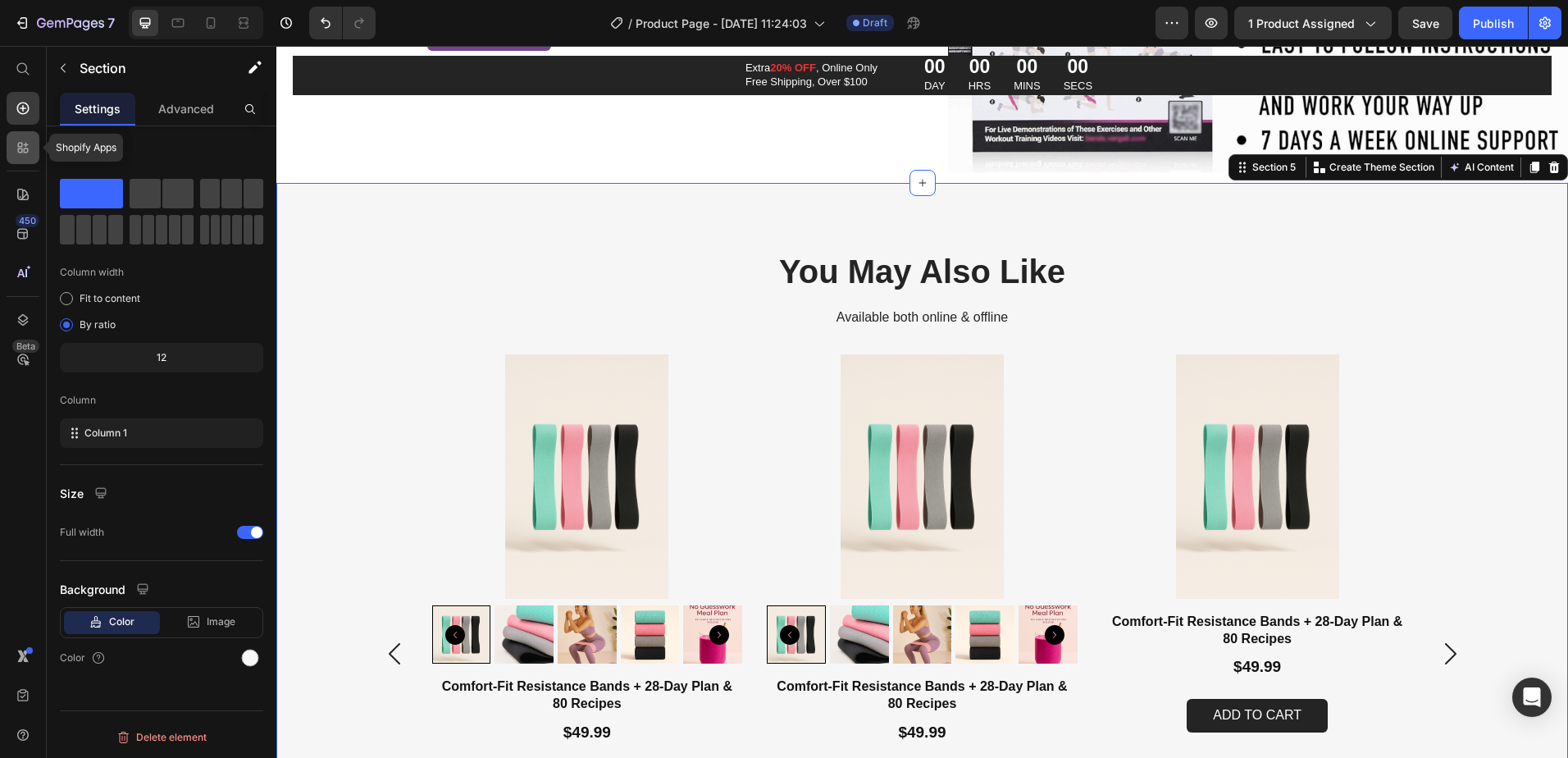 click 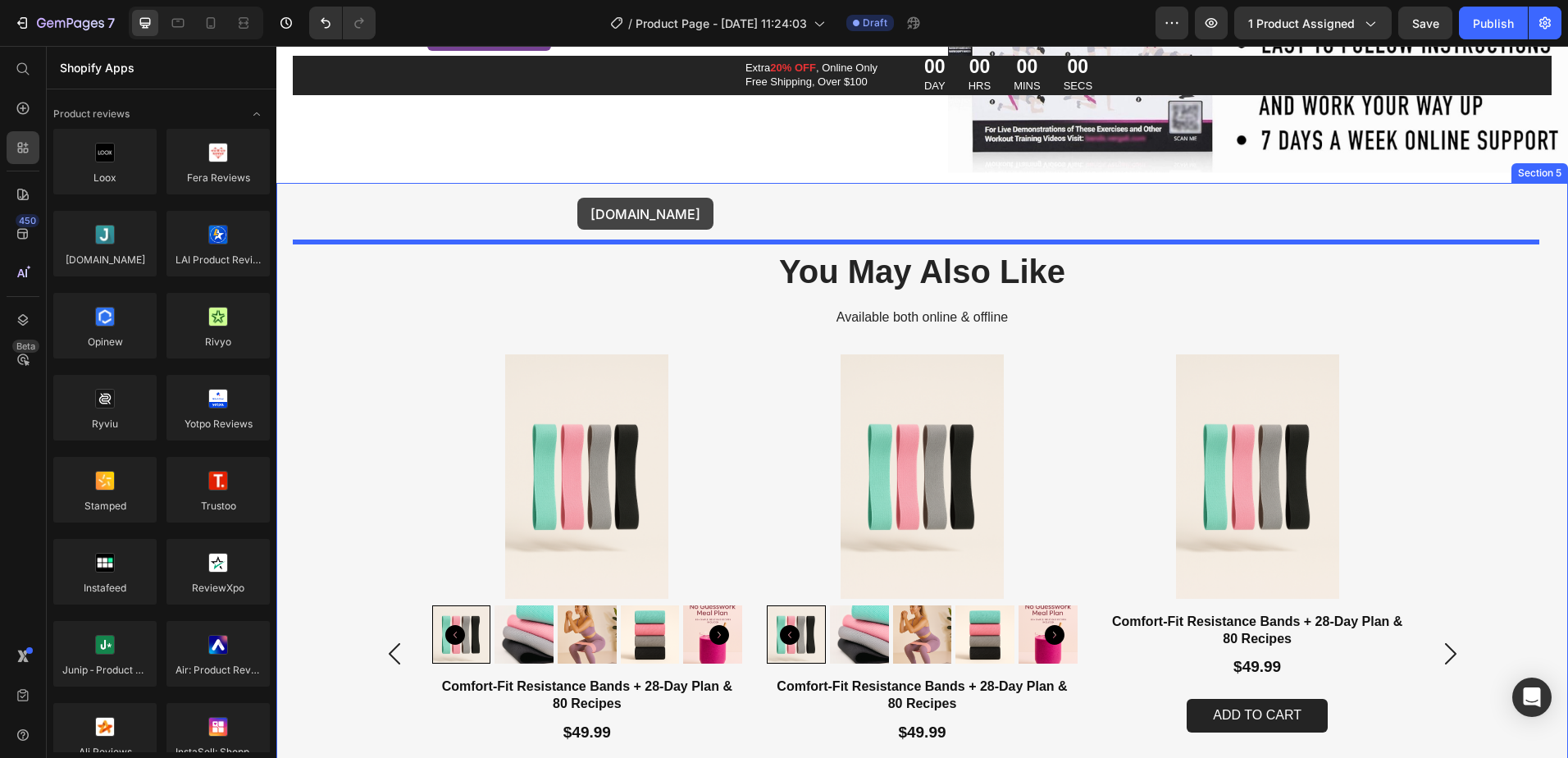 drag, startPoint x: 369, startPoint y: 298, endPoint x: 577, endPoint y: 198, distance: 230.78995 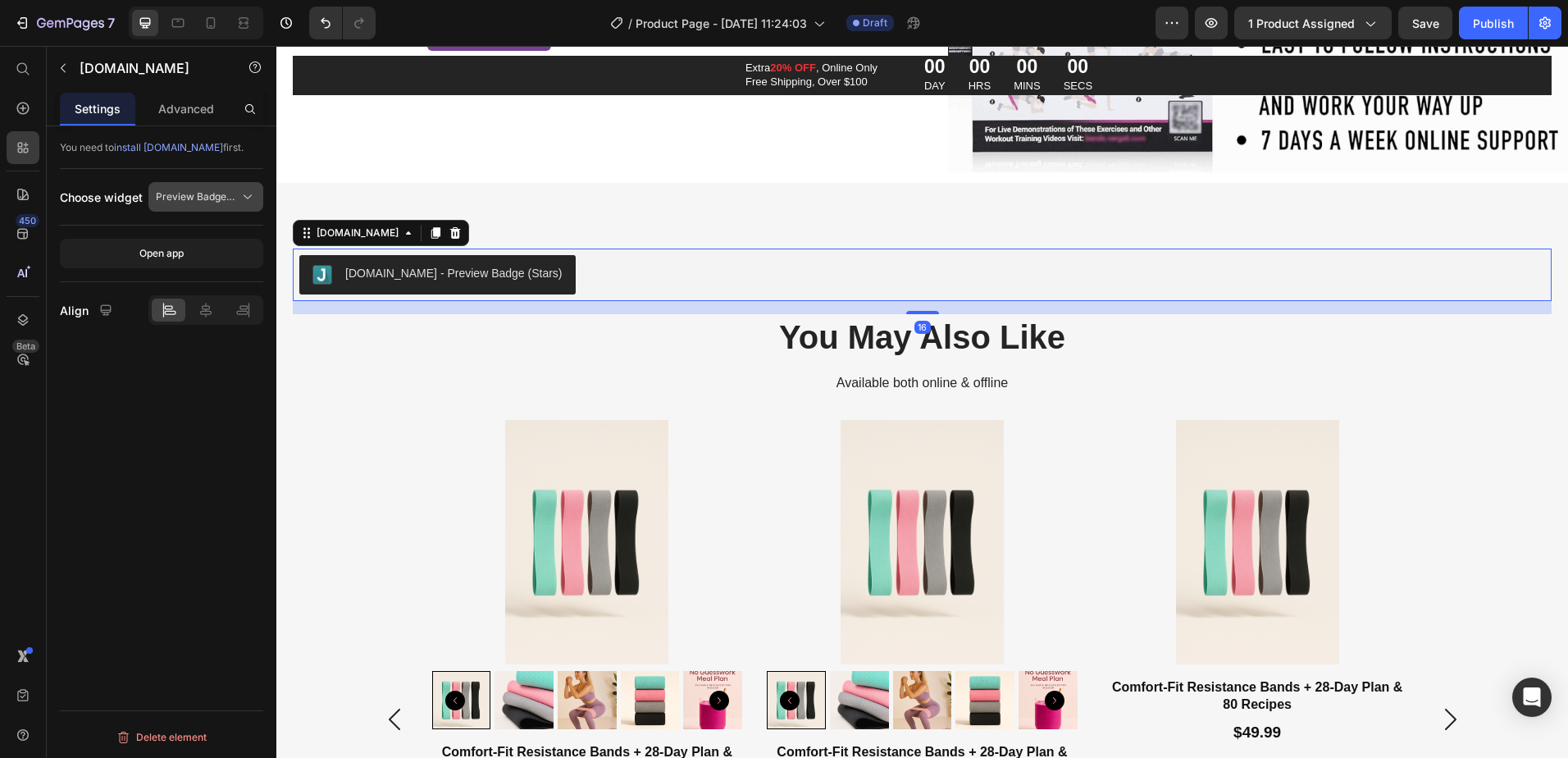 click 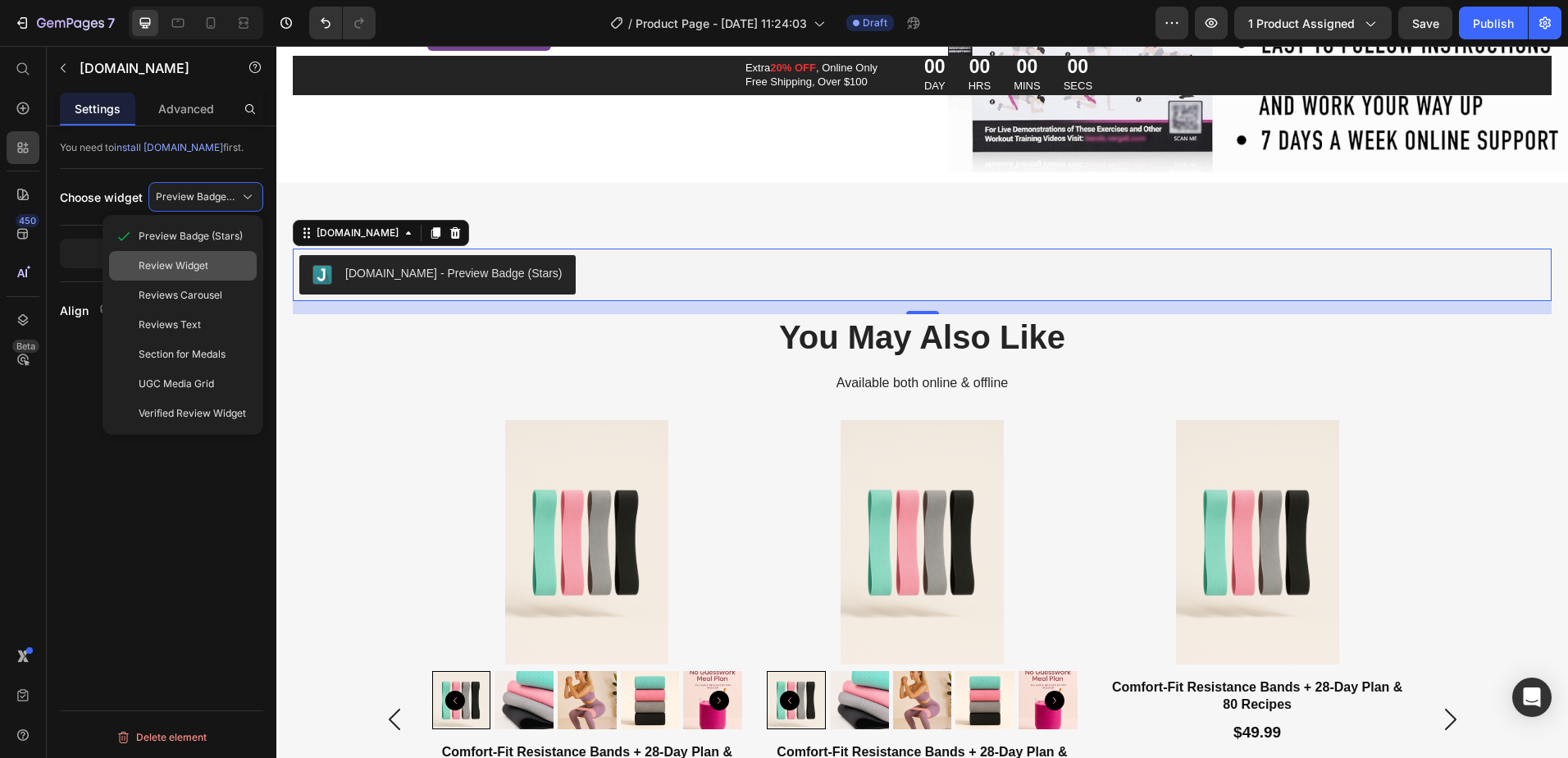 click on "Review Widget" at bounding box center (173, 266) 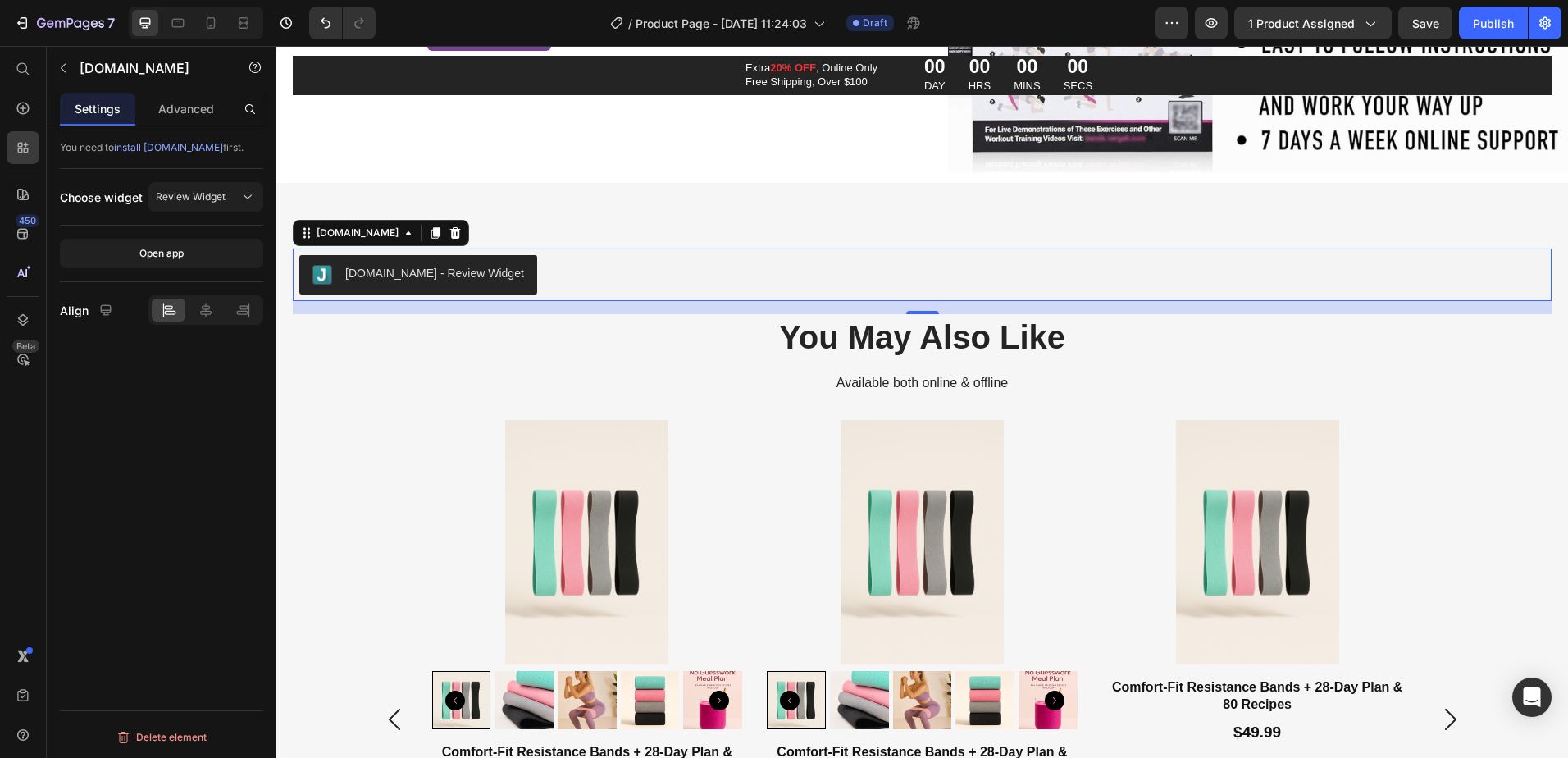 click on "[DOMAIN_NAME] - Review Widget" at bounding box center [922, 275] 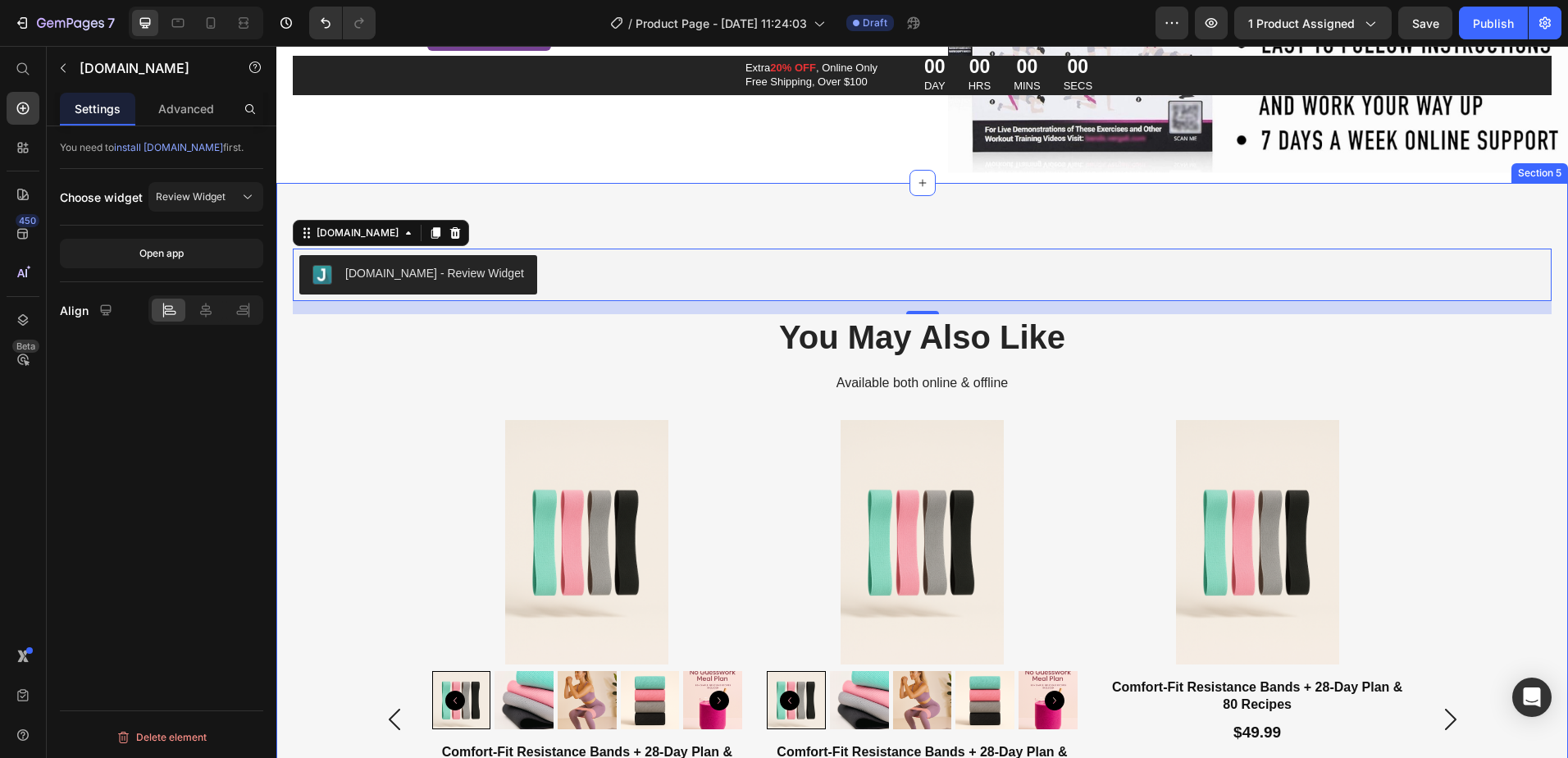 click on "Available both online & offline" at bounding box center (923, 383) 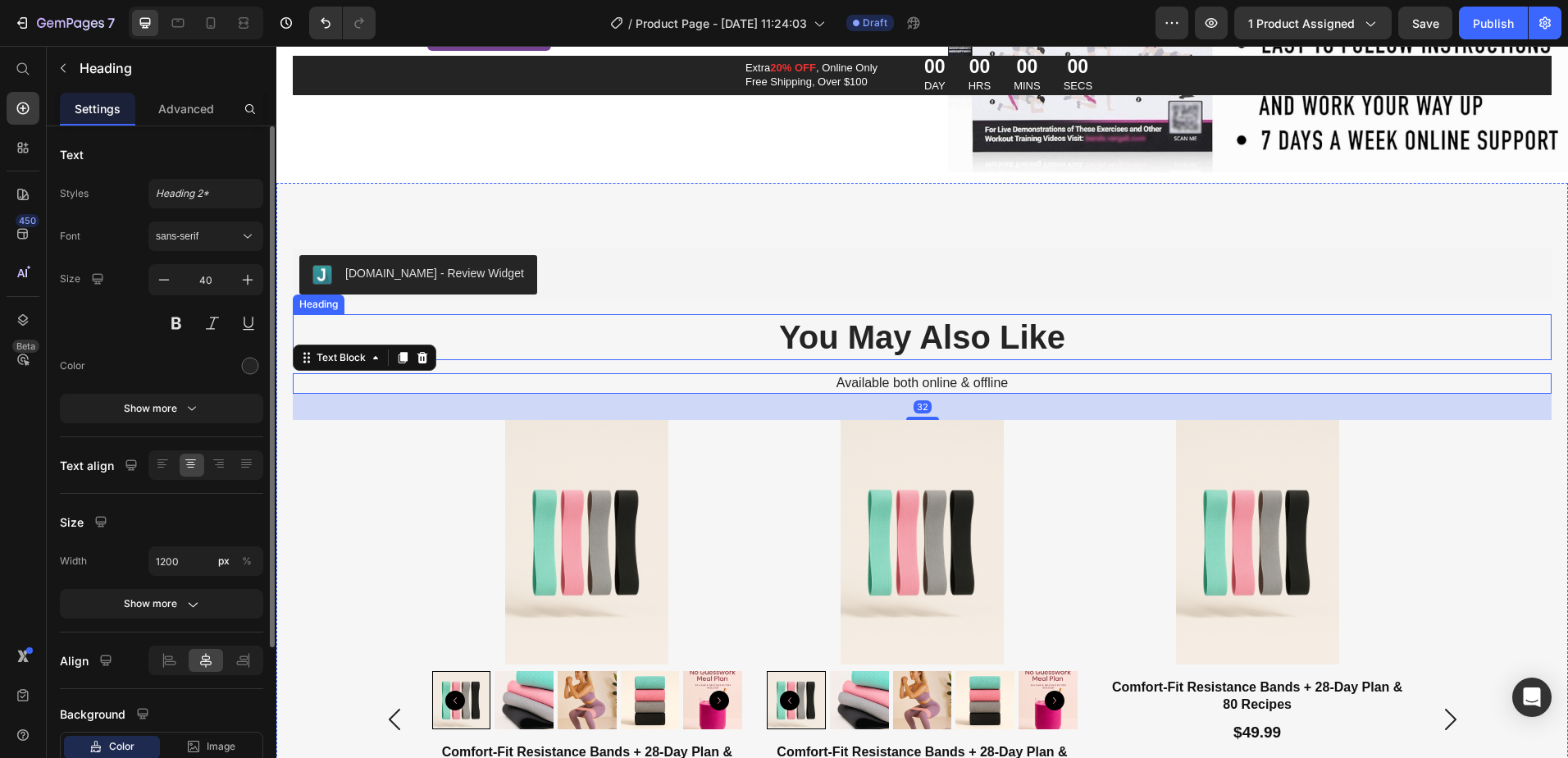 click on "You May Also Like" at bounding box center [923, 337] 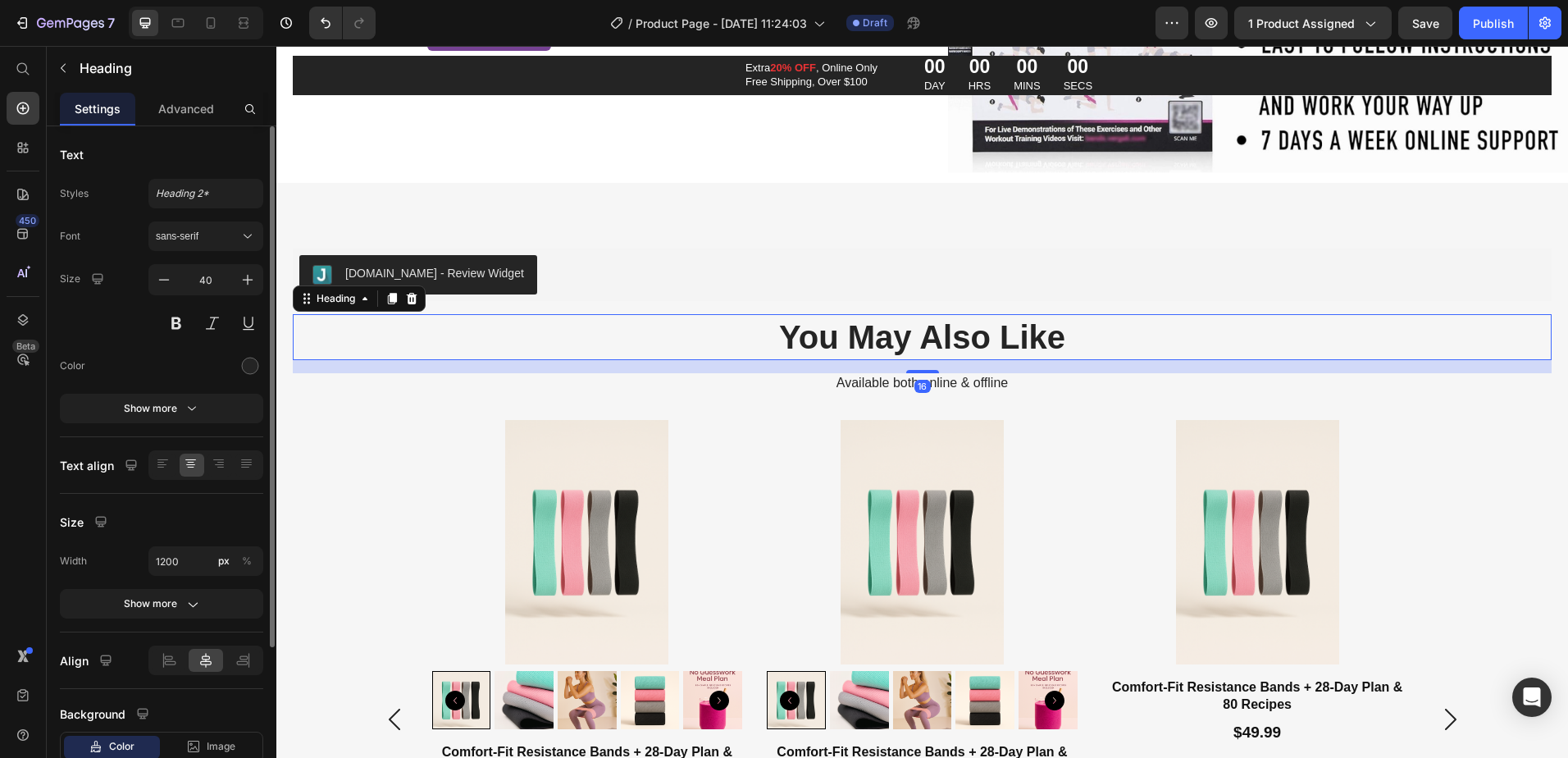 click on "Product Images Comfort-Fit Resistance Bands + 28-Day Plan & 80 Recipes Product Title $49.99 Product Price Add to cart Add to Cart Product
Product Images Comfort-Fit Resistance Bands + 28-Day Plan & 80 Recipes Product Title $49.99 Product Price Add to cart Add to Cart Product Product Images Comfort-Fit Resistance Bands + 28-Day Plan & 80 Recipes Product Title $49.99 Product Price Add to cart Add to Cart Product Product Images Comfort-Fit Resistance Bands + 28-Day Plan & 80 Recipes Product Title $49.99 Product Price Add to cart Add to Cart Product" at bounding box center [923, 719] 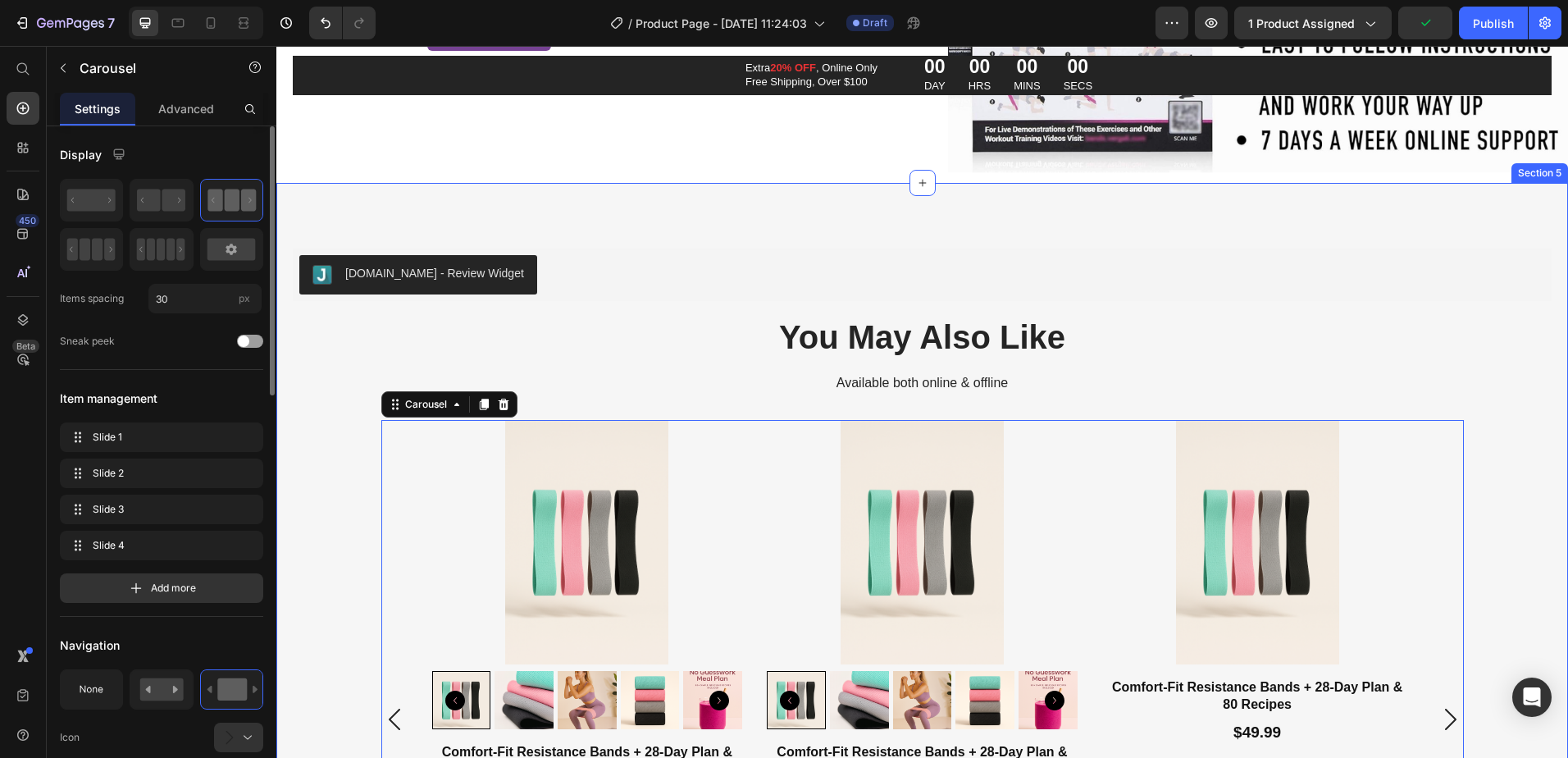 click on "[DOMAIN_NAME] - Review Widget [DOMAIN_NAME] You May Also Like Heading Available both online & offline Text Block
Product Images Comfort-Fit Resistance Bands + 28-Day Plan & 80 Recipes Product Title $49.99 Product Price Add to cart Add to Cart Product
Product Images Comfort-Fit Resistance Bands + 28-Day Plan & 80 Recipes Product Title $49.99 Product Price Add to cart Add to Cart Product Product Images Comfort-Fit Resistance Bands + 28-Day Plan & 80 Recipes Product Title $49.99 Product Price Add to cart Add to Cart Product Product Images Comfort-Fit Resistance Bands + 28-Day Plan & 80 Recipes Product Title $49.99 Product Price Add to cart Add to Cart Product
Carousel   0 Section 5" at bounding box center (922, 634) 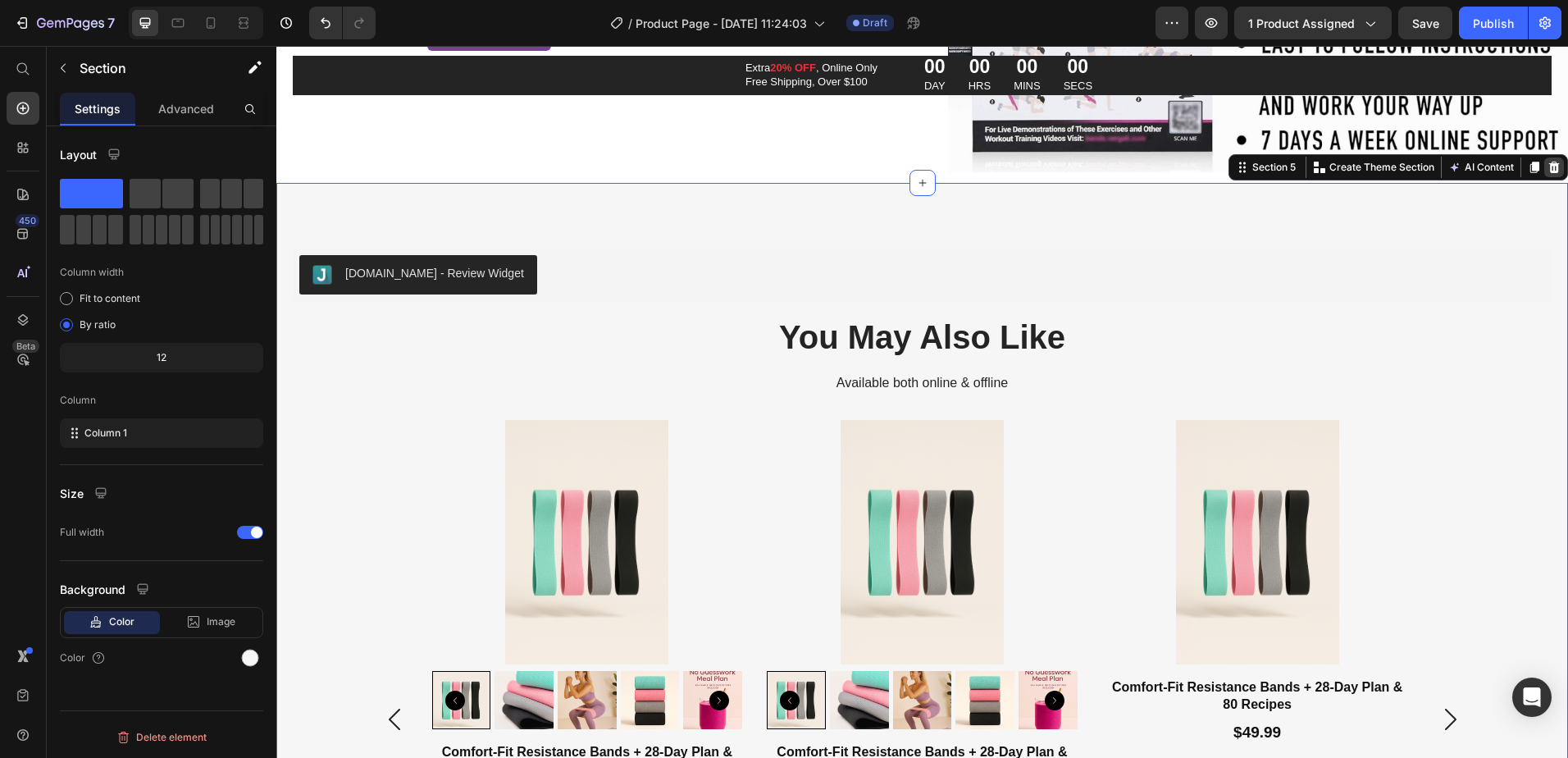 click 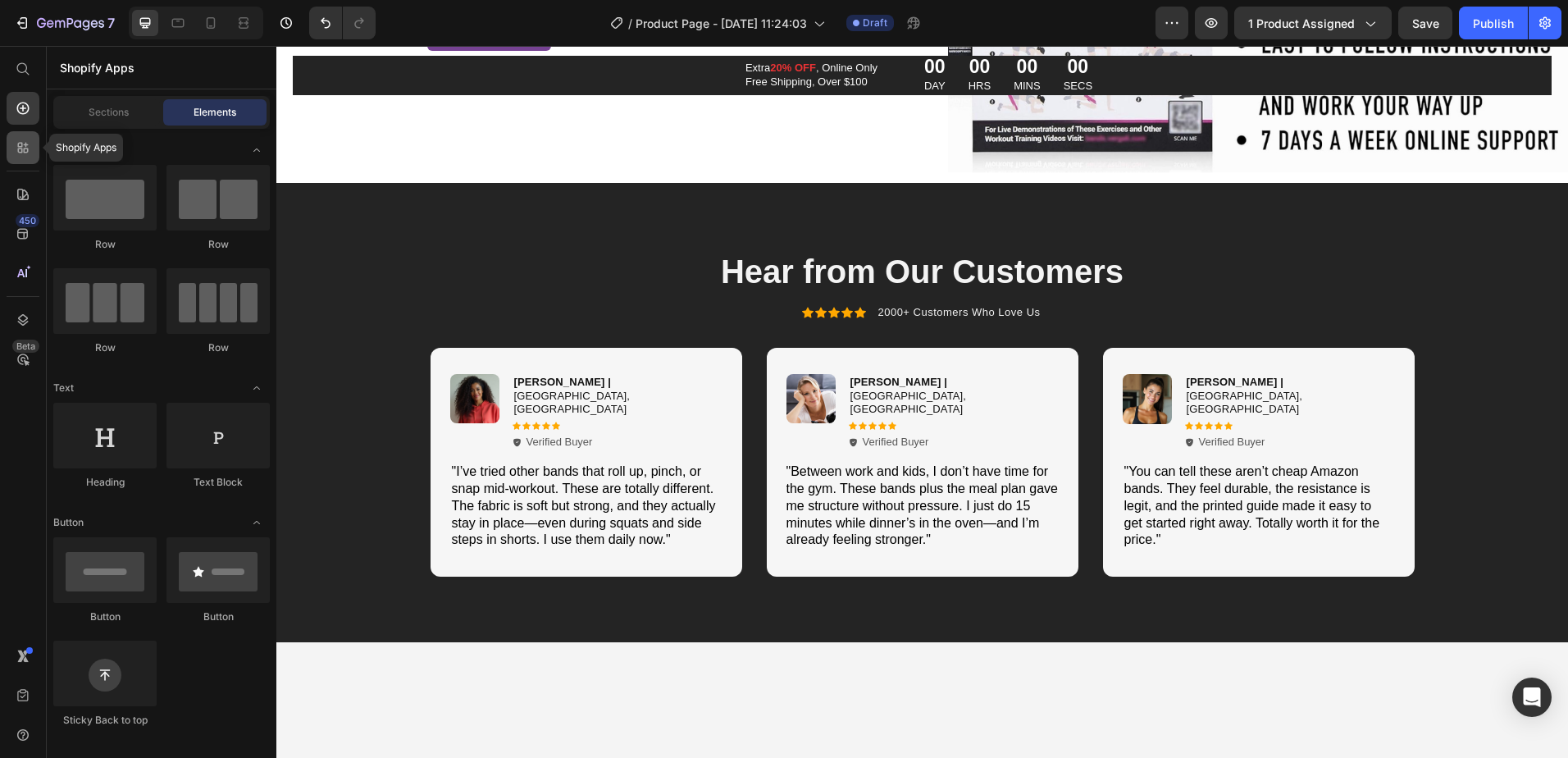 click 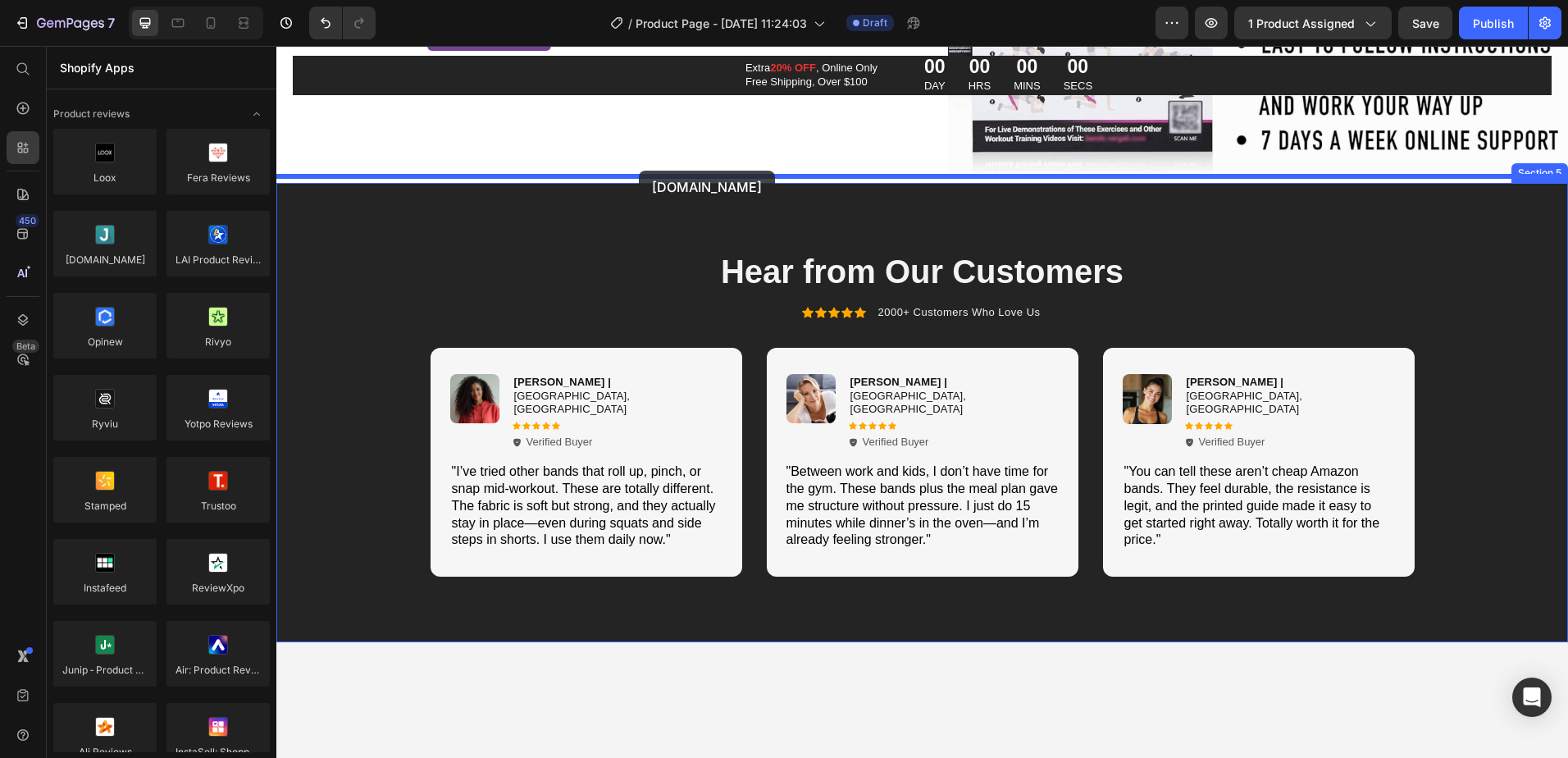 drag, startPoint x: 372, startPoint y: 310, endPoint x: 639, endPoint y: 171, distance: 301.0149 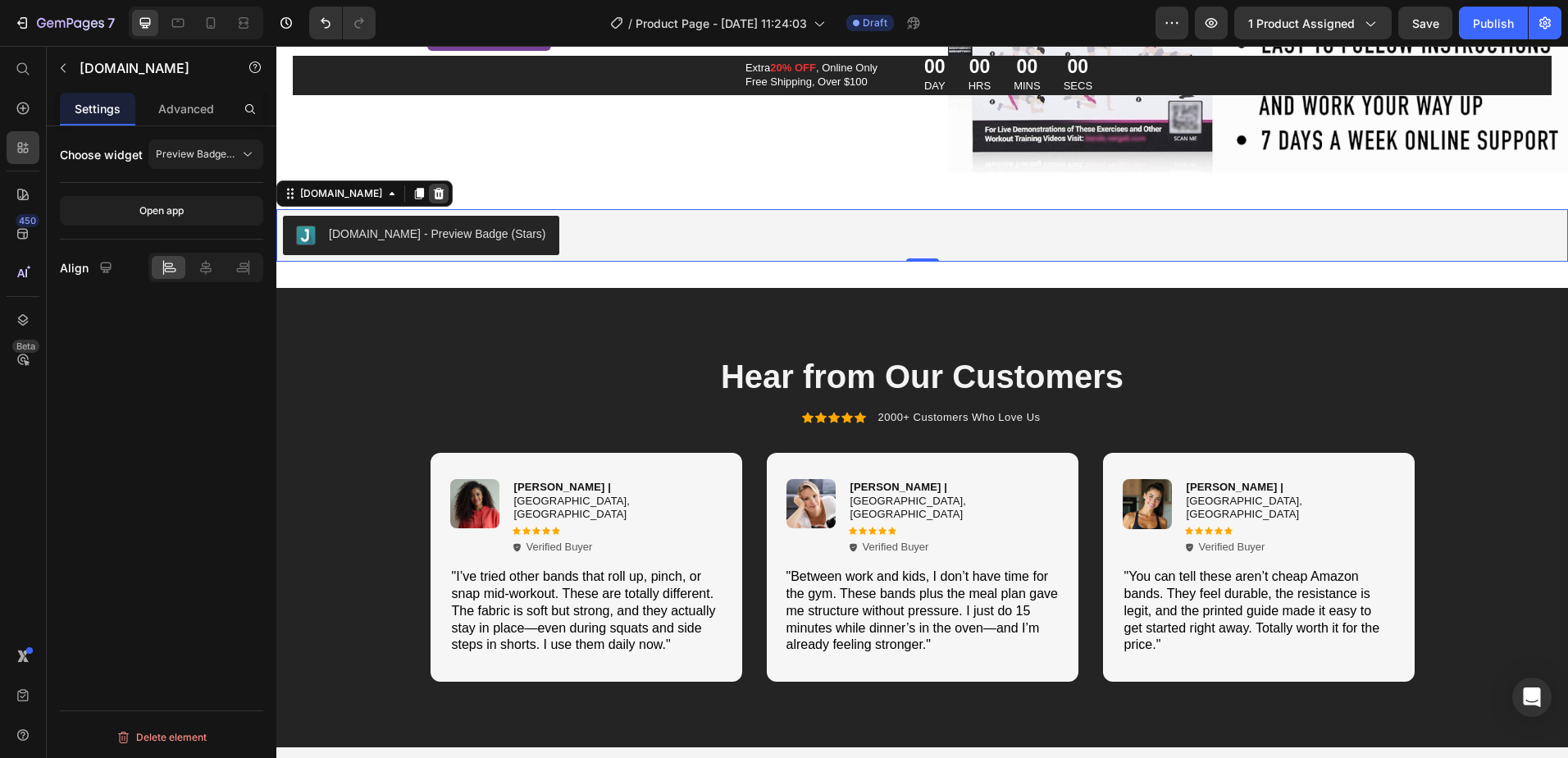 click 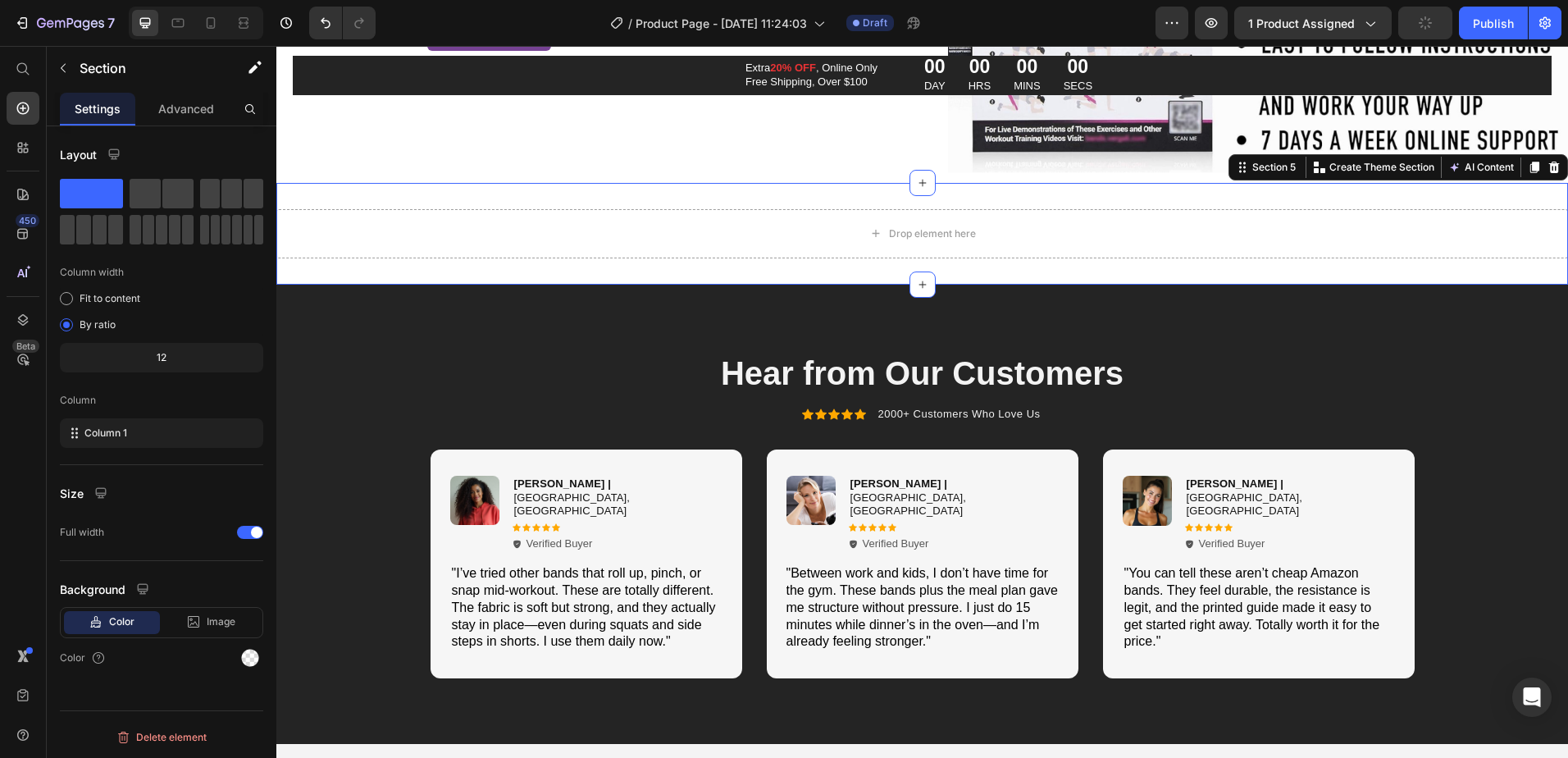 click on "Drop element here Section 5   You can create reusable sections Create Theme Section AI Content Write with GemAI What would you like to describe here? Tone and Voice Persuasive Product Show more Generate" at bounding box center [922, 234] 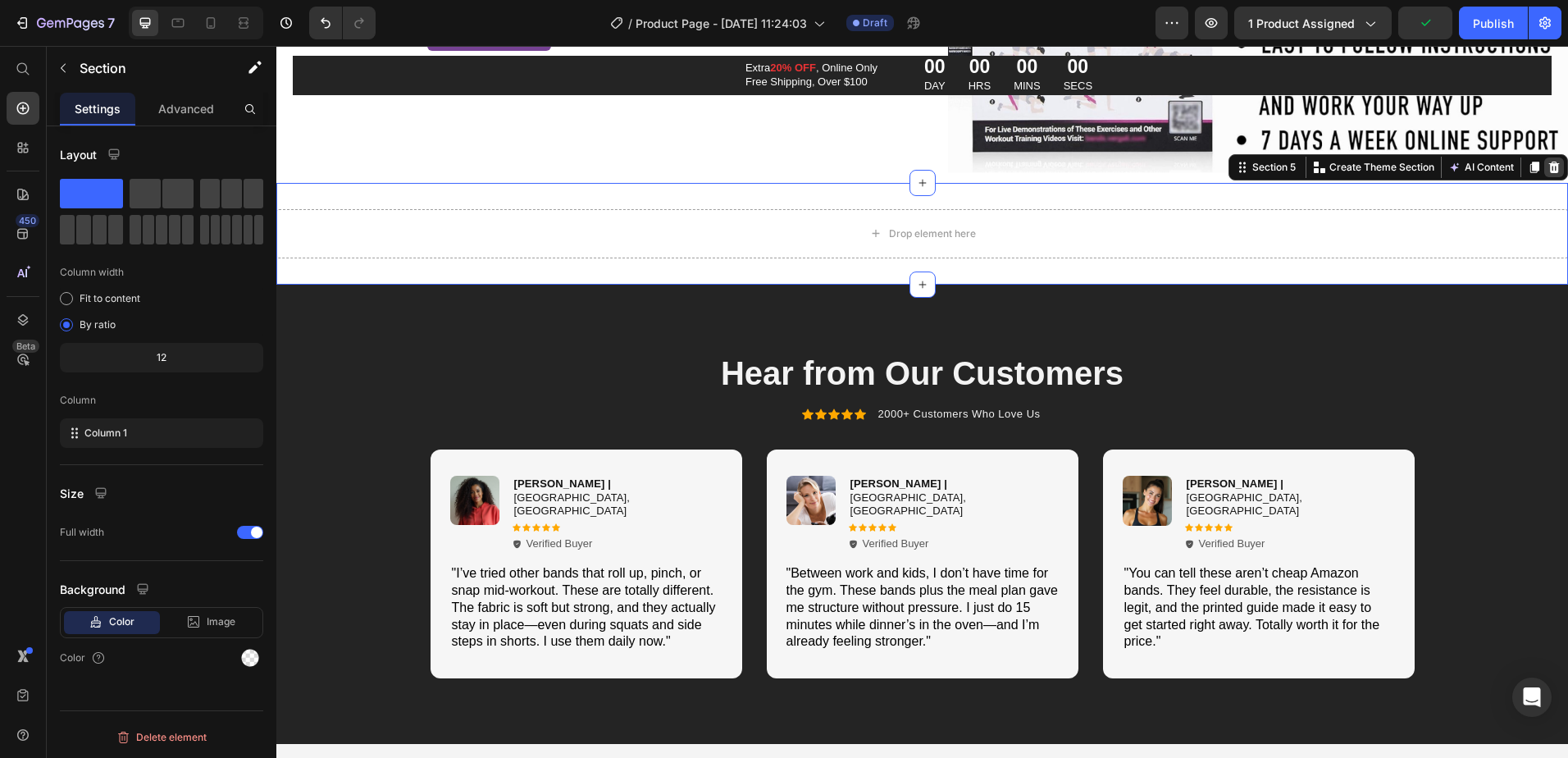 click 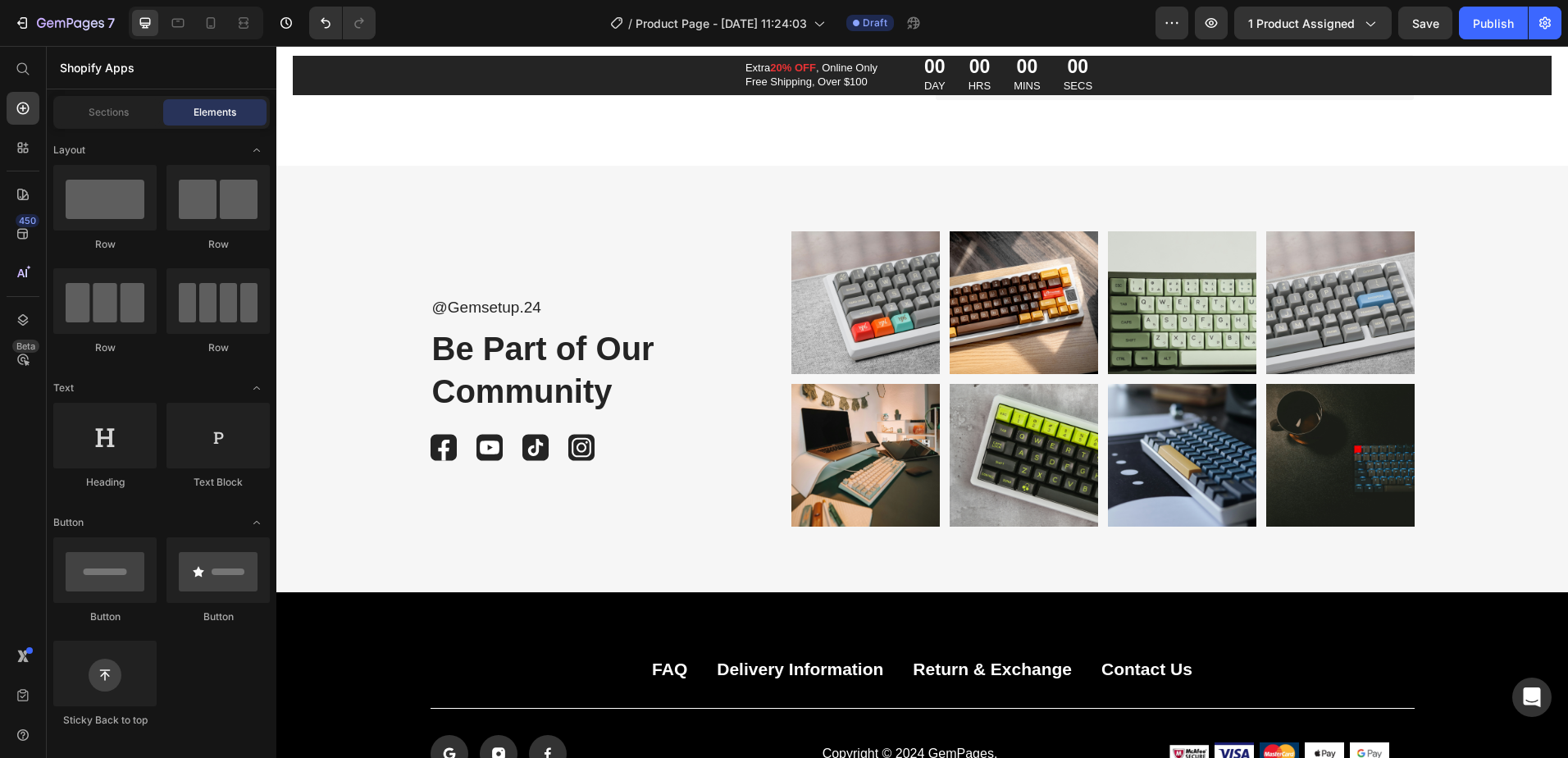 scroll, scrollTop: 6147, scrollLeft: 0, axis: vertical 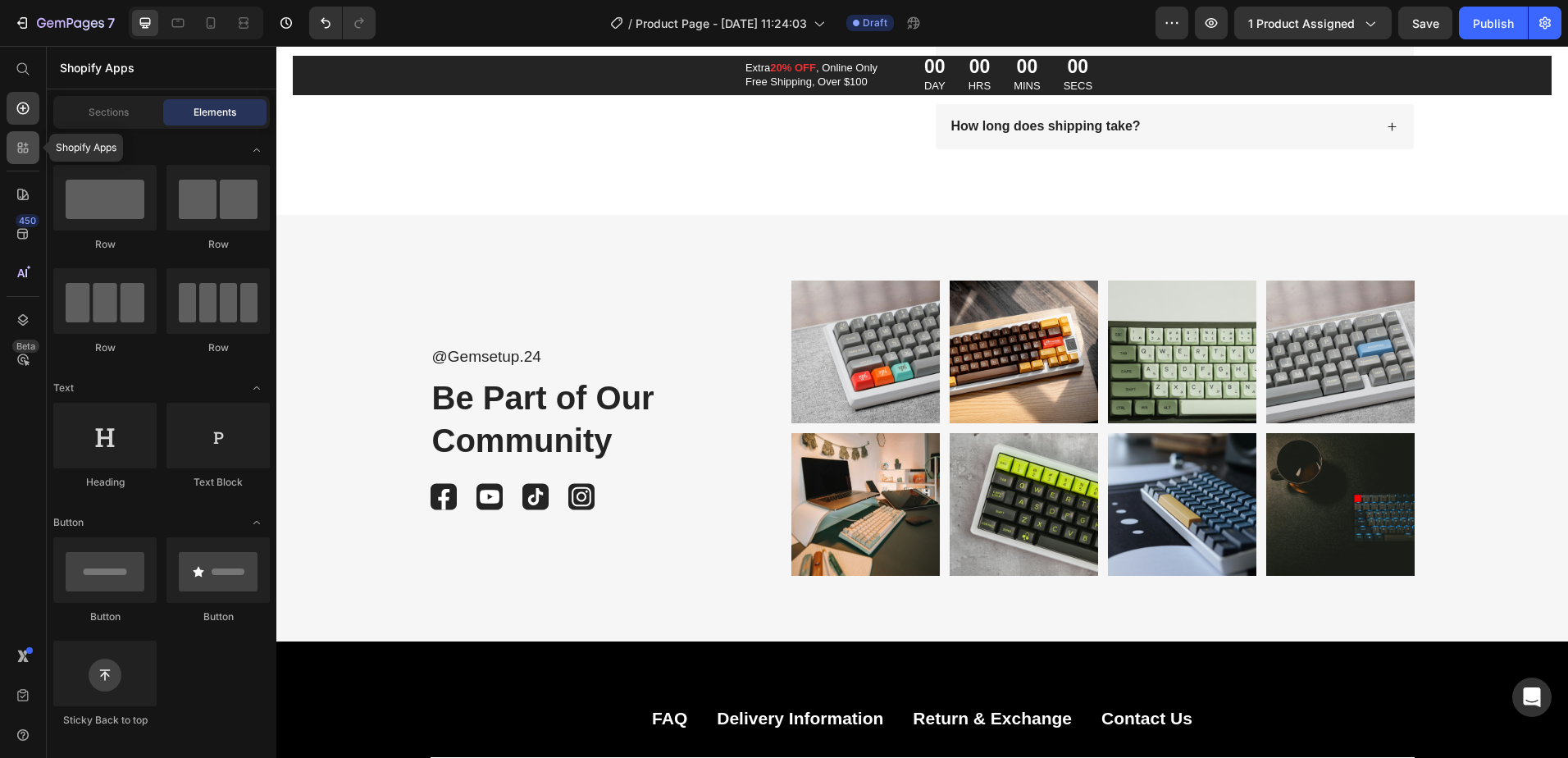 click 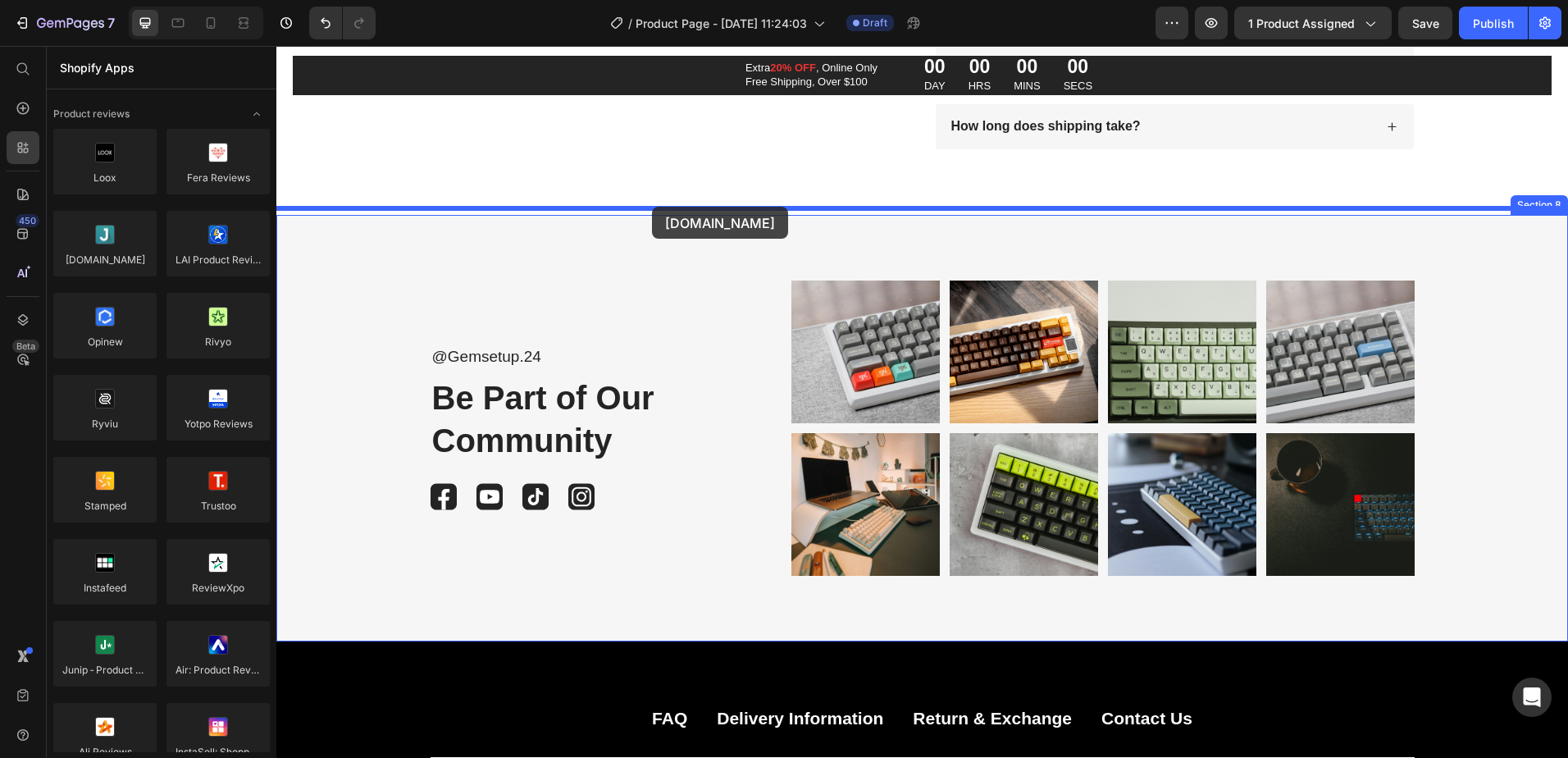 drag, startPoint x: 379, startPoint y: 301, endPoint x: 652, endPoint y: 207, distance: 288.72998 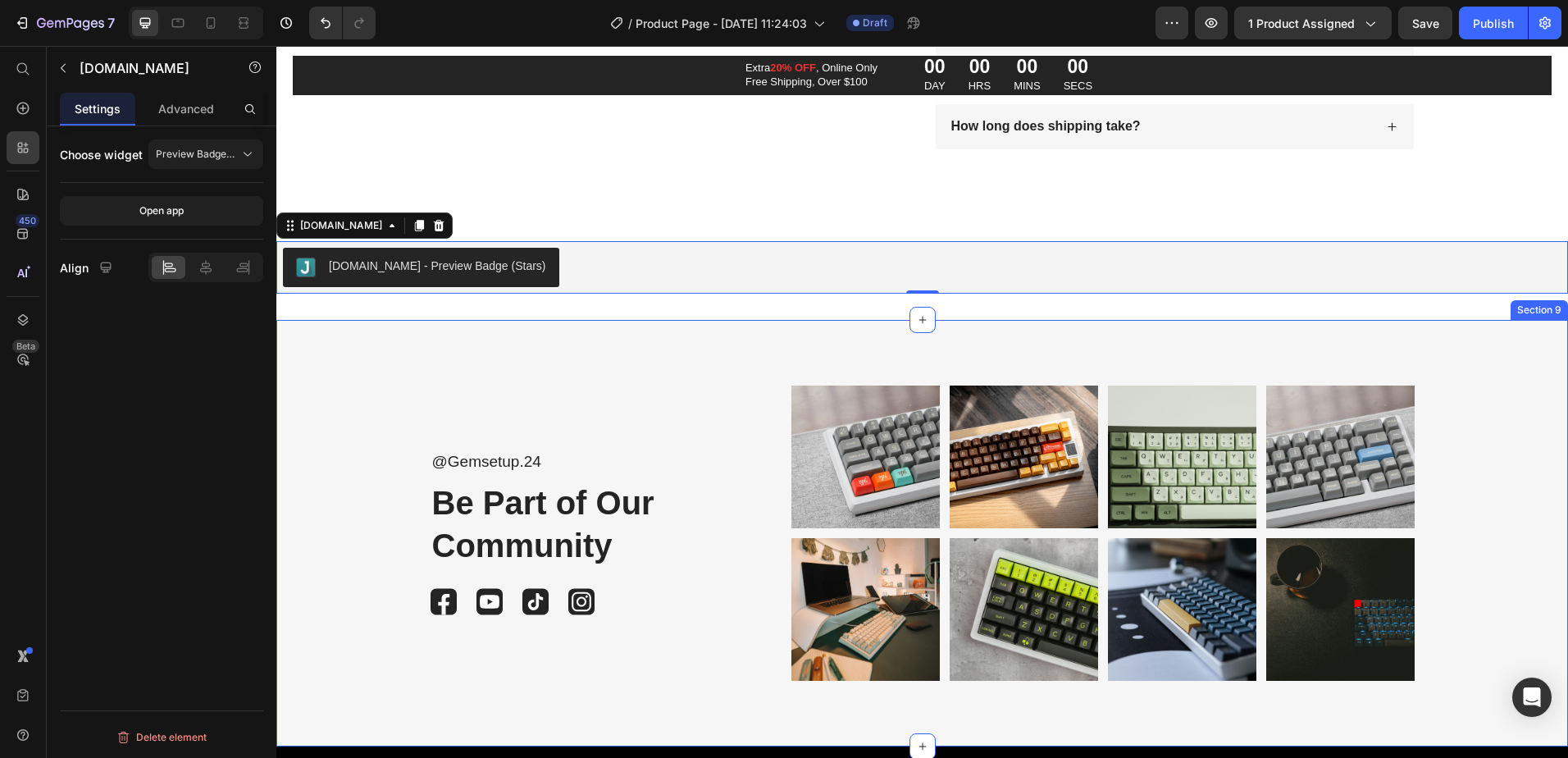 click on "@Gemsetup.24 Text Block Be Part of Our Community Heading Image Image Image Image Row Image Image Image Image Row Image Image Image Image Row Row Section 9" at bounding box center [922, 533] 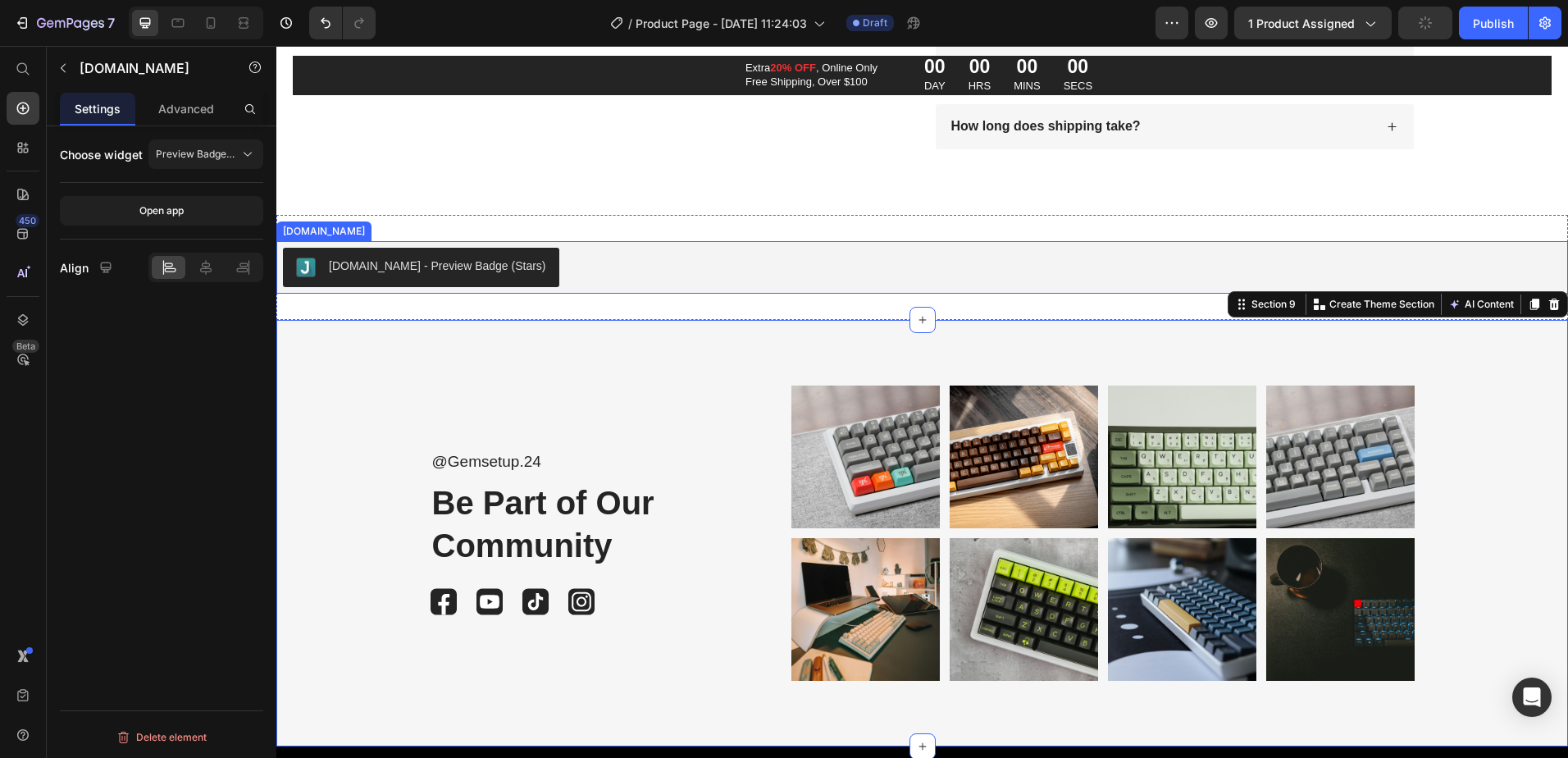 click on "[DOMAIN_NAME] - Preview Badge (Stars)" at bounding box center [922, 267] 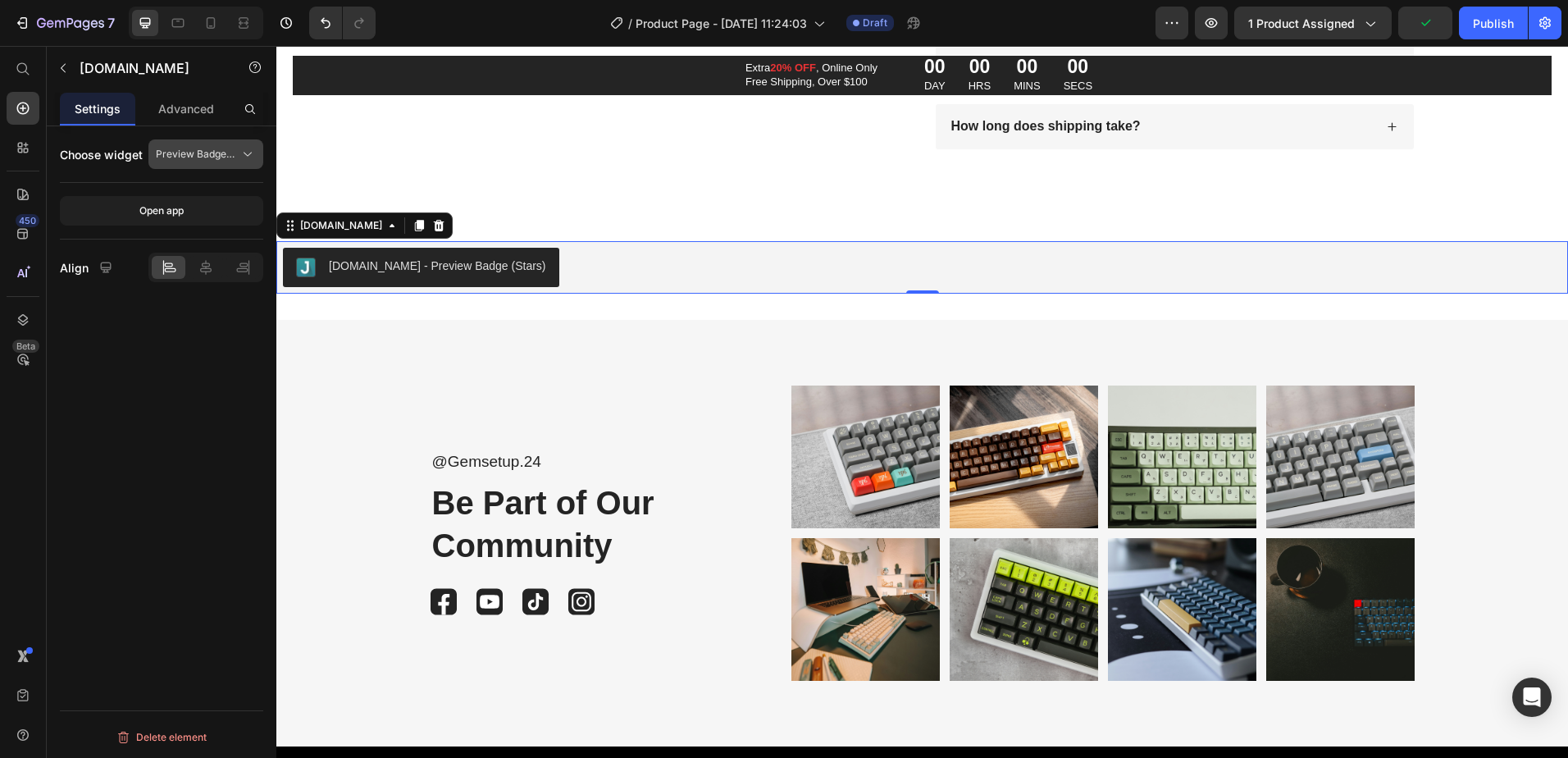 click on "Preview Badge (Stars)" at bounding box center (206, 154) 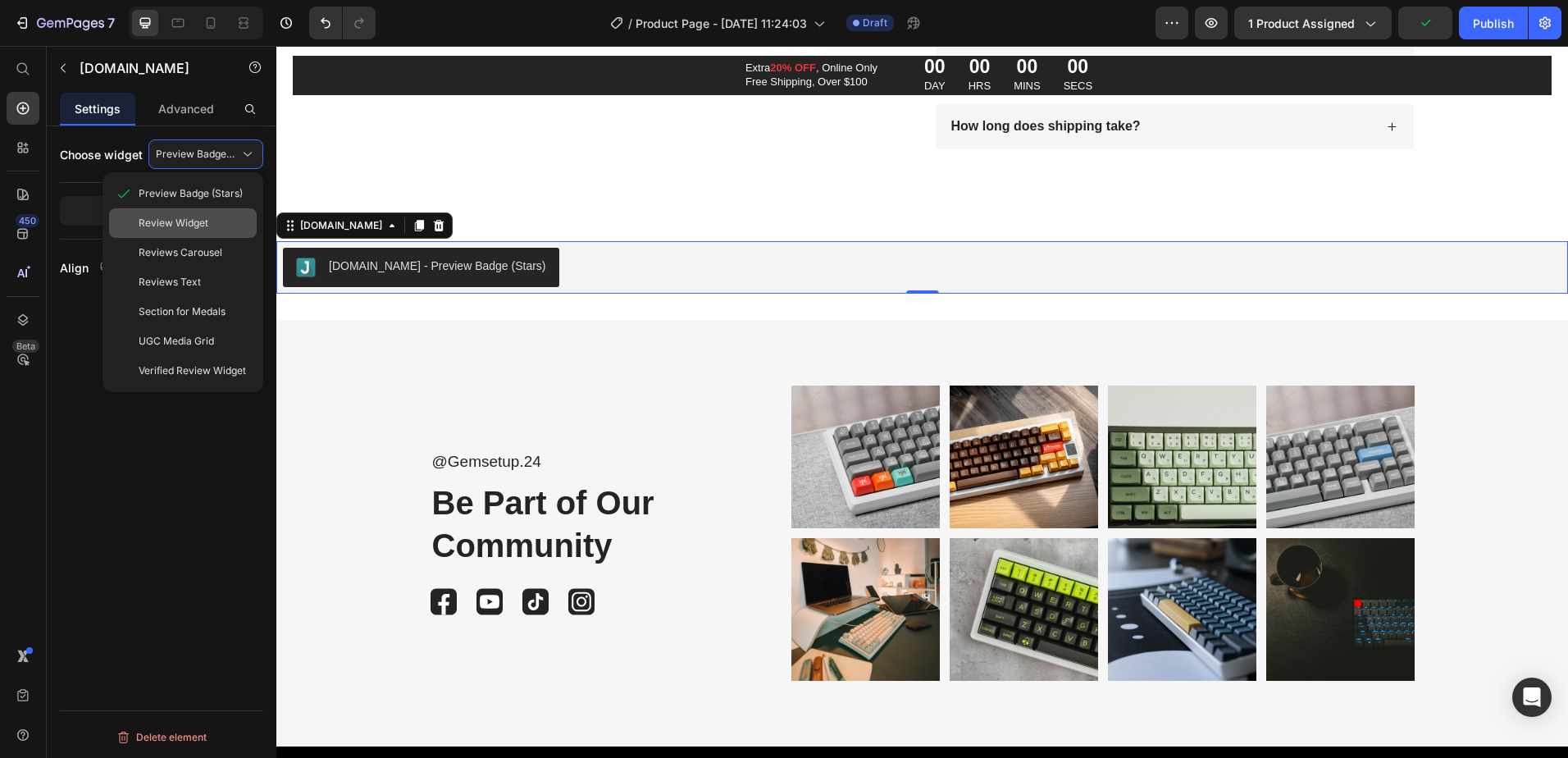 click on "Review Widget" at bounding box center [194, 223] 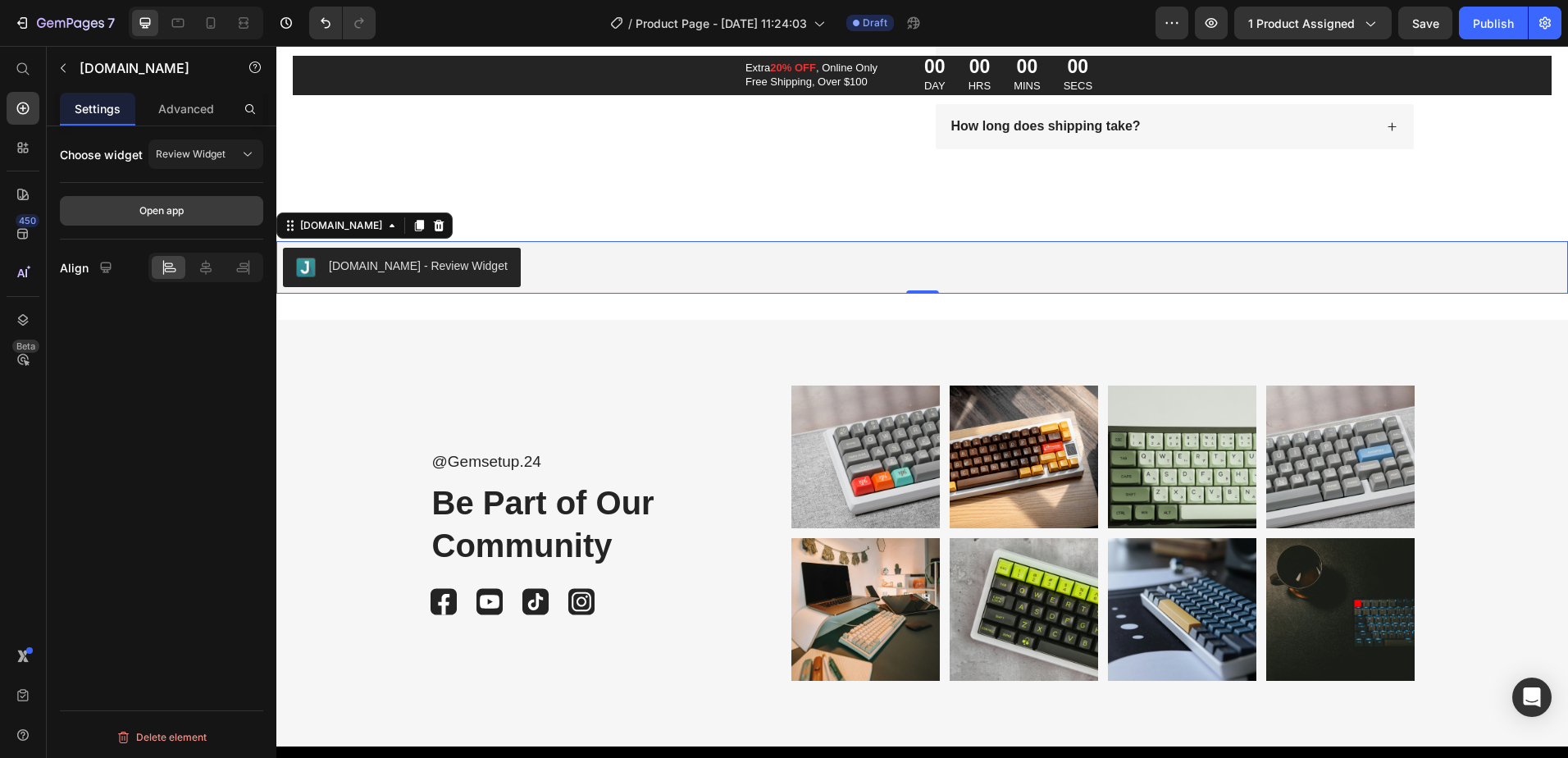 click on "Open app" at bounding box center [162, 211] 